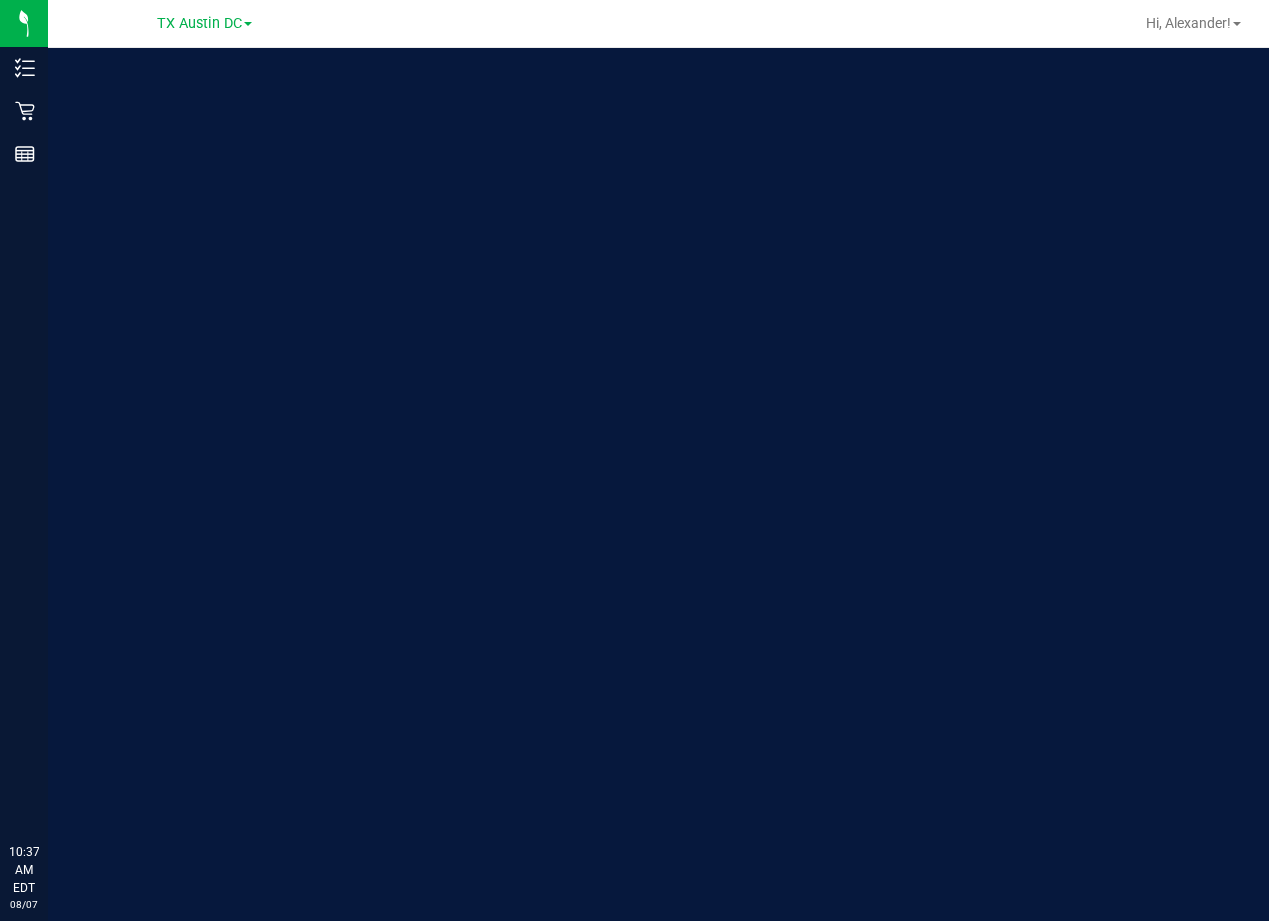 scroll, scrollTop: 0, scrollLeft: 0, axis: both 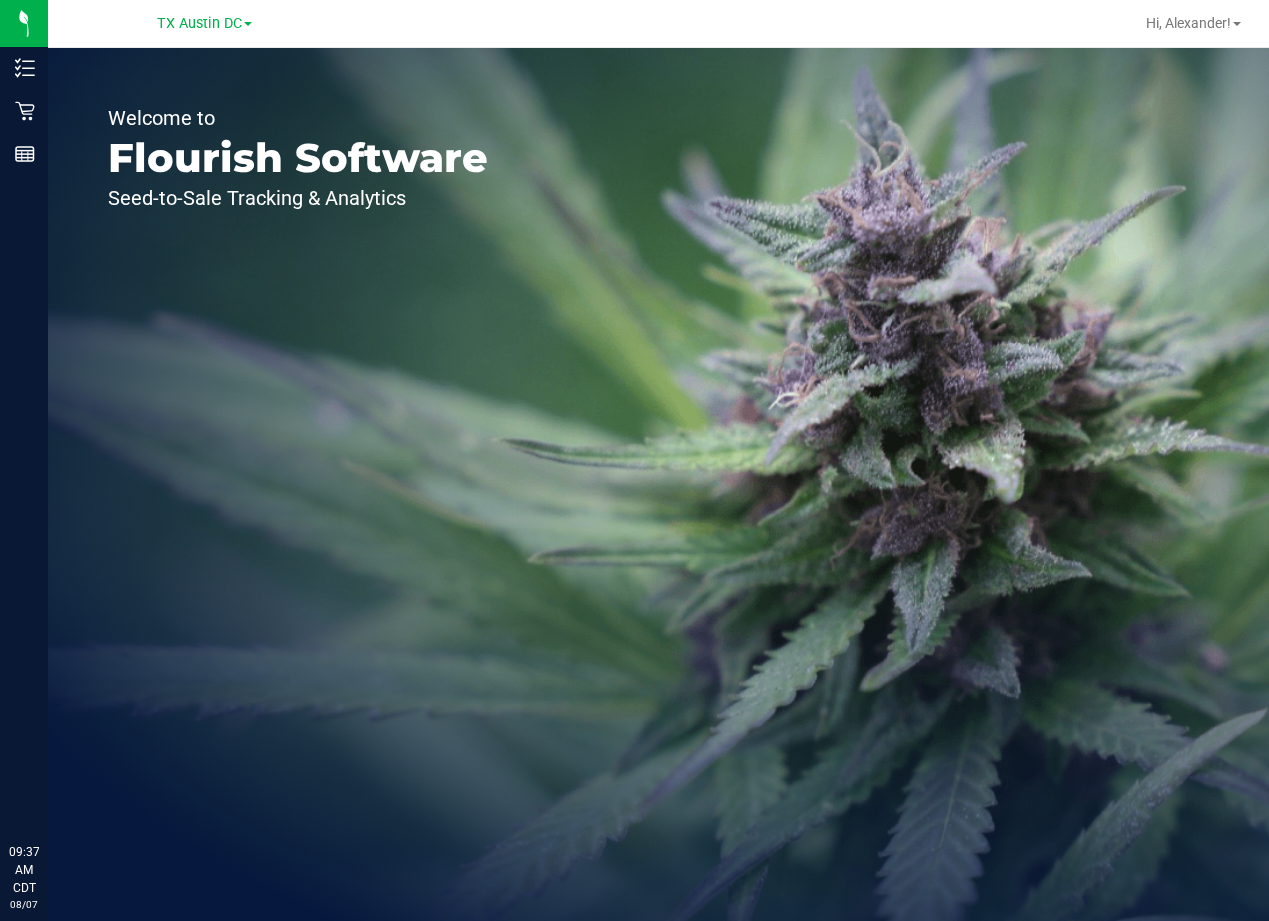 click on "Welcome to   Flourish Software   Seed-to-Sale Tracking & Analytics" at bounding box center [658, 484] 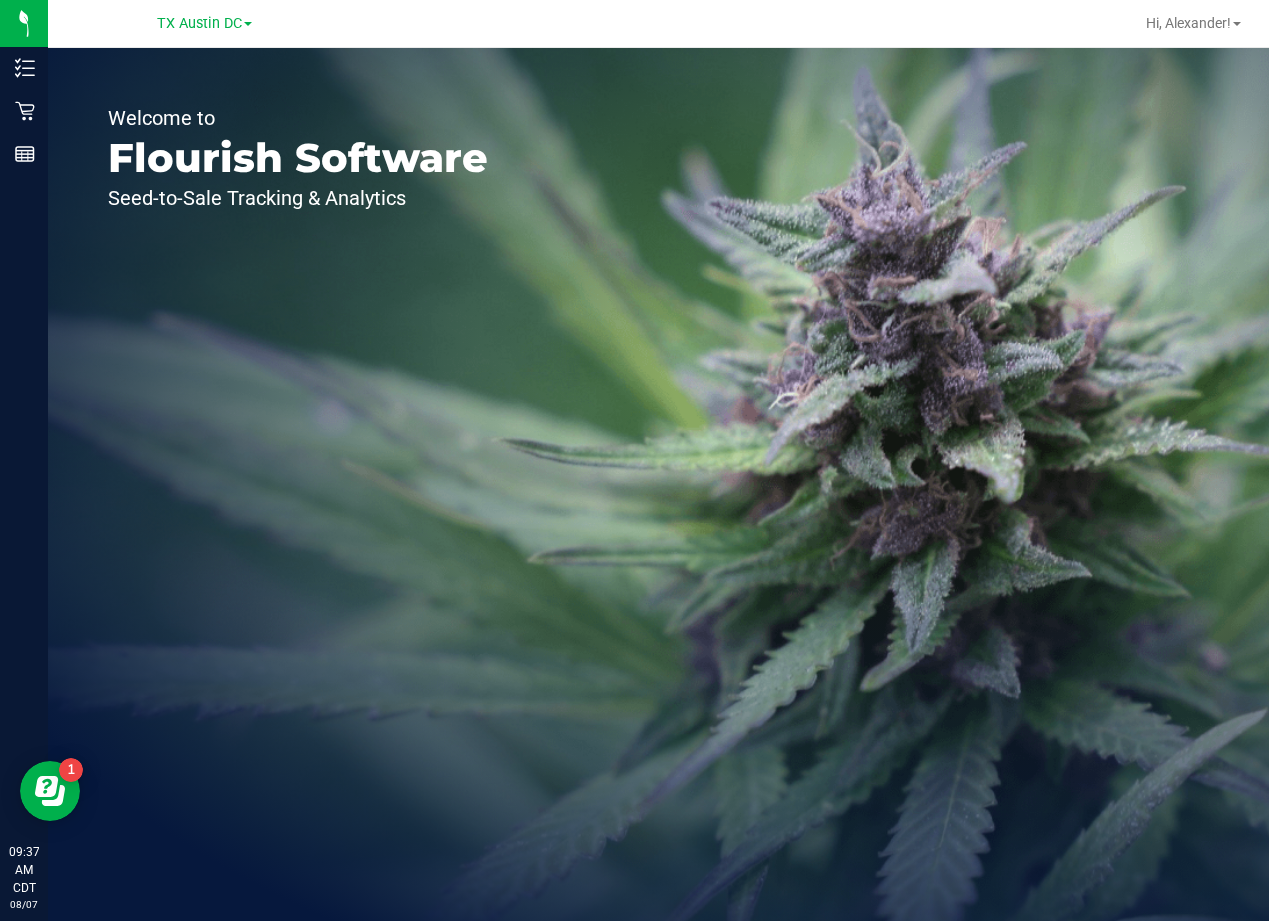scroll, scrollTop: 0, scrollLeft: 0, axis: both 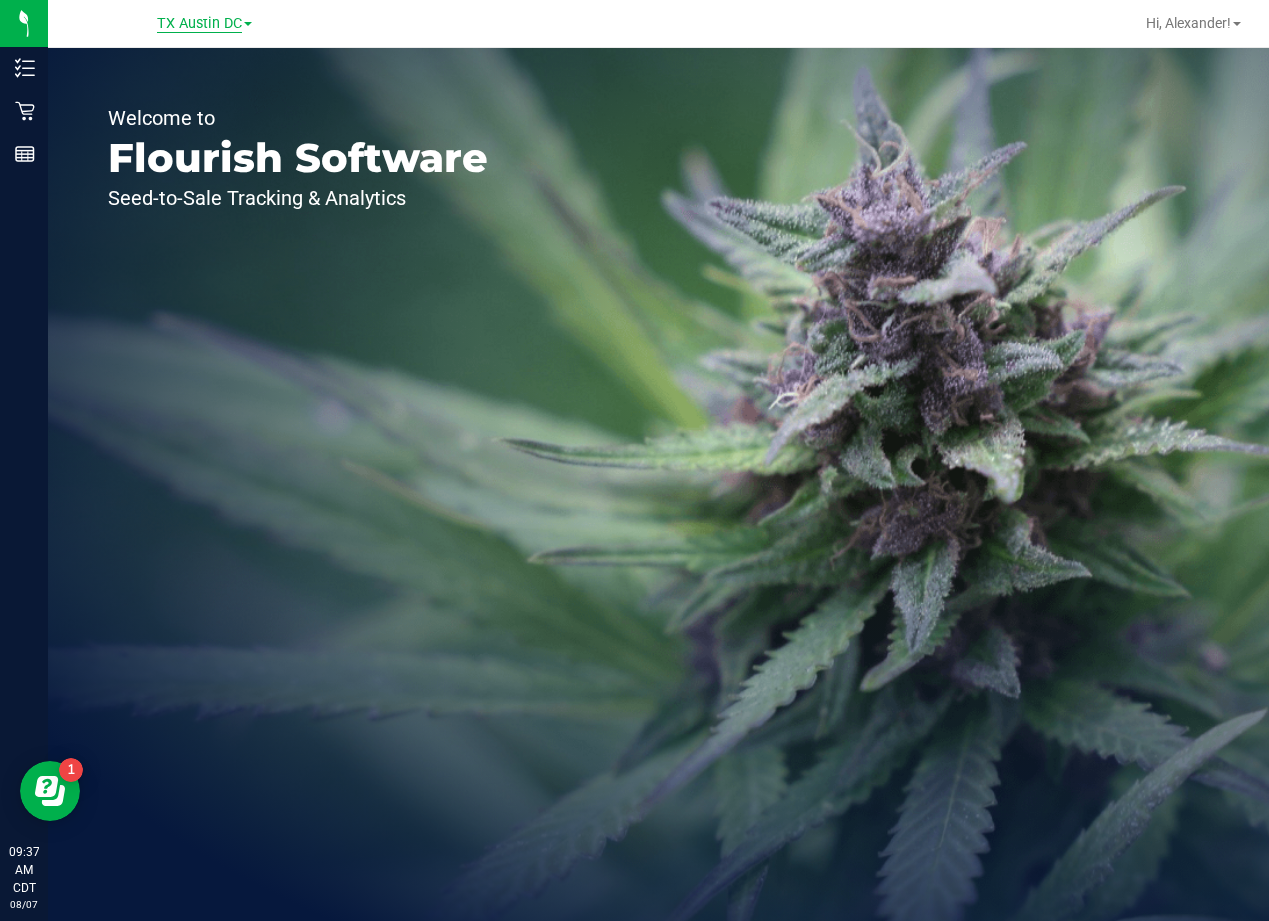 click on "TX Austin DC" at bounding box center (199, 24) 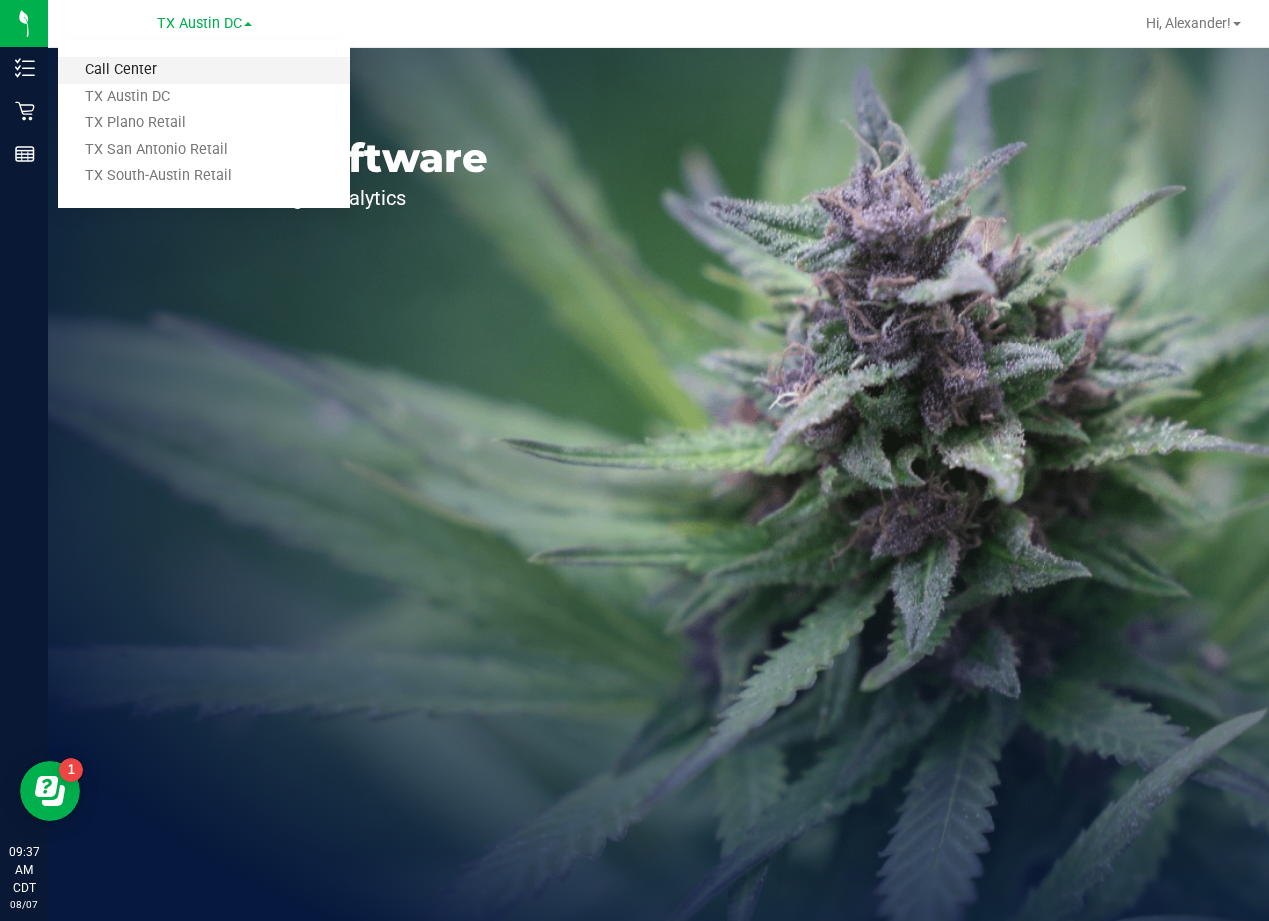 click on "Call Center" at bounding box center (204, 70) 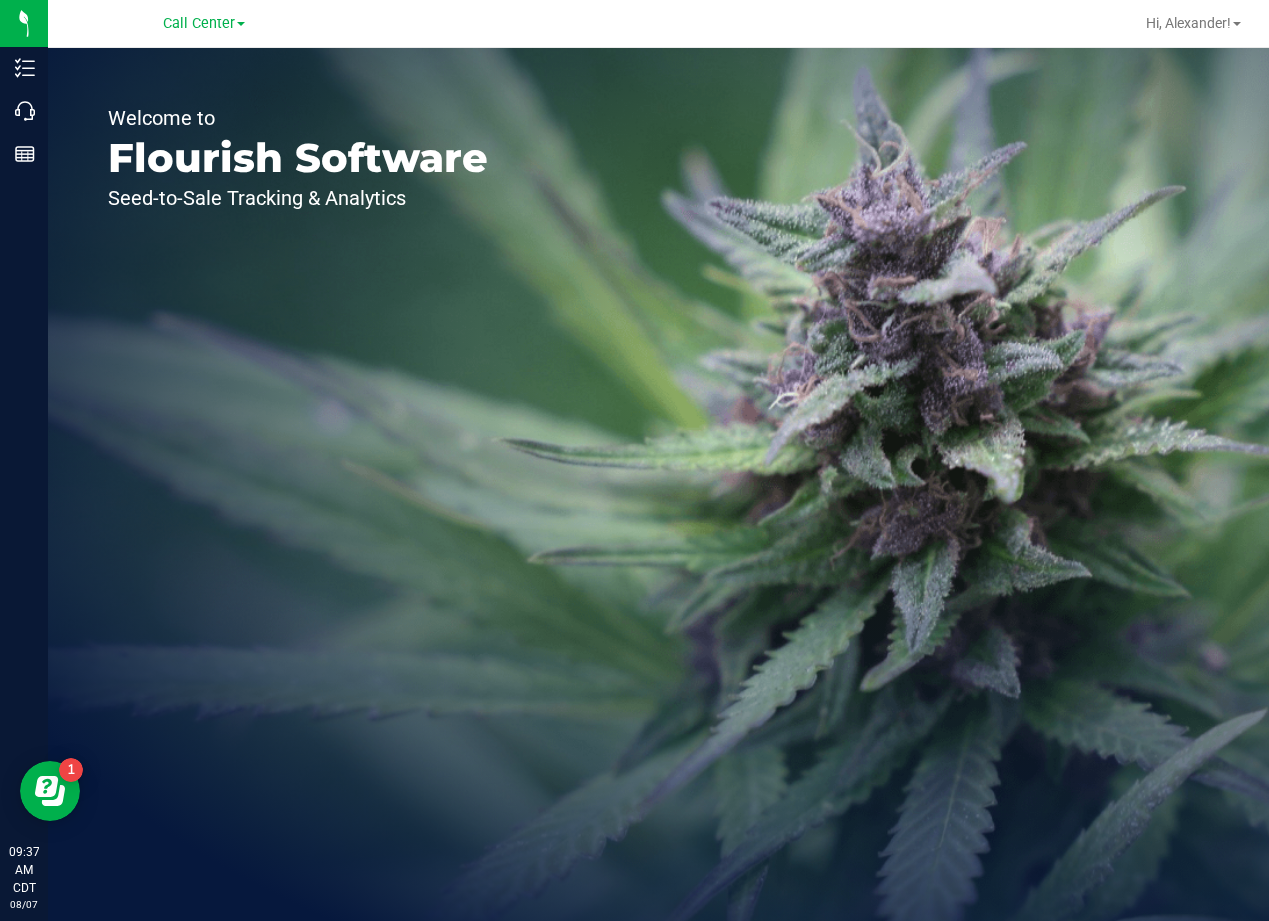 click on "Welcome to   Flourish Software   Seed-to-Sale Tracking & Analytics" at bounding box center (298, 484) 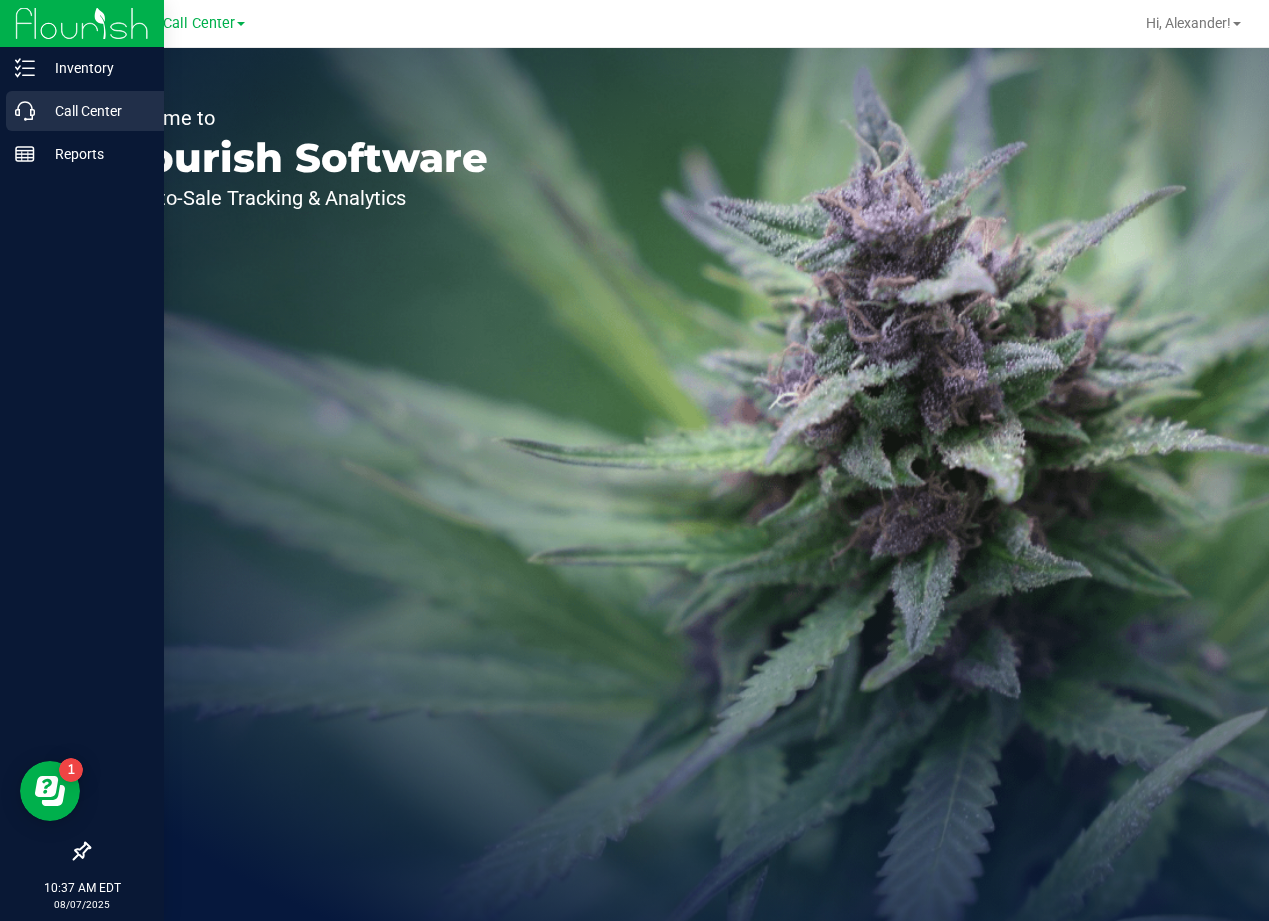 click 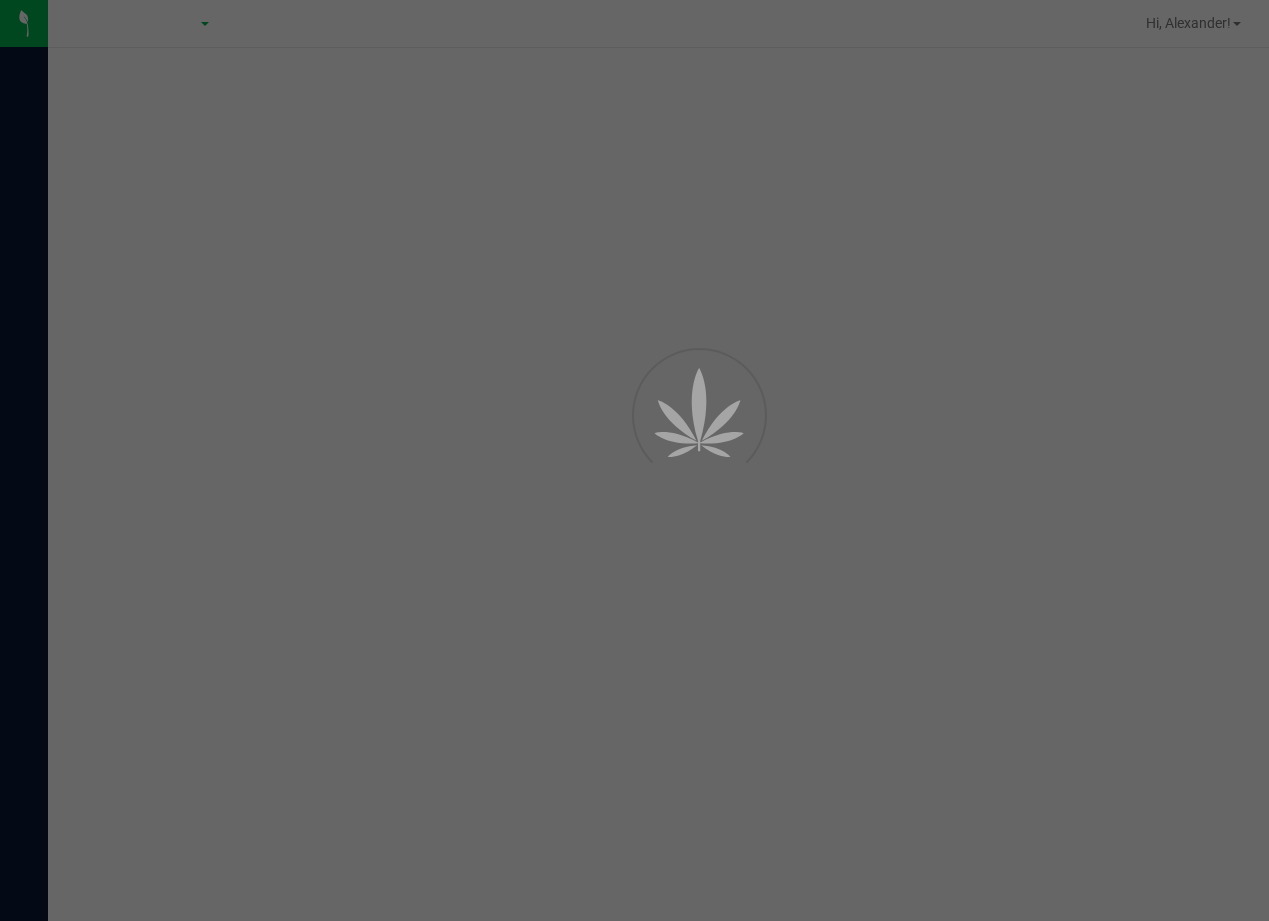 scroll, scrollTop: 0, scrollLeft: 0, axis: both 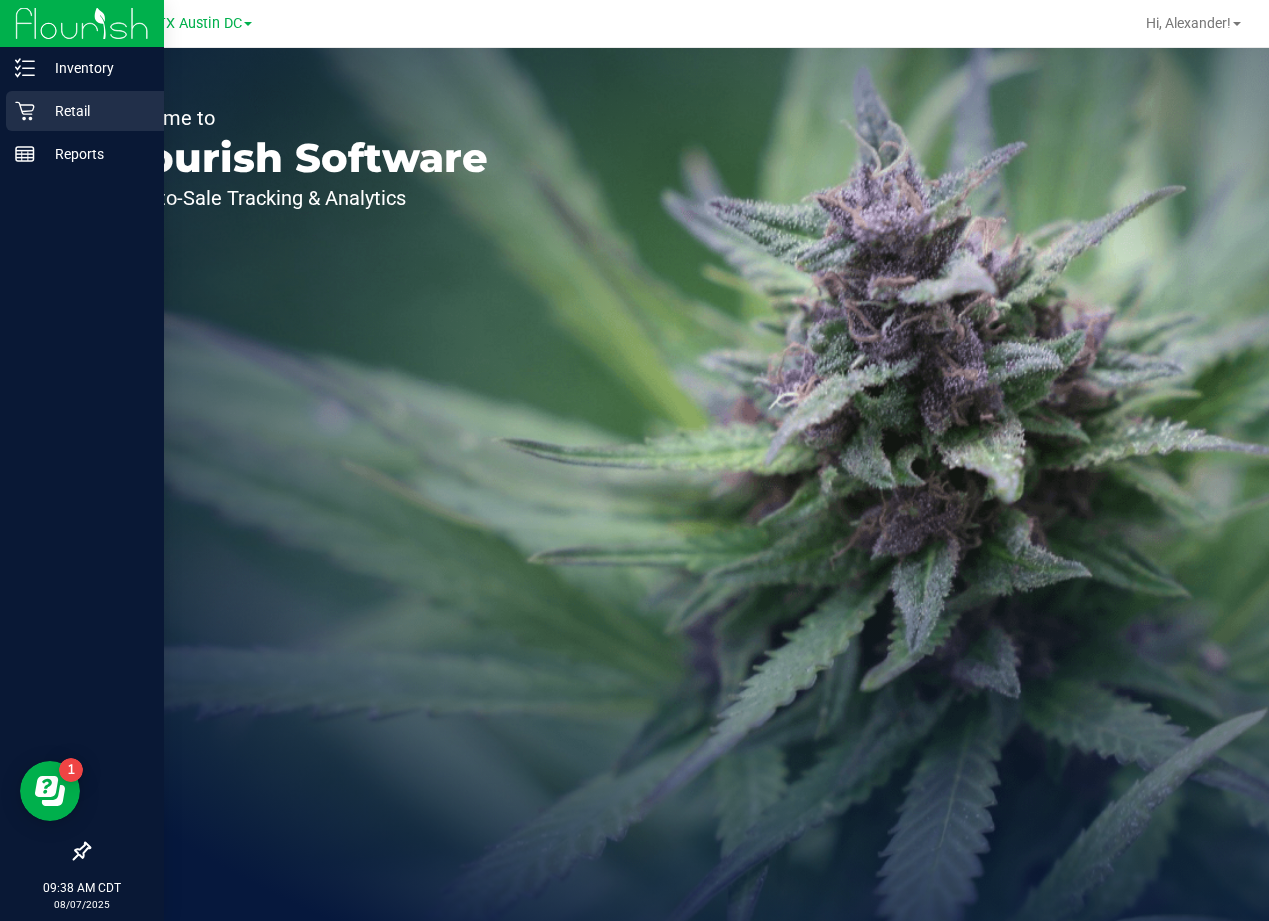 click on "Retail" at bounding box center (95, 111) 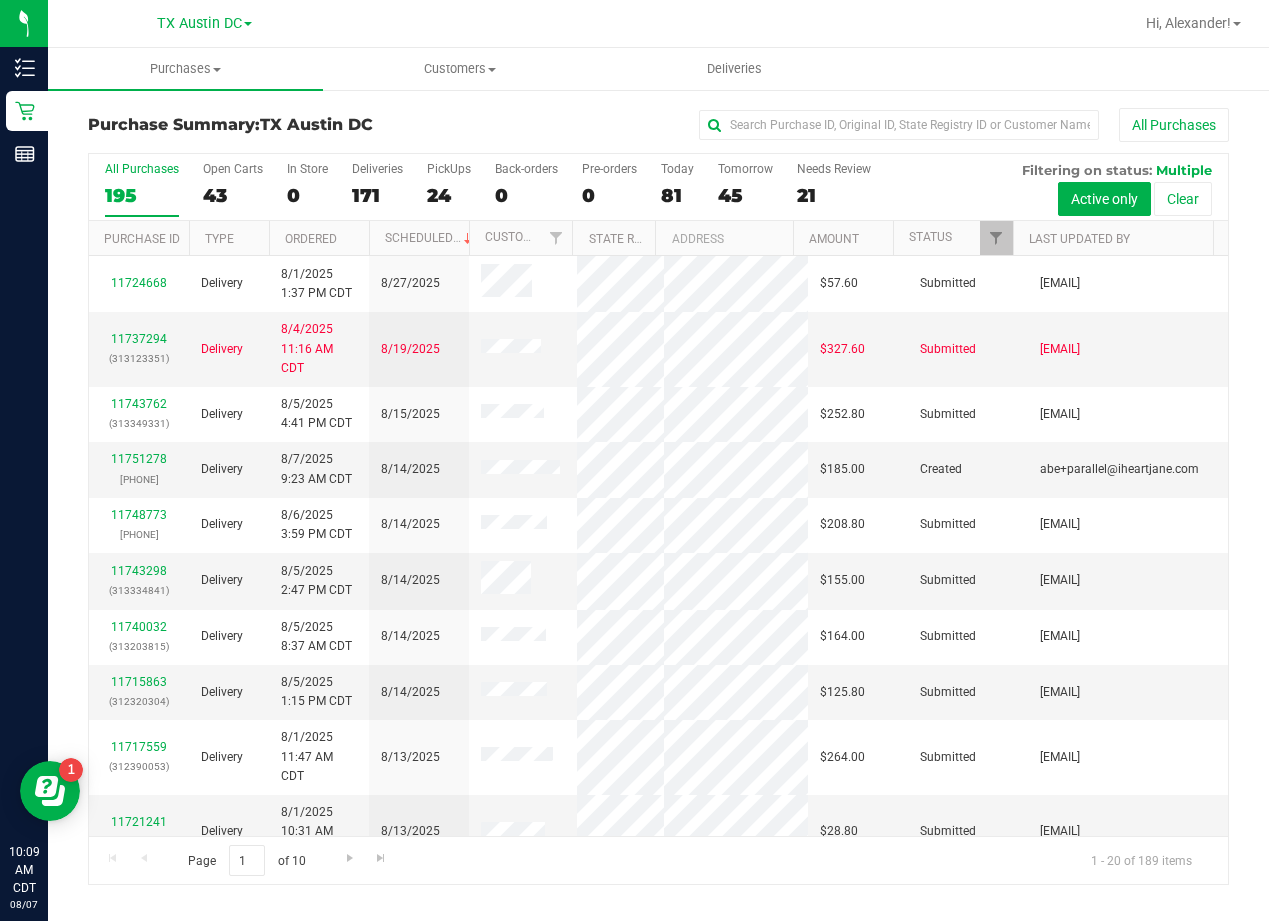 click on "All Purchases" at bounding box center (848, 125) 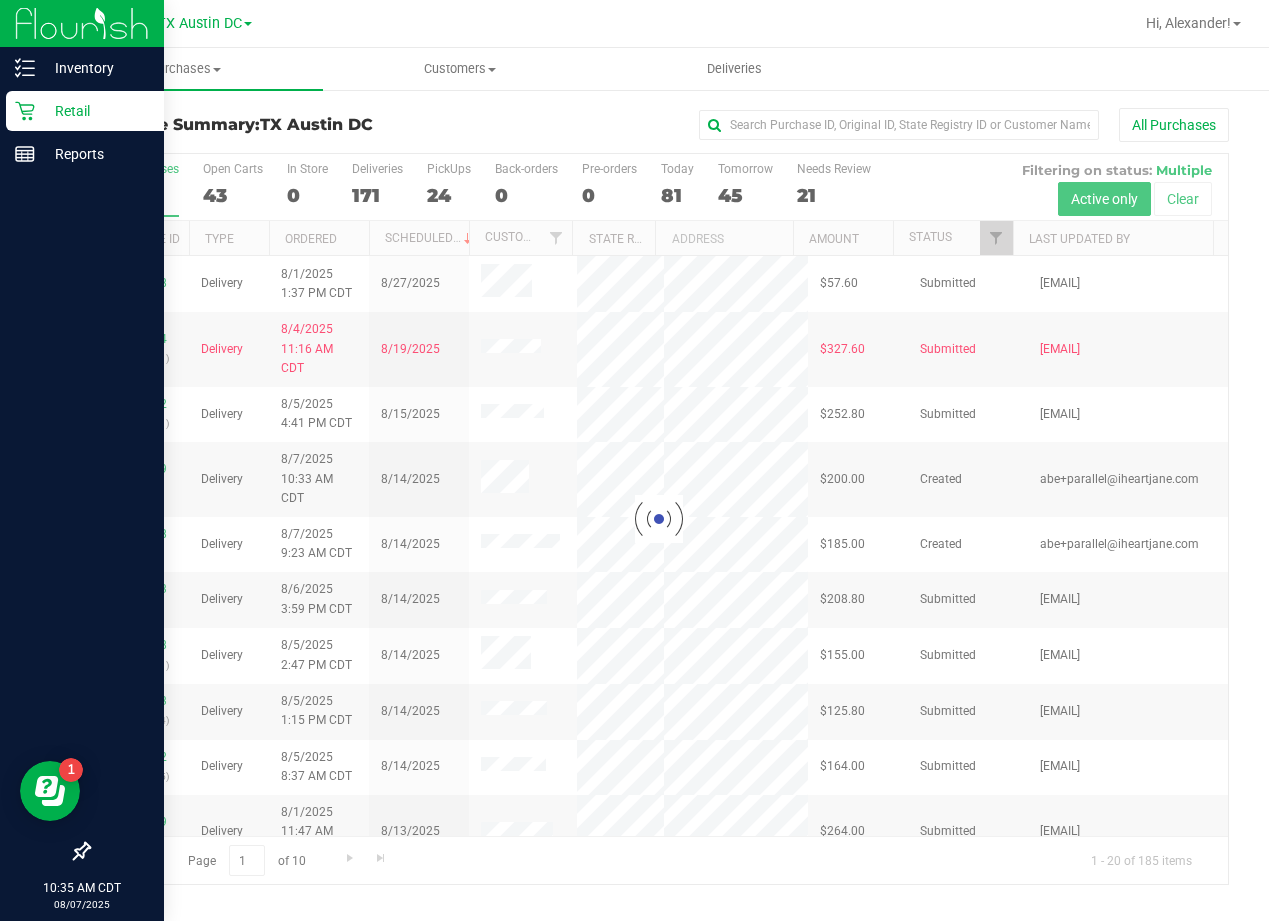 click 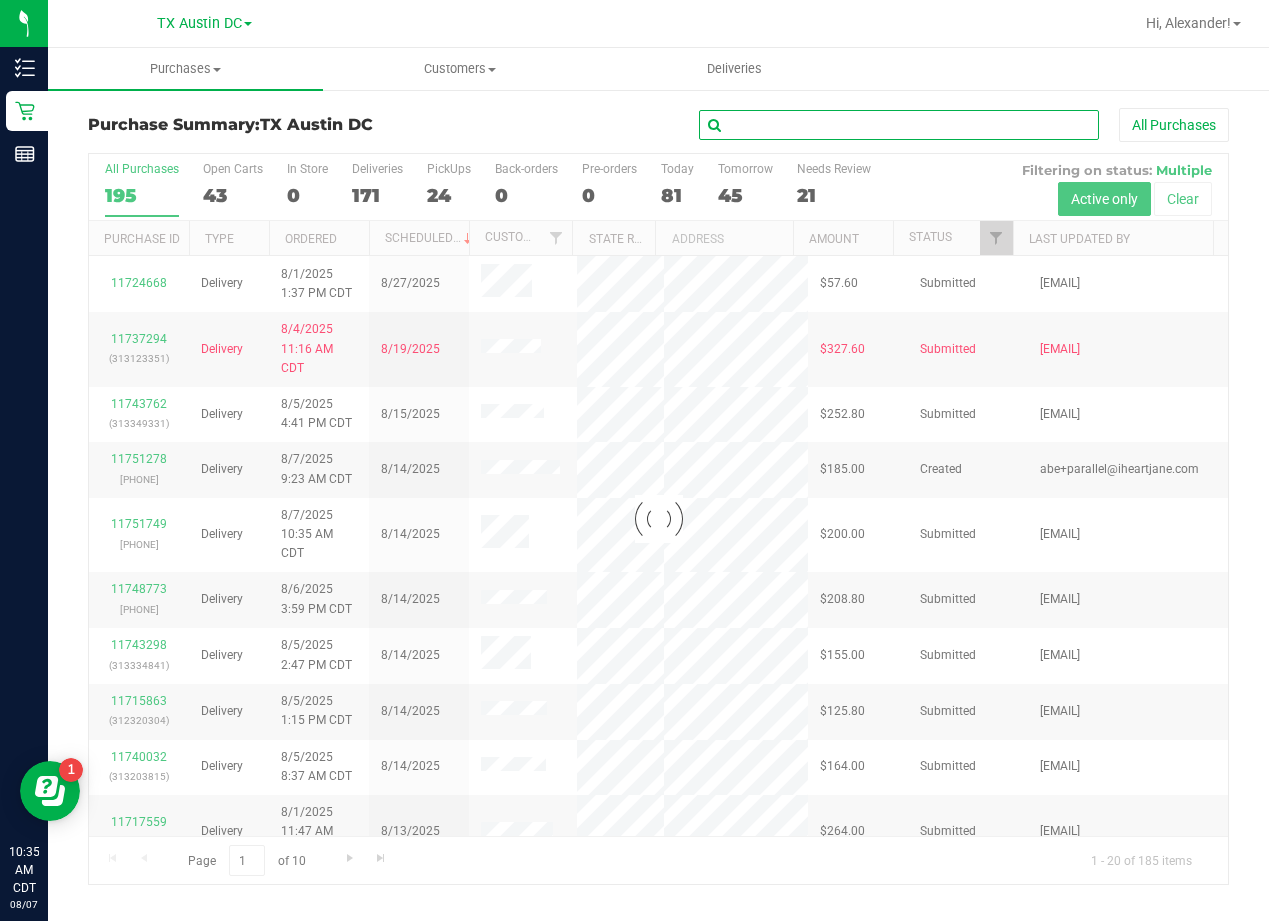 click at bounding box center (899, 125) 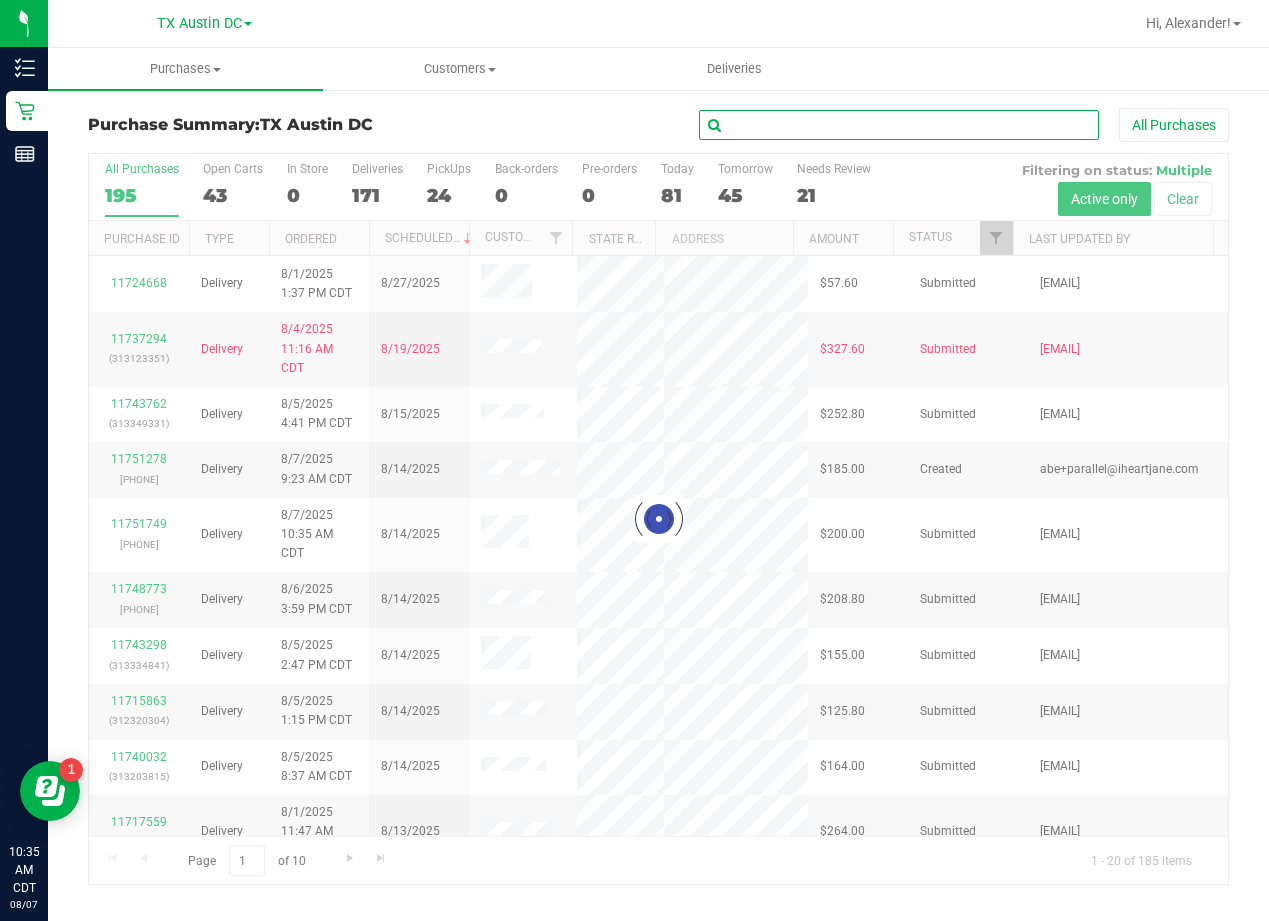 paste on "Wesley Carmack" 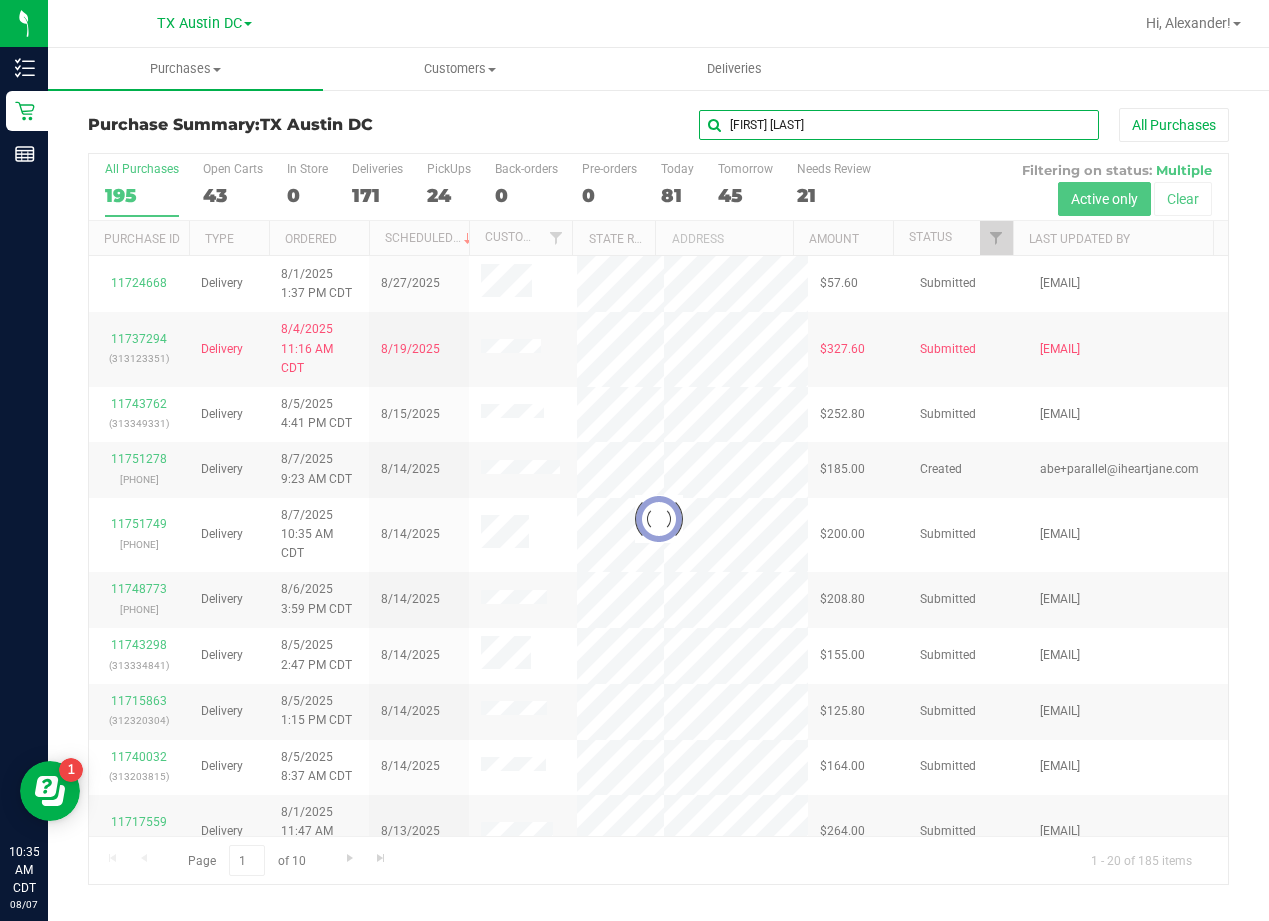 type on "Wesley Carmack" 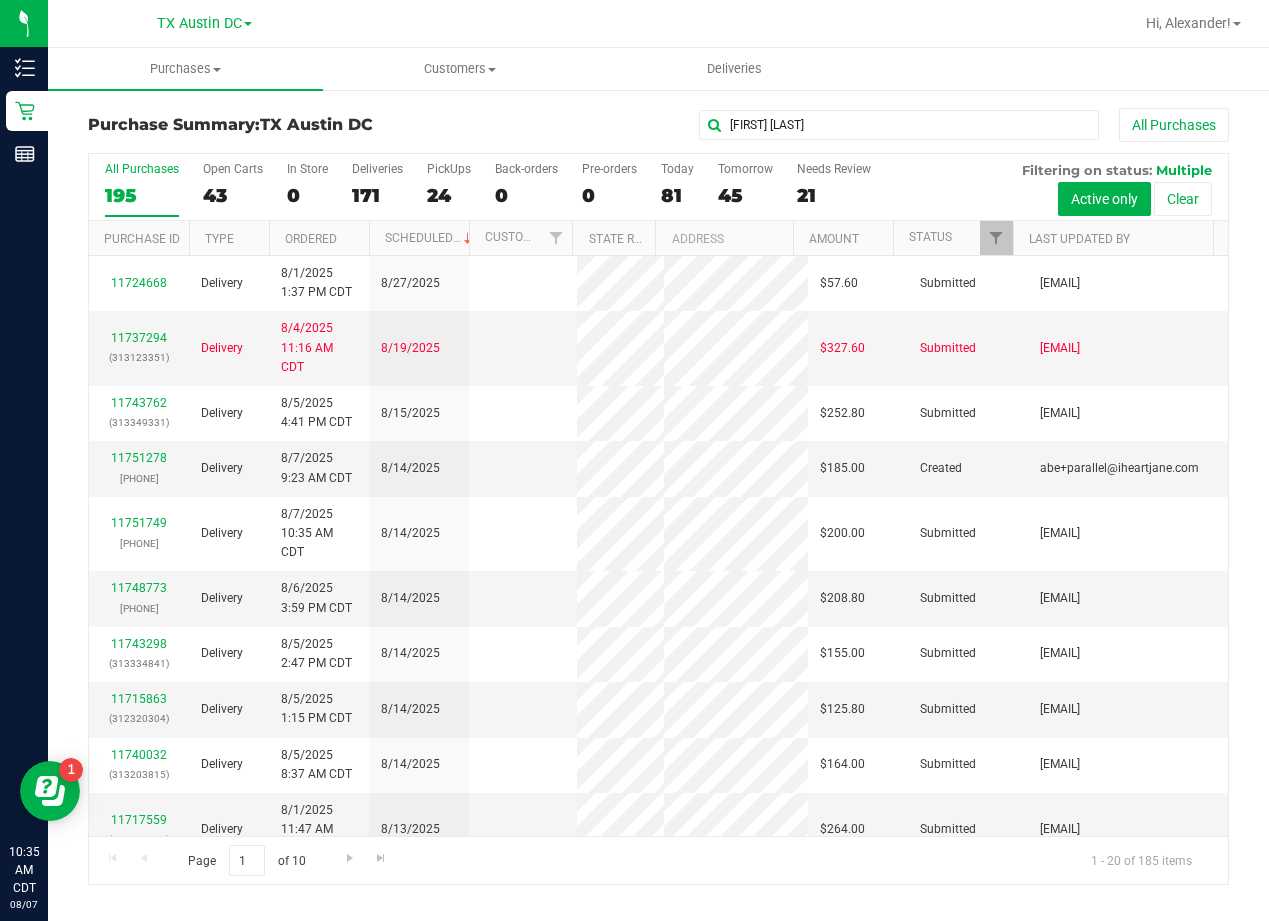 click on "Wesley Carmack
All Purchases" at bounding box center (848, 125) 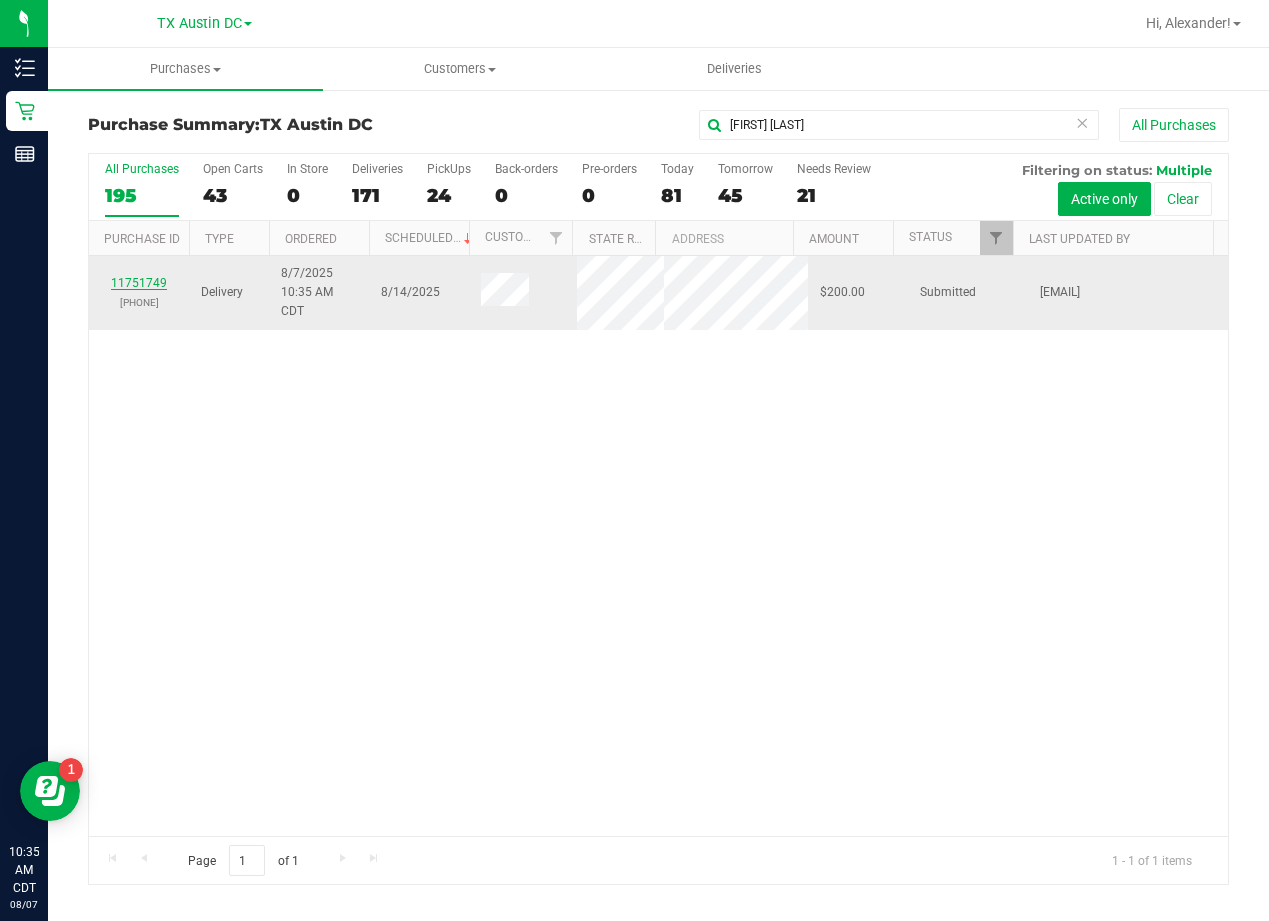 click on "11751749" at bounding box center (139, 283) 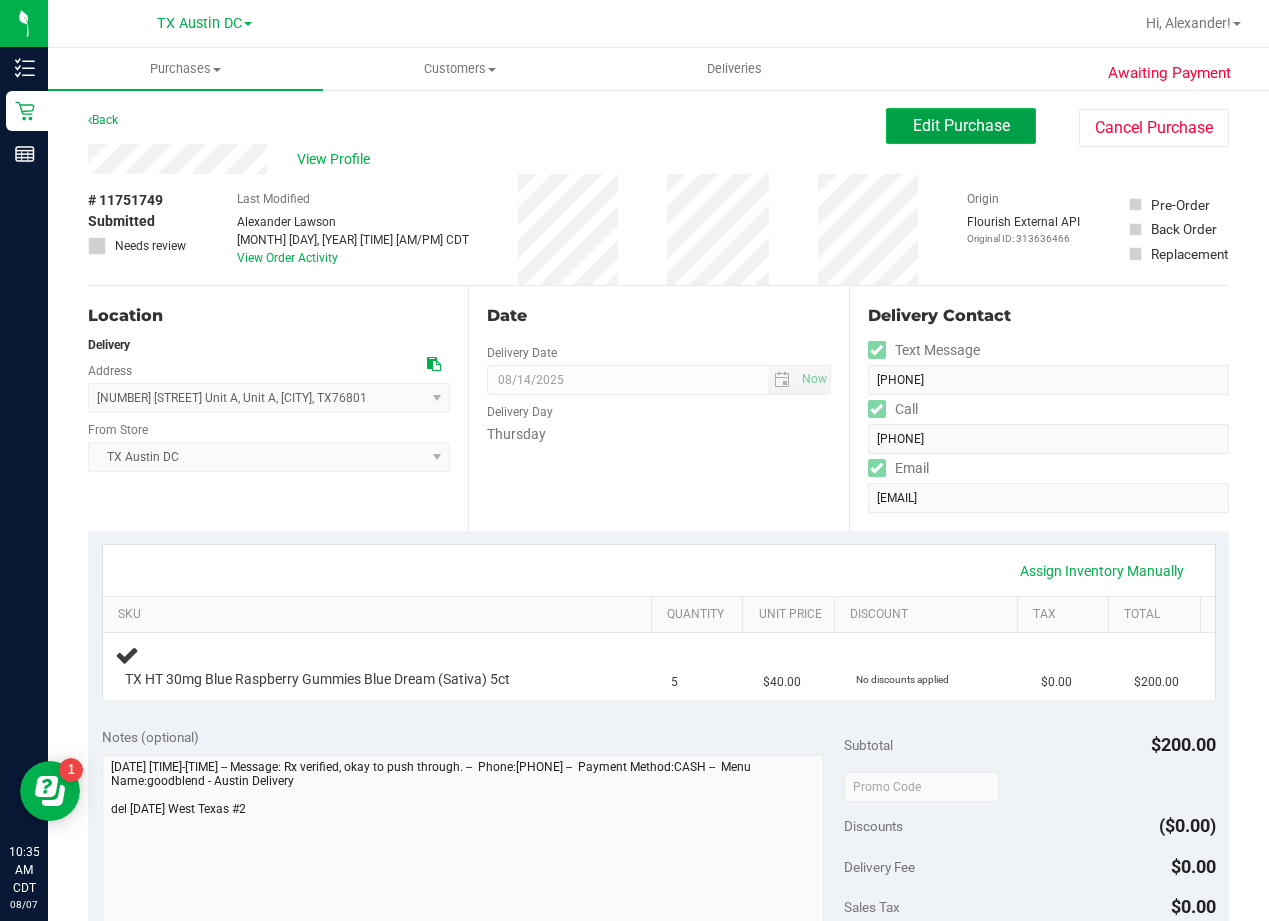 click on "Edit Purchase" at bounding box center [961, 126] 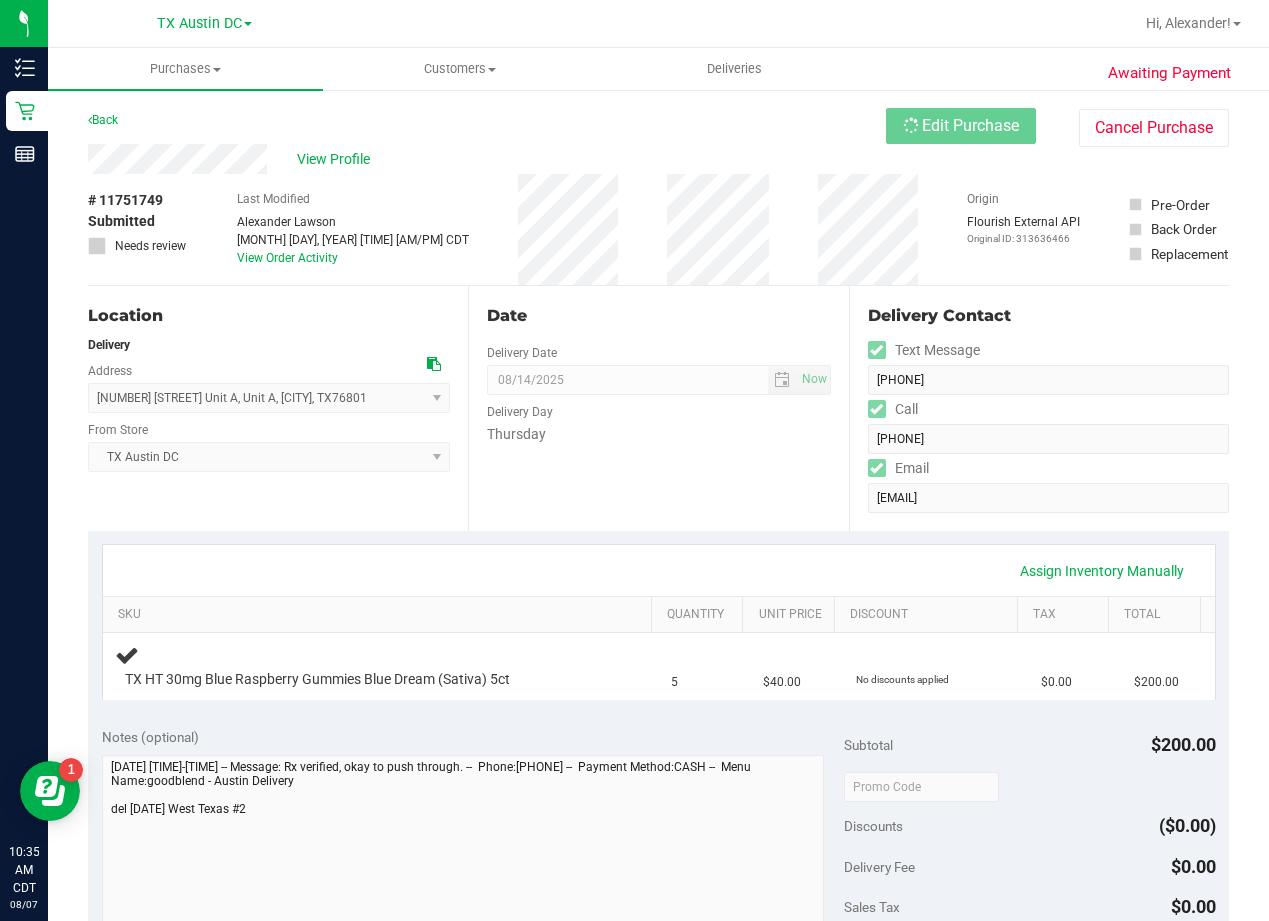 click on "Back
Edit Purchase
Cancel Purchase" at bounding box center [658, 126] 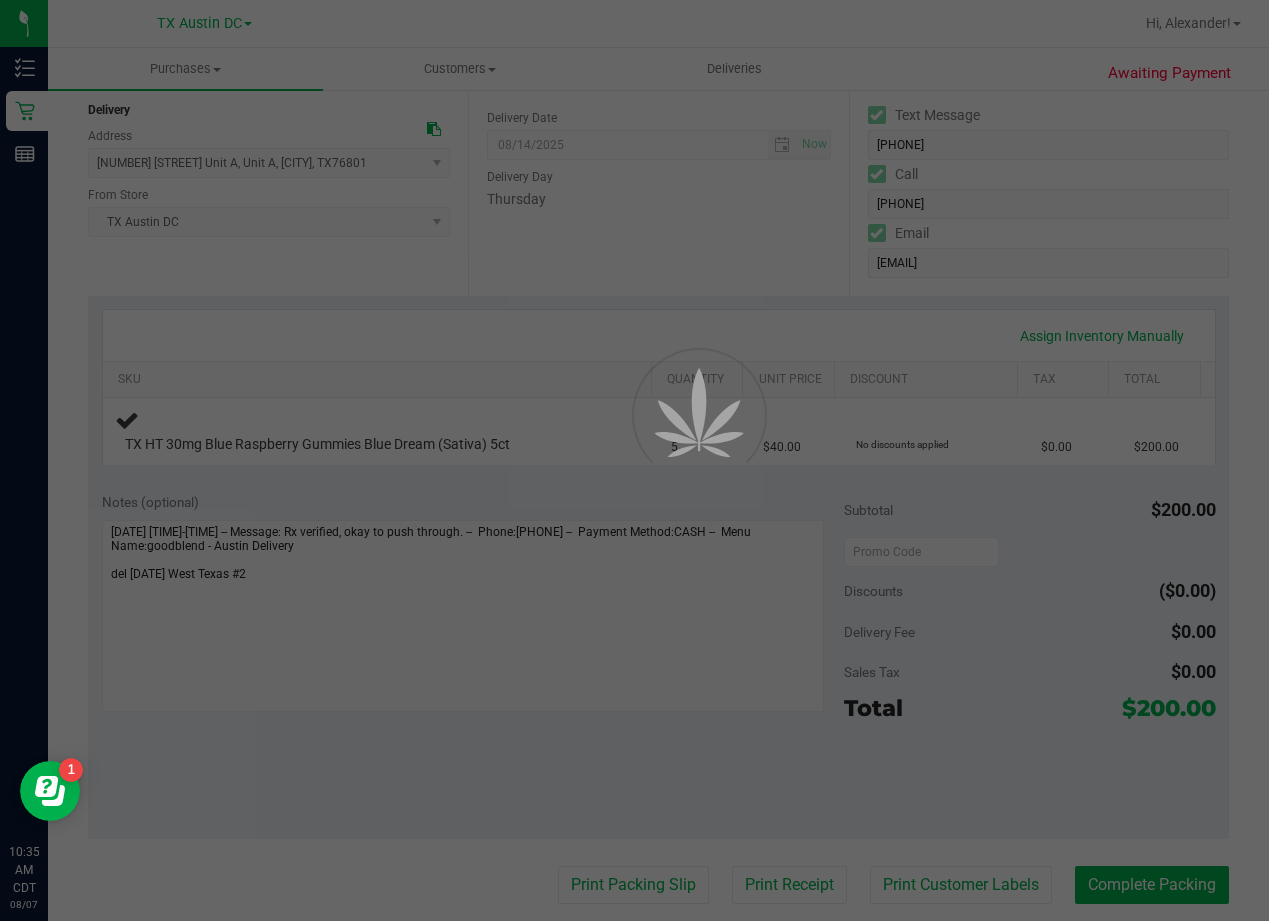 scroll, scrollTop: 300, scrollLeft: 0, axis: vertical 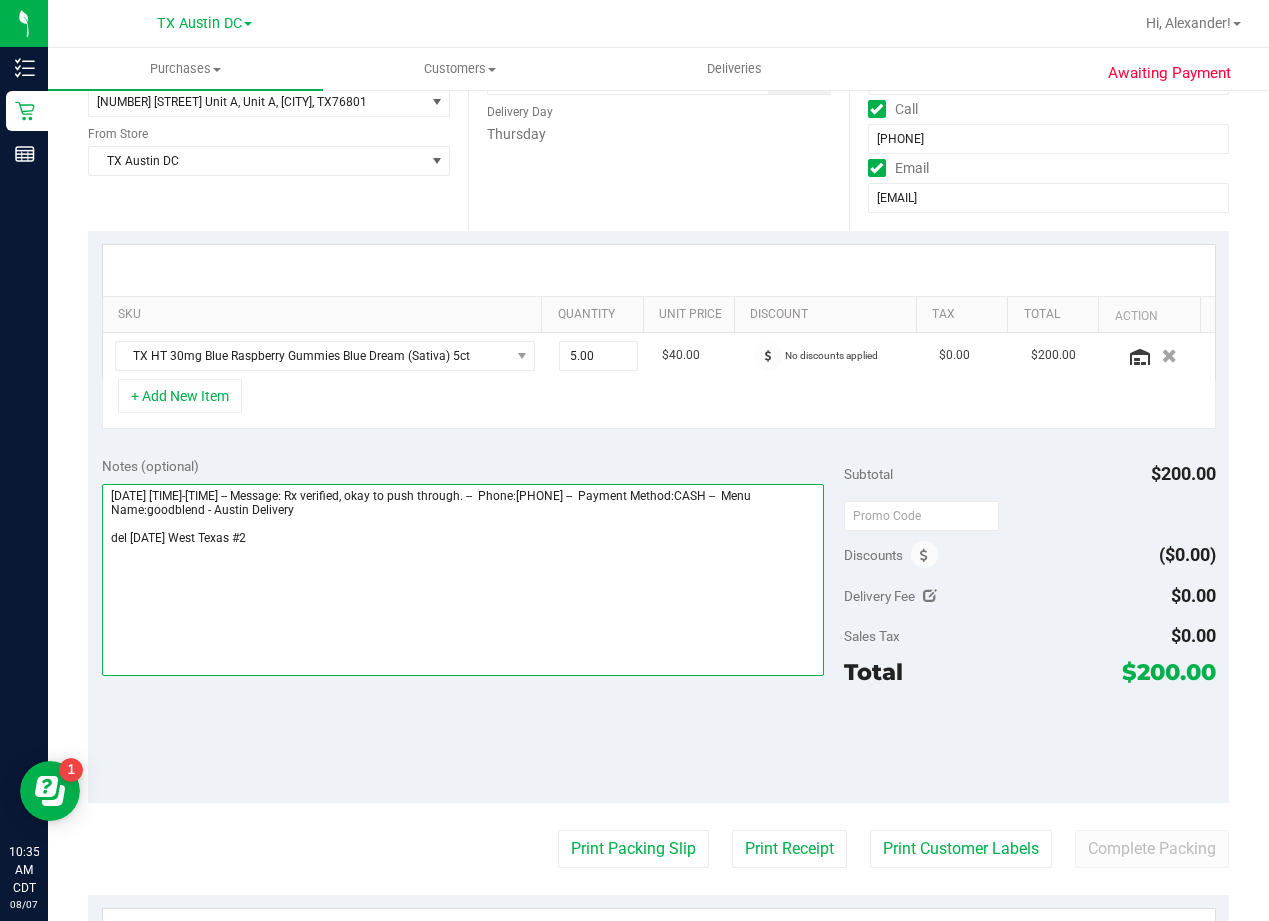click at bounding box center [463, 580] 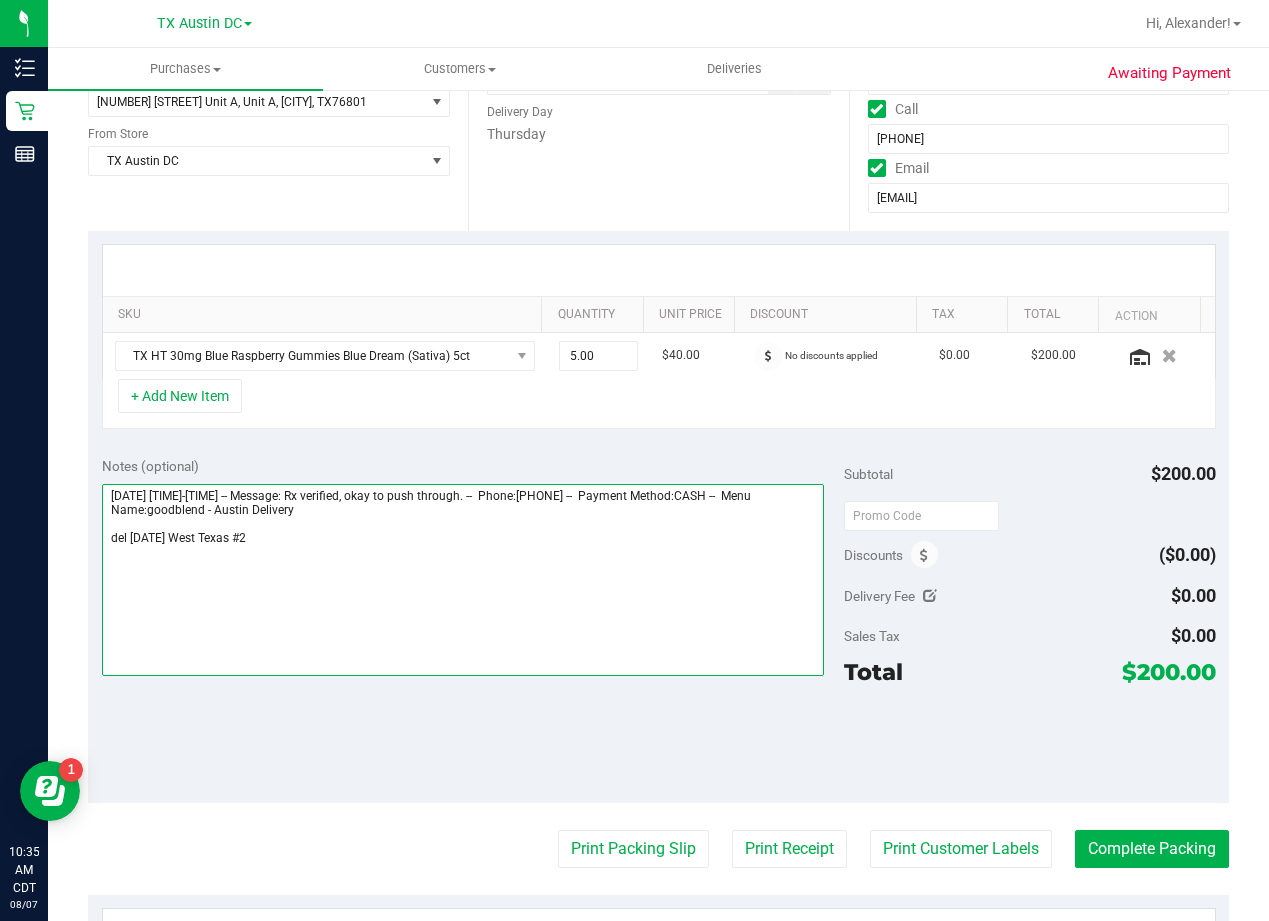 click at bounding box center (463, 580) 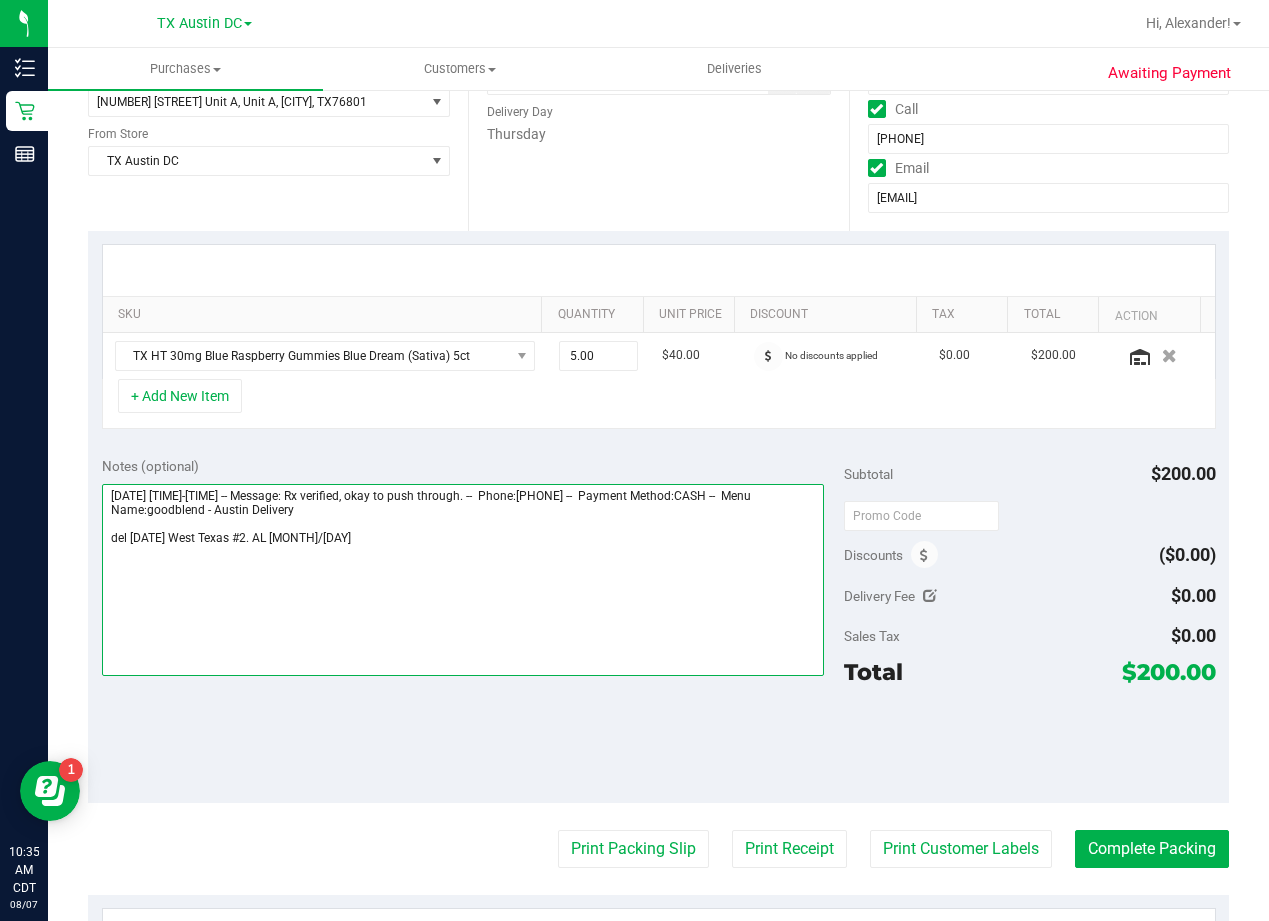 click at bounding box center [463, 580] 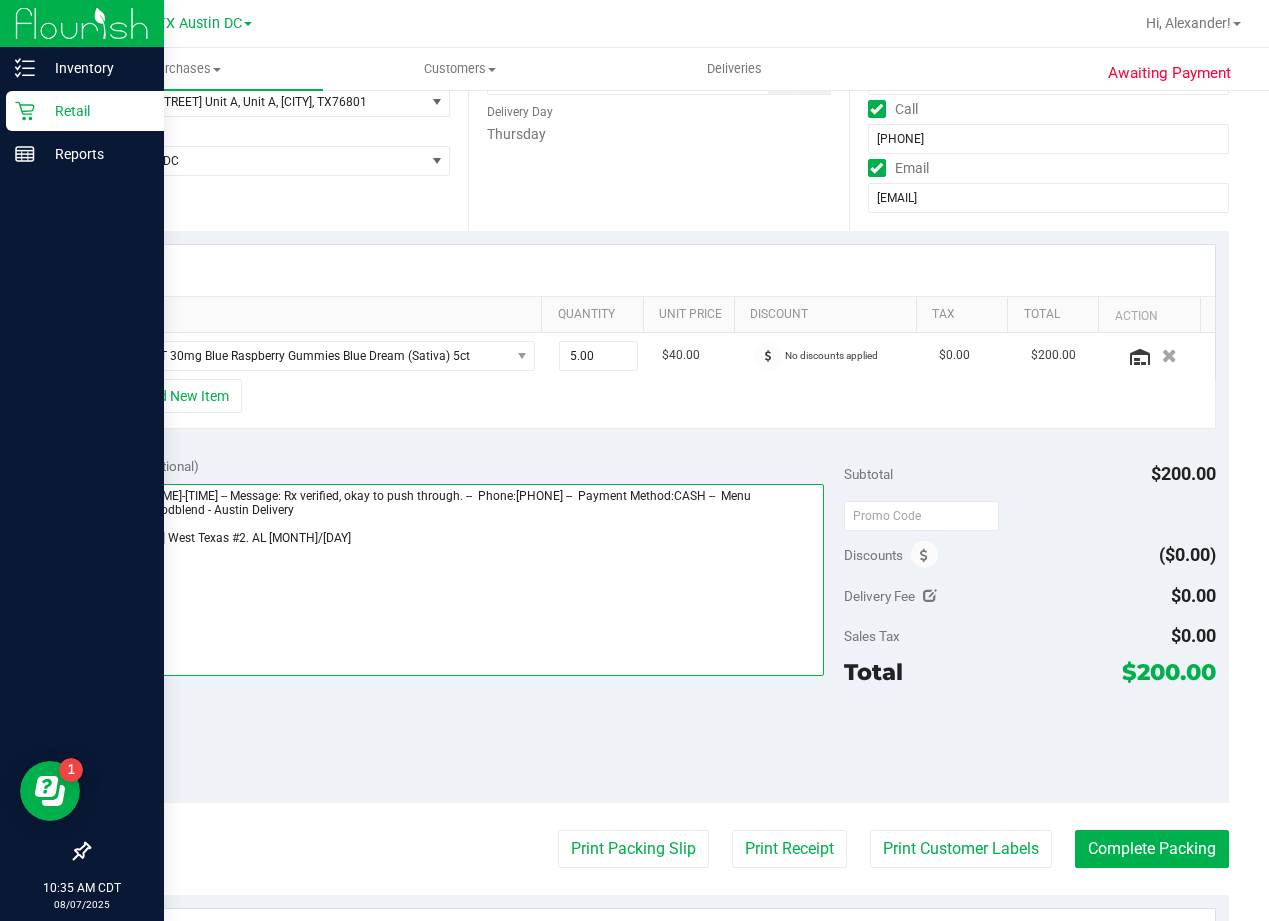 type on "[DAY] [DATE] [TIME] -- Message: Rx verified, okay to push through. --  Phone:[PHONE] --  Payment Method:CASH --  Menu Name:goodblend - Austin Delivery
del [DATE] West Texas #2. AL [DATE]" 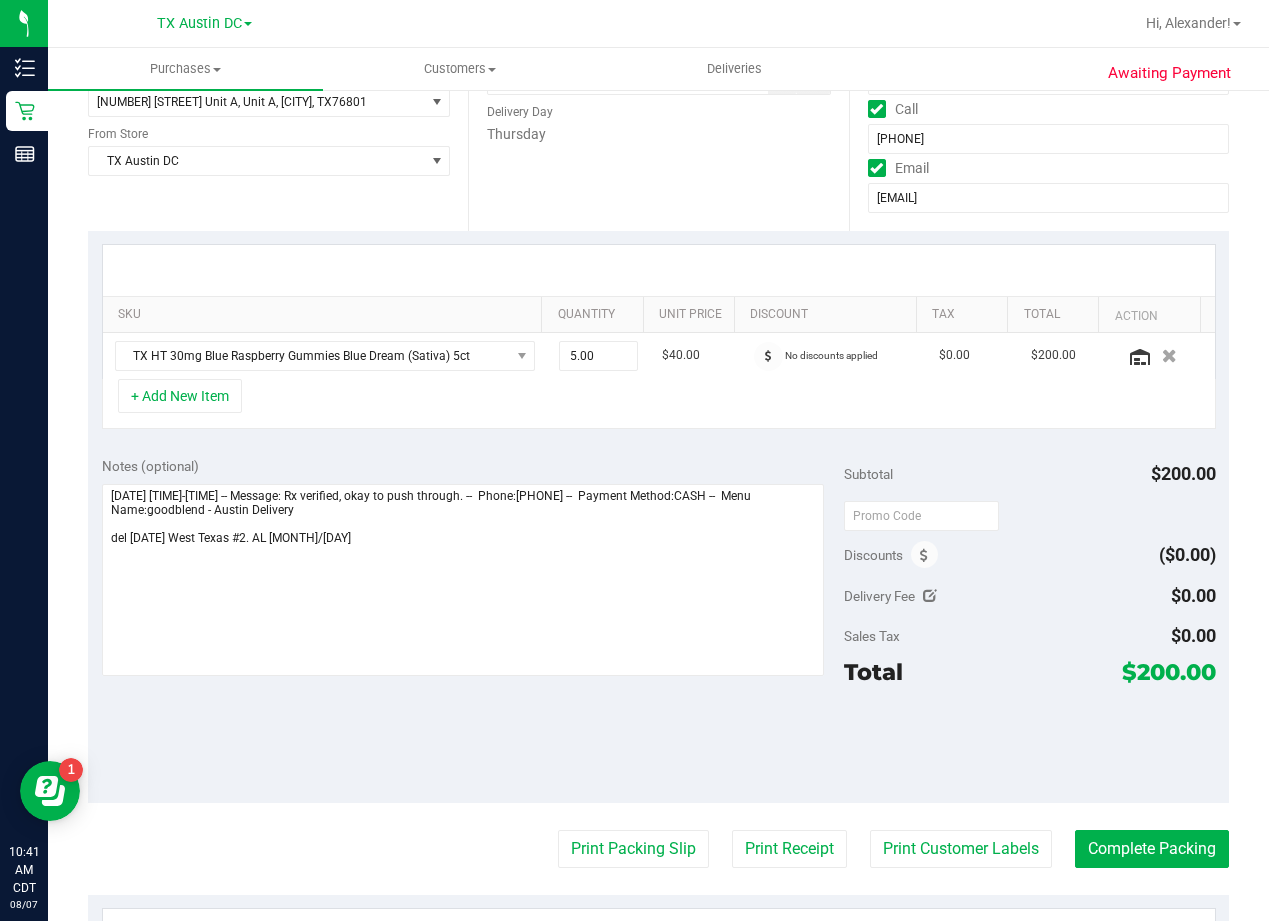 click at bounding box center [659, 270] 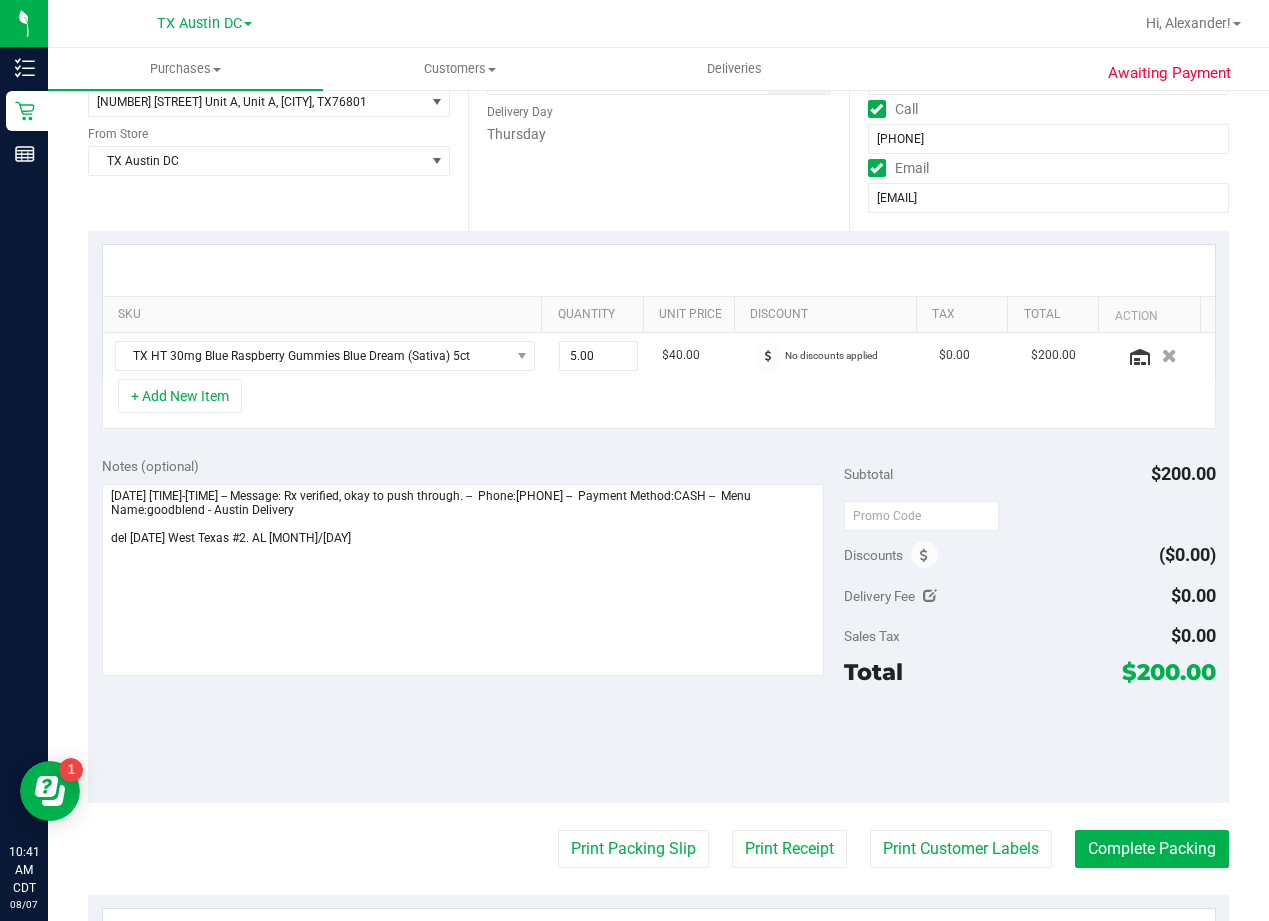 click on "Date
Delivery Date
08/14/2025
Now
08/14/2025 08:00 AM
Now
Delivery Day
Thursday" at bounding box center [658, 108] 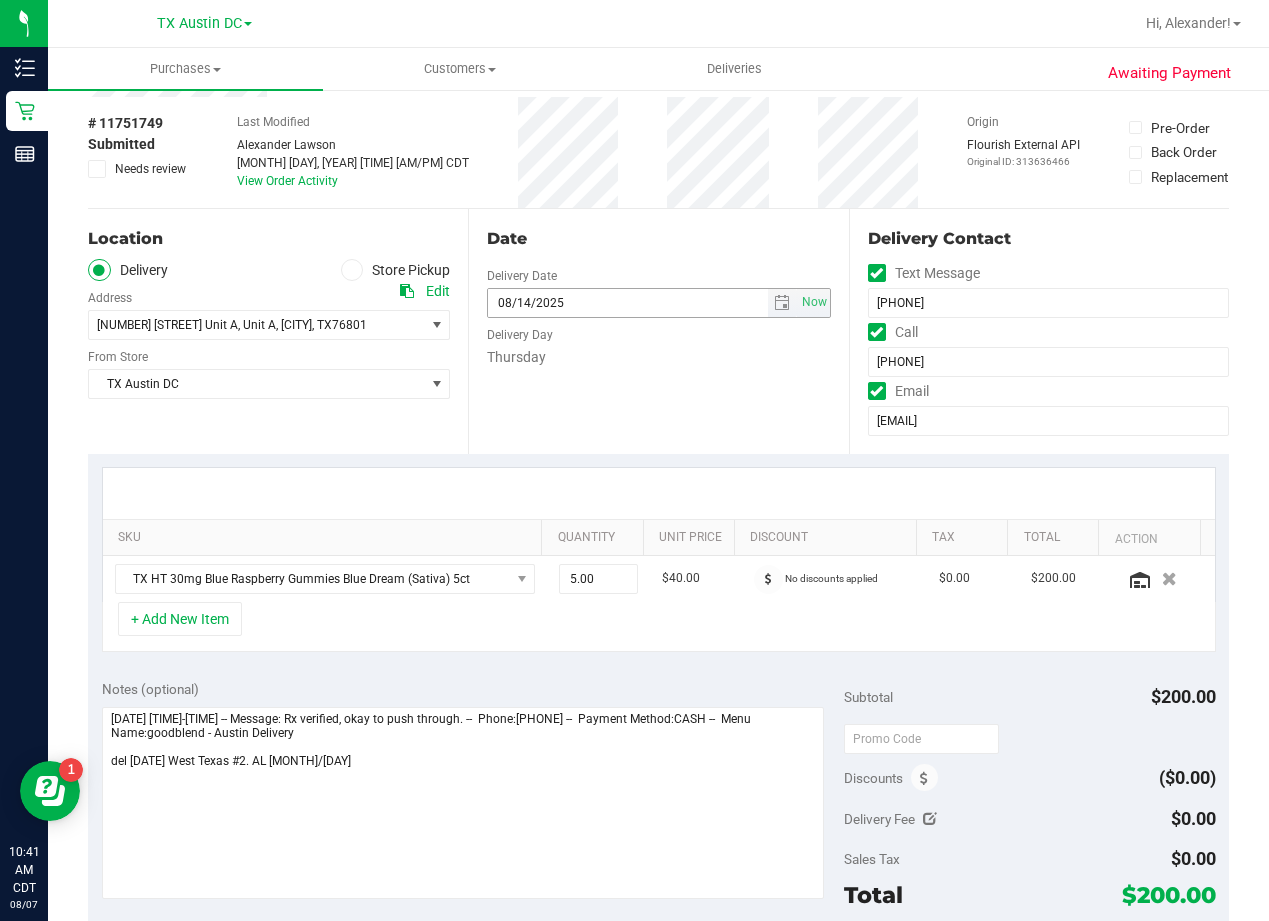scroll, scrollTop: 0, scrollLeft: 0, axis: both 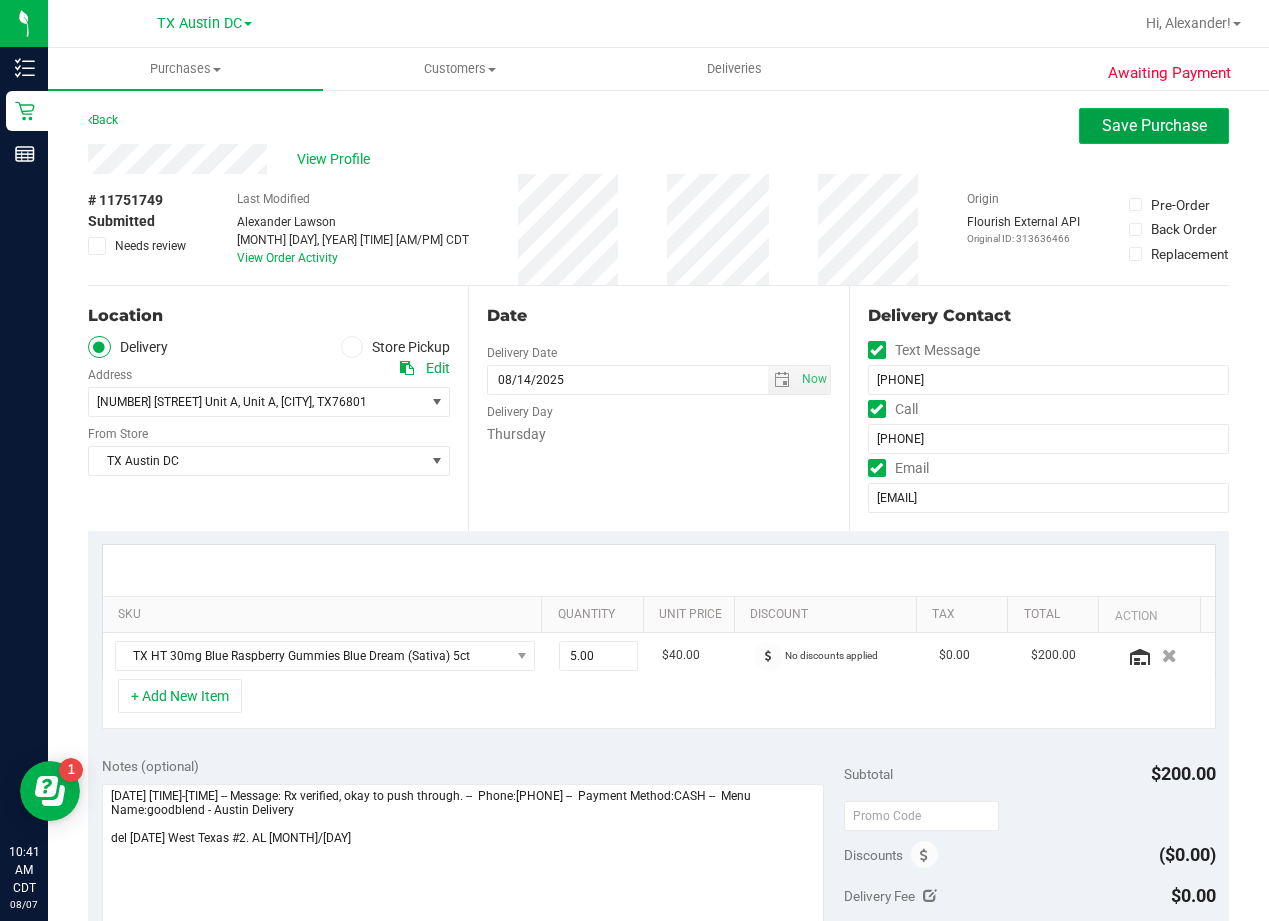 click on "Save Purchase" at bounding box center [1154, 125] 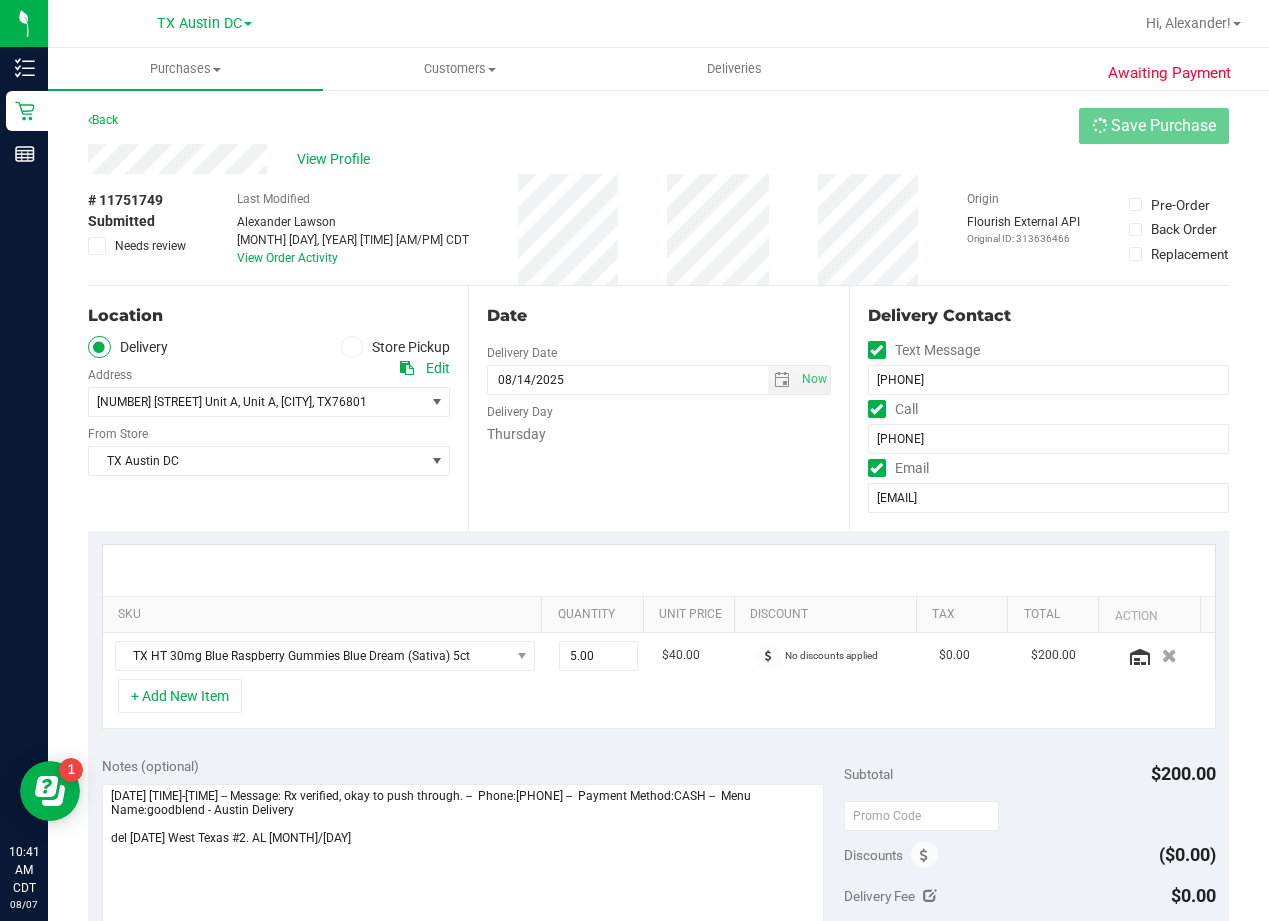 scroll, scrollTop: 100, scrollLeft: 0, axis: vertical 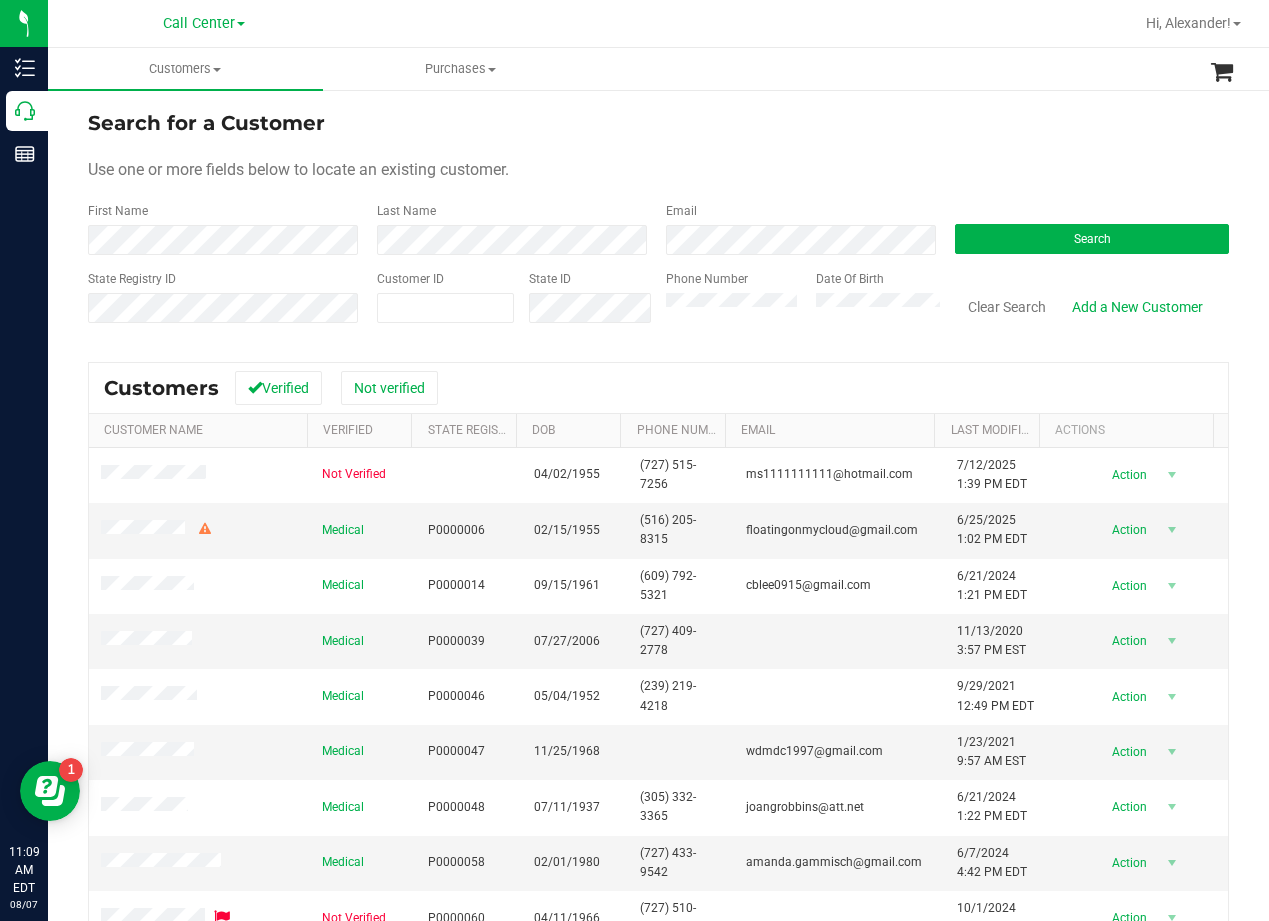 drag, startPoint x: 792, startPoint y: 159, endPoint x: 507, endPoint y: 257, distance: 301.3785 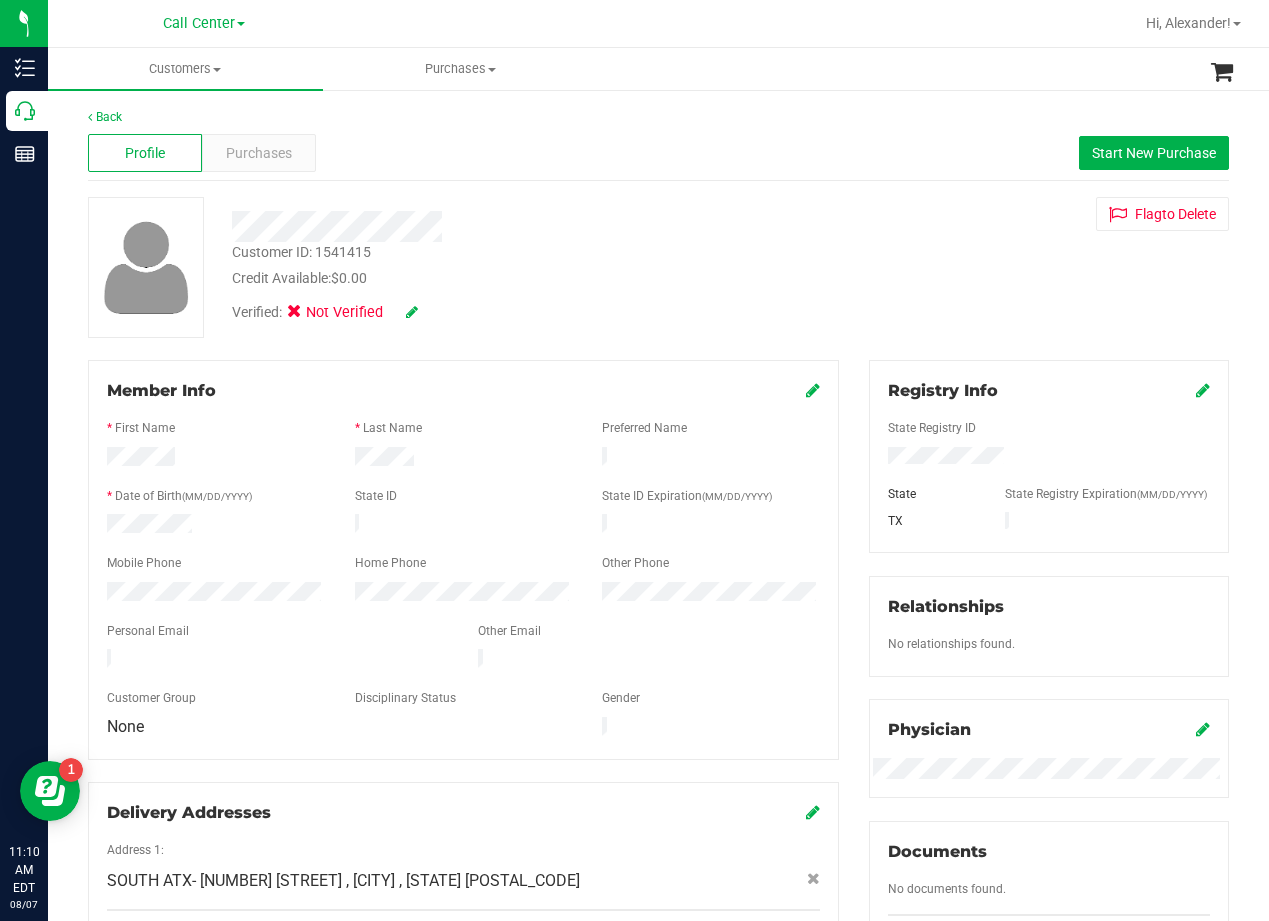 click on "Customer ID: 1541415
Credit Available:
$0.00
Verified:
Not Verified
Flag  to Delete" at bounding box center [658, 267] 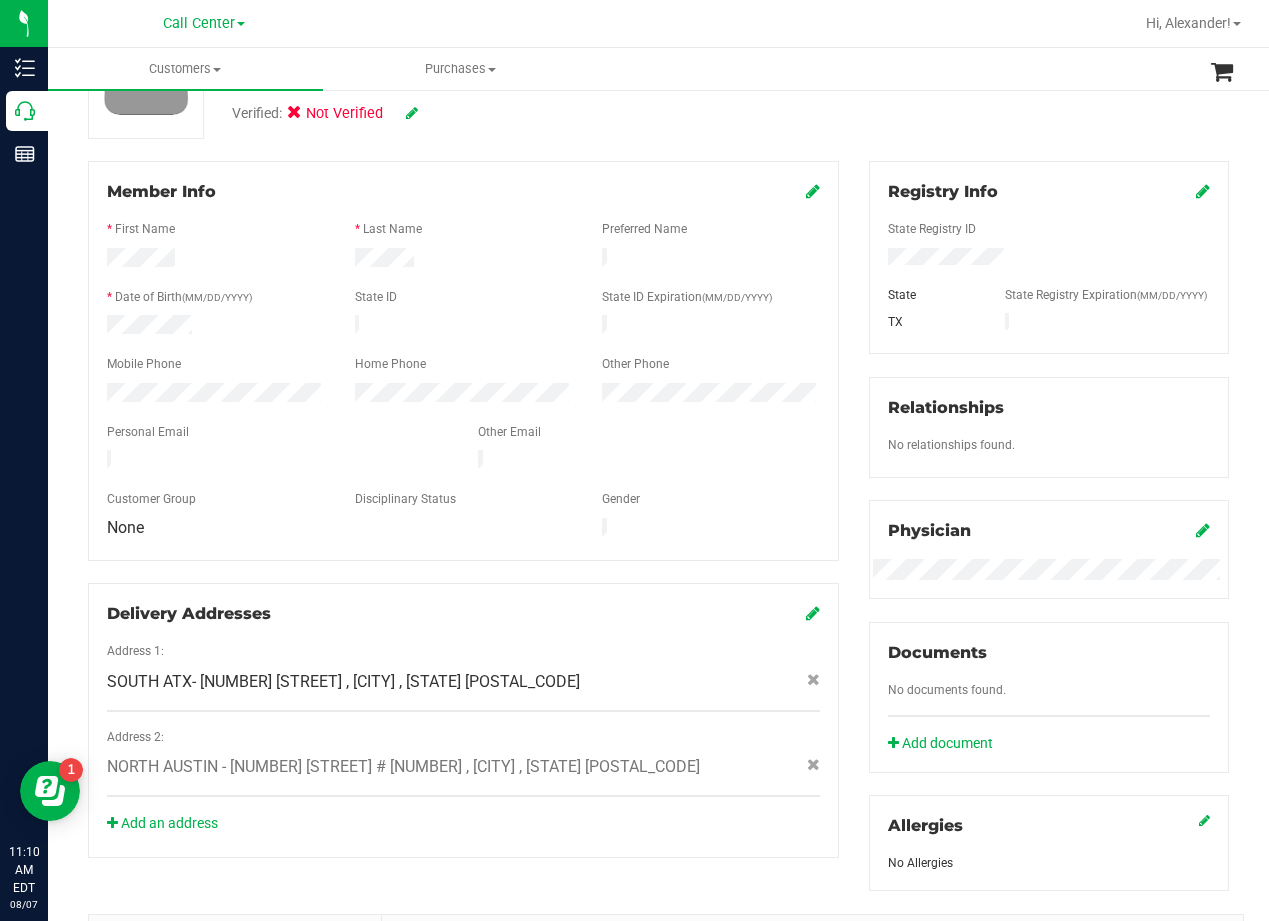 scroll, scrollTop: 0, scrollLeft: 0, axis: both 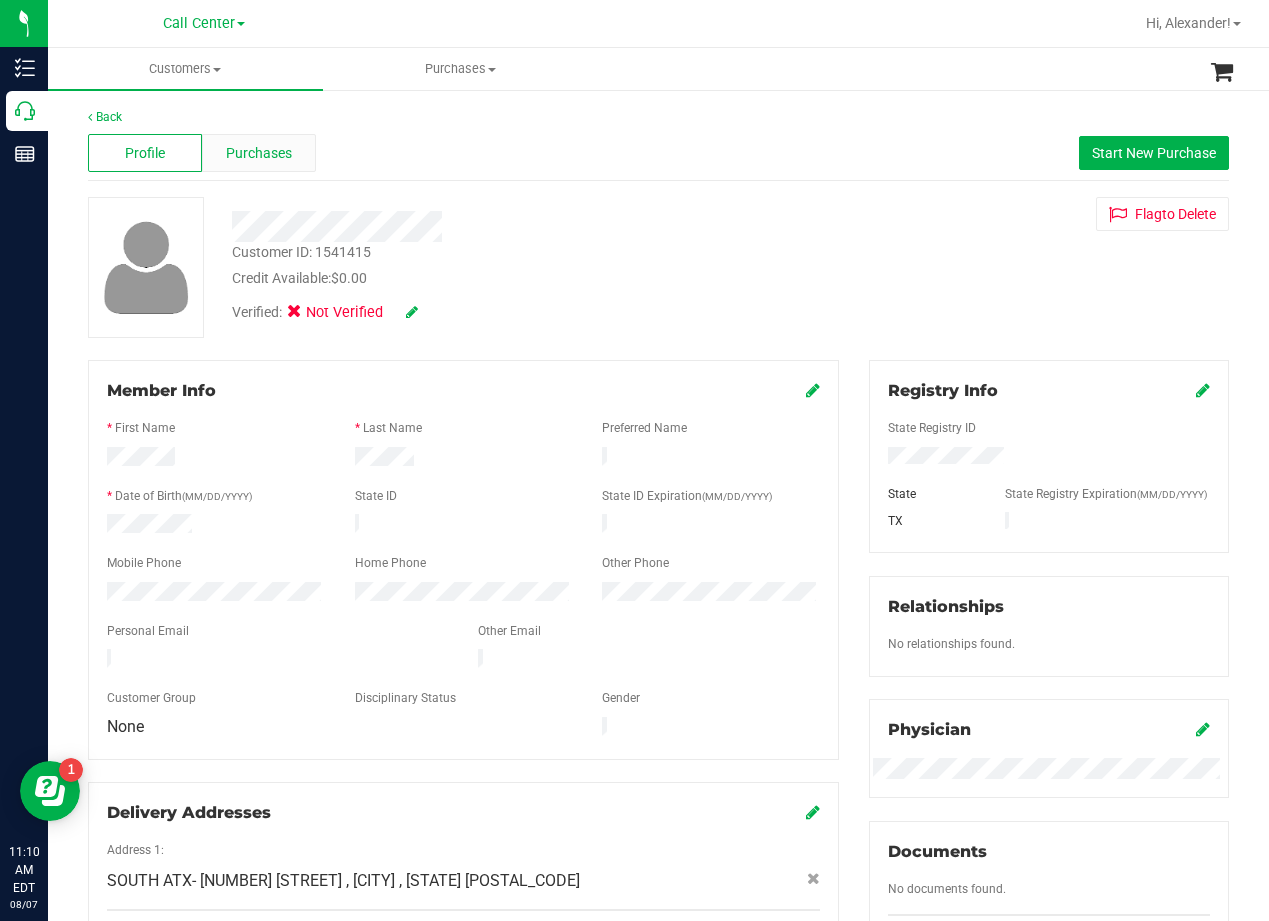 click on "Purchases" at bounding box center (259, 153) 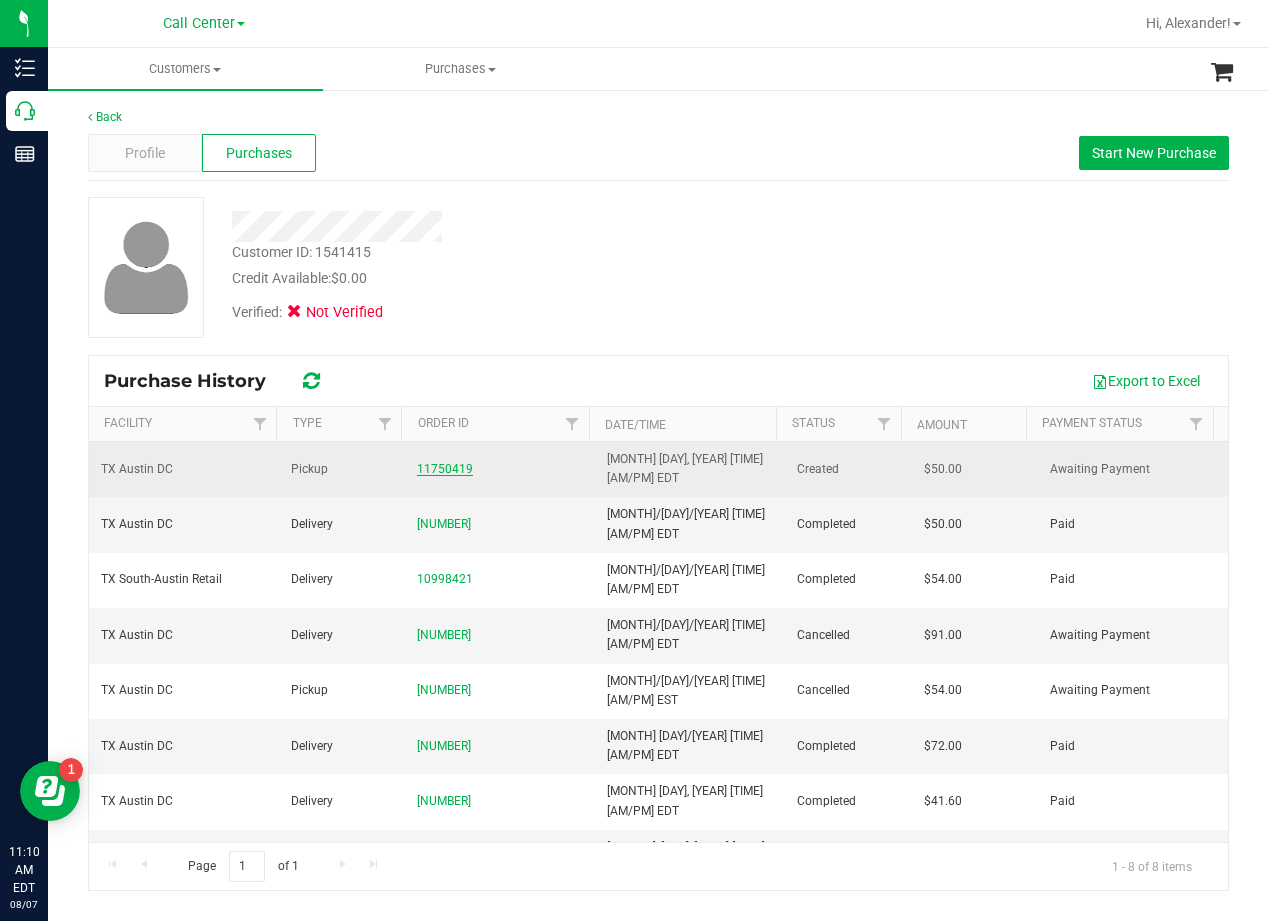 click on "11750419" at bounding box center (445, 469) 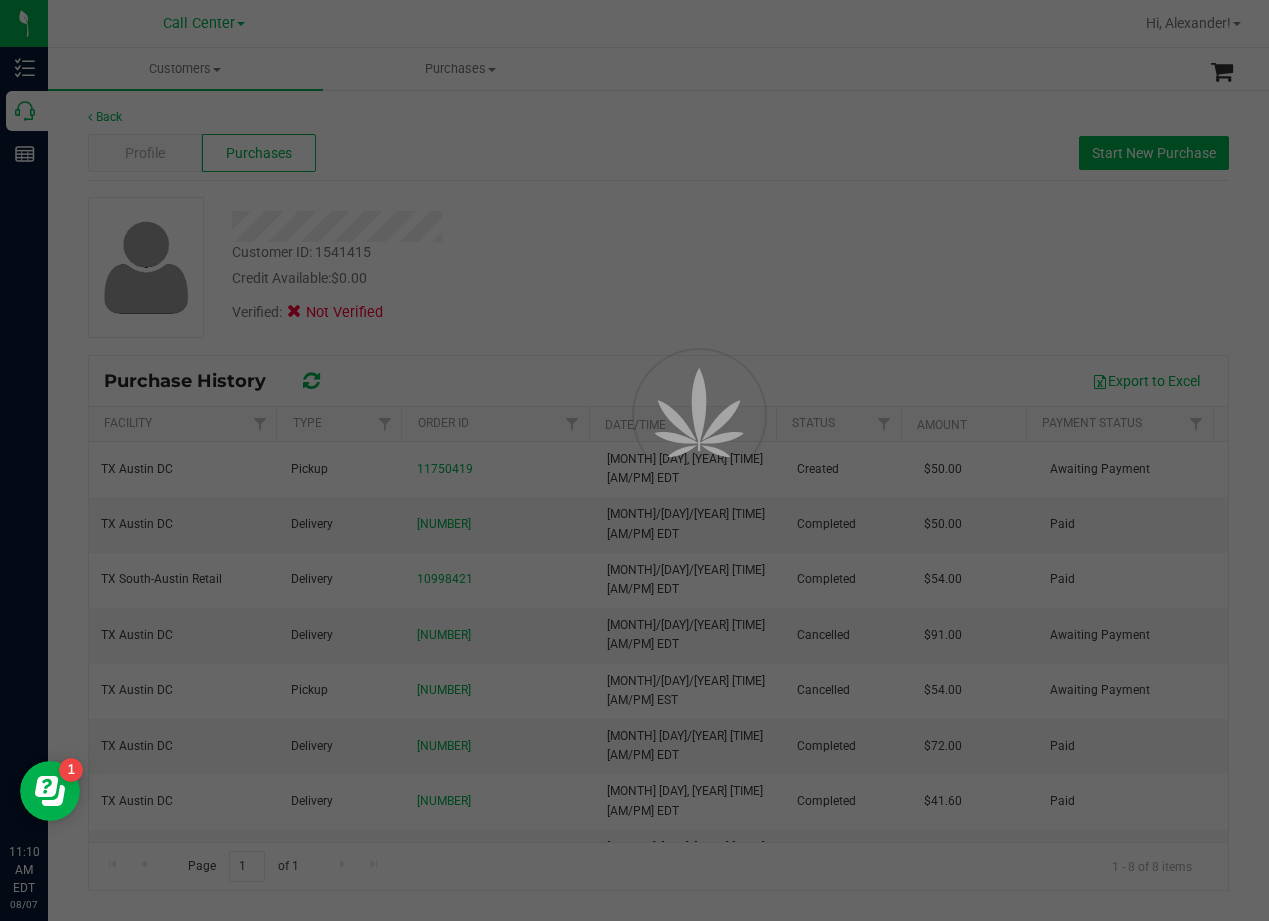 click at bounding box center [634, 460] 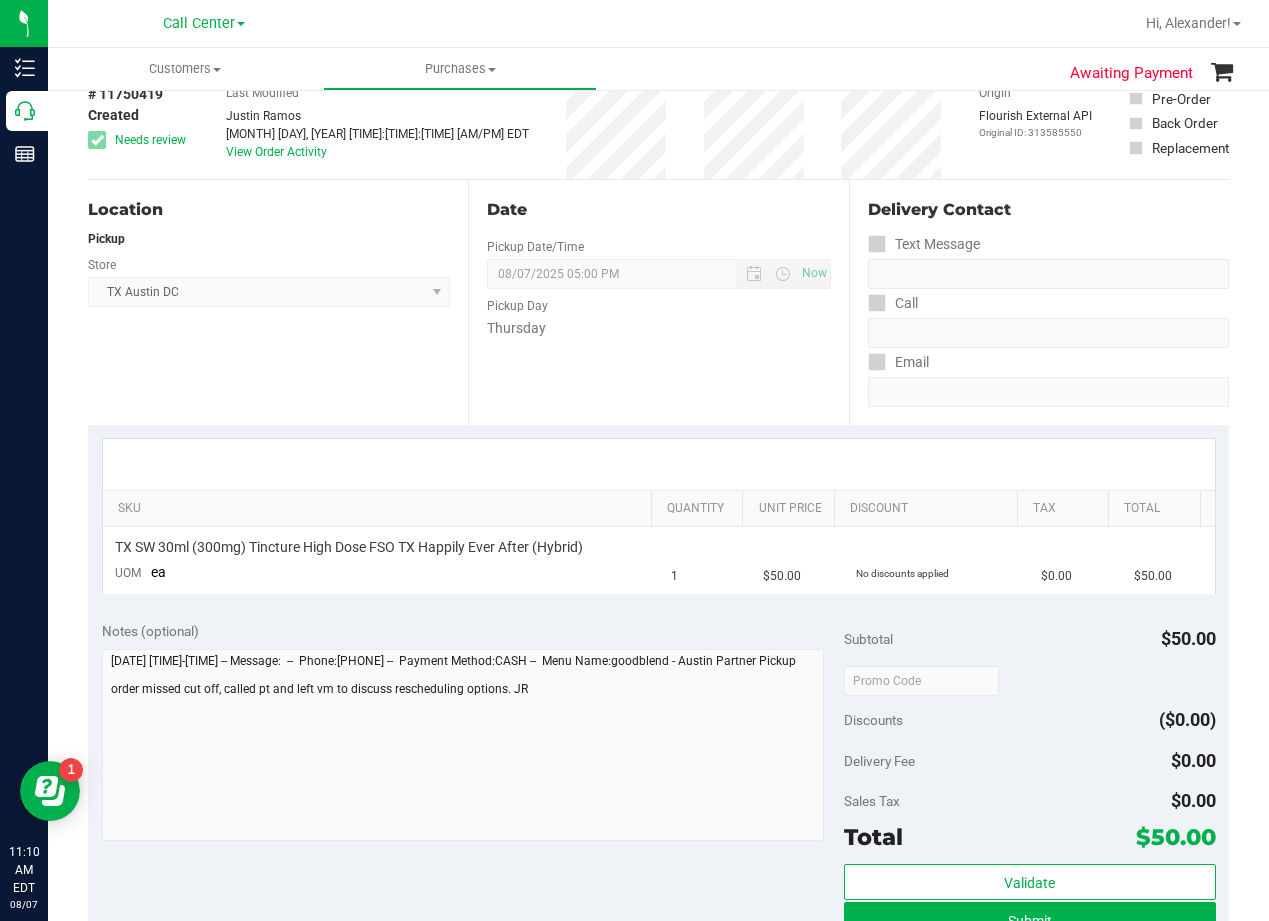 scroll, scrollTop: 0, scrollLeft: 0, axis: both 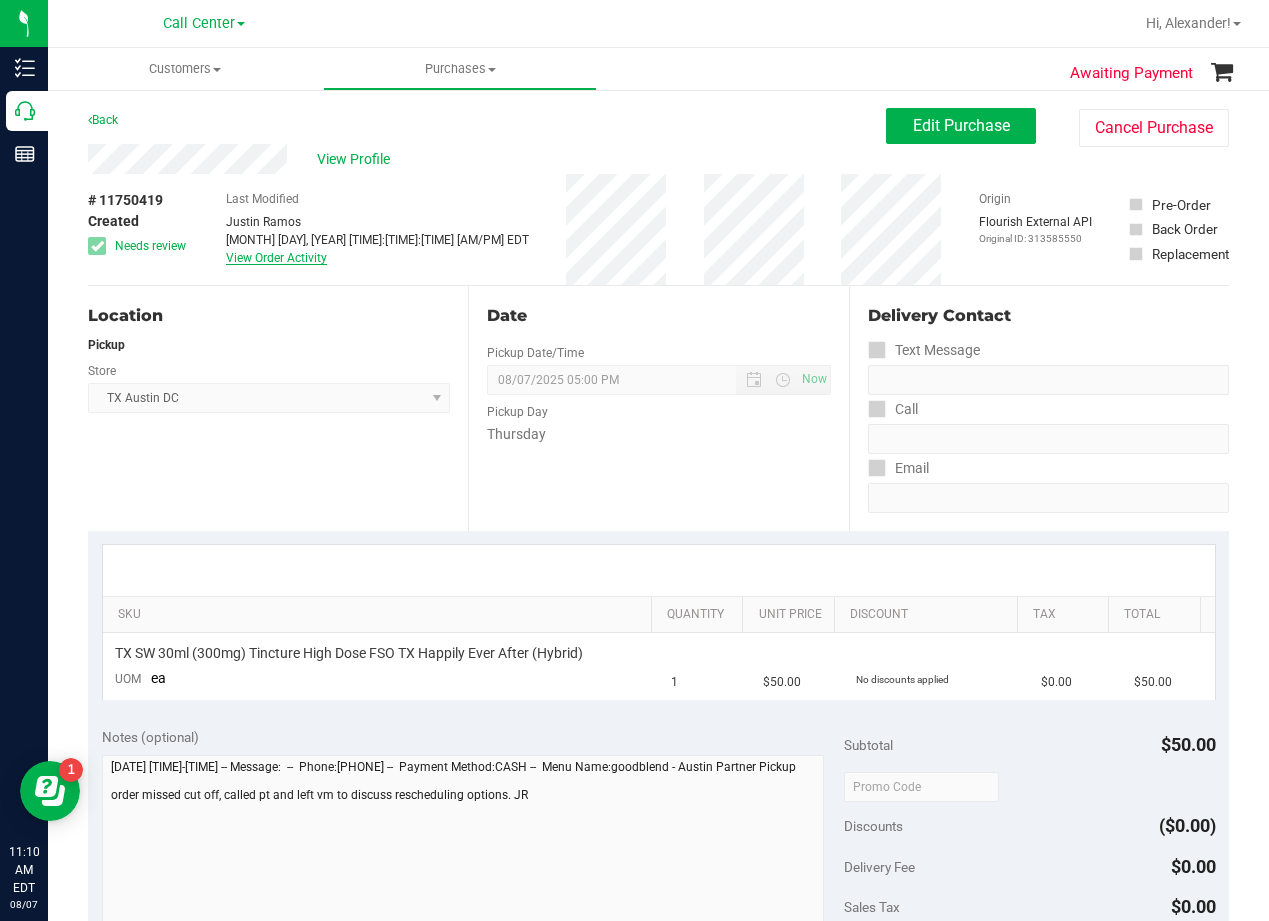 click on "View Order Activity" at bounding box center (276, 258) 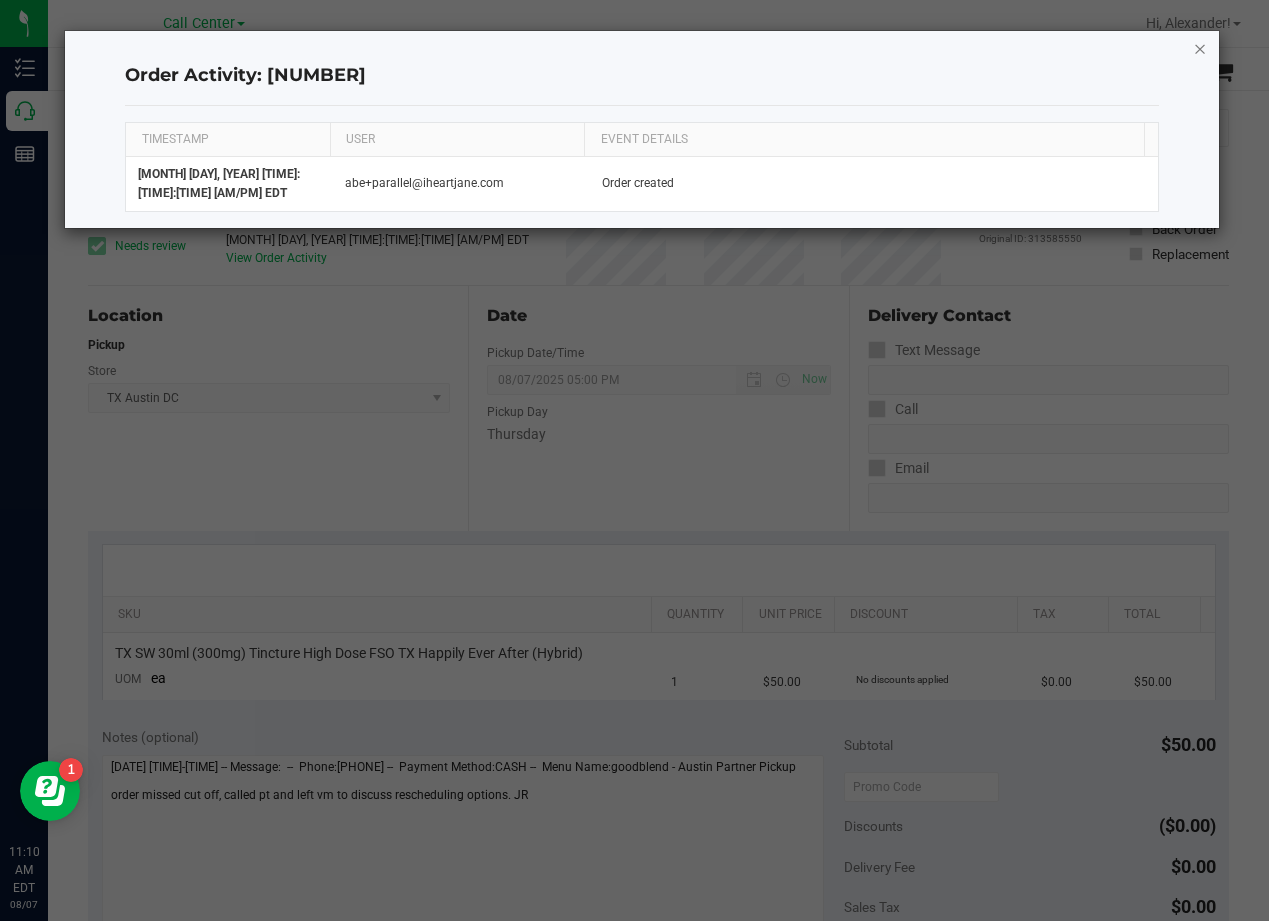 click 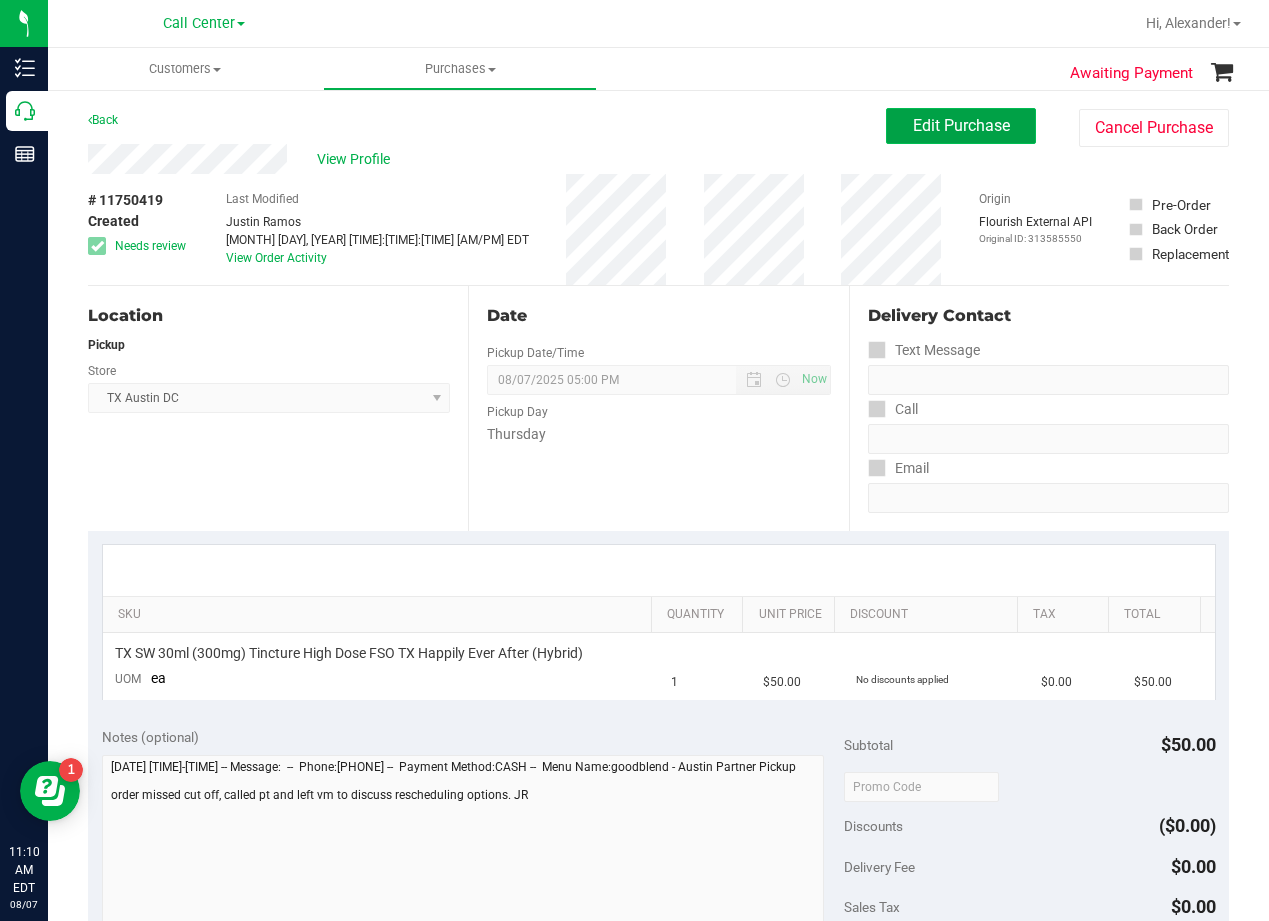 click on "Edit Purchase" at bounding box center (961, 125) 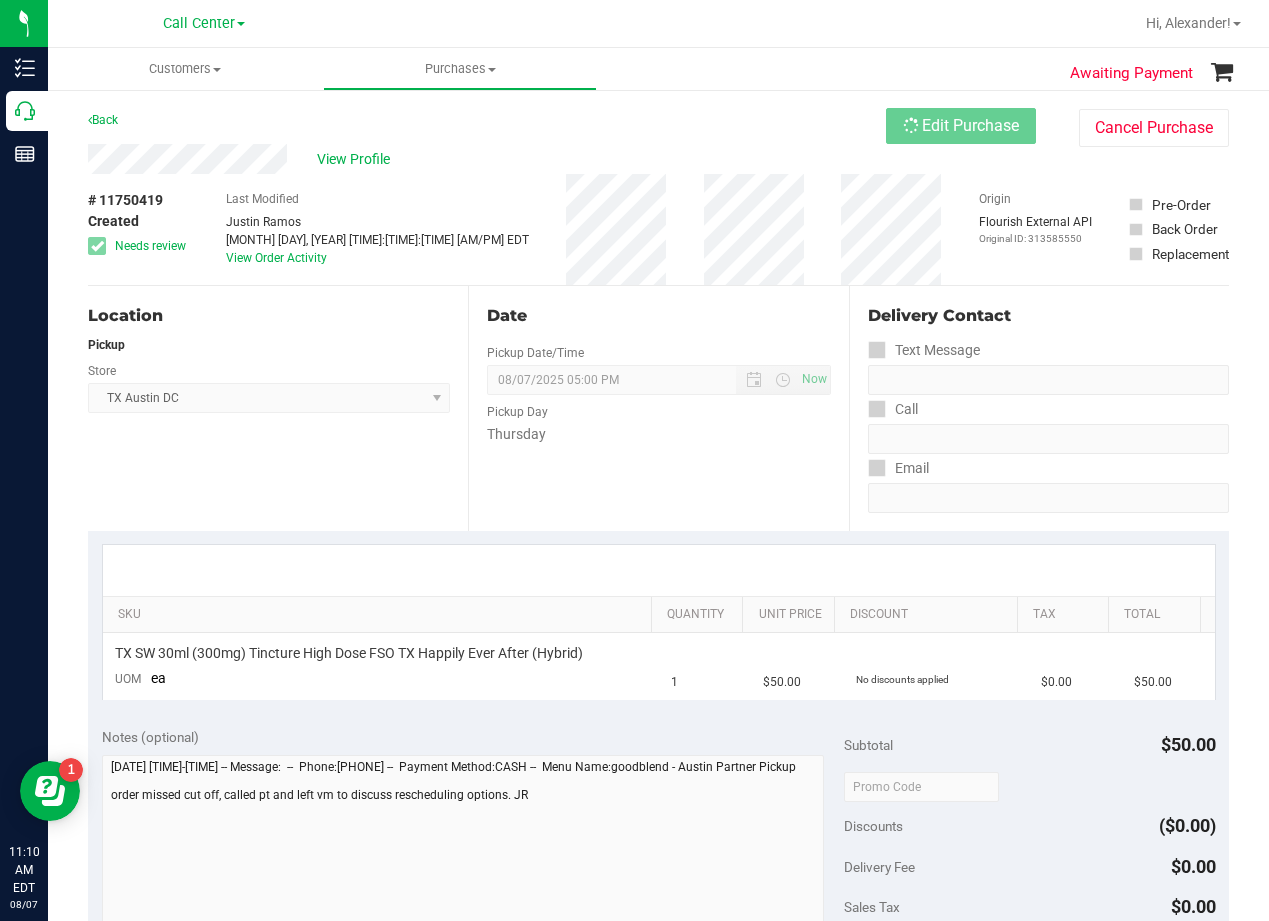 click on "View Profile" at bounding box center [487, 159] 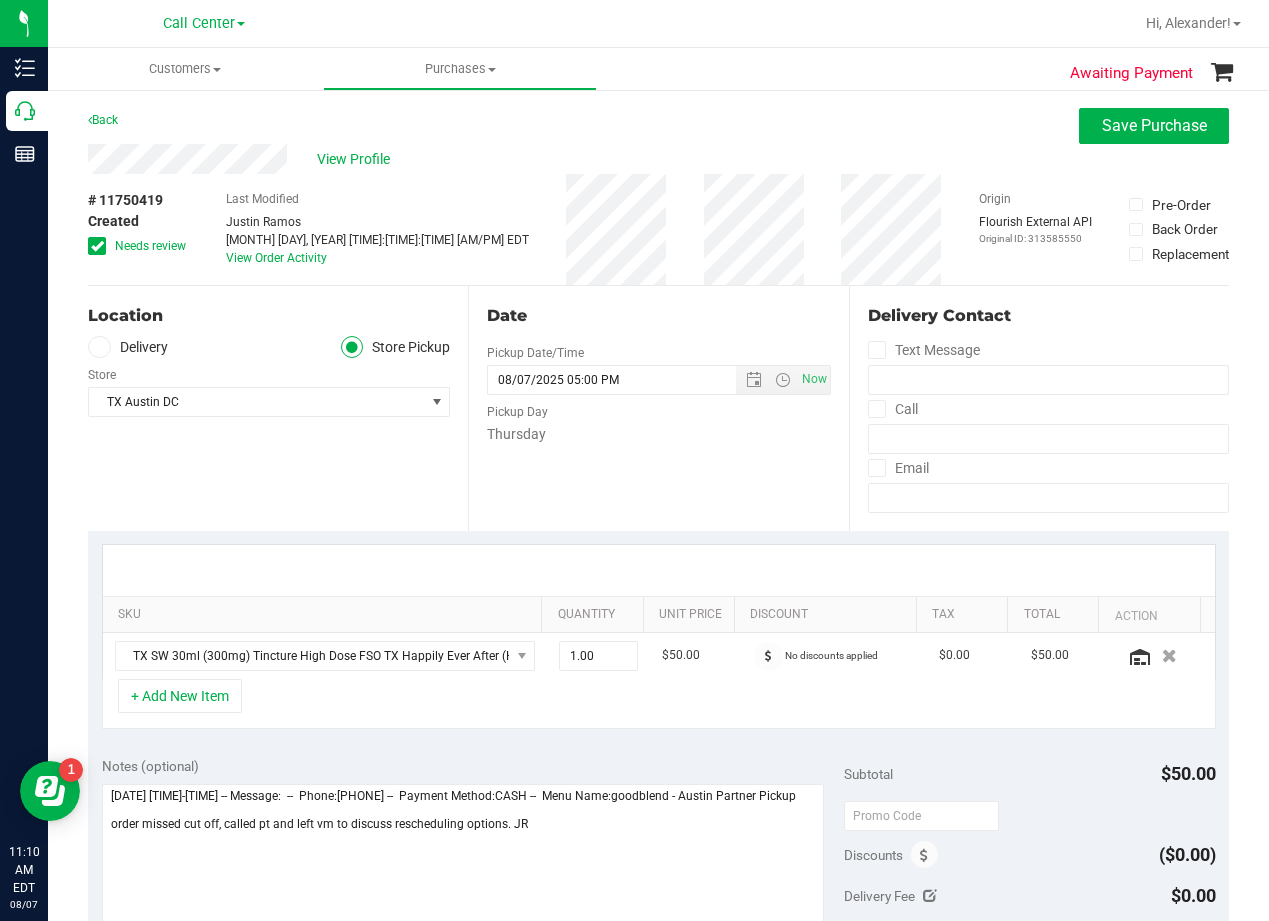 click on "Delivery" at bounding box center (128, 347) 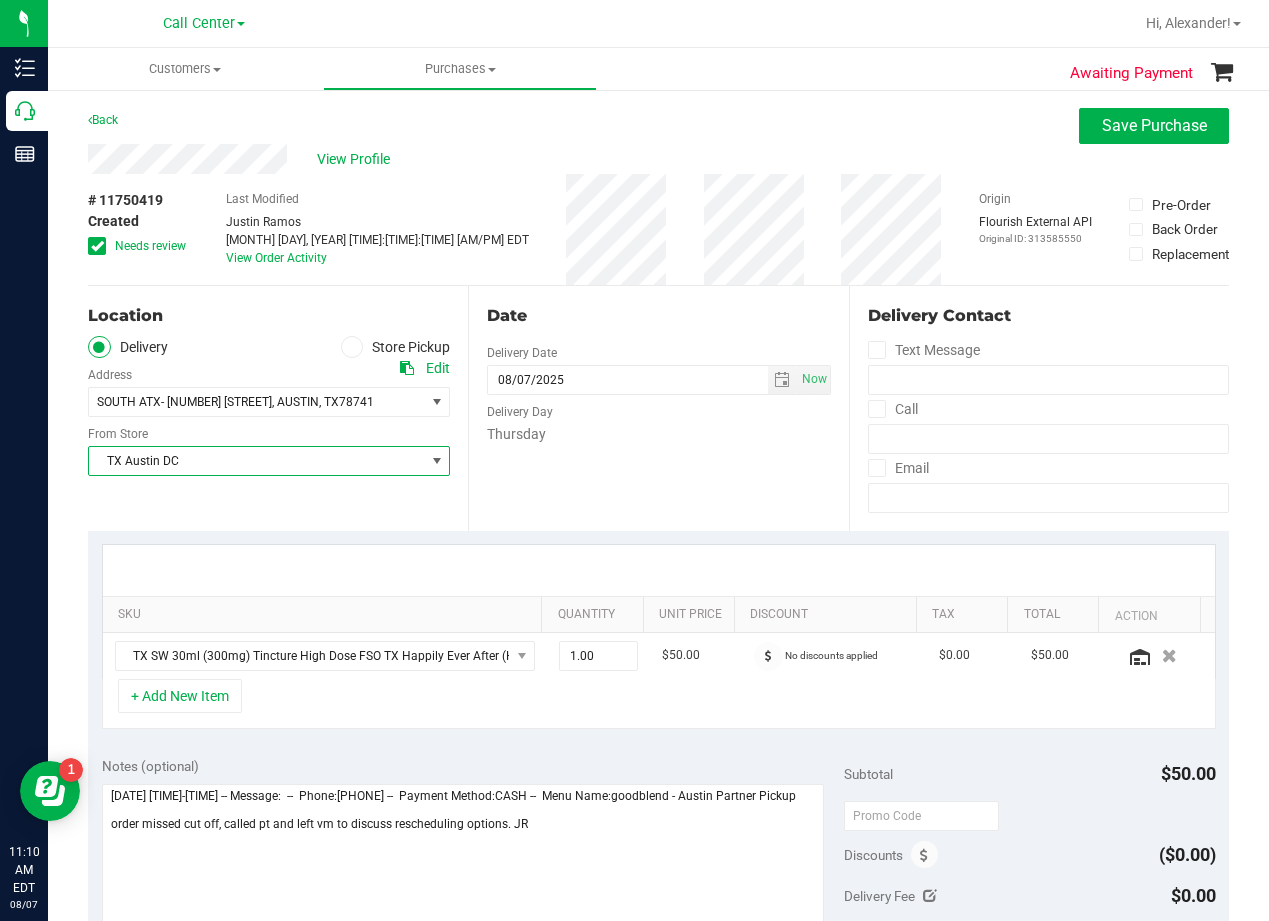 click on "TX Austin DC" at bounding box center [256, 461] 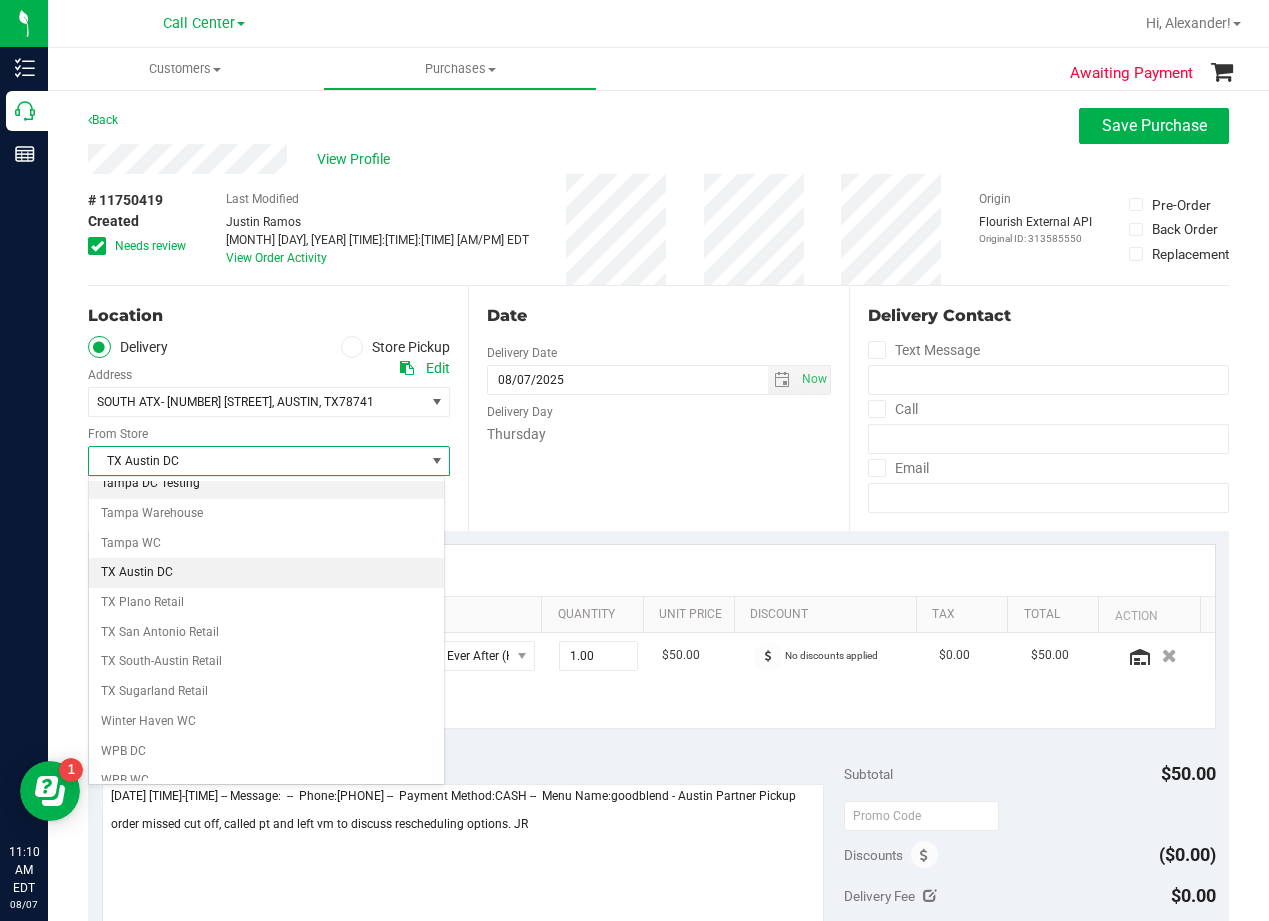 scroll, scrollTop: 1453, scrollLeft: 0, axis: vertical 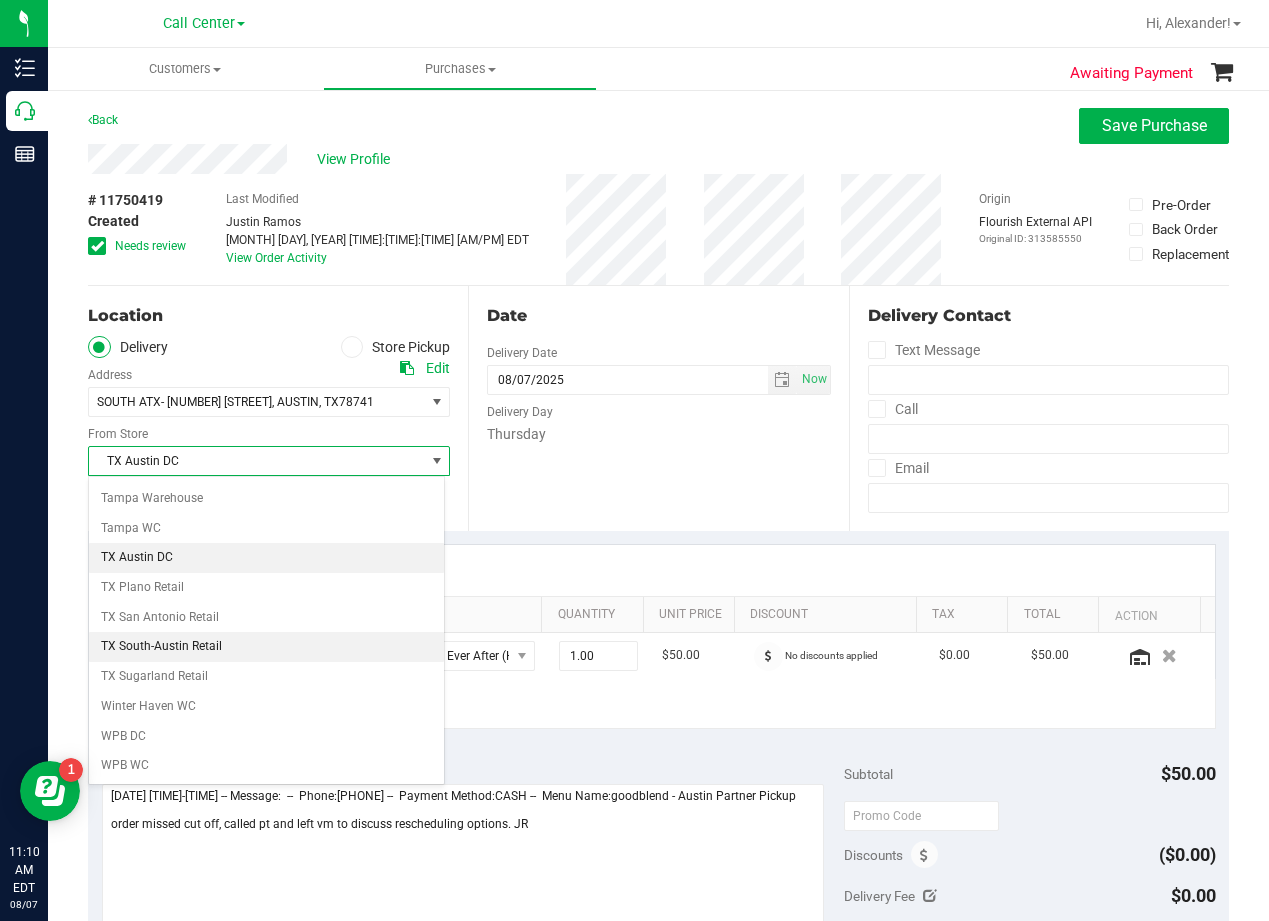 click on "TX South-Austin Retail" at bounding box center [266, 647] 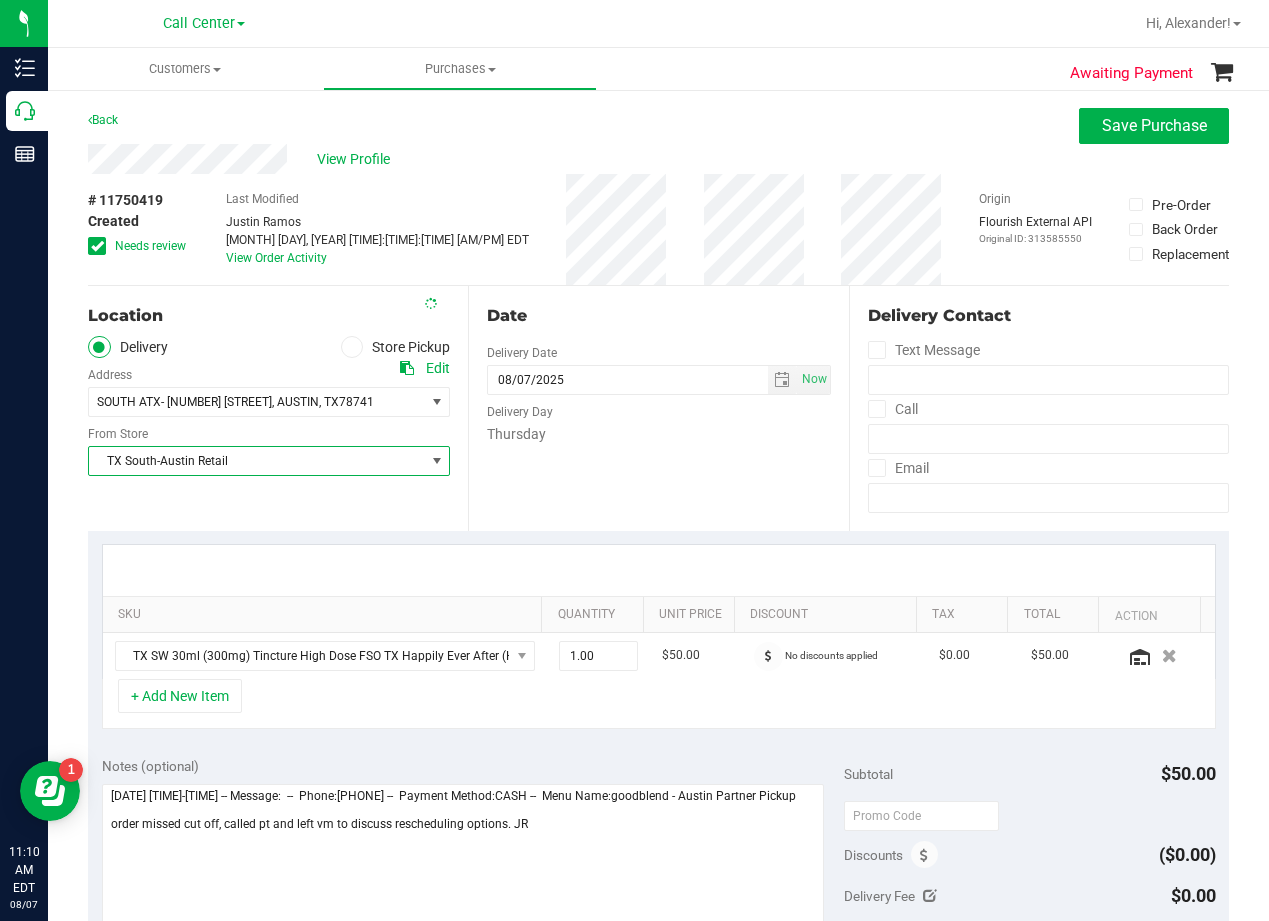 click on "Date
Delivery Date
08/07/2025
Now
08/07/2025 05:00 PM
Now
Delivery Day
Thursday" at bounding box center (658, 408) 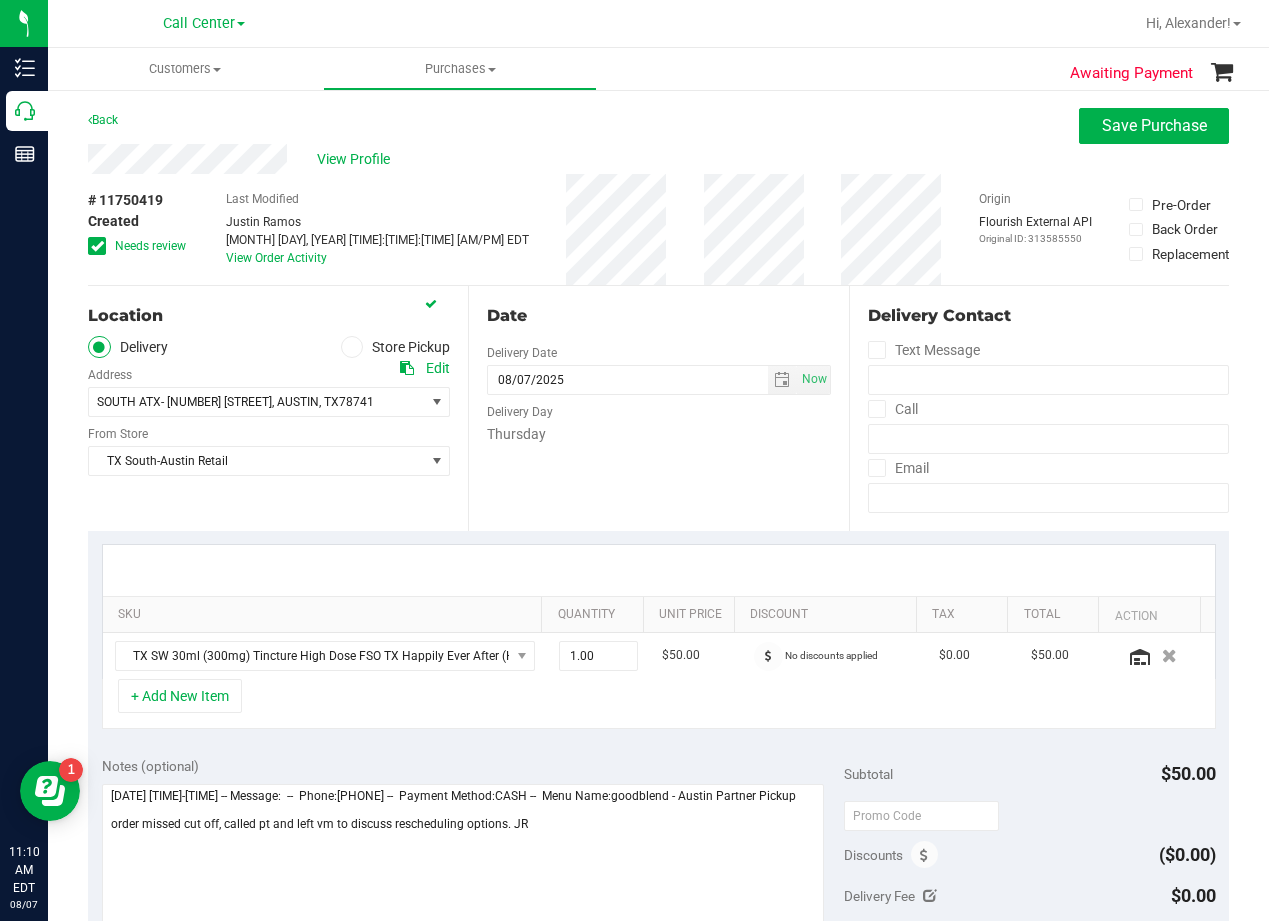 click at bounding box center [97, 246] 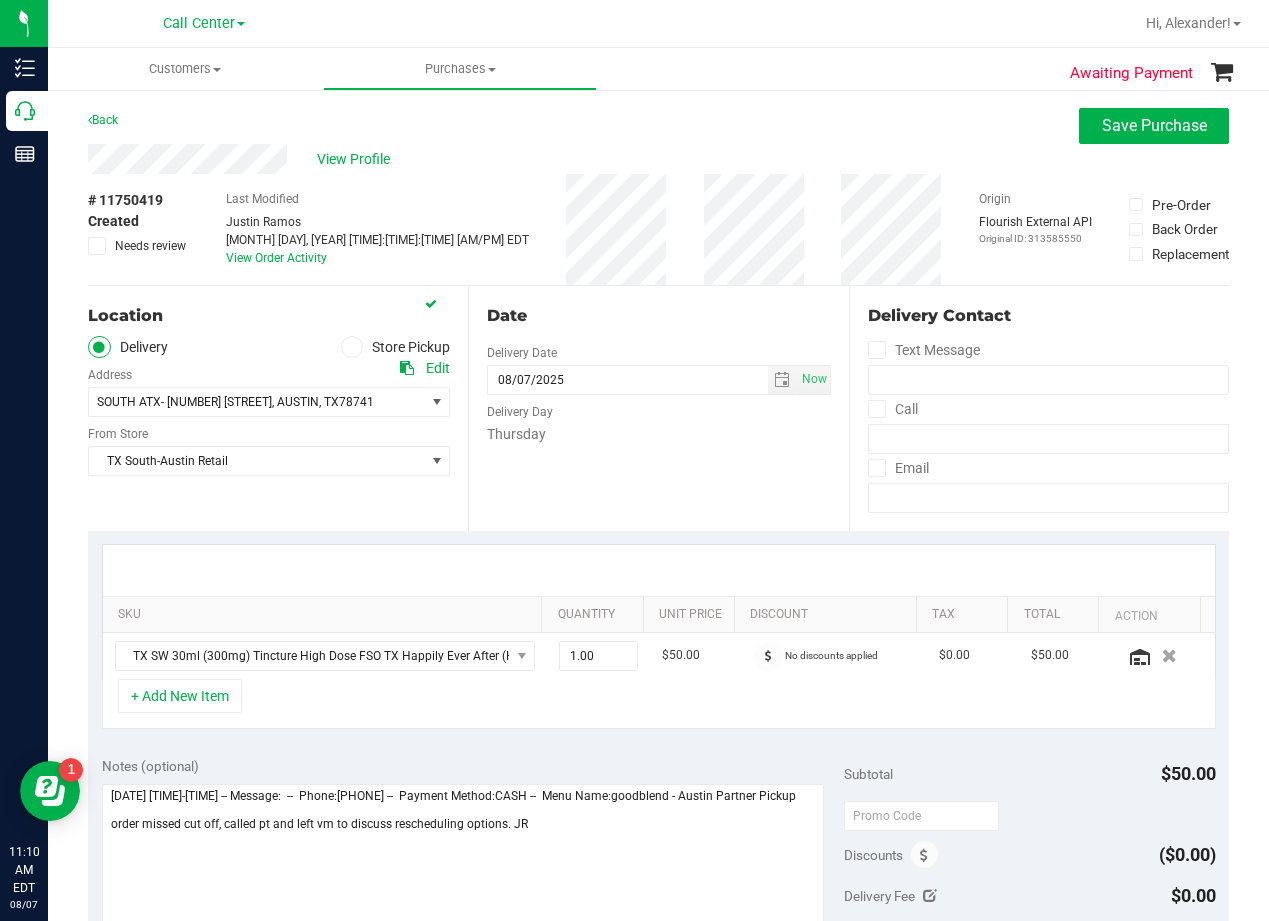 click on "# 11750419
Created
Needs review
Last Modified
Justin Ramos
Aug 7, 2025 10:17:53 AM EDT
View Order Activity
Origin
Flourish External API
Original ID: 313585550
Pre-Order
Back Order" at bounding box center (658, 229) 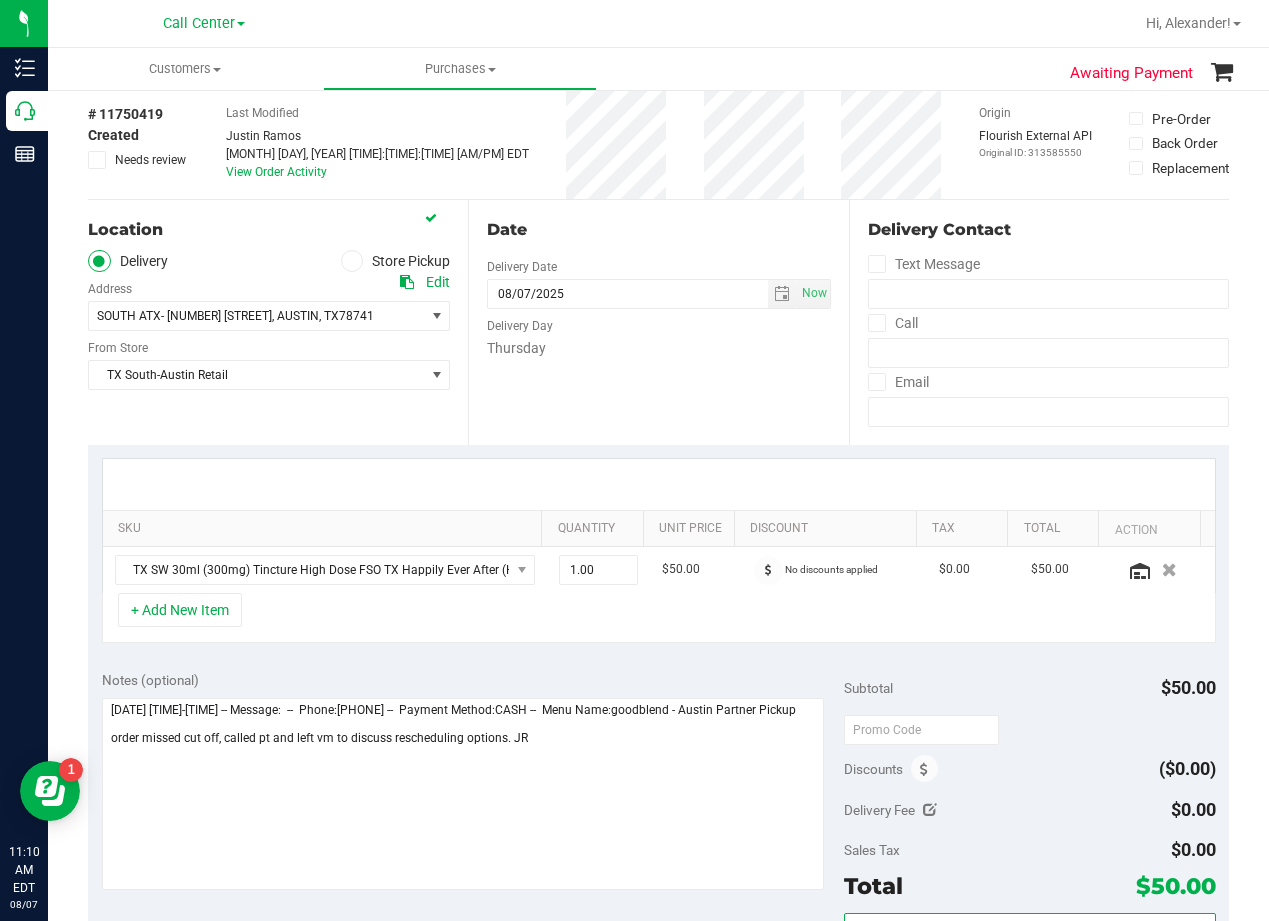 scroll, scrollTop: 200, scrollLeft: 0, axis: vertical 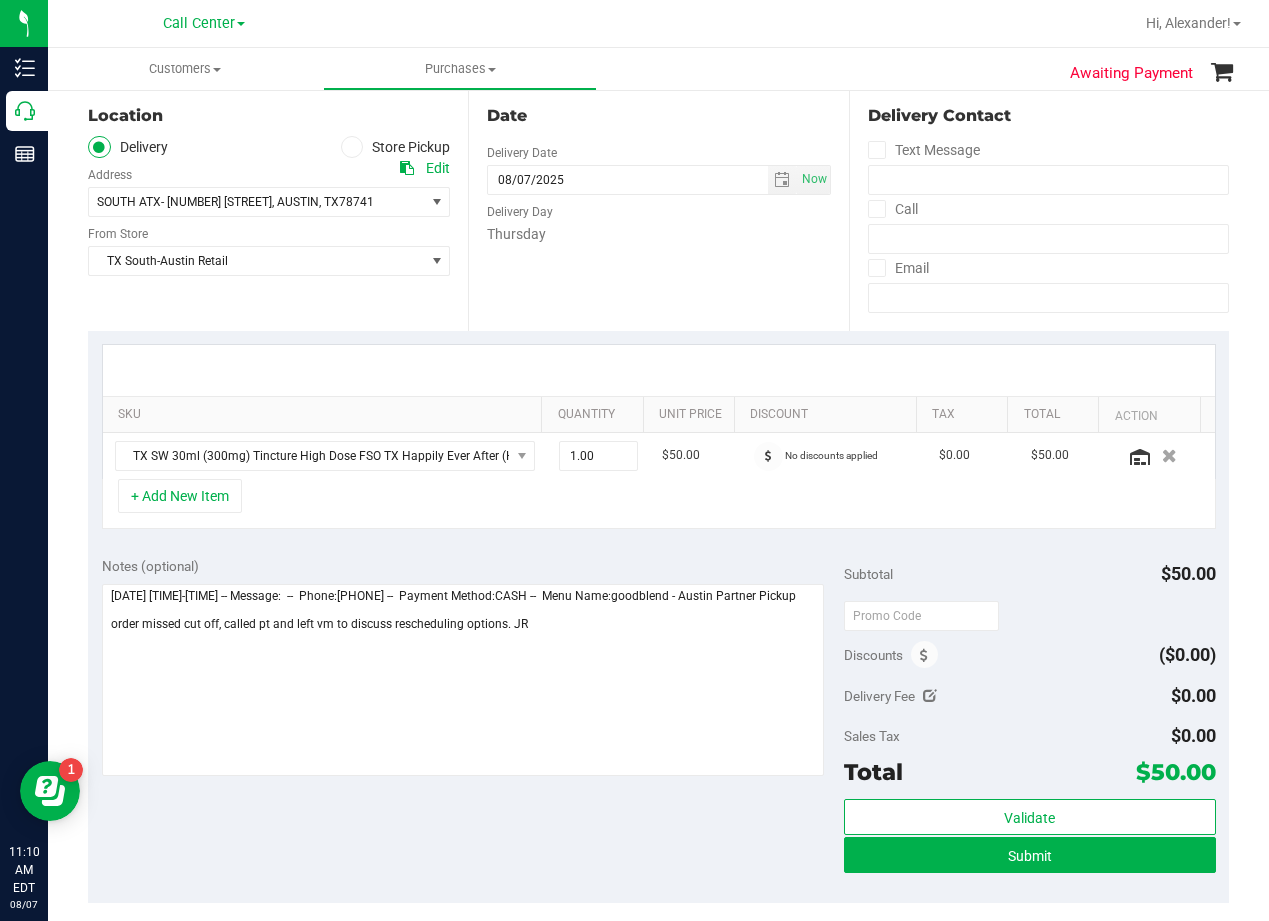 click on "Notes (optional)" at bounding box center [473, 566] 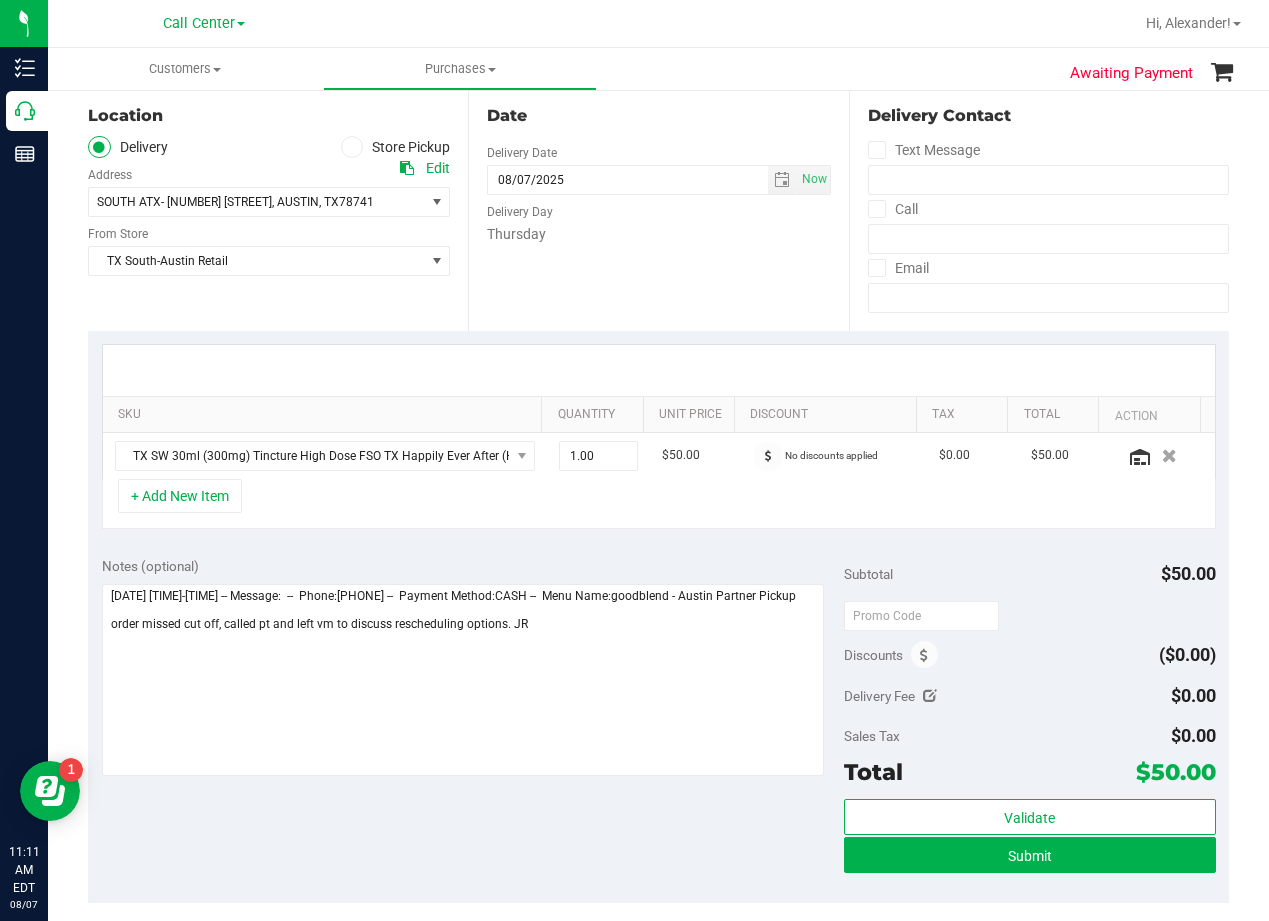 click at bounding box center (659, 370) 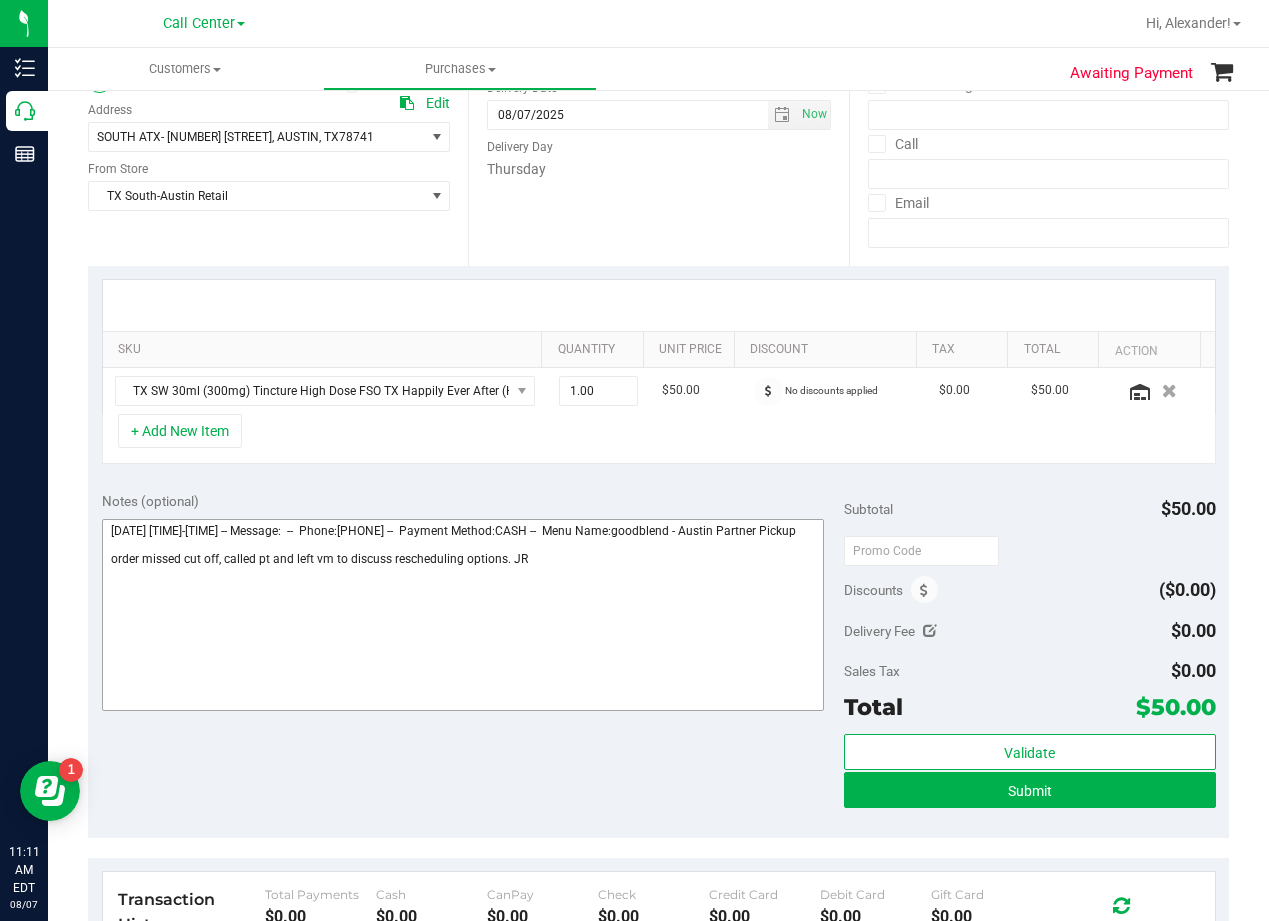 scroll, scrollTop: 300, scrollLeft: 0, axis: vertical 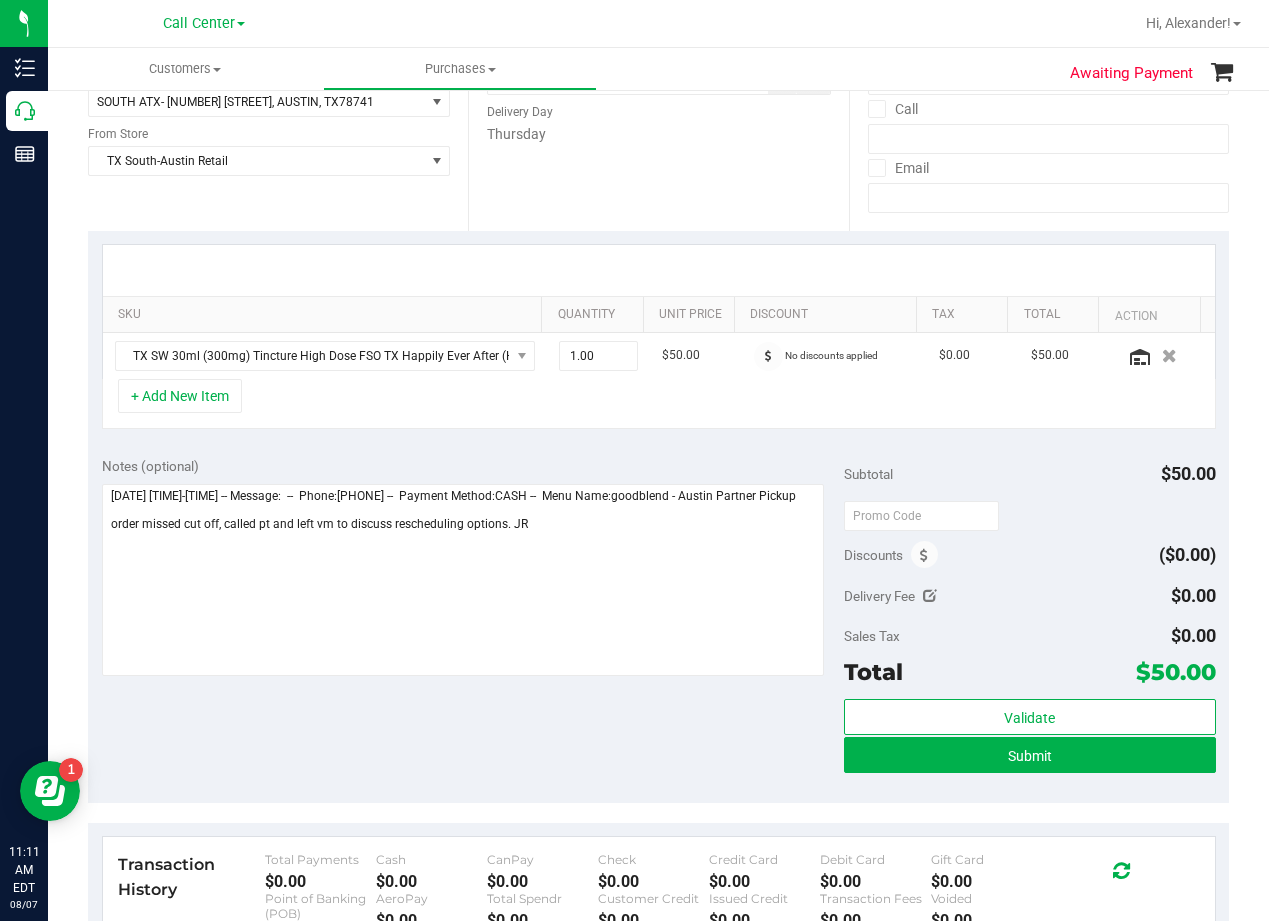 click on "Notes (optional)" at bounding box center (473, 466) 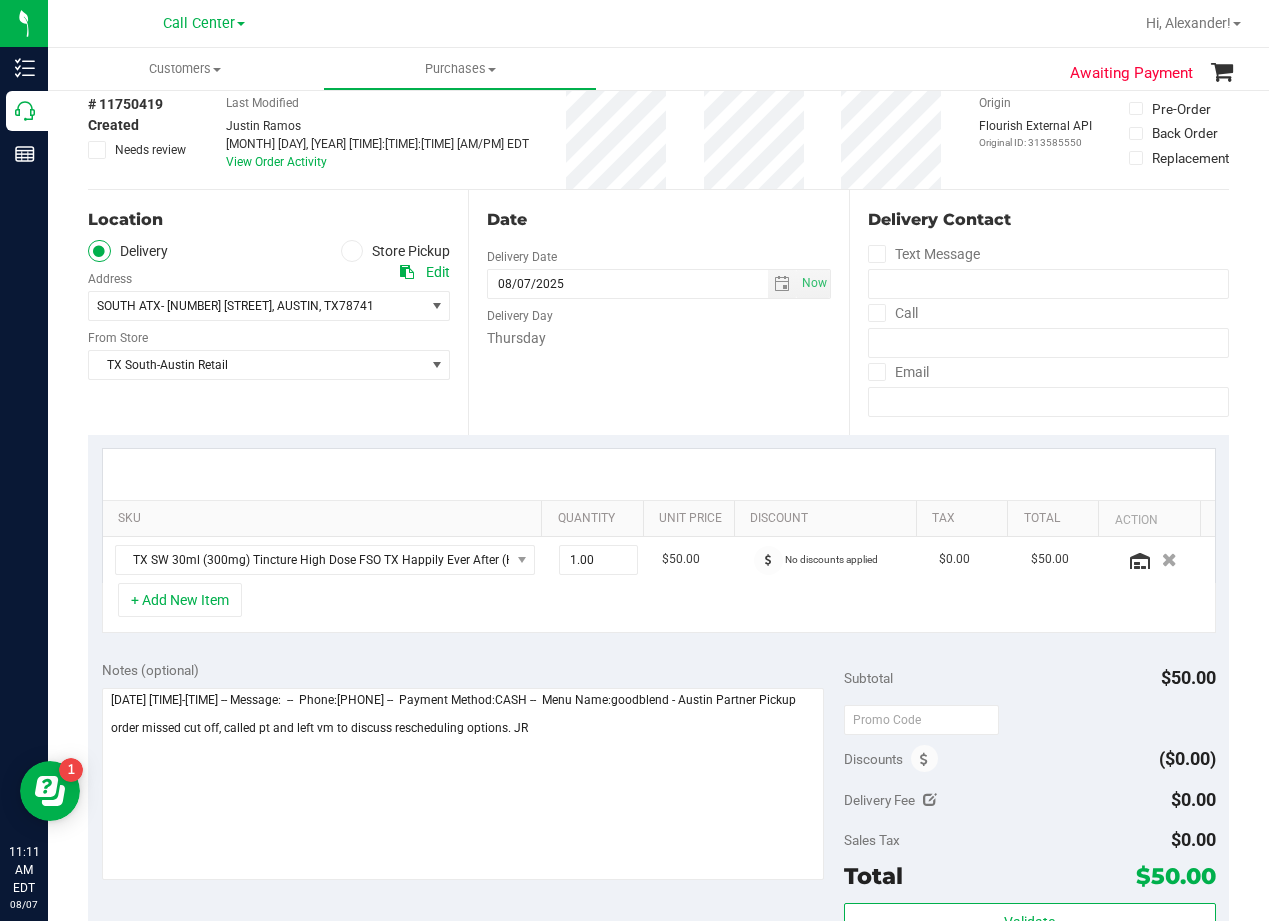 scroll, scrollTop: 0, scrollLeft: 0, axis: both 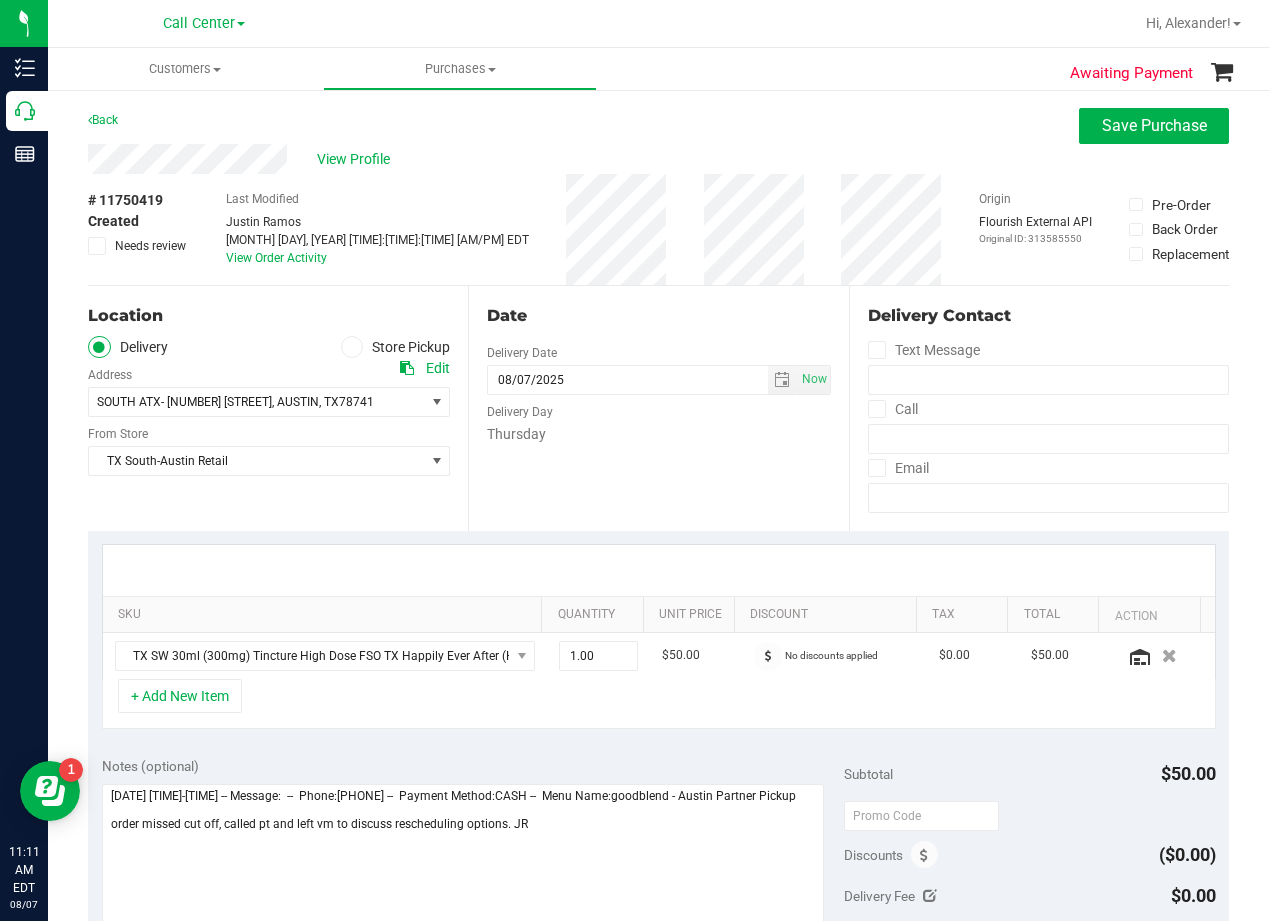 click on "Date
Delivery Date
08/07/2025
Now
08/07/2025 05:00 PM
Now
Delivery Day
Thursday" at bounding box center [658, 408] 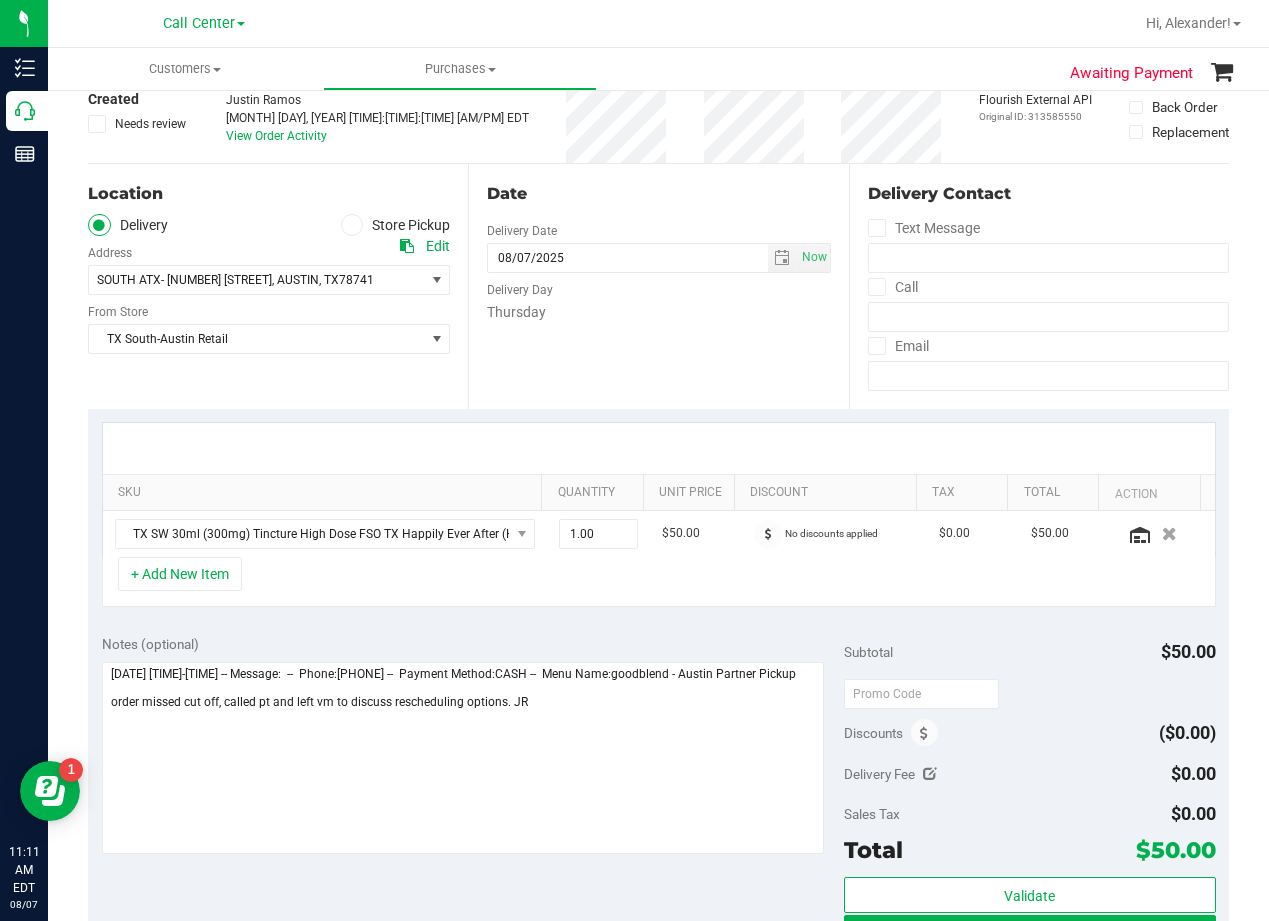 scroll, scrollTop: 0, scrollLeft: 0, axis: both 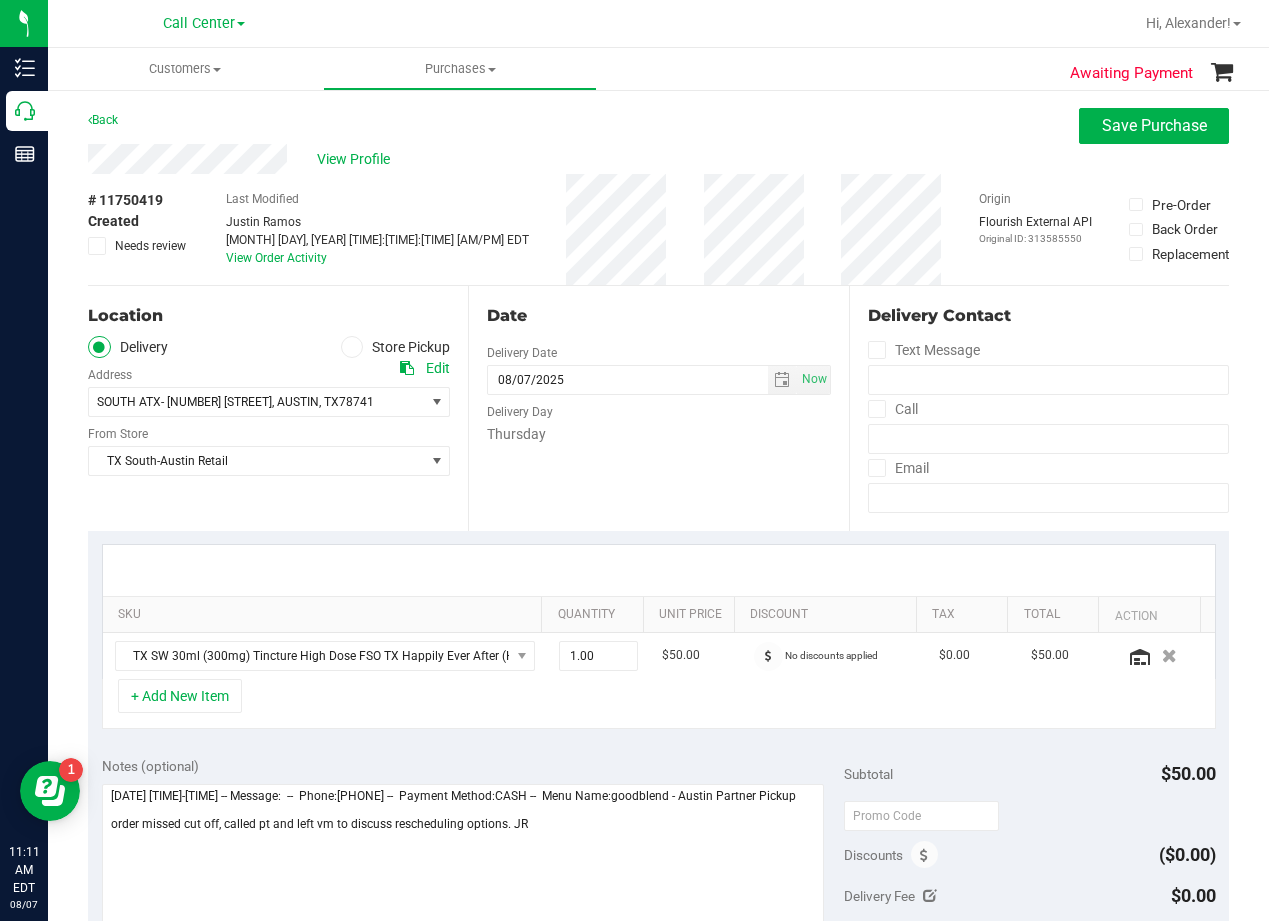 click on "Date" at bounding box center [658, 316] 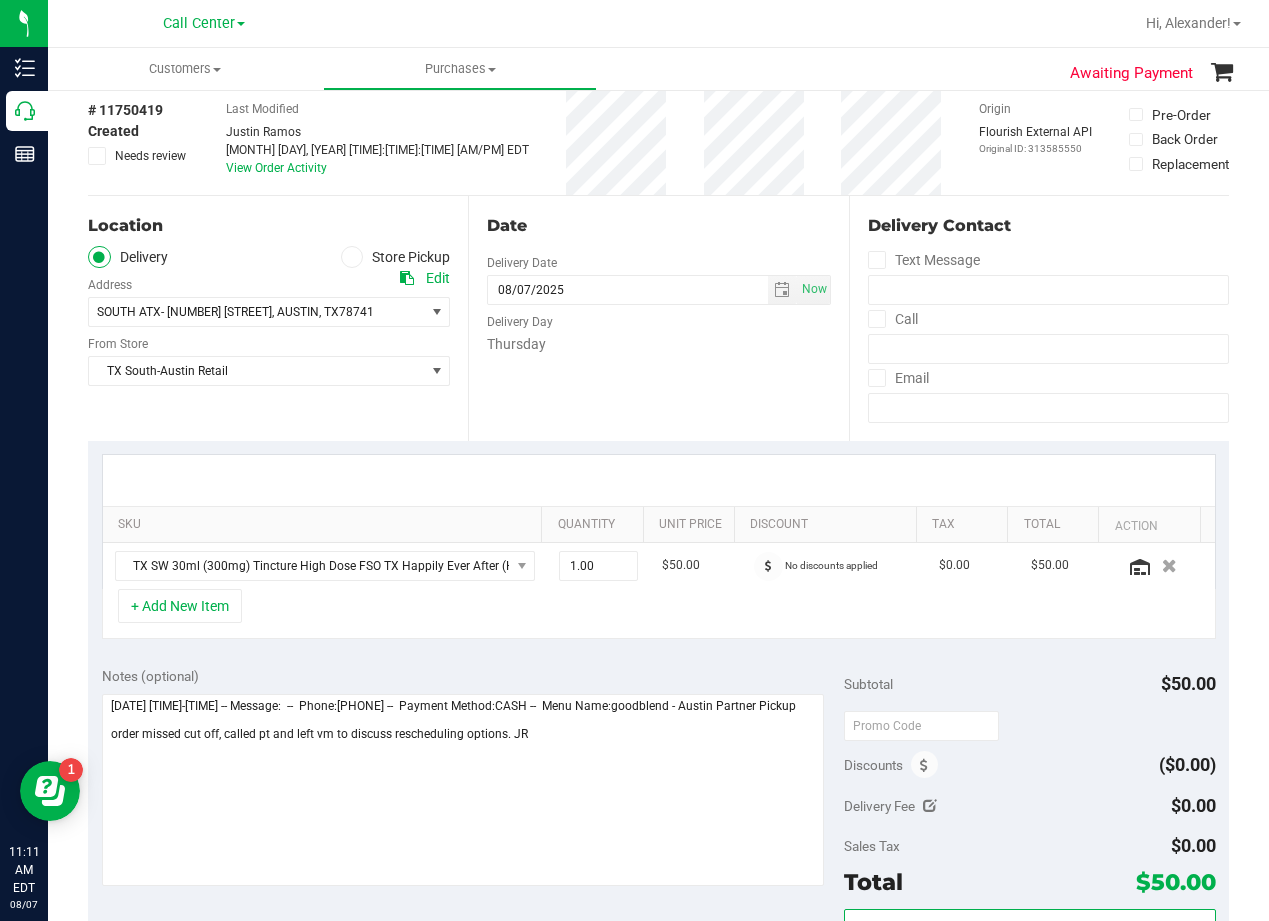 scroll, scrollTop: 200, scrollLeft: 0, axis: vertical 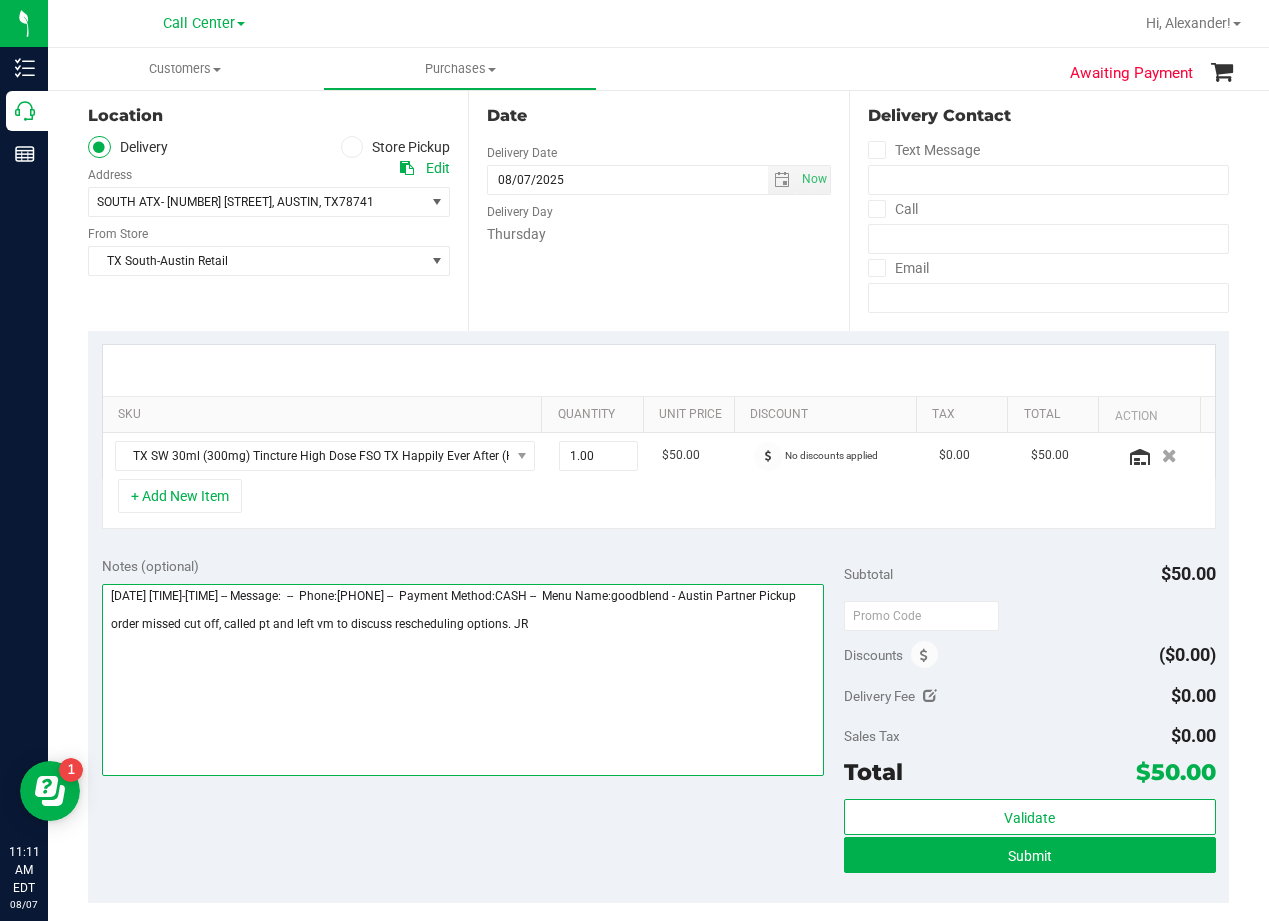 click at bounding box center [463, 680] 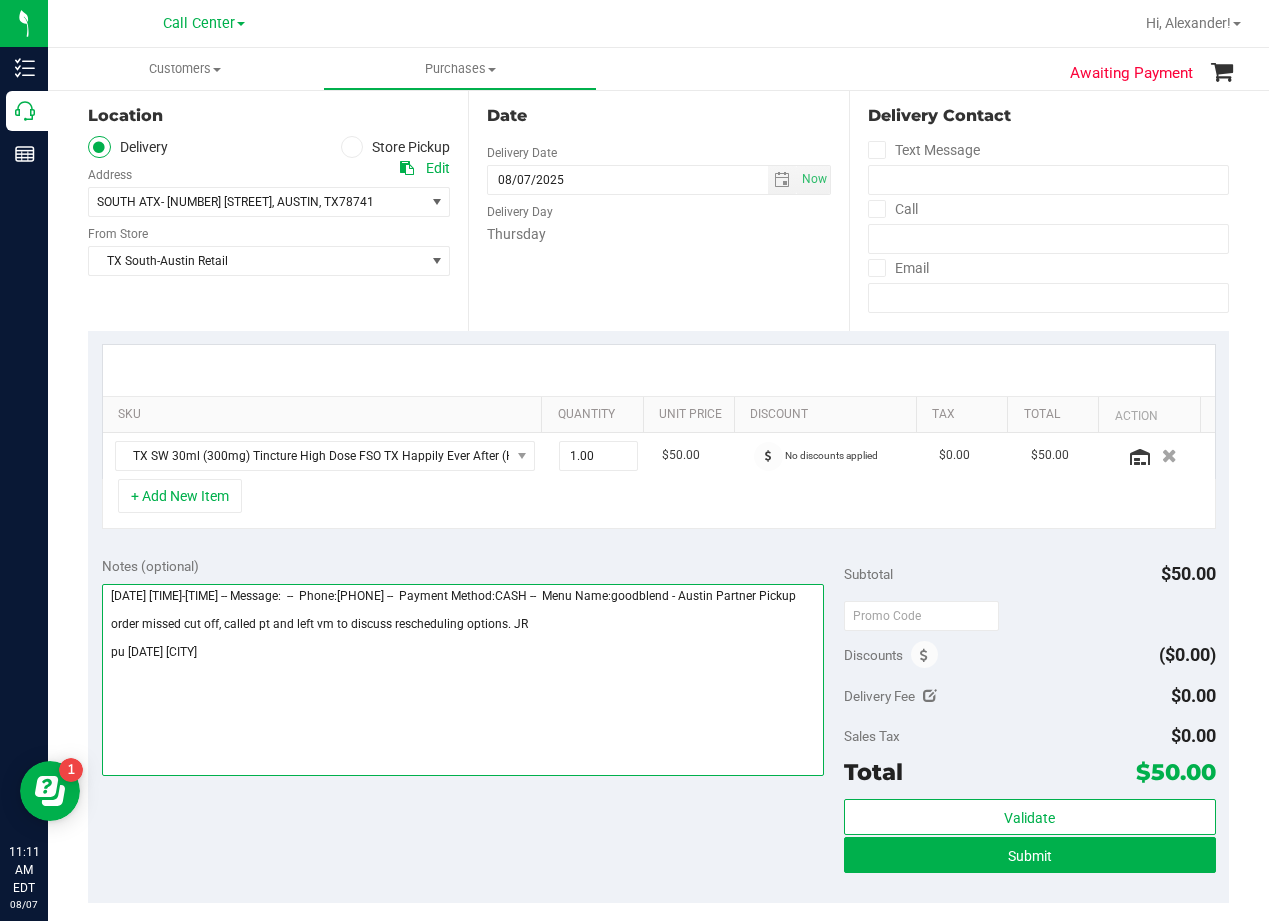 click at bounding box center [463, 680] 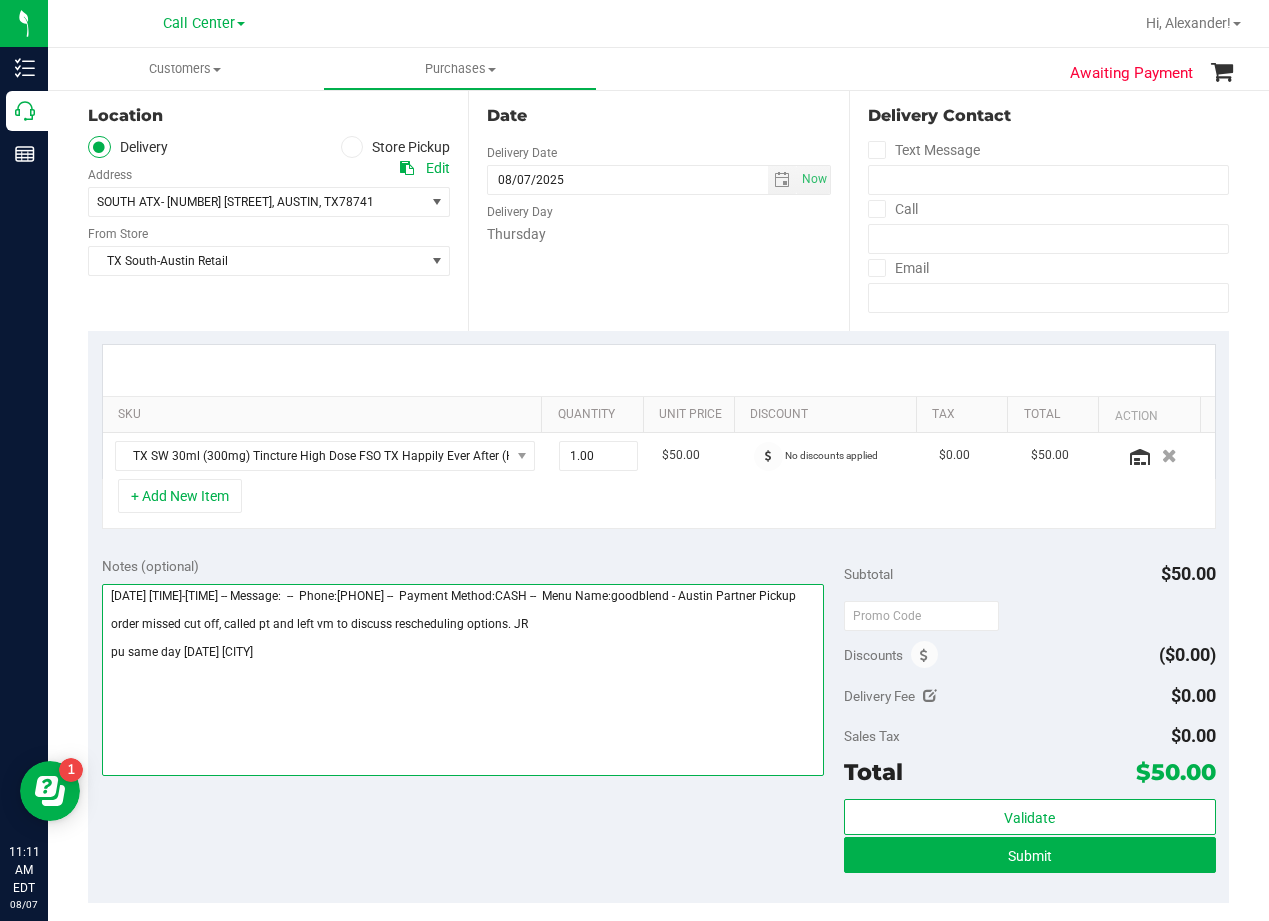 click at bounding box center [463, 680] 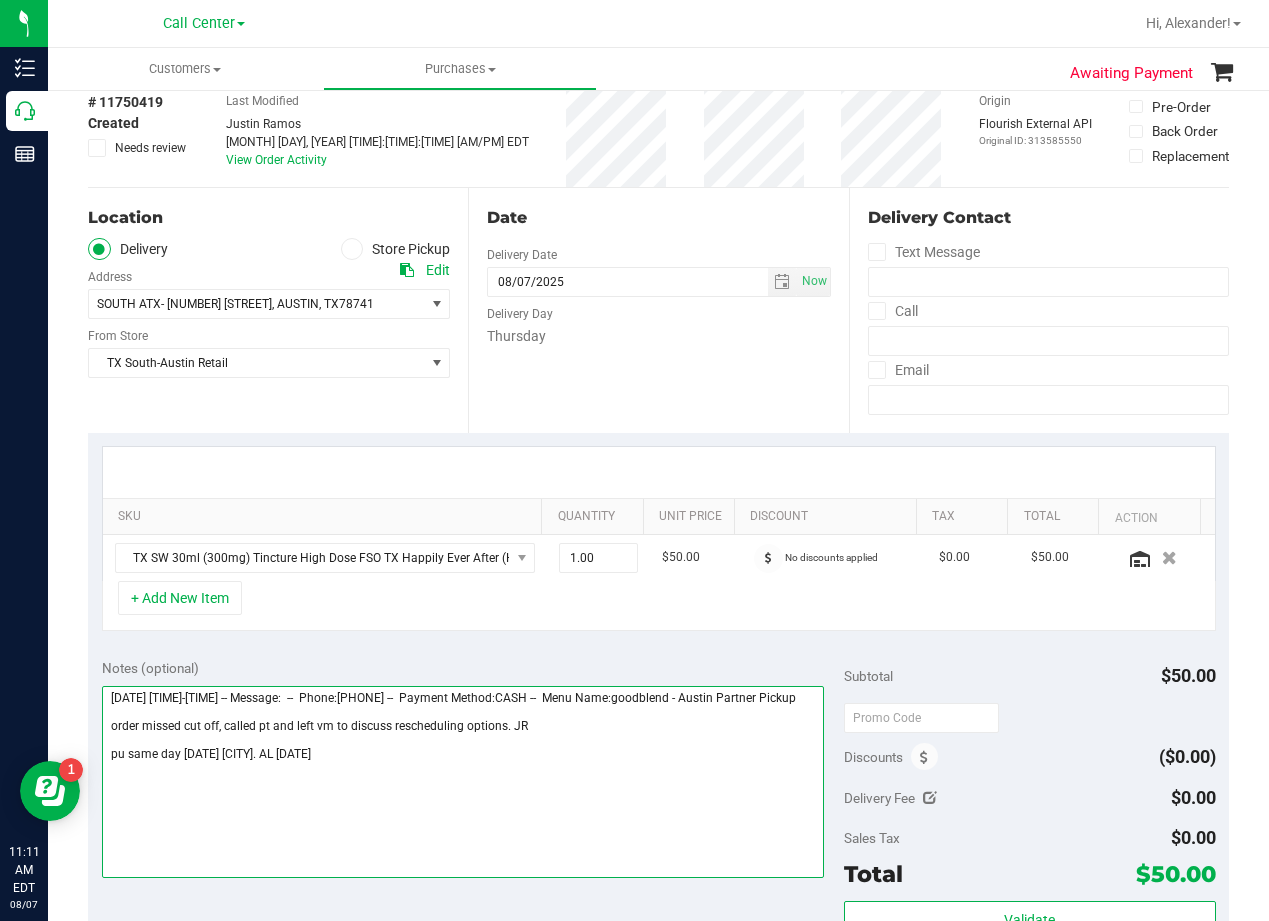 scroll, scrollTop: 0, scrollLeft: 0, axis: both 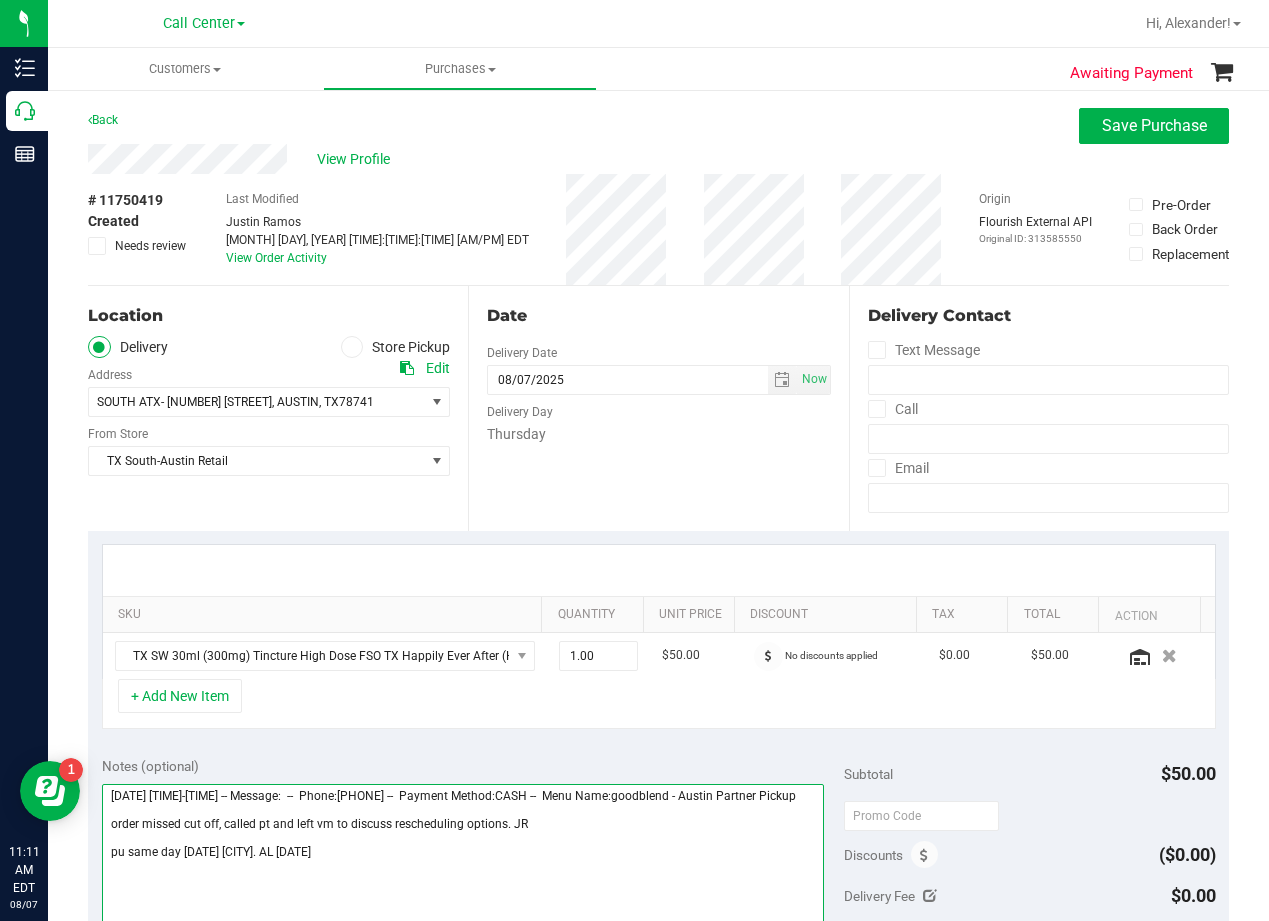 type on "Thursday 08/07/2025 11:00-16:00 -- Message:  --  Phone:5125774377 --  Payment Method:CASH --  Menu Name:goodblend - Austin Partner Pickup
order missed cut off, called pt and left vm to discuss rescheduling options. JR
pu same day 8/7 South Austin. AL 8/7" 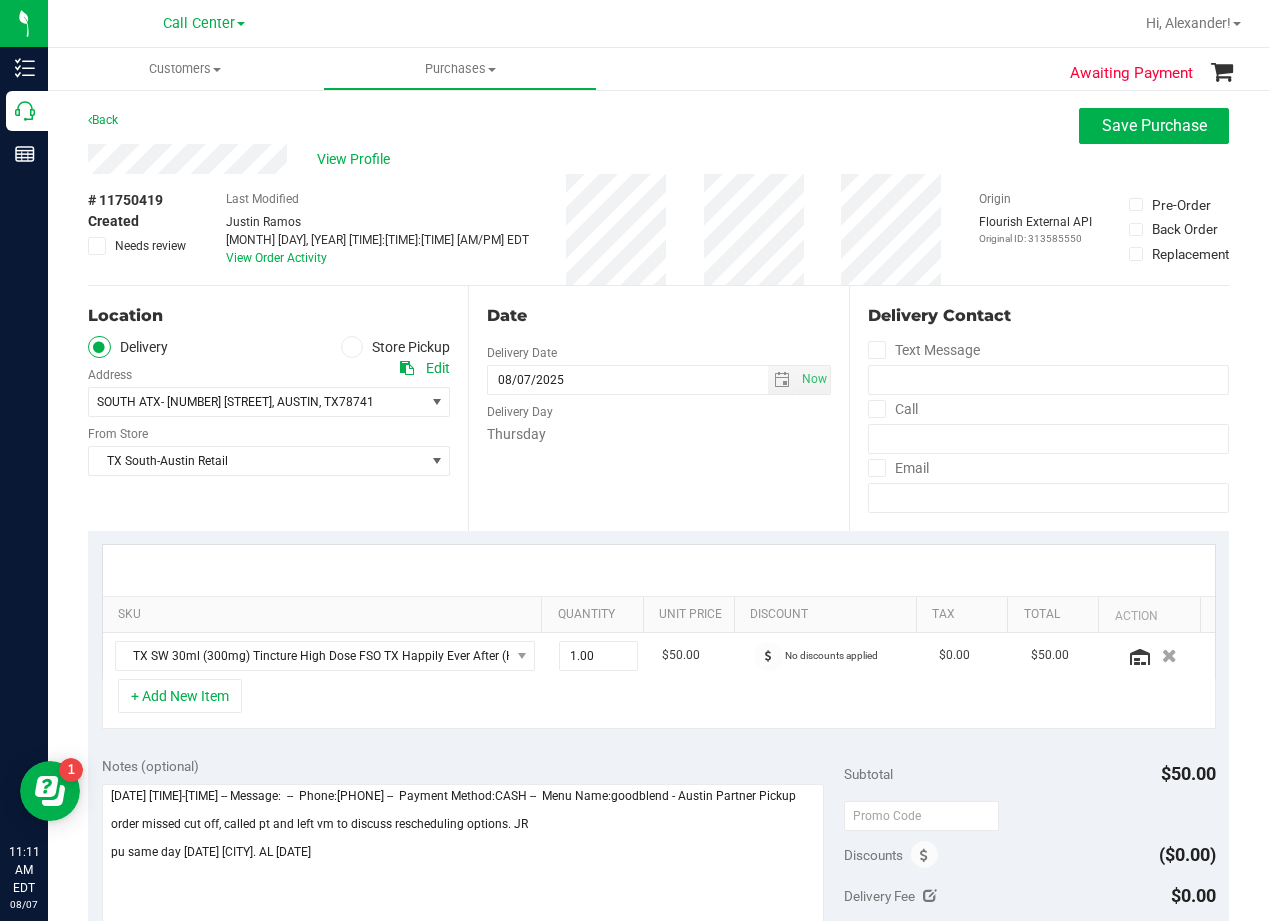 click on "Date
Delivery Date
08/07/2025
Now
08/07/2025 05:00 PM
Now
Delivery Day
Thursday" at bounding box center (658, 408) 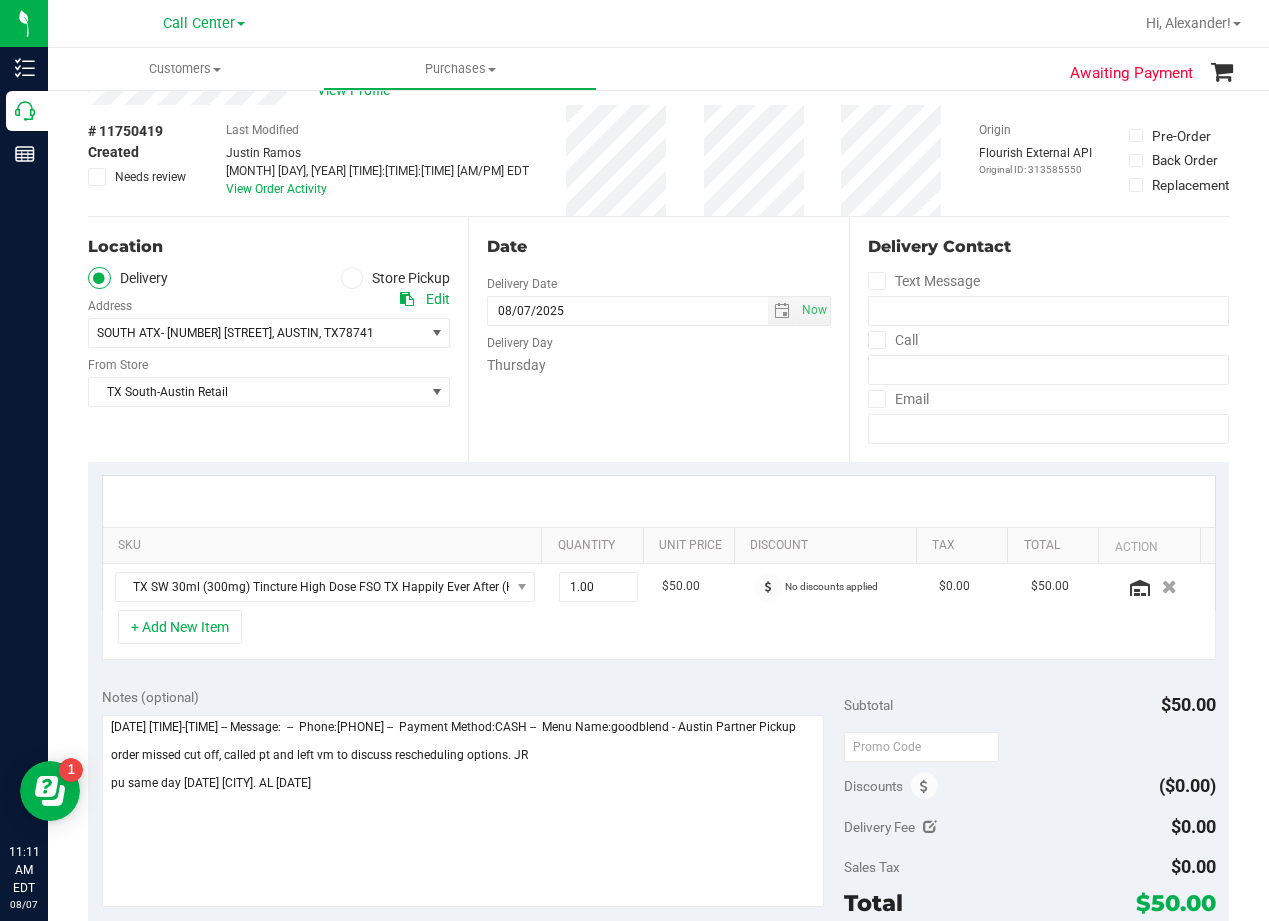 scroll, scrollTop: 200, scrollLeft: 0, axis: vertical 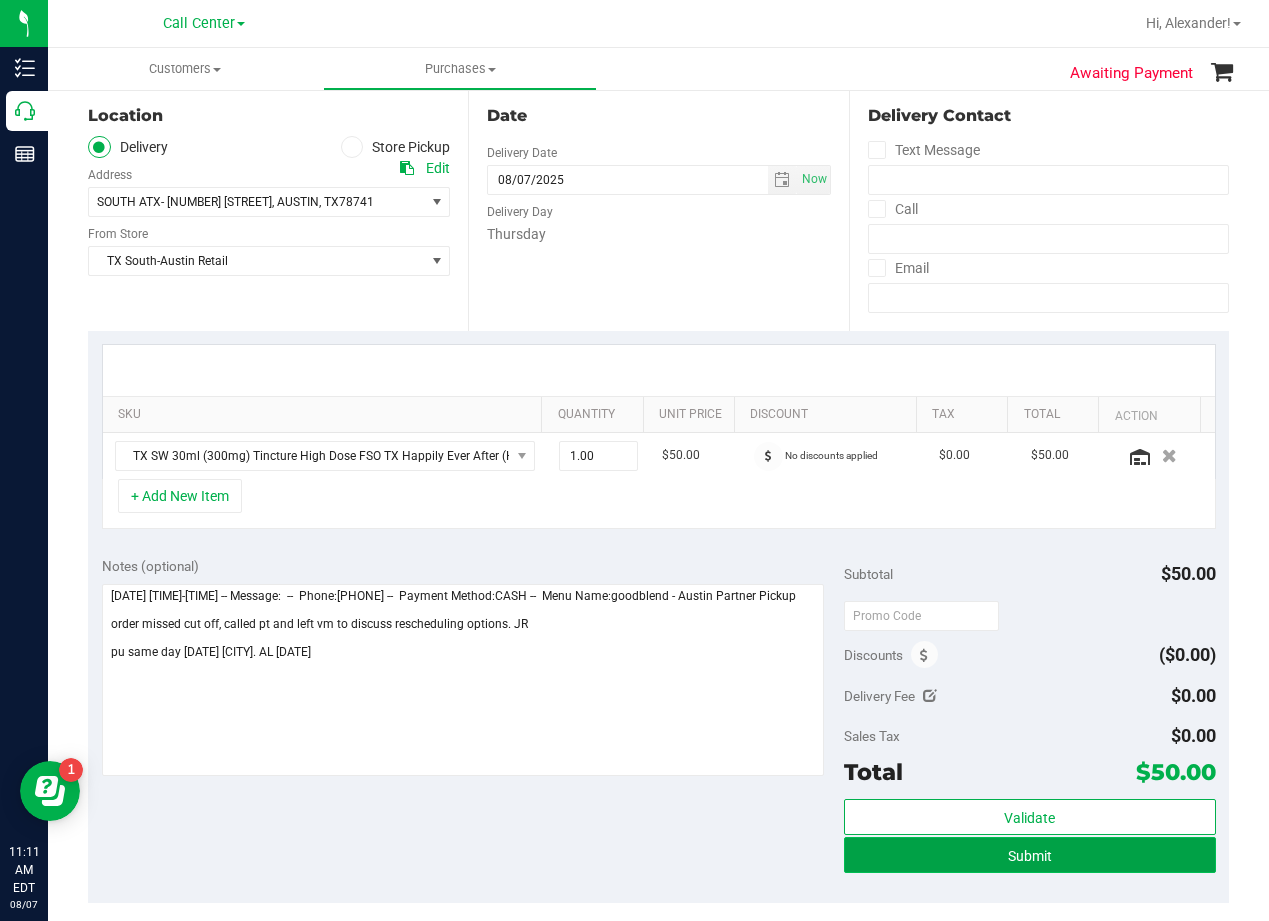 click on "Submit" at bounding box center [1029, 855] 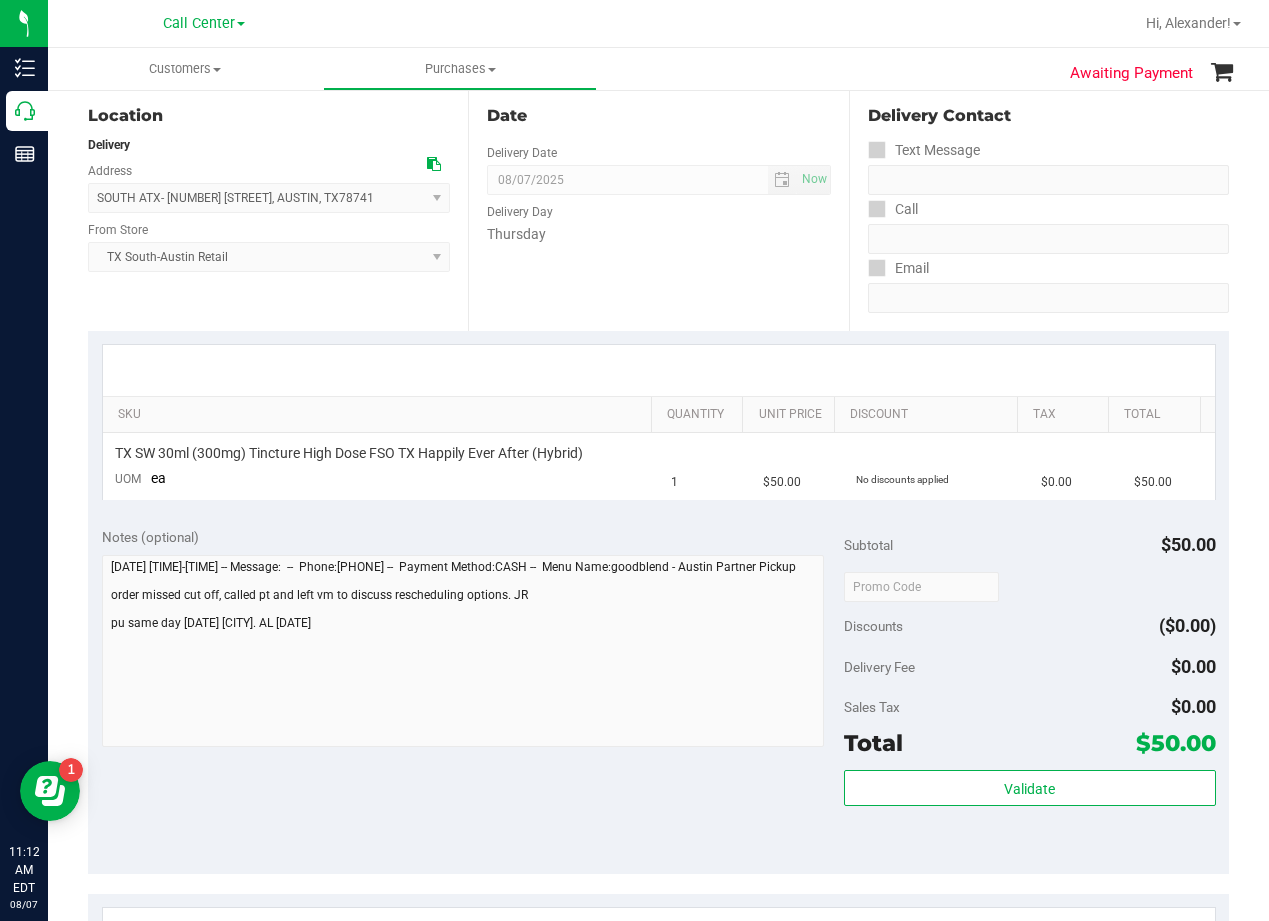 click at bounding box center [659, 370] 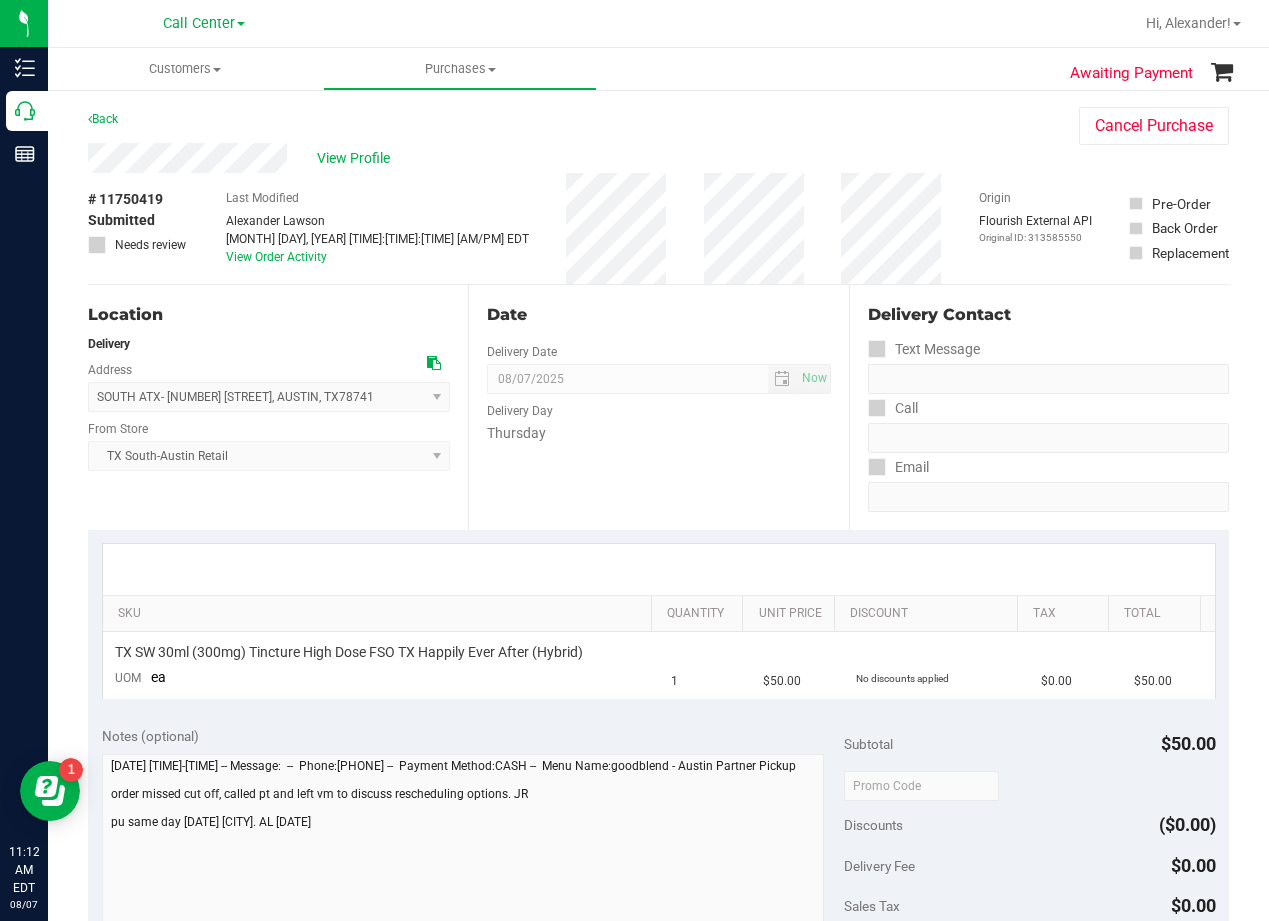 scroll, scrollTop: 0, scrollLeft: 0, axis: both 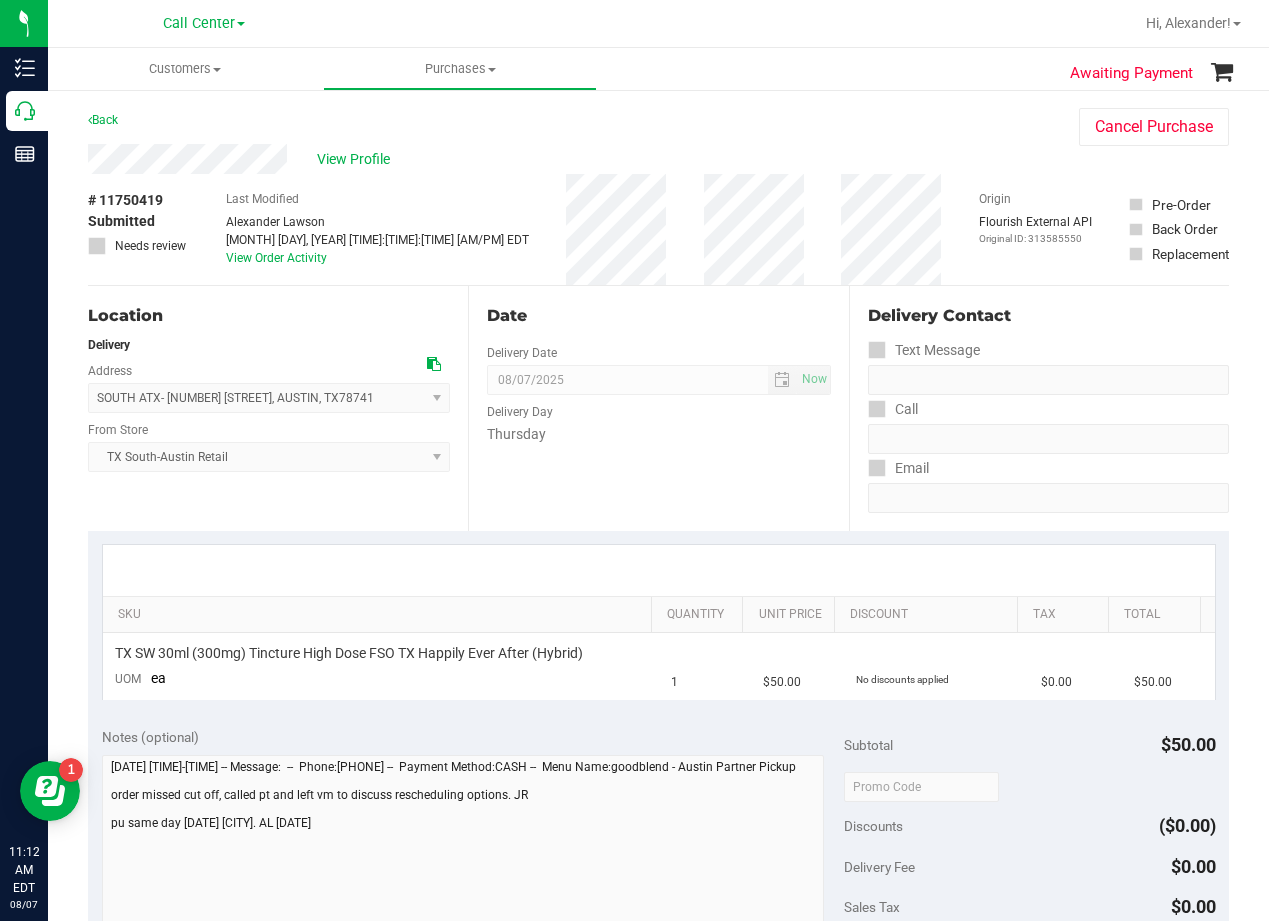 click on "Delivery Day" at bounding box center (658, 409) 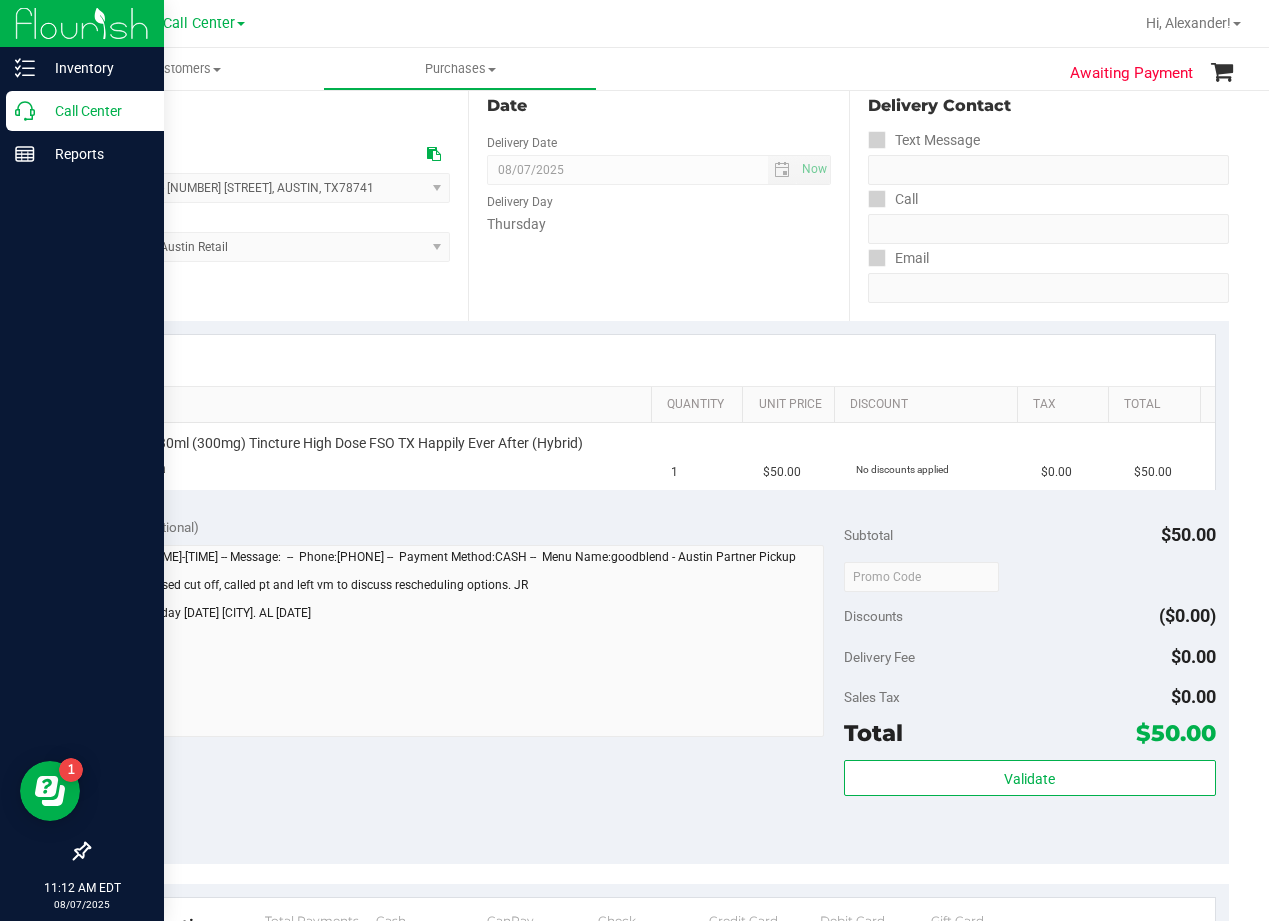 scroll, scrollTop: 0, scrollLeft: 0, axis: both 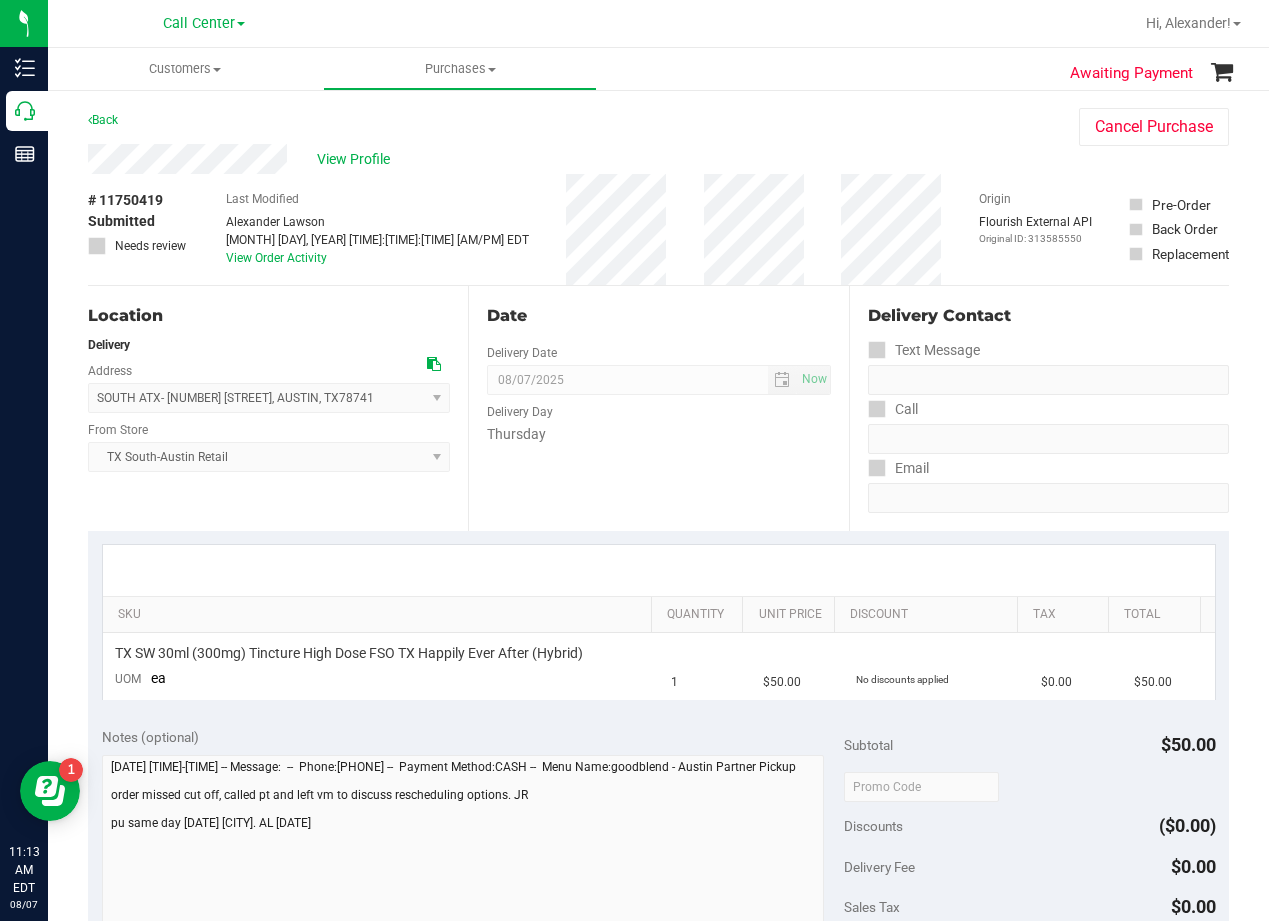click on "Date
Delivery Date
08/07/2025
Now
08/07/2025 08:00 AM
Now
Delivery Day
Thursday" at bounding box center [658, 408] 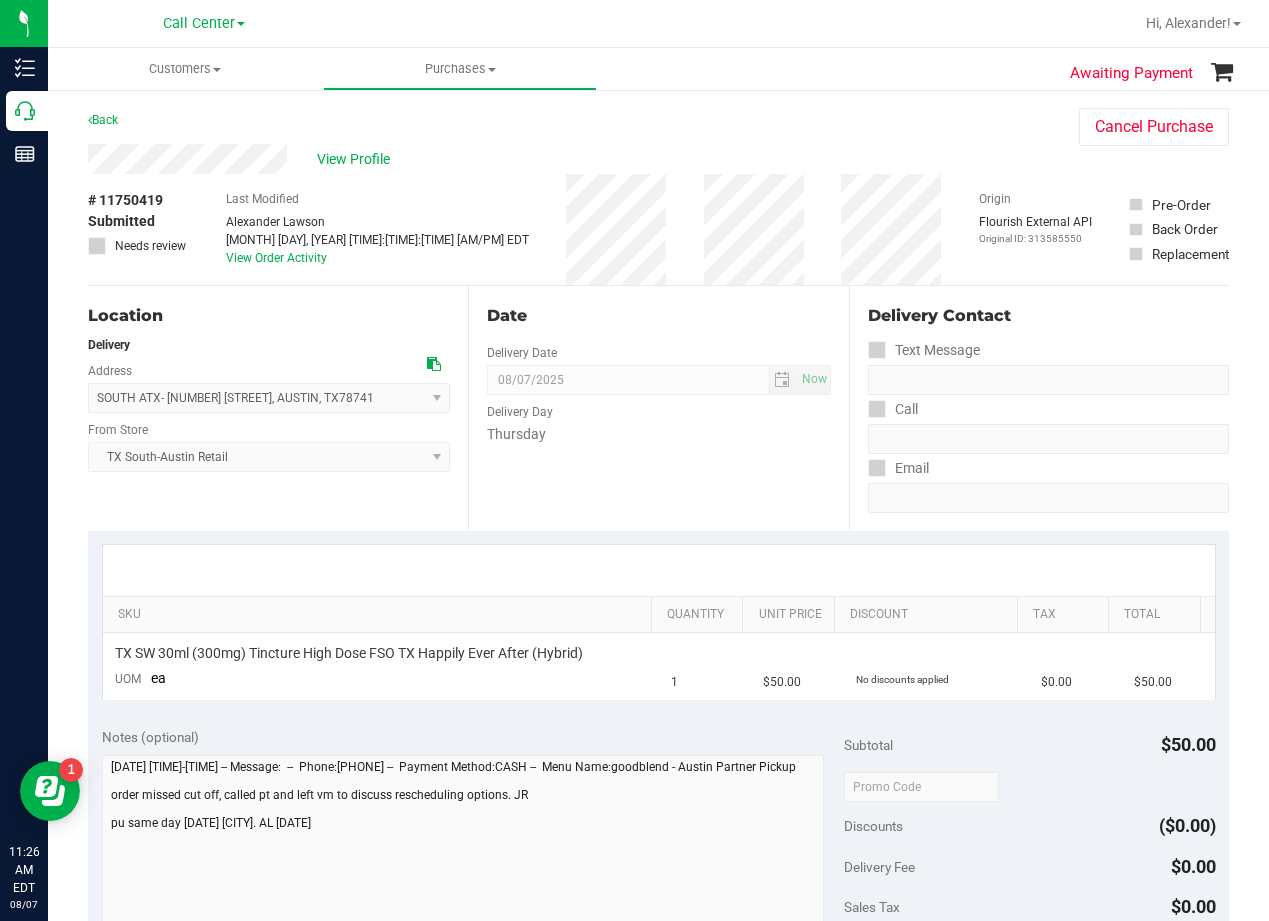 click on "Date" at bounding box center [658, 316] 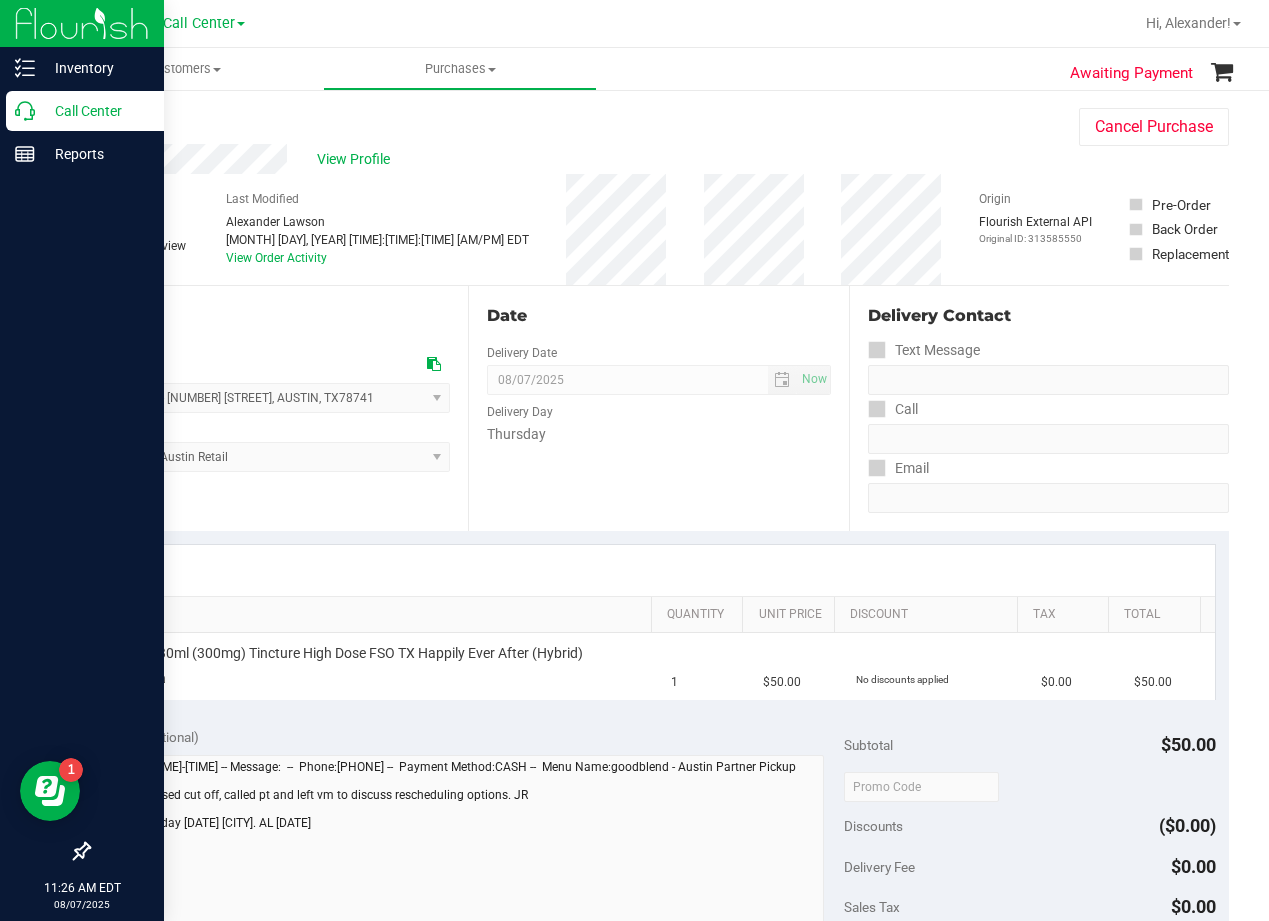 click on "Call Center" at bounding box center (95, 111) 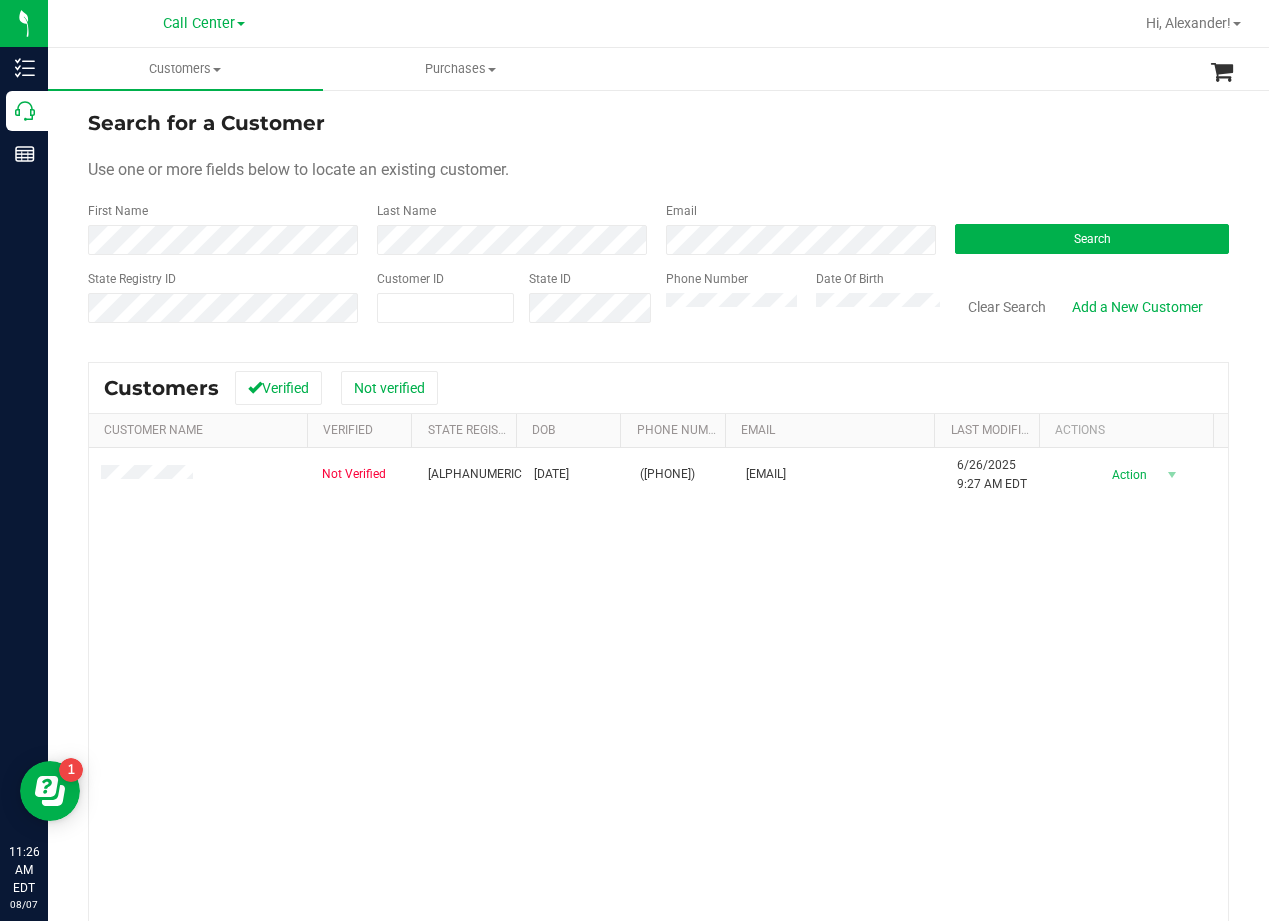 drag, startPoint x: 1073, startPoint y: 664, endPoint x: 1054, endPoint y: 656, distance: 20.615528 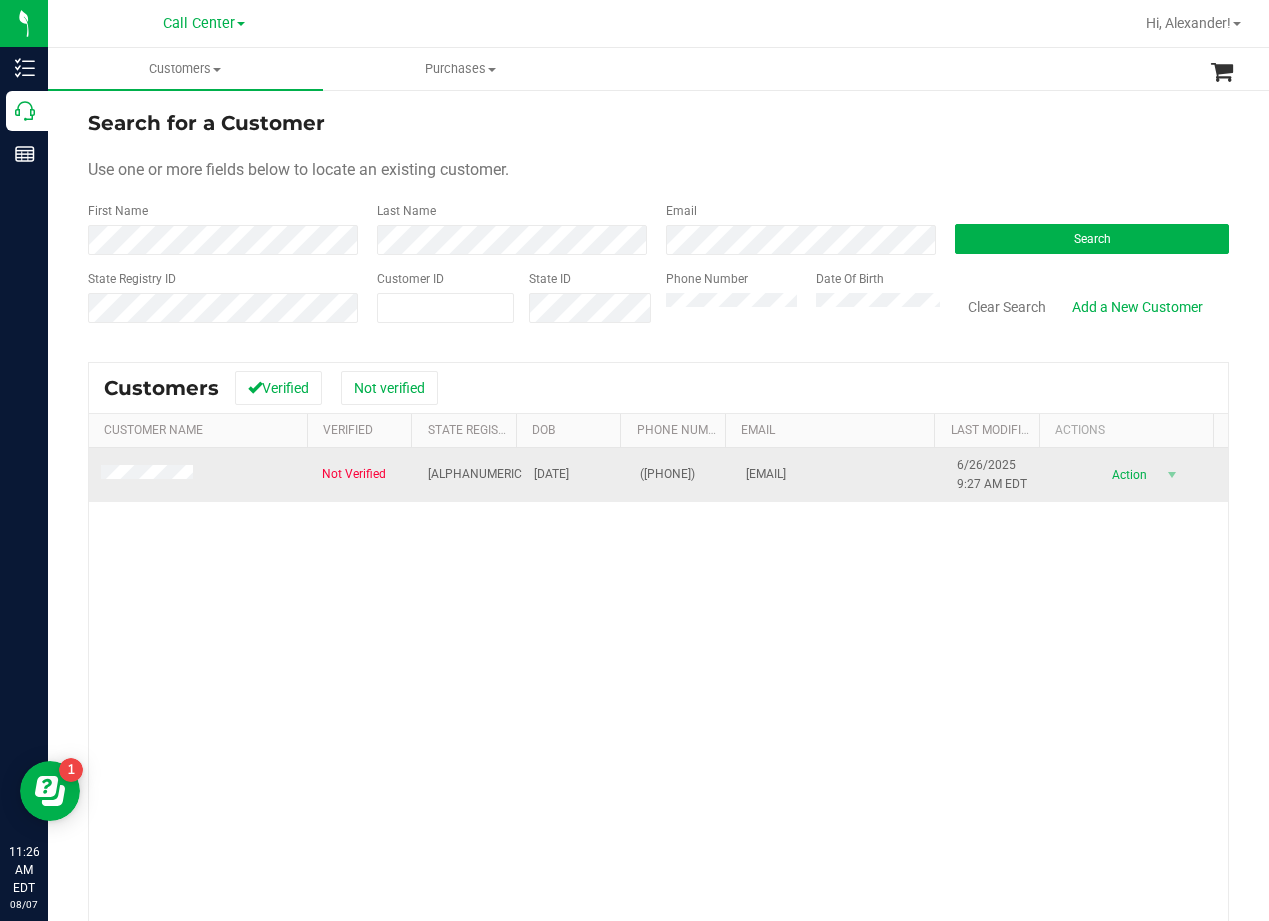 click at bounding box center [150, 475] 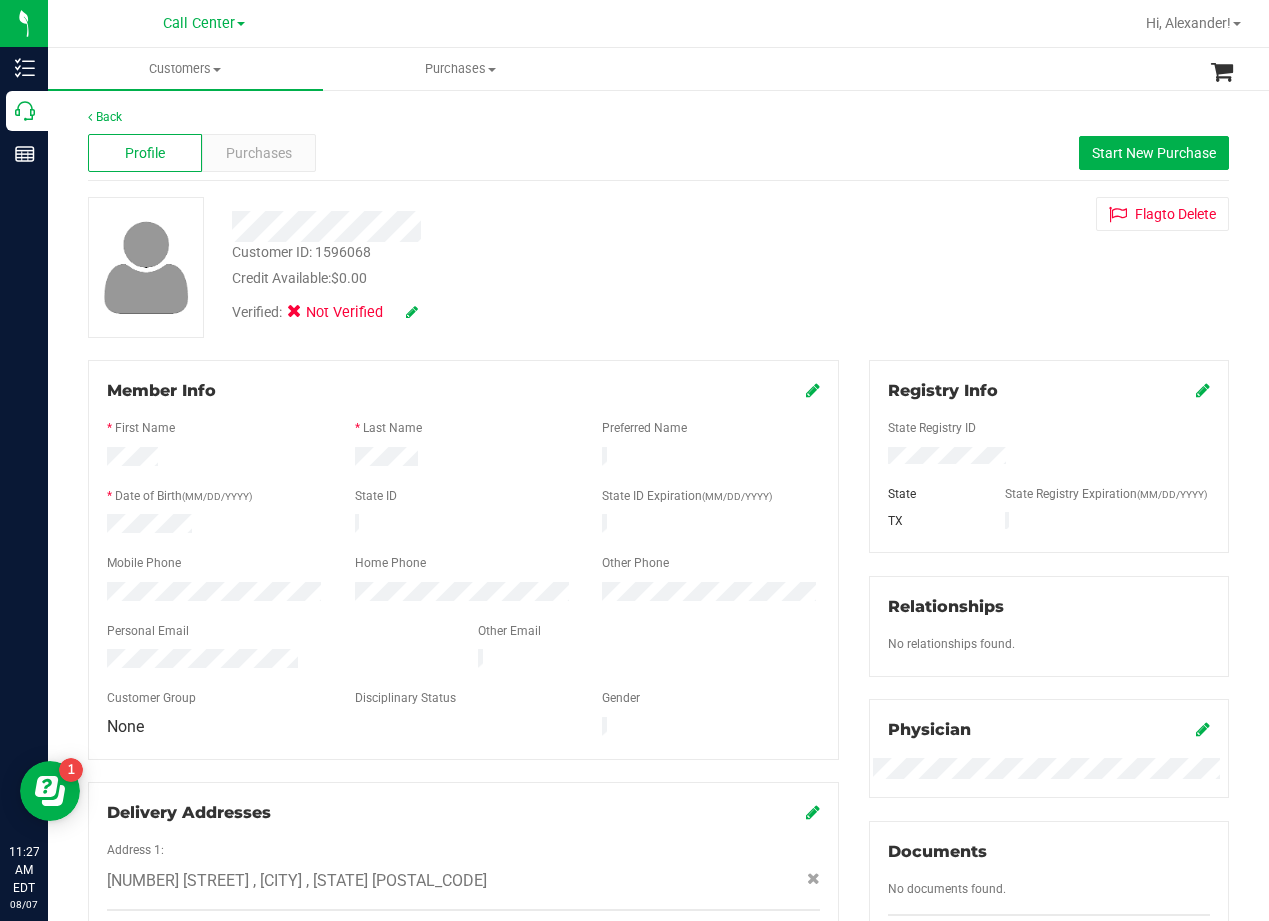 click on "Customer ID: 1596068
Credit Available:
$0.00" at bounding box center [510, 265] 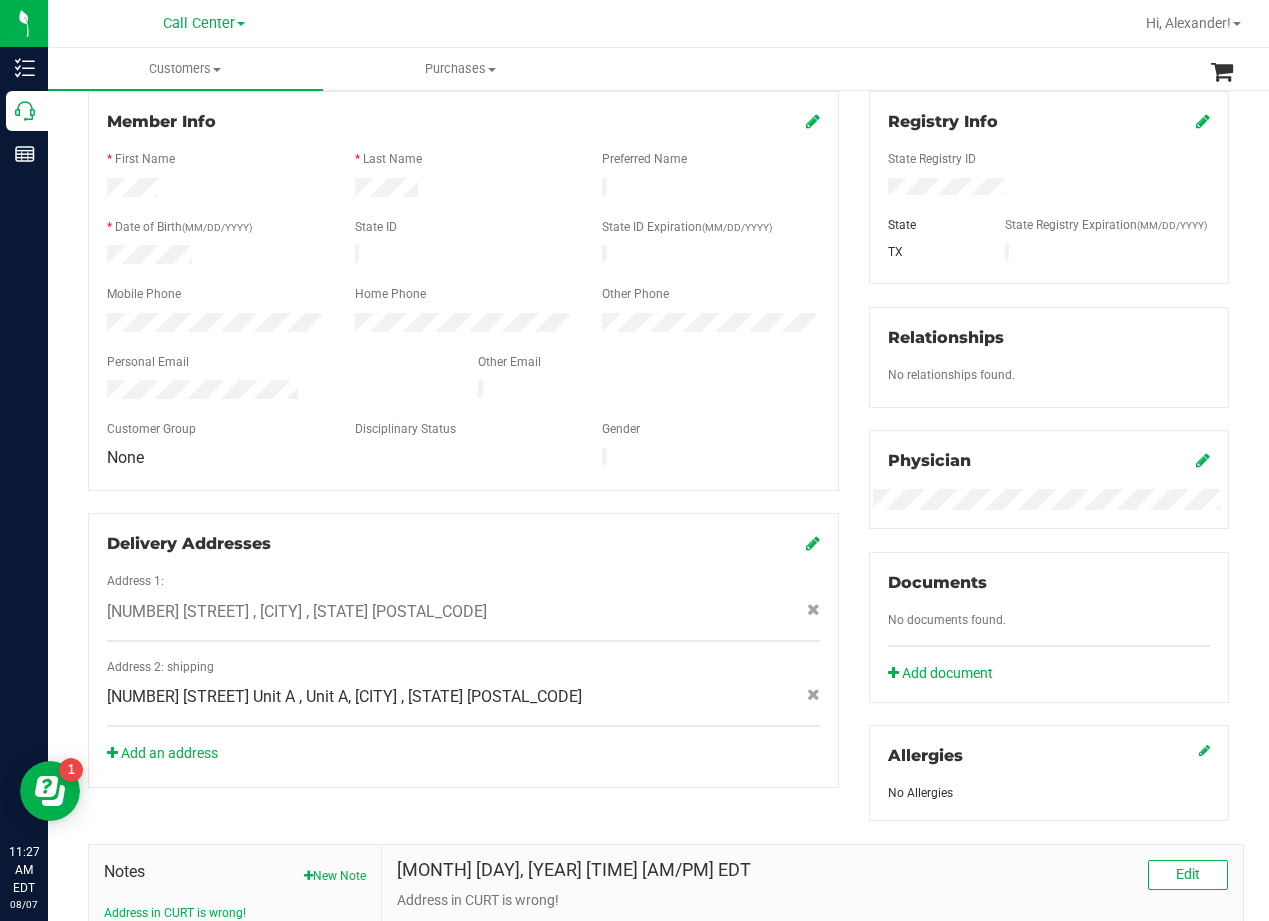 scroll, scrollTop: 543, scrollLeft: 0, axis: vertical 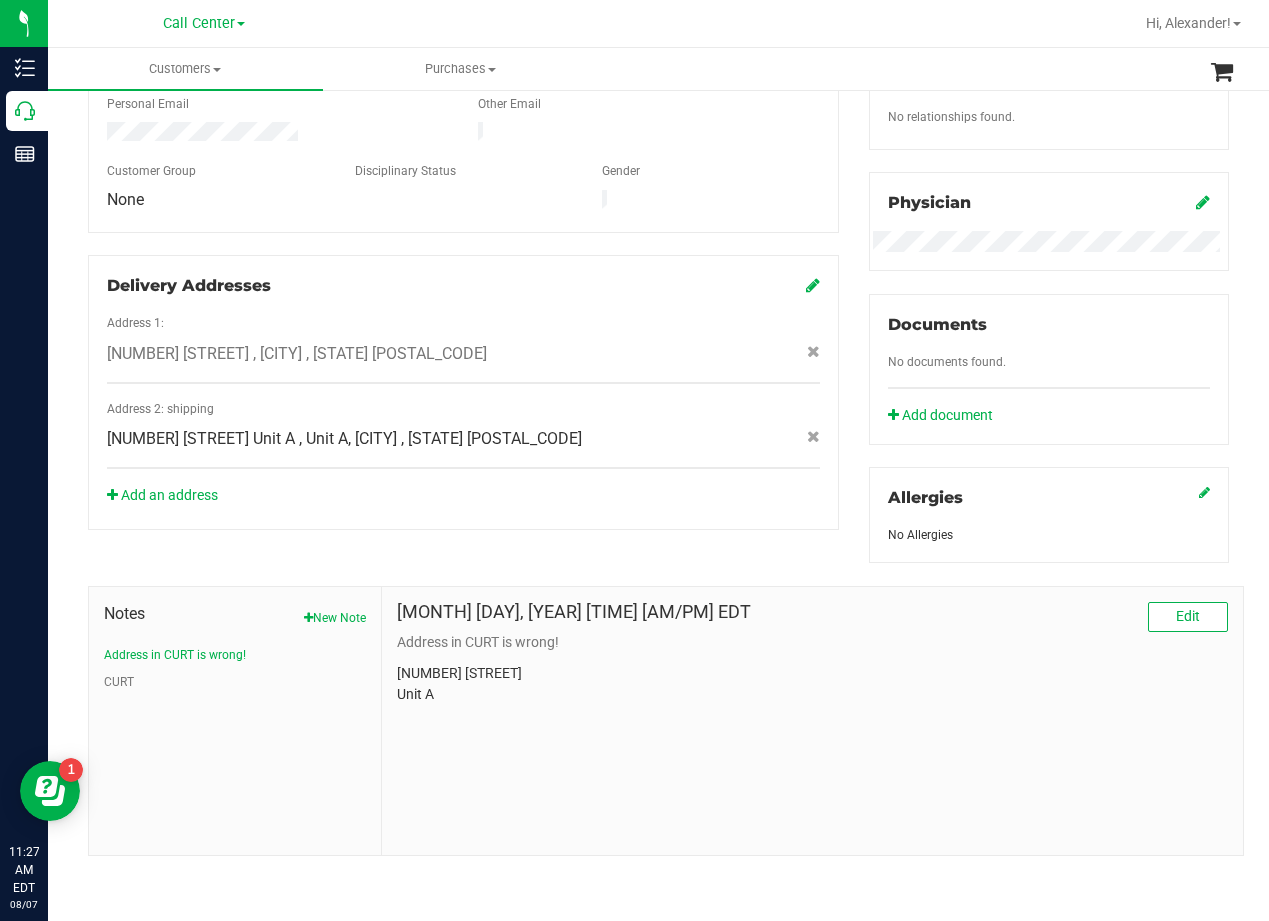 click on "Jun 26, 2025 9:28 AM EDT
Edit
Address in CURT is wrong!
1900 Co Rd 233Brownwood, TX 76801
Unit A" at bounding box center (812, 721) 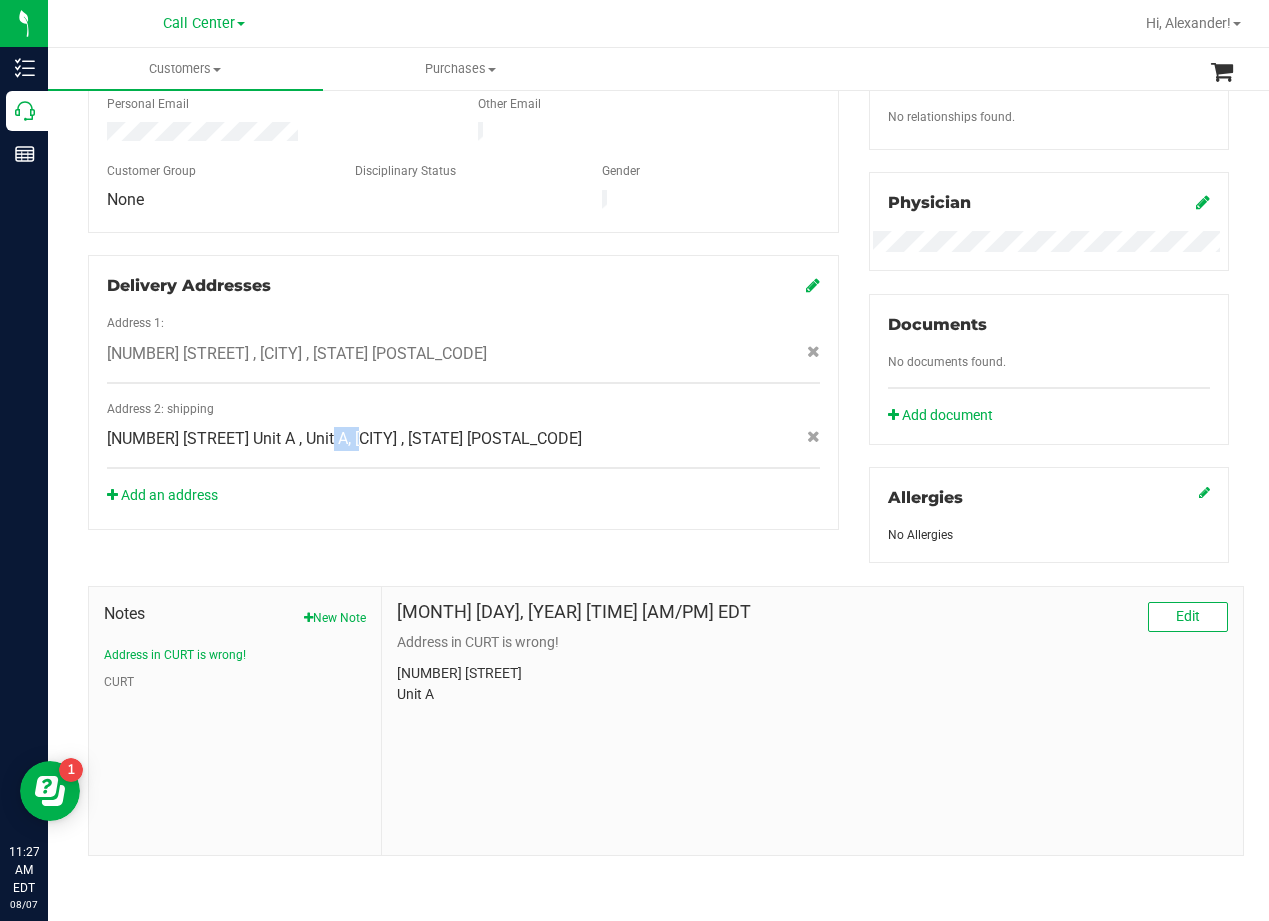 click on "1900 Co Rd 233 Unit A
, Unit A, Brownwood
, TX
76801" 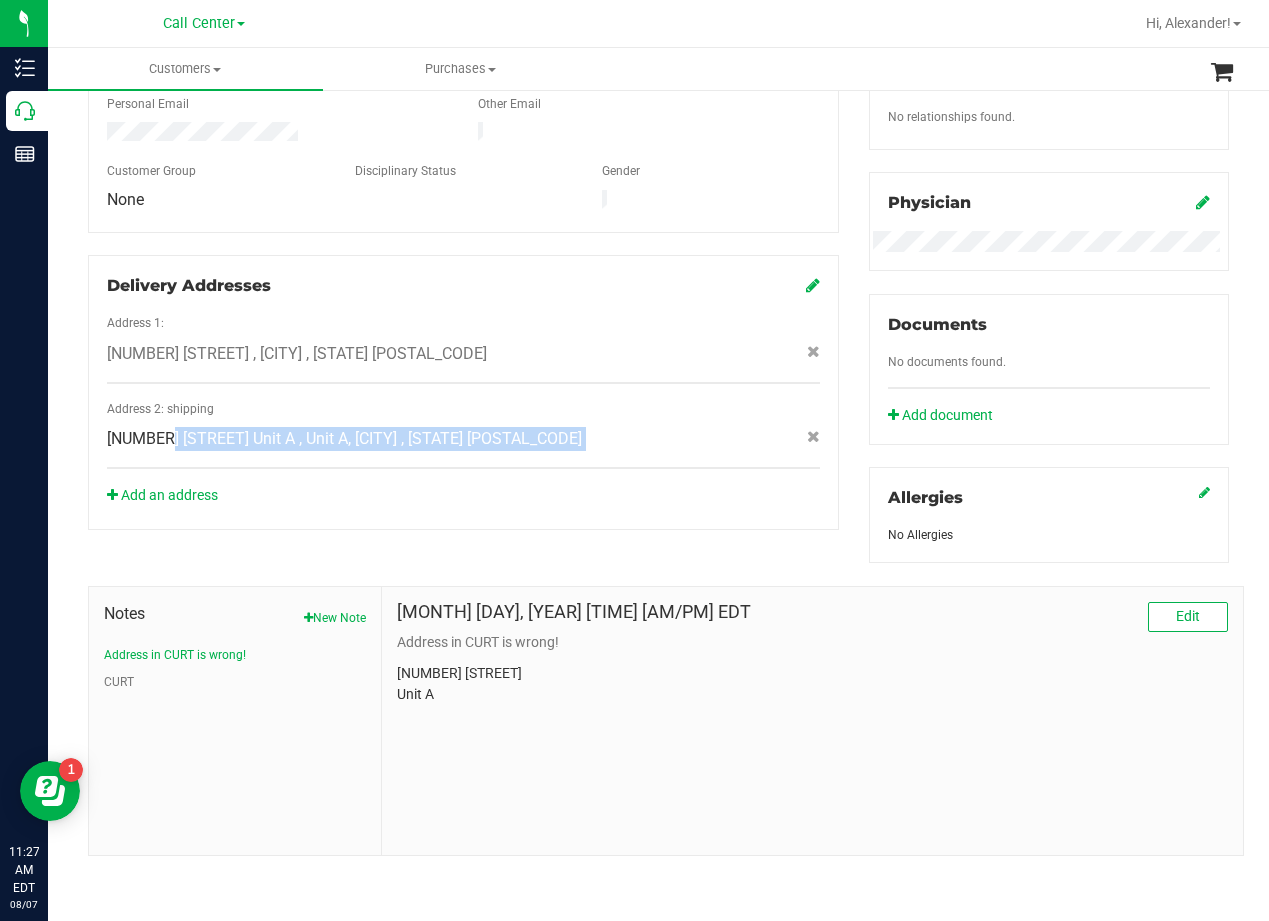 click on "1900 Co Rd 233 Unit A
, Unit A, Brownwood
, TX
76801" 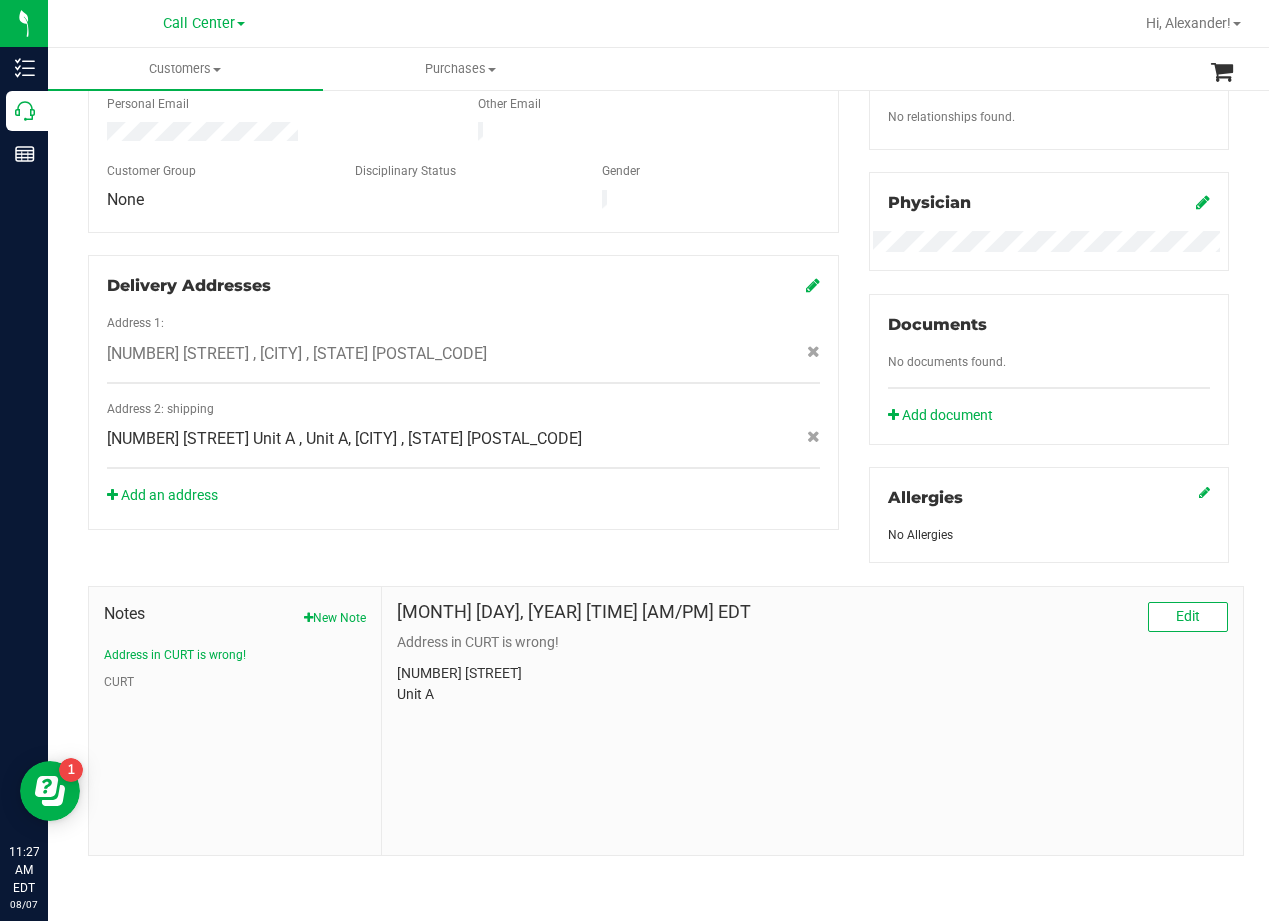 drag, startPoint x: 789, startPoint y: 553, endPoint x: 759, endPoint y: 547, distance: 30.594116 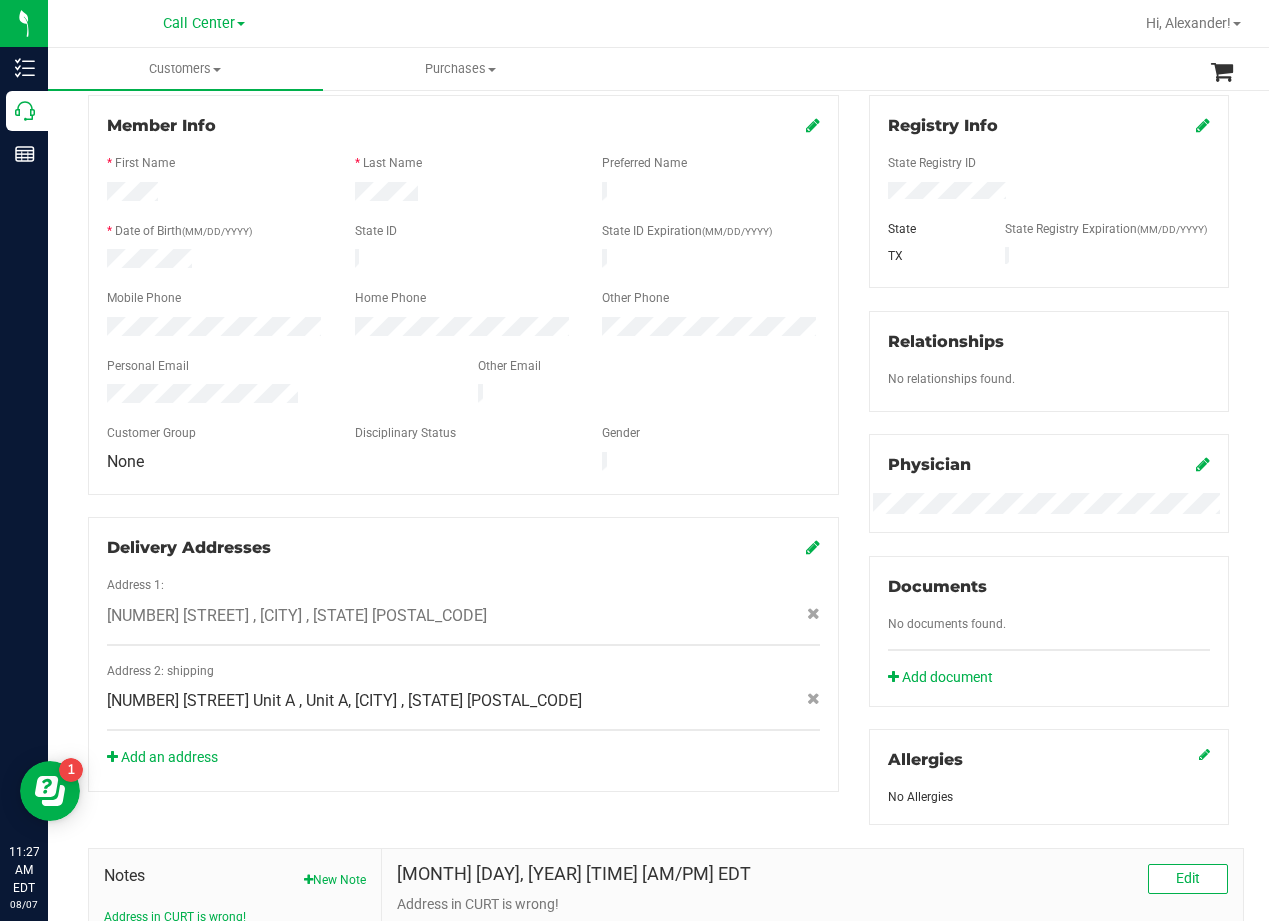 scroll, scrollTop: 0, scrollLeft: 0, axis: both 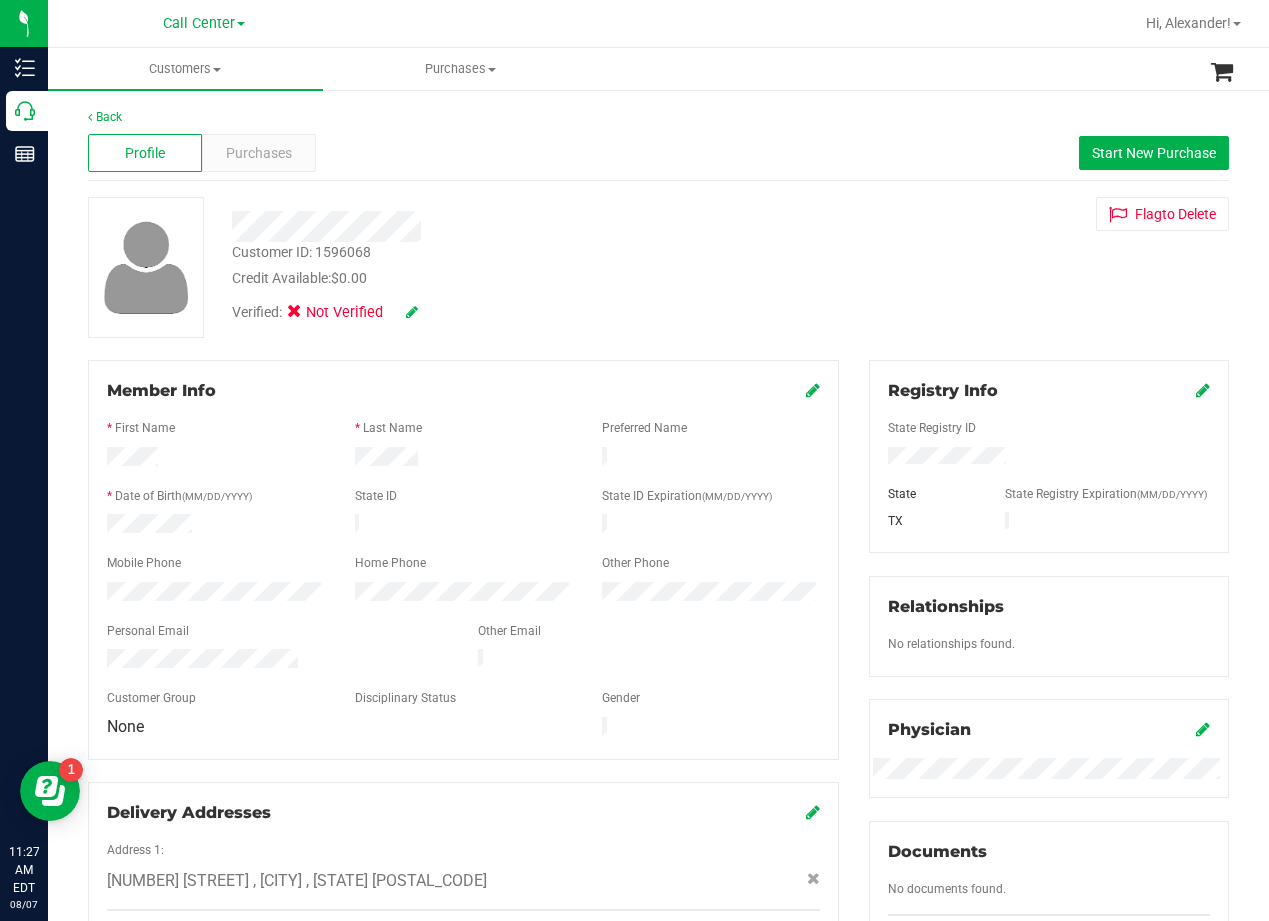drag, startPoint x: 851, startPoint y: 283, endPoint x: 841, endPoint y: 287, distance: 10.770329 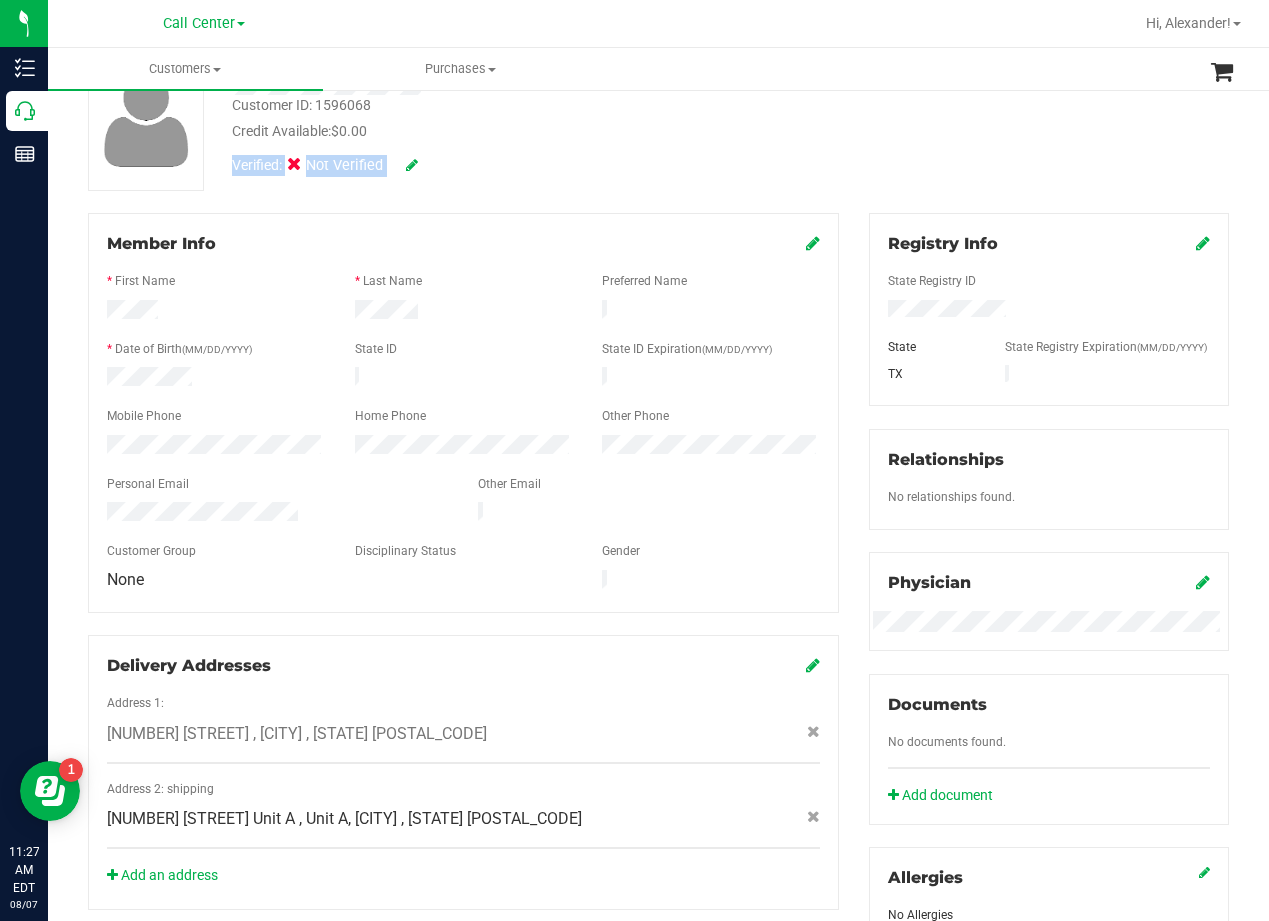 scroll, scrollTop: 200, scrollLeft: 0, axis: vertical 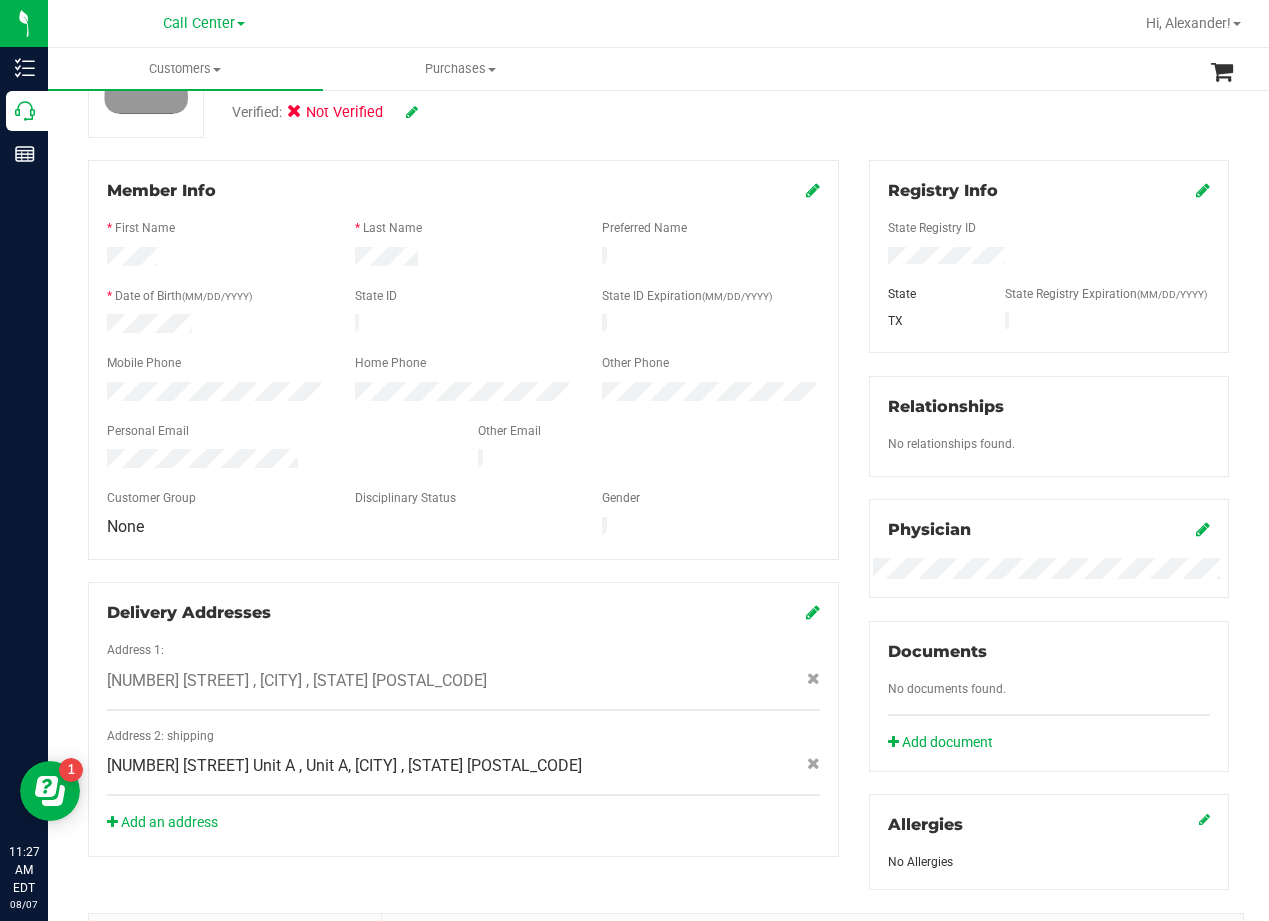 click on "Member Info
*
First Name
*
Last Name
Preferred Name
*
Date of Birth
(MM/DD/YYYY)
State ID
State ID Expiration
(MM/DD/YYYY)" at bounding box center [463, 508] 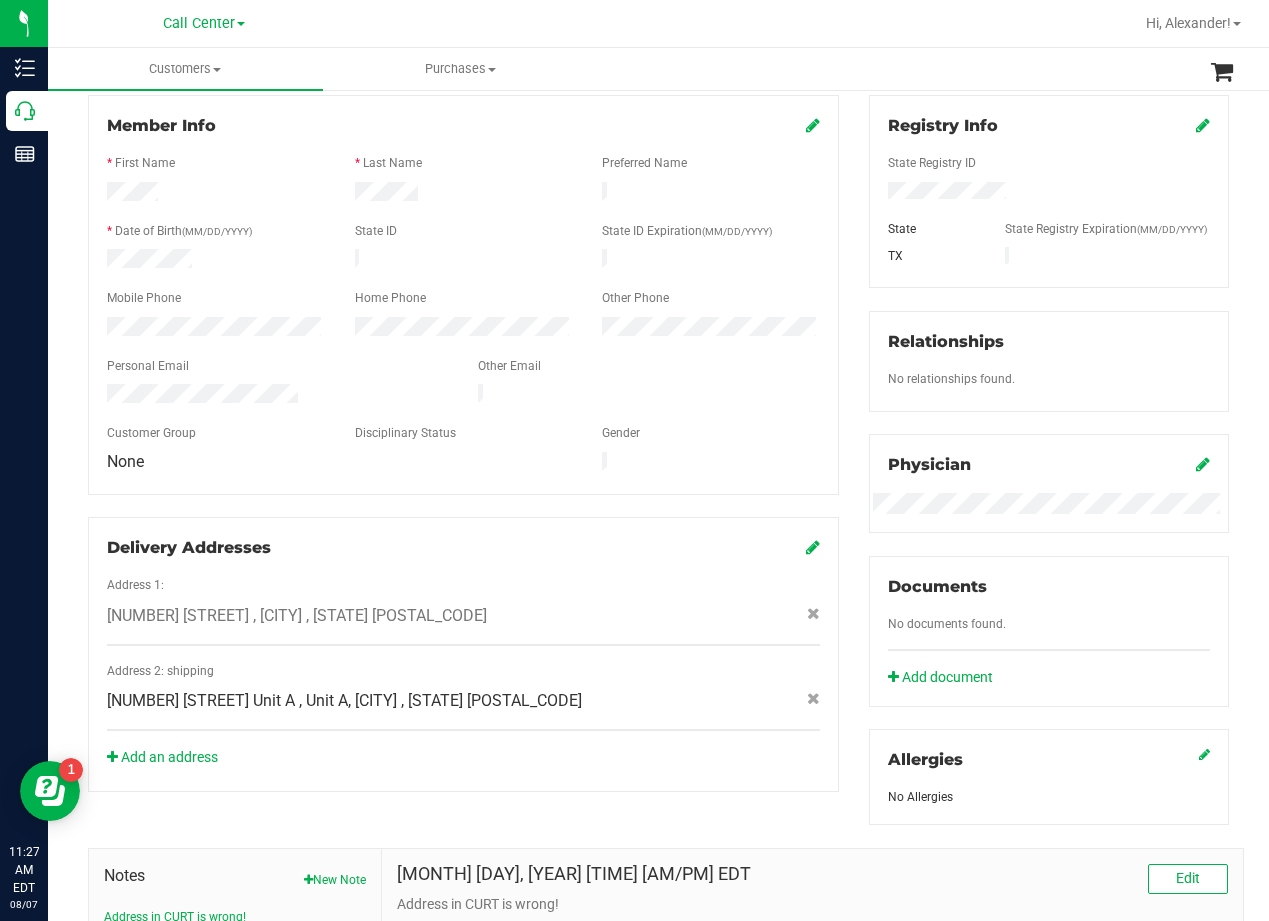 scroll, scrollTop: 300, scrollLeft: 0, axis: vertical 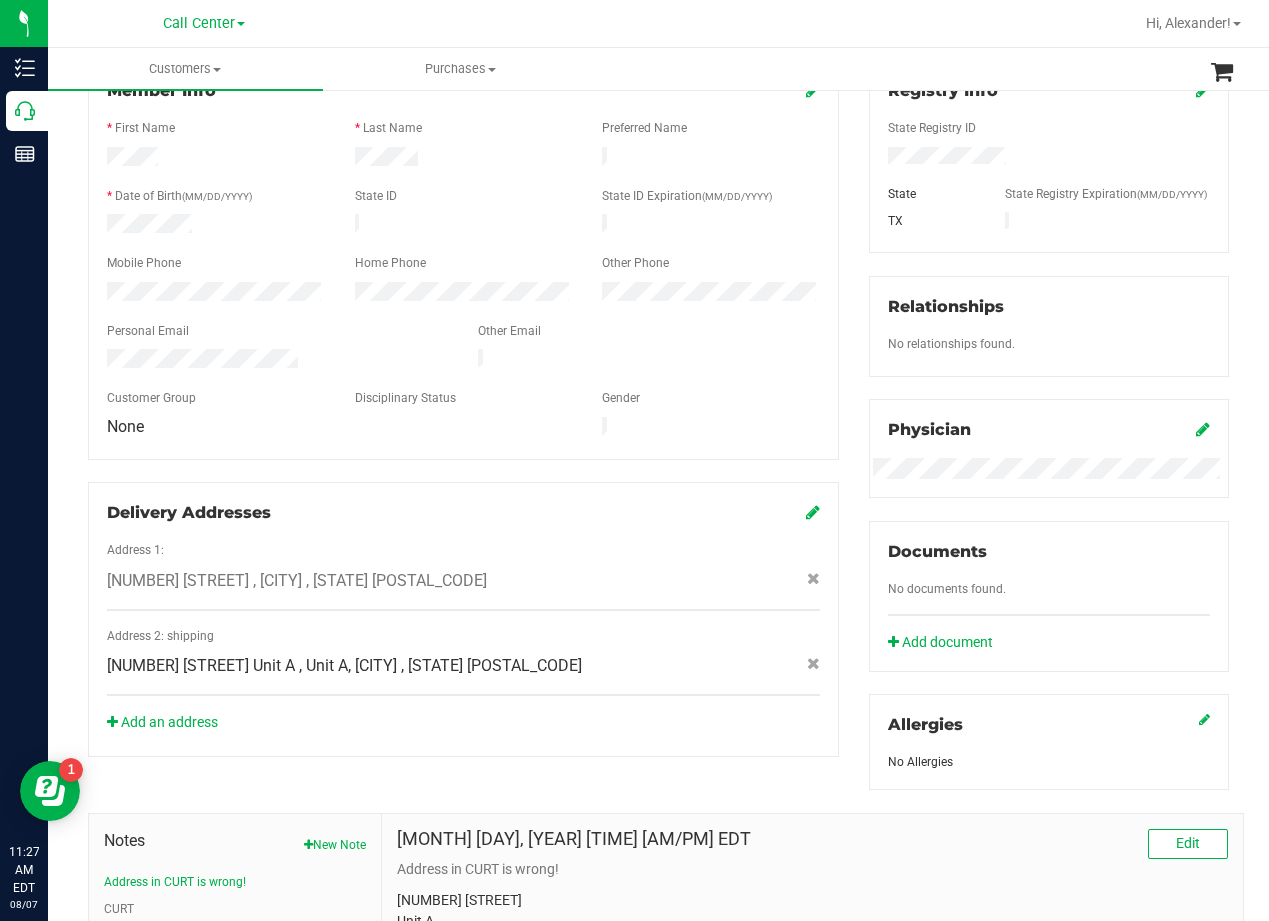 click on "Member Info
*
First Name
*
Last Name
Preferred Name
*
Date of Birth
(MM/DD/YYYY)
State ID
State ID Expiration
(MM/DD/YYYY)" at bounding box center [463, 408] 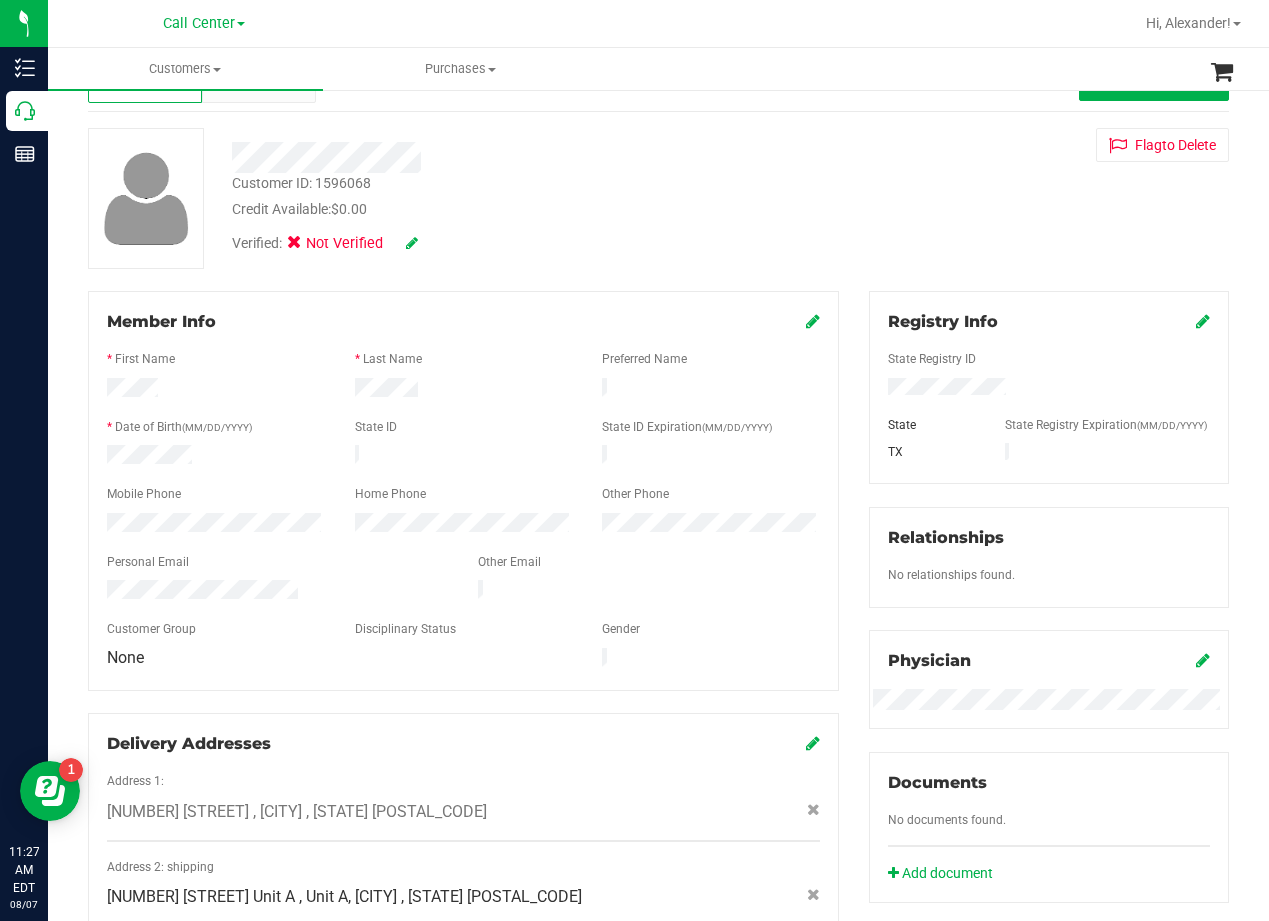 scroll, scrollTop: 0, scrollLeft: 0, axis: both 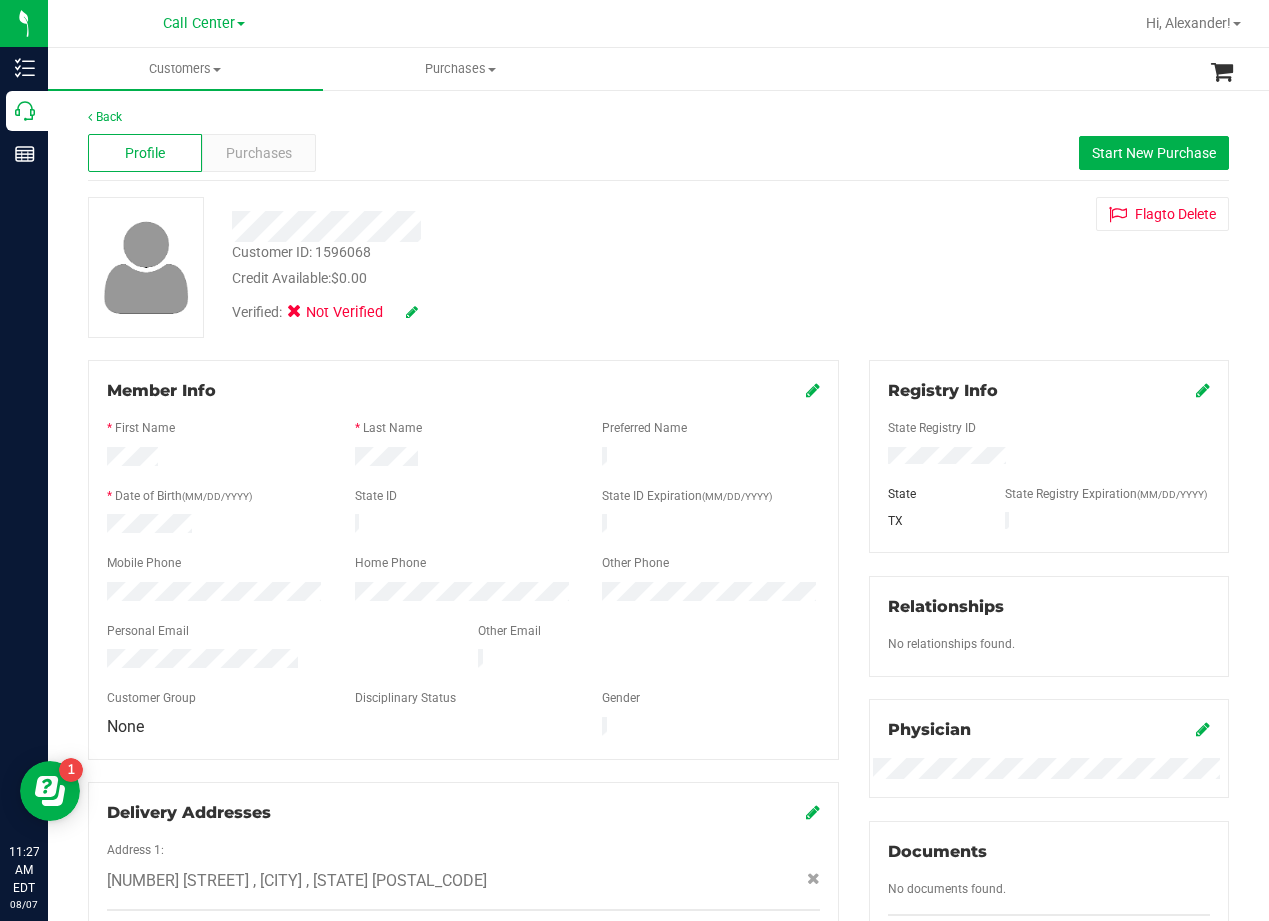 click on "Customer ID: 1596068
Credit Available:
$0.00" at bounding box center (510, 265) 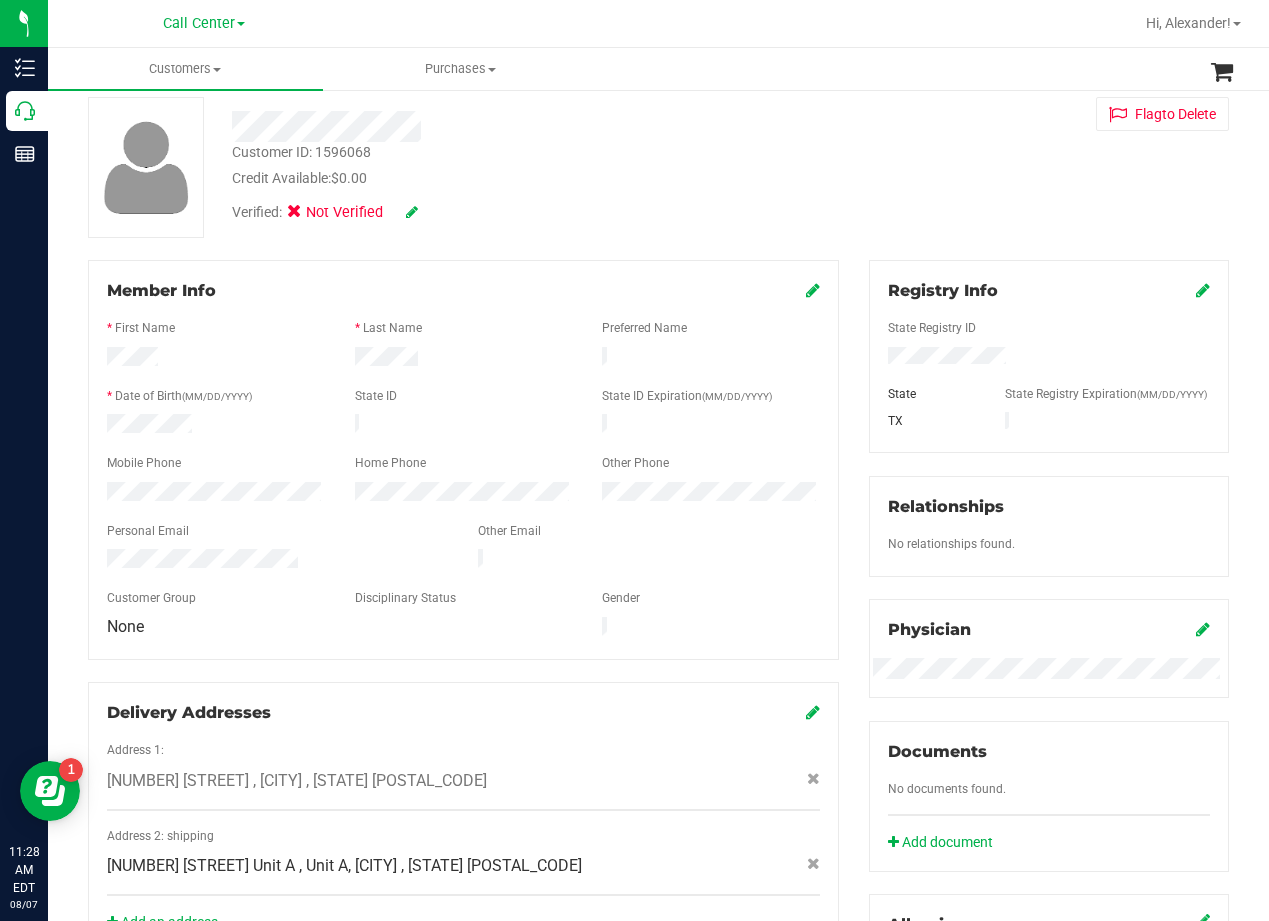 scroll, scrollTop: 0, scrollLeft: 0, axis: both 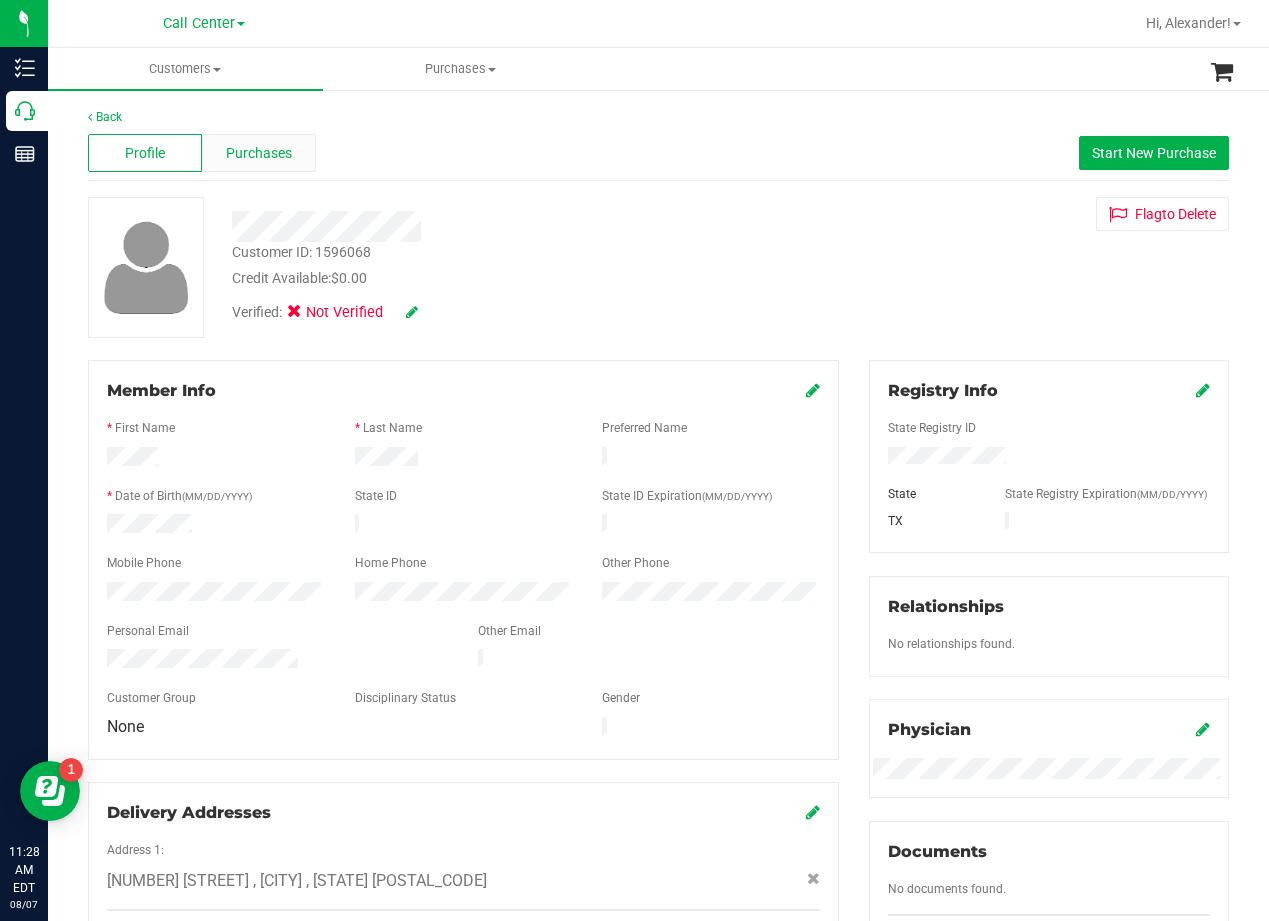 click on "Purchases" at bounding box center [259, 153] 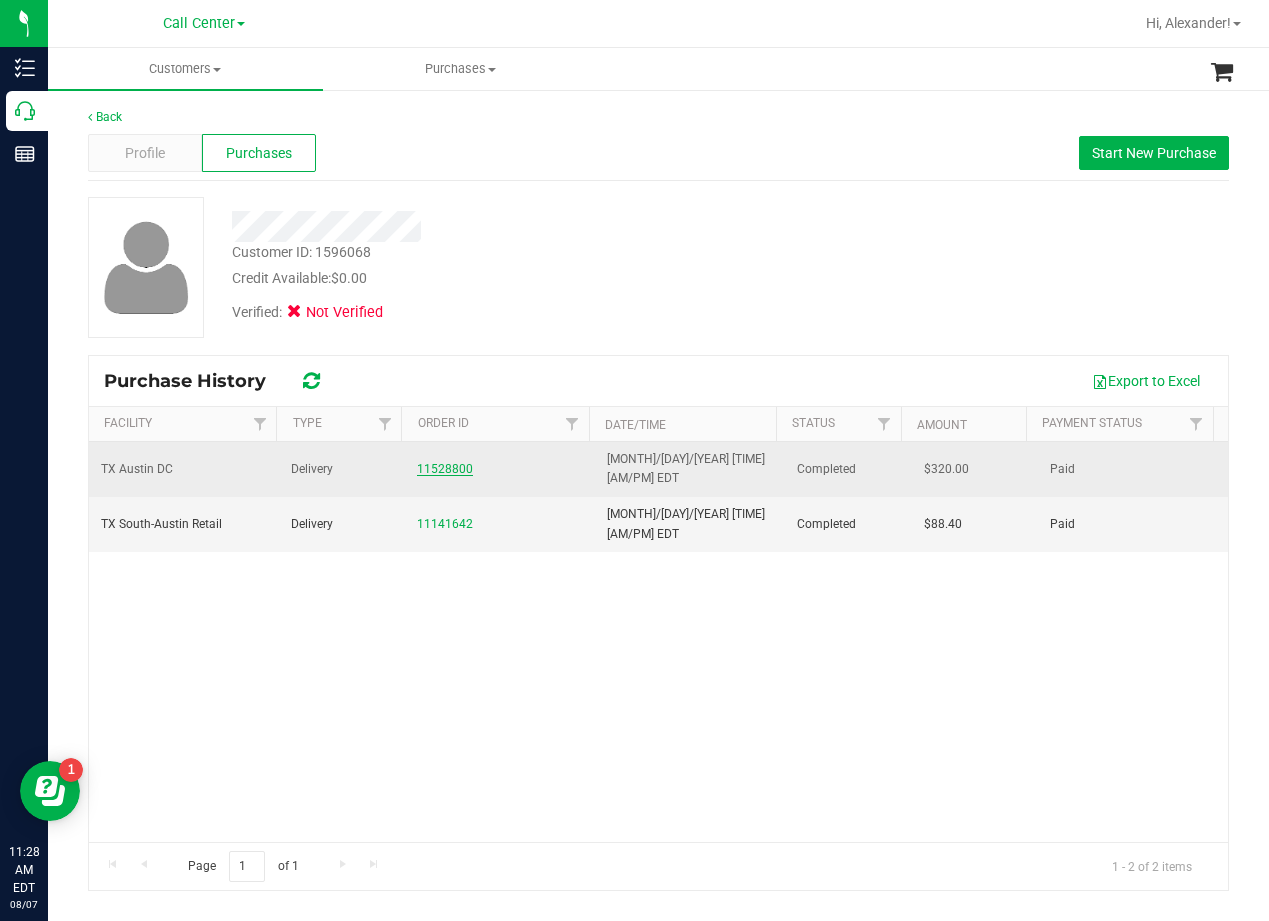 drag, startPoint x: 442, startPoint y: 468, endPoint x: 417, endPoint y: 462, distance: 25.70992 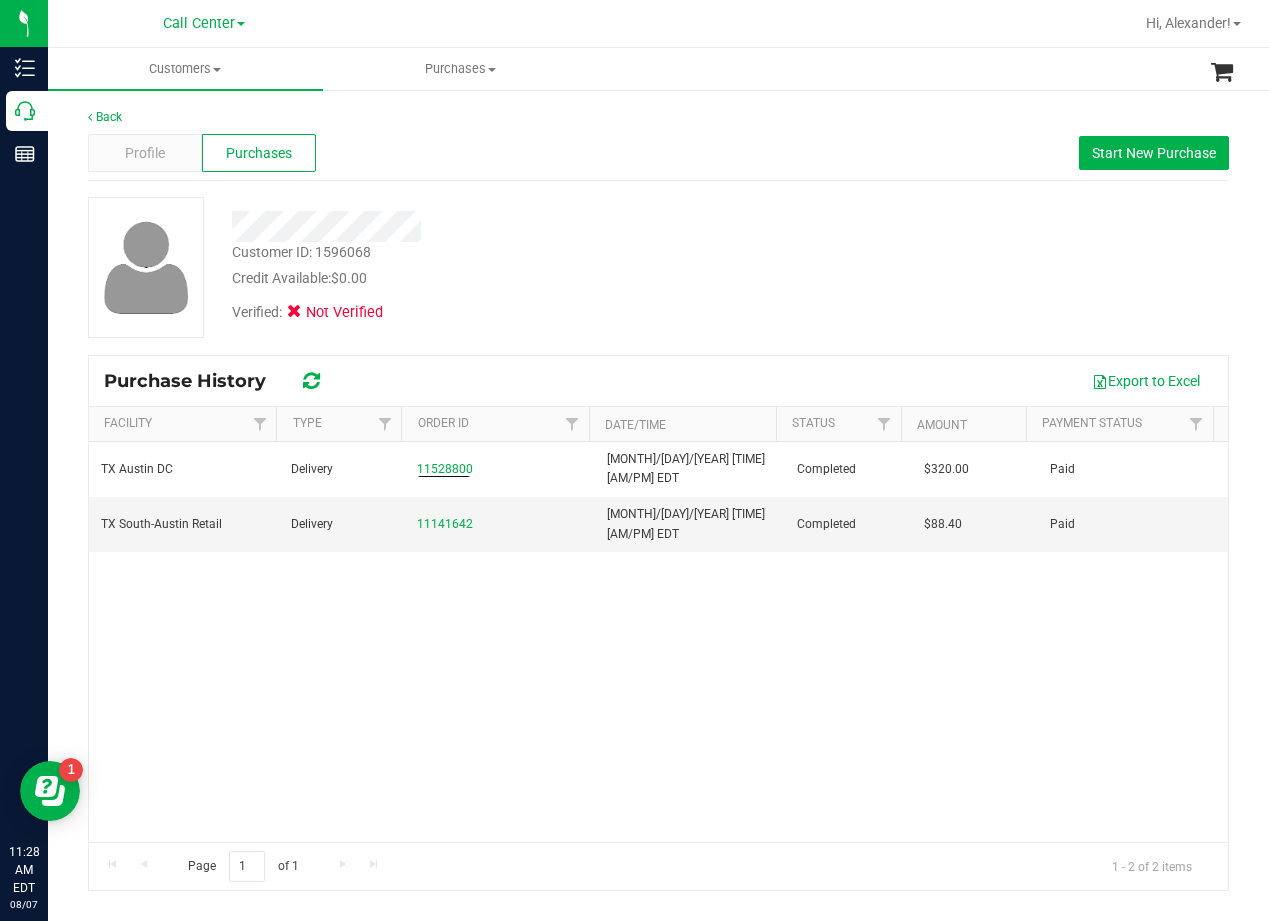 click on "Verified:
Not Verified" at bounding box center (510, 311) 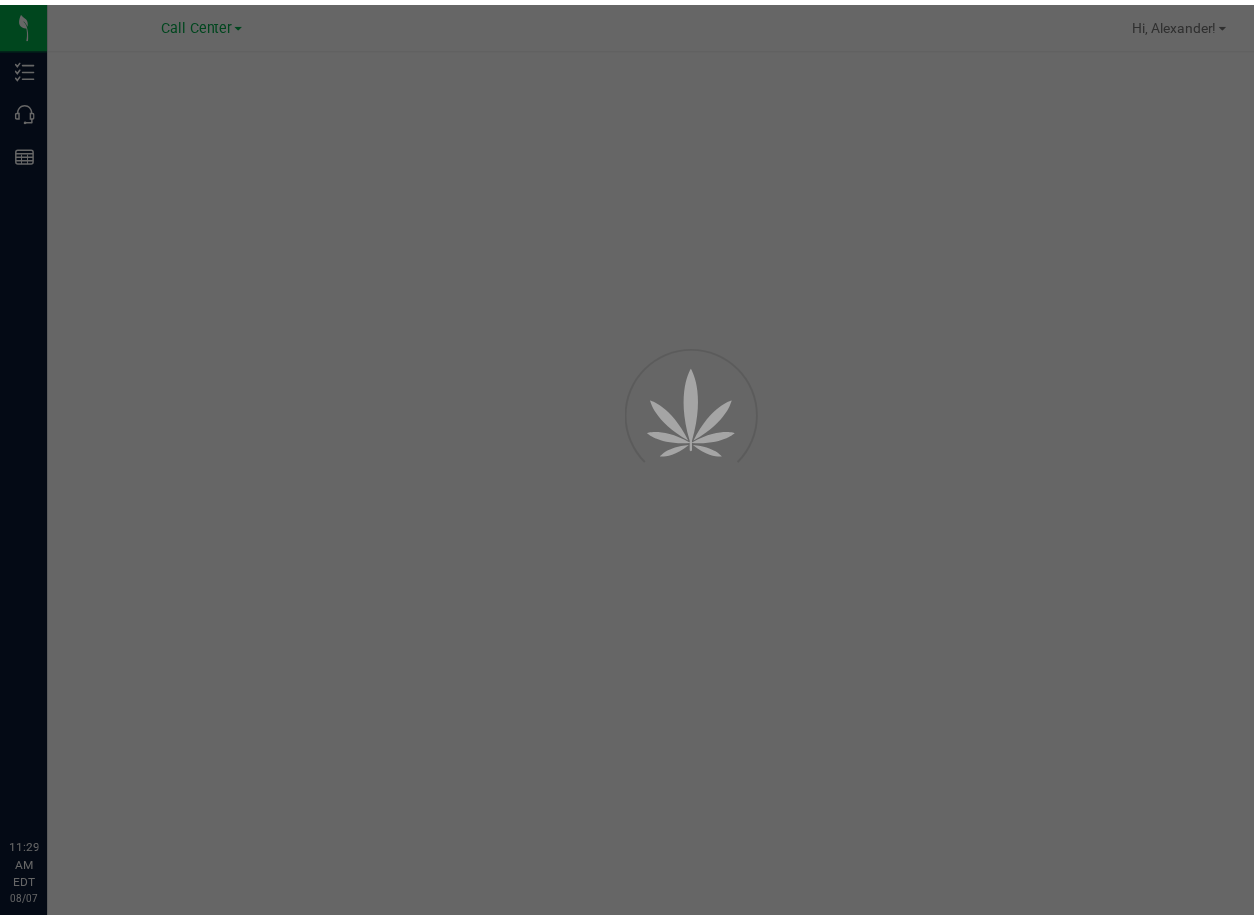 scroll, scrollTop: 0, scrollLeft: 0, axis: both 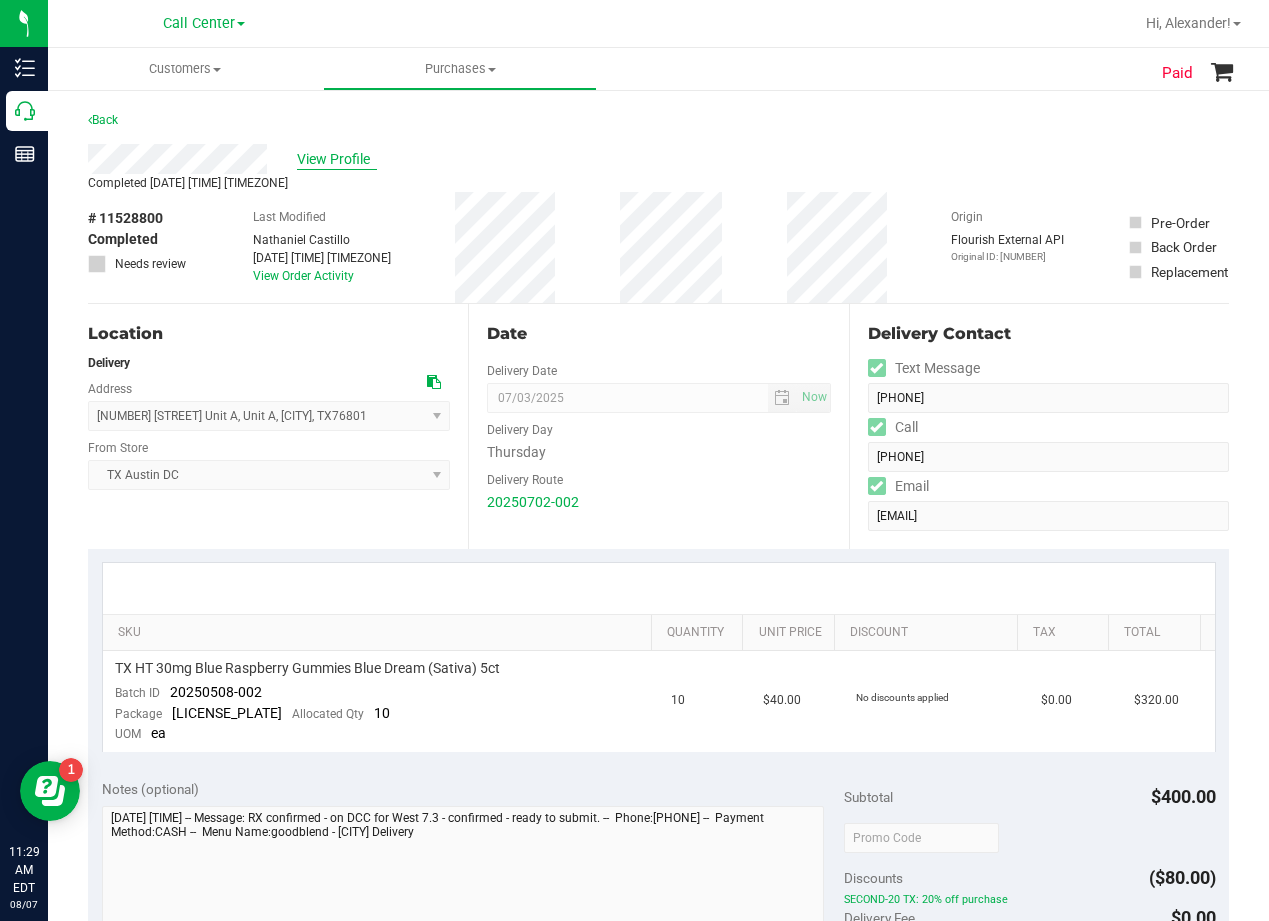 click on "View Profile" at bounding box center (337, 159) 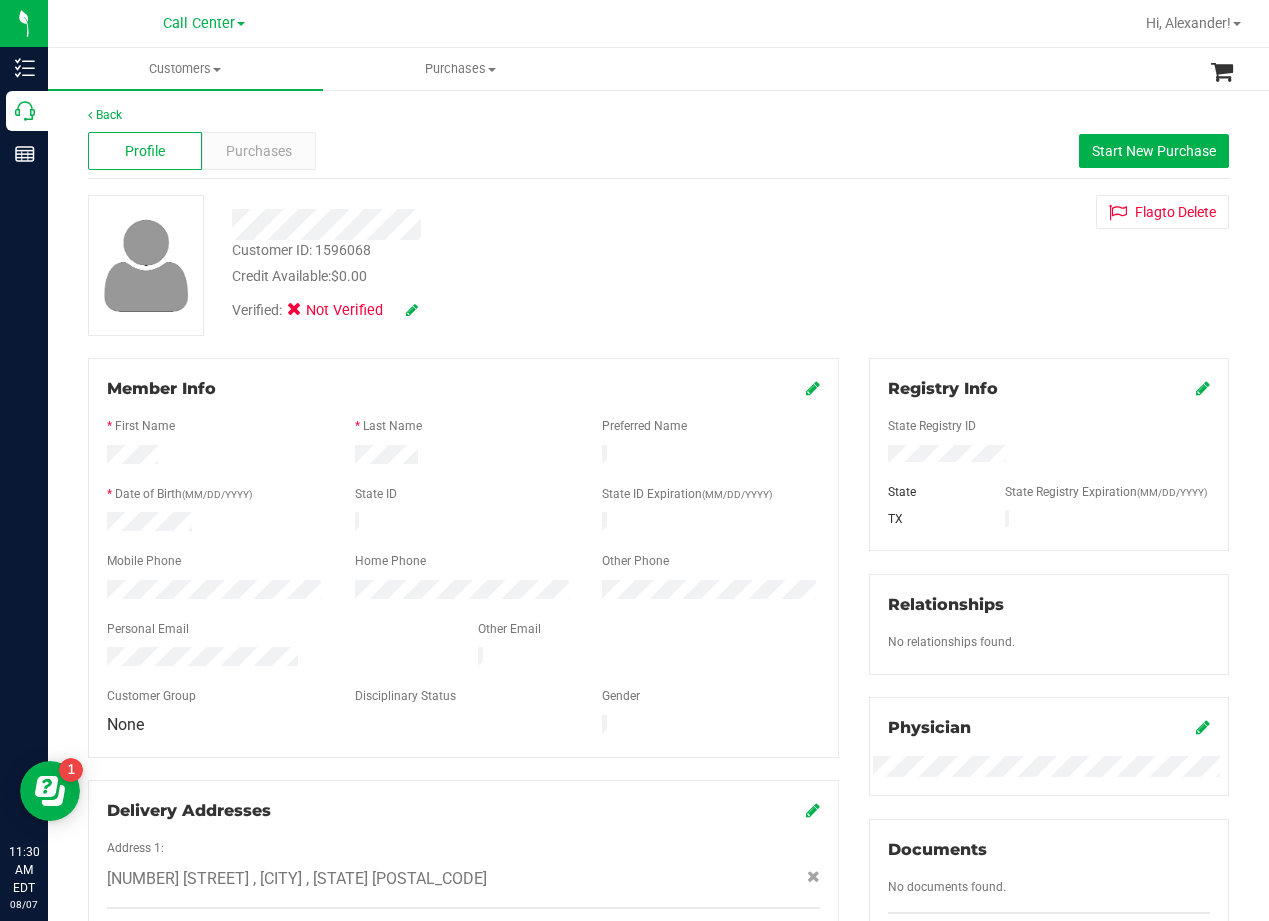 scroll, scrollTop: 0, scrollLeft: 0, axis: both 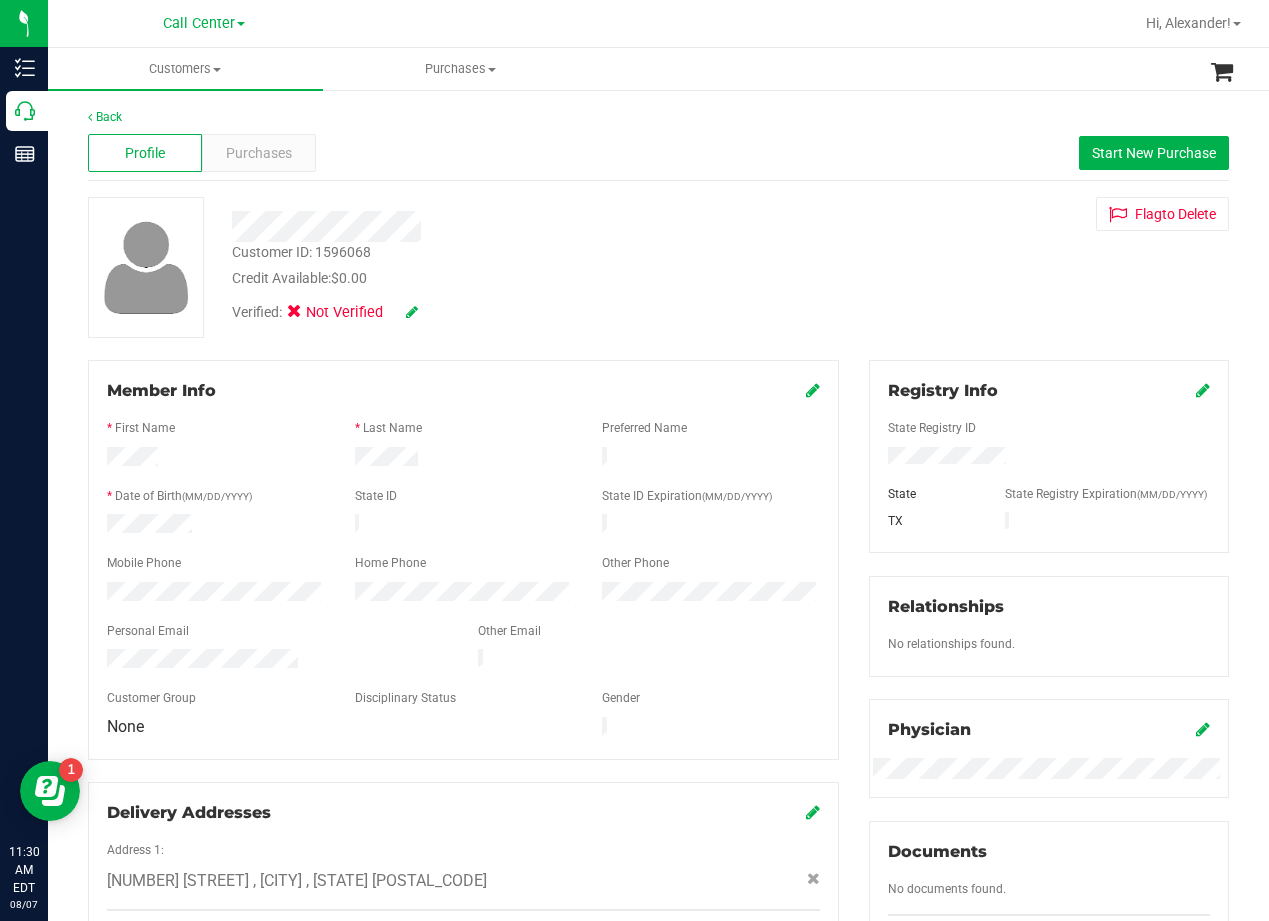 click at bounding box center (463, 681) 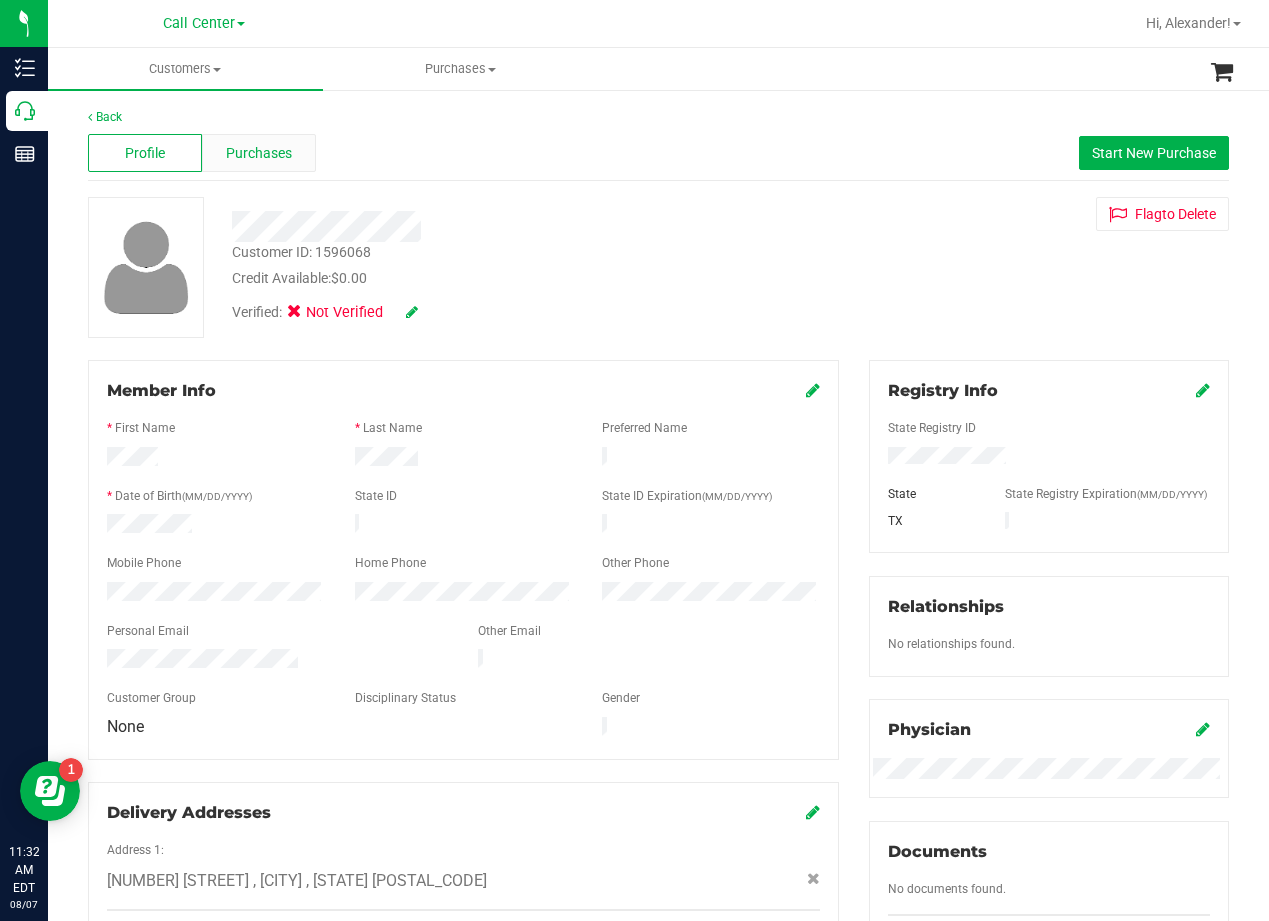 click on "Purchases" at bounding box center (259, 153) 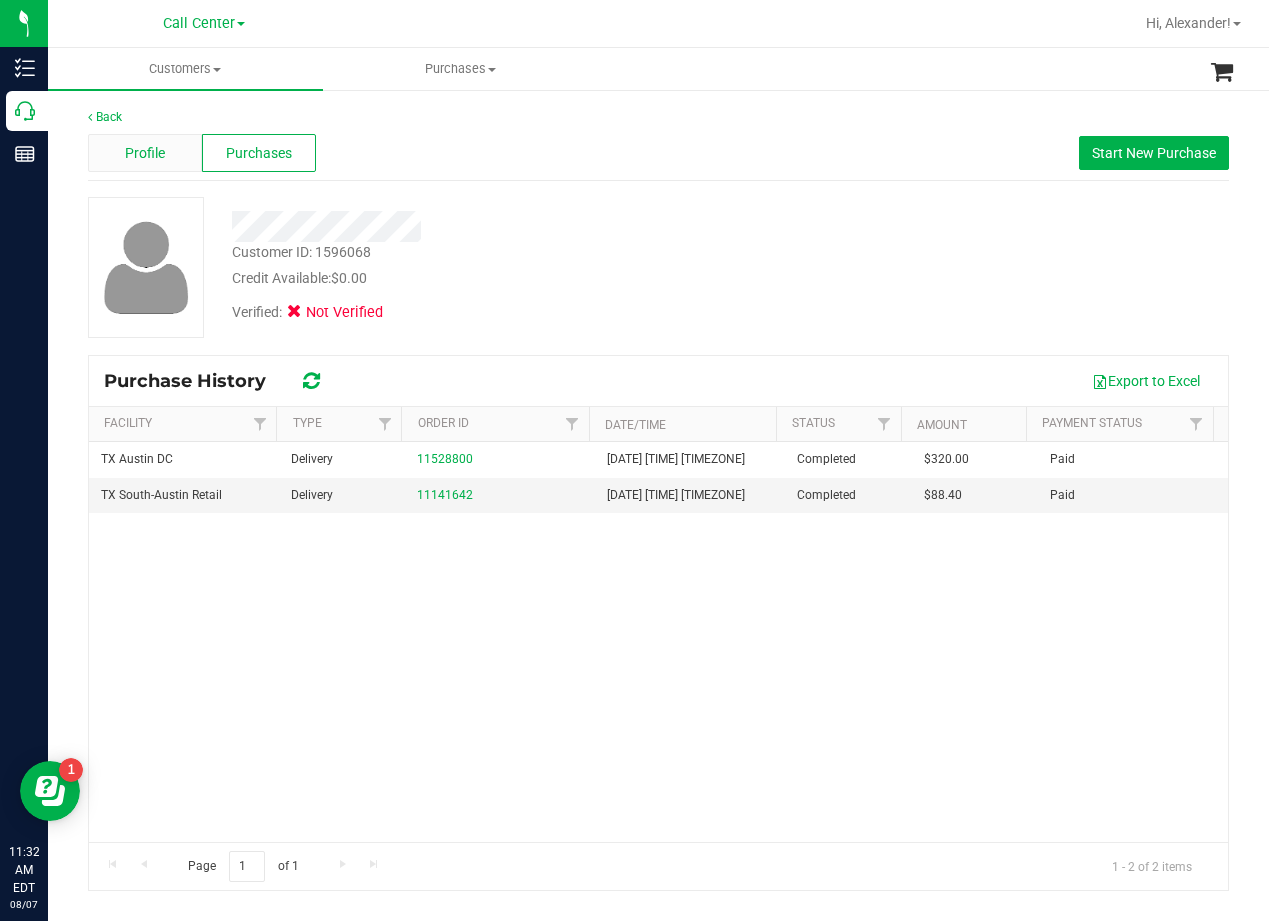click on "Profile" at bounding box center [145, 153] 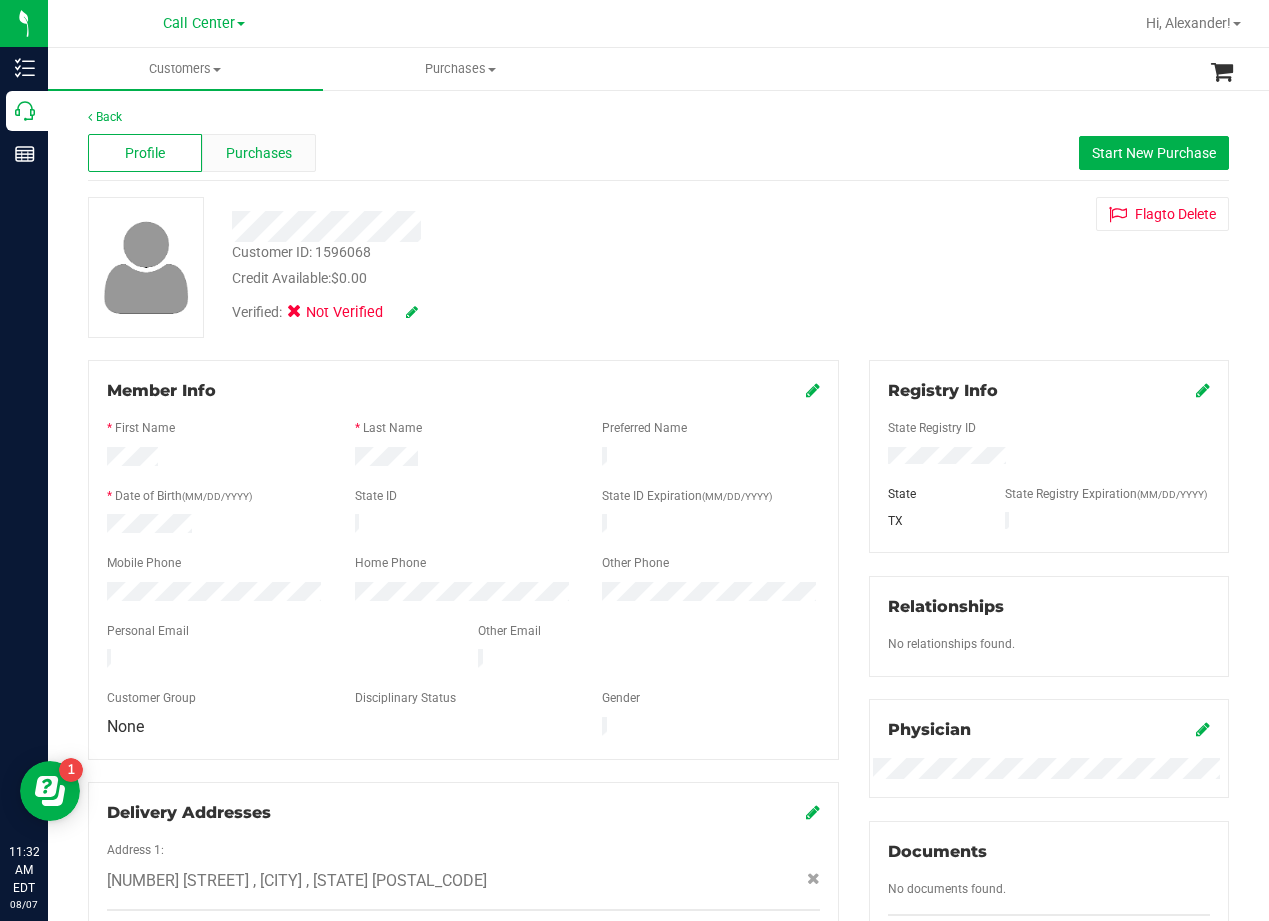 click on "Purchases" at bounding box center (259, 153) 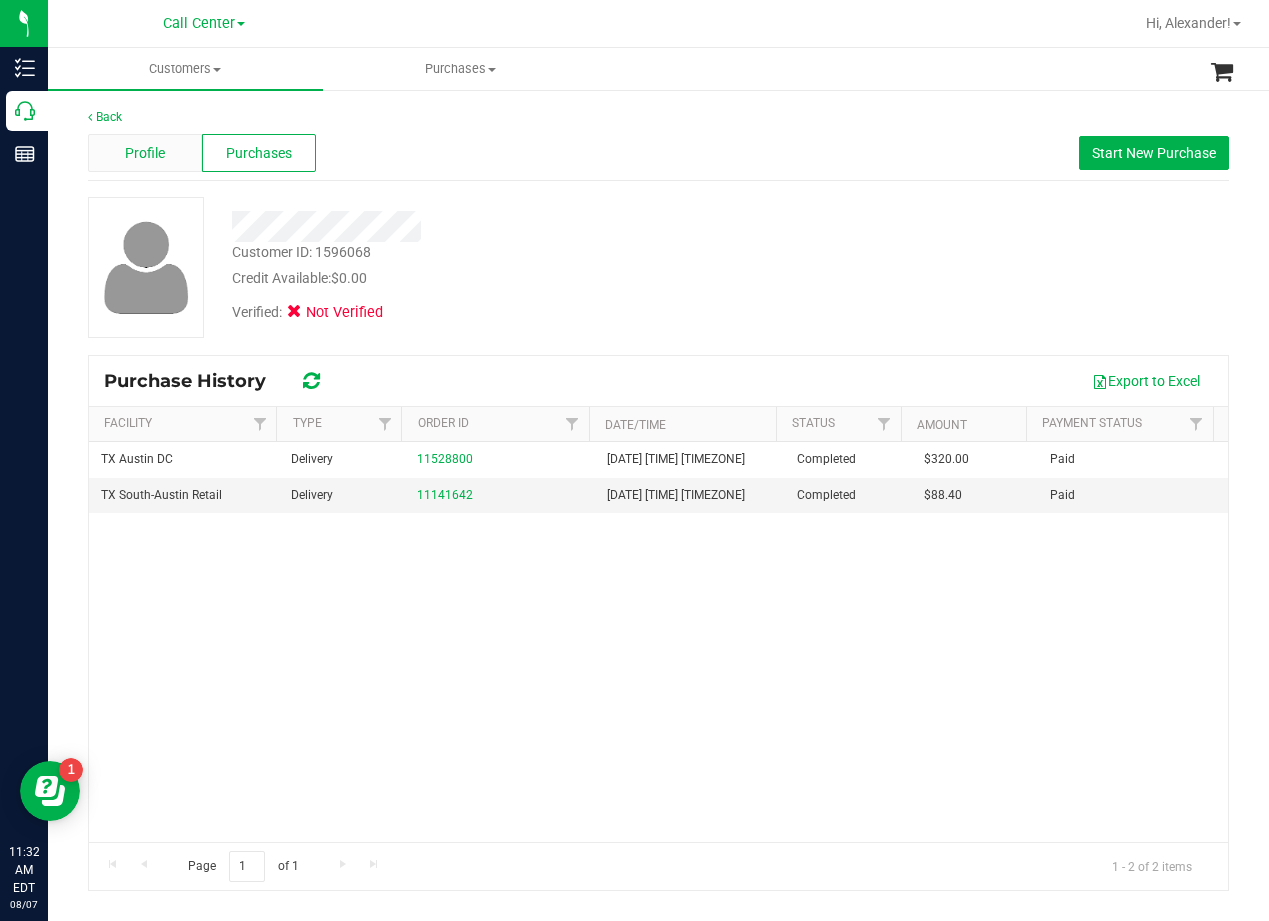 click on "Profile" at bounding box center [145, 153] 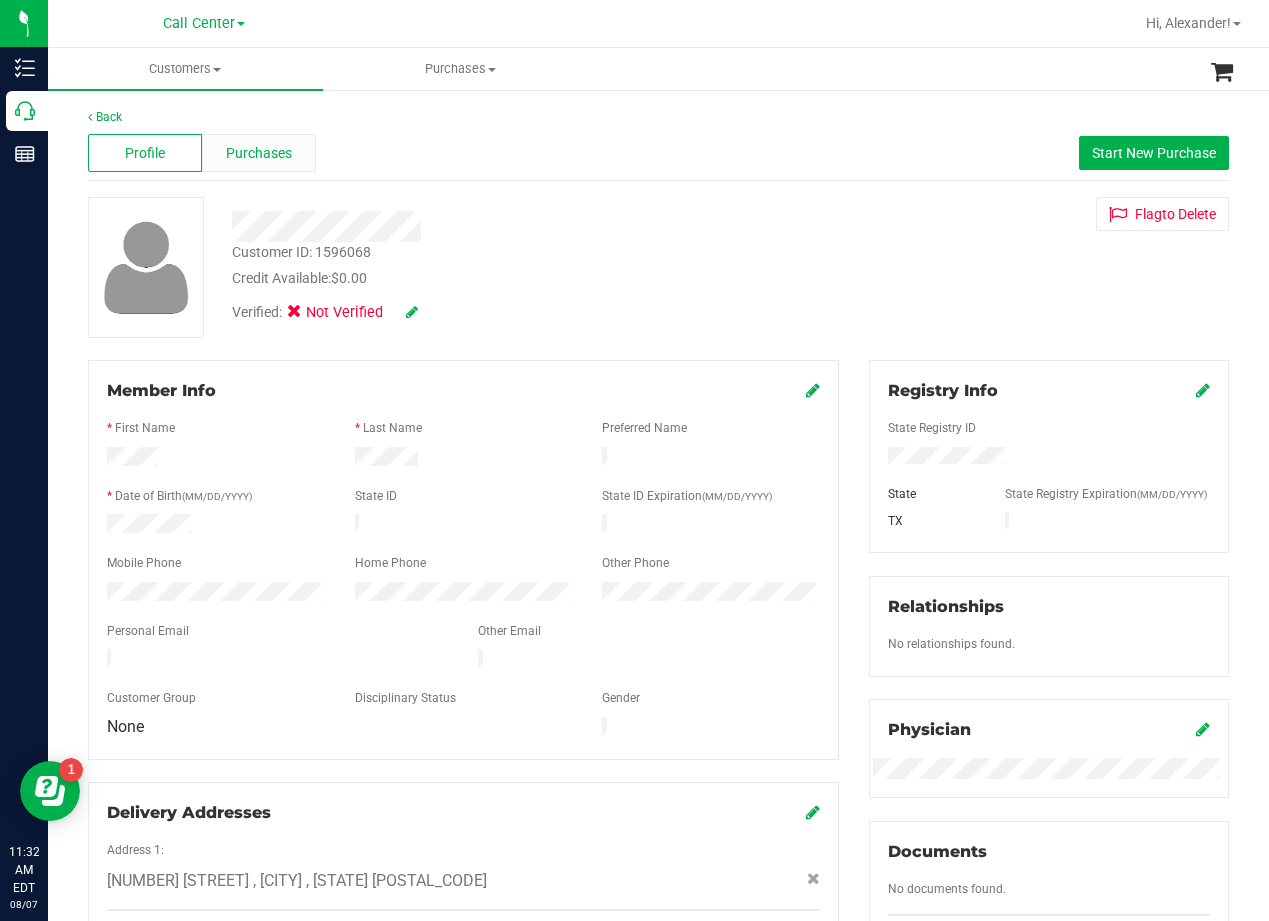 click on "Purchases" at bounding box center [259, 153] 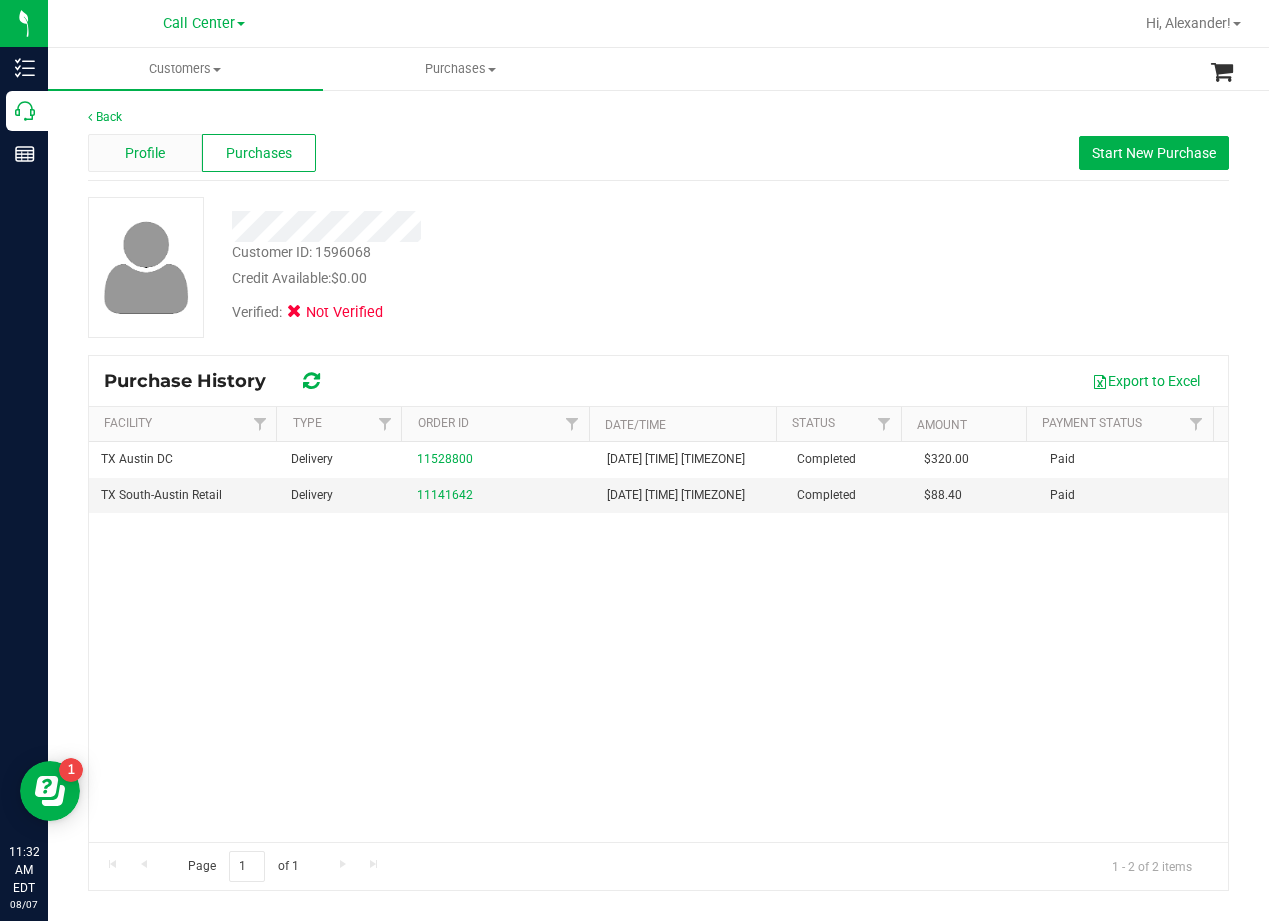 click on "Profile" at bounding box center [145, 153] 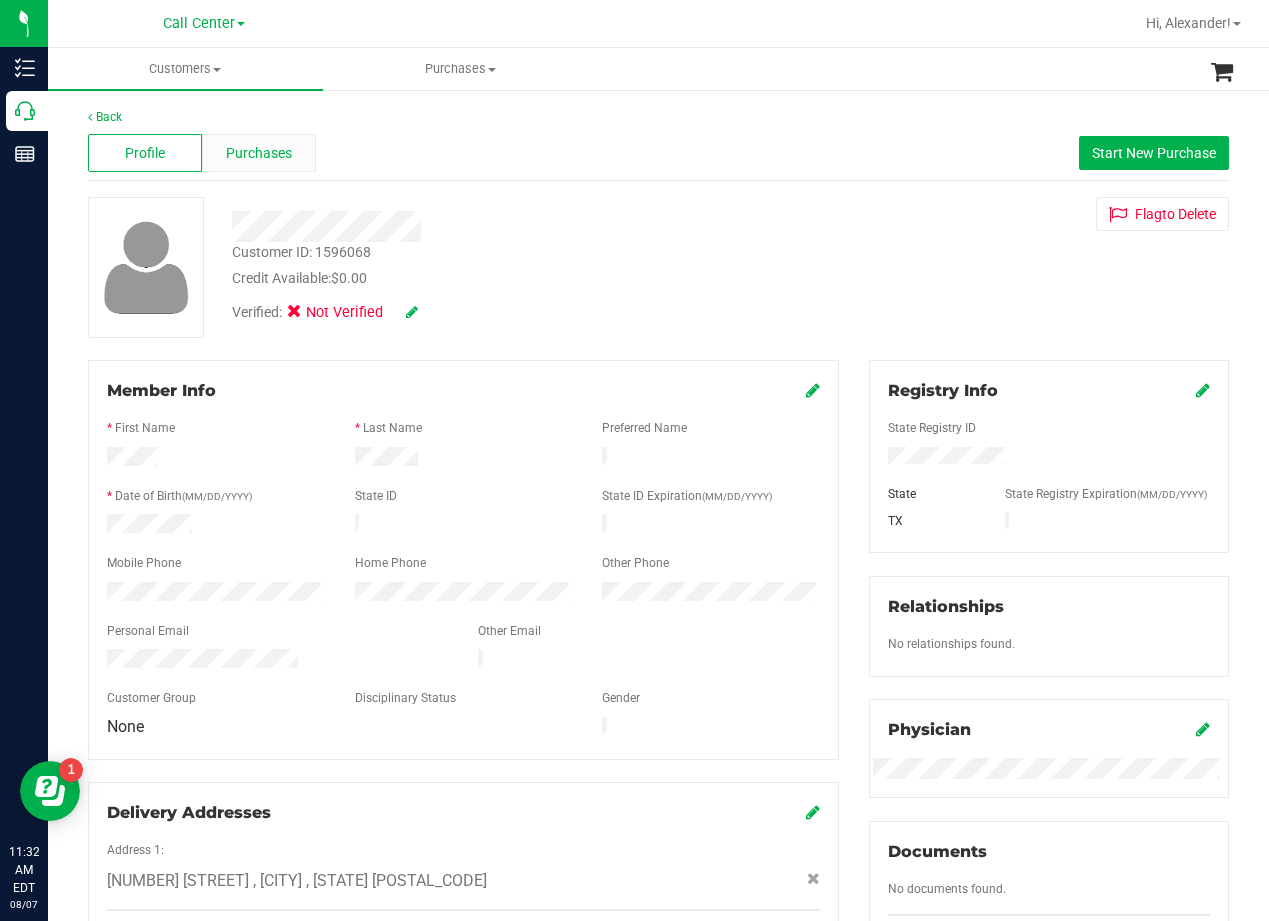 click on "Purchases" at bounding box center [259, 153] 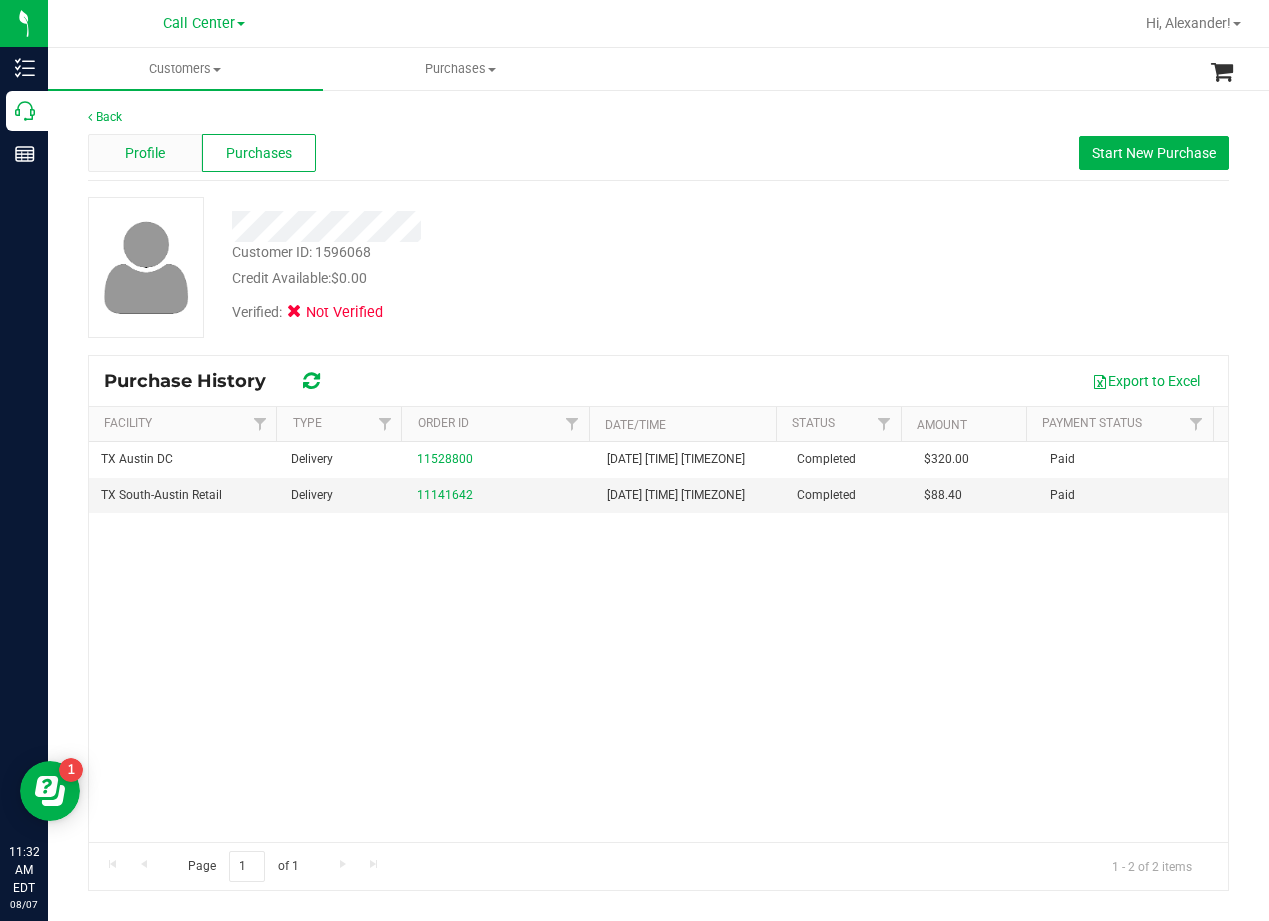 click on "Profile" at bounding box center [145, 153] 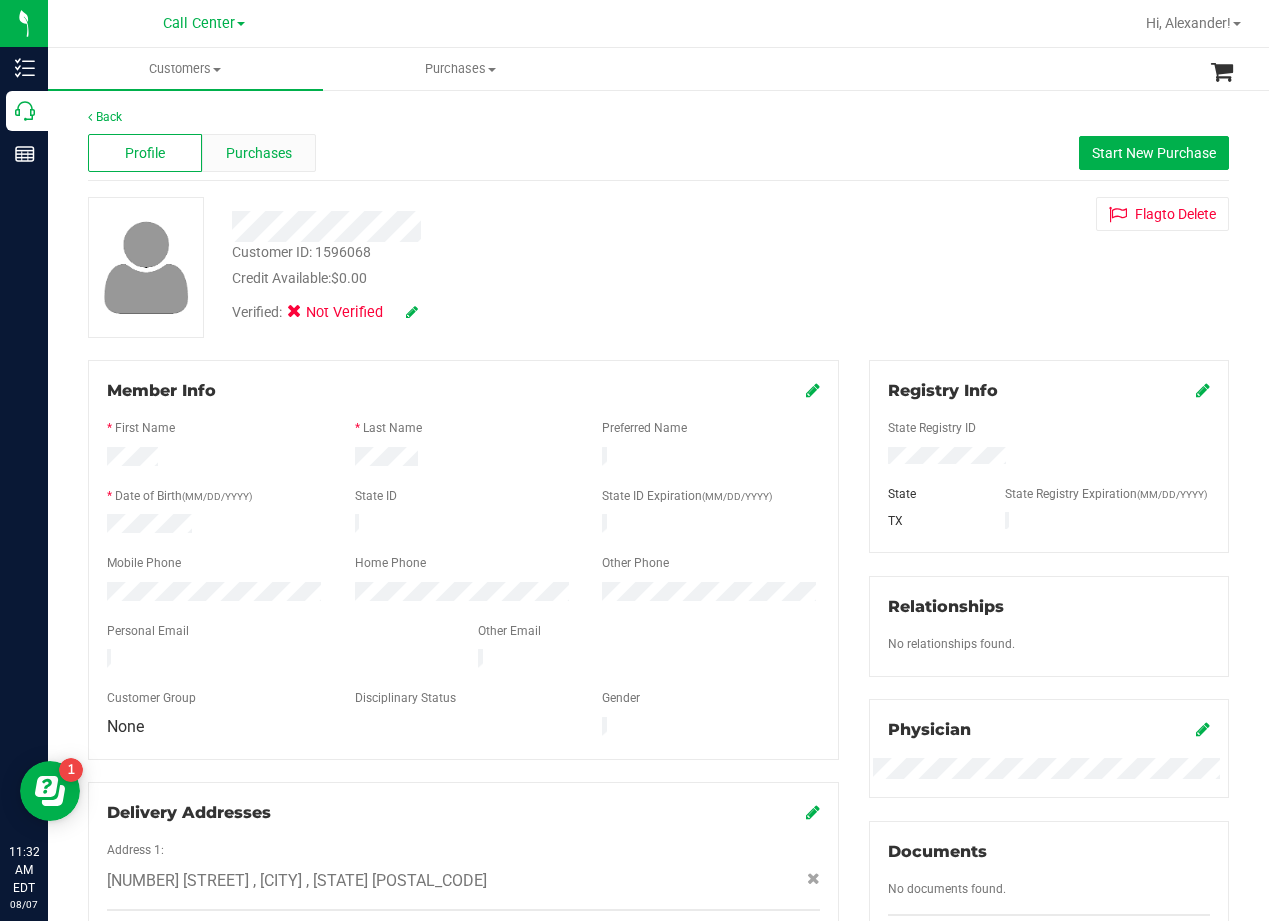 click on "Purchases" at bounding box center [259, 153] 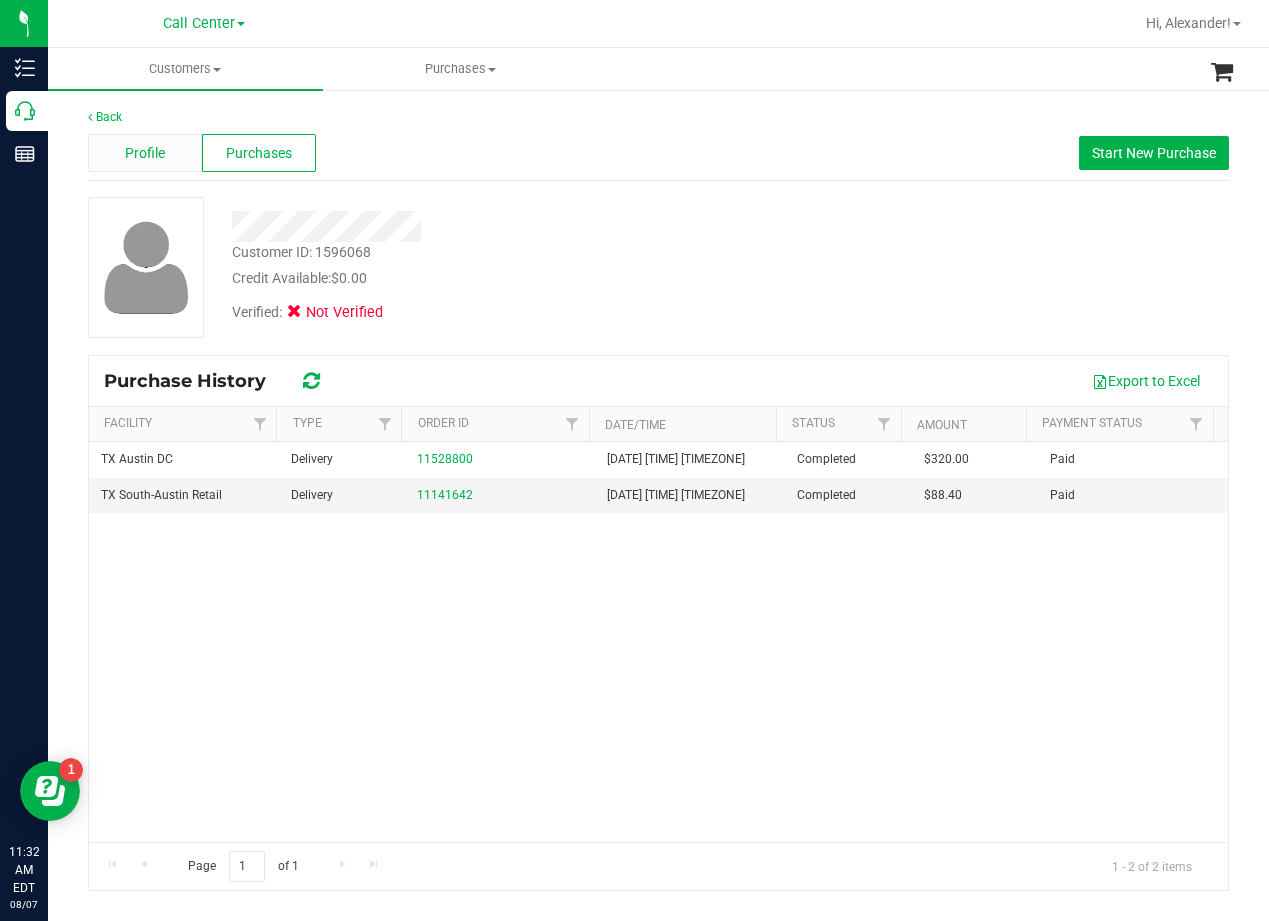 click on "Profile" at bounding box center [145, 153] 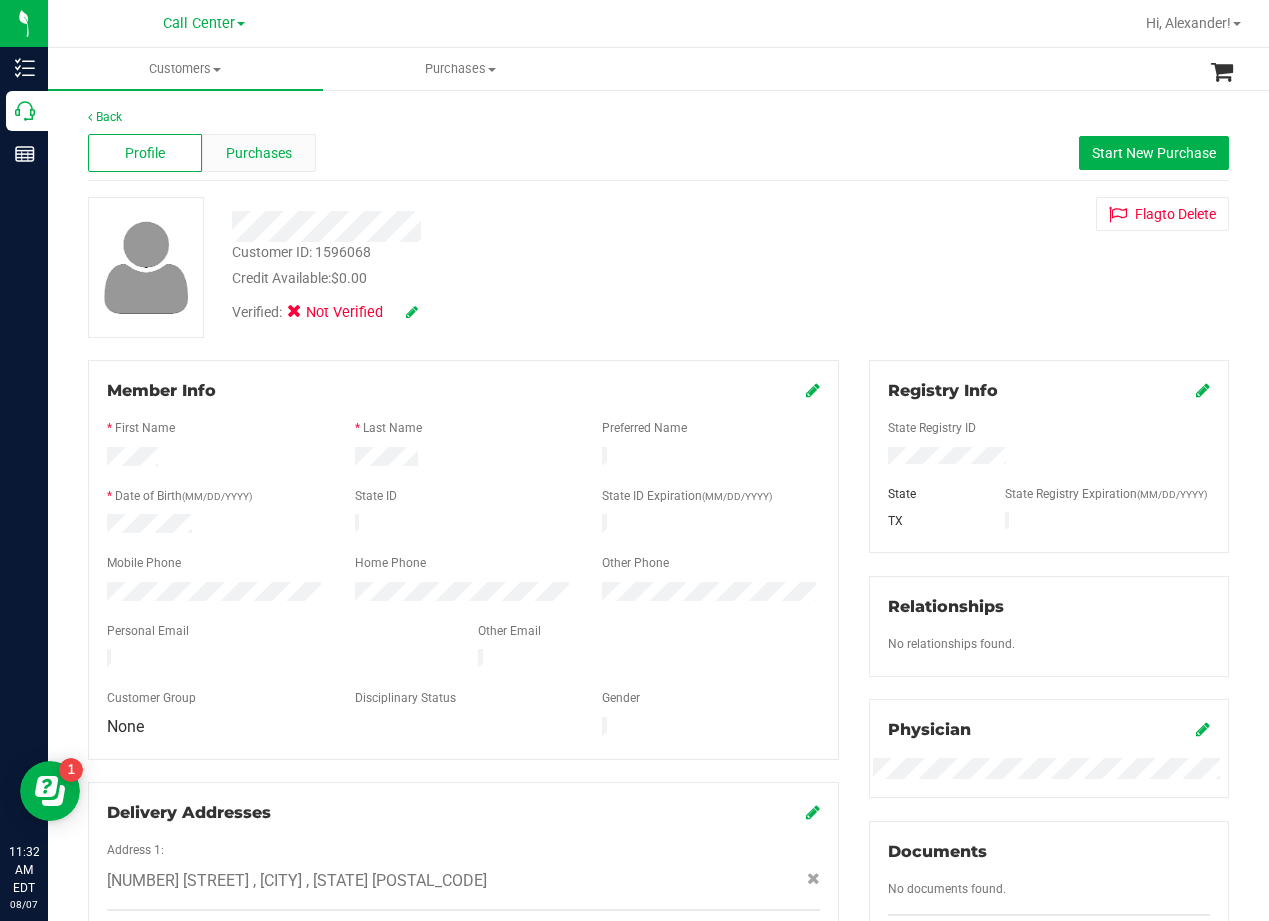 click on "Purchases" at bounding box center (259, 153) 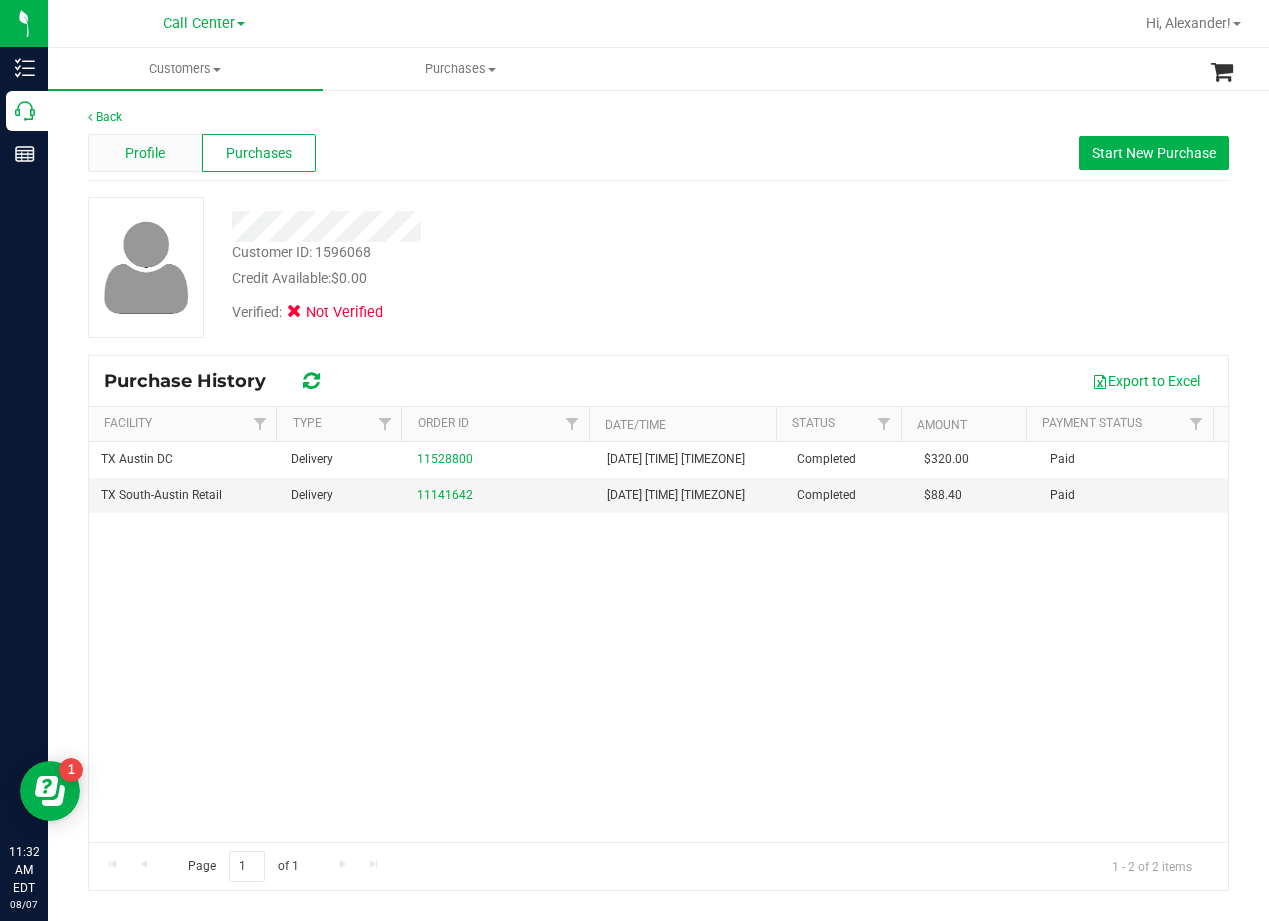 click on "Profile" at bounding box center [145, 153] 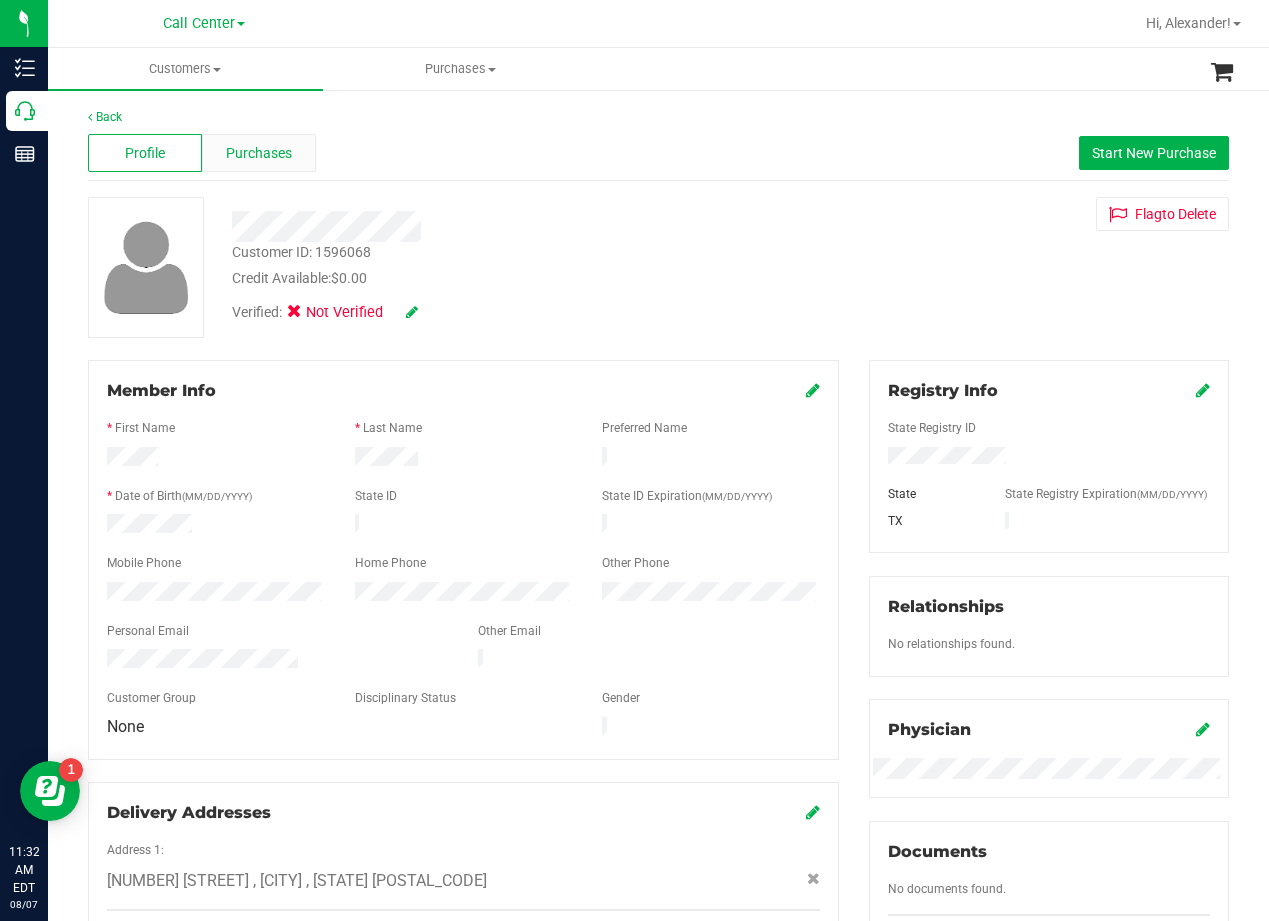 click on "Purchases" at bounding box center (259, 153) 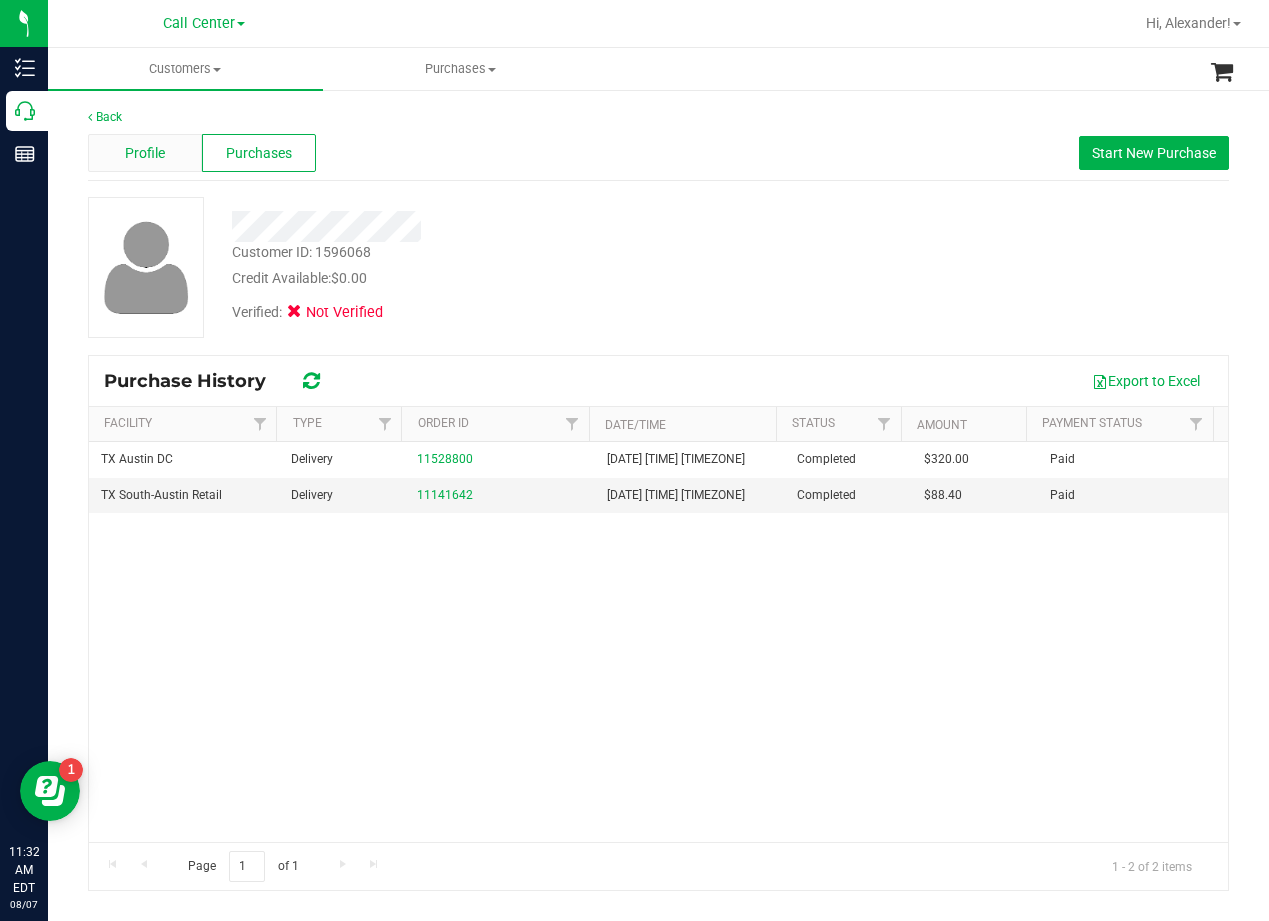 click on "Profile" at bounding box center (145, 153) 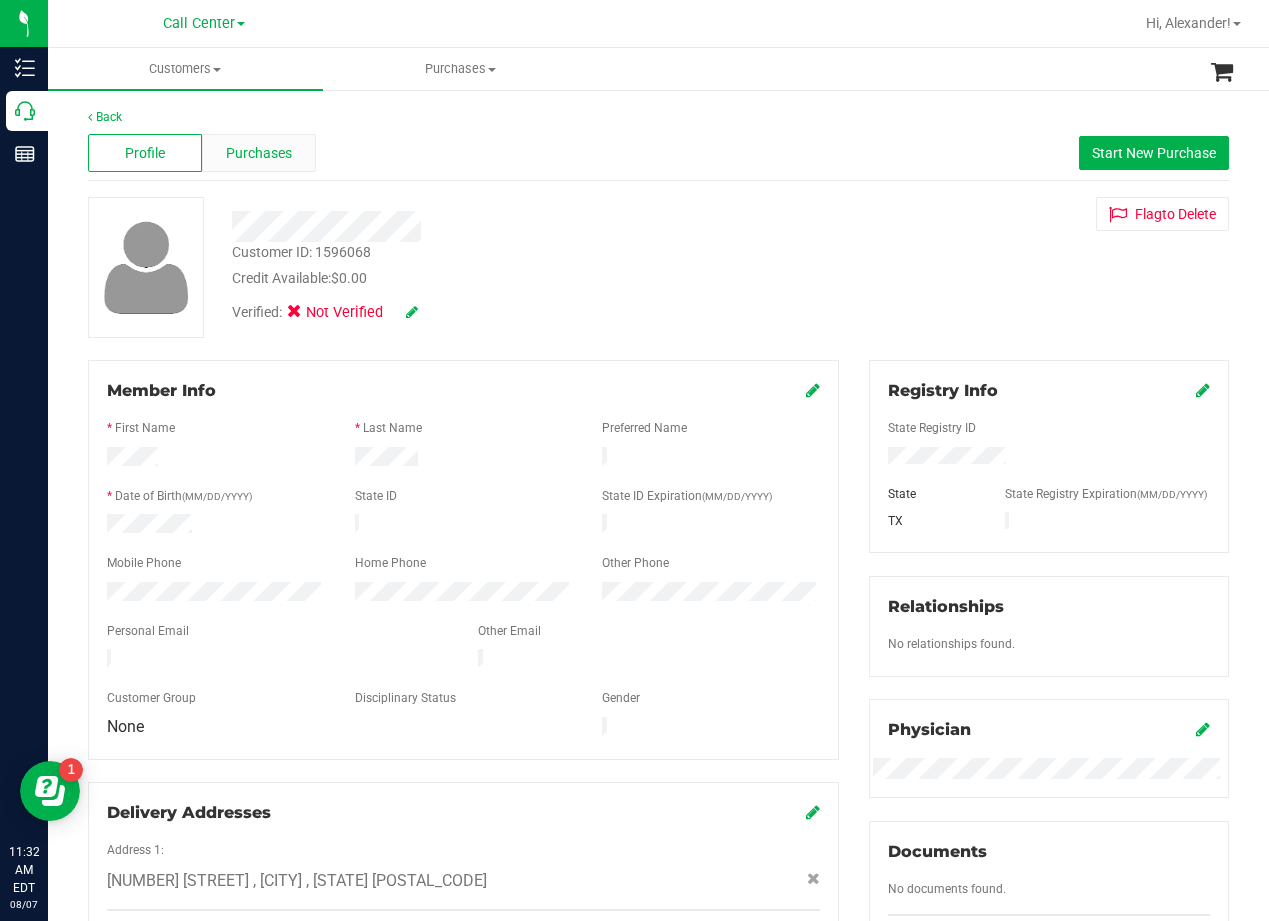 click on "Purchases" at bounding box center (259, 153) 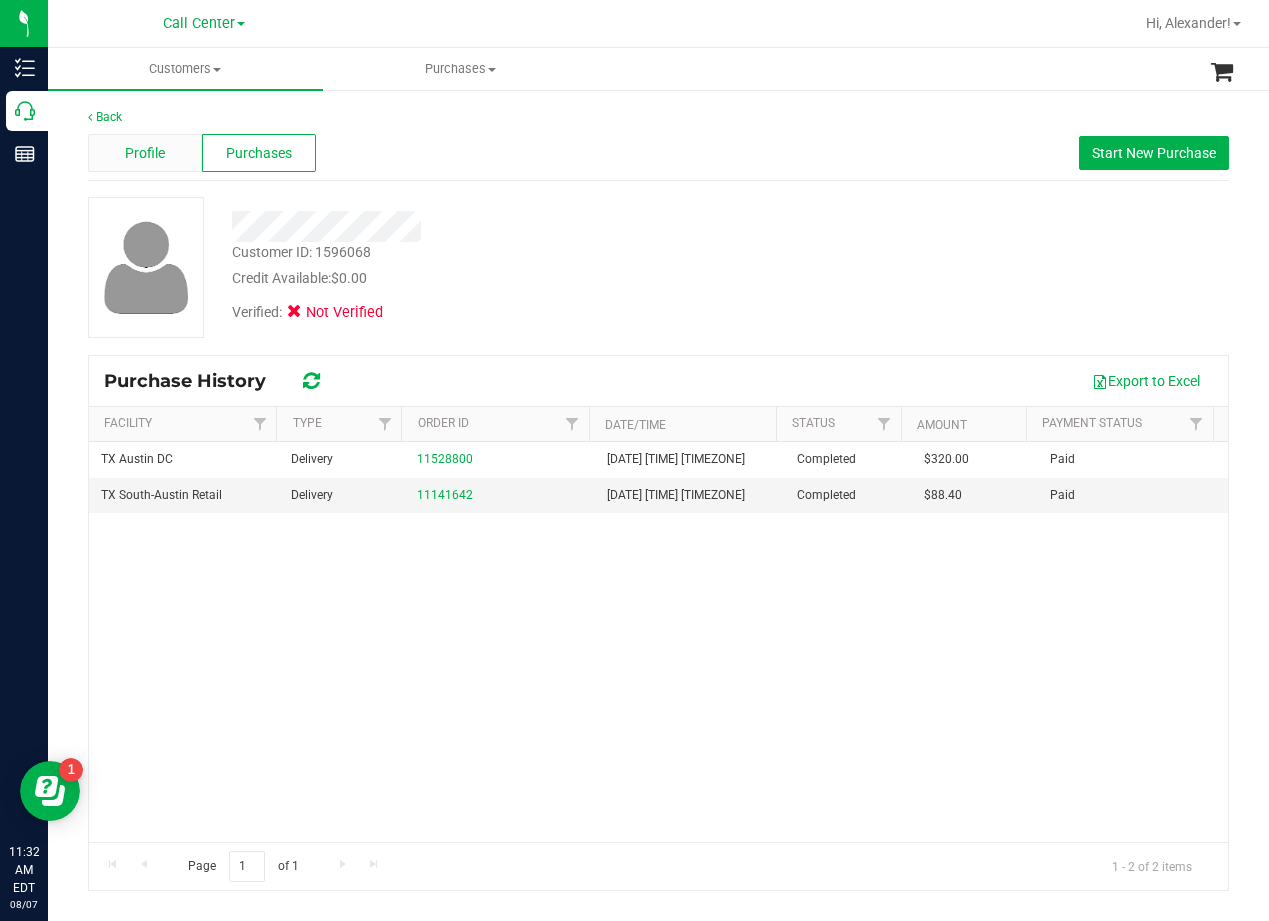 click on "Profile" at bounding box center [145, 153] 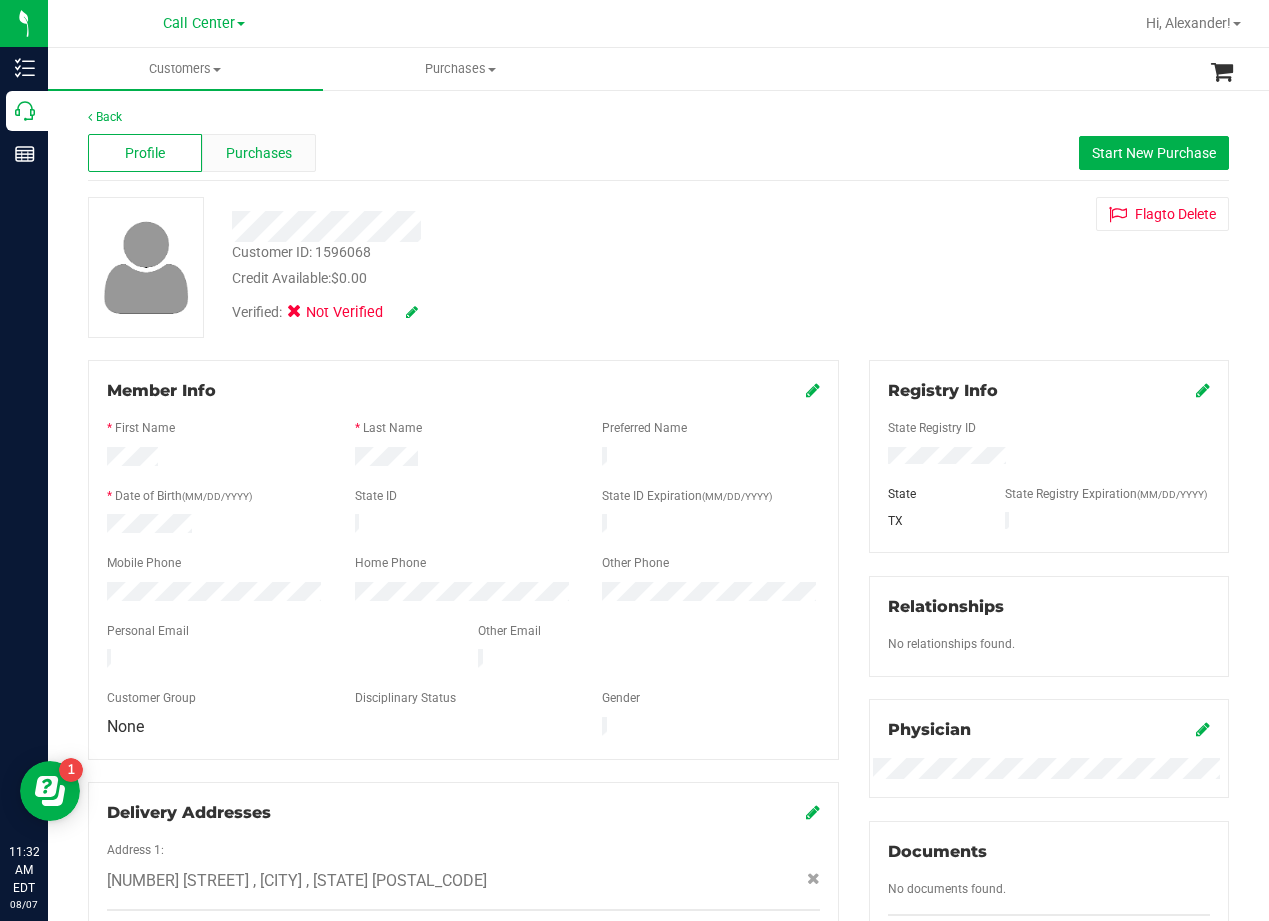 click on "Purchases" at bounding box center [259, 153] 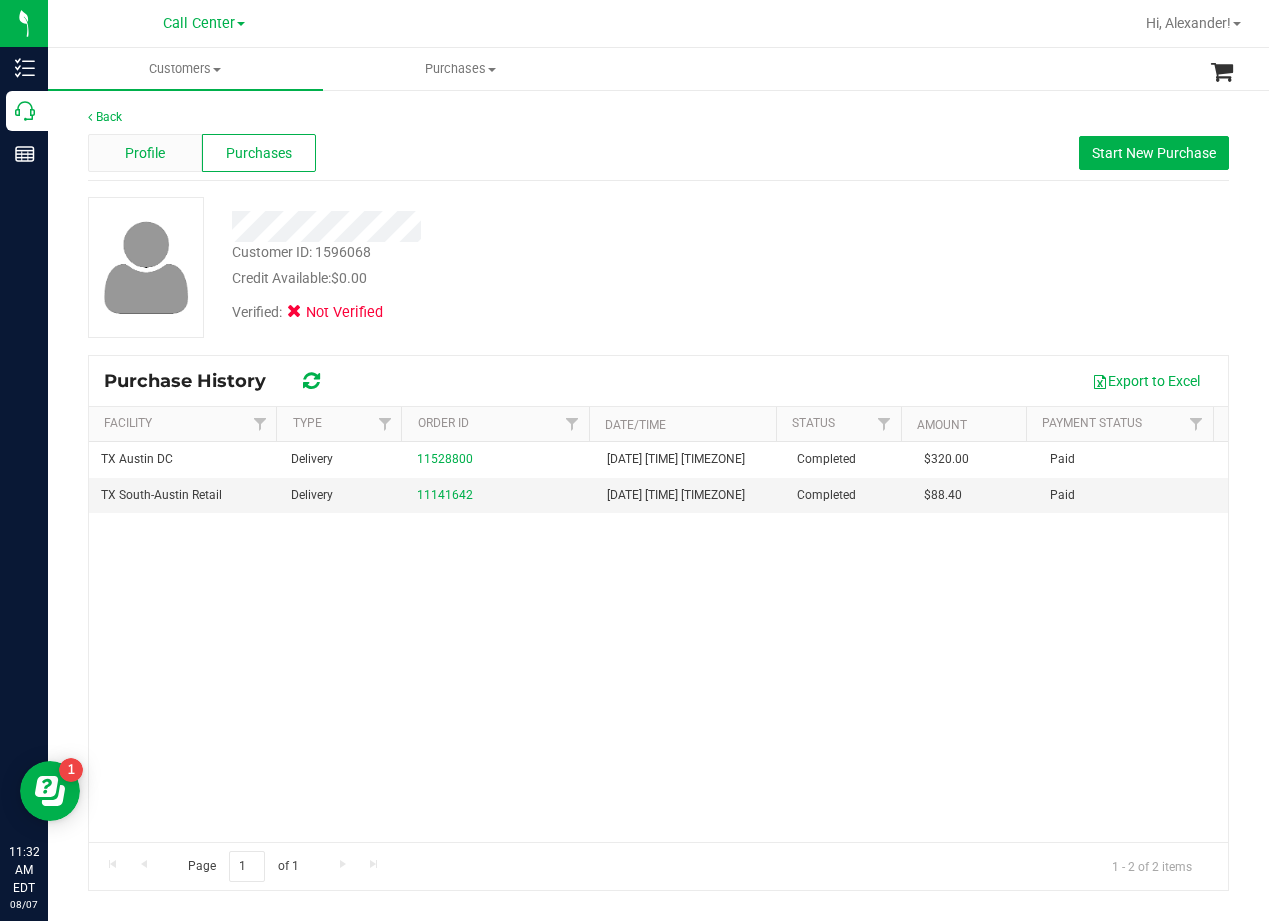 click on "Profile" at bounding box center [145, 153] 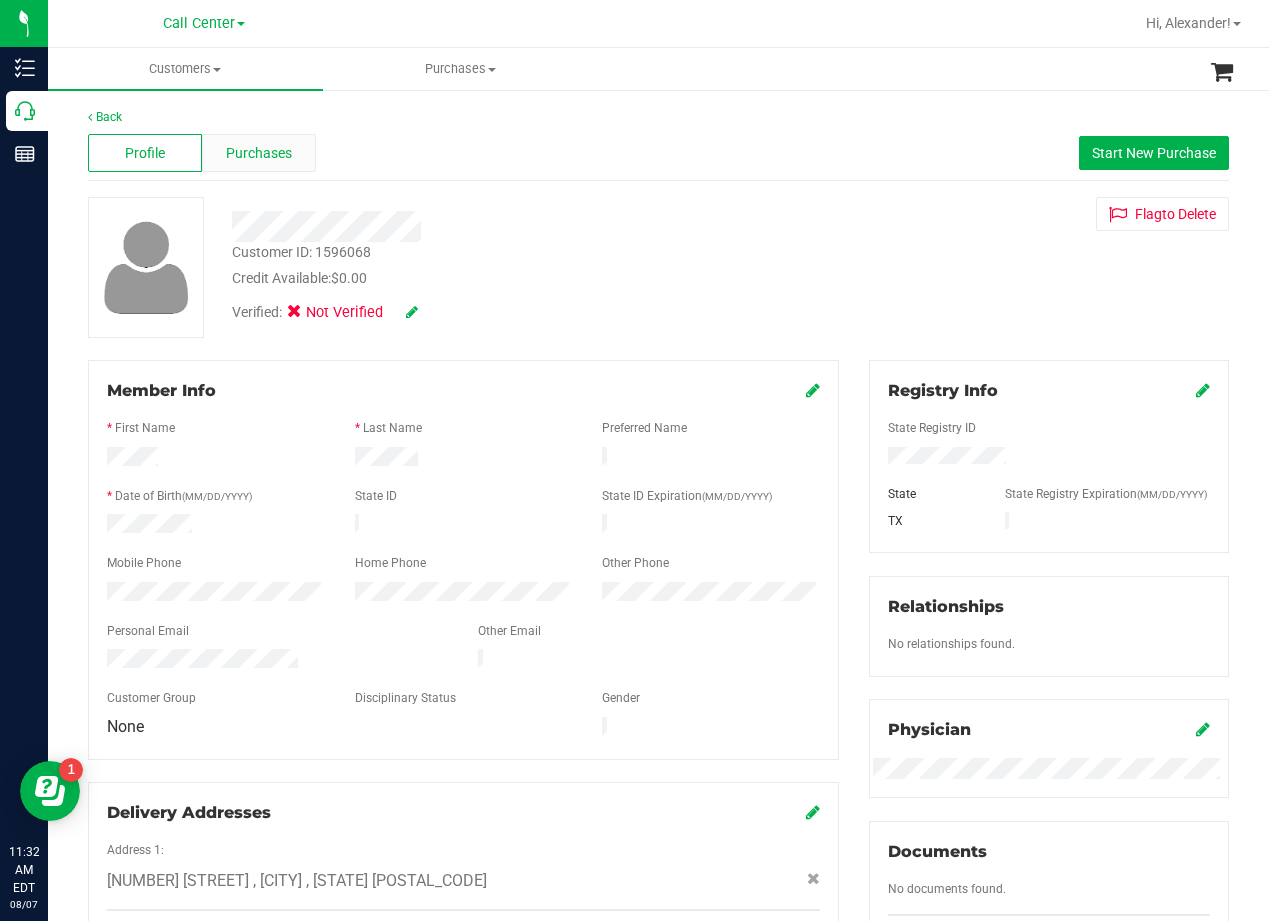 click on "Purchases" at bounding box center (259, 153) 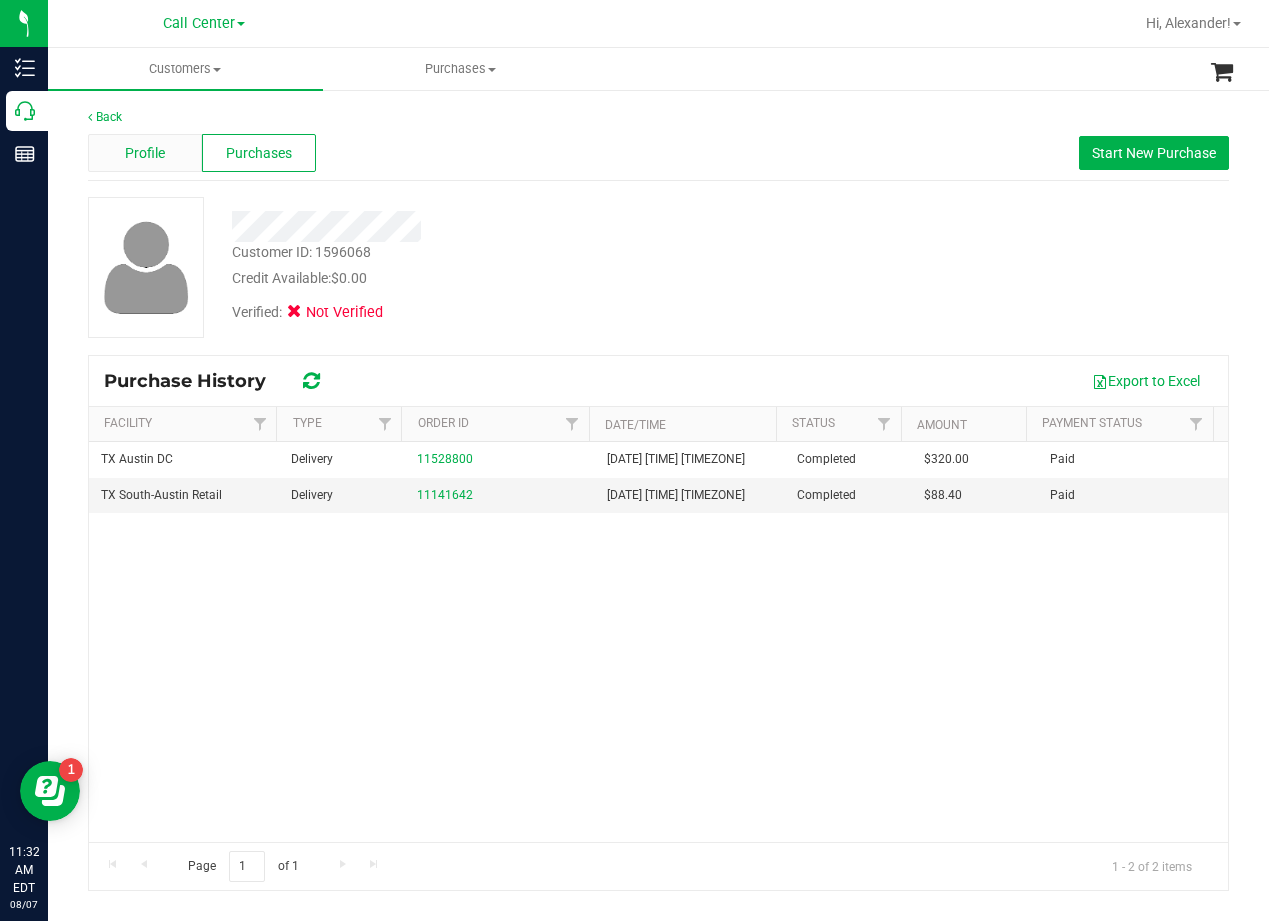 click on "Profile" at bounding box center [145, 153] 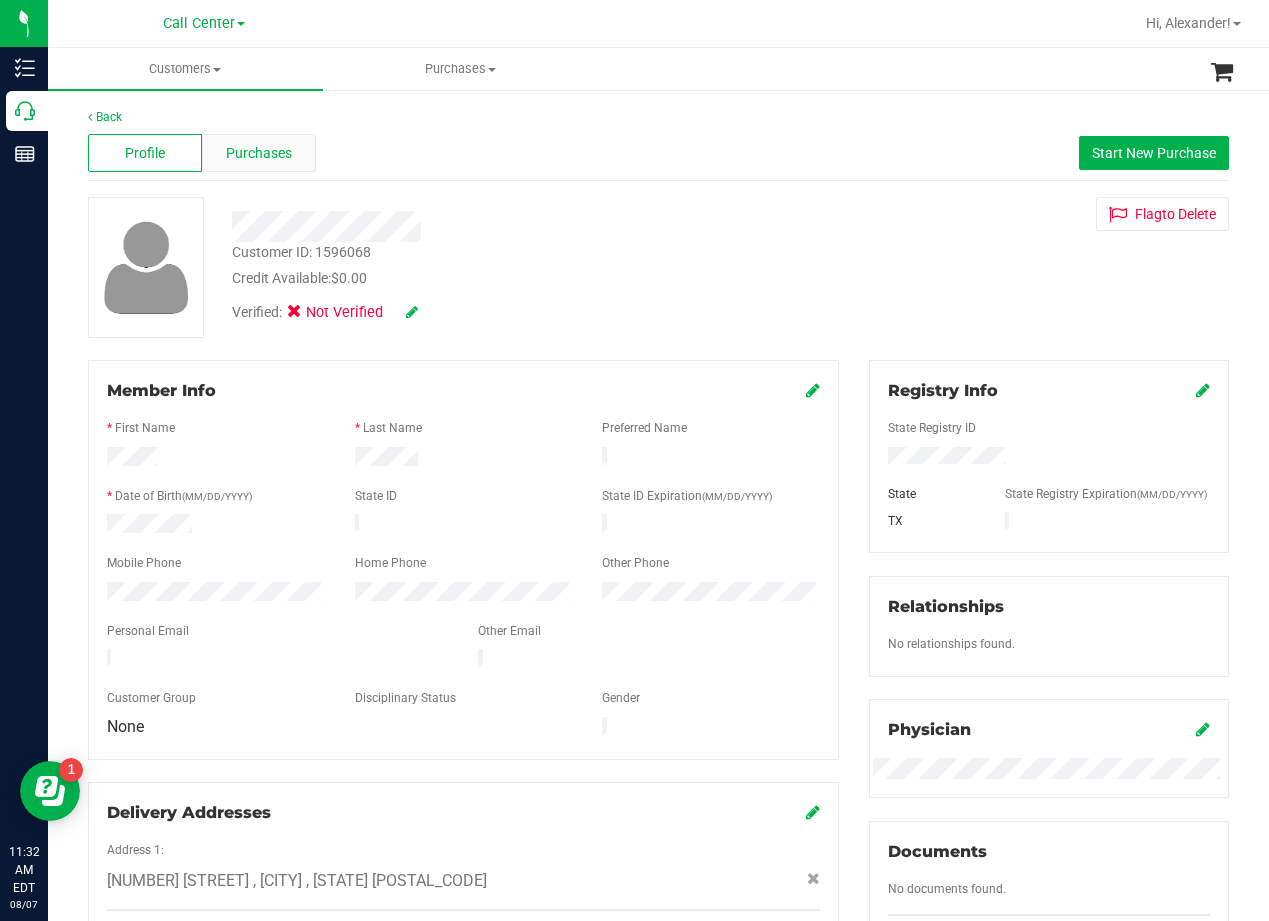 click on "Purchases" at bounding box center (259, 153) 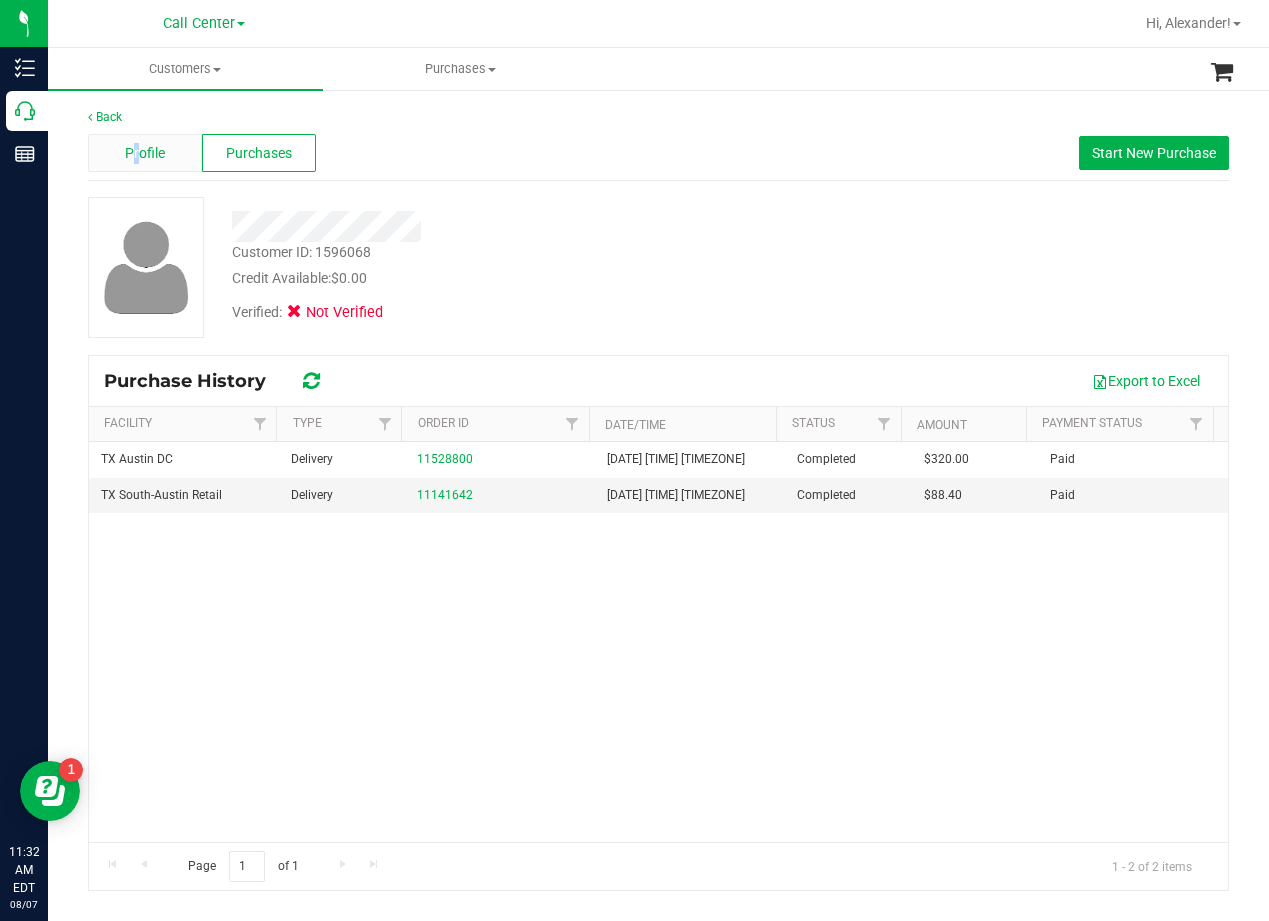 click on "Profile" at bounding box center (145, 153) 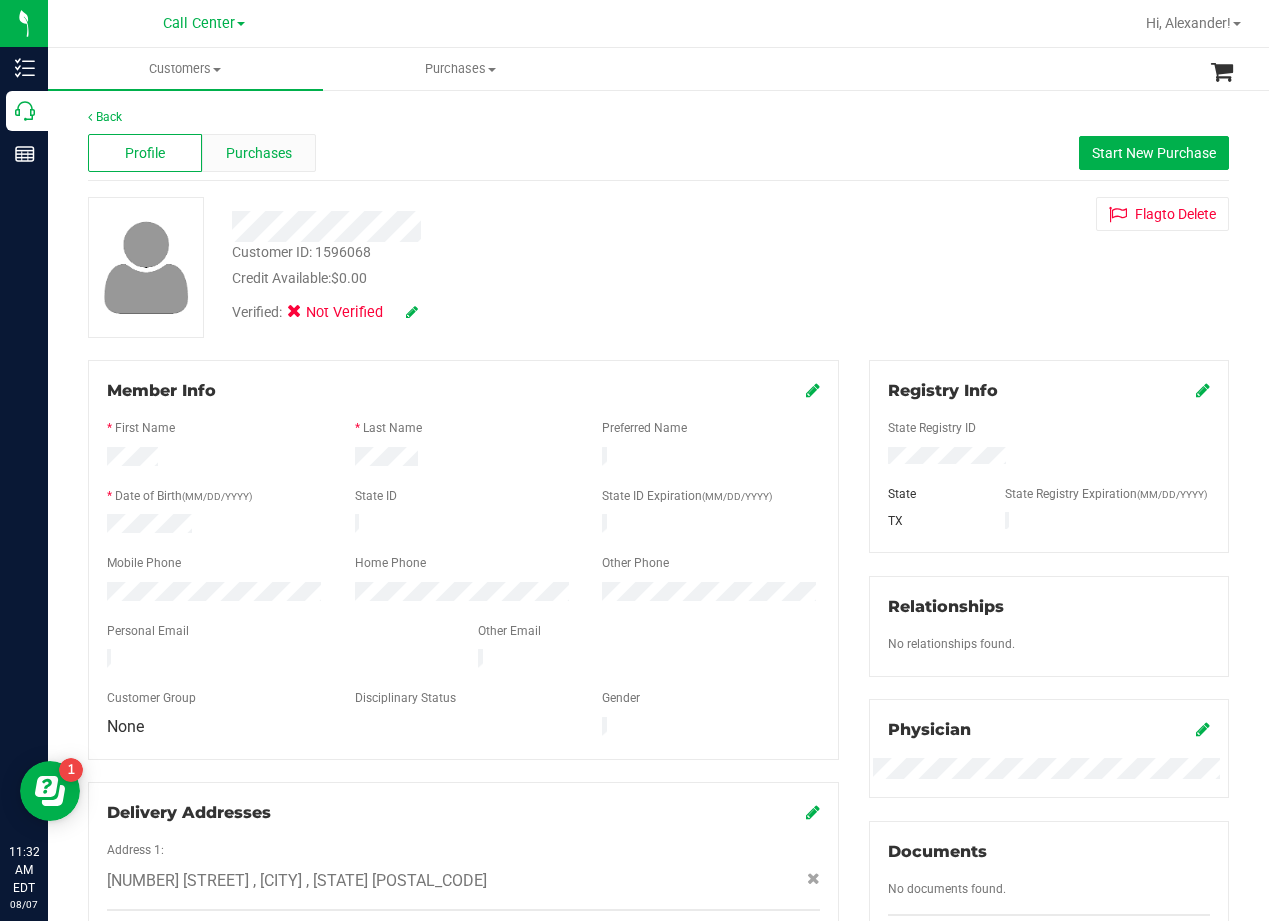 click on "Purchases" at bounding box center (259, 153) 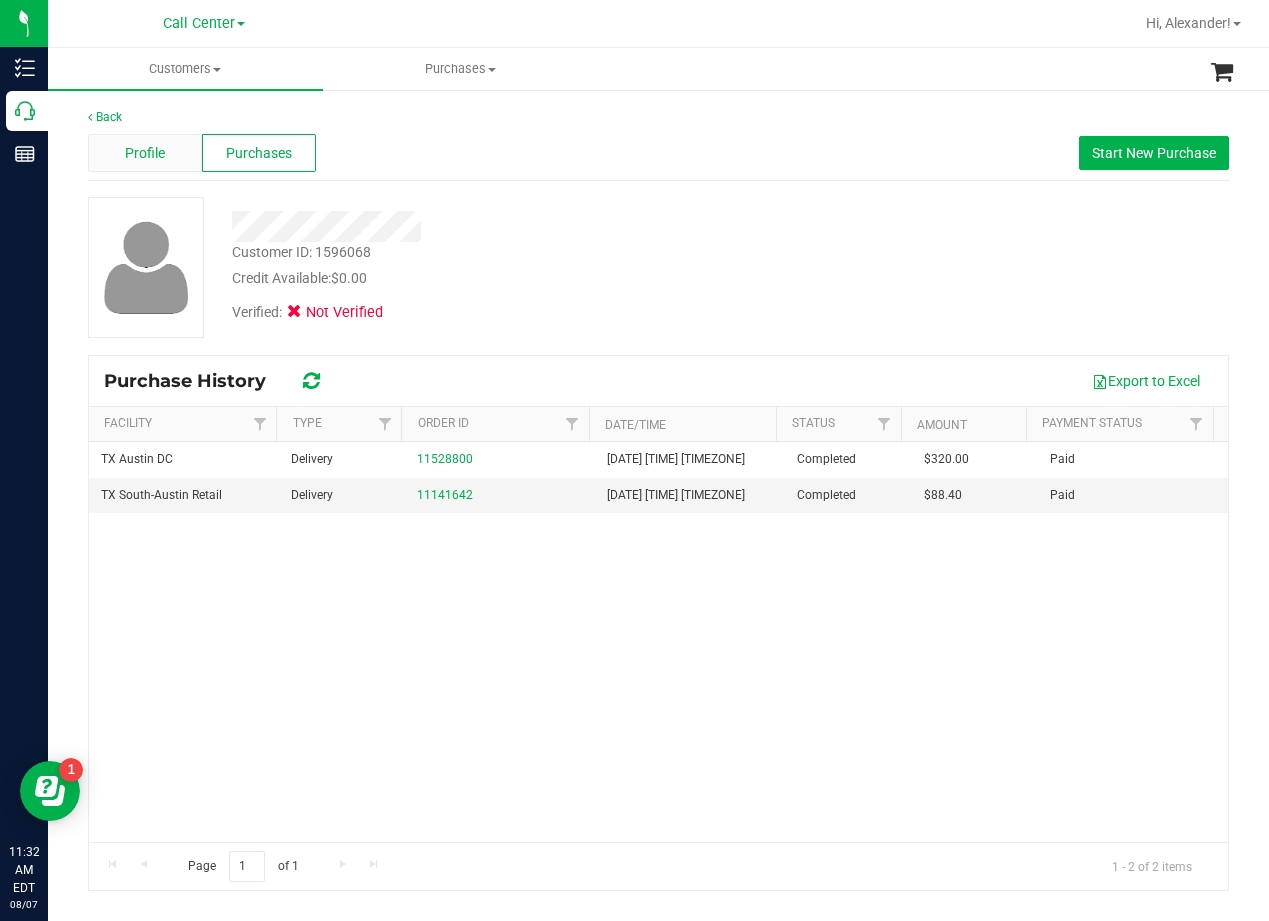 click on "Profile" at bounding box center [145, 153] 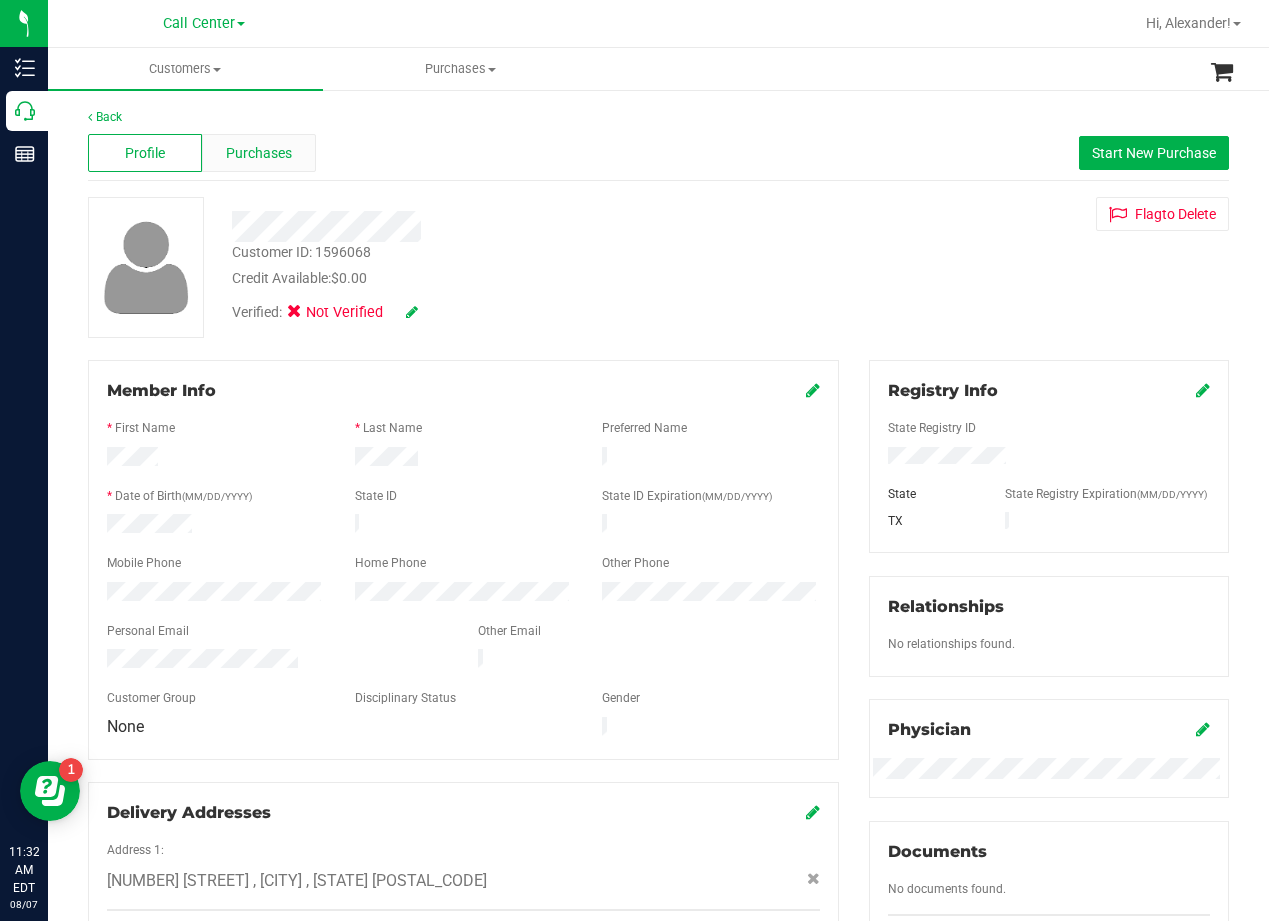 click on "Purchases" at bounding box center [259, 153] 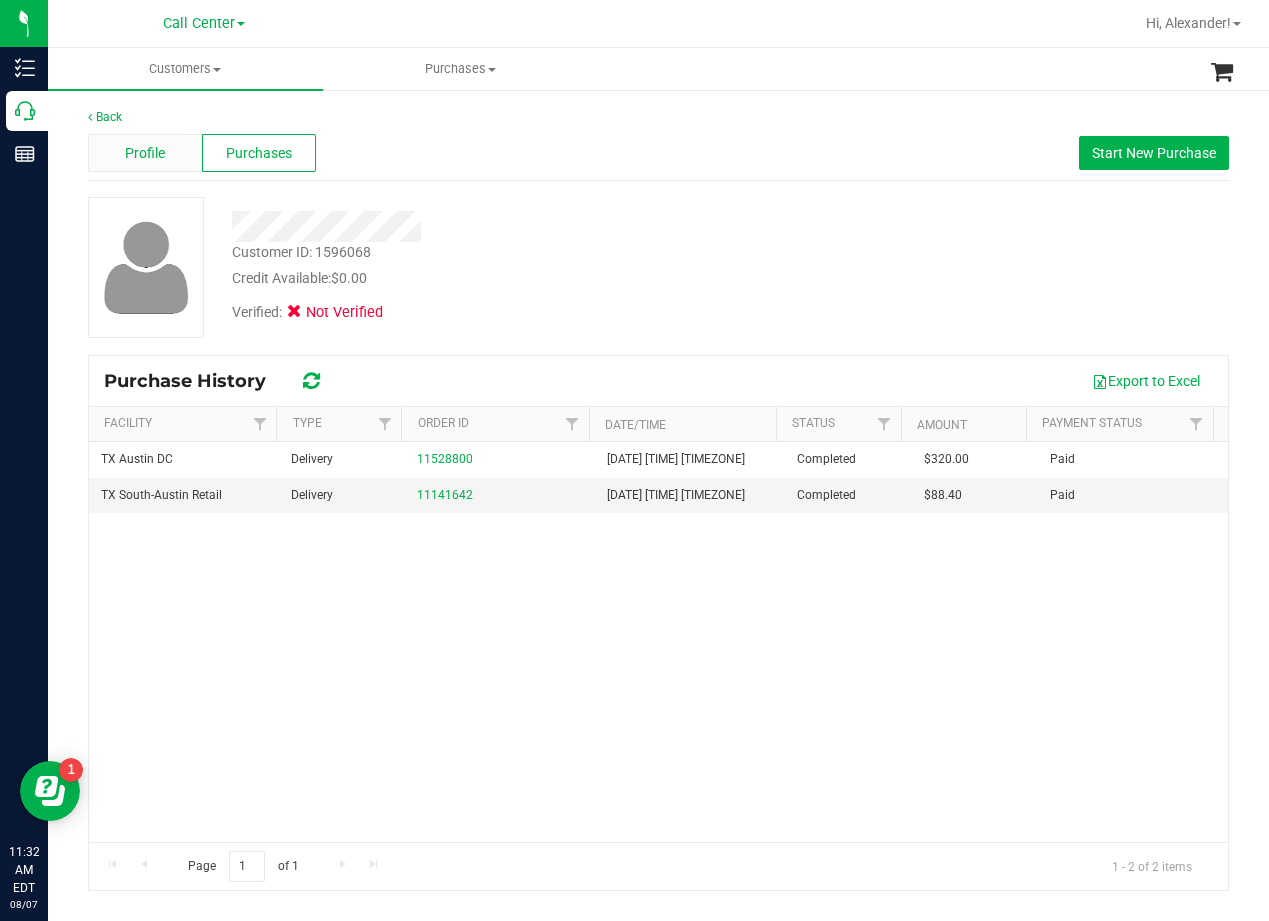 click on "Profile" at bounding box center (145, 153) 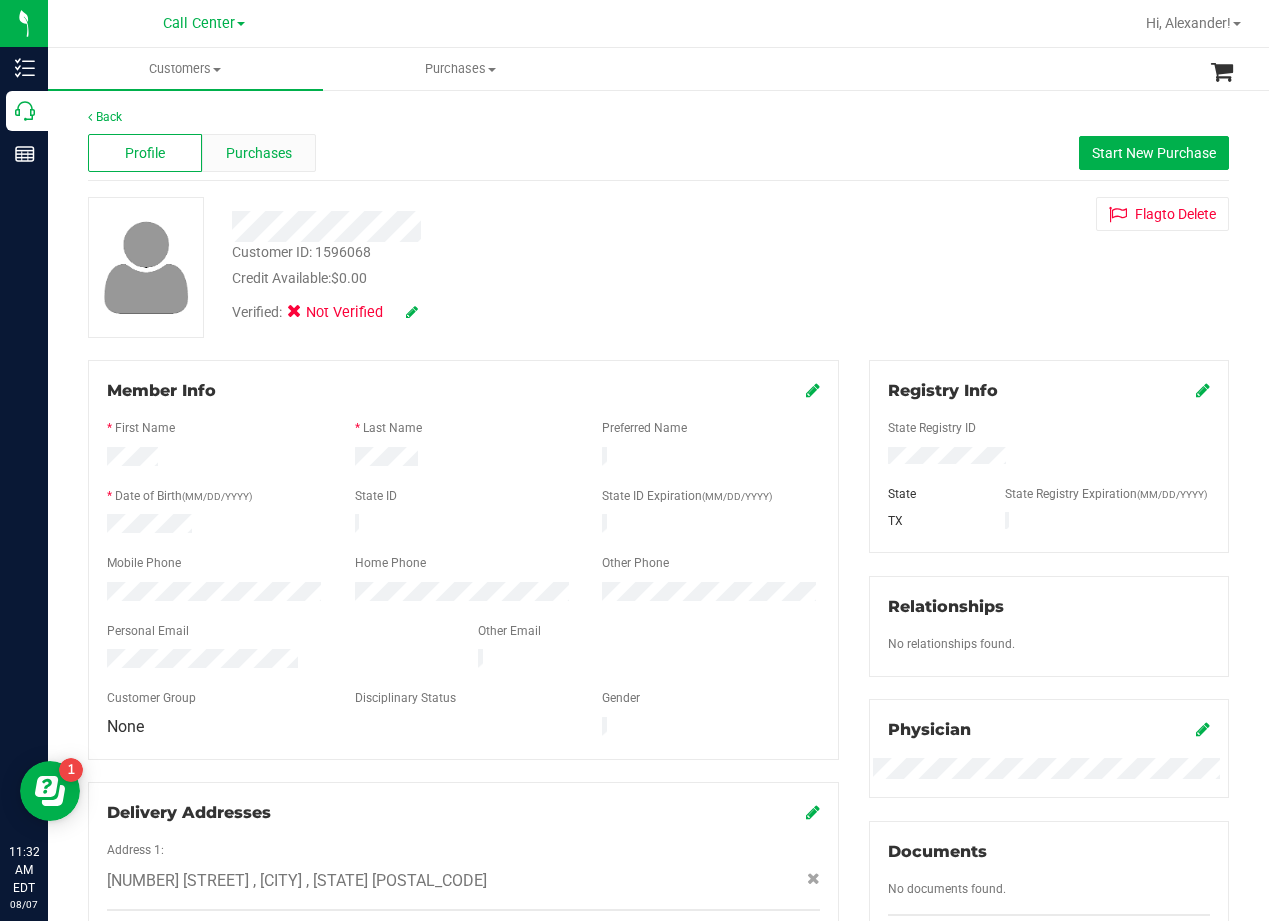 click on "Purchases" at bounding box center (259, 153) 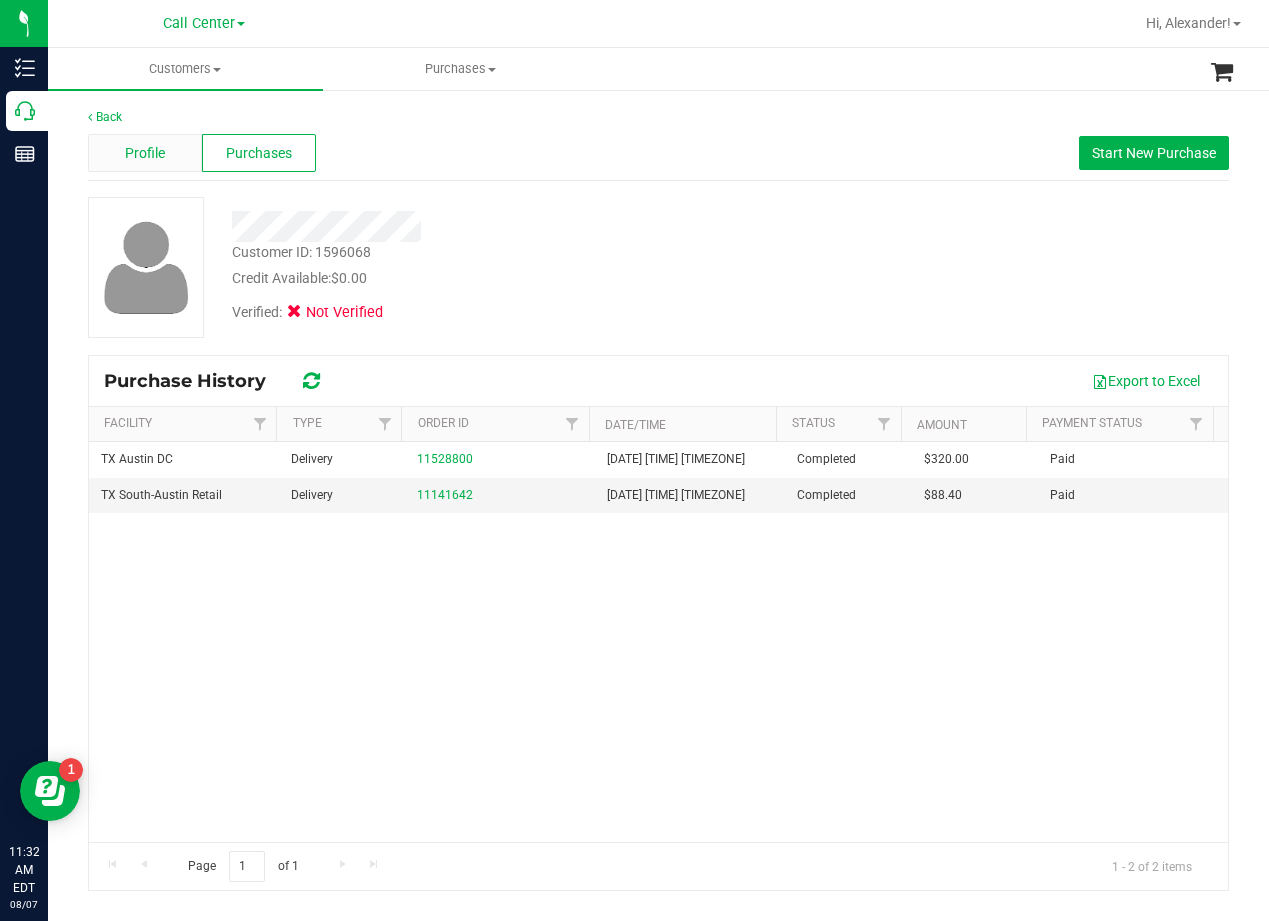 click on "Profile" at bounding box center (145, 153) 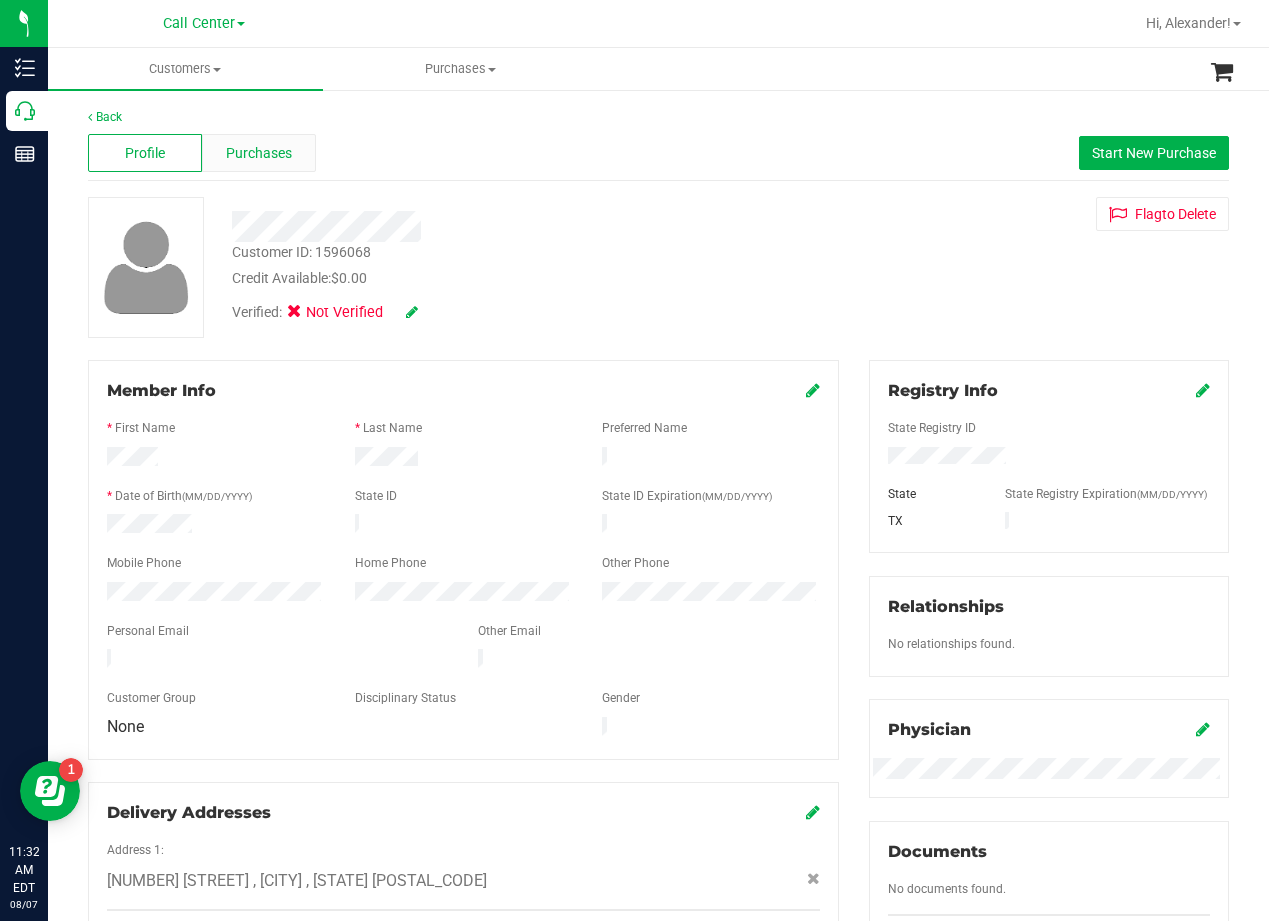 click on "Purchases" at bounding box center [259, 153] 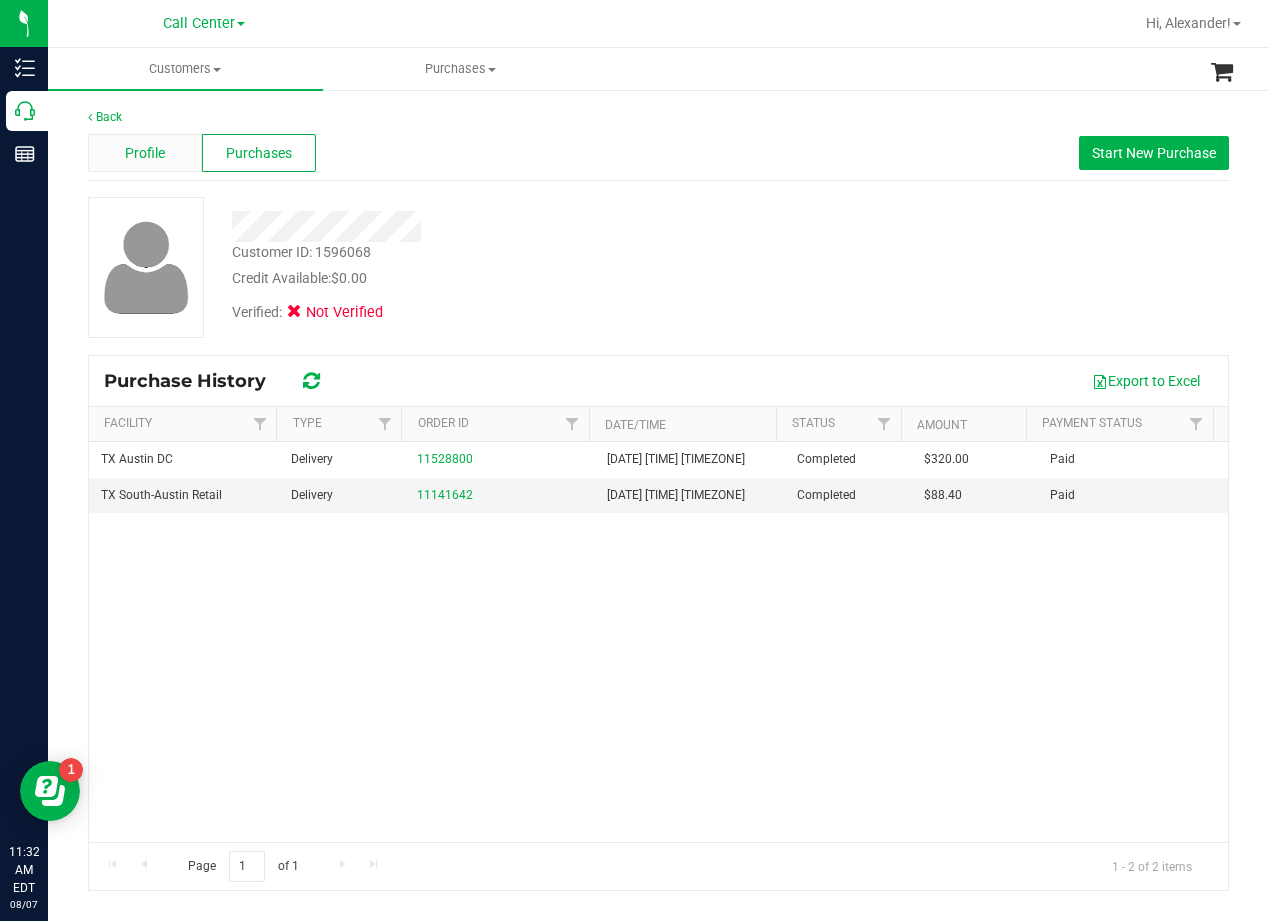 click on "Profile" at bounding box center (145, 153) 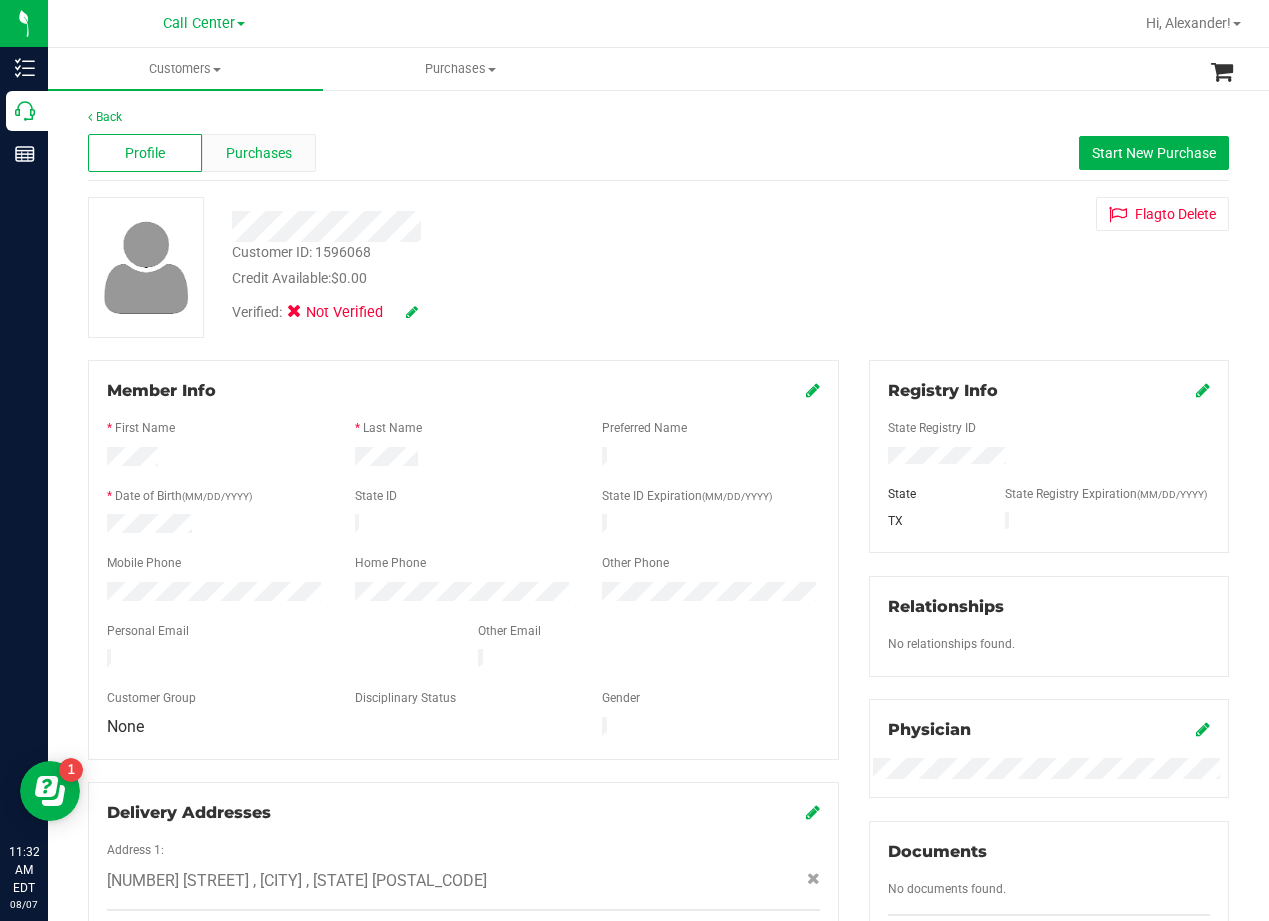 click on "Purchases" at bounding box center [259, 153] 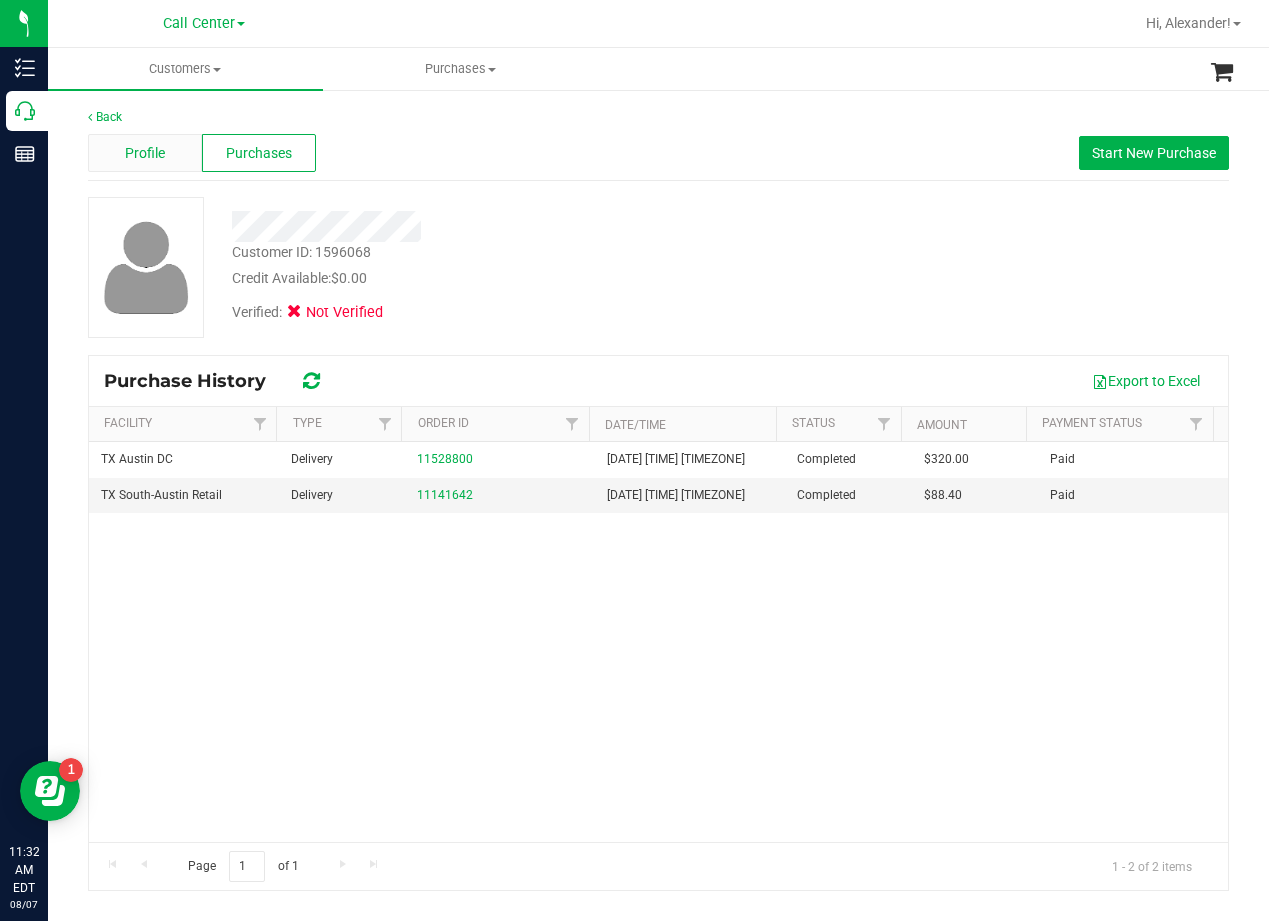 click on "Profile" at bounding box center (145, 153) 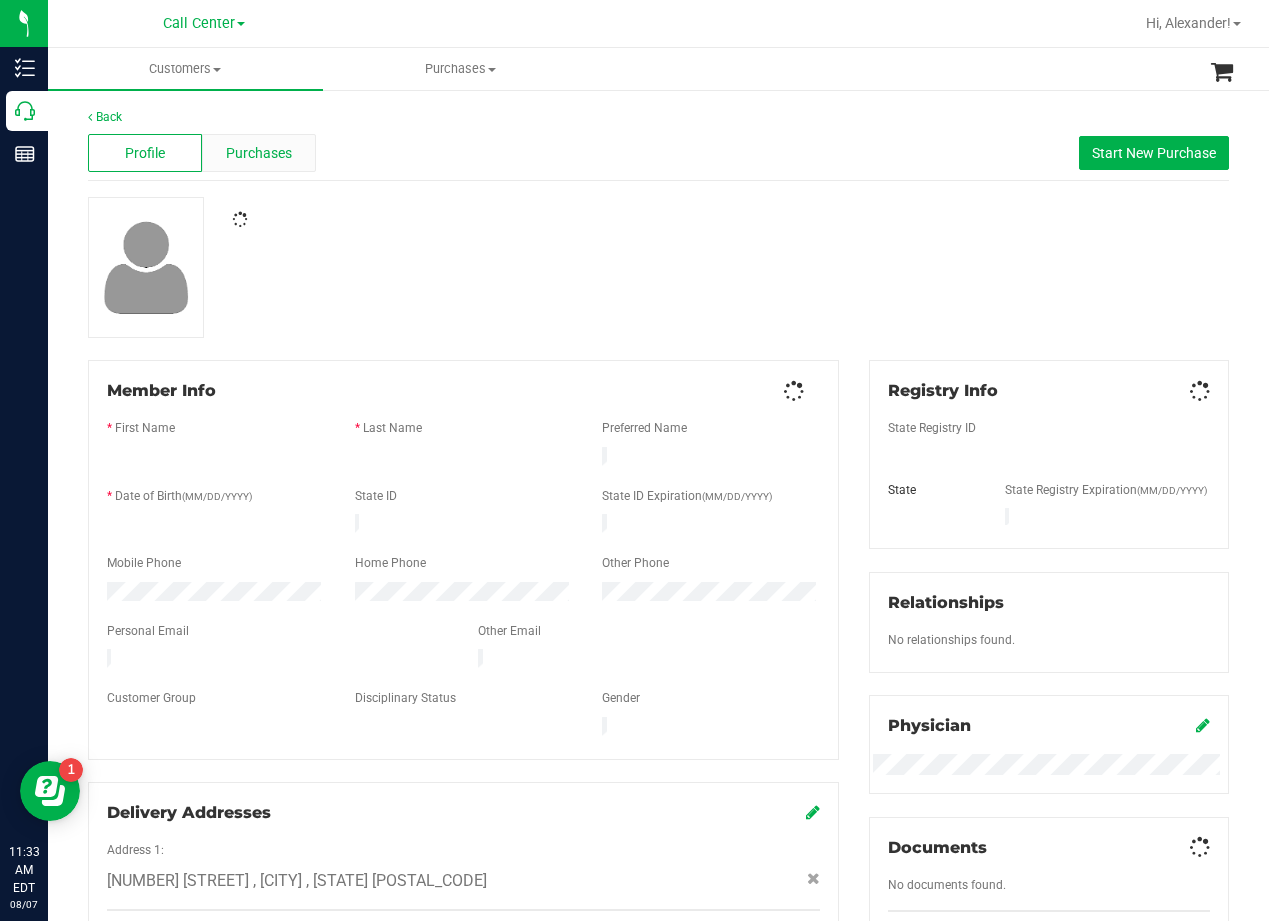 click on "Purchases" at bounding box center (259, 153) 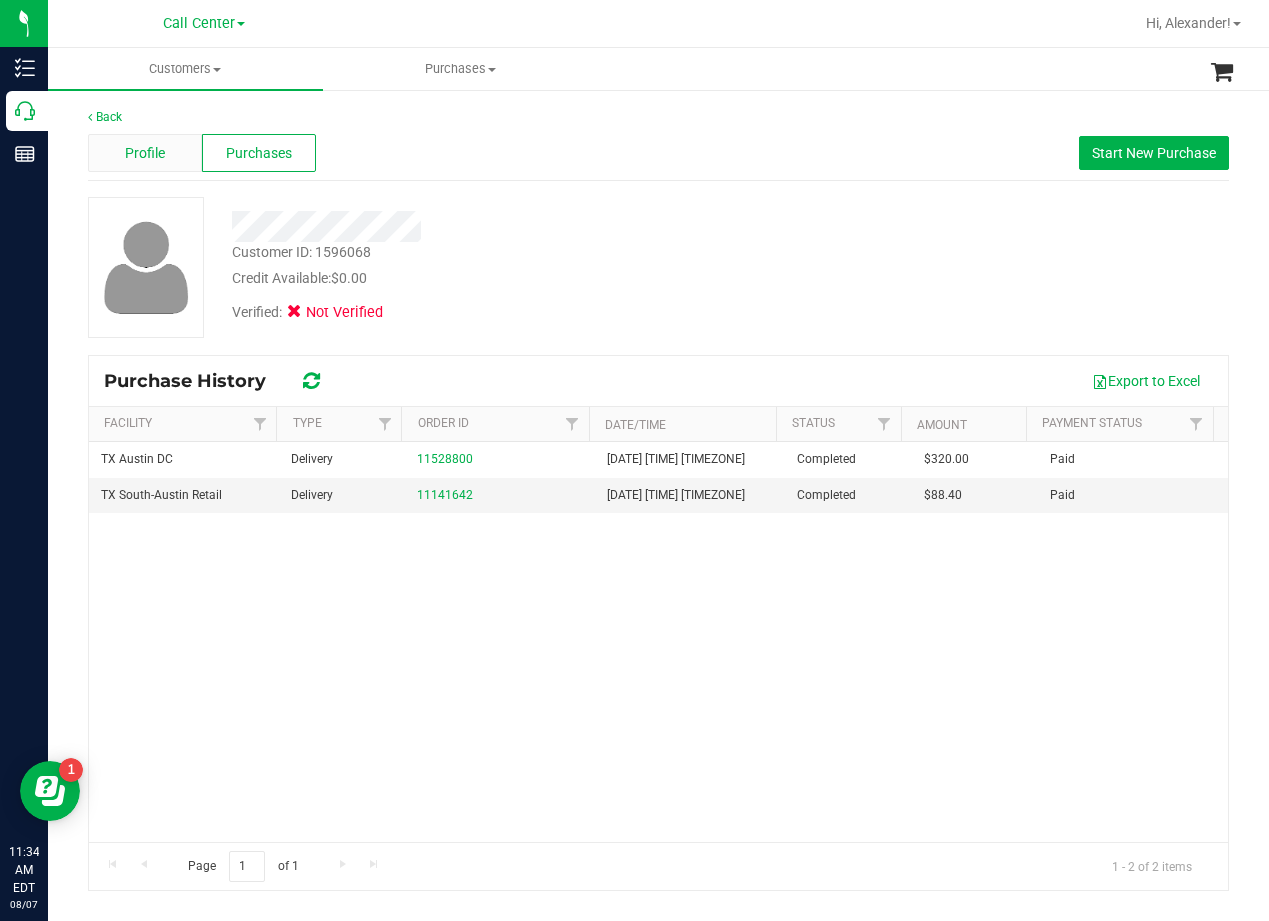 click on "Profile" at bounding box center [145, 153] 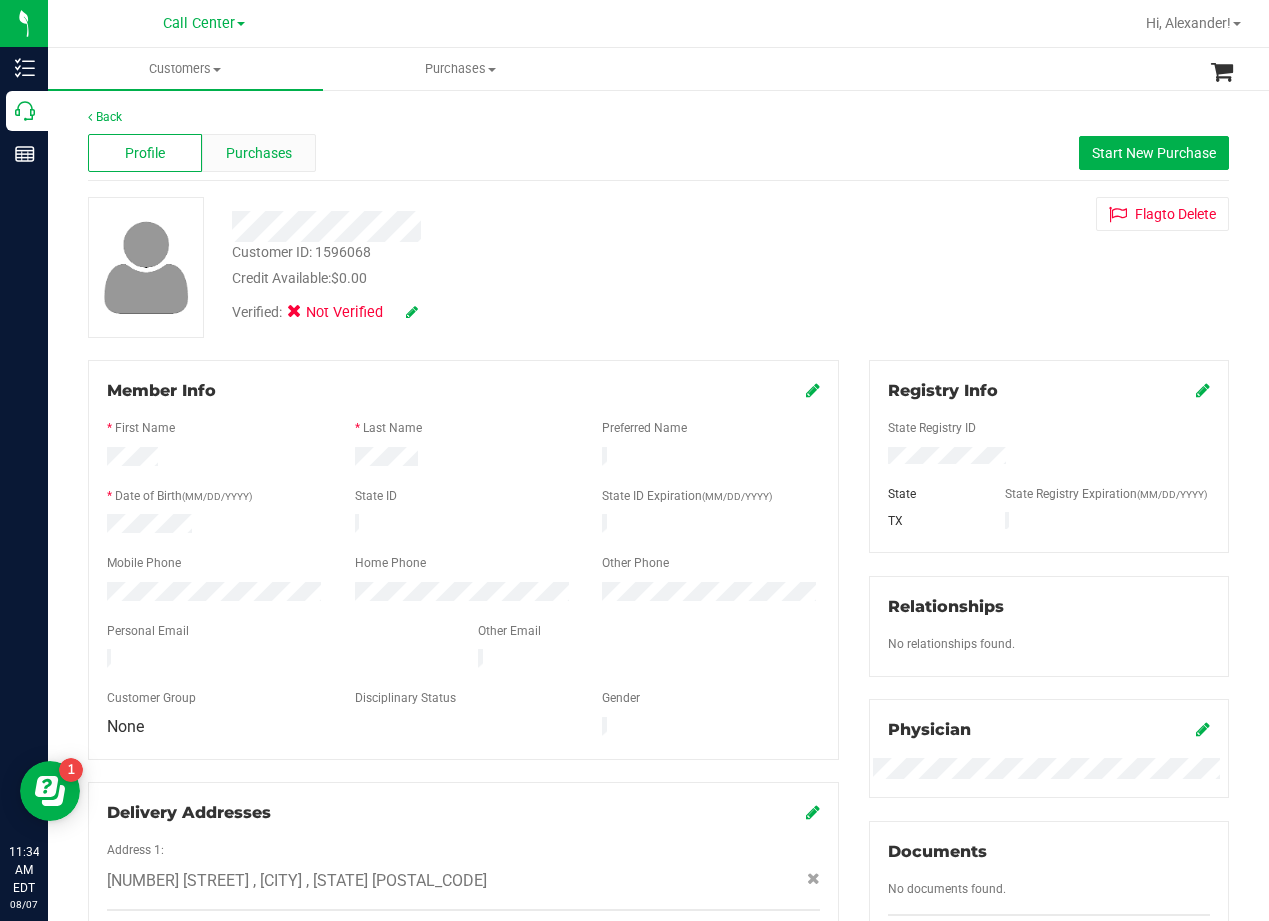 click on "Purchases" at bounding box center [259, 153] 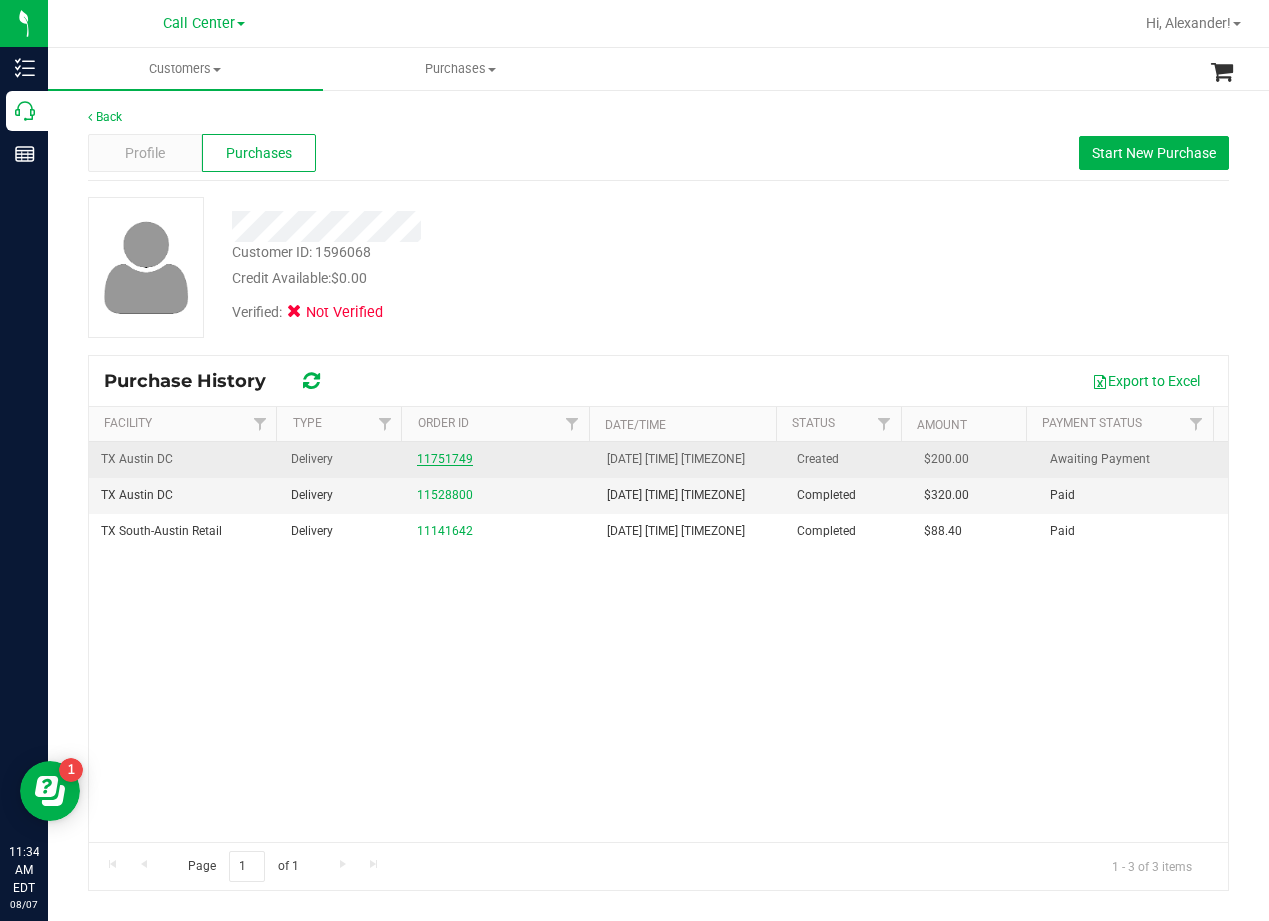 click on "11751749" at bounding box center [445, 459] 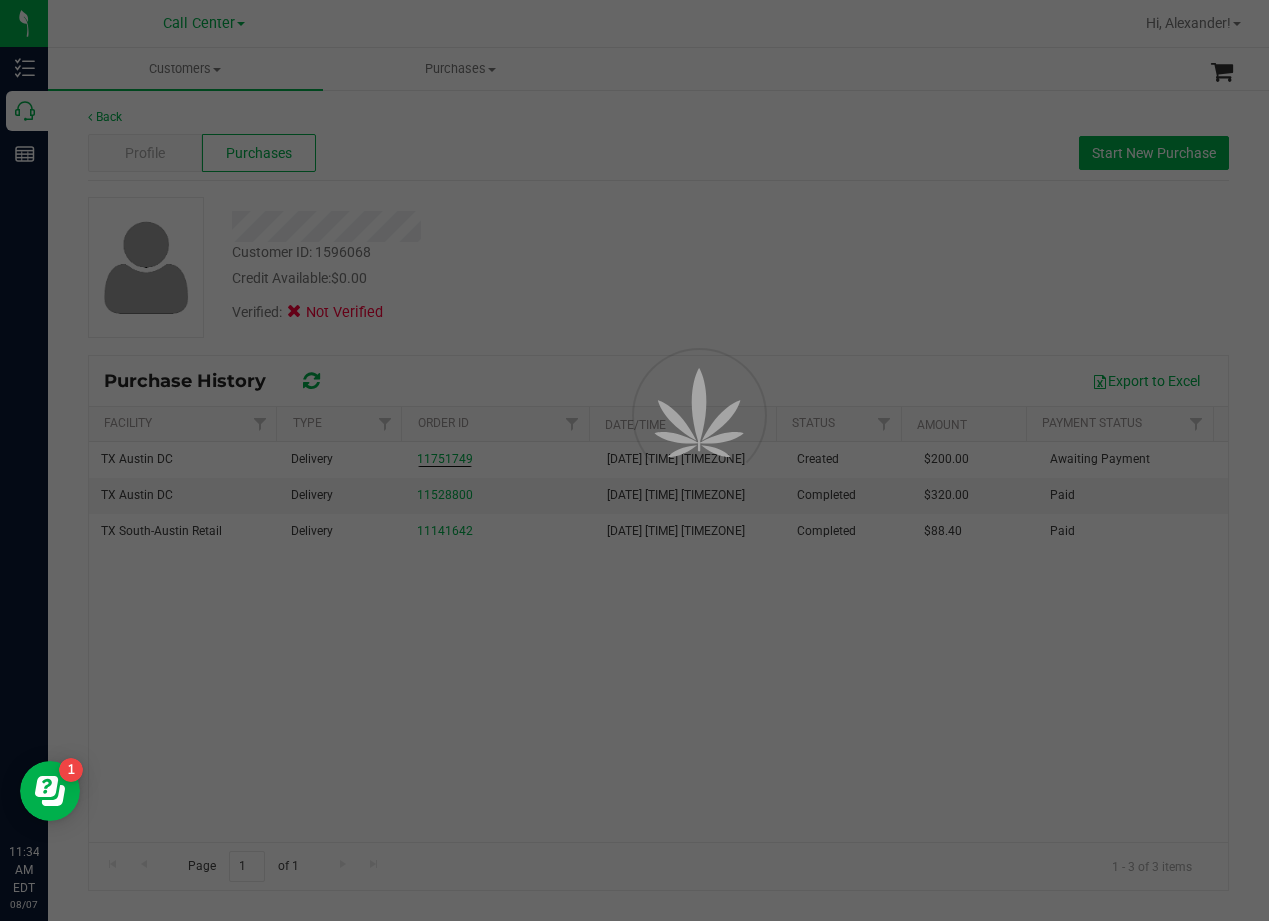 click at bounding box center [634, 460] 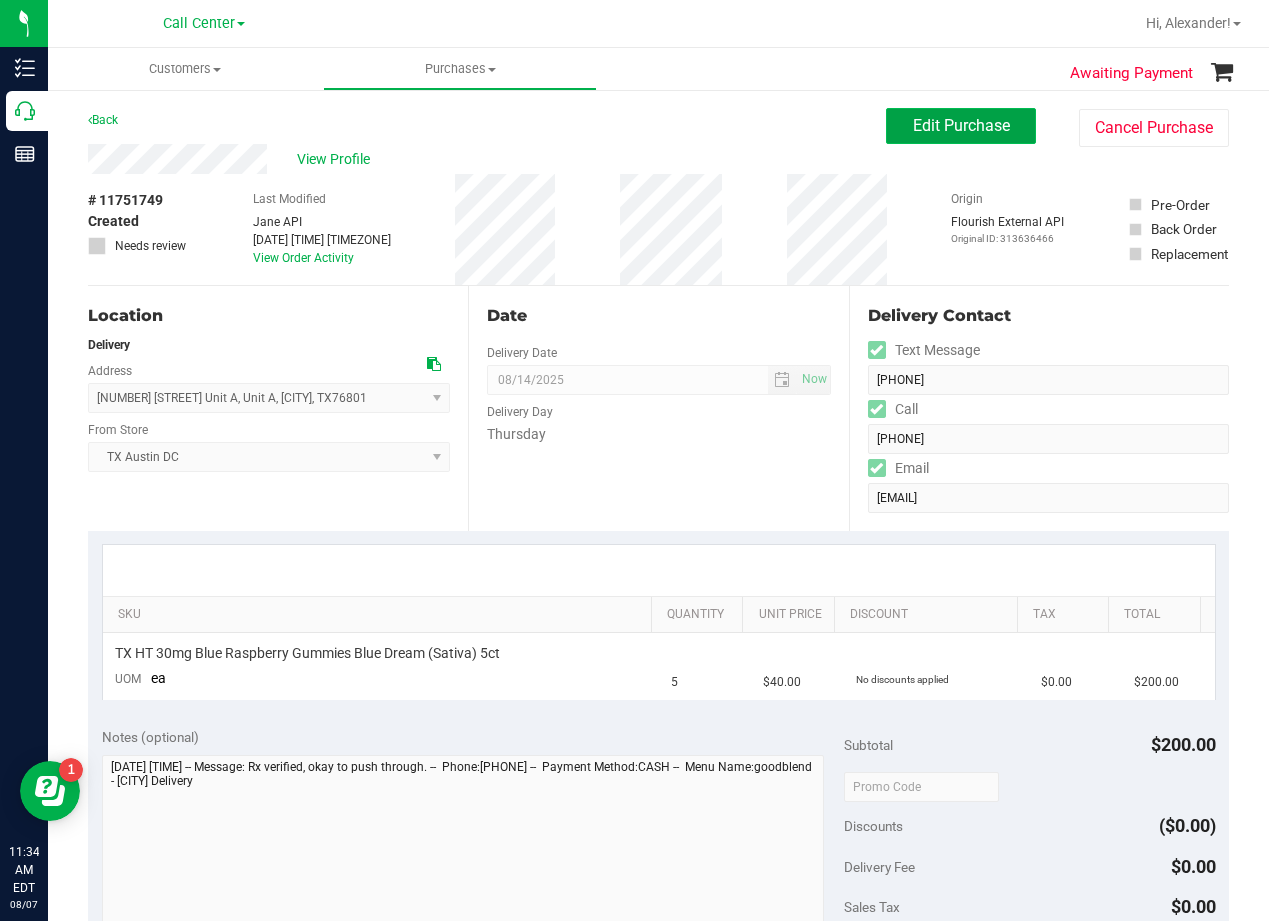 click on "Edit Purchase" at bounding box center [961, 126] 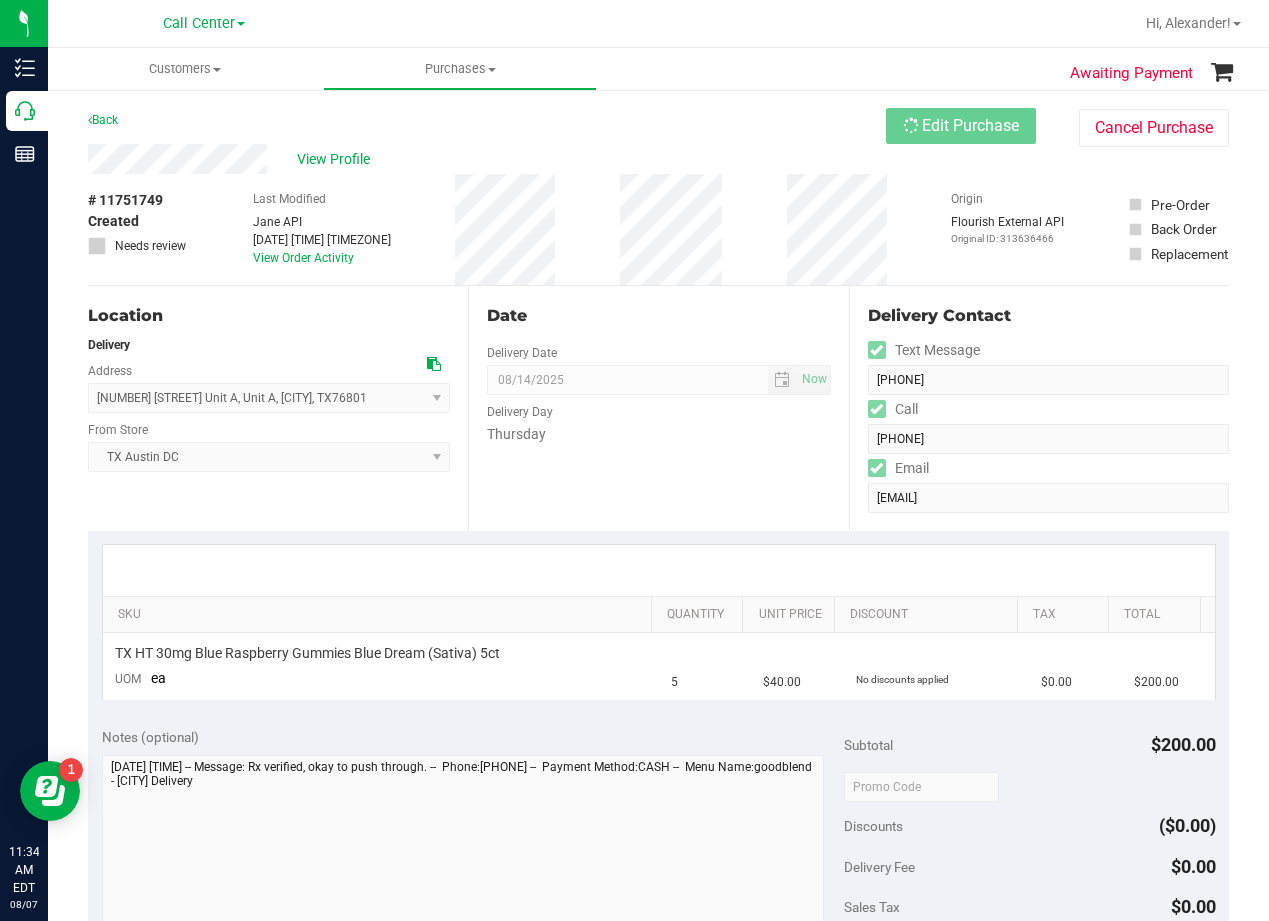 click on "Back
Edit Purchase
Cancel Purchase" at bounding box center (658, 126) 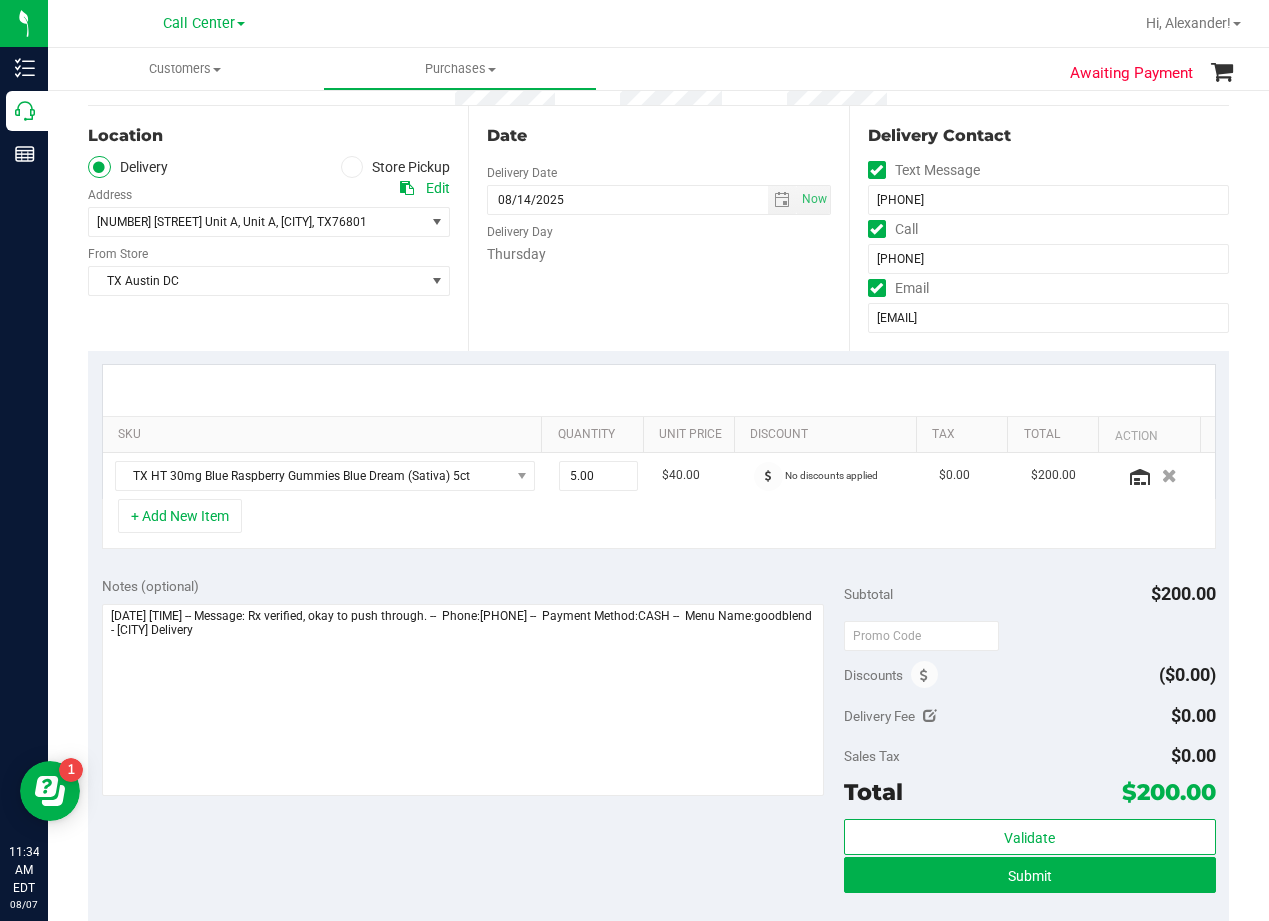 scroll, scrollTop: 200, scrollLeft: 0, axis: vertical 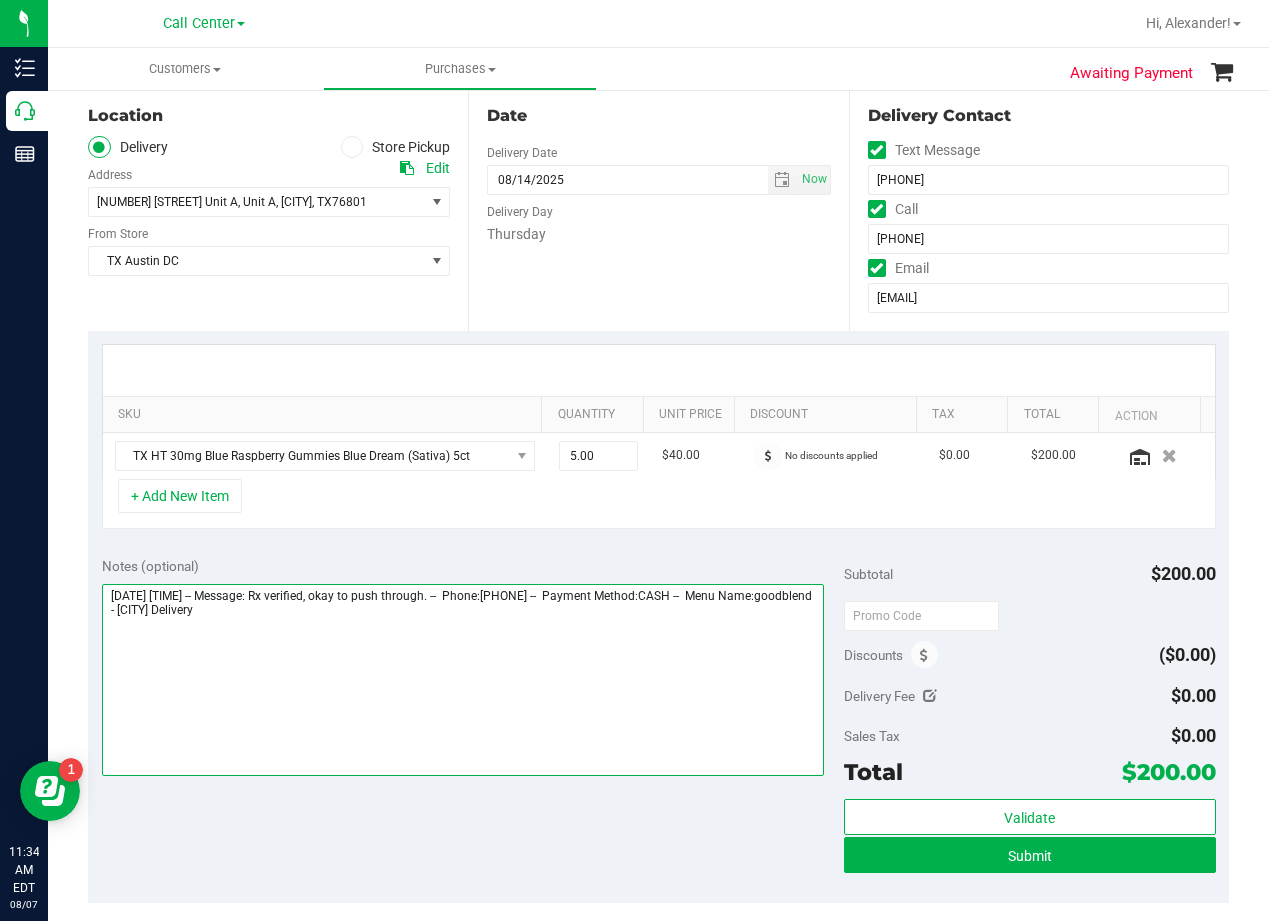 click at bounding box center (463, 680) 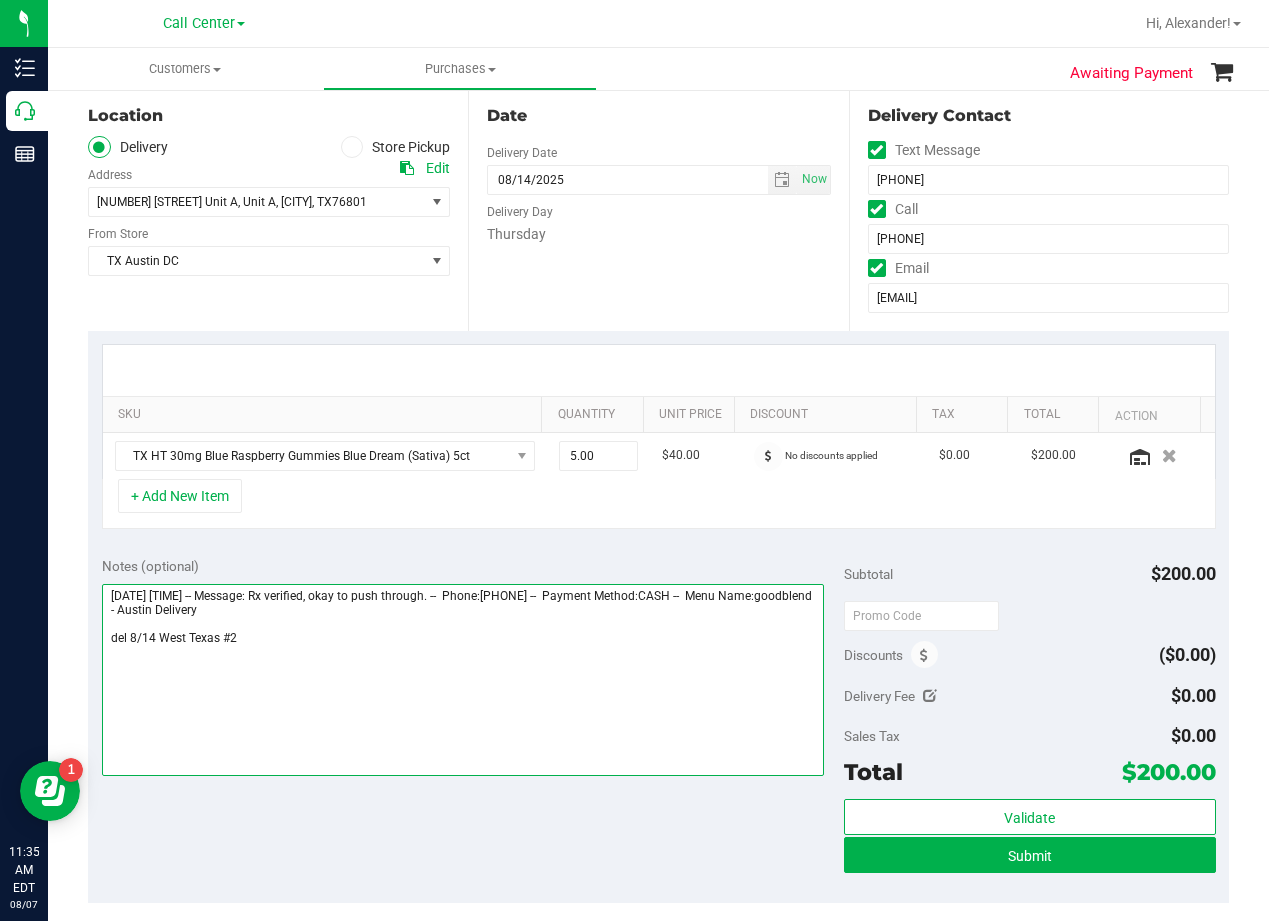 type on "Thursday 08/14/2025 08:00-17:00 -- Message: Rx verified, okay to push through. --  Phone:3259982250 --  Payment Method:CASH --  Menu Name:goodblend - Austin Delivery
del 8/14 West Texas #2" 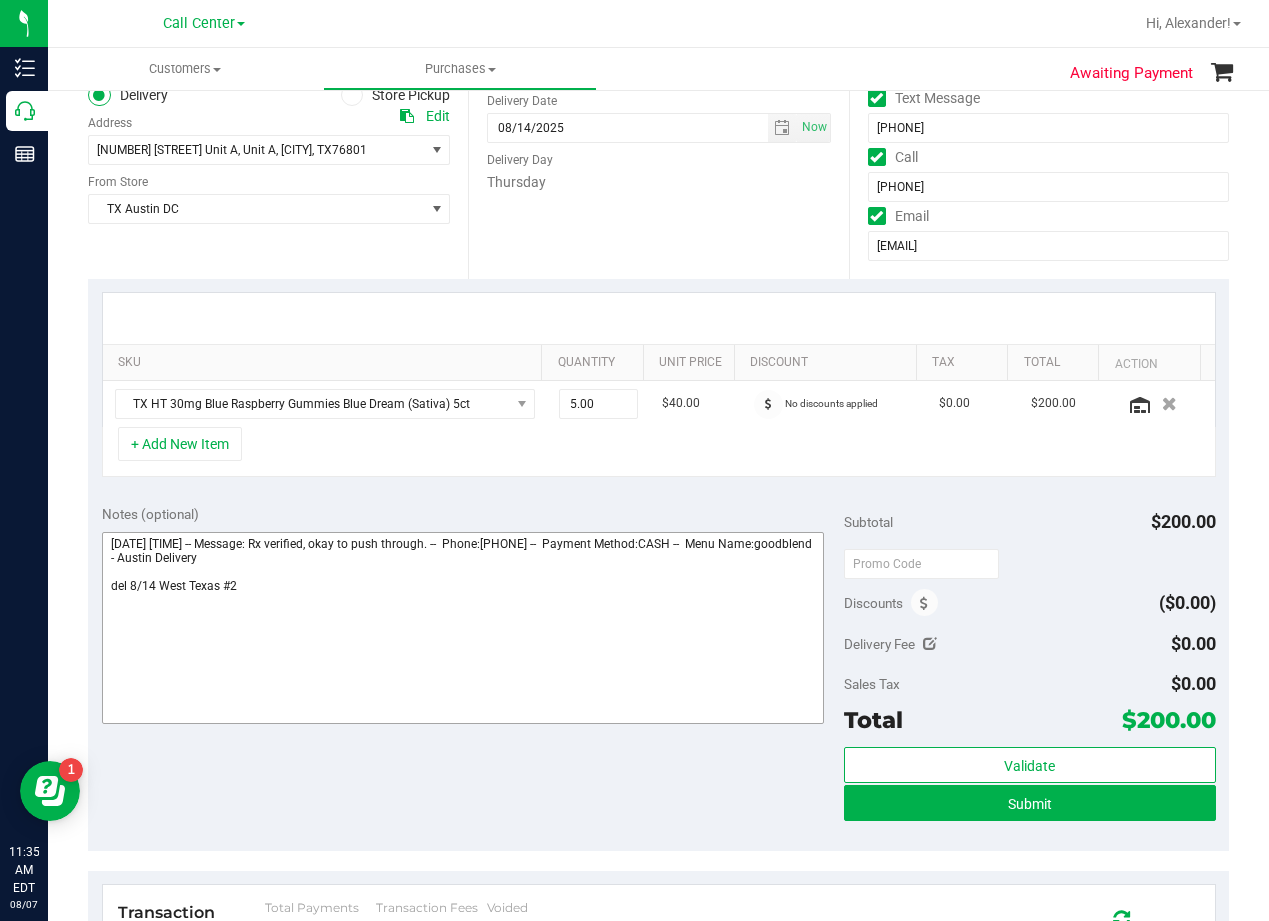 scroll, scrollTop: 300, scrollLeft: 0, axis: vertical 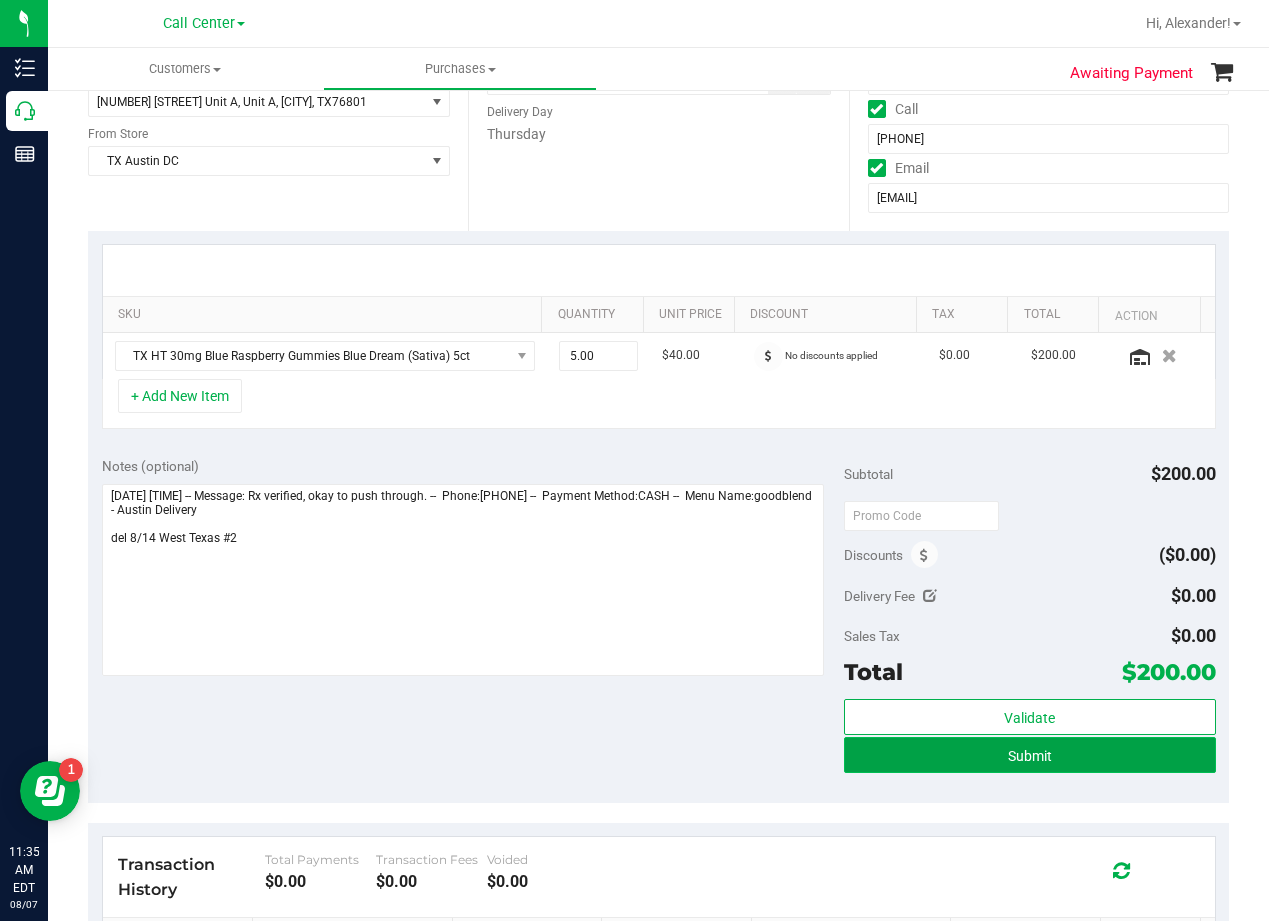 click on "Submit" at bounding box center [1029, 755] 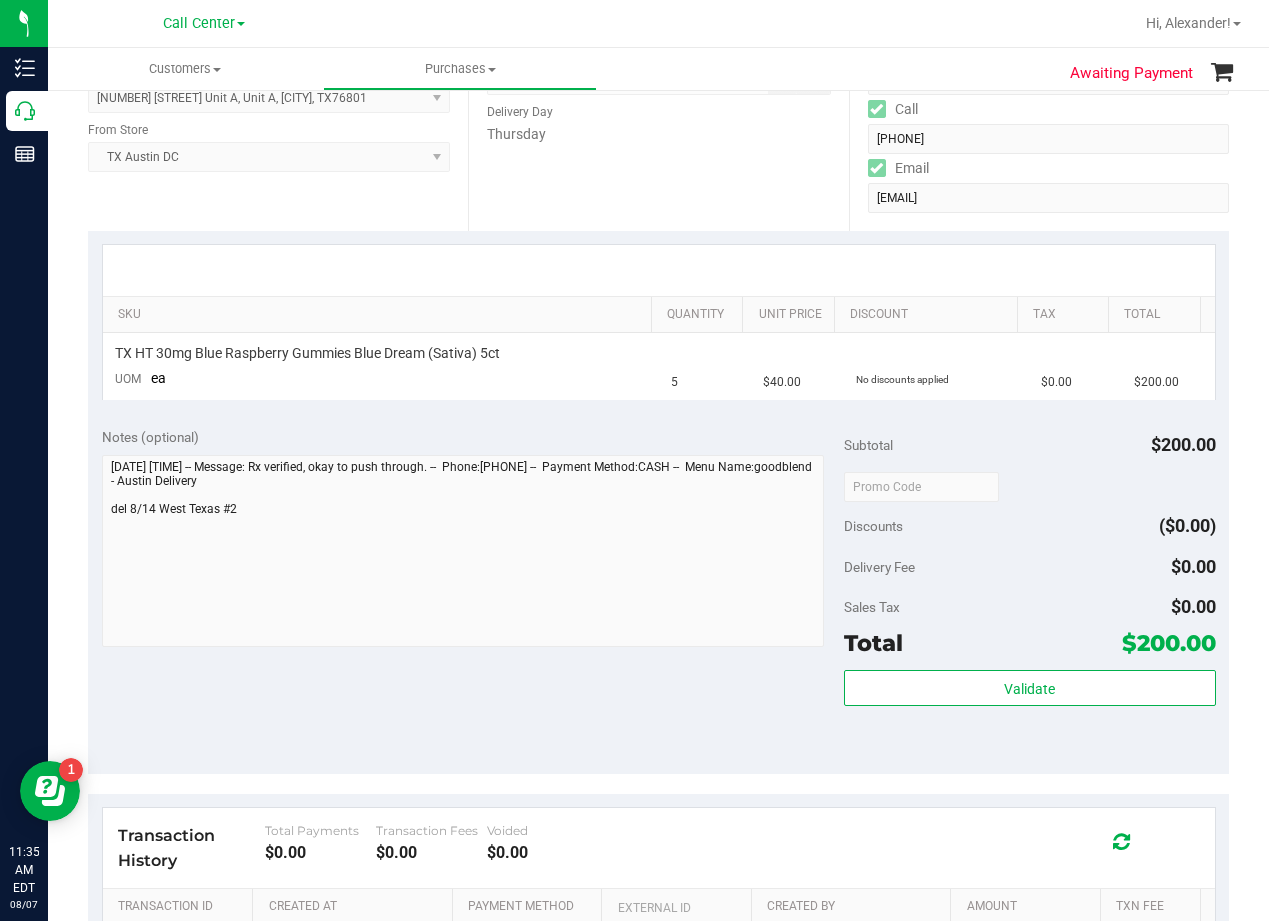 click on "Notes (optional)" at bounding box center [473, 437] 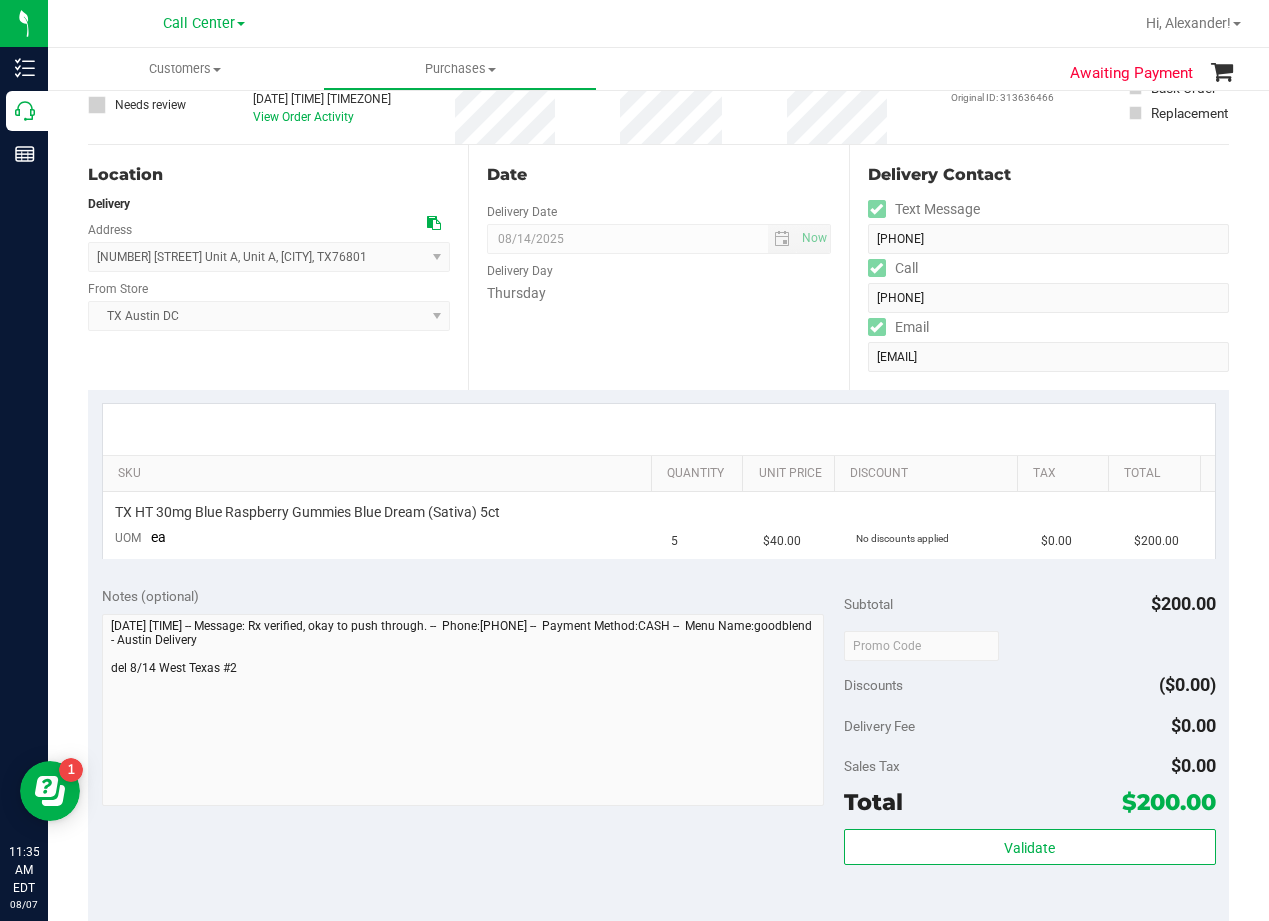 scroll, scrollTop: 0, scrollLeft: 0, axis: both 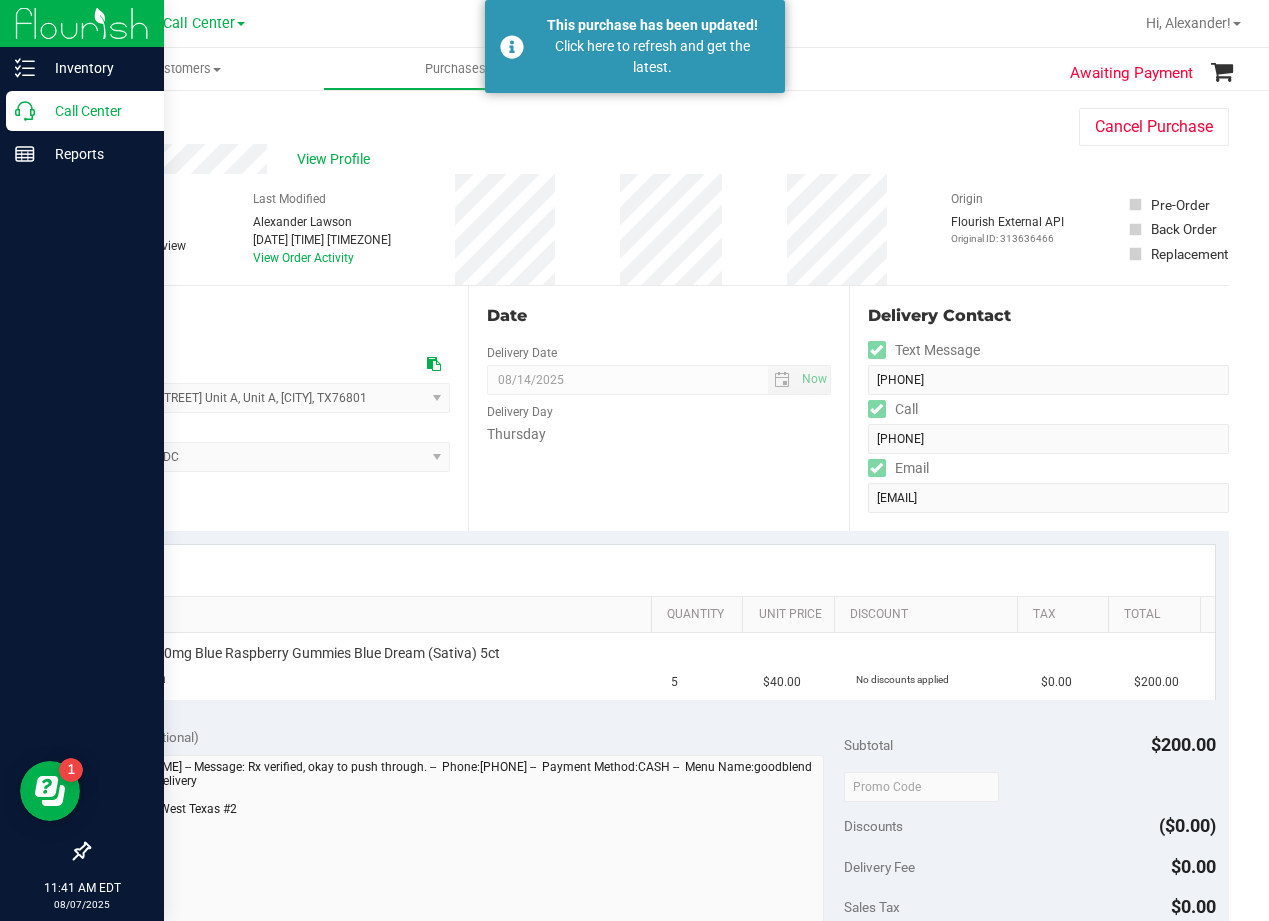 click 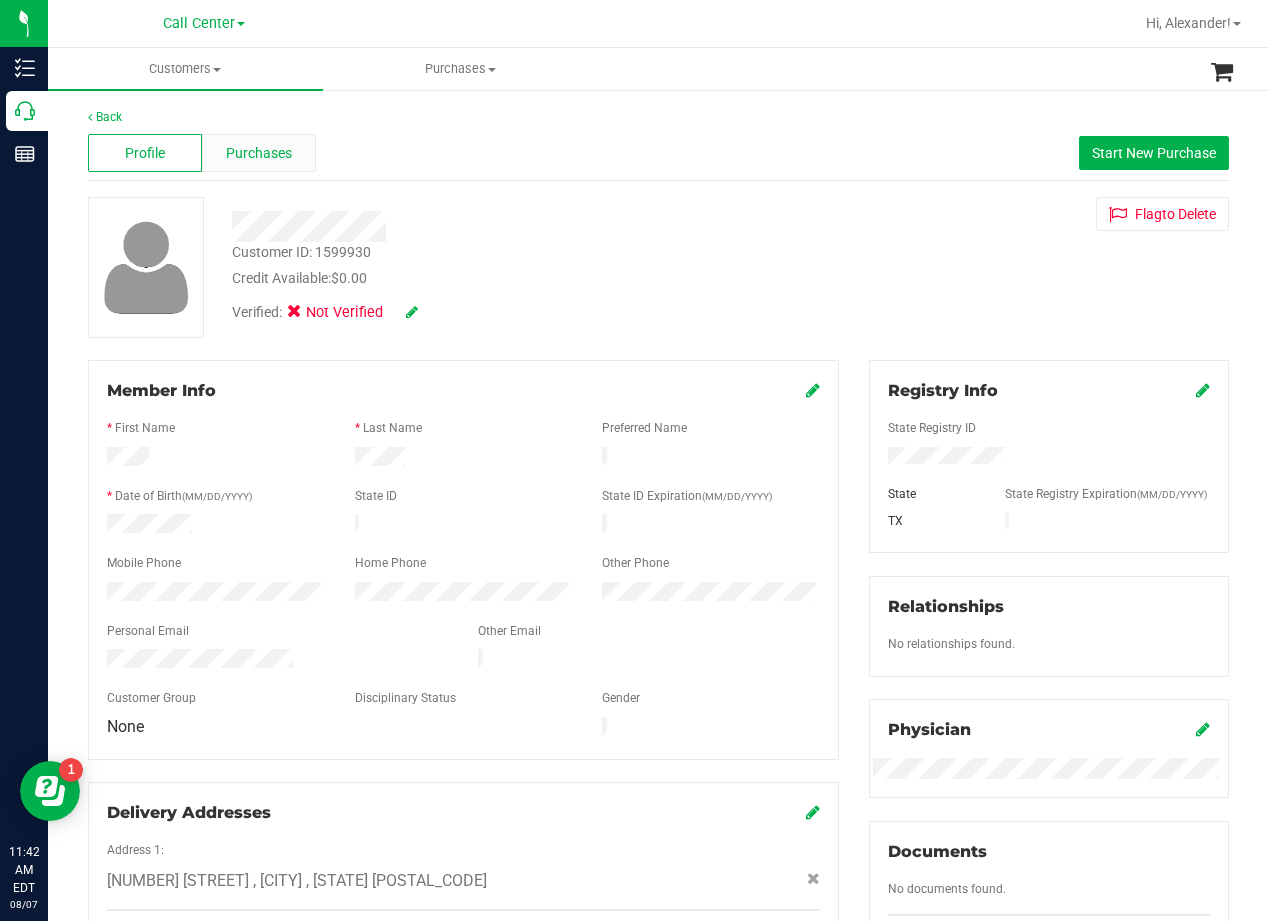 click on "Purchases" at bounding box center [259, 153] 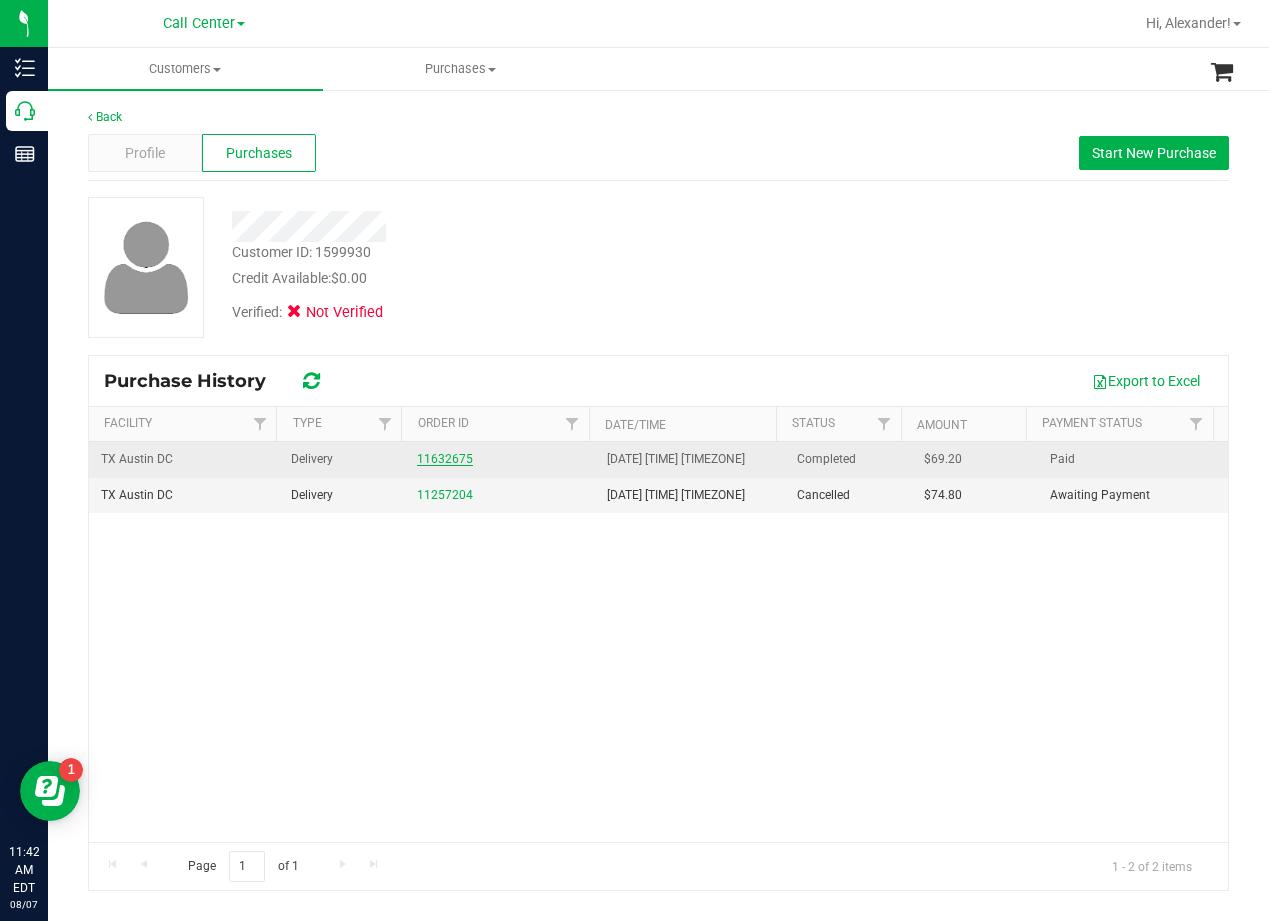 click on "11632675" at bounding box center (445, 459) 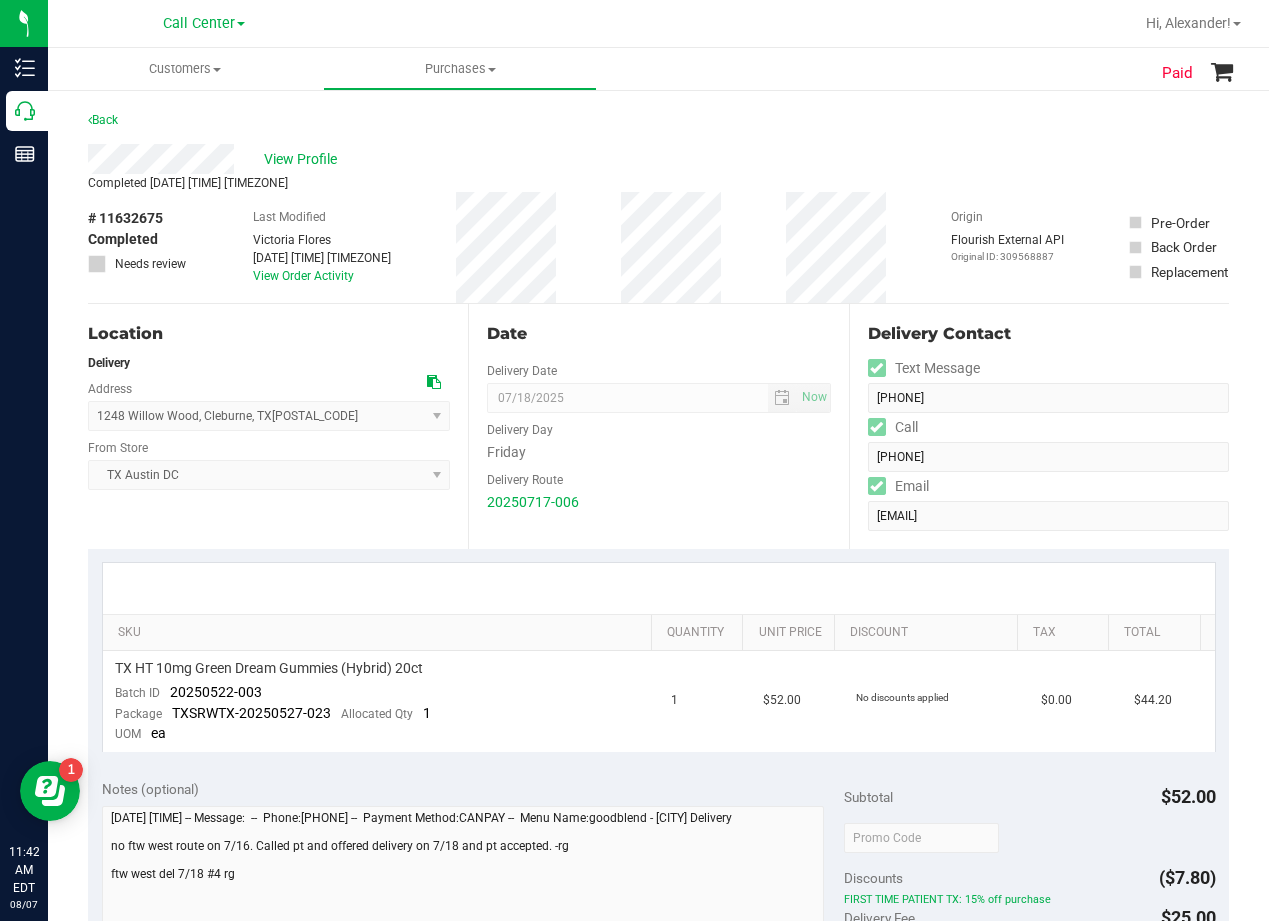 click on "View Profile" at bounding box center (658, 159) 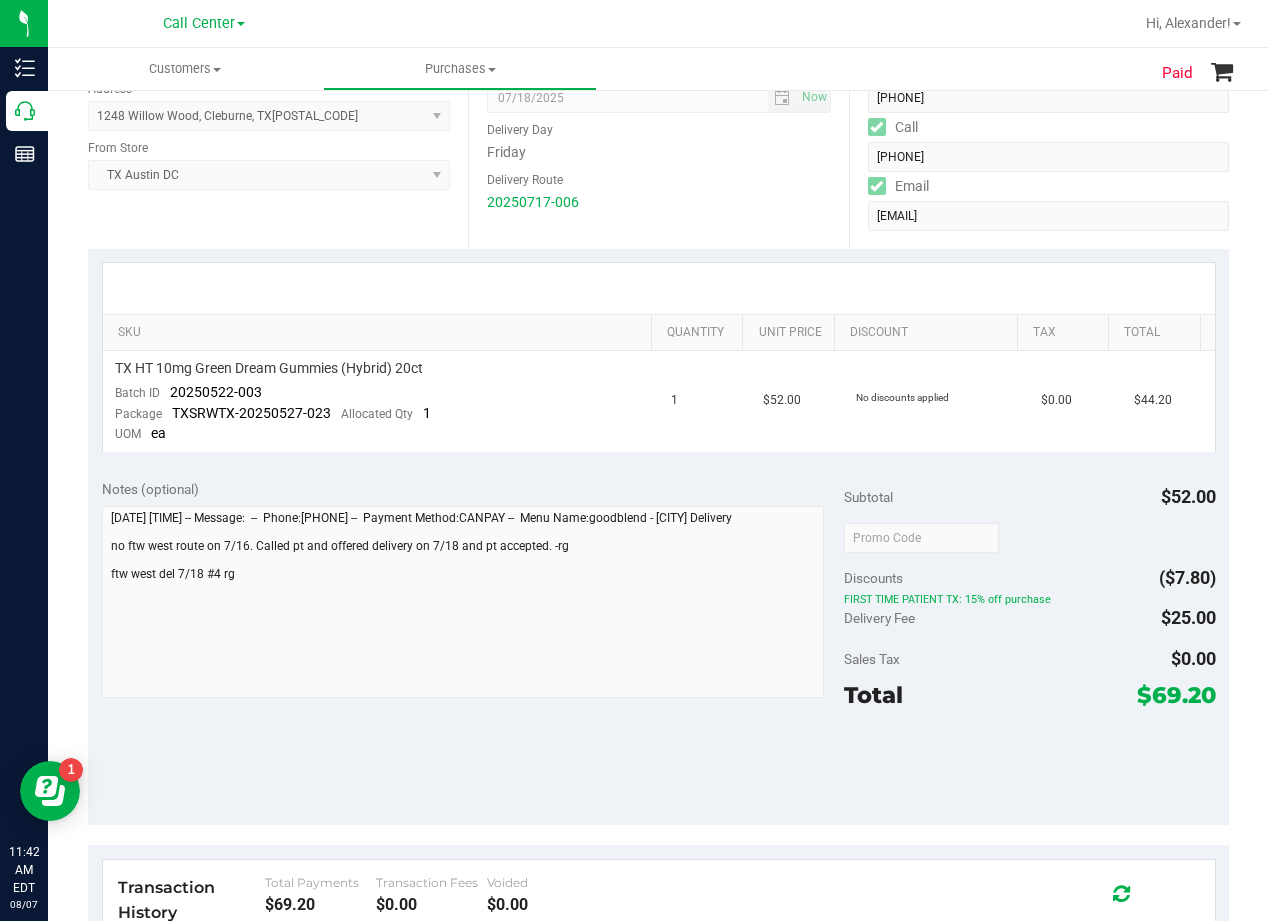scroll, scrollTop: 200, scrollLeft: 0, axis: vertical 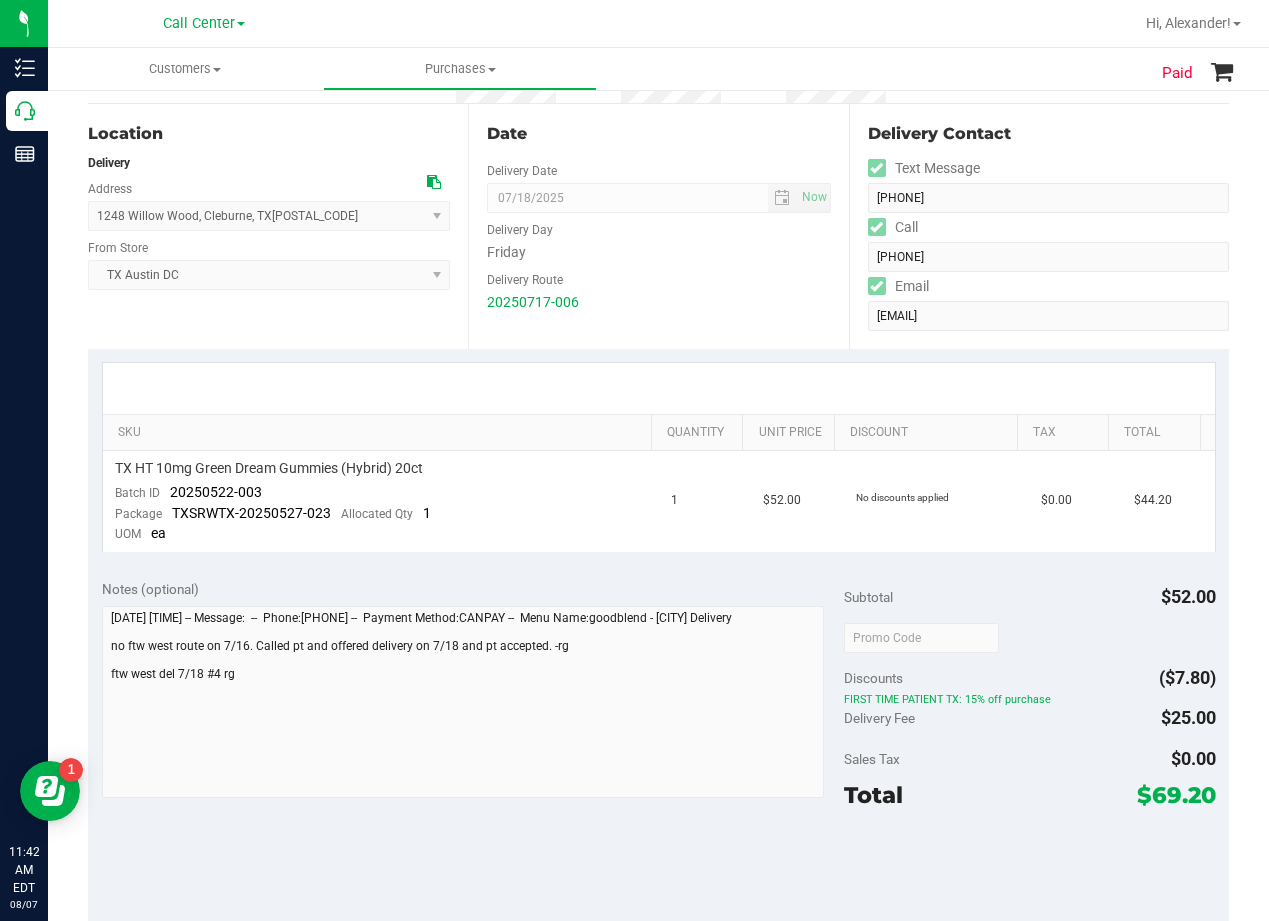 click on "Date" at bounding box center (658, 134) 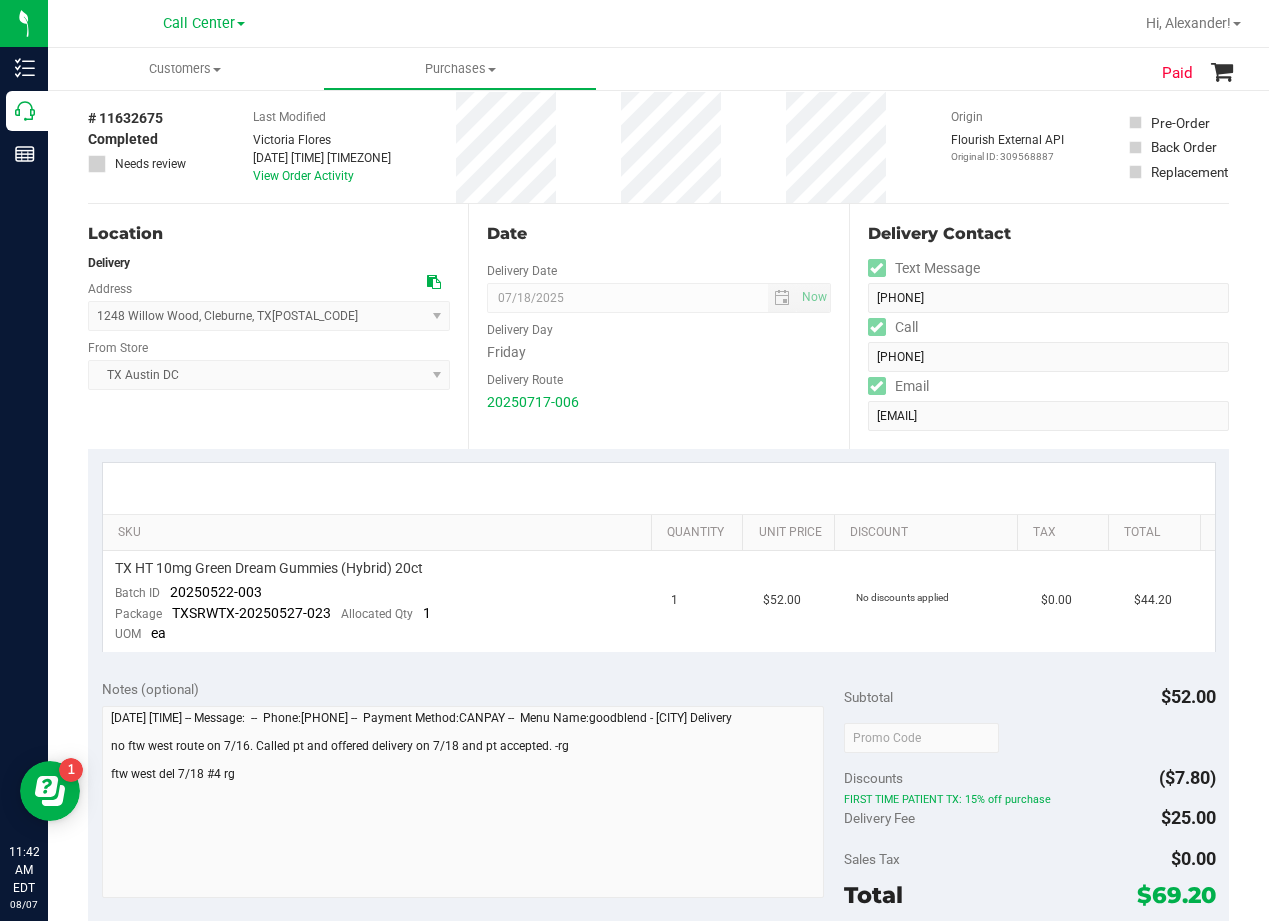scroll, scrollTop: 0, scrollLeft: 0, axis: both 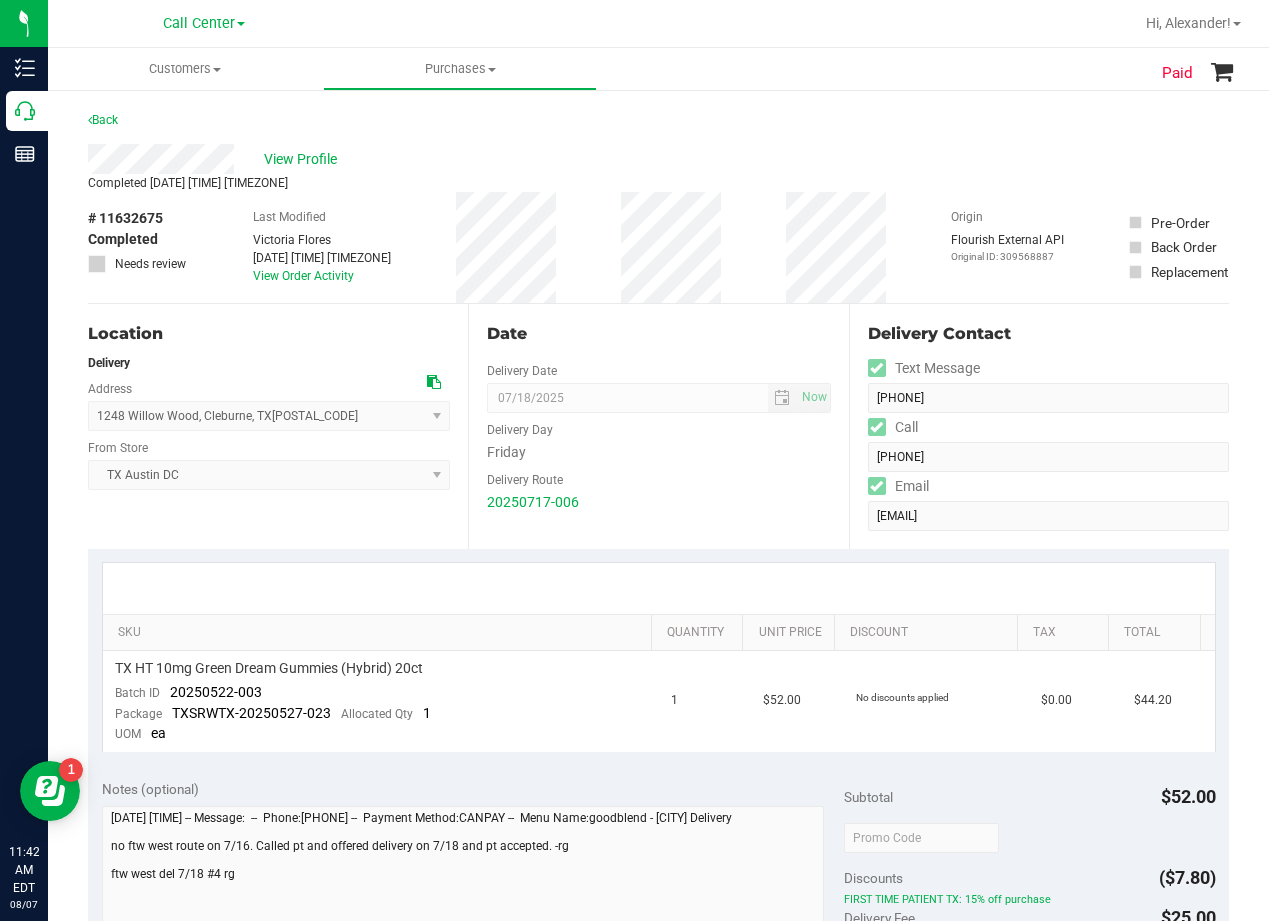 click on "View Profile" at bounding box center [658, 159] 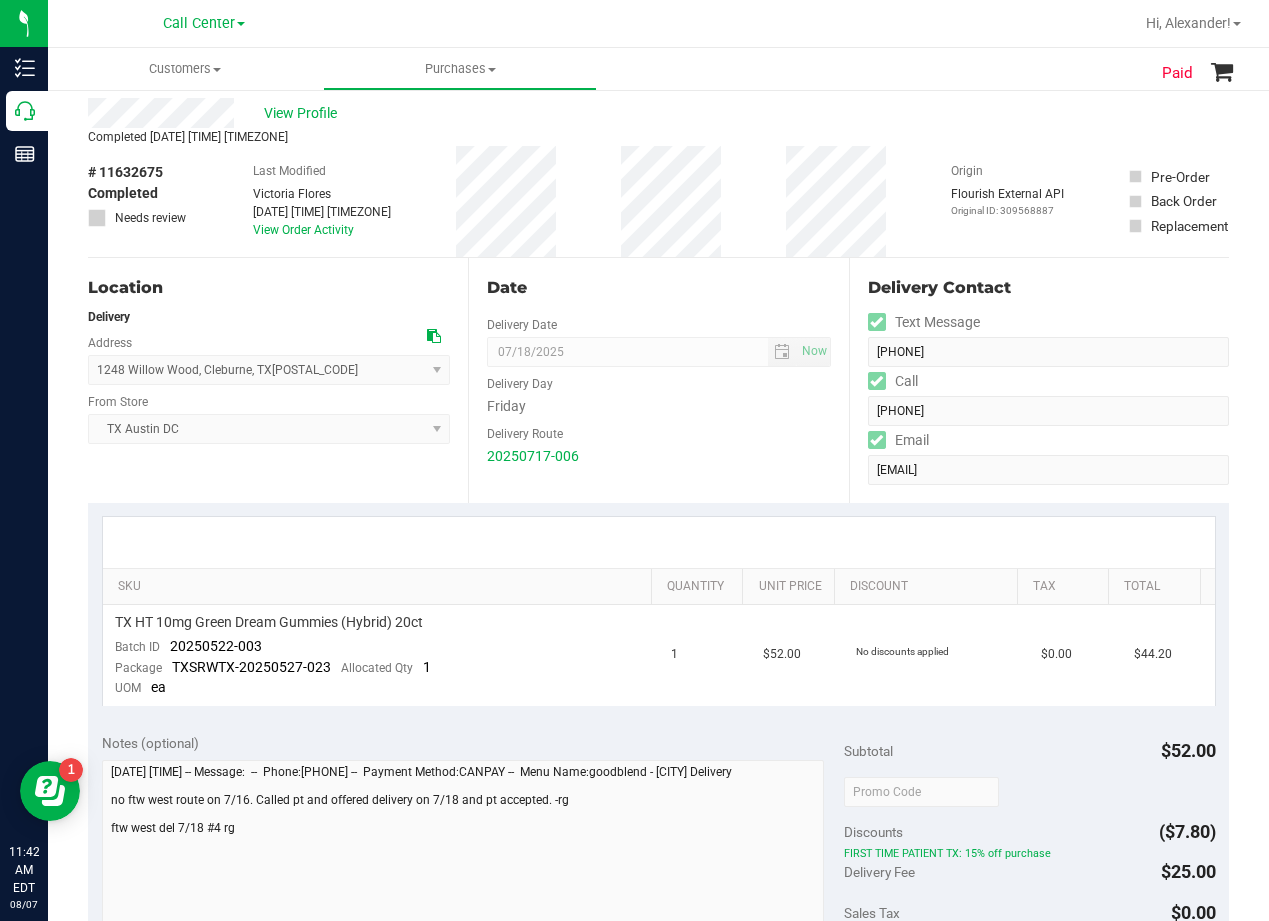 scroll, scrollTop: 0, scrollLeft: 0, axis: both 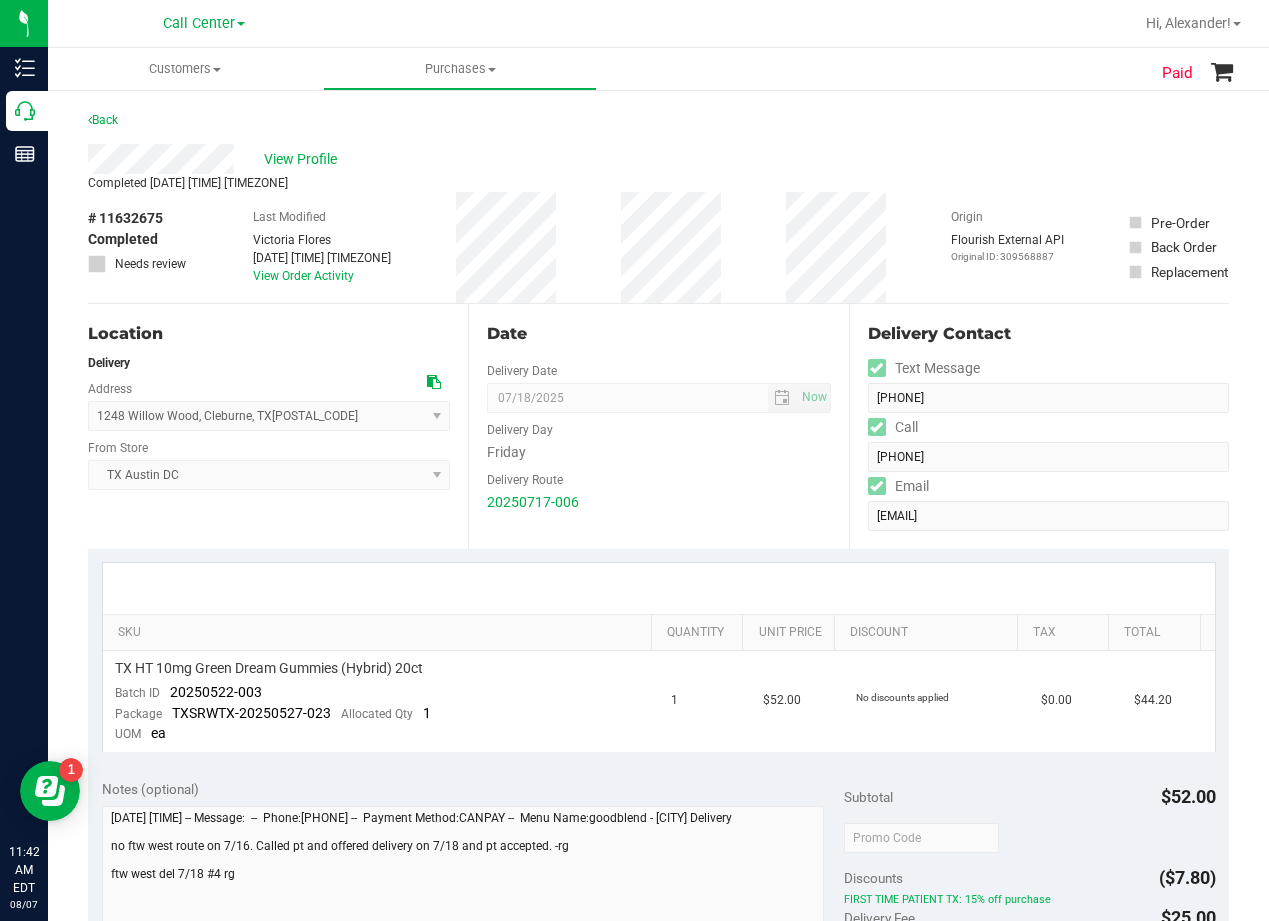 click on "View Profile" at bounding box center (658, 159) 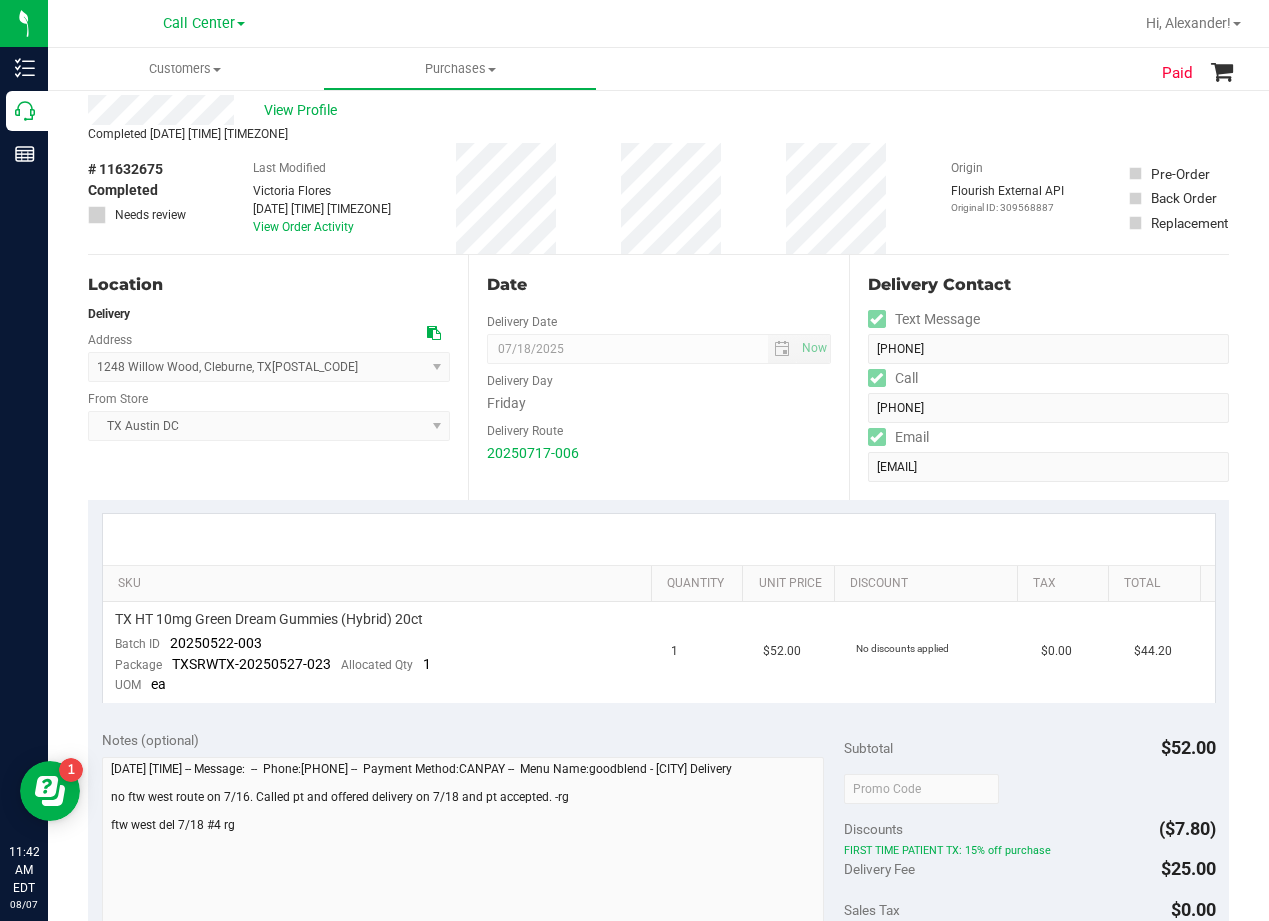 scroll, scrollTop: 0, scrollLeft: 0, axis: both 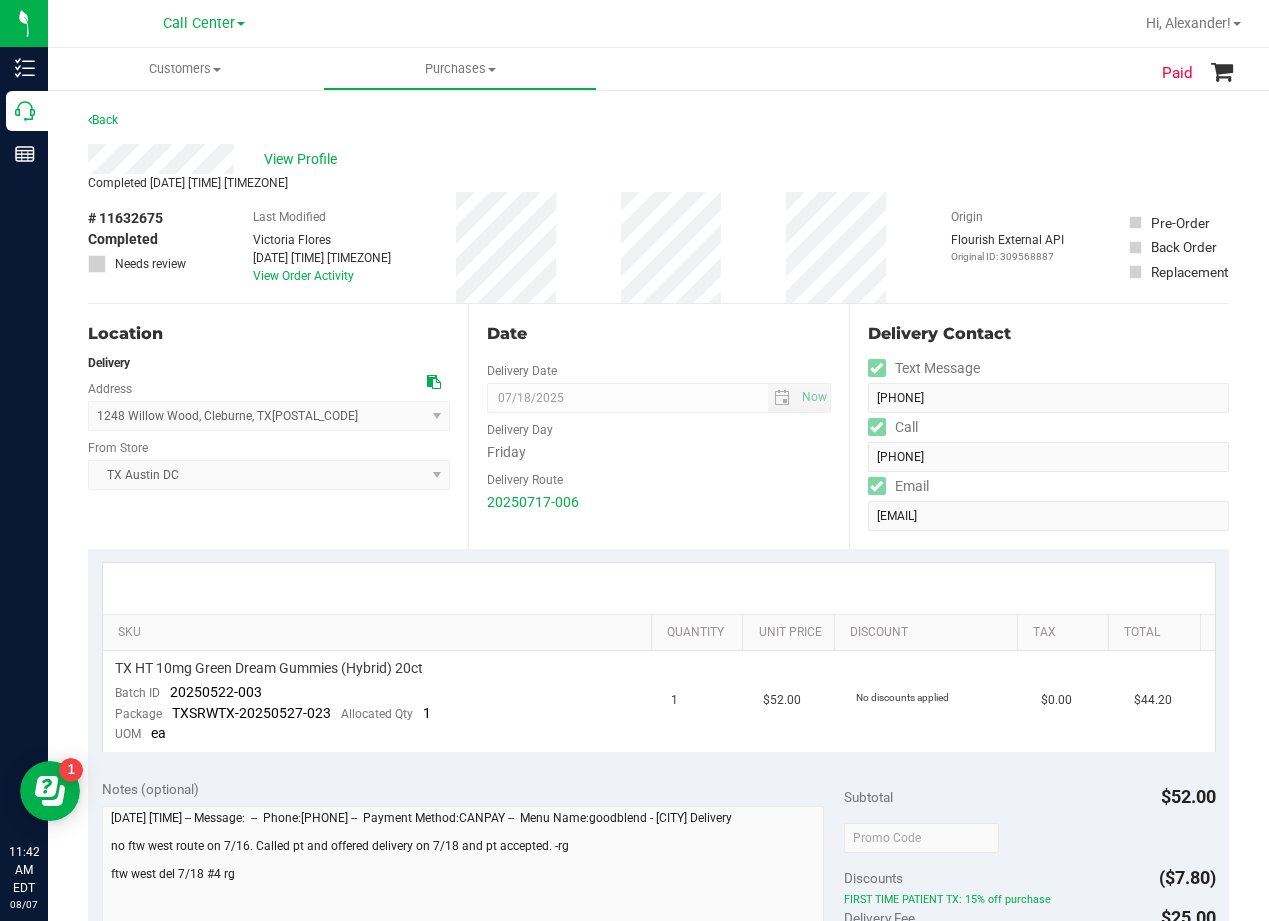 click on "View Profile" at bounding box center (658, 159) 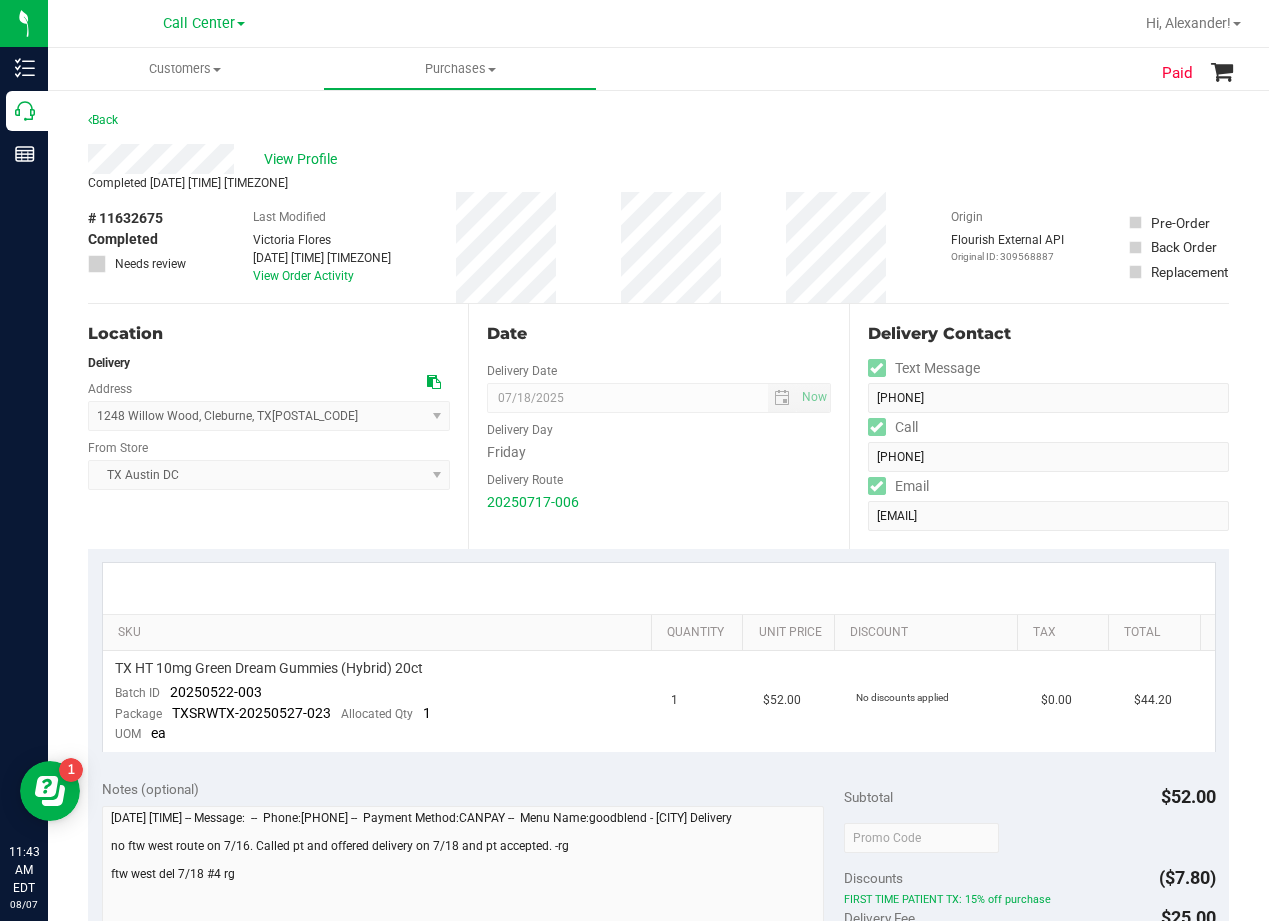 click on "Date
Delivery Date
07/18/2025
Now
07/18/2025 08:00 AM
Now
Delivery Day
Friday
Delivery Route
20250717-006" at bounding box center [658, 426] 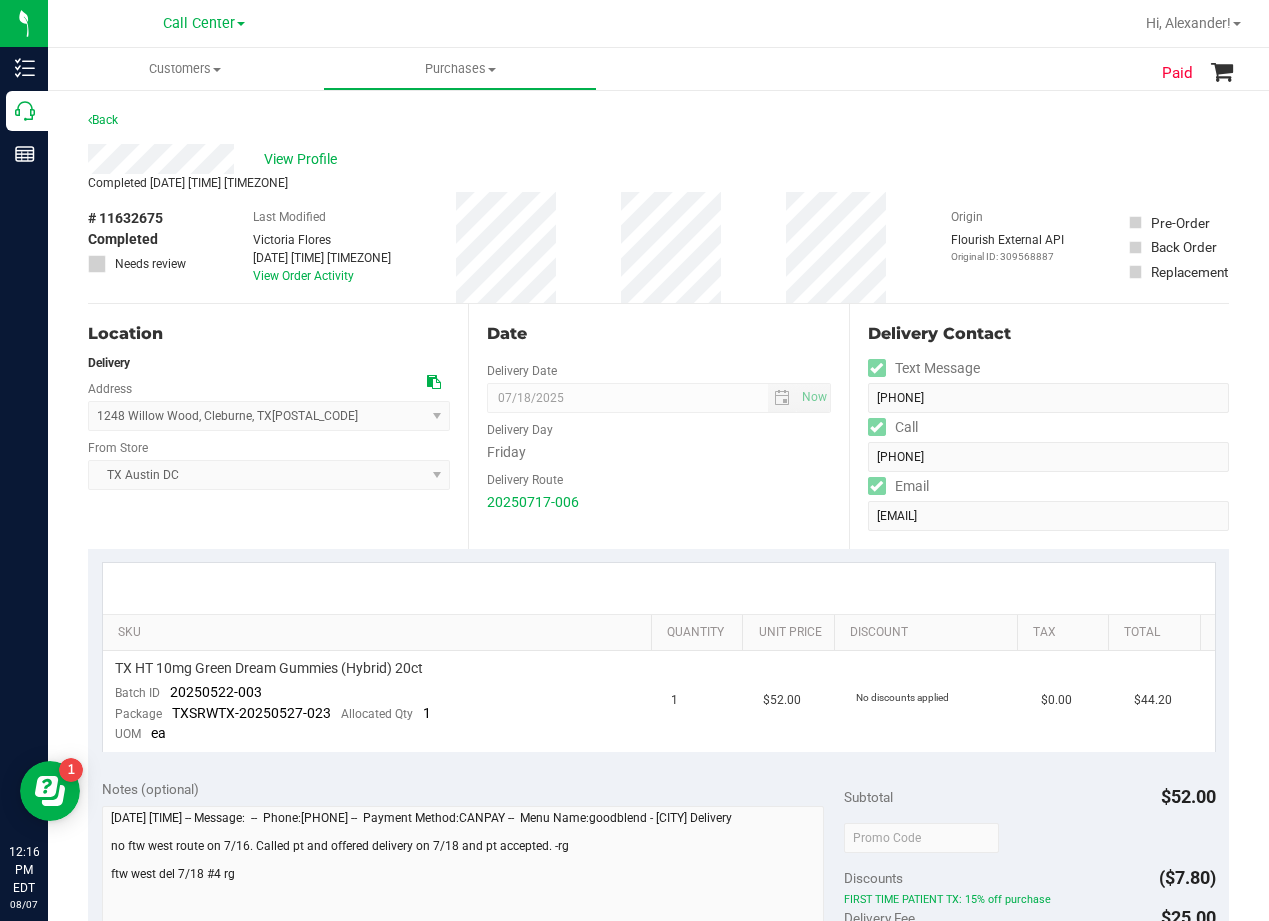 click on "Back" at bounding box center [658, 126] 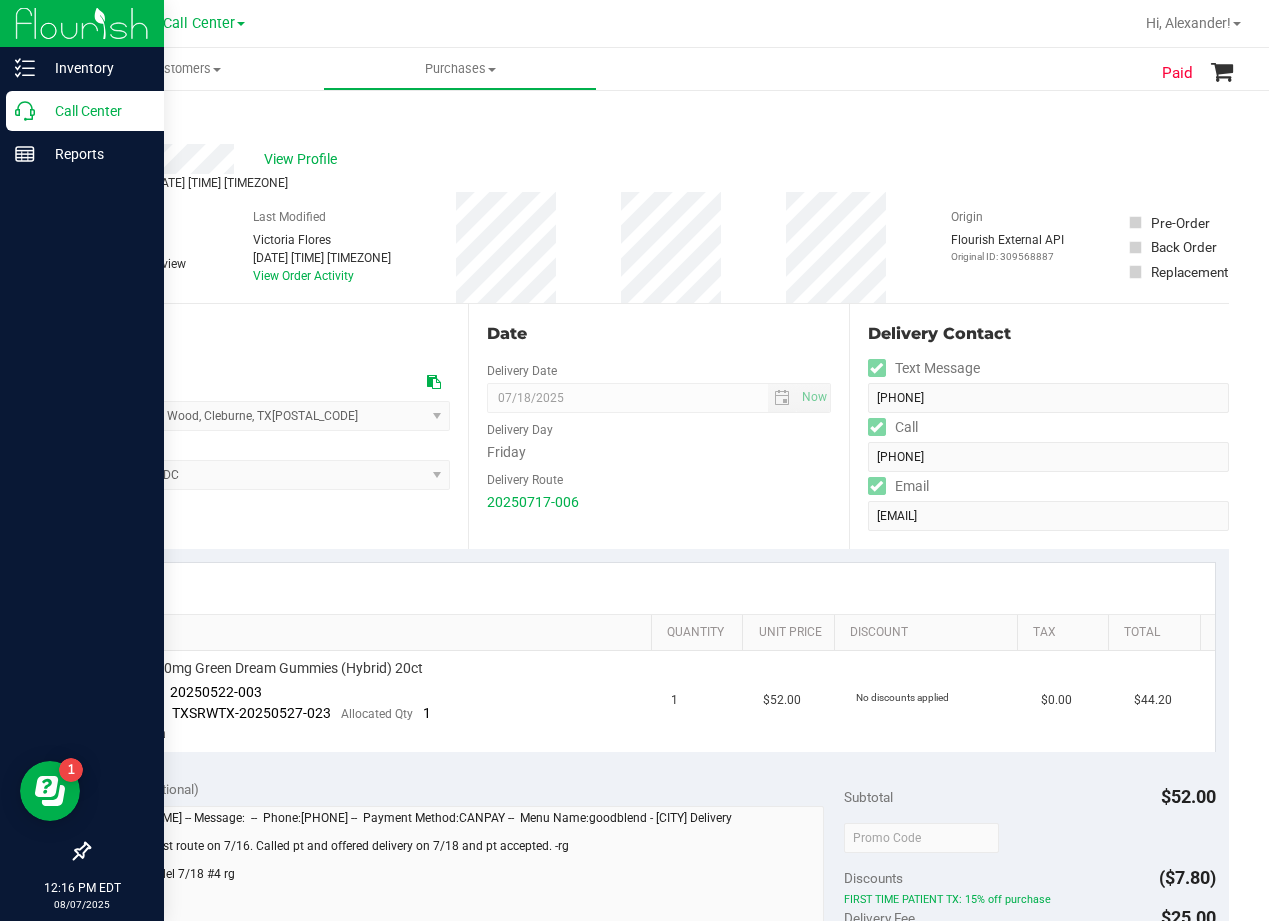 click 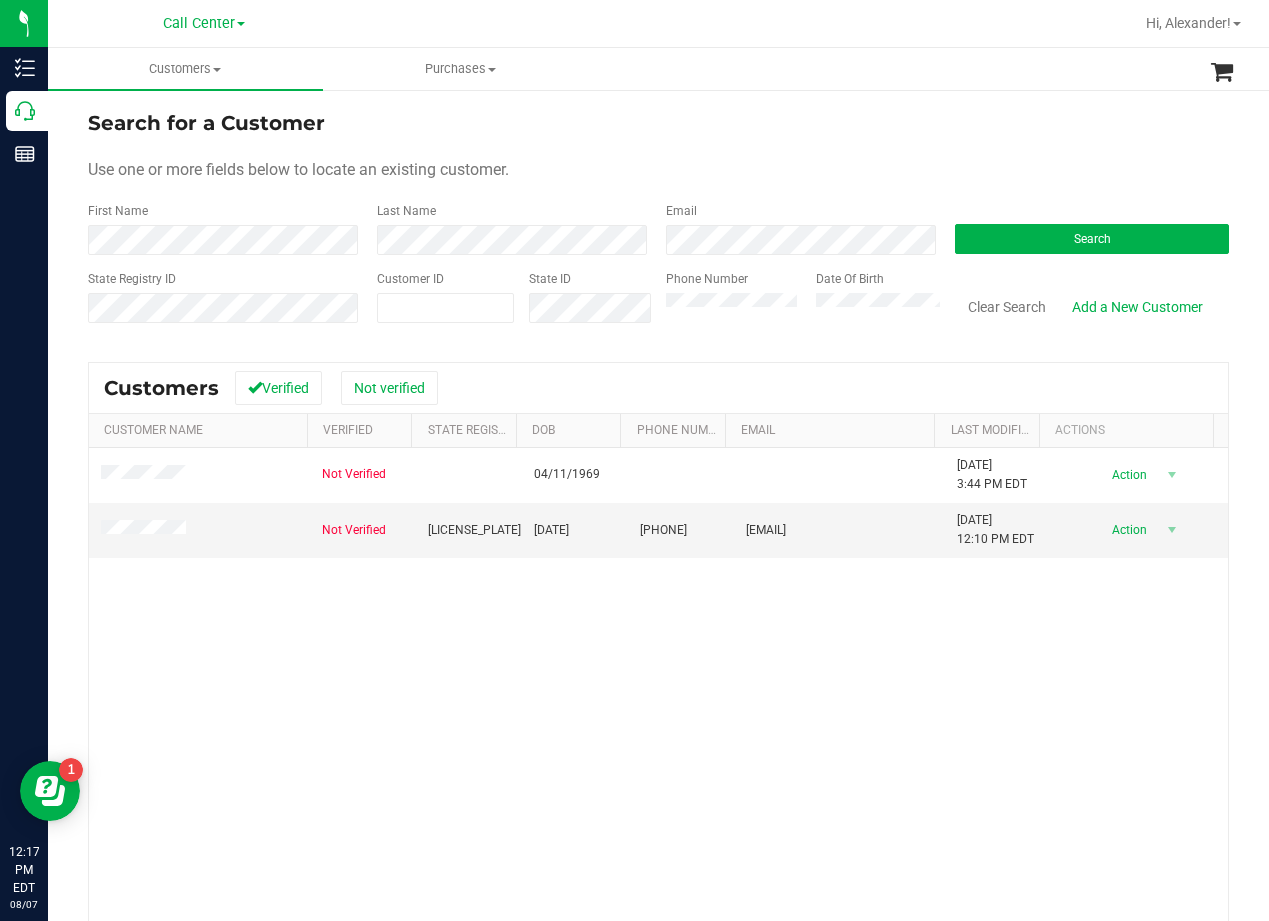 click on "Search for a Customer
Use one or more fields below to locate an existing customer.
First Name
Last Name
Email
Search
State Registry ID
Customer ID
State ID
Phone Number
Date Of Birth" at bounding box center [658, 224] 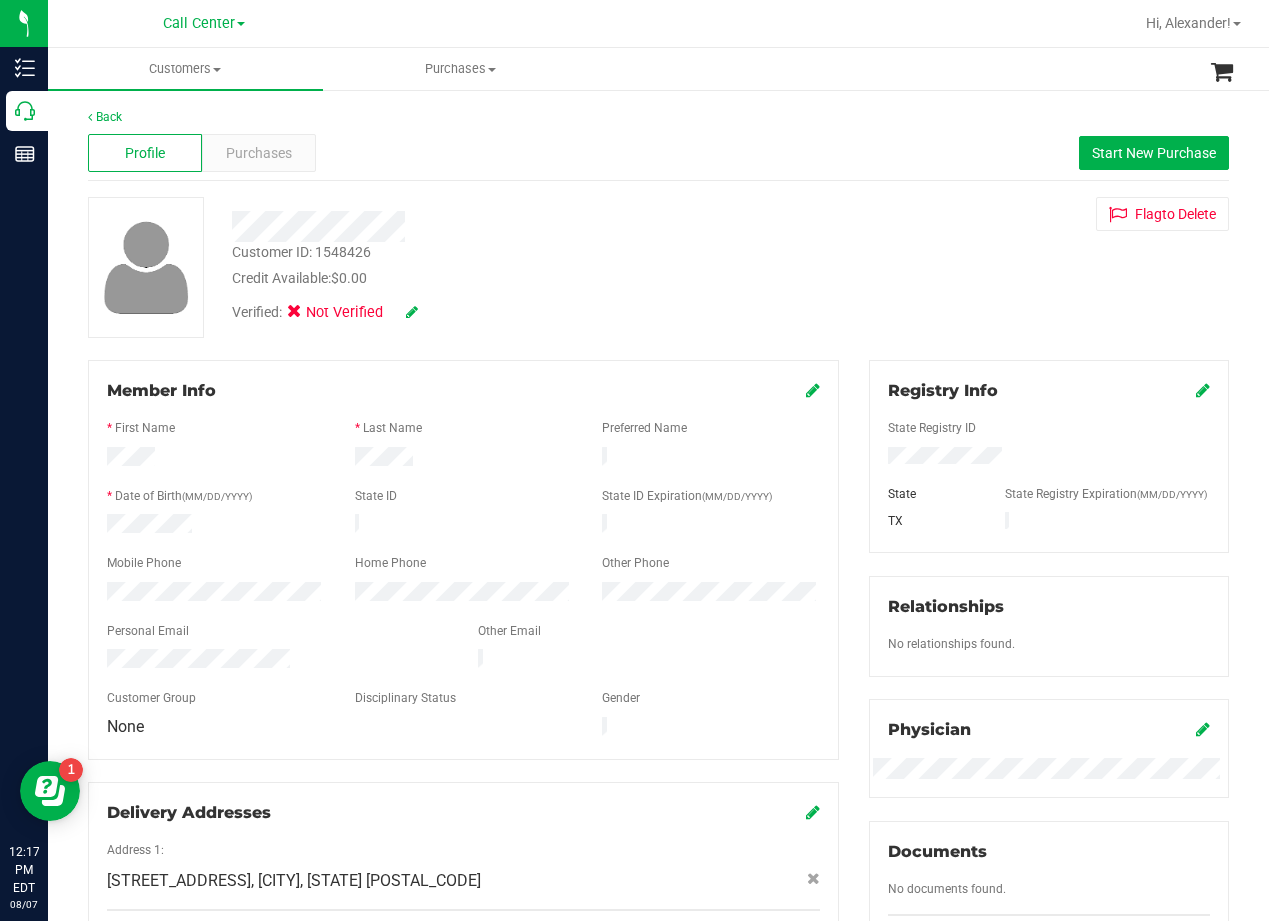 click on "Customer ID: 1548426
Credit Available:
$0.00
Verified:
Not Verified
Flag  to Delete" at bounding box center [658, 267] 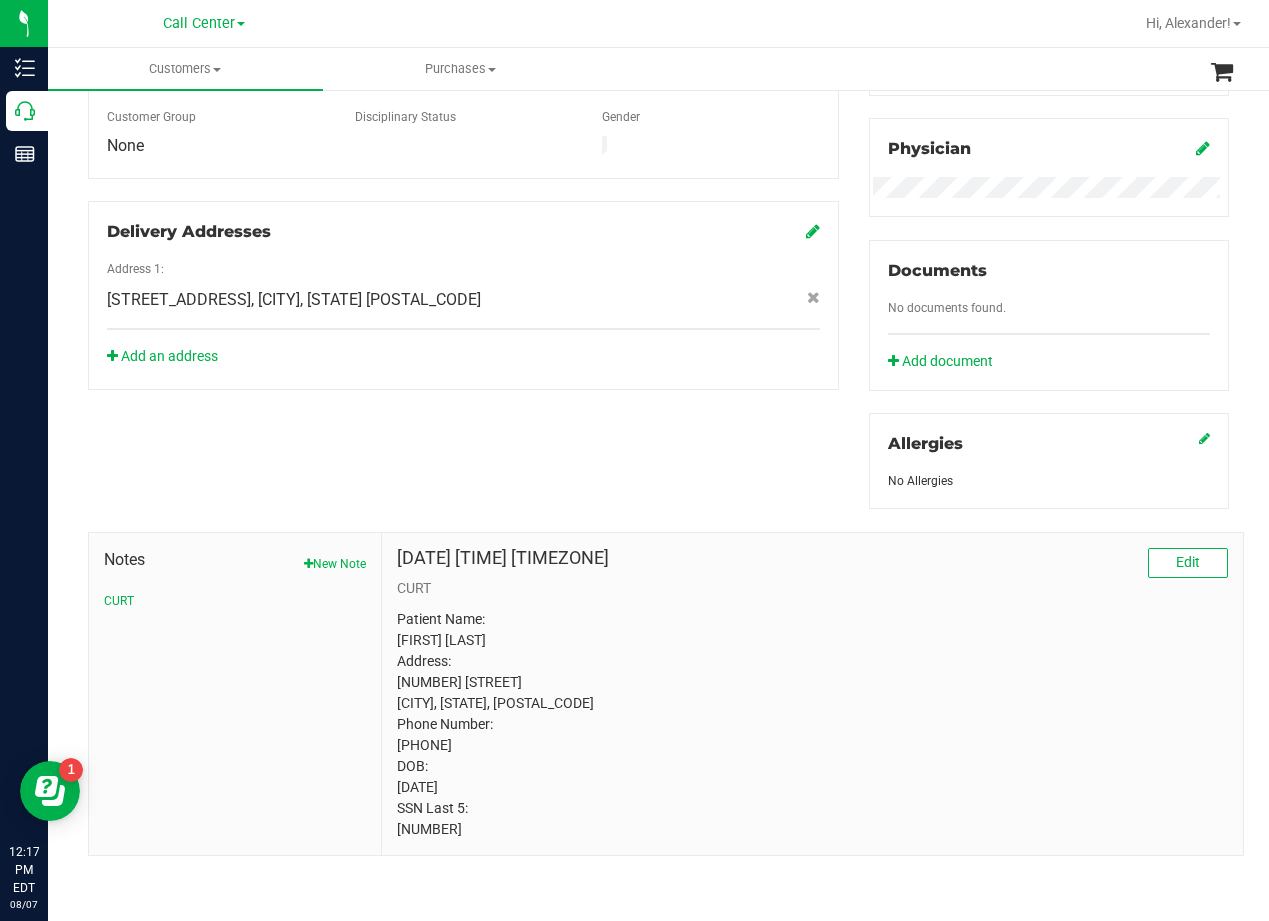 scroll, scrollTop: 0, scrollLeft: 0, axis: both 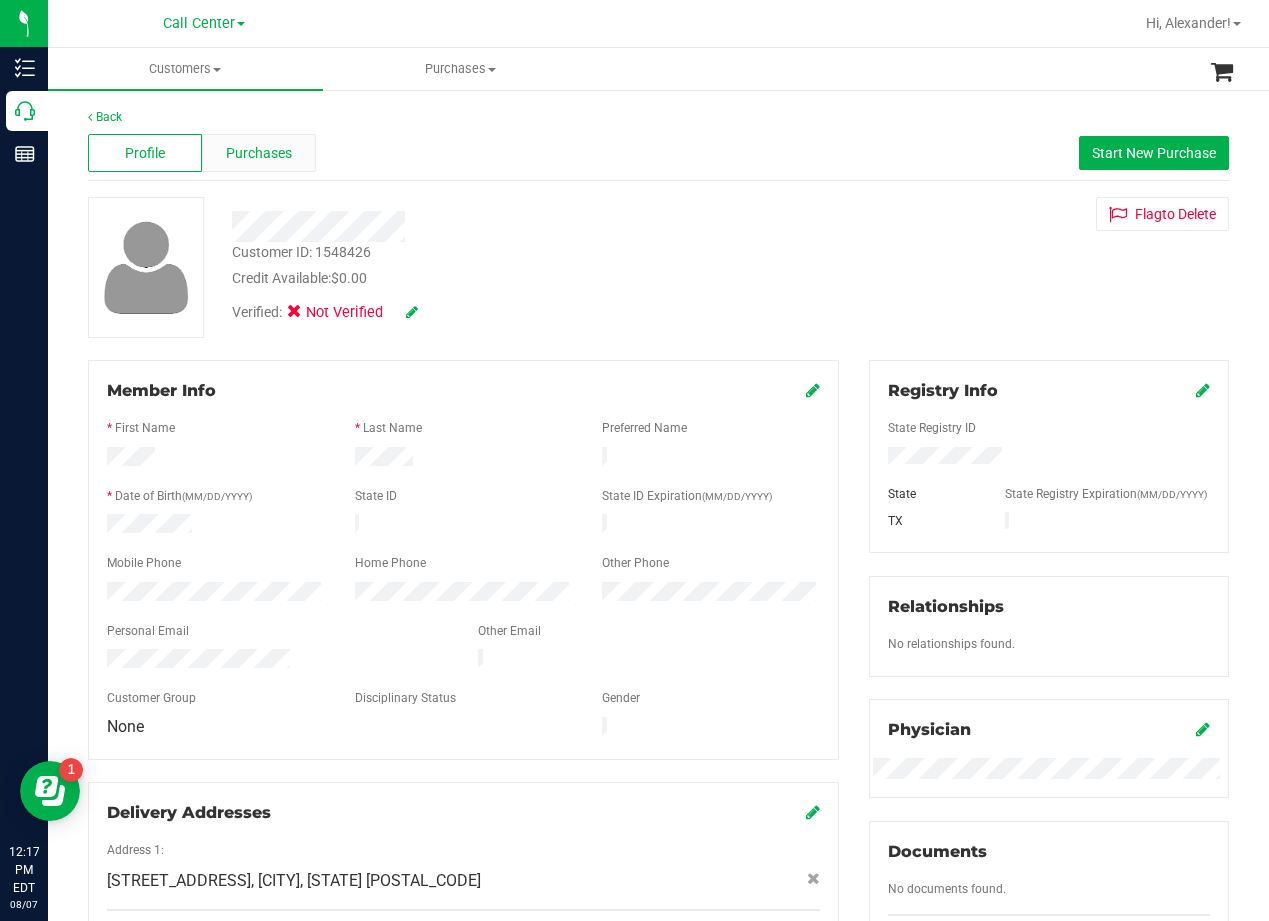 click on "Purchases" at bounding box center (259, 153) 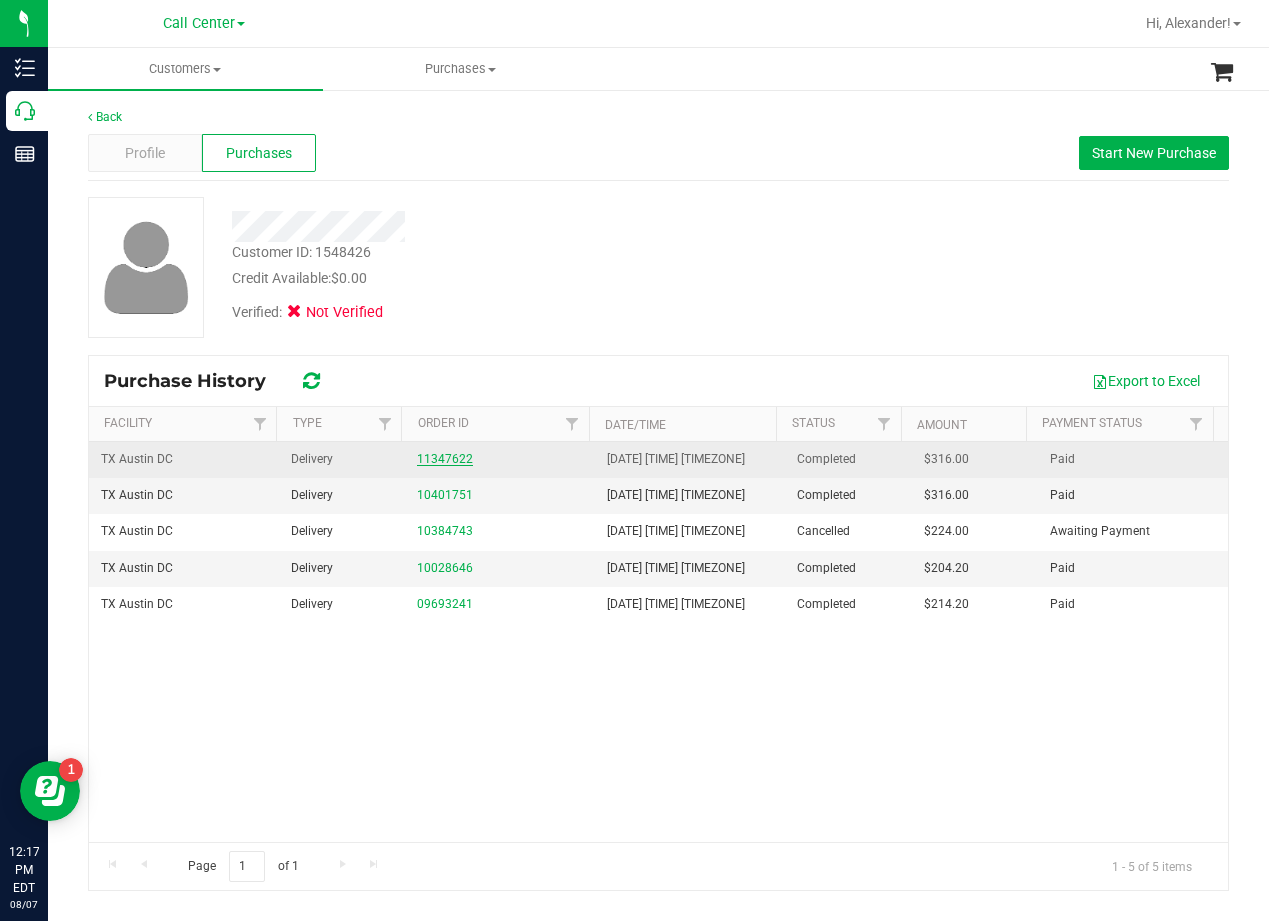 click on "11347622" at bounding box center [445, 459] 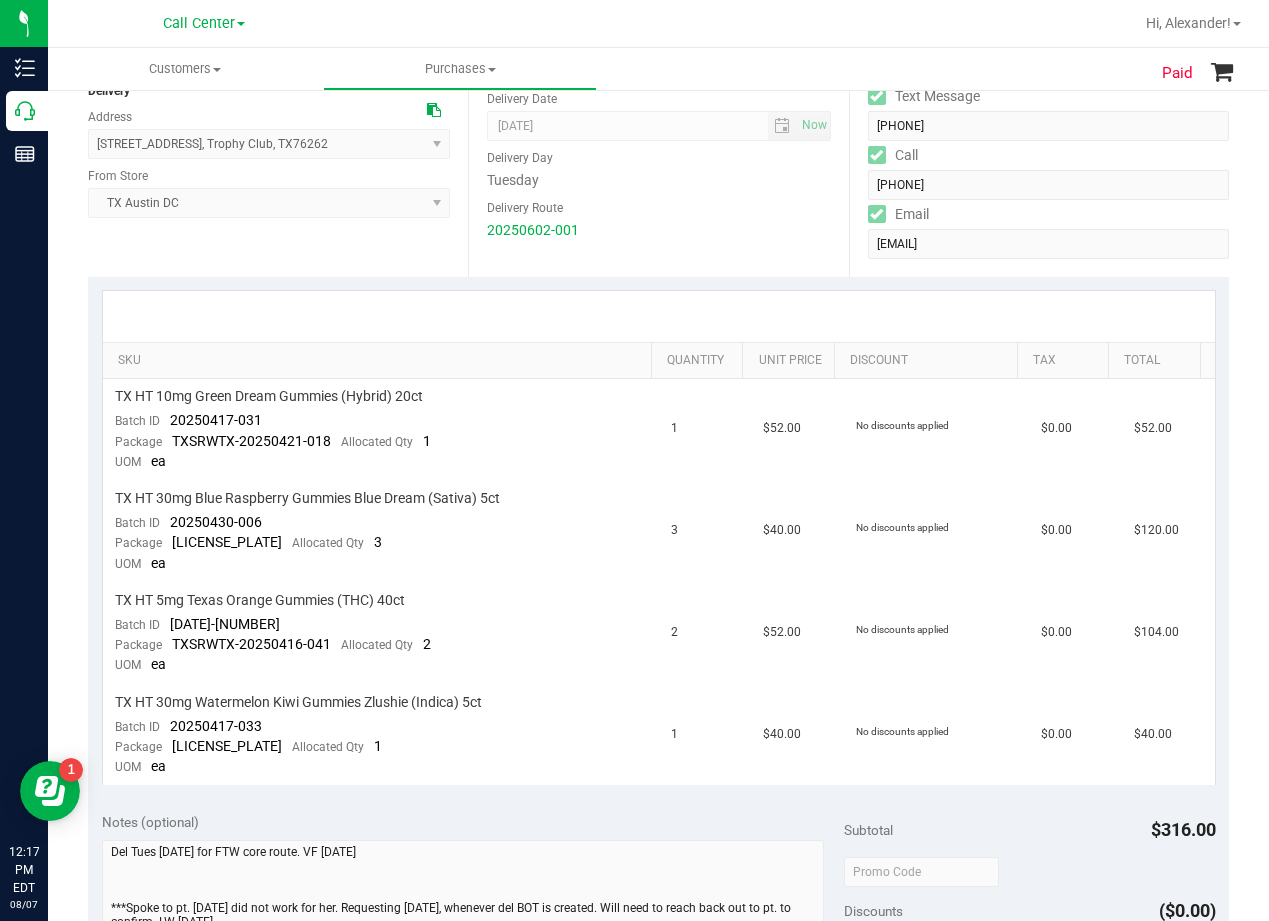 scroll, scrollTop: 300, scrollLeft: 0, axis: vertical 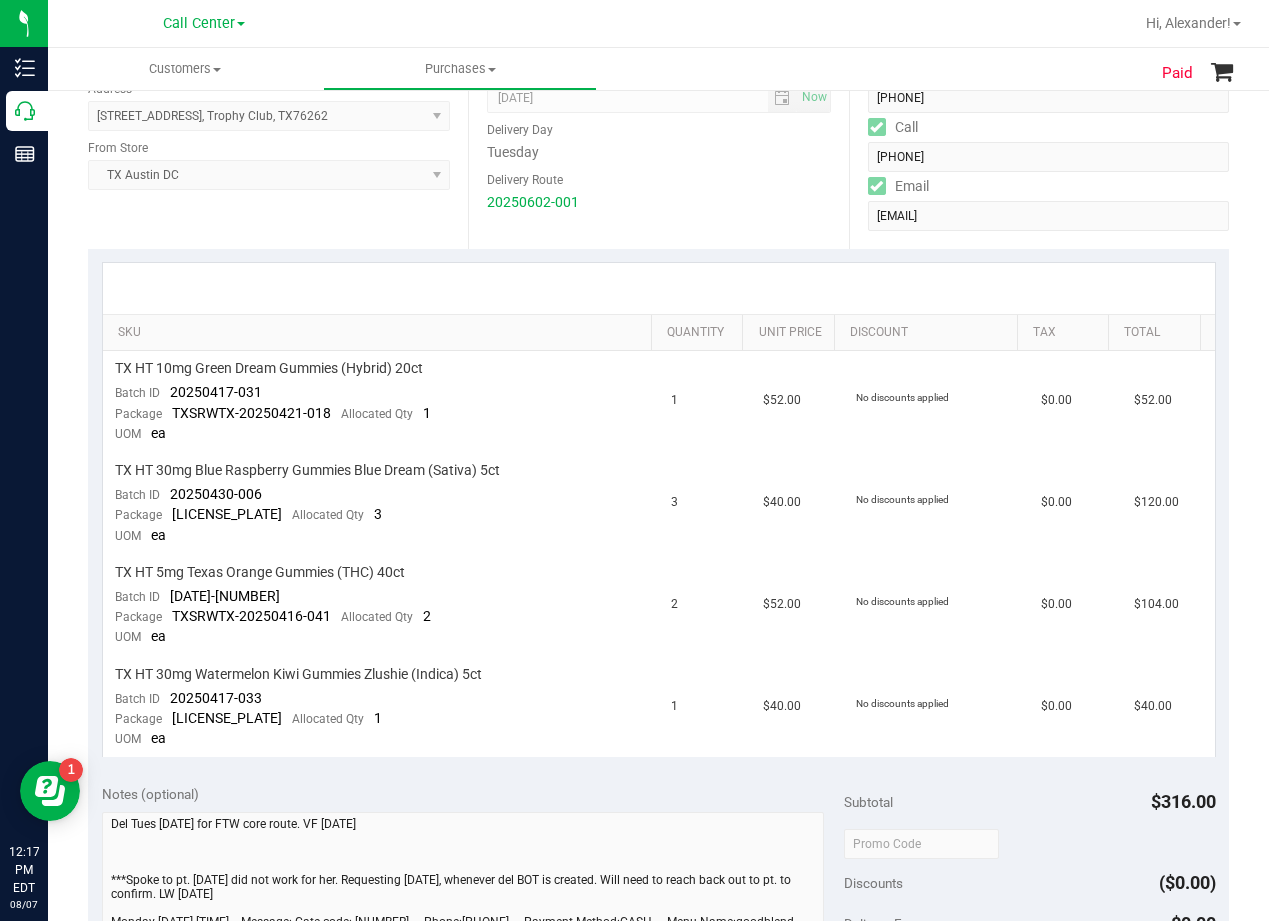 click at bounding box center [659, 288] 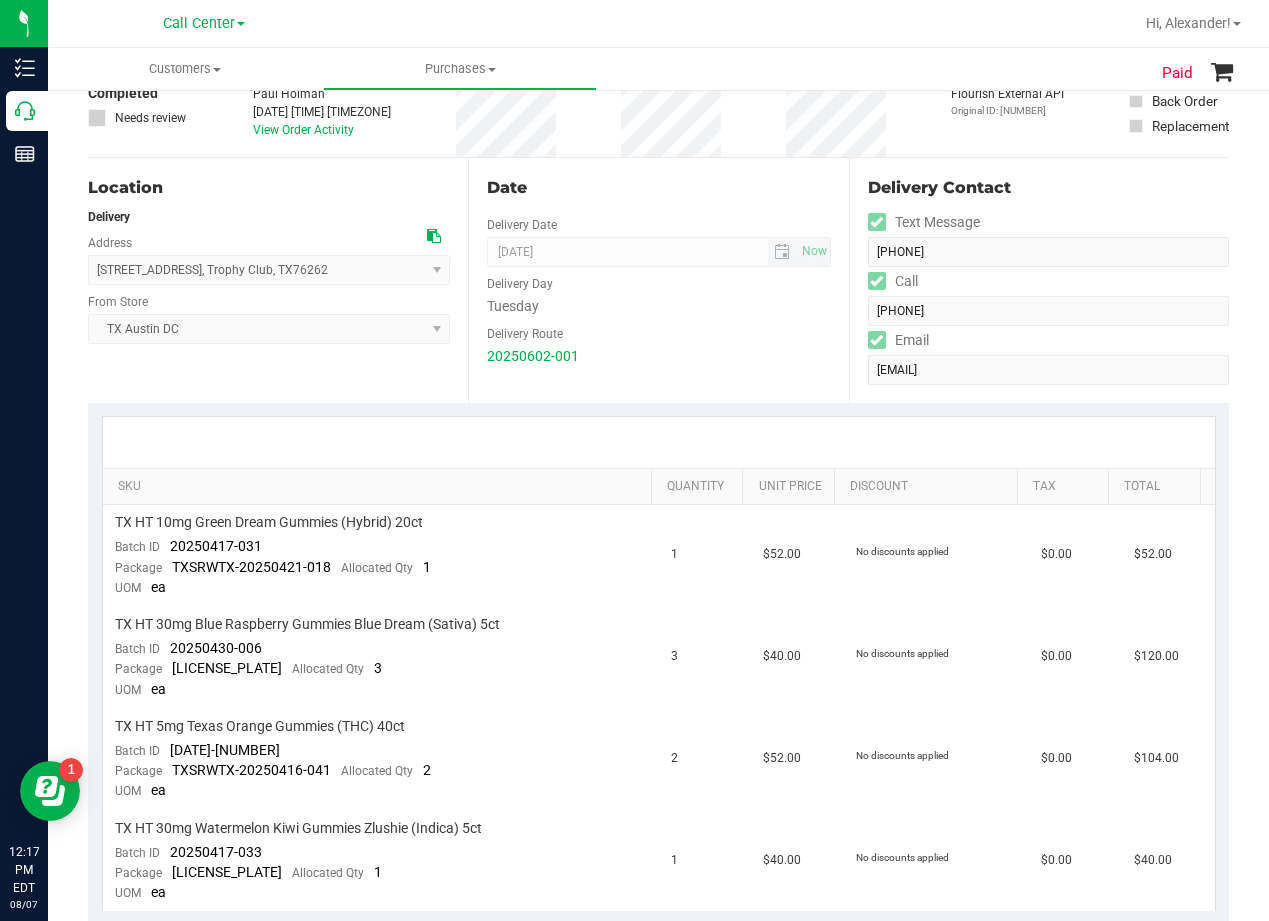 scroll, scrollTop: 0, scrollLeft: 0, axis: both 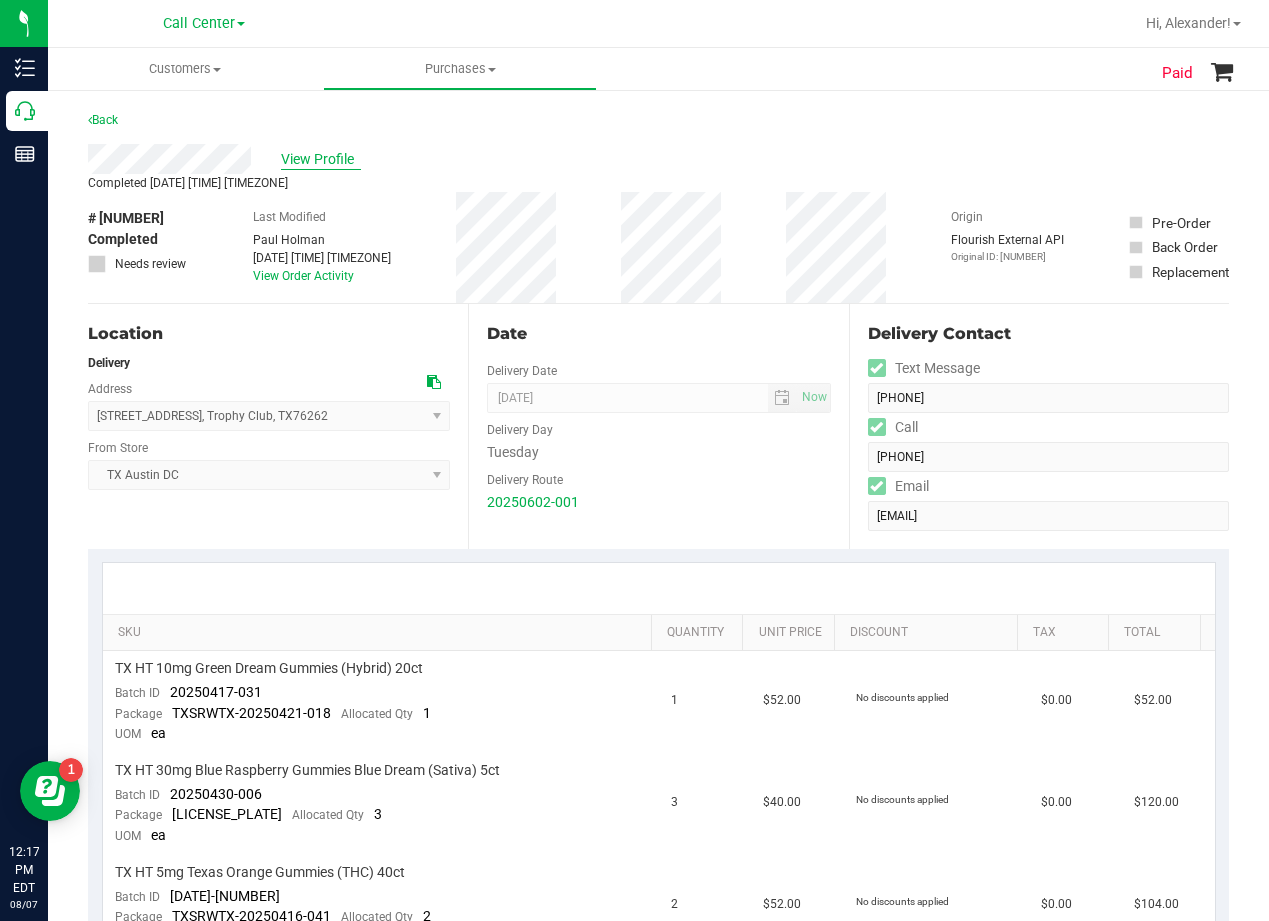 click on "View Profile" at bounding box center [321, 159] 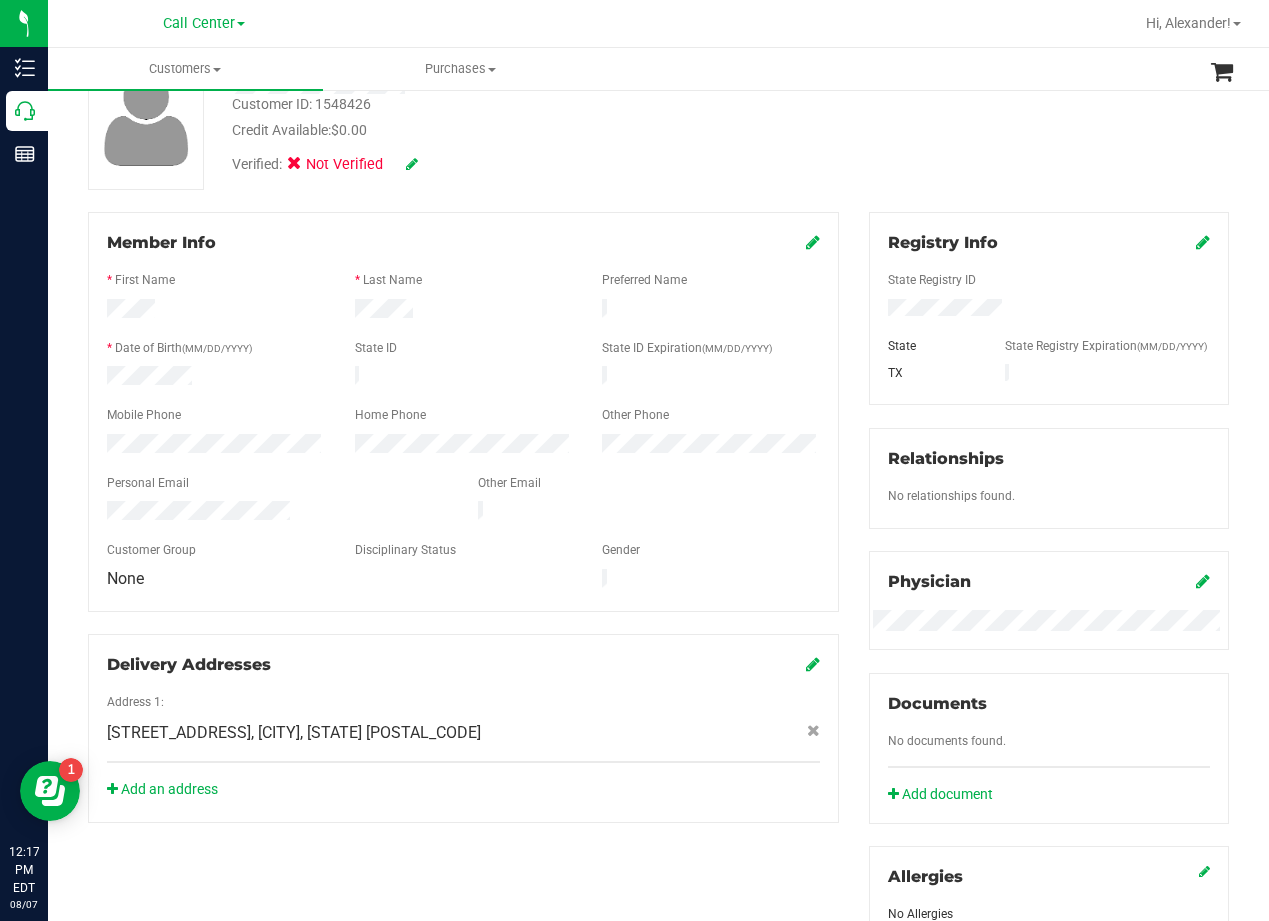 scroll, scrollTop: 400, scrollLeft: 0, axis: vertical 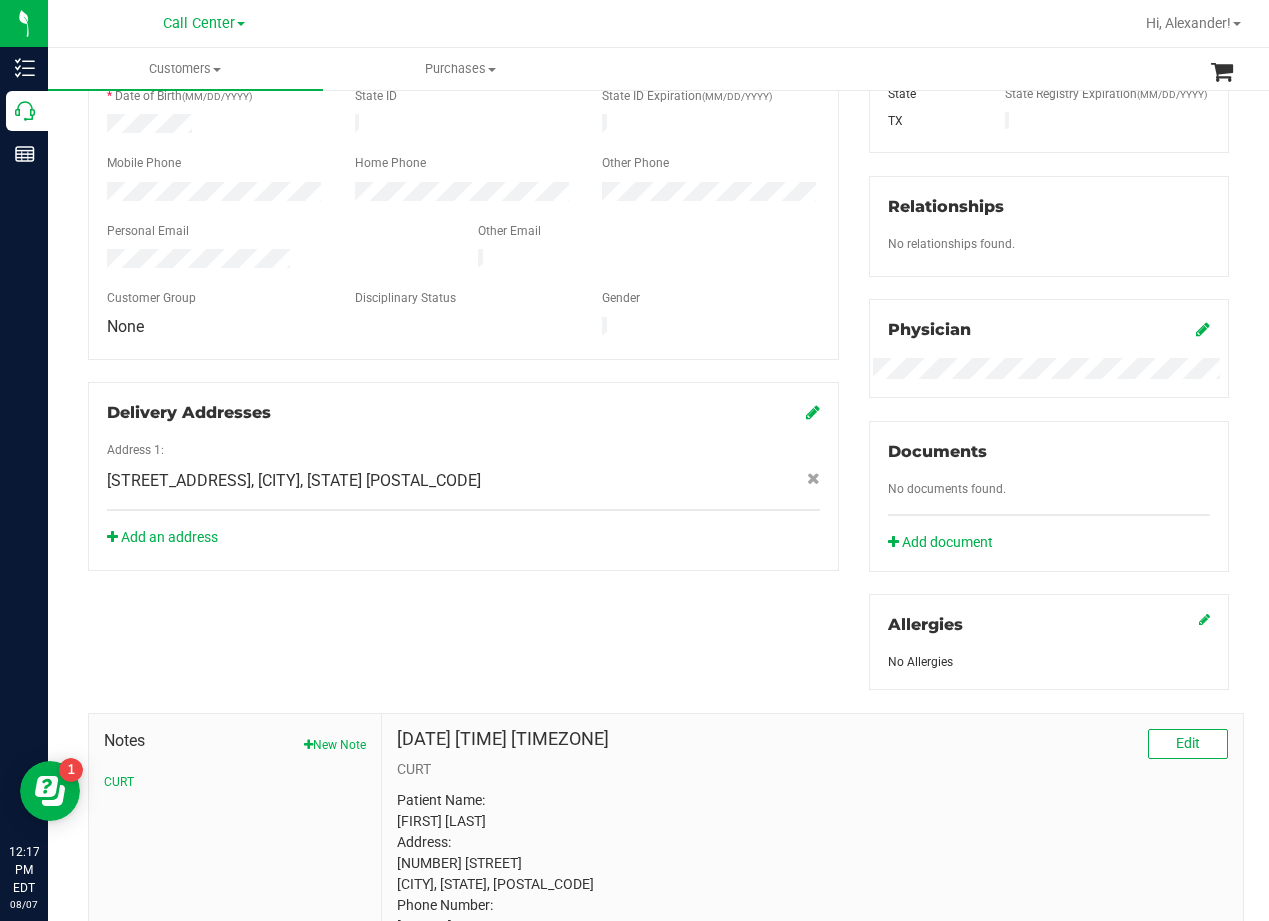 drag, startPoint x: 263, startPoint y: 463, endPoint x: 572, endPoint y: 466, distance: 309.01456 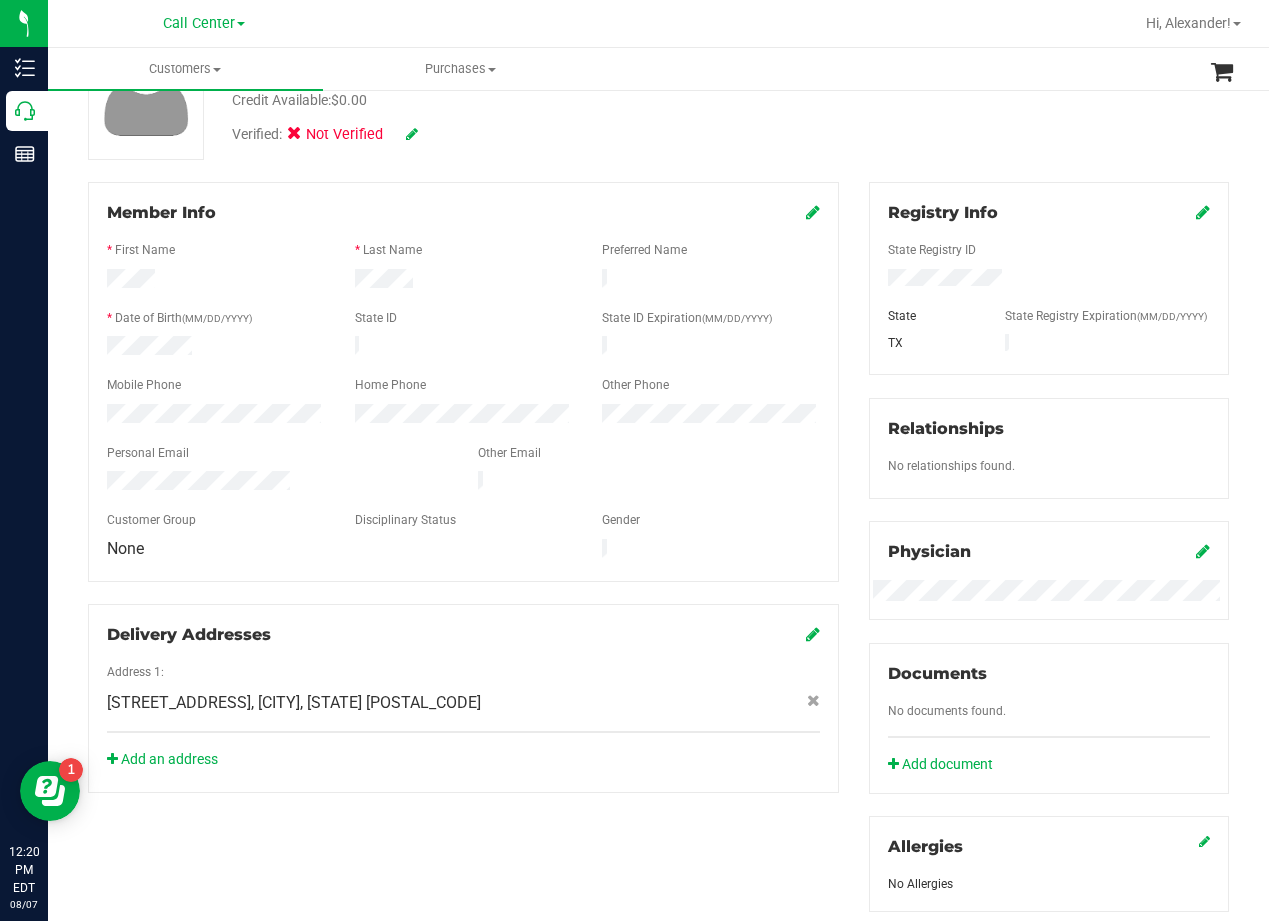scroll, scrollTop: 0, scrollLeft: 0, axis: both 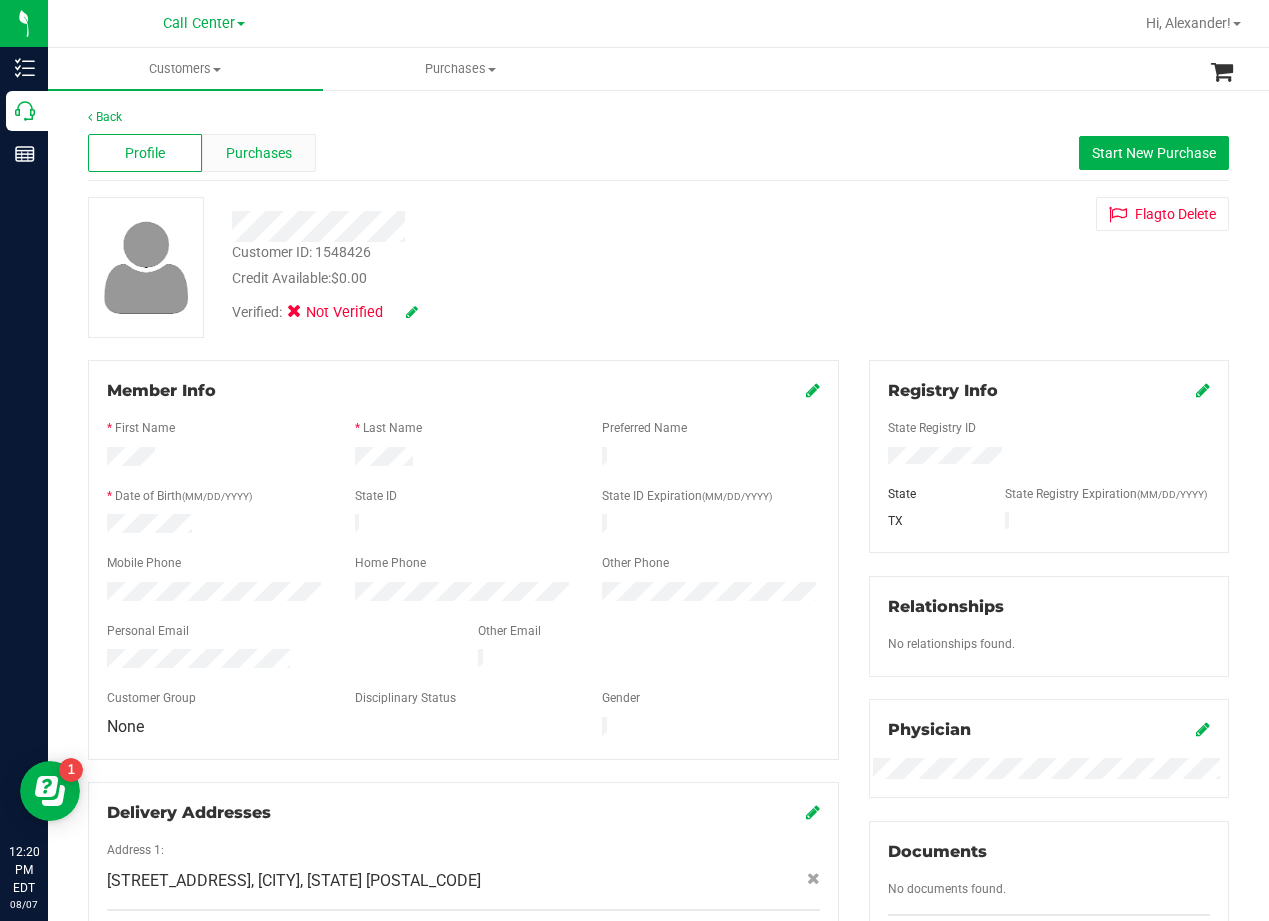 click on "Purchases" at bounding box center (259, 153) 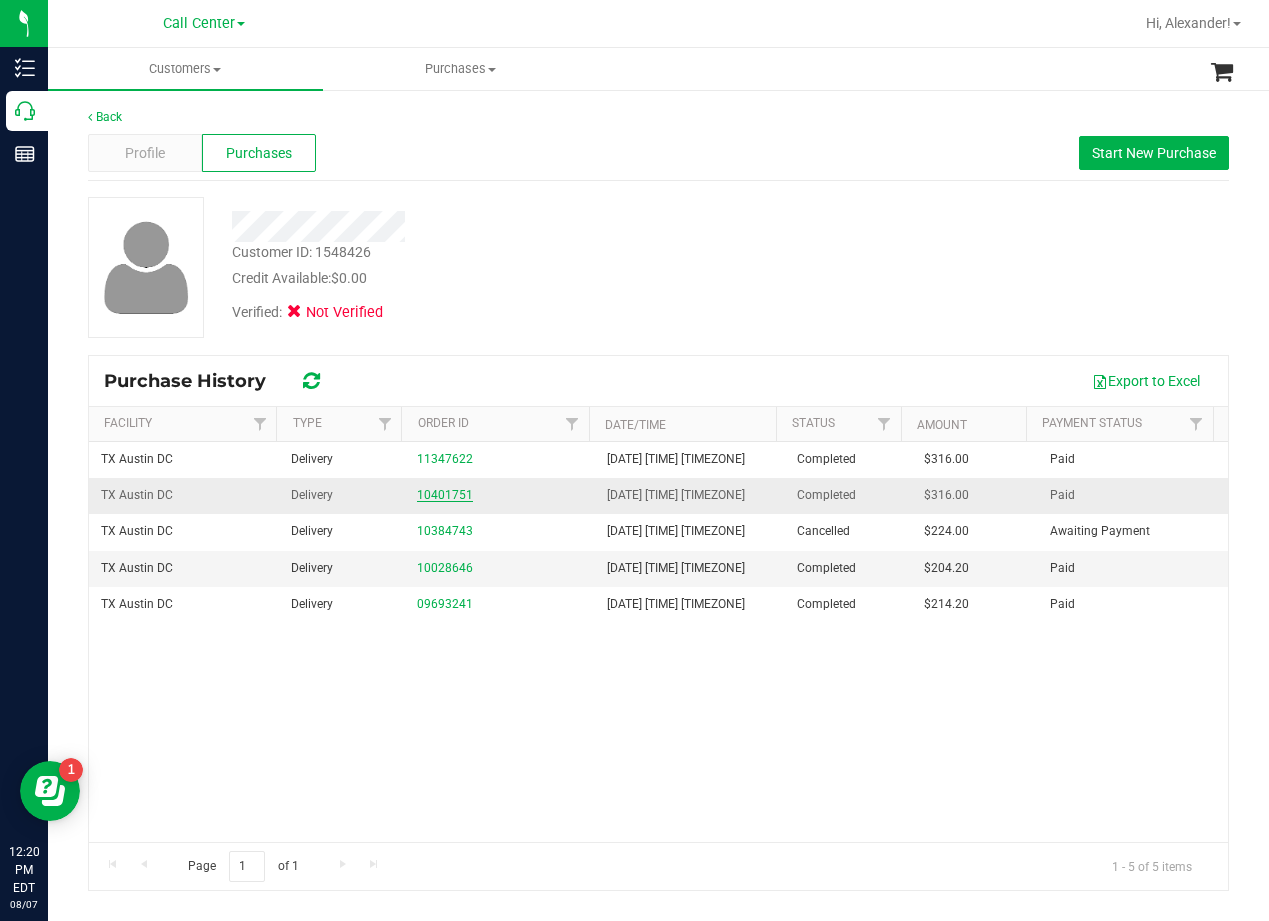 click on "10401751" at bounding box center [445, 495] 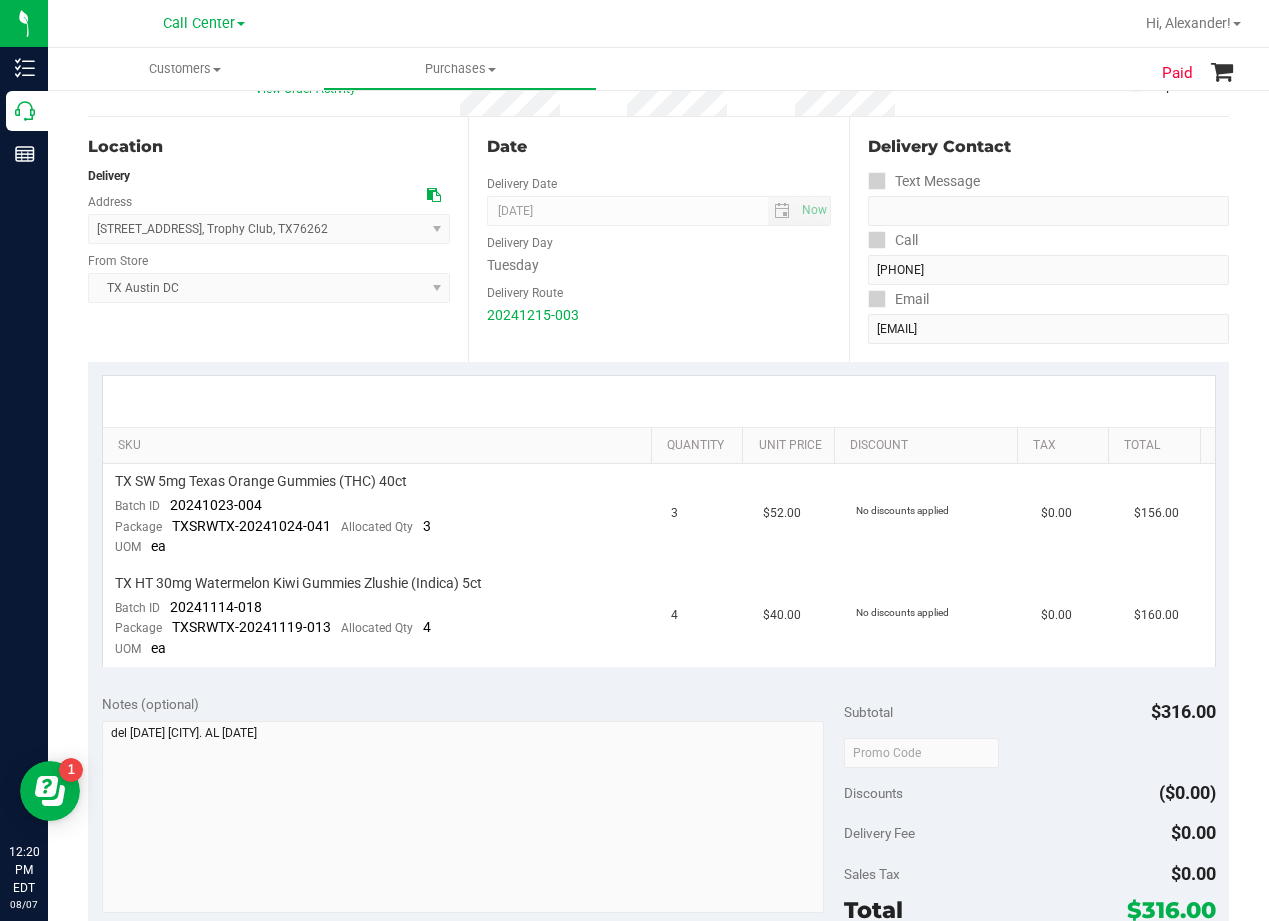 scroll, scrollTop: 200, scrollLeft: 0, axis: vertical 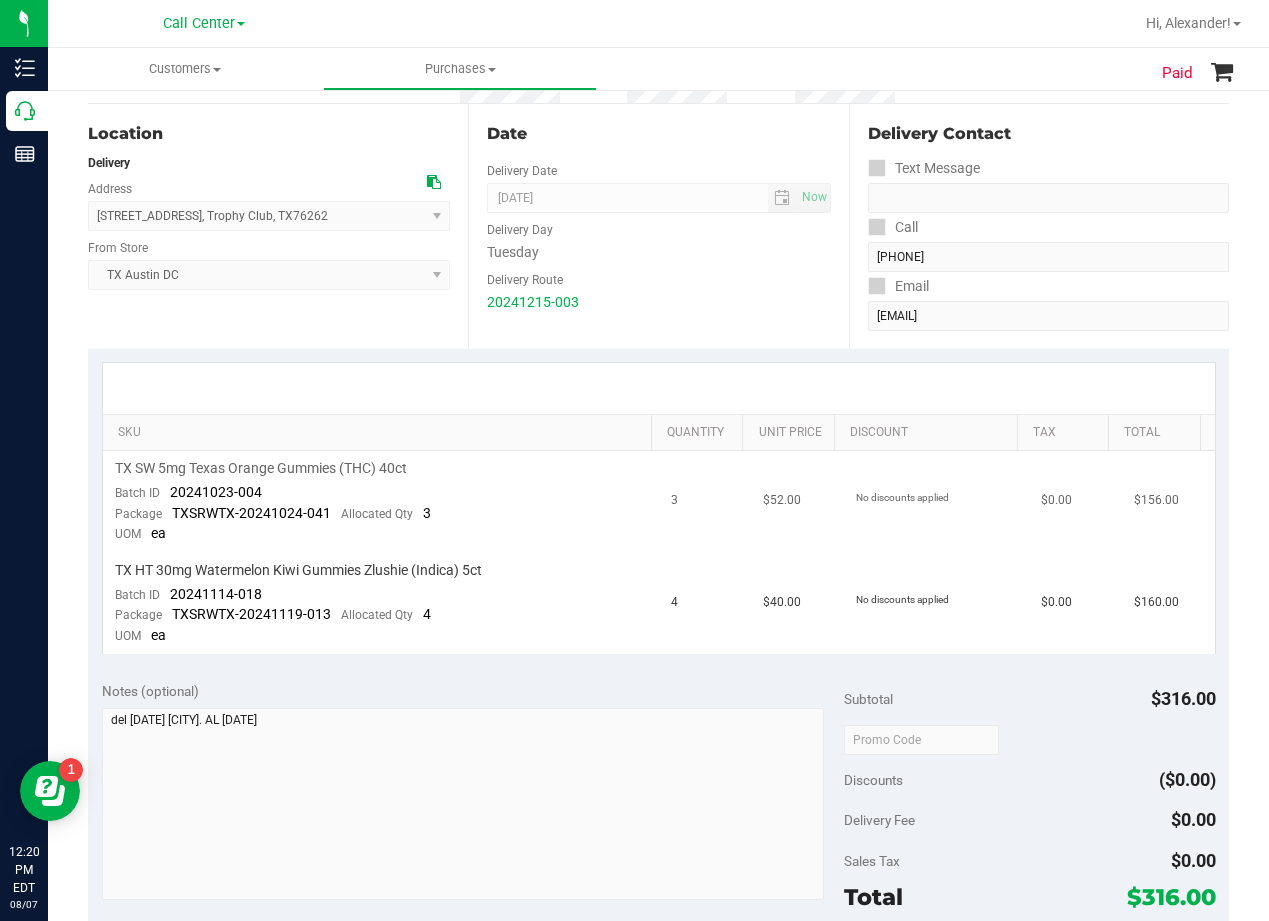 click on "TX SW 5mg Texas Orange Gummies (THC) 40ct" at bounding box center [261, 468] 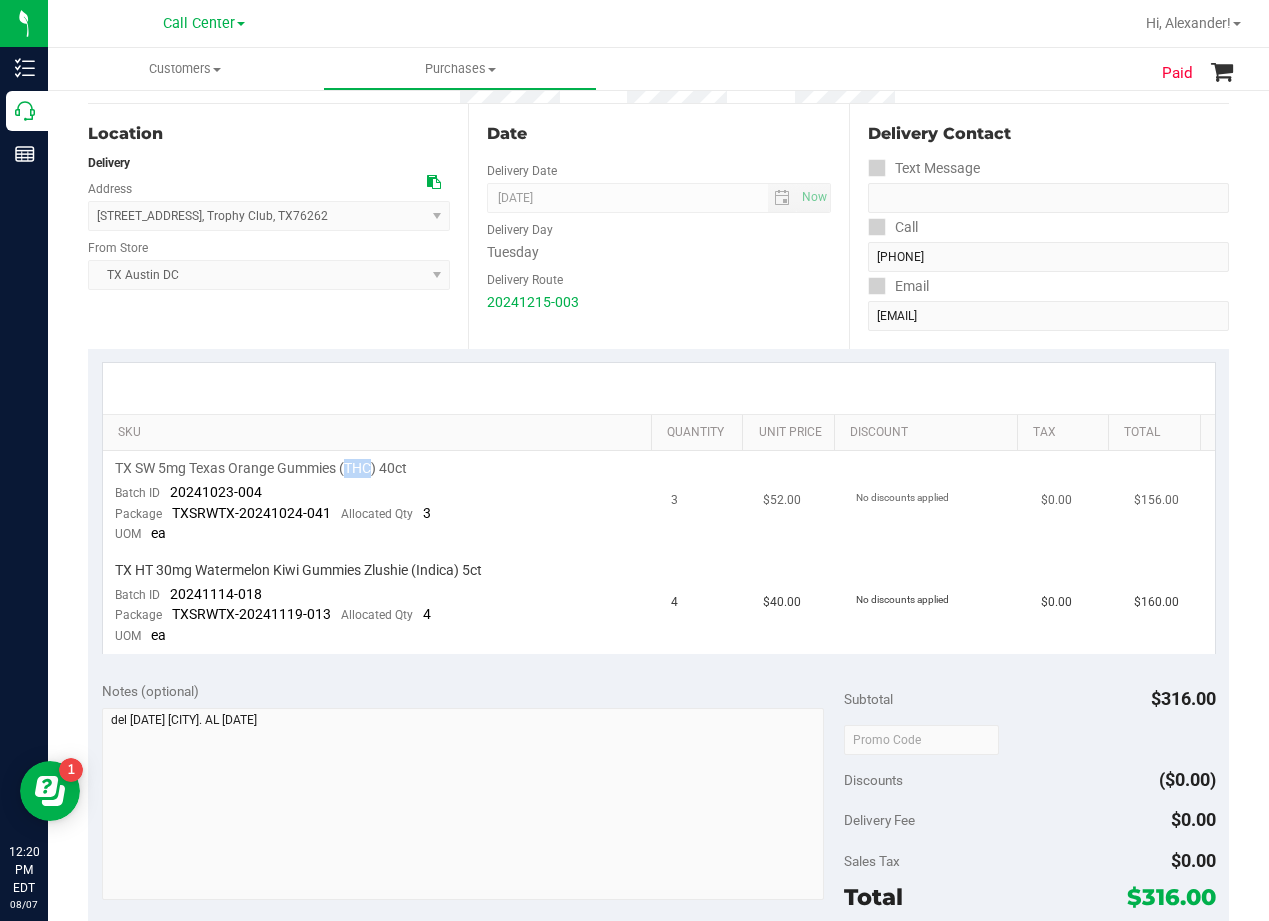 click on "TX SW 5mg Texas Orange Gummies (THC) 40ct" at bounding box center [261, 468] 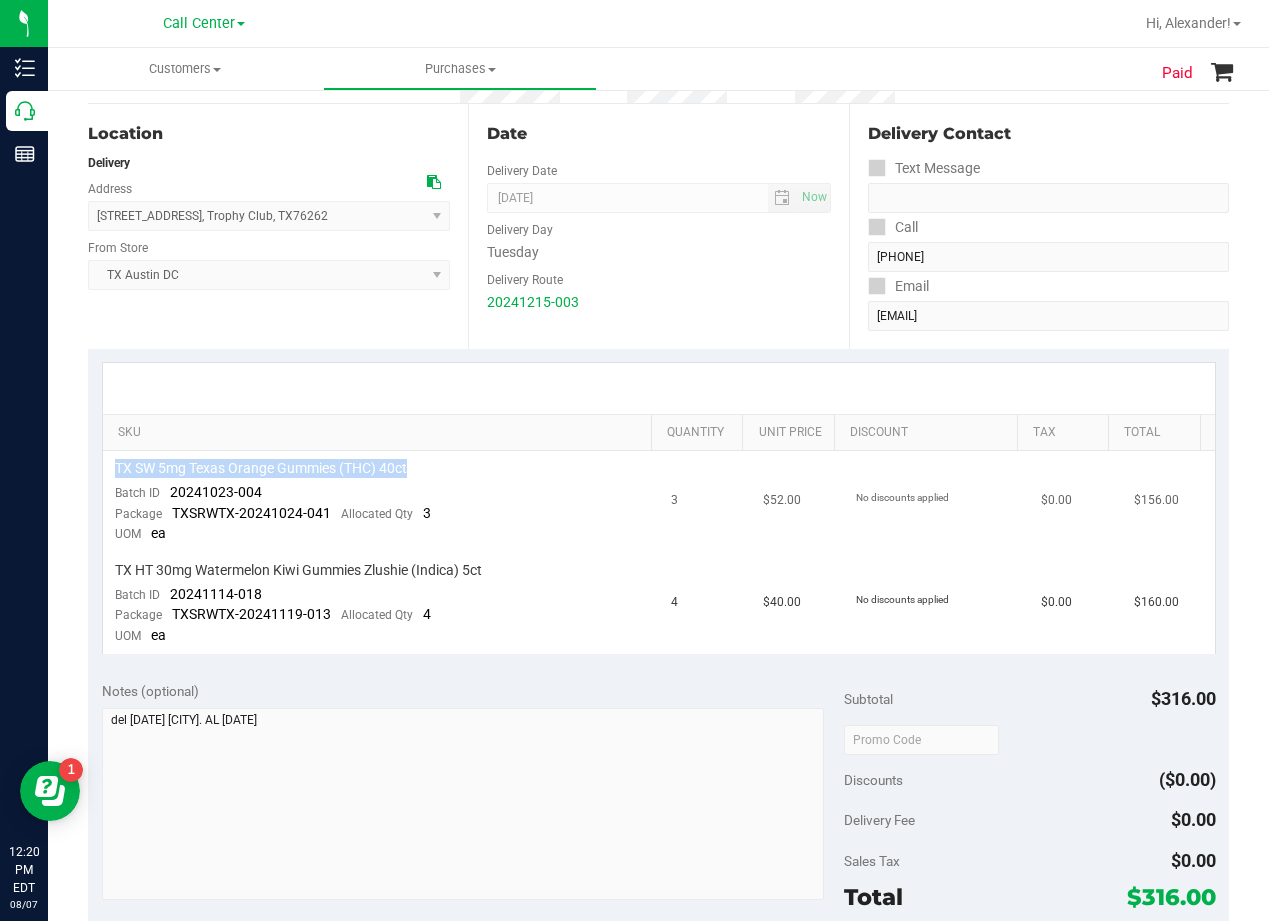 click on "TX SW 5mg Texas Orange Gummies (THC) 40ct" at bounding box center (261, 468) 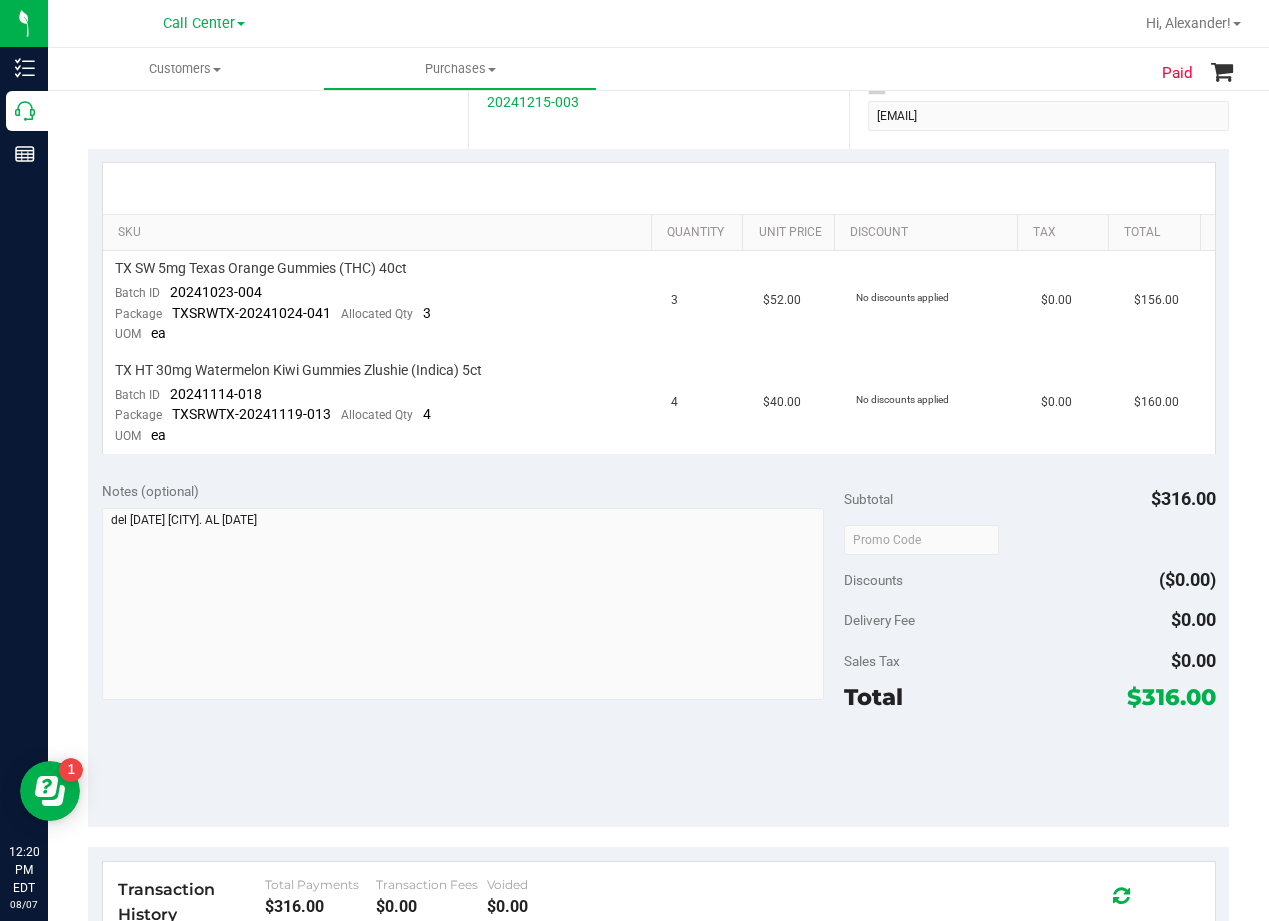 scroll, scrollTop: 0, scrollLeft: 0, axis: both 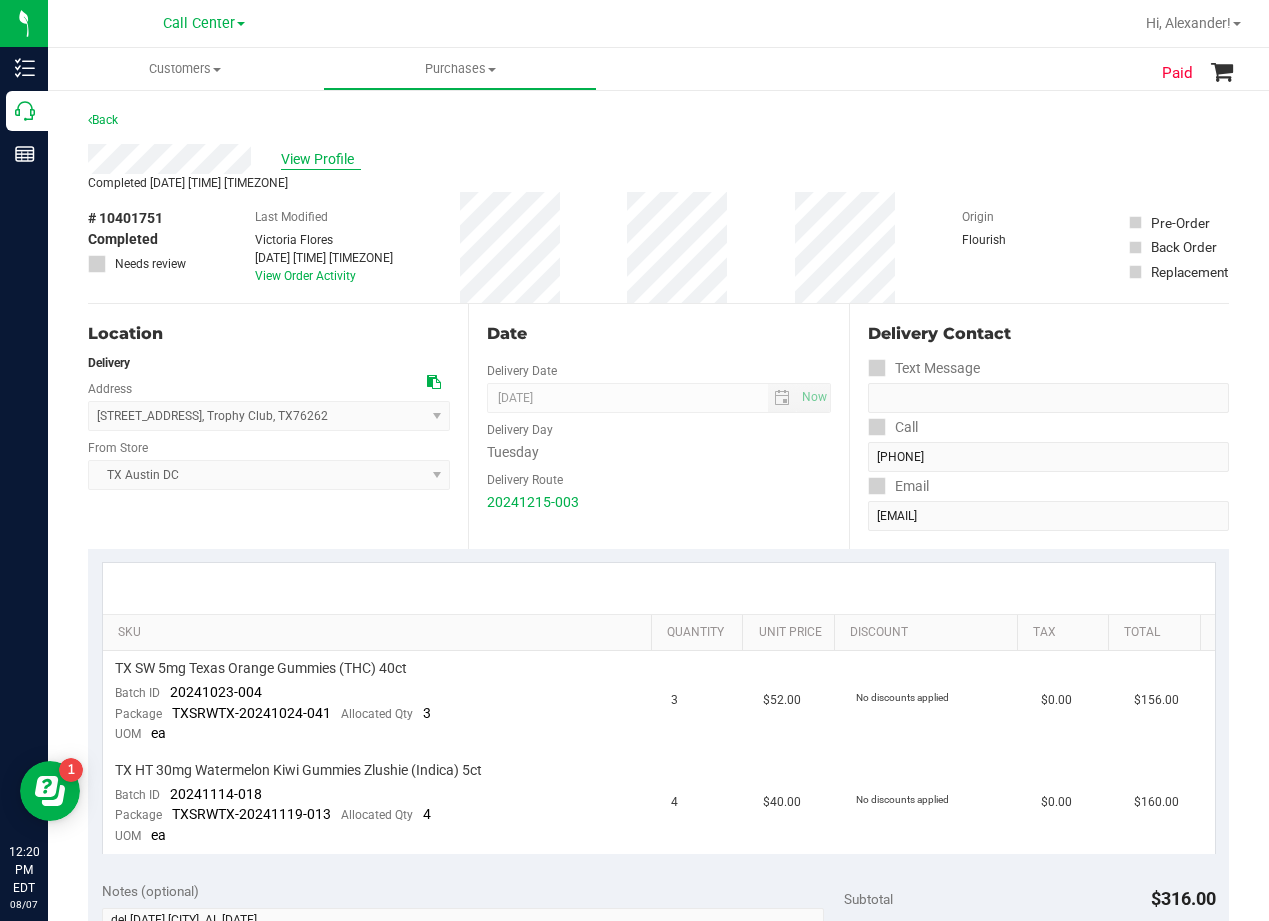 click on "View Profile" at bounding box center [321, 159] 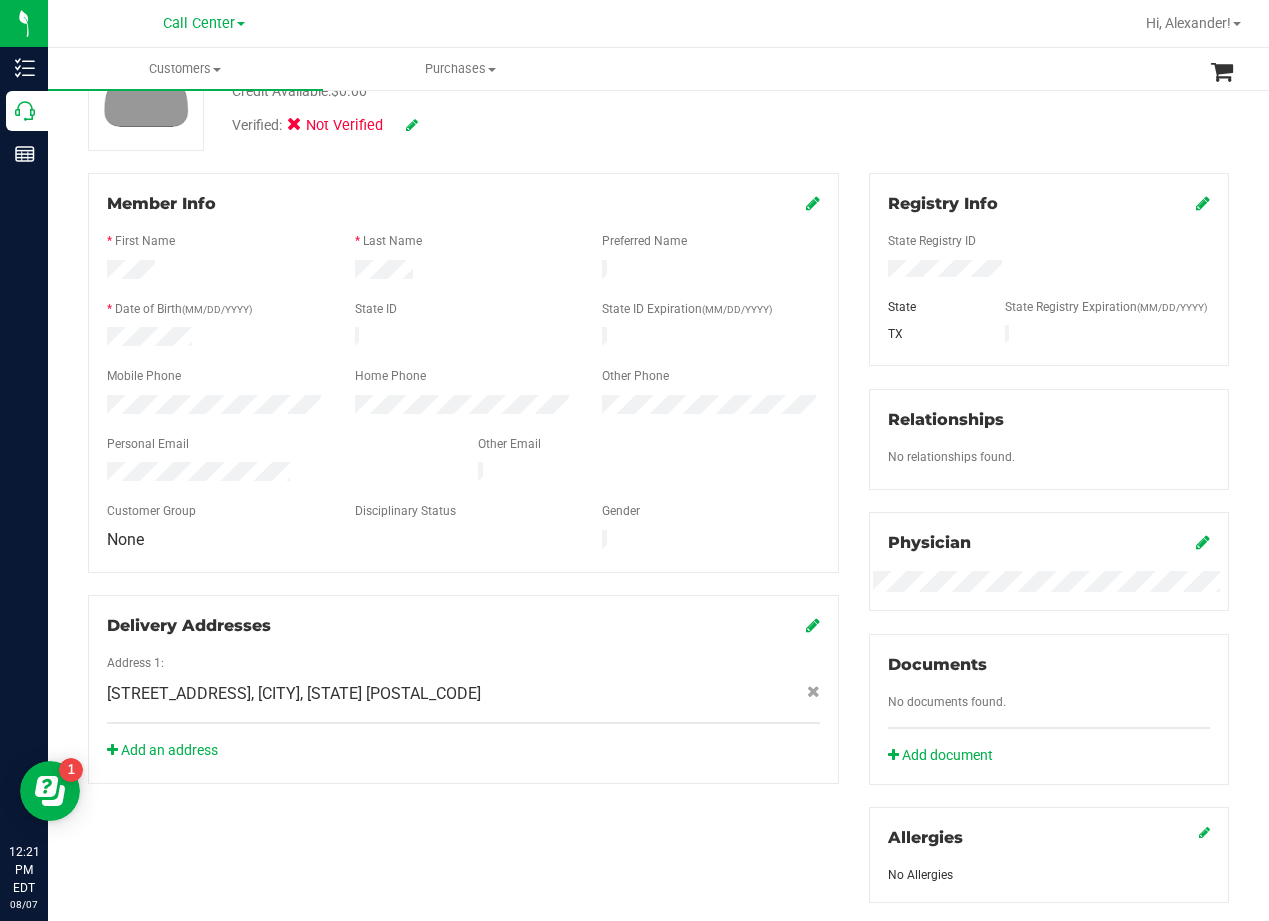 scroll, scrollTop: 0, scrollLeft: 0, axis: both 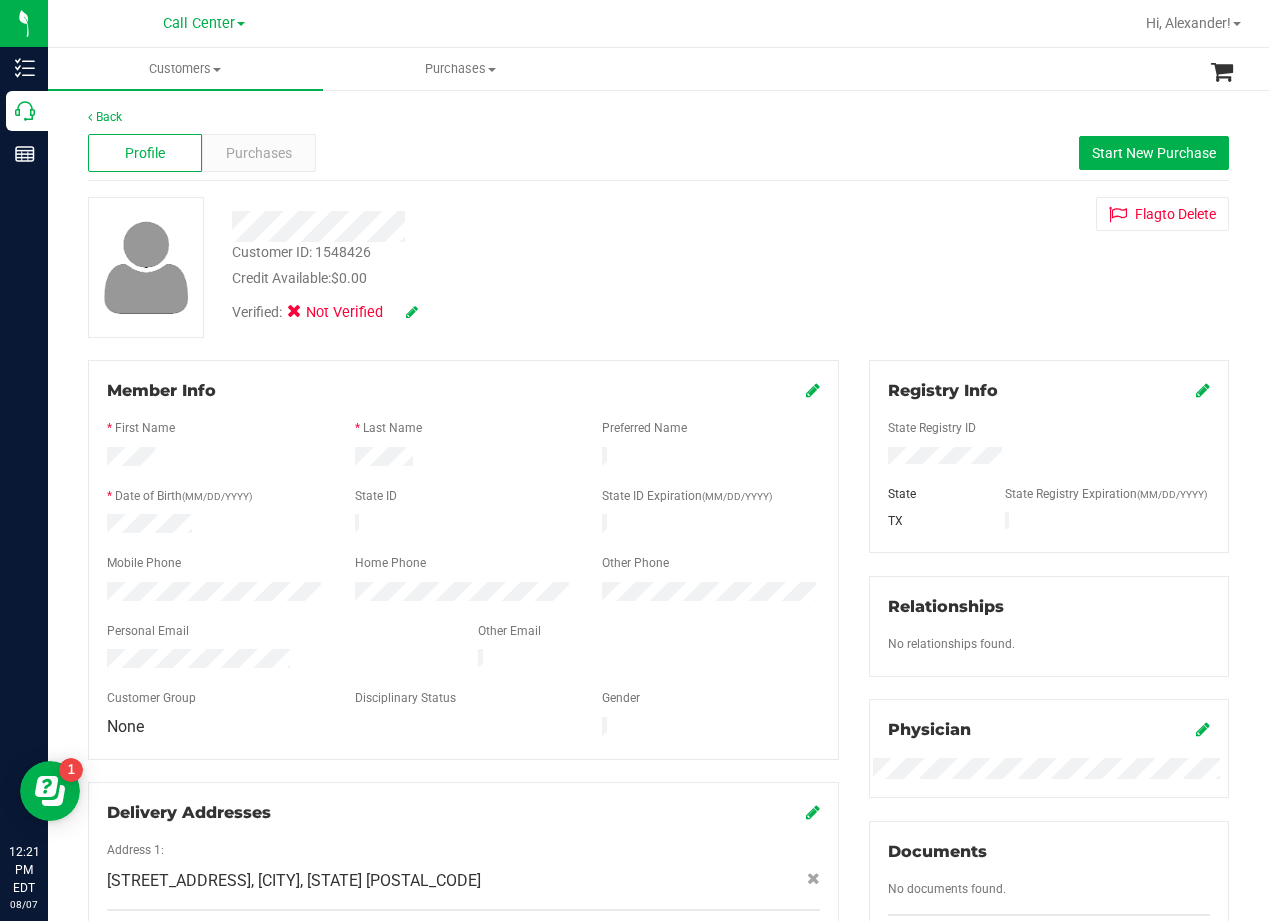 click on "Profile
Purchases
Start New Purchase" at bounding box center (658, 153) 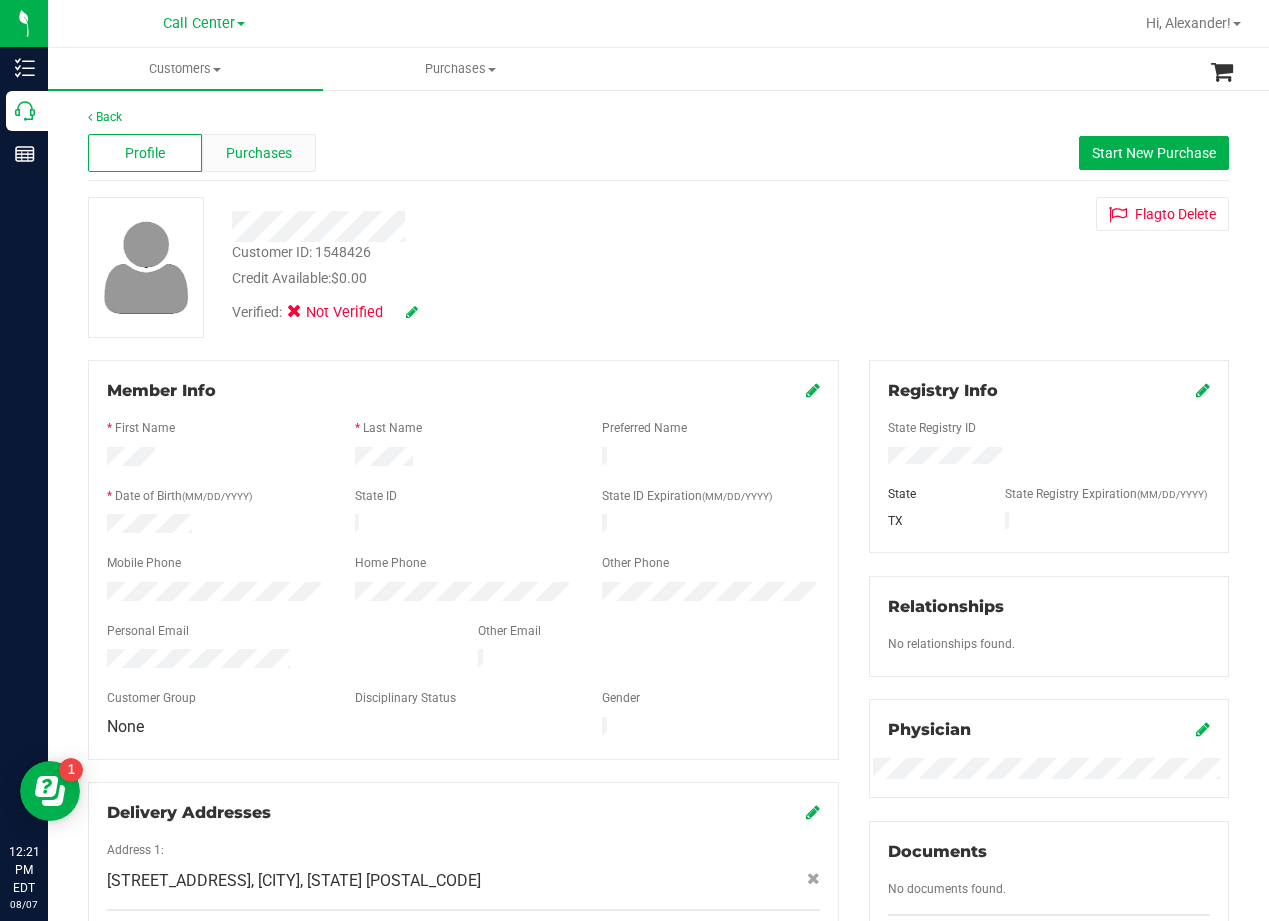 click on "Purchases" at bounding box center (259, 153) 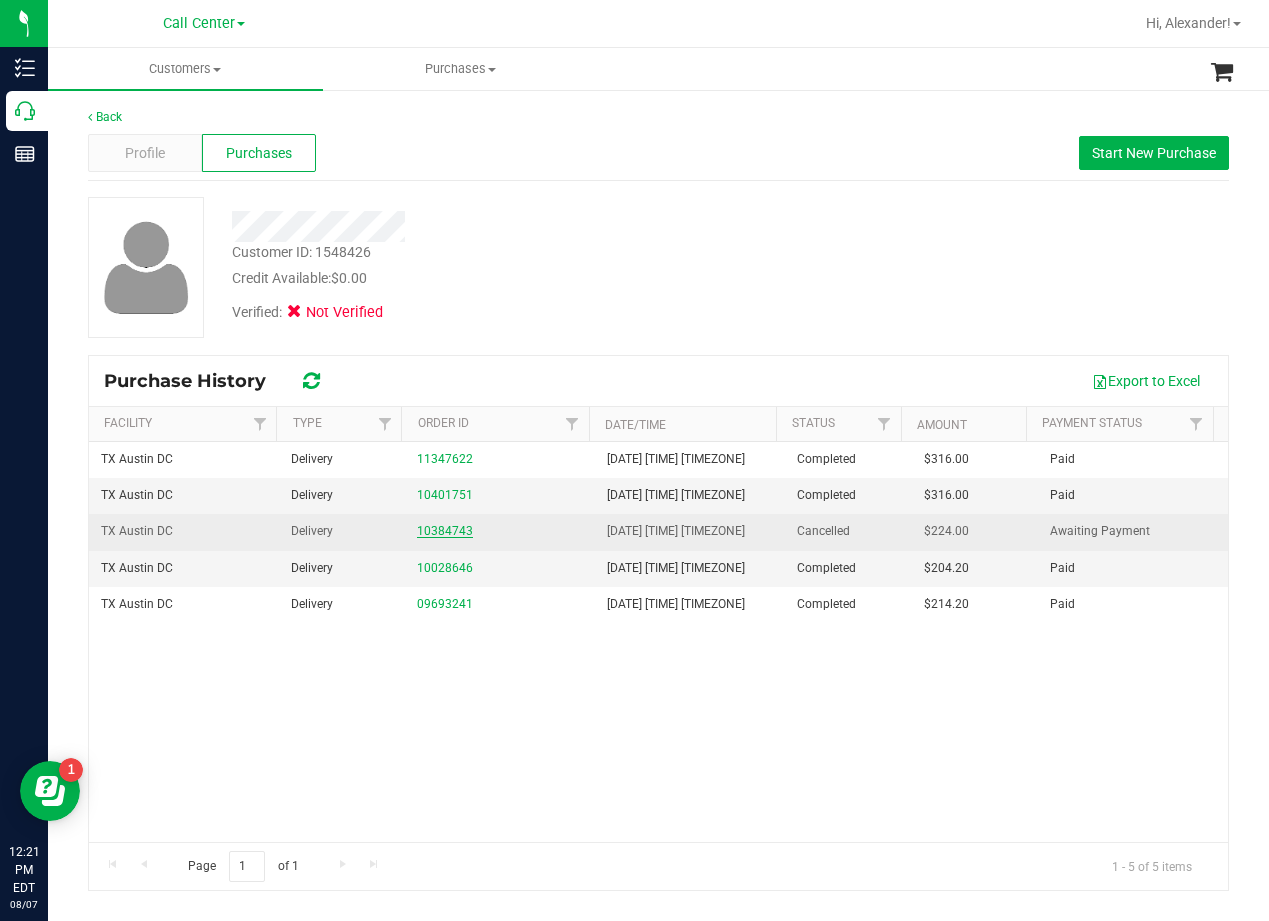 click on "10384743" at bounding box center [445, 531] 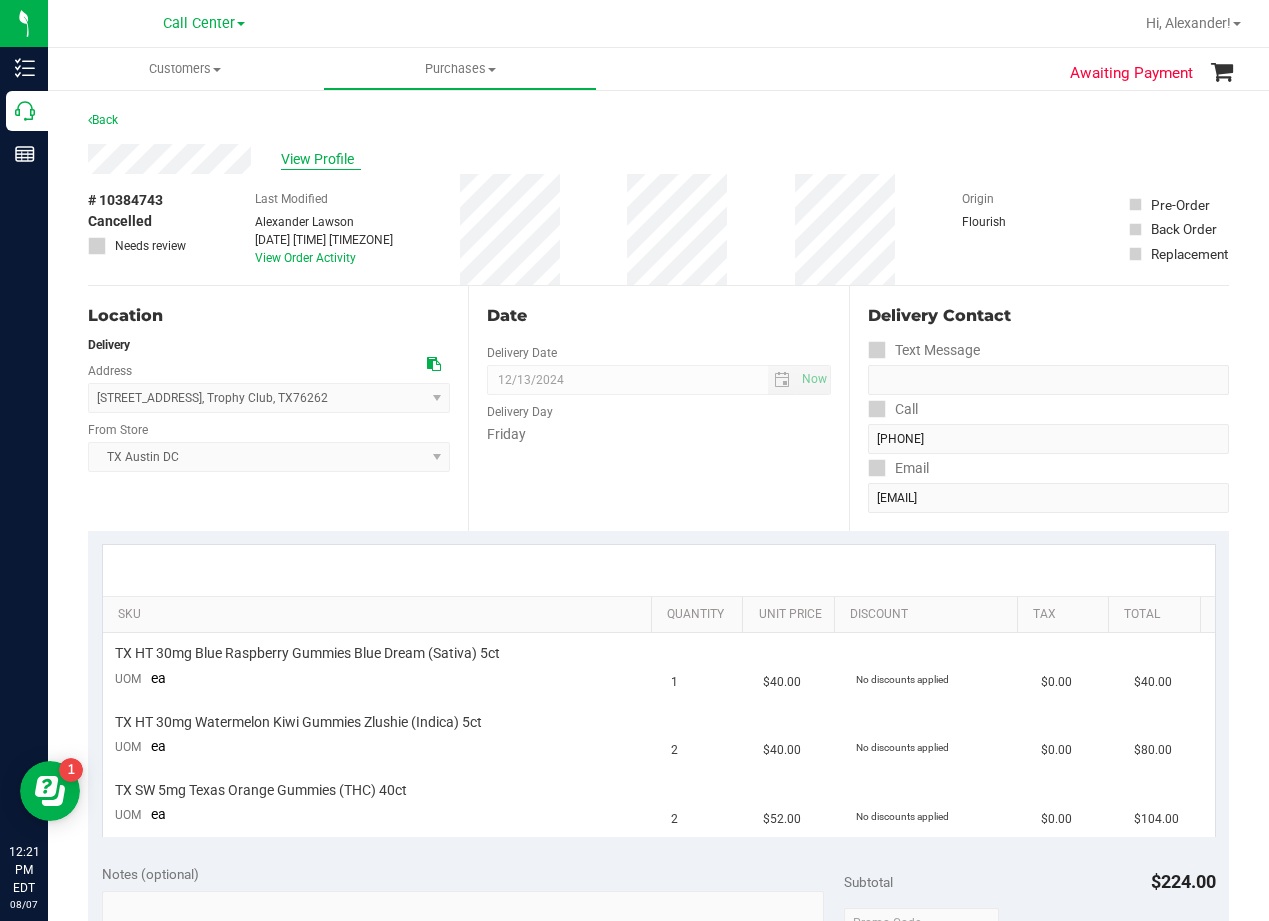 click on "View Profile" at bounding box center (321, 159) 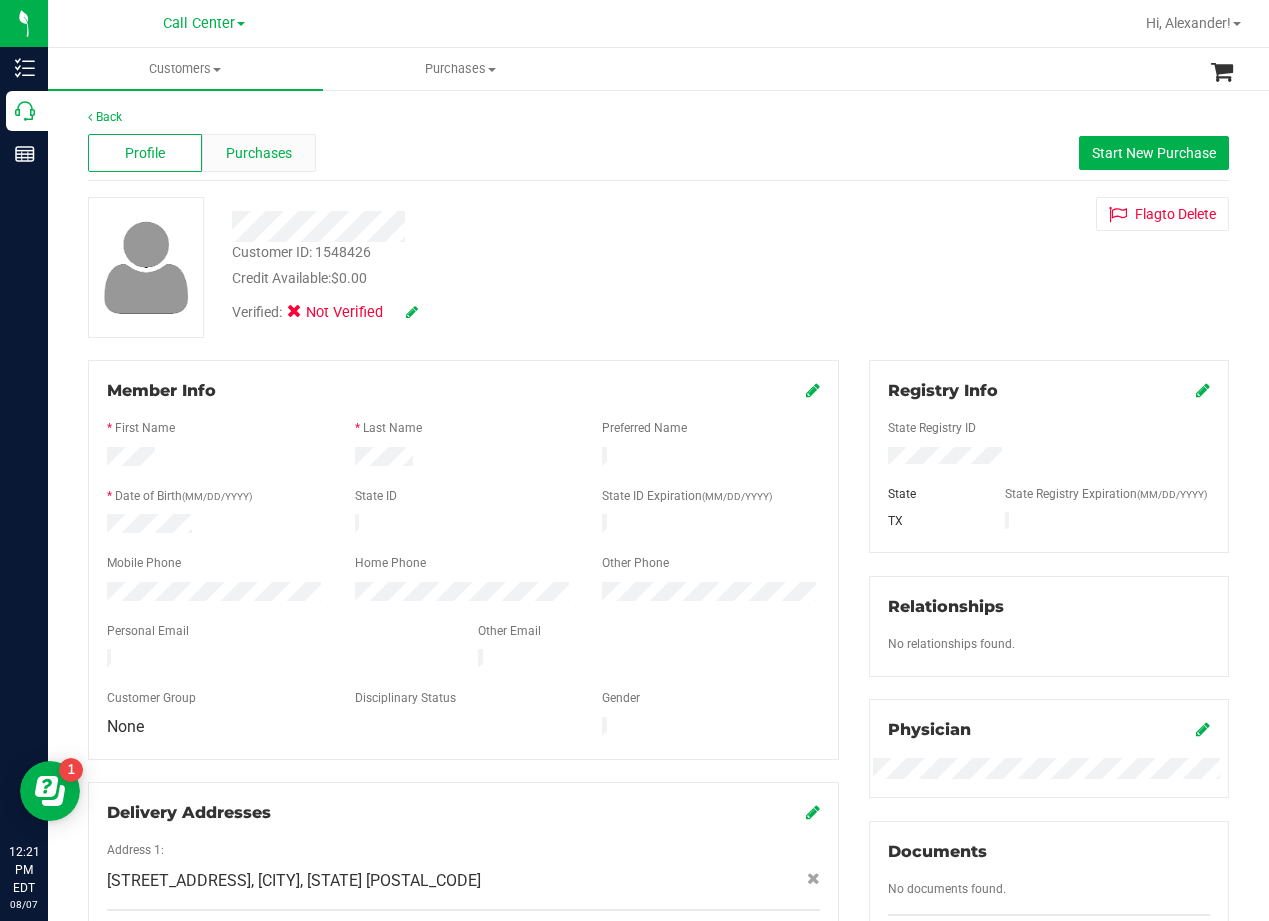click on "Purchases" at bounding box center [259, 153] 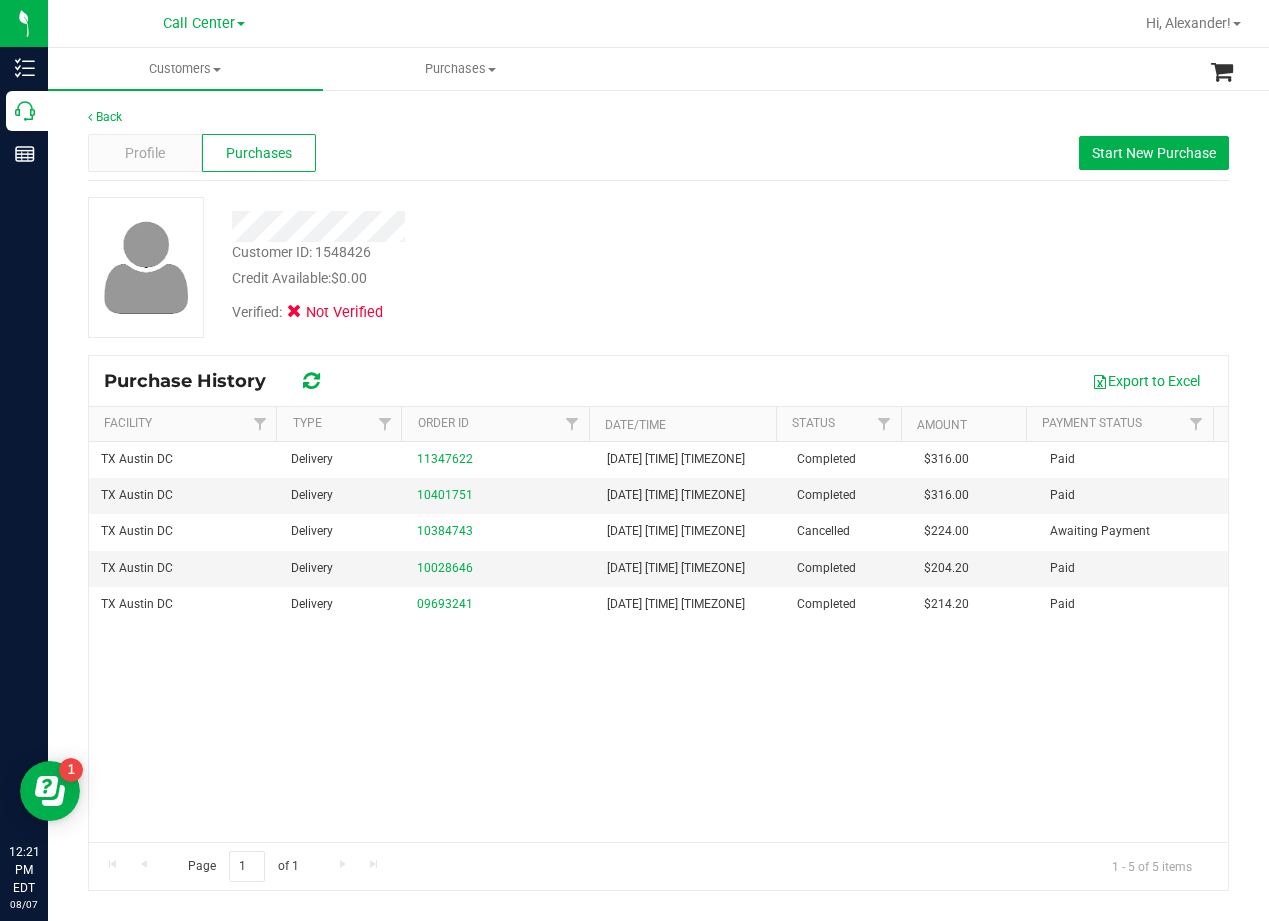 click on "Verified:
Not Verified" at bounding box center [510, 311] 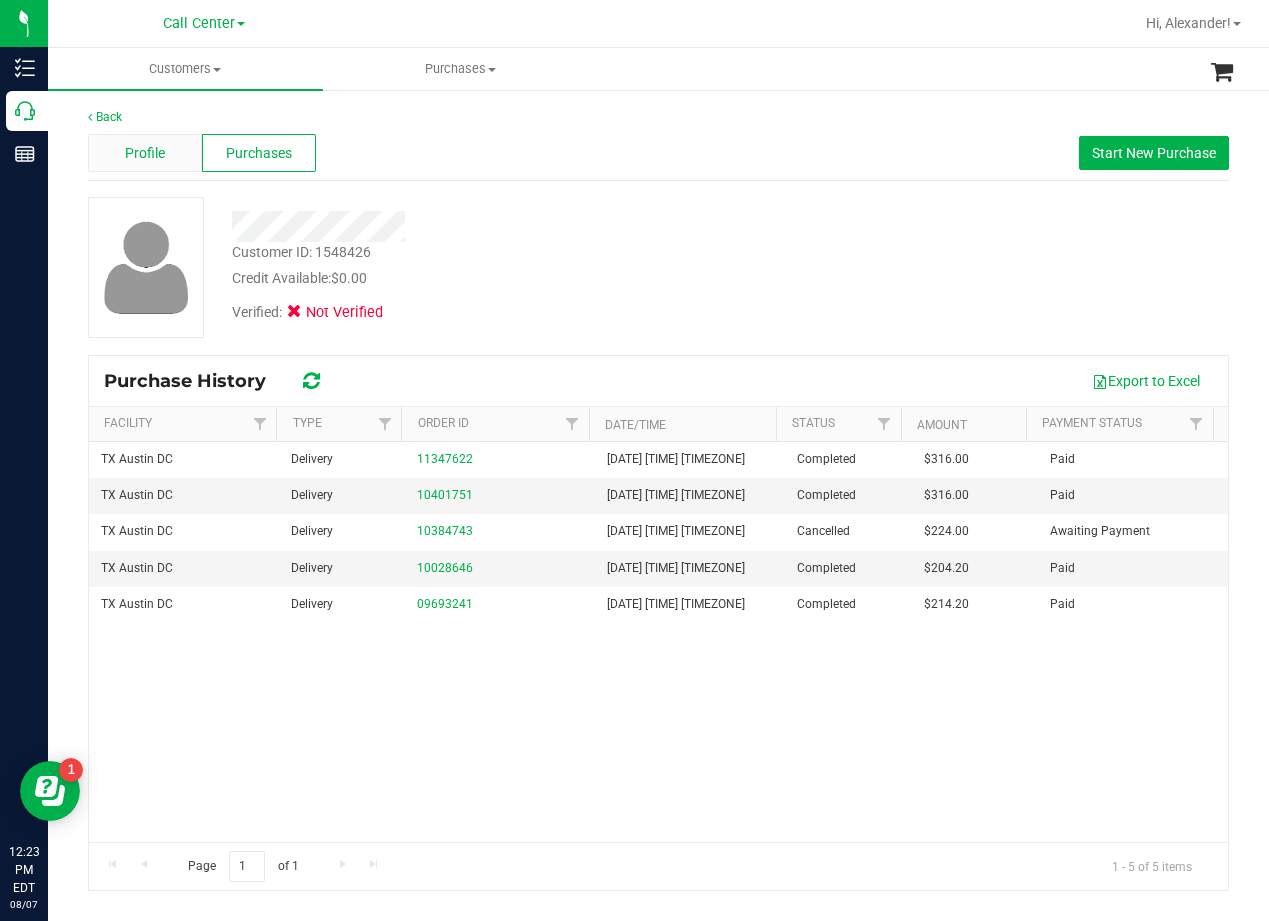click on "Profile" at bounding box center (145, 153) 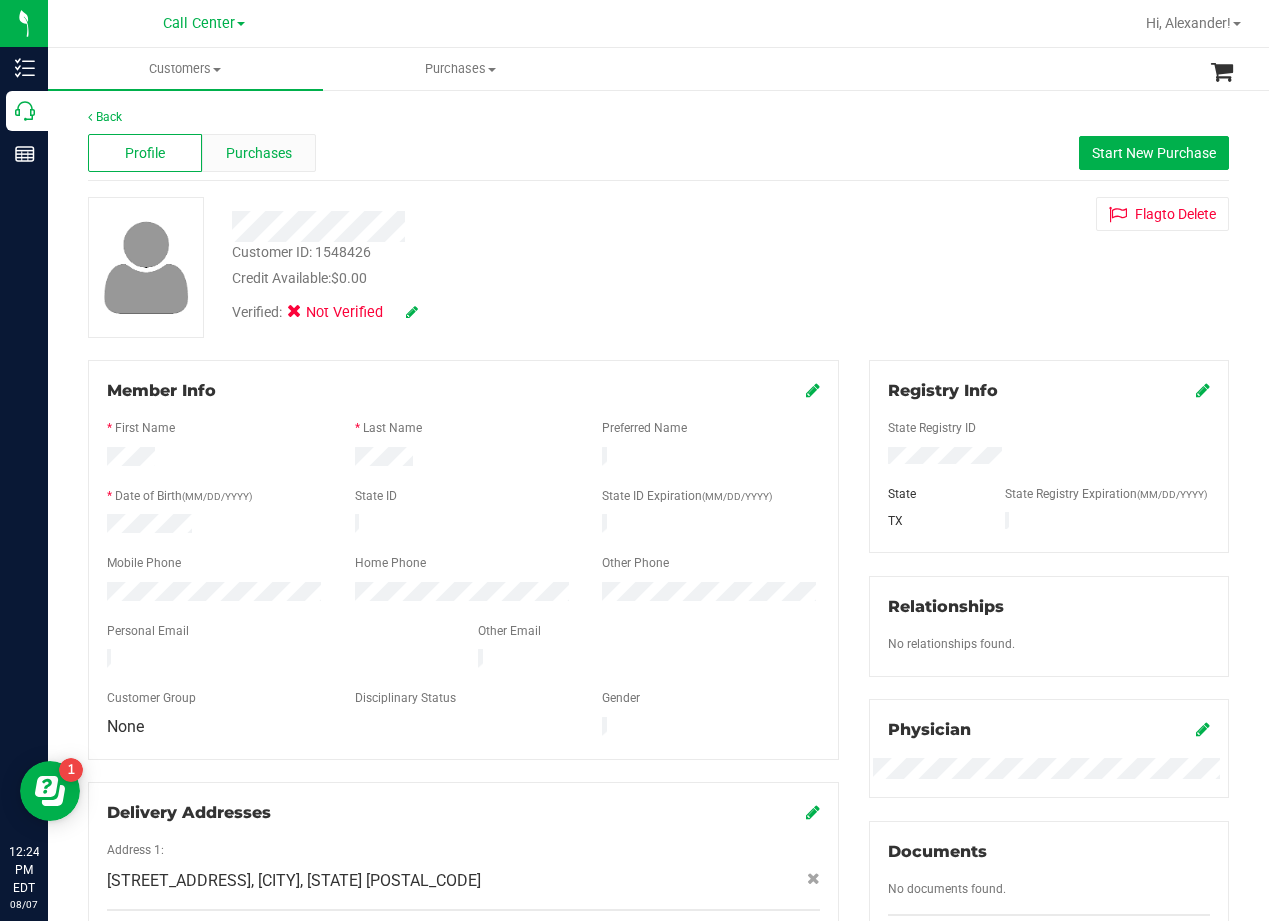 click on "Purchases" at bounding box center [259, 153] 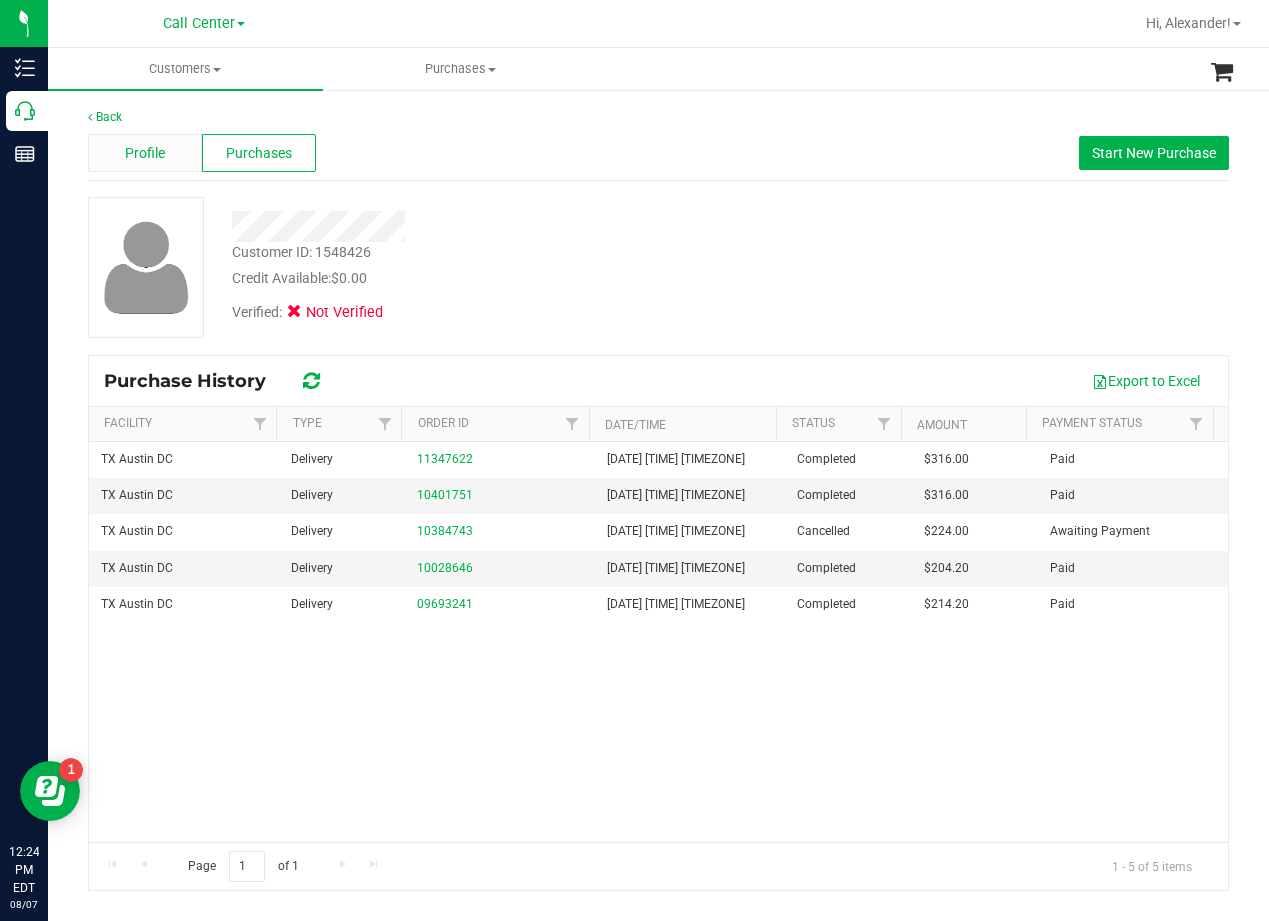 click on "Profile" at bounding box center [145, 153] 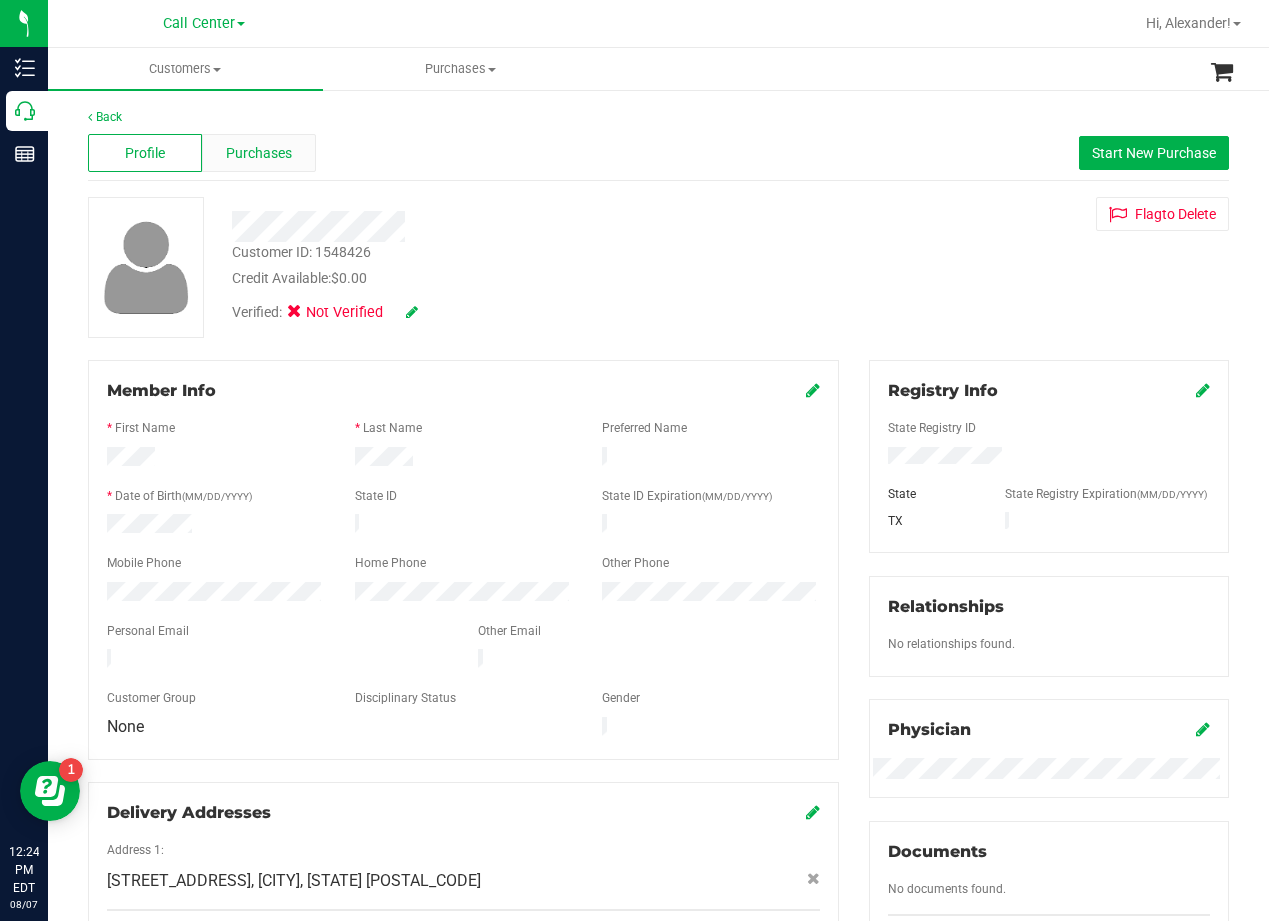 click on "Purchases" at bounding box center [259, 153] 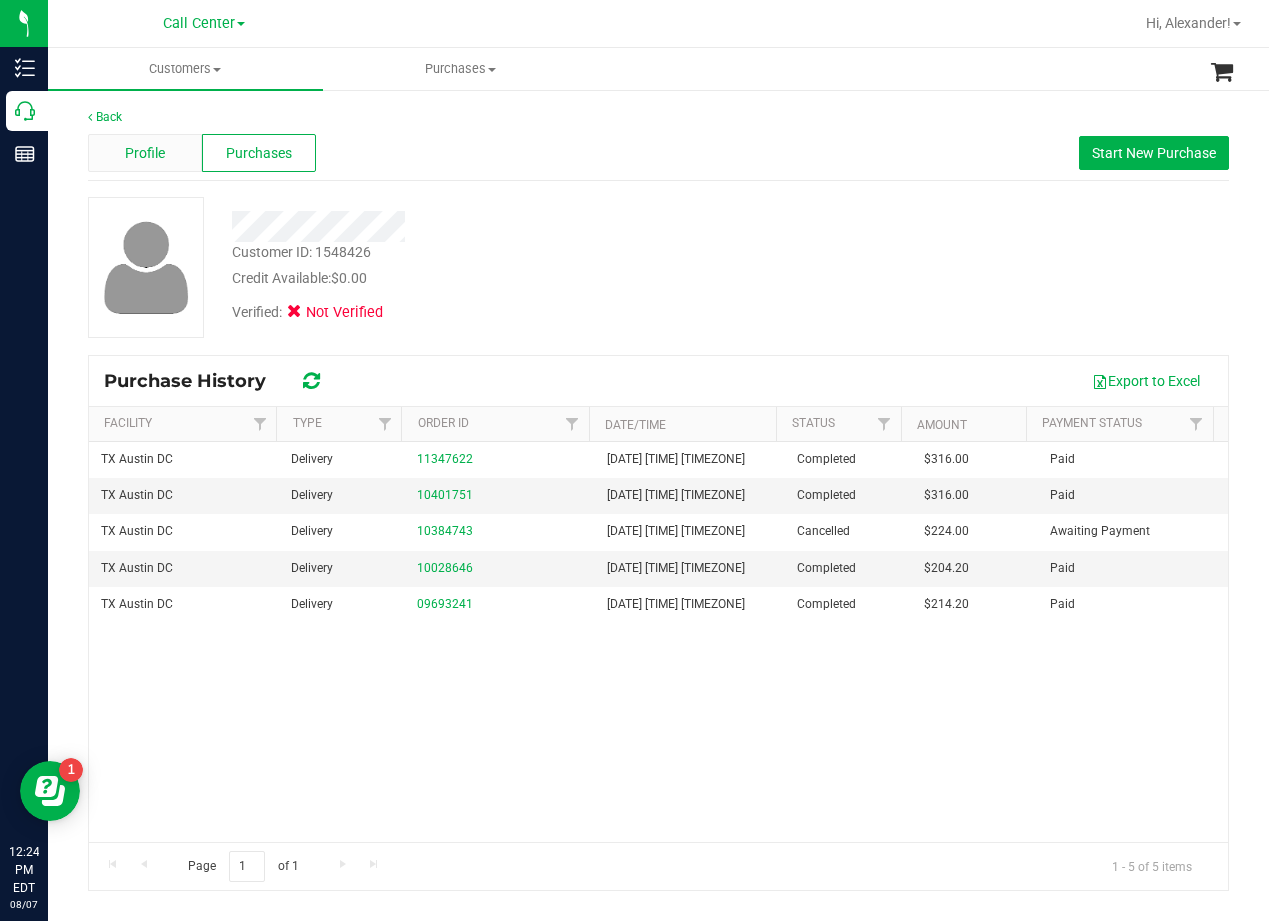 click on "Profile" at bounding box center [145, 153] 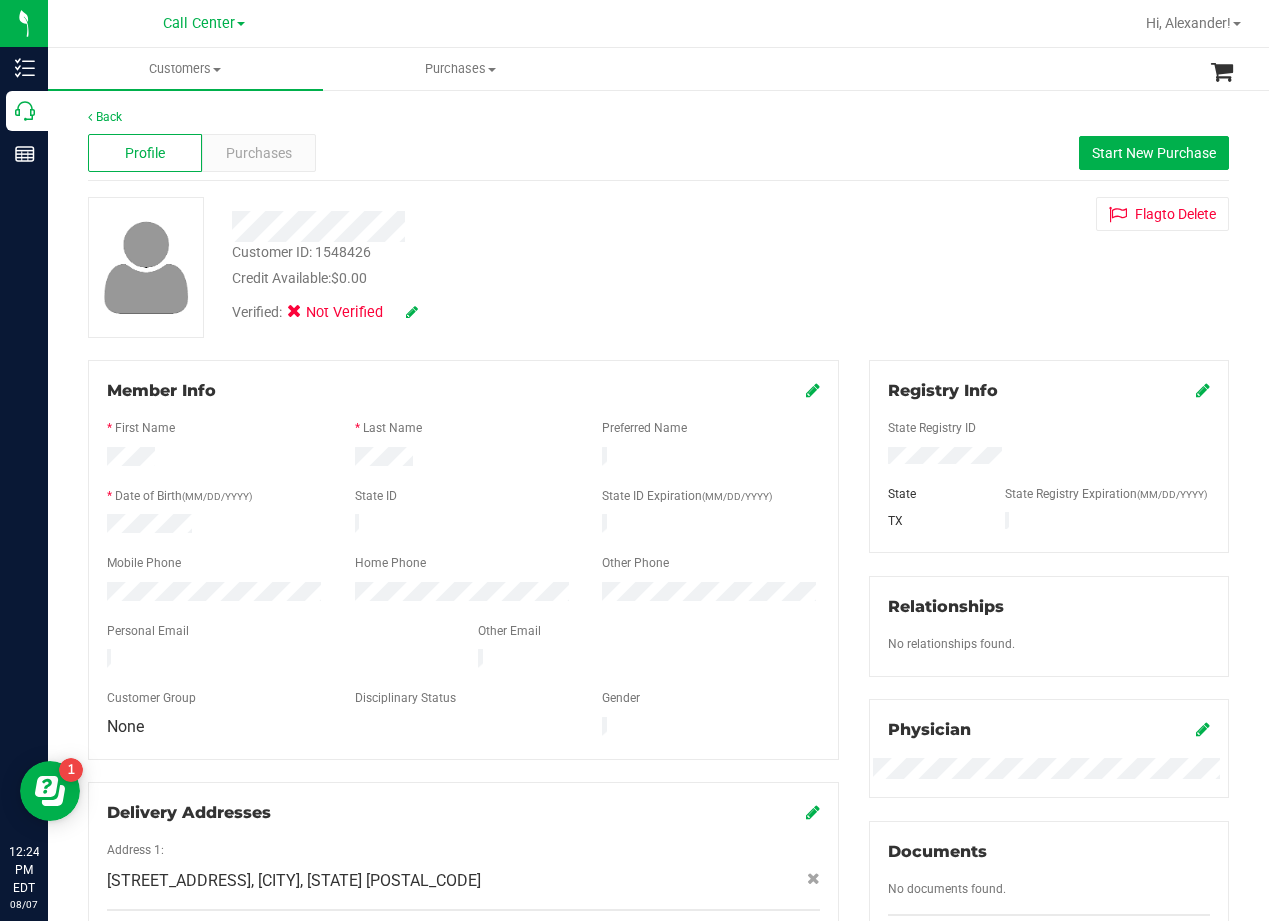 click on "Back
Profile
Purchases
Start New Purchase
Customer ID: 1548426
Credit Available:
$0.00
Verified:
Not Verified" at bounding box center [658, 772] 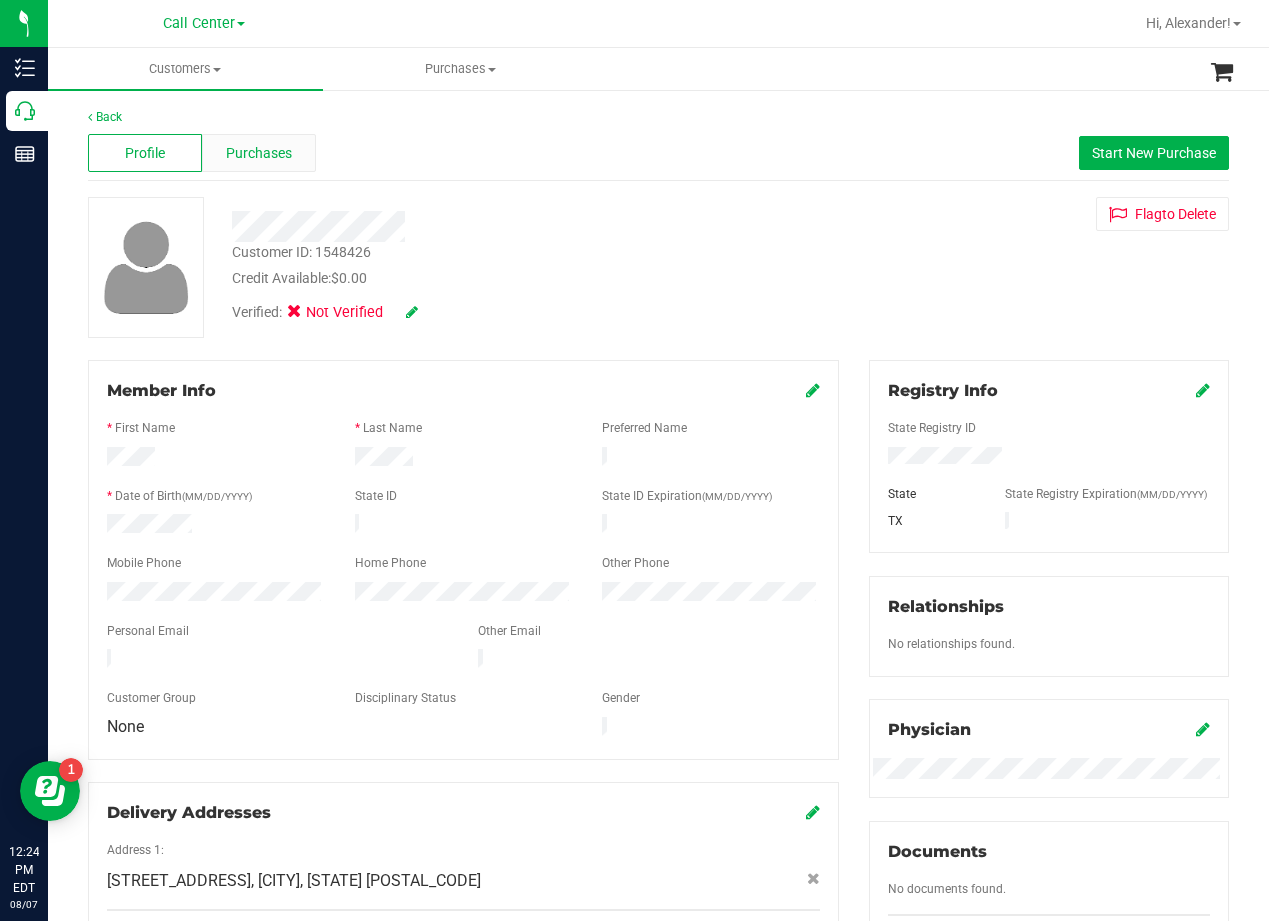 click on "Purchases" at bounding box center [259, 153] 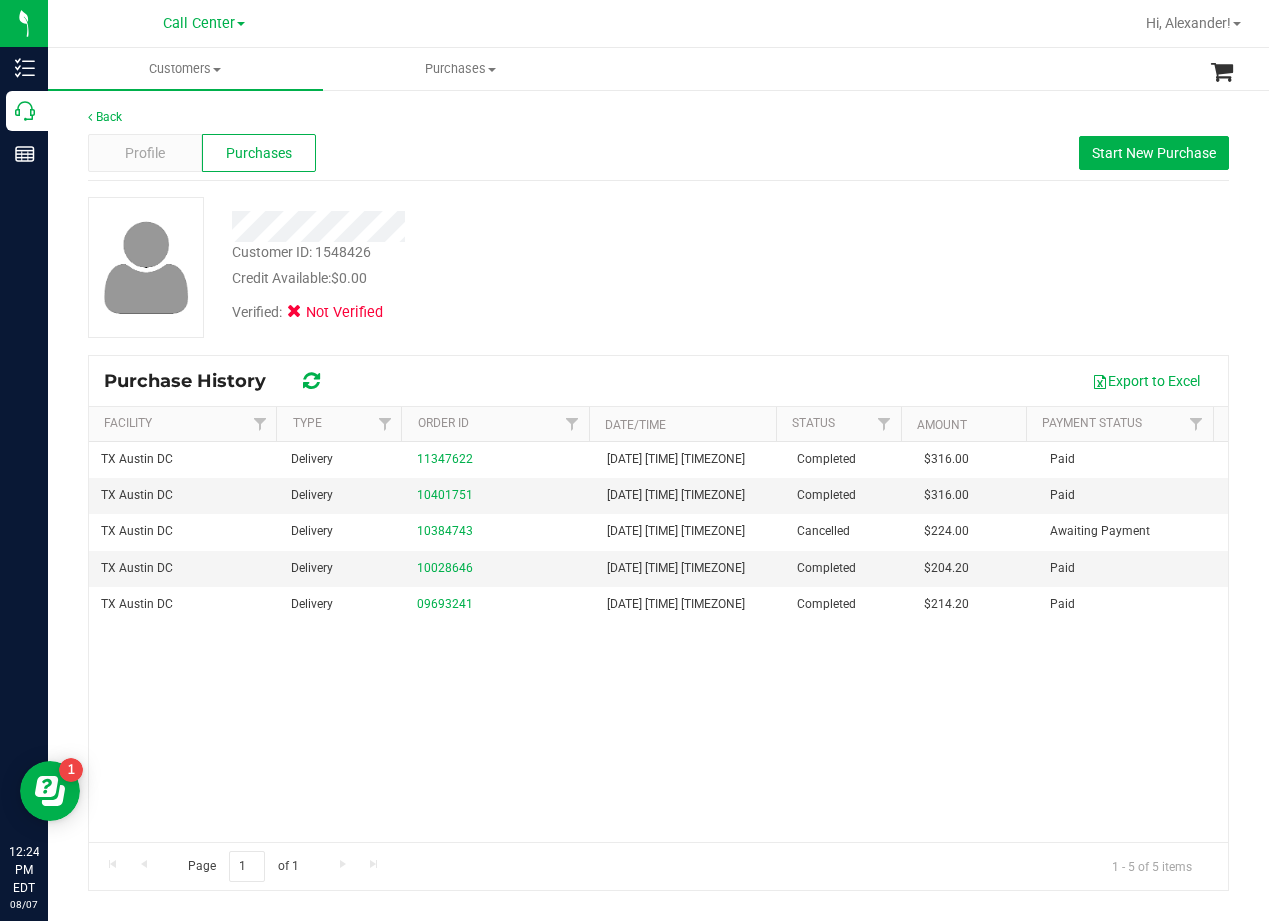 click on "Customer ID: 1548426
Credit Available:
$0.00
Verified:
Not Verified" at bounding box center (658, 267) 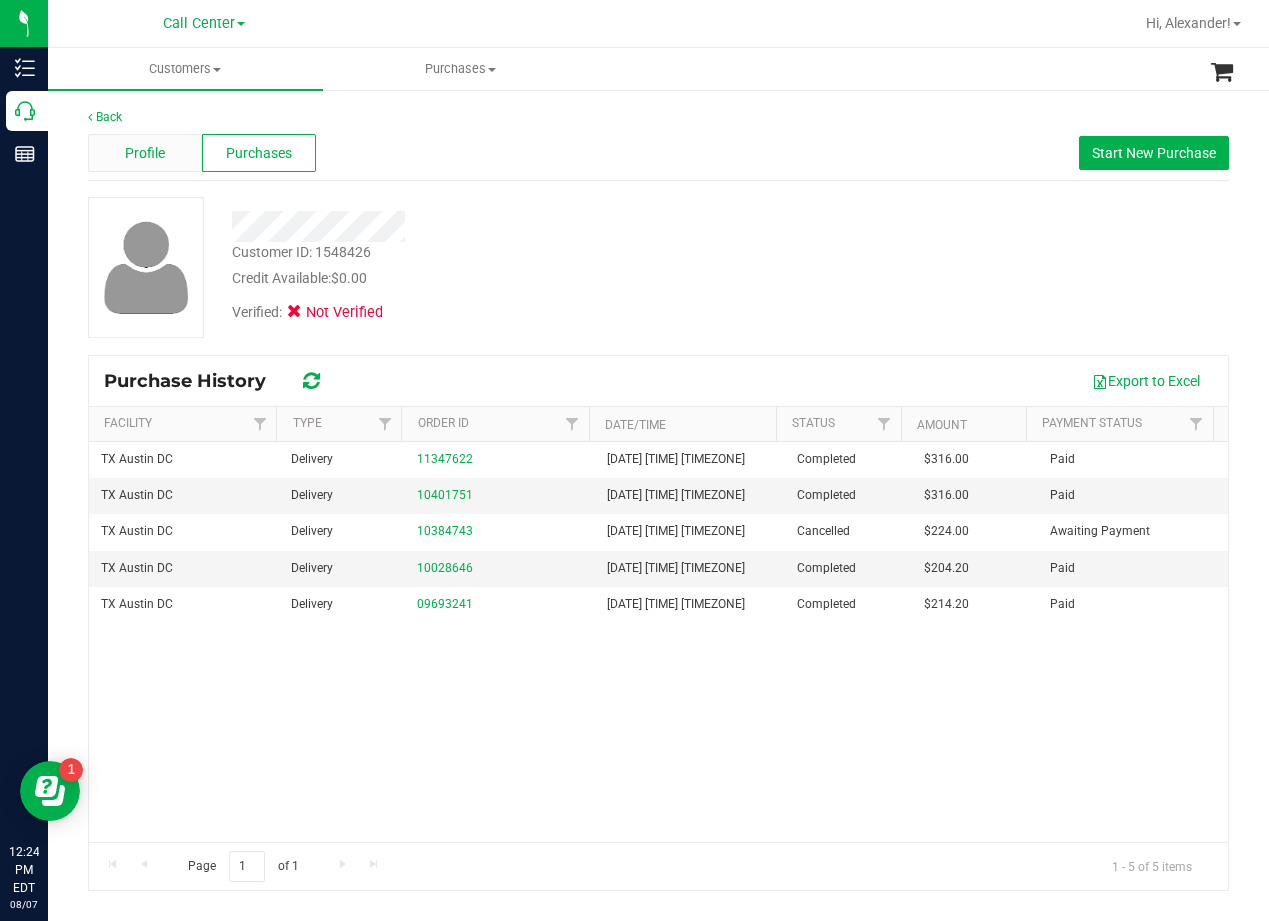 click on "Profile" at bounding box center (145, 153) 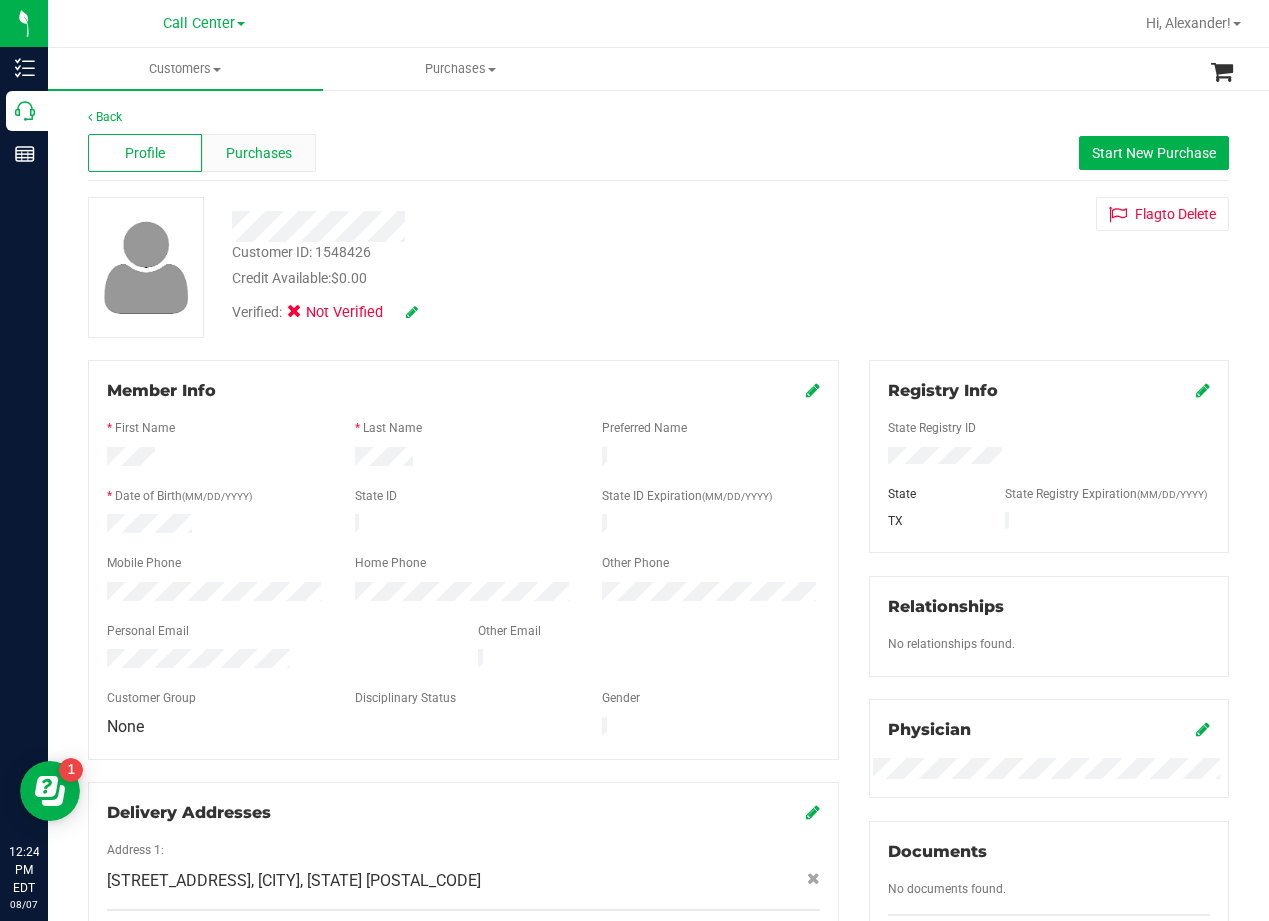 click on "Purchases" at bounding box center [259, 153] 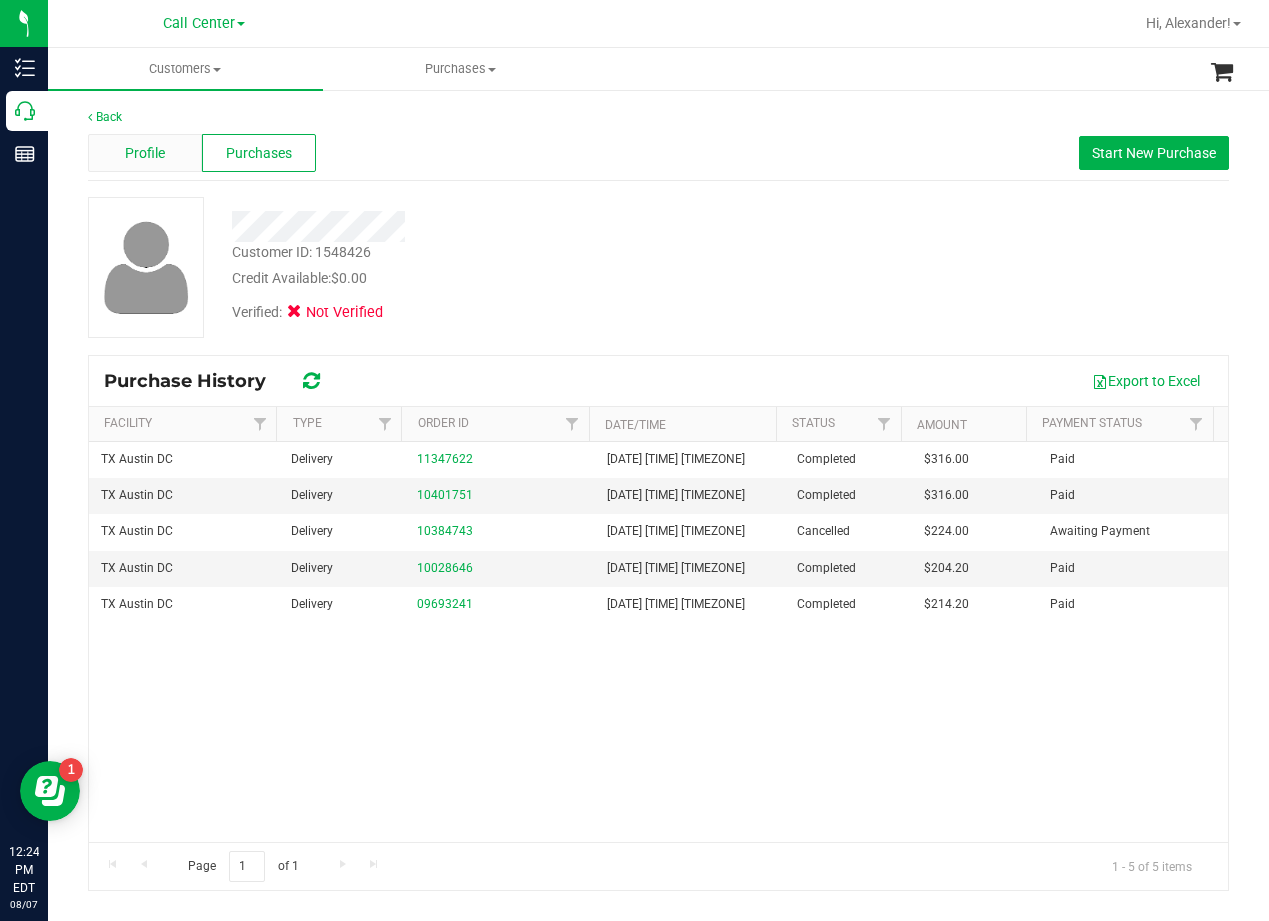 click on "Profile" at bounding box center [145, 153] 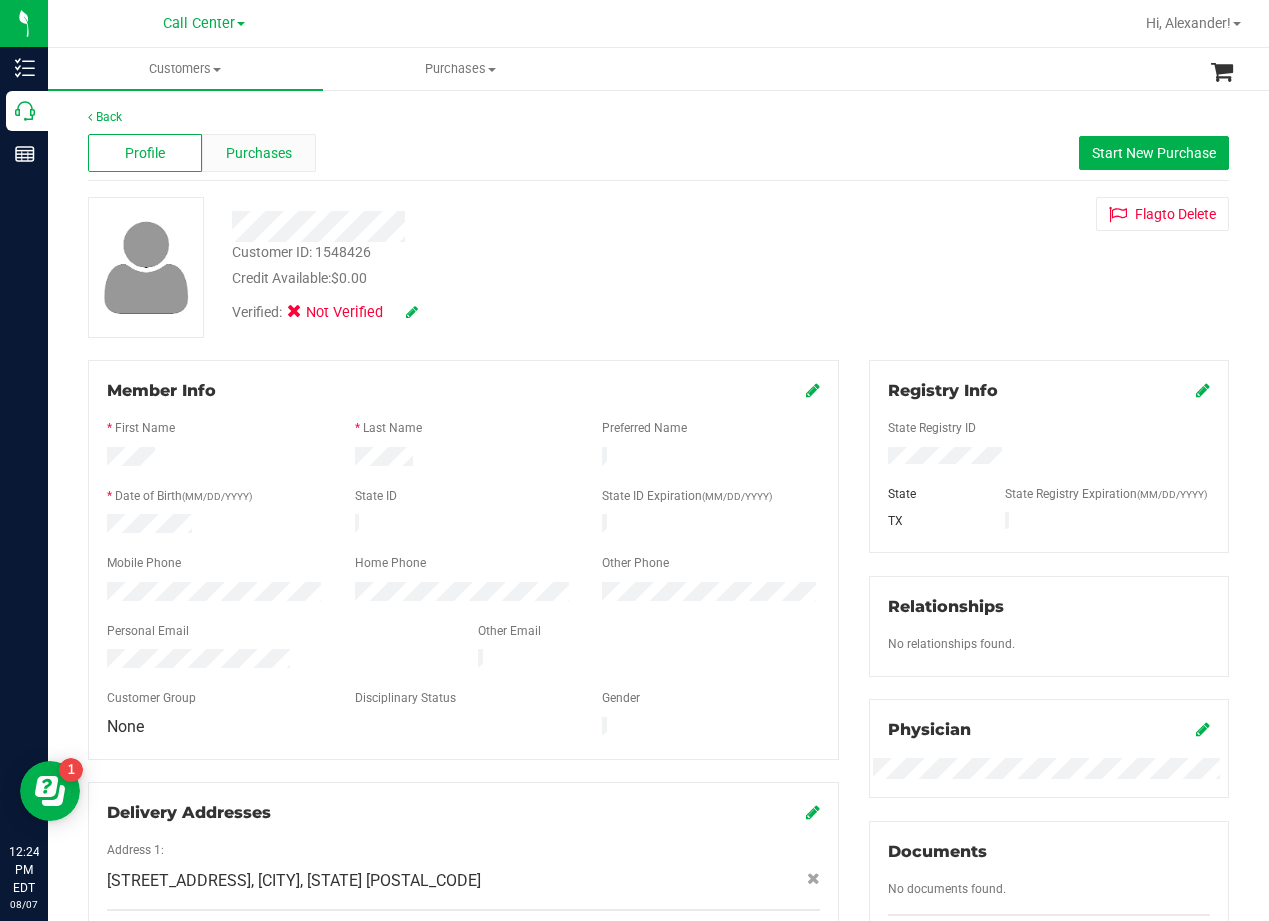 click on "Purchases" at bounding box center (259, 153) 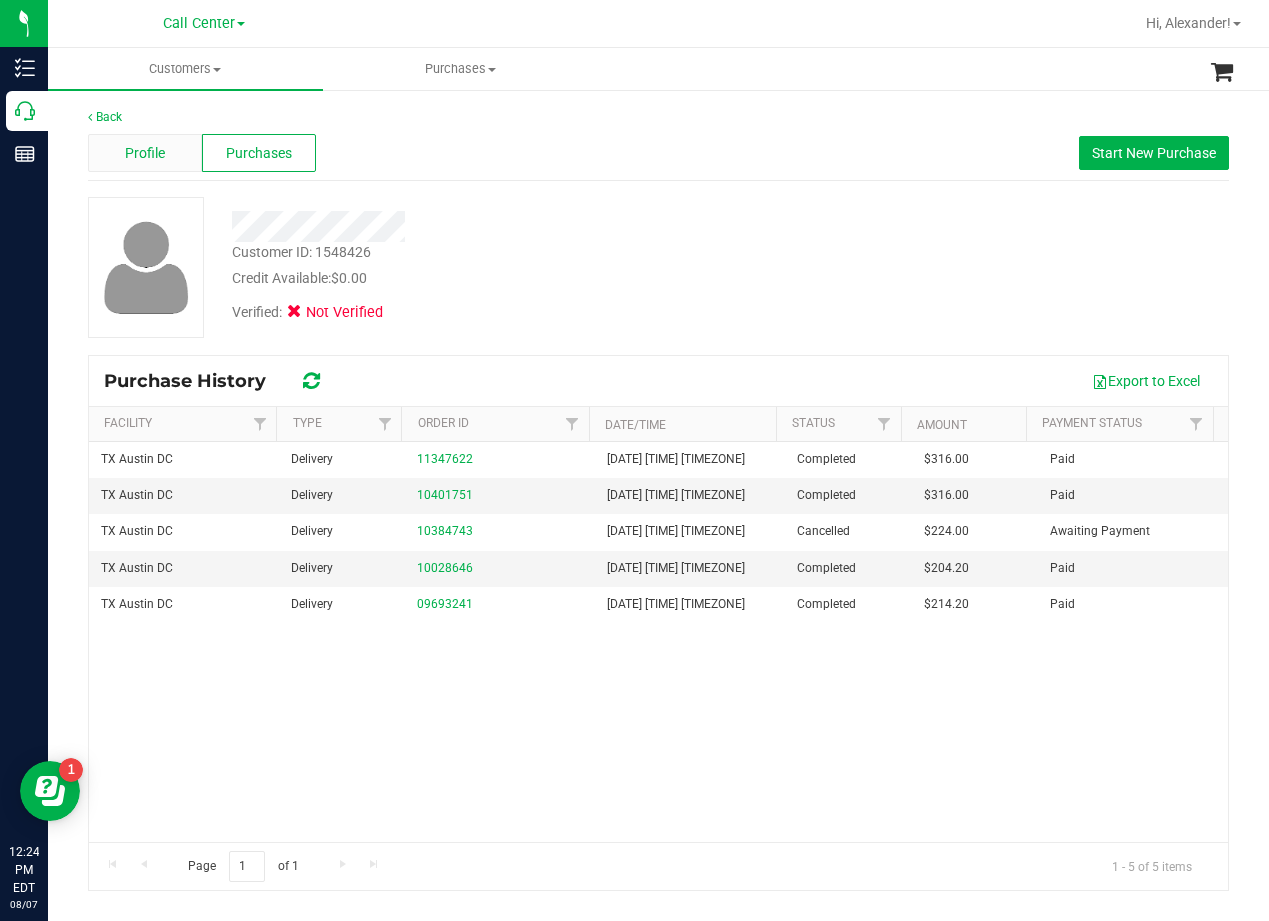click on "Profile" at bounding box center [145, 153] 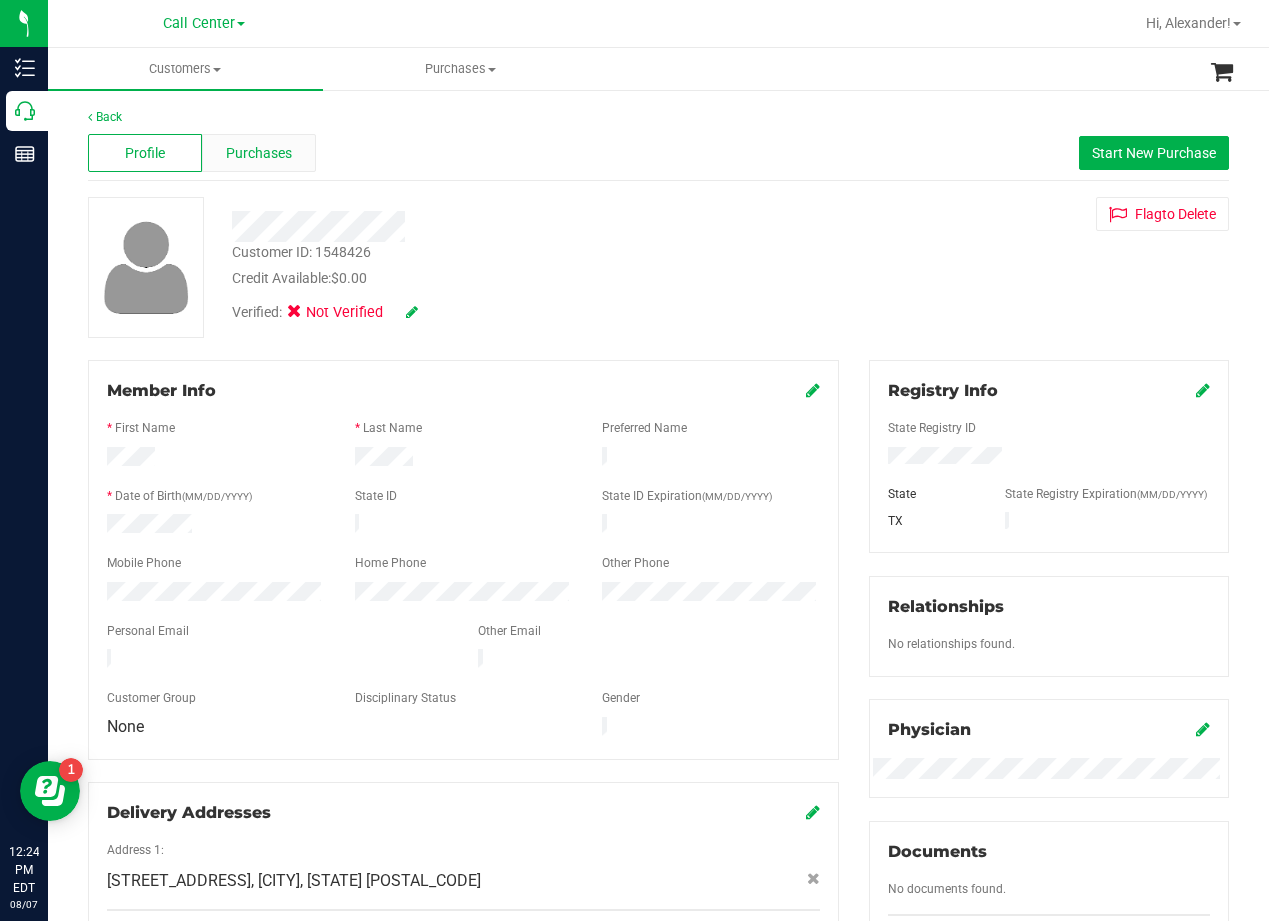 click on "Purchases" at bounding box center (259, 153) 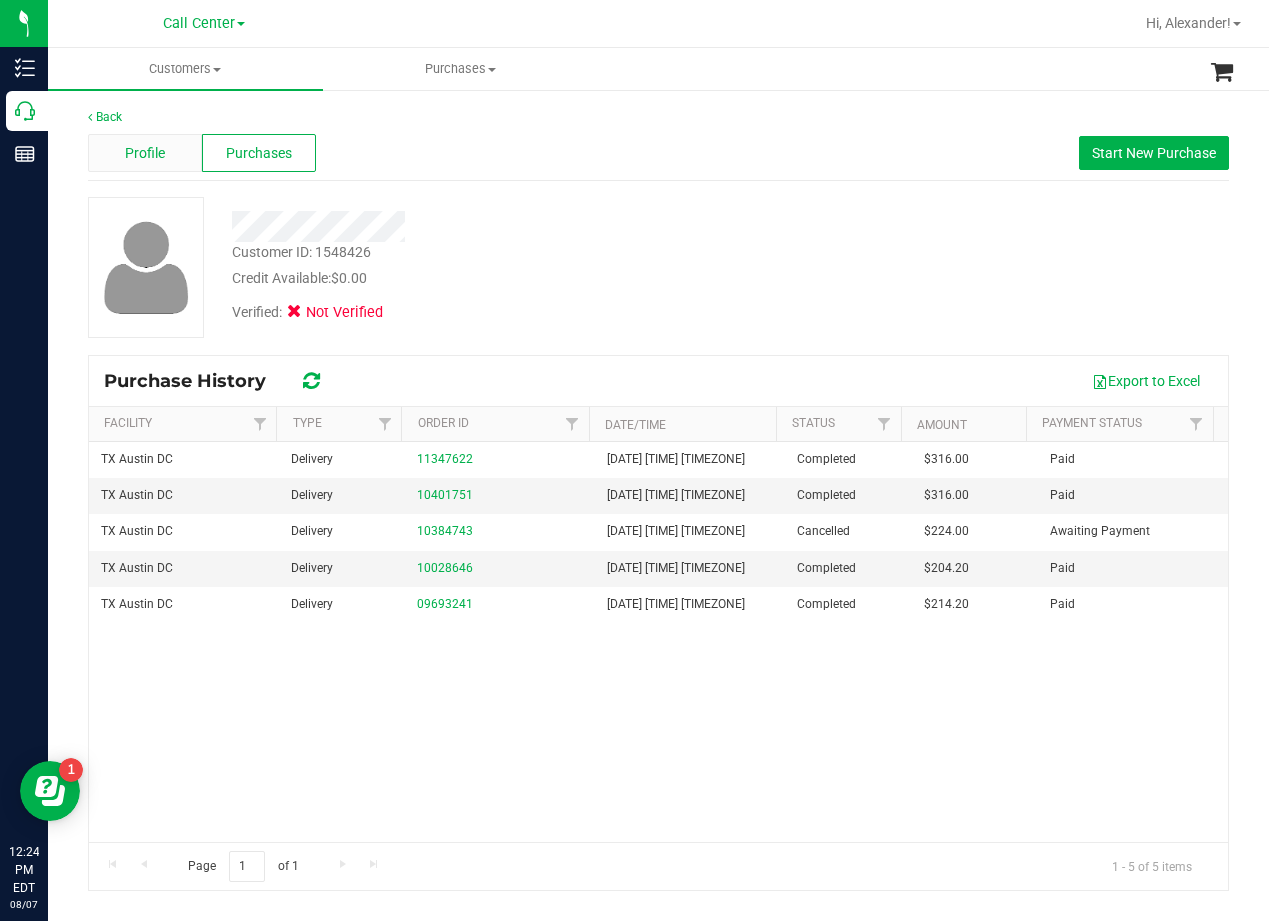 click on "Profile" at bounding box center [145, 153] 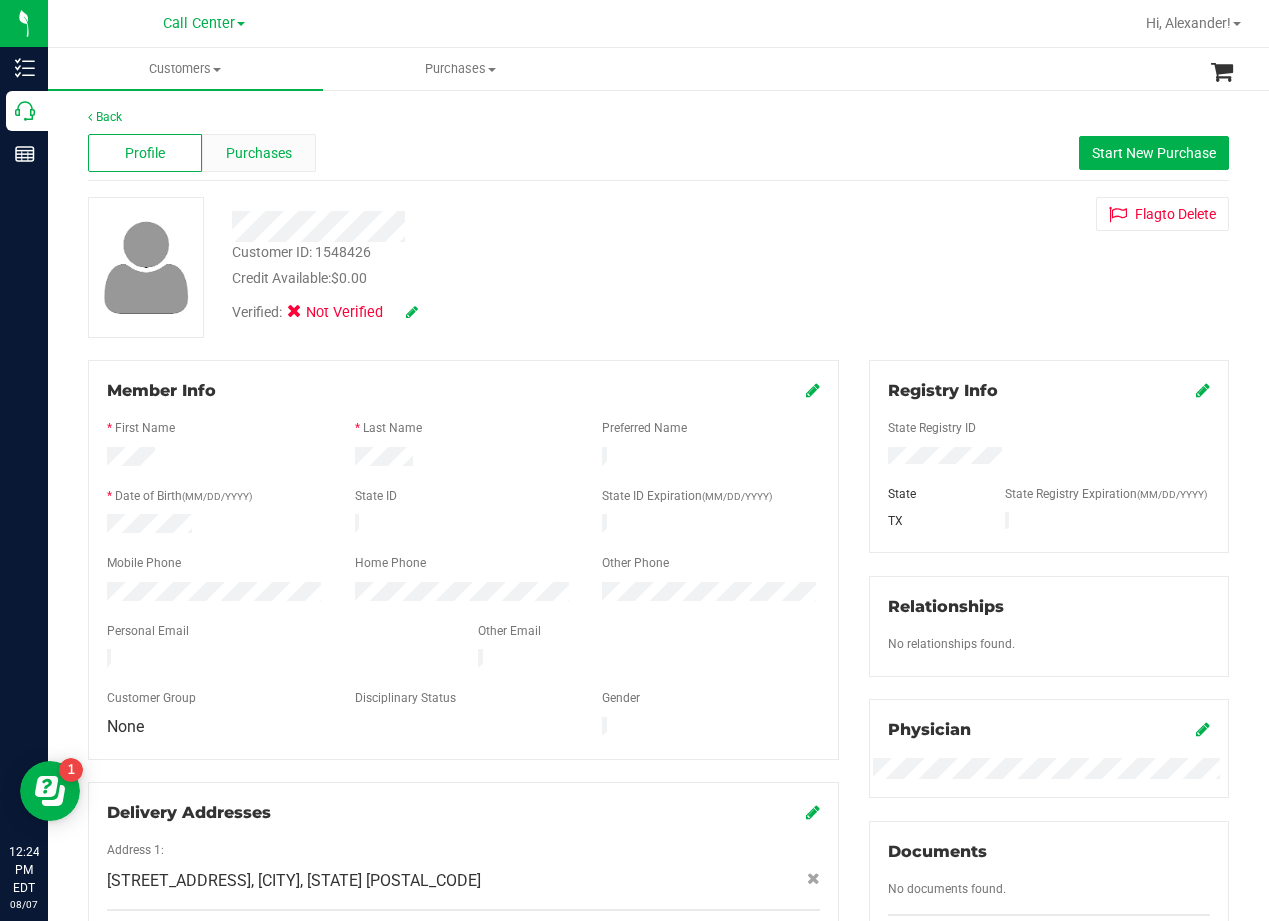click on "Purchases" at bounding box center [259, 153] 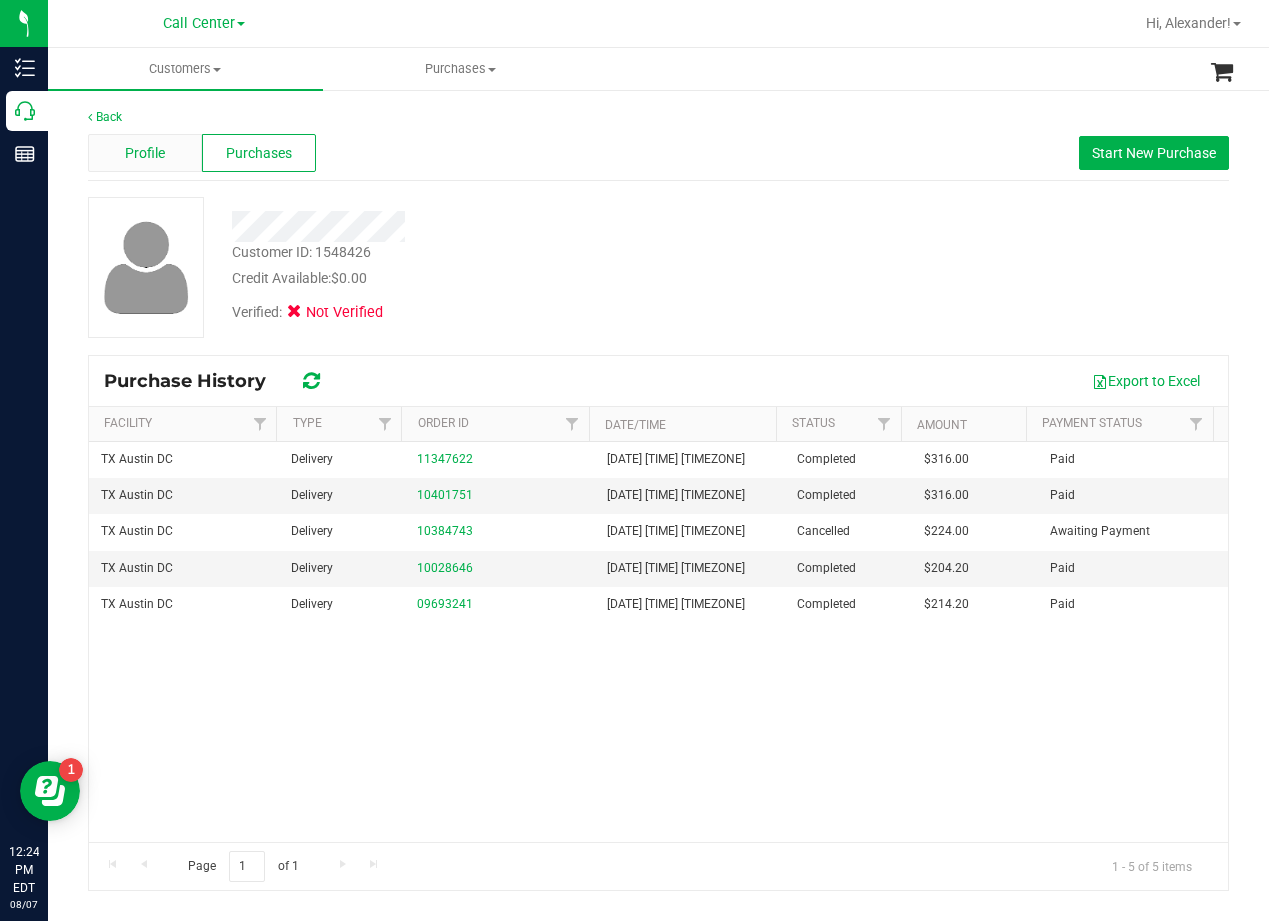 click on "Profile" at bounding box center (145, 153) 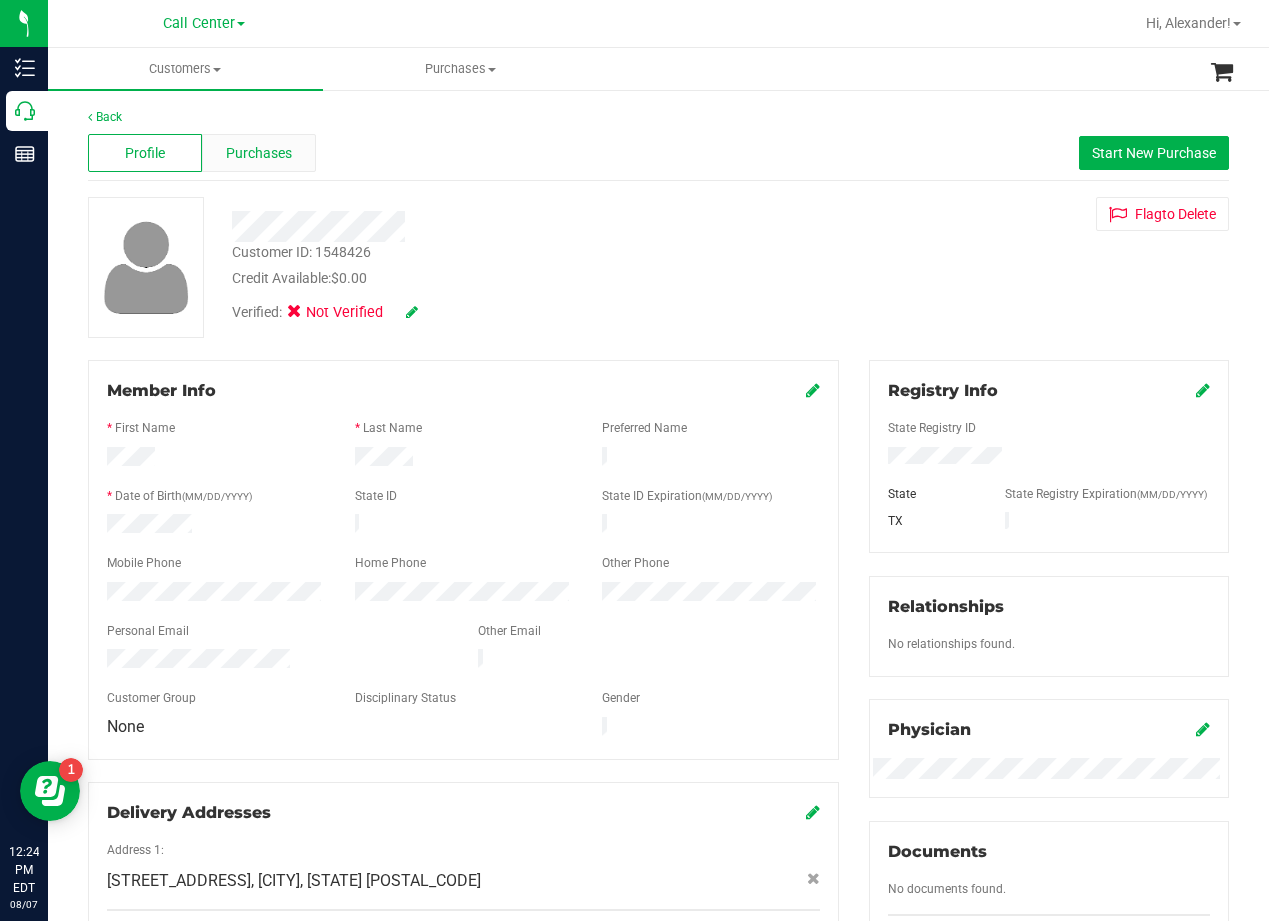 click on "Purchases" at bounding box center (259, 153) 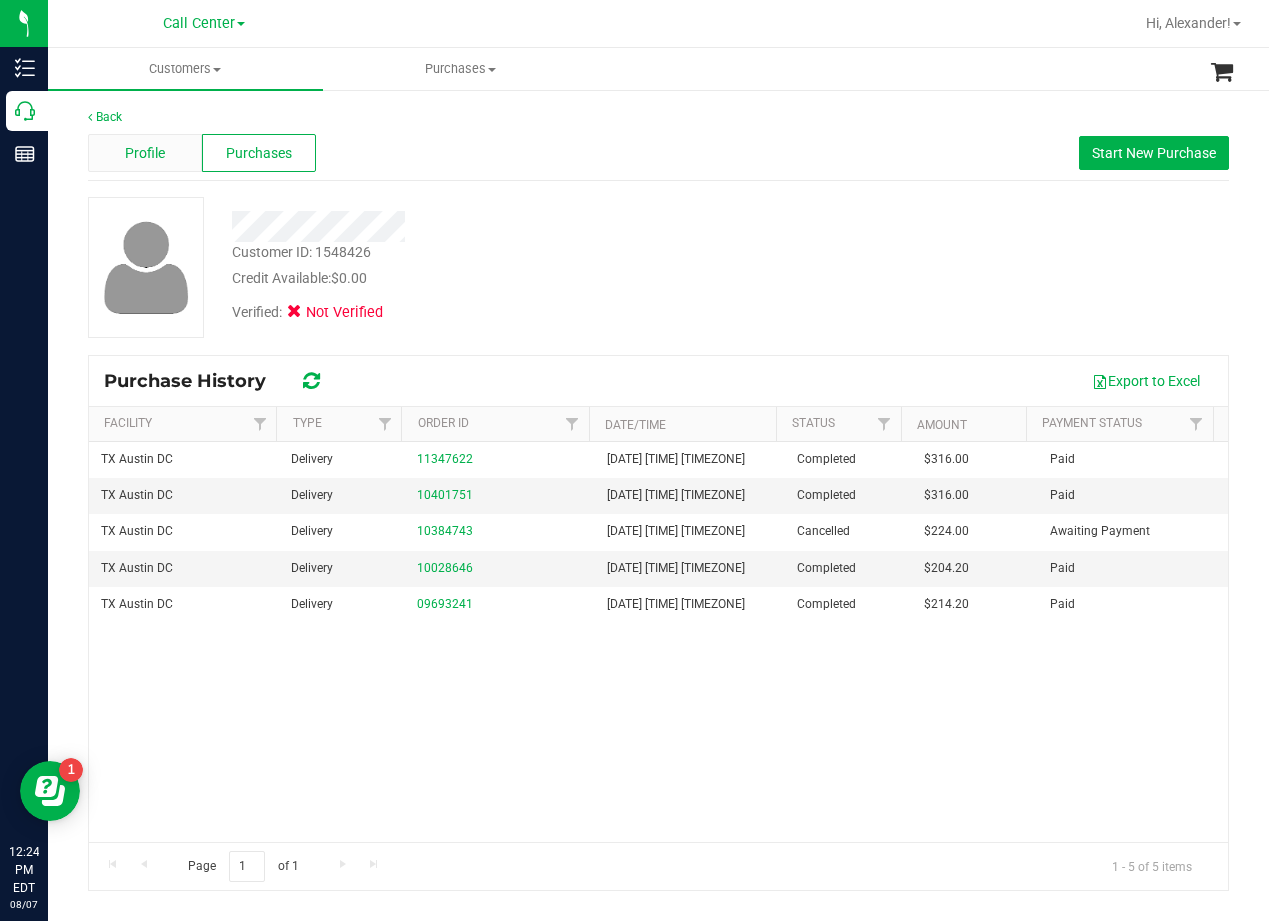 click on "Profile" at bounding box center (145, 153) 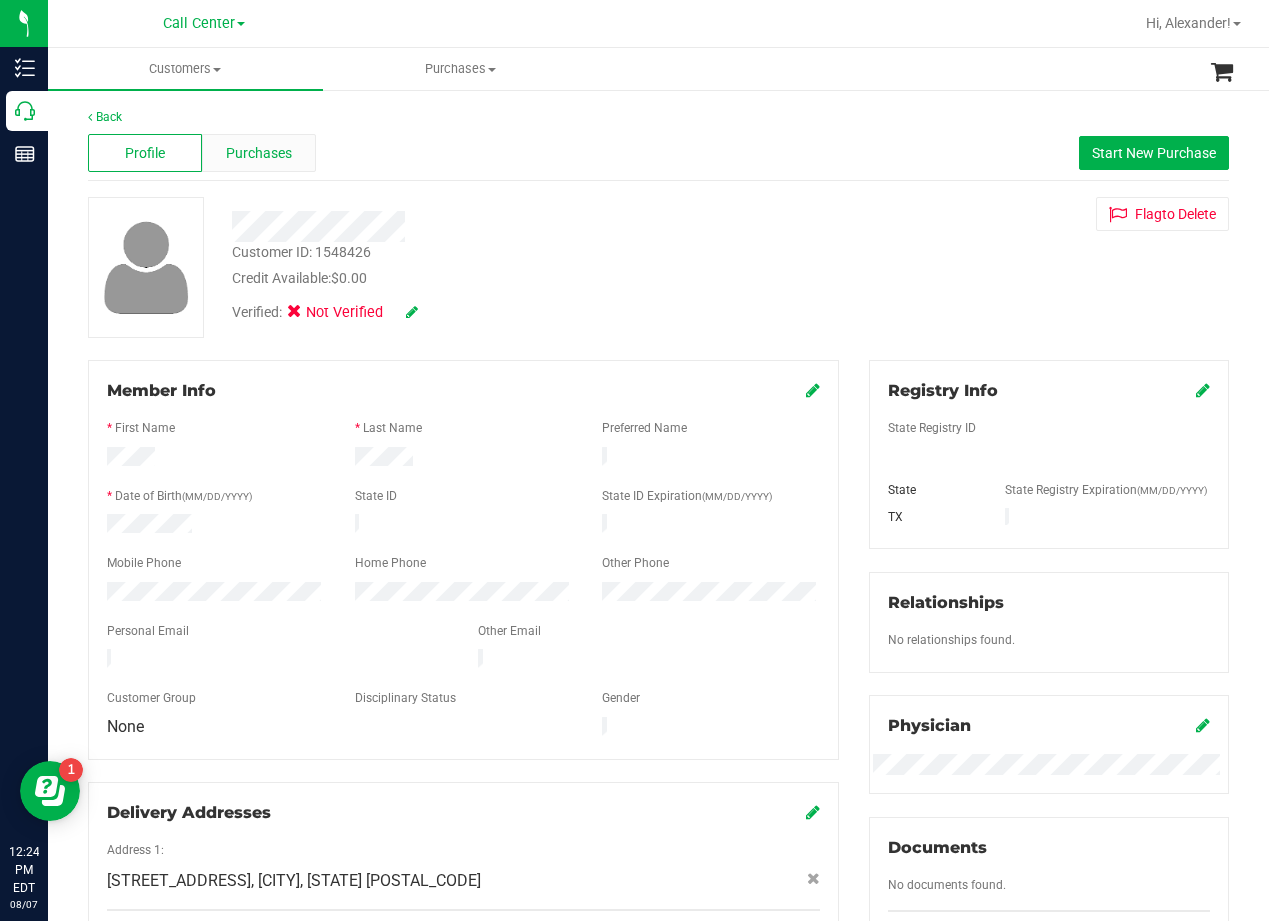 click on "Purchases" at bounding box center (259, 153) 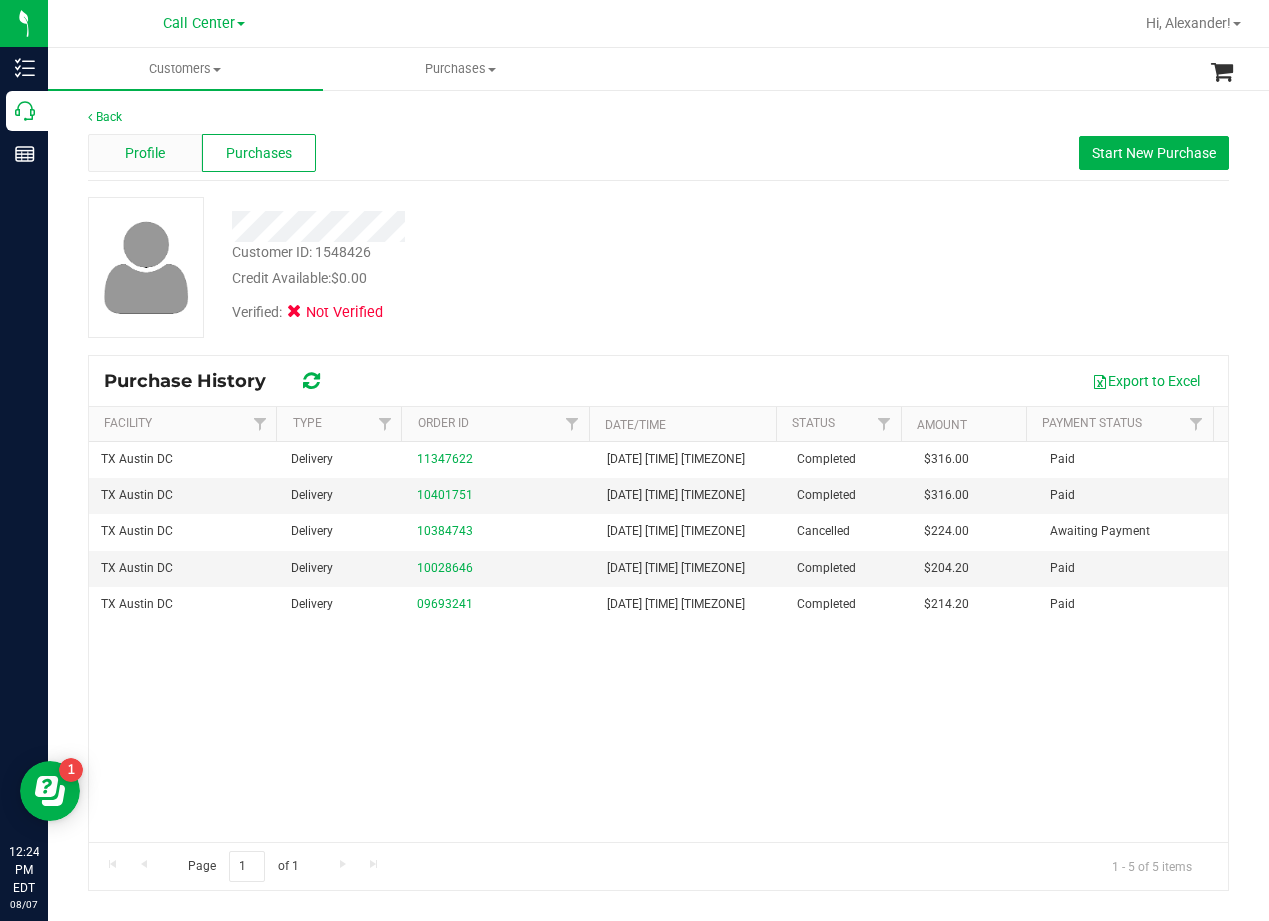 click on "Profile" at bounding box center (145, 153) 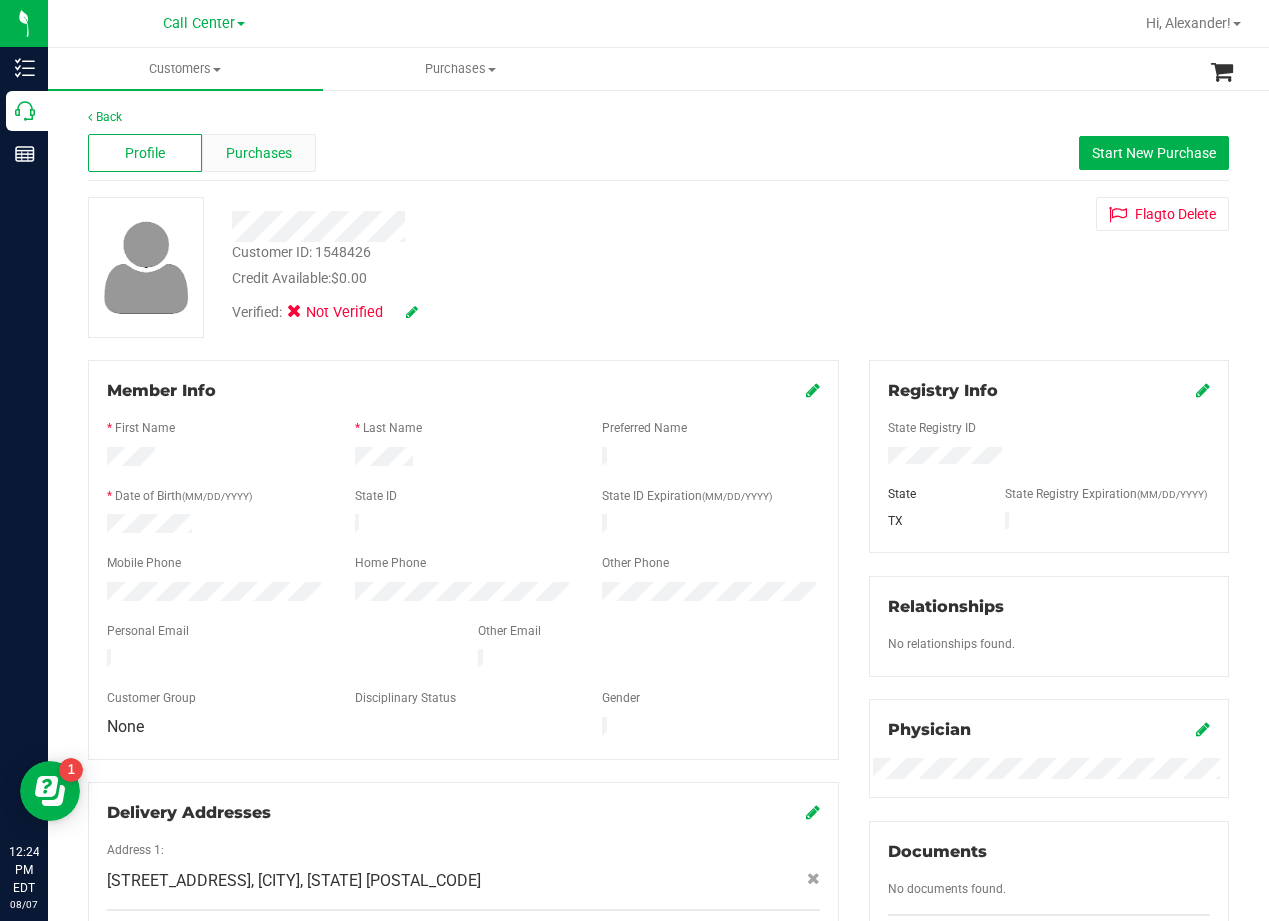 click on "Purchases" at bounding box center (259, 153) 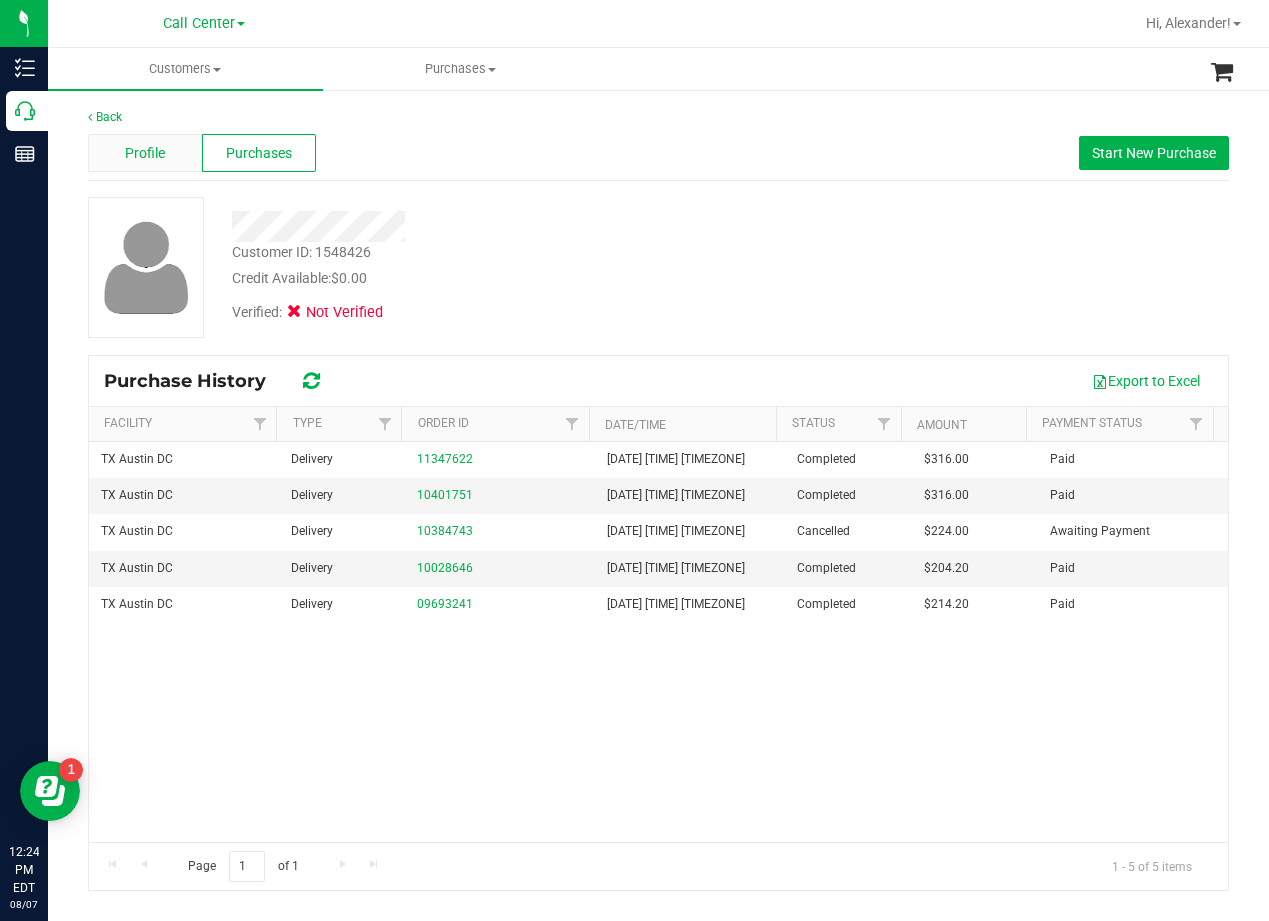 click on "Profile" at bounding box center (145, 153) 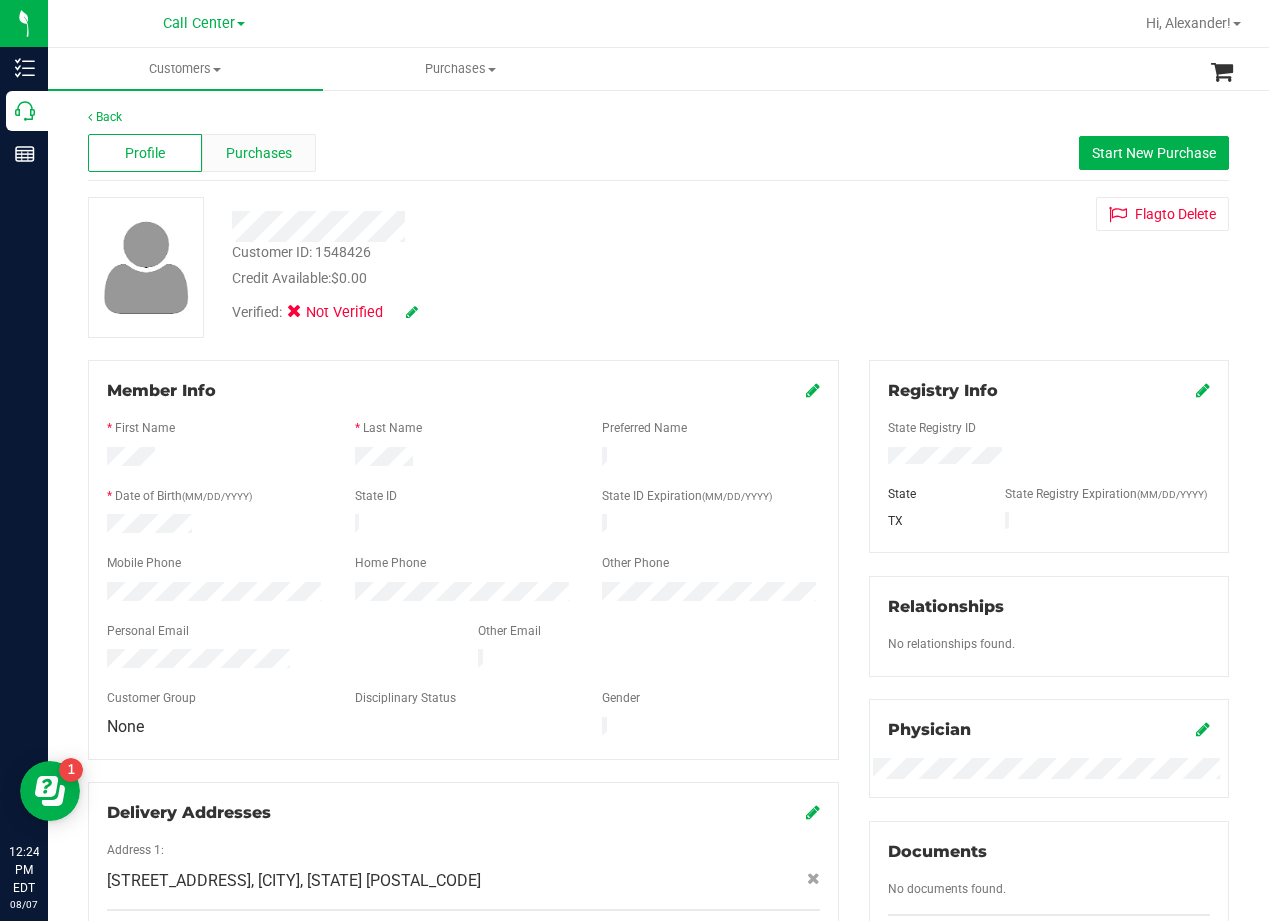 click on "Purchases" at bounding box center [259, 153] 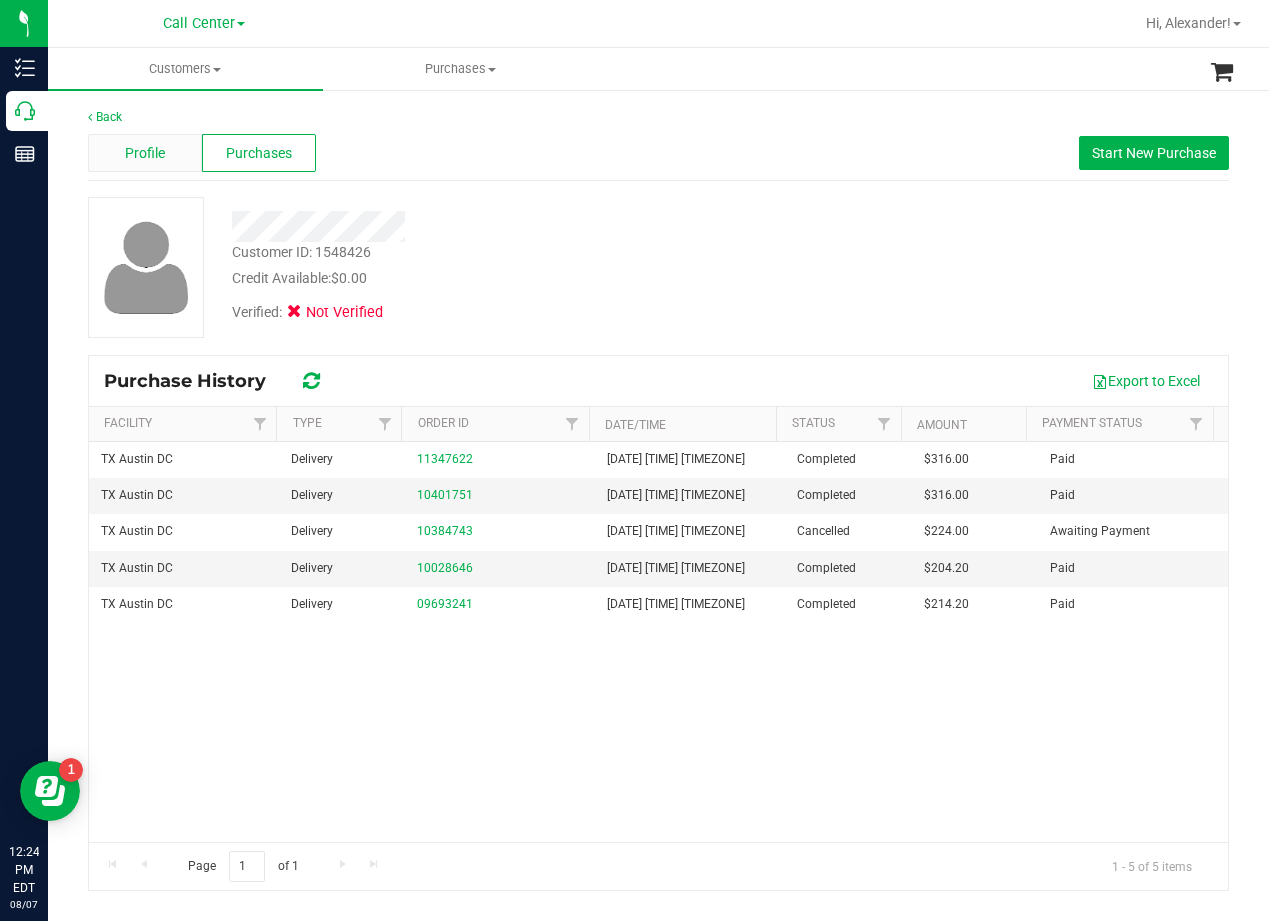 click on "Profile" at bounding box center [145, 153] 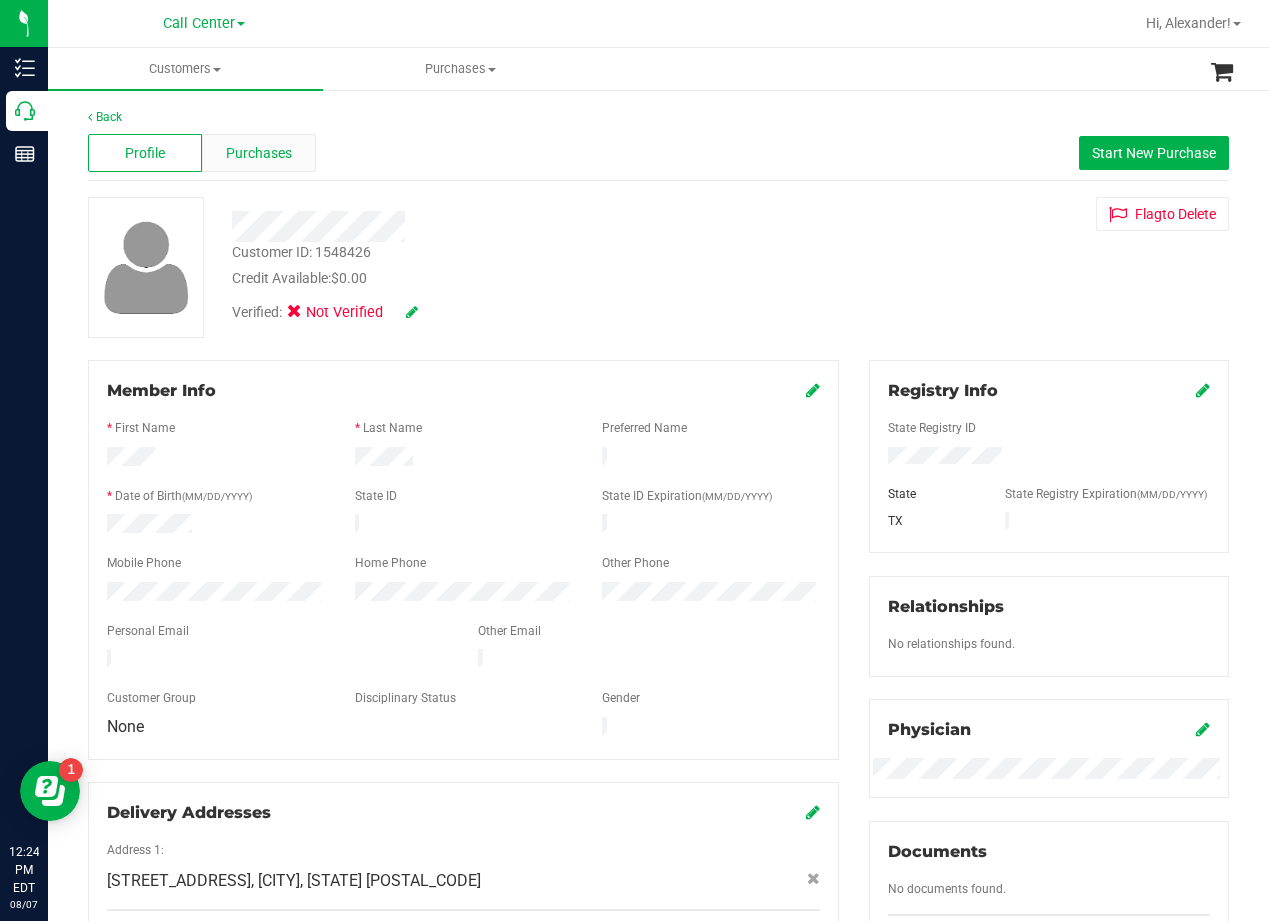 click on "Purchases" at bounding box center [259, 153] 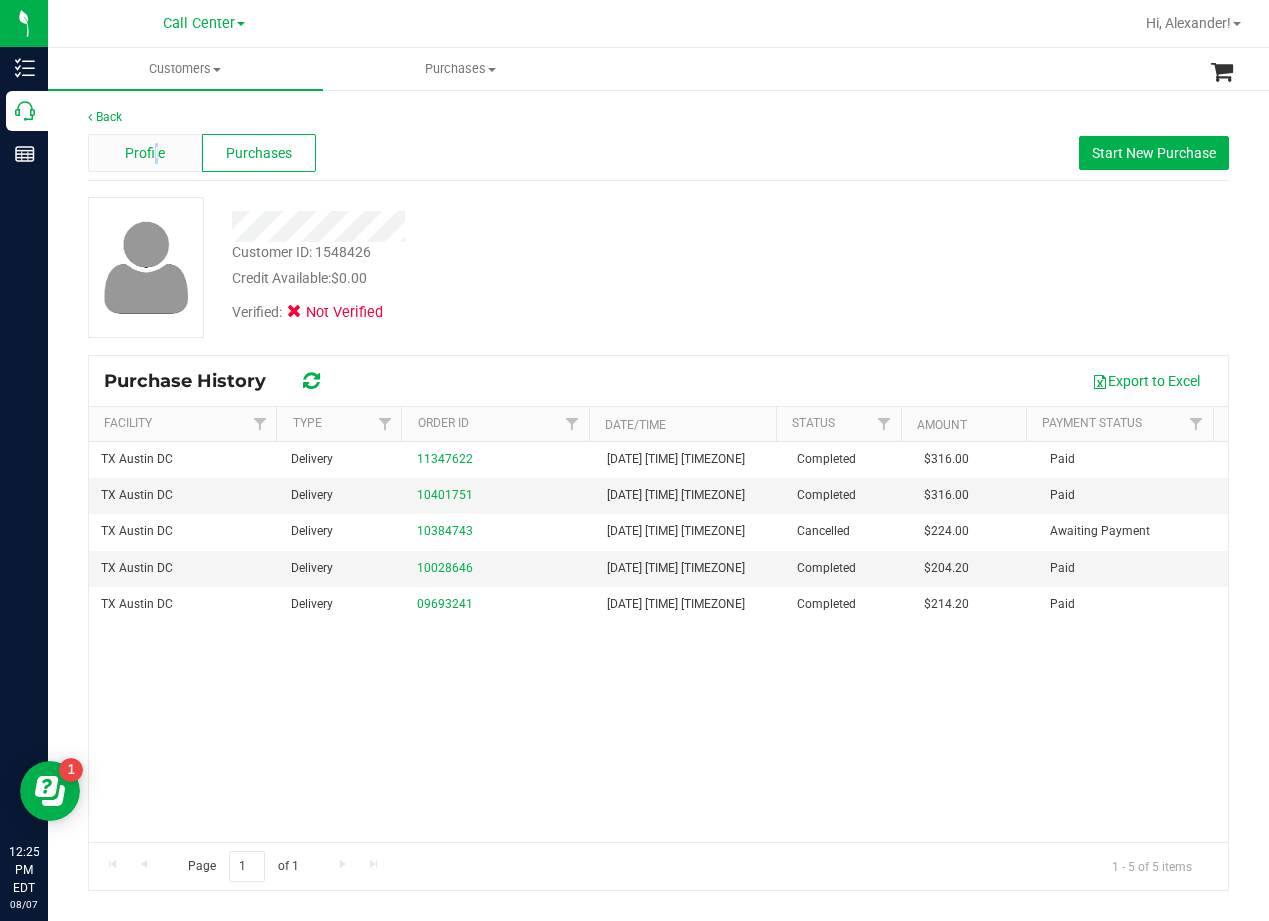 click on "Profile" at bounding box center (145, 153) 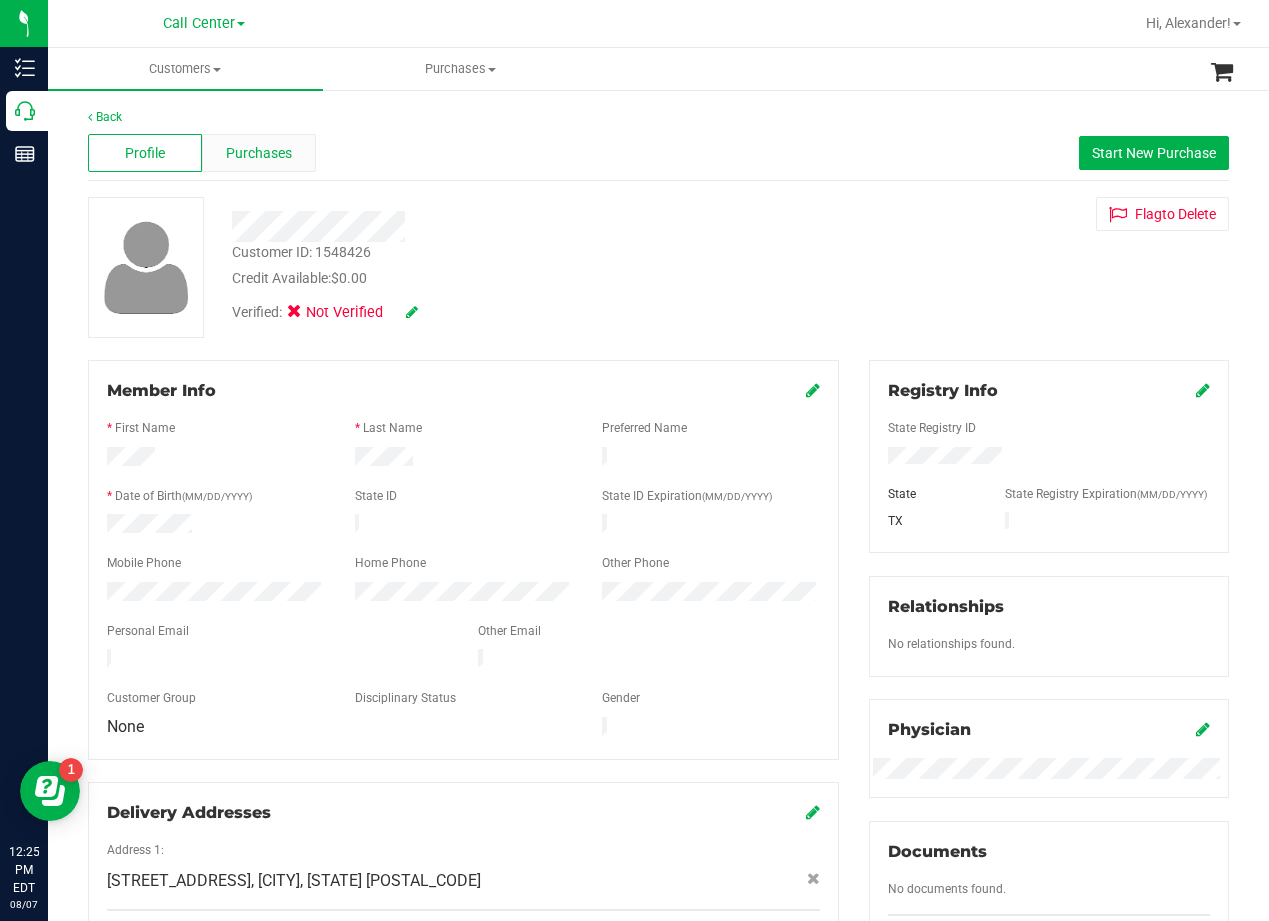 click on "Purchases" at bounding box center [259, 153] 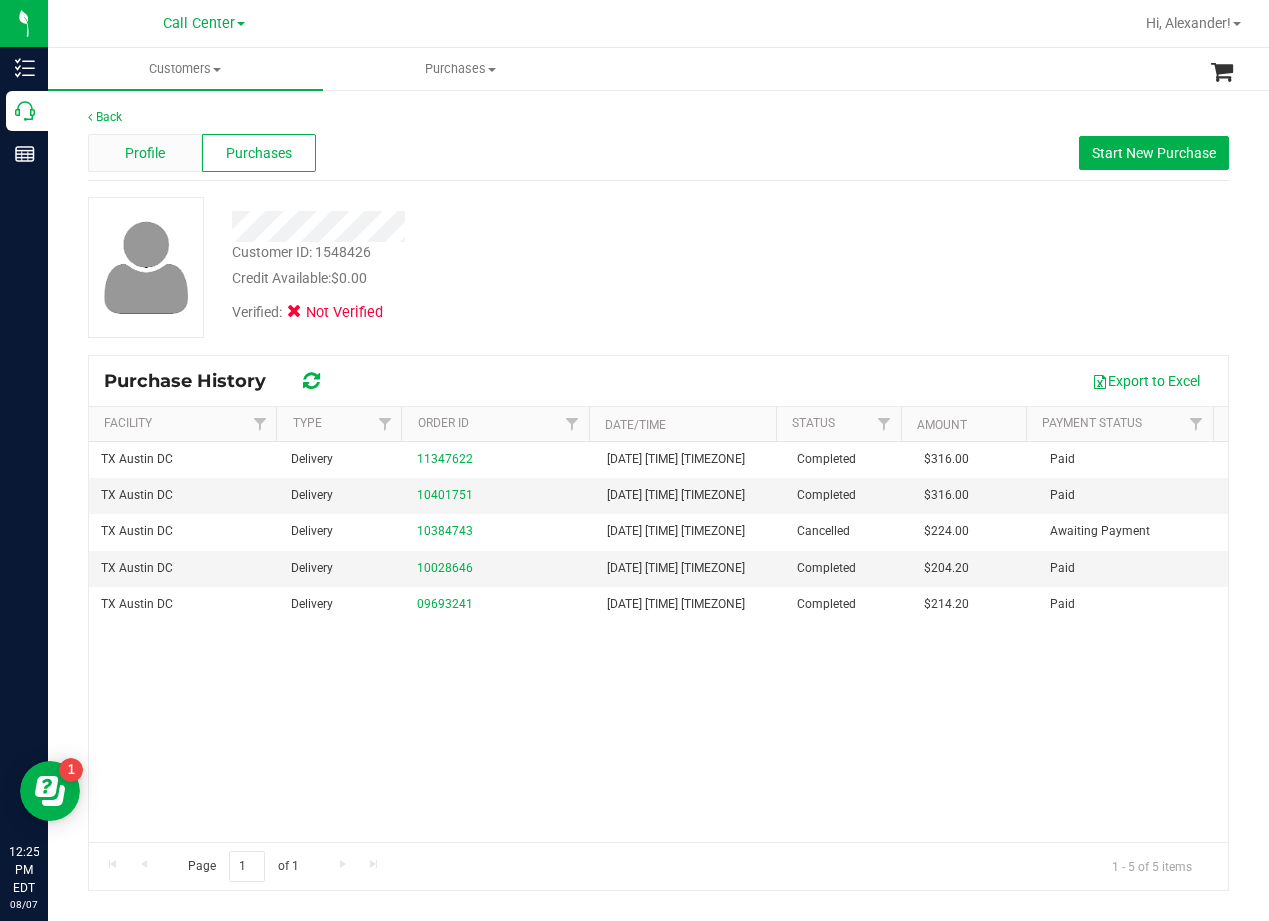 click on "Profile" at bounding box center (145, 153) 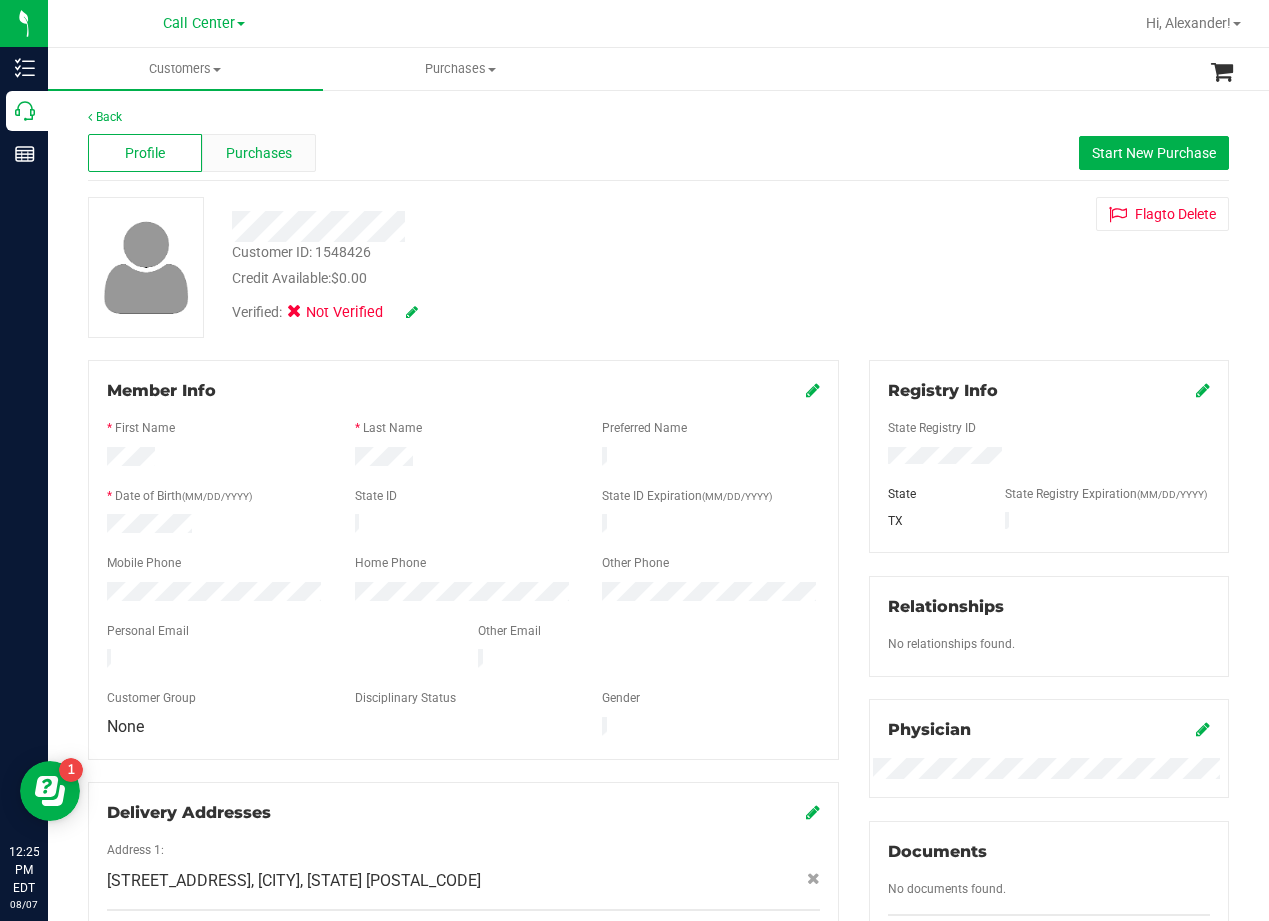 click on "Purchases" at bounding box center [259, 153] 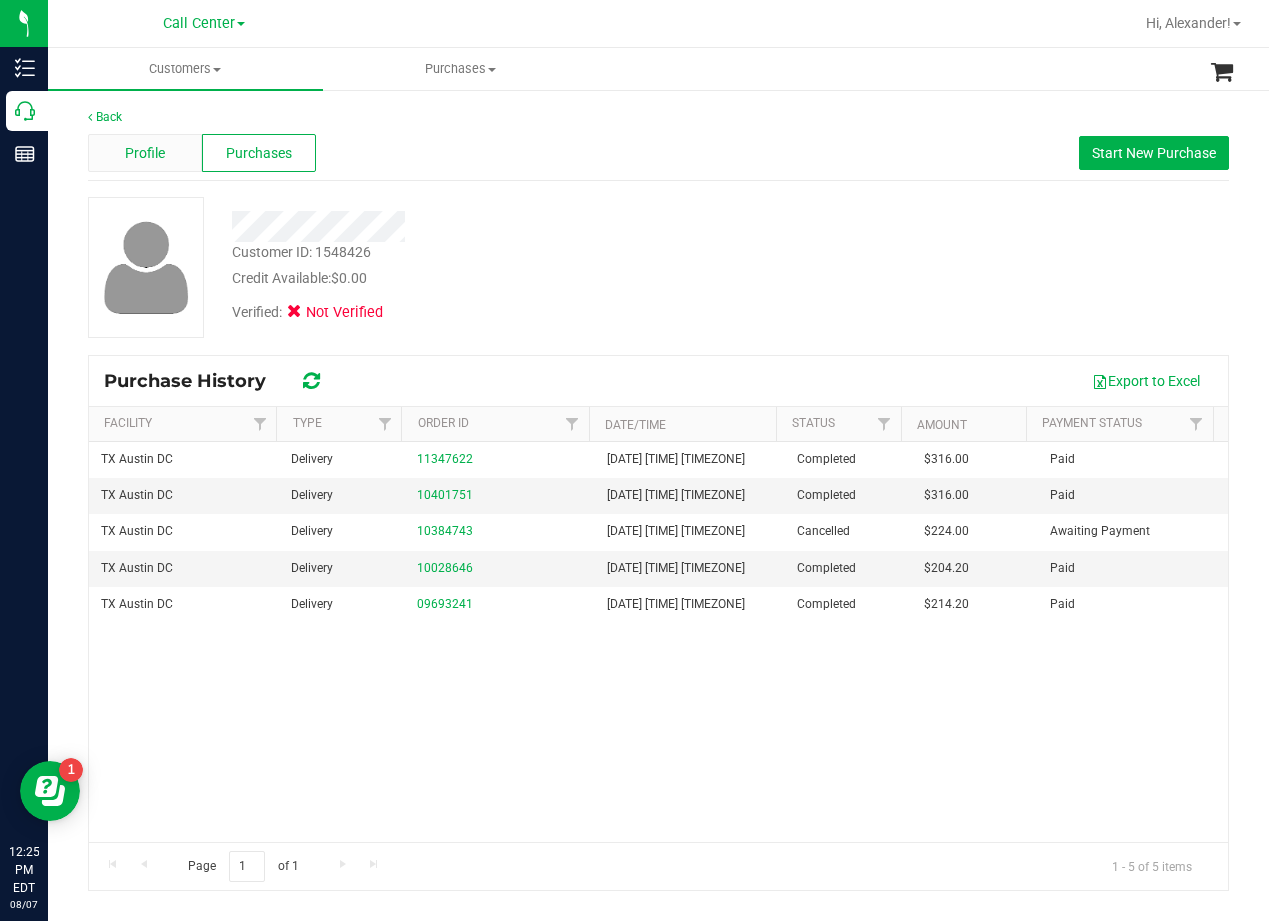 click on "Profile" at bounding box center (145, 153) 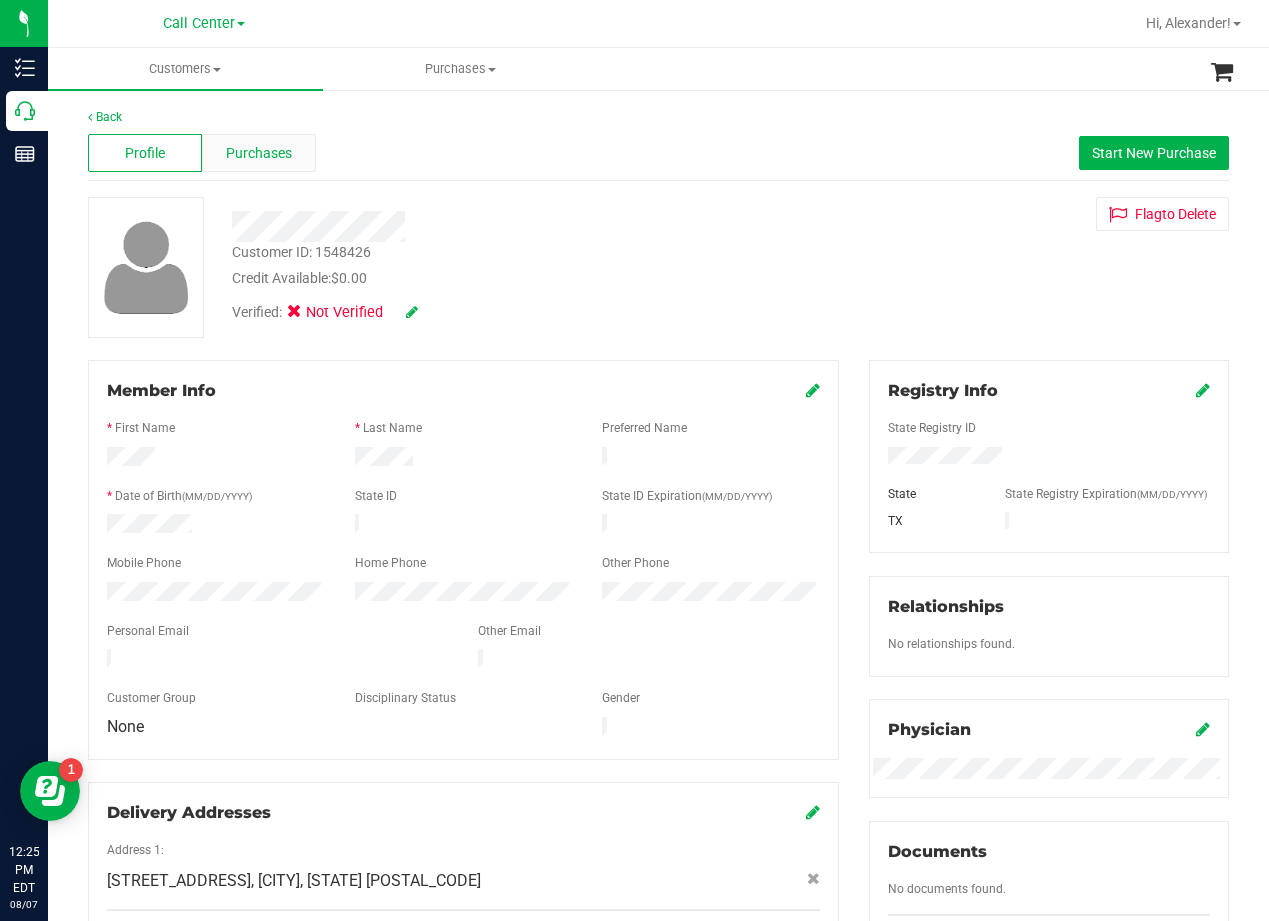 click on "Purchases" at bounding box center (259, 153) 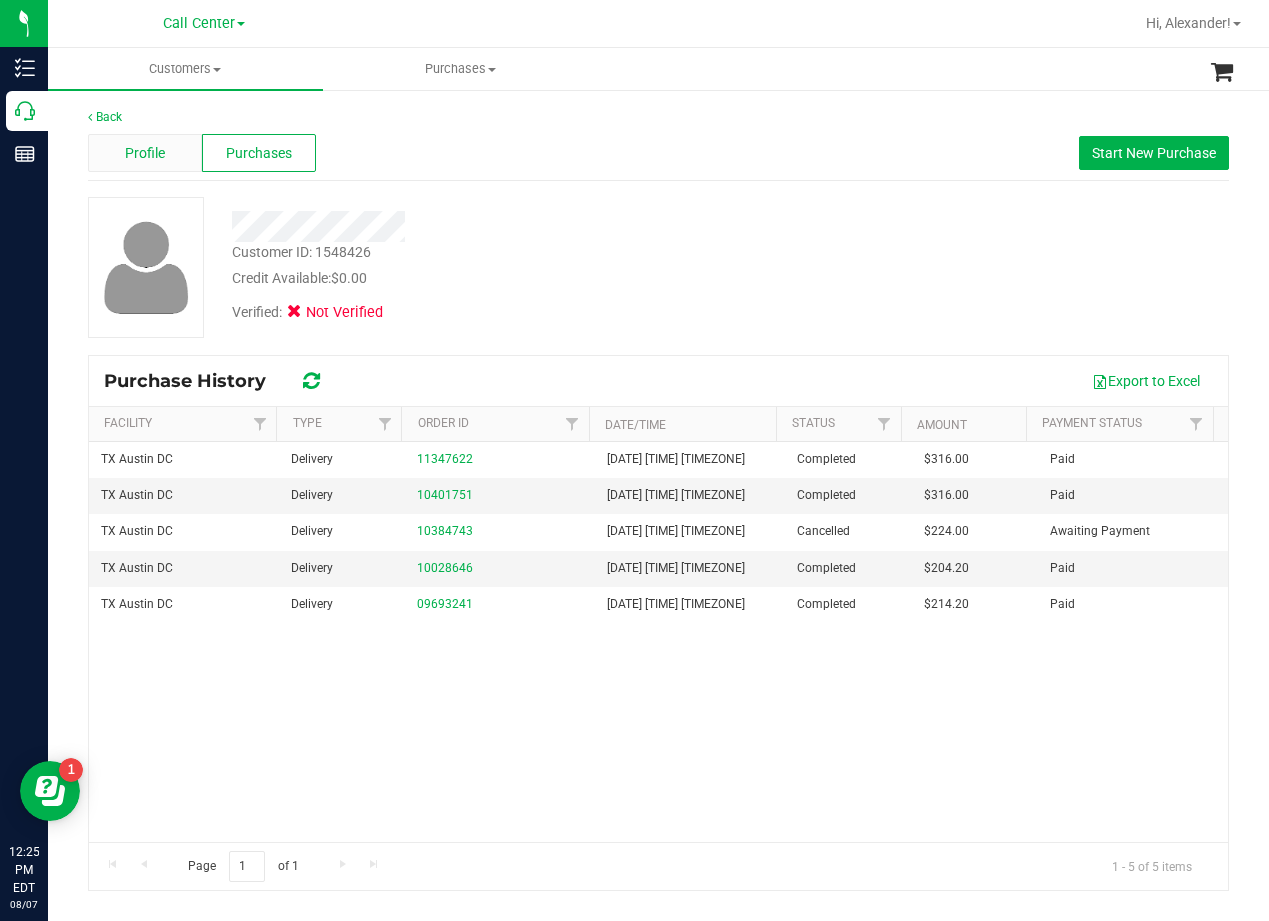 click on "Profile" at bounding box center [145, 153] 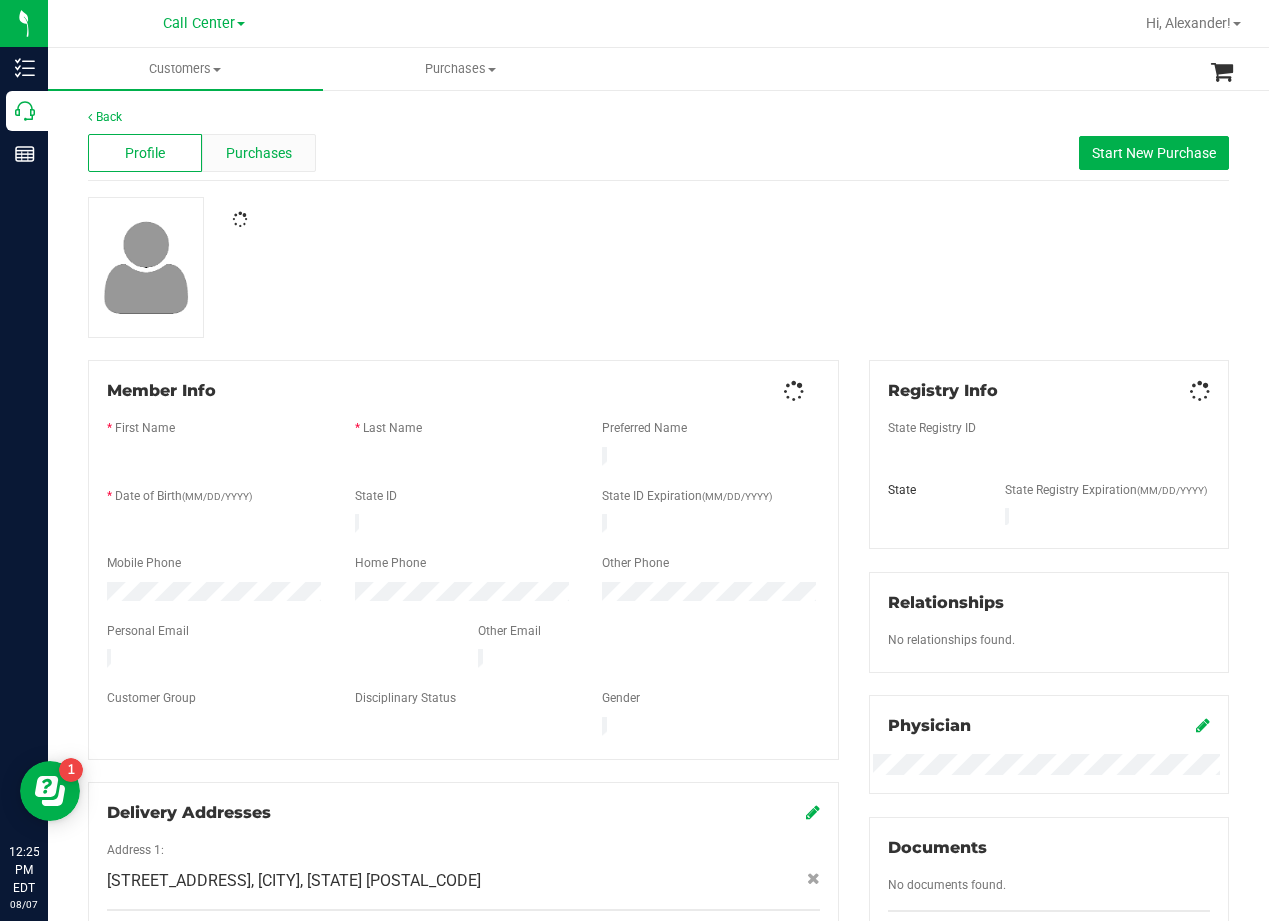 click on "Purchases" at bounding box center [259, 153] 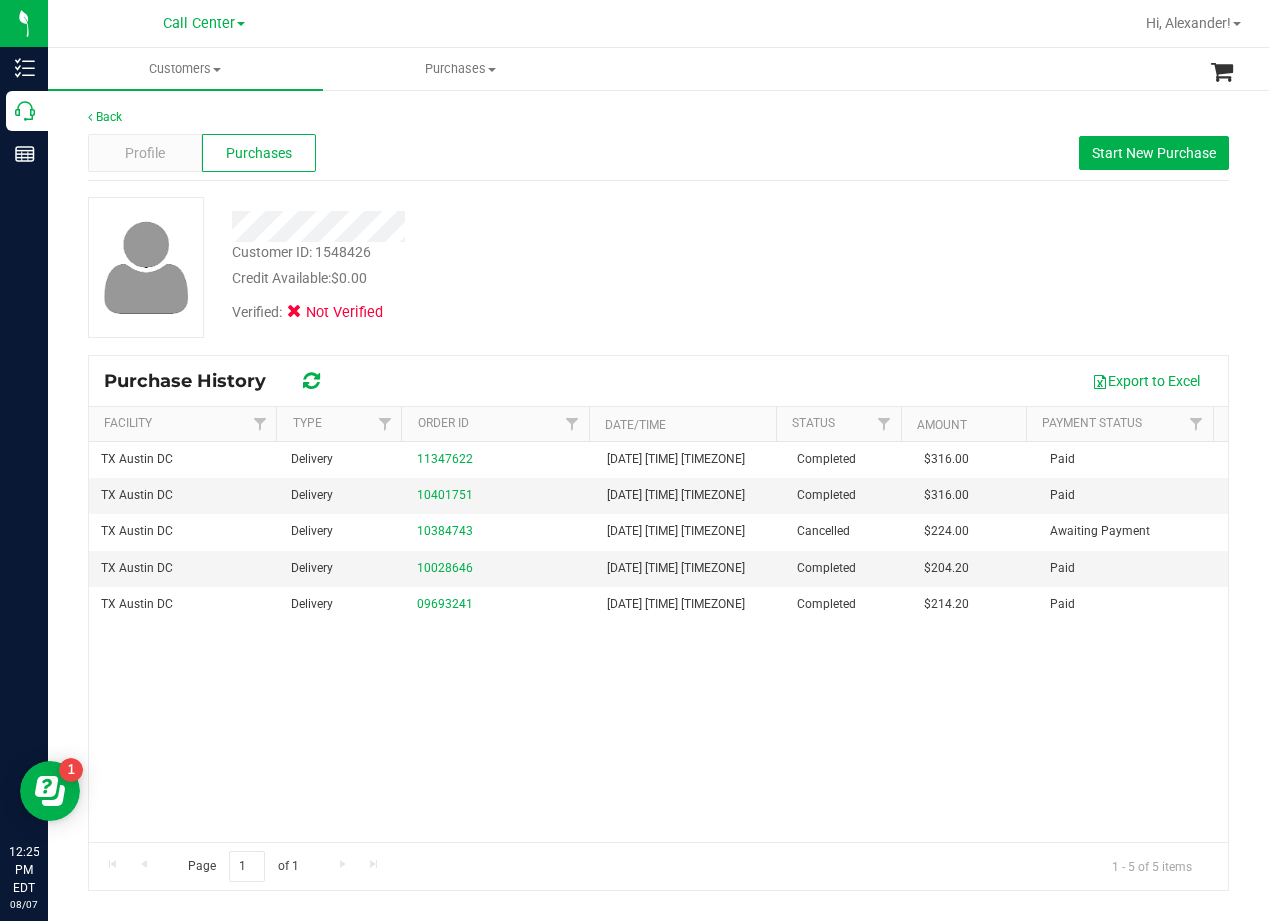 click on "Customer ID: 1548426
Credit Available:
$0.00
Verified:
Not Verified" at bounding box center [658, 267] 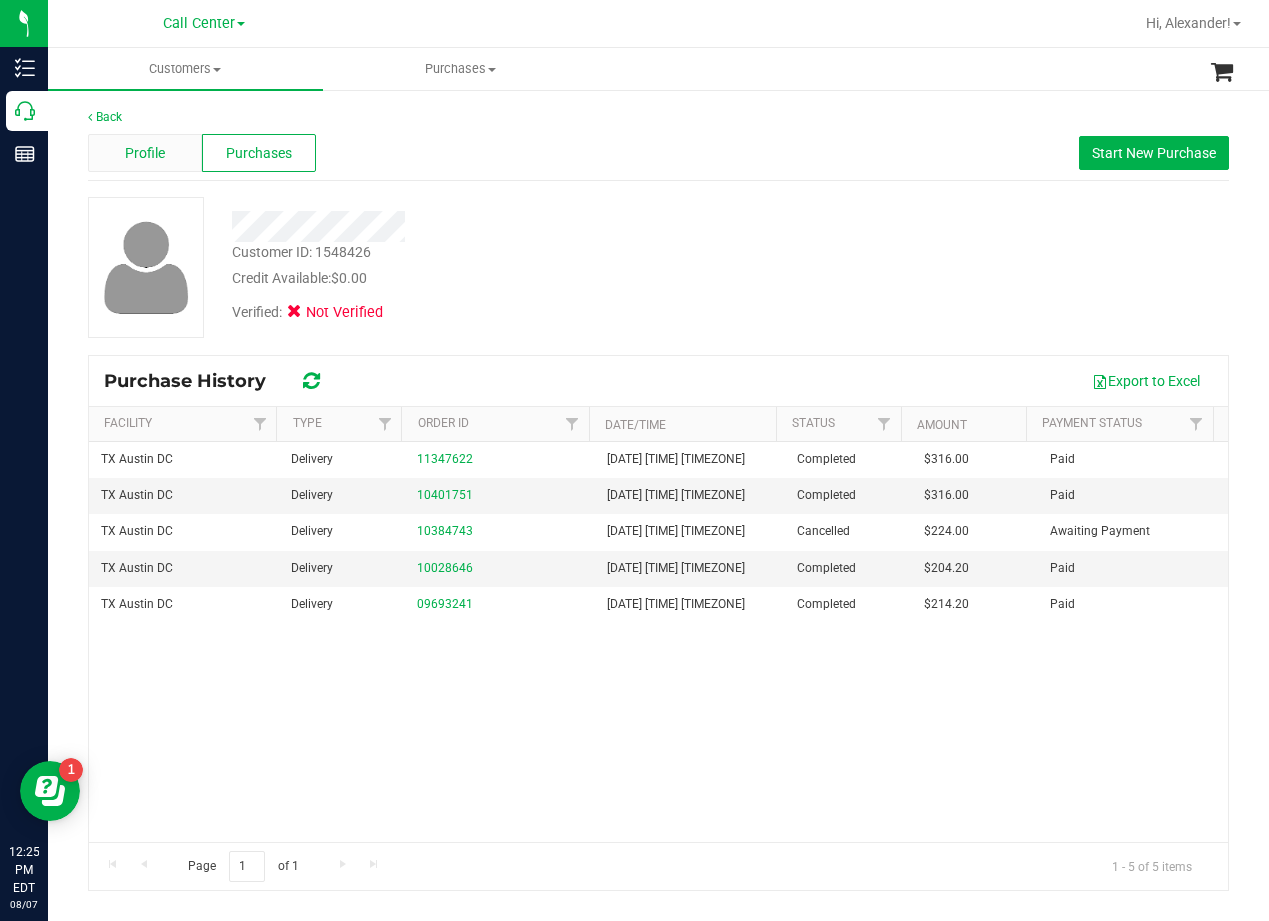 click on "Profile" at bounding box center [145, 153] 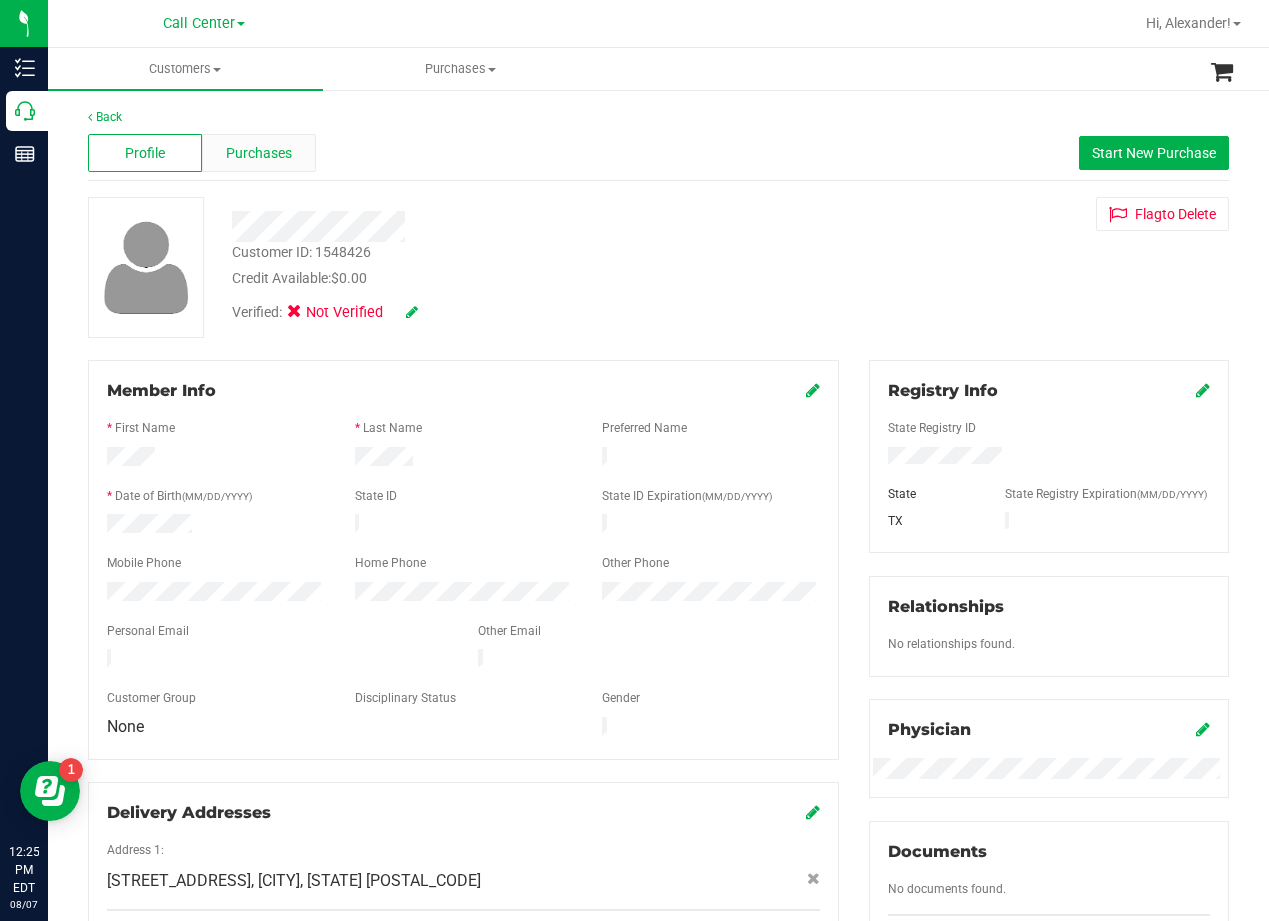 click on "Purchases" at bounding box center (259, 153) 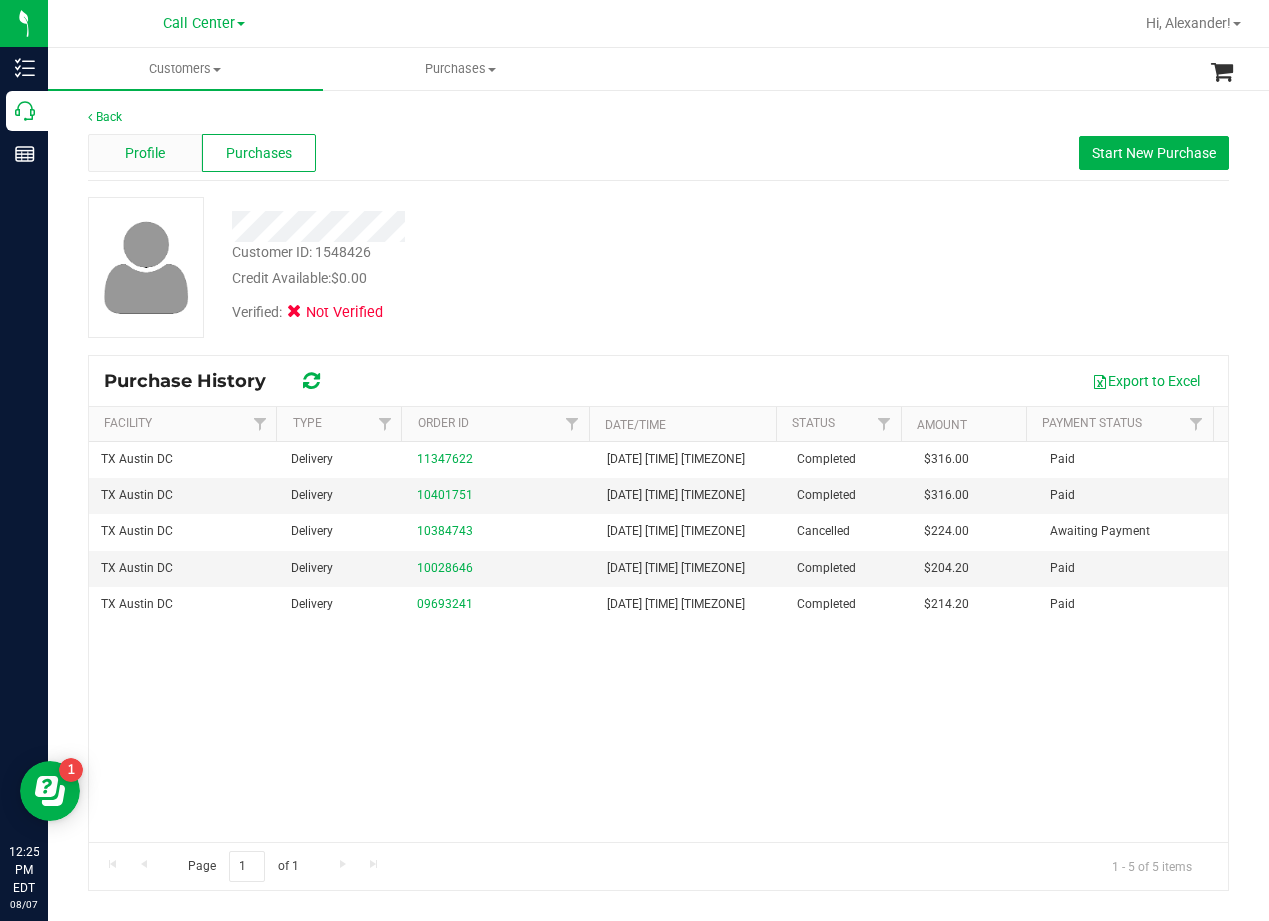 click on "Profile" at bounding box center (145, 153) 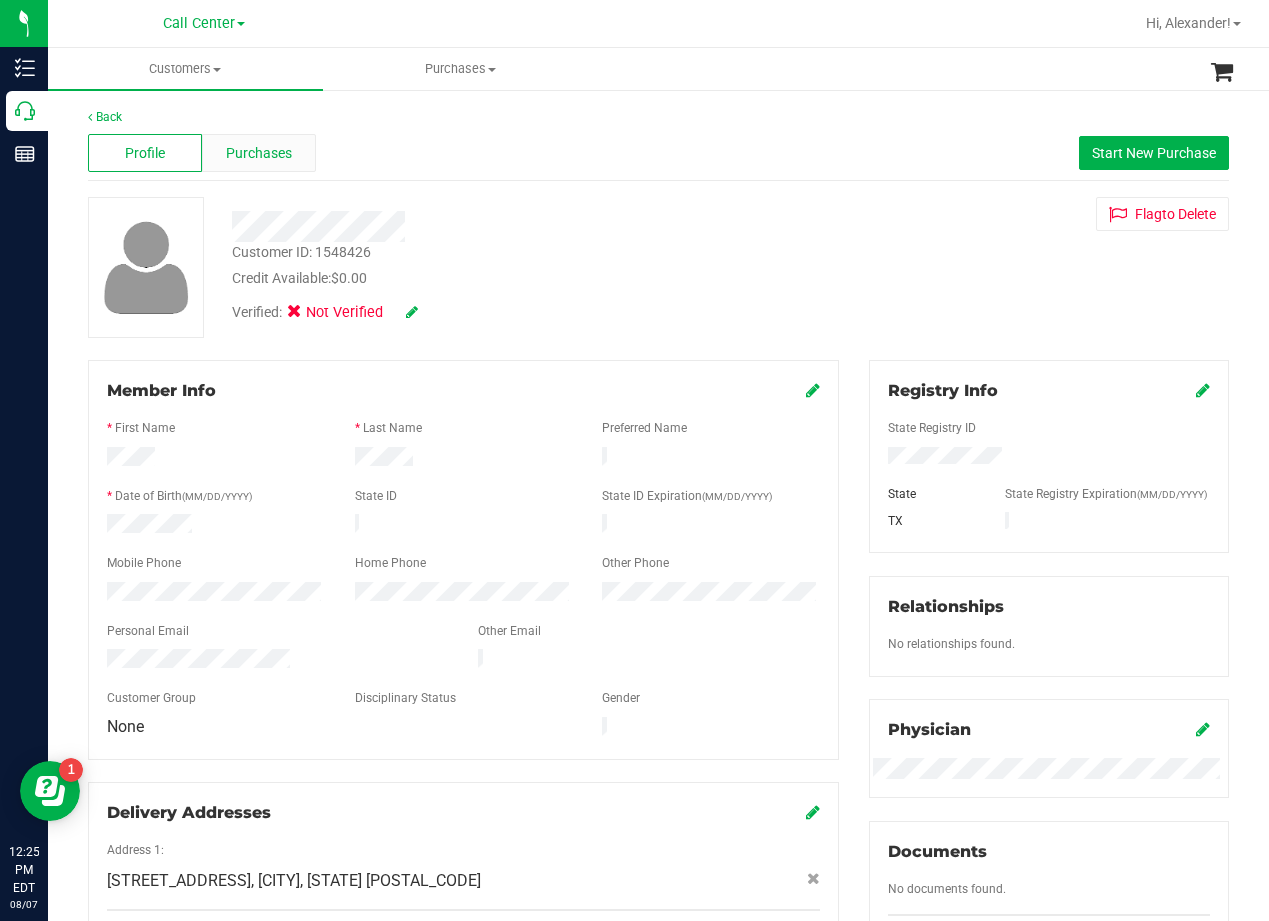 click on "Purchases" at bounding box center [259, 153] 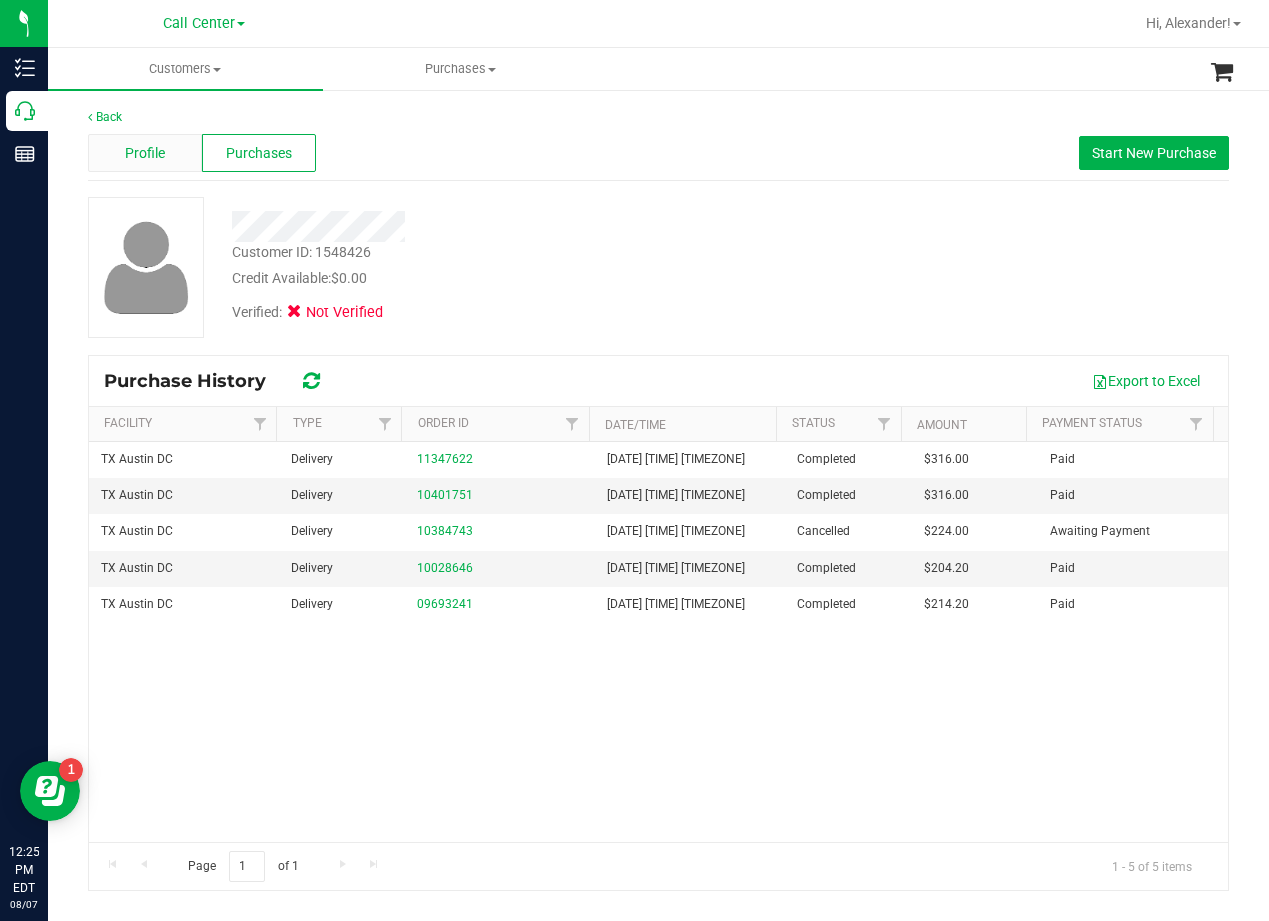 click on "Profile" at bounding box center [145, 153] 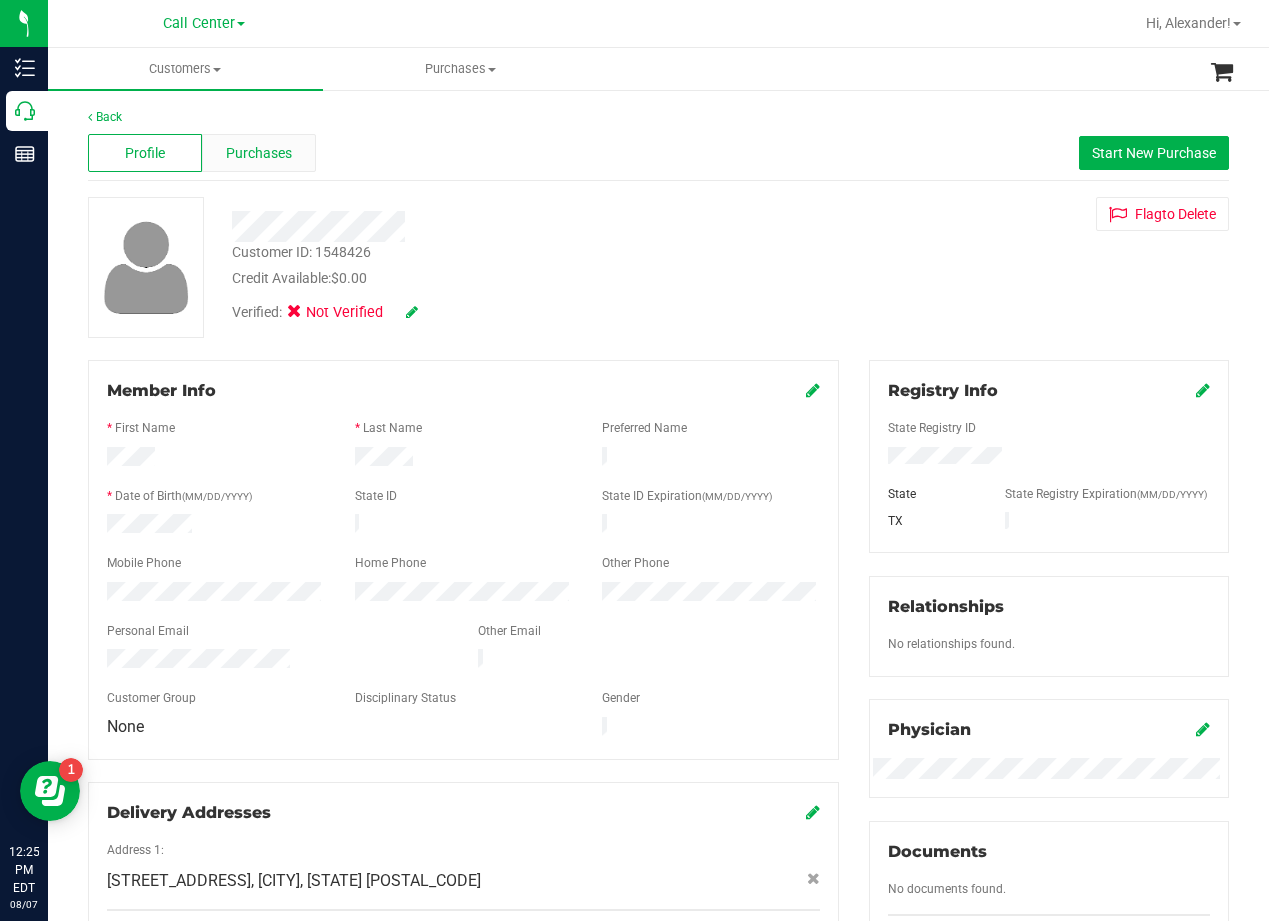 click on "Purchases" at bounding box center (259, 153) 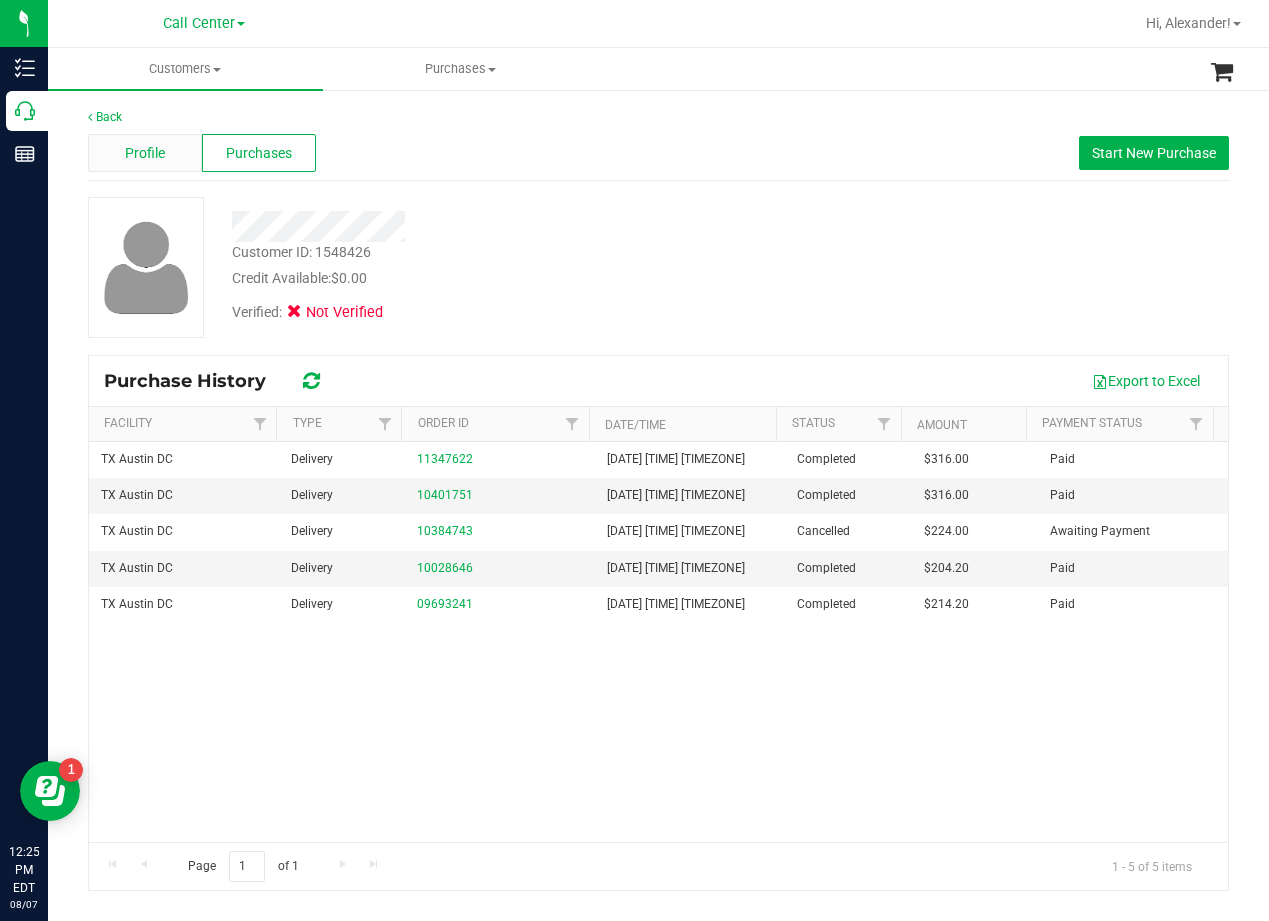 click on "Profile" at bounding box center [145, 153] 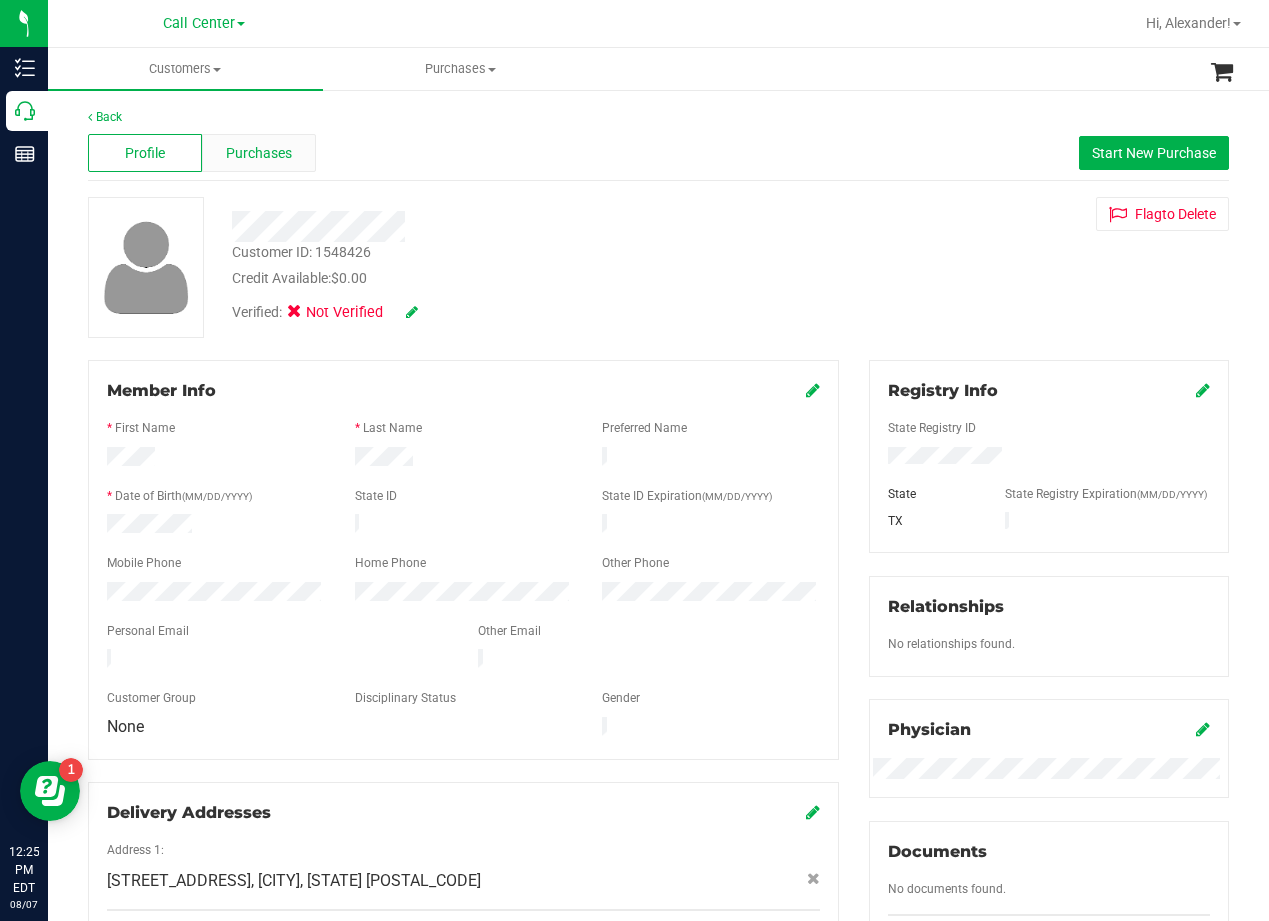 click on "Purchases" at bounding box center (259, 153) 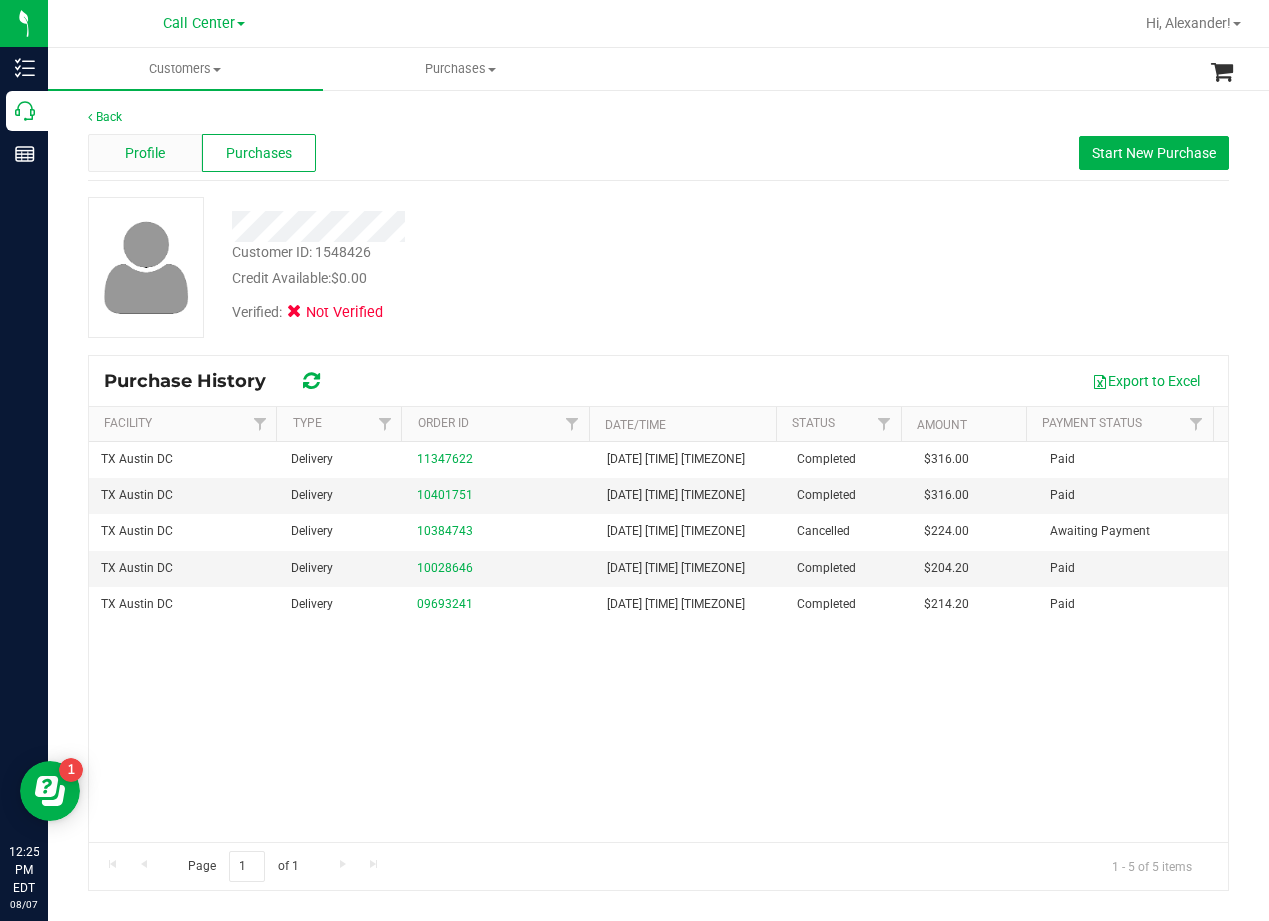 click on "Profile" at bounding box center [145, 153] 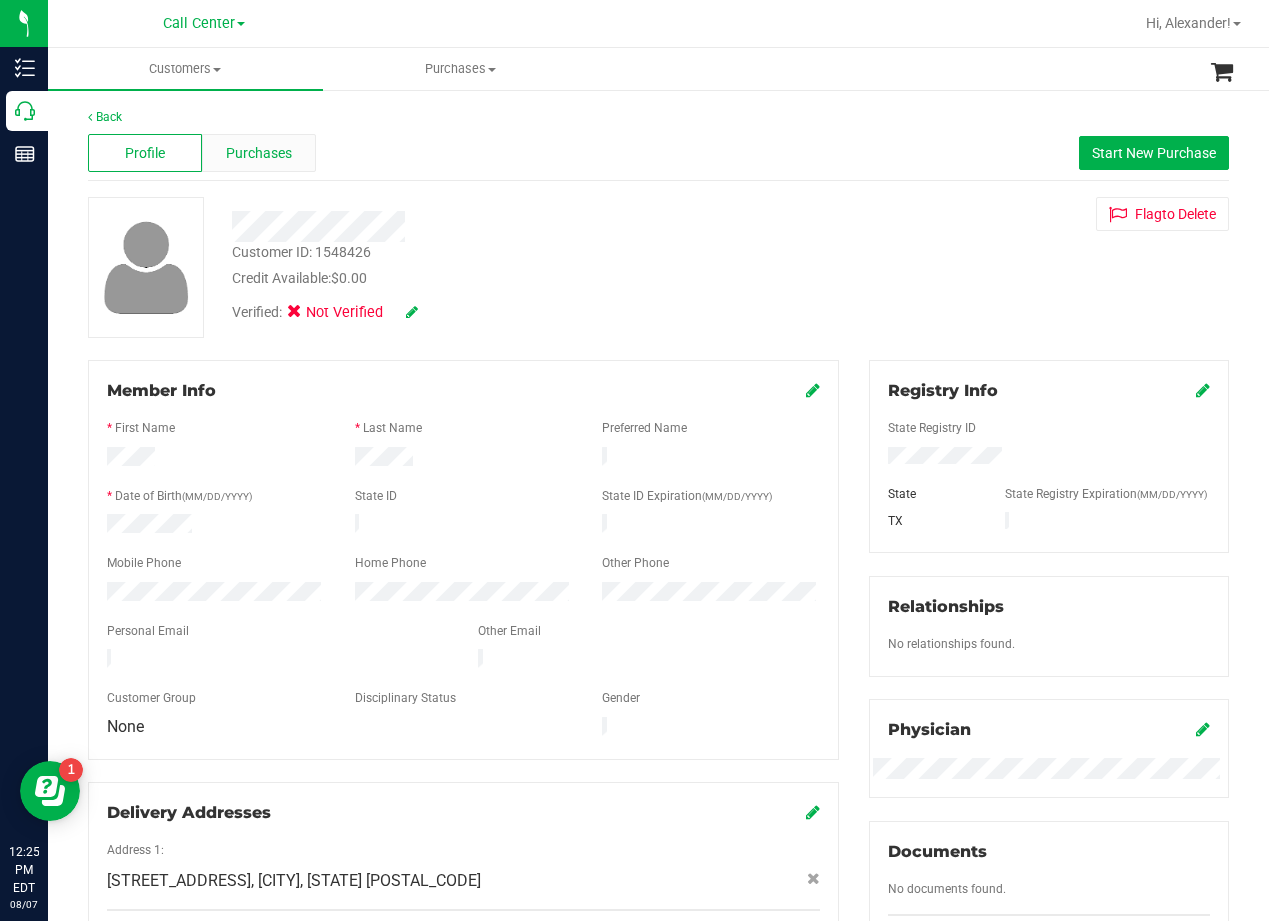click on "Purchases" at bounding box center [259, 153] 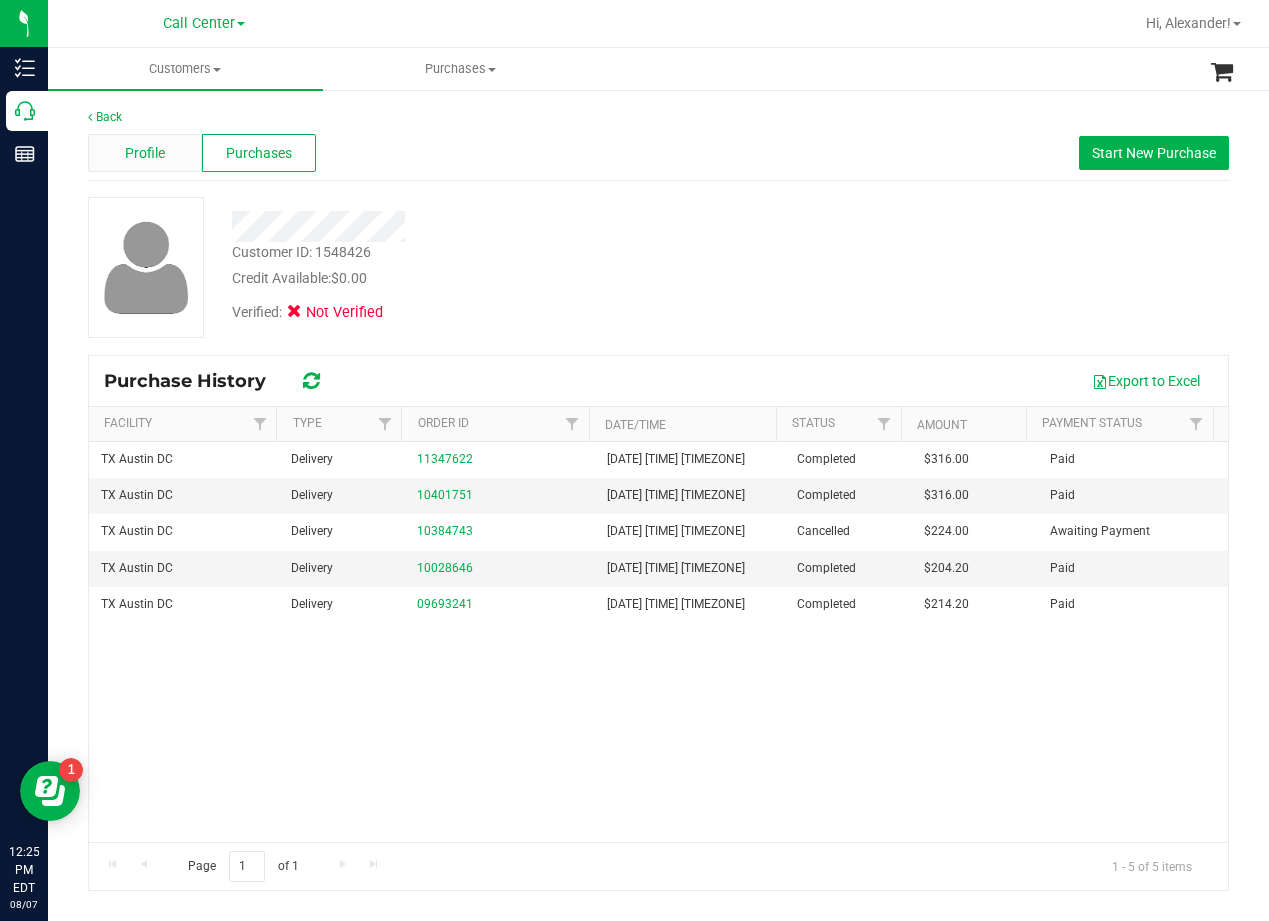 click on "Profile" at bounding box center (145, 153) 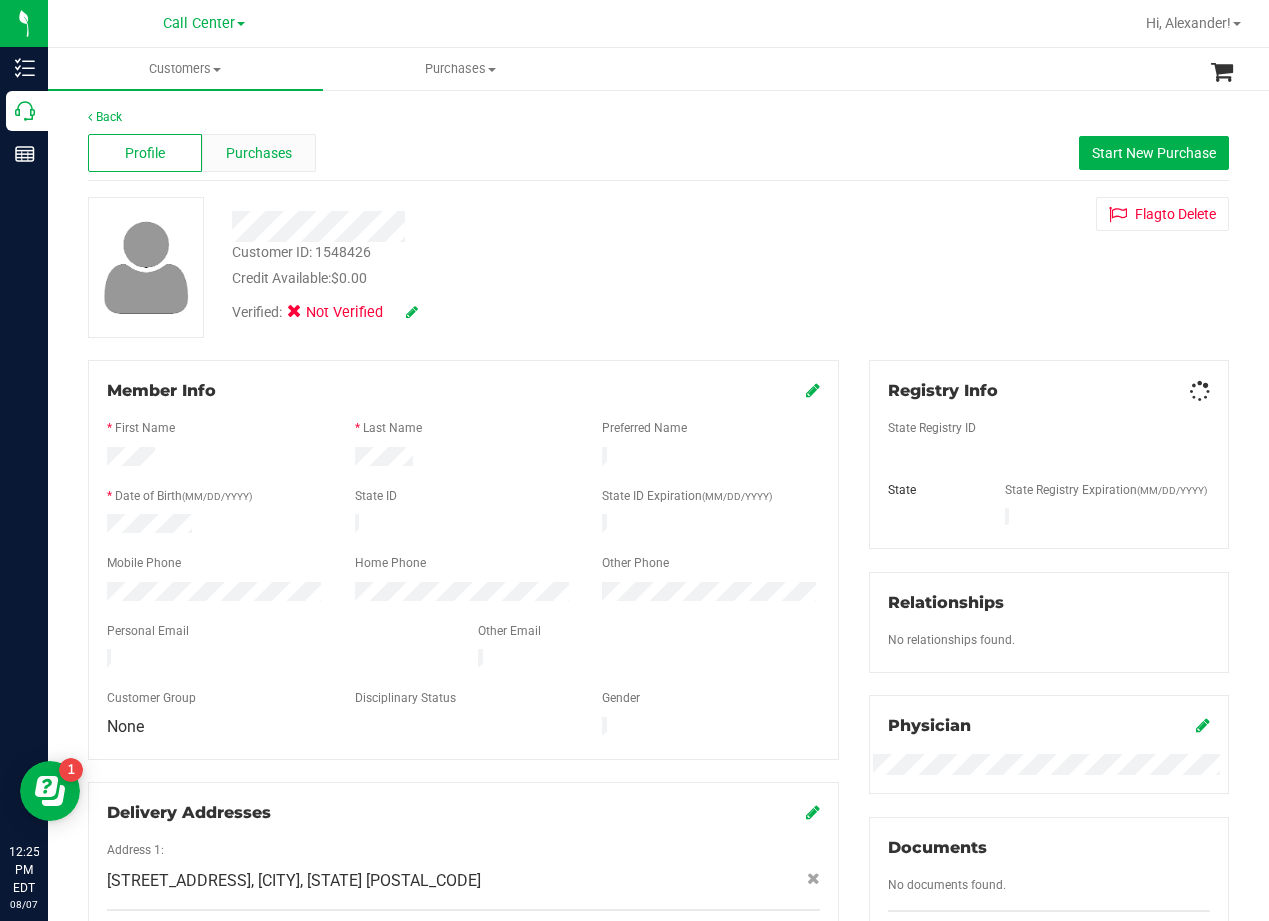 click on "Purchases" at bounding box center (259, 153) 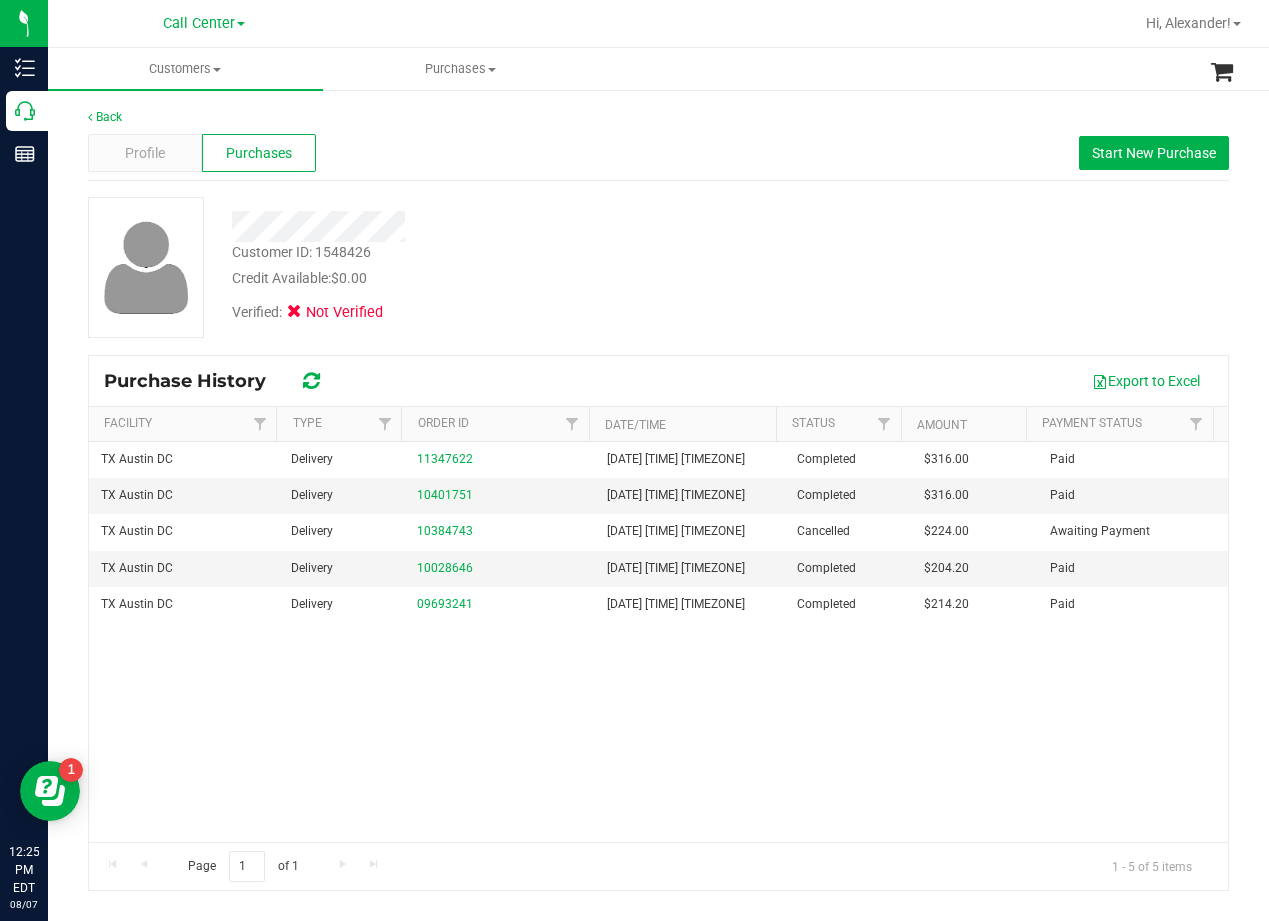 click on "Profile
Purchases
Start New Purchase" at bounding box center [658, 153] 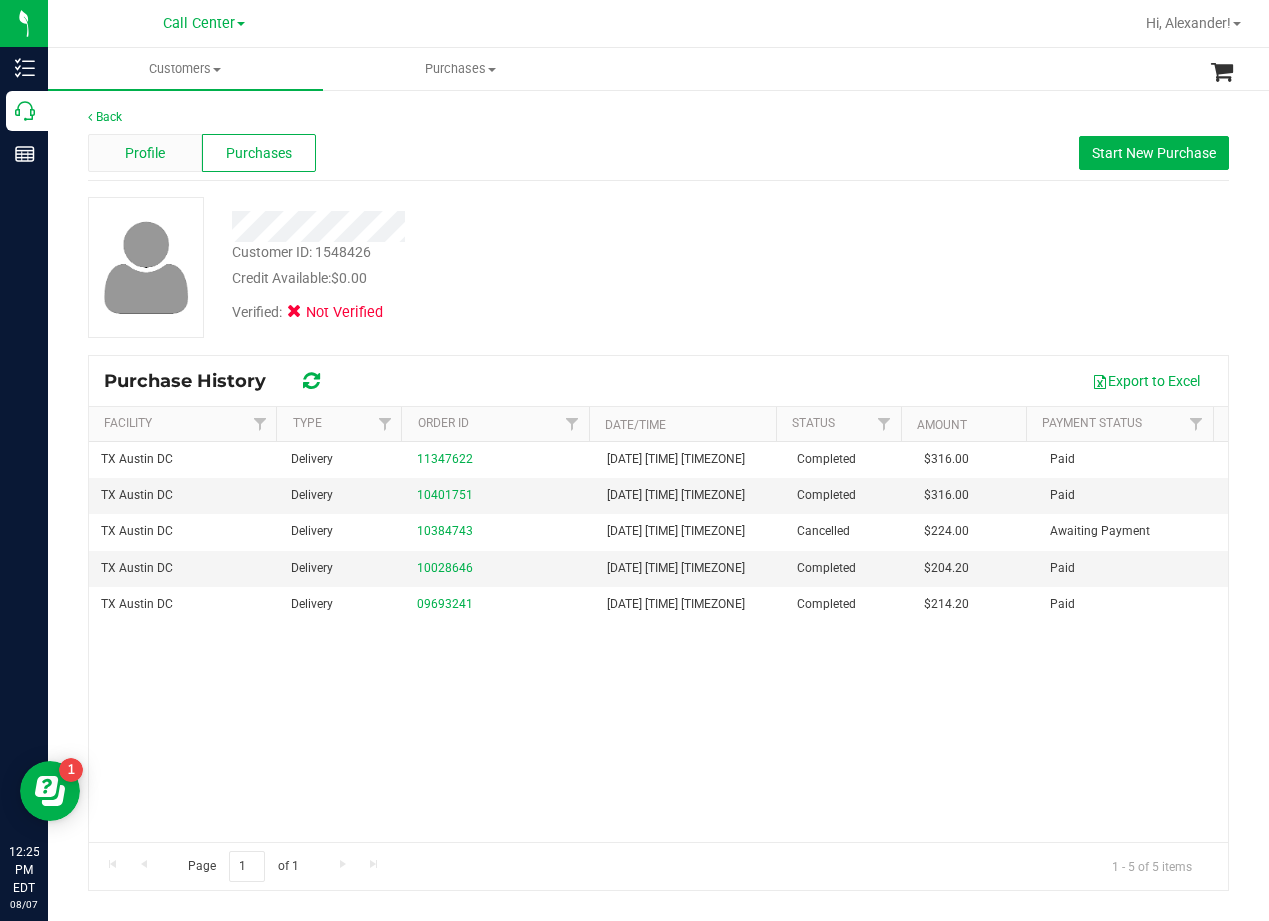 click on "Profile" at bounding box center (145, 153) 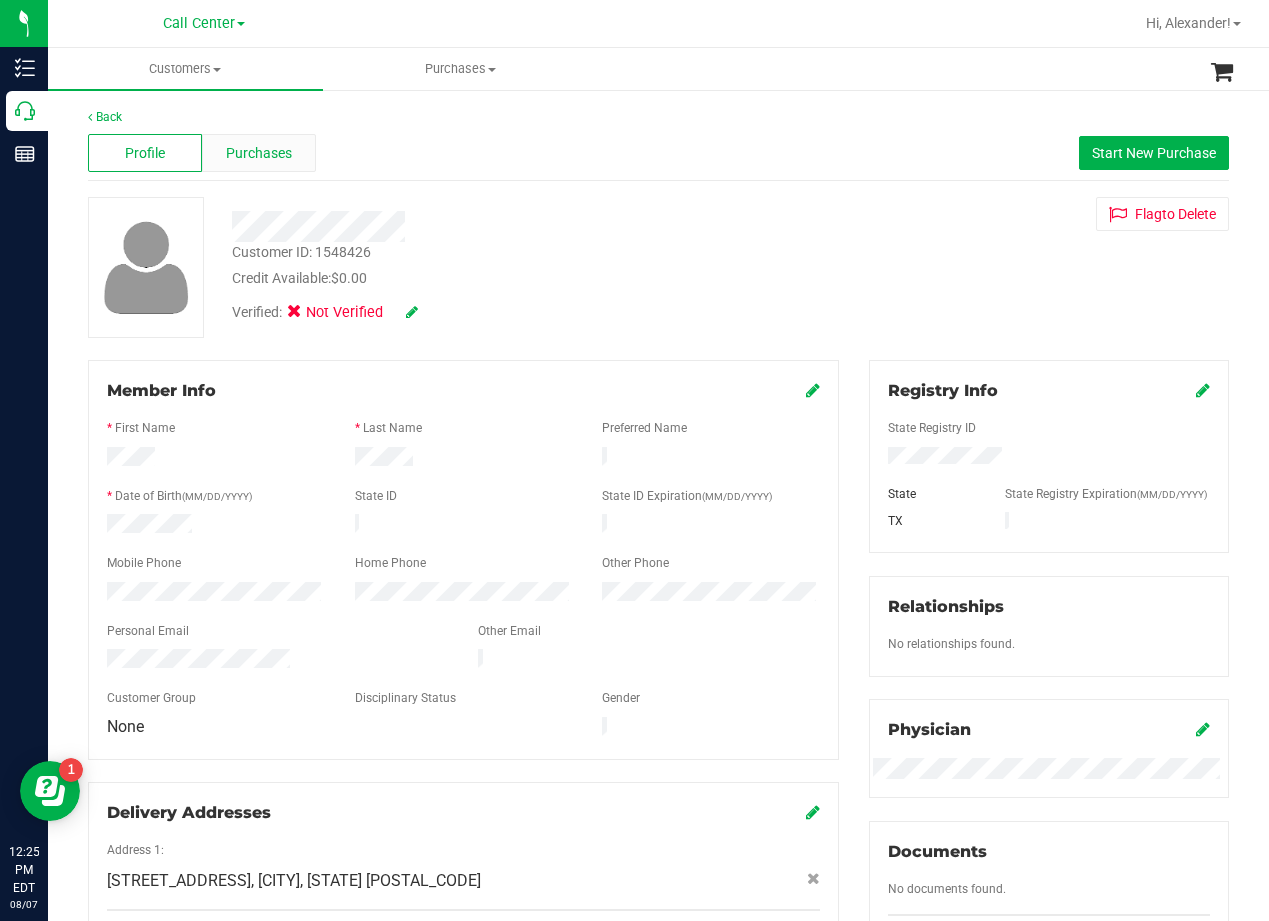 click on "Purchases" at bounding box center [259, 153] 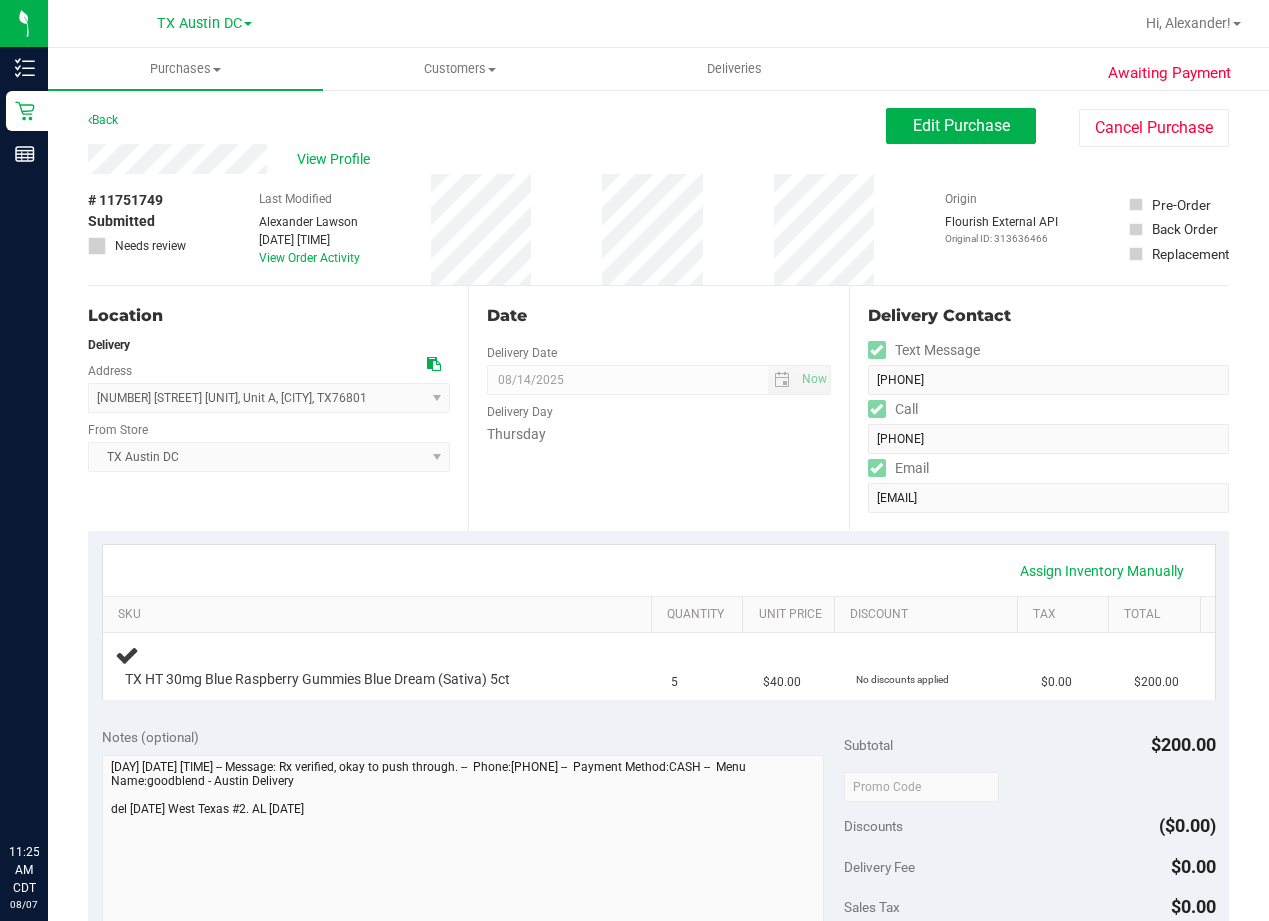 scroll, scrollTop: 0, scrollLeft: 0, axis: both 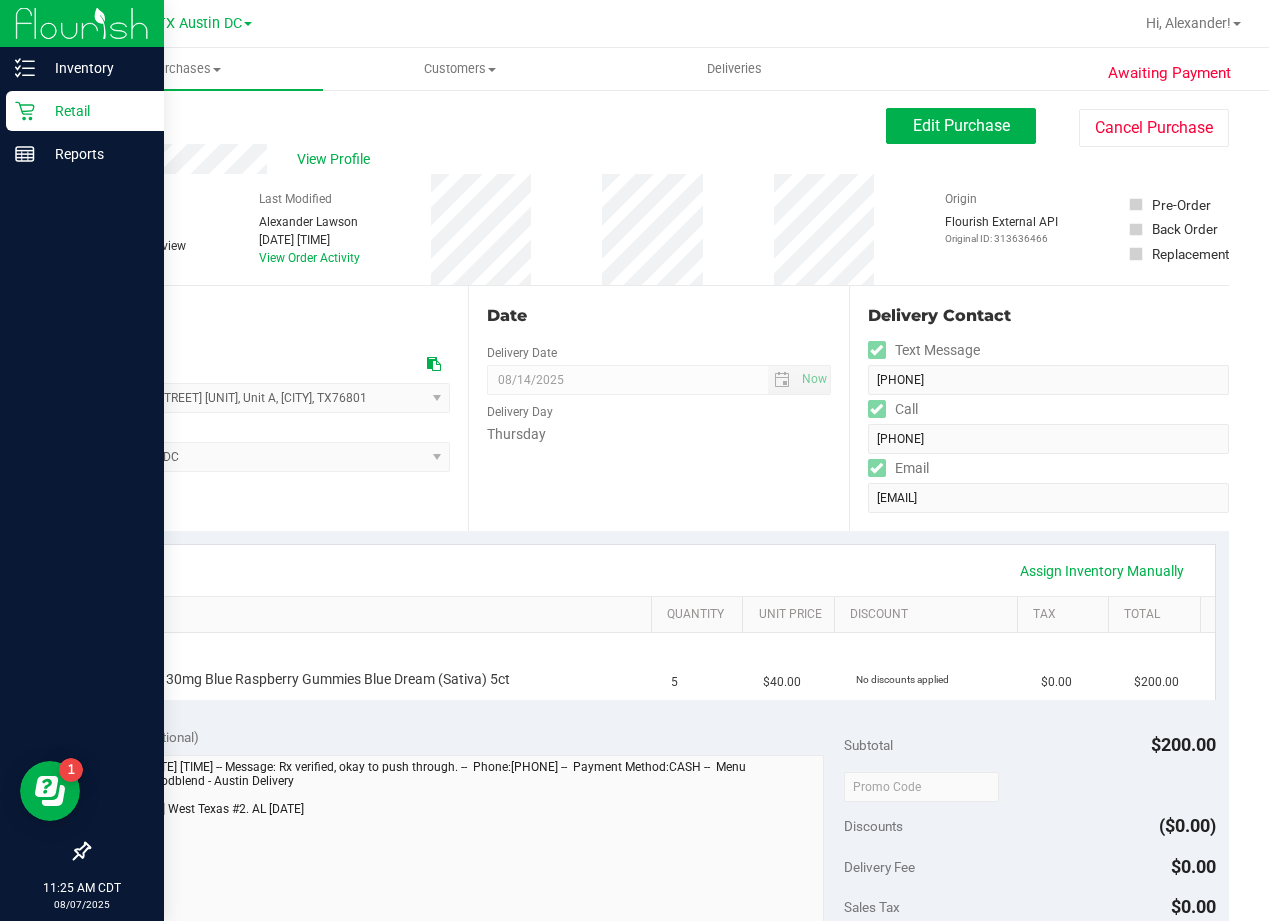 click 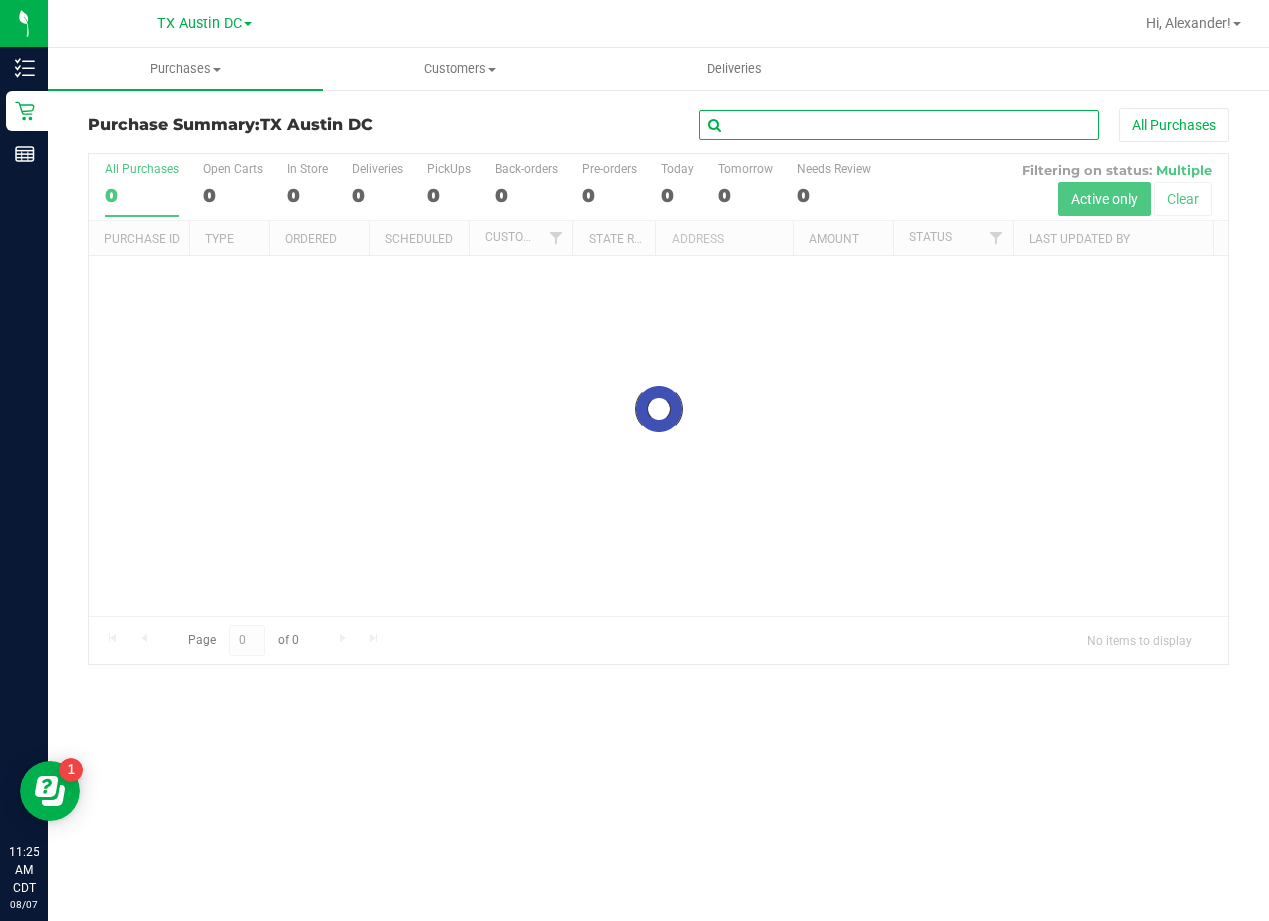 click at bounding box center [899, 125] 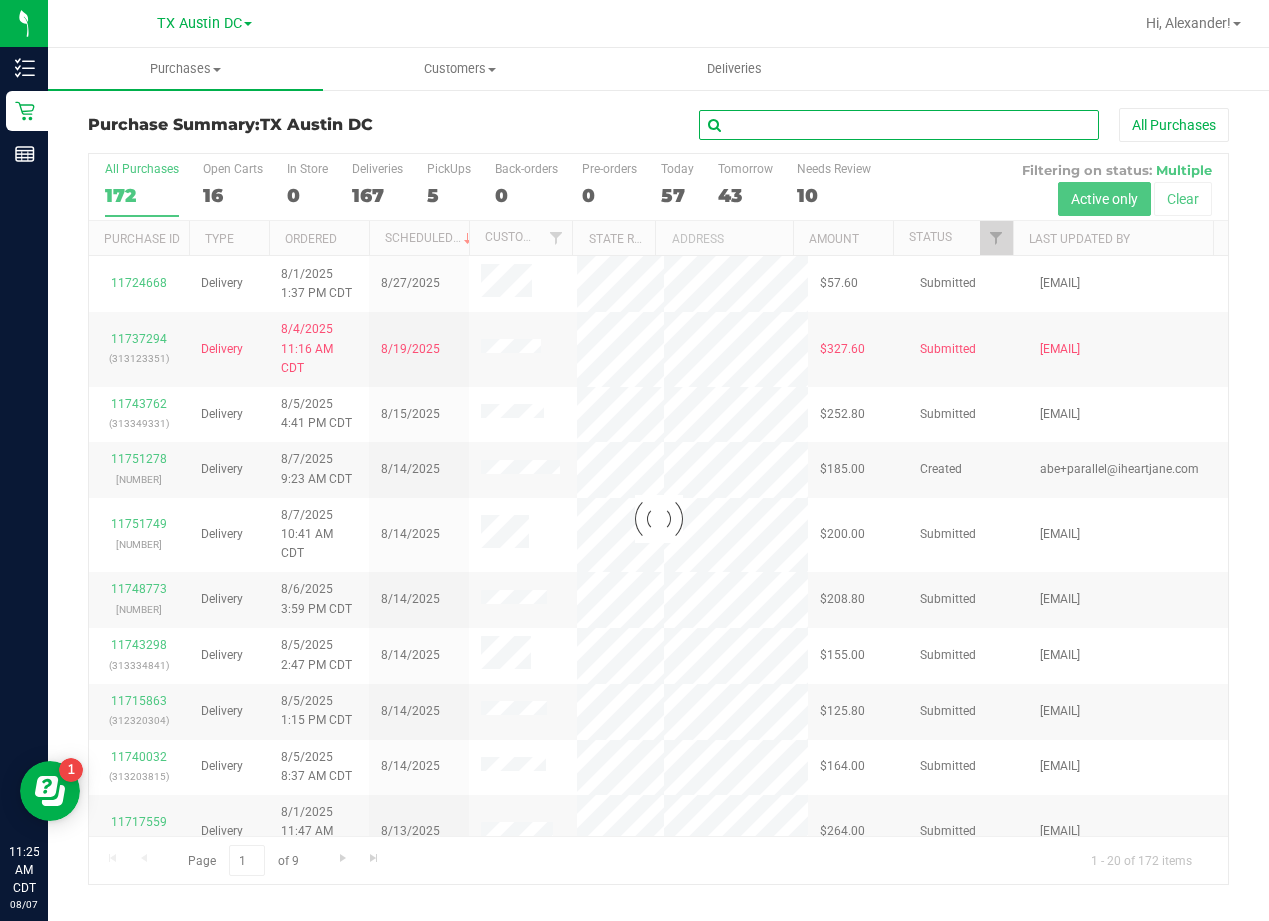 paste on "[FIRST] [LAST]" 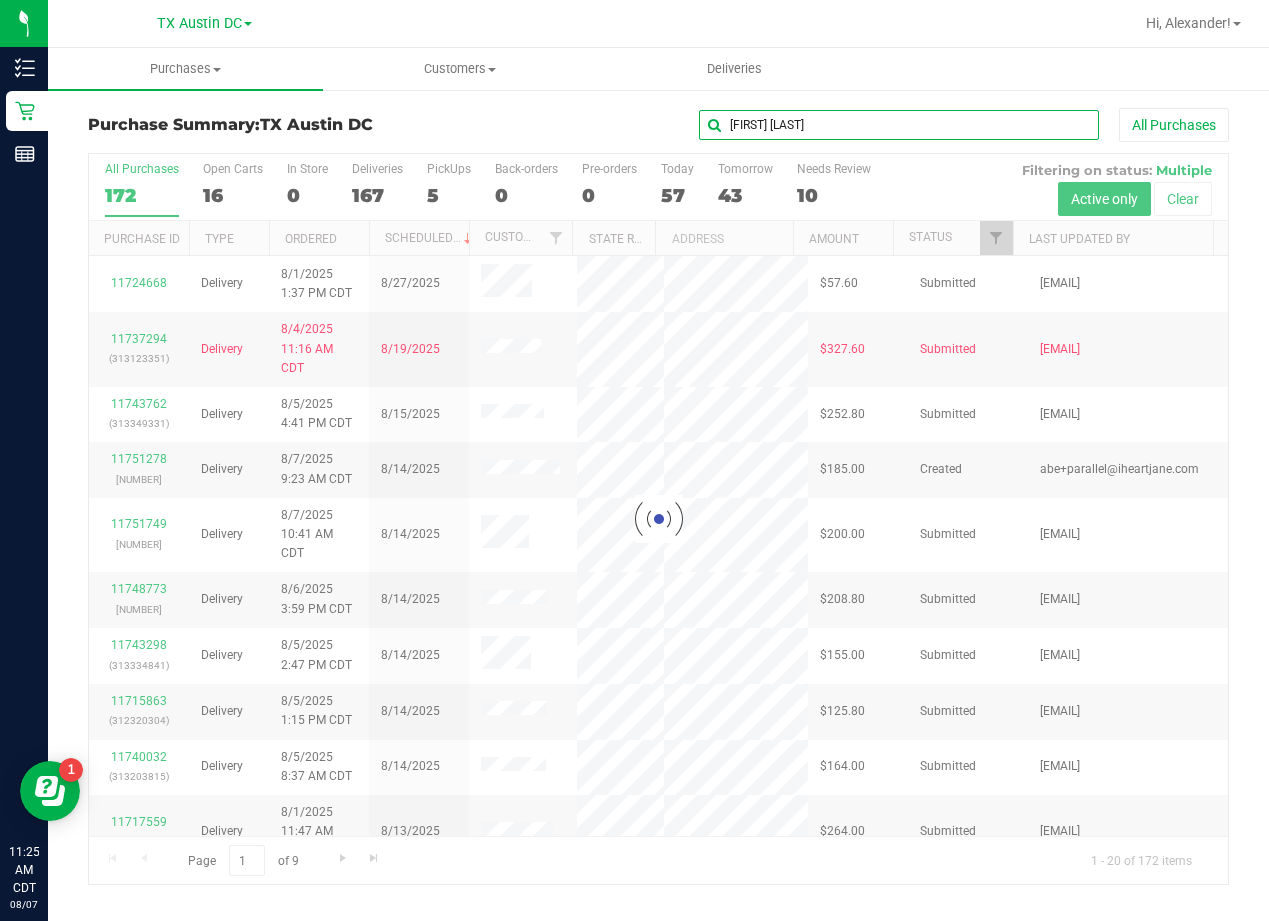 type on "[FIRST] [LAST]" 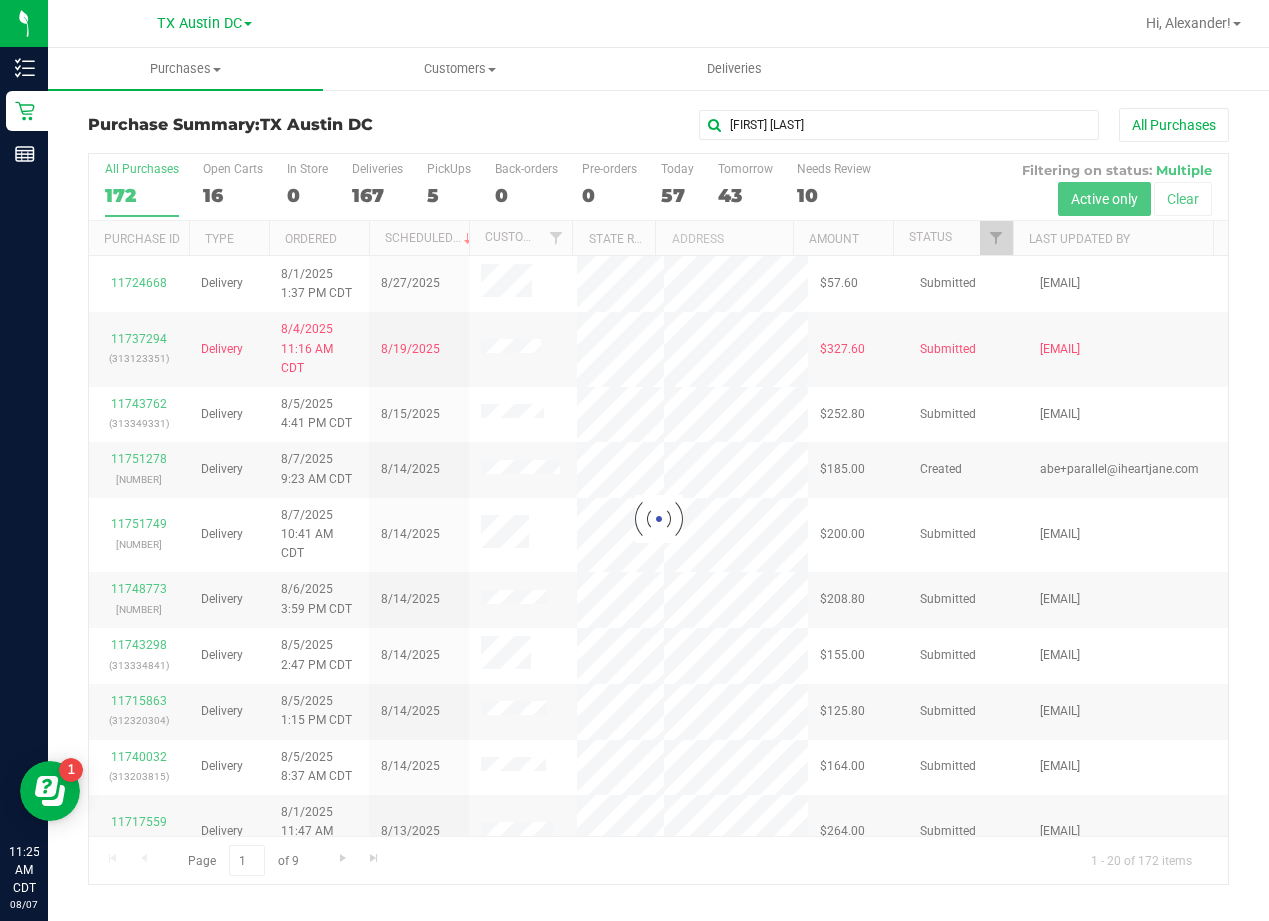 click on "[FIRST] [LAST]
All Purchases" at bounding box center [848, 125] 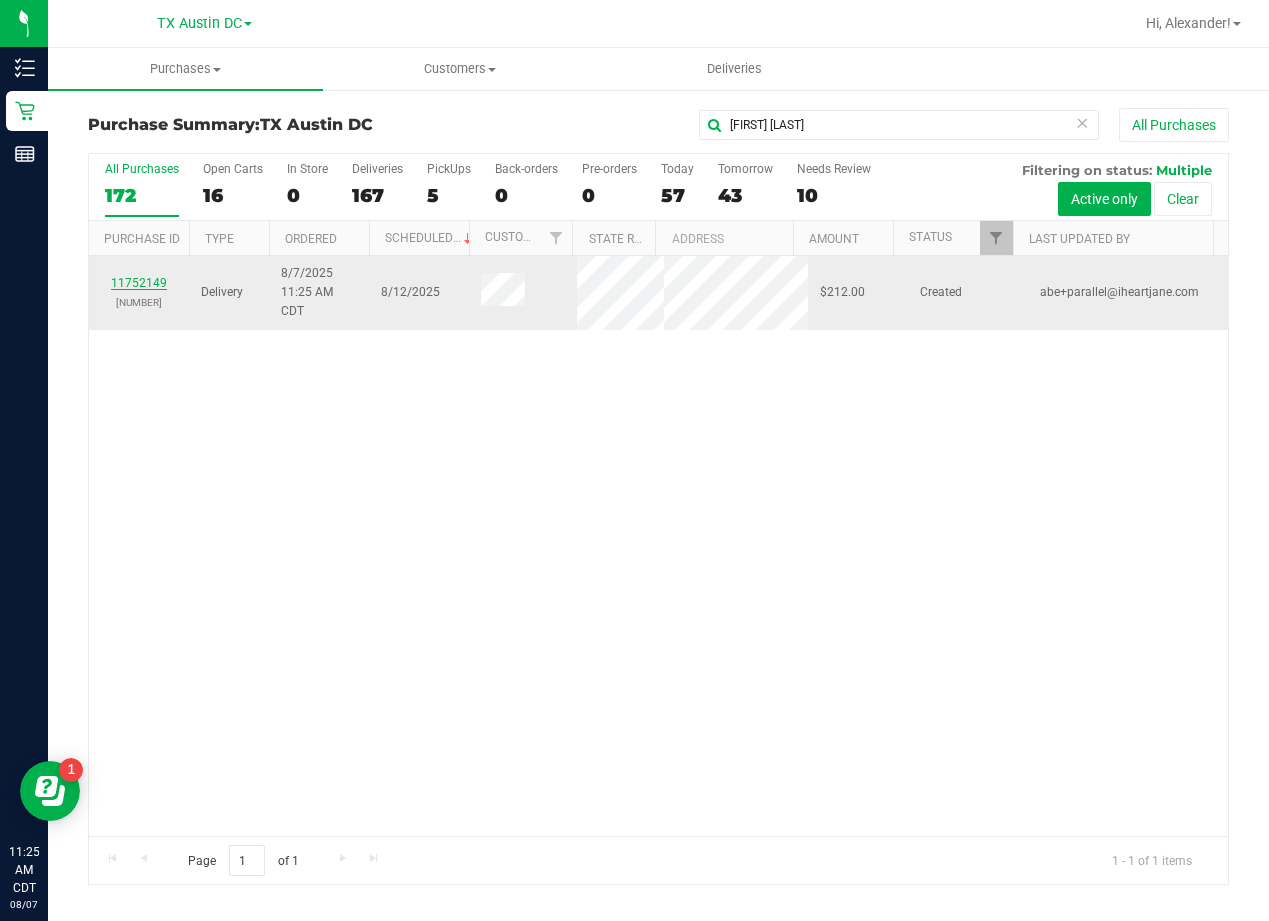 click on "11752149" at bounding box center [139, 283] 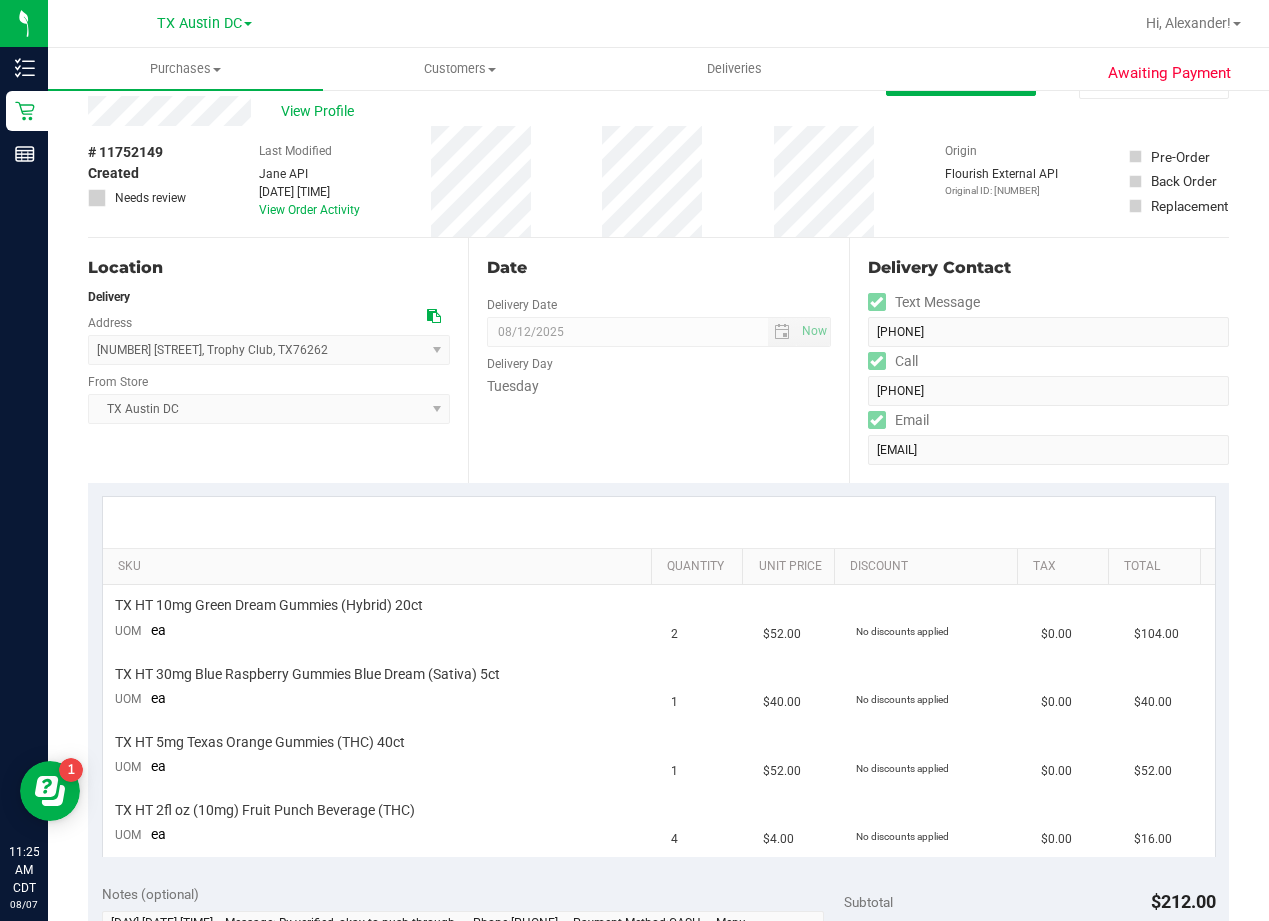 scroll, scrollTop: 0, scrollLeft: 0, axis: both 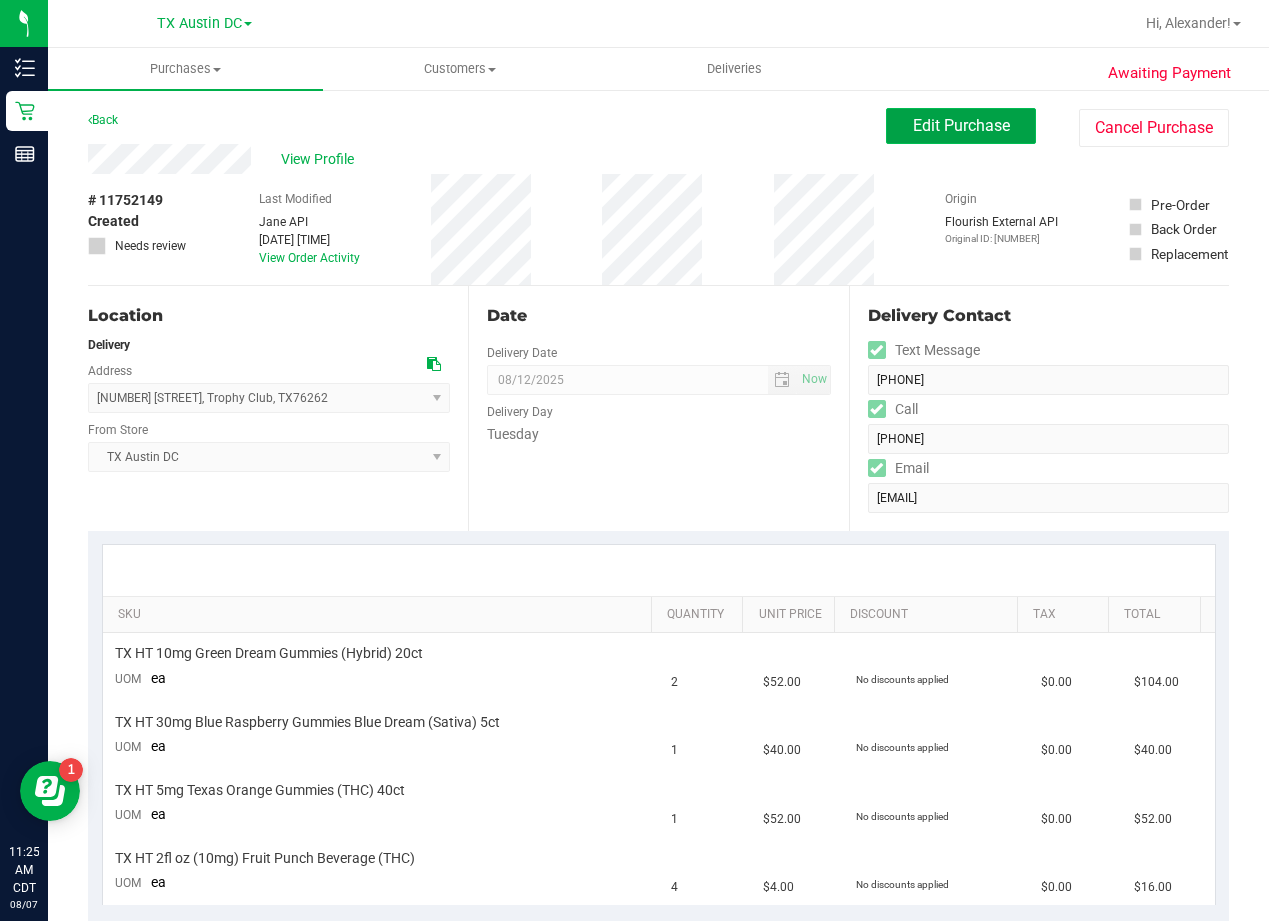 click on "Edit Purchase" at bounding box center [961, 125] 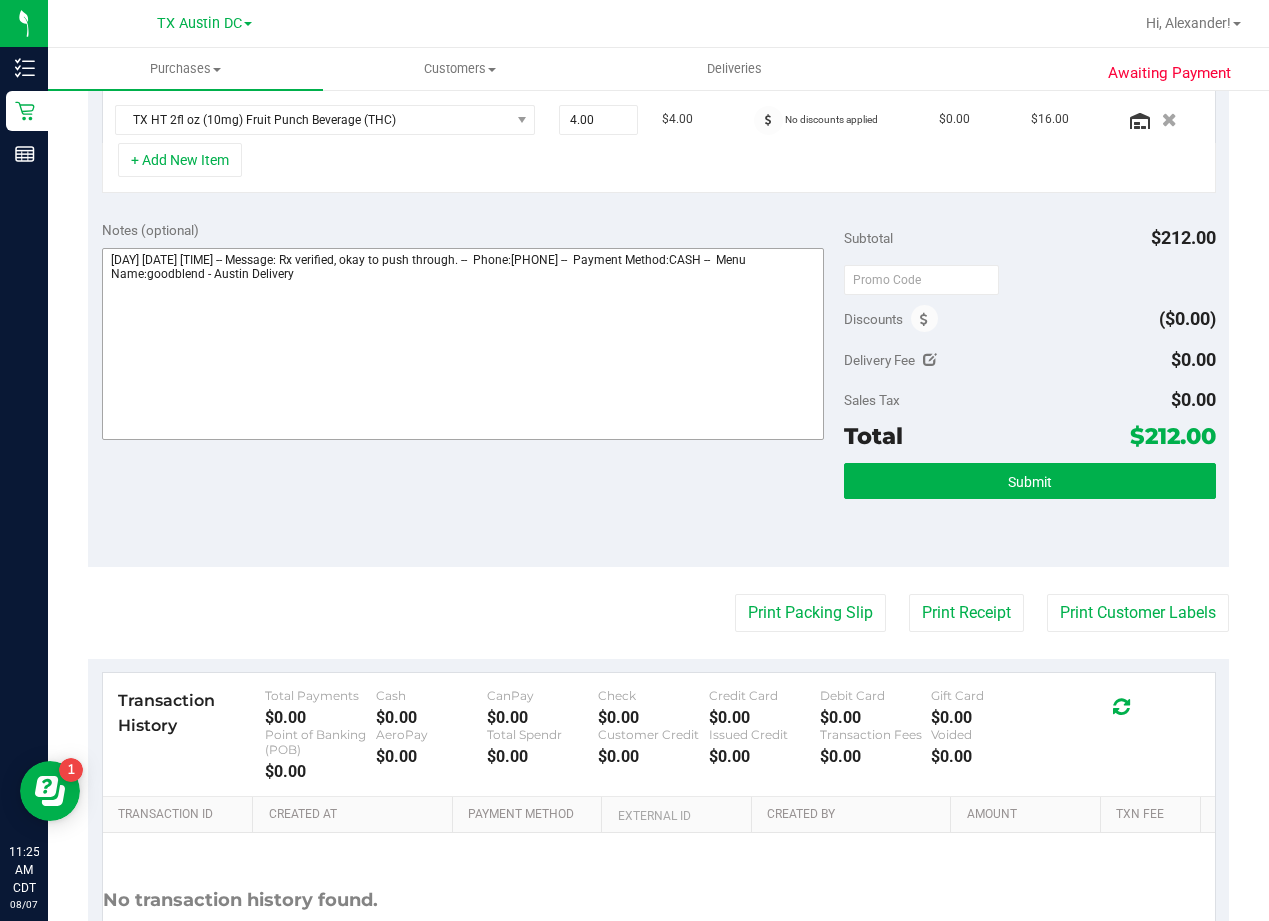 scroll, scrollTop: 700, scrollLeft: 0, axis: vertical 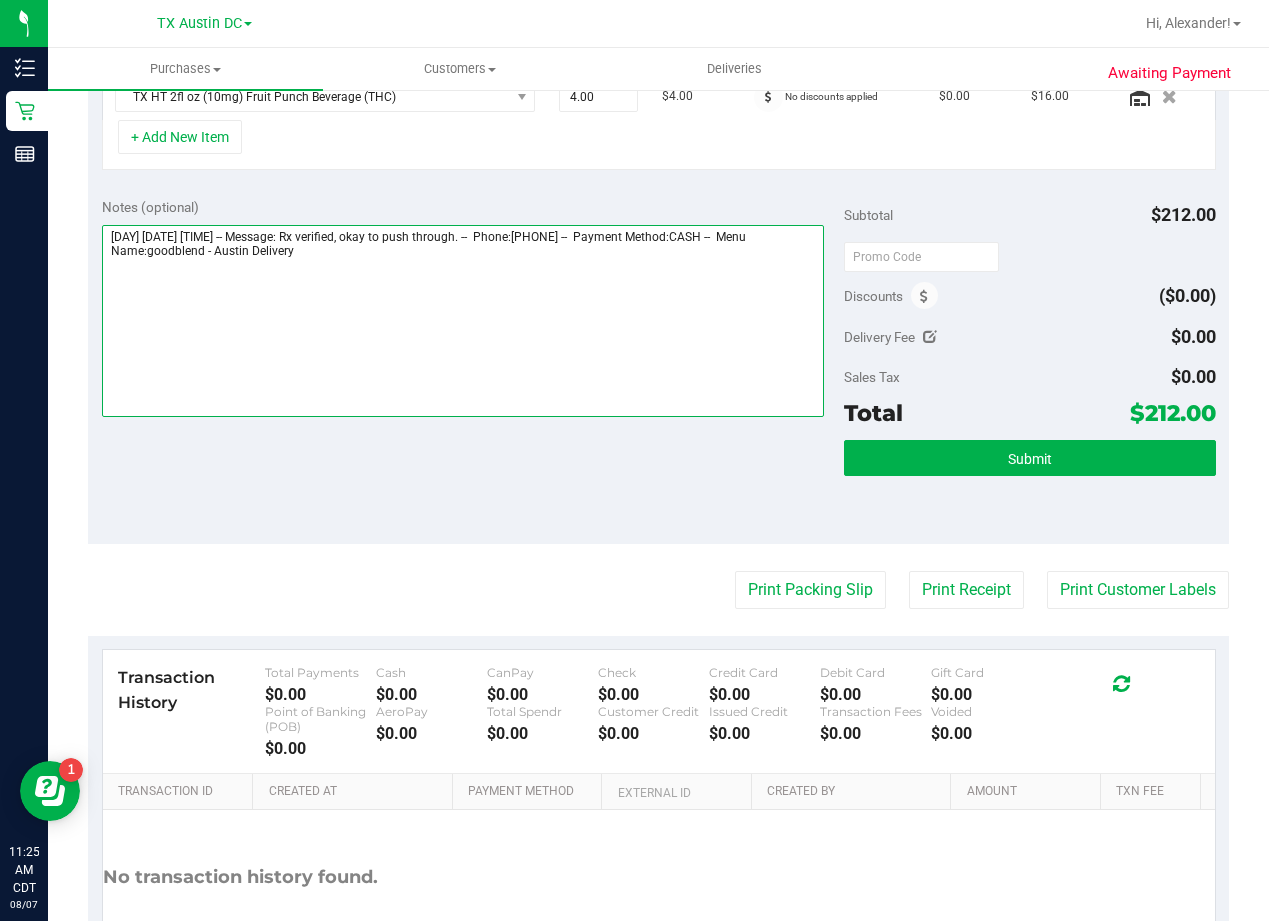 click at bounding box center [463, 321] 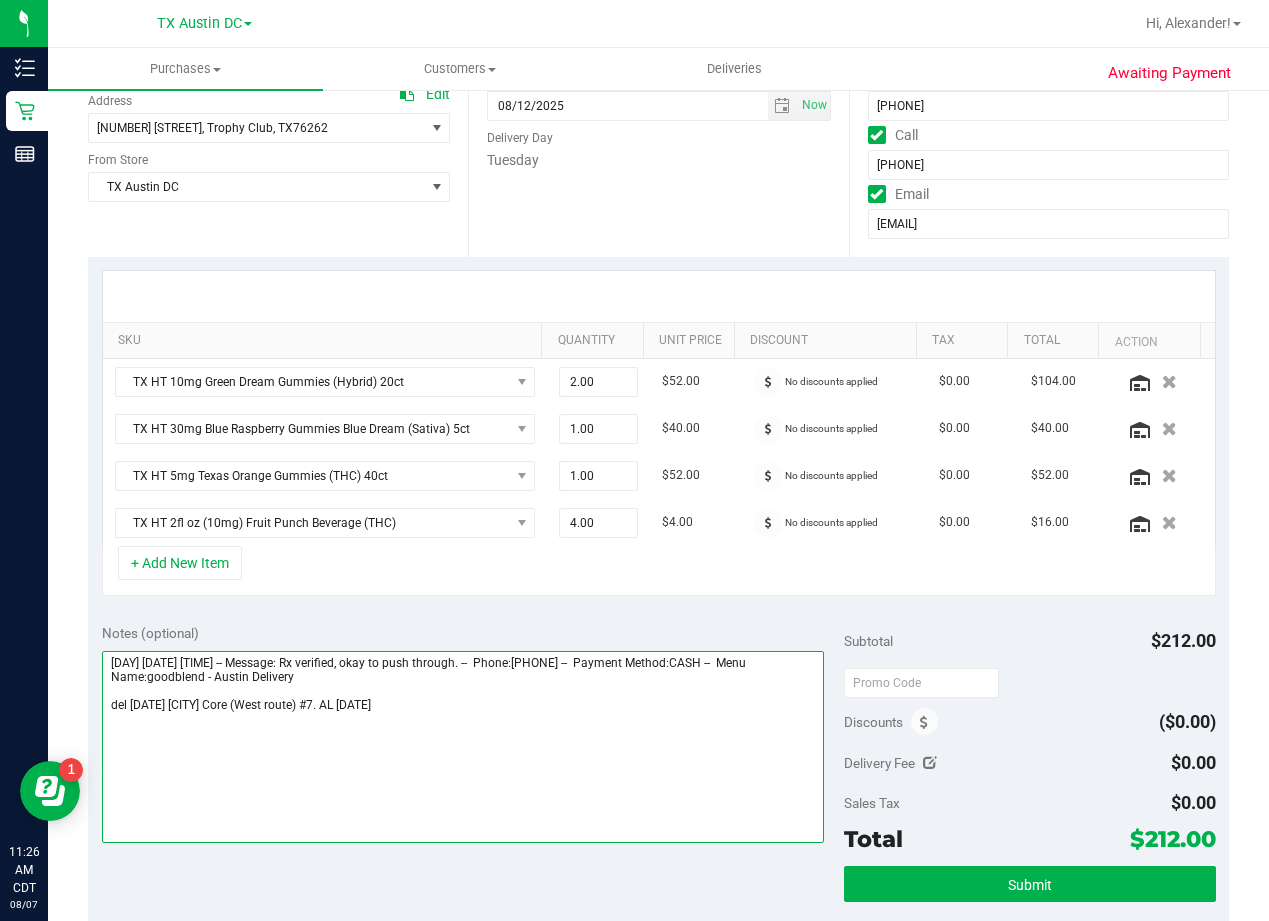scroll, scrollTop: 200, scrollLeft: 0, axis: vertical 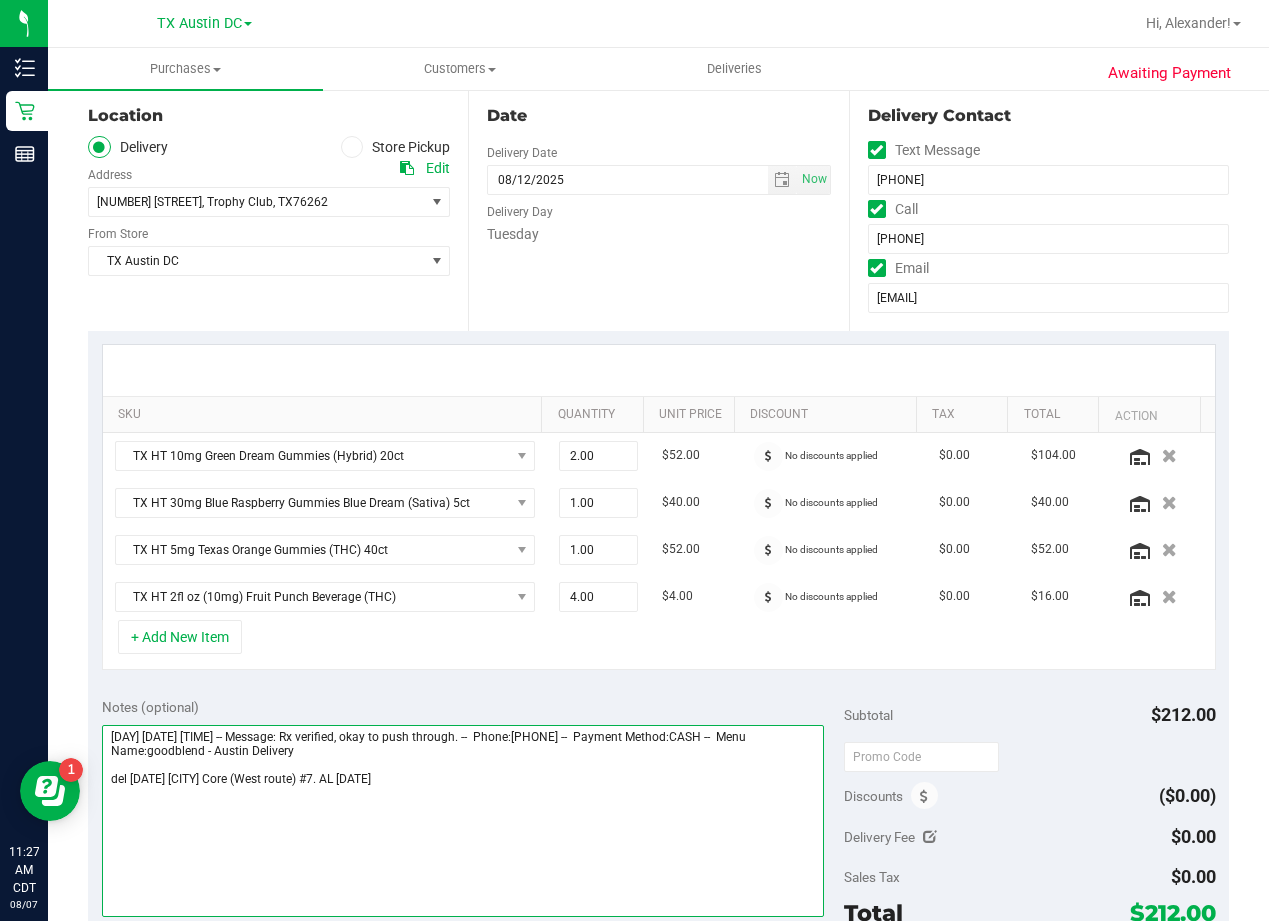type on "[DAY] [DATE] [TIME] -- Message: Rx verified, okay to push through. --  Phone:[PHONE] --  Payment Method:CASH --  Menu Name:goodblend - Austin Delivery
del [DATE] [CITY] Core (West route) #7. AL [DATE]" 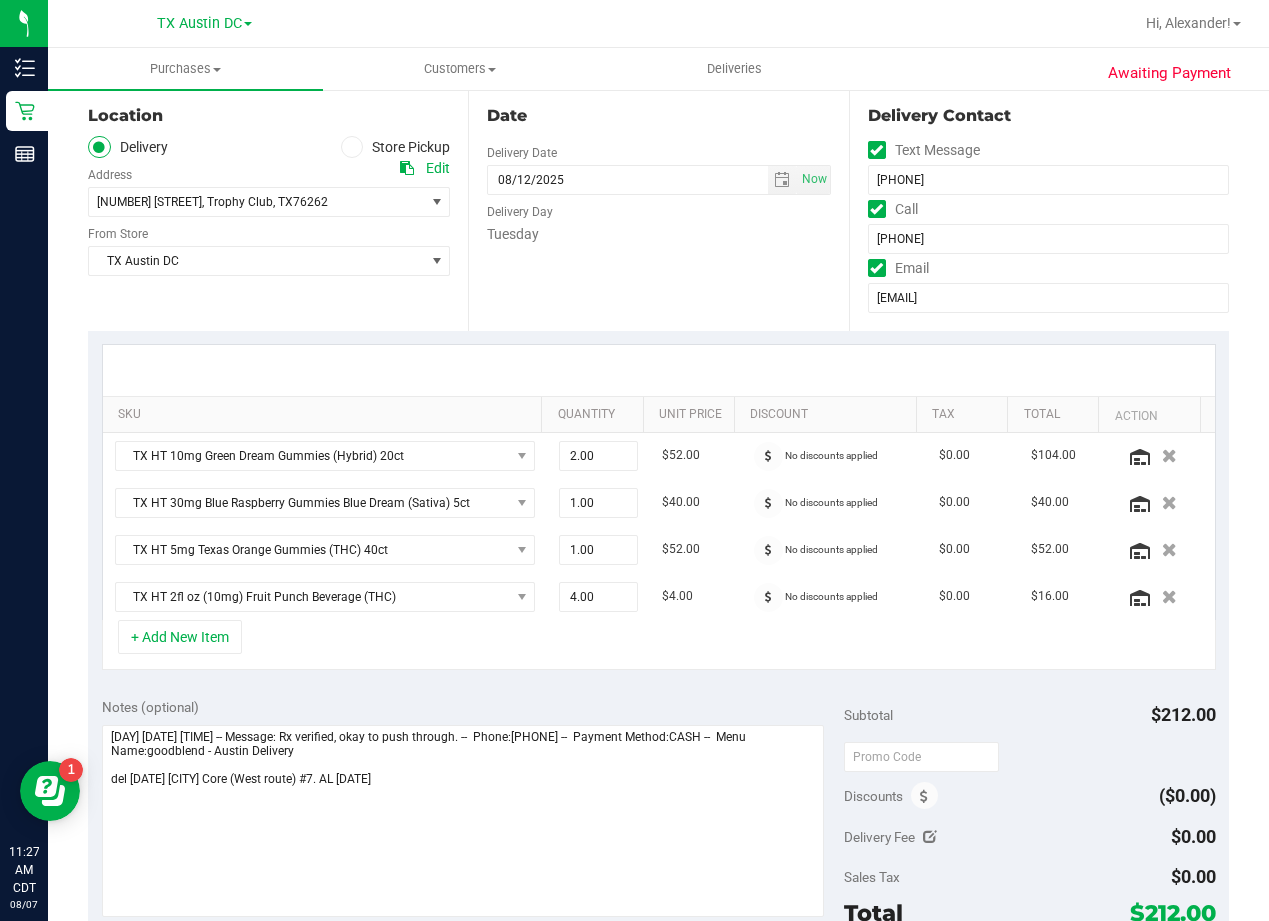 click on "Date
Delivery Date
08/12/2025
Now
08/12/2025 06:00 PM
Now
Delivery Day
Tuesday" at bounding box center [658, 208] 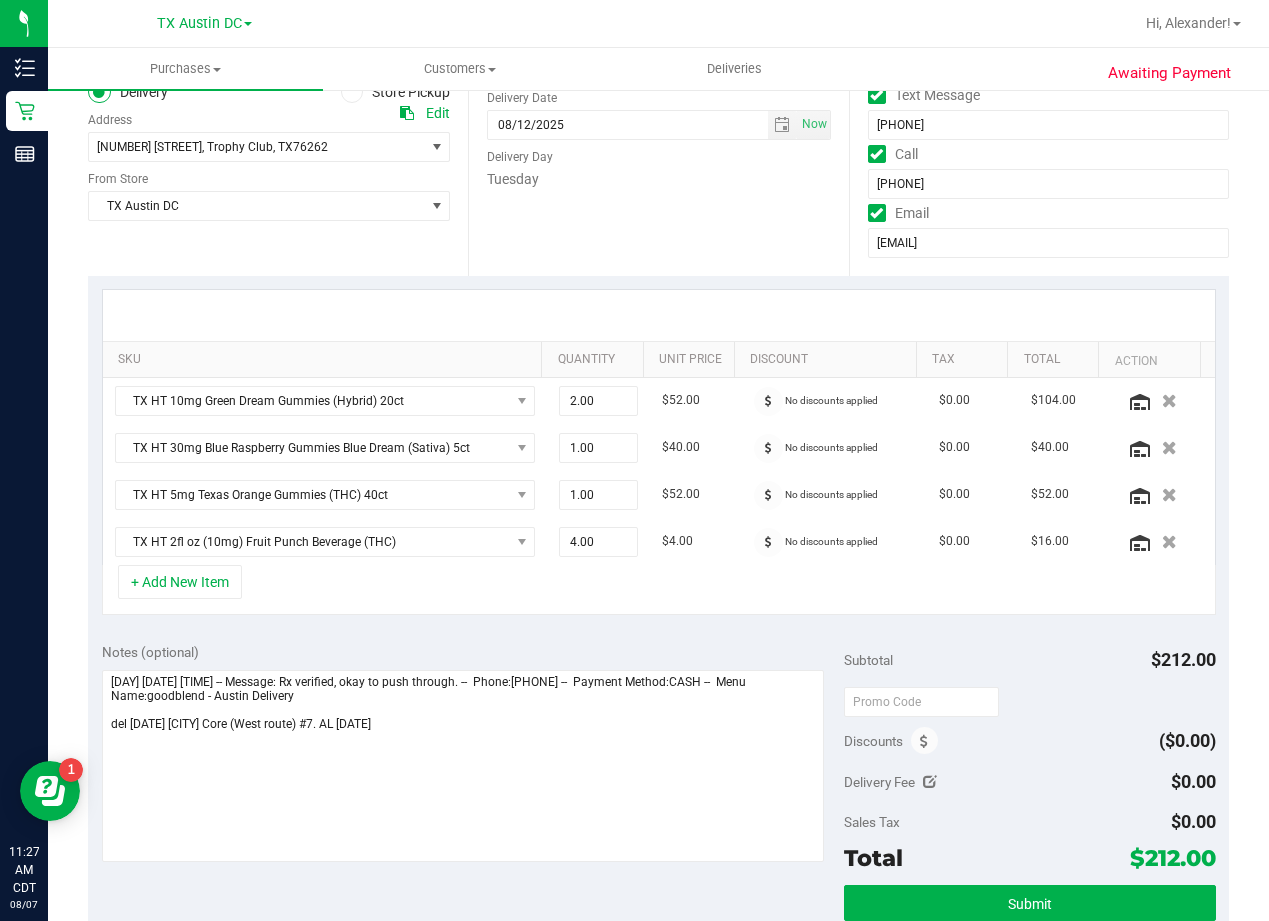 scroll, scrollTop: 500, scrollLeft: 0, axis: vertical 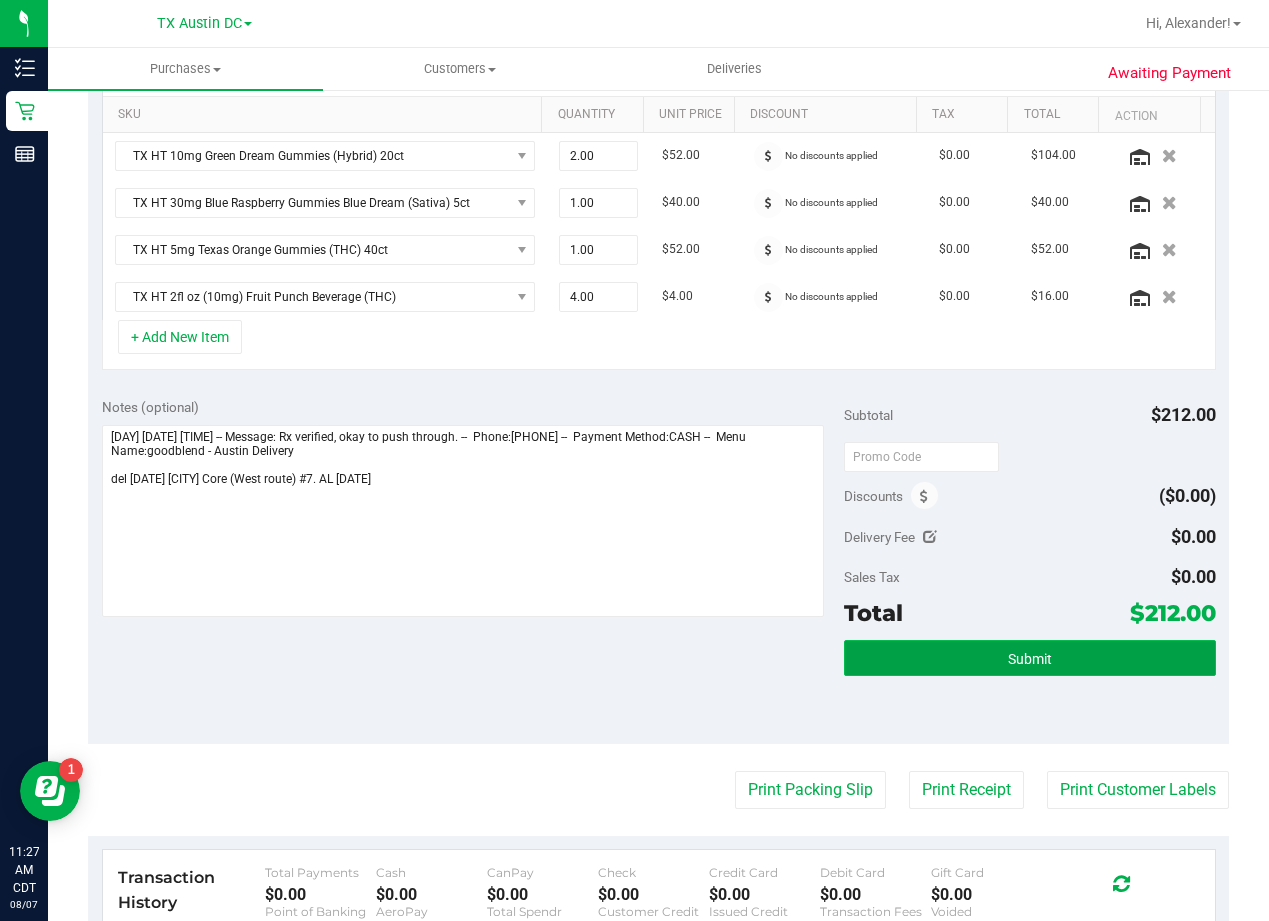 click on "Submit" at bounding box center (1029, 658) 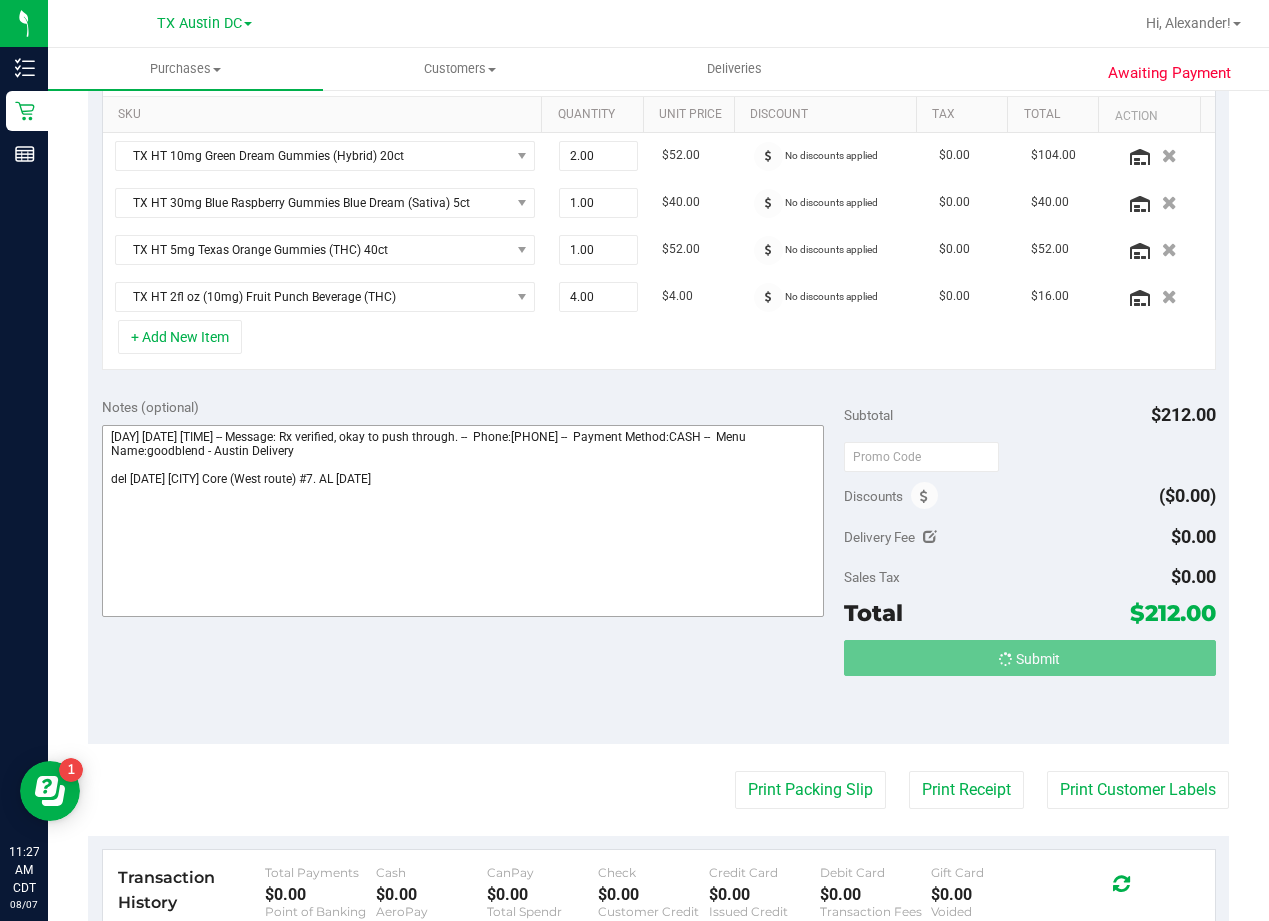 scroll, scrollTop: 0, scrollLeft: 0, axis: both 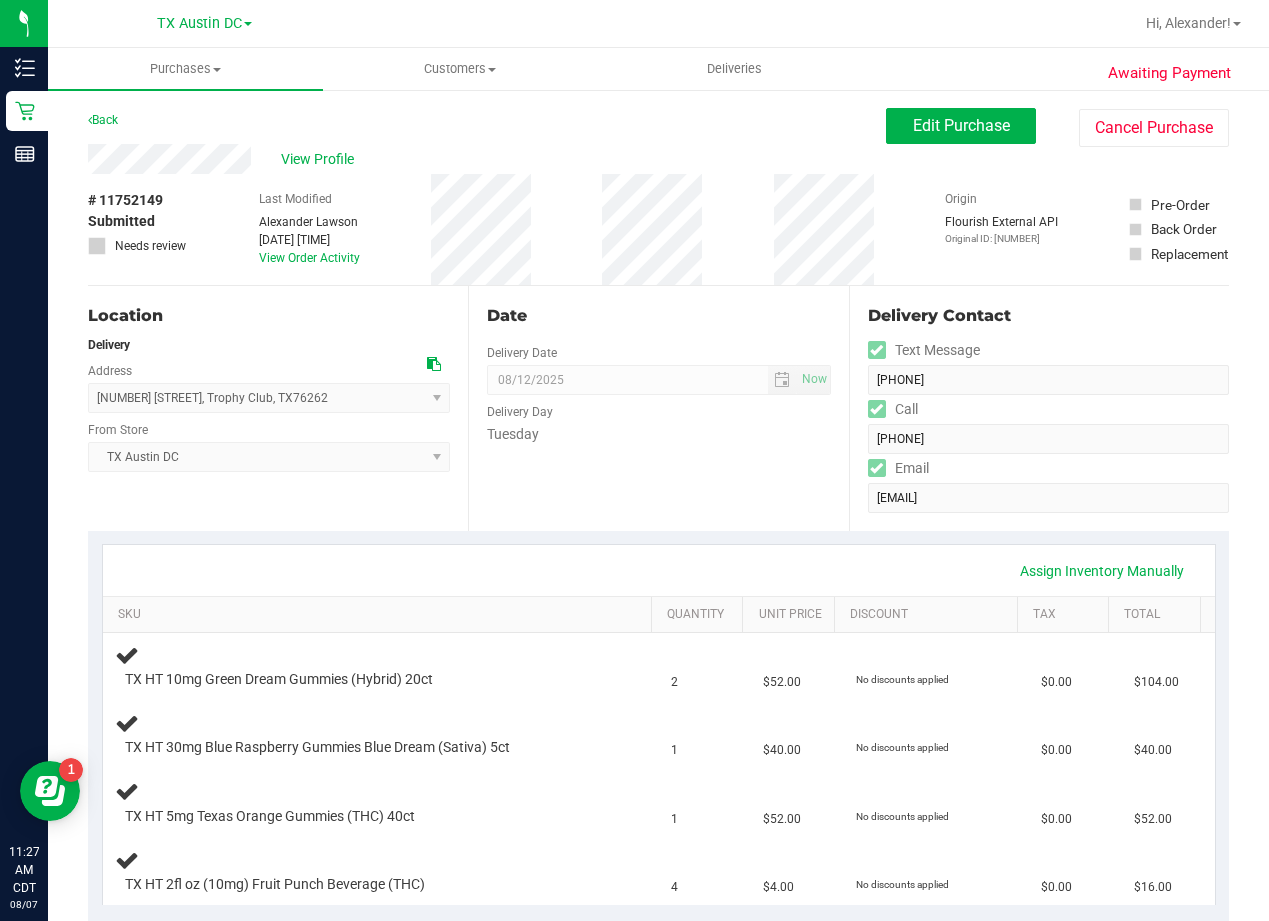 click on "Delivery Day" at bounding box center (658, 409) 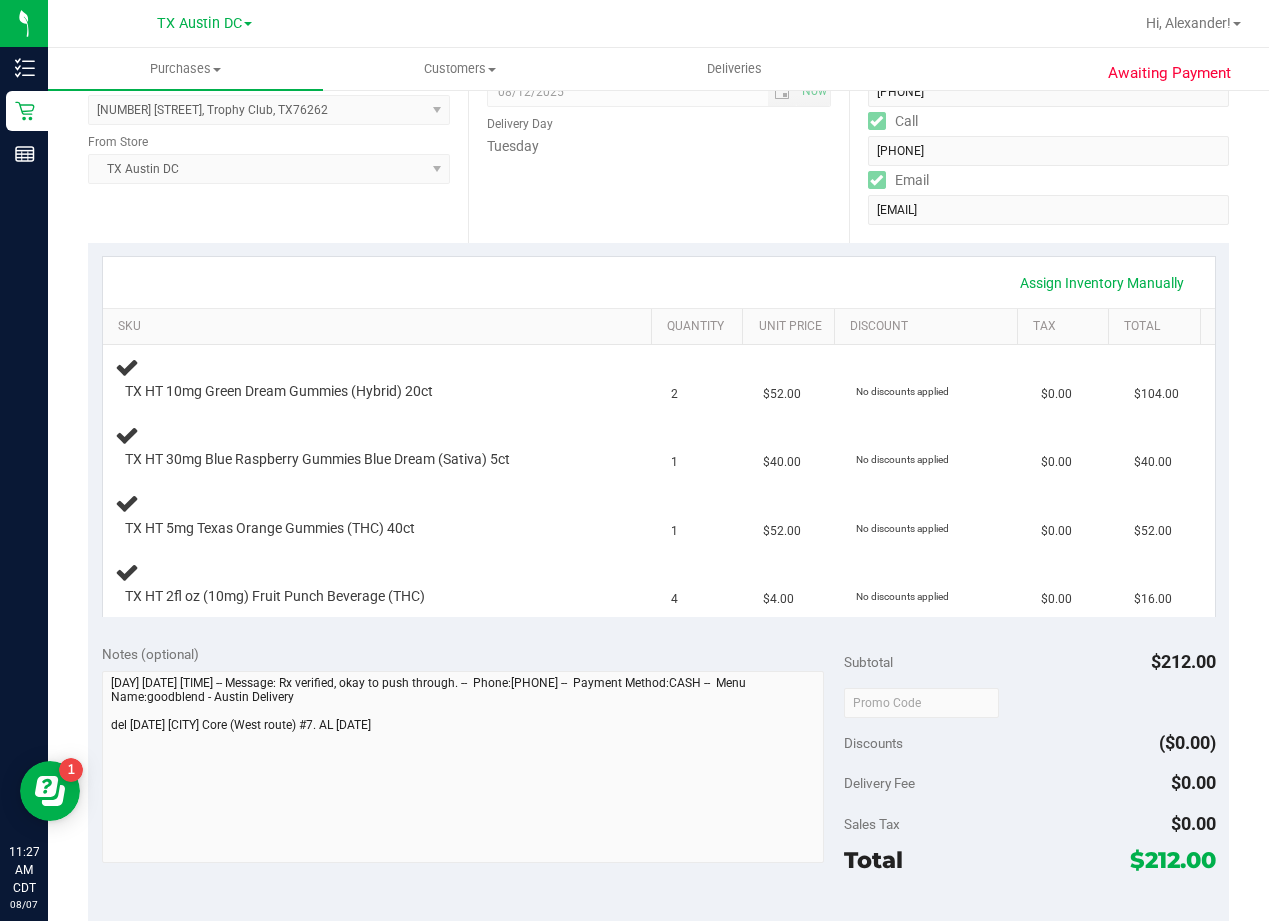 scroll, scrollTop: 600, scrollLeft: 0, axis: vertical 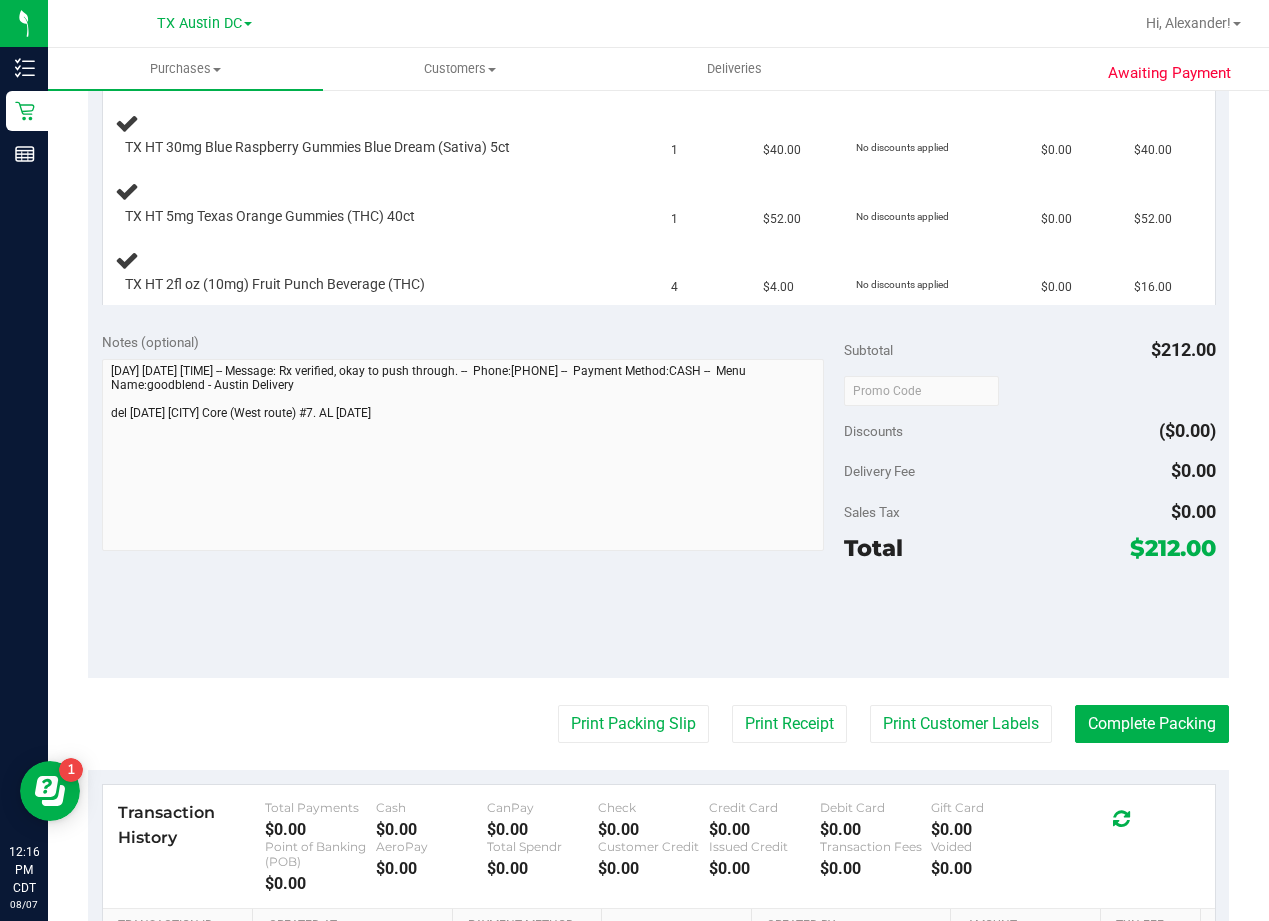 click on "Notes (optional)" at bounding box center (473, 342) 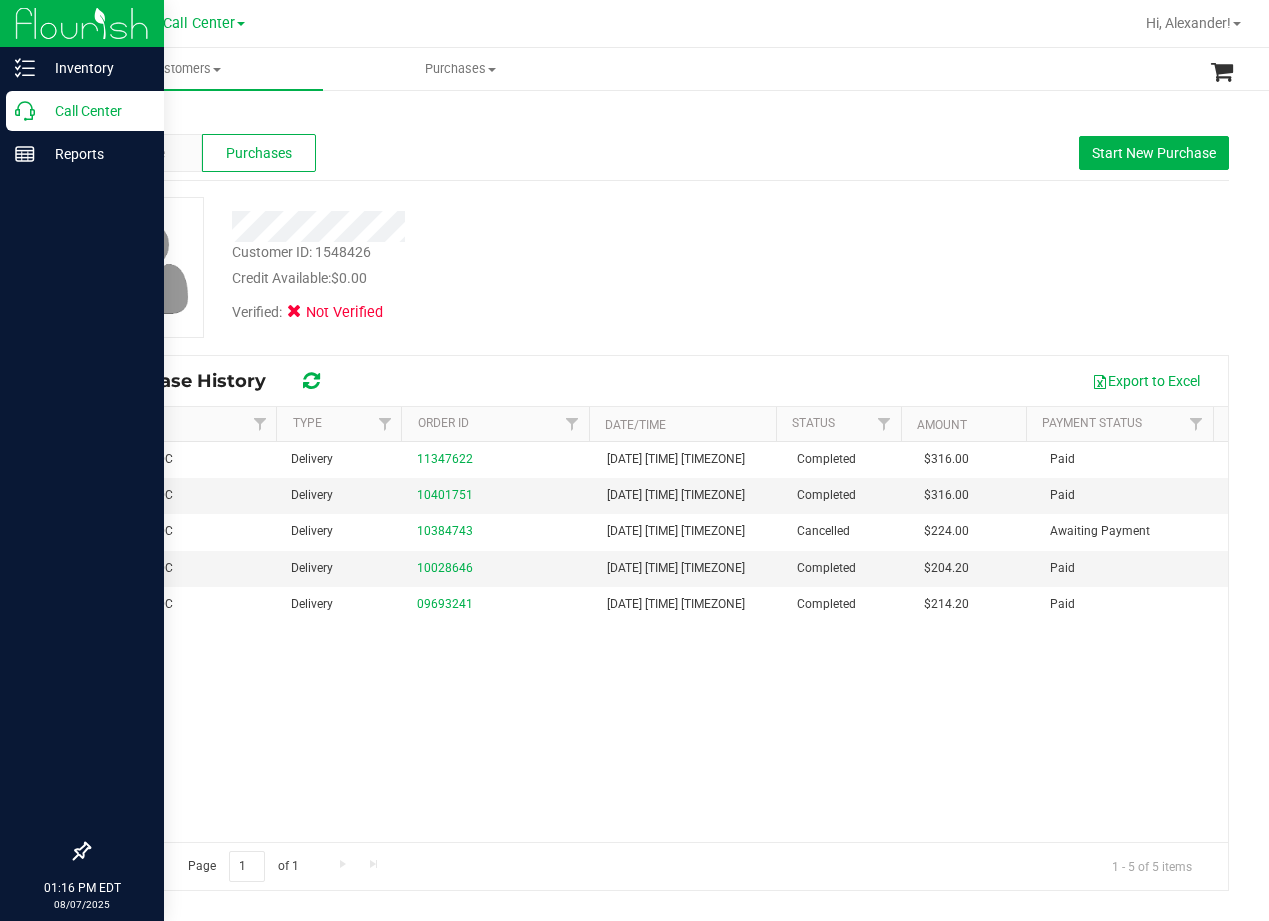 scroll, scrollTop: 0, scrollLeft: 0, axis: both 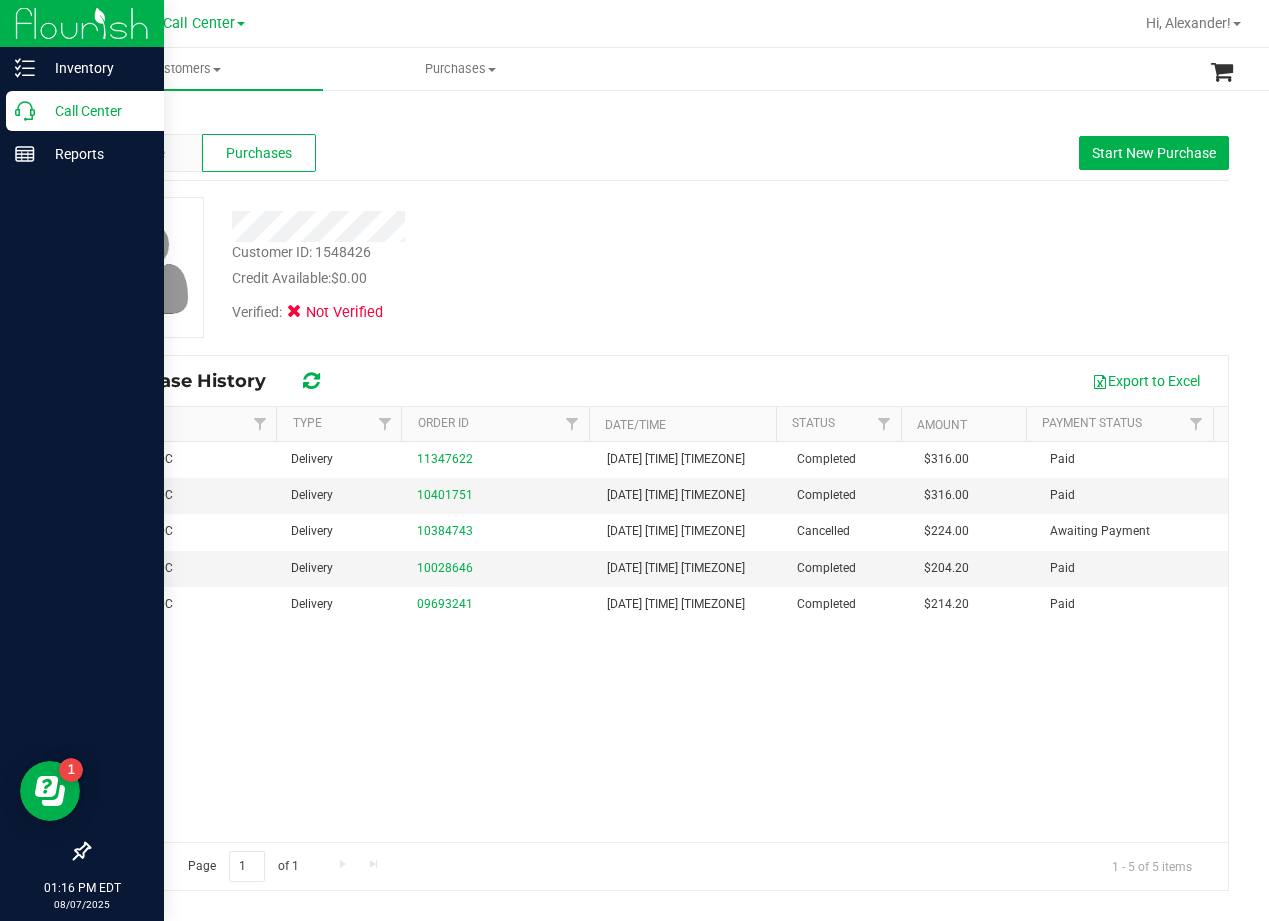 click on "Call Center" at bounding box center [95, 111] 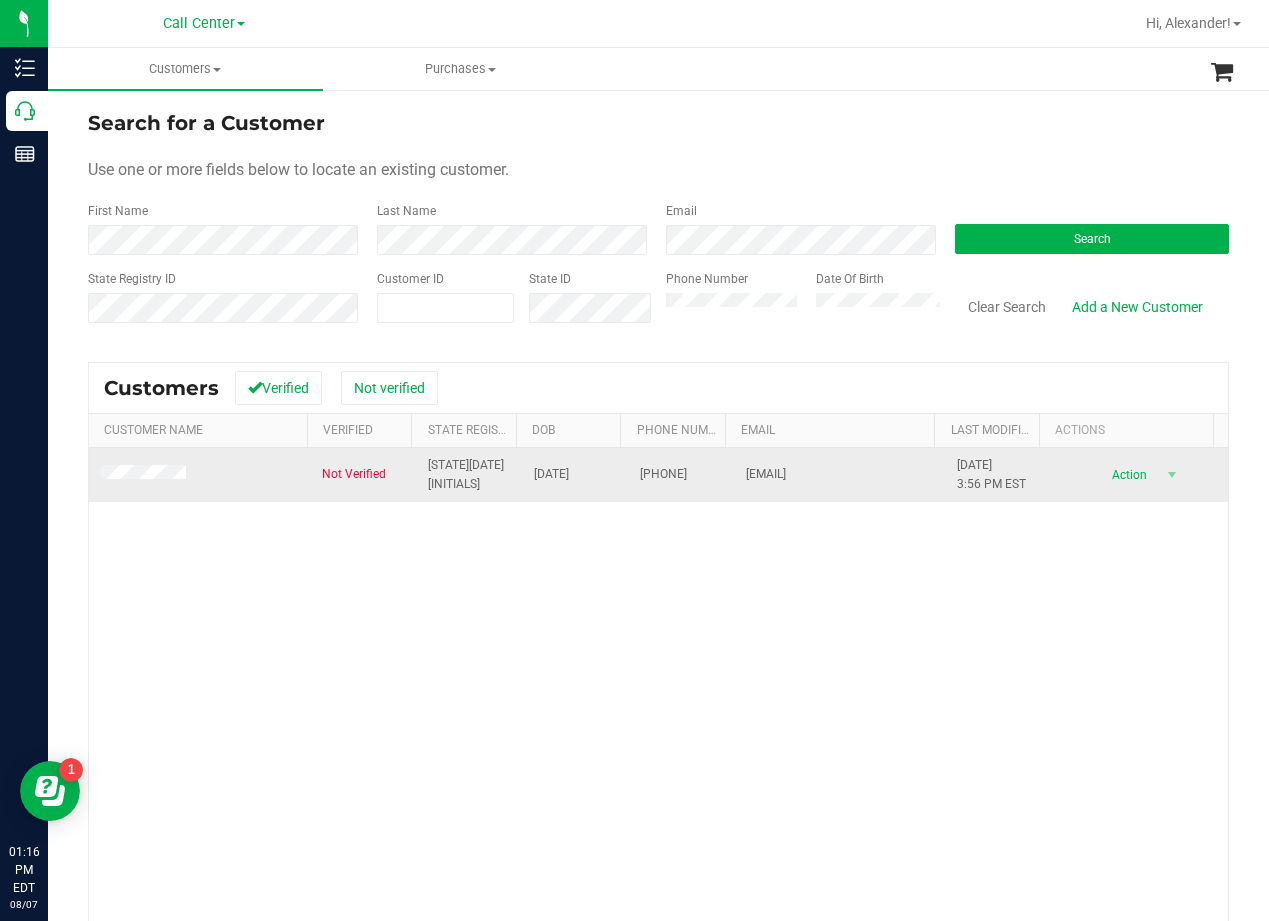 click at bounding box center (199, 475) 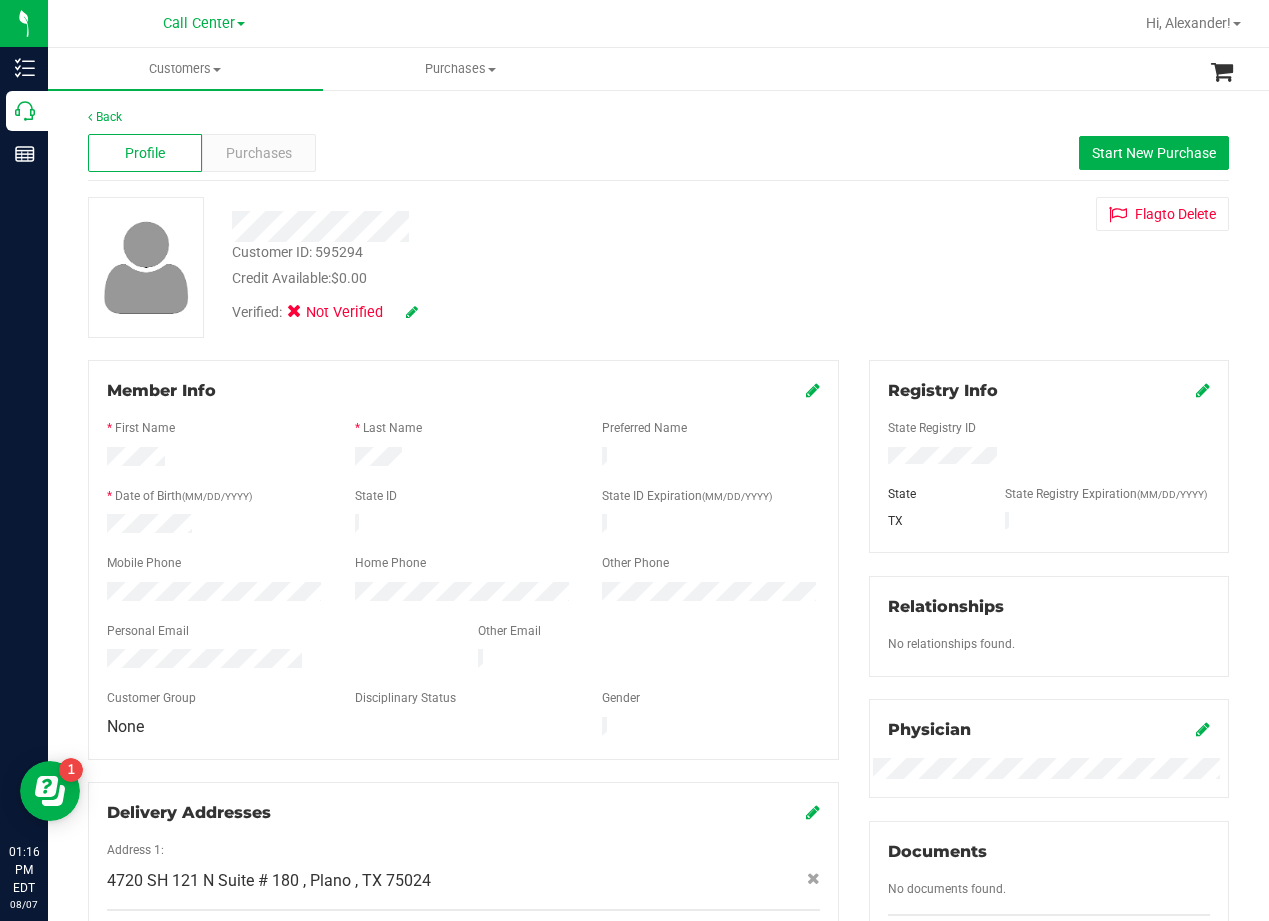 click on "Customer ID: 595294
Credit Available:
$0.00
Verified:
Not Verified
Flag  to Delete" at bounding box center [658, 267] 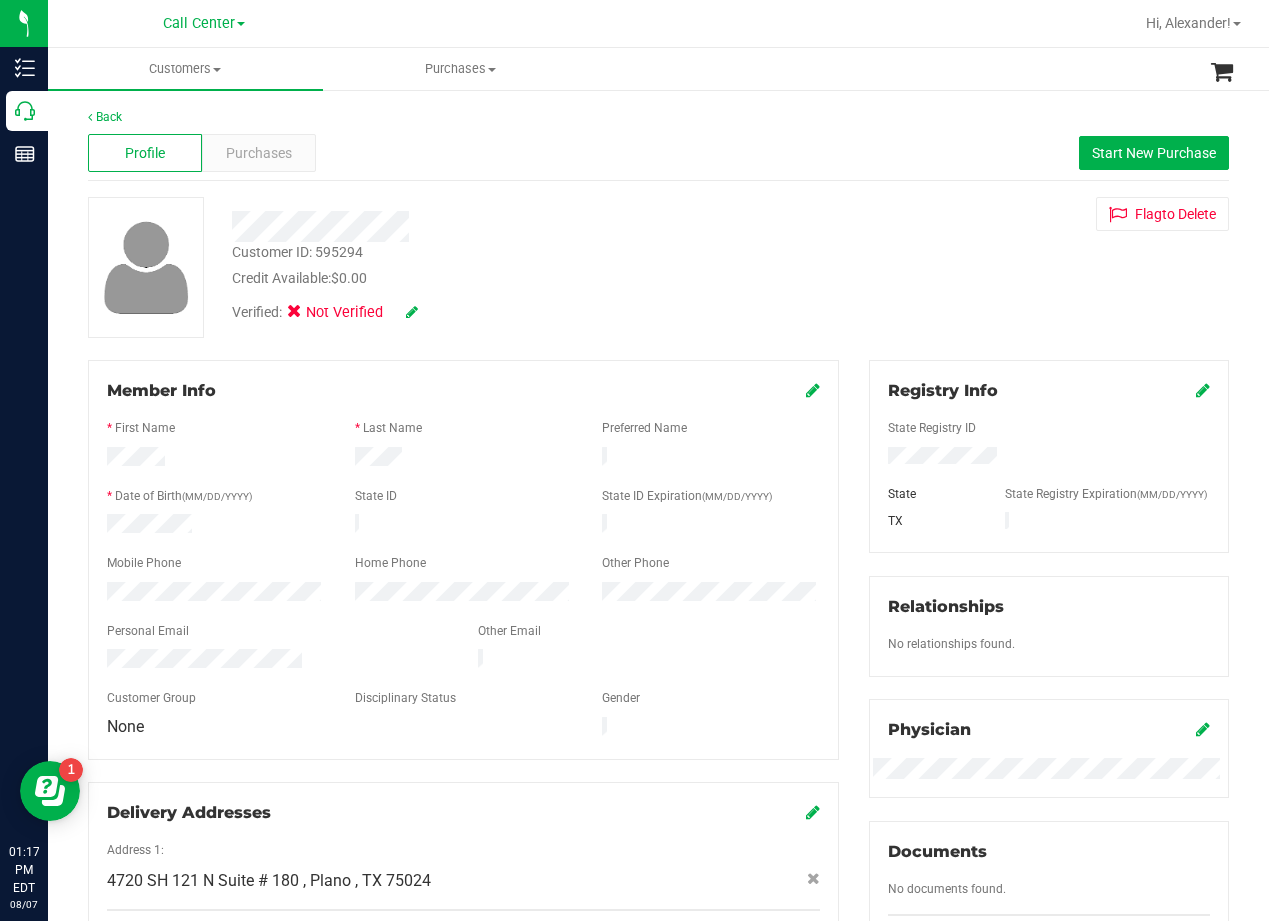 click on "Customer ID: 595294
Credit Available:
$0.00
Verified:
Not Verified
Flag  to Delete" at bounding box center [658, 267] 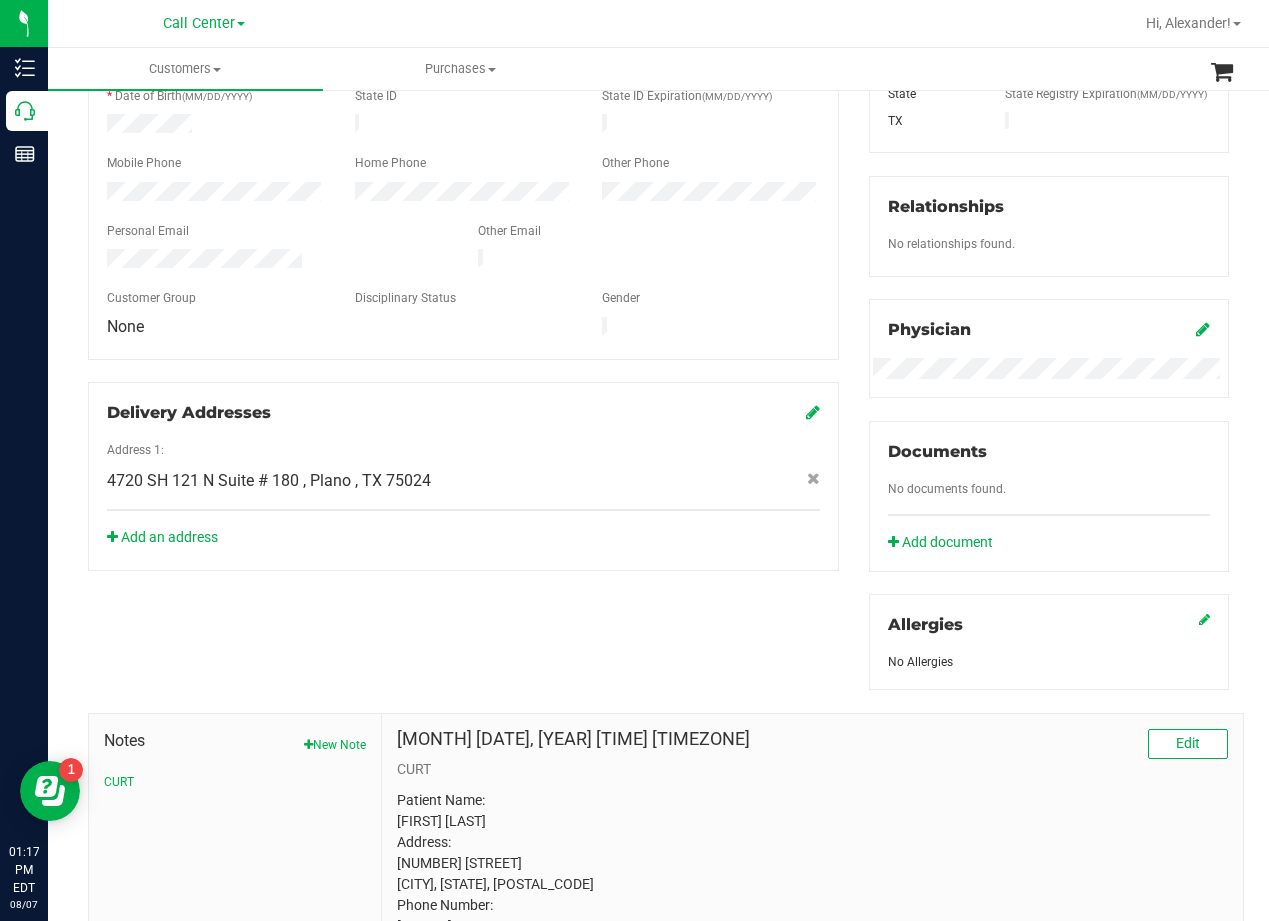 scroll, scrollTop: 0, scrollLeft: 0, axis: both 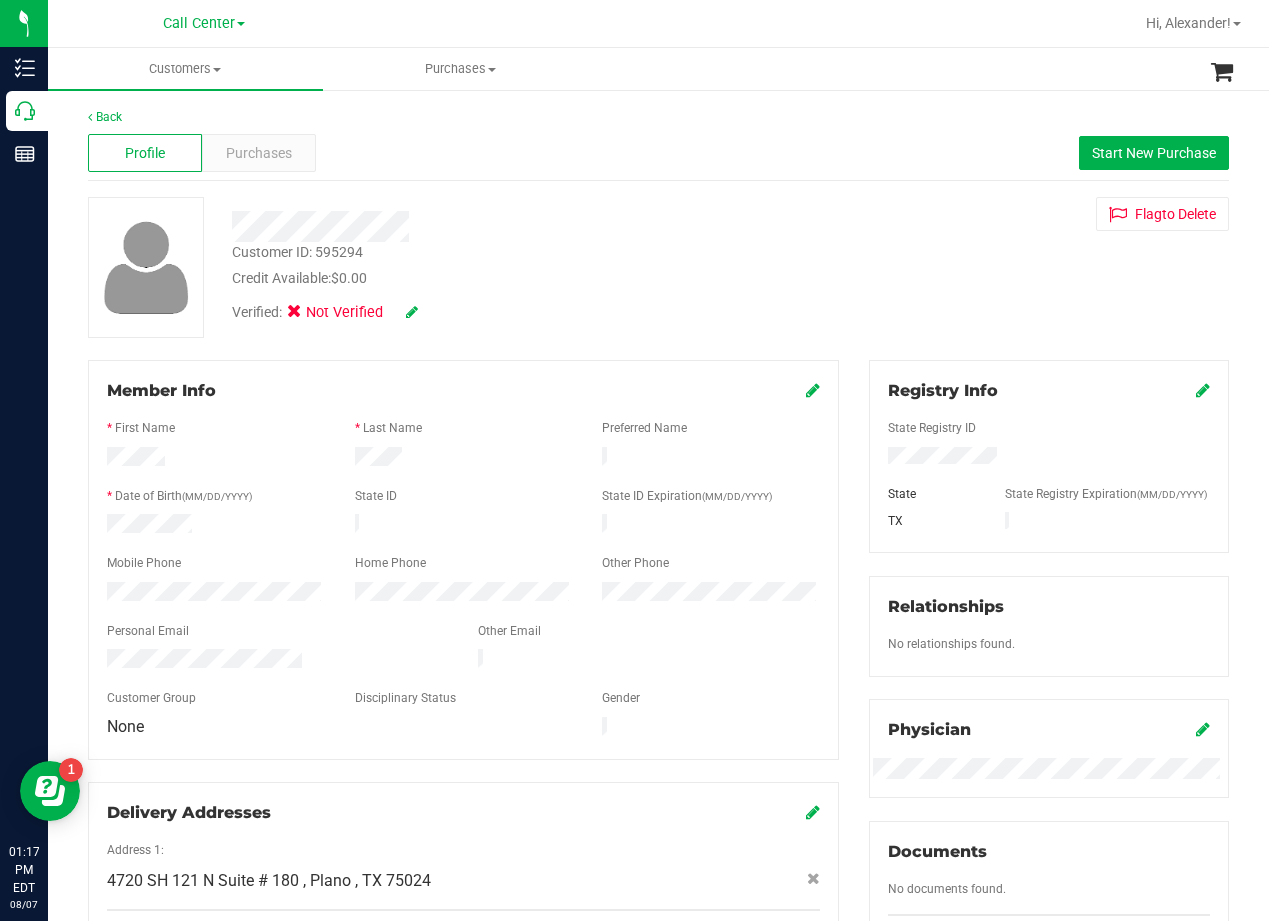 click at bounding box center (510, 226) 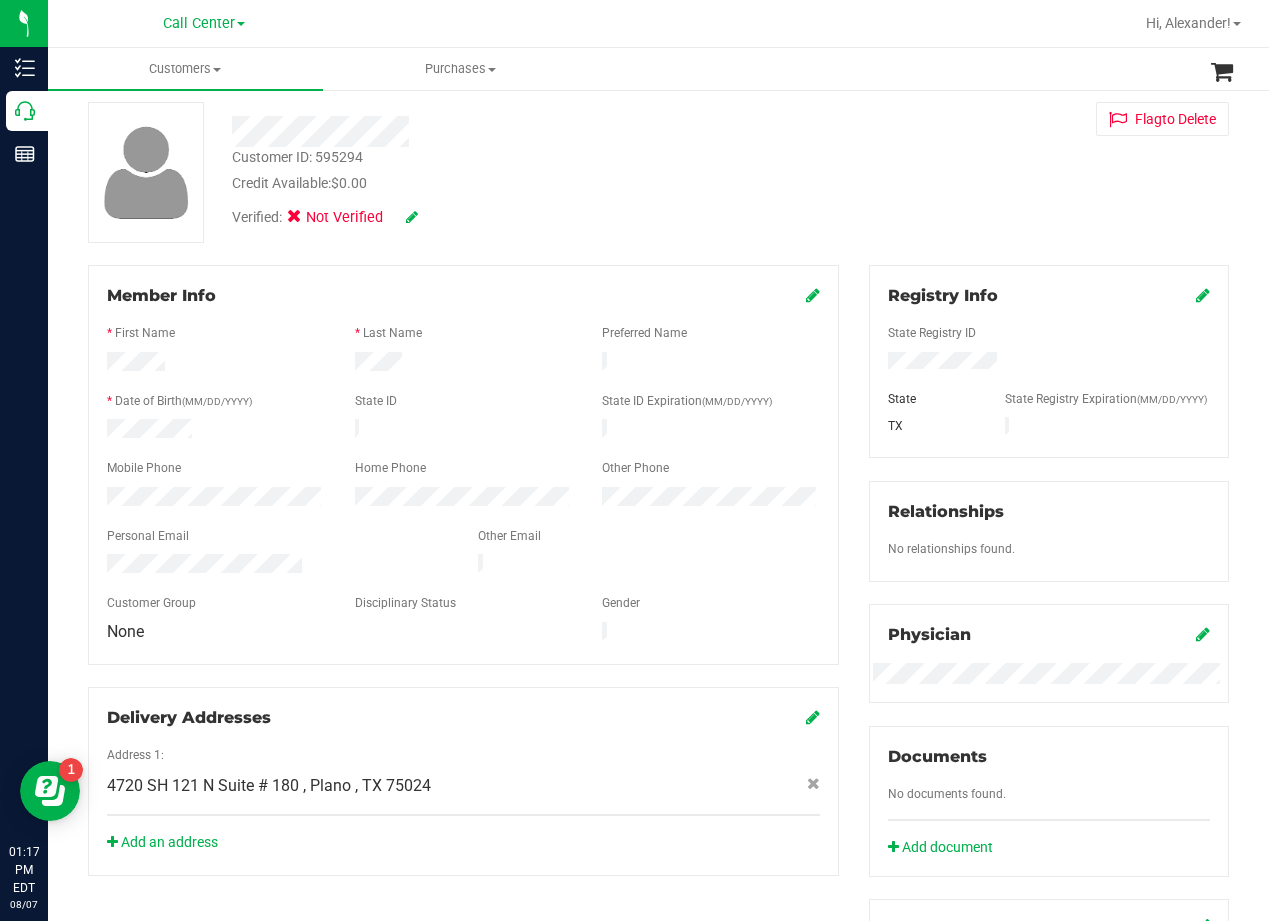 scroll, scrollTop: 400, scrollLeft: 0, axis: vertical 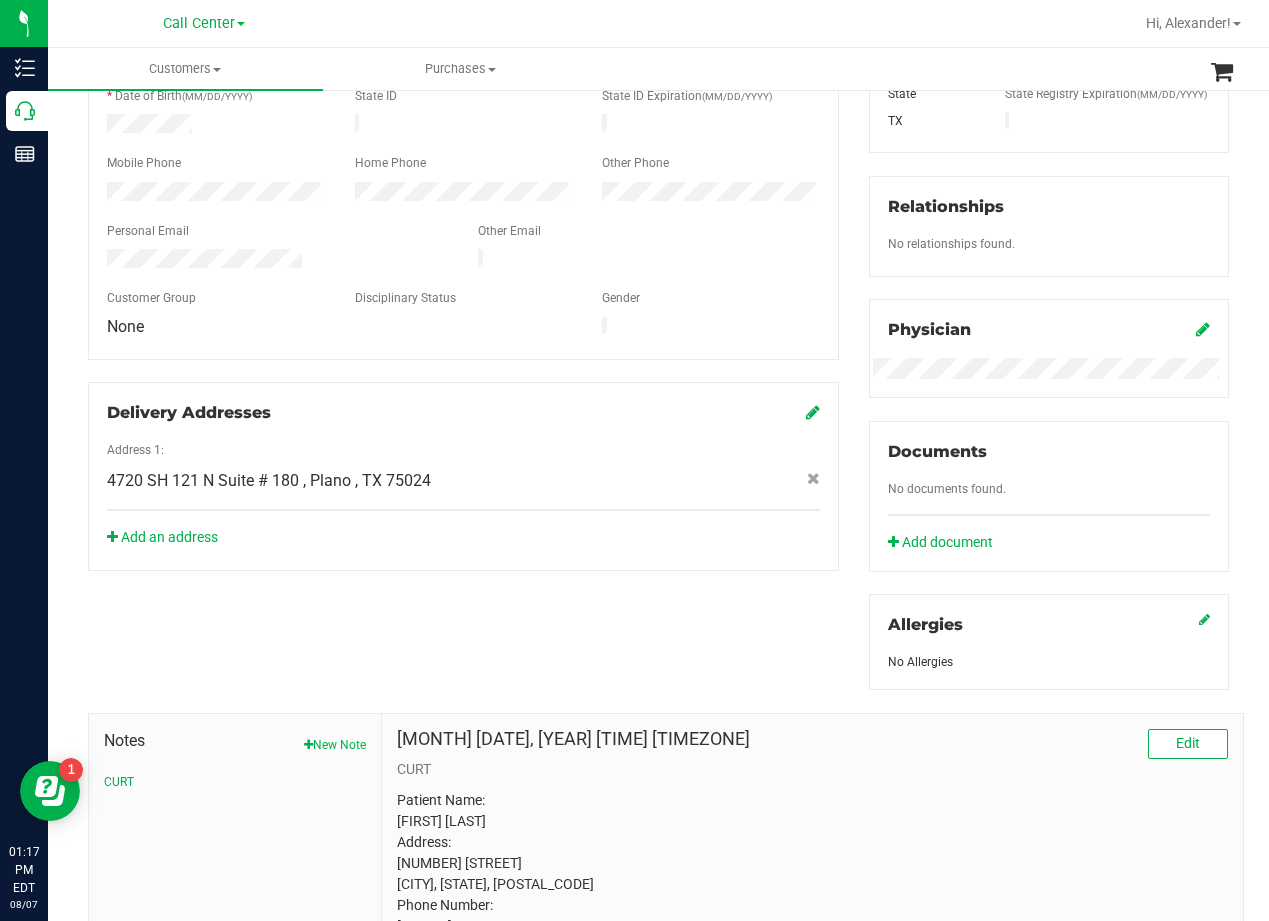 click on "Registry Info
State Registry ID
State
State Registry Expiration
(MM/DD/YYYY)
TX
Relationships
No relationships found.
Physician
Documents" at bounding box center [1049, 325] 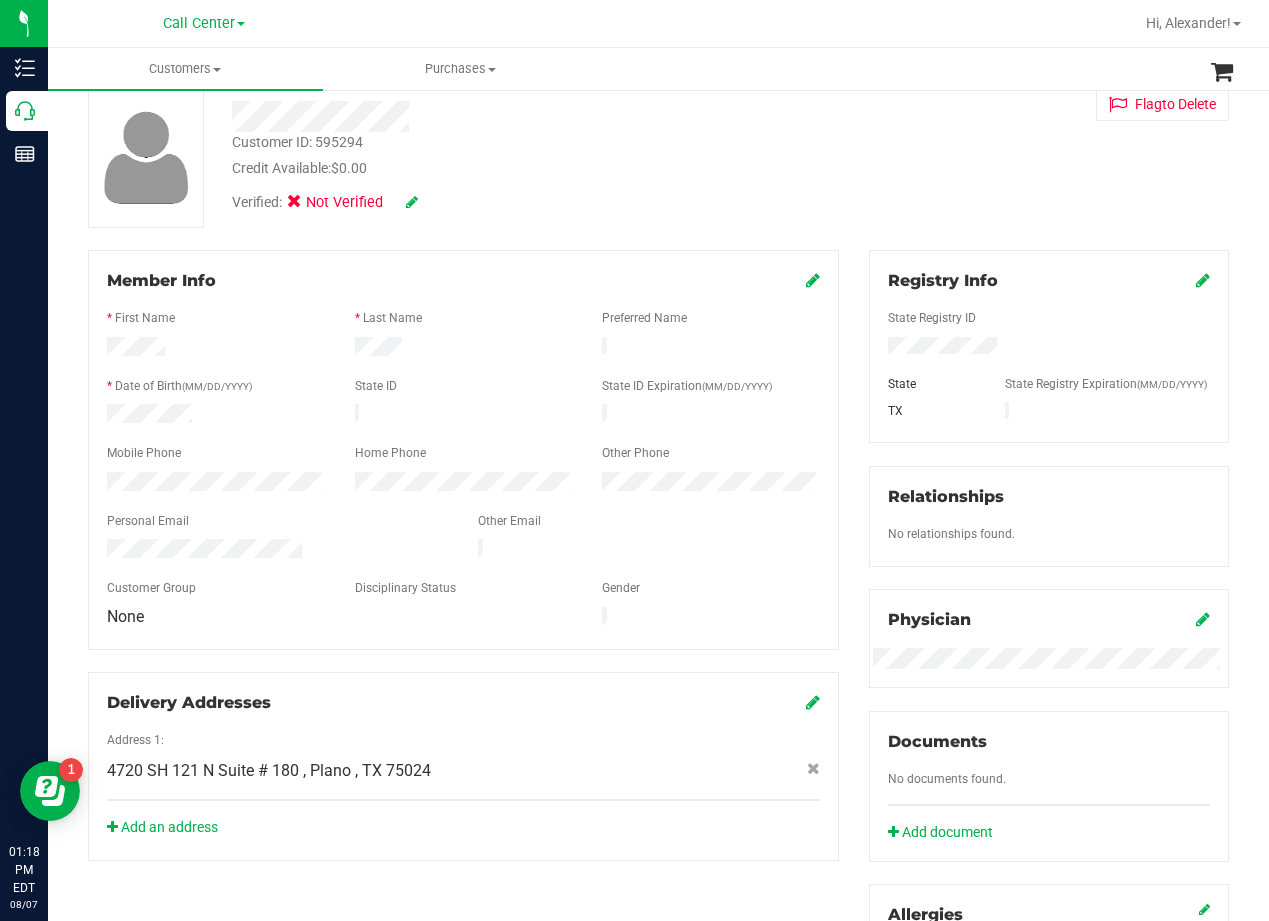 scroll, scrollTop: 100, scrollLeft: 0, axis: vertical 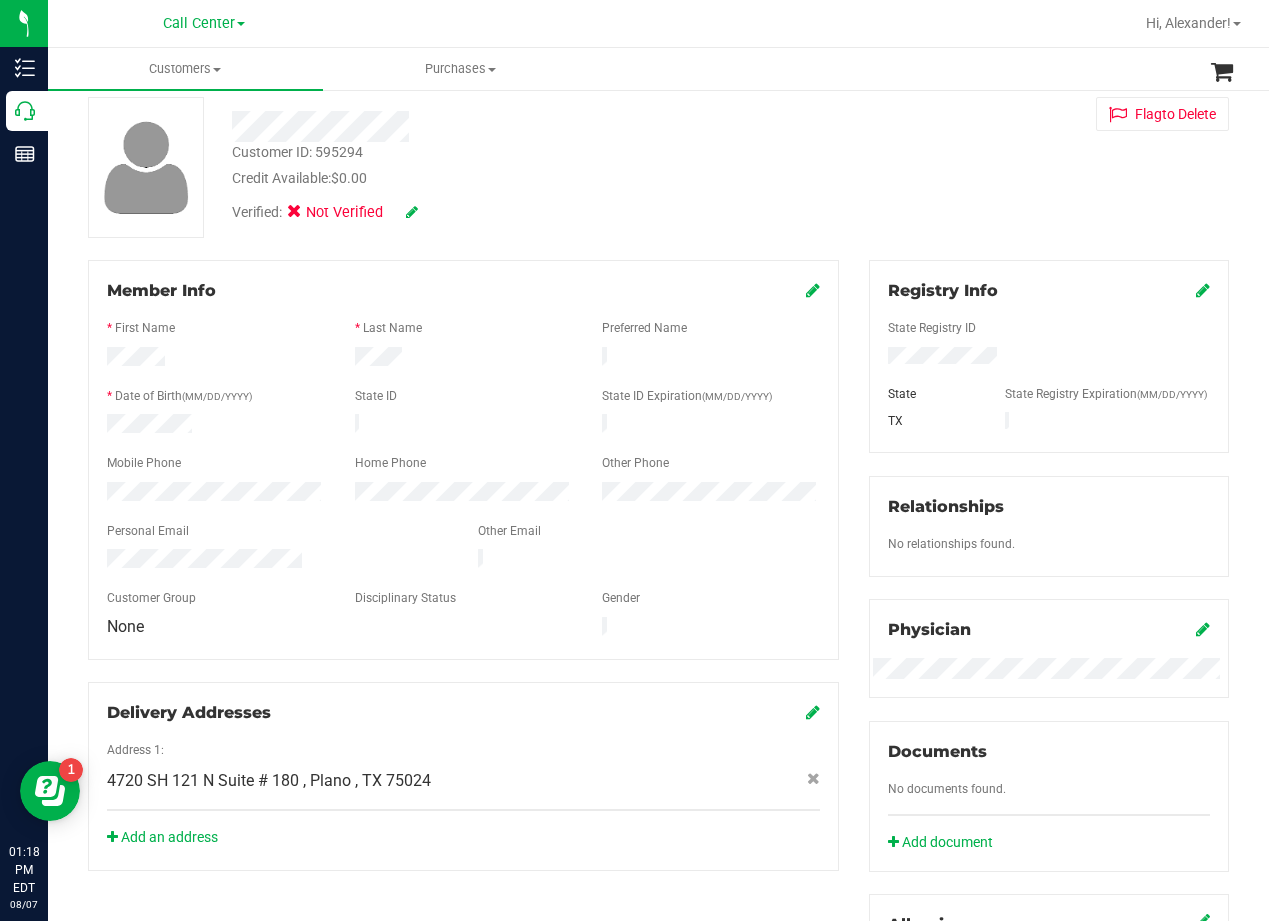 click on "Customer ID: 595294
Credit Available:
$0.00
Verified:
Not Verified
Flag  to Delete" at bounding box center (658, 167) 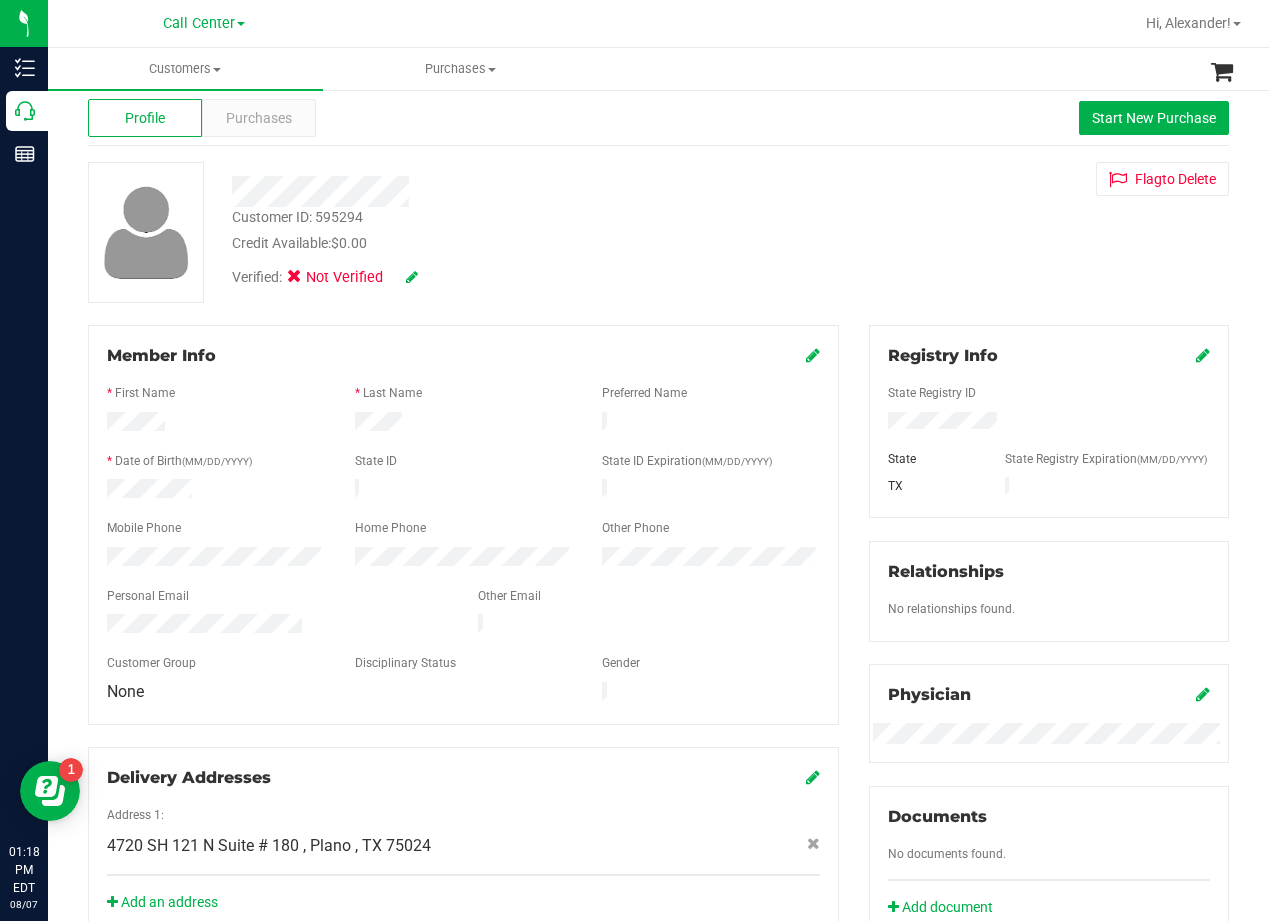 scroll, scrollTop: 0, scrollLeft: 0, axis: both 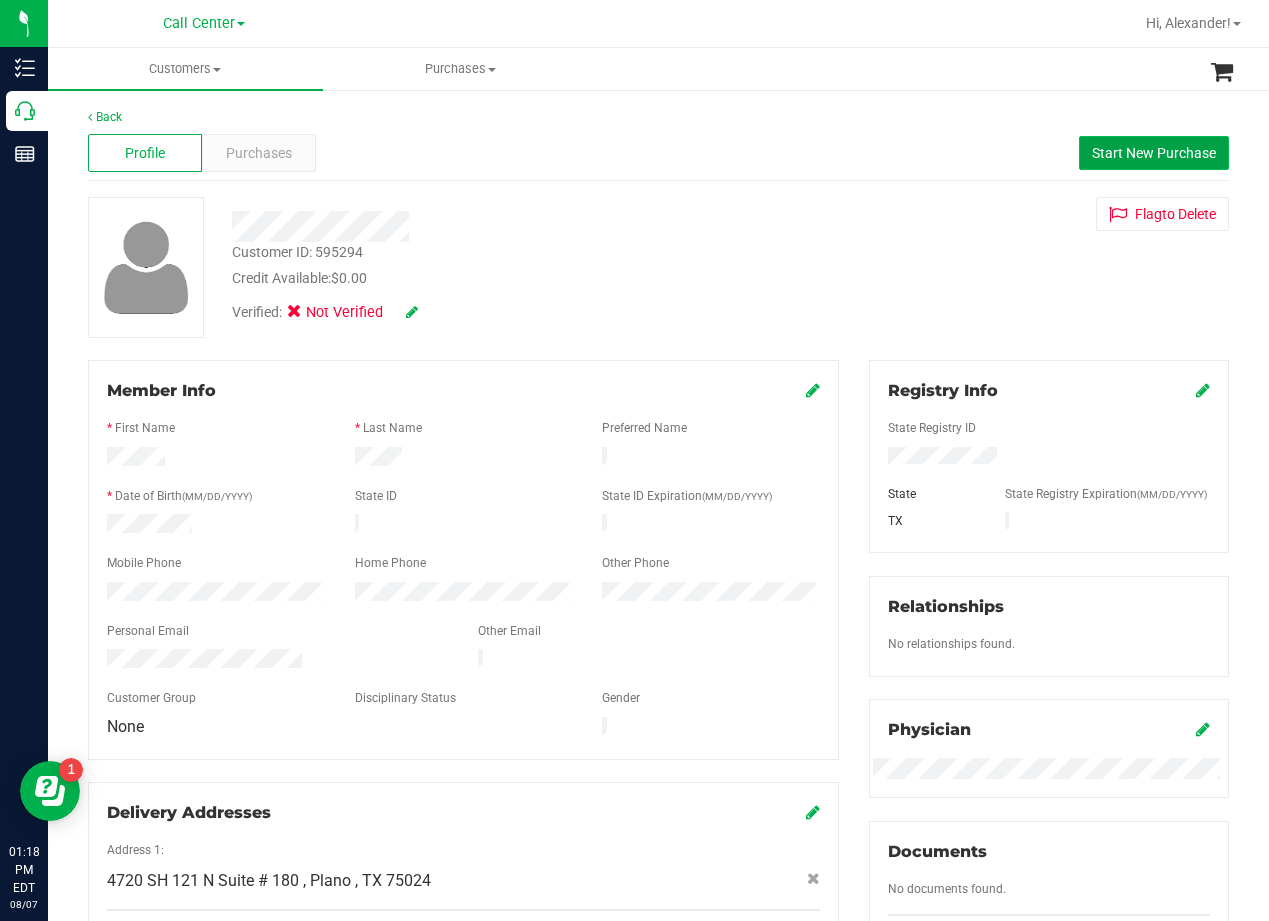 click on "Start New Purchase" at bounding box center [1154, 153] 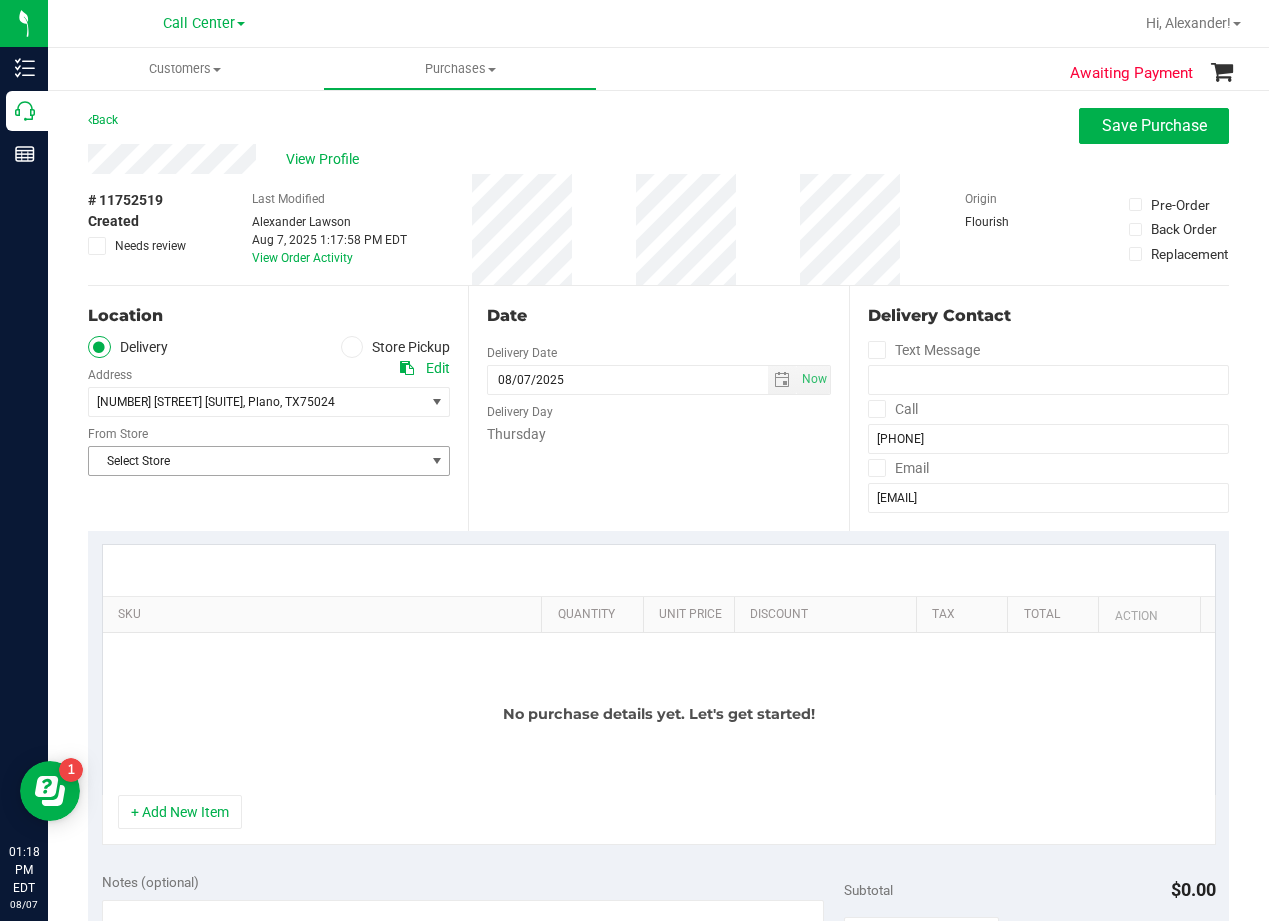 click on "Select Store" at bounding box center (256, 461) 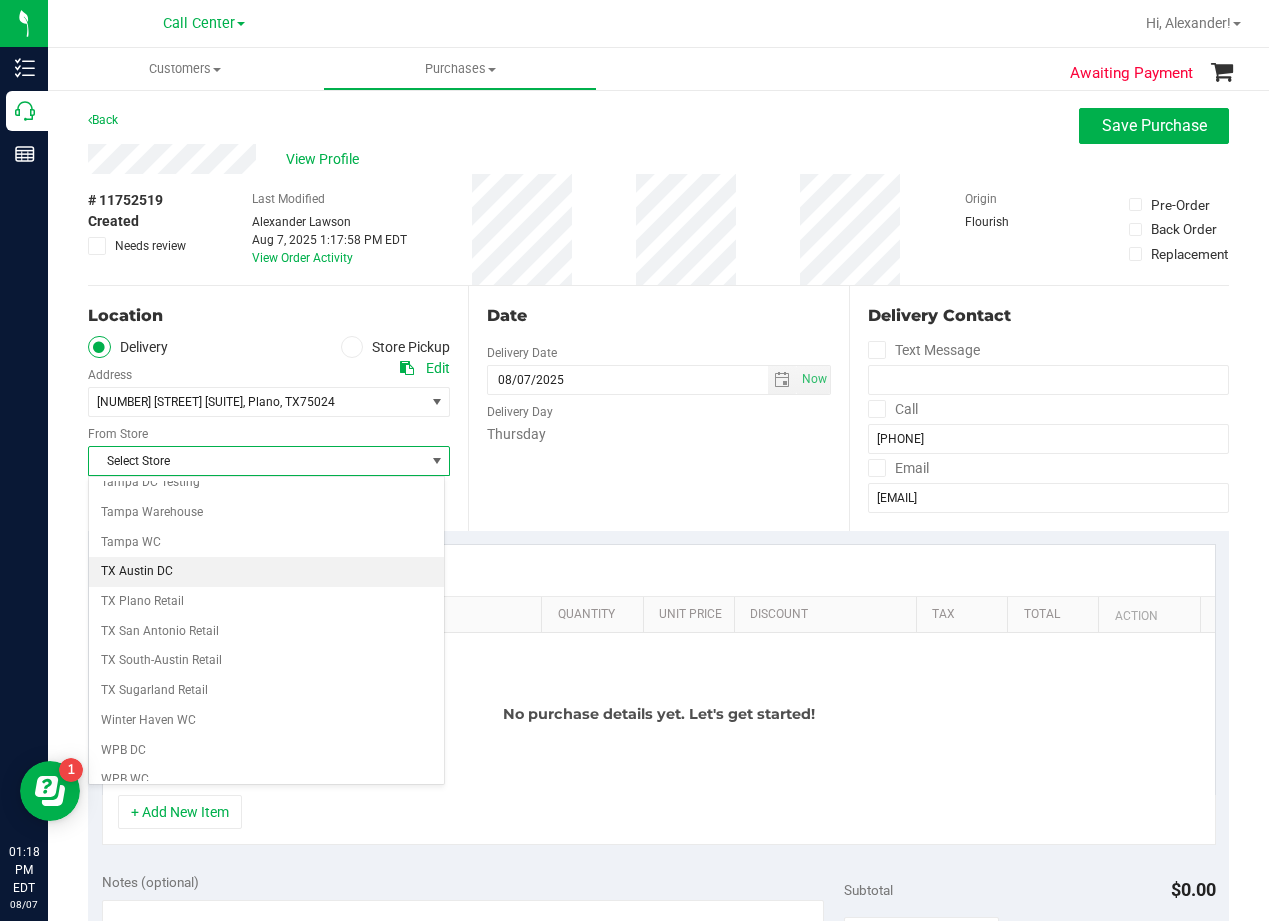 scroll, scrollTop: 1453, scrollLeft: 0, axis: vertical 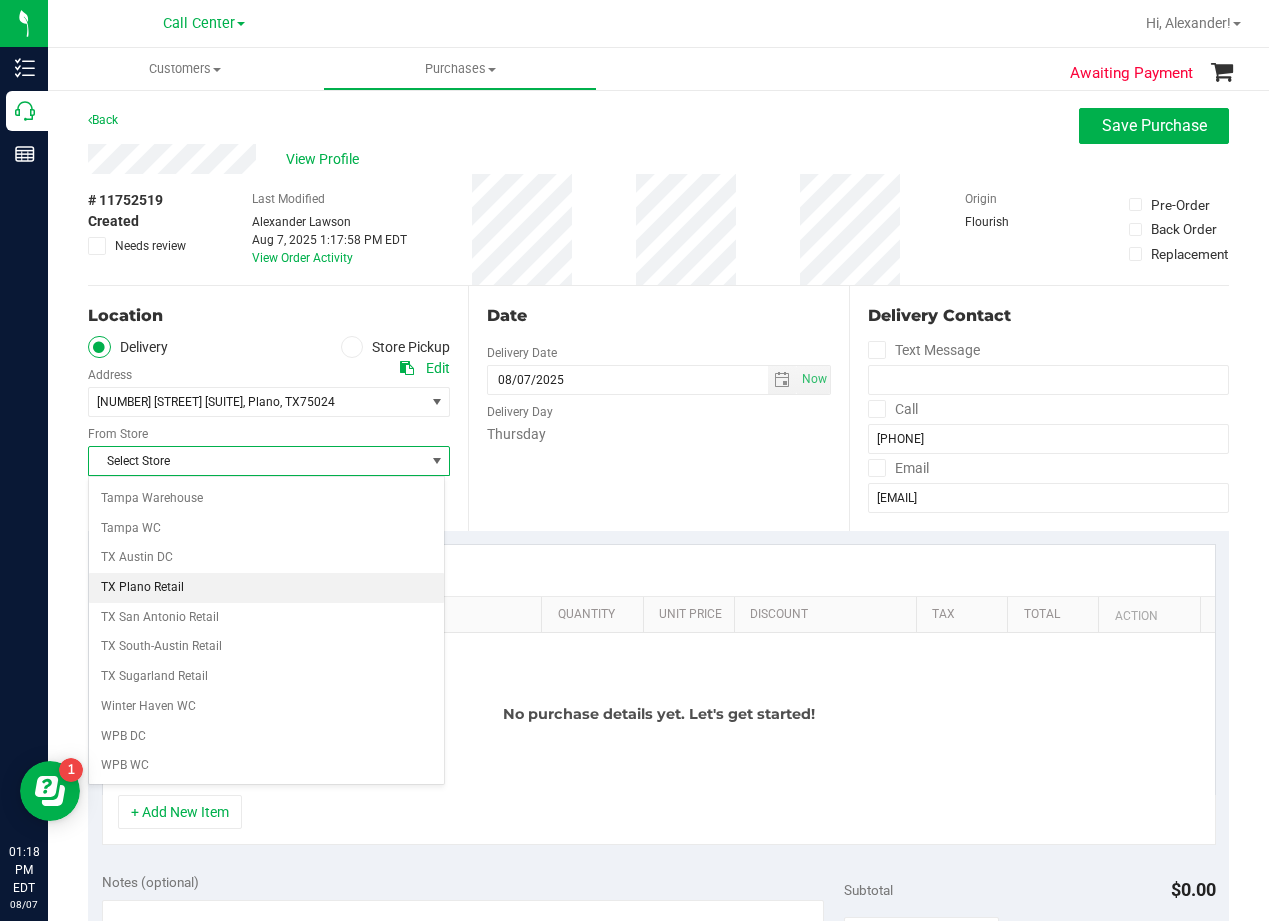 click on "TX Plano Retail" at bounding box center [266, 588] 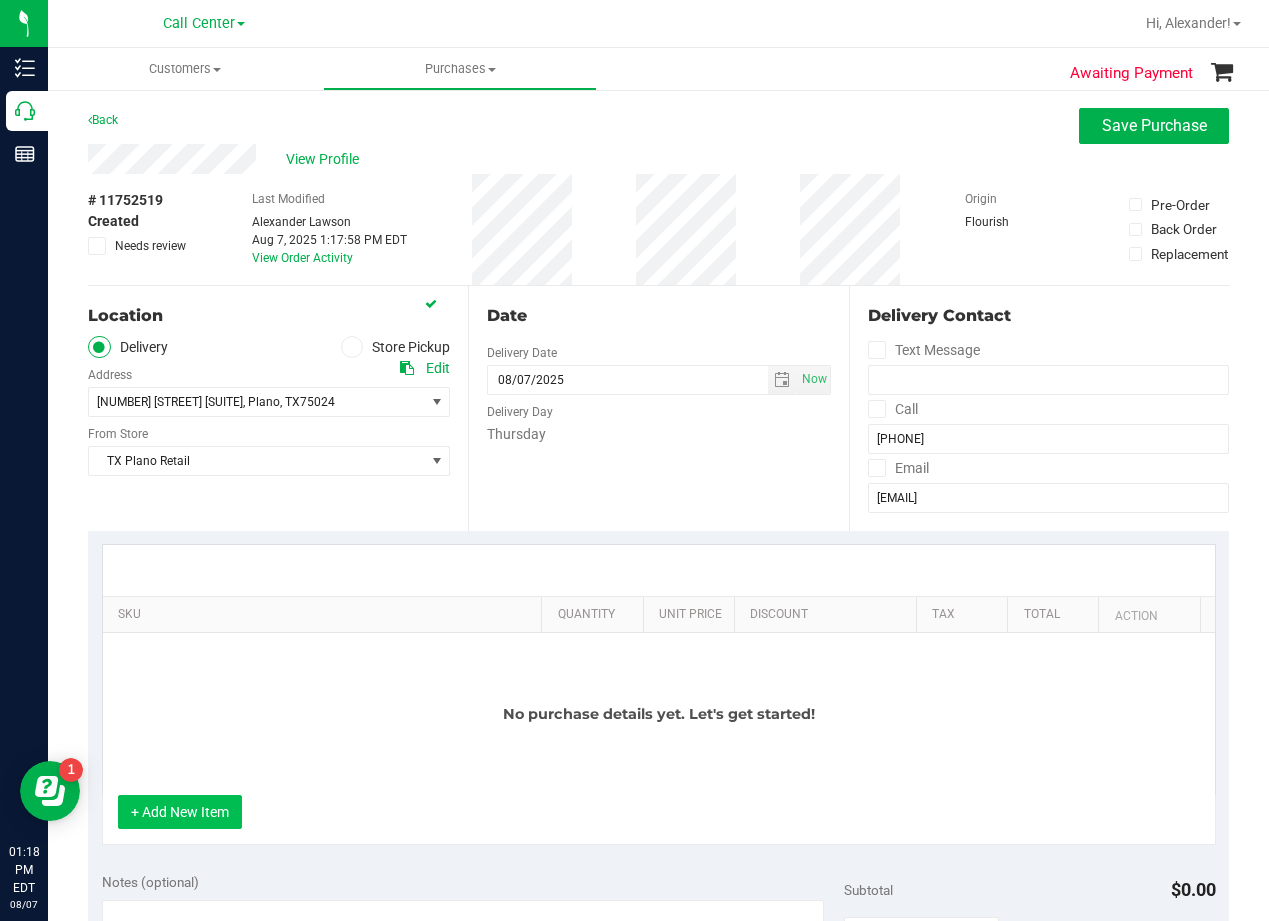 click on "+ Add New Item" at bounding box center (180, 812) 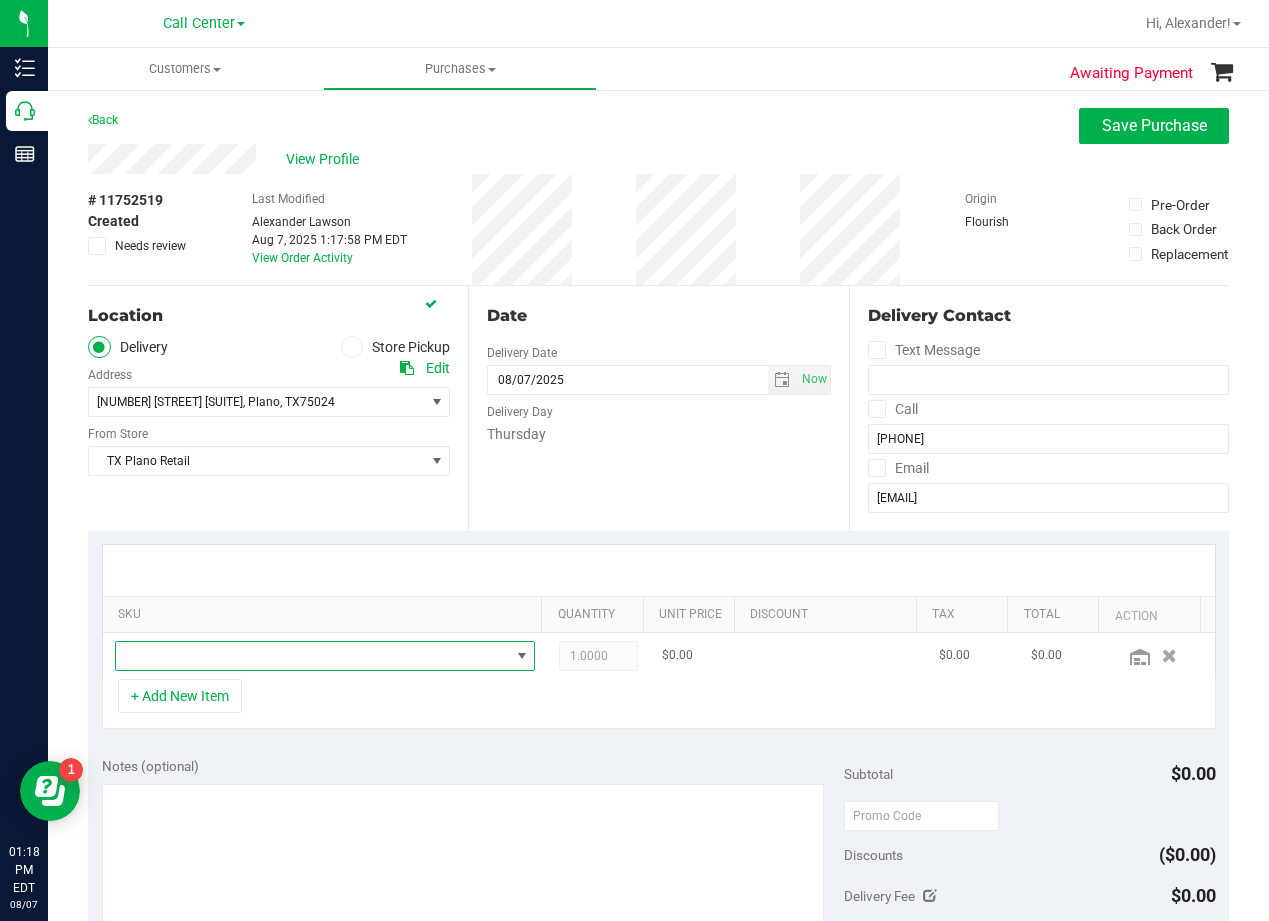 click at bounding box center [313, 656] 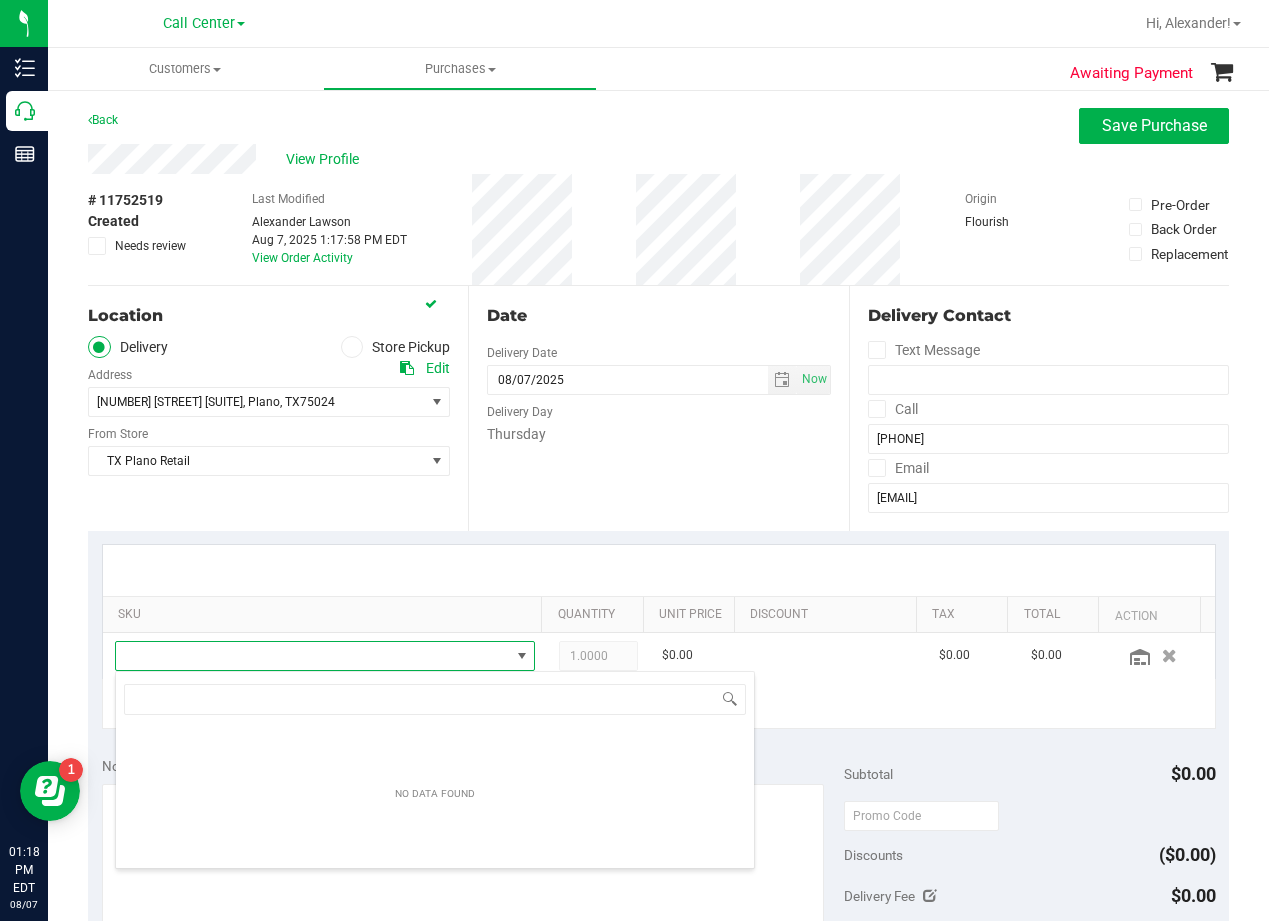 scroll, scrollTop: 99970, scrollLeft: 99592, axis: both 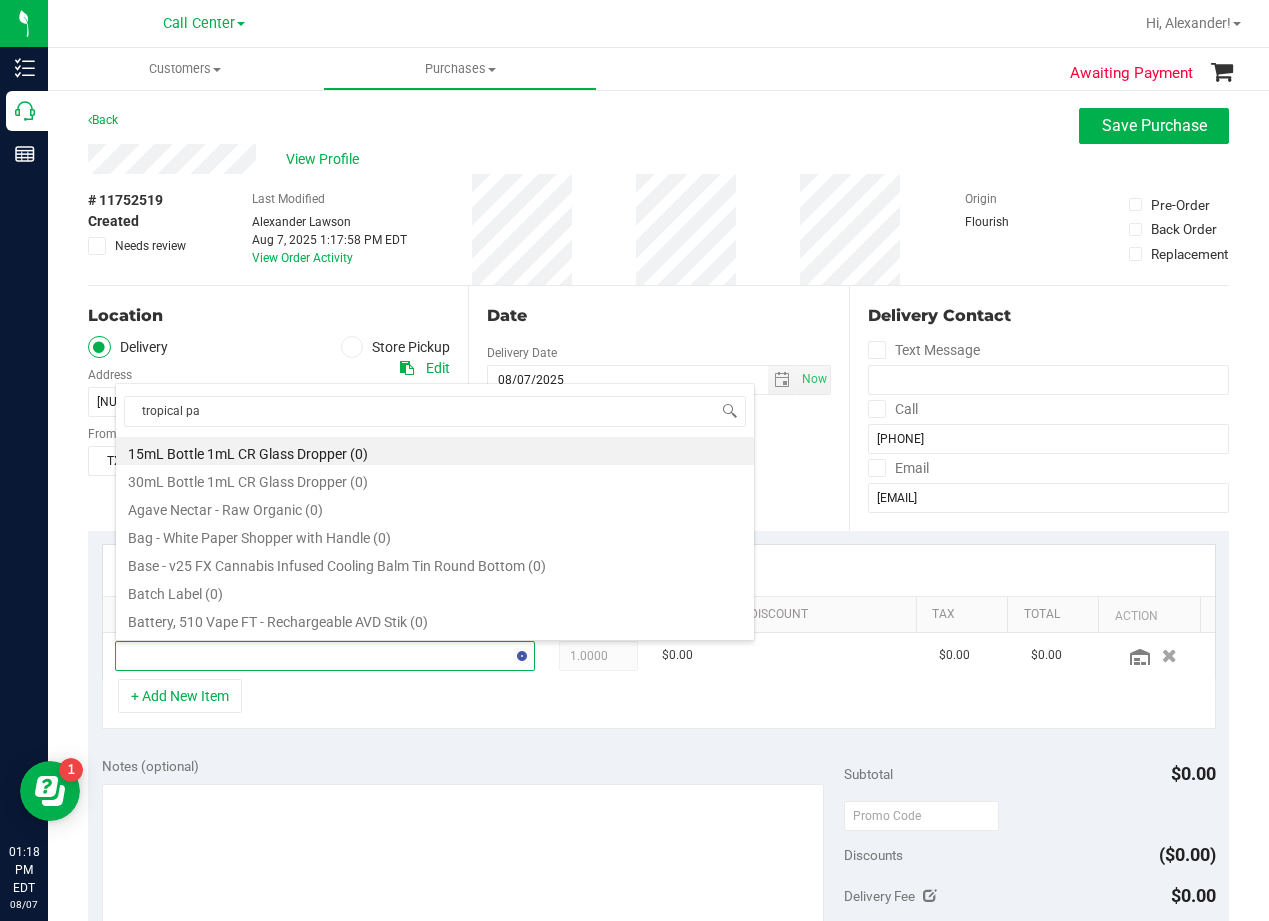 type on "tropical par" 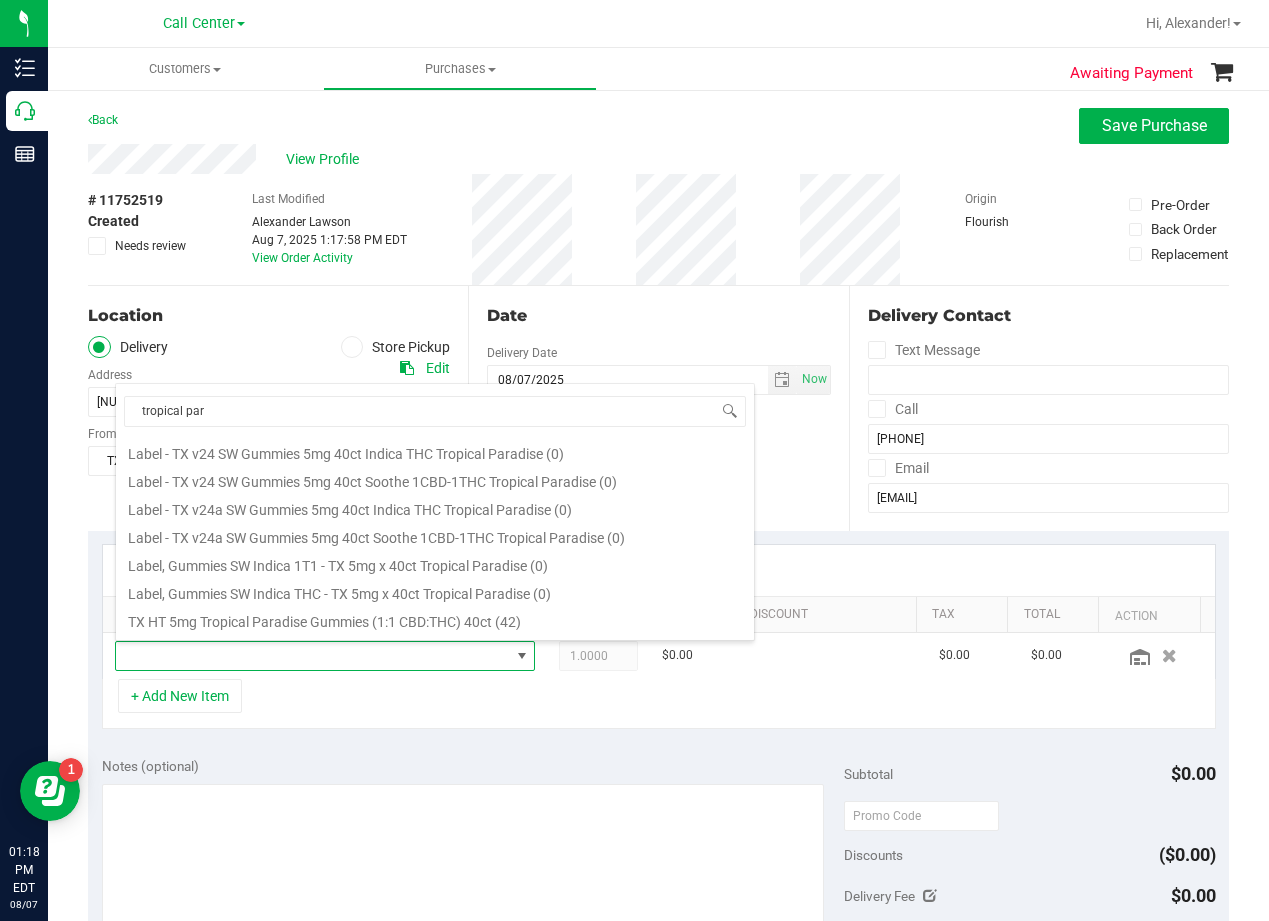 scroll, scrollTop: 360, scrollLeft: 0, axis: vertical 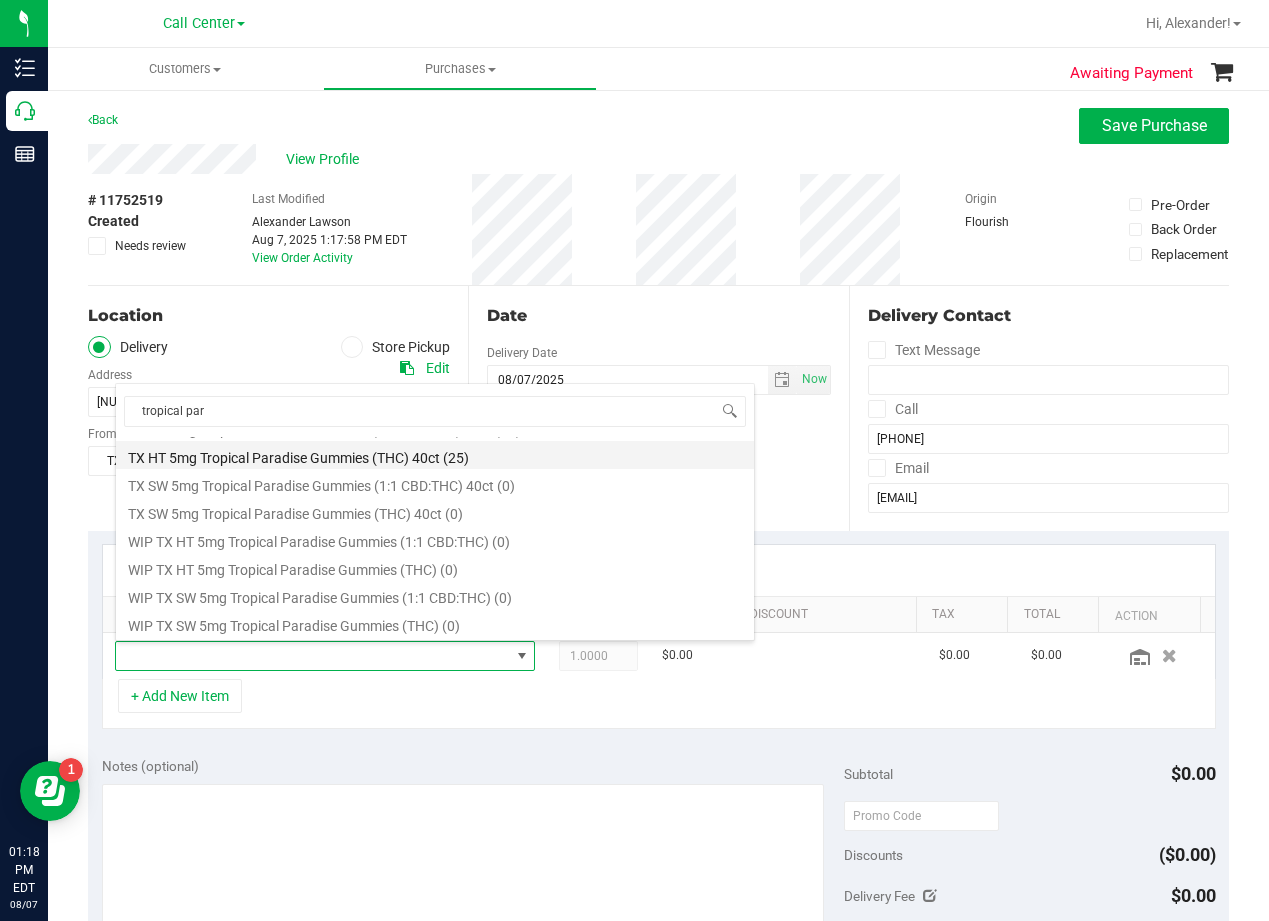 click on "TX HT 5mg Tropical Paradise Gummies (THC) 40ct (25)" at bounding box center [435, 455] 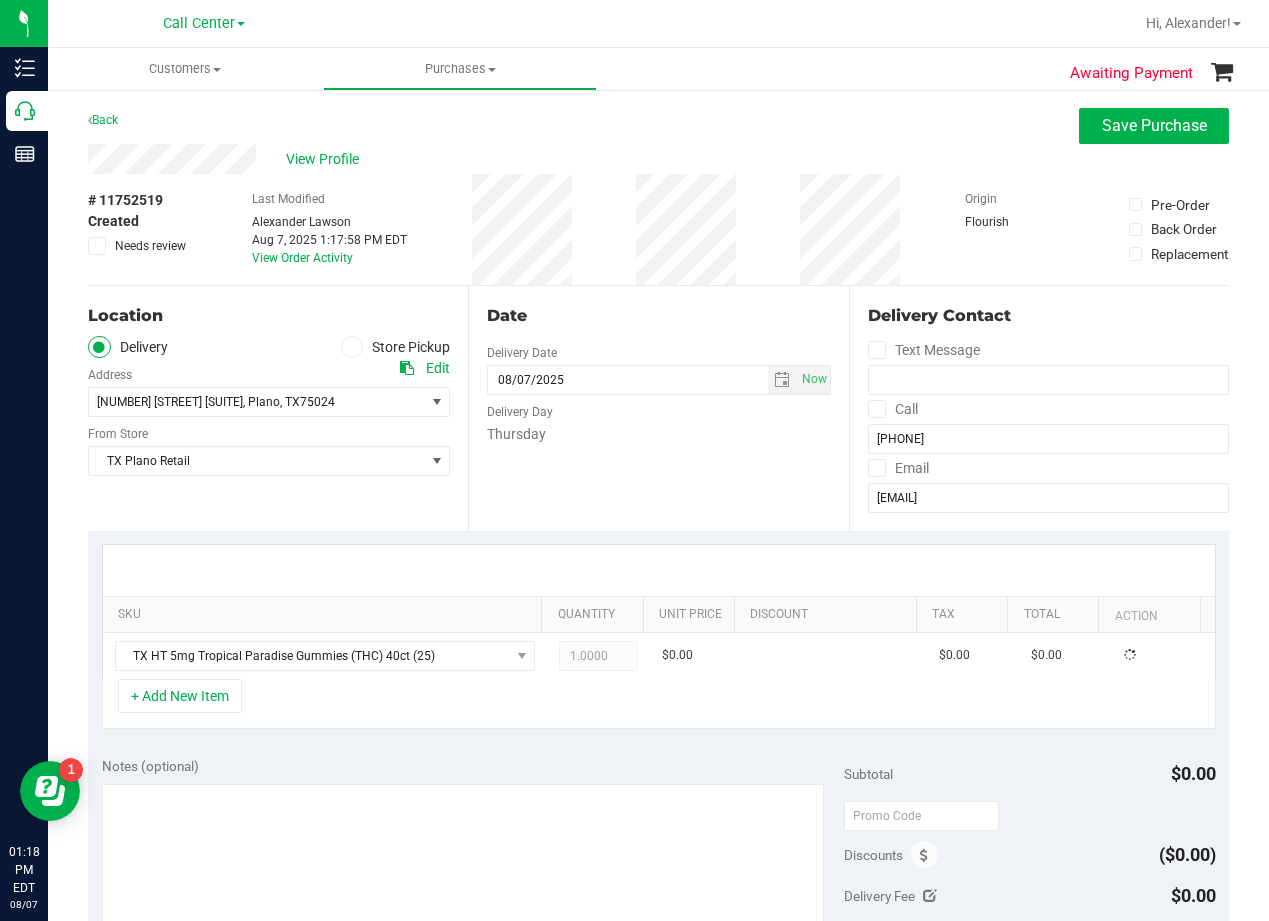 click on "Date
Delivery Date
08/07/2025
Now
08/07/2025 01:18 PM
Now
Delivery Day
Thursday" at bounding box center (658, 408) 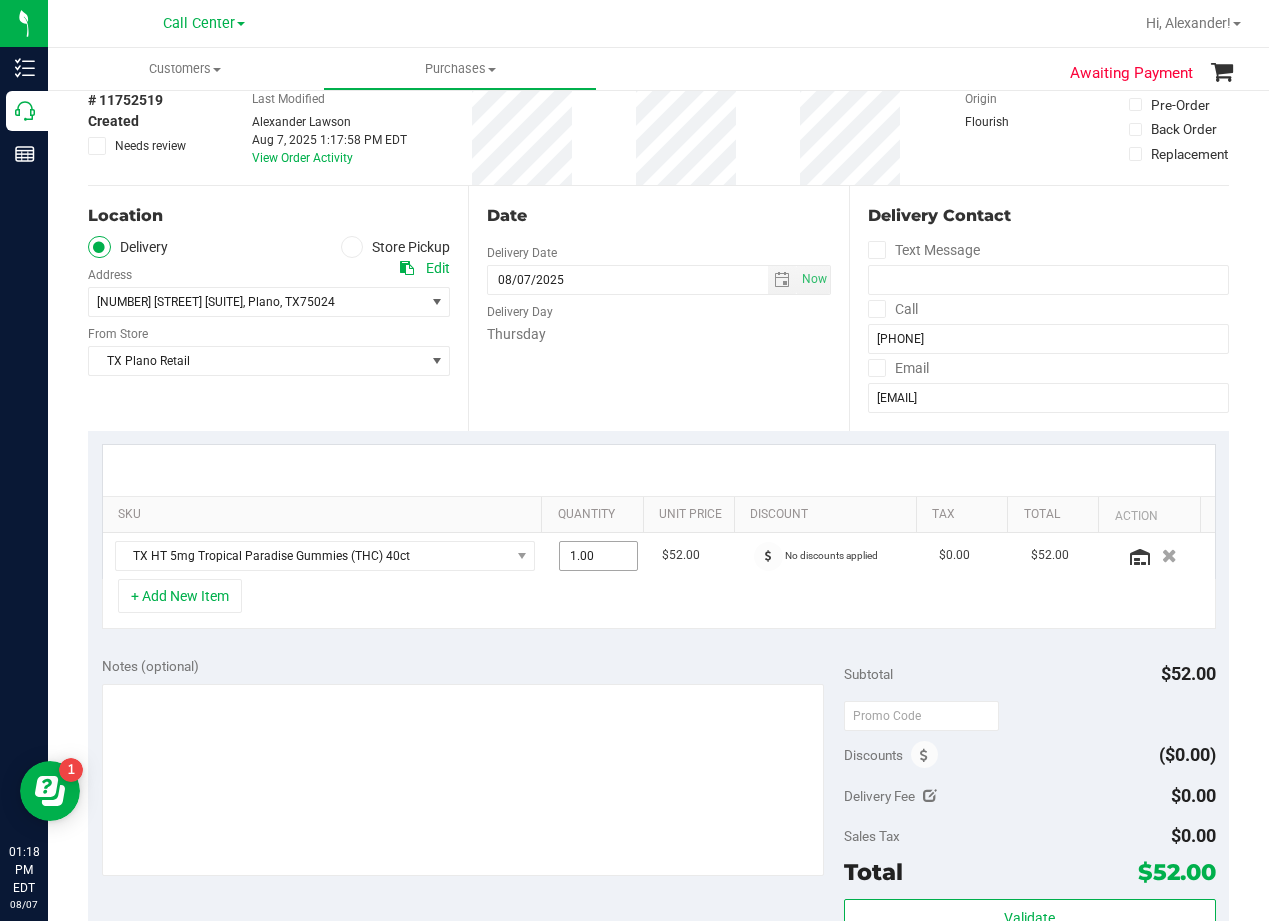 click on "1.00 1" at bounding box center [598, 556] 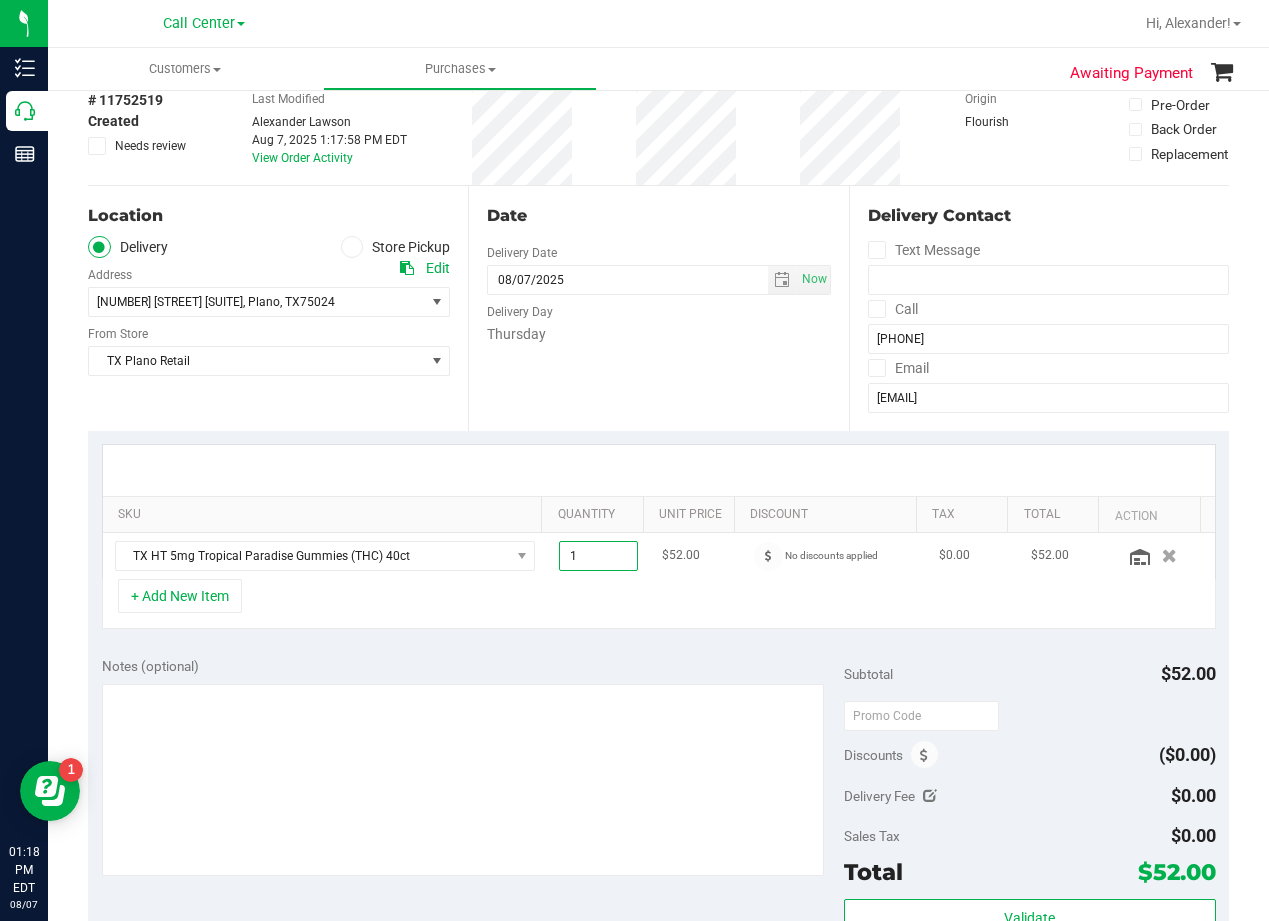 drag, startPoint x: 605, startPoint y: 522, endPoint x: 601, endPoint y: 545, distance: 23.345236 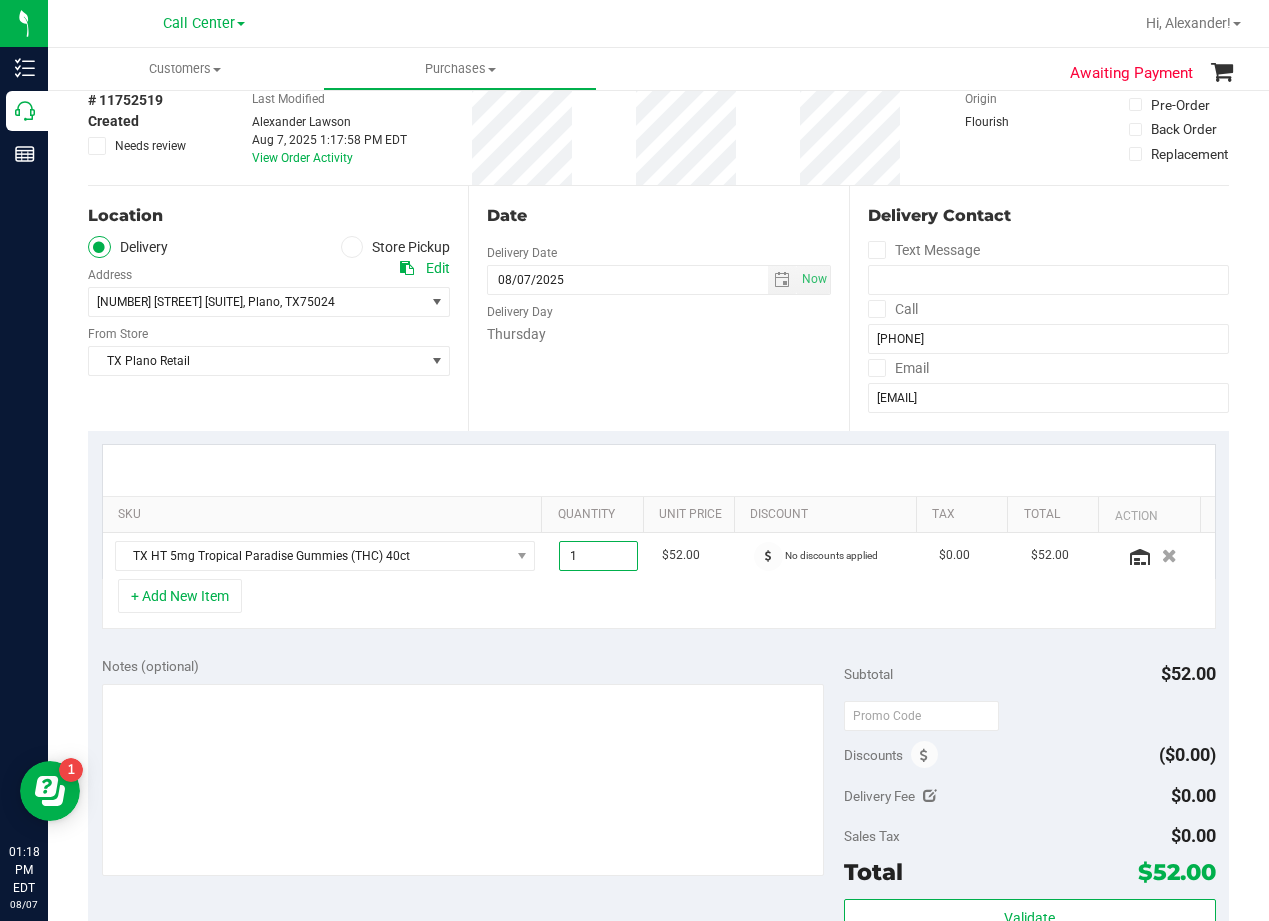 type on "4" 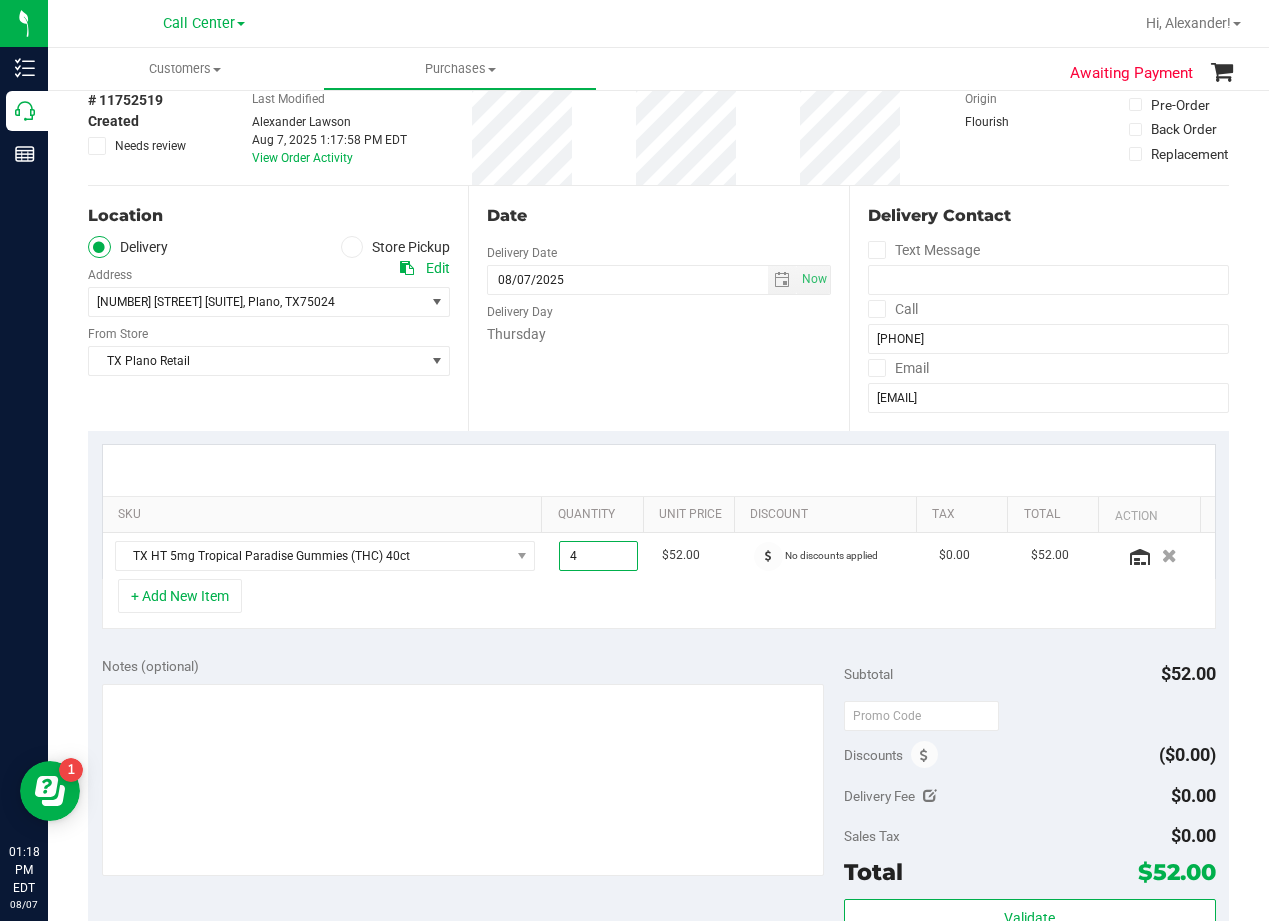 type on "4.00" 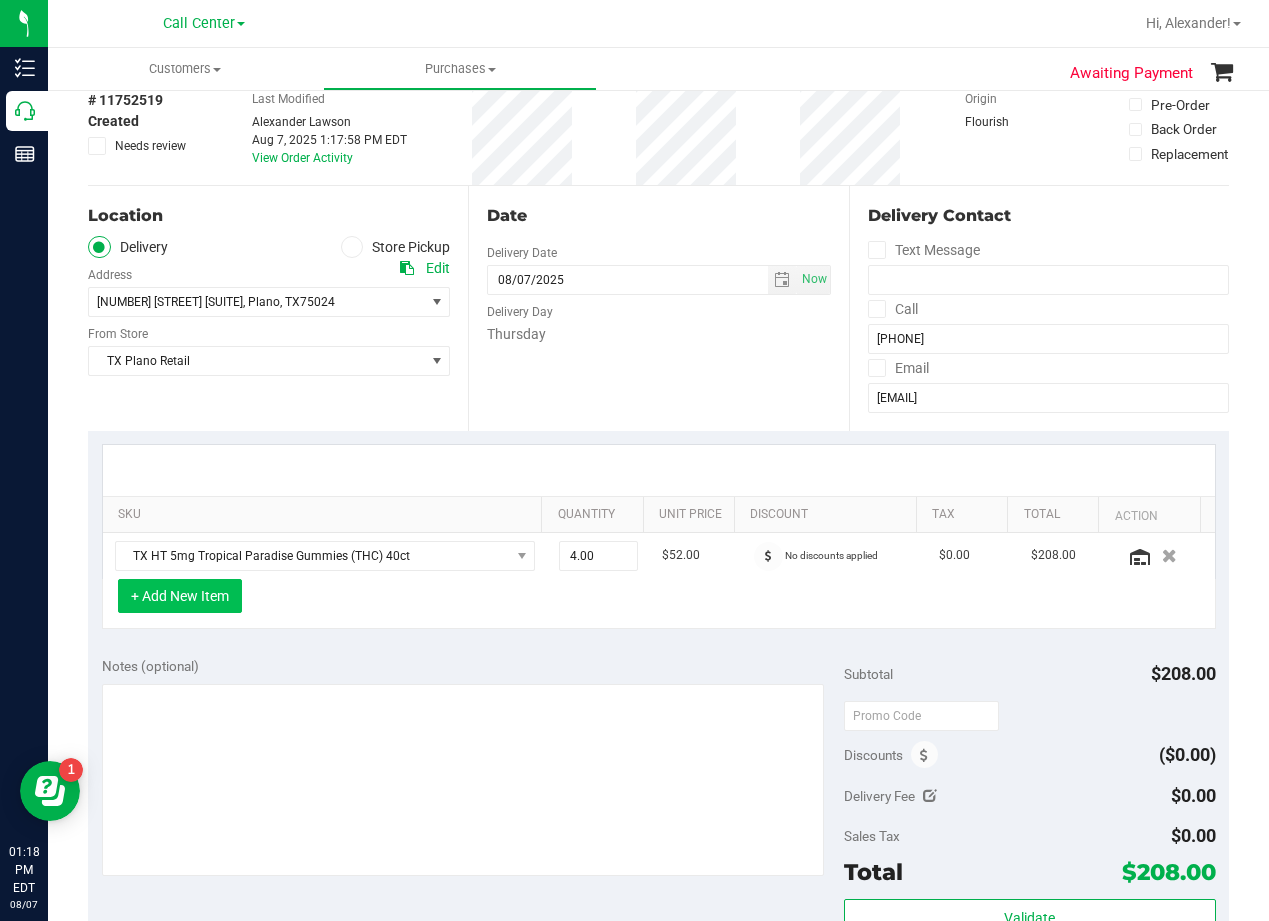 click on "+ Add New Item" at bounding box center [180, 596] 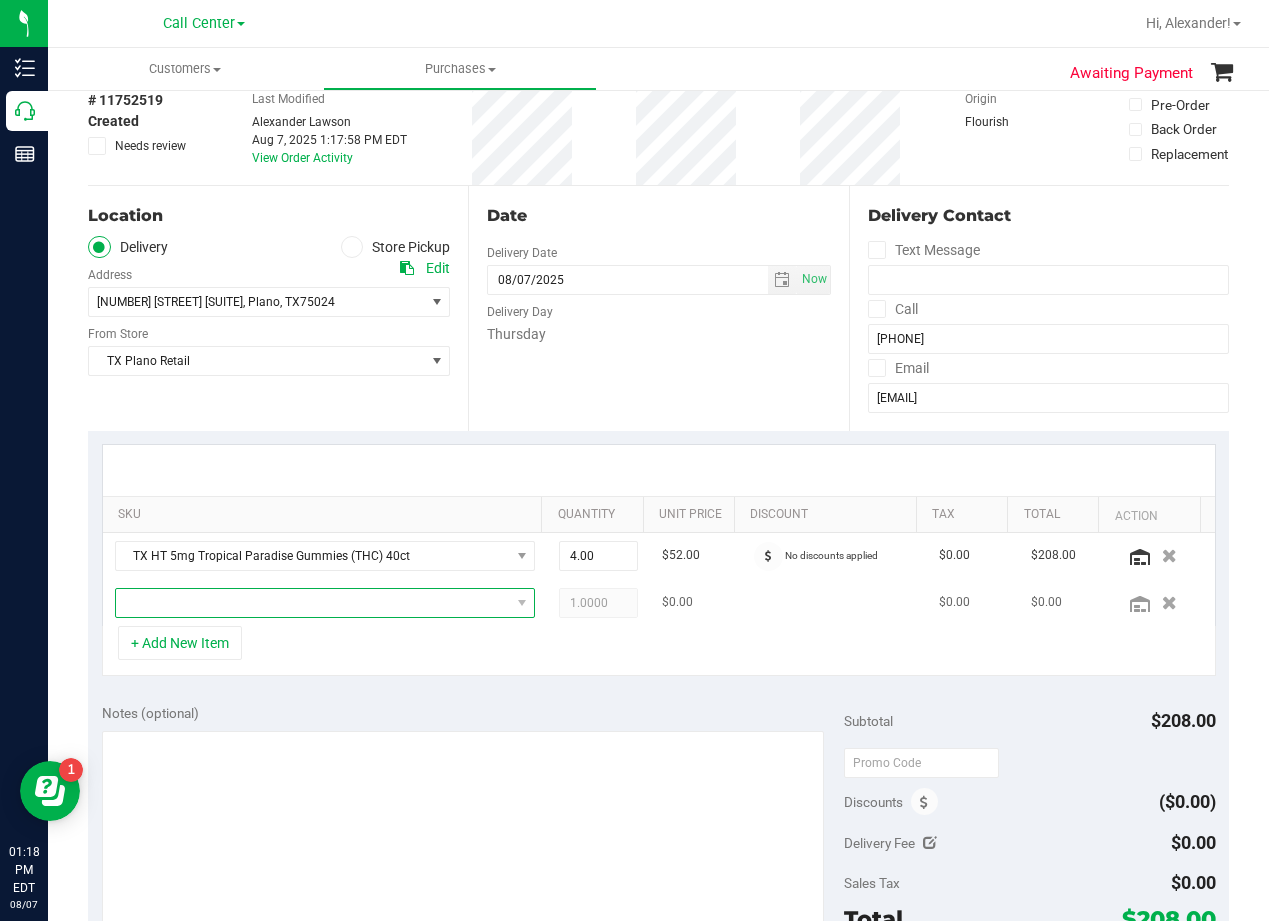 click at bounding box center (313, 603) 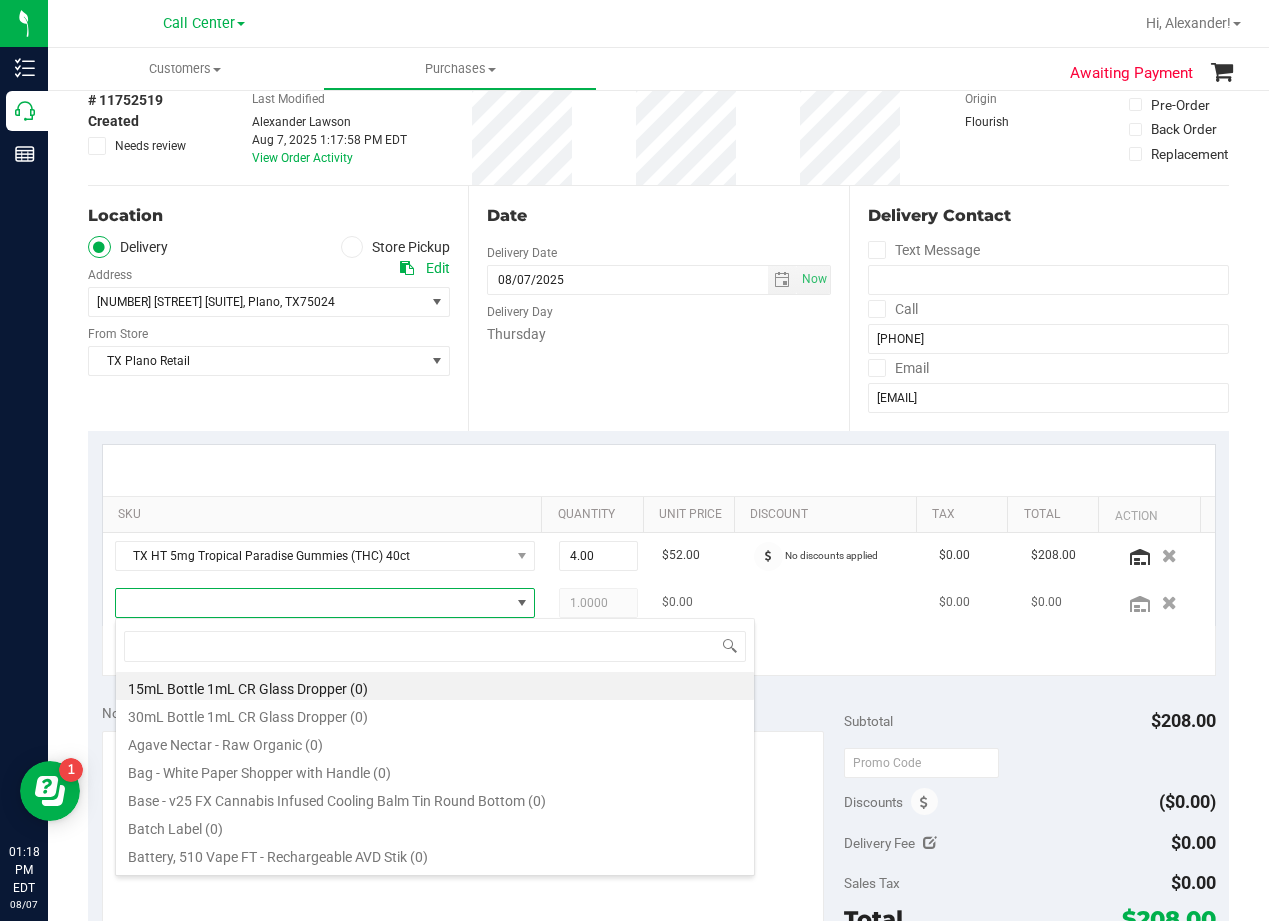 scroll, scrollTop: 99970, scrollLeft: 99592, axis: both 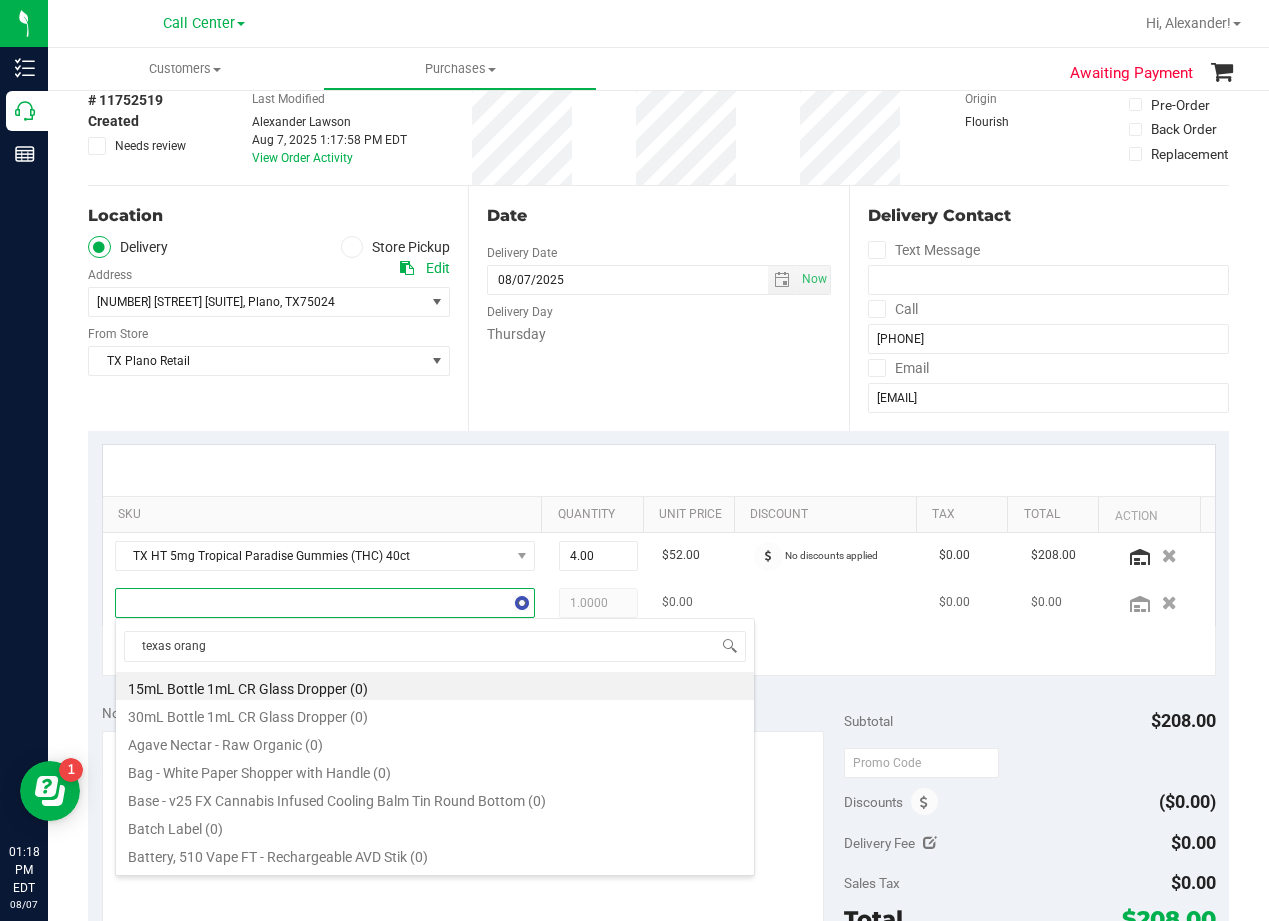 type on "texas orange" 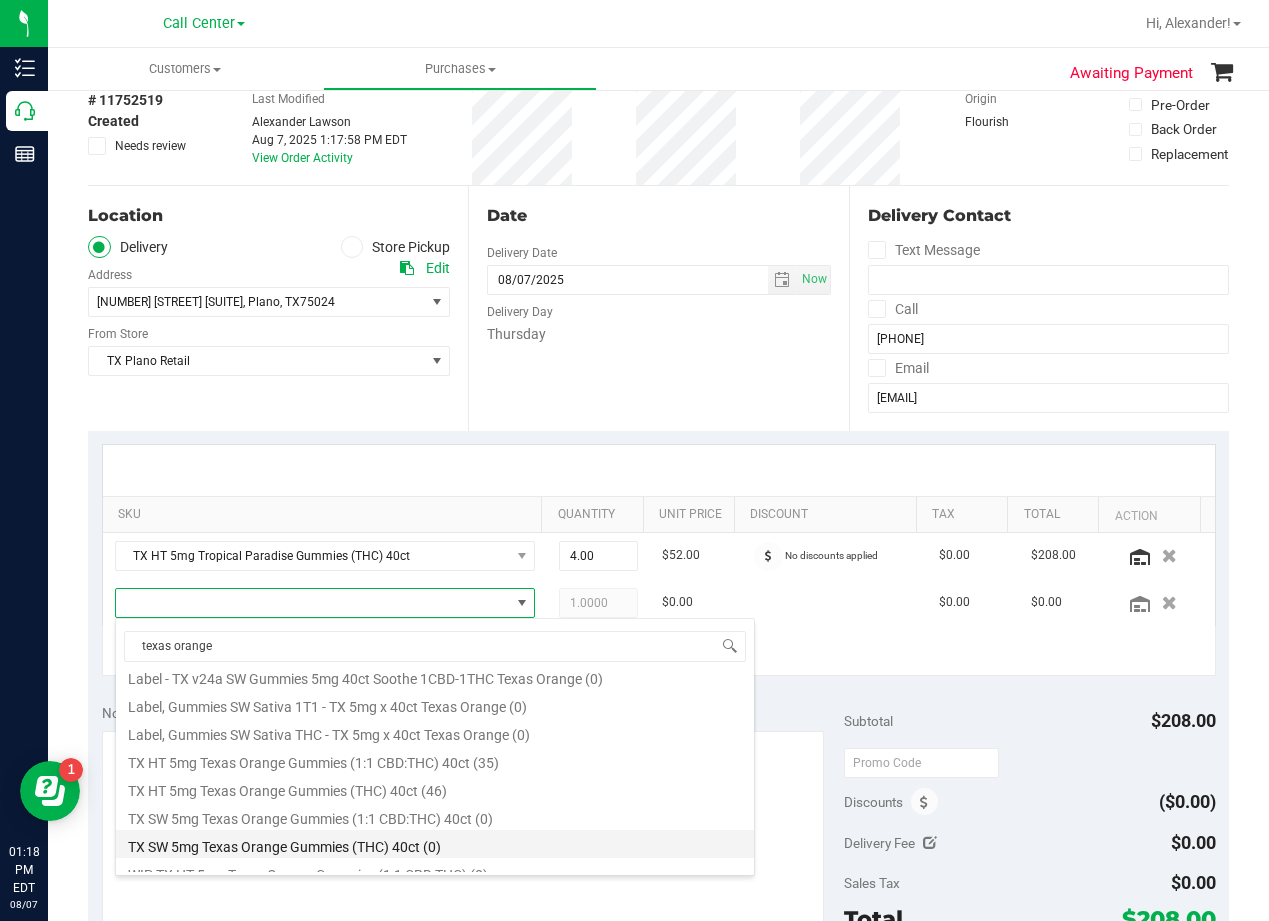 scroll, scrollTop: 332, scrollLeft: 0, axis: vertical 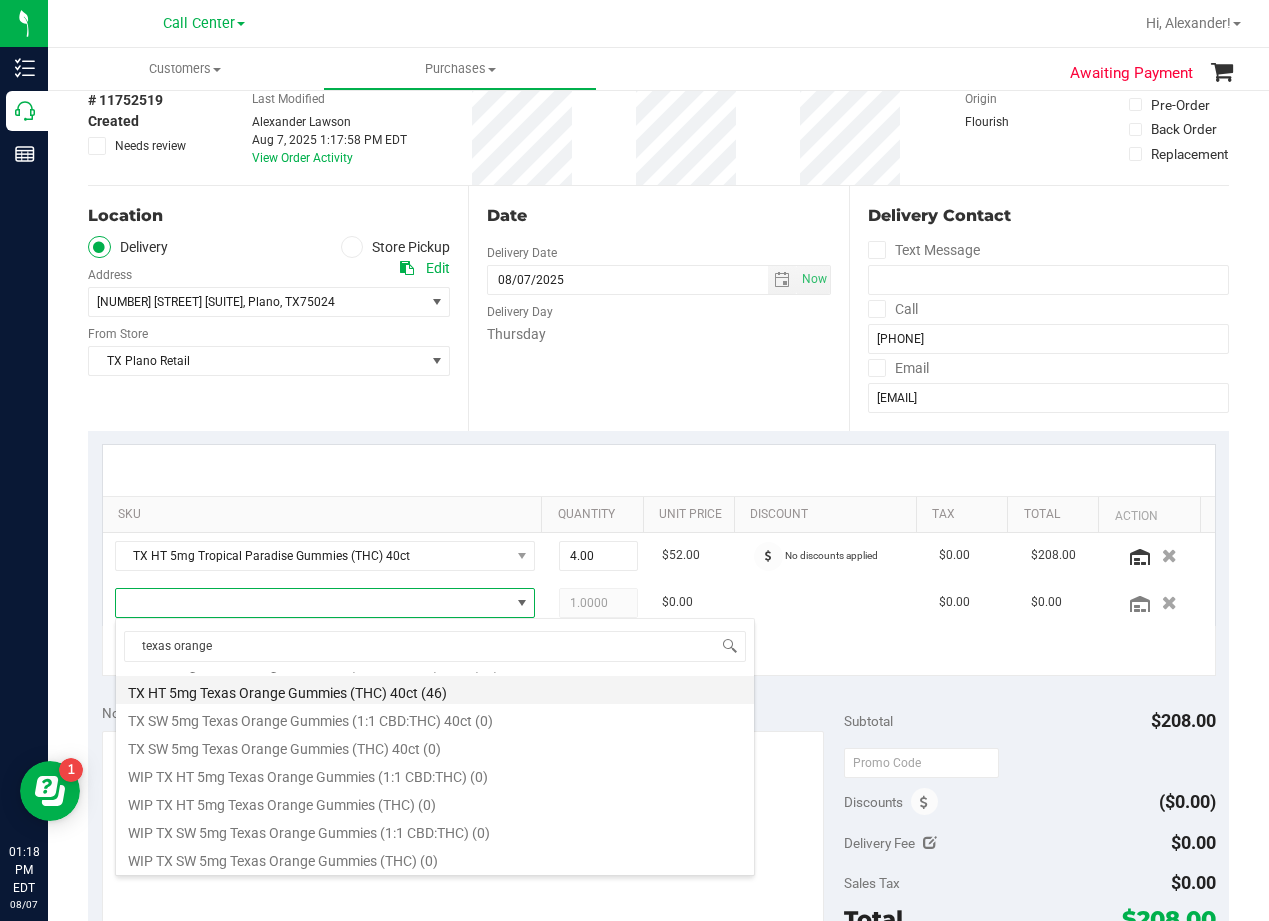 click on "TX HT 5mg Texas Orange Gummies (THC) 40ct (46)" at bounding box center (435, 690) 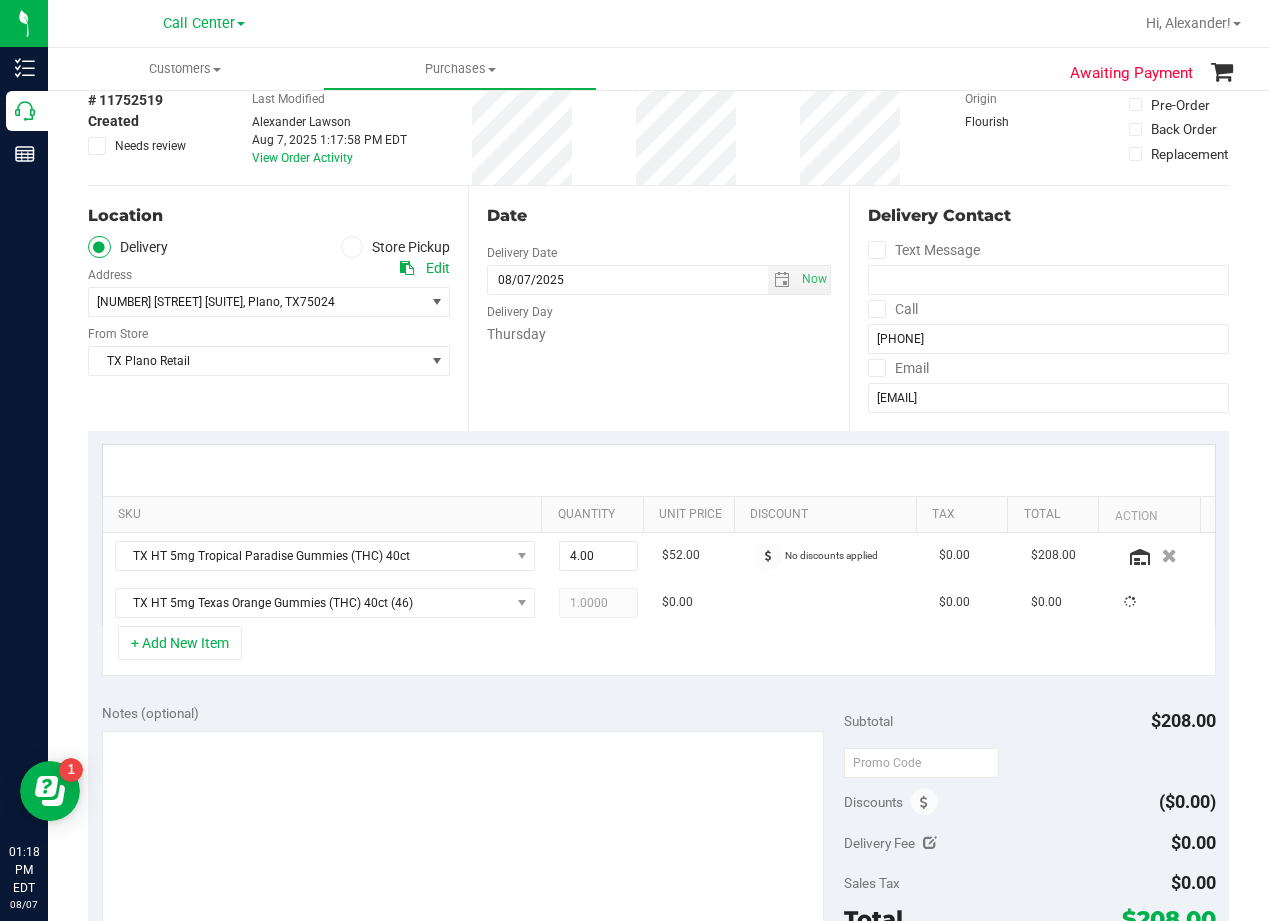 click on "Notes (optional)
Subtotal
$208.00
Discounts
($0.00)
Delivery Fee
$0.00
Sales Tax
$0.00
Total" at bounding box center [658, 870] 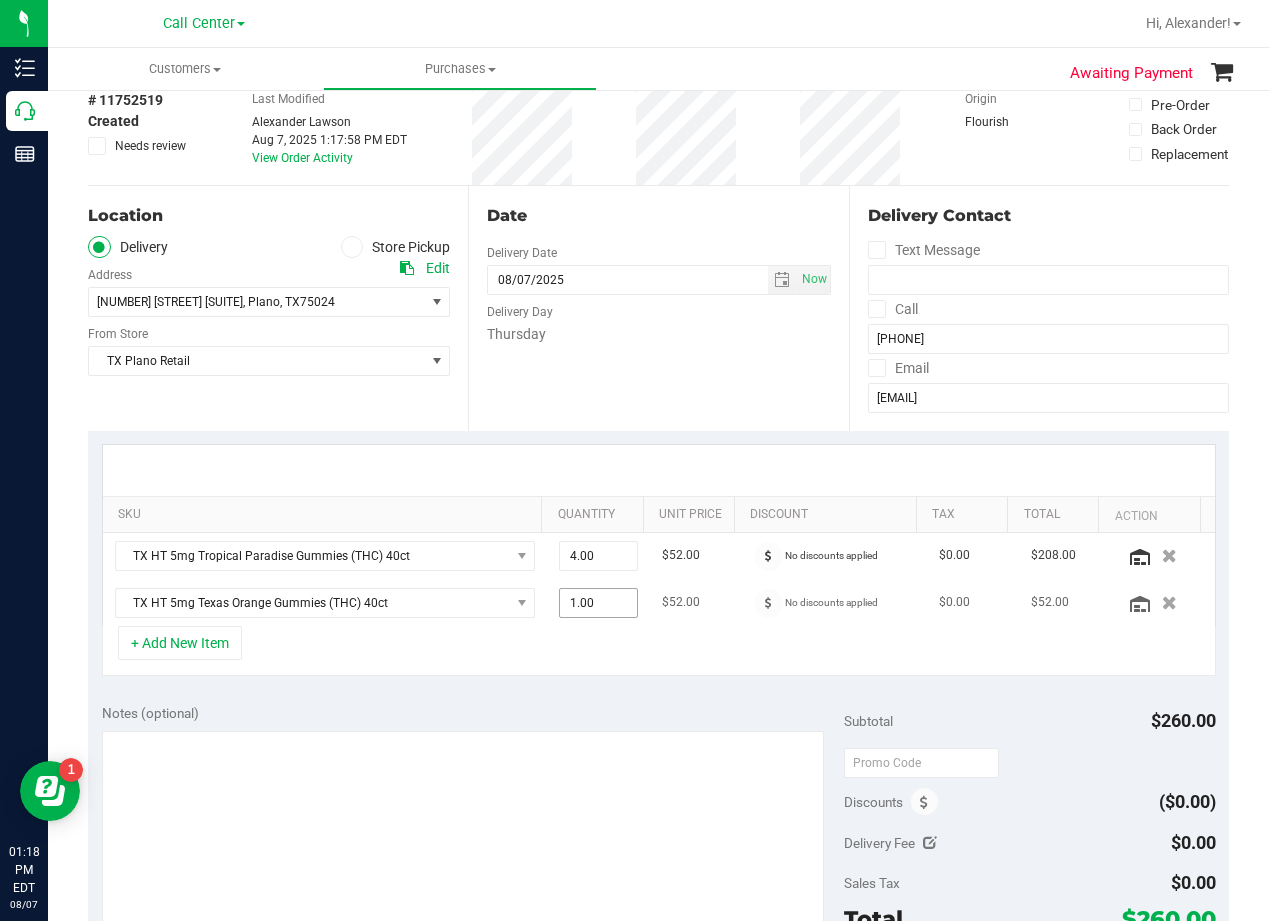 click on "1.00 1" at bounding box center (598, 603) 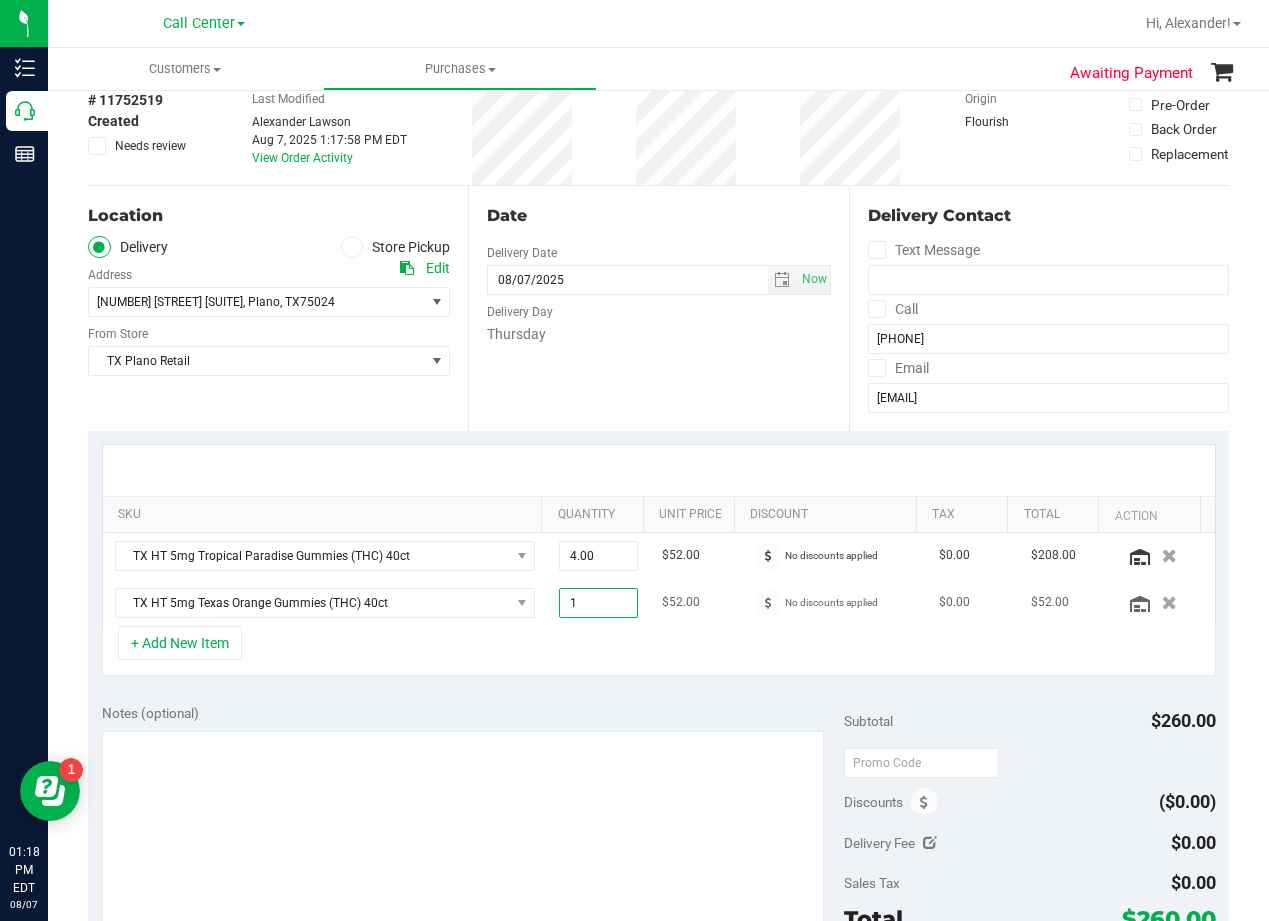 click on "1" at bounding box center [598, 603] 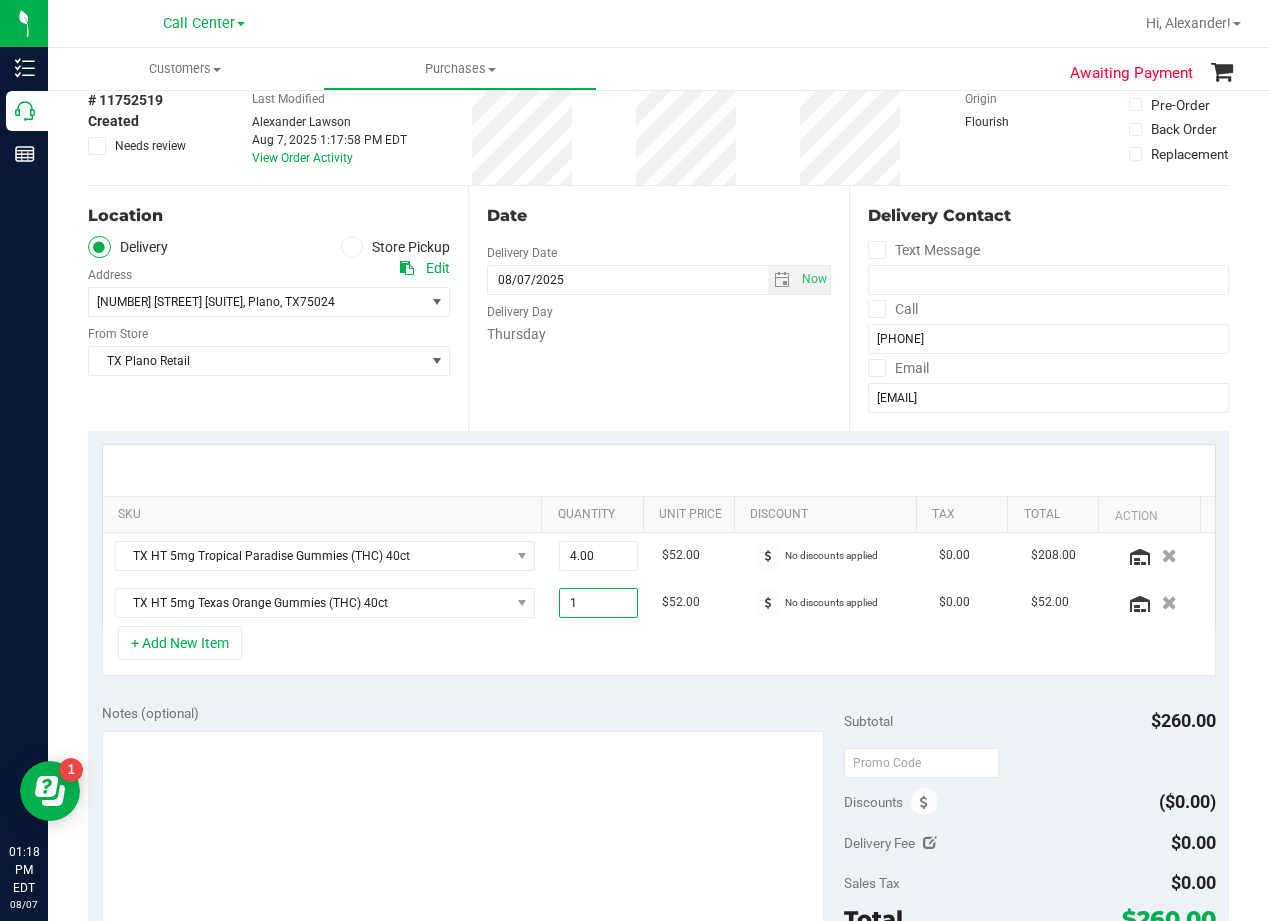 type on "2" 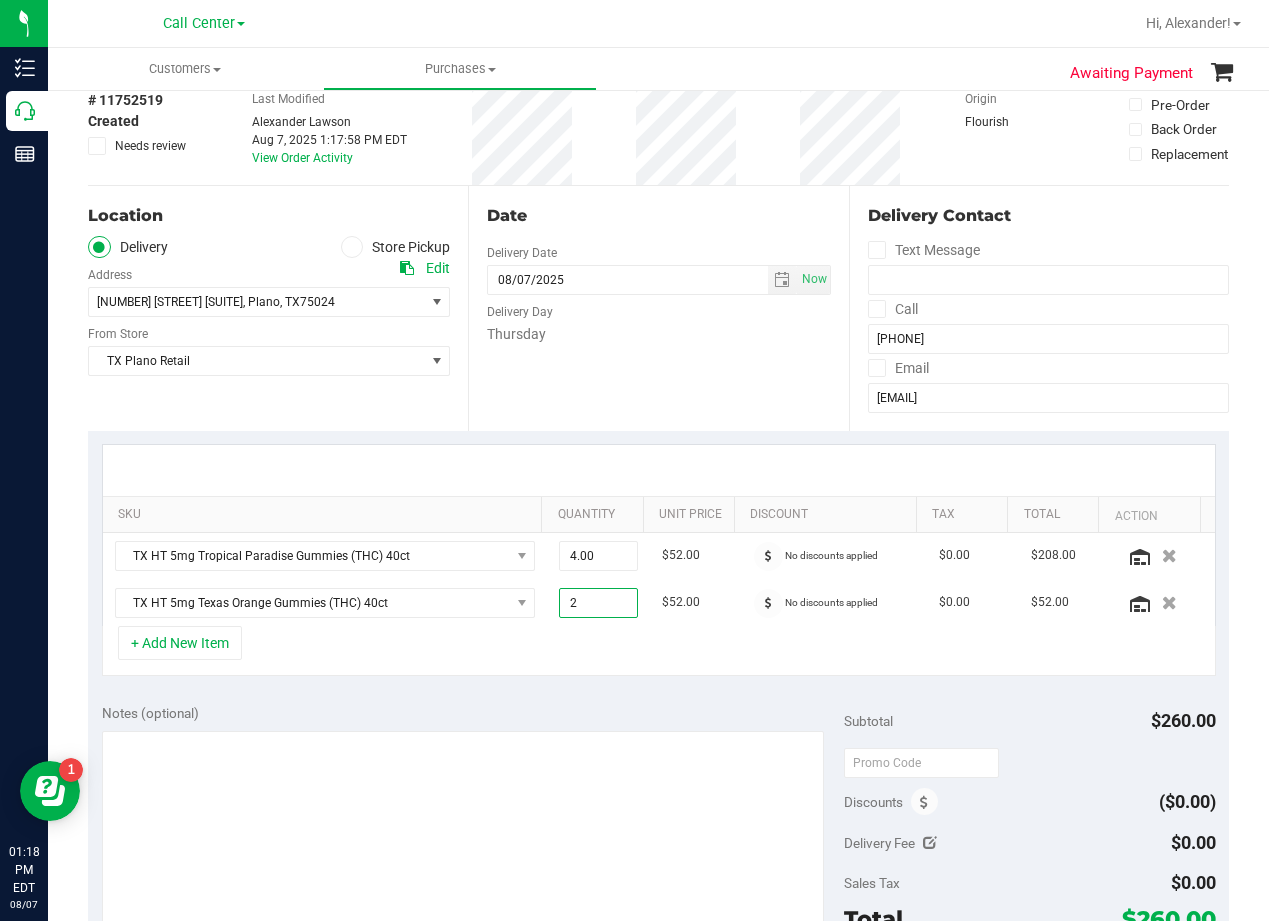 type on "2.00" 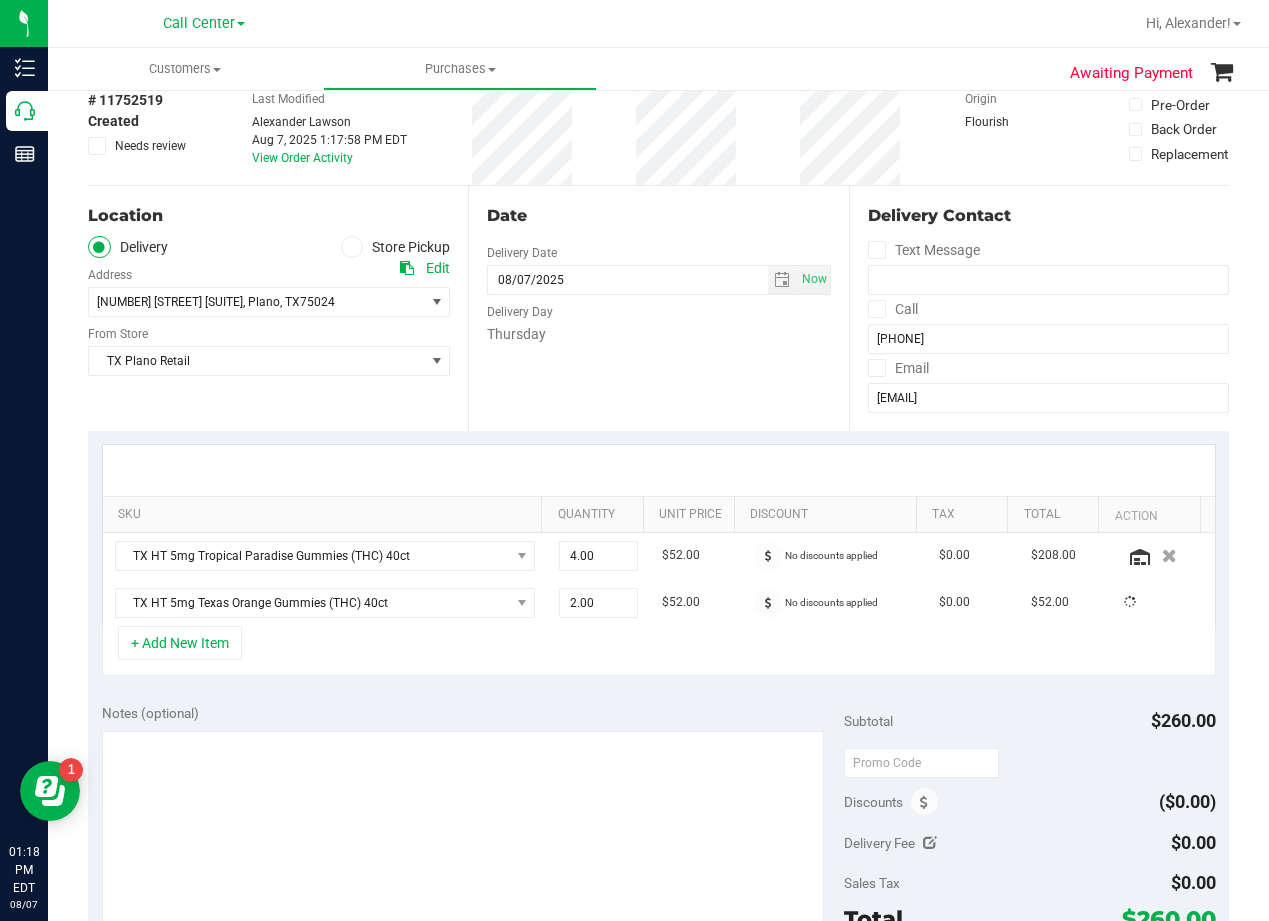 click on "Thursday" at bounding box center [658, 334] 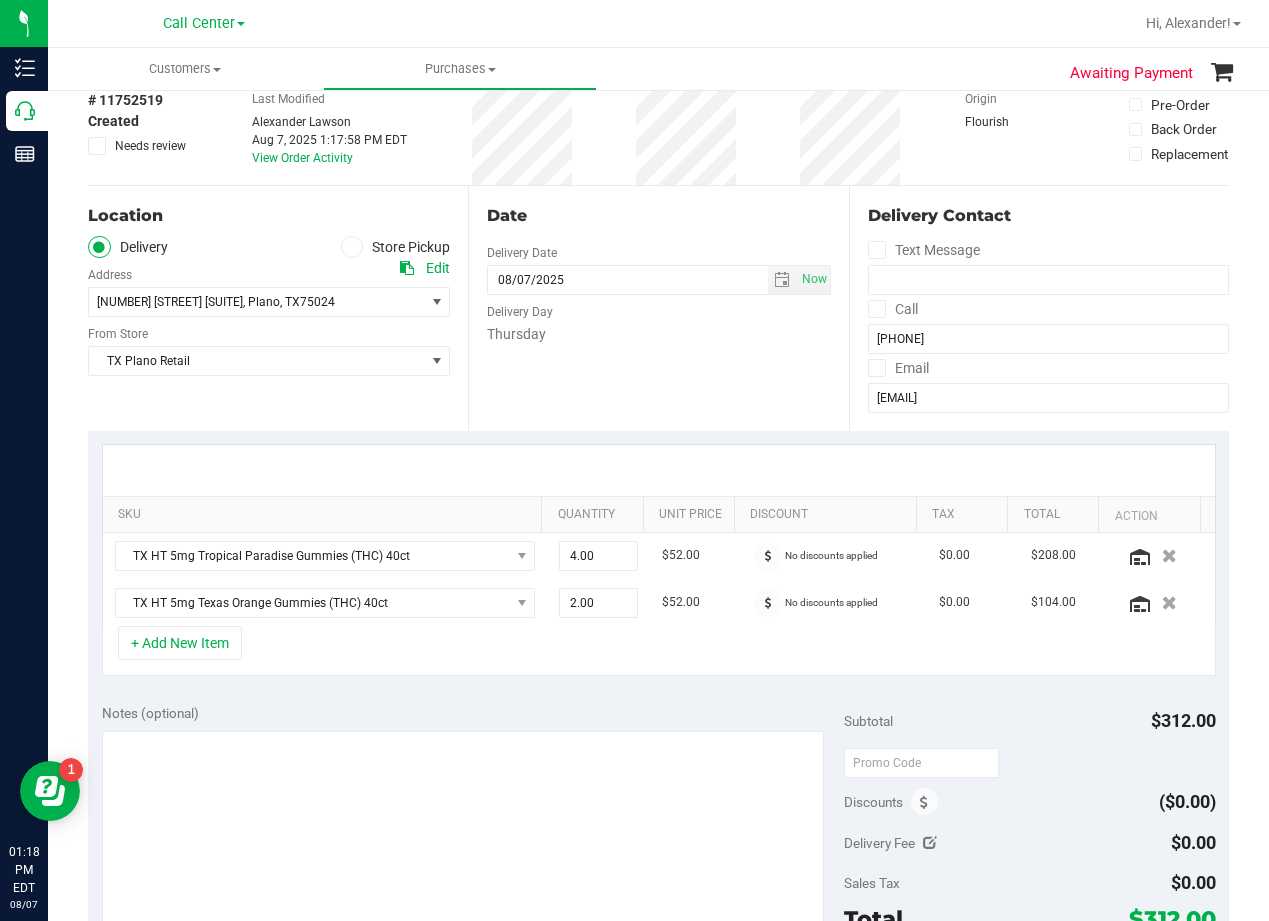 click on "Thursday" at bounding box center (658, 334) 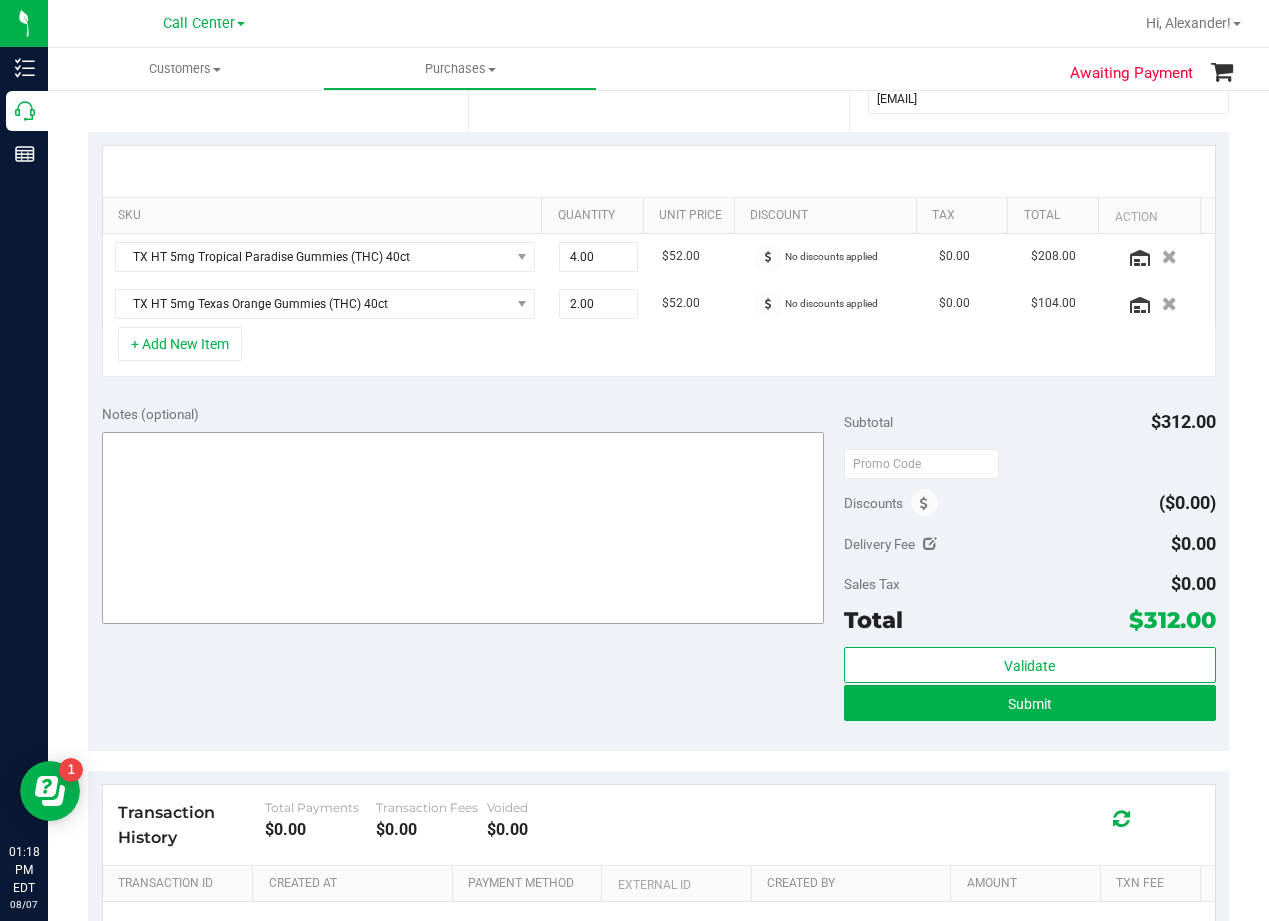 scroll, scrollTop: 400, scrollLeft: 0, axis: vertical 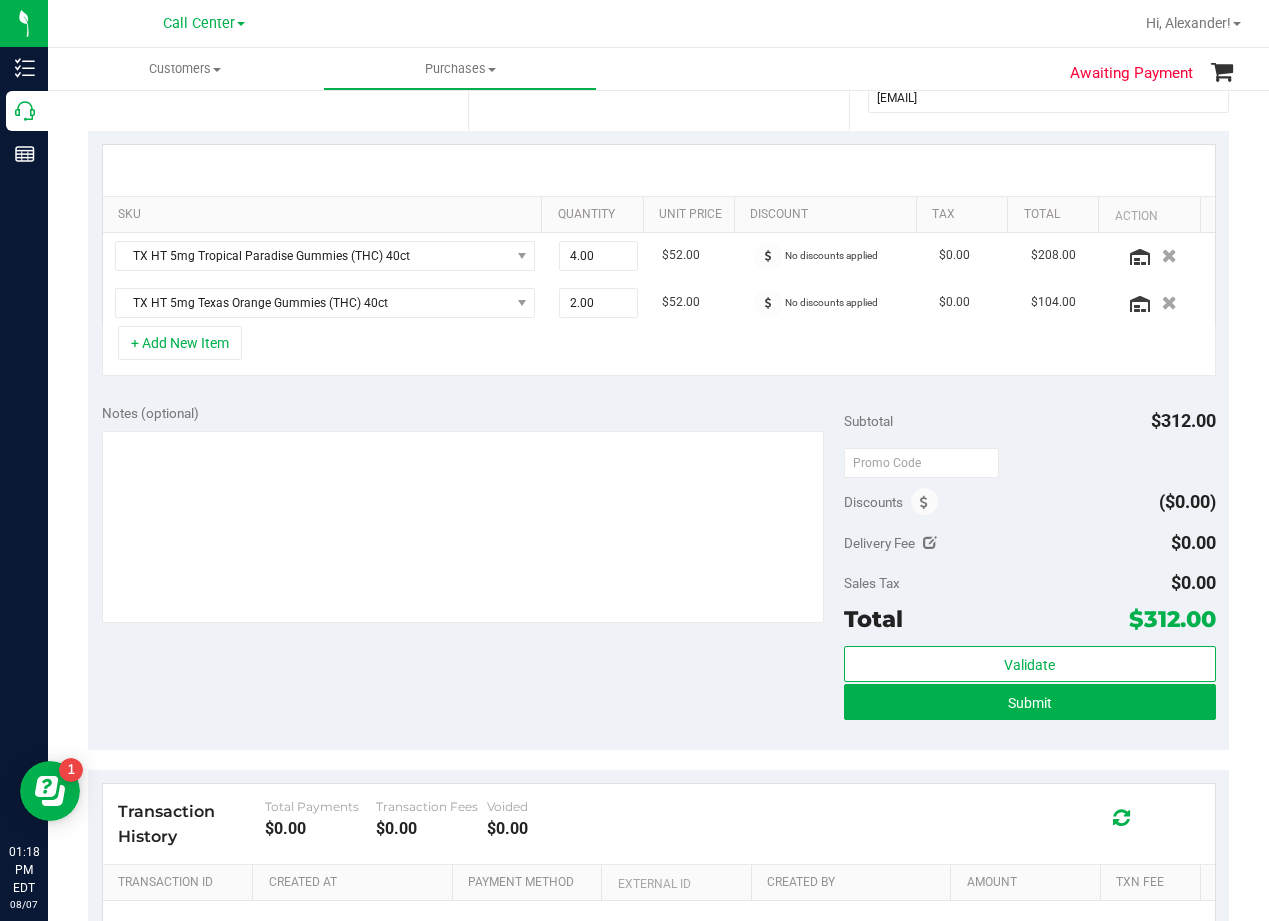 click on "Notes (optional)" at bounding box center (473, 413) 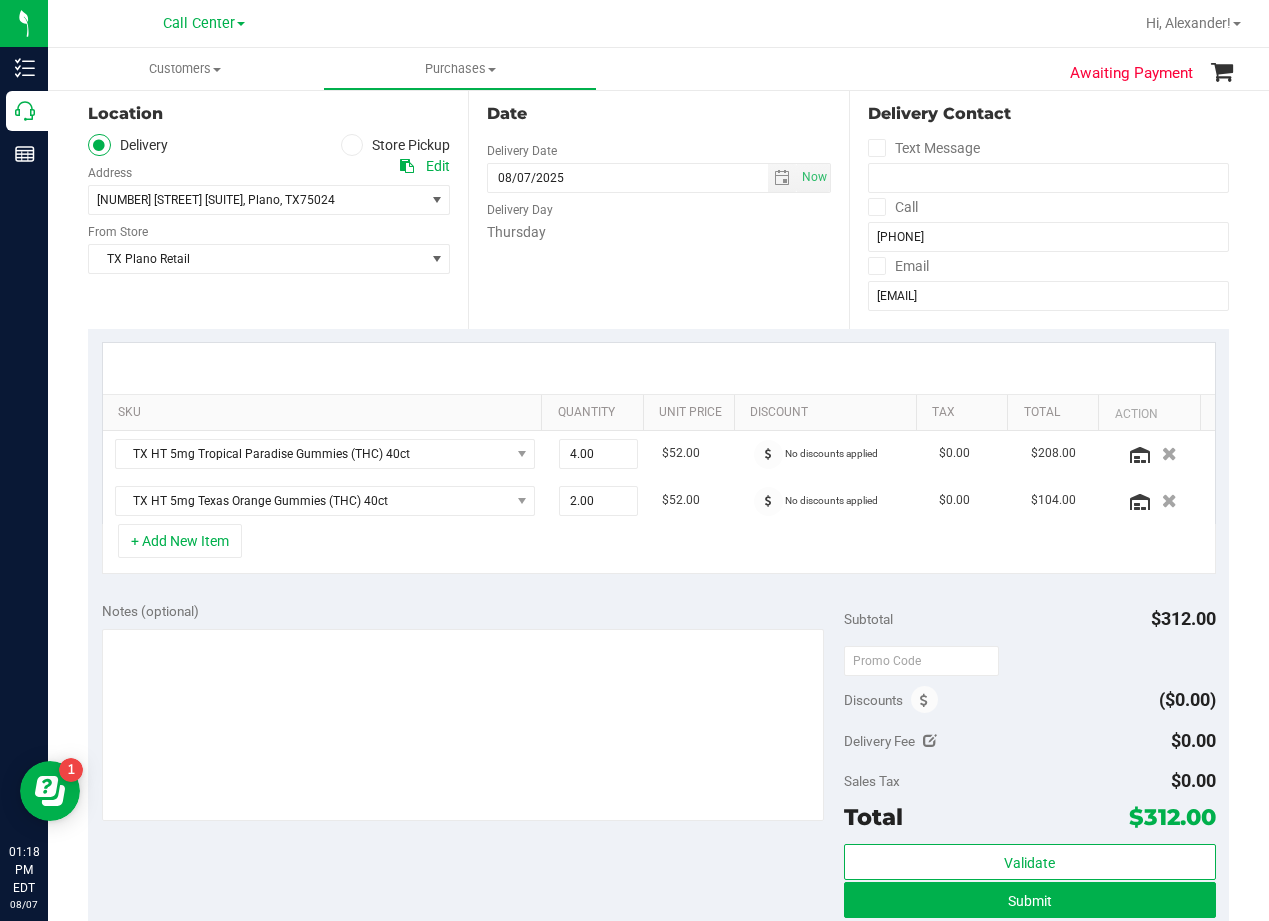 scroll, scrollTop: 200, scrollLeft: 0, axis: vertical 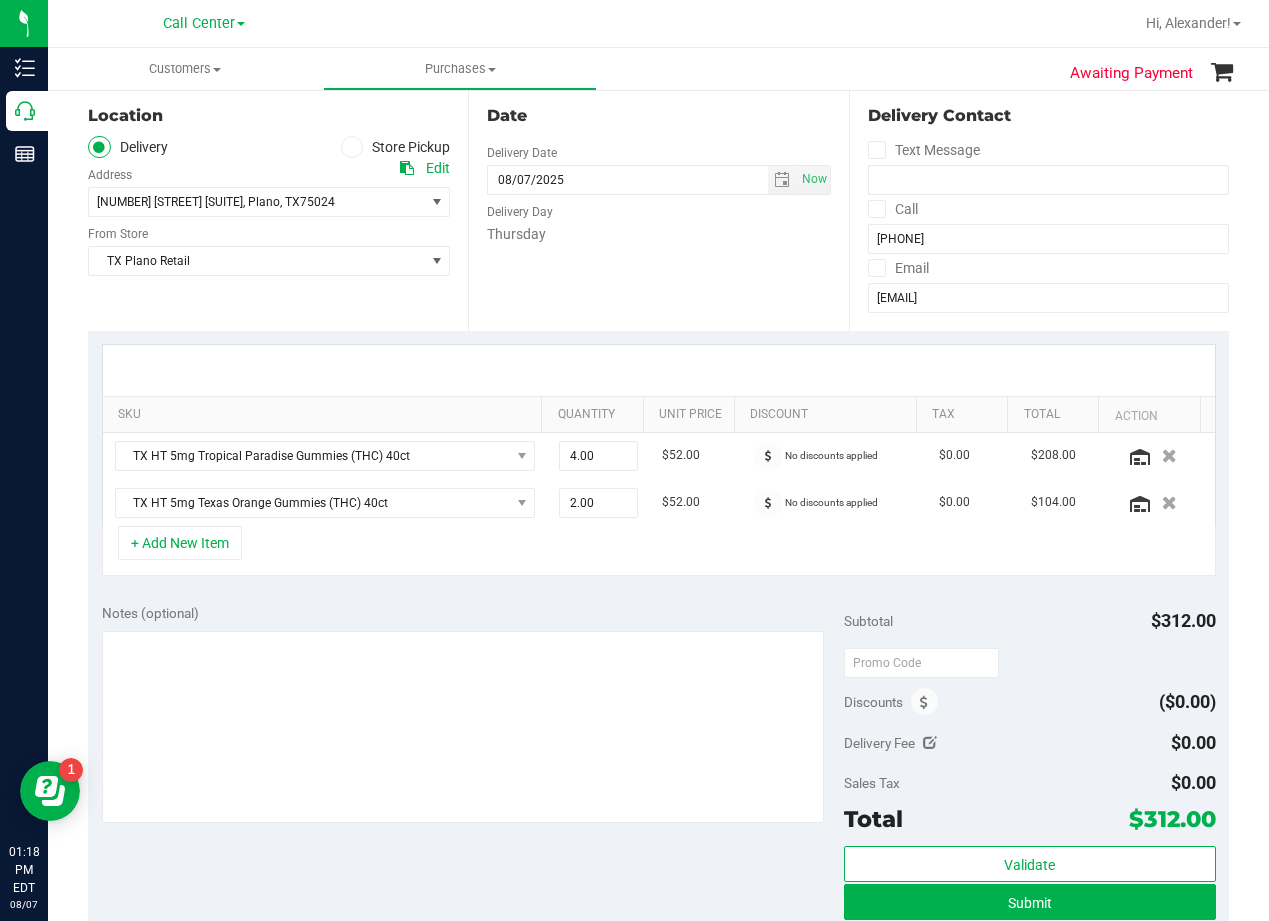 click at bounding box center [659, 370] 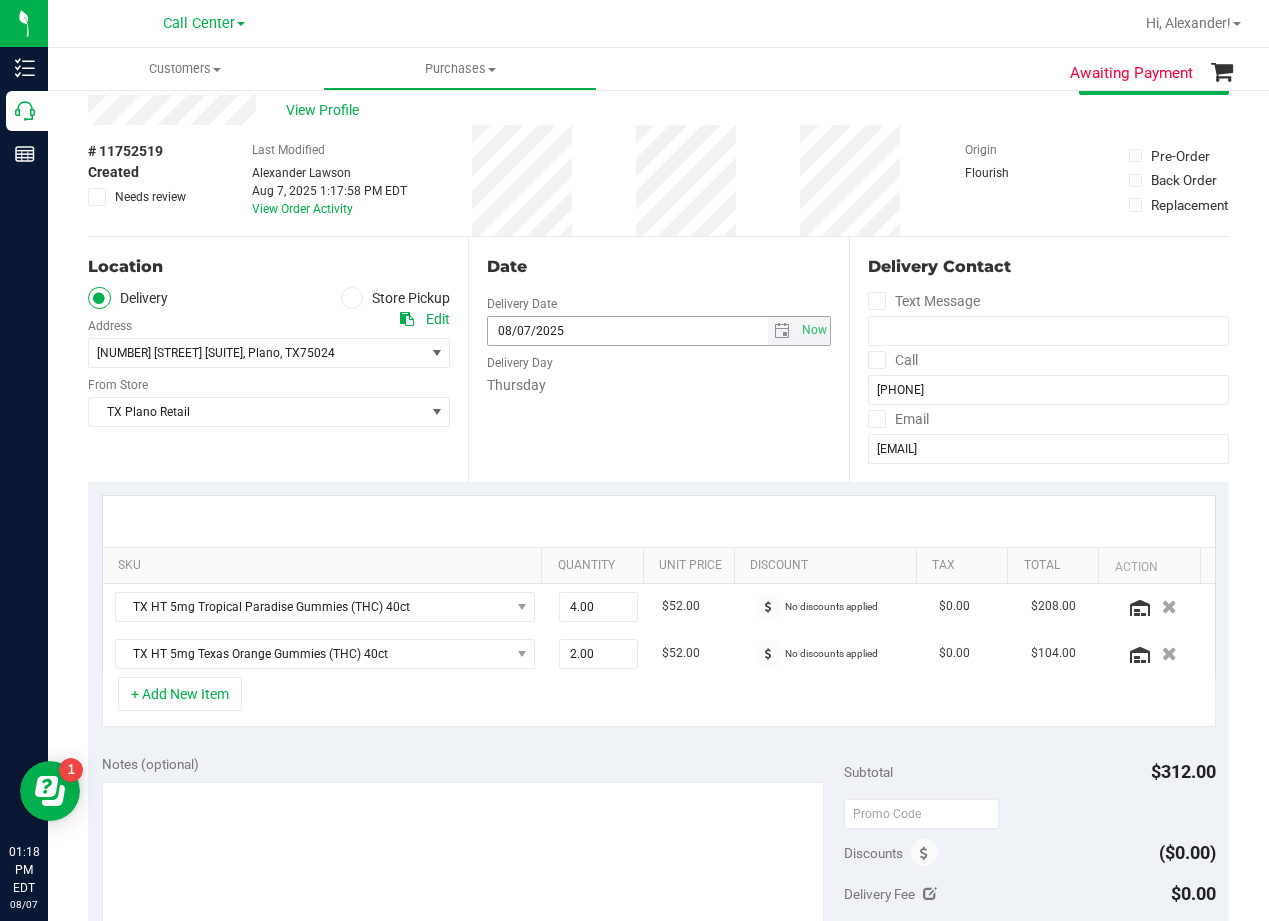 scroll, scrollTop: 0, scrollLeft: 0, axis: both 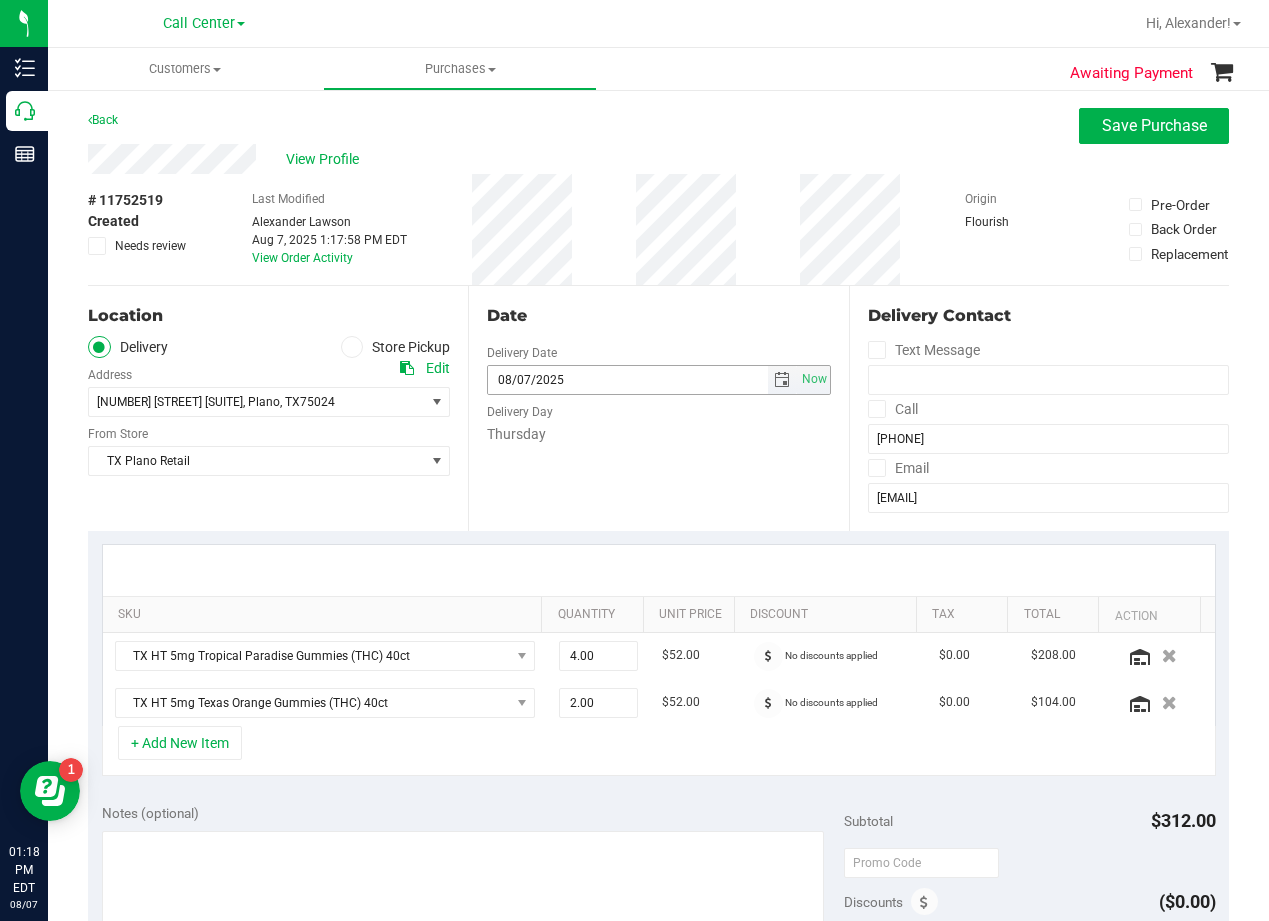 click at bounding box center [782, 380] 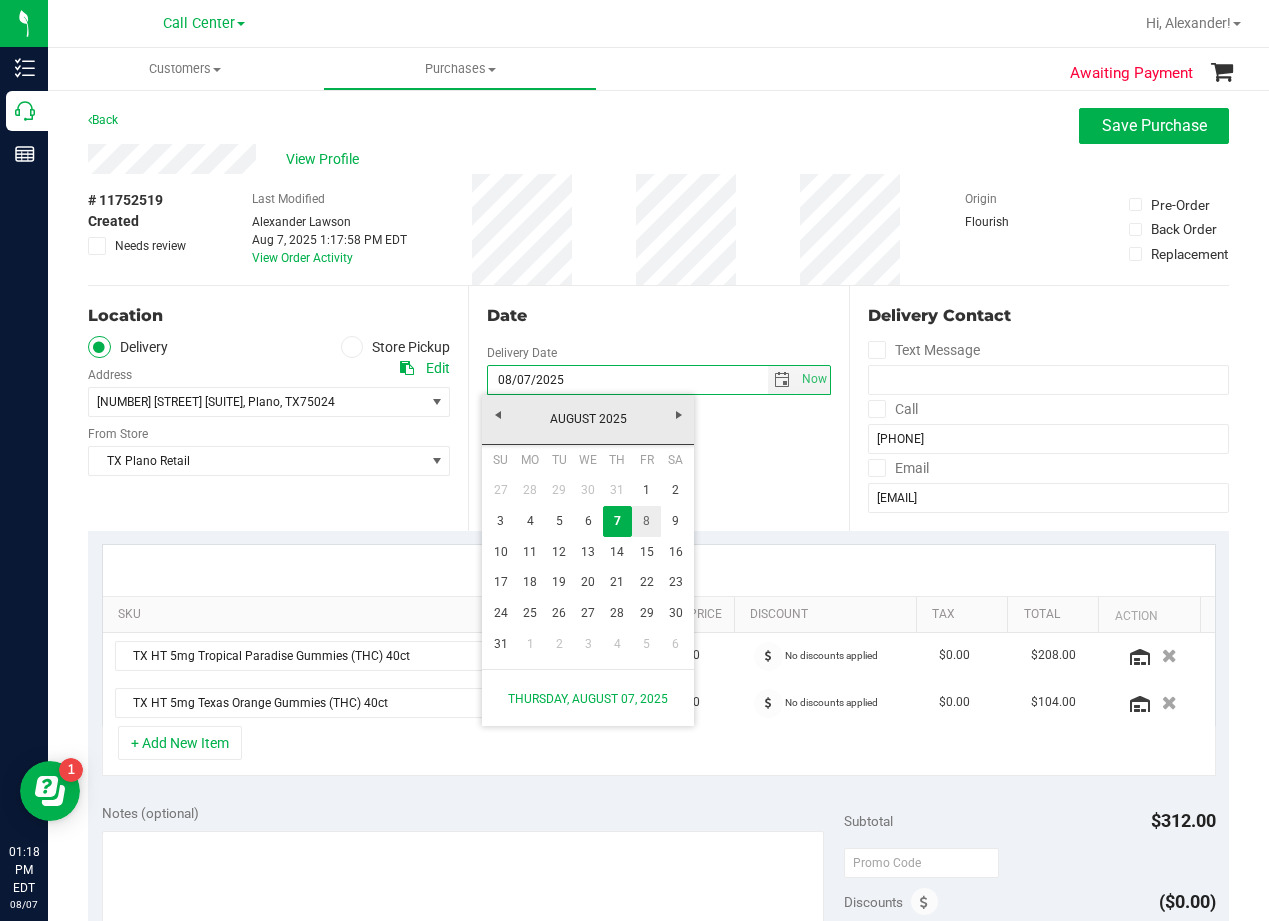 click on "8" at bounding box center (646, 521) 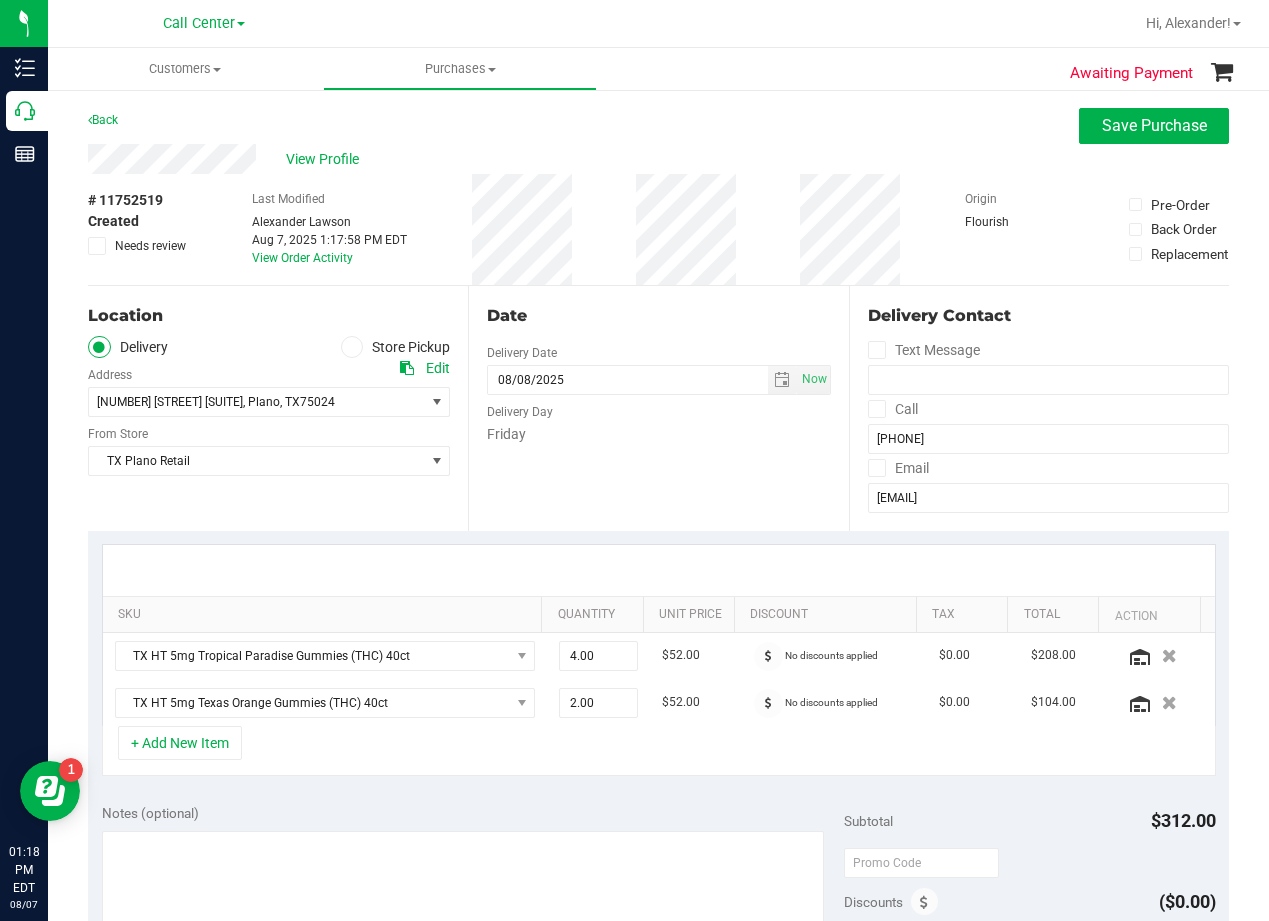 click on "Date
Delivery Date
08/08/2025
Now
08/08/2025 08:00 AM
Now
Delivery Day
Friday" at bounding box center (658, 408) 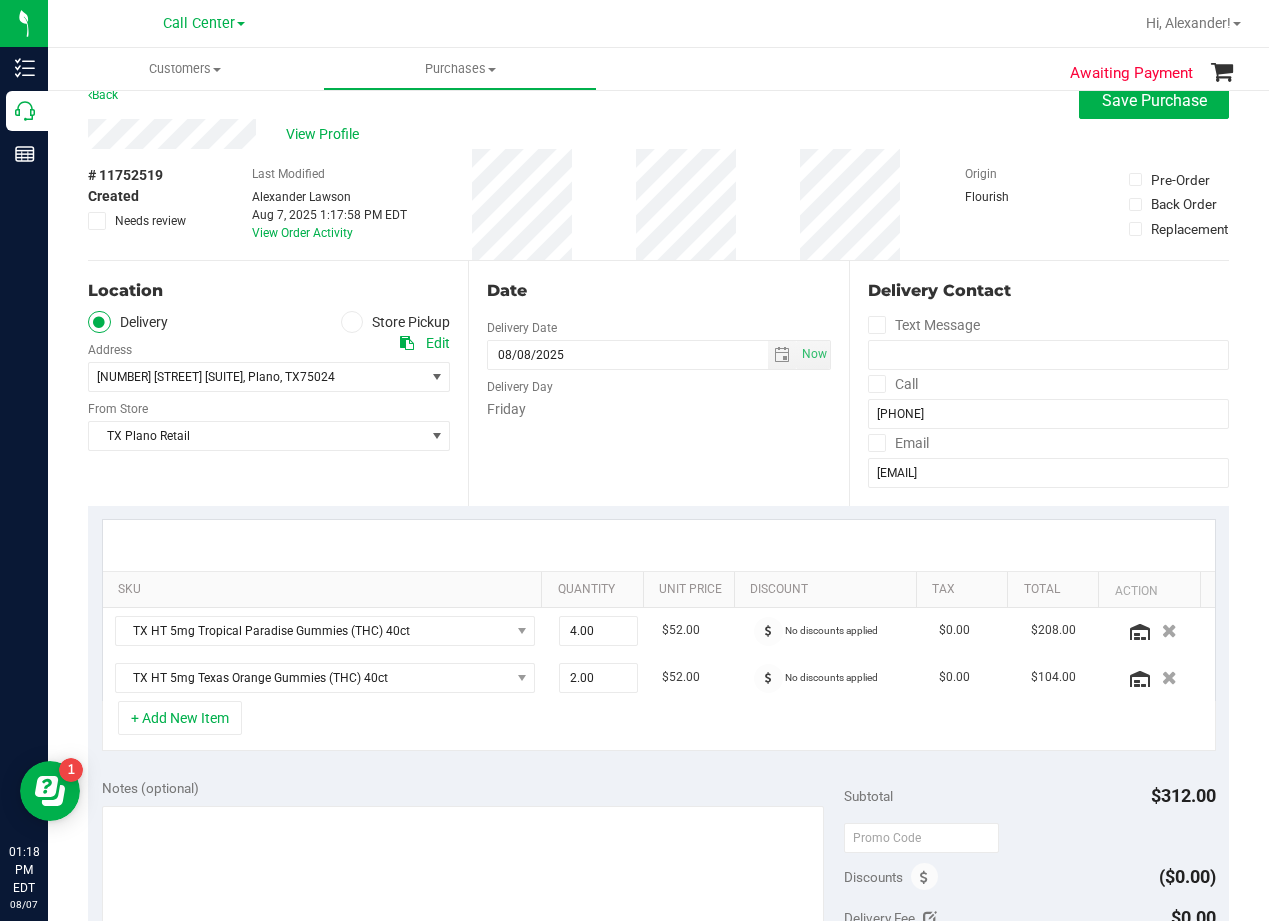 scroll, scrollTop: 100, scrollLeft: 0, axis: vertical 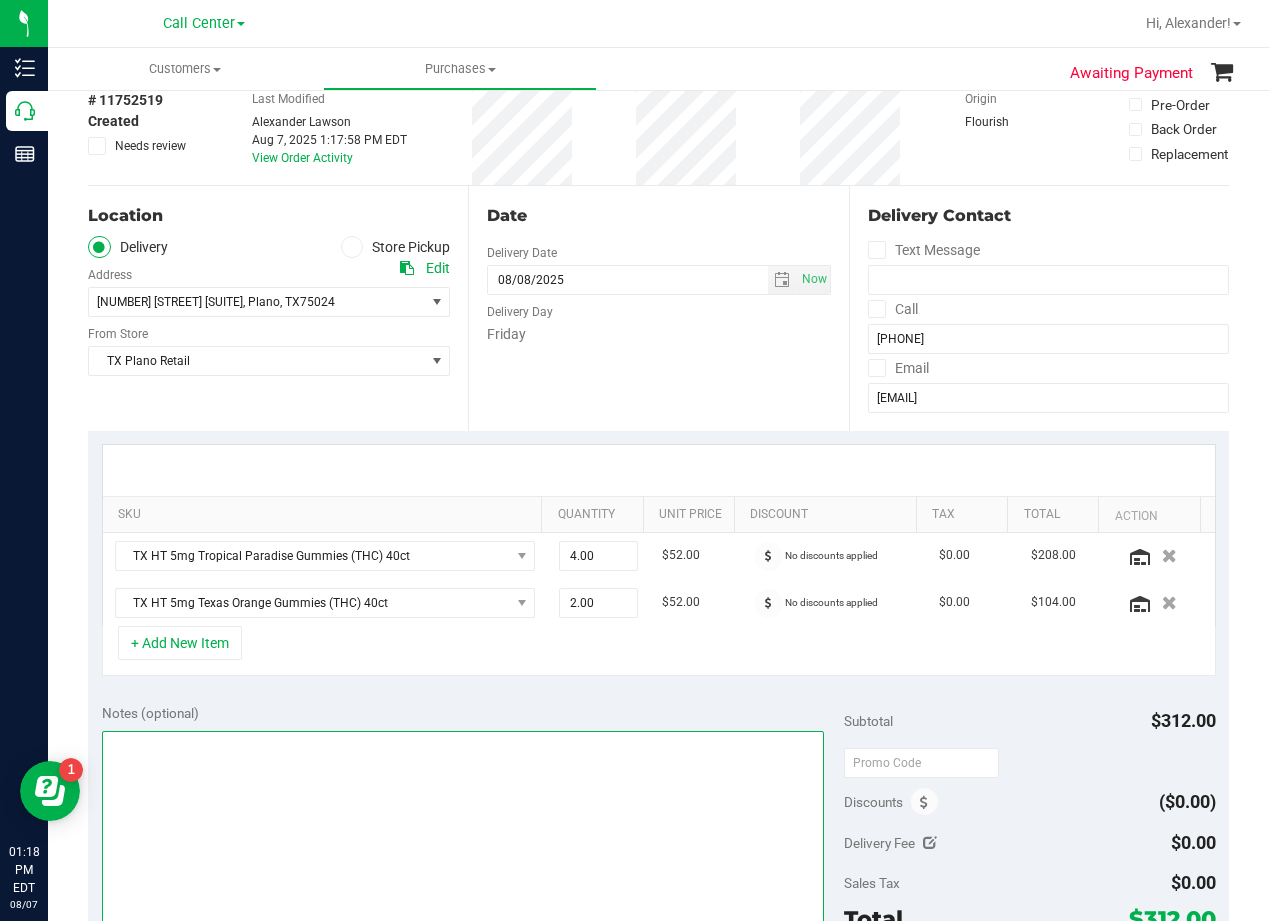 click at bounding box center (463, 827) 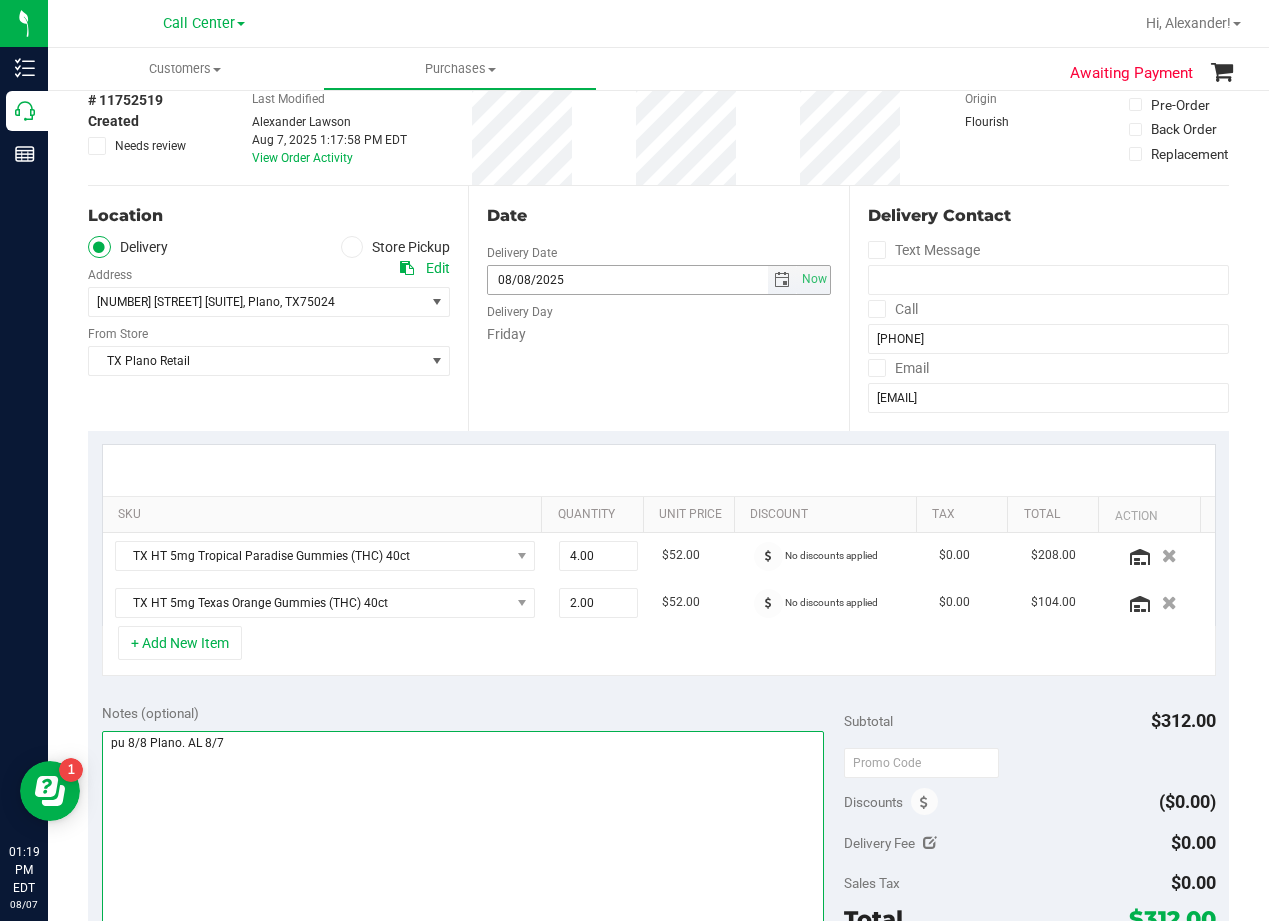 click at bounding box center [782, 280] 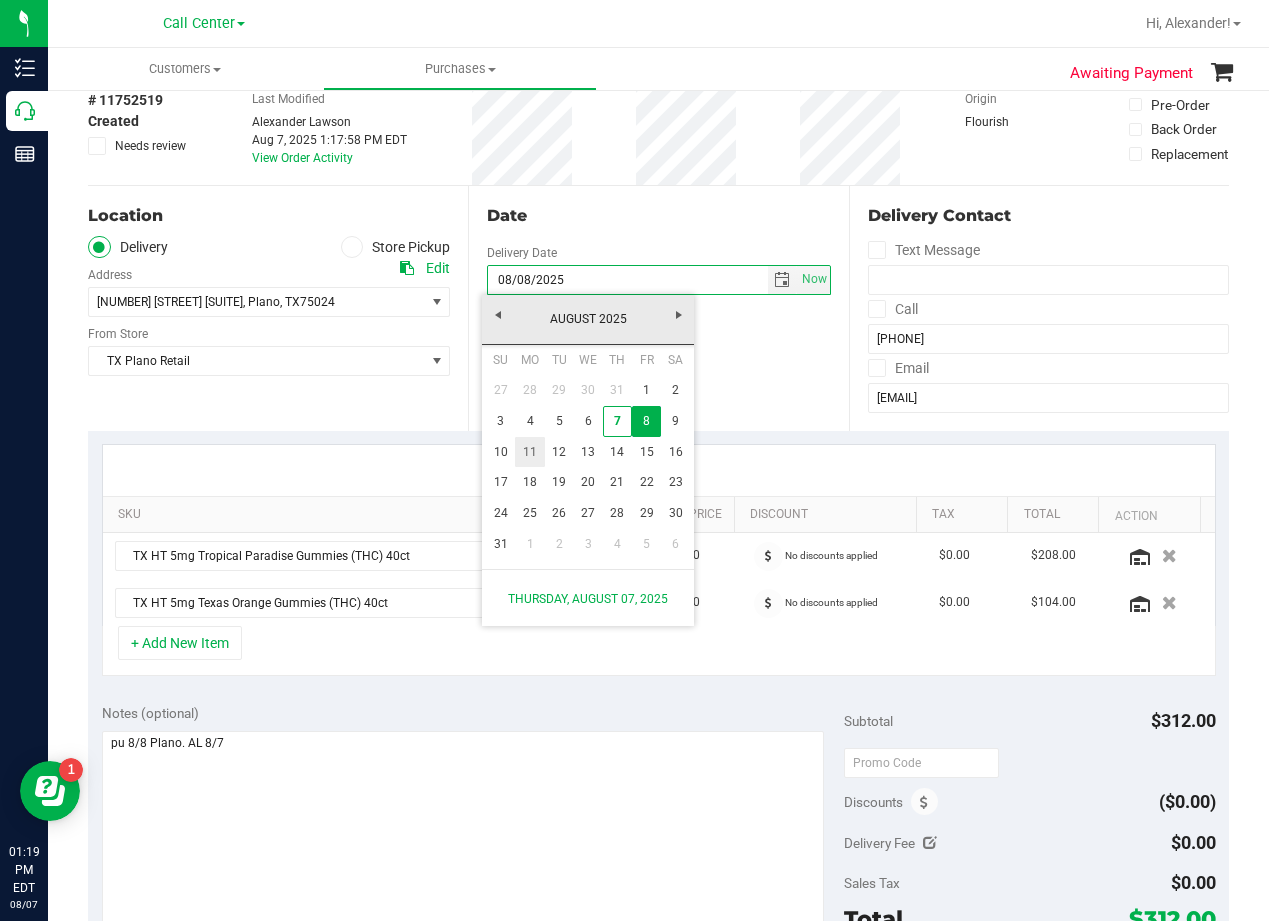 click on "11" at bounding box center (529, 452) 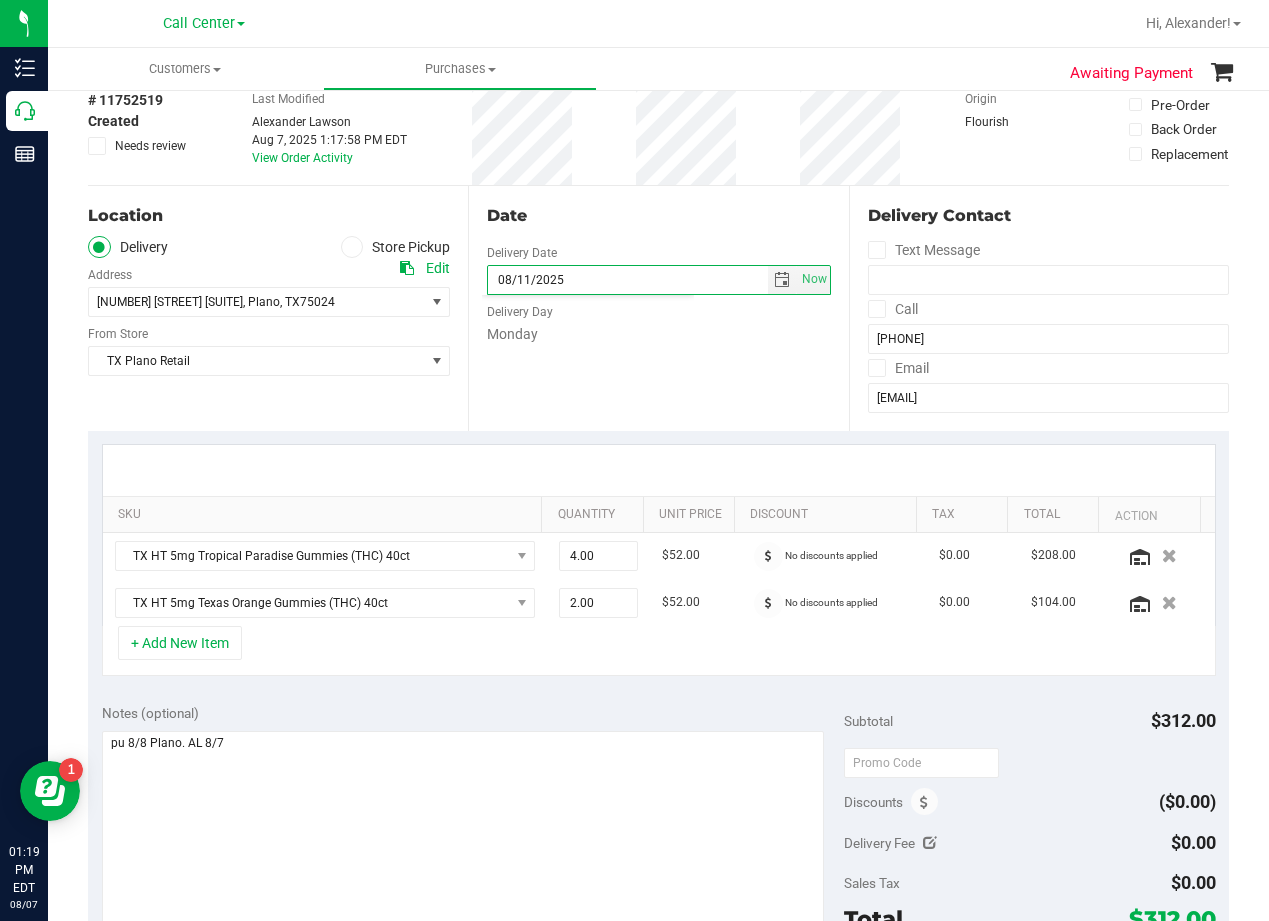 click on "Date
Delivery Date
08/11/2025
Now
08/11/2025 08:00 AM
Now
Delivery Day
Monday" at bounding box center [658, 308] 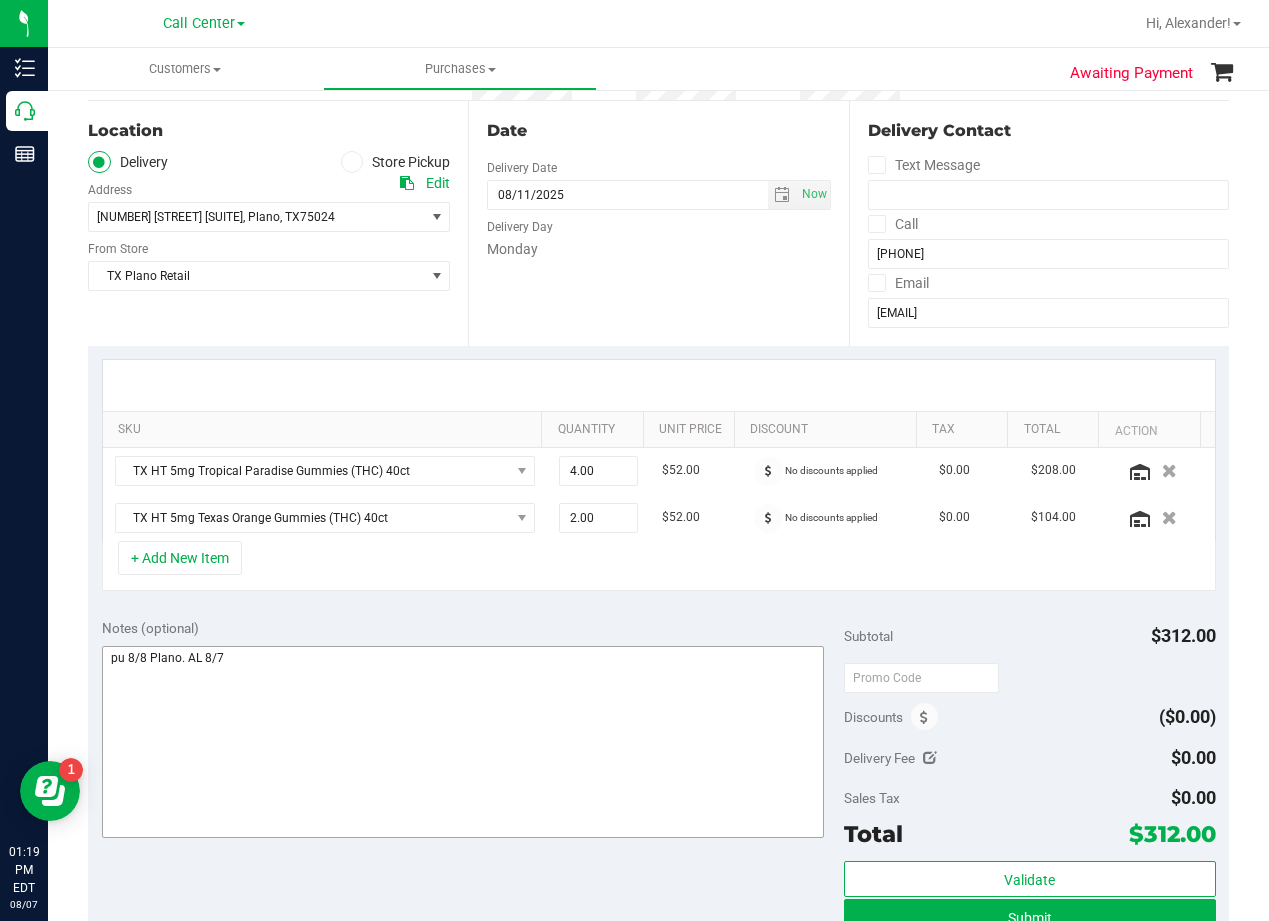 scroll, scrollTop: 300, scrollLeft: 0, axis: vertical 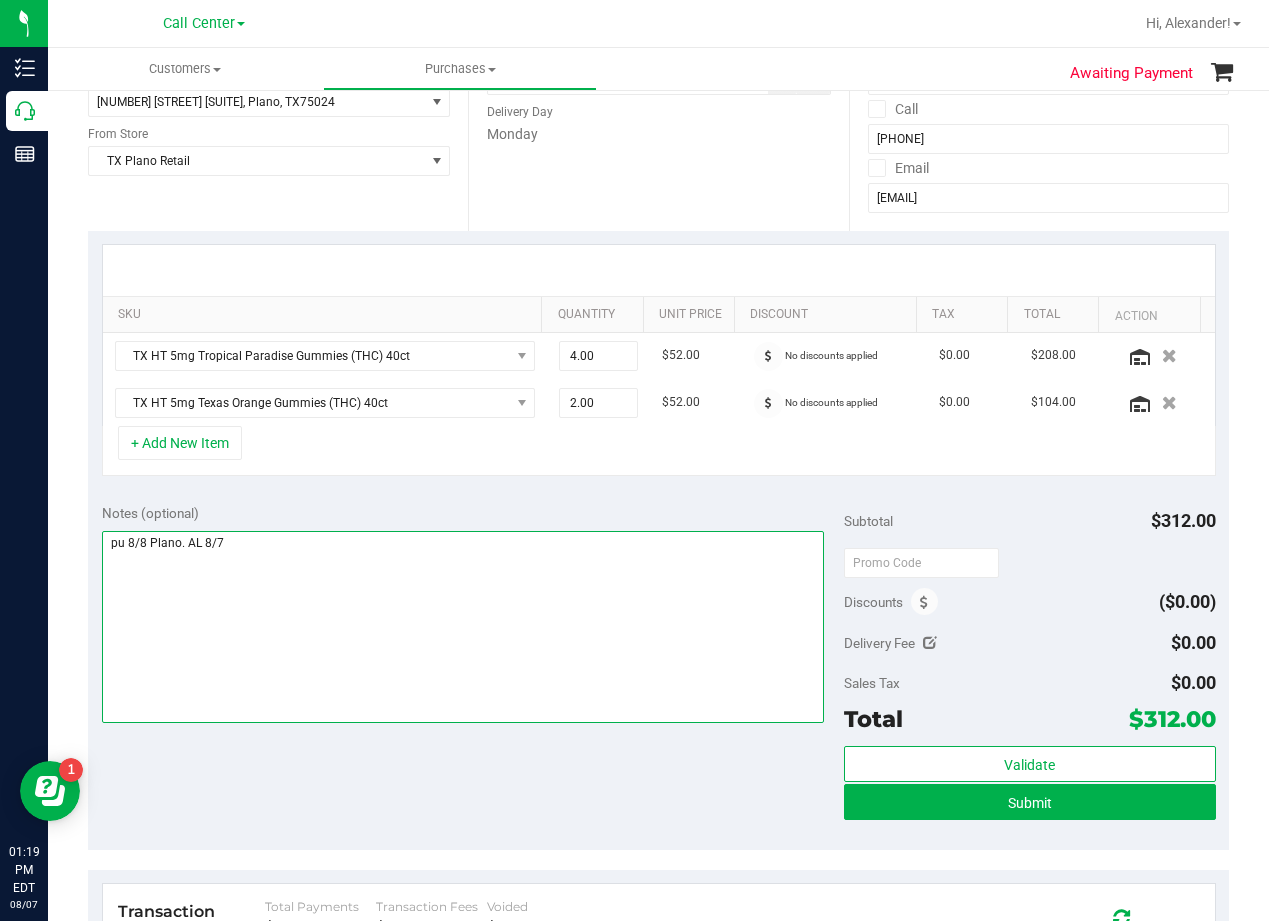 click at bounding box center (463, 627) 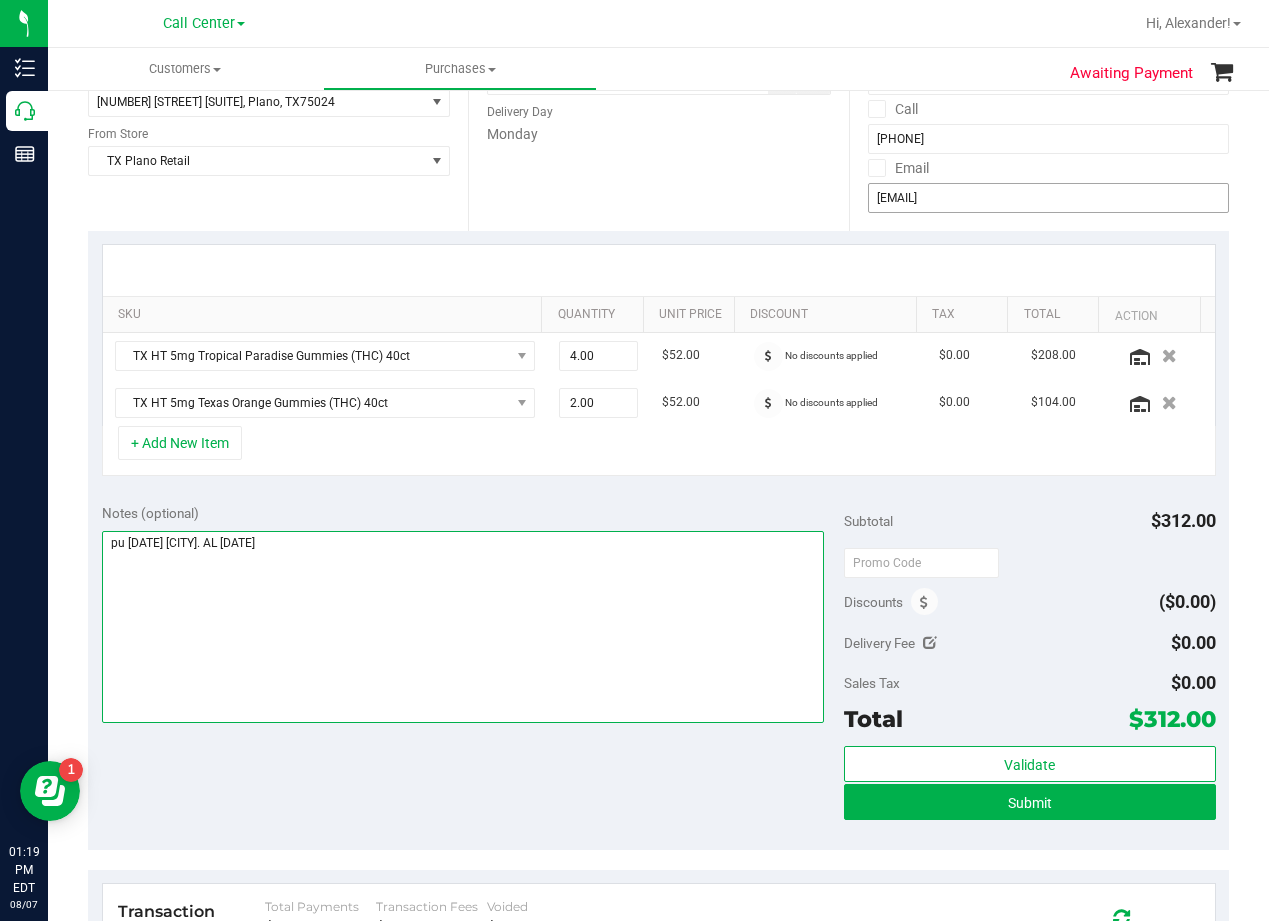 type on "pu 8/11 Plano. AL 8/7" 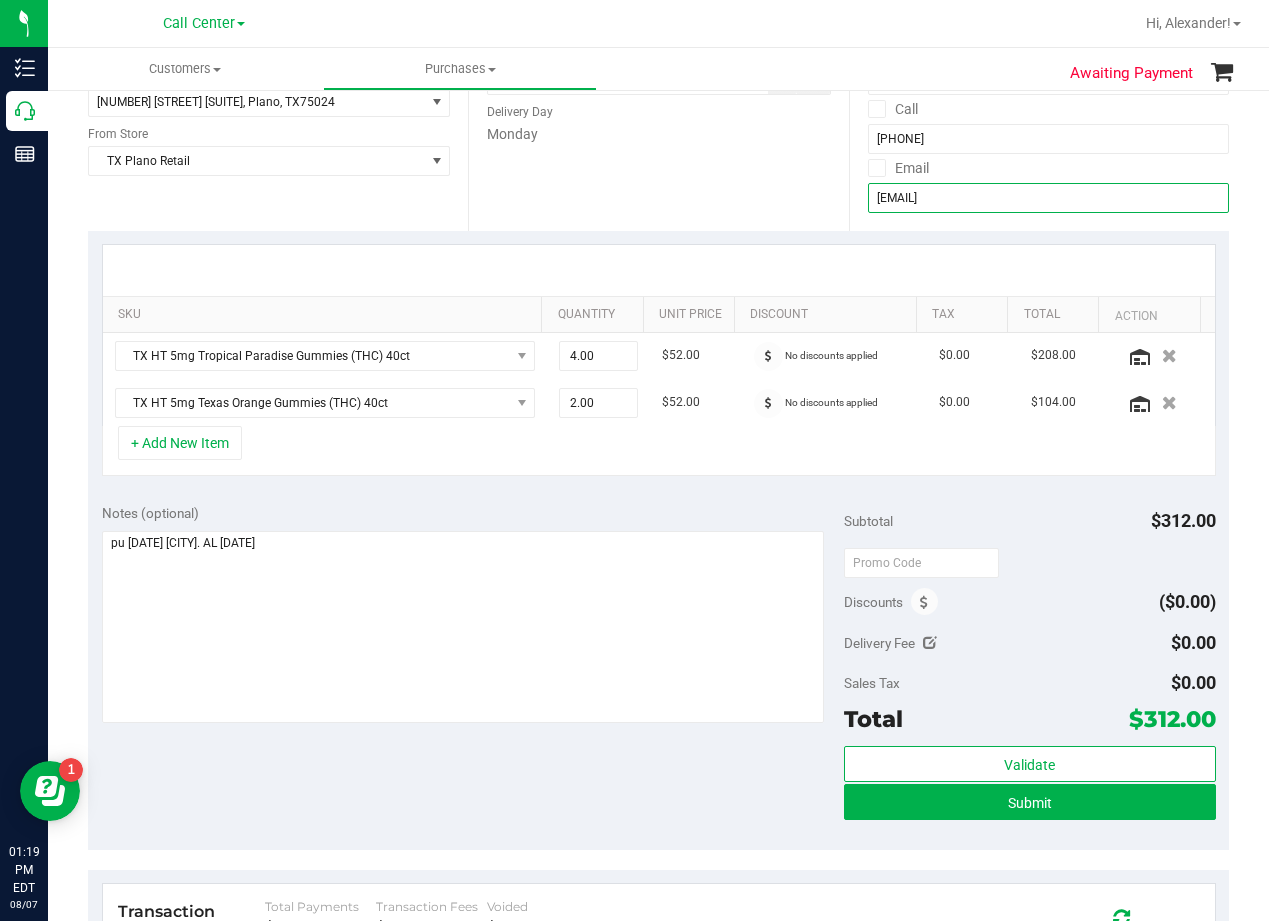 click on "BethanySiddall@gmail.com" at bounding box center (1048, 198) 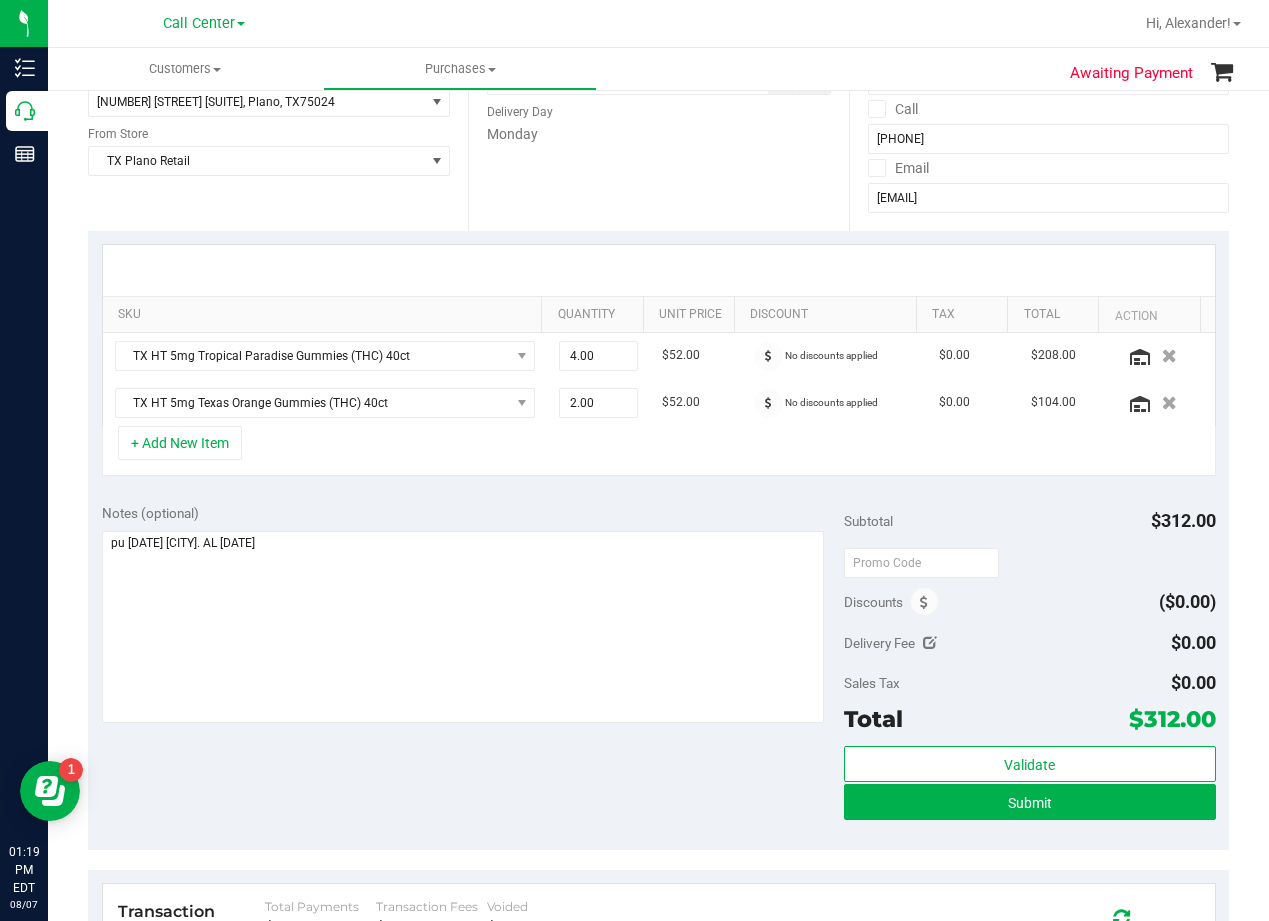 click on "+ Add New Item" at bounding box center [659, 451] 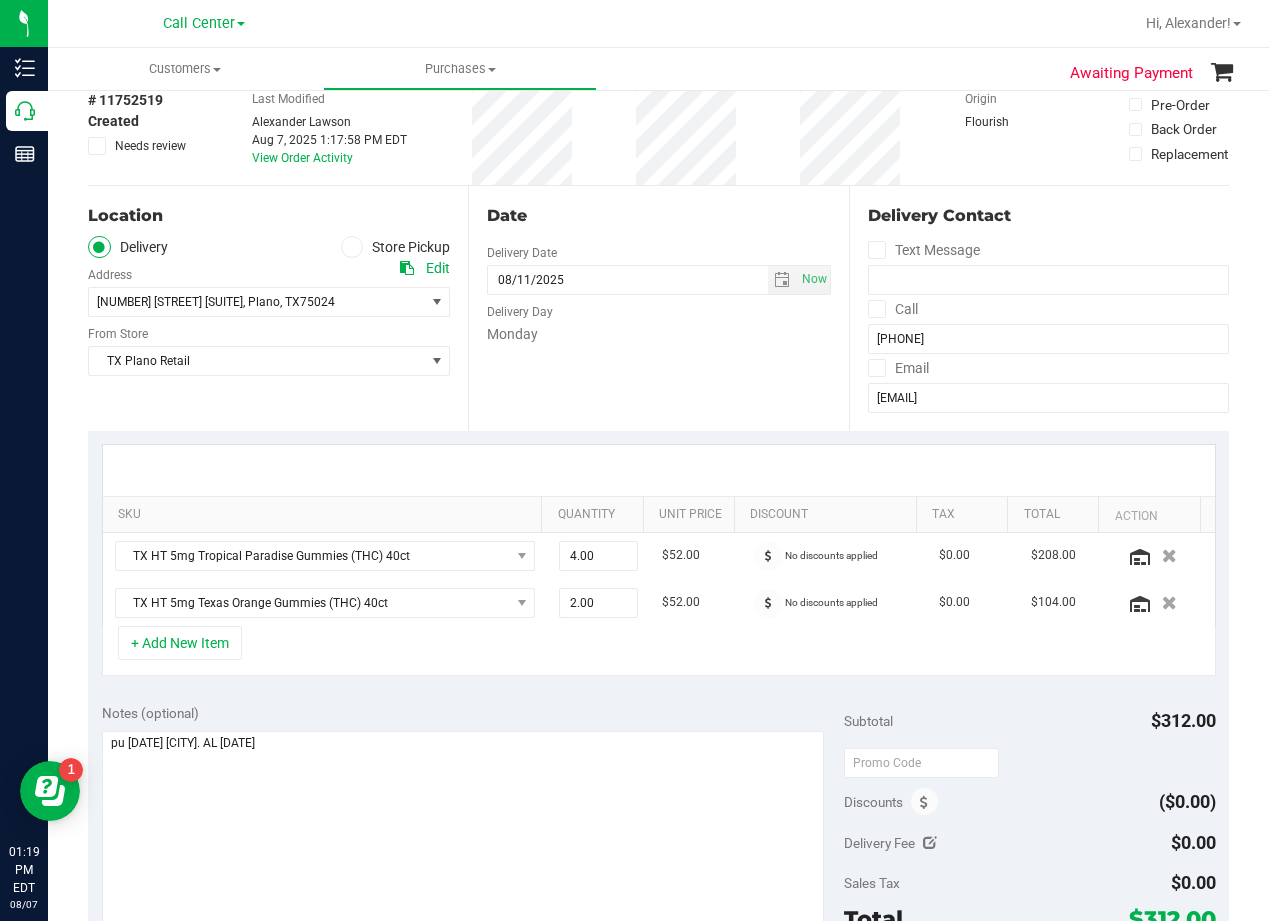 click on "Date
Delivery Date
08/11/2025
Now
08/11/2025 08:00 AM
Now
Delivery Day
Monday" at bounding box center (658, 308) 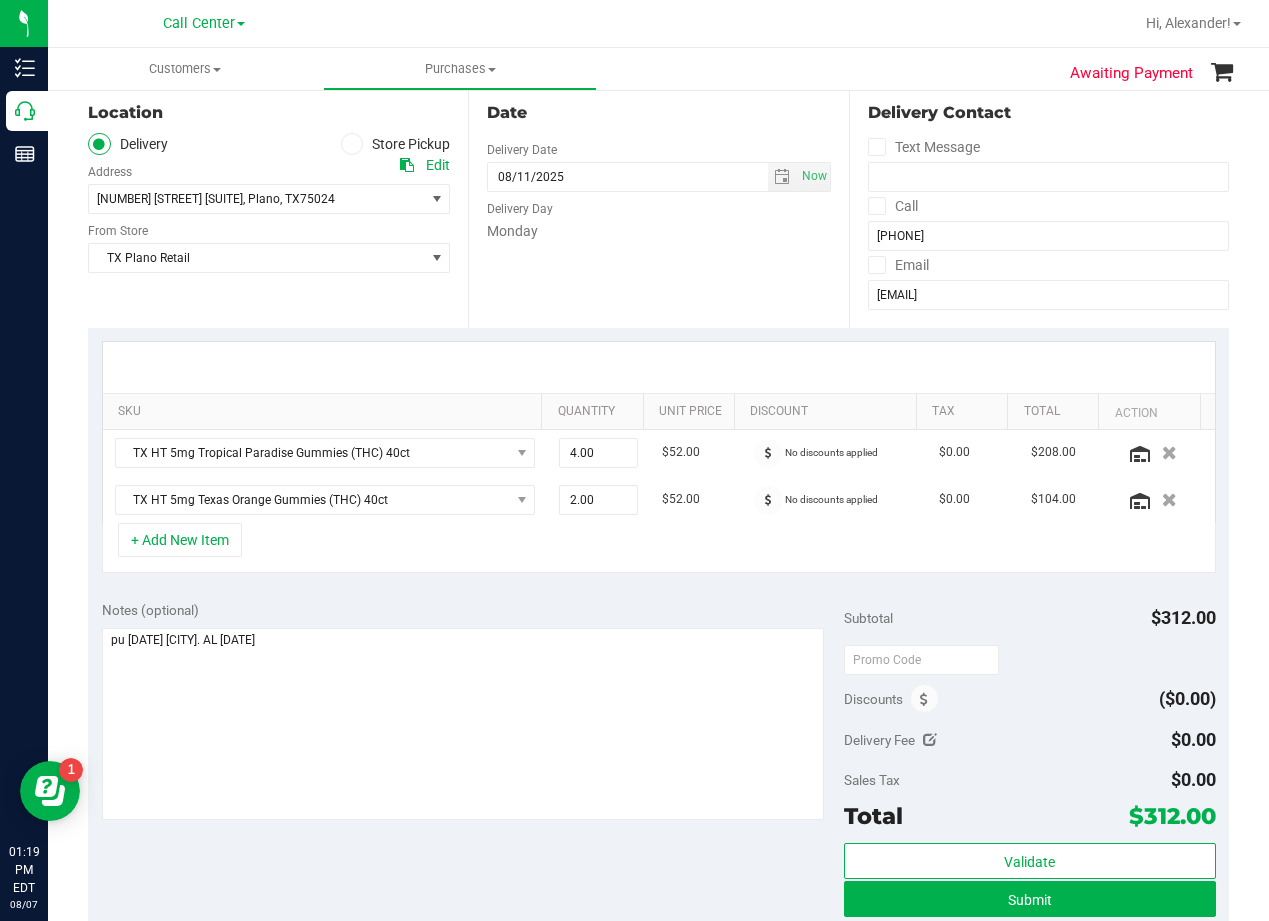 scroll, scrollTop: 300, scrollLeft: 0, axis: vertical 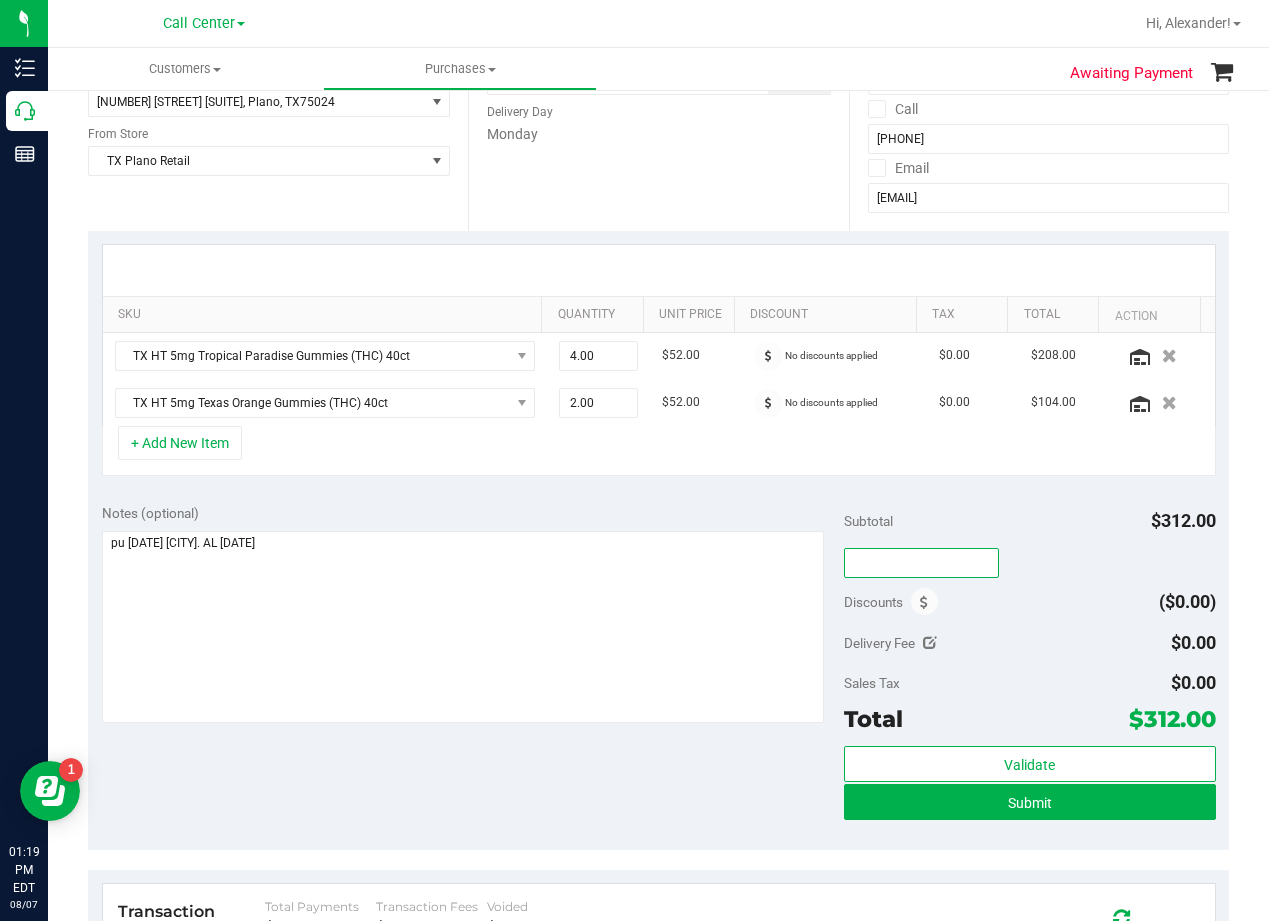 click at bounding box center [921, 563] 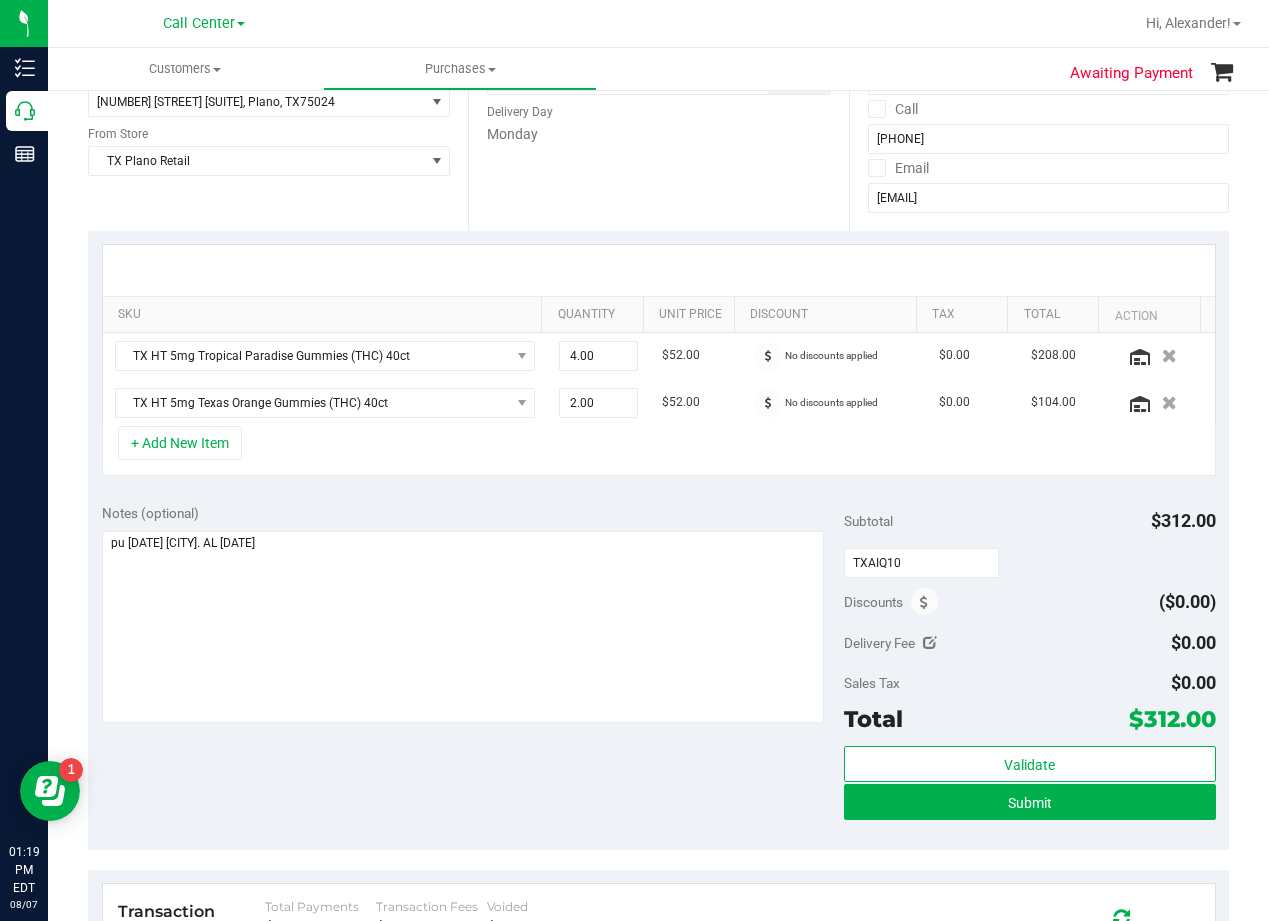 click on "Subtotal
$312.00" at bounding box center (1029, 521) 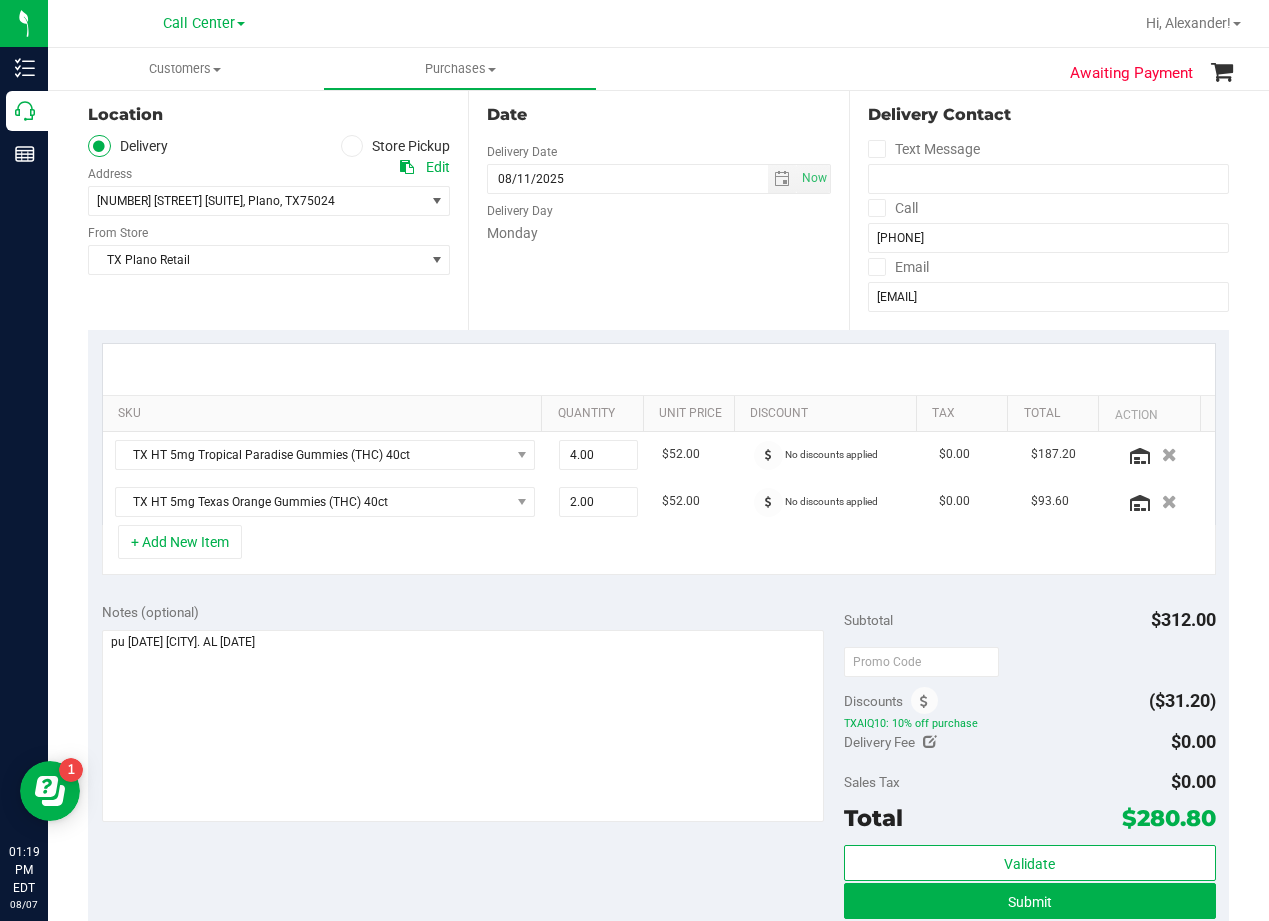 scroll, scrollTop: 0, scrollLeft: 0, axis: both 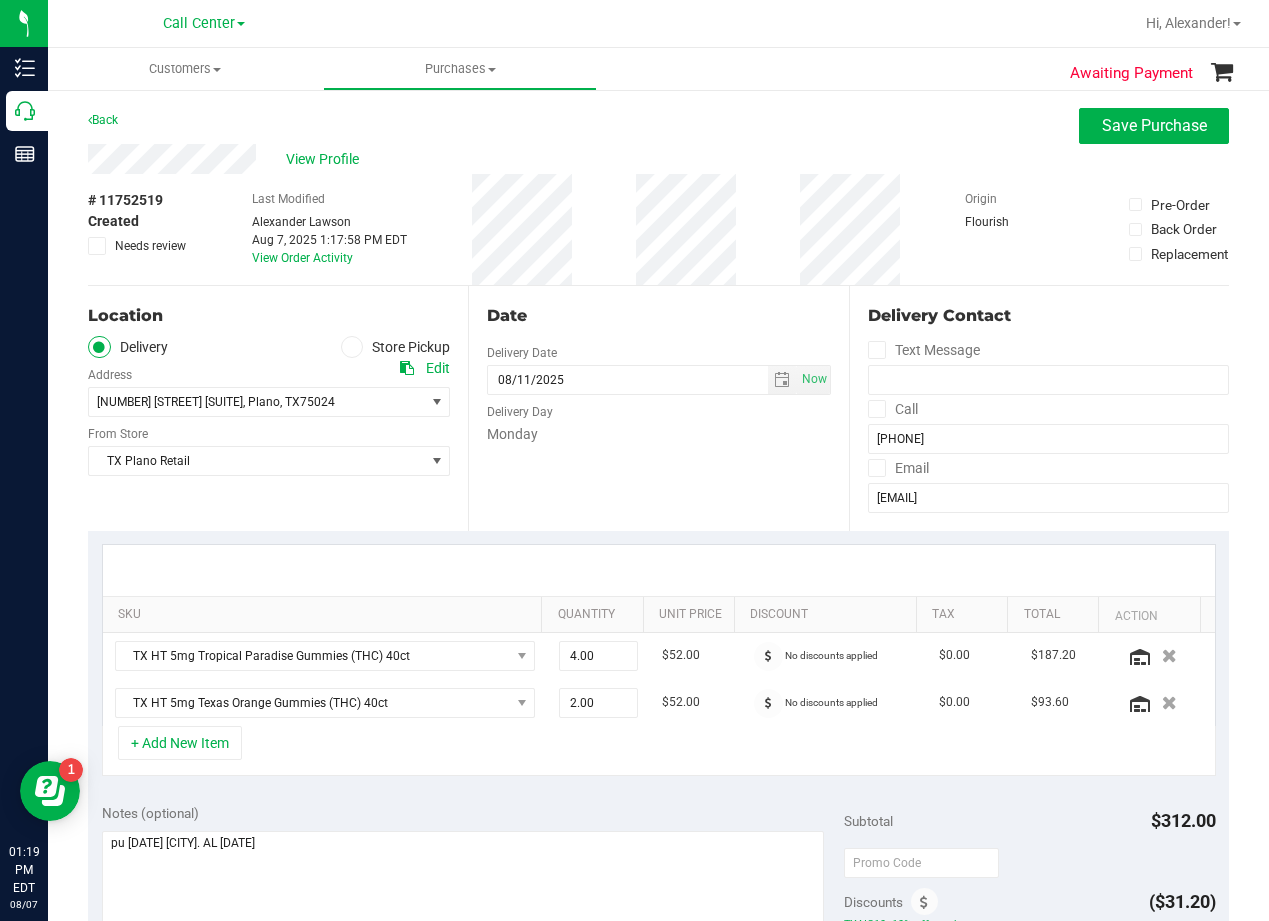 click on "Date
Delivery Date
08/11/2025
Now
08/11/2025 08:00 AM
Now
Delivery Day
Monday" at bounding box center [658, 408] 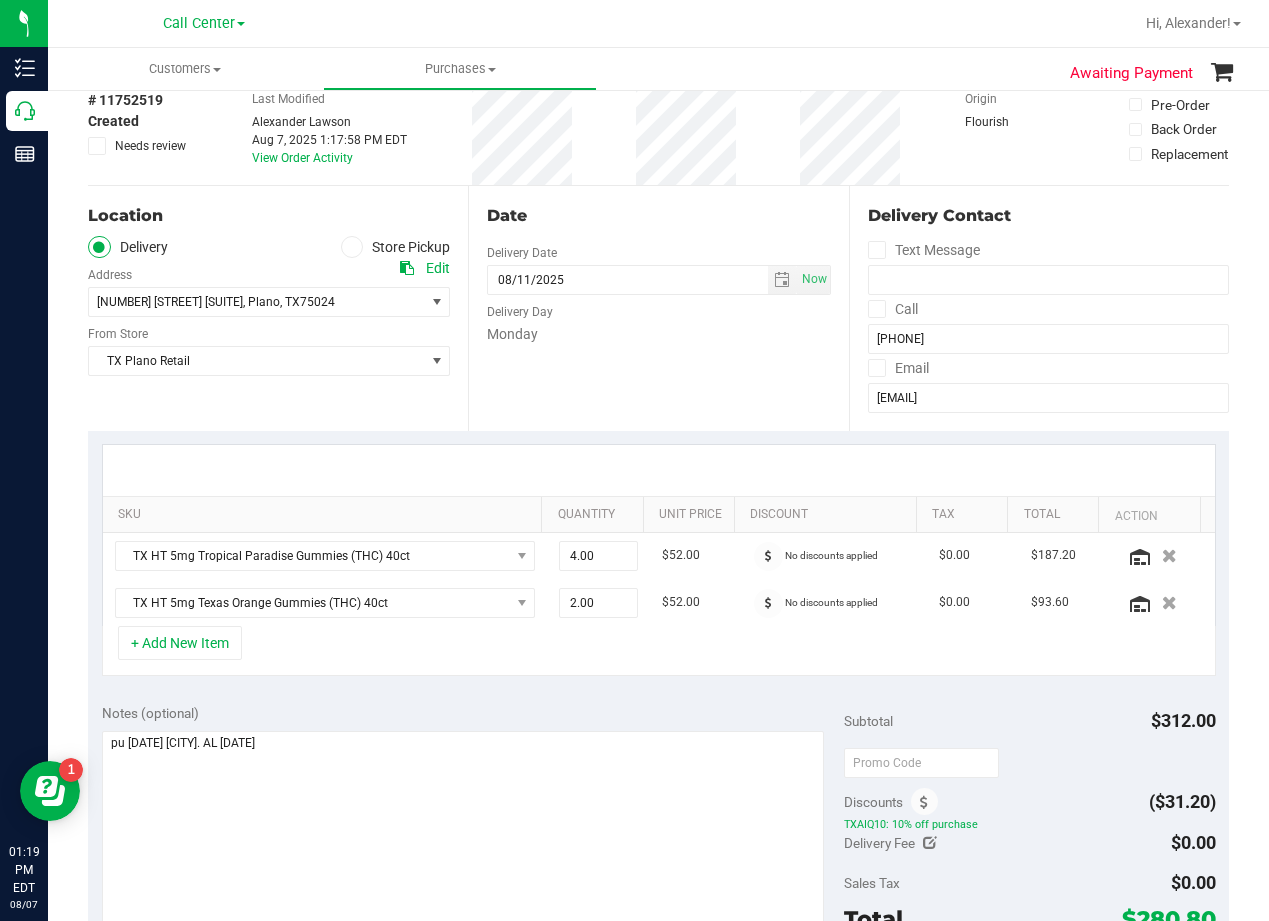 click on "Date
Delivery Date
08/11/2025
Now
08/11/2025 08:00 AM
Now
Delivery Day
Monday" at bounding box center [658, 308] 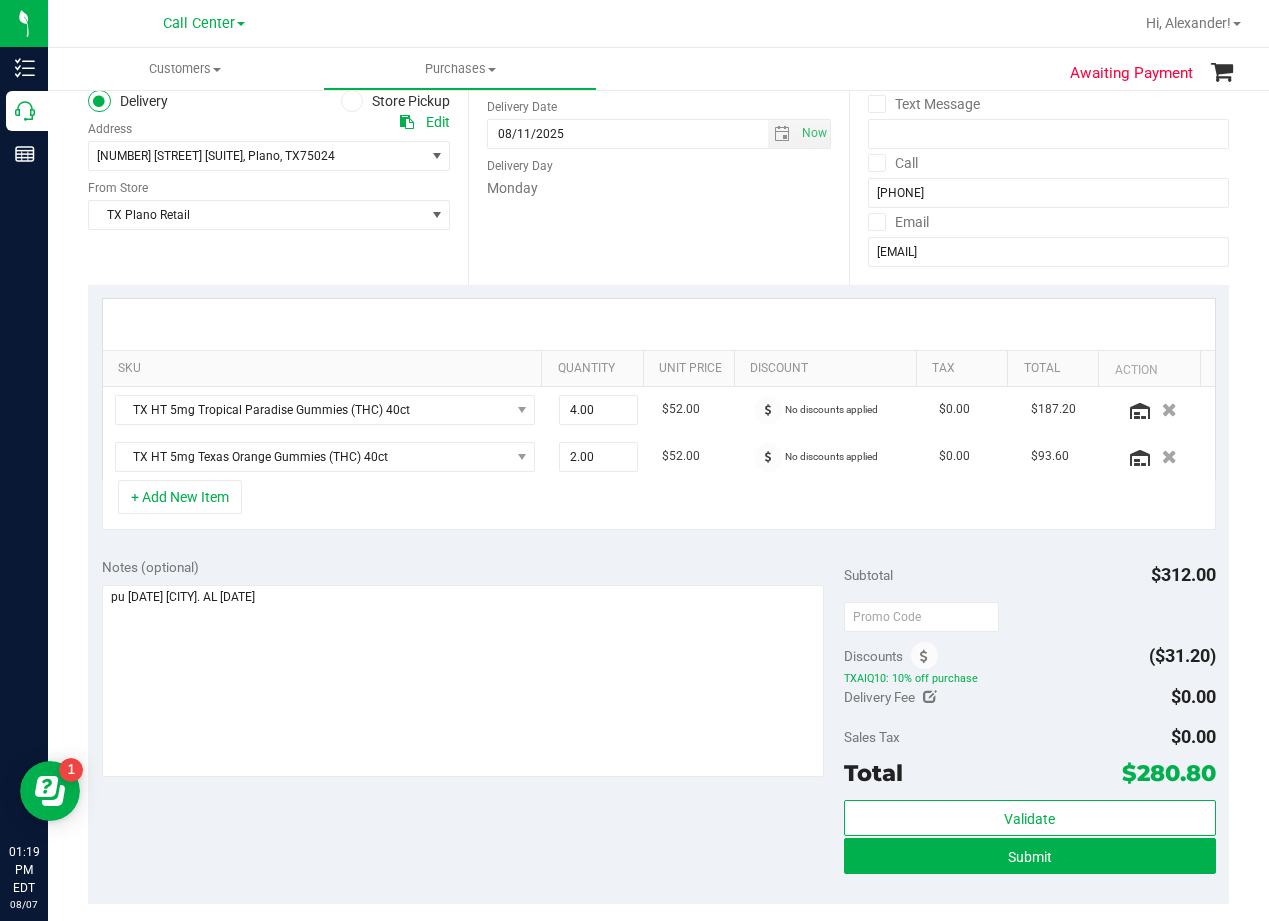 scroll, scrollTop: 100, scrollLeft: 0, axis: vertical 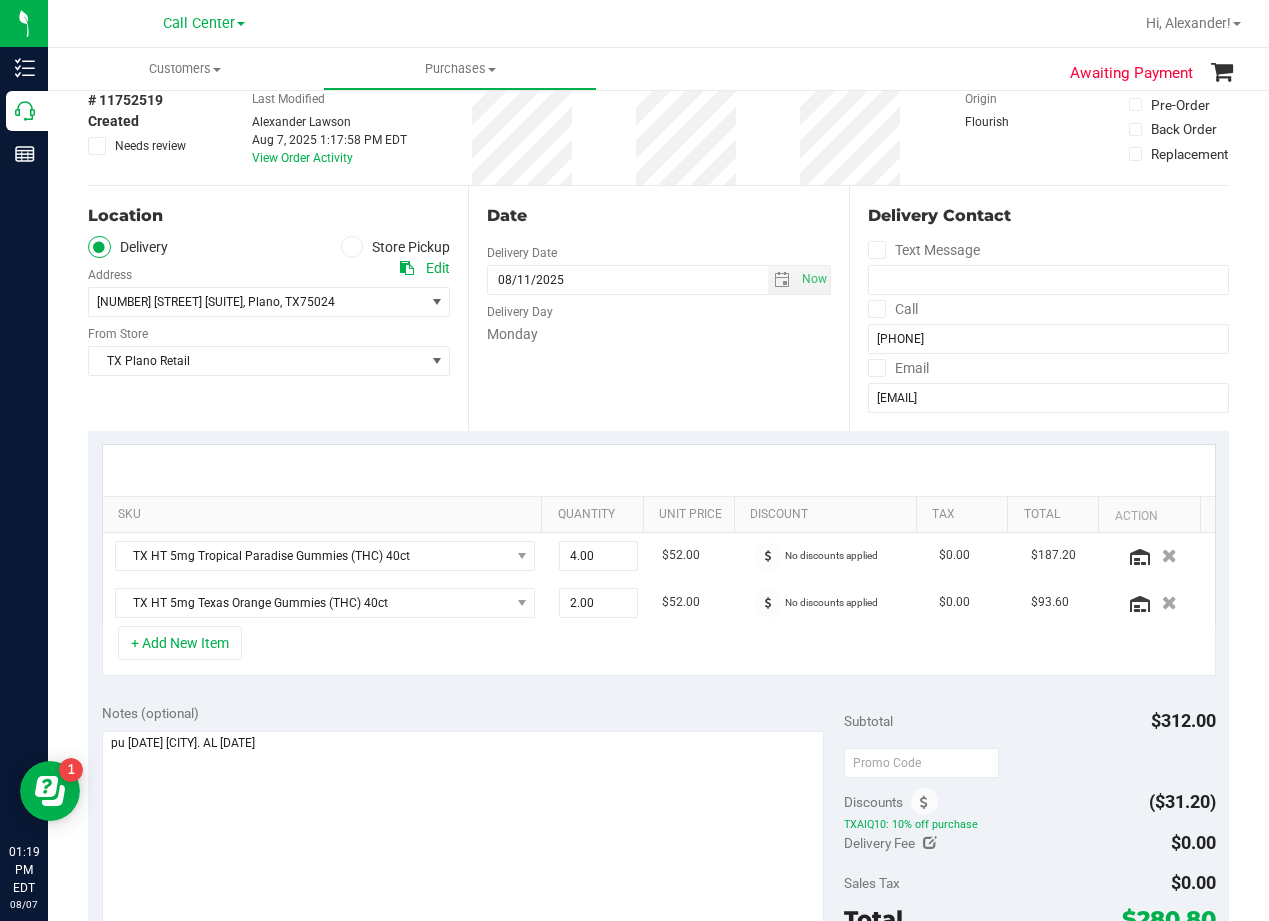 click on "Date
Delivery Date
08/11/2025
Now
08/11/2025 08:00 AM
Now
Delivery Day
Monday" at bounding box center [658, 308] 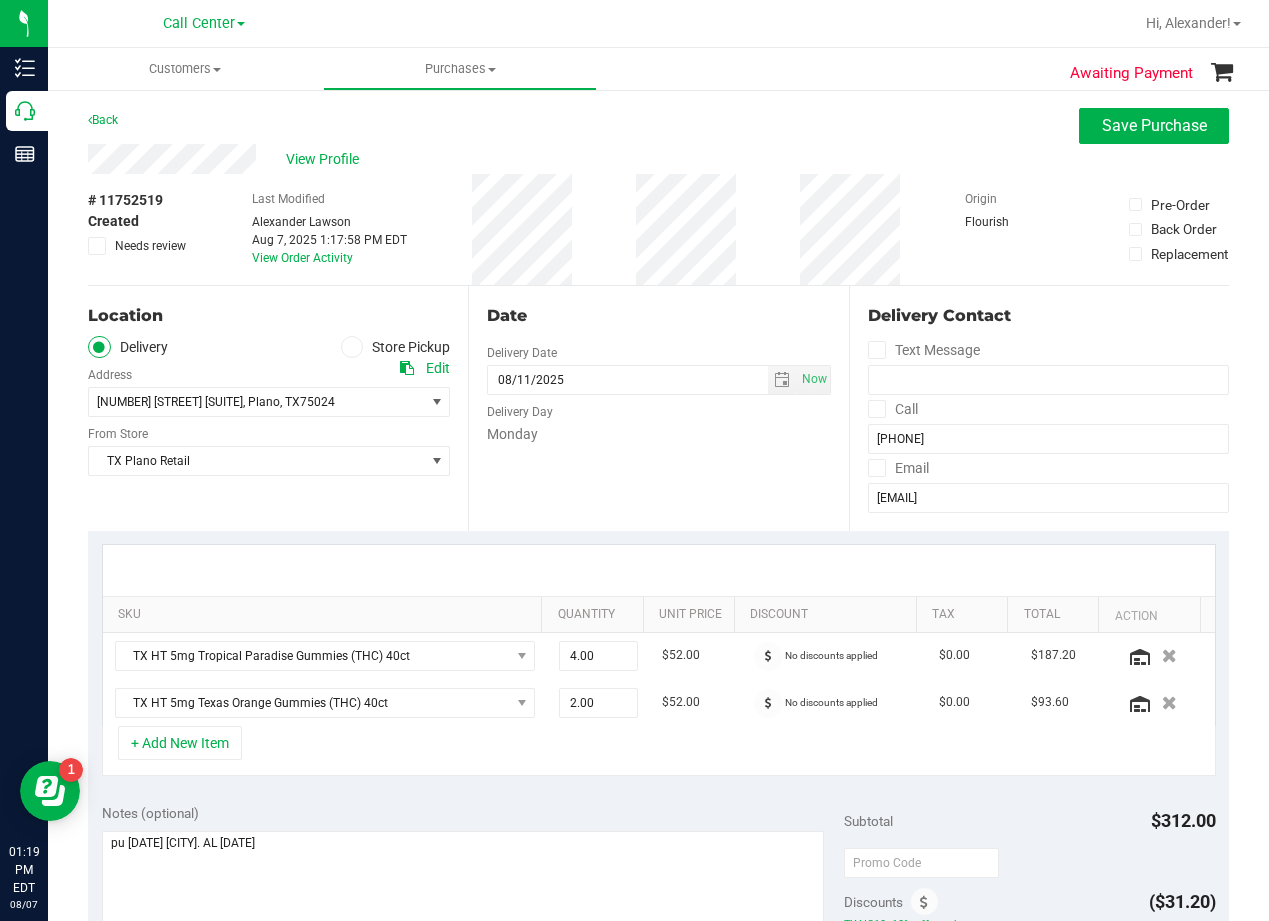 drag, startPoint x: 699, startPoint y: 511, endPoint x: 466, endPoint y: 366, distance: 274.43396 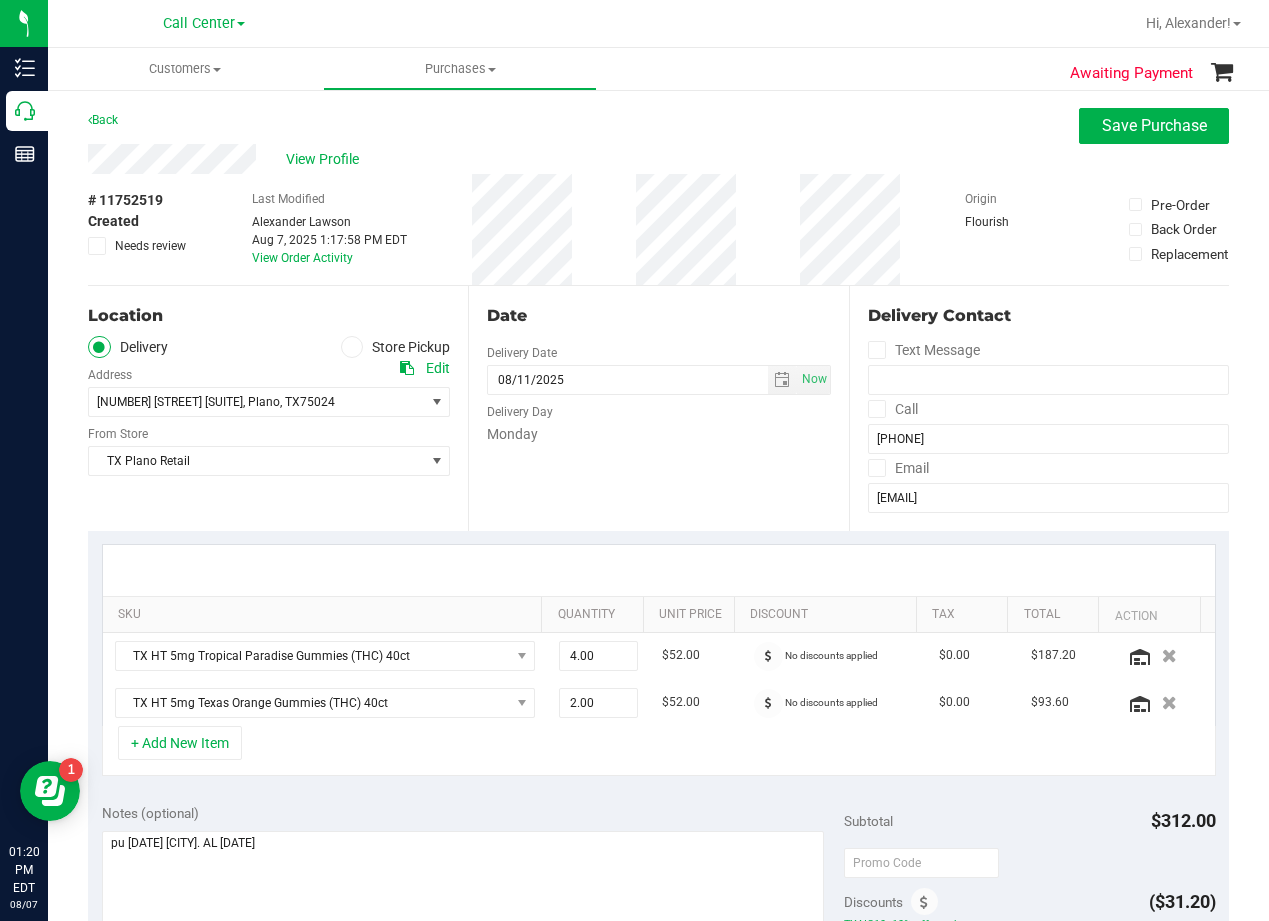 click on "Date
Delivery Date
08/11/2025
Now
08/11/2025 08:00 AM
Now
Delivery Day
Monday" at bounding box center [658, 408] 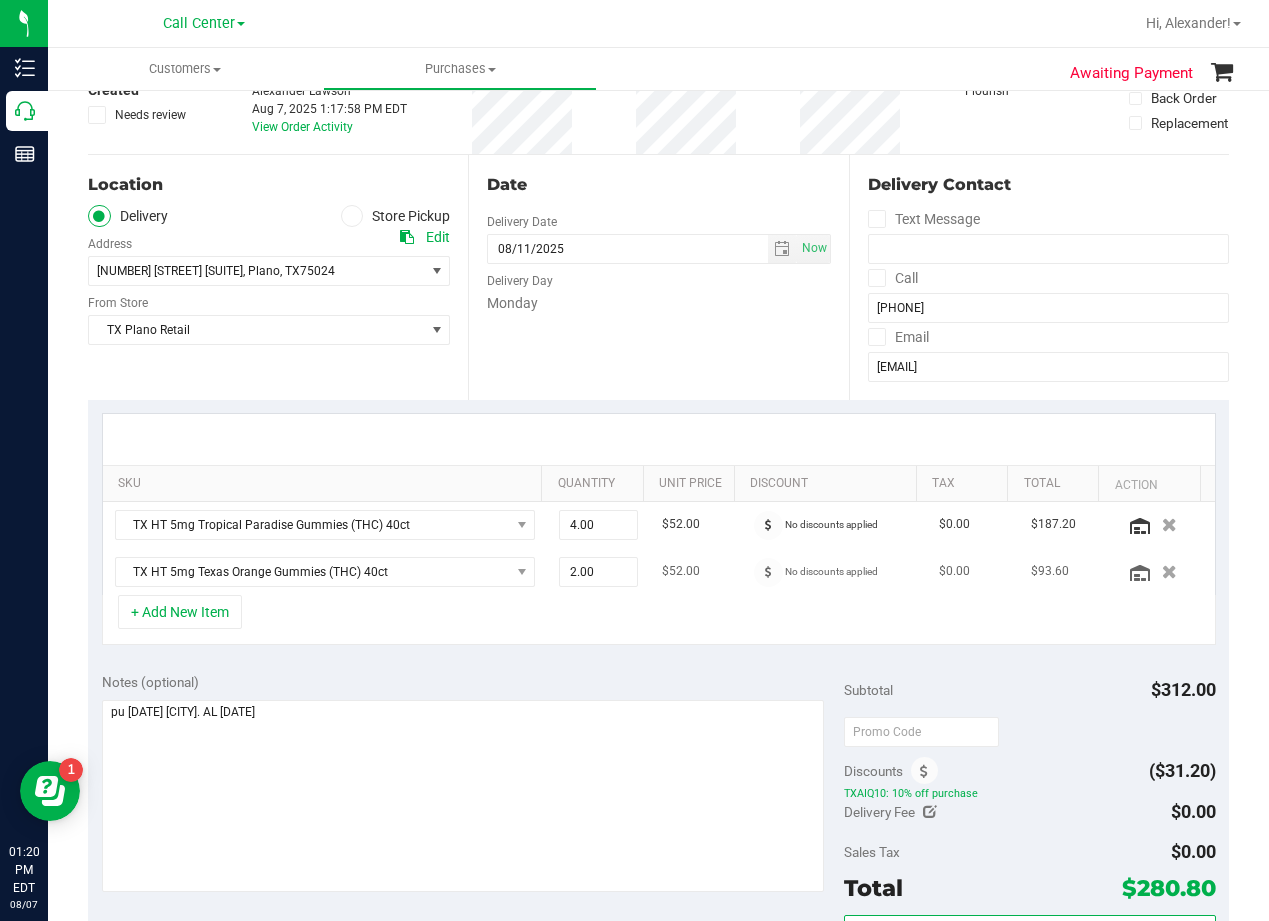 scroll, scrollTop: 500, scrollLeft: 0, axis: vertical 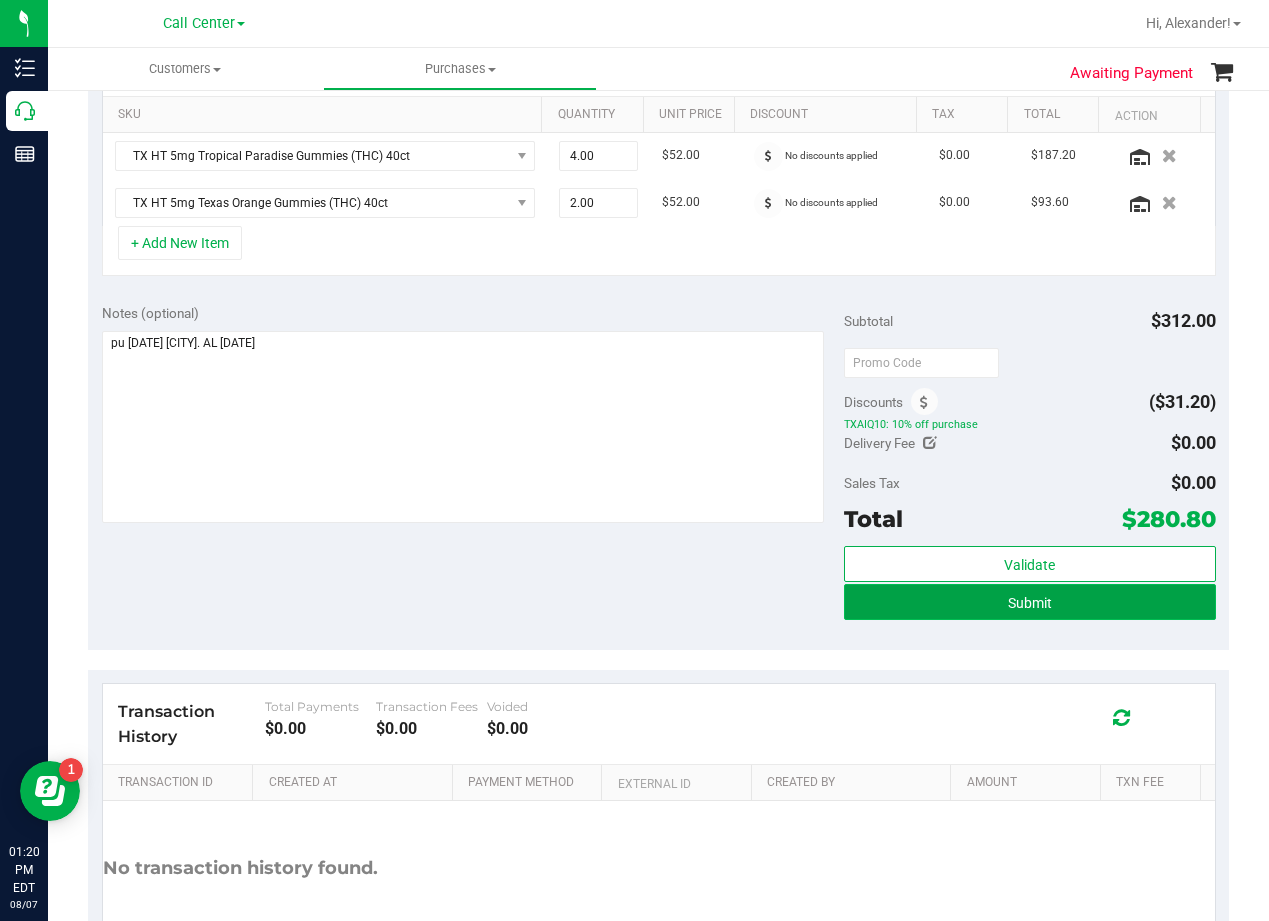 click on "Submit" at bounding box center (1029, 602) 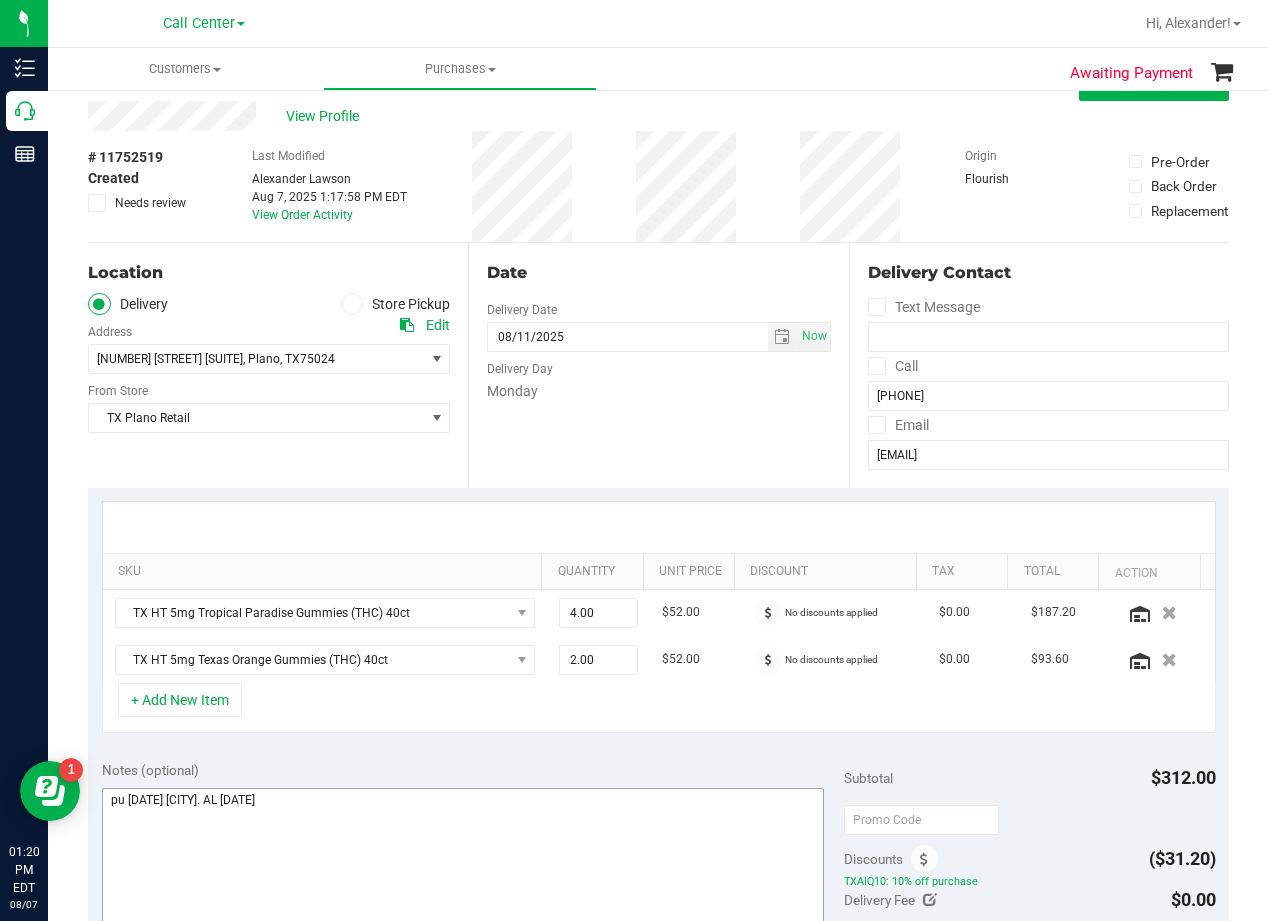 scroll, scrollTop: 0, scrollLeft: 0, axis: both 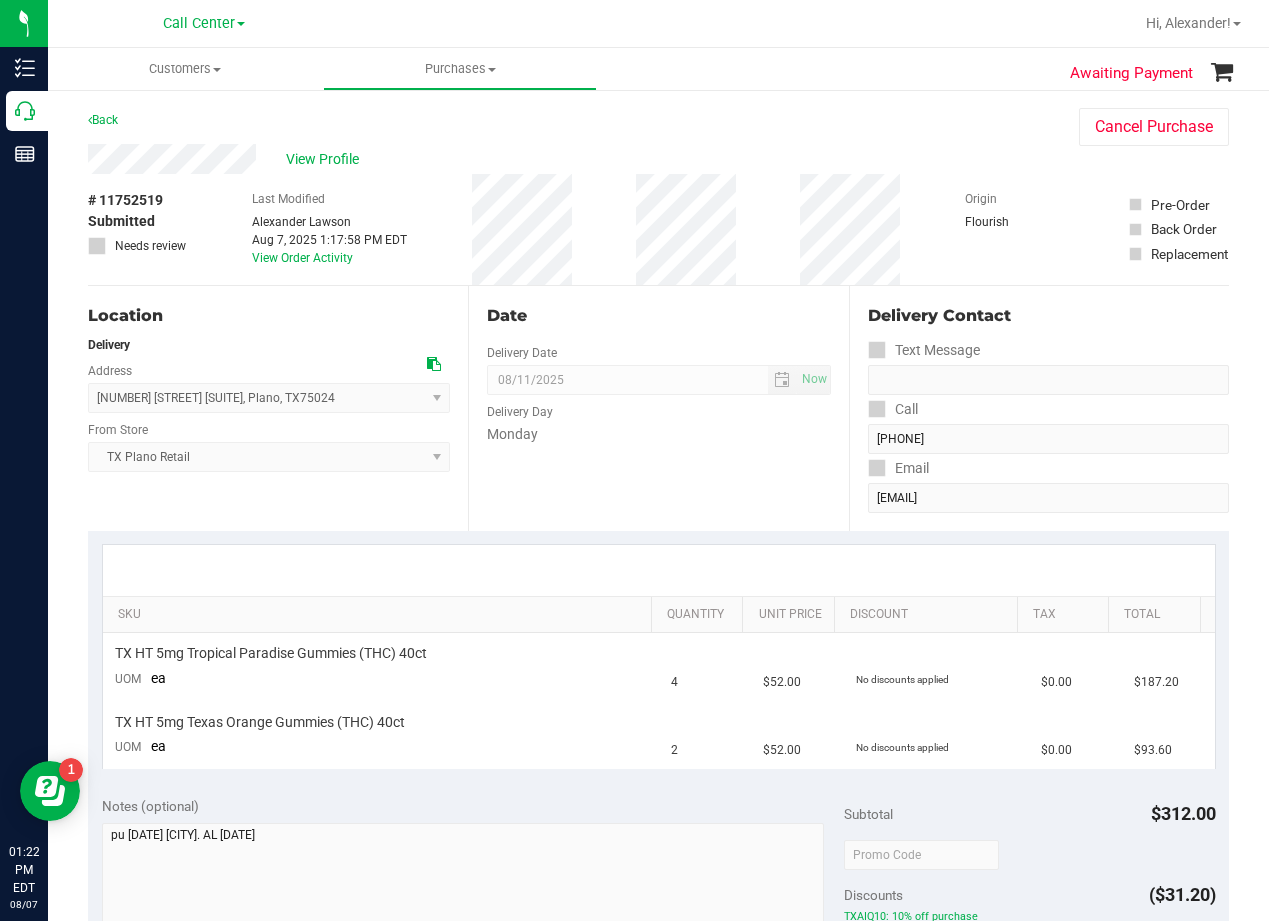 click on "Date
Delivery Date
08/11/2025
Now
08/11/2025 08:00 AM
Now
Delivery Day
Monday" at bounding box center [658, 408] 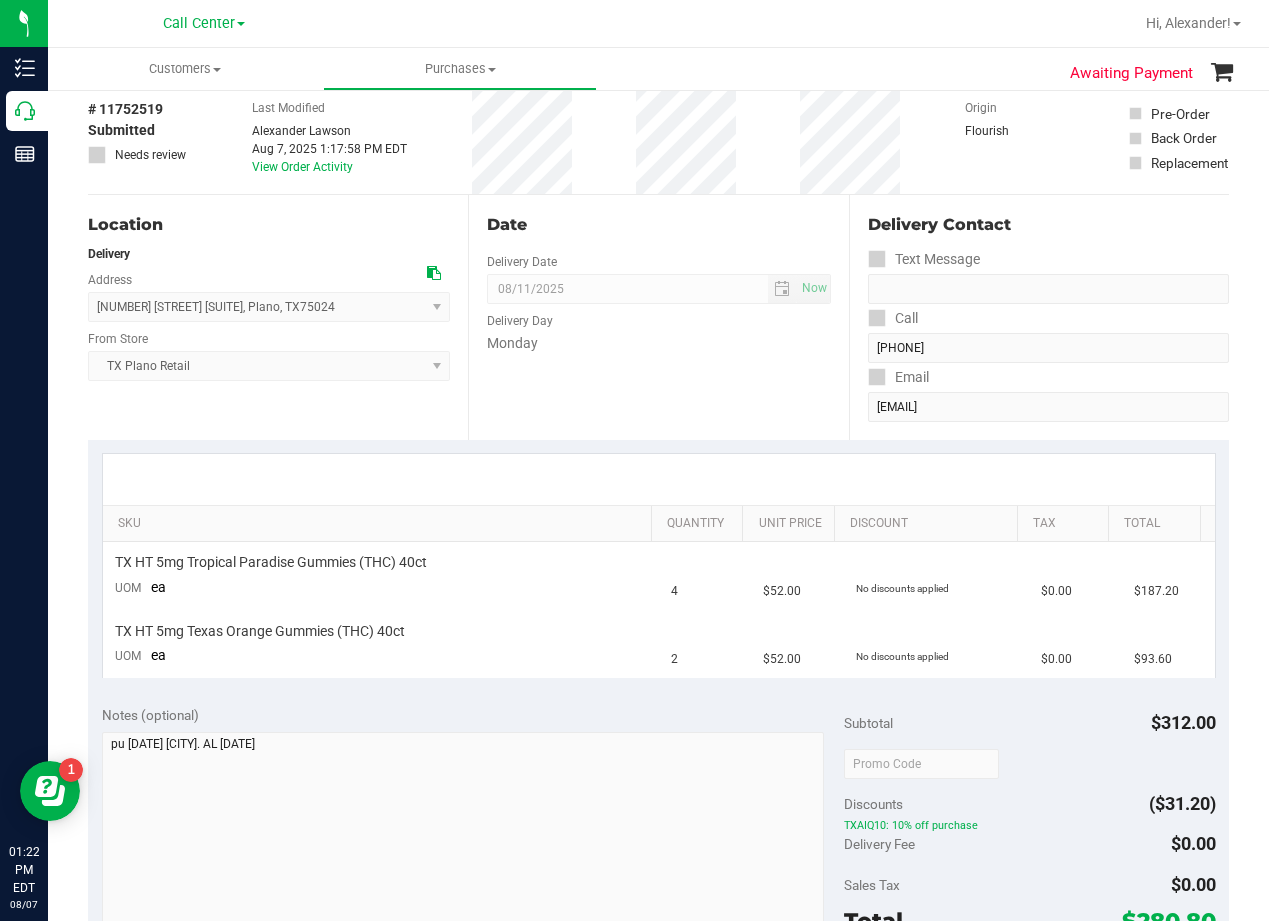 scroll, scrollTop: 300, scrollLeft: 0, axis: vertical 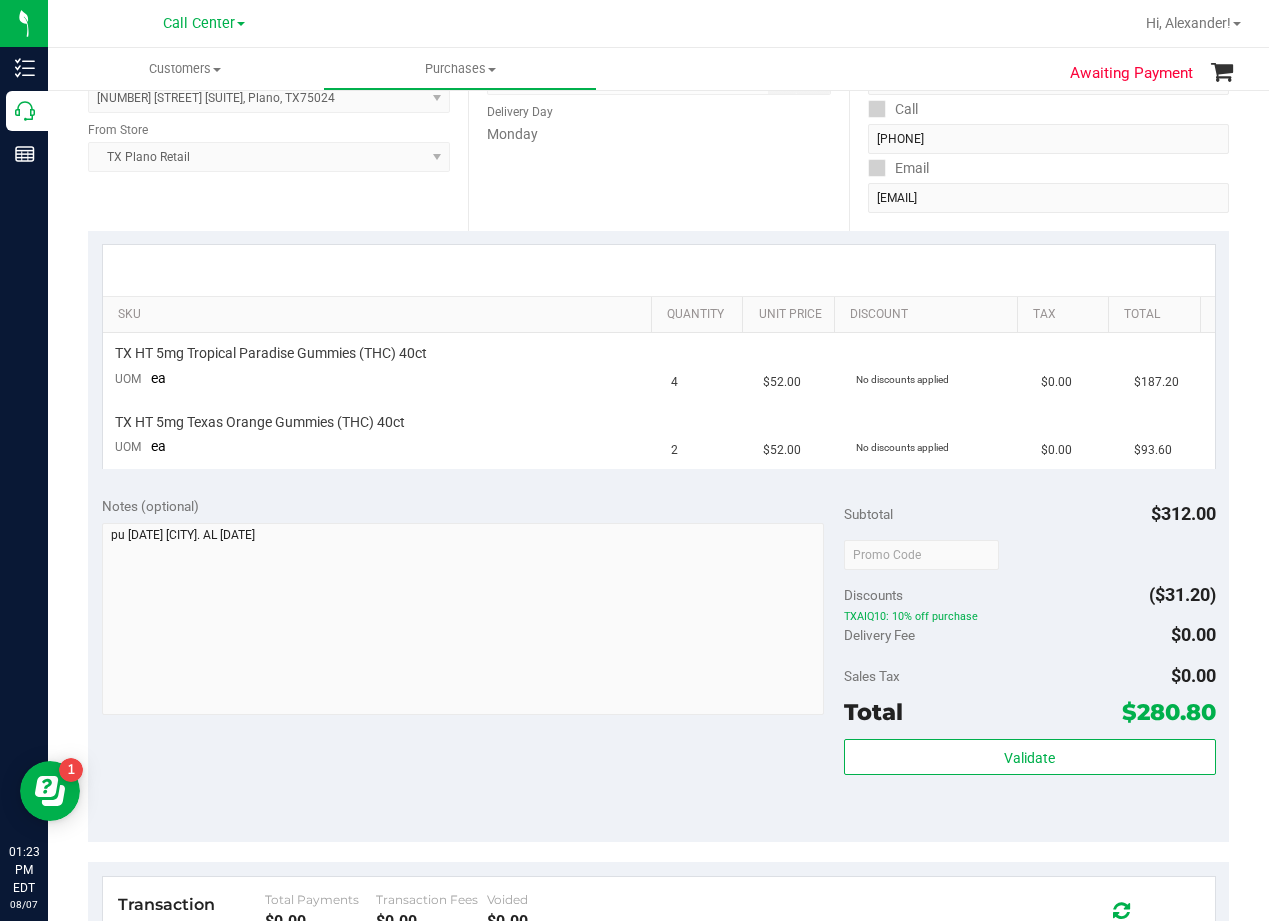 click on "Date
Delivery Date
08/11/2025
Now
08/11/2025 08:00 AM
Now
Delivery Day
Monday" at bounding box center (658, 108) 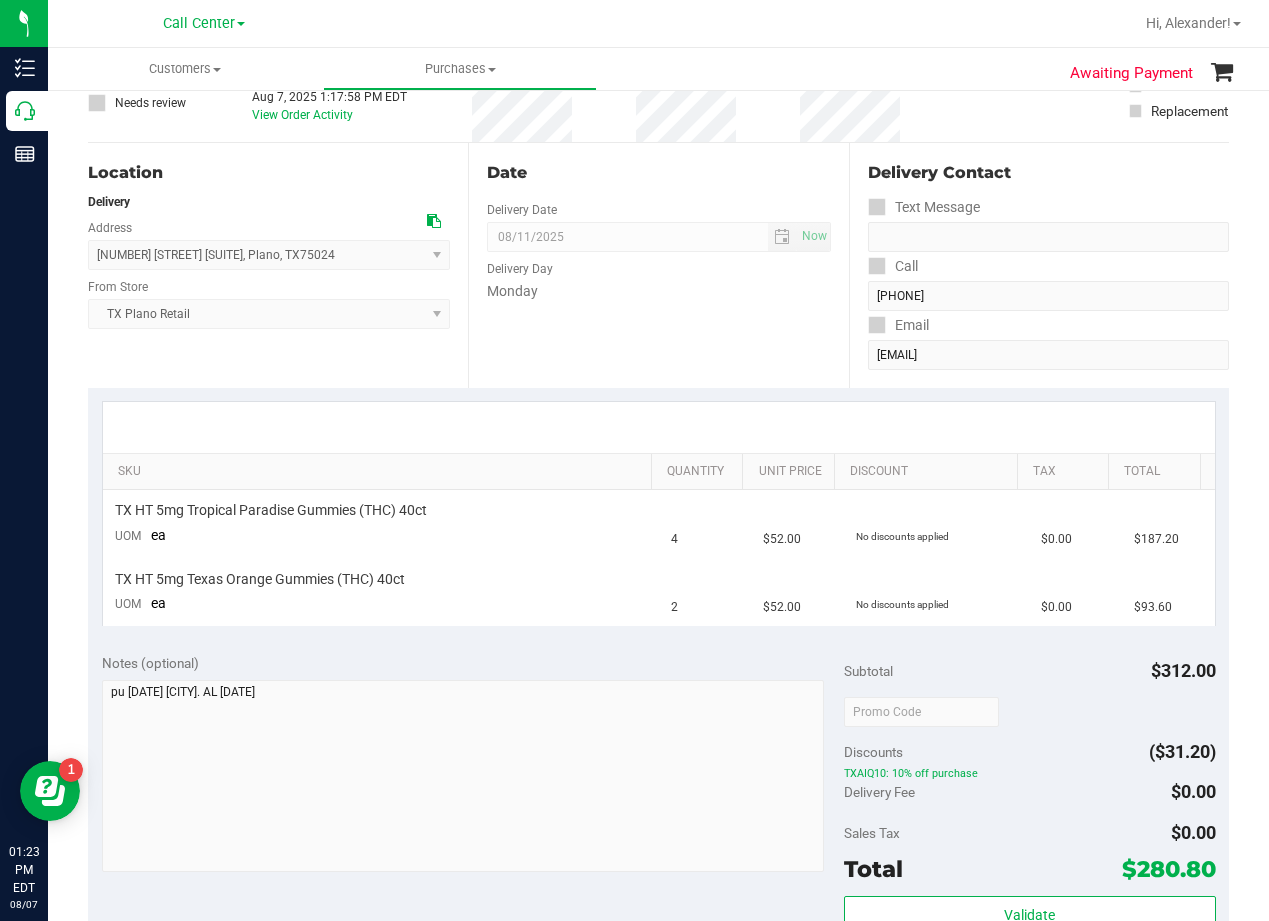 scroll, scrollTop: 0, scrollLeft: 0, axis: both 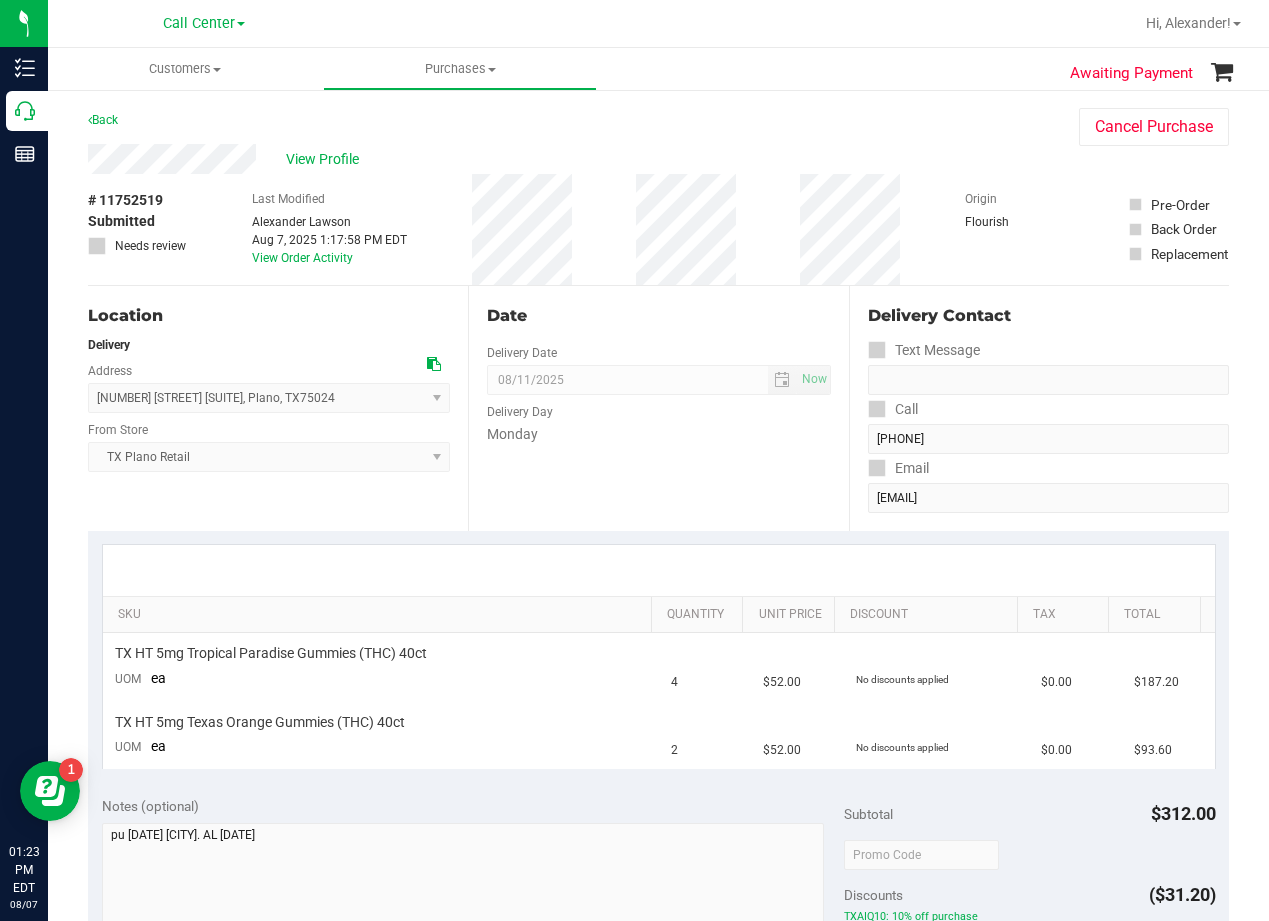 click on "Date
Delivery Date
08/11/2025
Now
08/11/2025 08:00 AM
Now
Delivery Day
Monday" at bounding box center (658, 408) 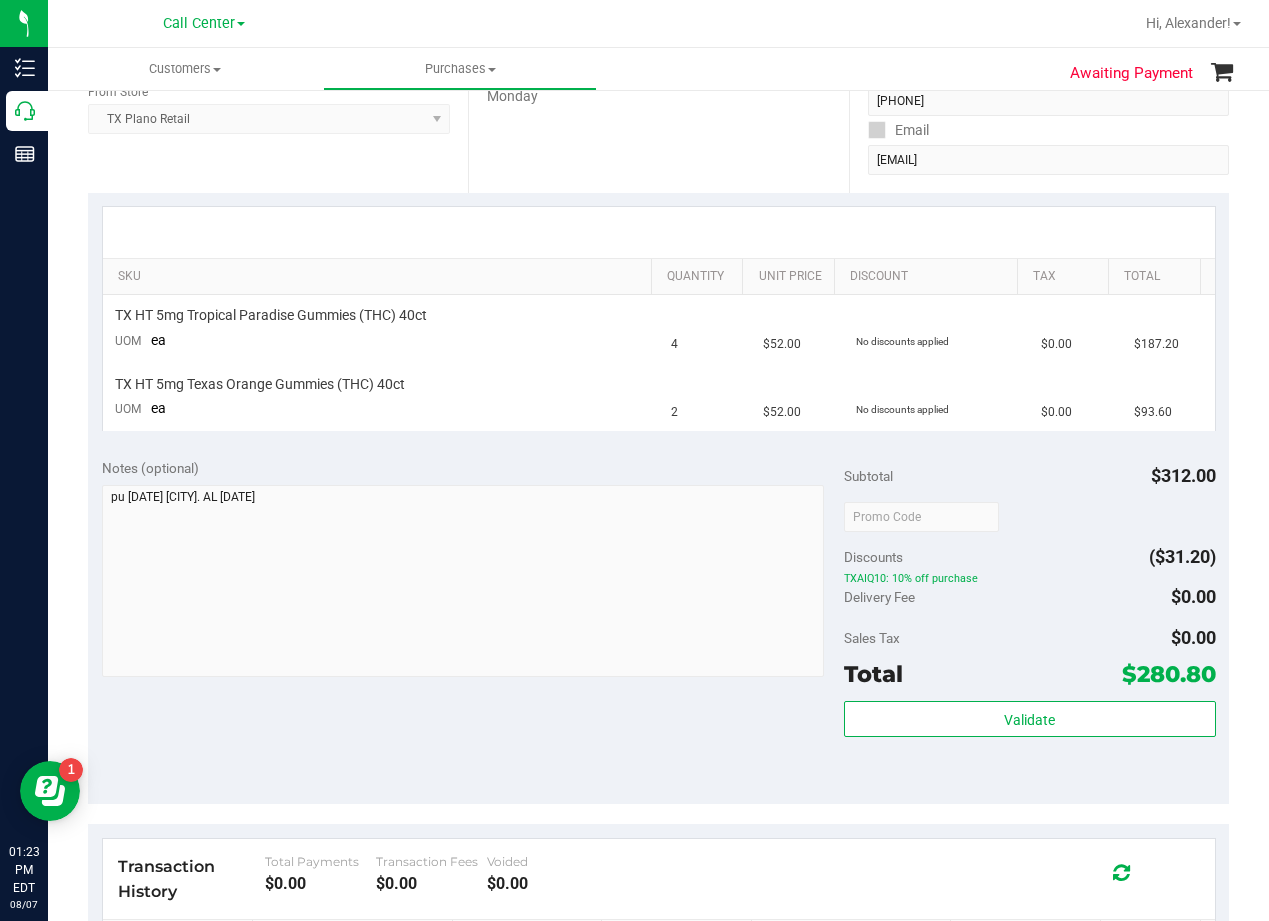 scroll, scrollTop: 400, scrollLeft: 0, axis: vertical 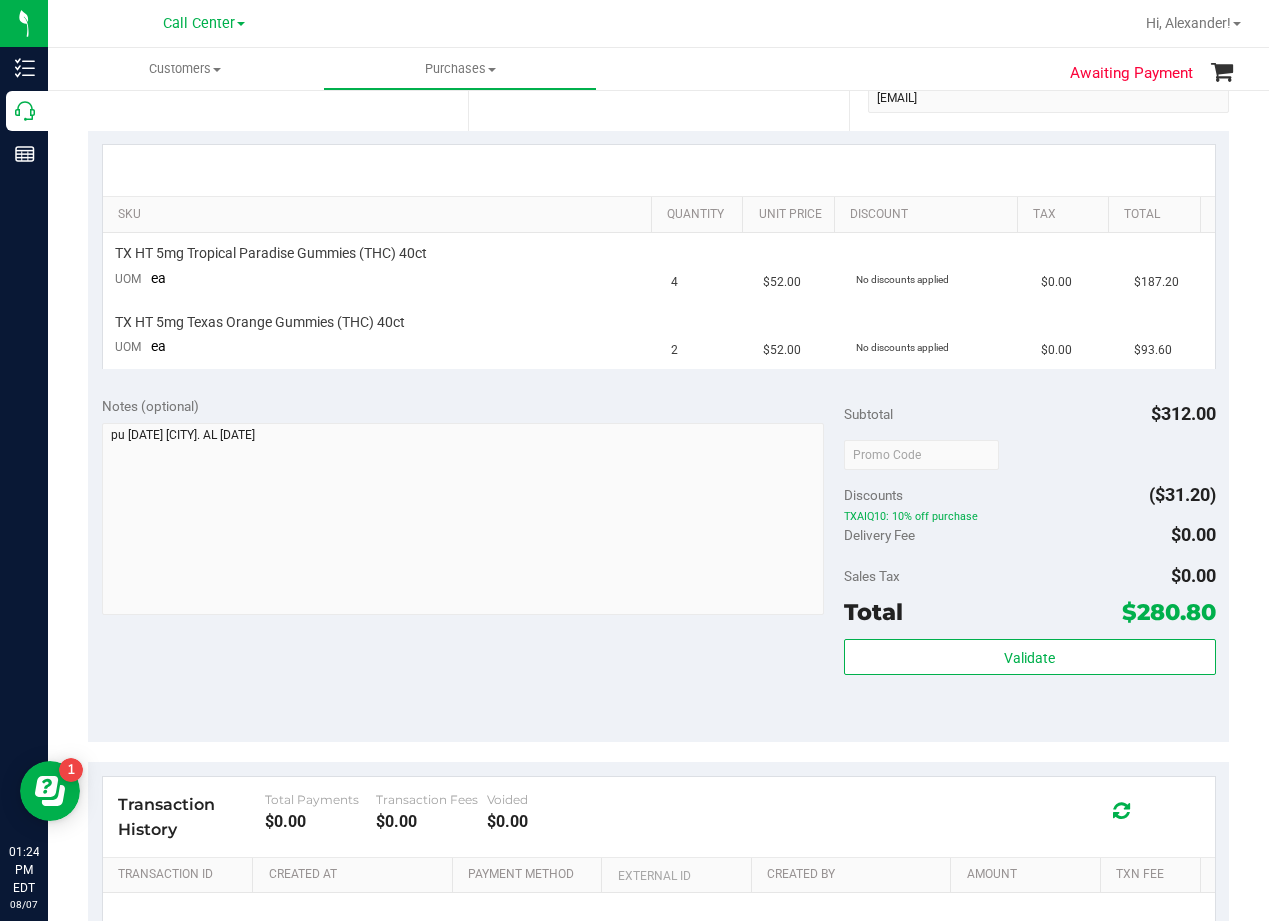 click at bounding box center [659, 170] 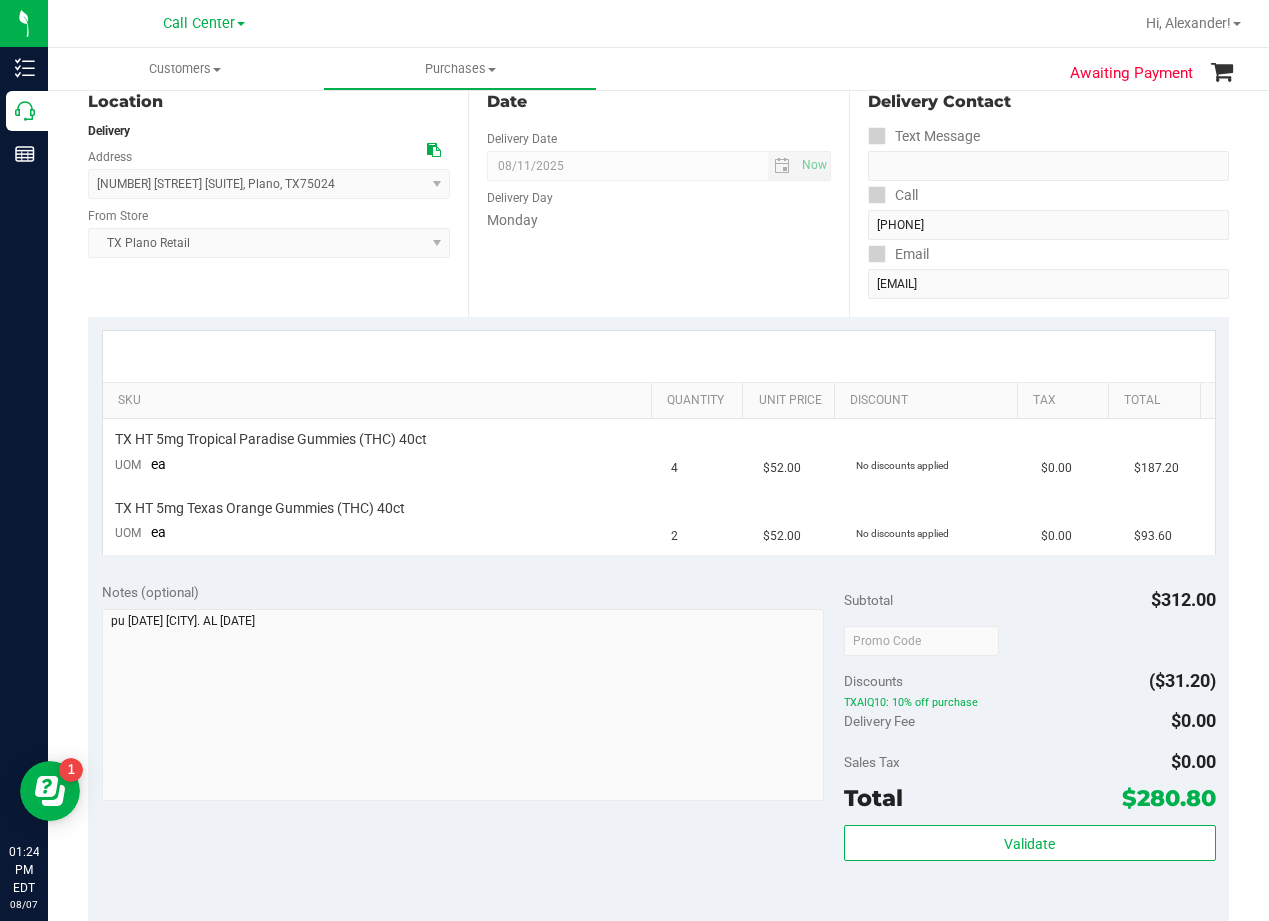 scroll, scrollTop: 0, scrollLeft: 0, axis: both 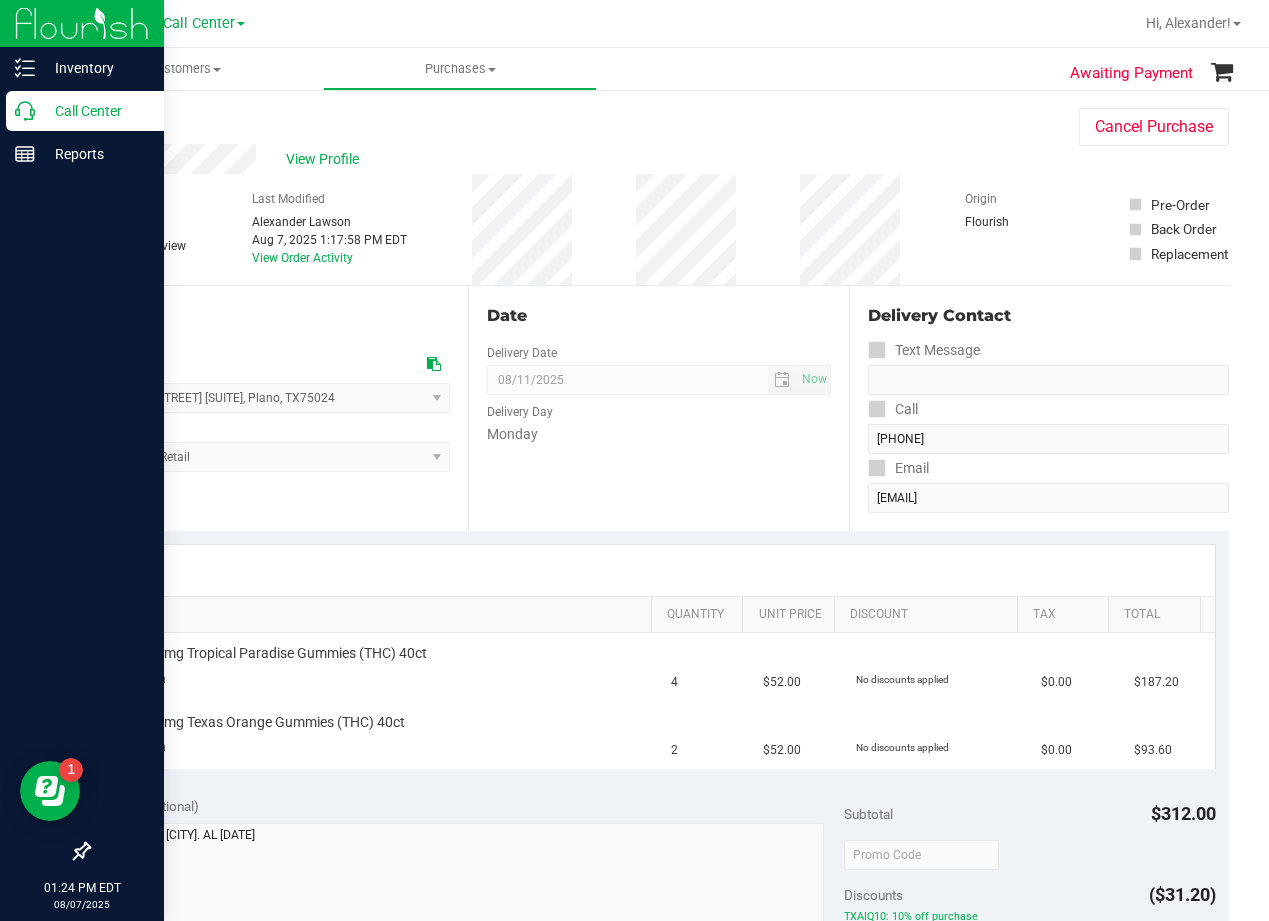 click on "Call Center" at bounding box center (95, 111) 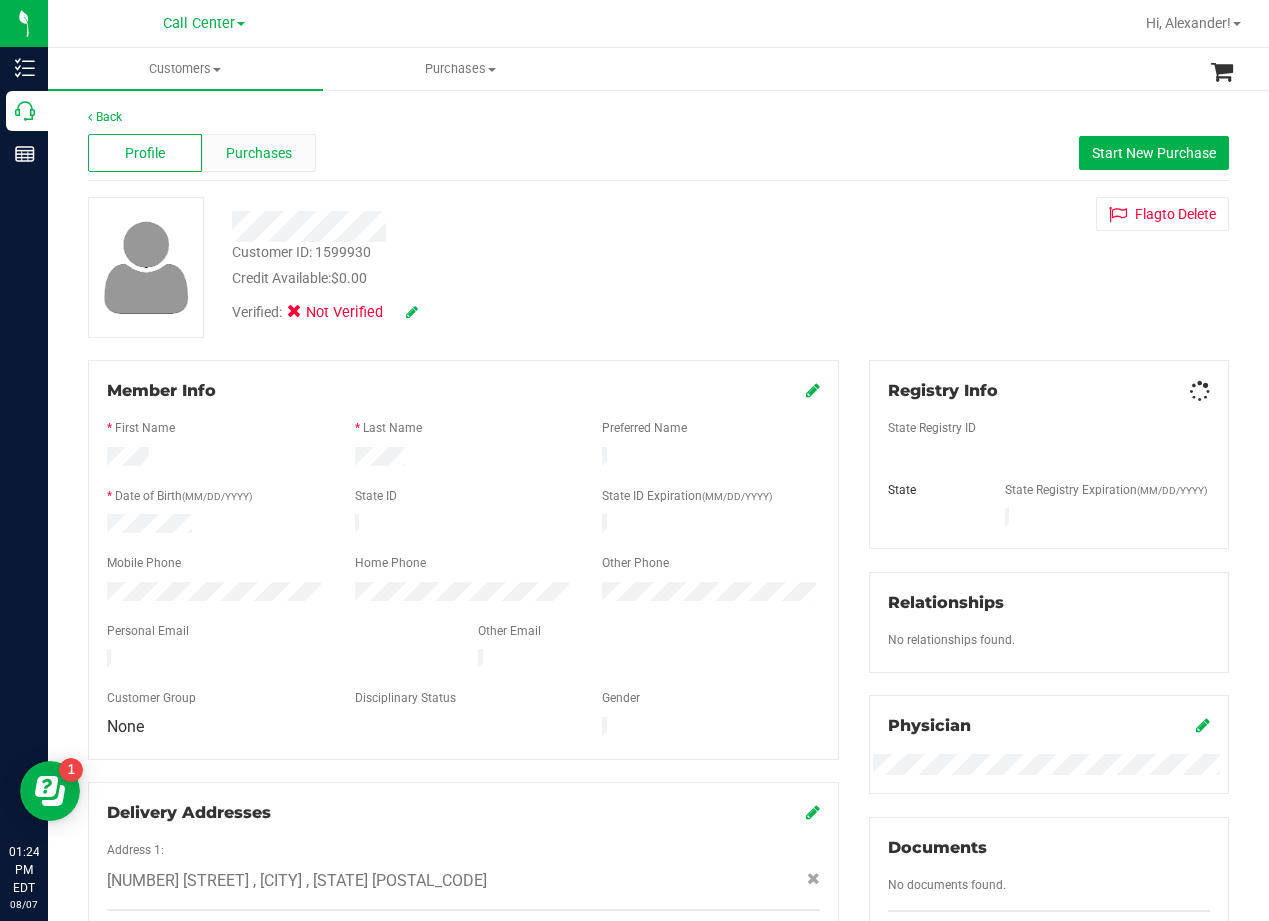 click on "Purchases" at bounding box center [259, 153] 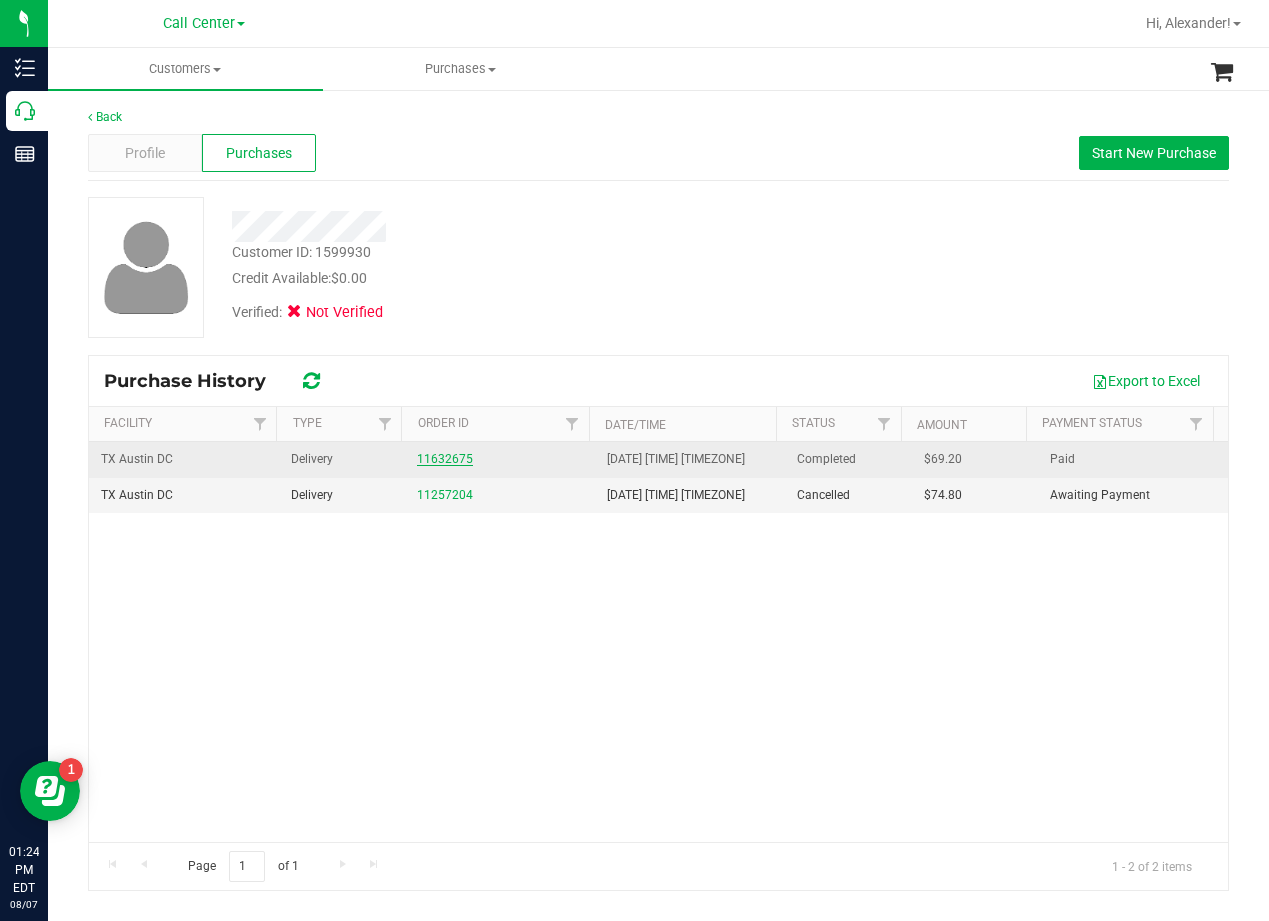 click on "11632675" at bounding box center (445, 459) 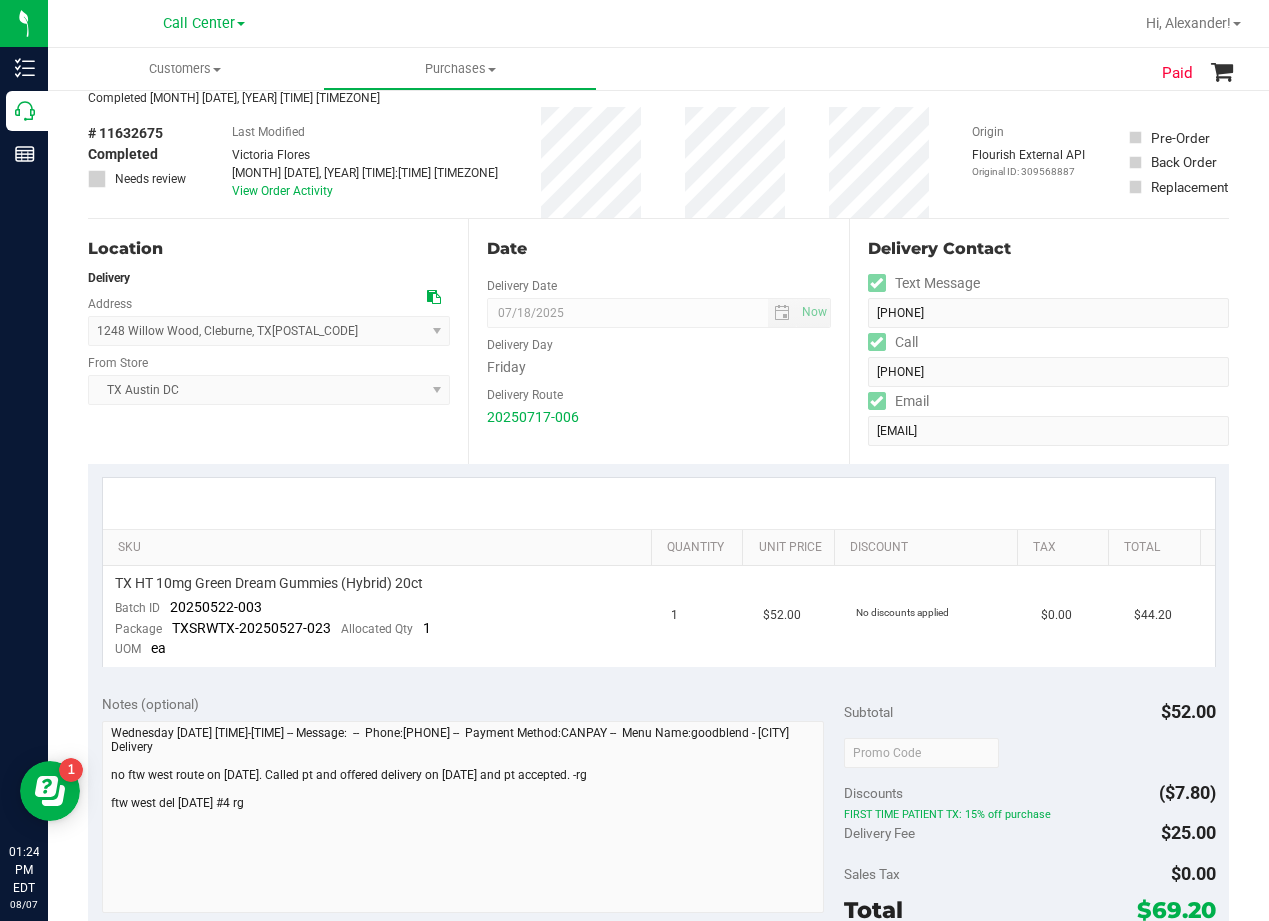 scroll, scrollTop: 0, scrollLeft: 0, axis: both 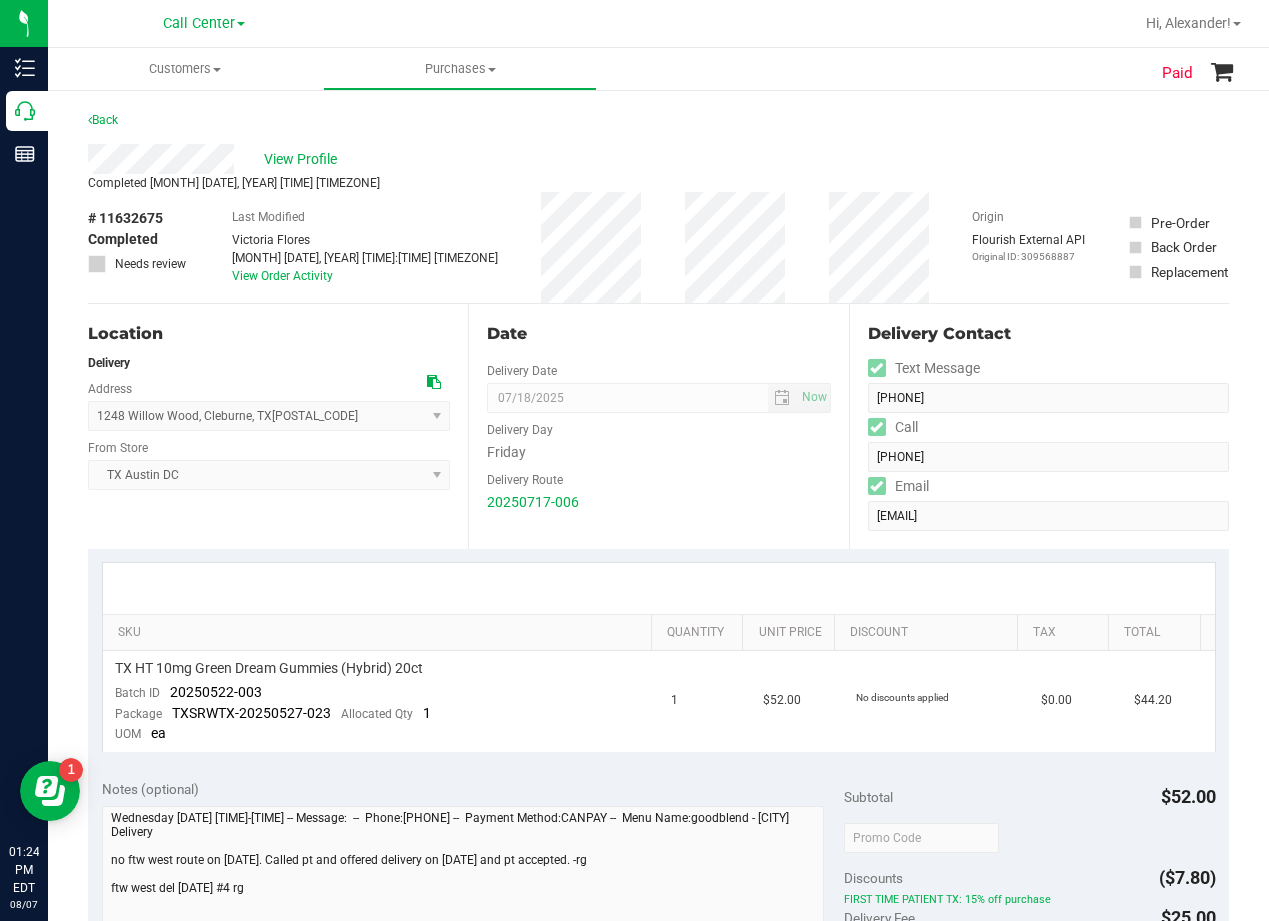 click at bounding box center (434, 382) 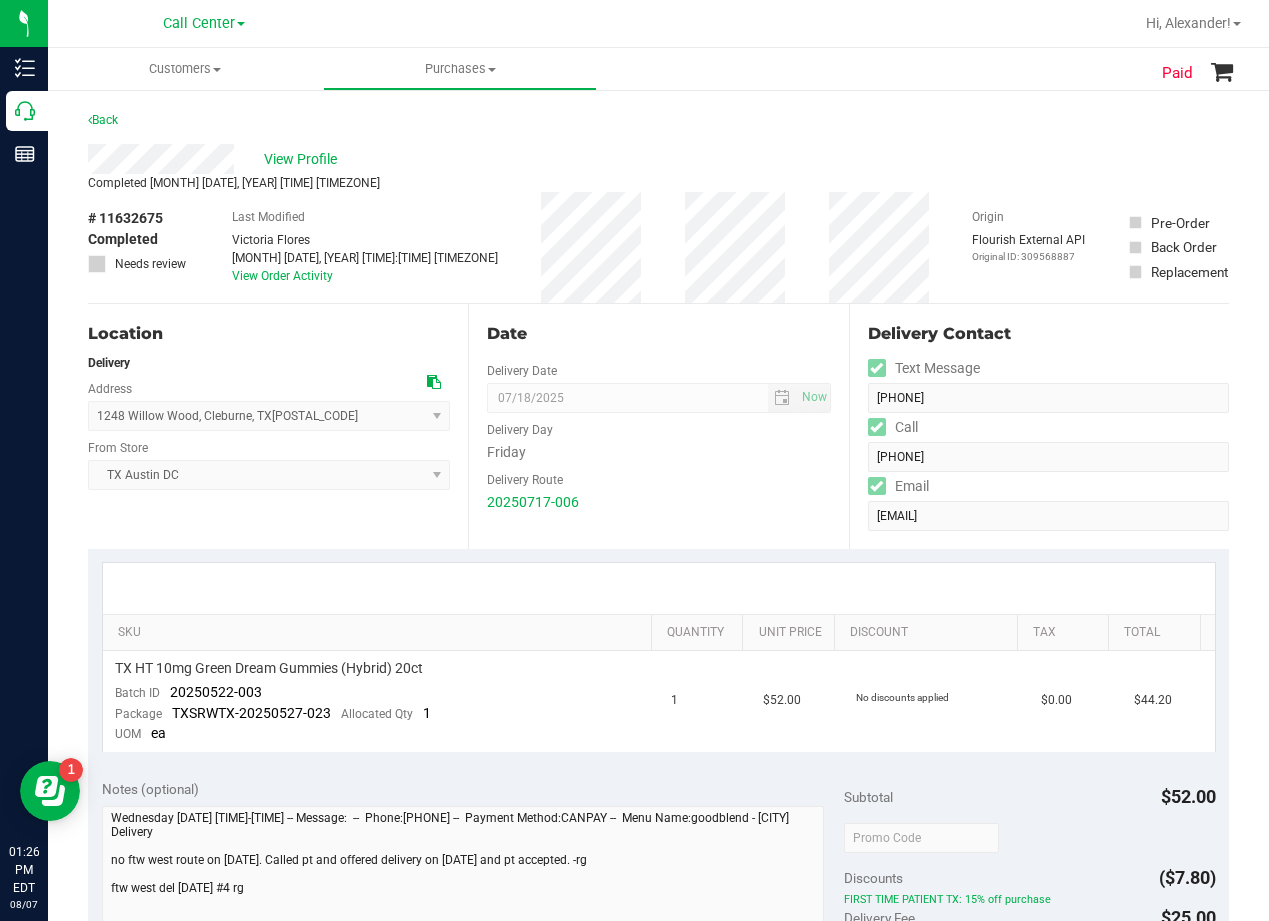 click on "Completed Jul 18, 2025 11:55 AM EDT" at bounding box center [658, 183] 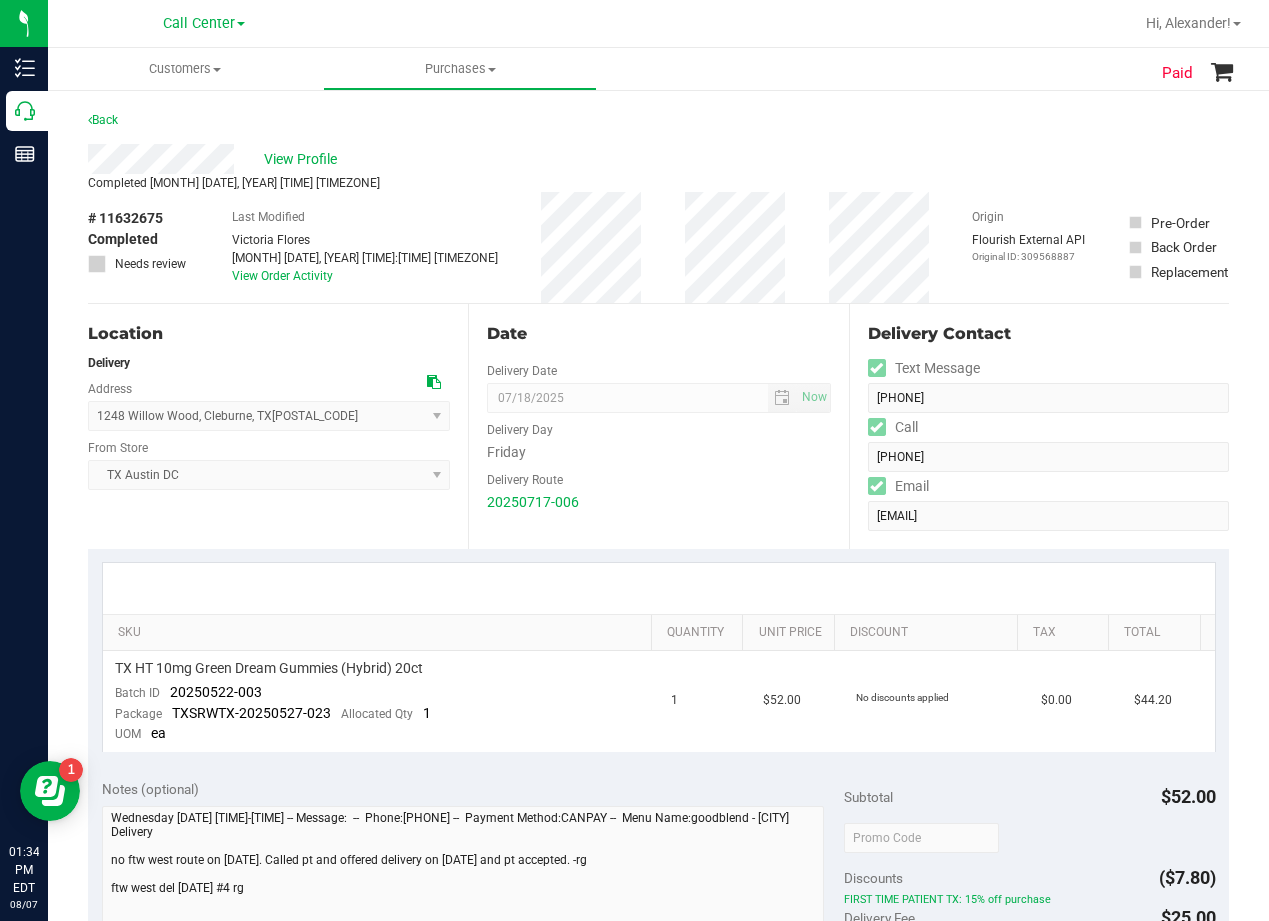 click on "Date" at bounding box center (658, 334) 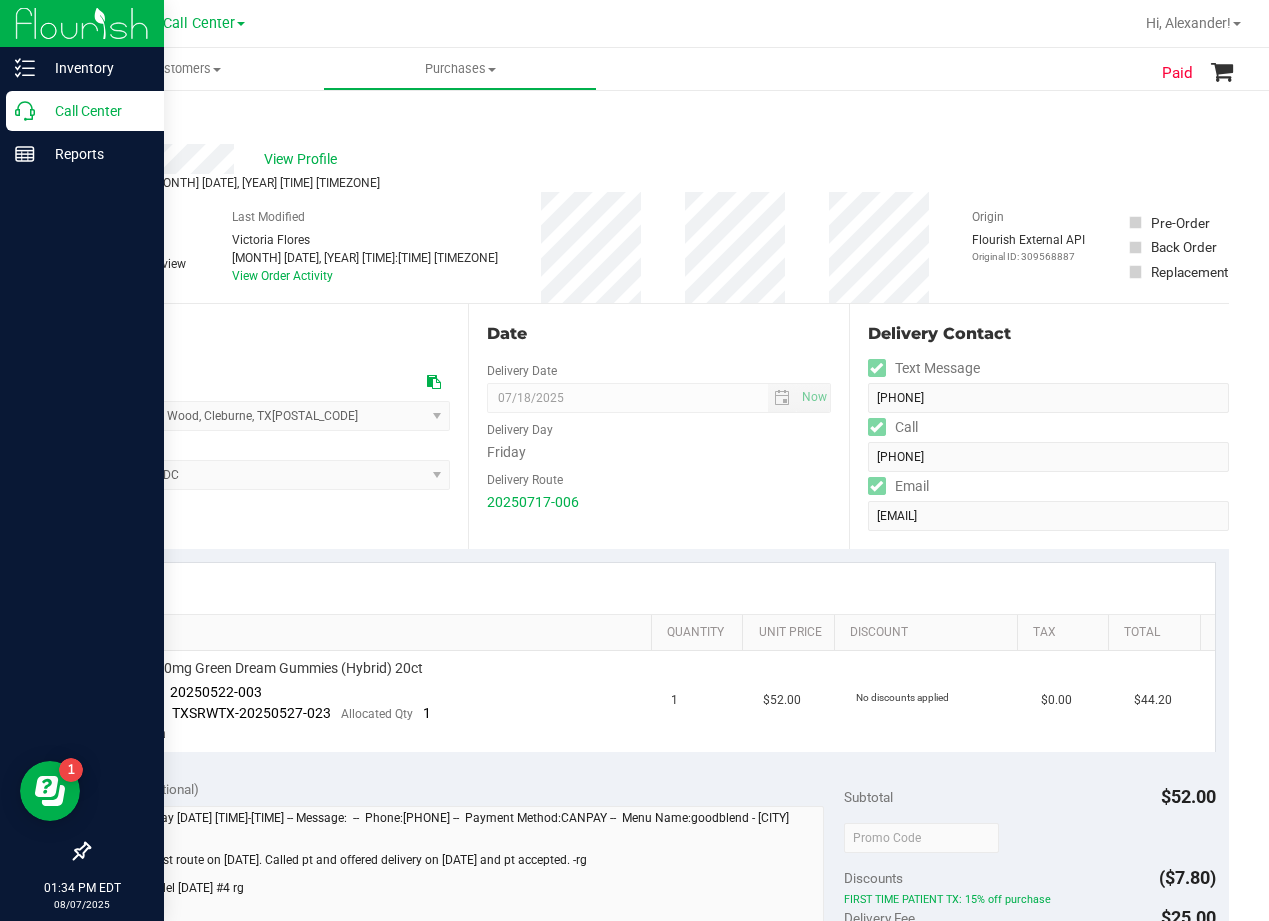 click on "Call Center" at bounding box center [95, 111] 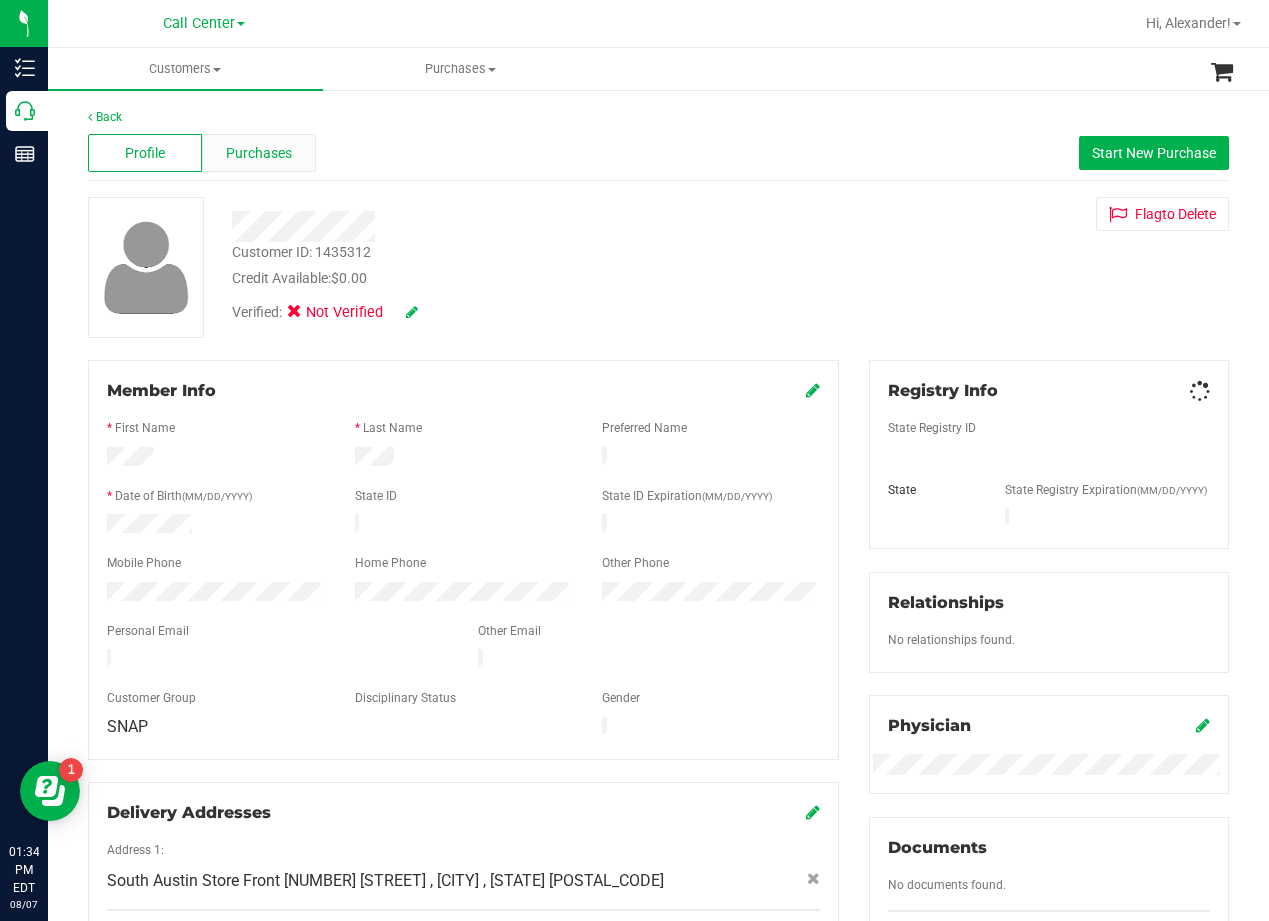 click on "Purchases" at bounding box center (259, 153) 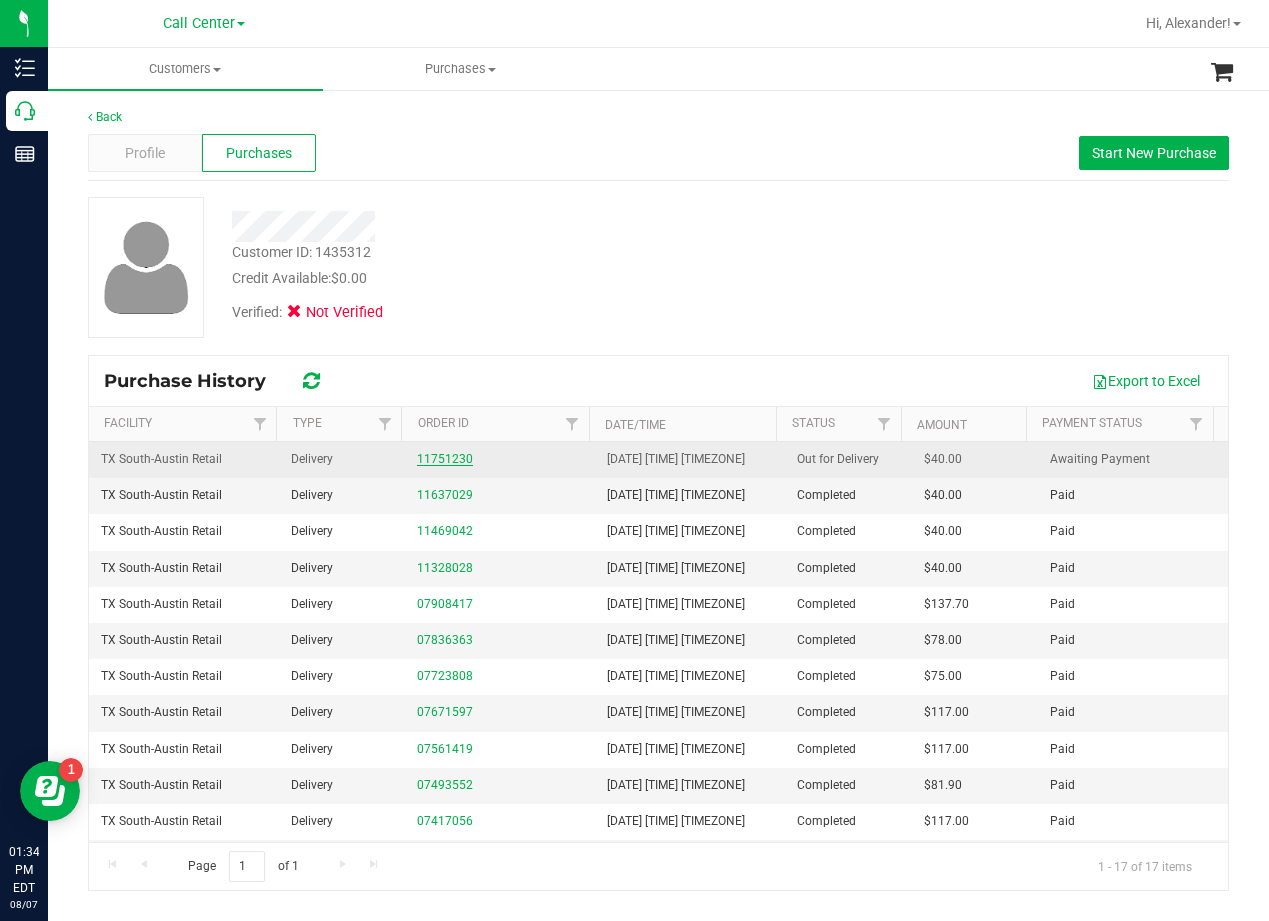 click on "11751230" at bounding box center [445, 459] 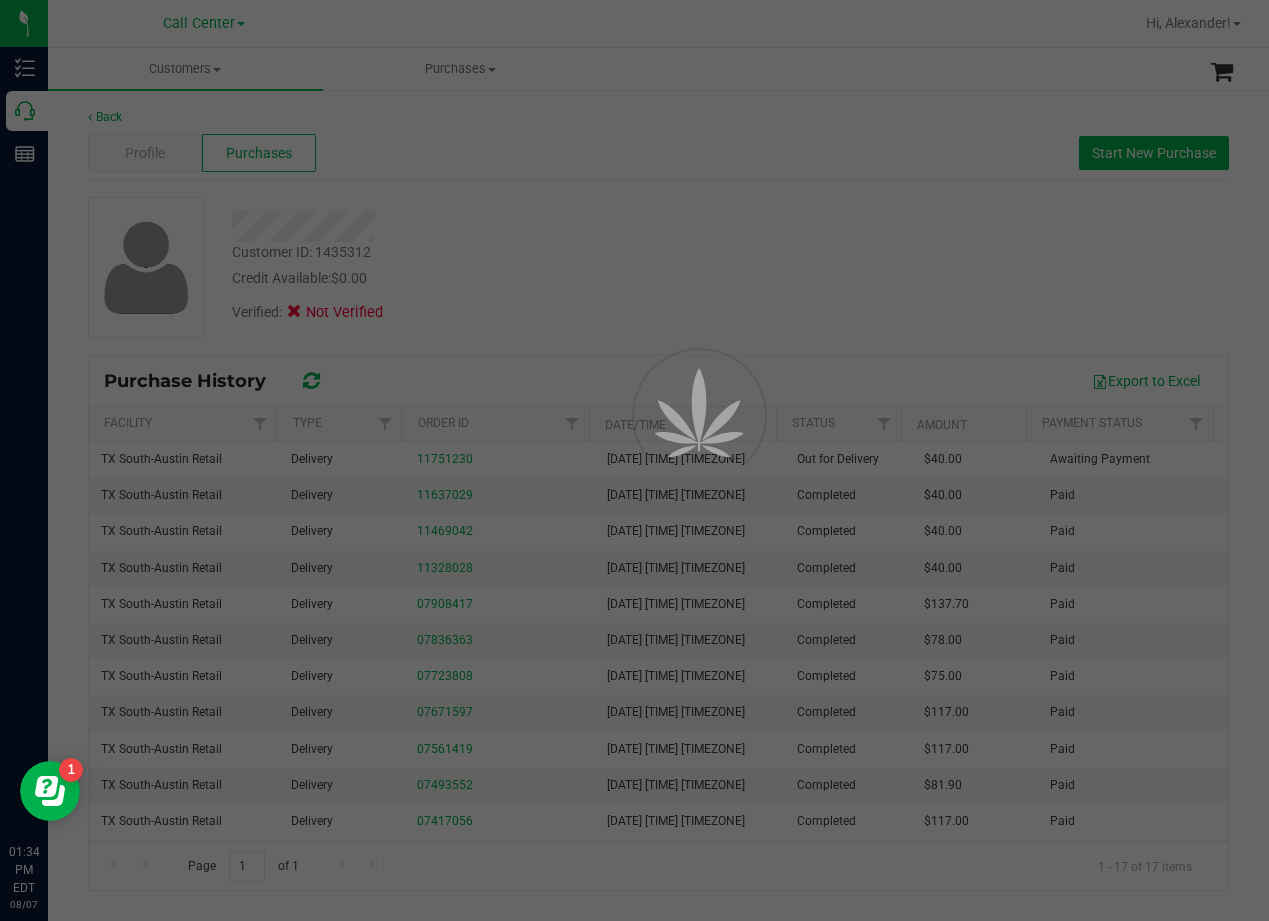 click at bounding box center (634, 460) 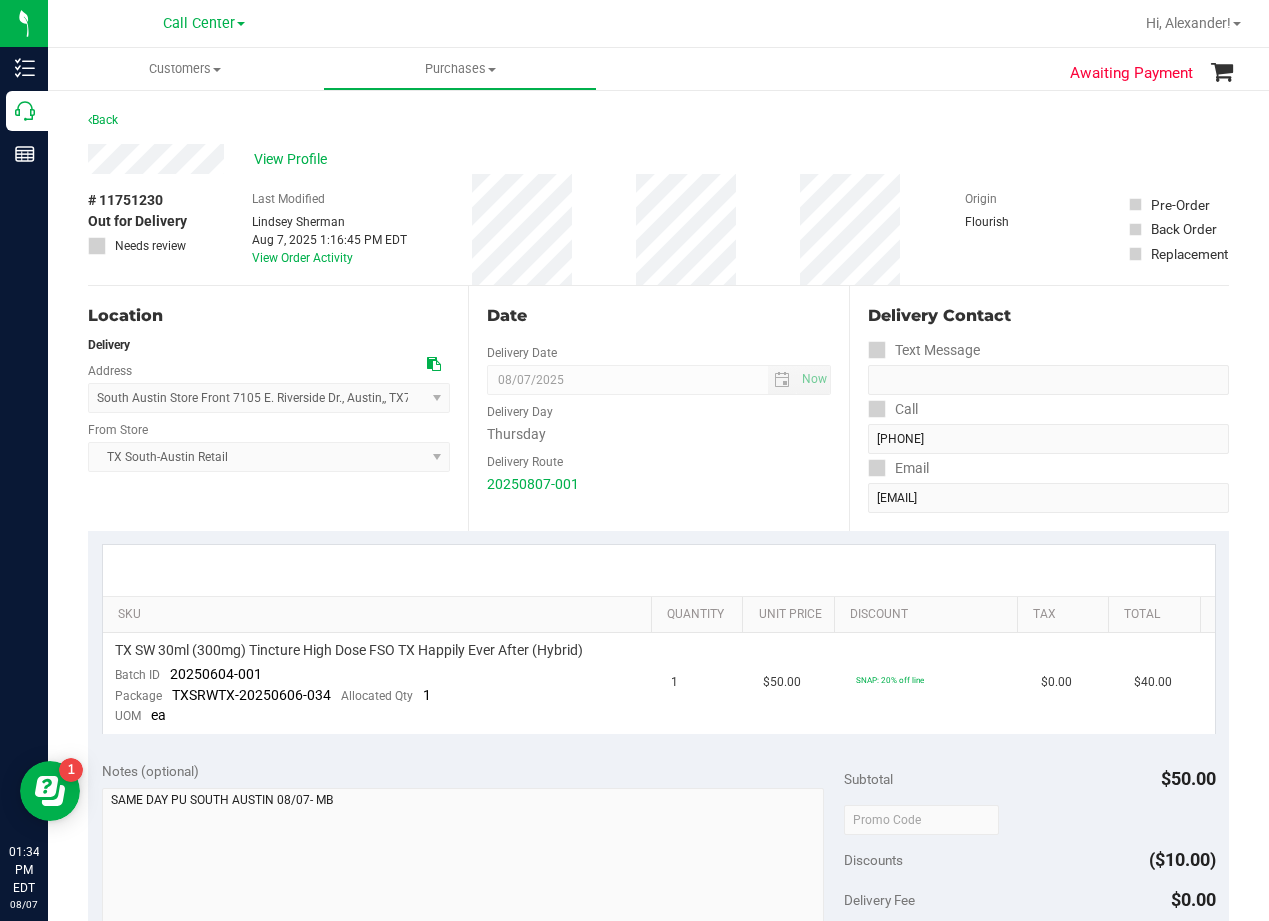 click on "Date
Delivery Date
08/07/2025
Now
08/07/2025 08:00 AM
Now
Delivery Day
Thursday
Delivery Route
20250807-001" at bounding box center [658, 408] 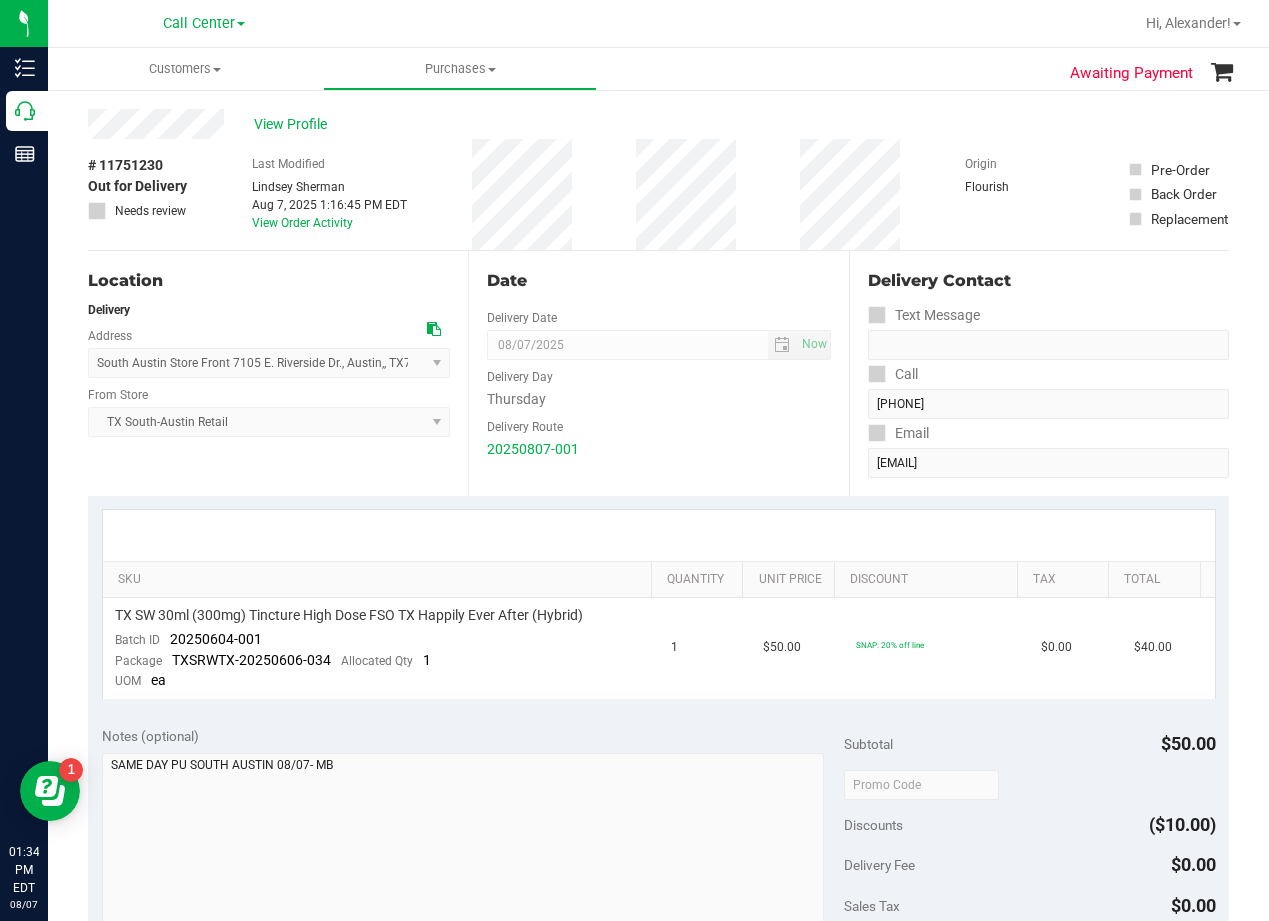 scroll, scrollTop: 0, scrollLeft: 0, axis: both 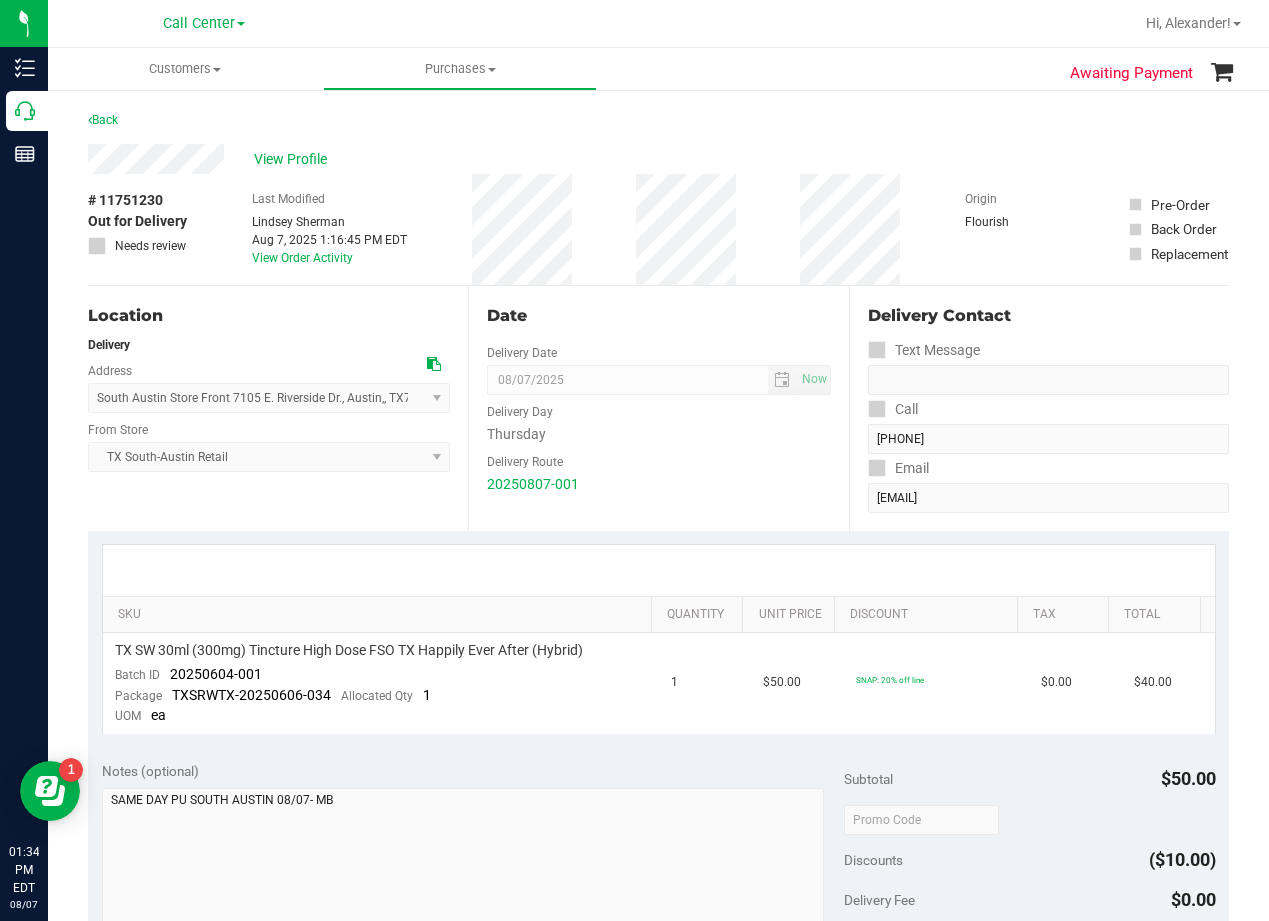 click on "Delivery Day" at bounding box center [658, 409] 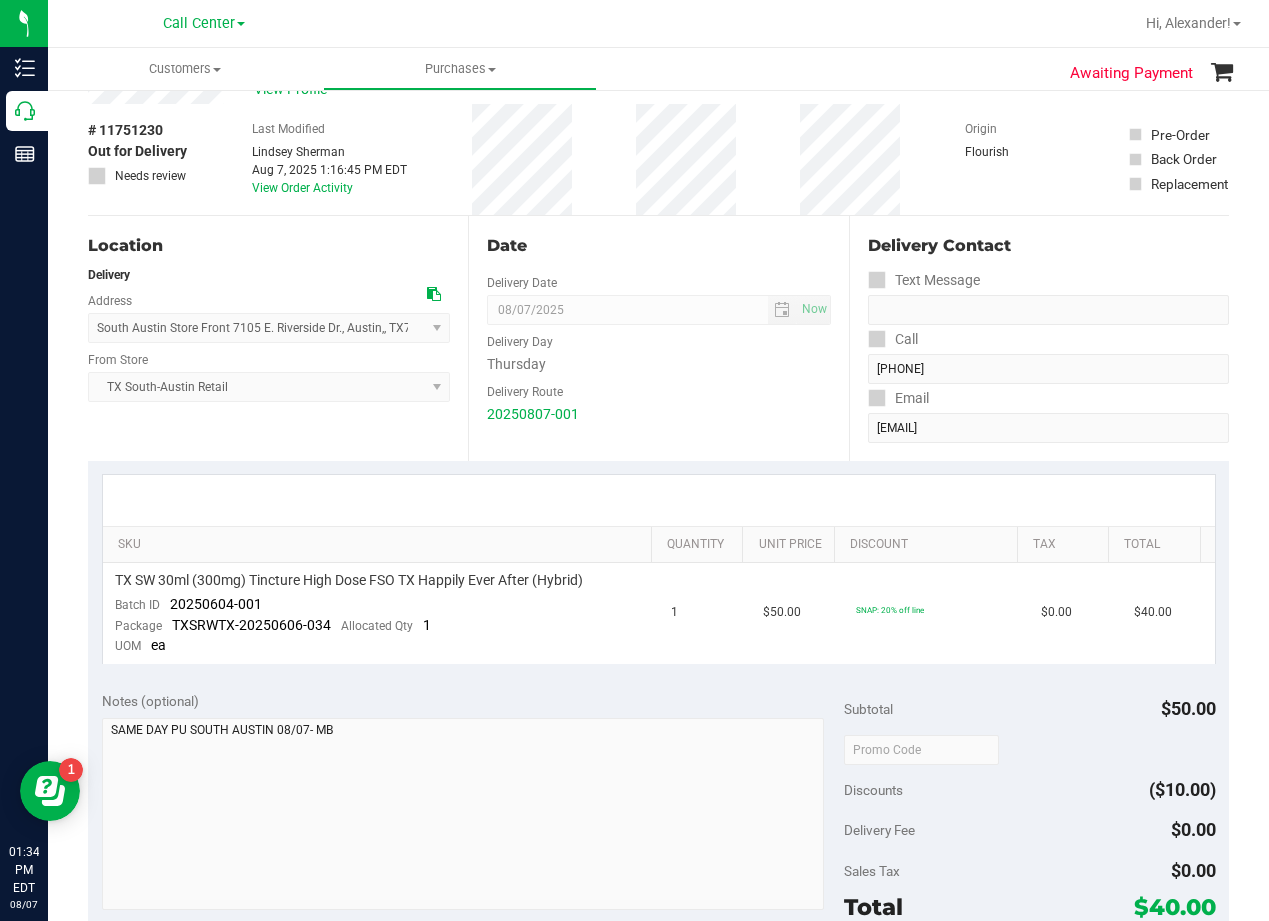 scroll, scrollTop: 100, scrollLeft: 0, axis: vertical 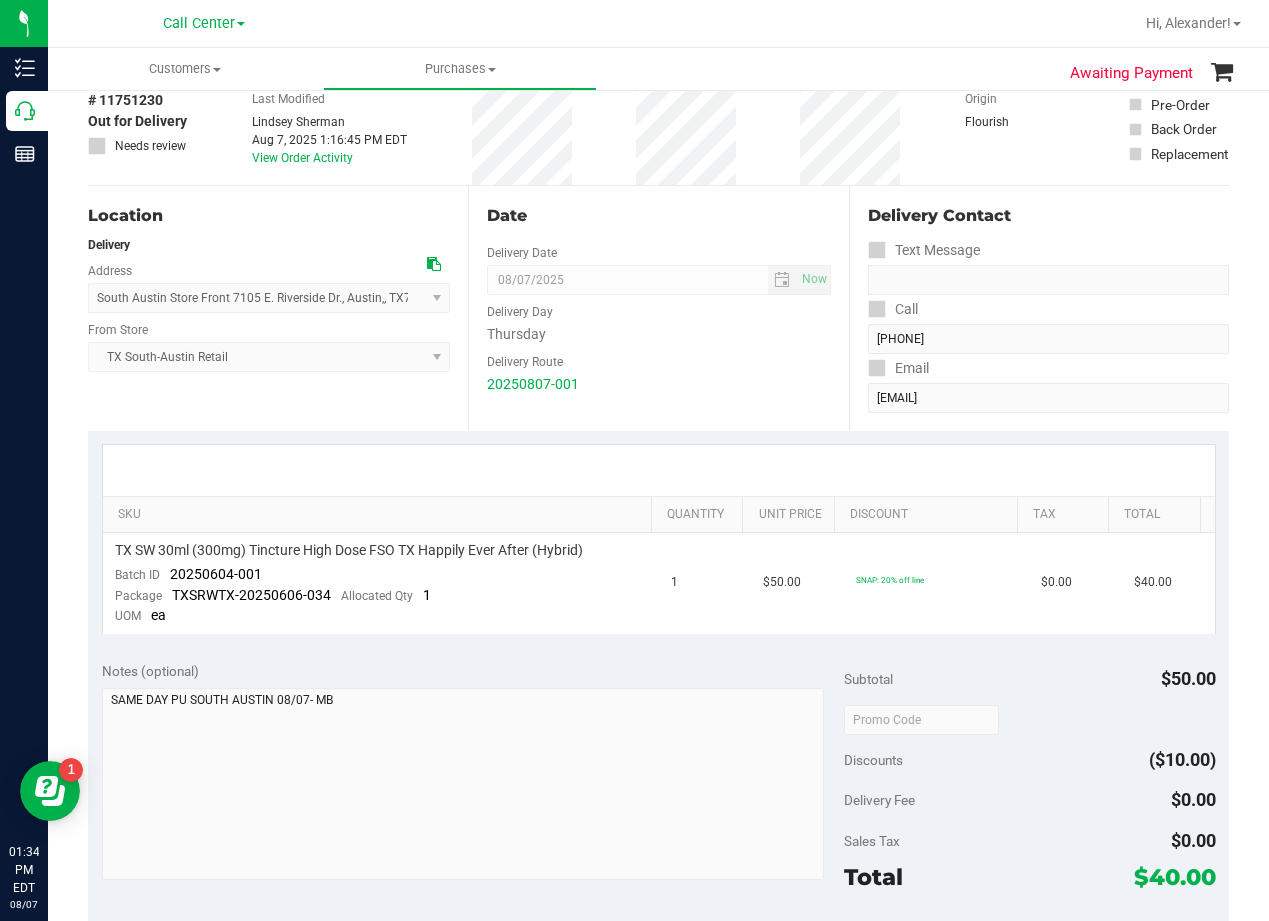 click on "Delivery Day" at bounding box center (658, 309) 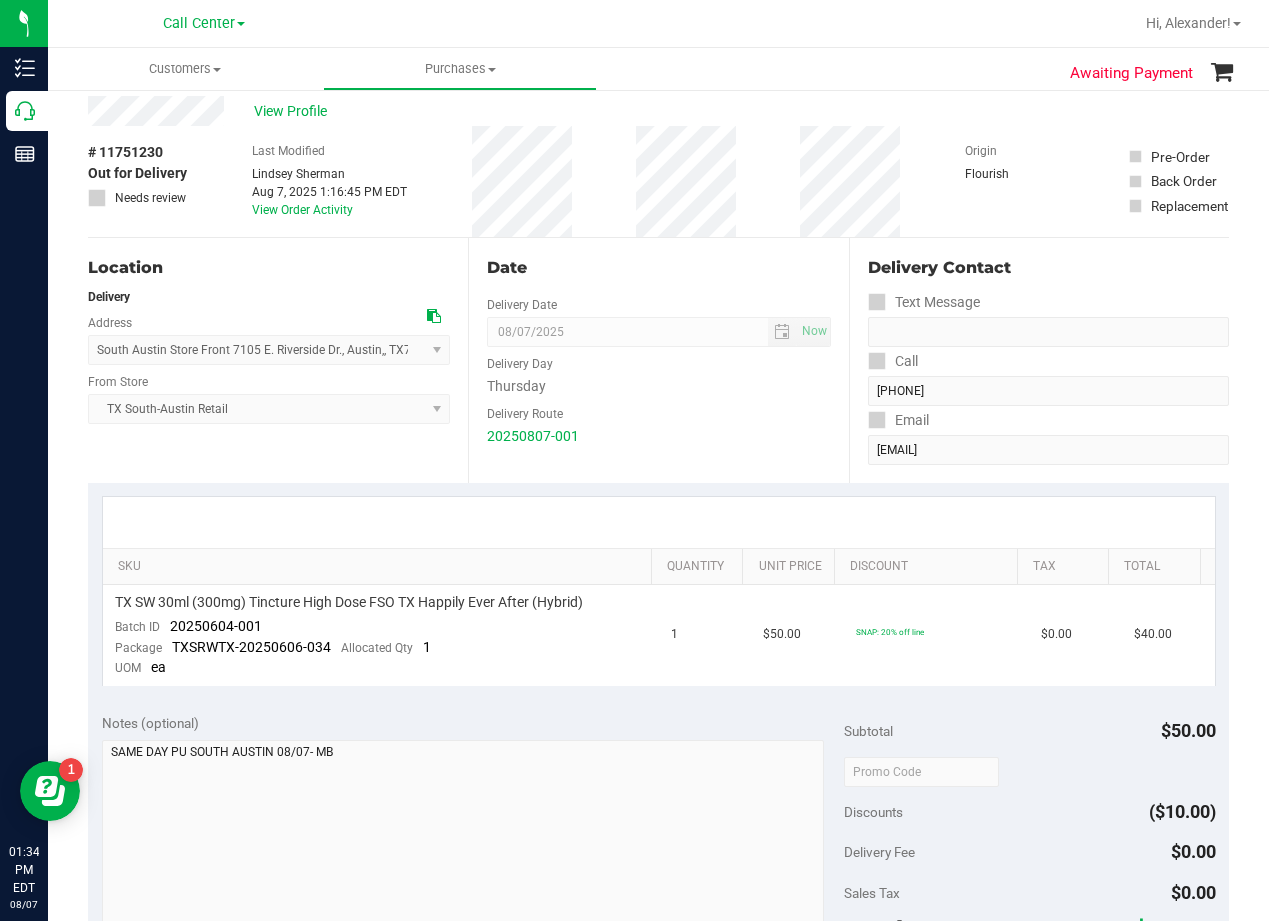 scroll, scrollTop: 0, scrollLeft: 0, axis: both 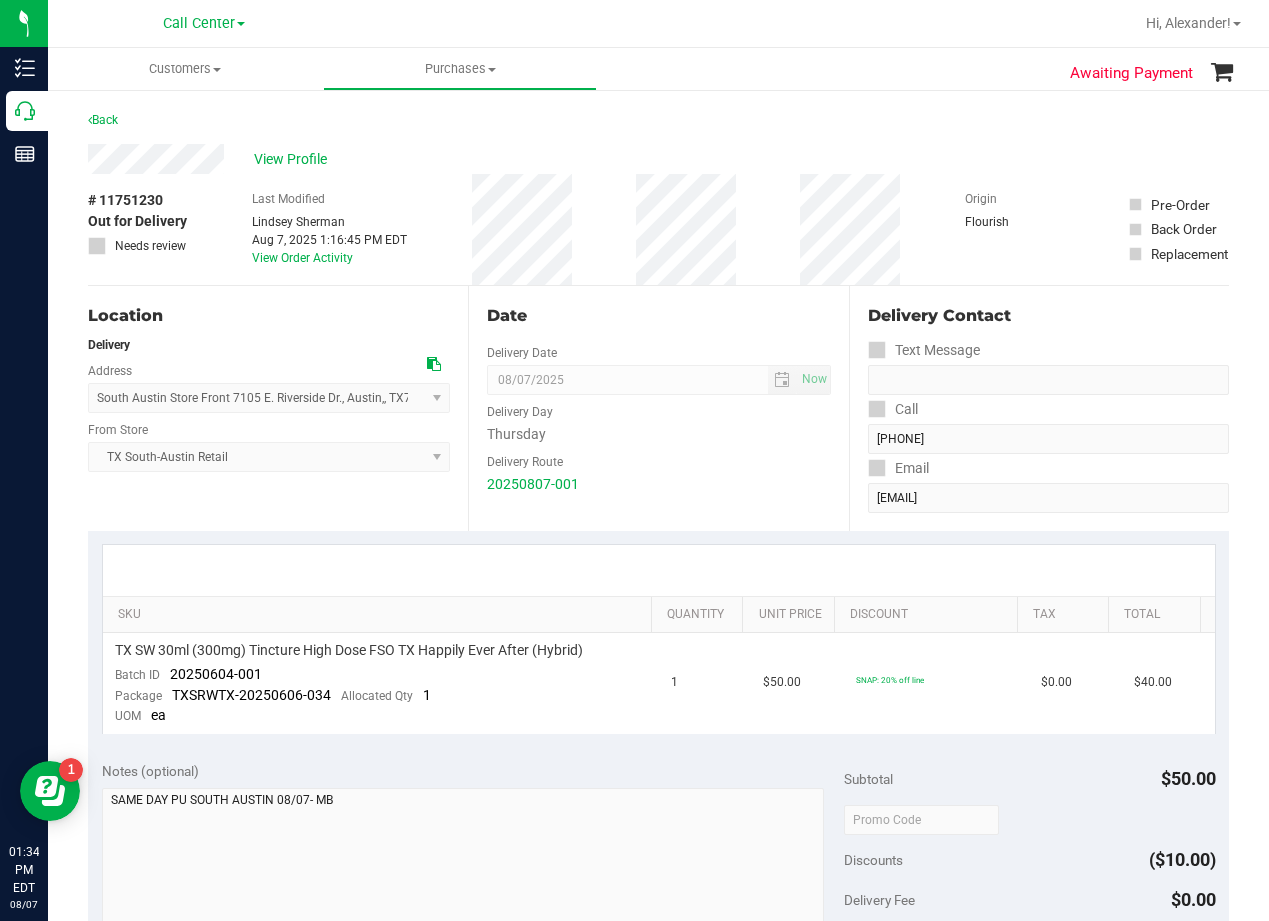 click on "Date
Delivery Date
08/07/2025
Now
08/07/2025 08:00 AM
Now
Delivery Day
Thursday
Delivery Route
20250807-001" at bounding box center (658, 408) 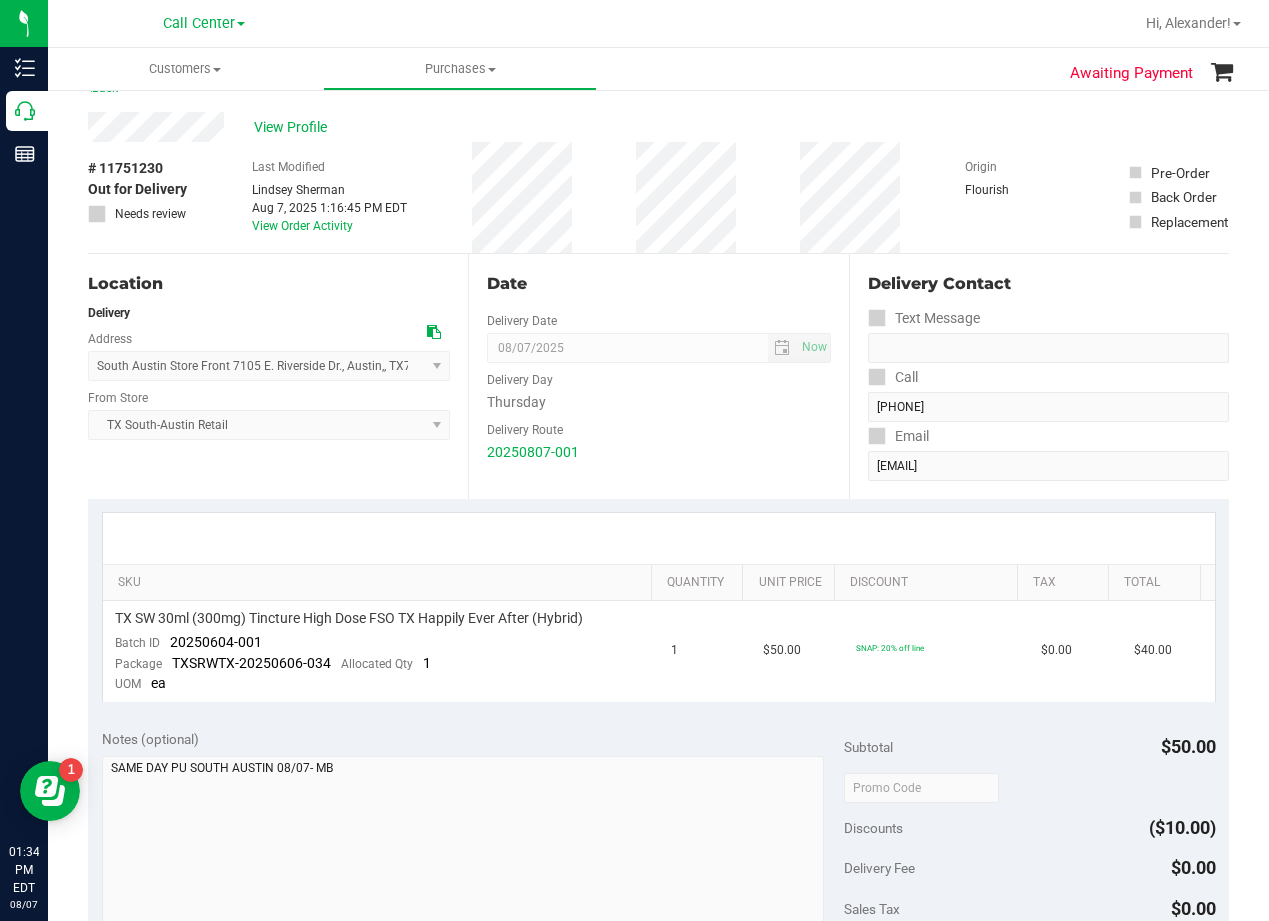 scroll, scrollTop: 0, scrollLeft: 0, axis: both 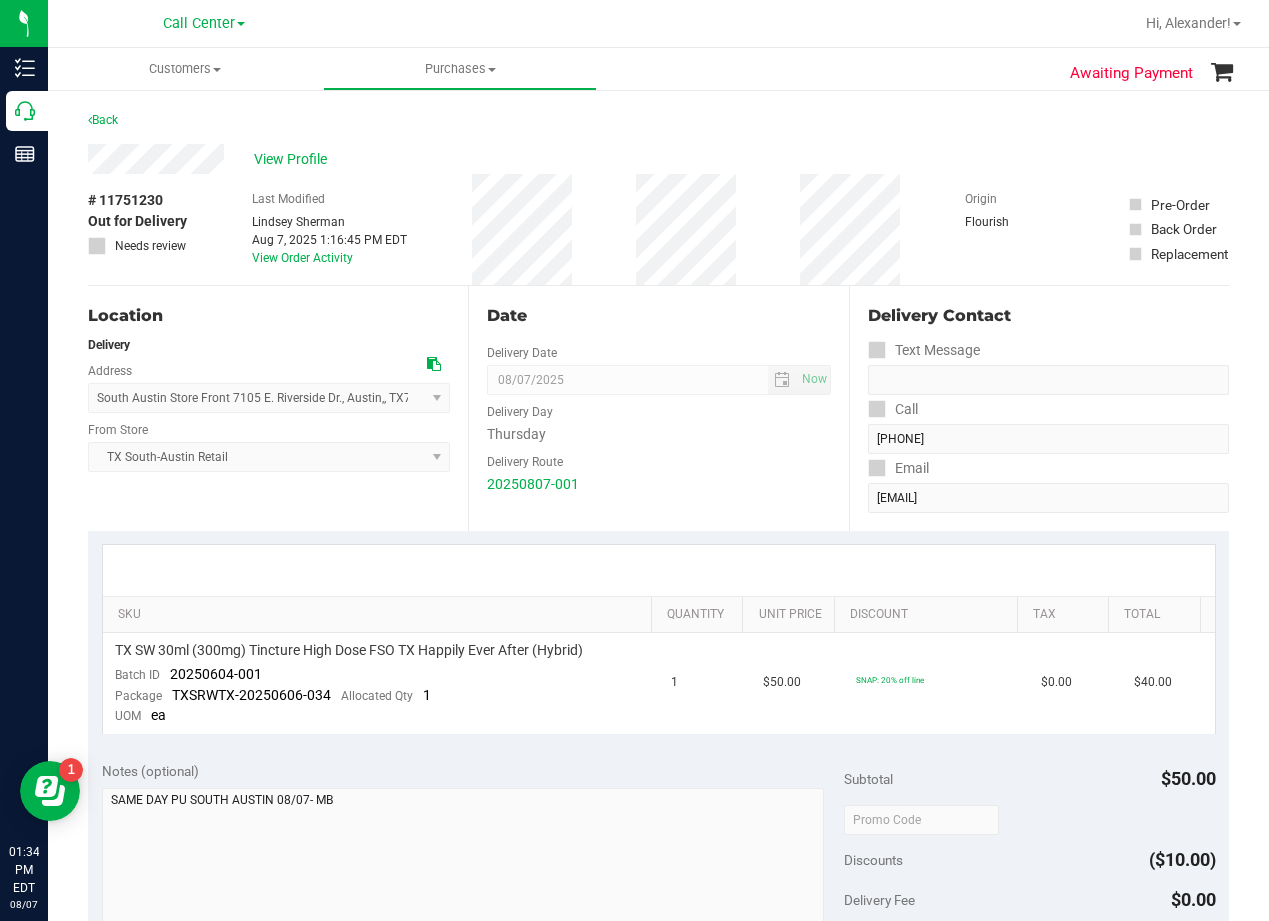 click on "Date" at bounding box center [658, 316] 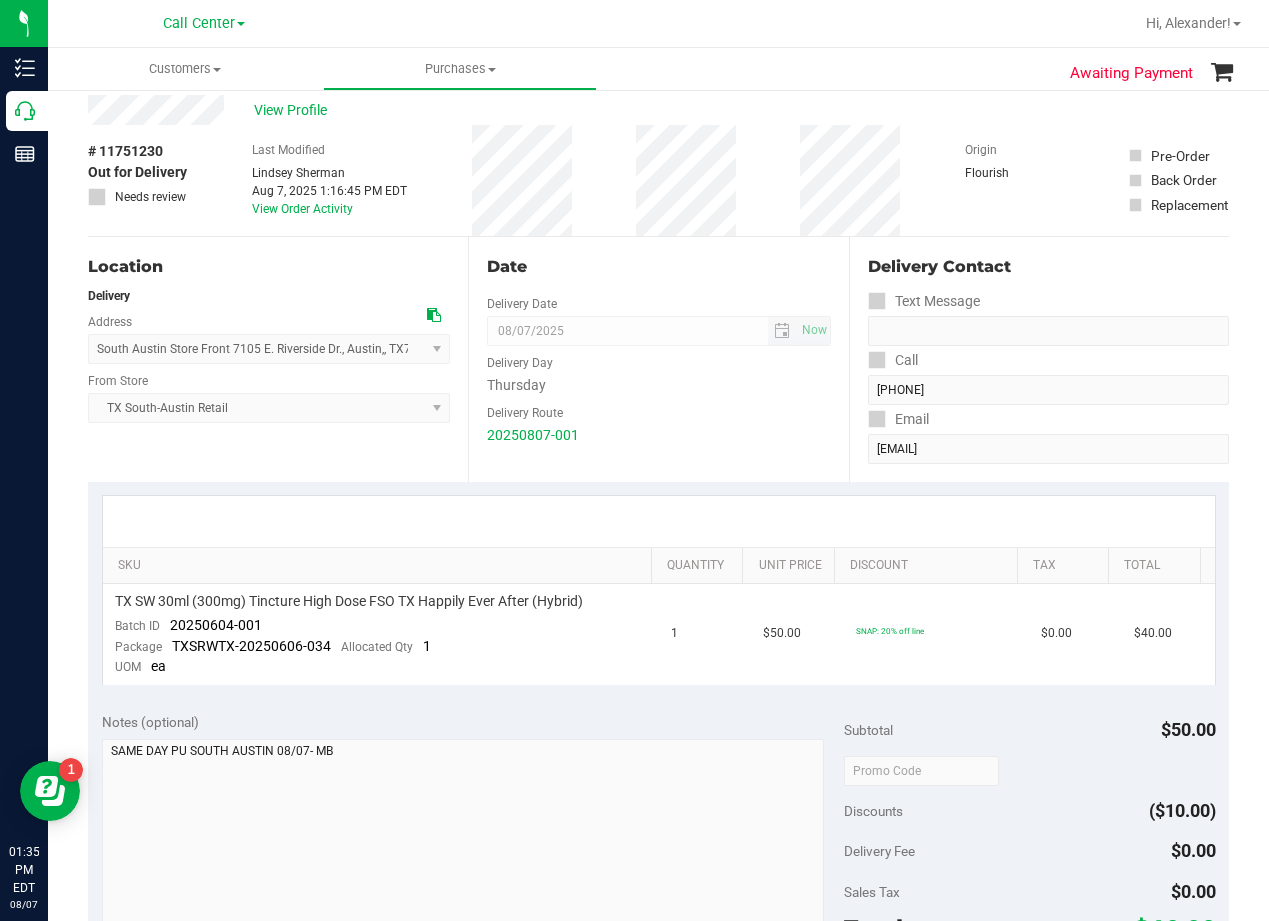 scroll, scrollTop: 0, scrollLeft: 0, axis: both 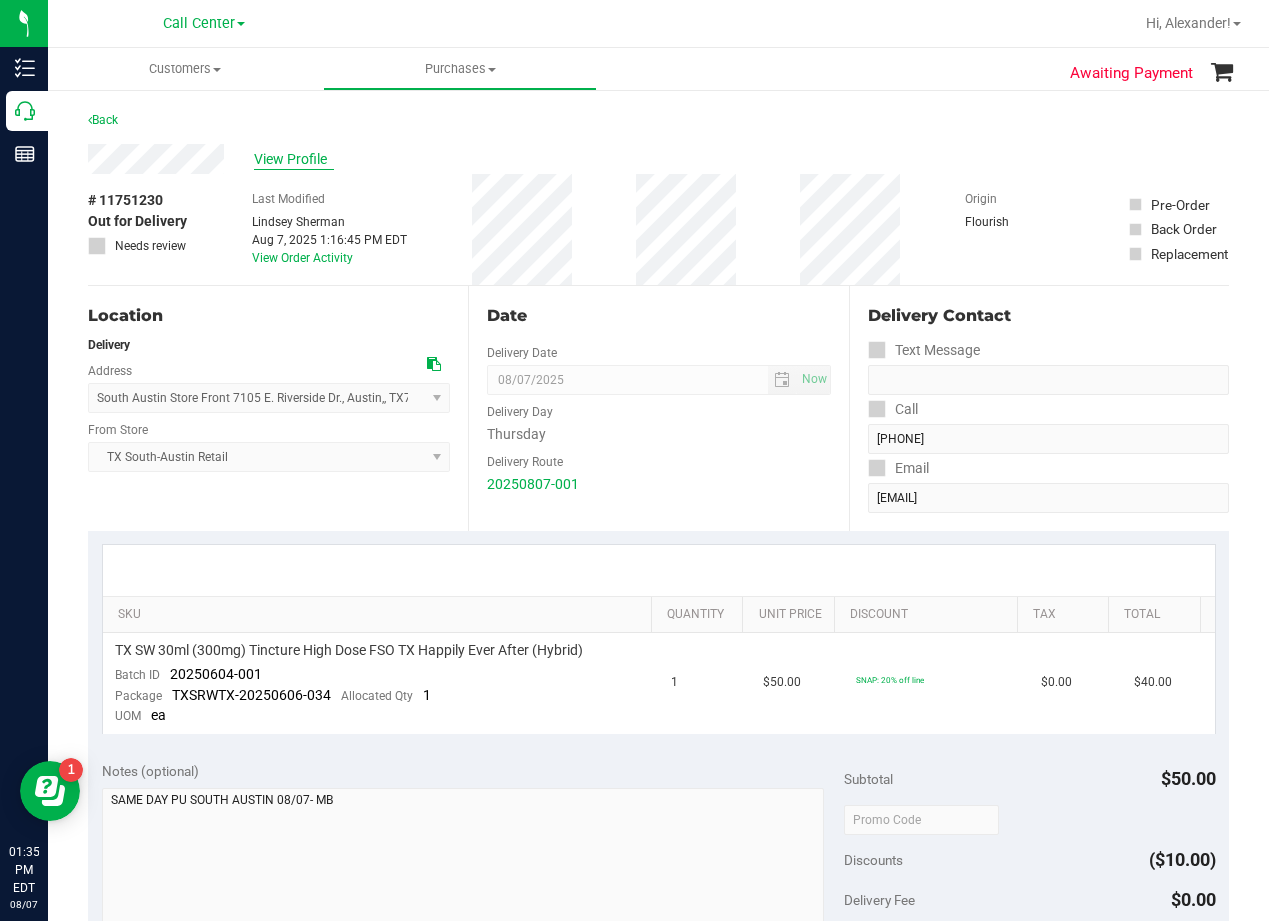 click on "View Profile" at bounding box center [294, 159] 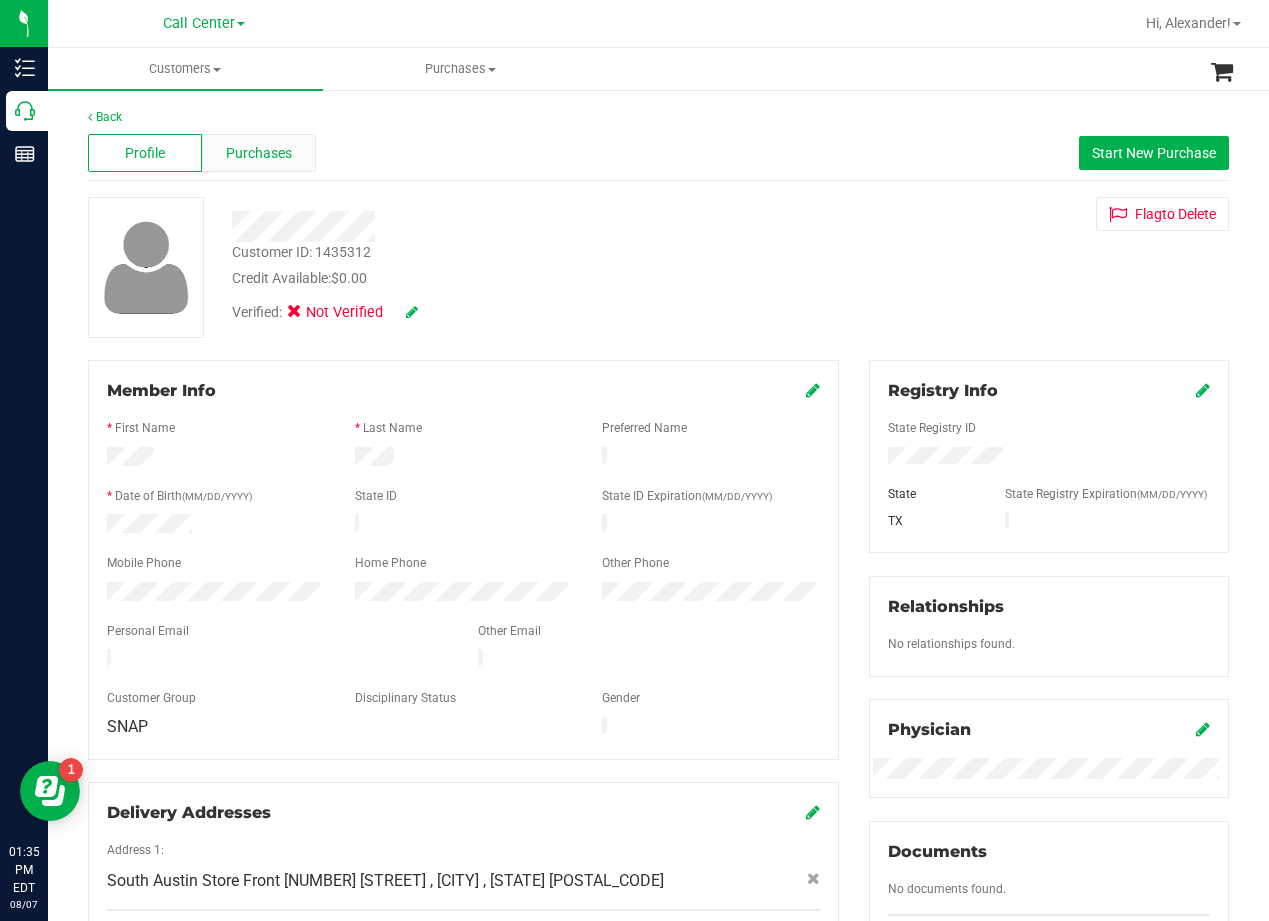 click on "Purchases" at bounding box center (259, 153) 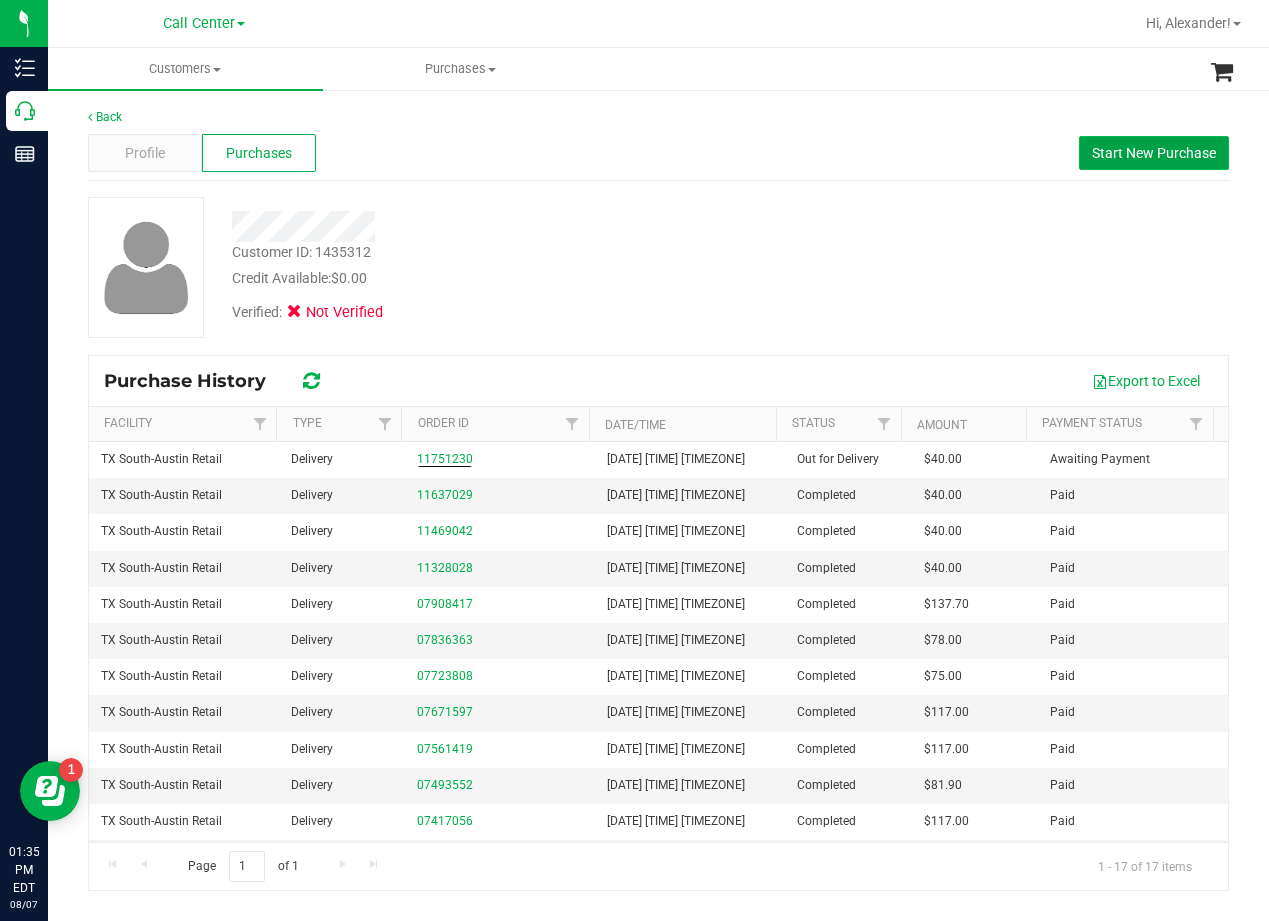 click on "Start New Purchase" at bounding box center (1154, 153) 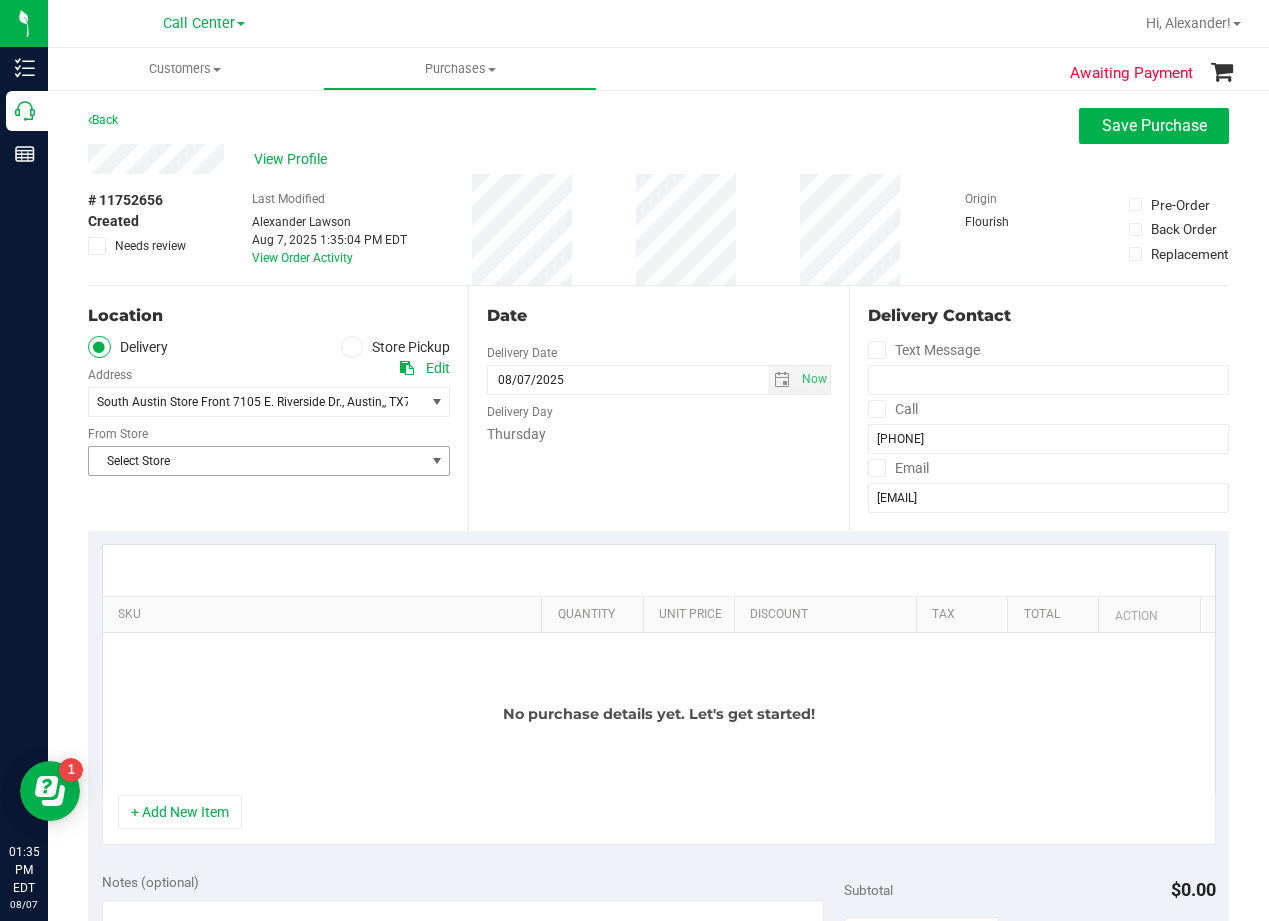 click on "Select Store" at bounding box center [256, 461] 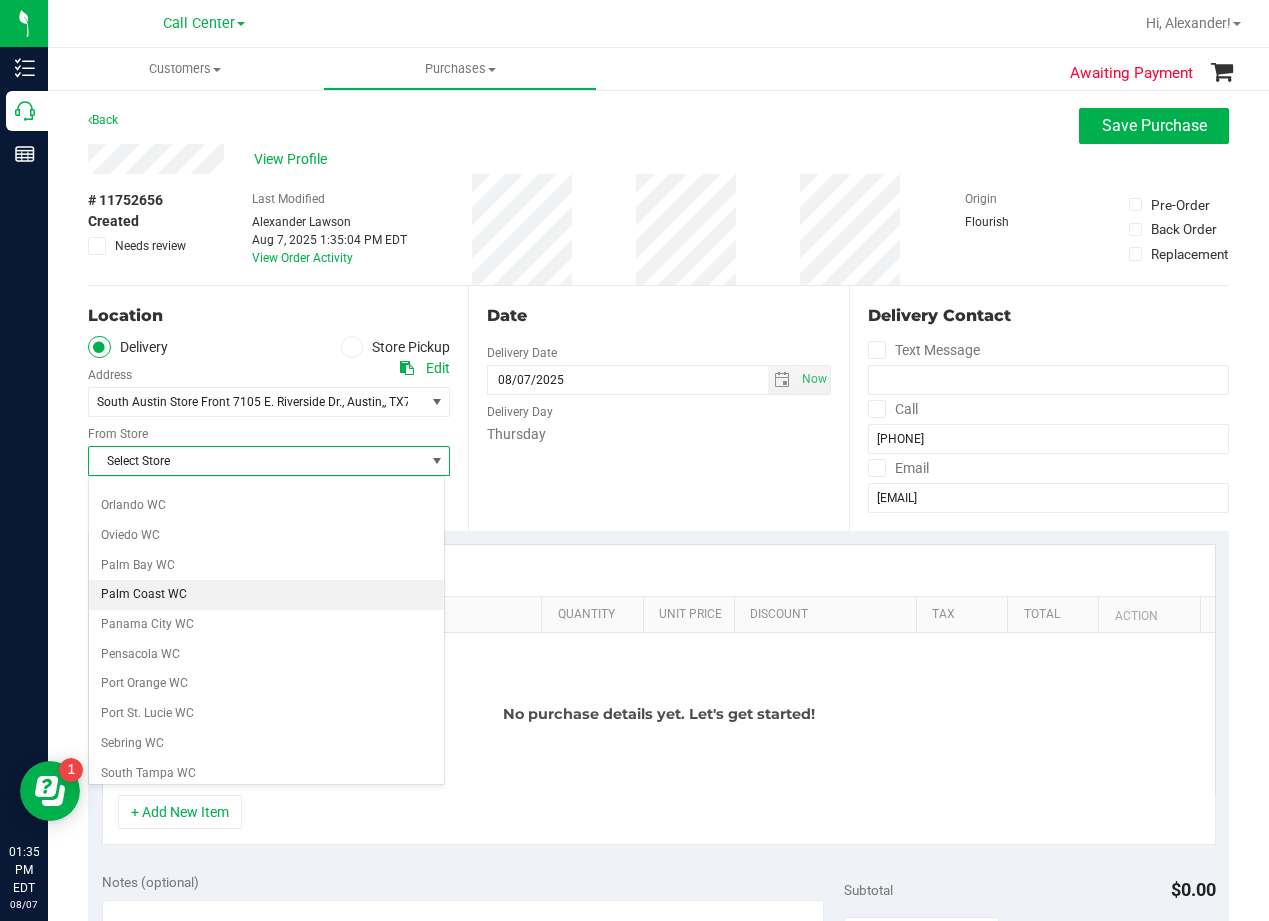 scroll, scrollTop: 1453, scrollLeft: 0, axis: vertical 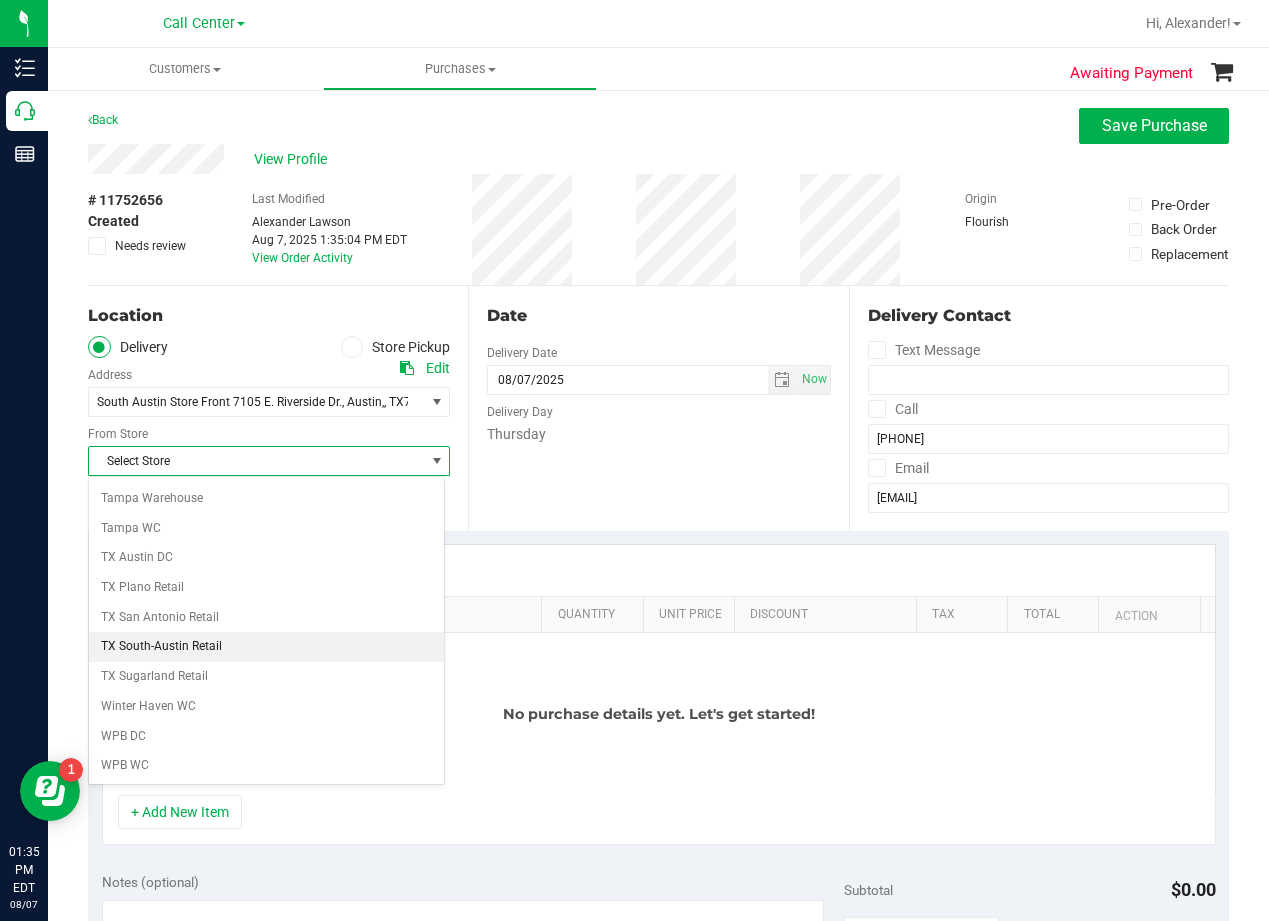click on "TX South-Austin Retail" at bounding box center (266, 647) 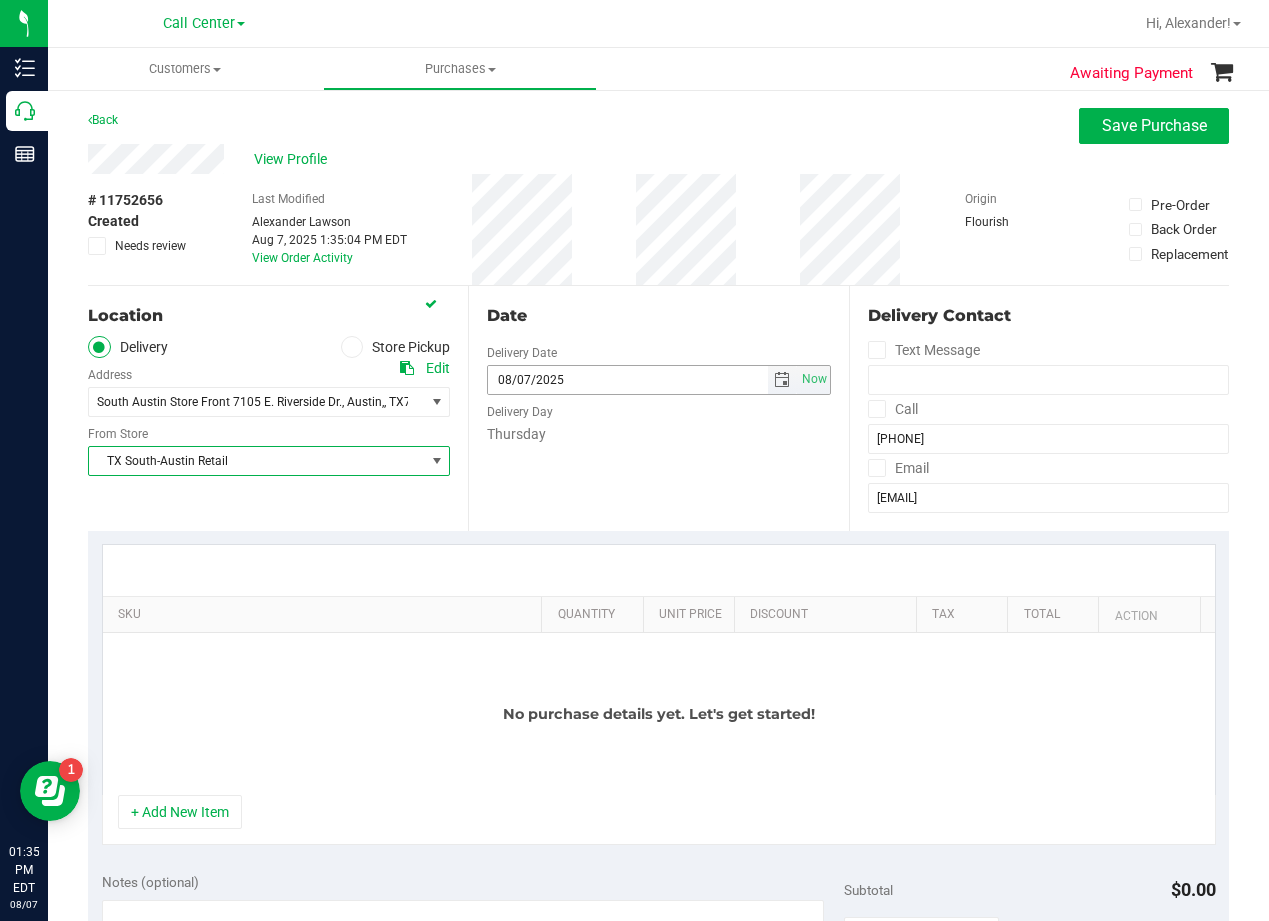 click at bounding box center [782, 380] 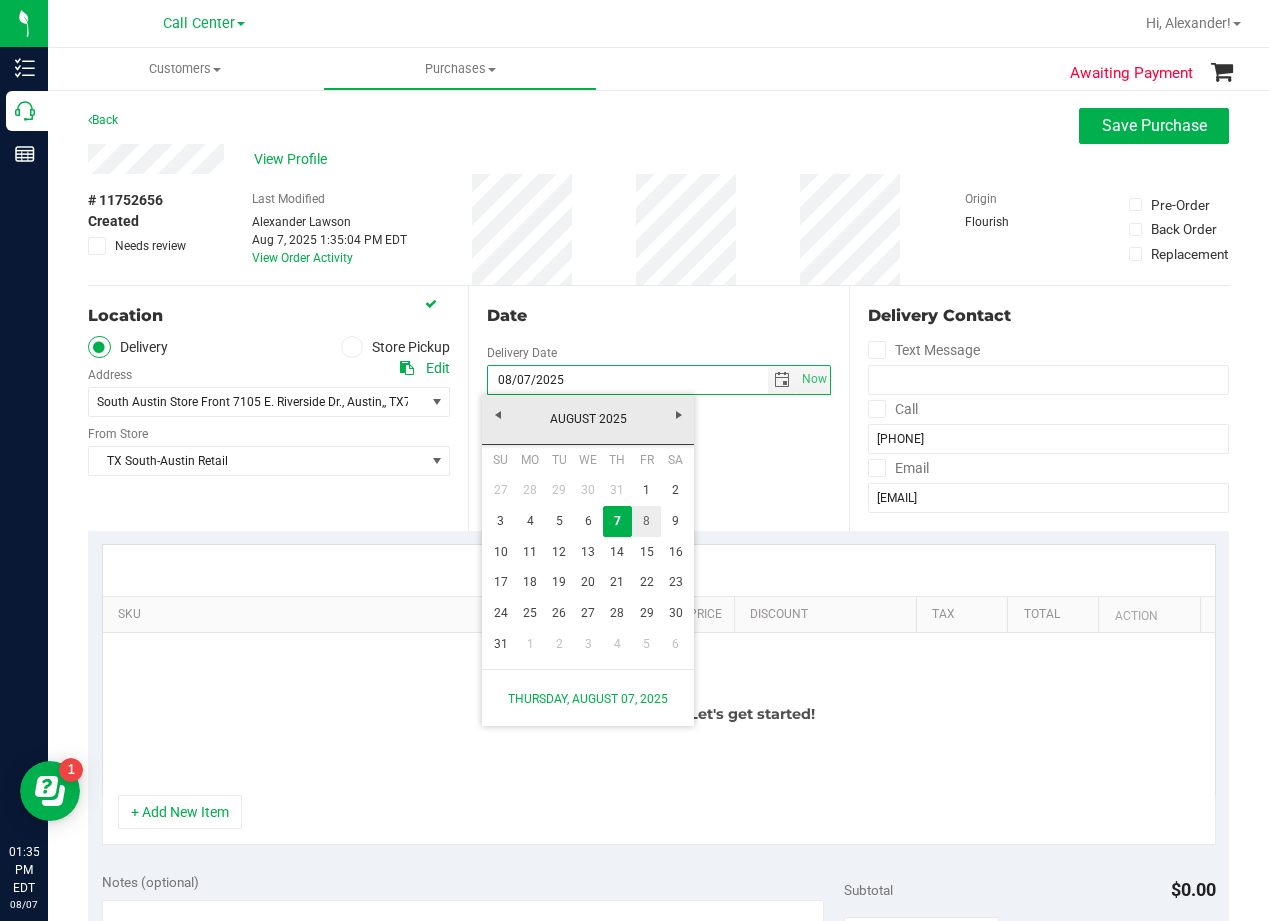 click on "8" at bounding box center [646, 521] 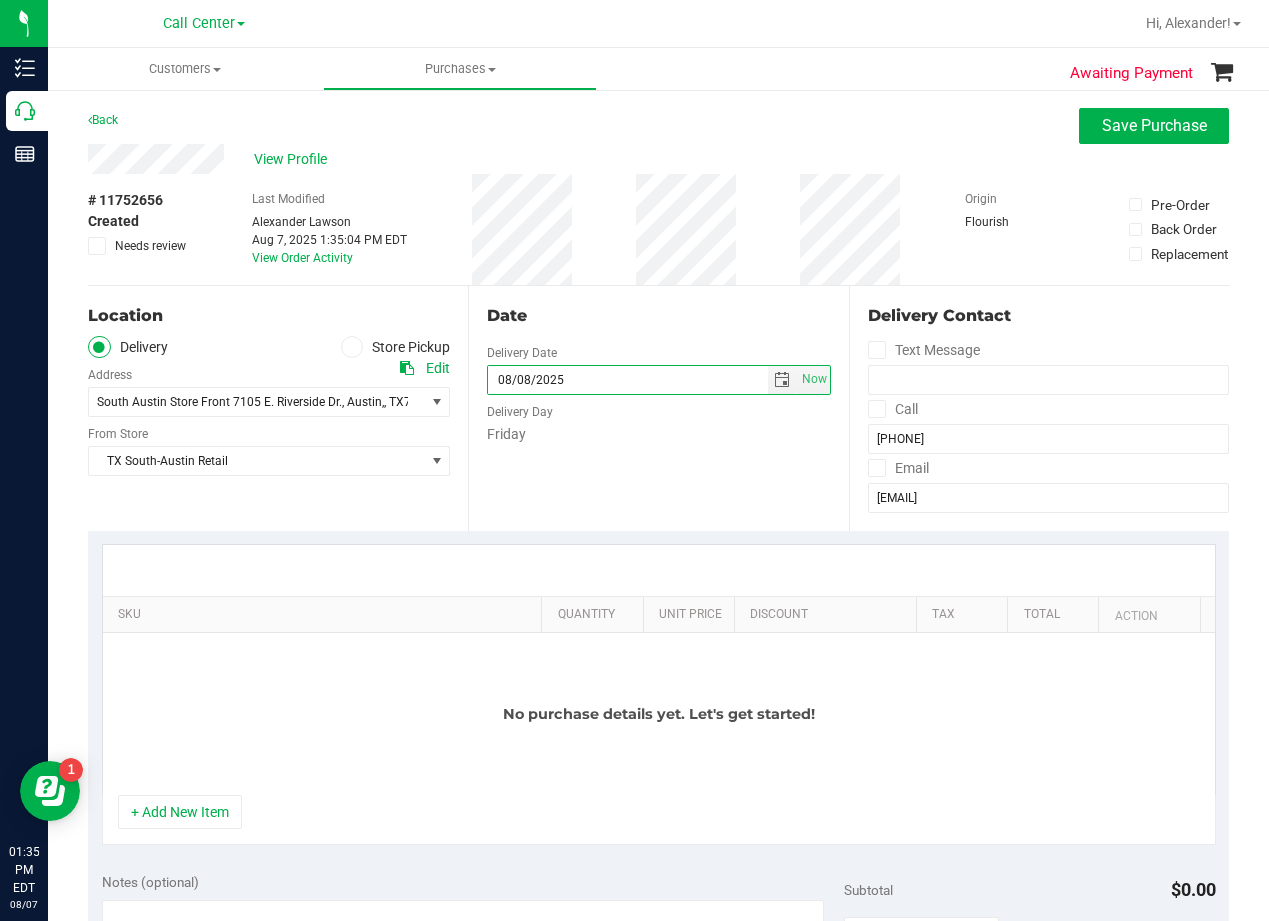 click on "Date
Delivery Date
08/08/2025
Now
08/08/2025 01:35 PM
Now
Delivery Day
Friday" at bounding box center [658, 408] 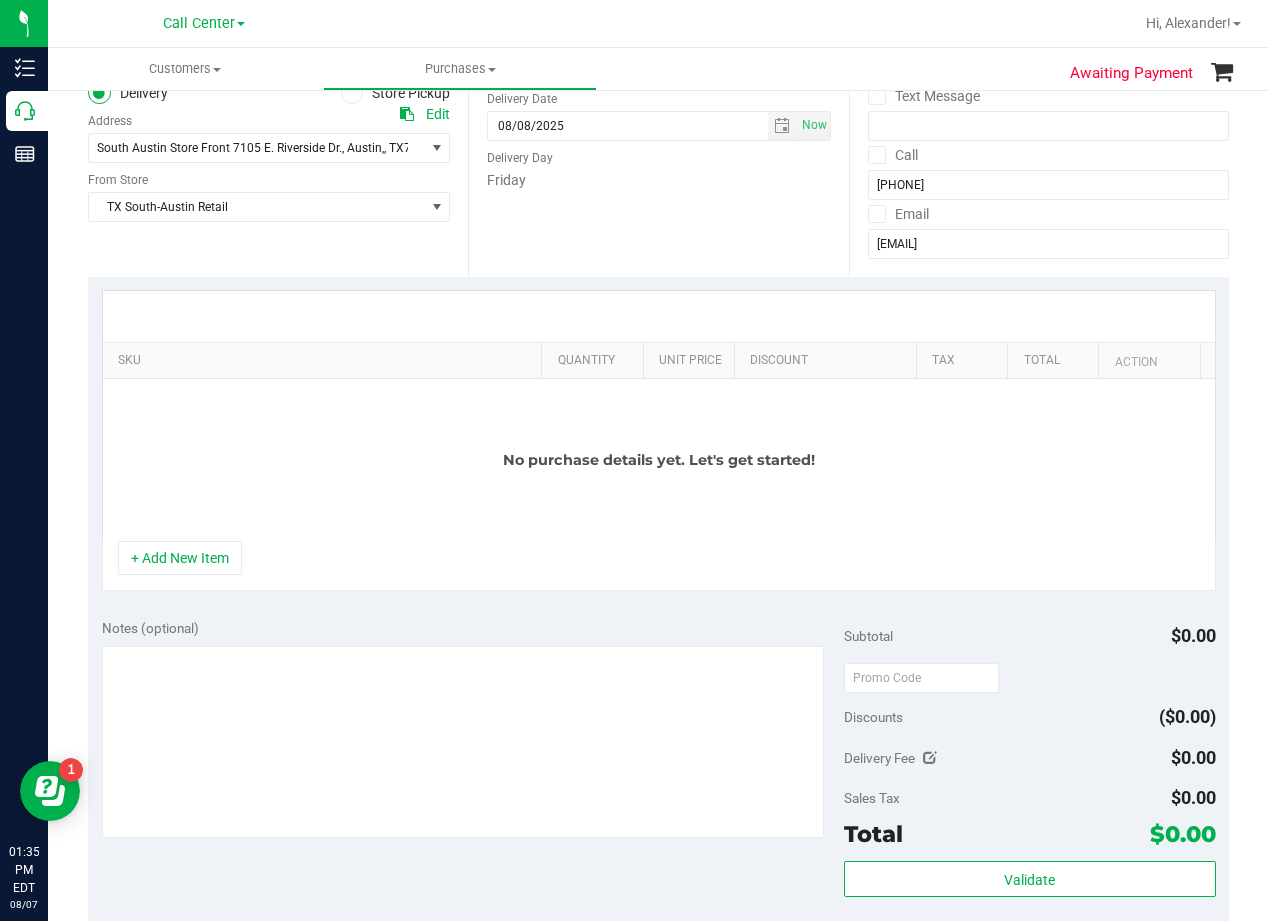 scroll, scrollTop: 300, scrollLeft: 0, axis: vertical 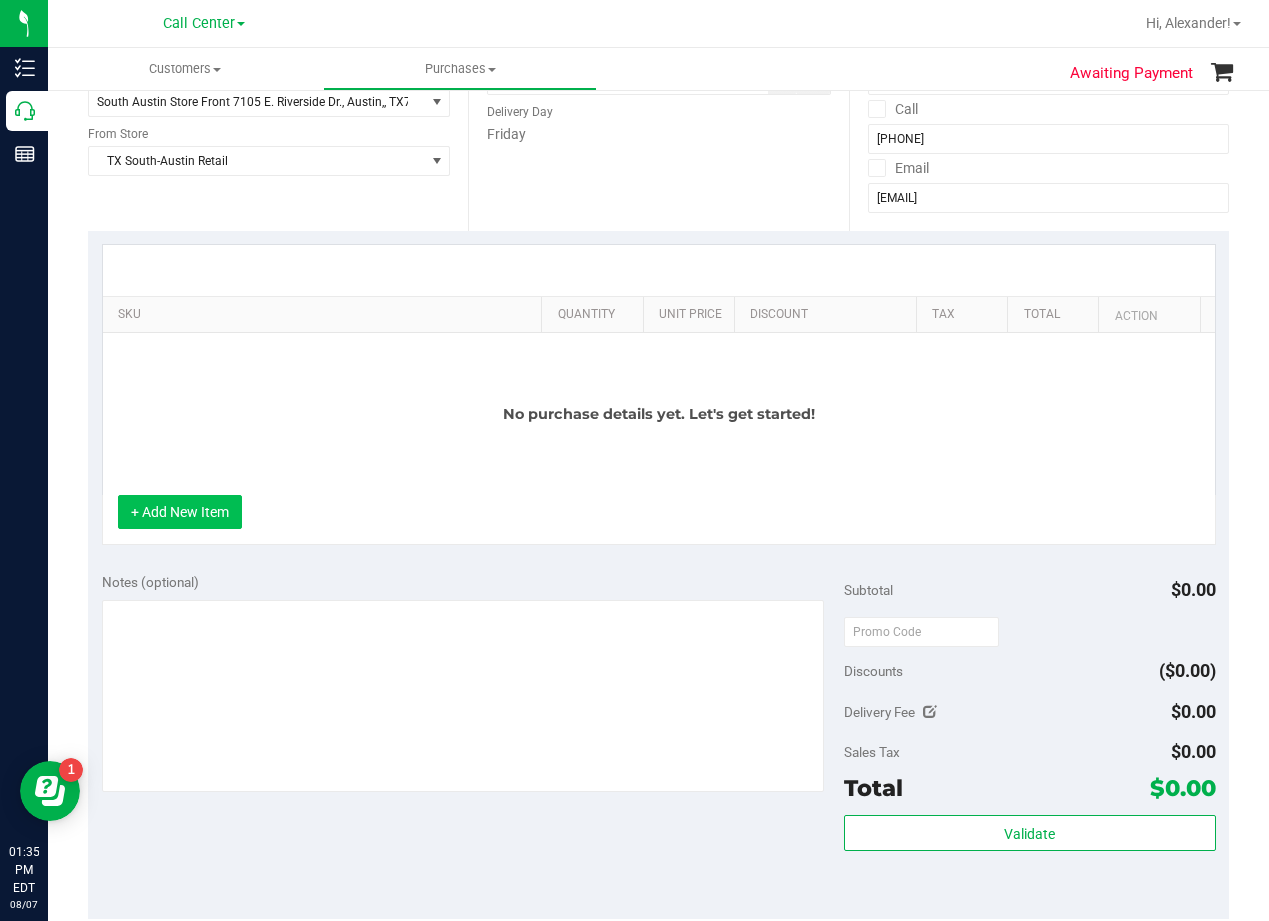 click on "+ Add New Item" at bounding box center [180, 512] 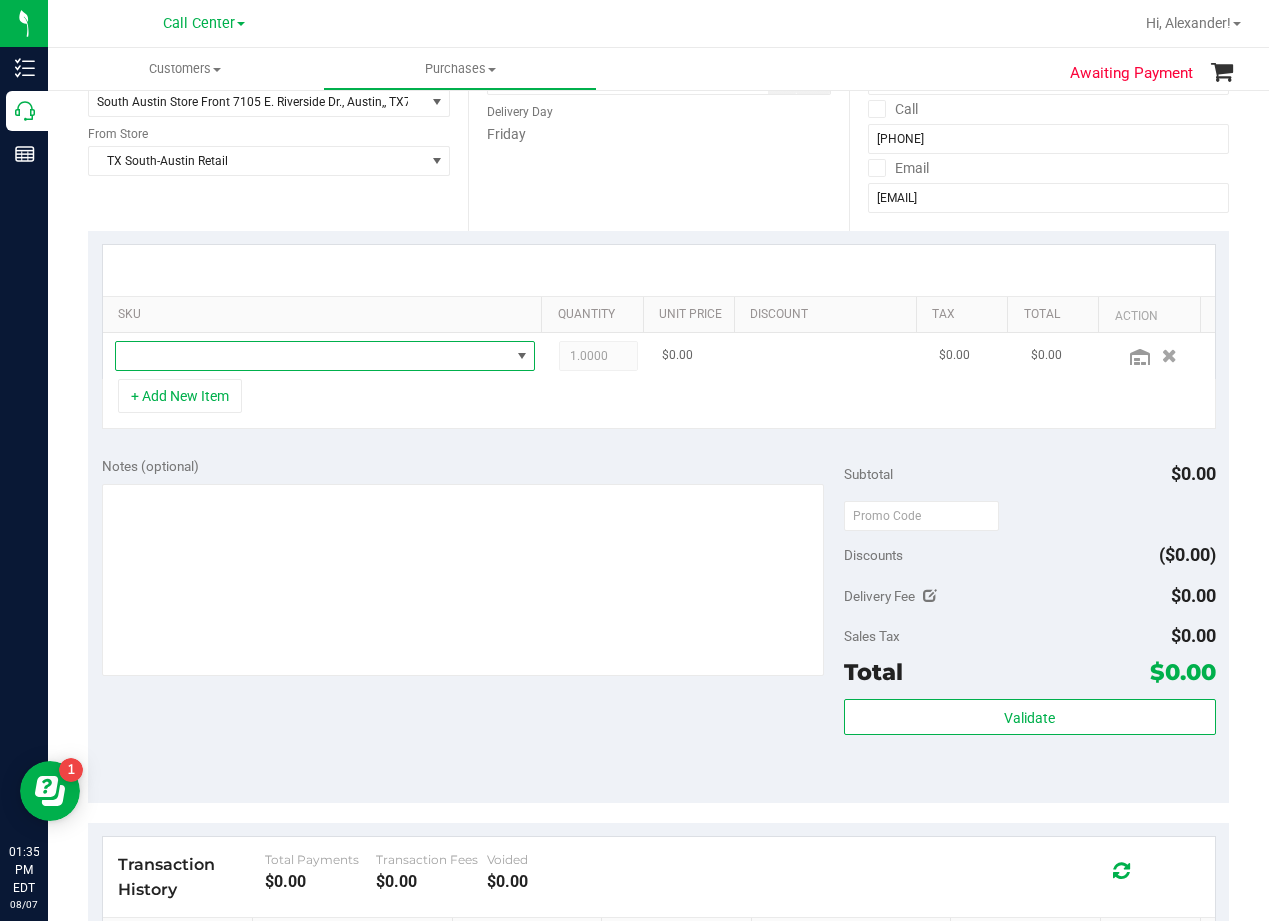 click at bounding box center (313, 356) 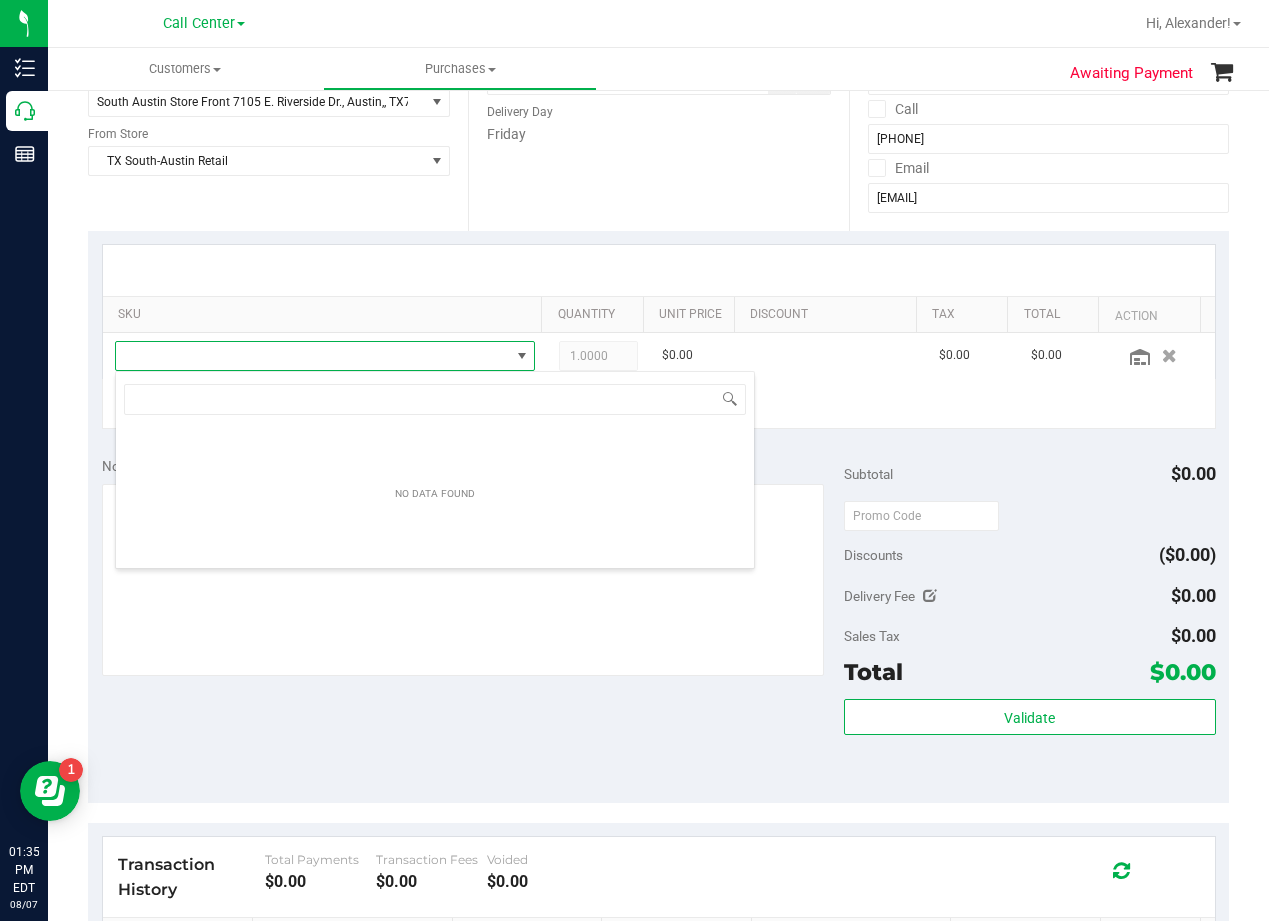 scroll, scrollTop: 99970, scrollLeft: 99592, axis: both 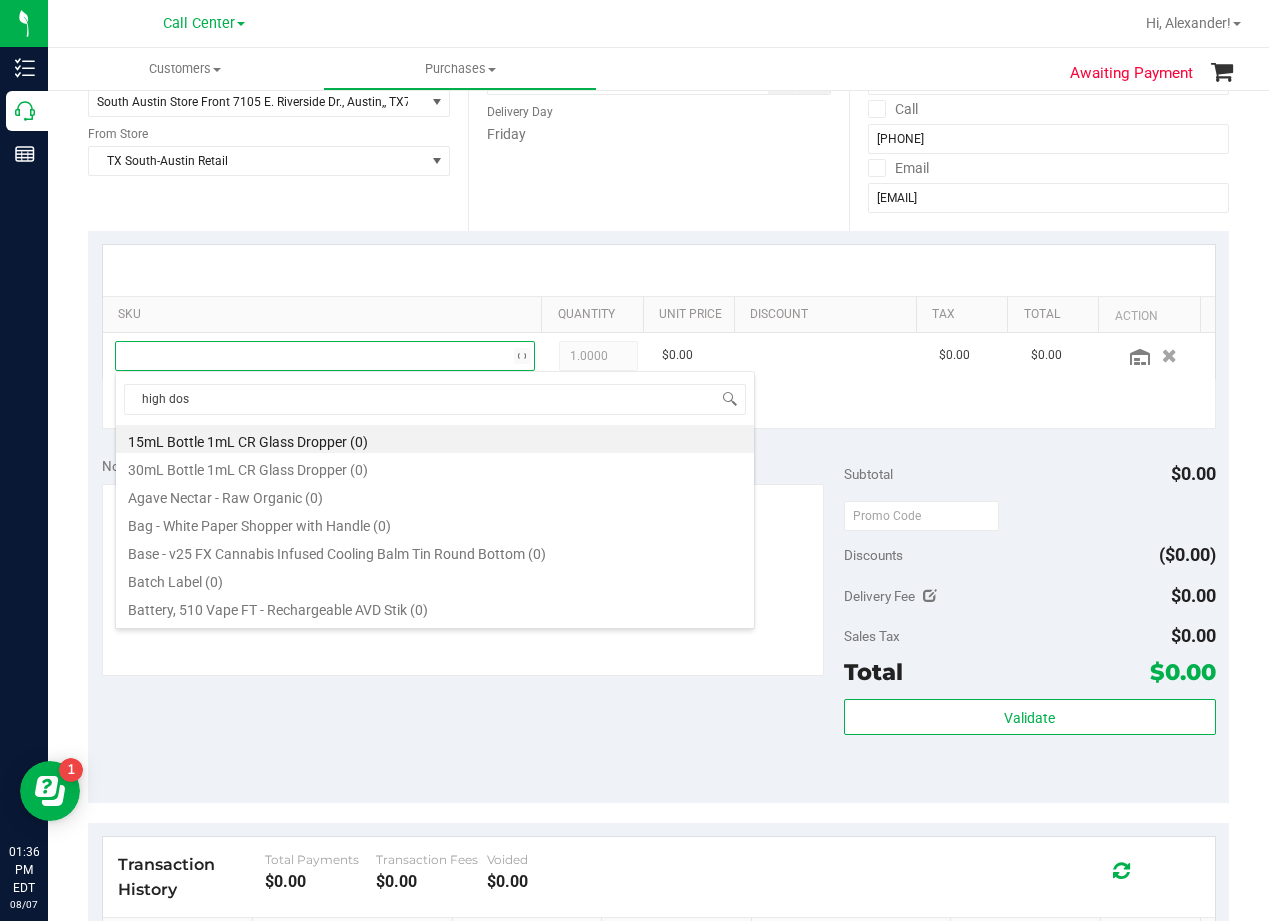 type on "high dose" 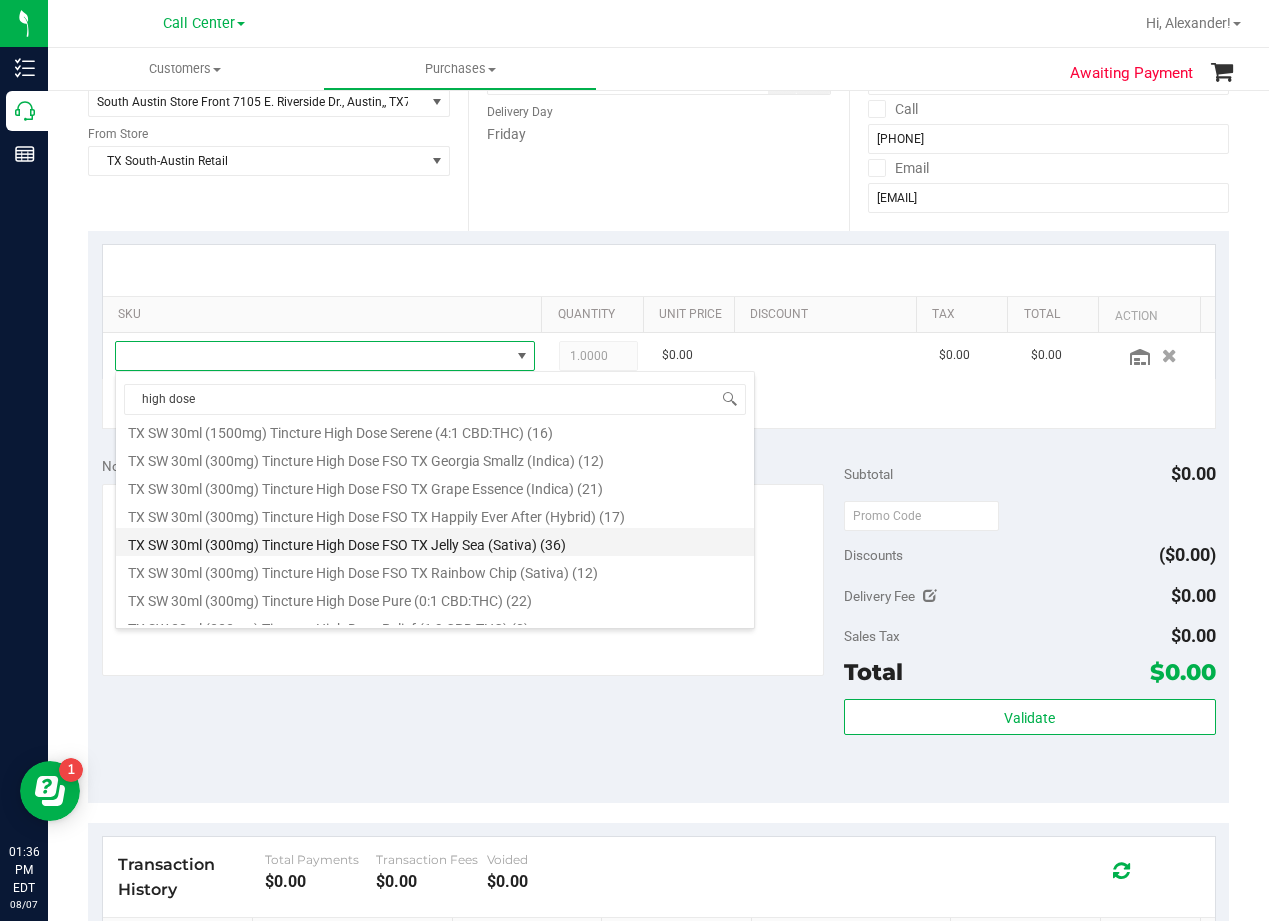 scroll, scrollTop: 316, scrollLeft: 0, axis: vertical 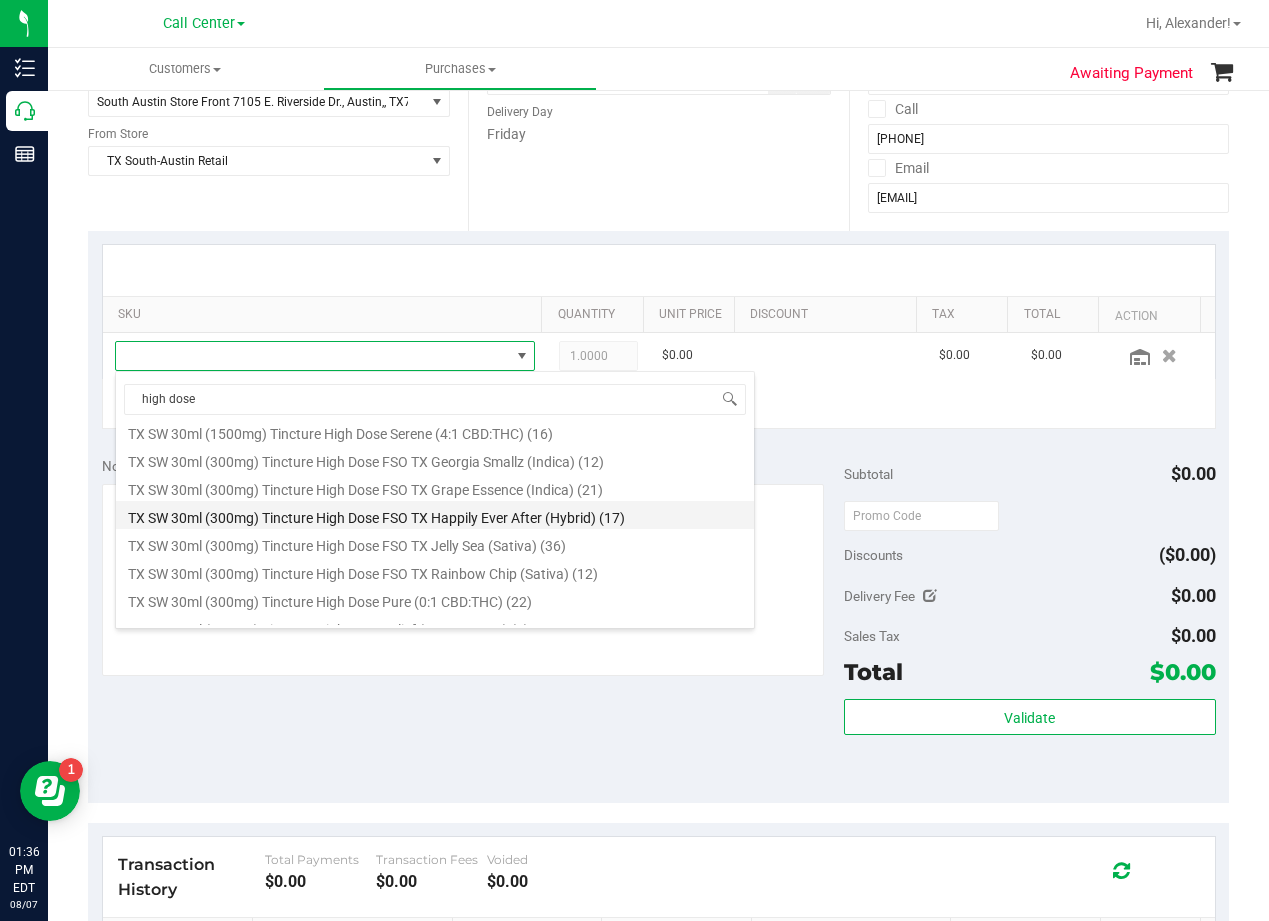 click on "TX SW 30ml (300mg) Tincture High Dose FSO TX Happily Ever After (Hybrid) (17)" at bounding box center (435, 515) 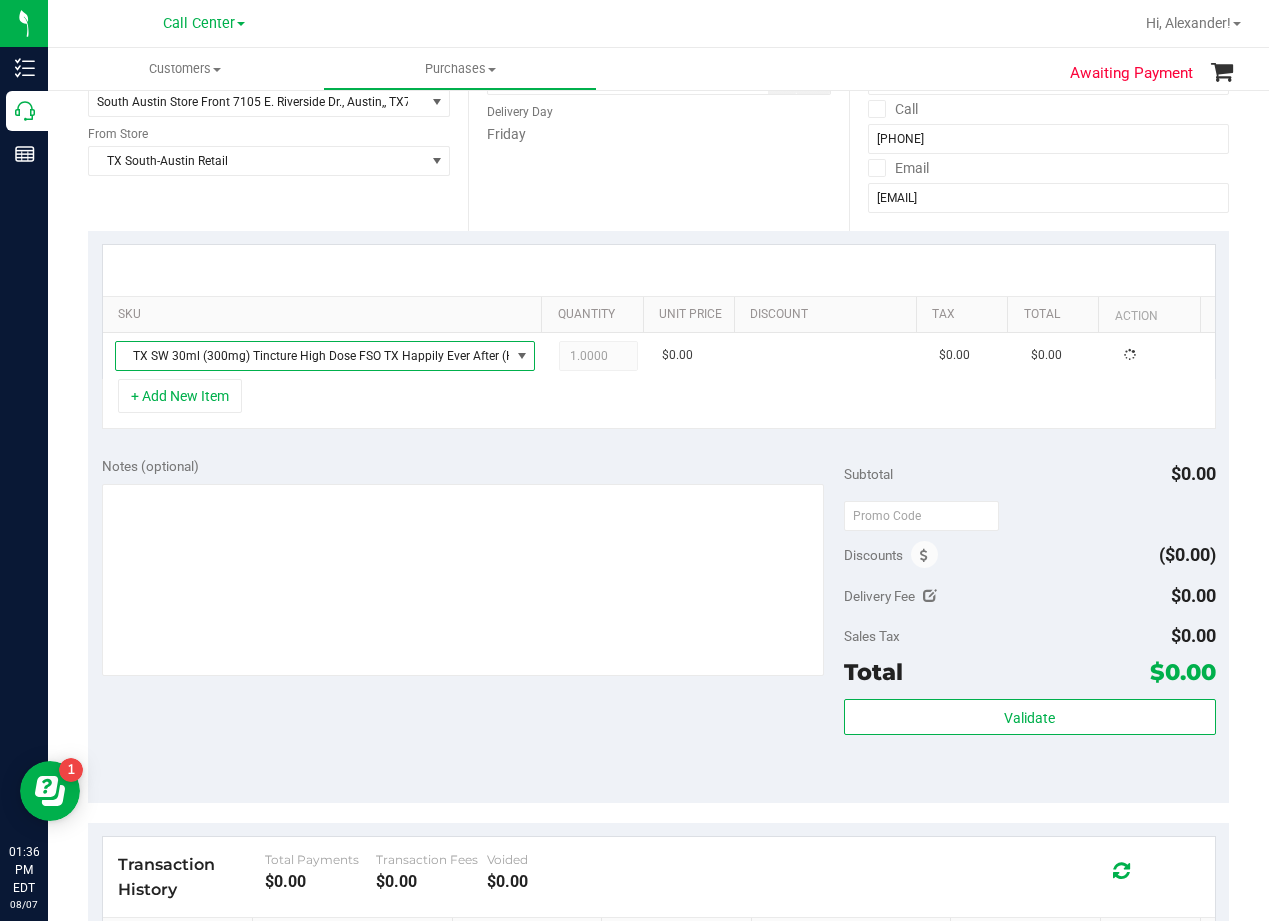 click on "Notes (optional)
Subtotal
$0.00
Discounts
($0.00)
Delivery Fee
$0.00
Sales Tax
$0.00
Total" at bounding box center [658, 623] 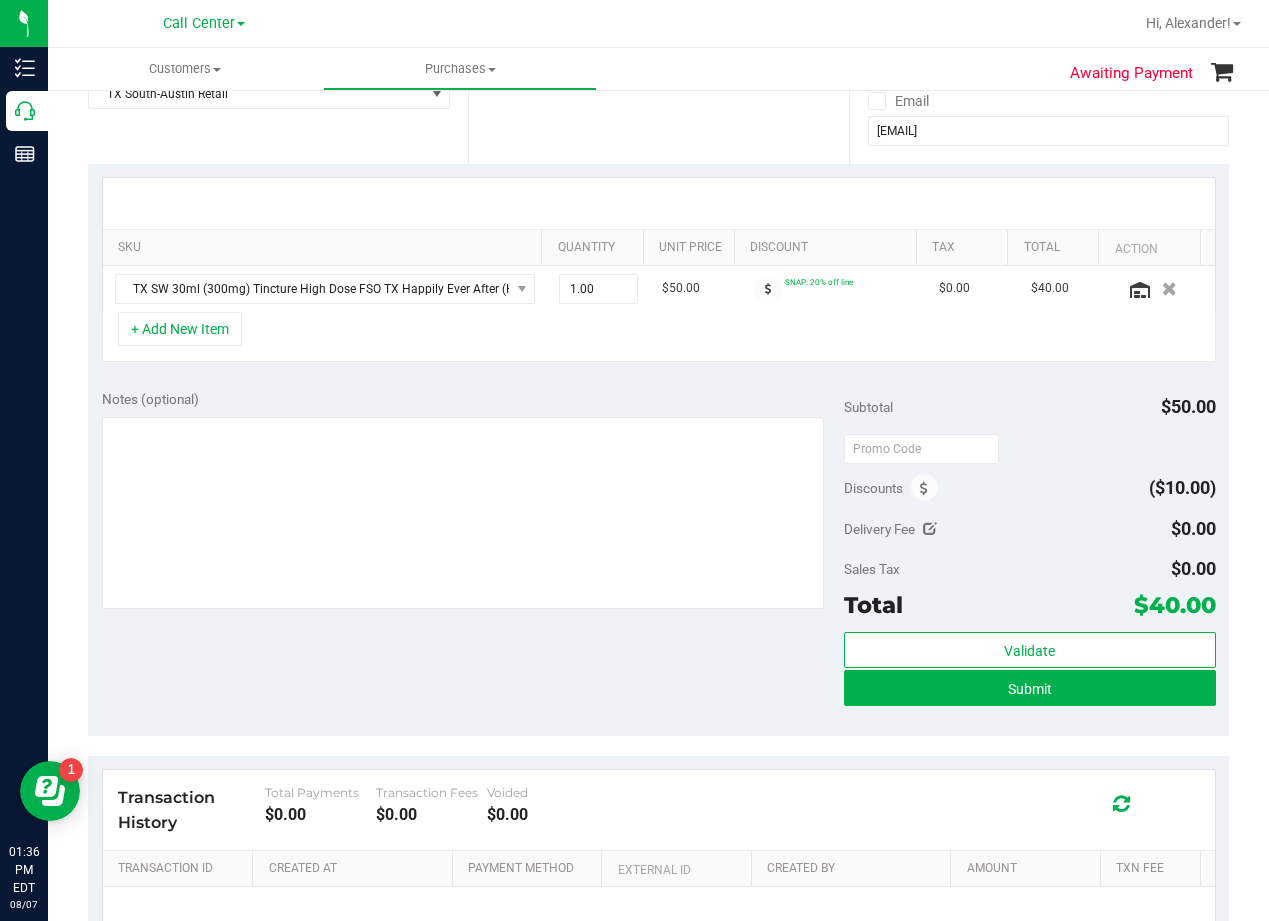 scroll, scrollTop: 400, scrollLeft: 0, axis: vertical 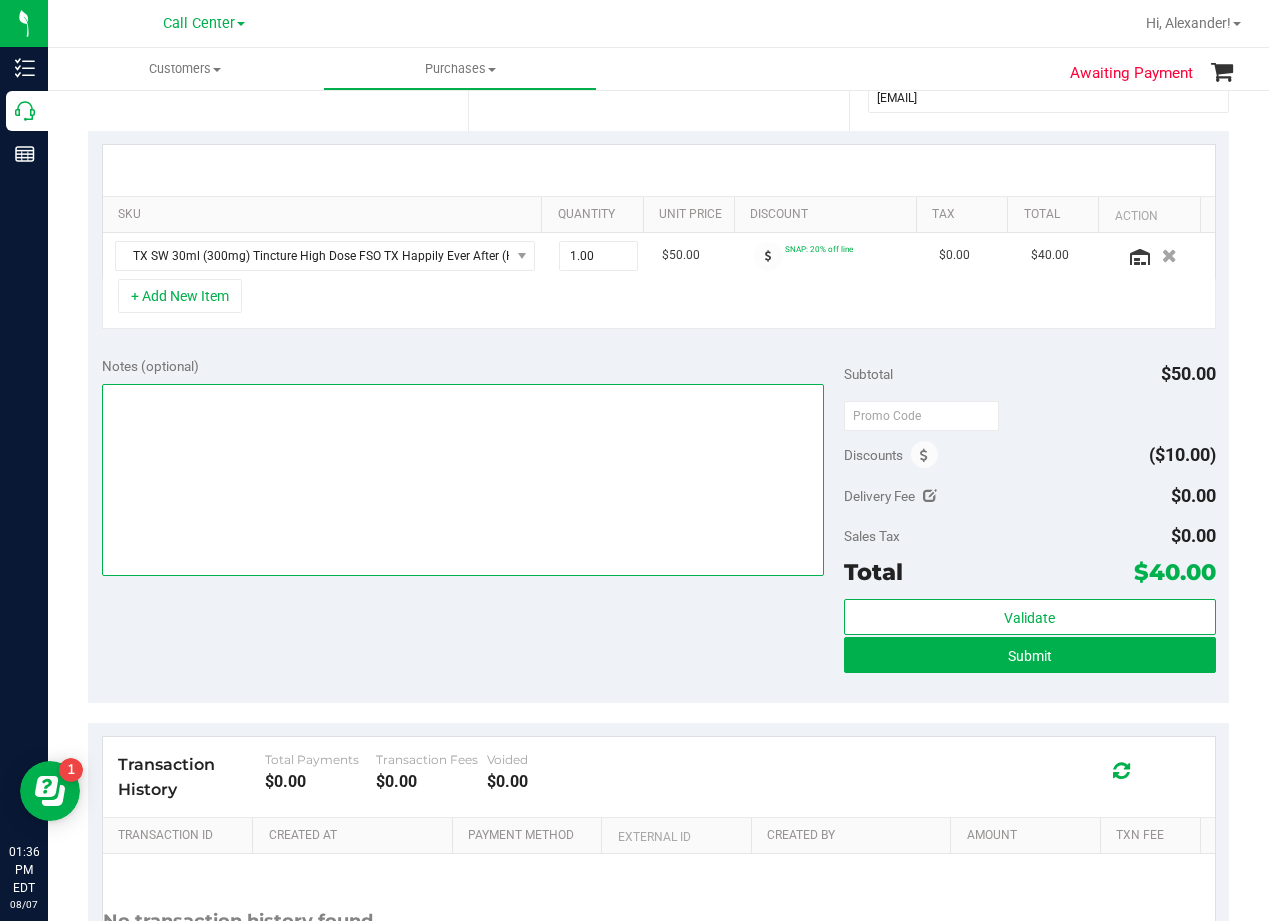 click at bounding box center [463, 480] 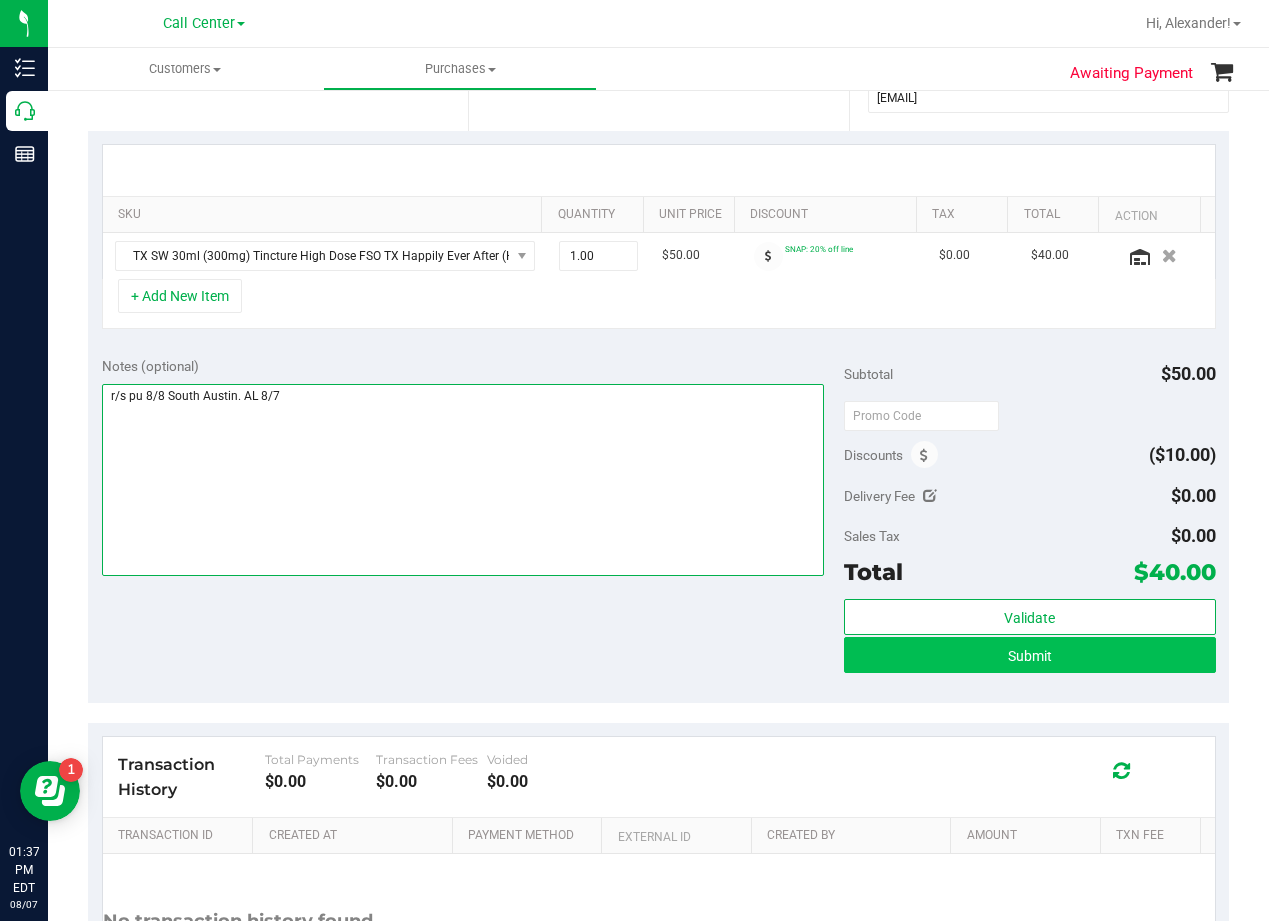 type on "r/s pu 8/8 South Austin. AL 8/7" 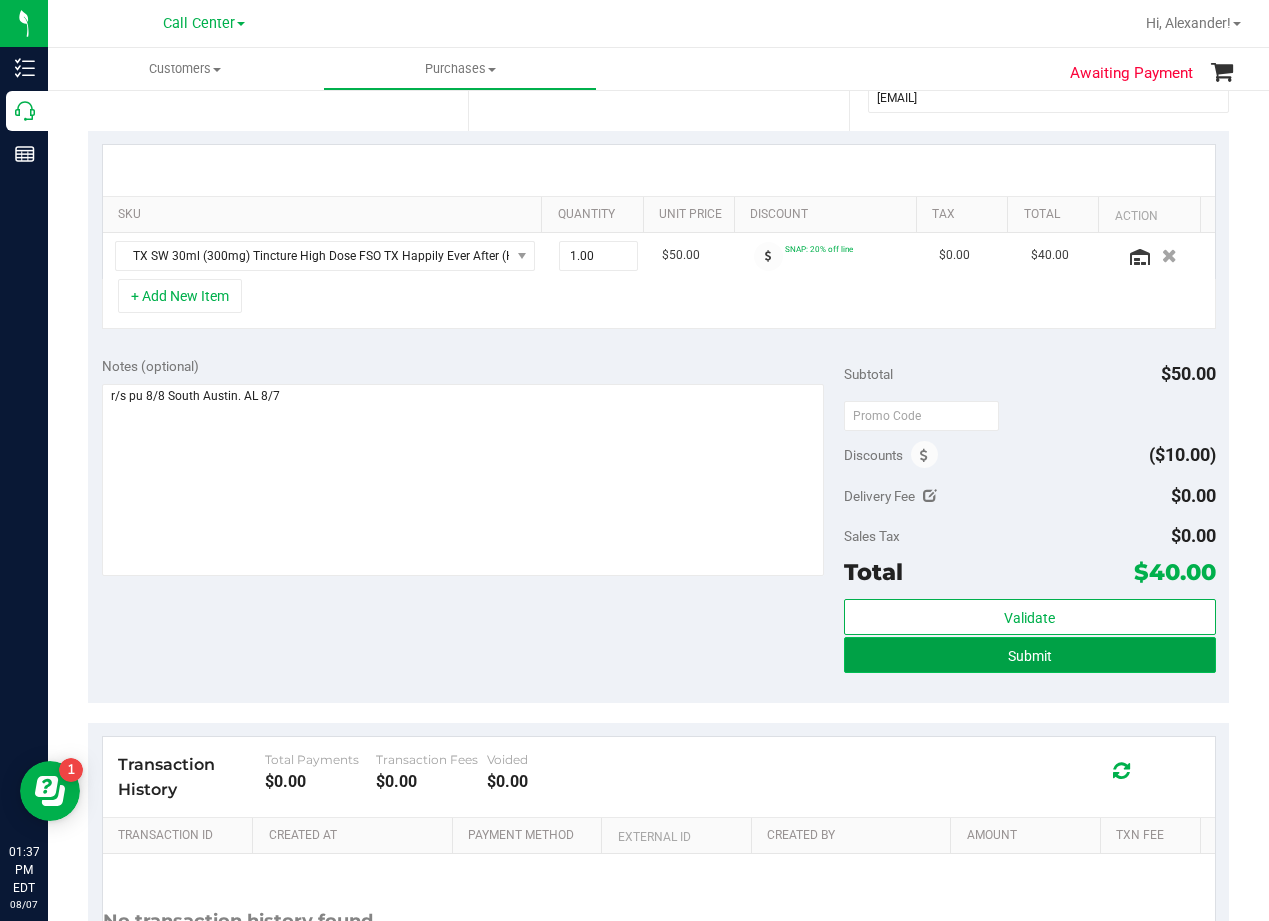 click on "Submit" at bounding box center (1029, 655) 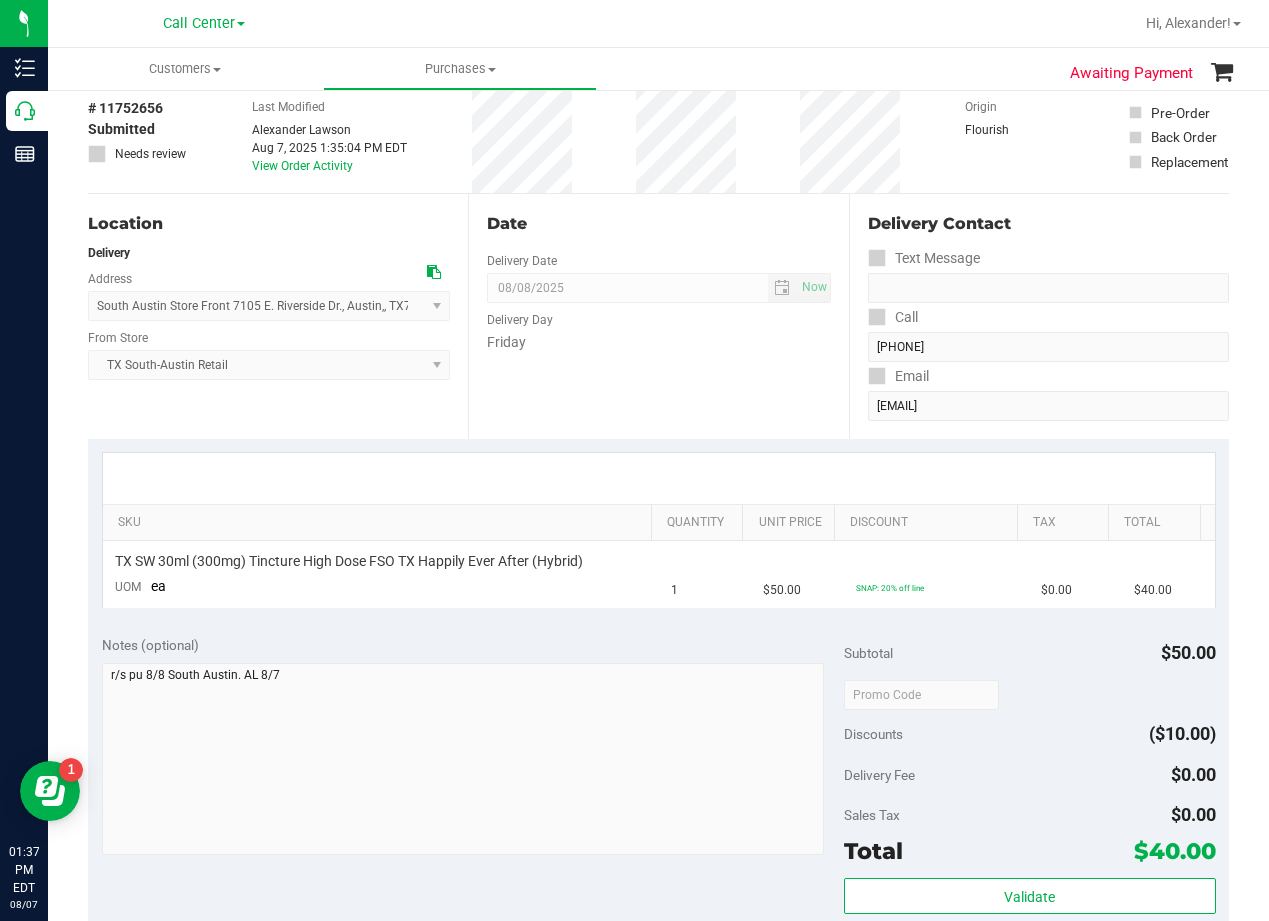 scroll, scrollTop: 300, scrollLeft: 0, axis: vertical 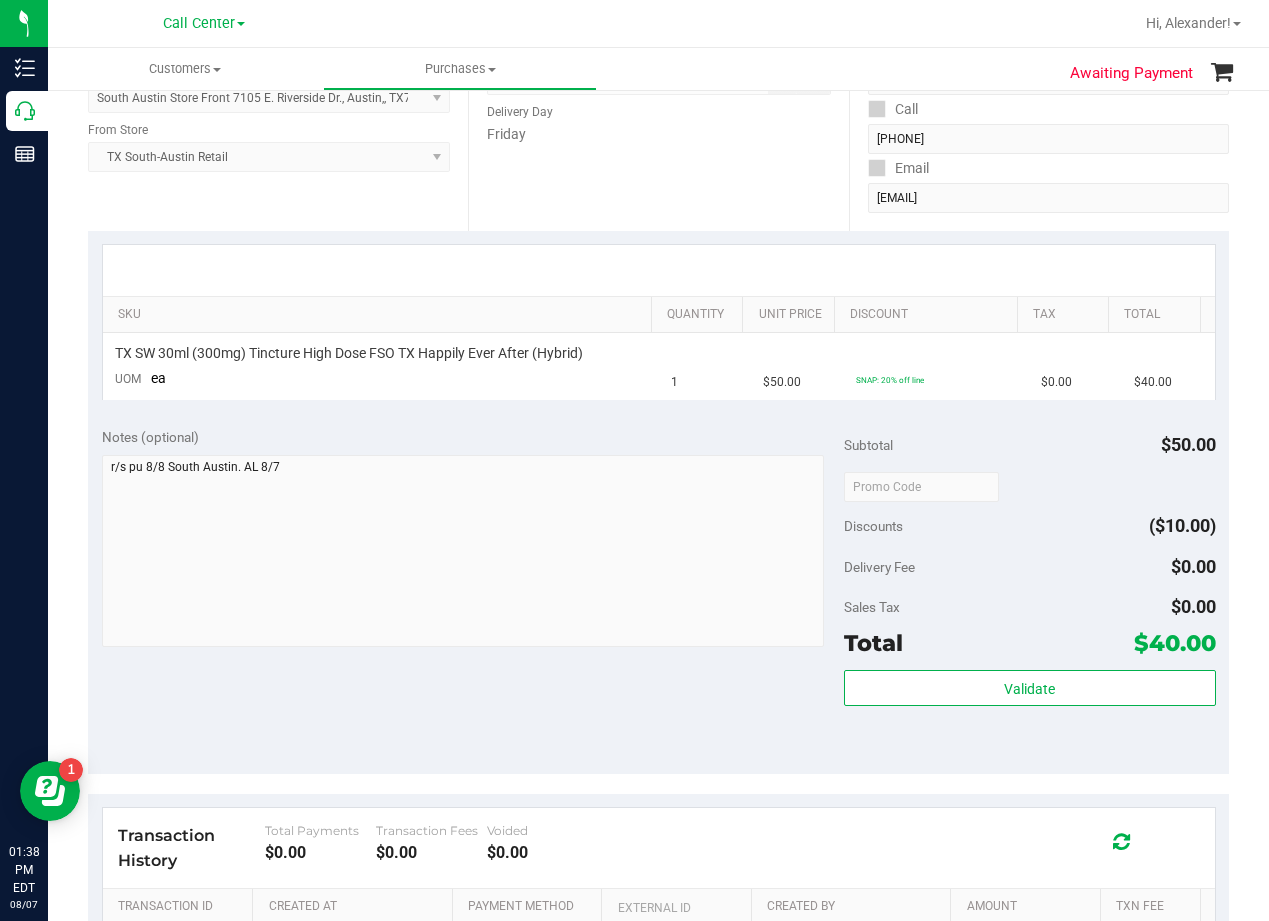 drag, startPoint x: 654, startPoint y: 254, endPoint x: 660, endPoint y: 242, distance: 13.416408 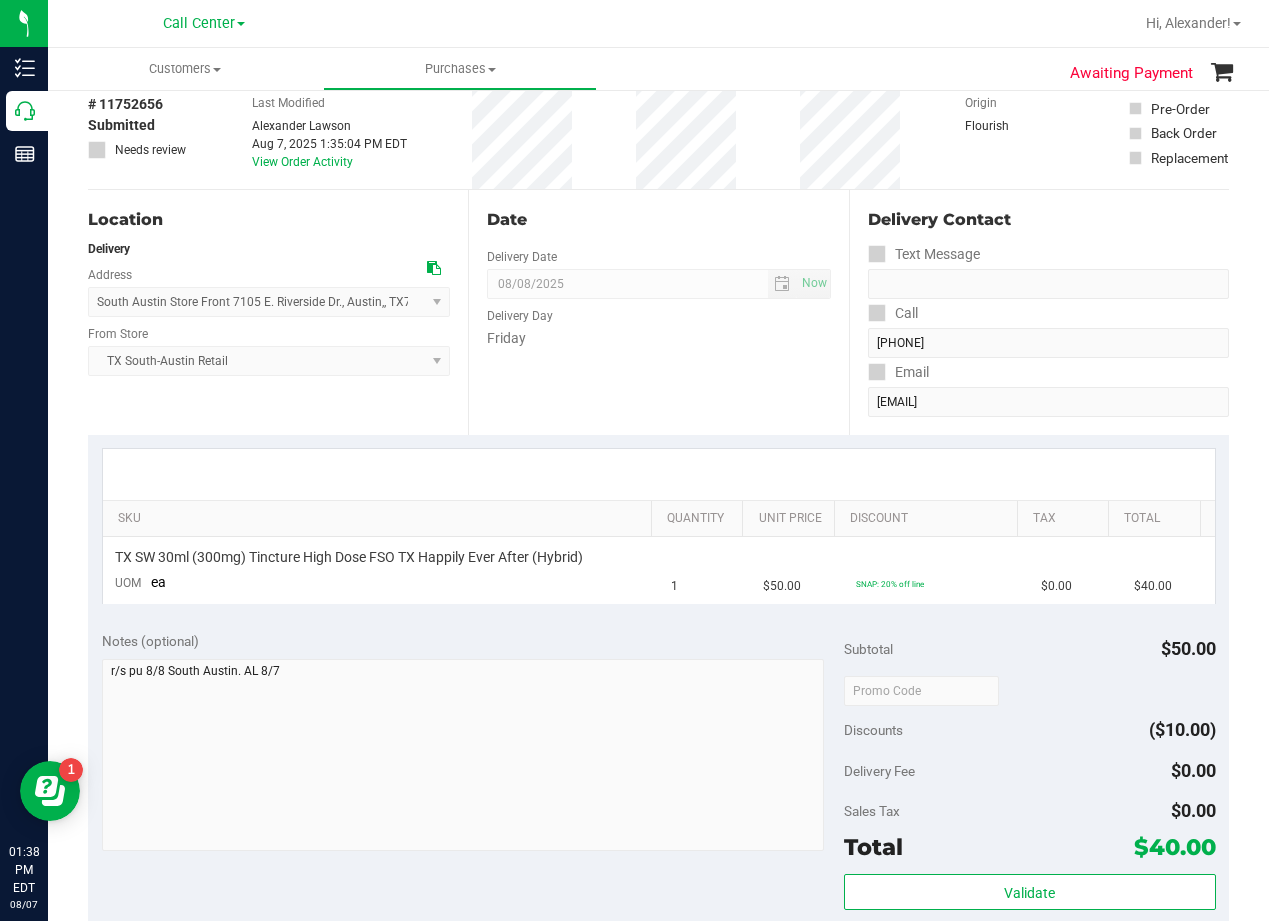 scroll, scrollTop: 0, scrollLeft: 0, axis: both 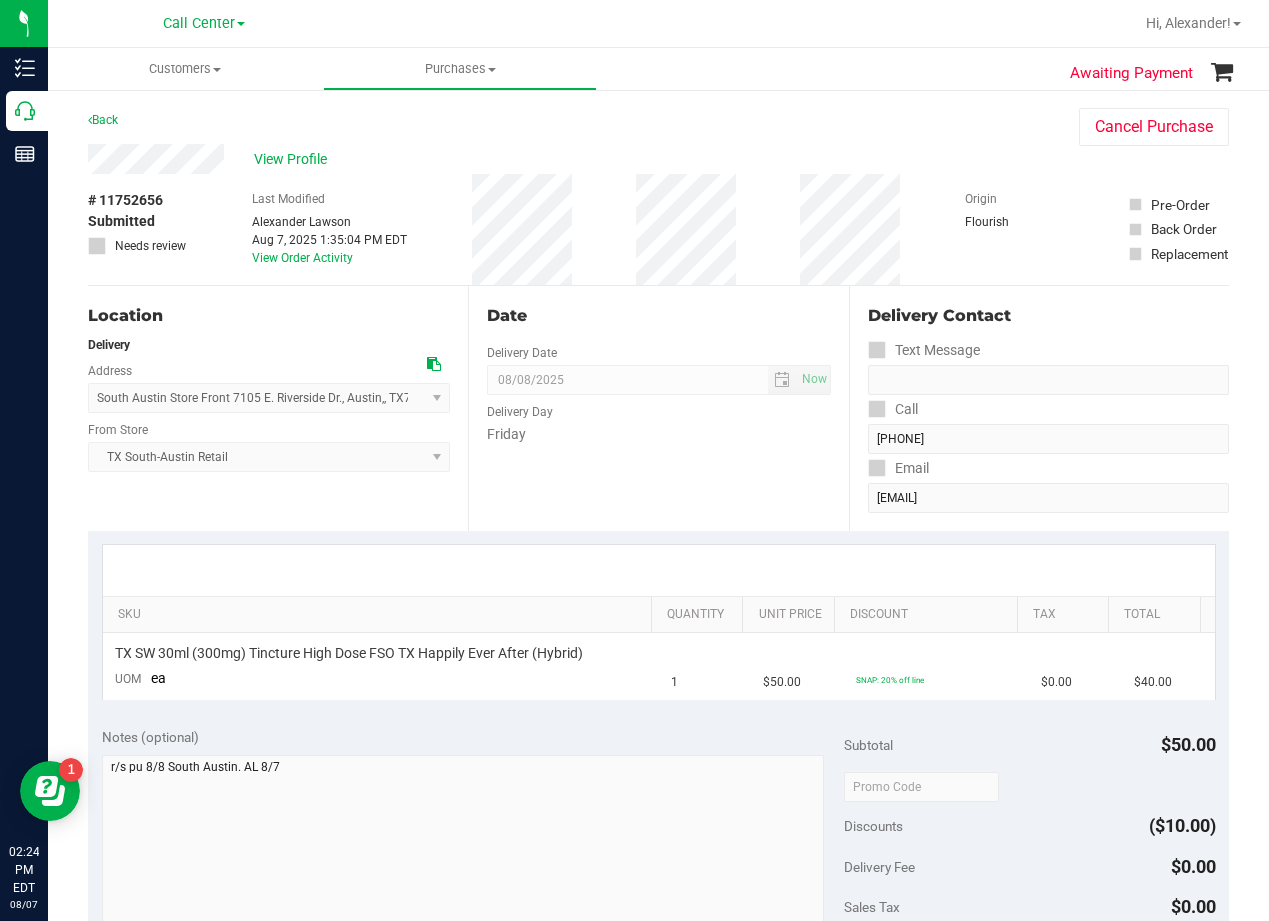 click on "Date
Delivery Date
08/08/2025
Now
08/08/2025 08:00 AM
Now
Delivery Day
Friday" at bounding box center [658, 408] 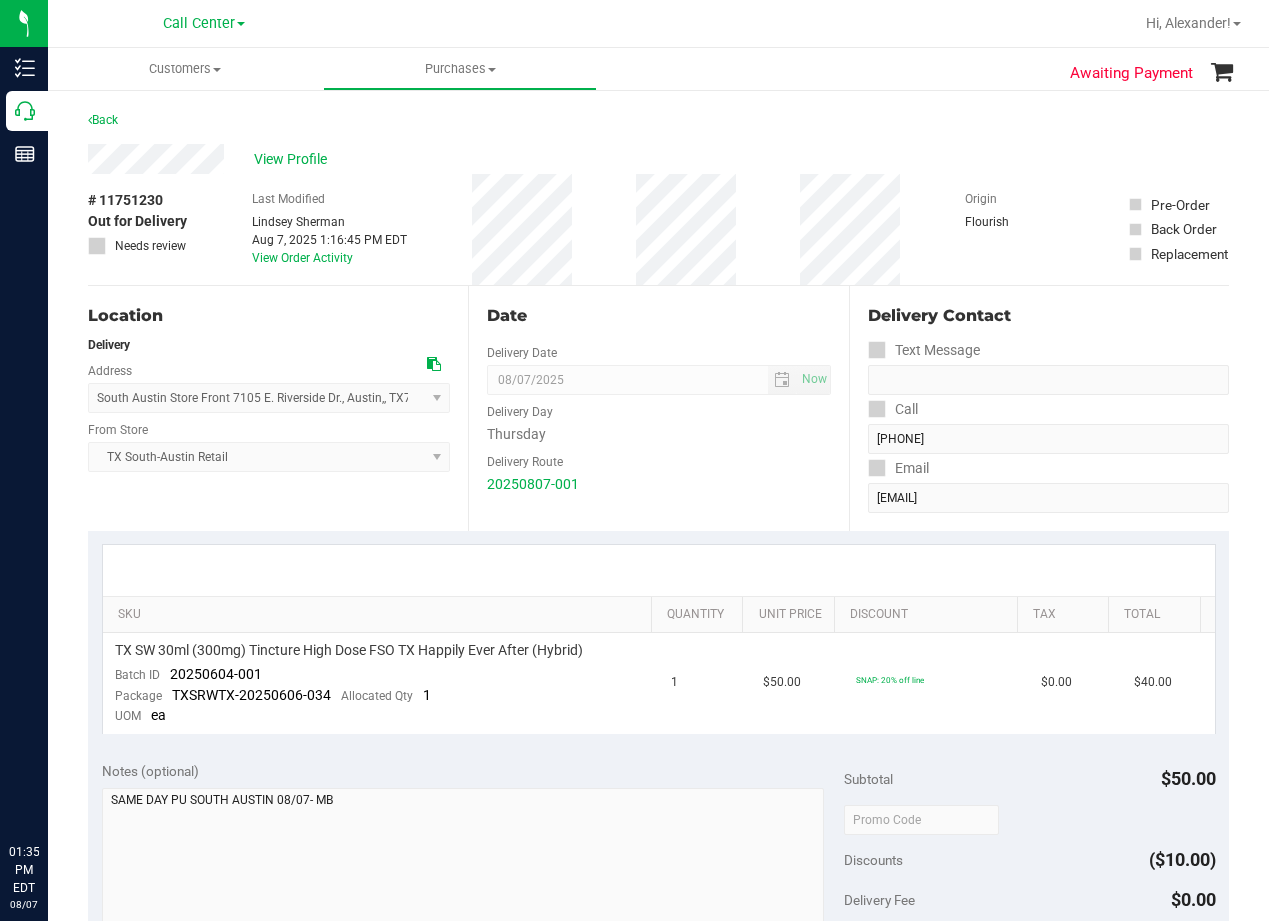 scroll, scrollTop: 0, scrollLeft: 0, axis: both 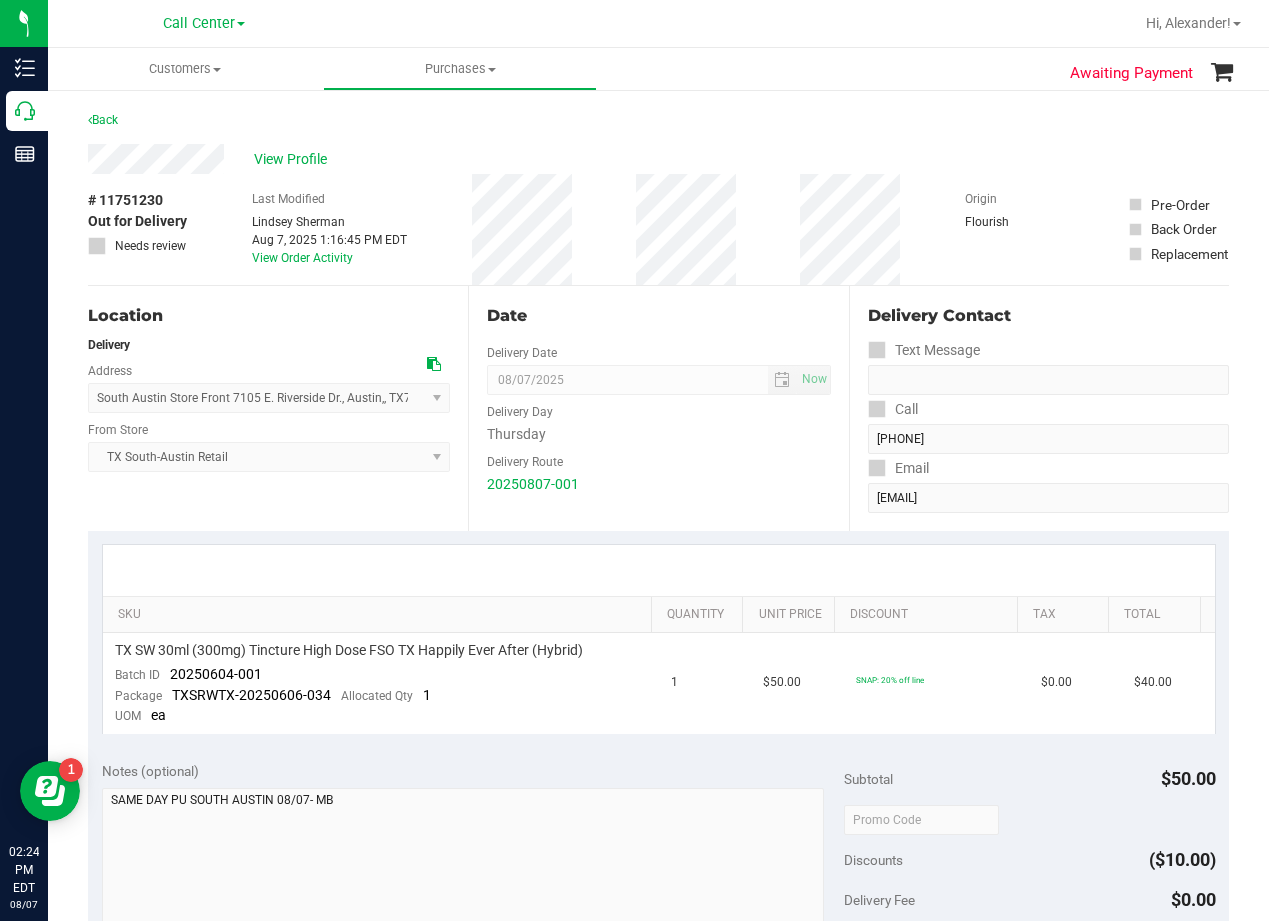 click on "Awaiting Payment
Back
View Profile
# [NUMBER]
Out for Delivery
Needs review
Last Modified
[FIRST] [LAST]
[DATE] [TIME] [TIMEZONE]
View Order Activity
Origin" at bounding box center [658, 822] 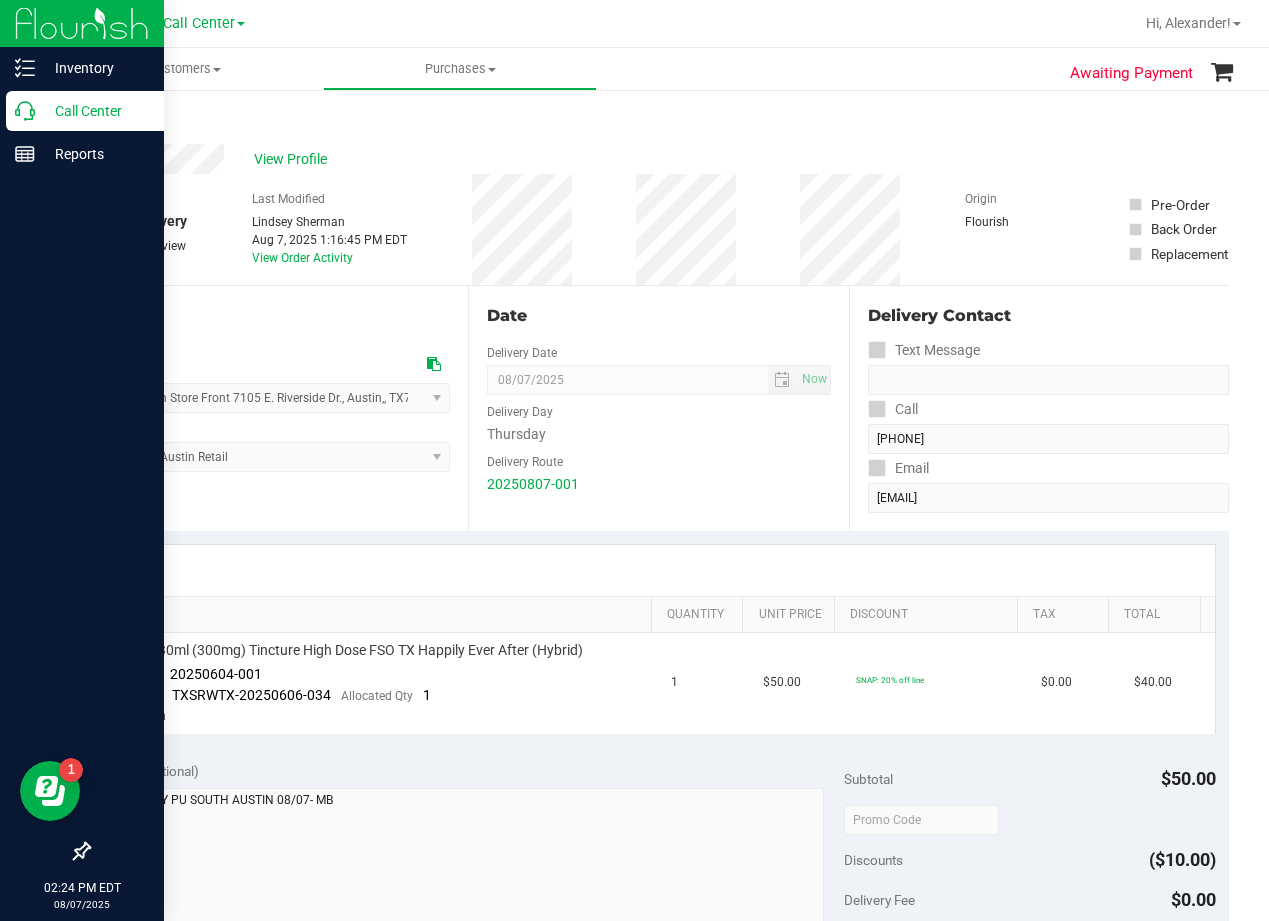 click on "Call Center" at bounding box center [95, 111] 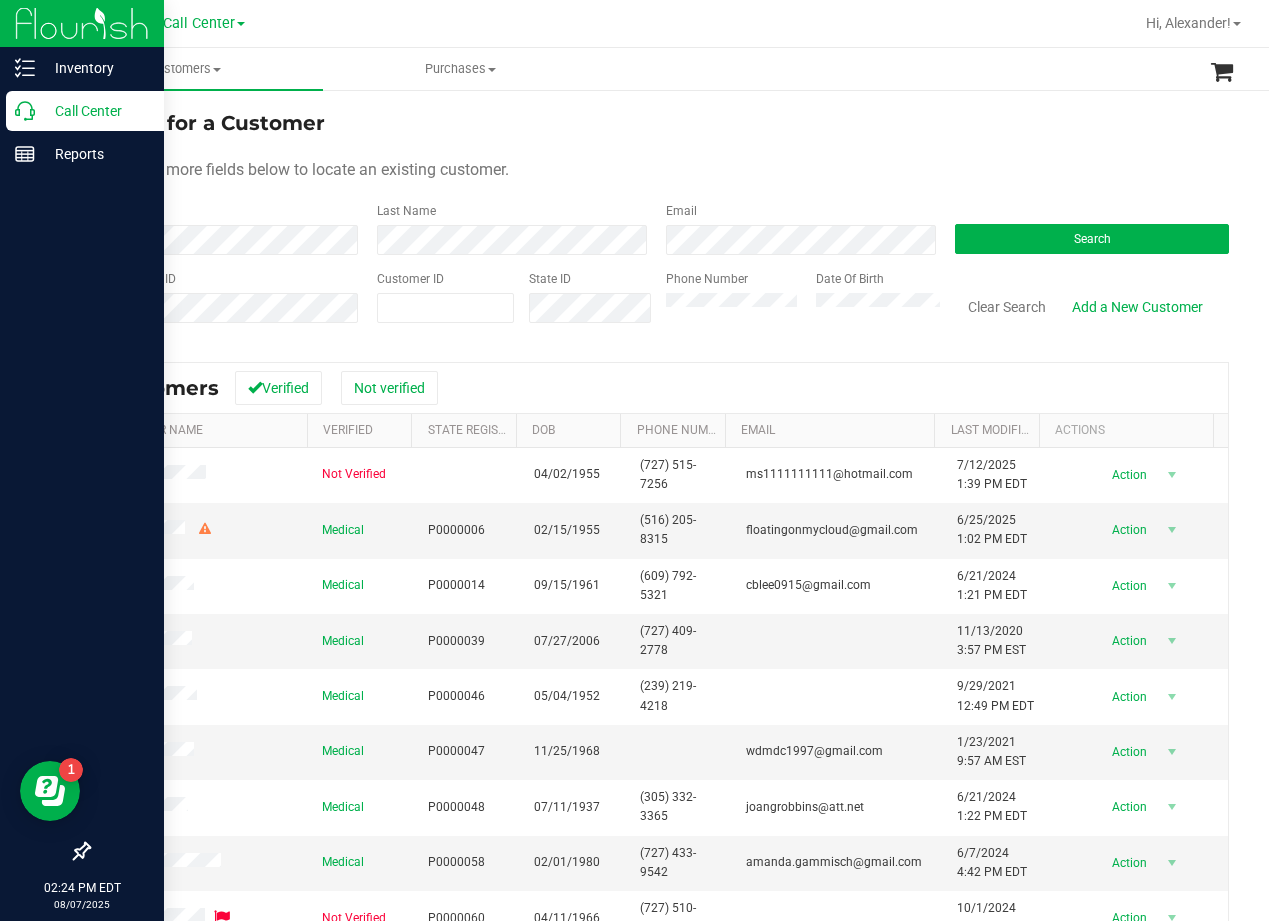 drag, startPoint x: 814, startPoint y: 118, endPoint x: 794, endPoint y: 201, distance: 85.37564 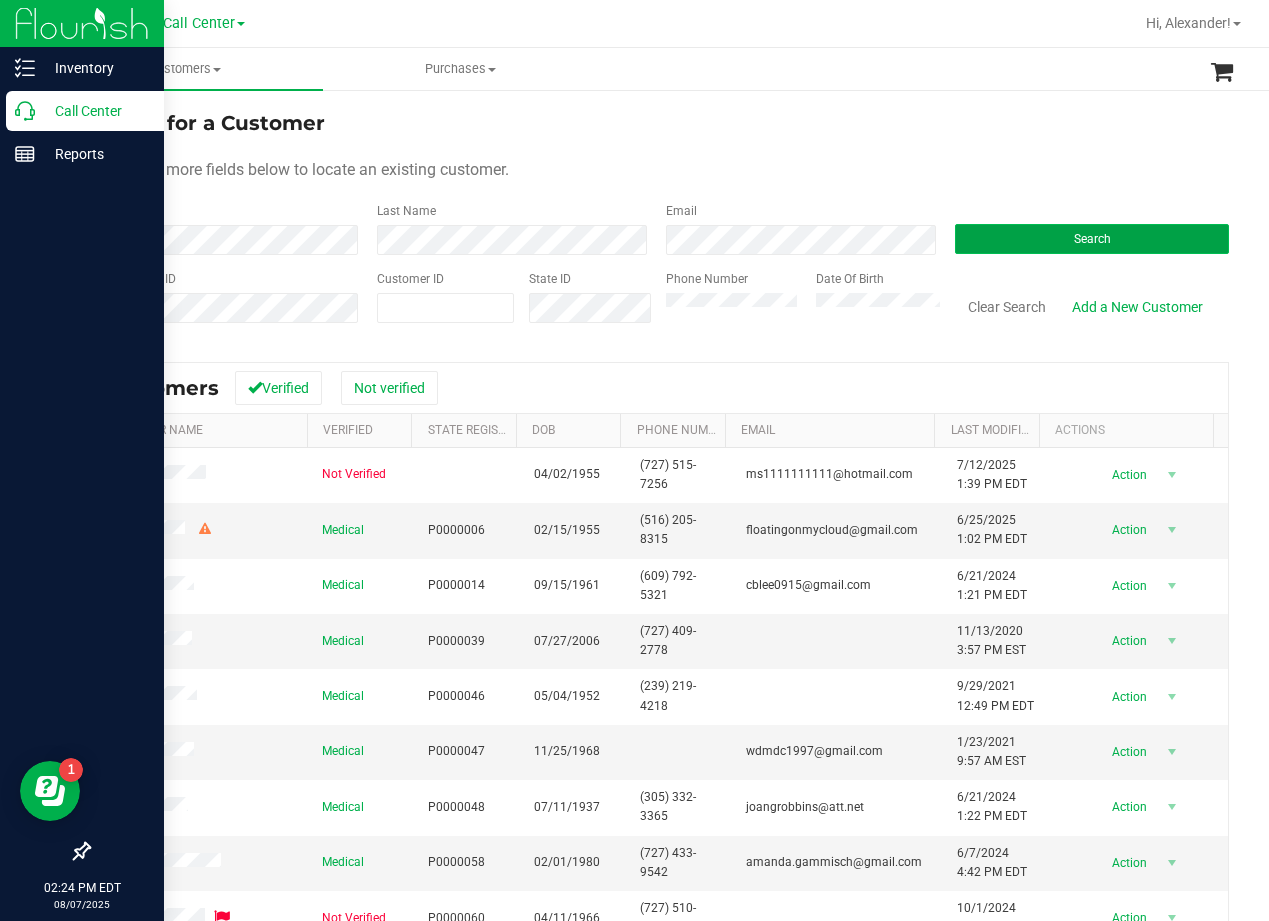 click on "Search" at bounding box center [1092, 239] 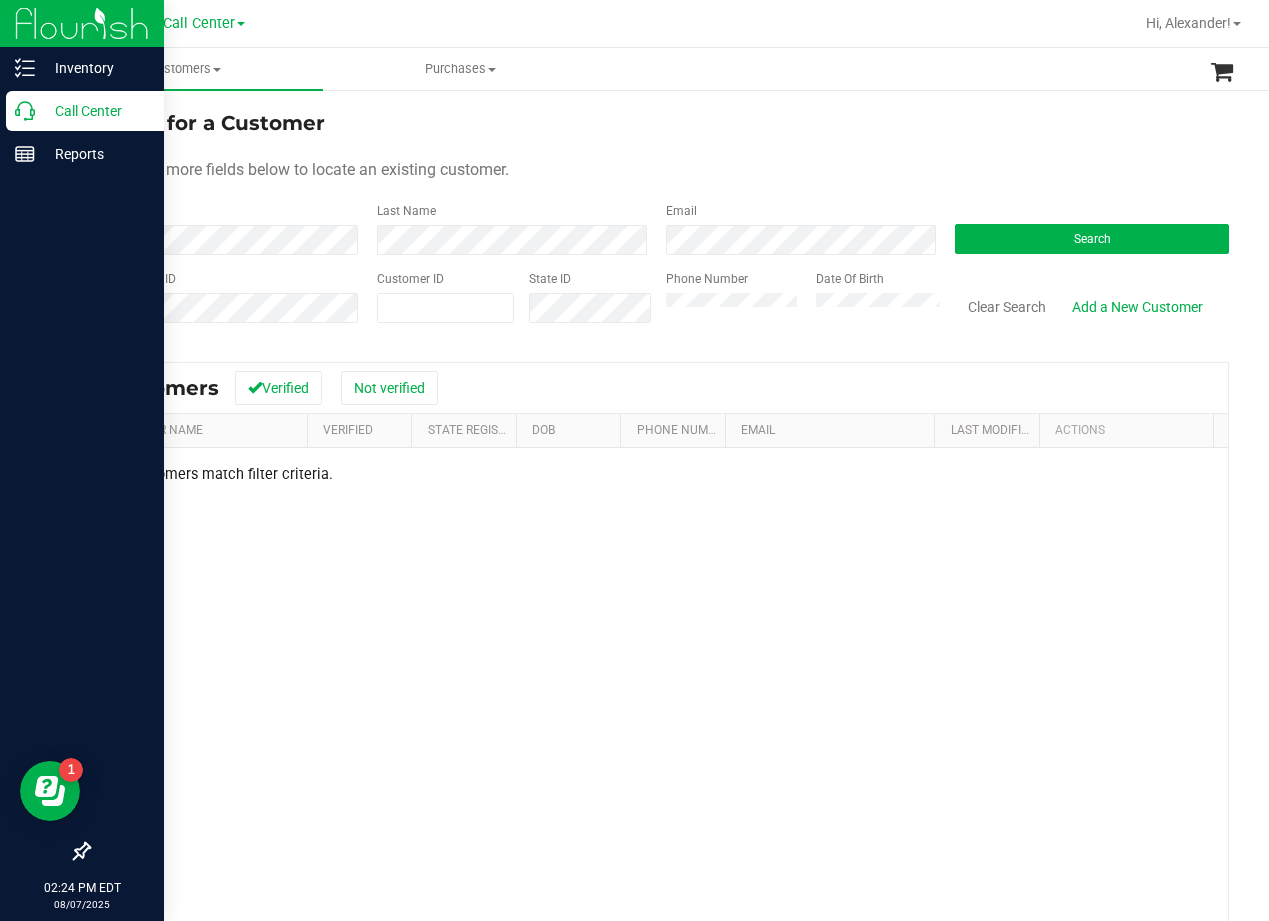 click on "Search for a Customer
Use one or more fields below to locate an existing customer.
First Name
Last Name
Email
Search
State Registry ID
Customer ID
State ID
Phone Number
Date Of Birth" at bounding box center (658, 224) 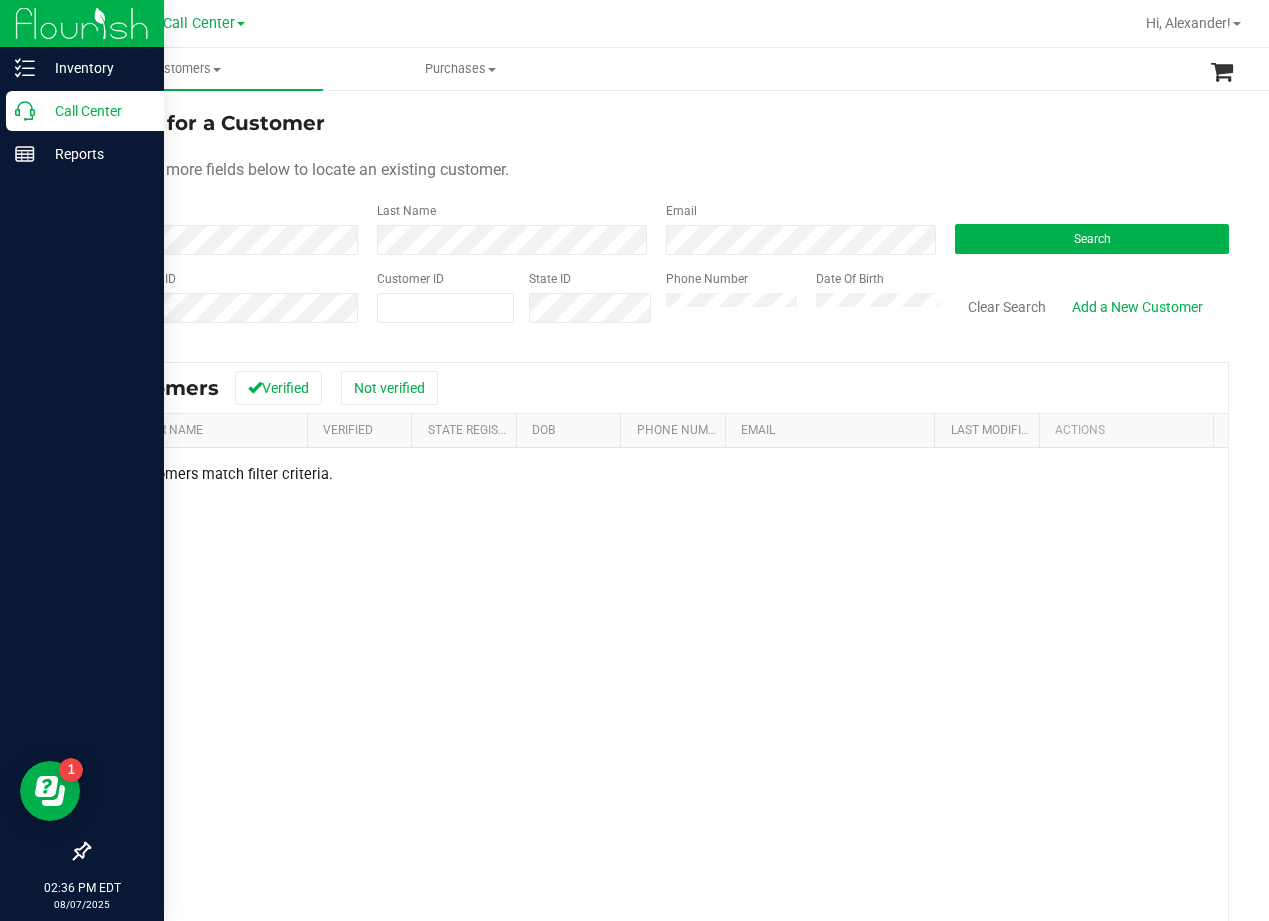 click on "Search for a Customer
Use one or more fields below to locate an existing customer.
First Name
Last Name
Email
Search
State Registry ID
Customer ID
State ID
Phone Number
Date Of Birth" at bounding box center (658, 224) 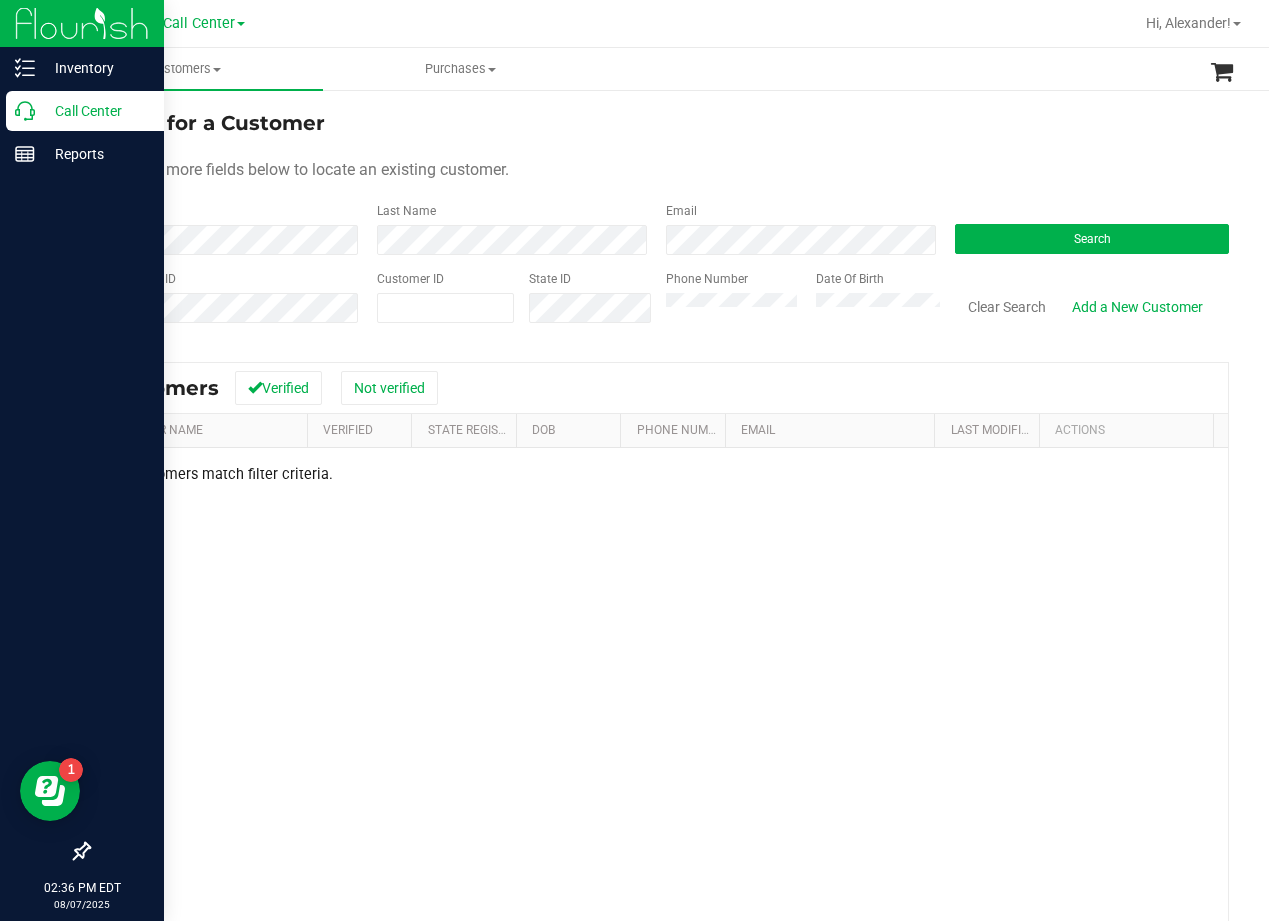 click on "Use one or more fields below to locate an existing customer." at bounding box center (658, 170) 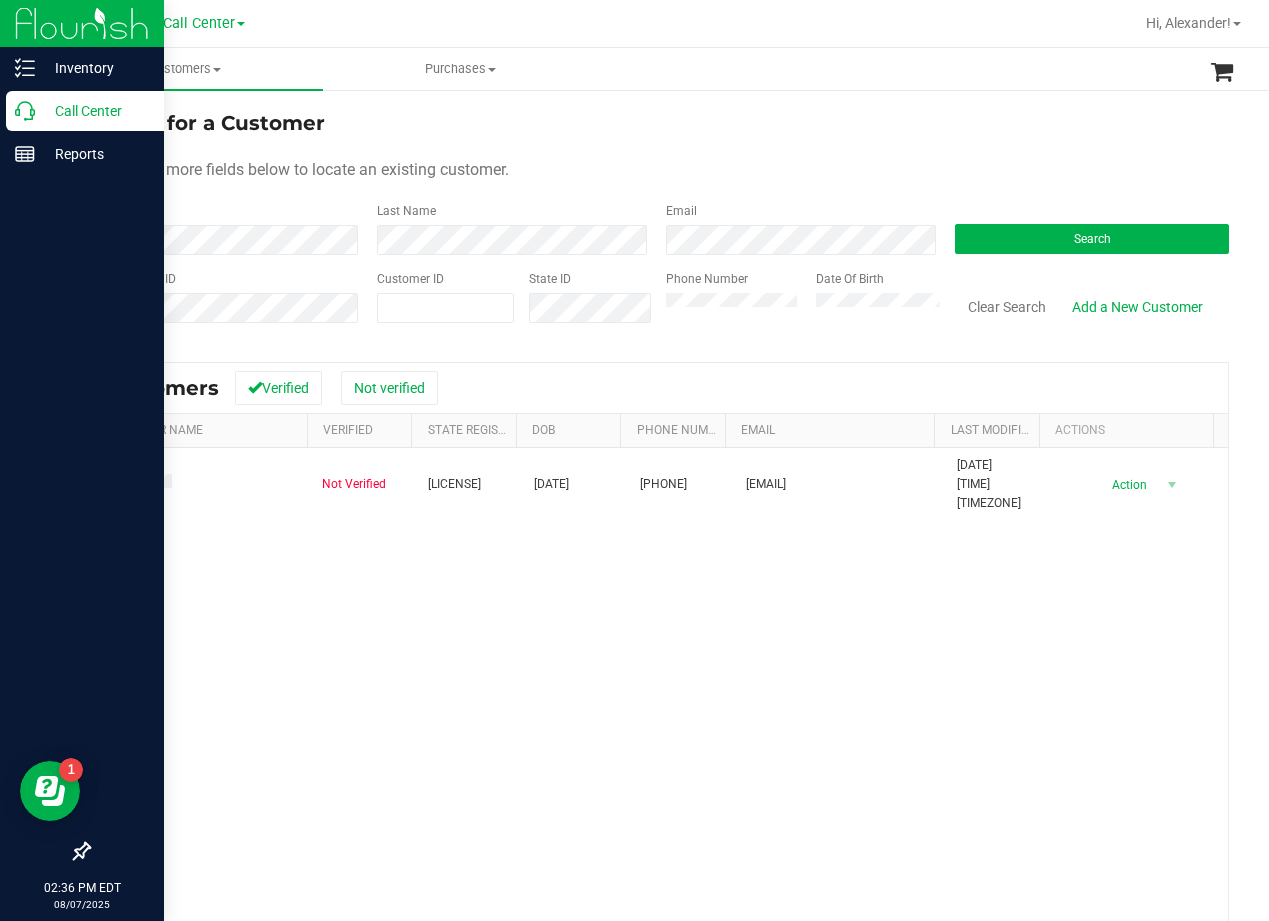 click on "Search for a Customer
Use one or more fields below to locate an existing customer.
First Name
Last Name
Email
Search
State Registry ID
Customer ID
State ID
Phone Number
Date Of Birth" at bounding box center [658, 224] 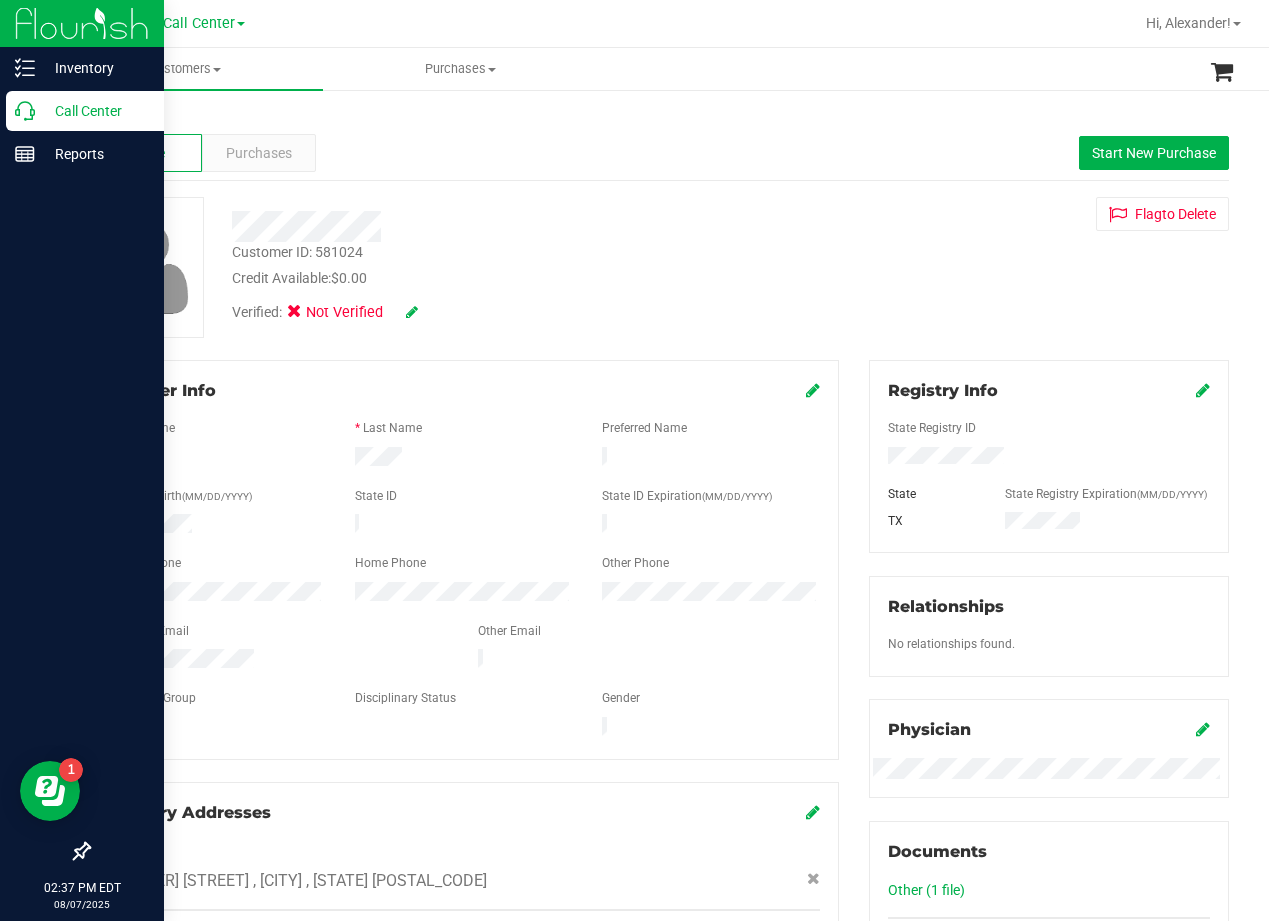 click on "Customer ID: 581024
Credit Available:
$0.00" at bounding box center (510, 265) 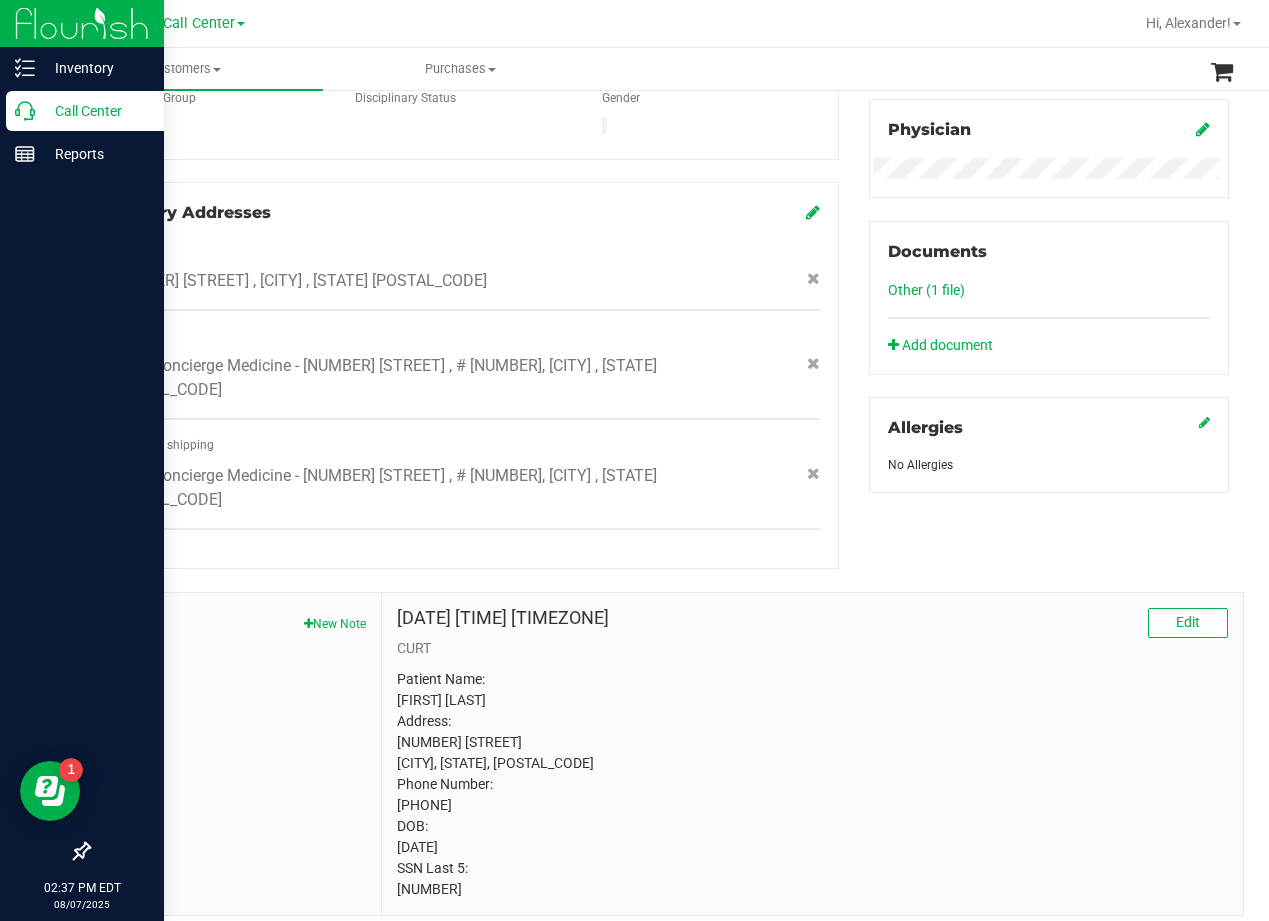 scroll, scrollTop: 0, scrollLeft: 0, axis: both 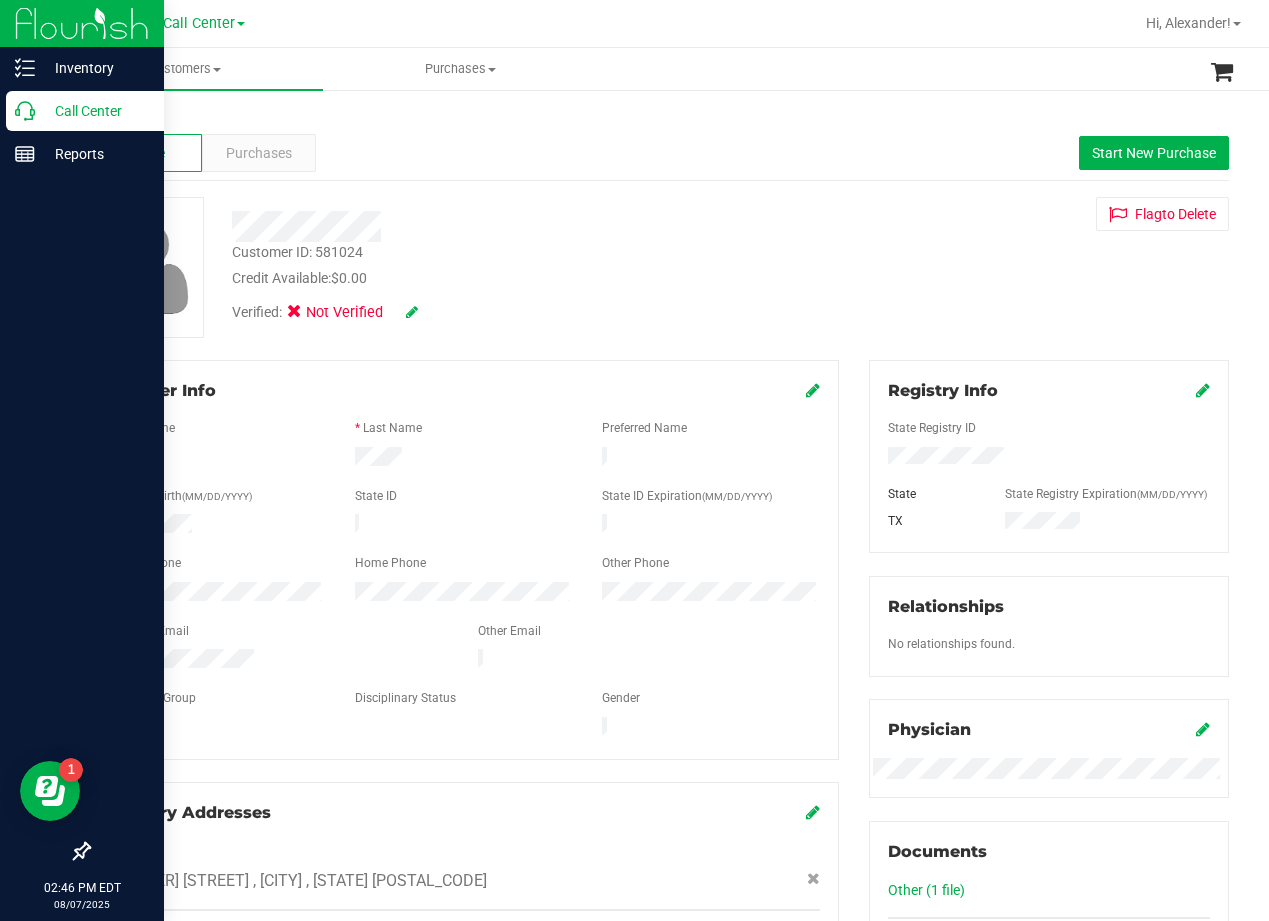 click on "Call Center" at bounding box center [85, 111] 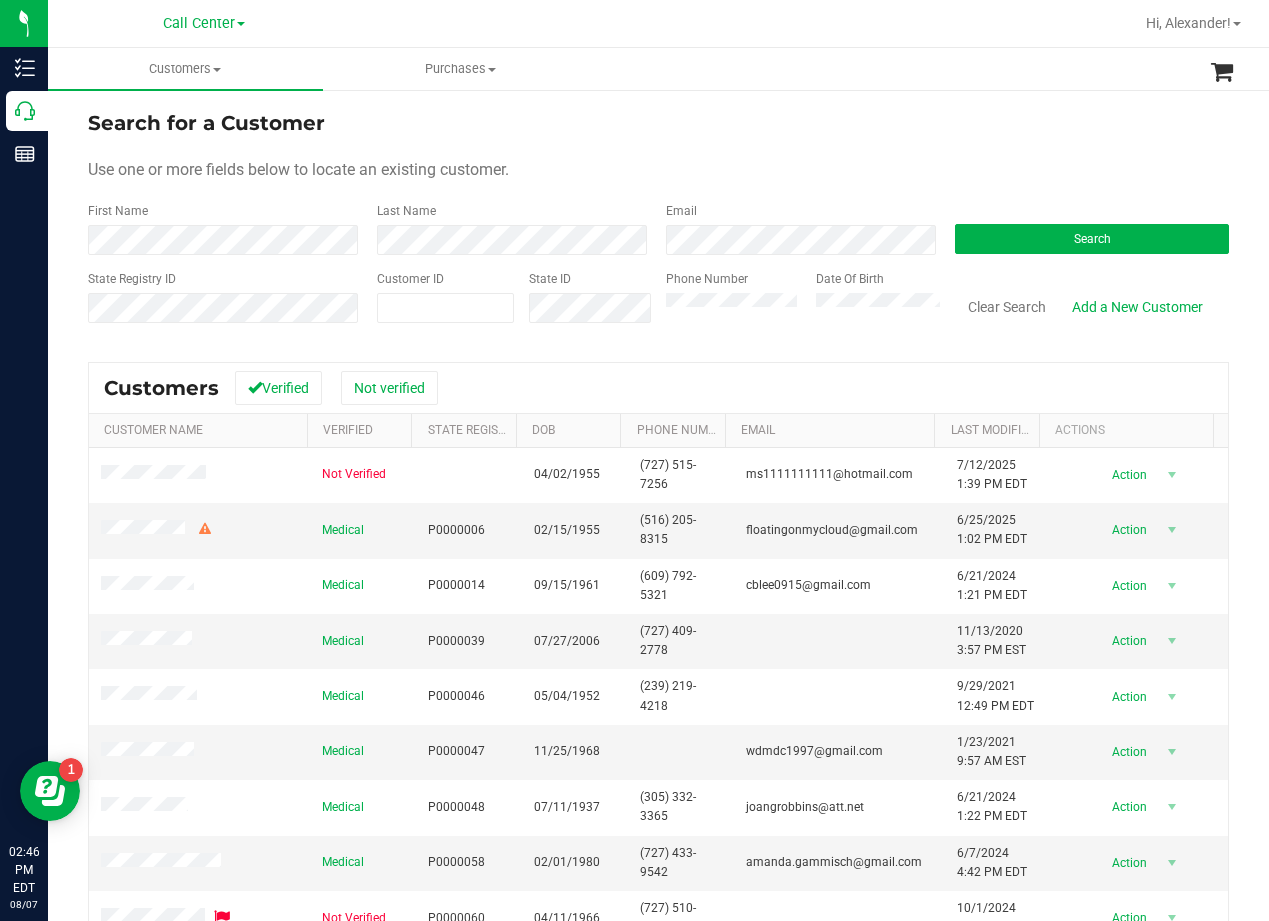 click on "Search for a Customer" at bounding box center (658, 123) 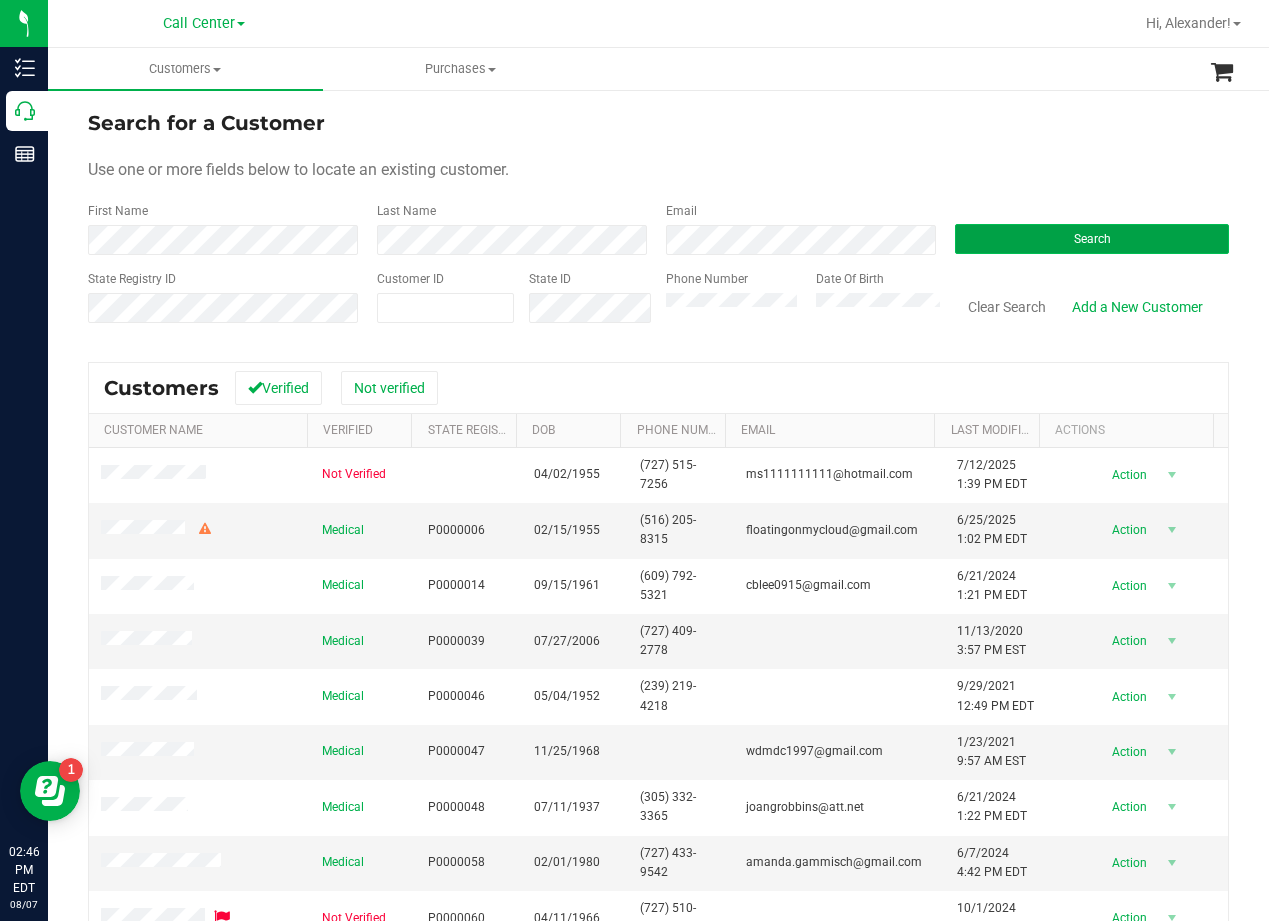 click on "Search" at bounding box center [1092, 239] 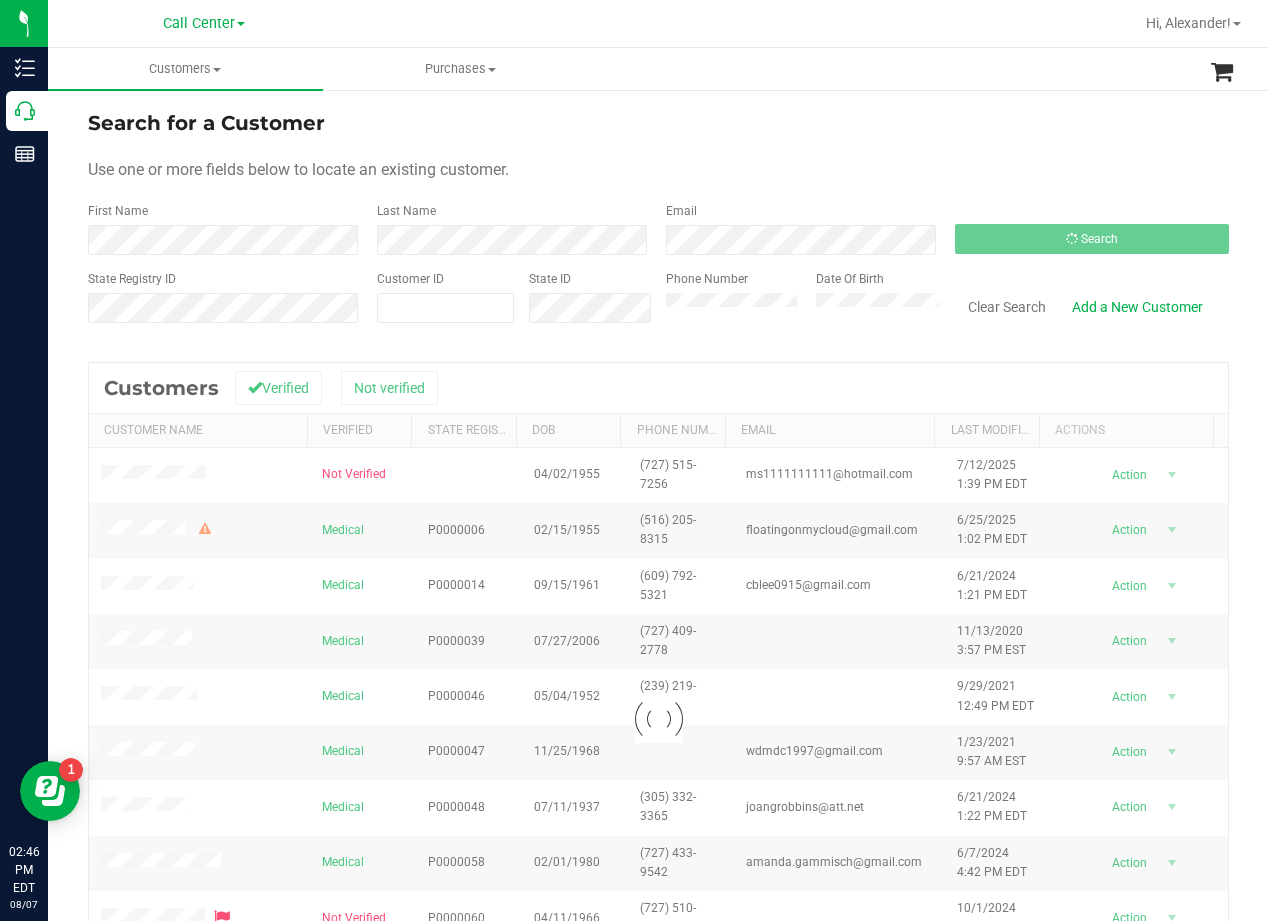 click on "Search for a Customer
Use one or more fields below to locate an existing customer.
First Name
Last Name
Email
Search
State Registry ID
Customer ID
State ID
Phone Number
Date Of Birth" at bounding box center (658, 224) 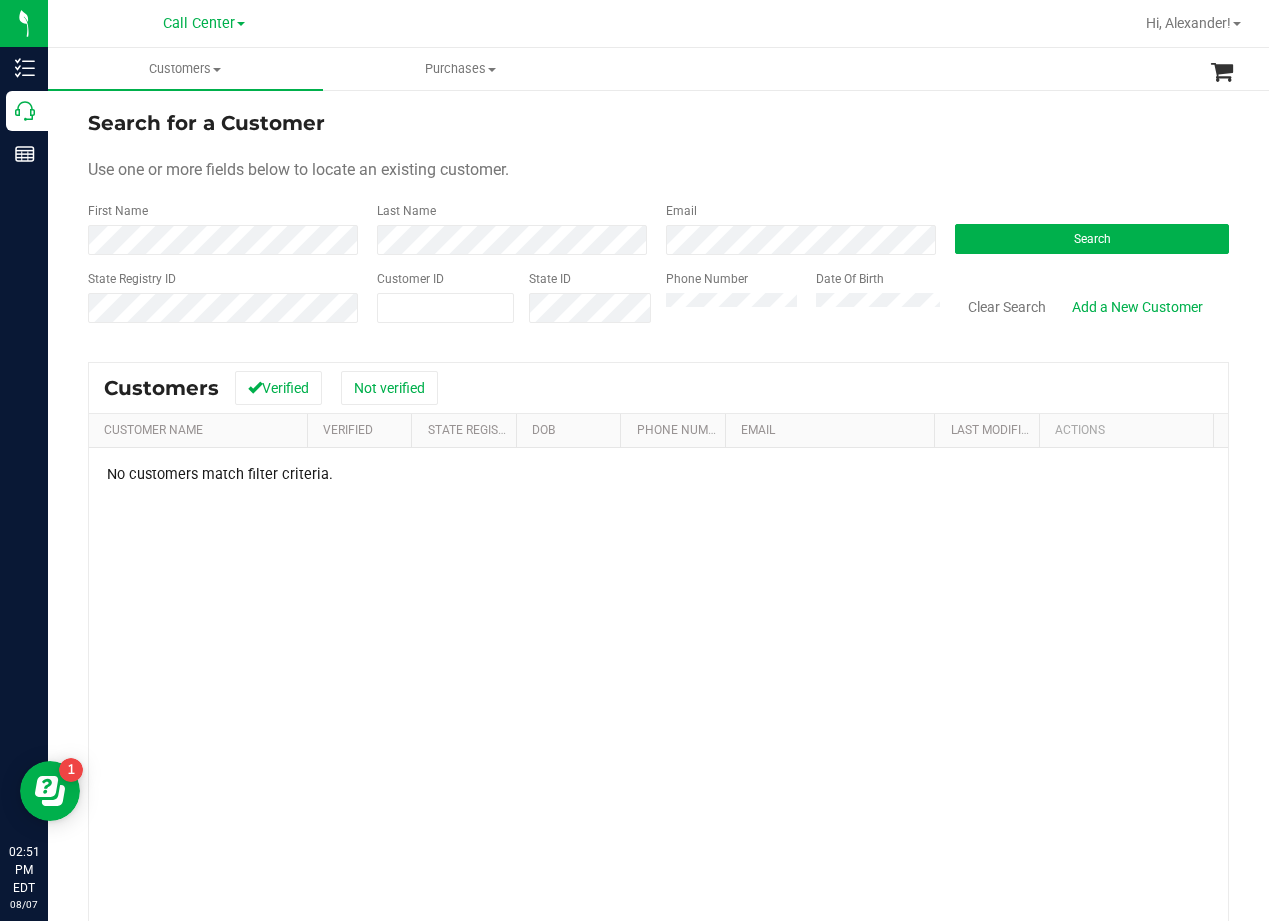 click on "Search for a Customer
Use one or more fields below to locate an existing customer.
First Name
Last Name
Email
Search
State Registry ID
Customer ID
State ID
Phone Number
Date Of Birth" at bounding box center [658, 224] 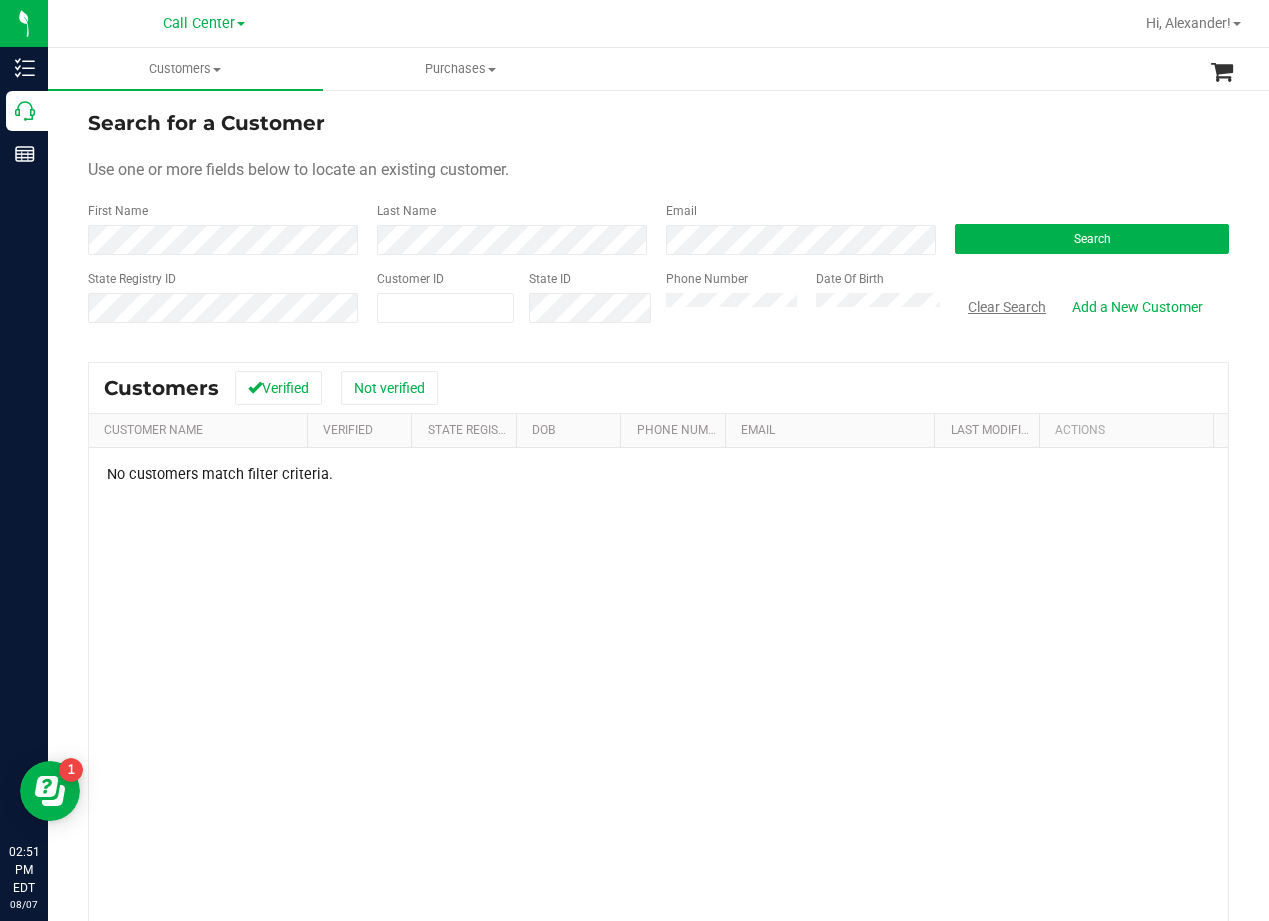 click on "Clear Search" at bounding box center [1007, 307] 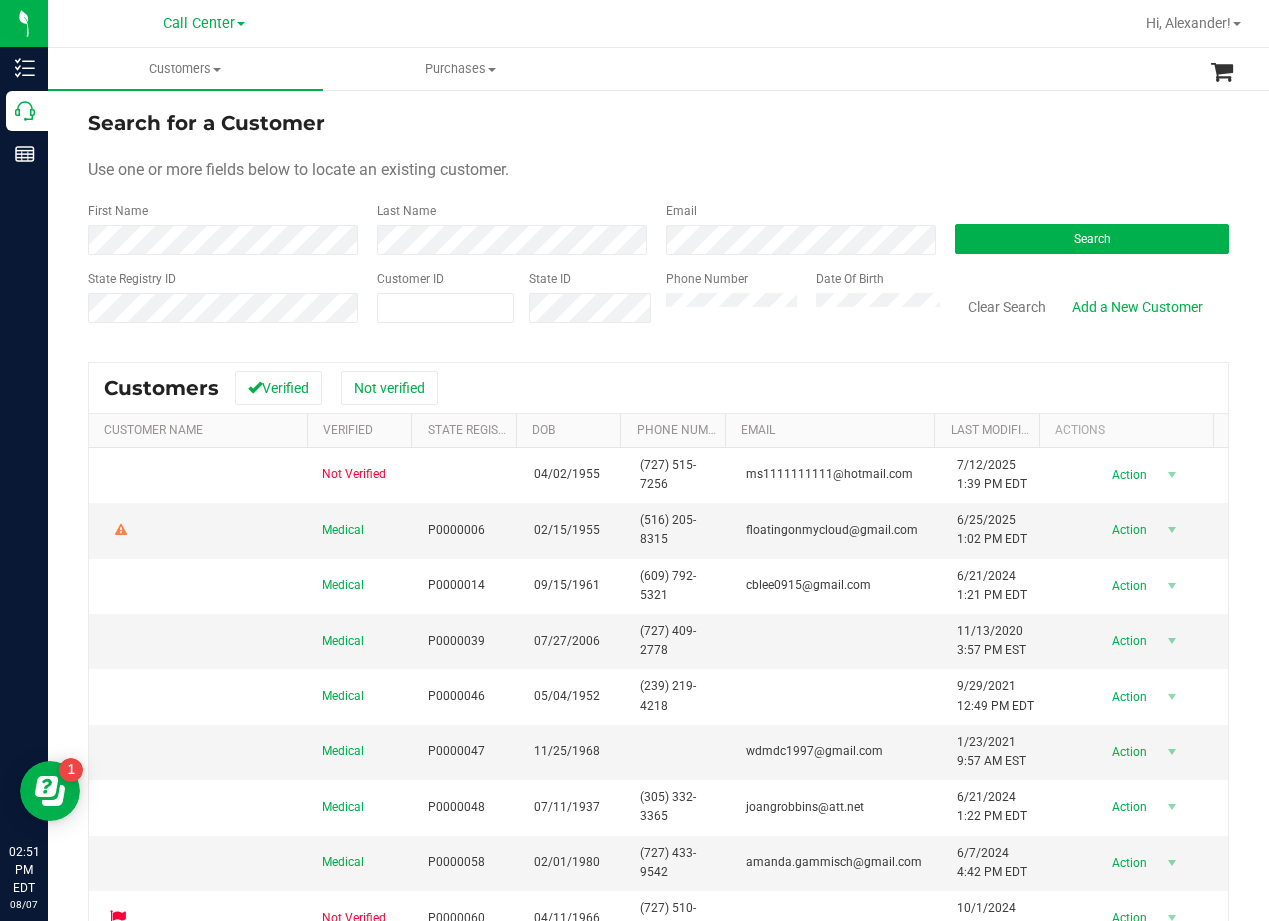 click on "Search for a Customer
Use one or more fields below to locate an existing customer.
First Name
Last Name
Email
Search
State Registry ID
Customer ID
State ID
Phone Number
Date Of Birth" at bounding box center [658, 224] 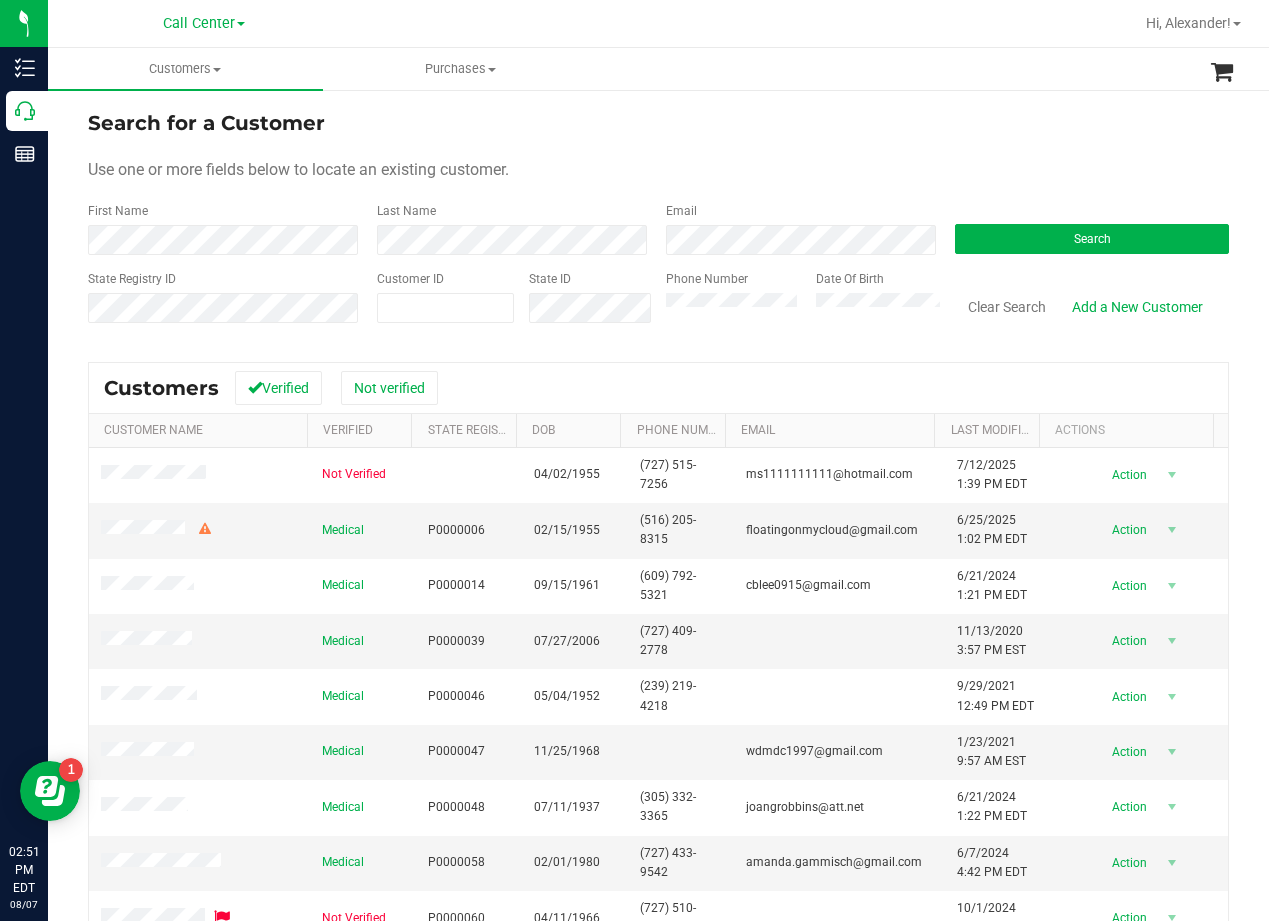 click on "Search for a Customer
Use one or more fields below to locate an existing customer.
First Name
Last Name
Email
Search
State Registry ID
Customer ID
State ID
Phone Number
Date Of Birth" at bounding box center (658, 224) 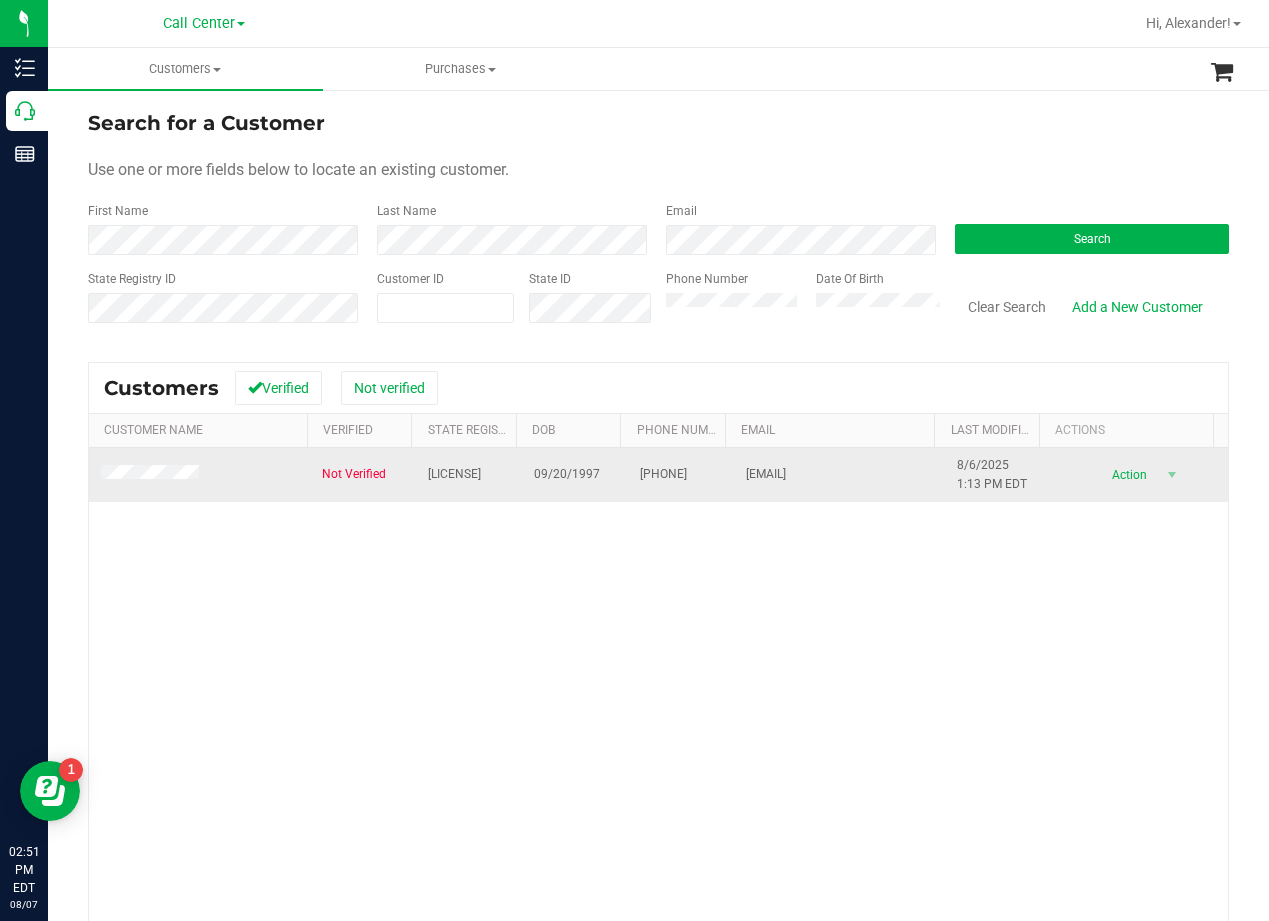 click at bounding box center [153, 475] 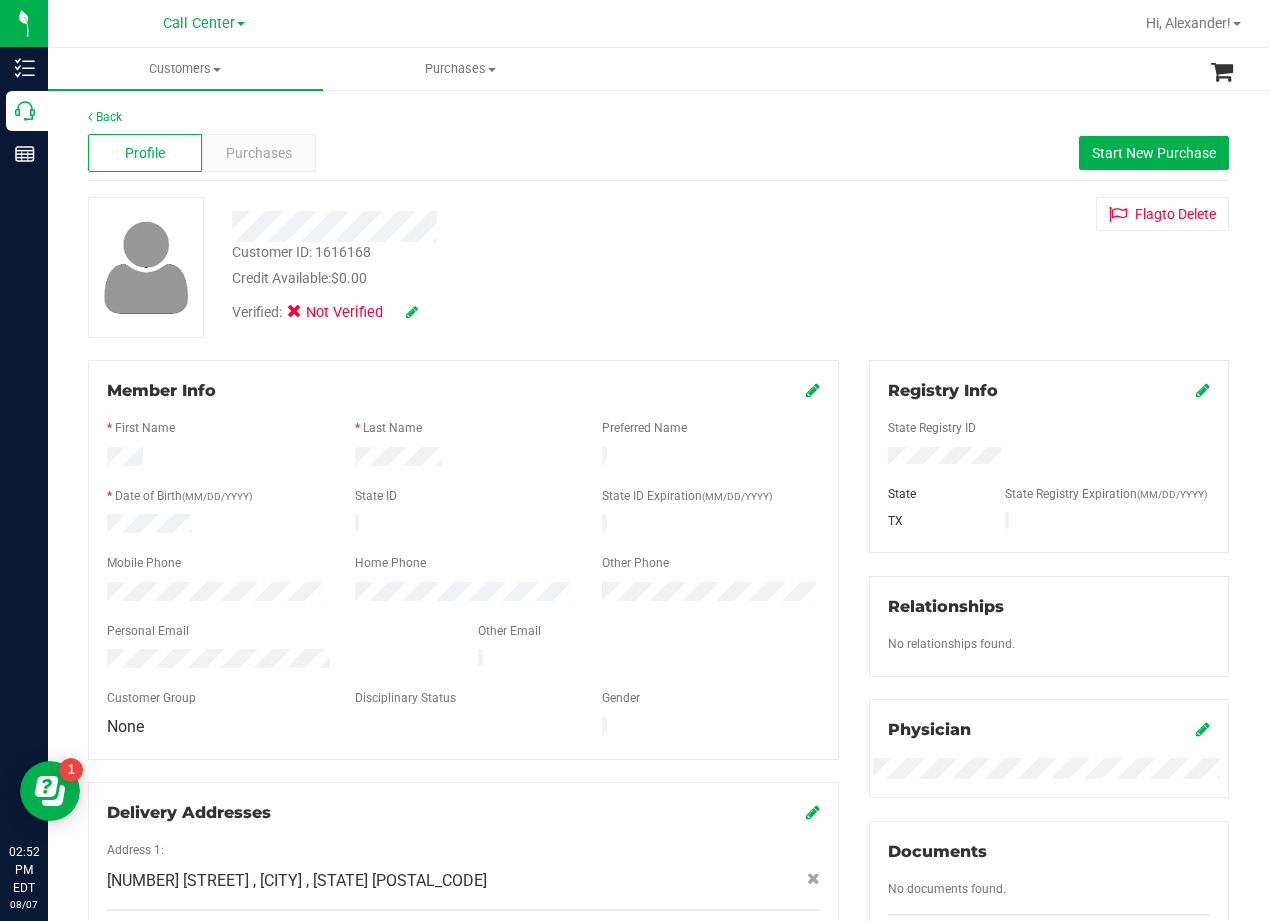 click at bounding box center [510, 226] 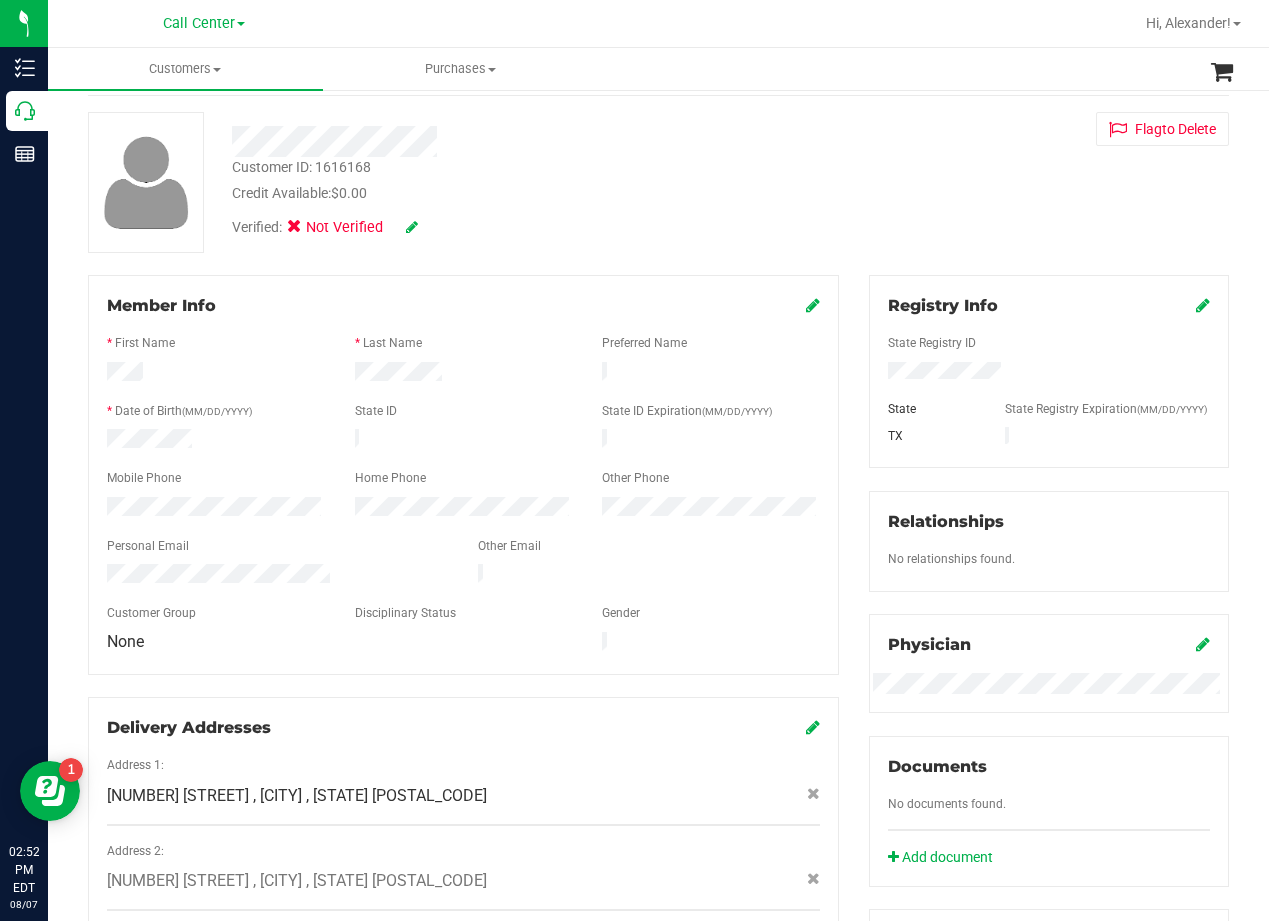 scroll, scrollTop: 300, scrollLeft: 0, axis: vertical 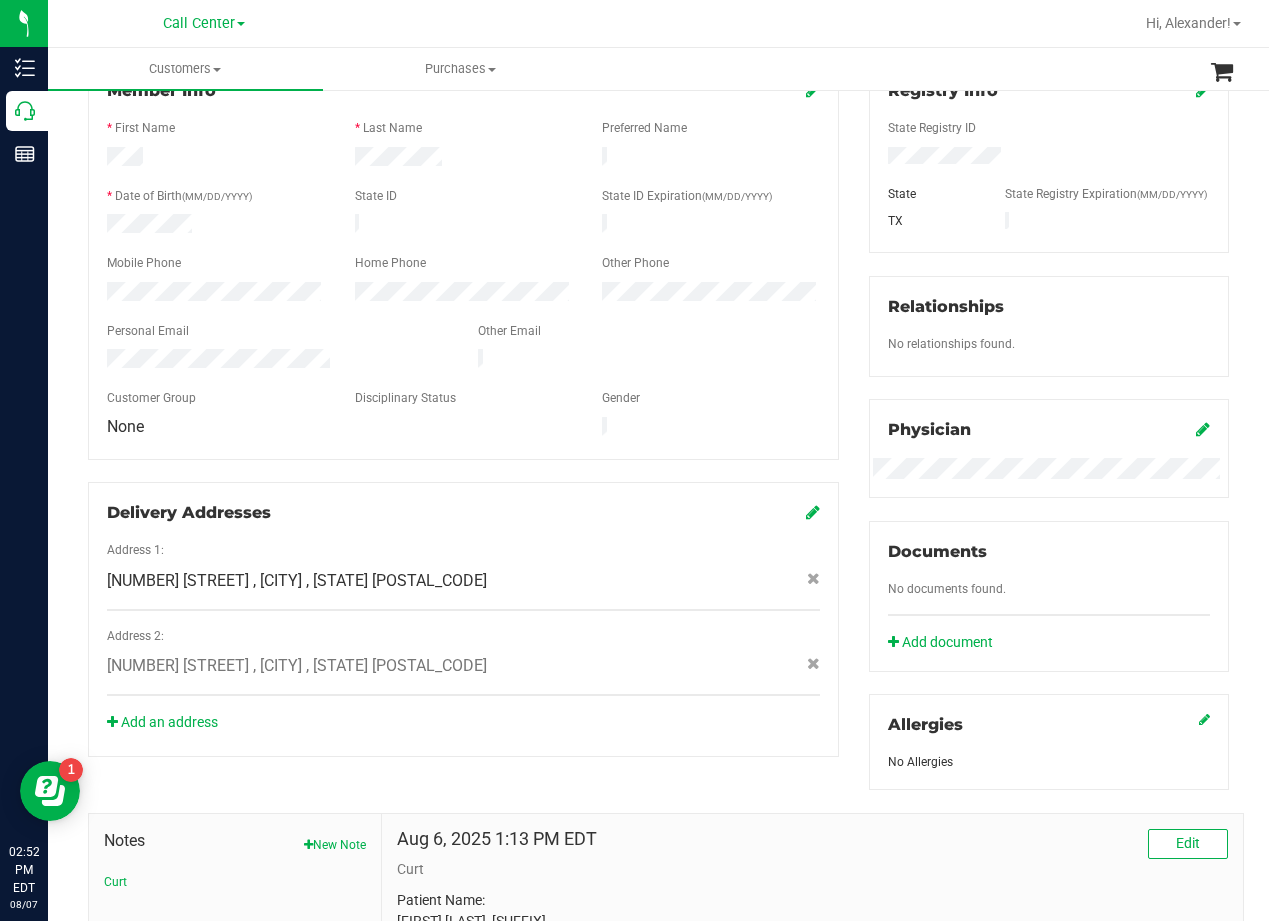 click on "Registry Info
State Registry ID
State
State Registry Expiration
(MM/DD/YYYY)
TX
Relationships
No relationships found.
Physician
Documents" at bounding box center (1049, 425) 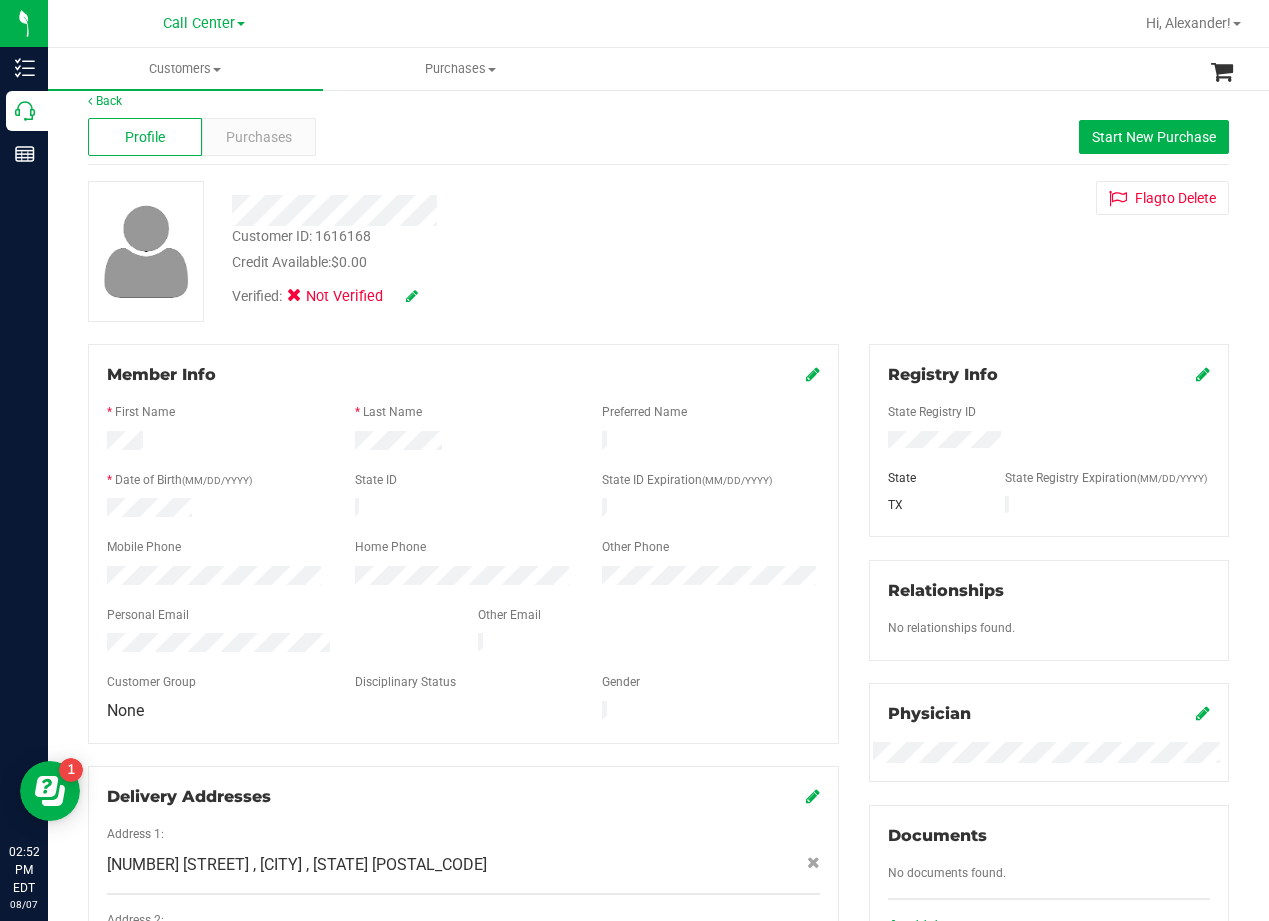 scroll, scrollTop: 0, scrollLeft: 0, axis: both 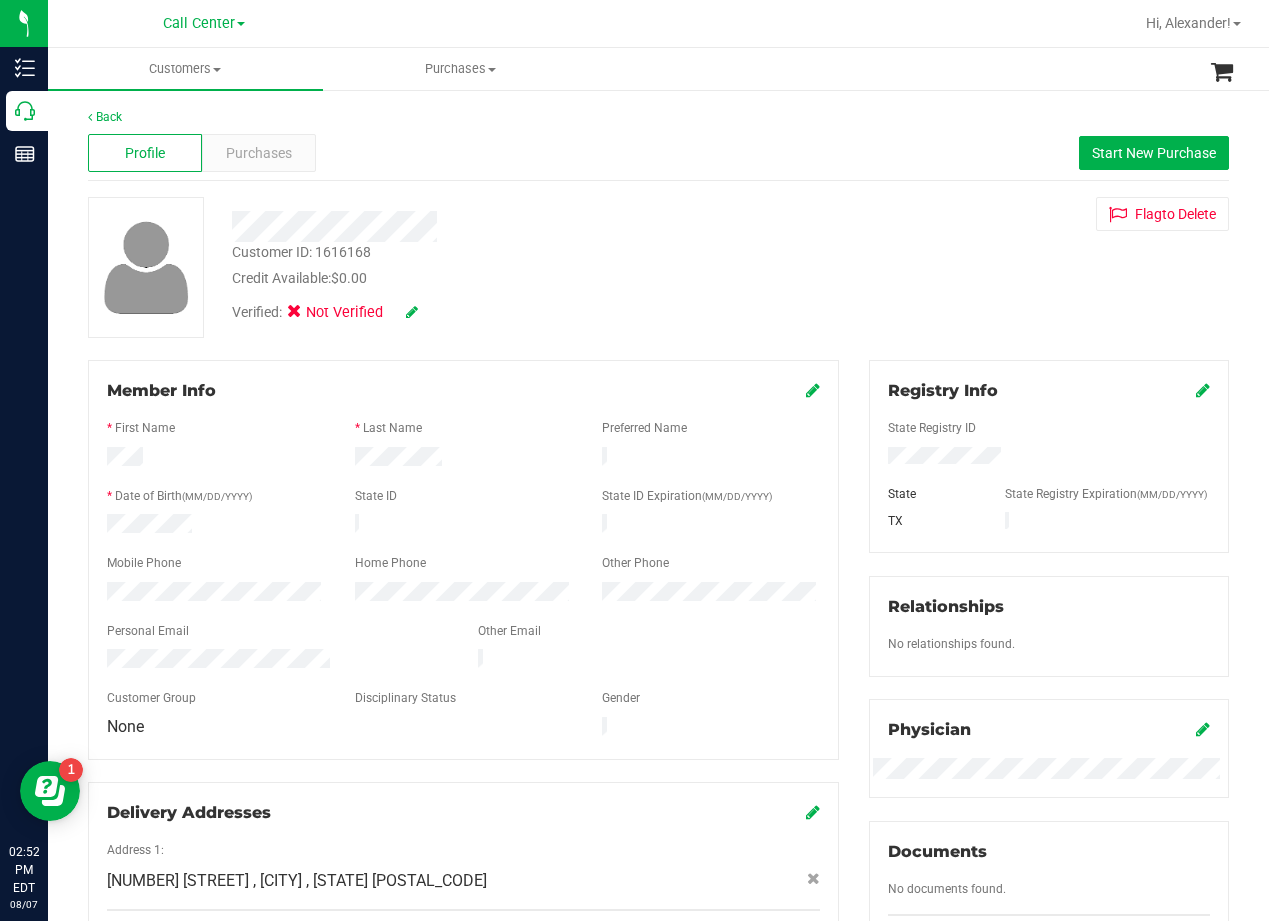 click on "Customer ID: 1616168
Credit Available:
$0.00
Verified:
Not Verified
Flag  to Delete" at bounding box center [658, 267] 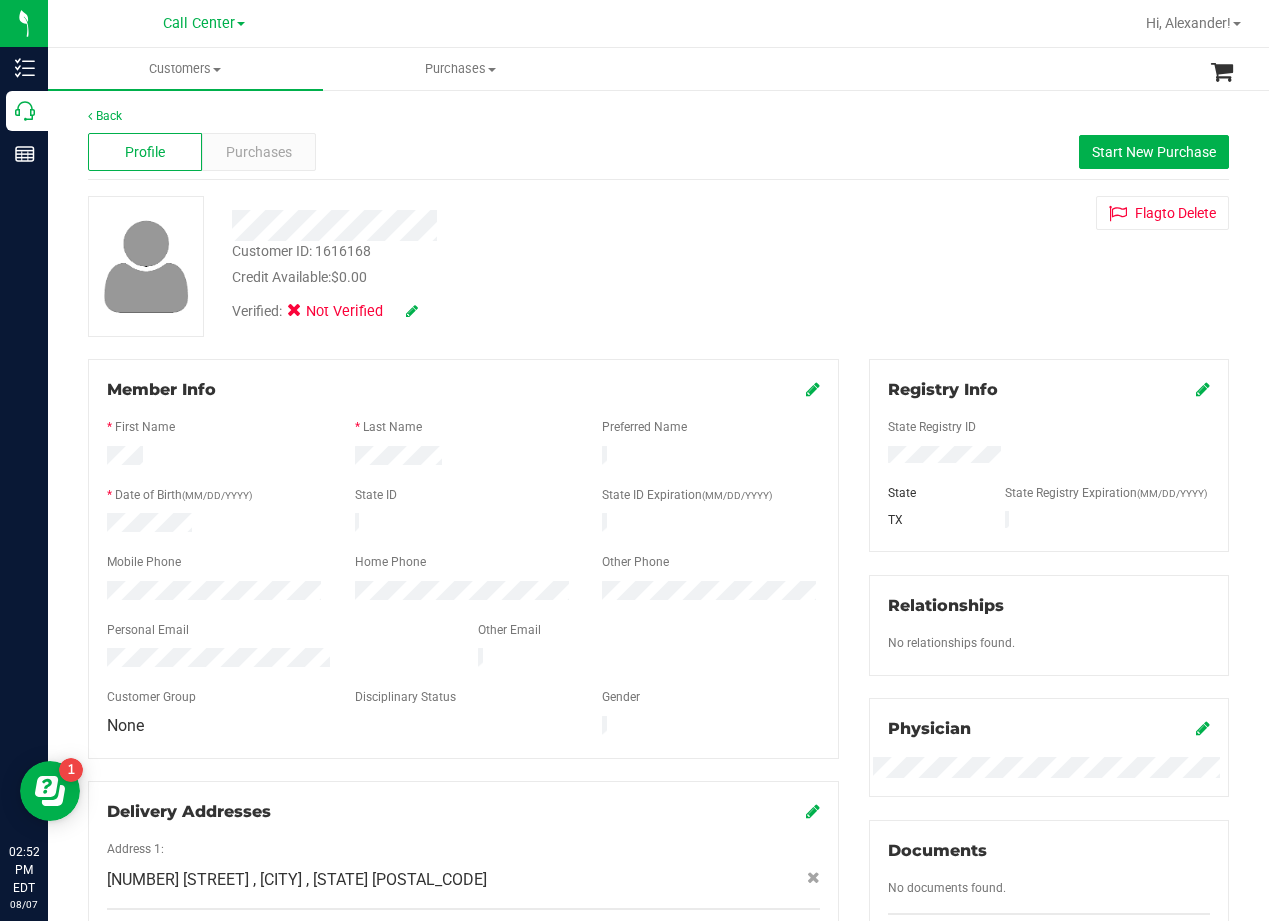 scroll, scrollTop: 0, scrollLeft: 0, axis: both 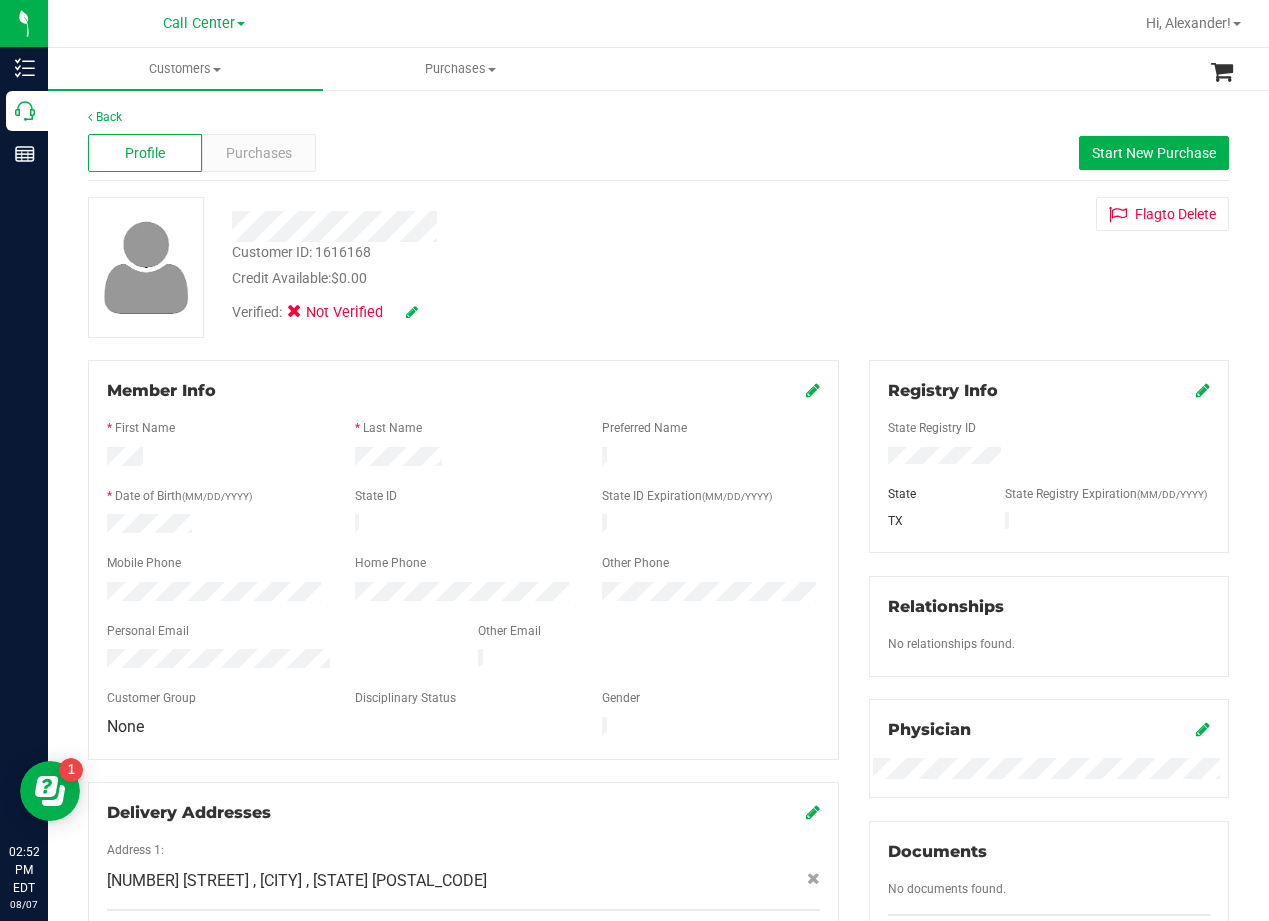 click on "Customer ID: 1616168
Credit Available:
$0.00
Verified:
Not Verified
Flag  to Delete" at bounding box center (658, 267) 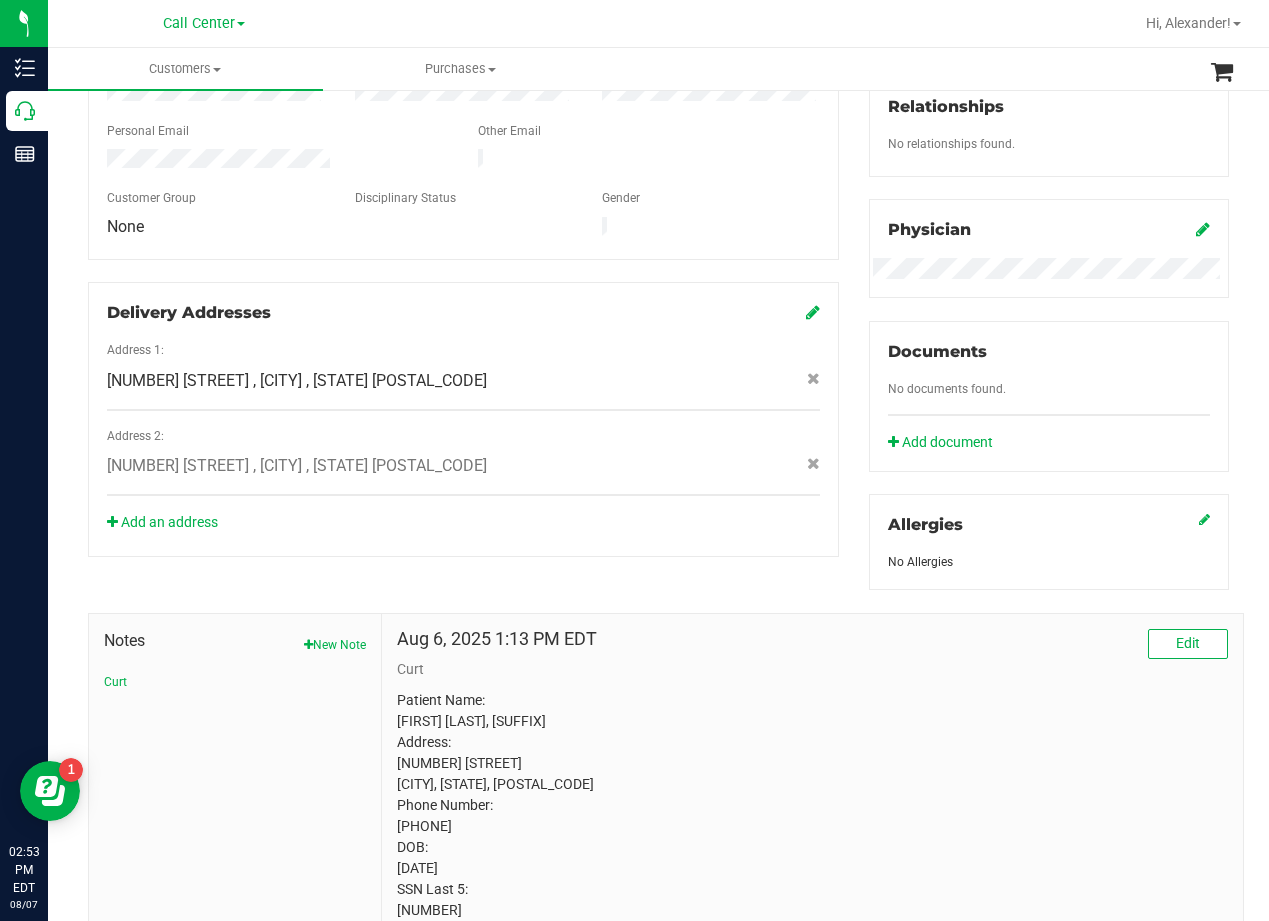 scroll, scrollTop: 597, scrollLeft: 0, axis: vertical 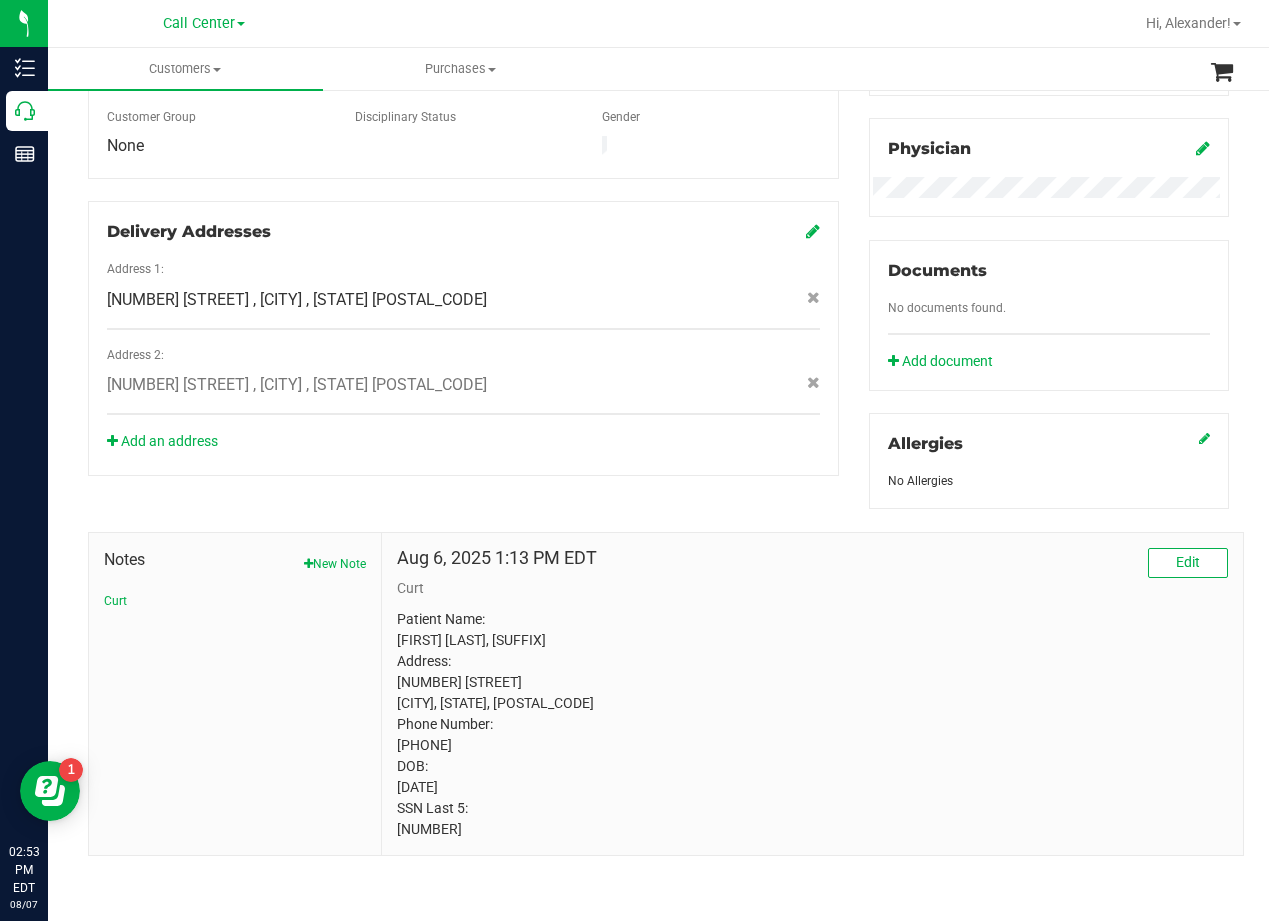 click on "Member Info
*
First Name
*
Last Name
Preferred Name
*
Date of Birth
(MM/DD/YYYY)
State ID
State ID Expiration
(MM/DD/YYYY)" at bounding box center [463, 127] 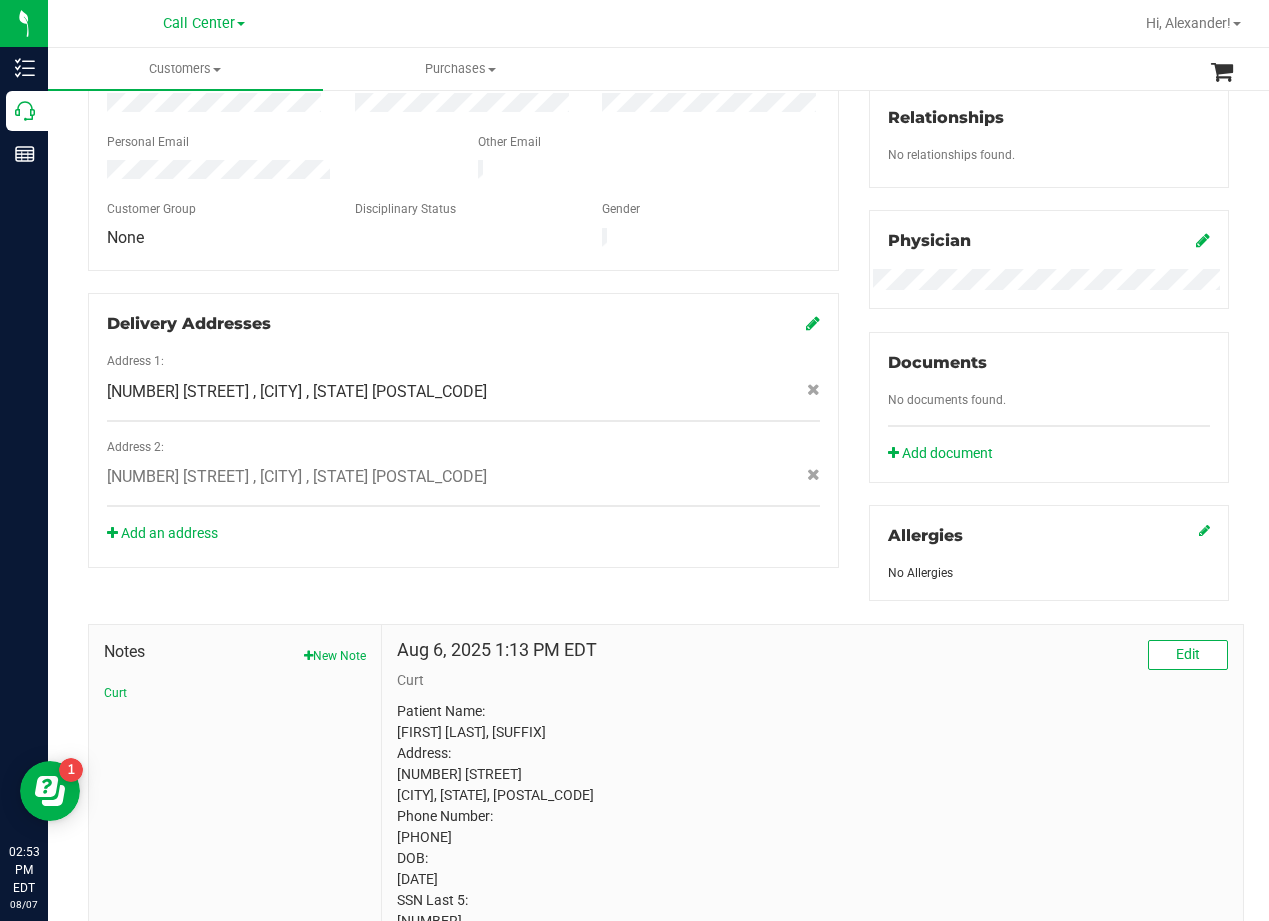 scroll, scrollTop: 297, scrollLeft: 0, axis: vertical 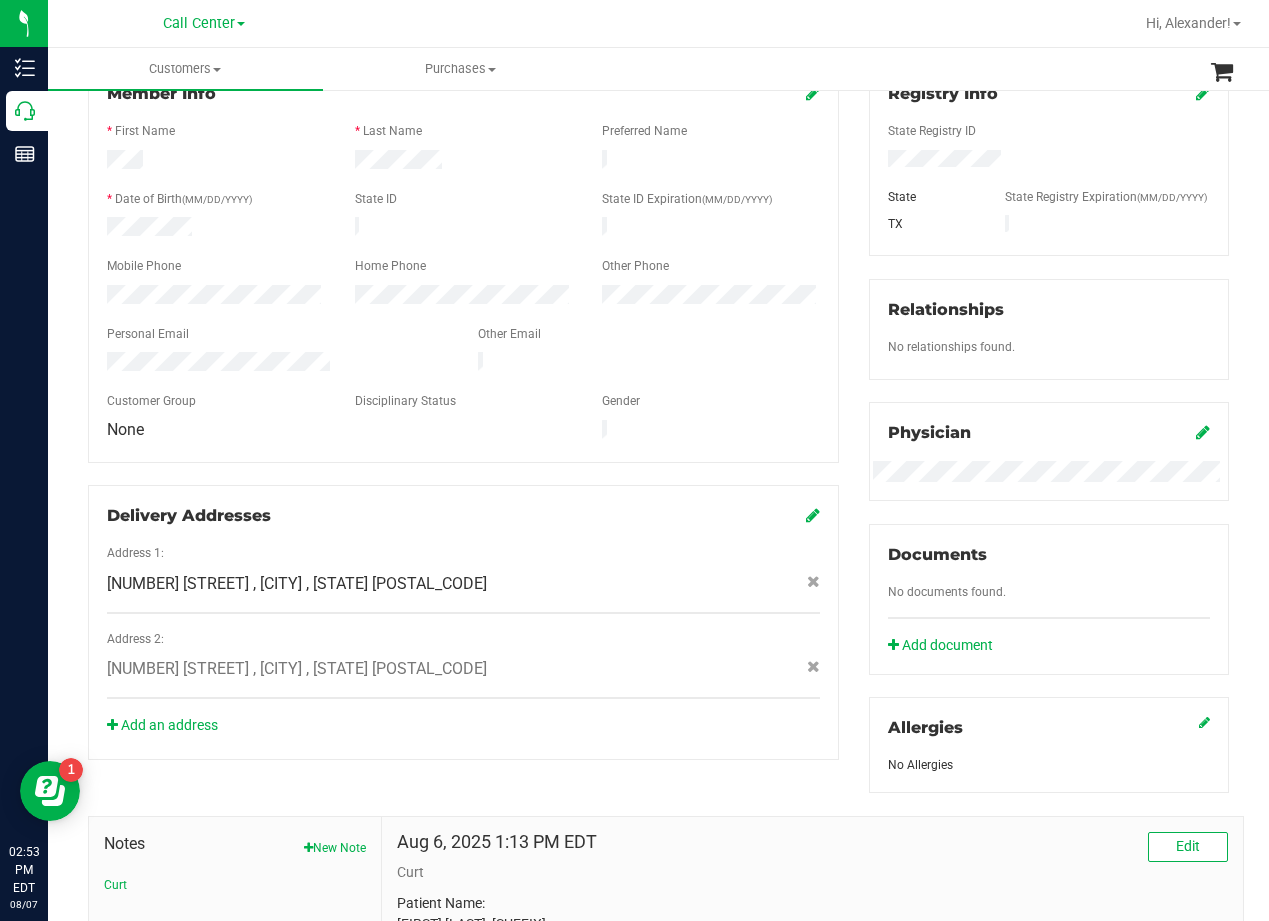 click on "Member Info
*
First Name
*
Last Name
Preferred Name
*
Date of Birth
(MM/DD/YYYY)
State ID
State ID Expiration
(MM/DD/YYYY)" at bounding box center [463, 411] 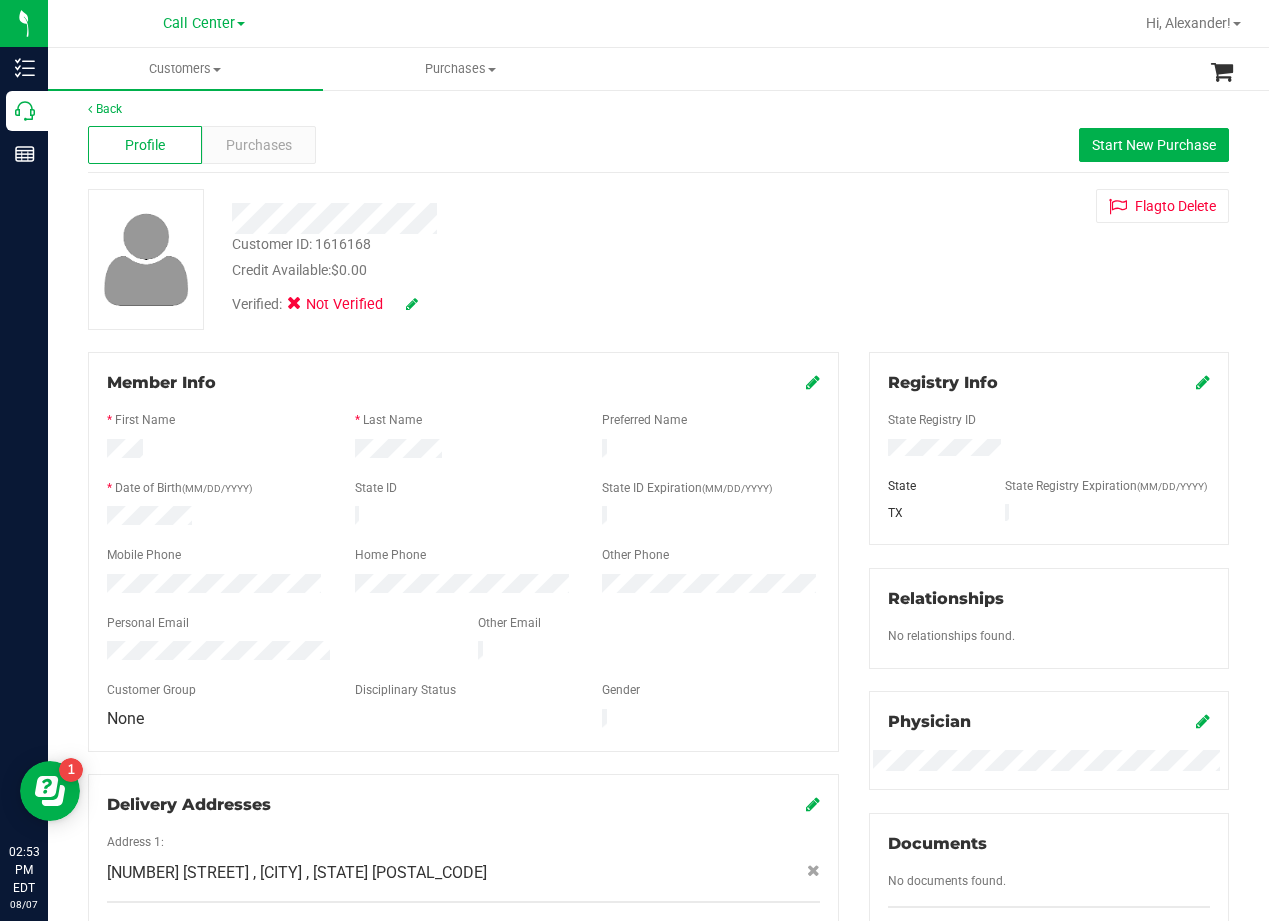 scroll, scrollTop: 0, scrollLeft: 0, axis: both 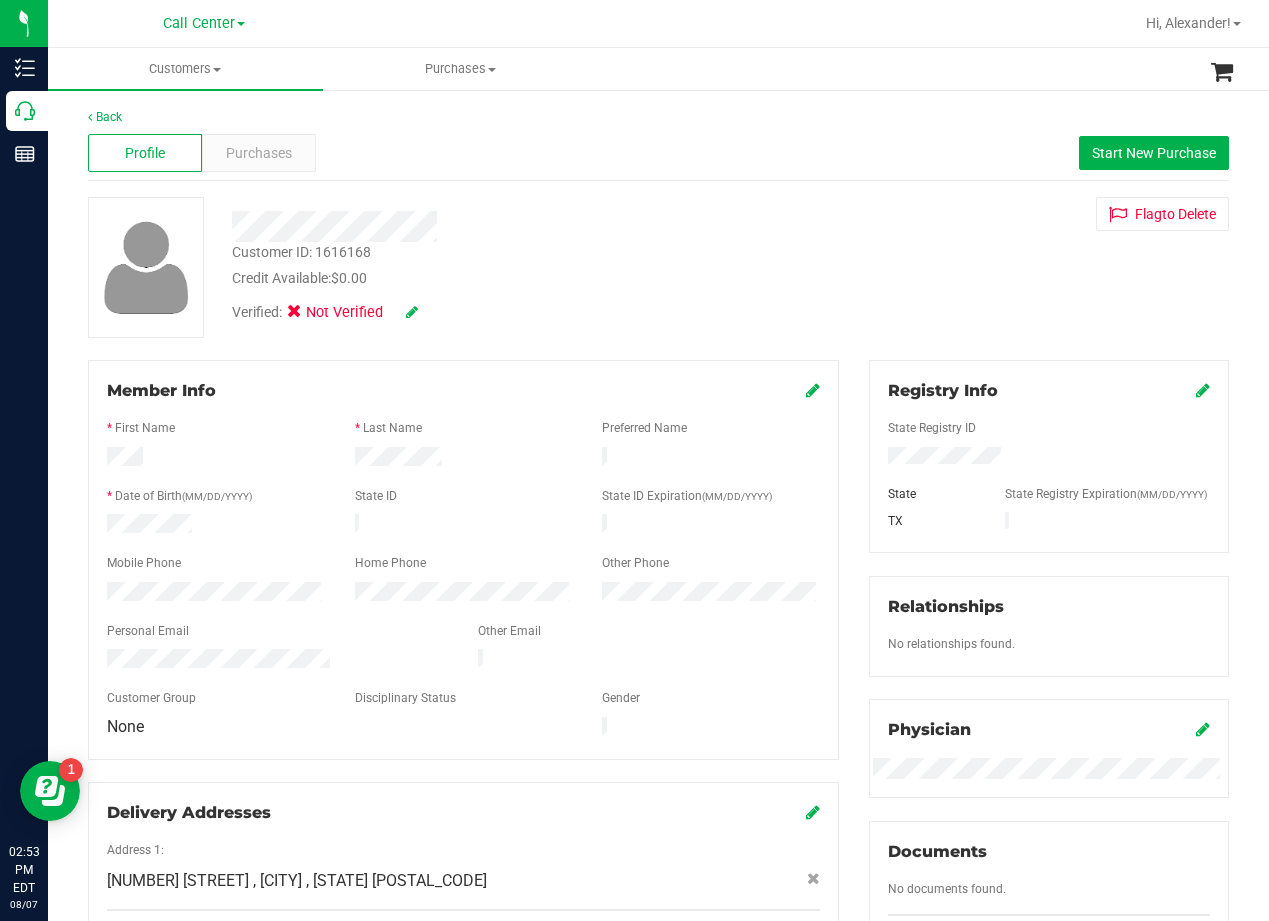 click on "Customer ID: 1616168
Credit Available:
$0.00
Verified:
Not Verified
Flag  to Delete" at bounding box center (658, 267) 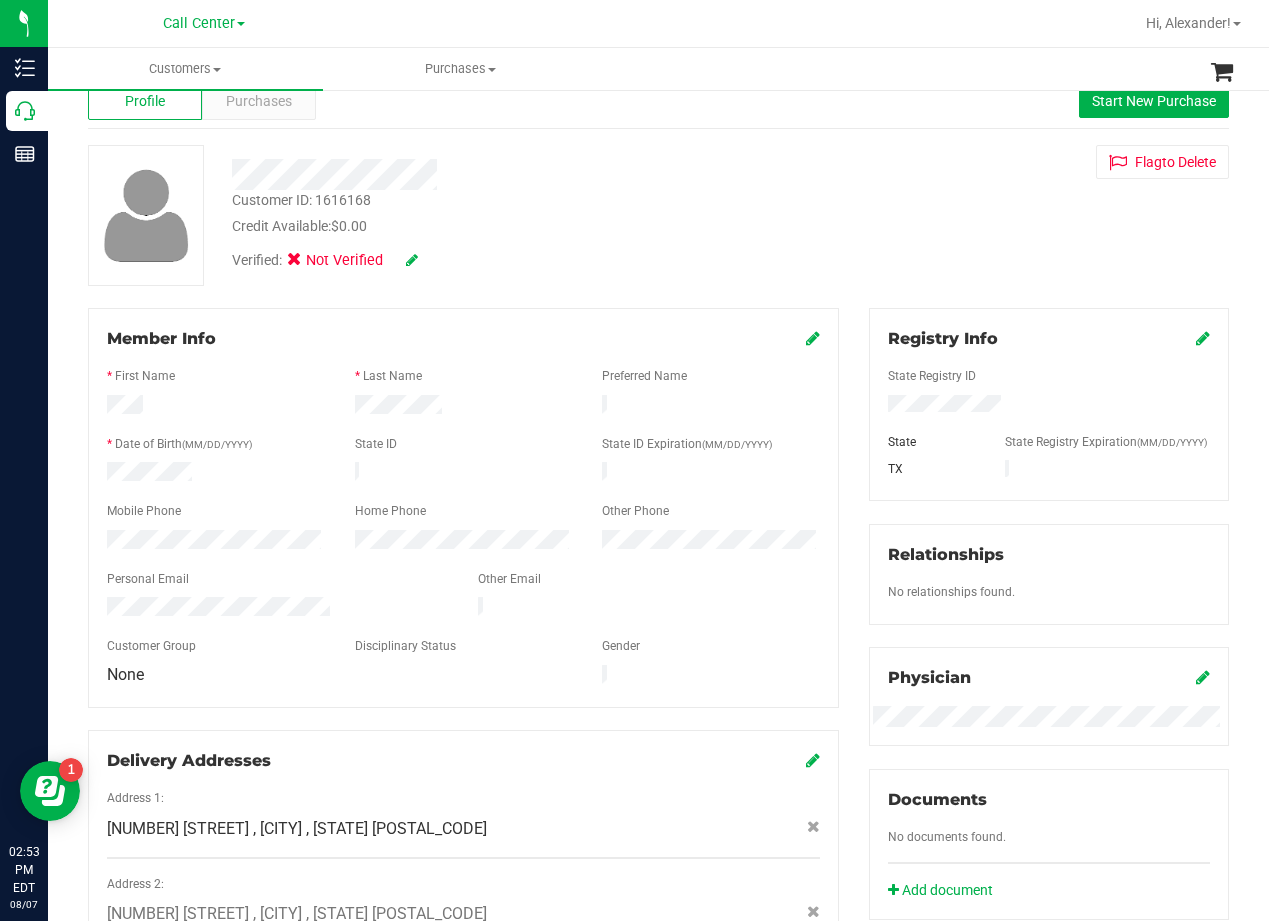 scroll, scrollTop: 100, scrollLeft: 0, axis: vertical 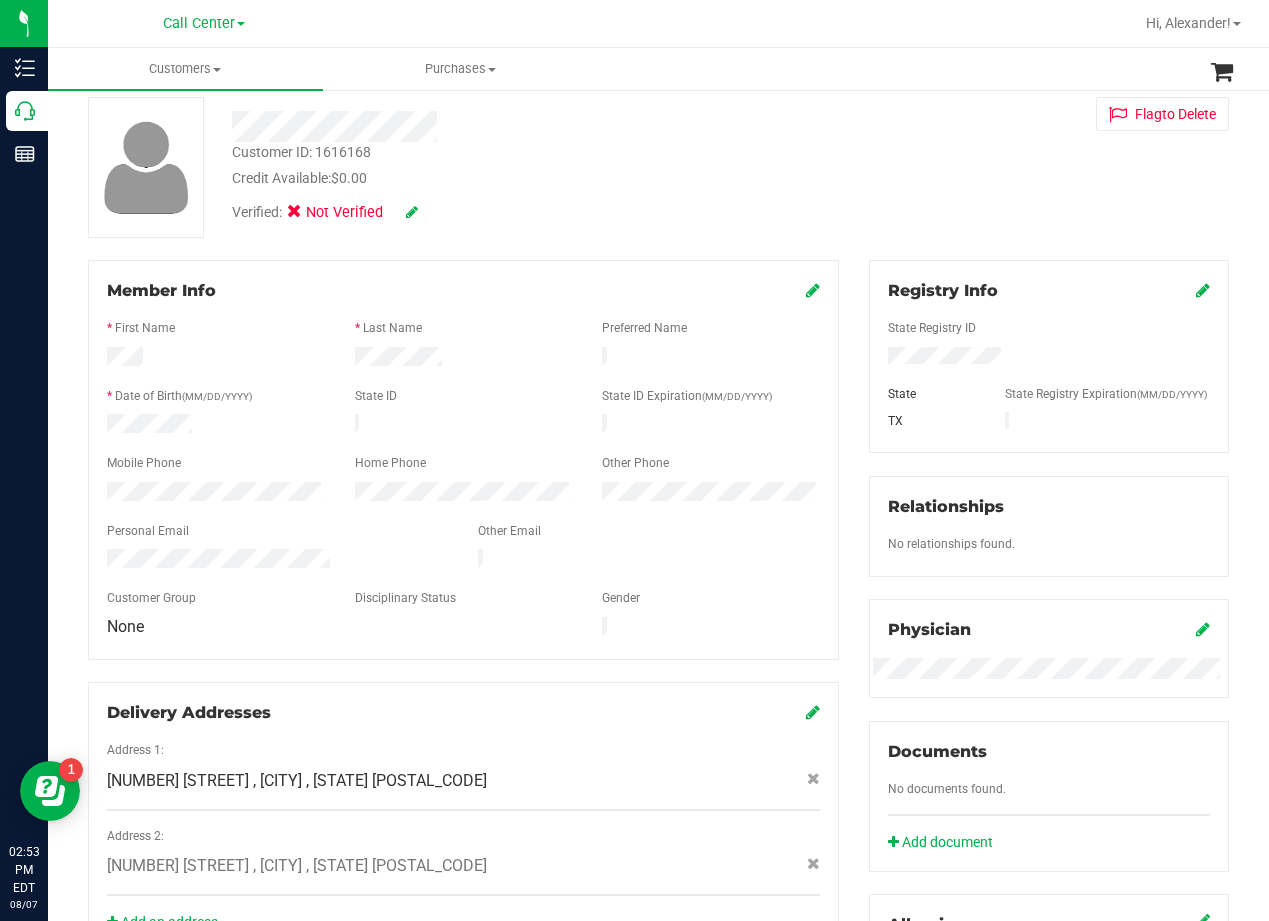 click on "Customer ID: 1616168
Credit Available:
$0.00
Verified:
Not Verified
Flag  to Delete" at bounding box center (658, 167) 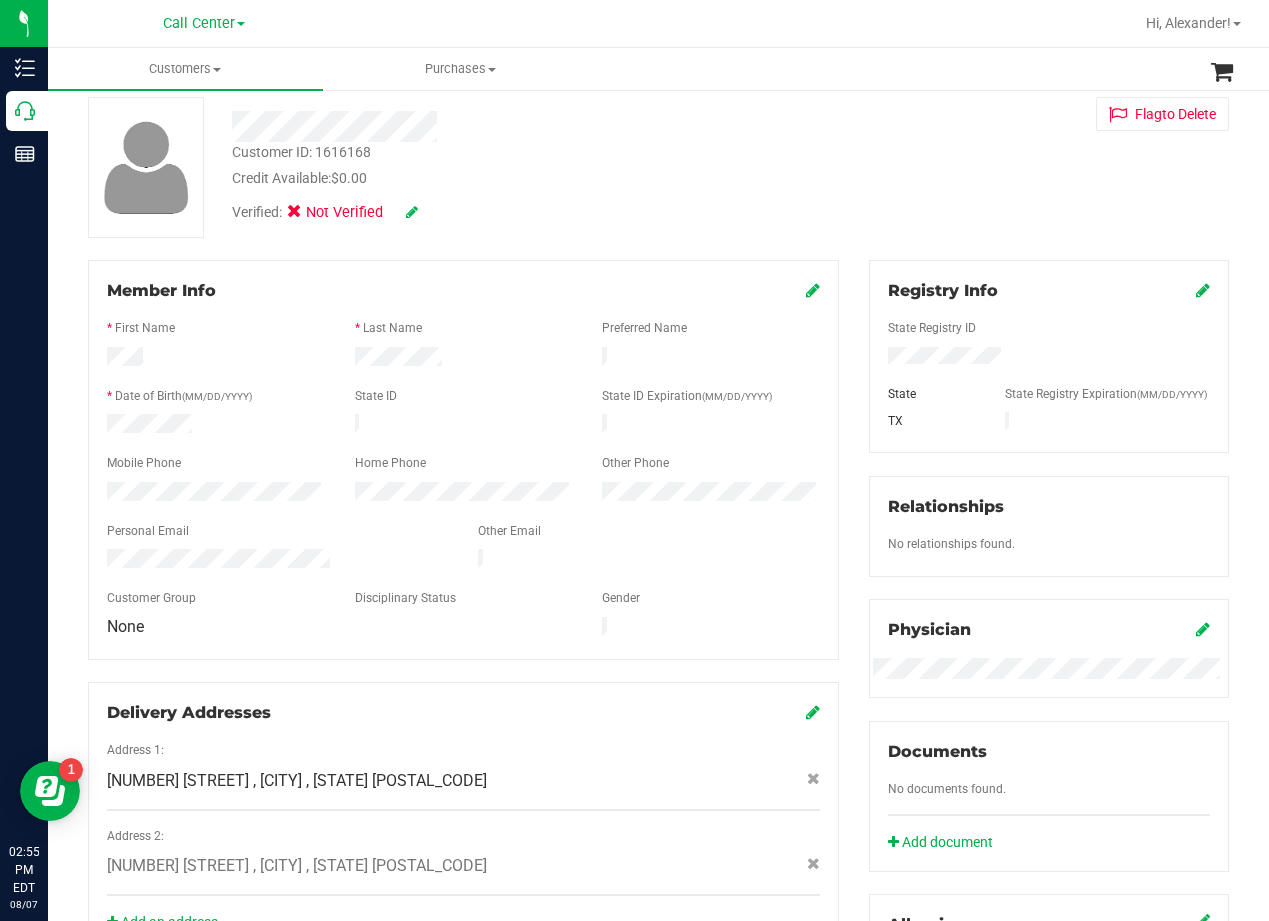 drag, startPoint x: 797, startPoint y: 170, endPoint x: 801, endPoint y: 189, distance: 19.416489 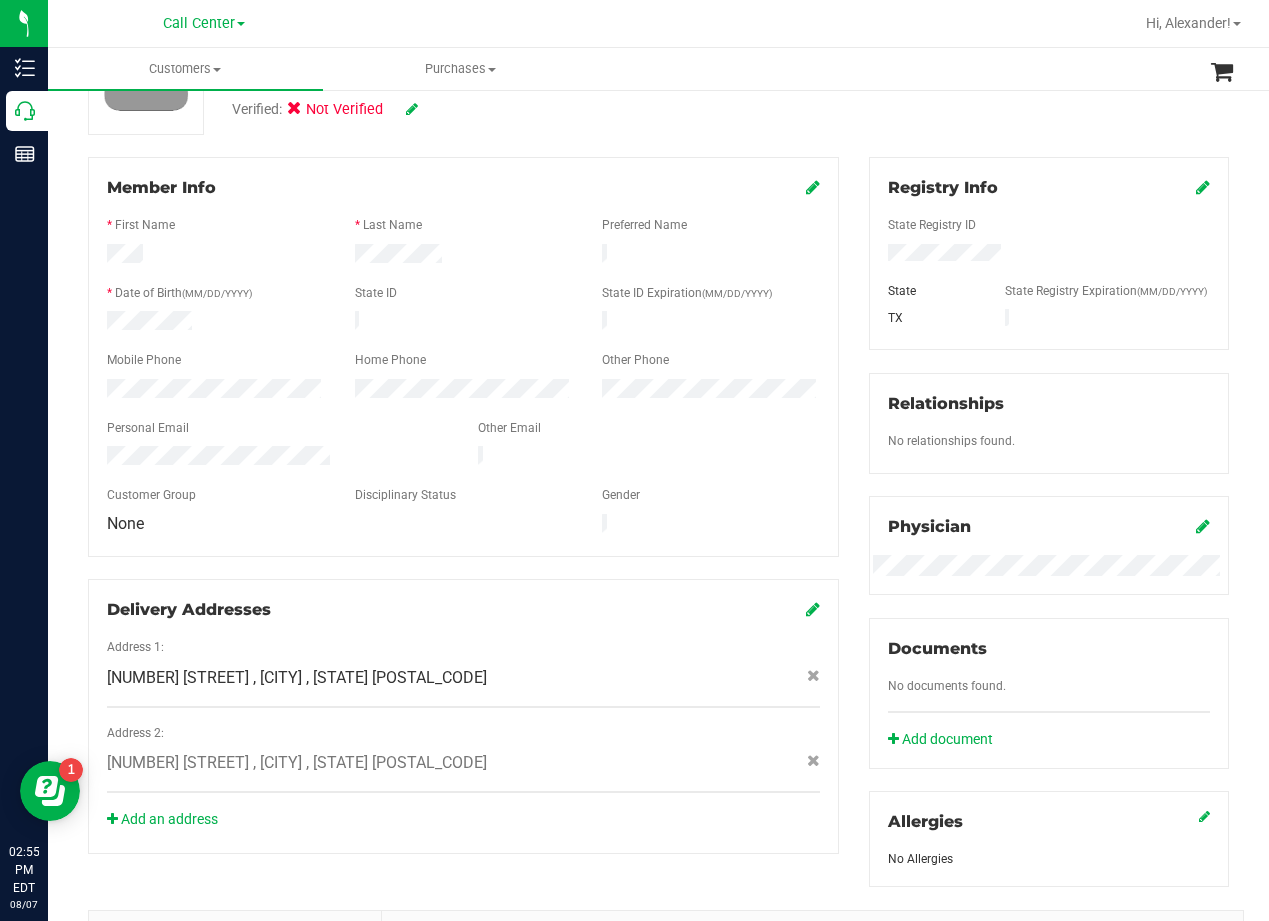scroll, scrollTop: 300, scrollLeft: 0, axis: vertical 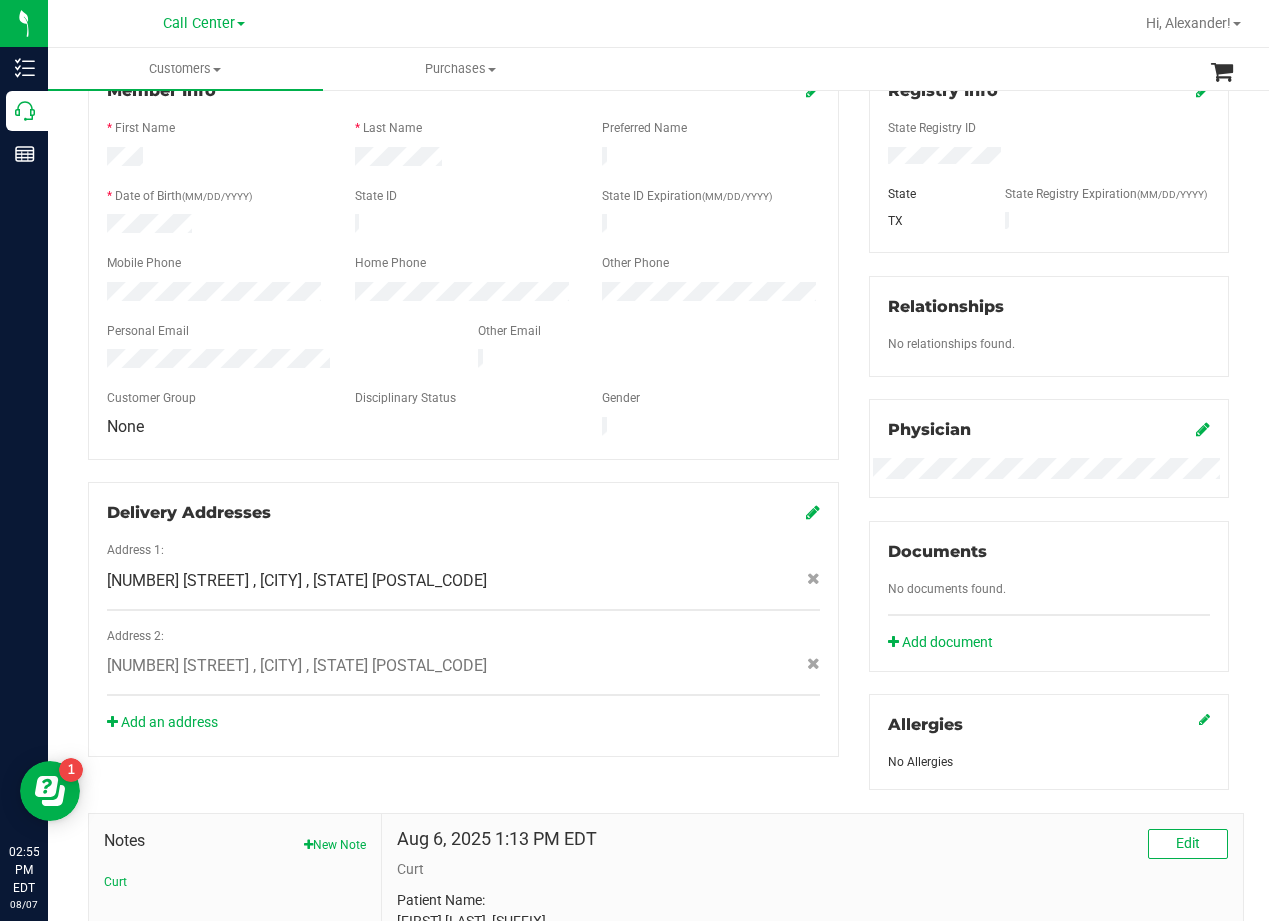 click on "Member Info
*
First Name
*
Last Name
Preferred Name
*
Date of Birth
(MM/DD/YYYY)
State ID
State ID Expiration
(MM/DD/YYYY)" at bounding box center [658, 598] 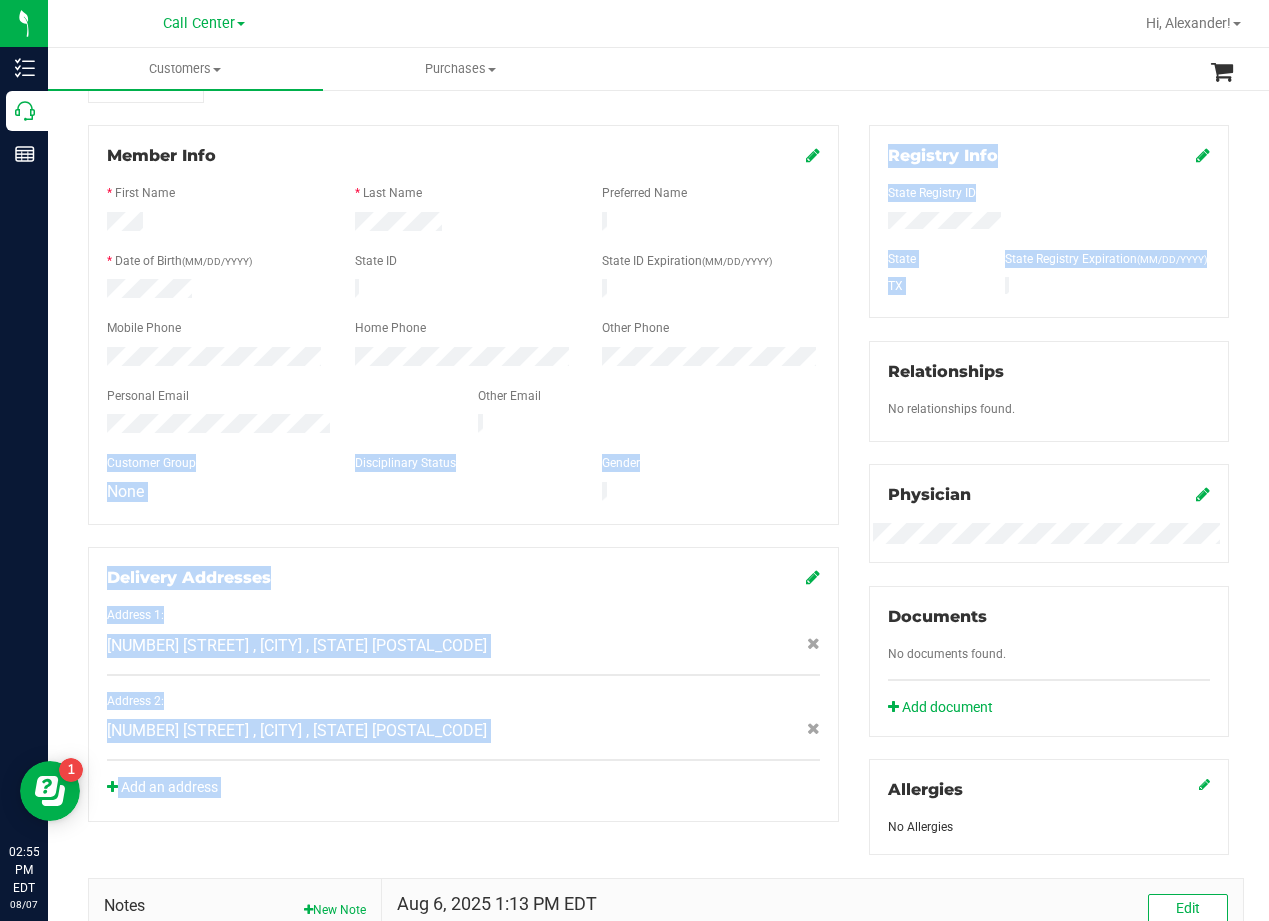 scroll, scrollTop: 200, scrollLeft: 0, axis: vertical 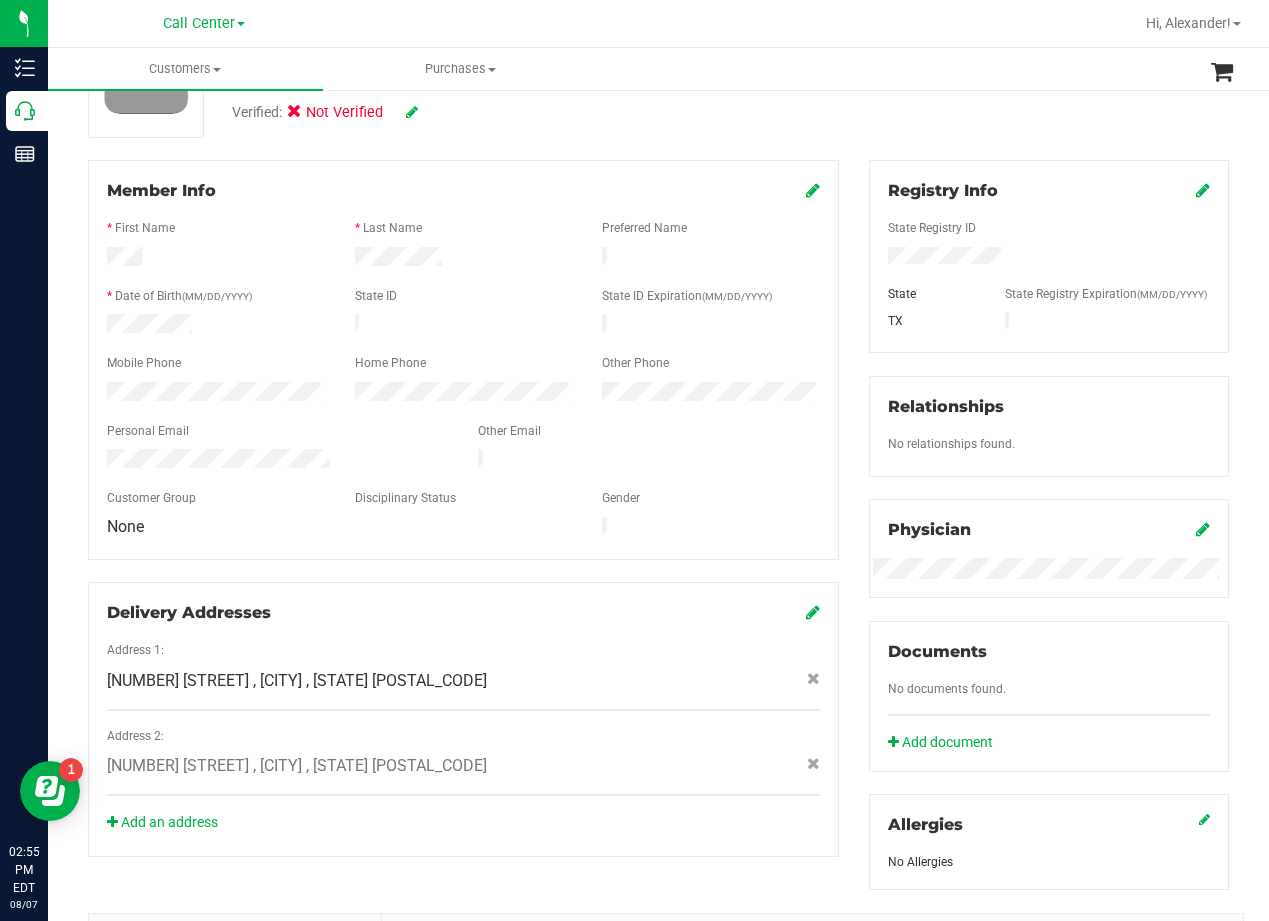 click on "Member Info
*
First Name
*
Last Name
Preferred Name
*
Date of Birth
(MM/DD/YYYY)
State ID
State ID Expiration
(MM/DD/YYYY)" at bounding box center [463, 508] 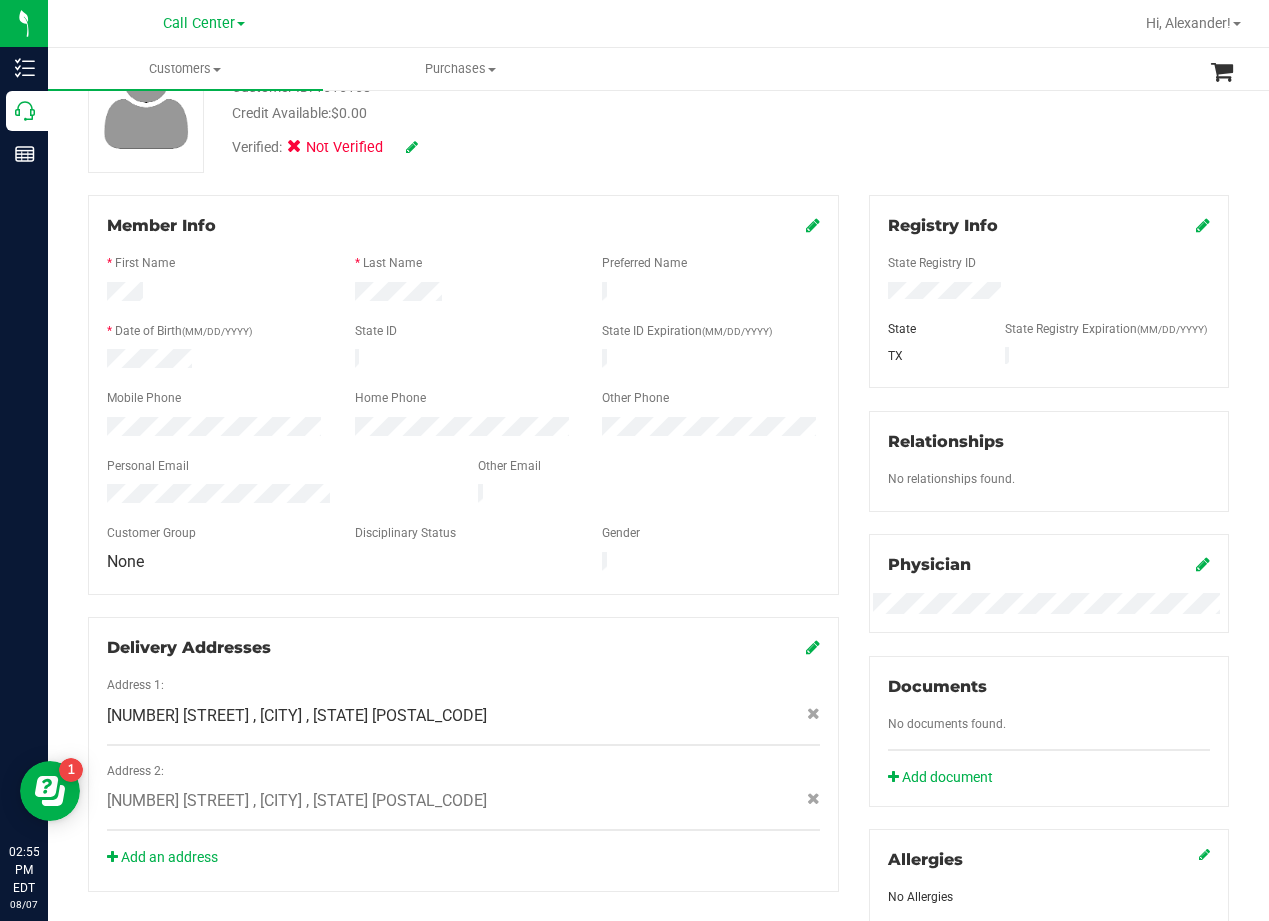 scroll, scrollTop: 200, scrollLeft: 0, axis: vertical 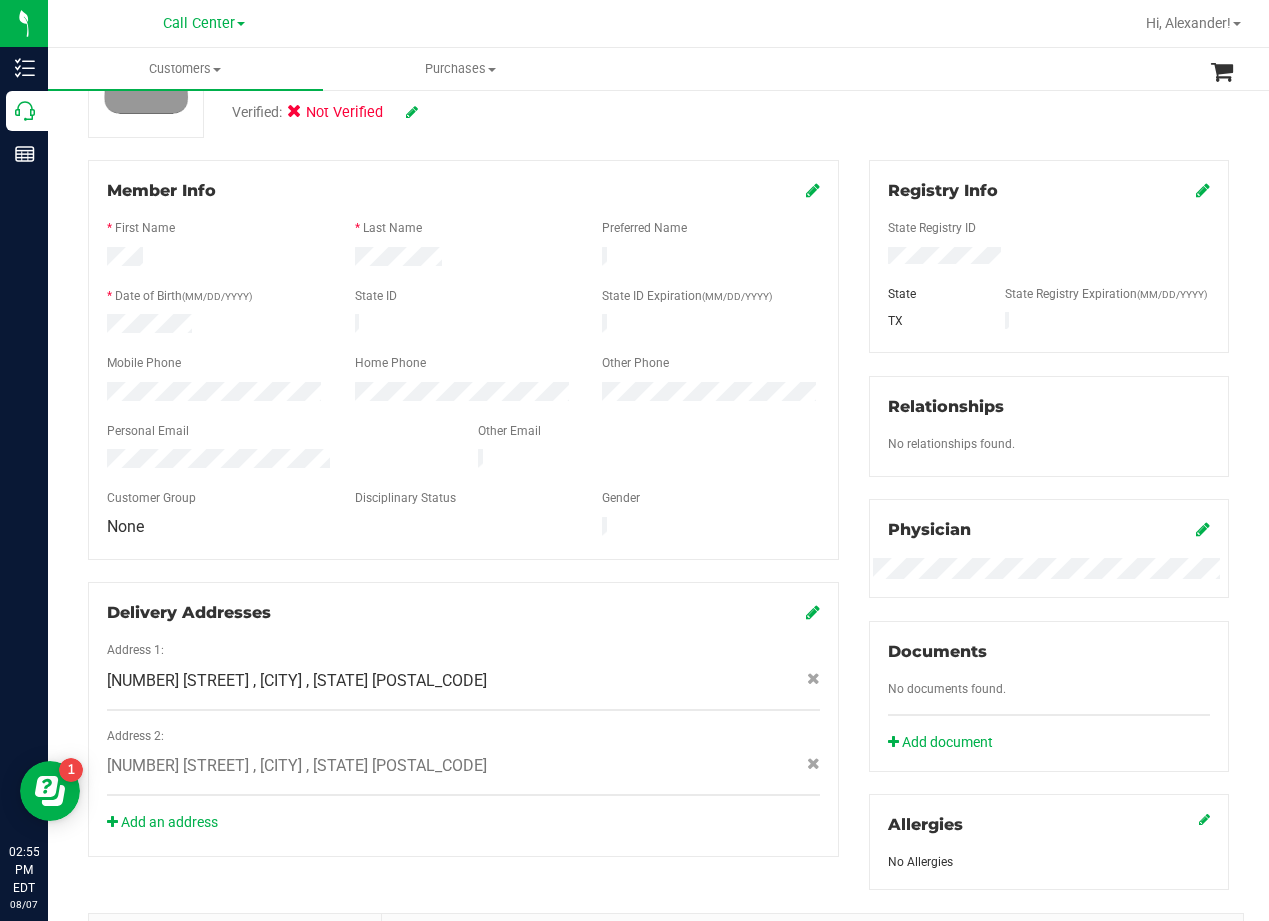 click on "Member Info
*
First Name
*
Last Name
Preferred Name
*
Date of Birth
(MM/DD/YYYY)
State ID
State ID Expiration
(MM/DD/YYYY)" at bounding box center (463, 508) 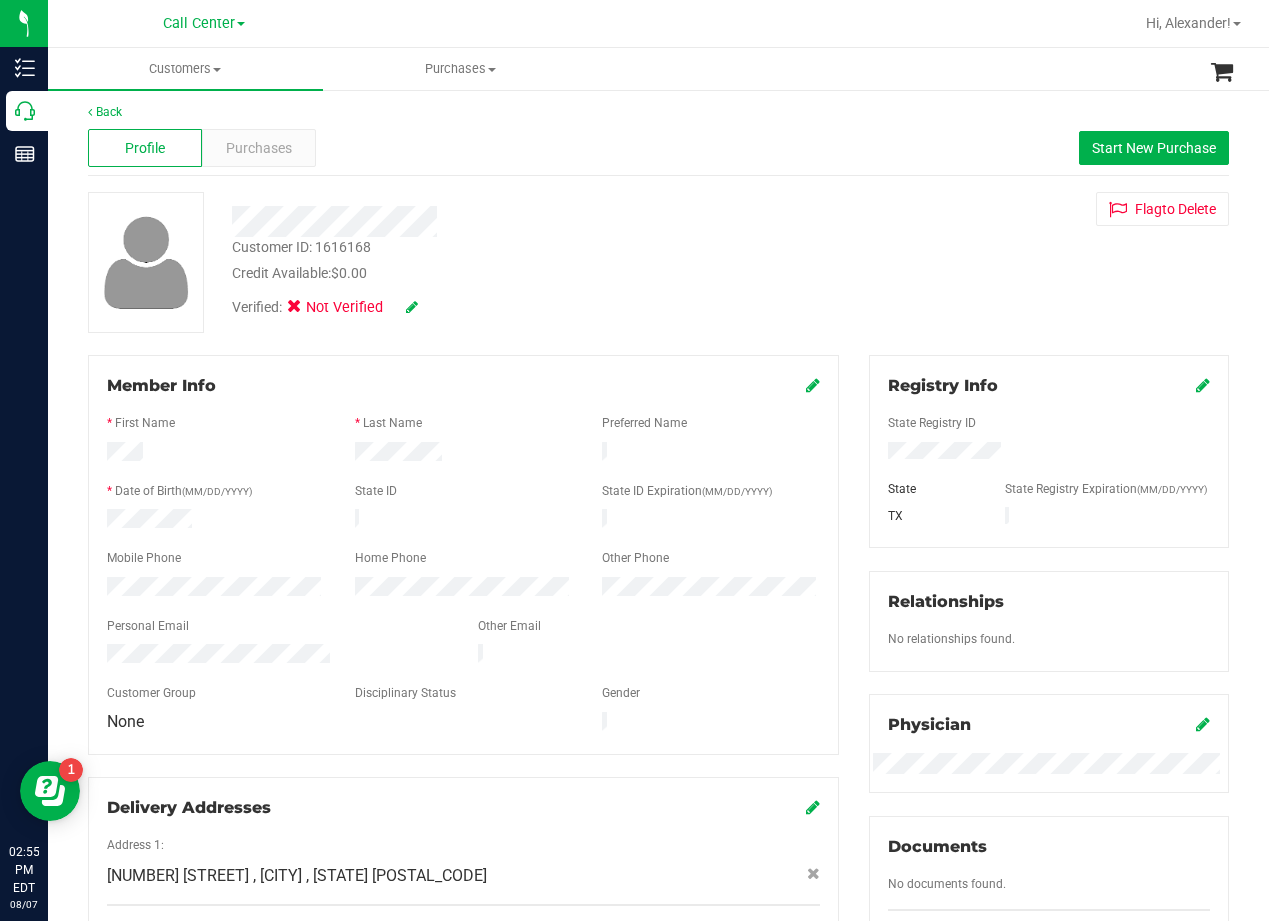 scroll, scrollTop: 0, scrollLeft: 0, axis: both 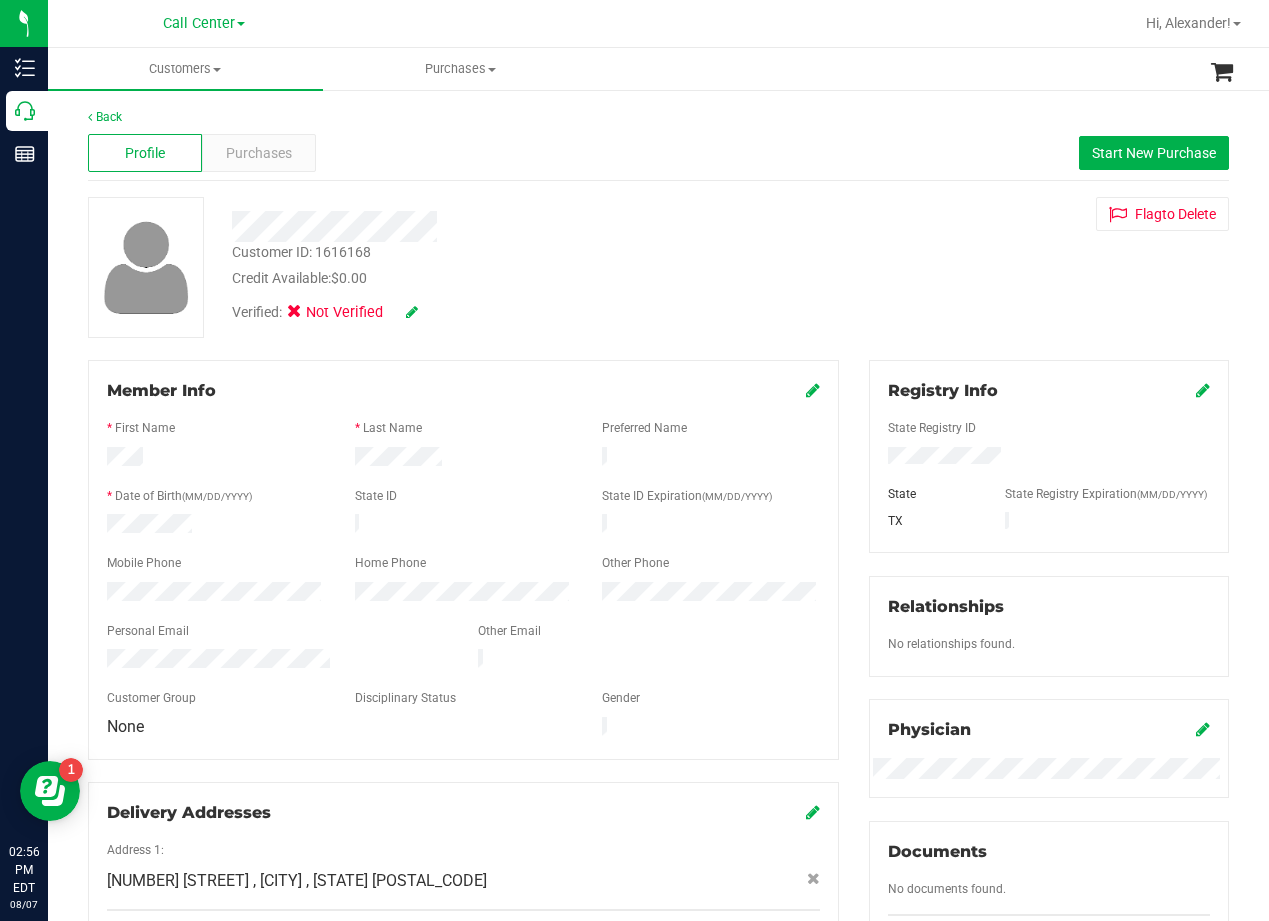 click on "Customer ID: 1616168
Credit Available:
$0.00
Verified:
Not Verified
Flag  to Delete" at bounding box center (658, 267) 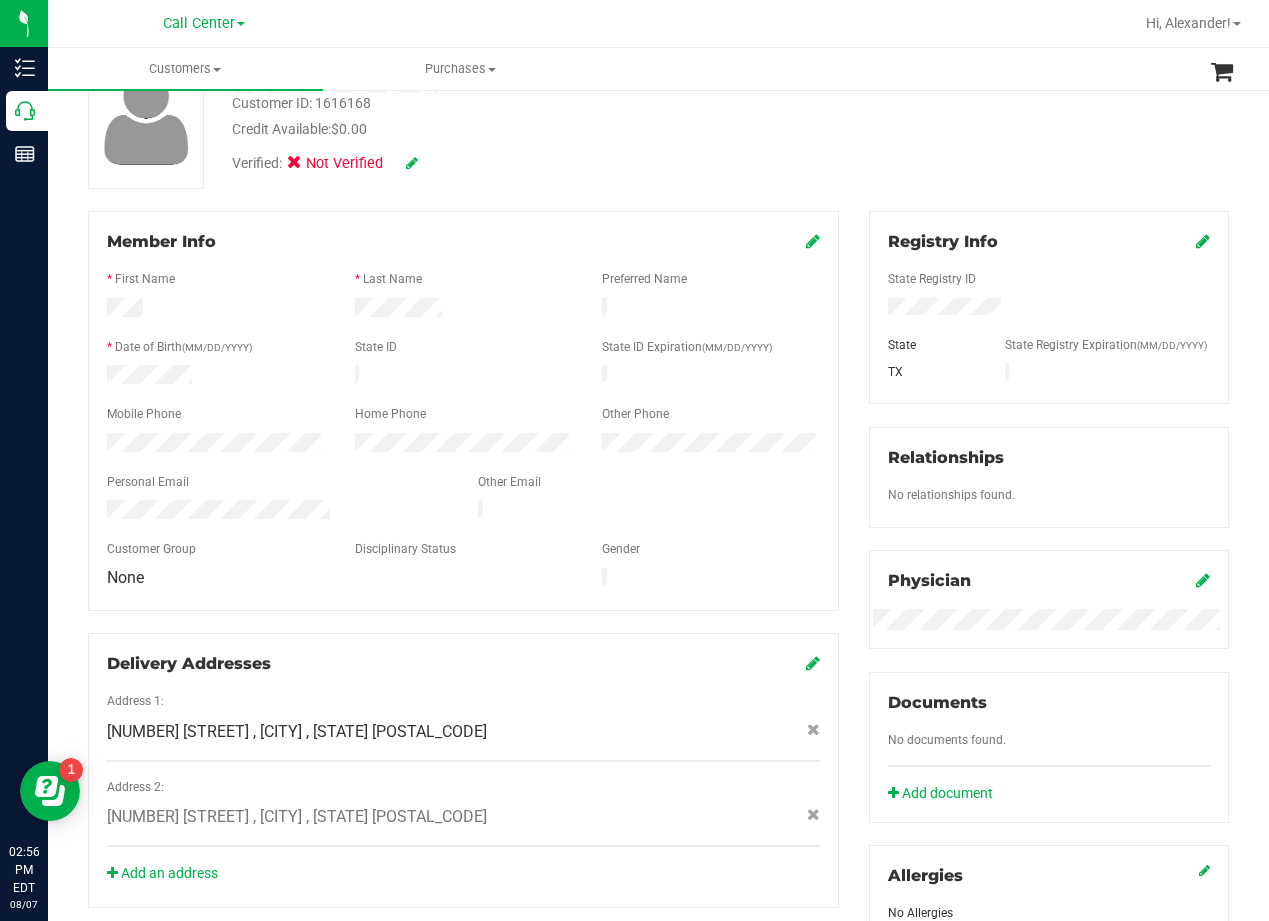 scroll, scrollTop: 200, scrollLeft: 0, axis: vertical 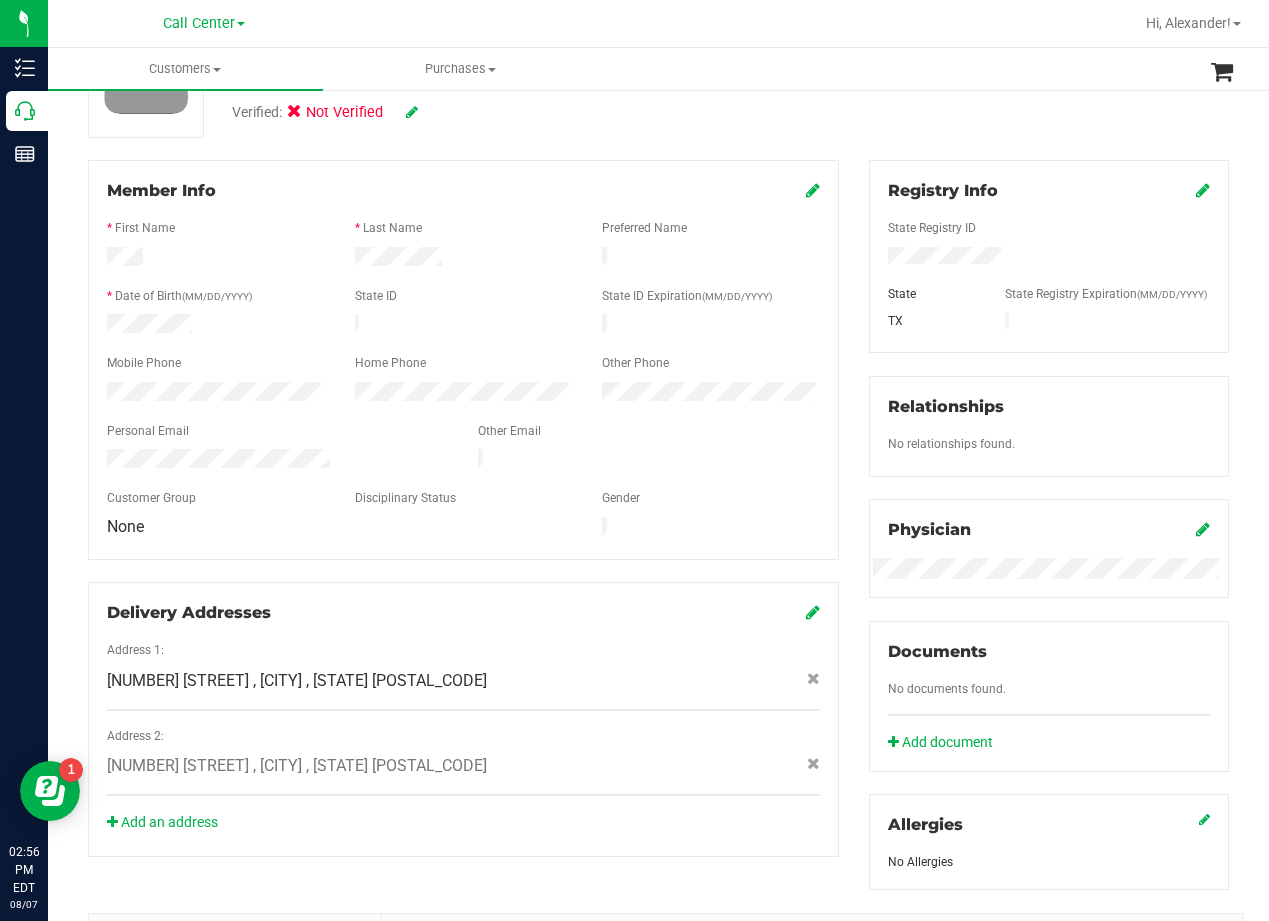 click on "Member Info
*
First Name
*
Last Name
Preferred Name
*
Date of Birth
(MM/DD/YYYY)
State ID
State ID Expiration
(MM/DD/YYYY)" at bounding box center (463, 508) 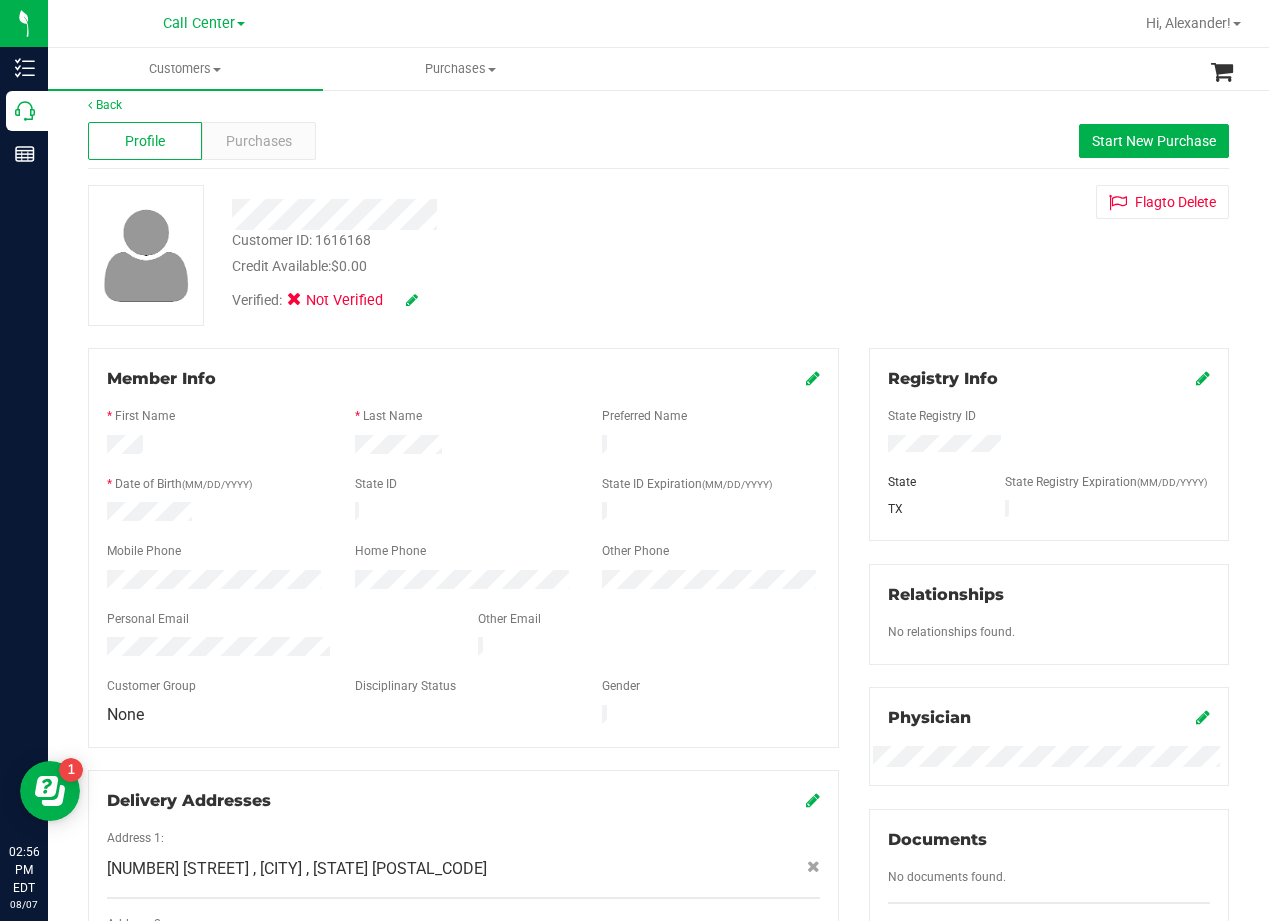 scroll, scrollTop: 0, scrollLeft: 0, axis: both 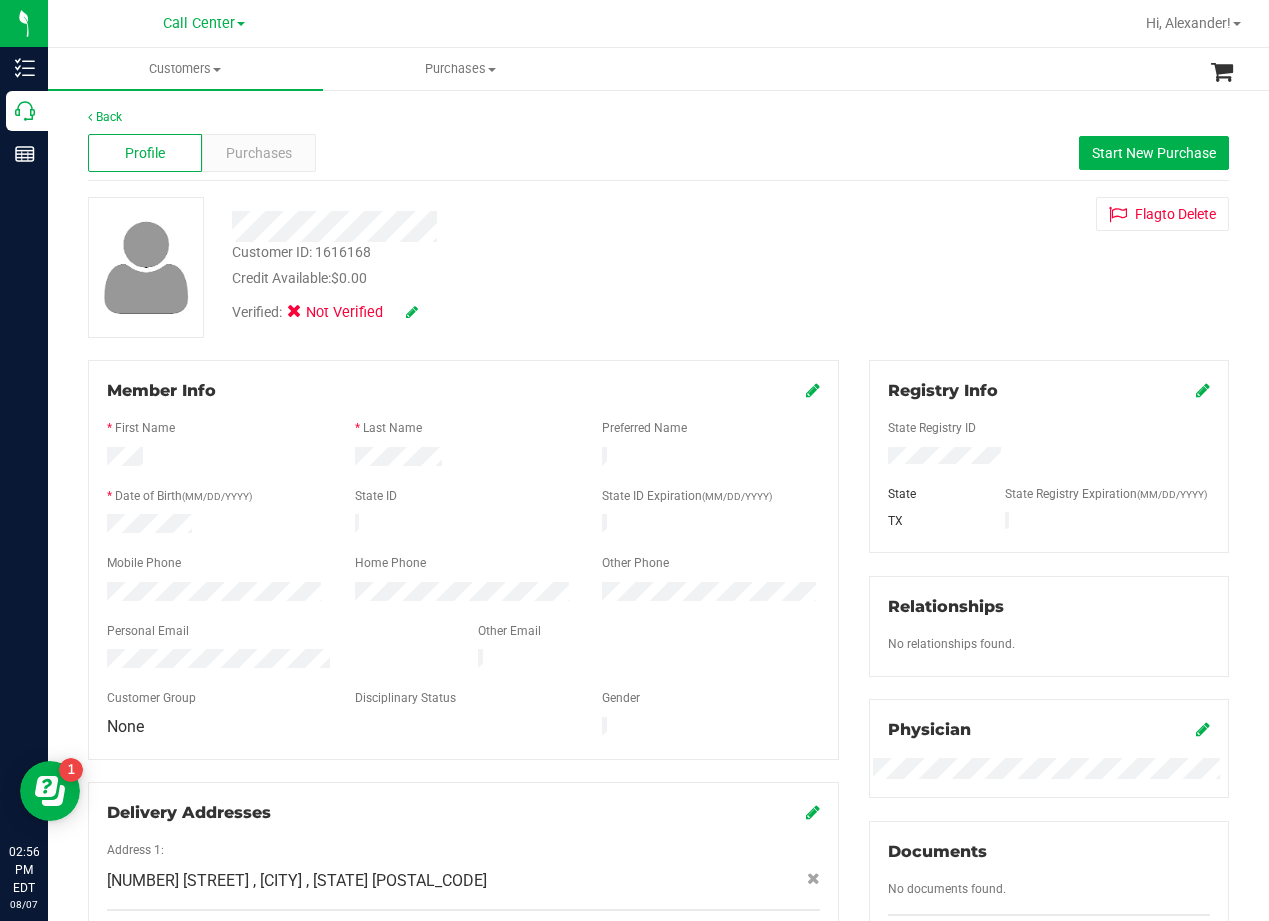 drag, startPoint x: 534, startPoint y: 252, endPoint x: 453, endPoint y: 232, distance: 83.43261 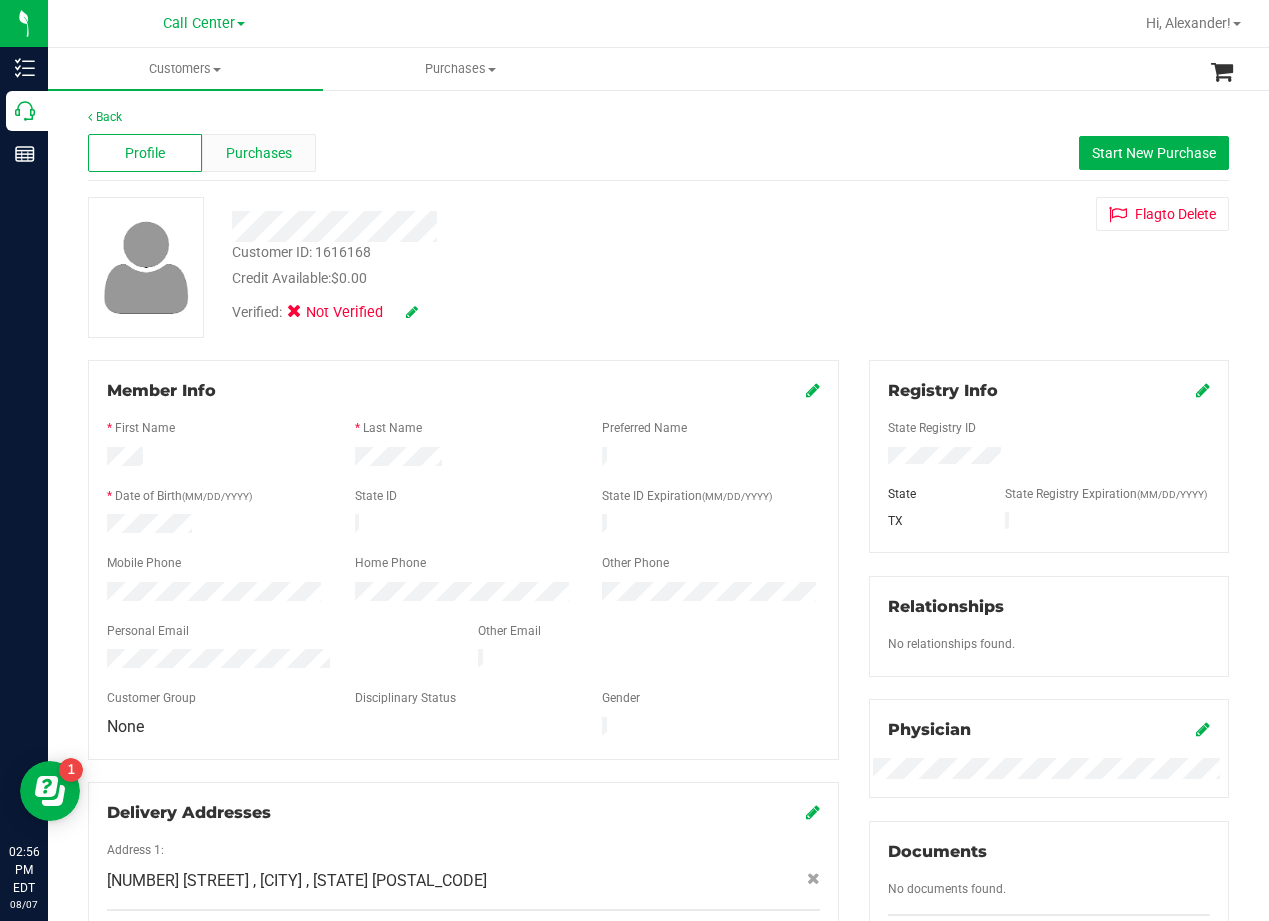 click on "Purchases" at bounding box center [259, 153] 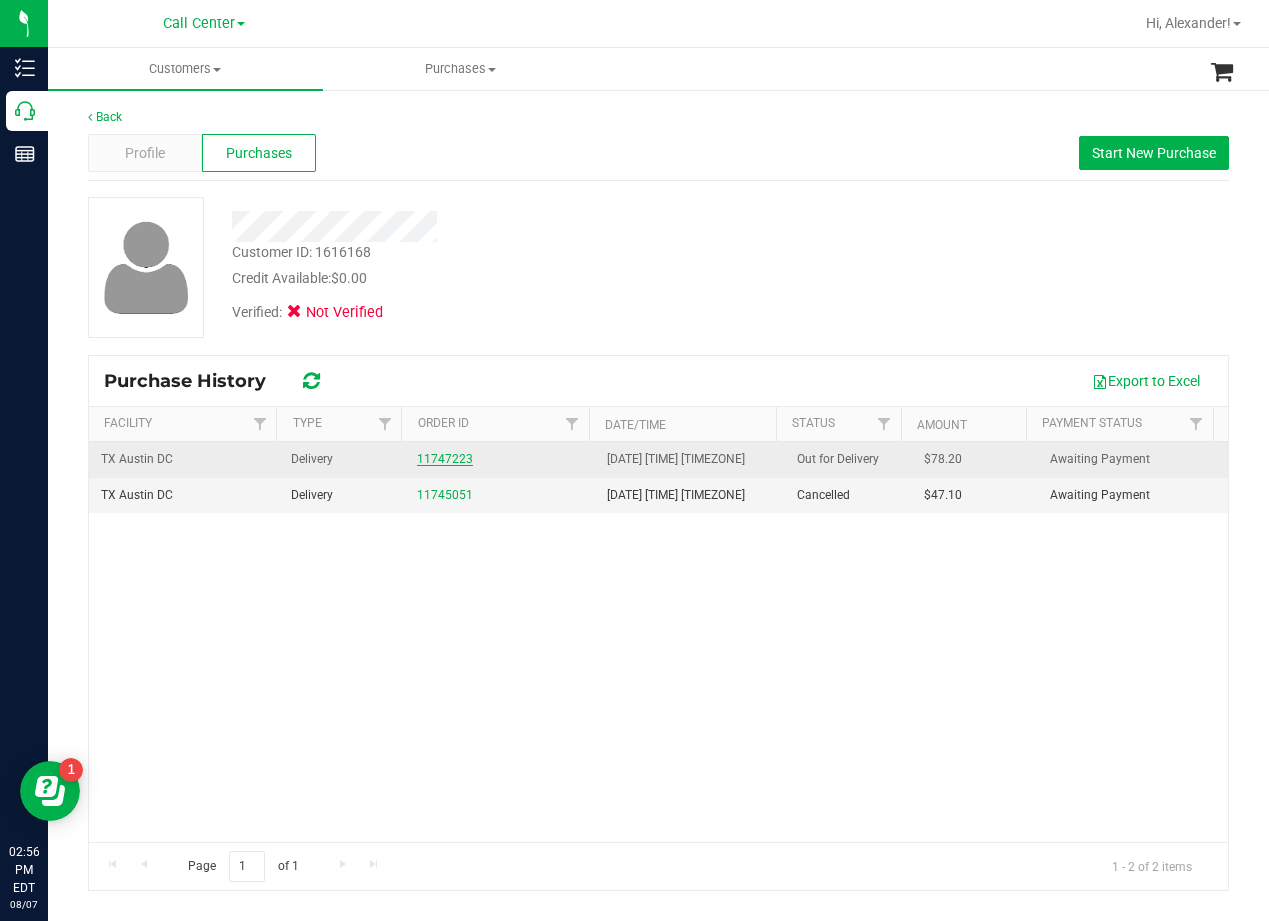click on "11747223" at bounding box center (445, 459) 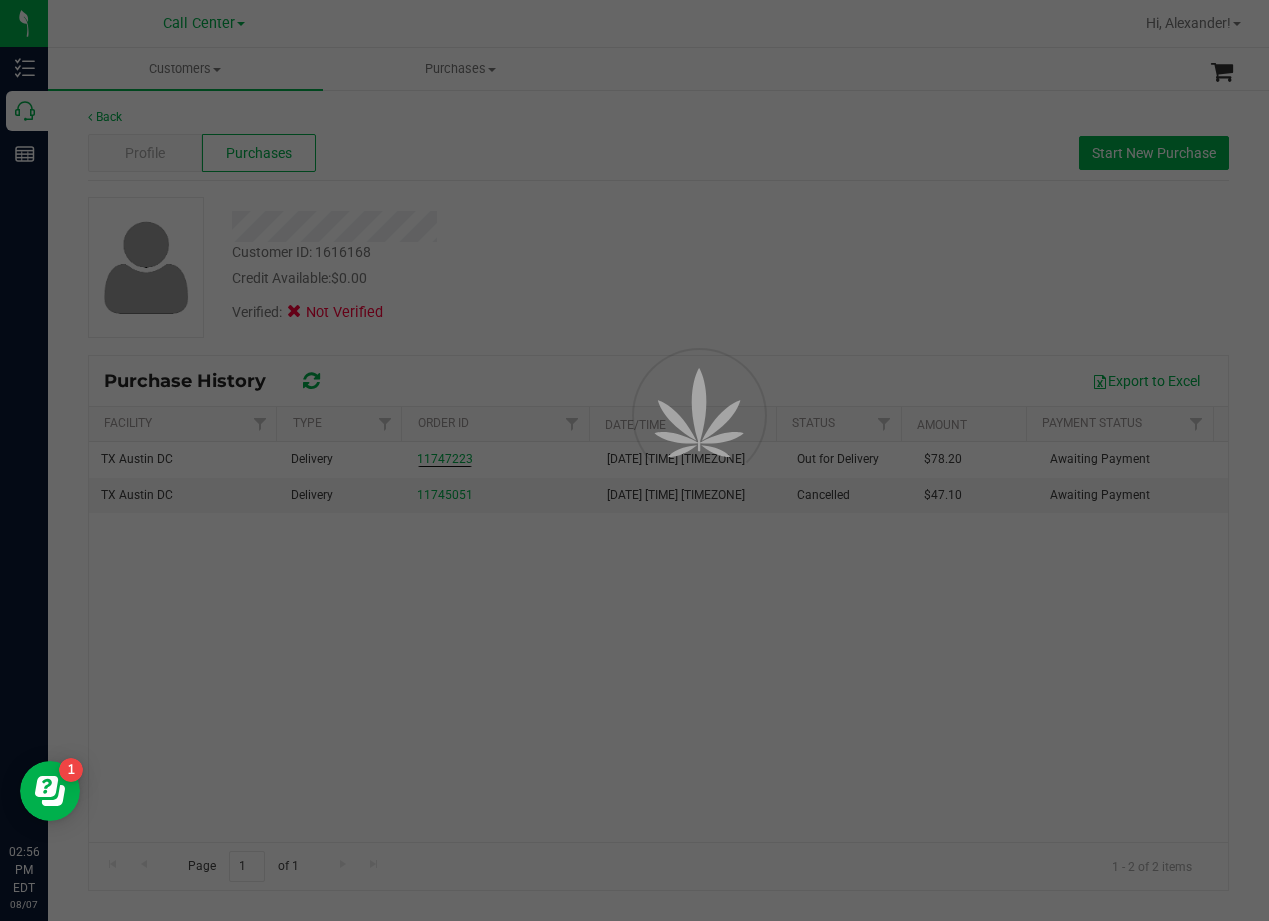 click at bounding box center [634, 460] 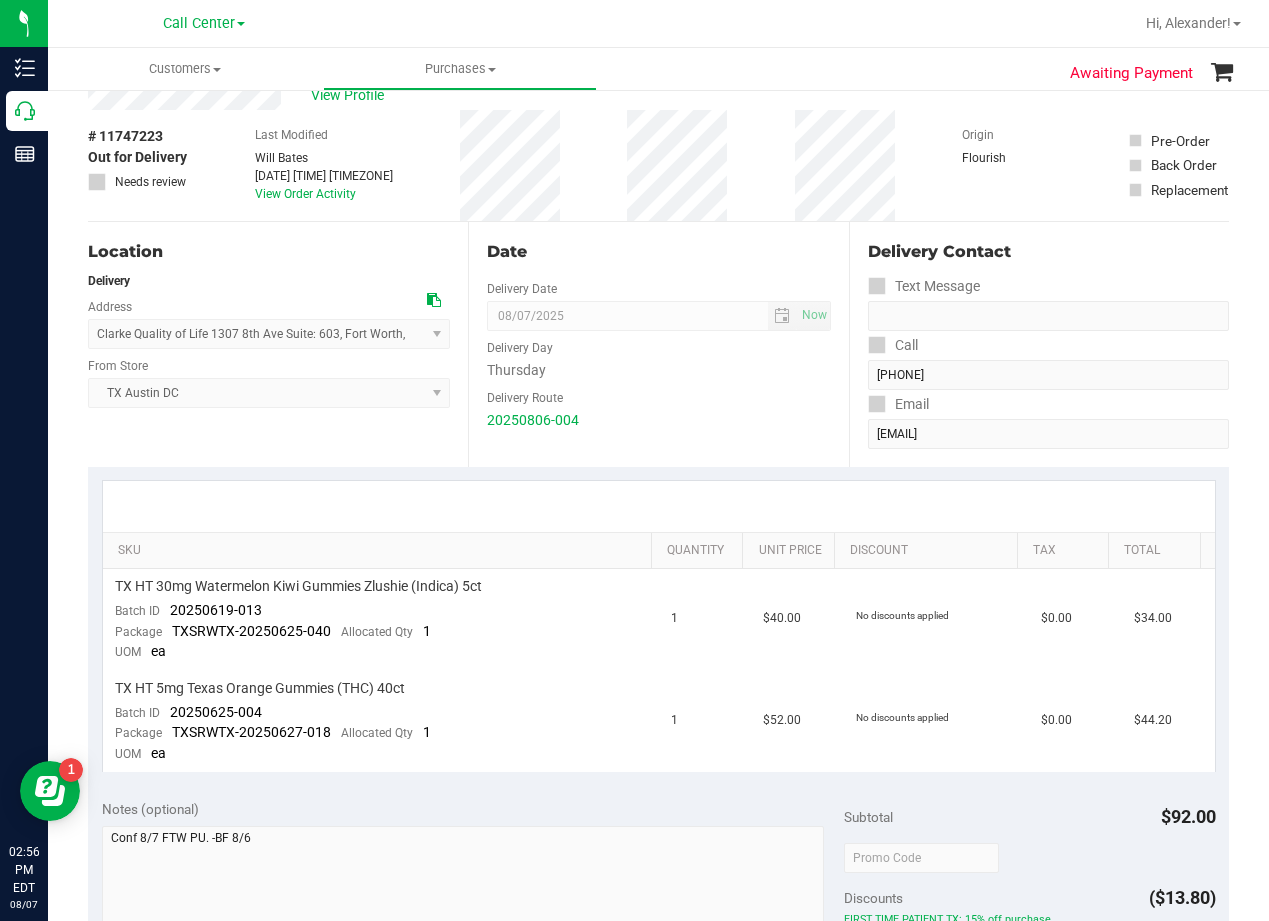 scroll, scrollTop: 100, scrollLeft: 0, axis: vertical 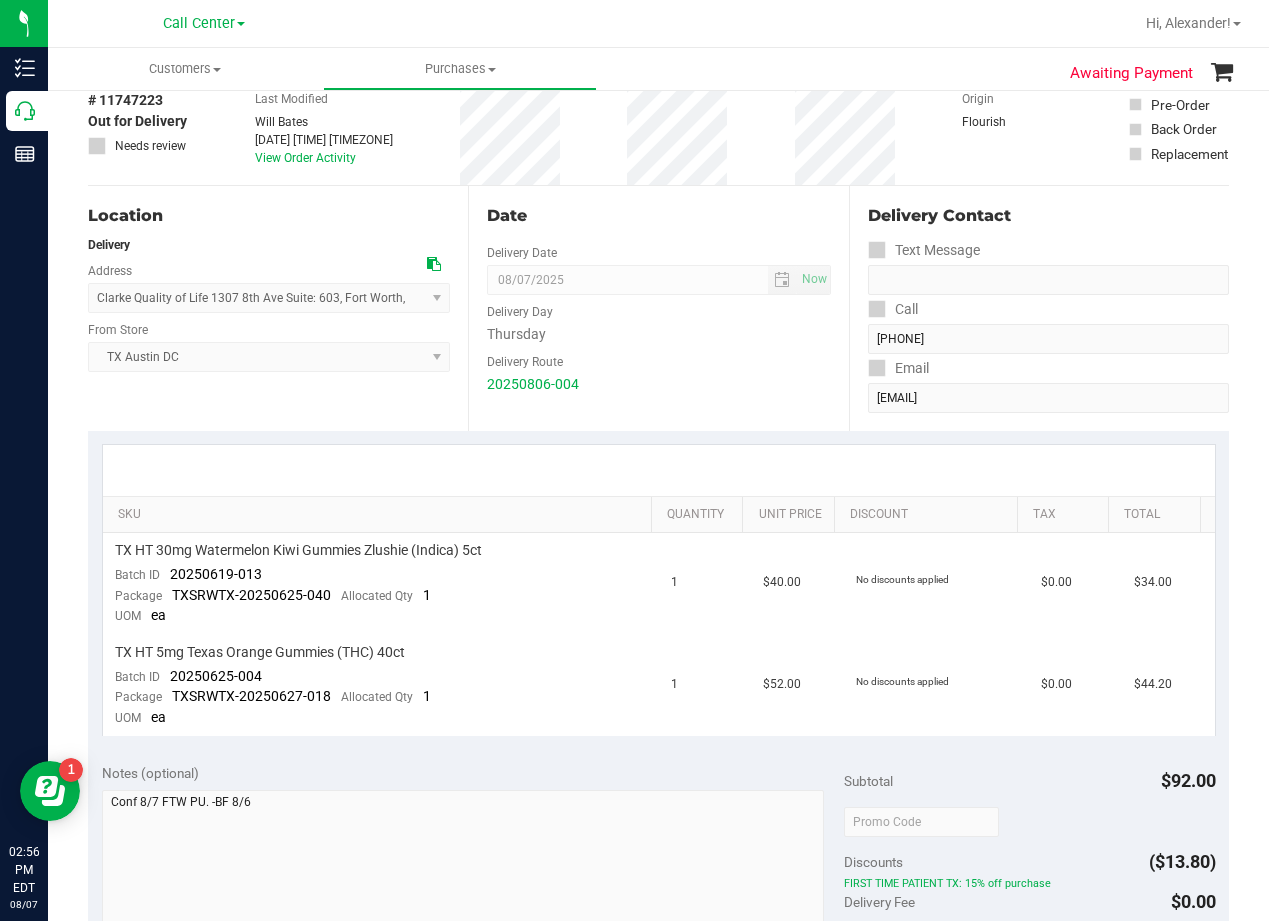click on "Thursday" at bounding box center (658, 334) 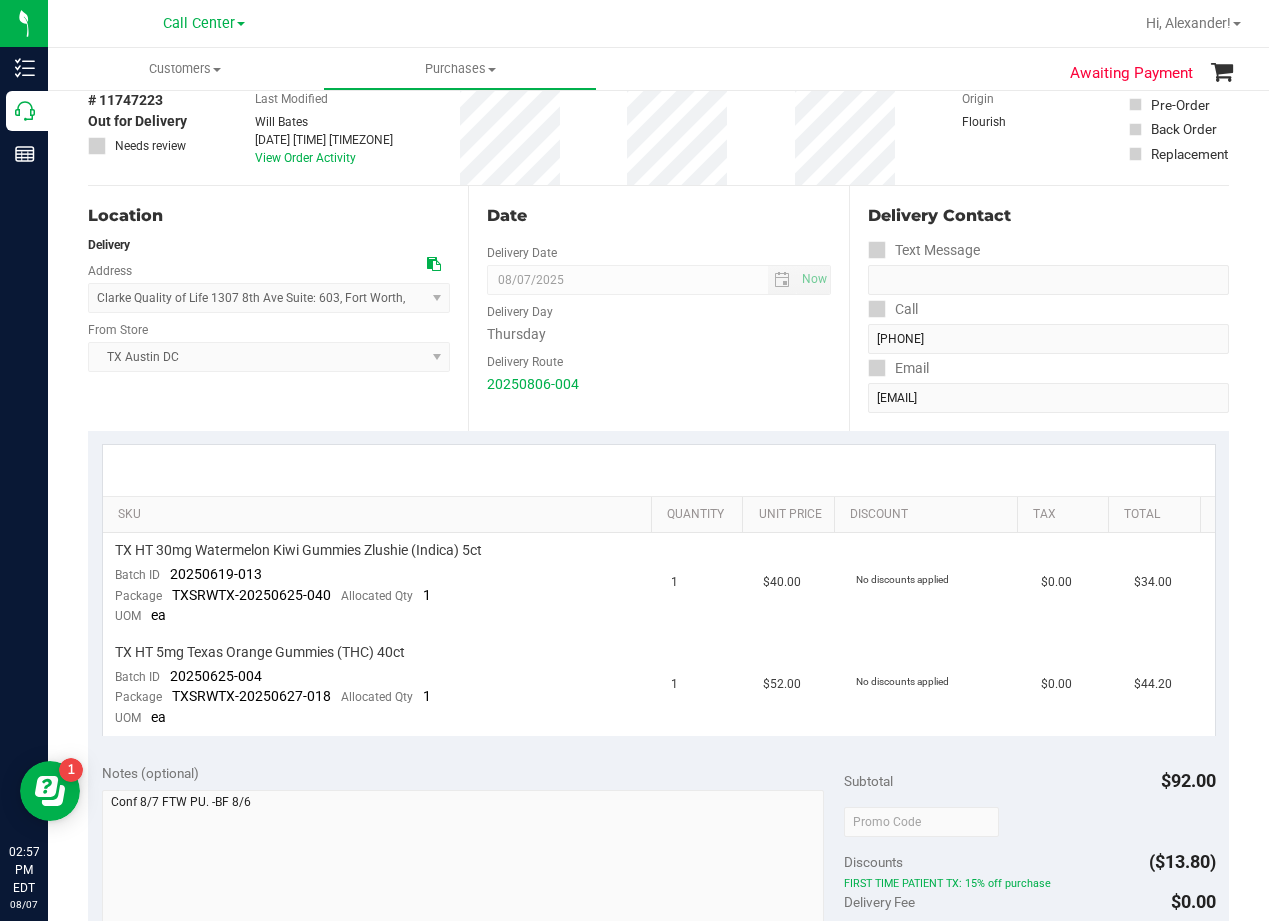 scroll, scrollTop: 0, scrollLeft: 0, axis: both 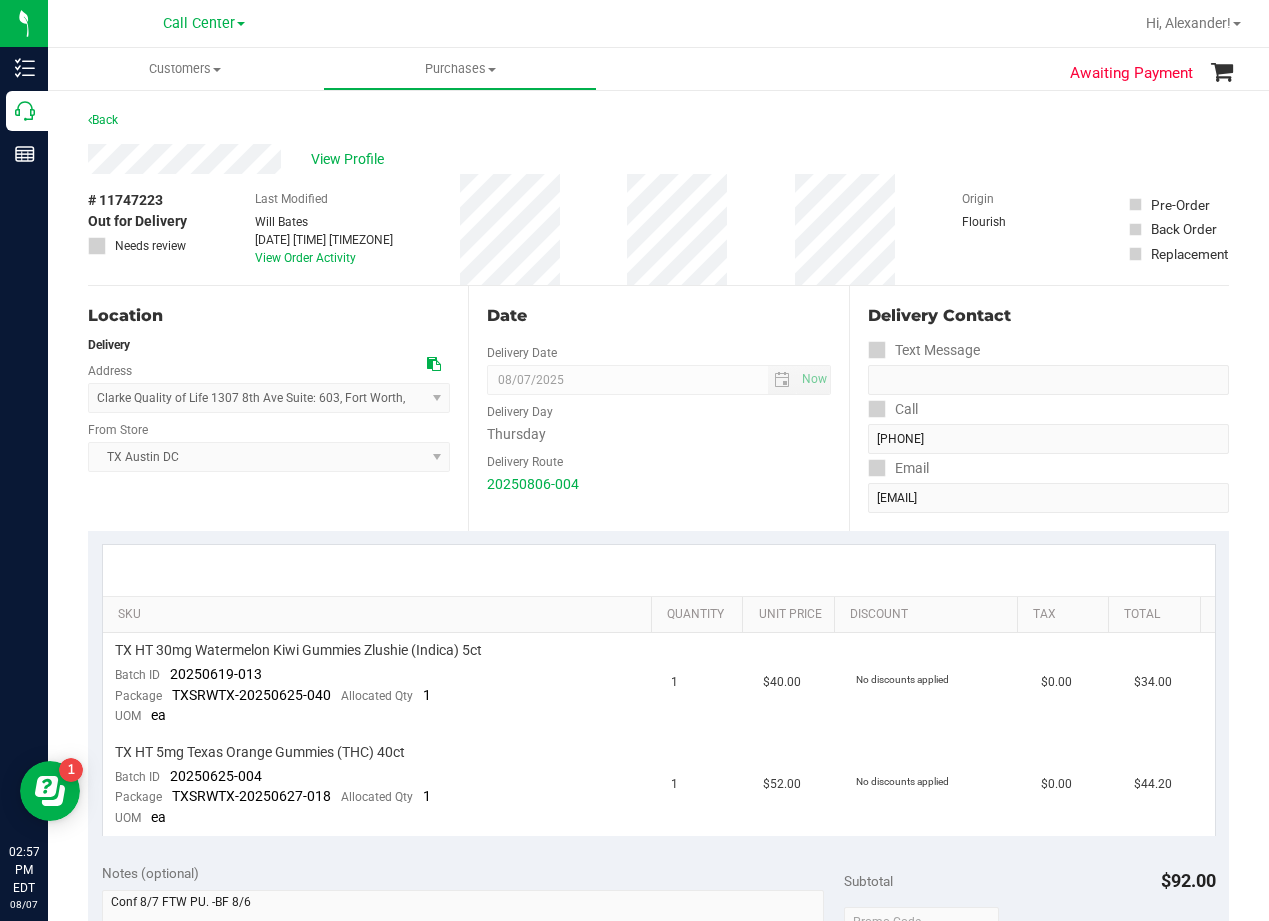 click on "Date
Delivery Date
08/07/2025
Now
08/07/2025 08:00 AM
Now
Delivery Day
Thursday
Delivery Route
20250806-004" at bounding box center [658, 408] 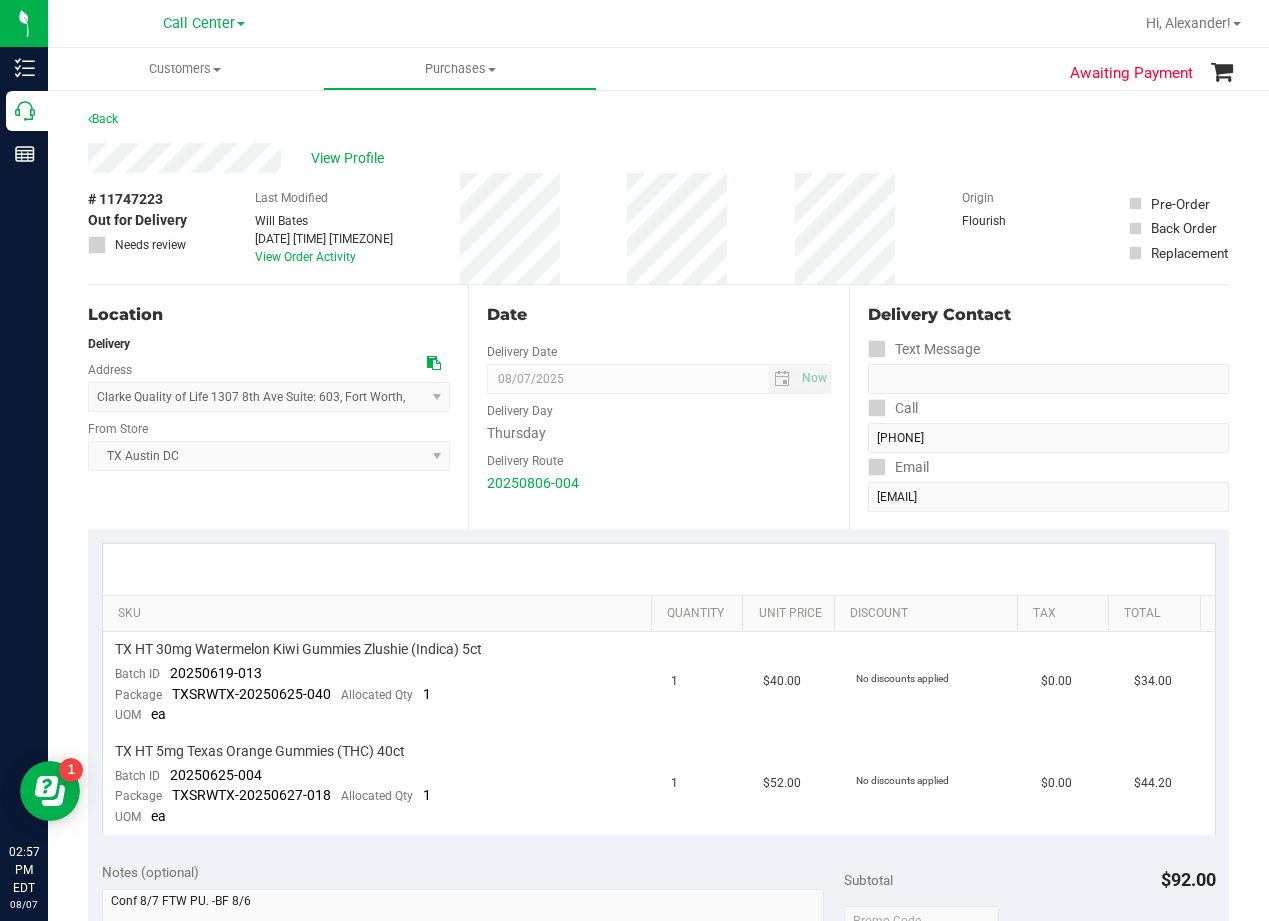 scroll, scrollTop: 0, scrollLeft: 0, axis: both 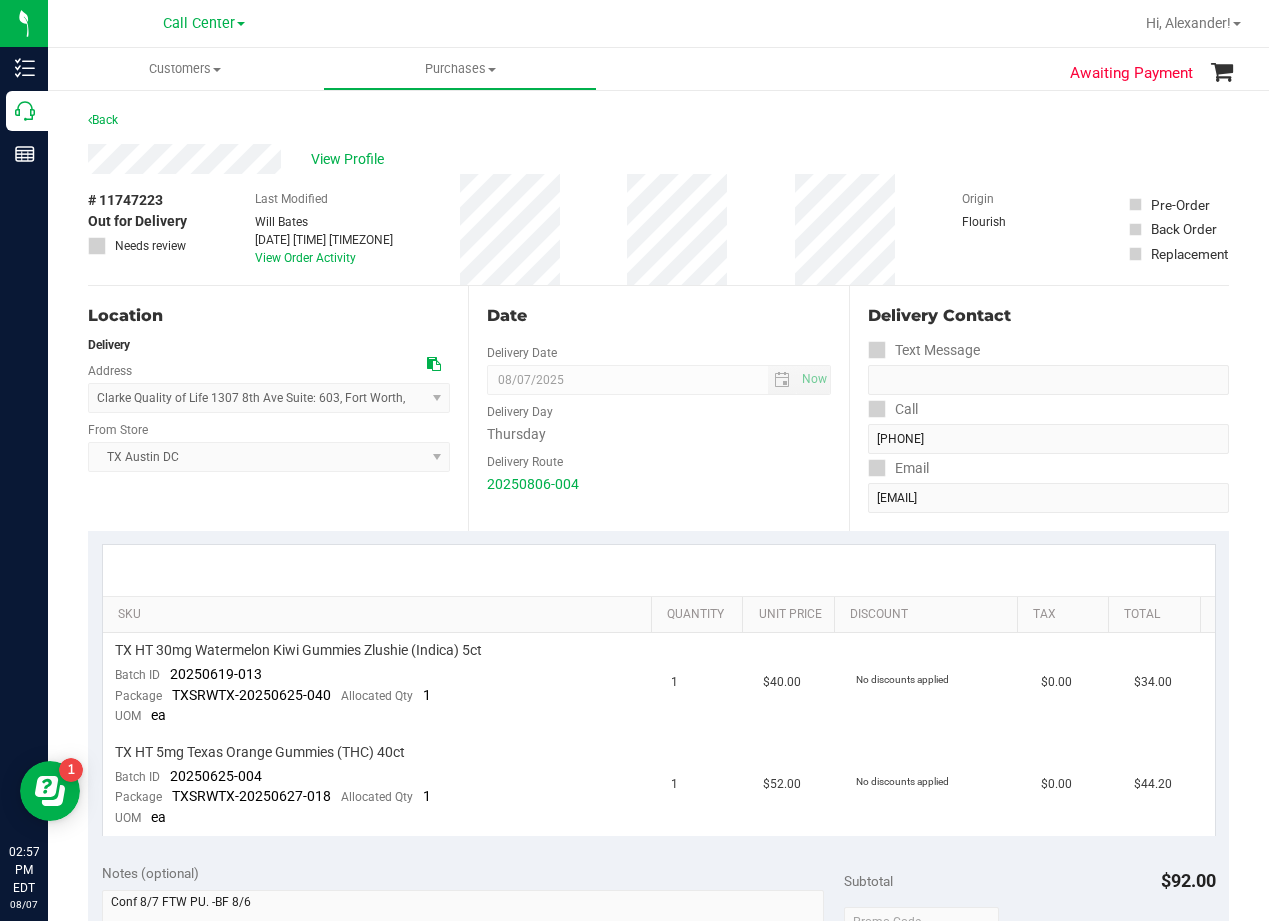 click on "Date" at bounding box center (658, 316) 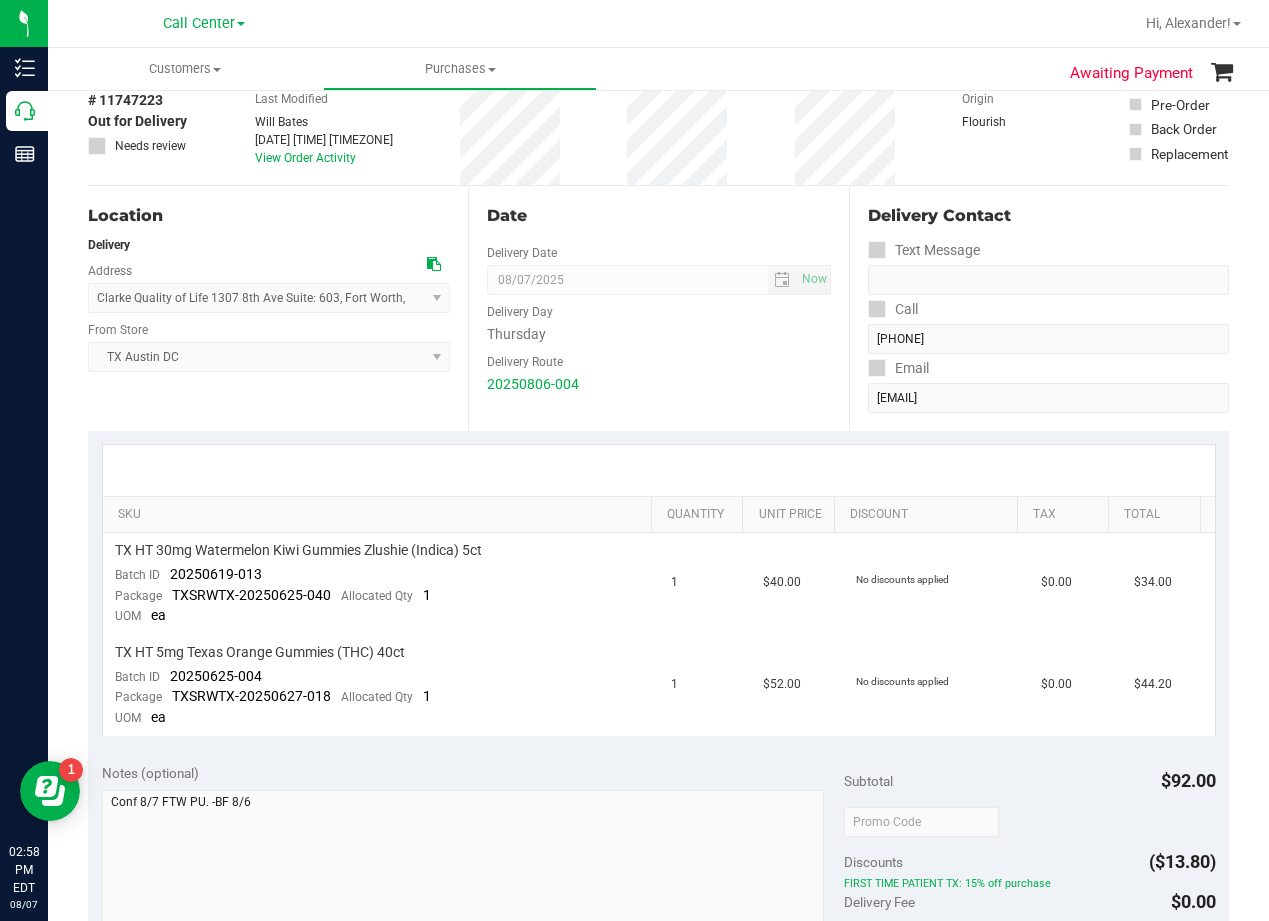 click on "Delivery Day" at bounding box center [658, 309] 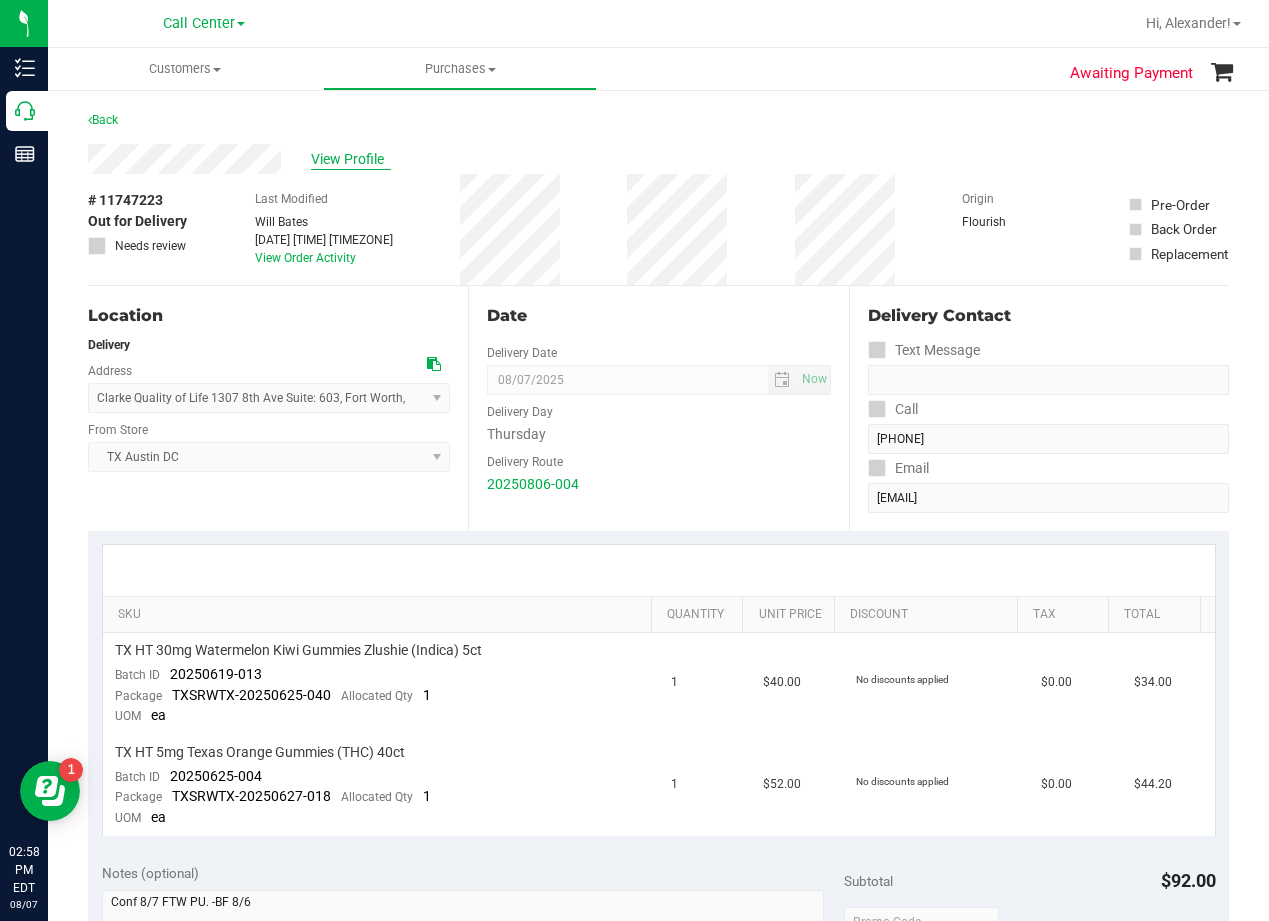 click on "View Profile" at bounding box center [351, 159] 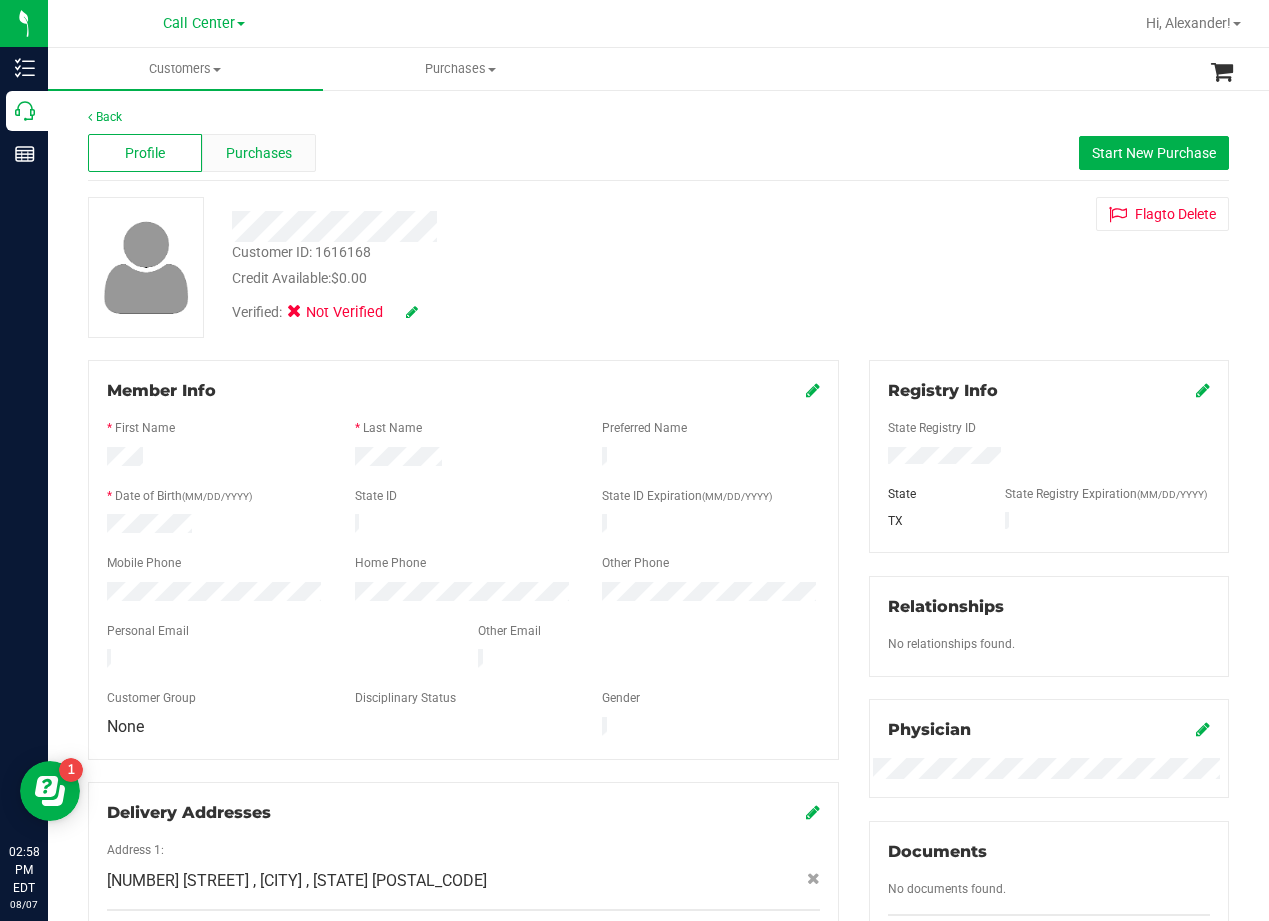 click on "Purchases" at bounding box center (259, 153) 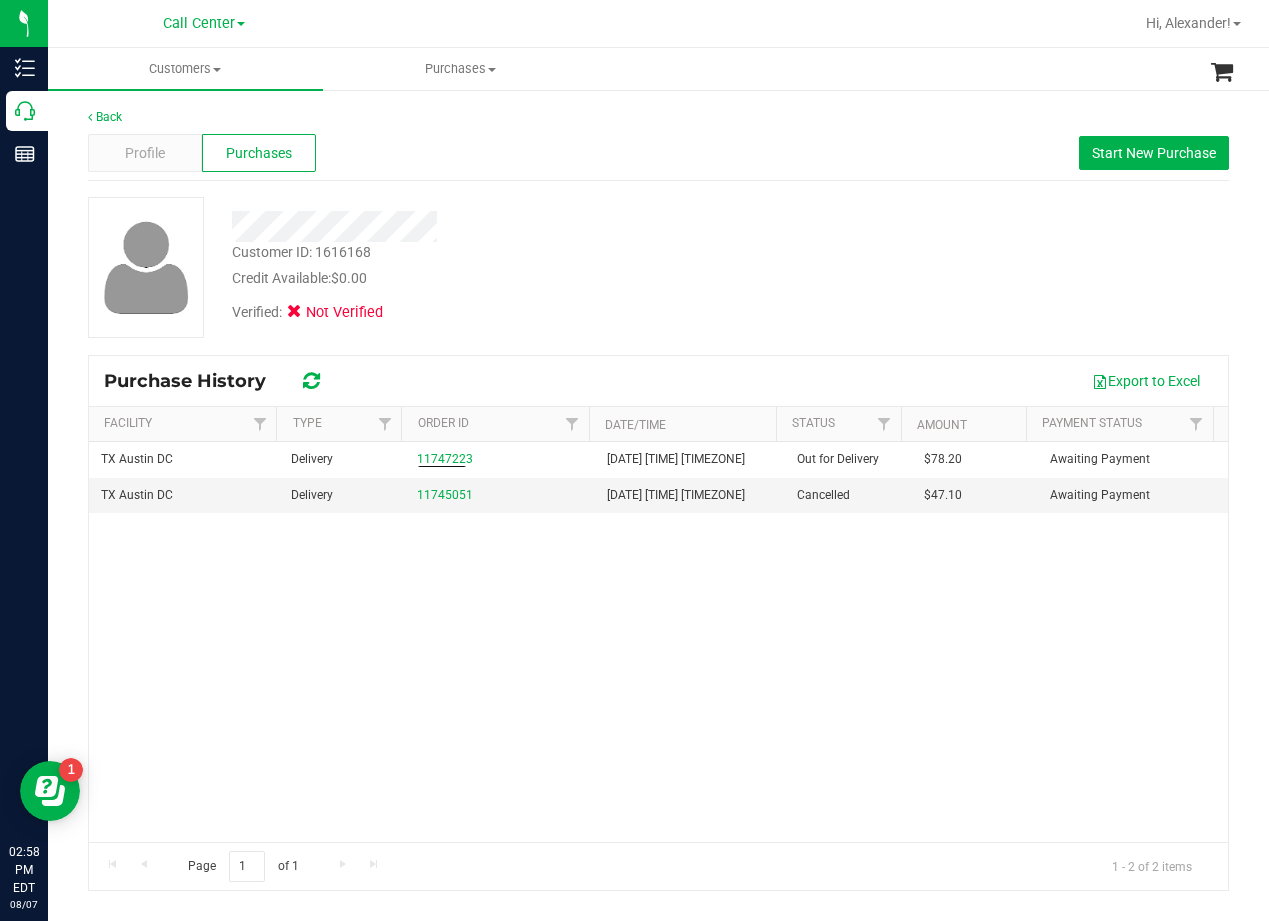 drag, startPoint x: 650, startPoint y: 277, endPoint x: 841, endPoint y: 236, distance: 195.35097 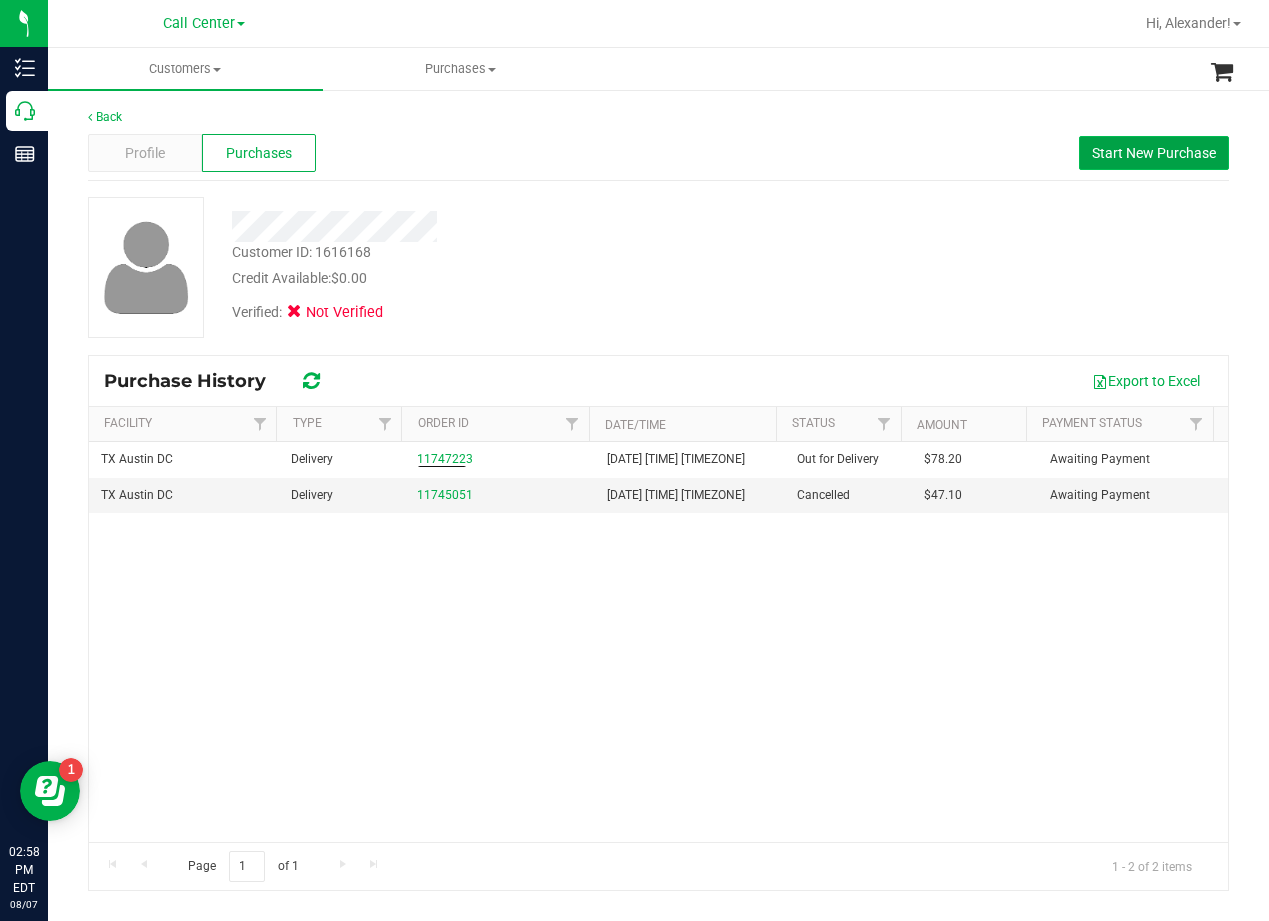 click on "Start New Purchase" at bounding box center [1154, 153] 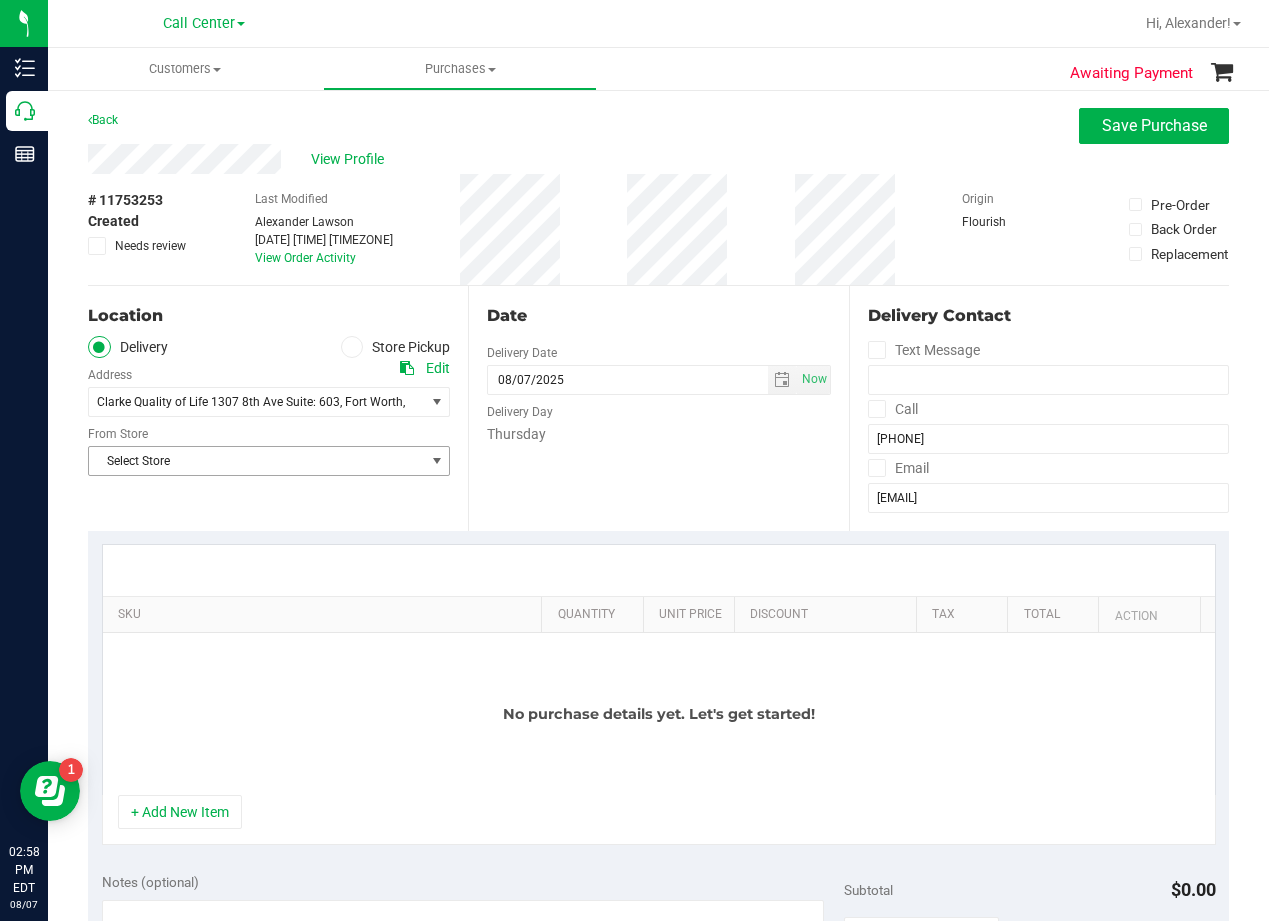 click on "Select Store" at bounding box center [256, 461] 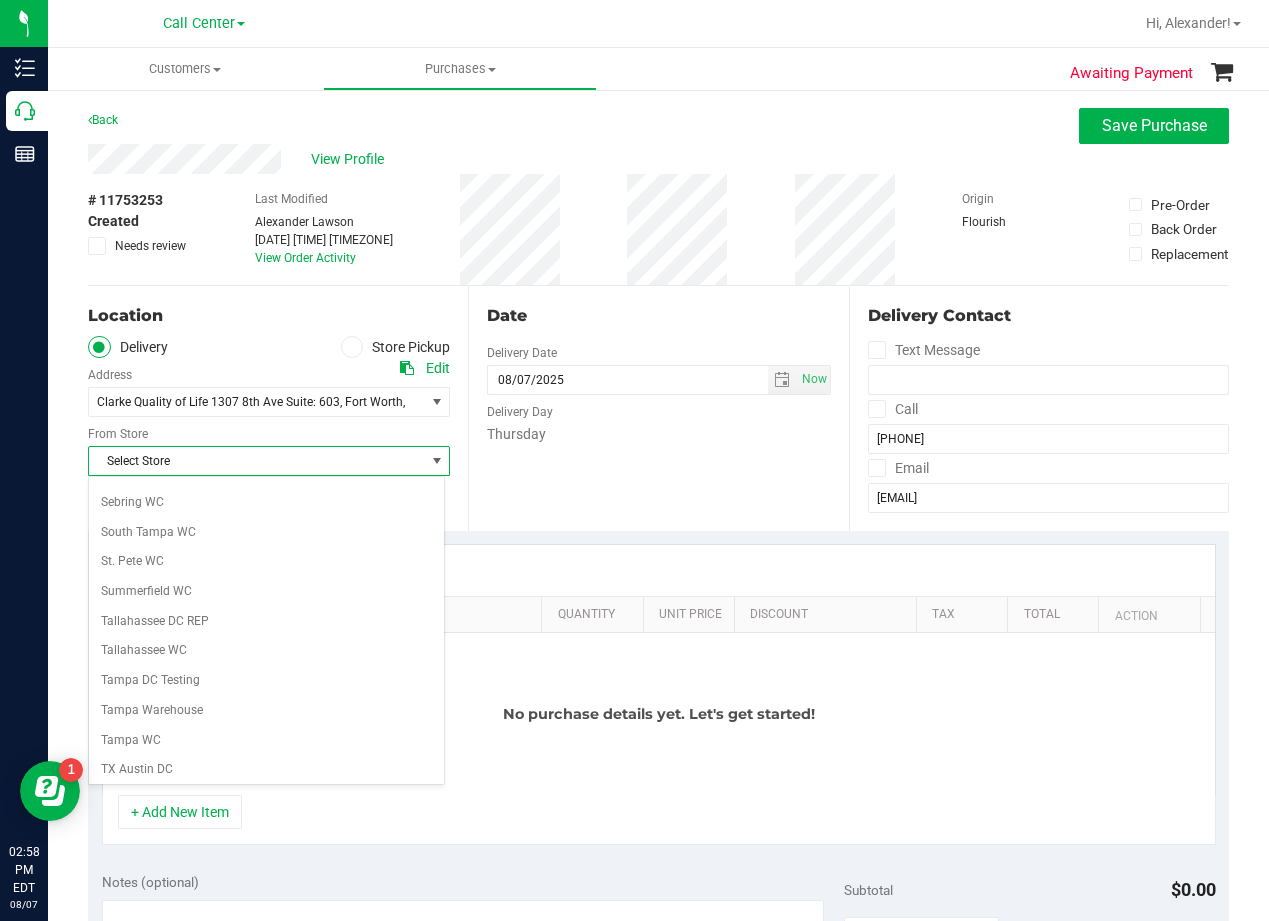 scroll, scrollTop: 1453, scrollLeft: 0, axis: vertical 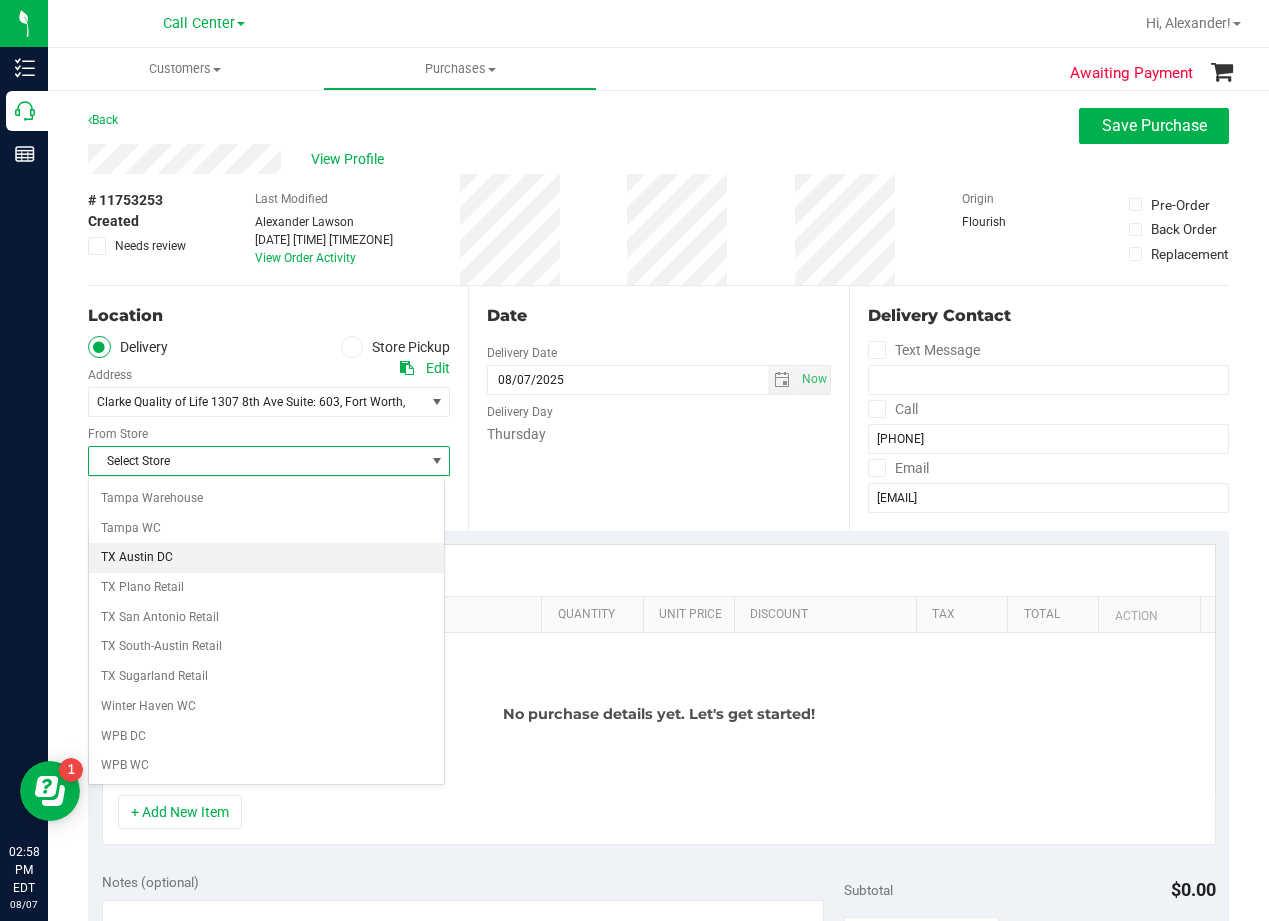 click on "TX Austin DC" at bounding box center [266, 558] 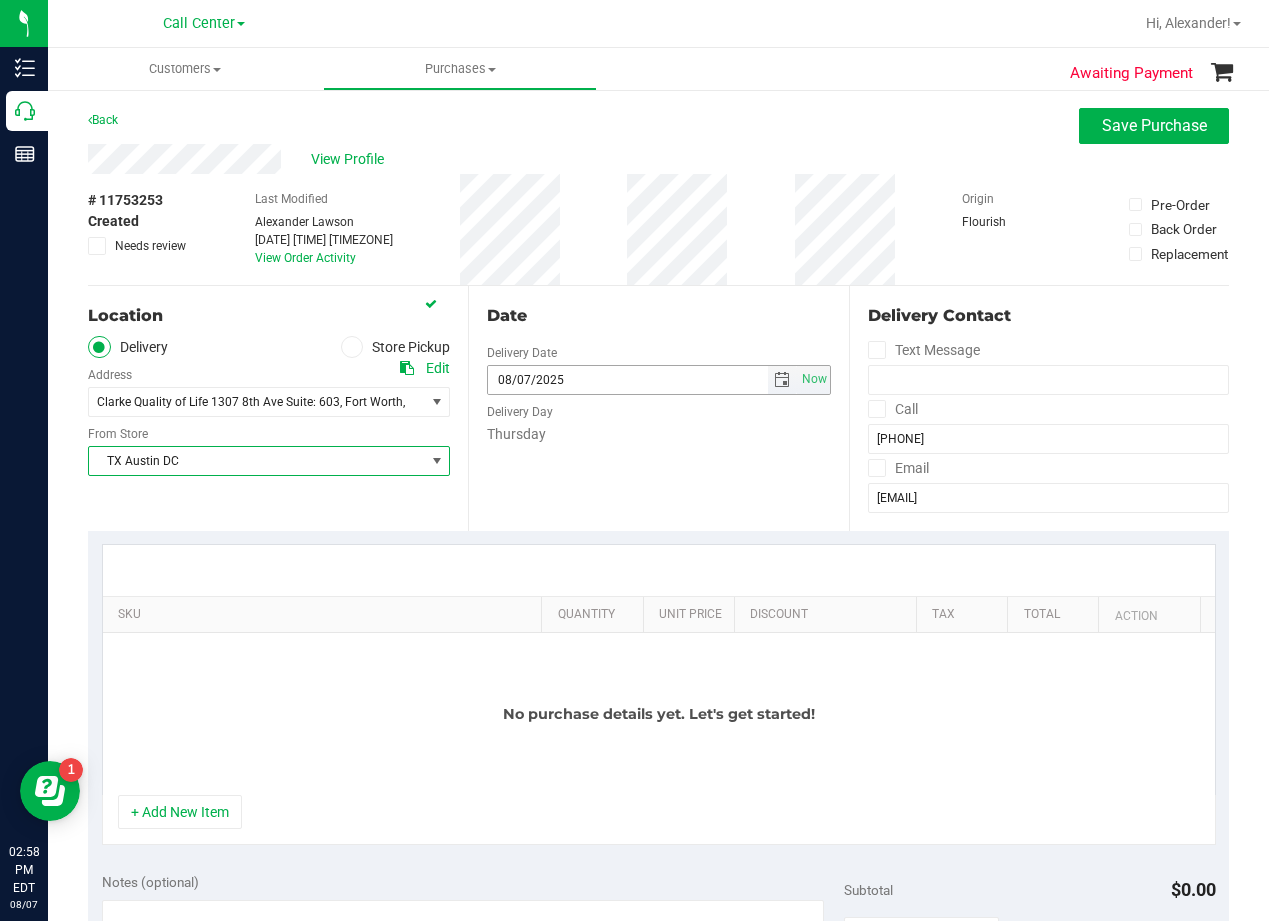 click at bounding box center (782, 380) 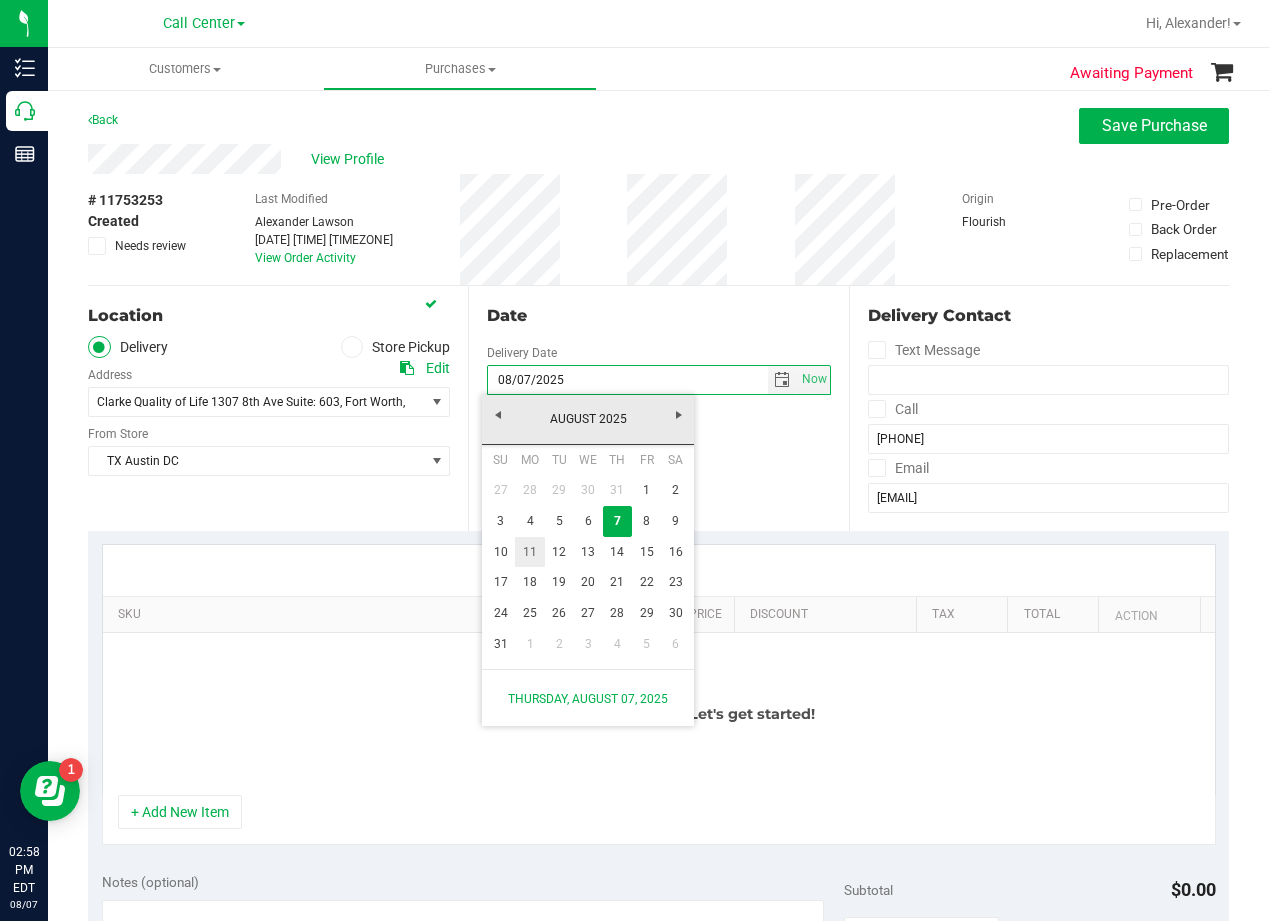 click on "11" at bounding box center (529, 552) 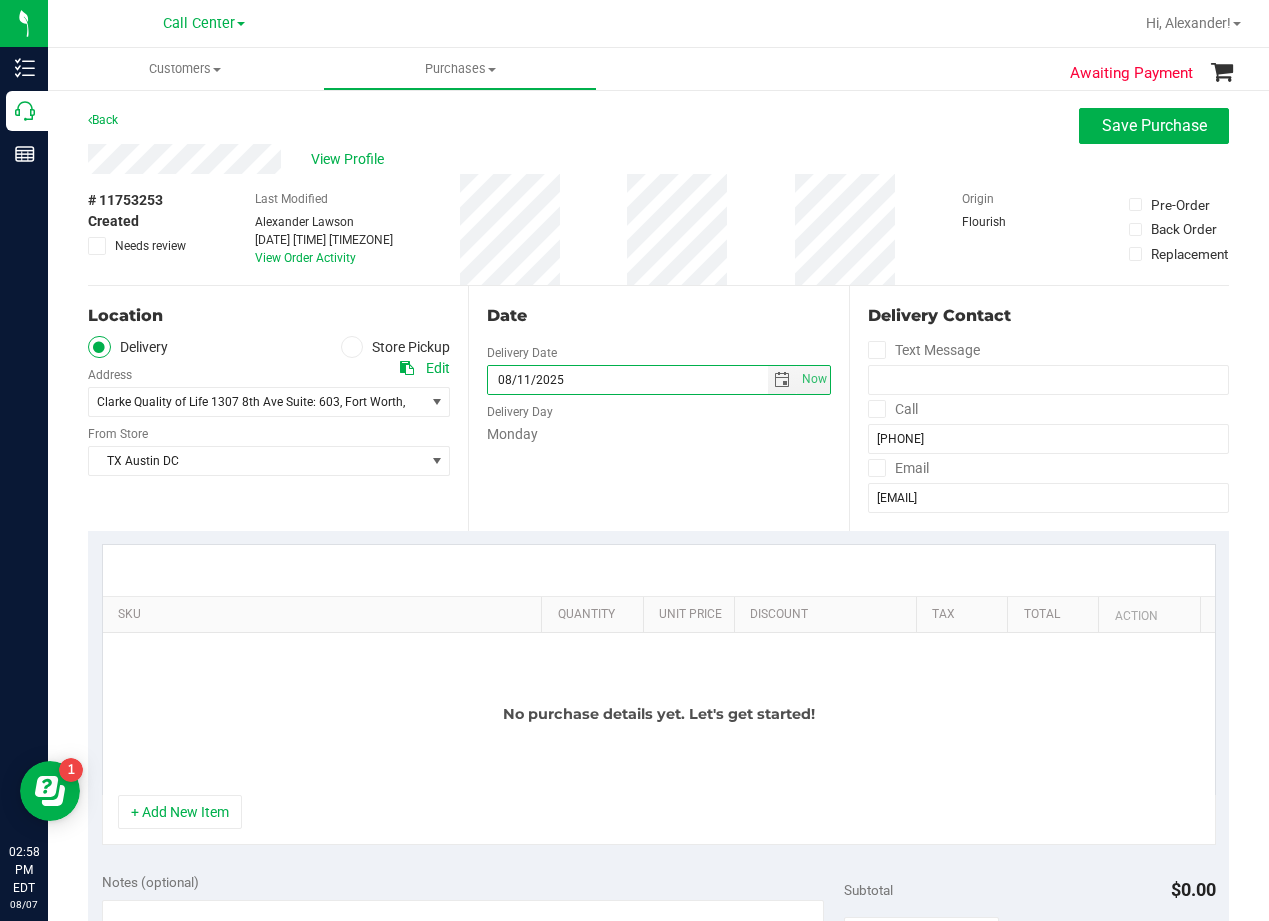 click on "Date
Delivery Date
08/11/2025
Now
08/11/2025 02:58 PM
Now
Delivery Day
Monday" at bounding box center [658, 408] 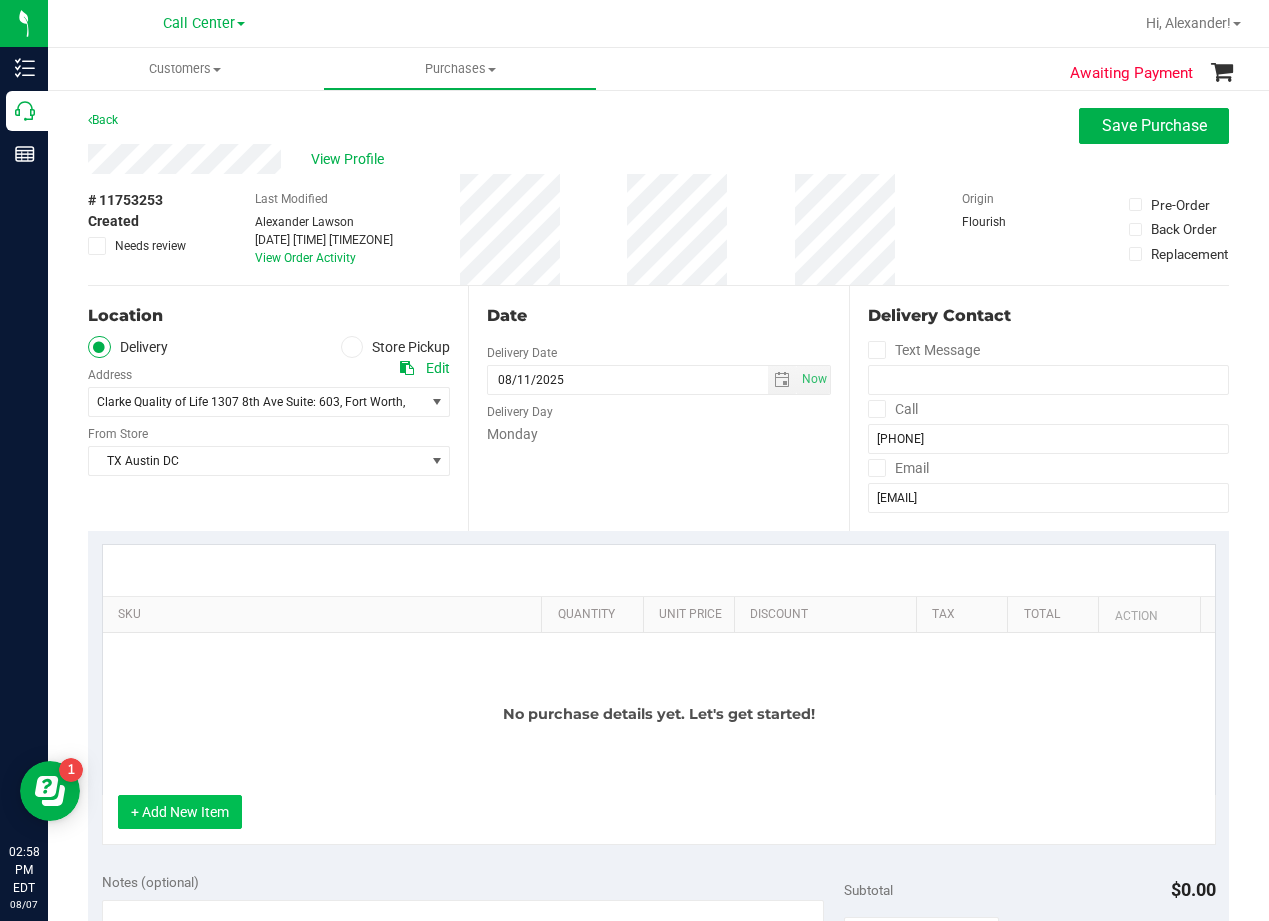 click on "+ Add New Item" at bounding box center (180, 812) 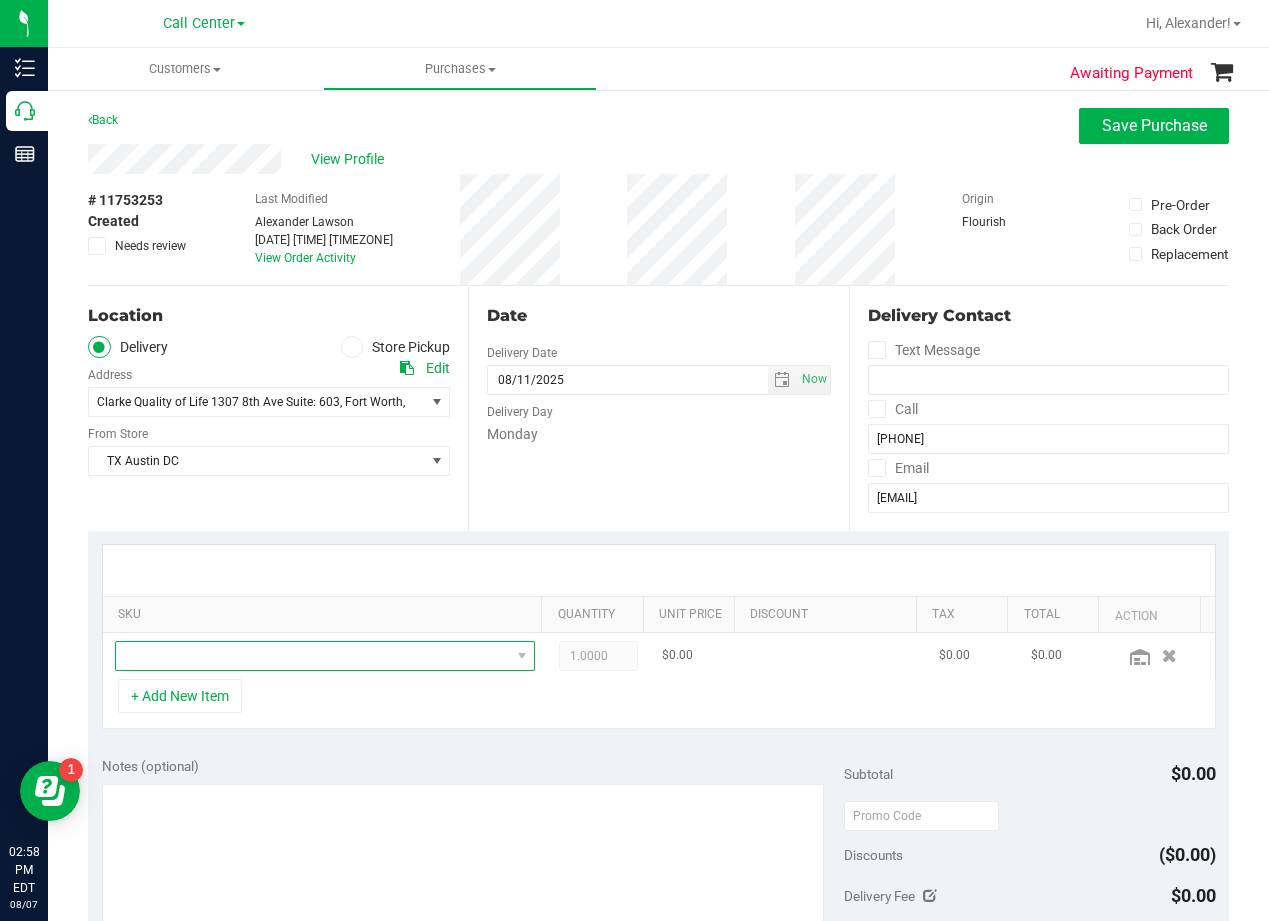click at bounding box center (325, 656) 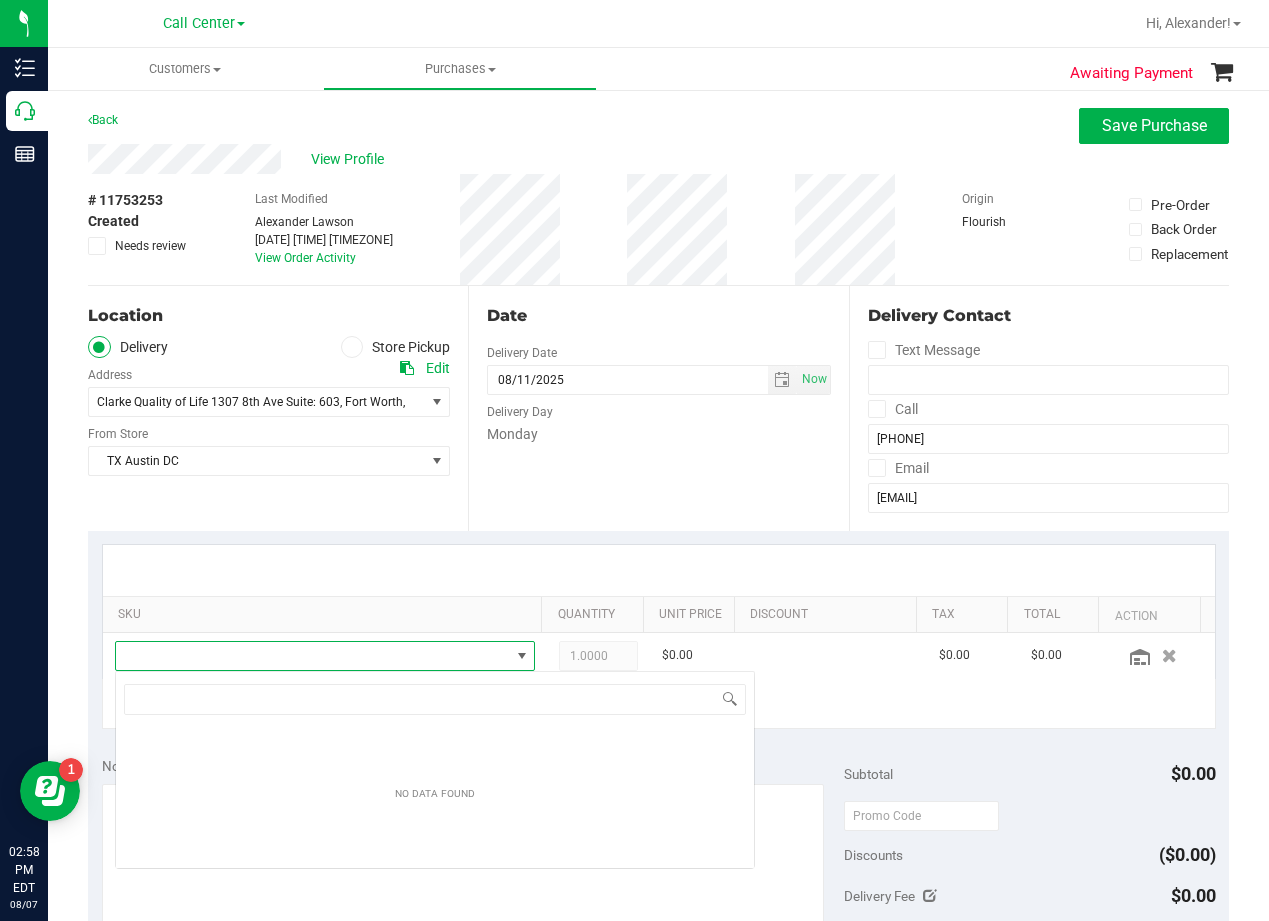 scroll, scrollTop: 99970, scrollLeft: 99592, axis: both 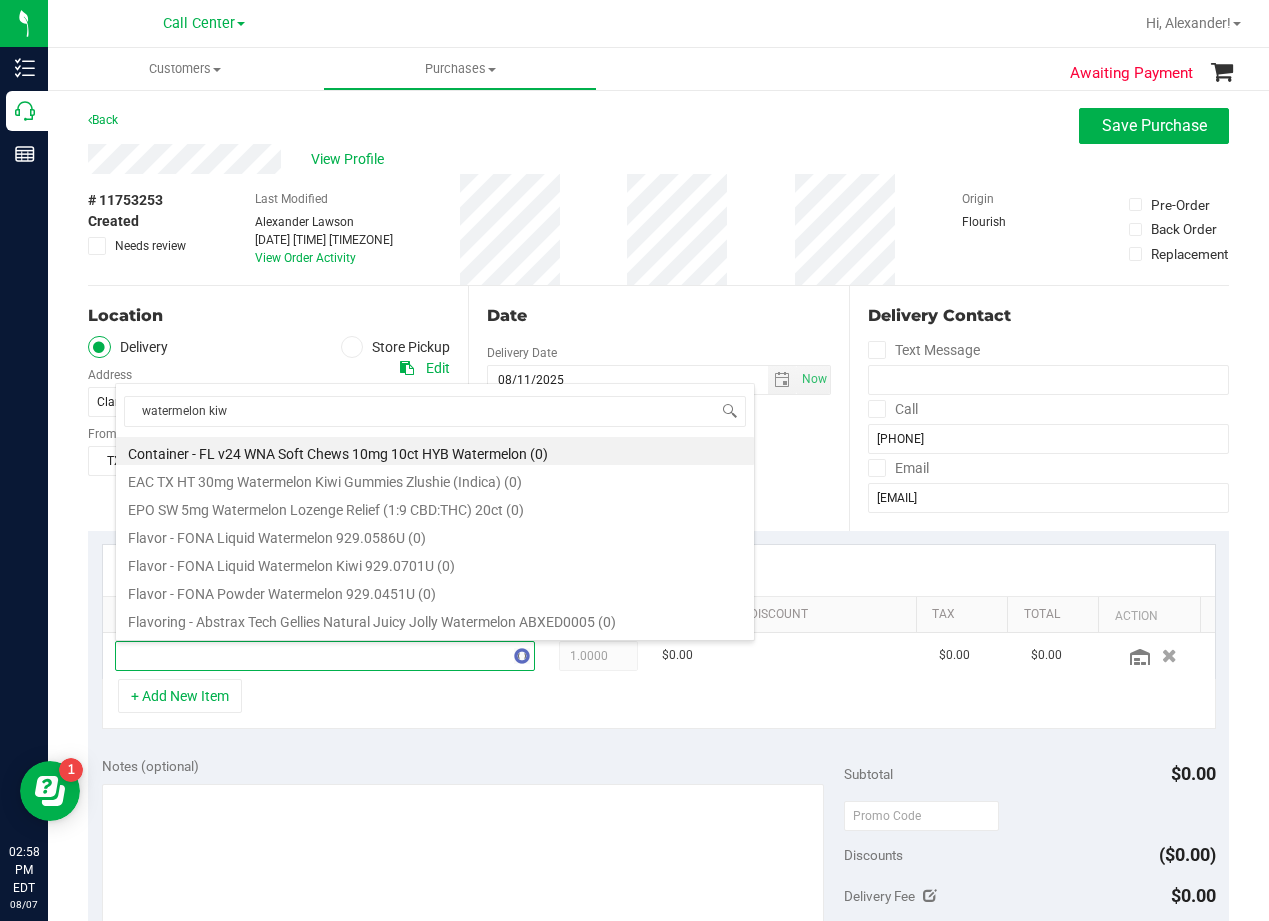 type on "watermelon kiwi" 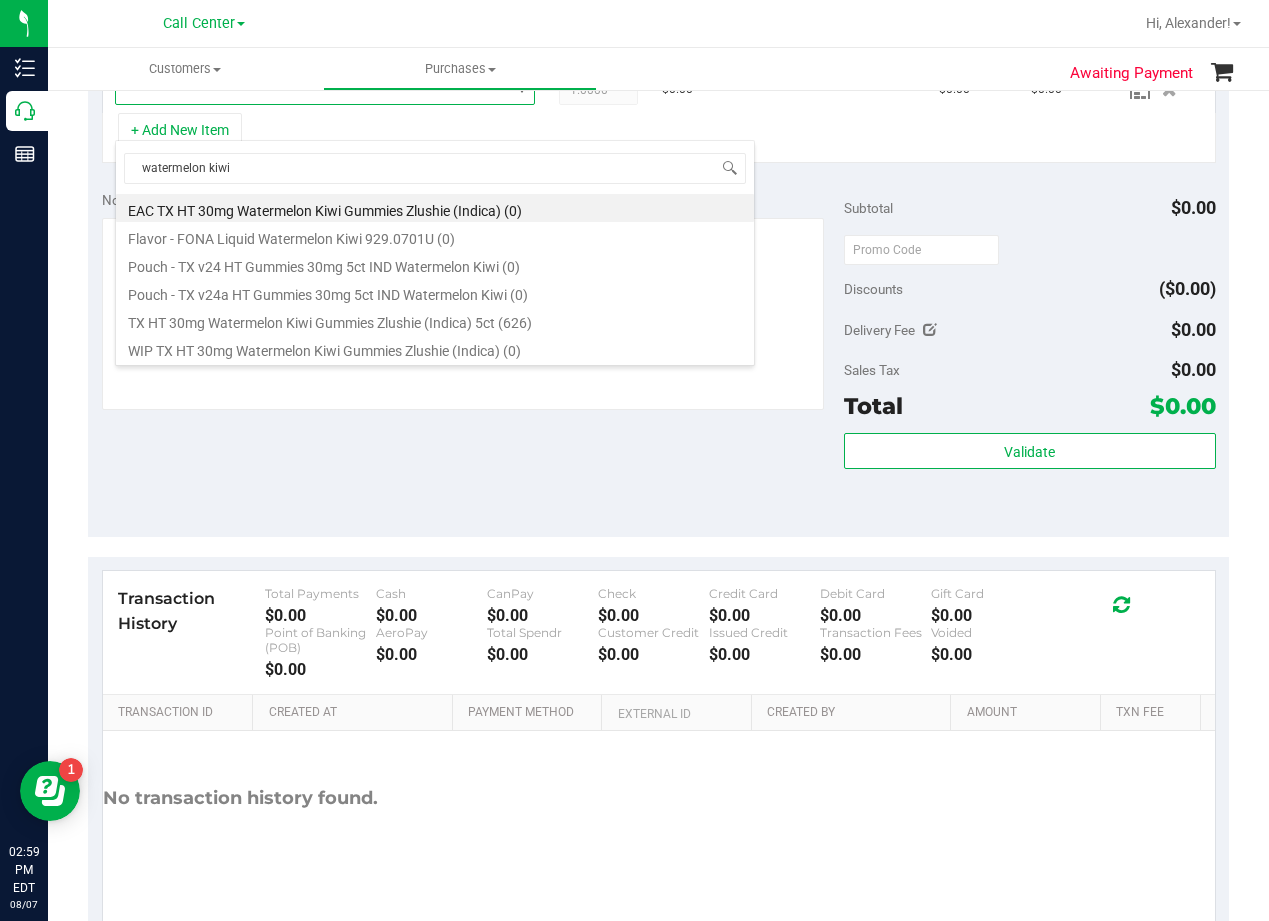 scroll, scrollTop: 530, scrollLeft: 0, axis: vertical 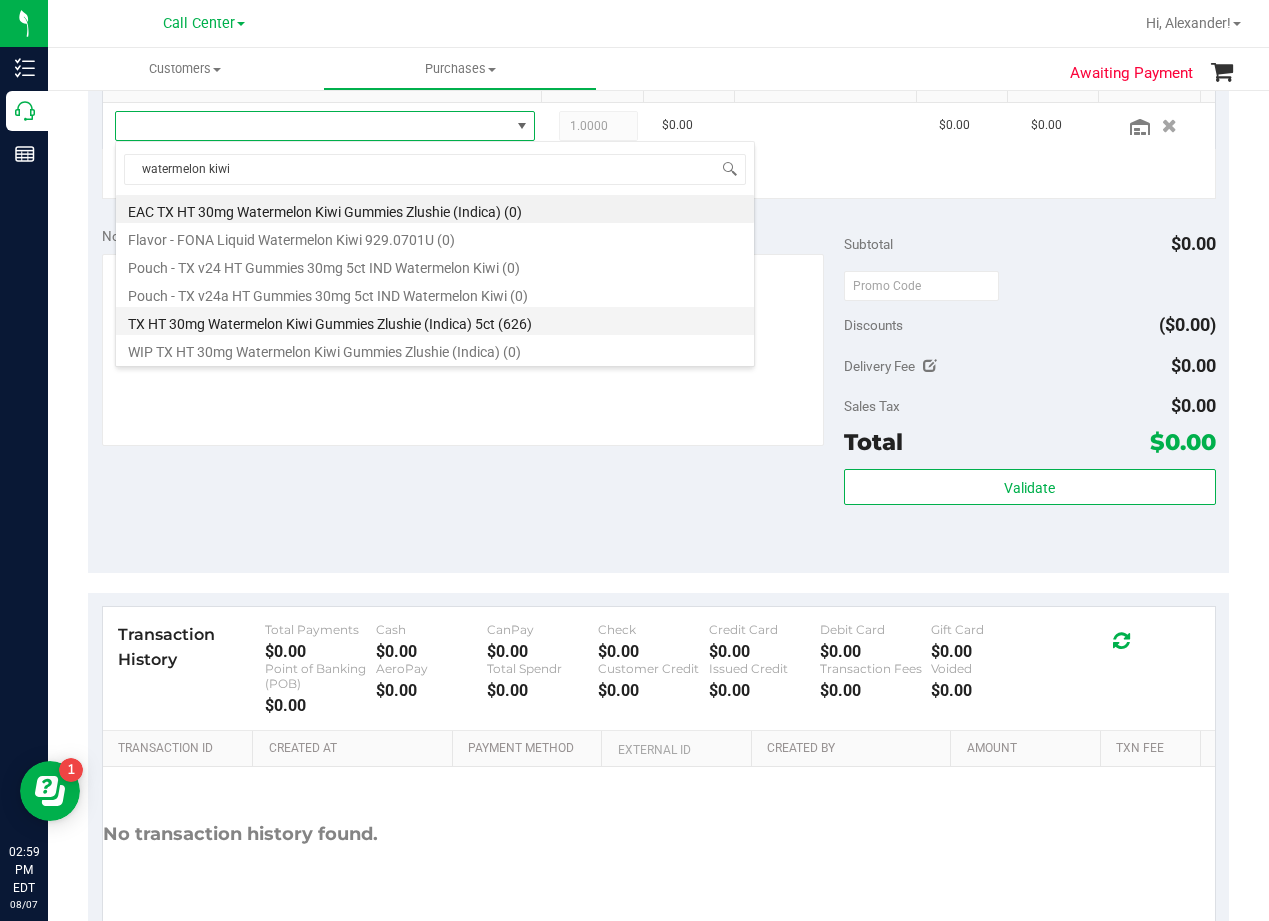 click on "TX HT 30mg Watermelon Kiwi Gummies Zlushie (Indica) 5ct (626)" at bounding box center [435, 321] 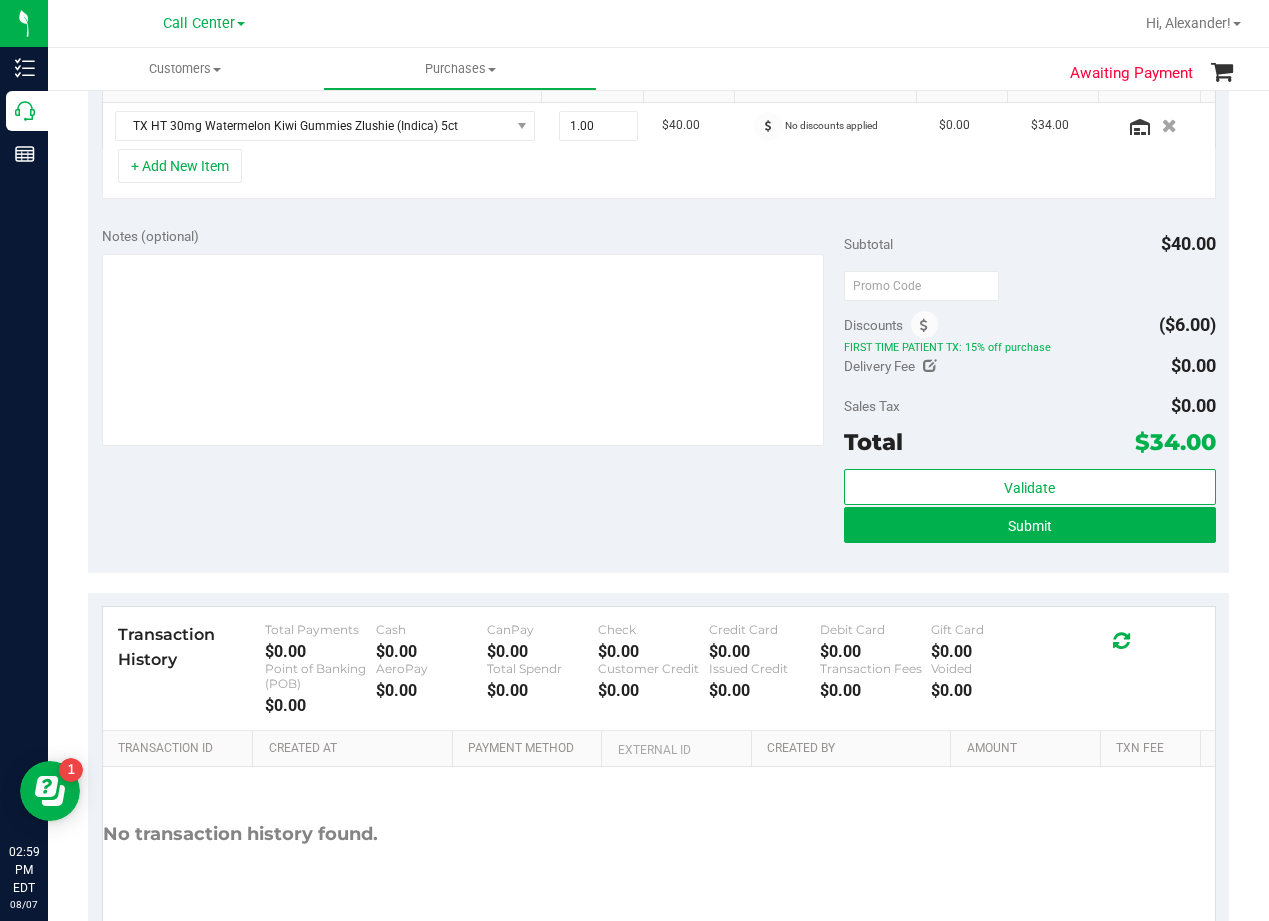 click on "Notes (optional)
Subtotal
$40.00
Discounts
($6.00)
FIRST TIME PATIENT TX:
15%
off
purchase
Delivery Fee
$0.00
Sales Tax
$0.00" at bounding box center (658, 393) 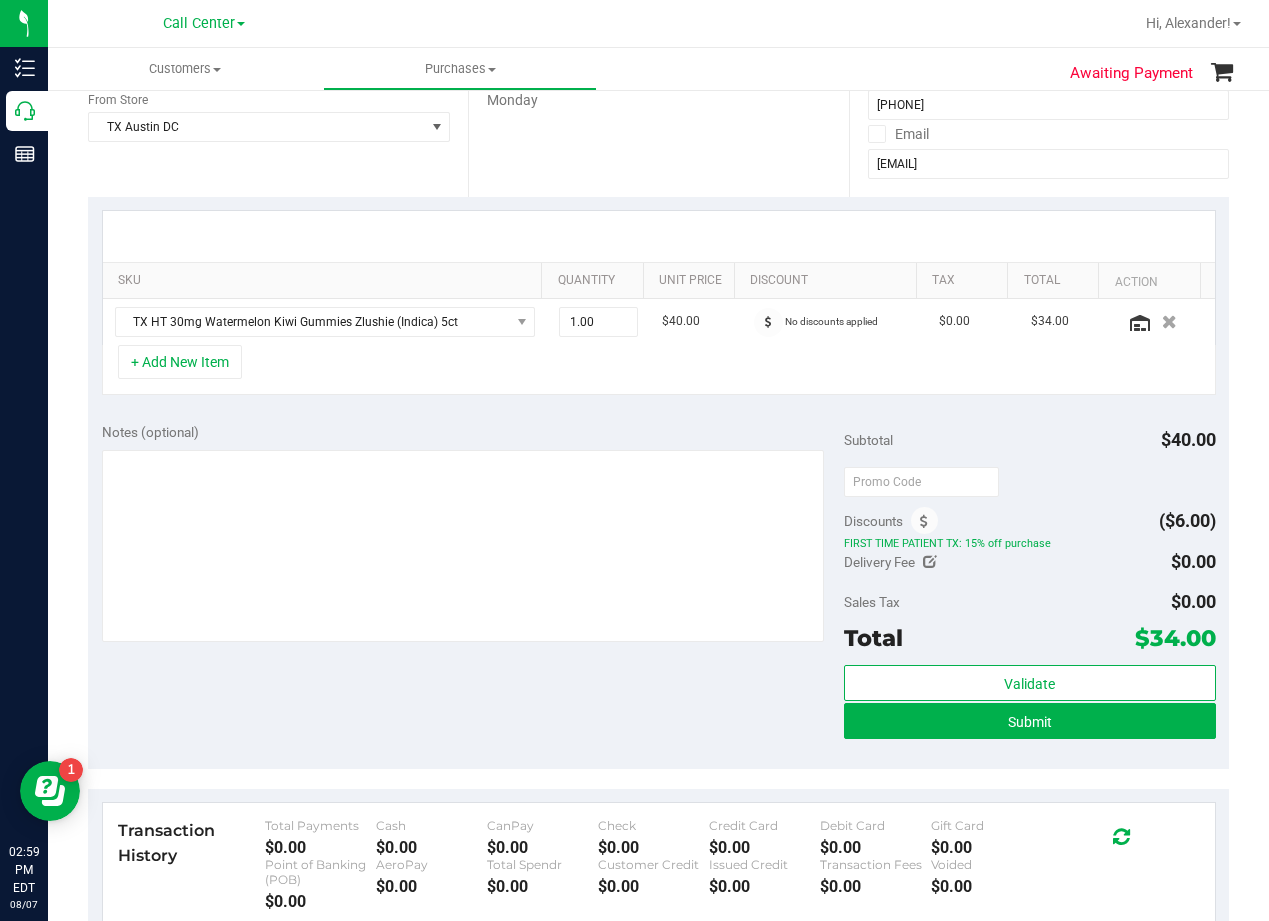 scroll, scrollTop: 0, scrollLeft: 0, axis: both 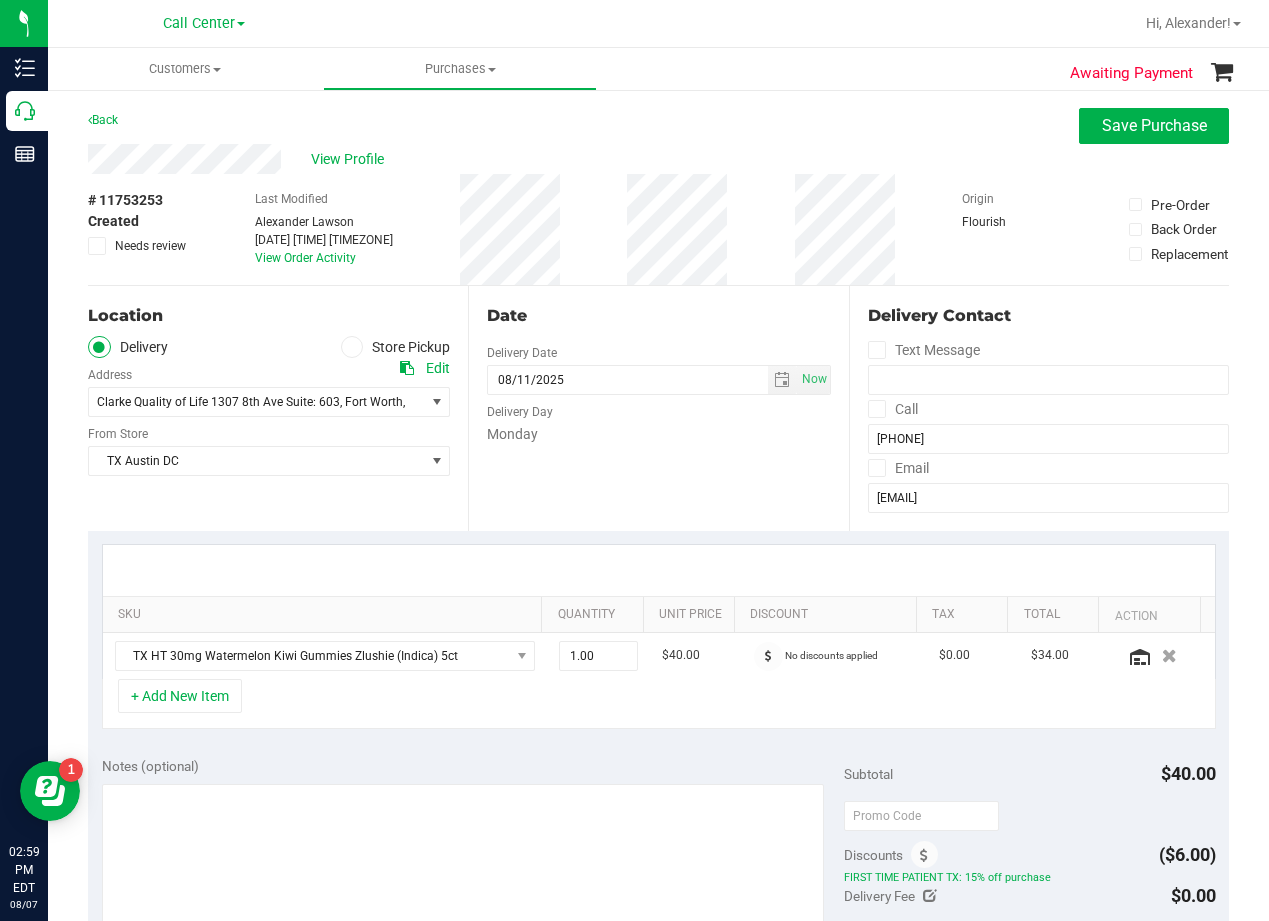 click on "View Profile" at bounding box center [658, 159] 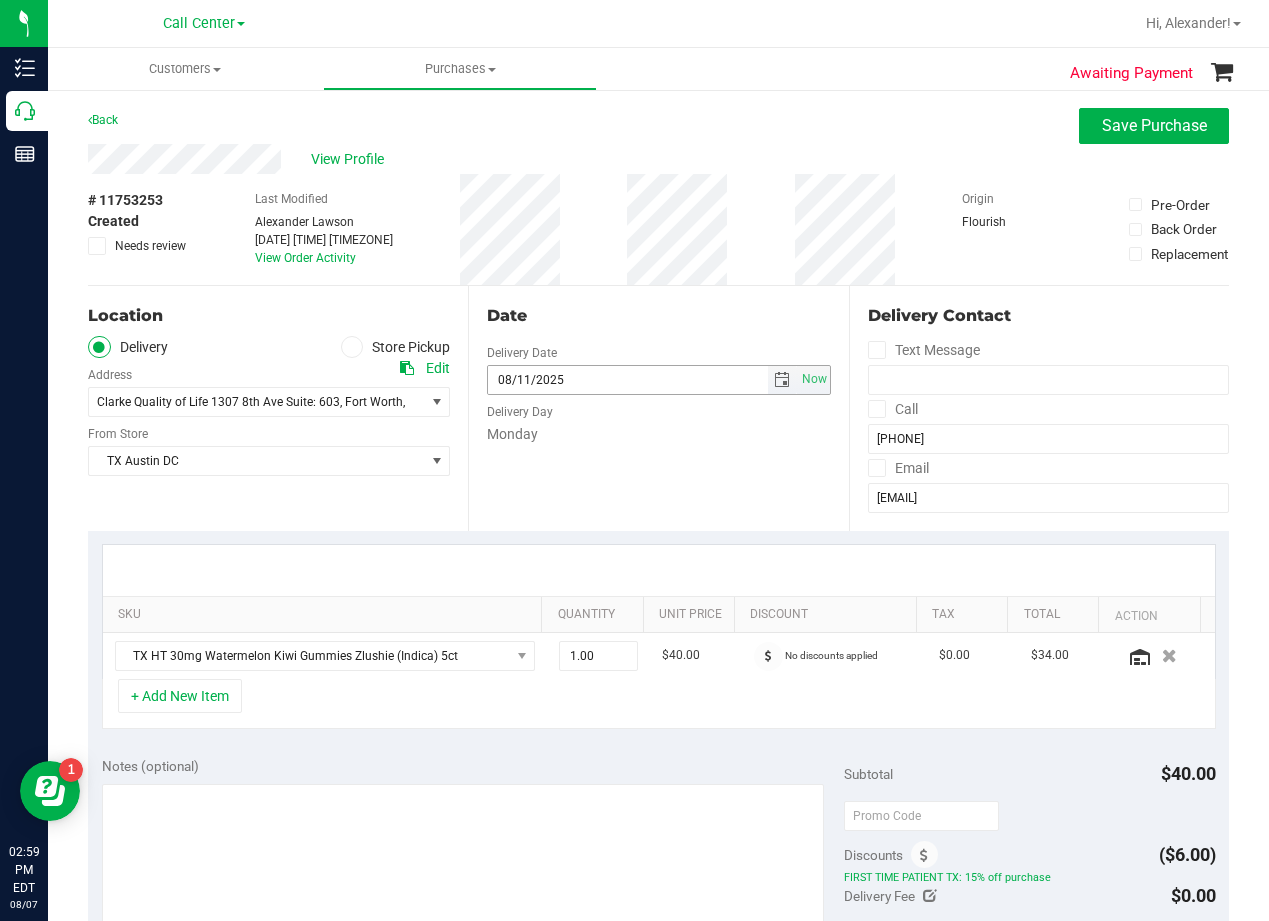 click on "# 11753253
Created
Needs review
Last Modified
Alexander Lawson
Aug 7, 2025 2:58:25 PM EDT
View Order Activity
Origin
Flourish
Pre-Order
Back Order
Replacement" at bounding box center [658, 229] 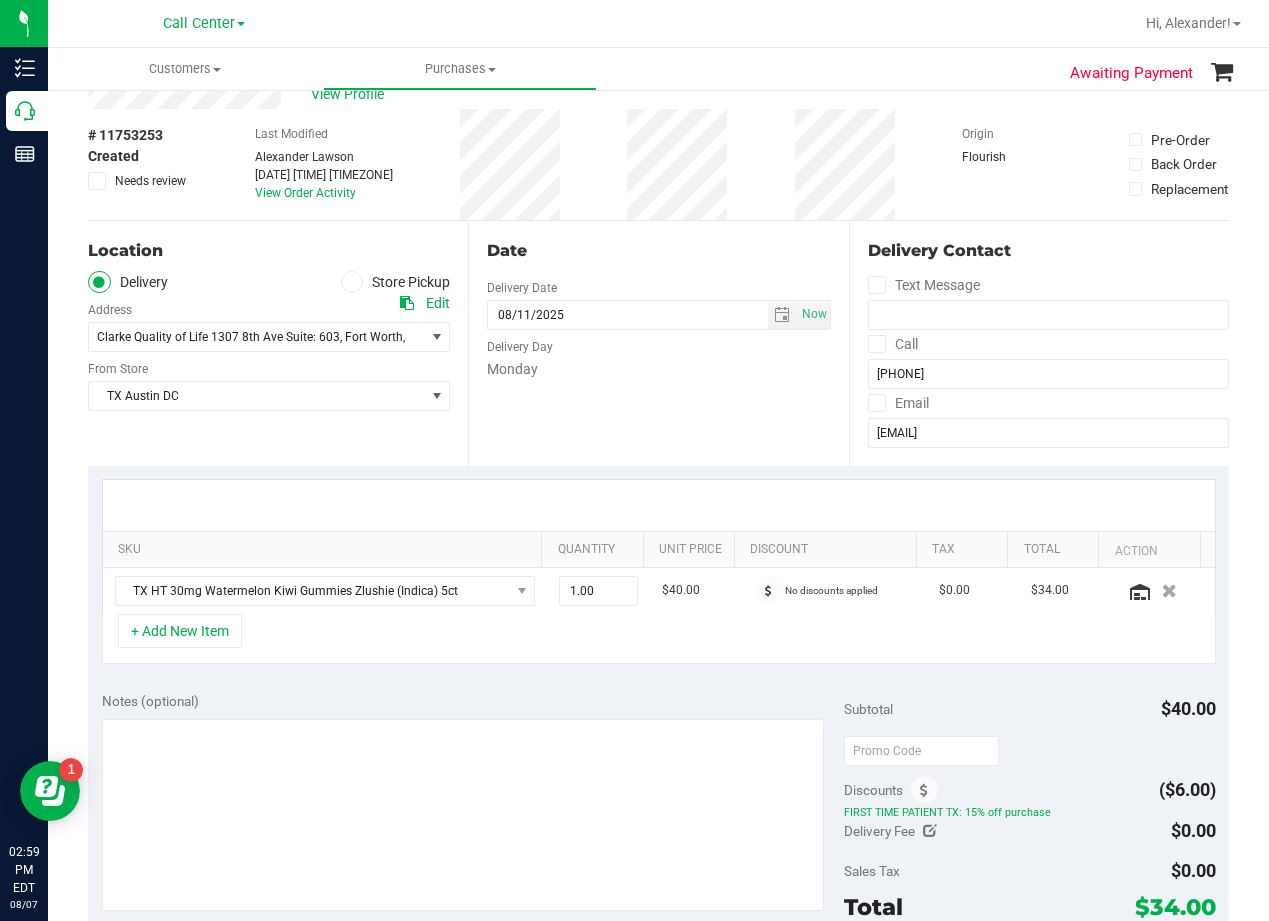 scroll, scrollTop: 100, scrollLeft: 0, axis: vertical 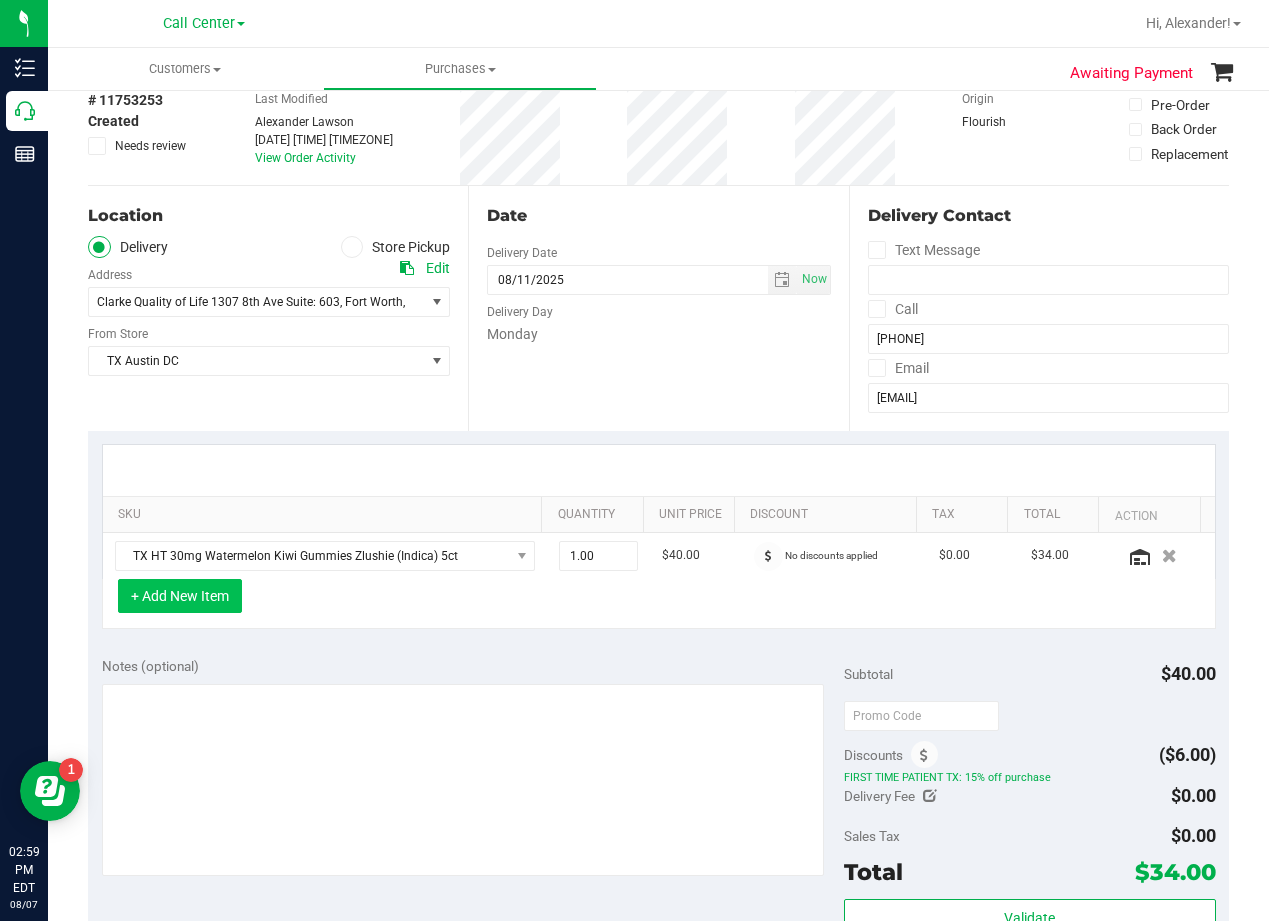 click on "+ Add New Item" at bounding box center [180, 596] 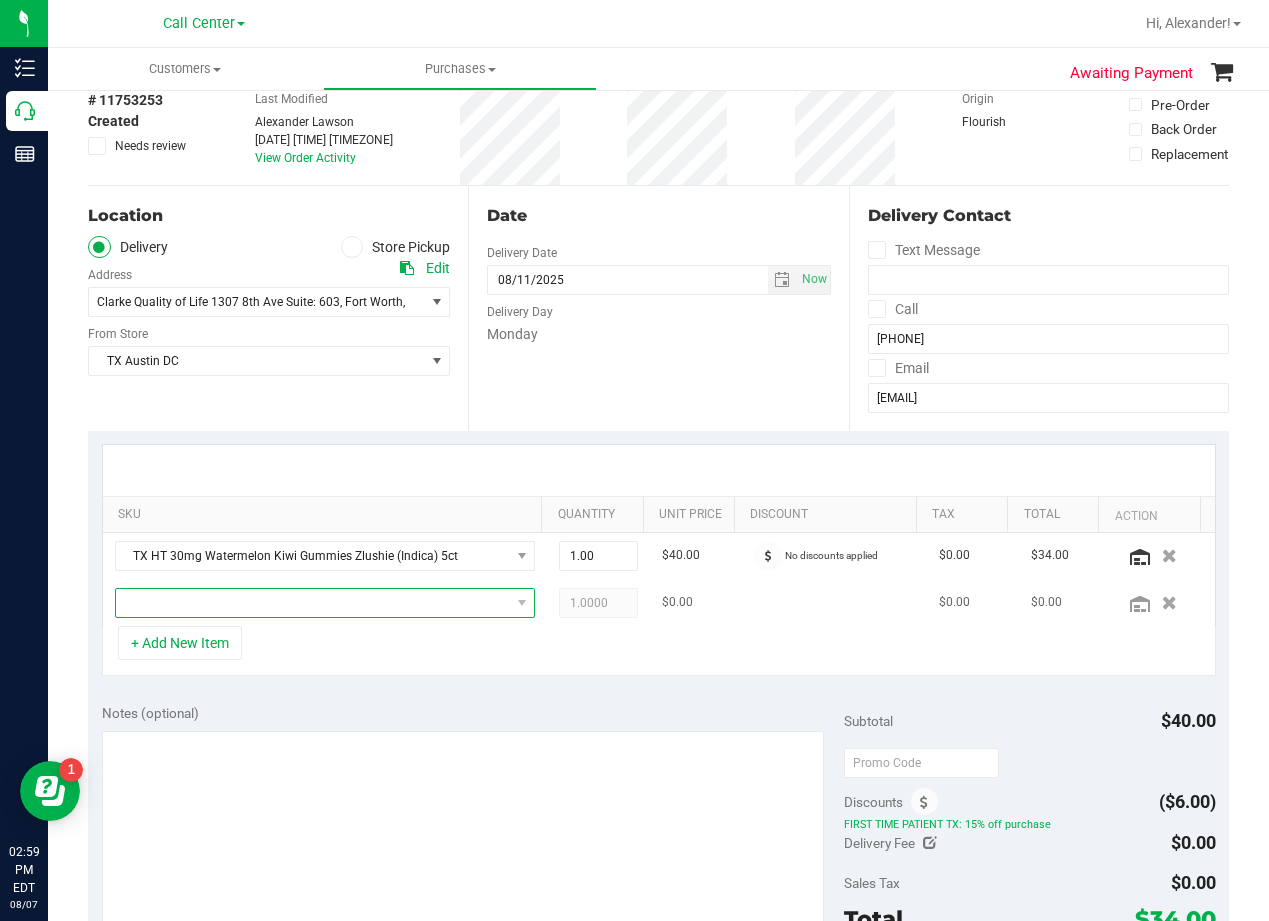 click at bounding box center [313, 603] 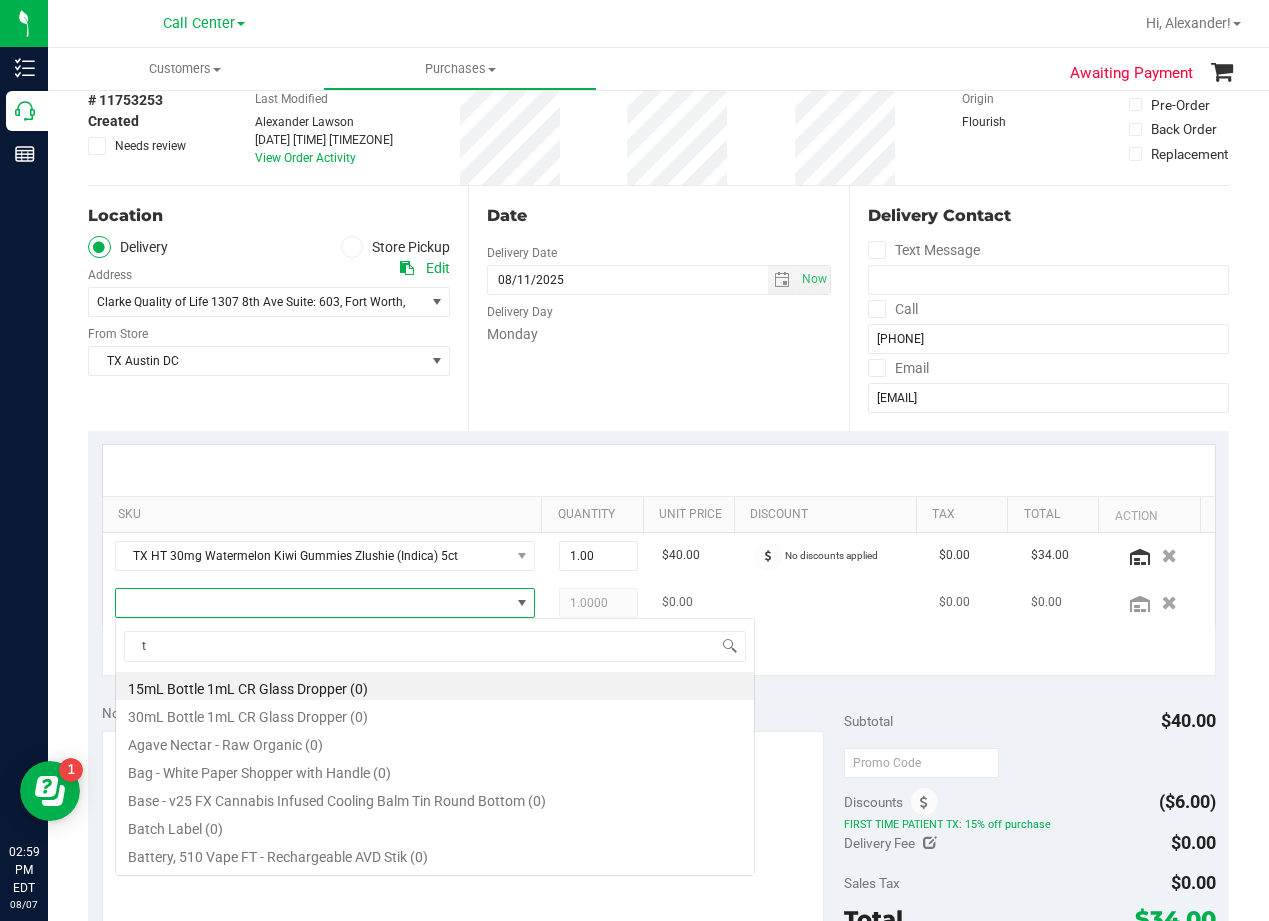 scroll, scrollTop: 99970, scrollLeft: 99592, axis: both 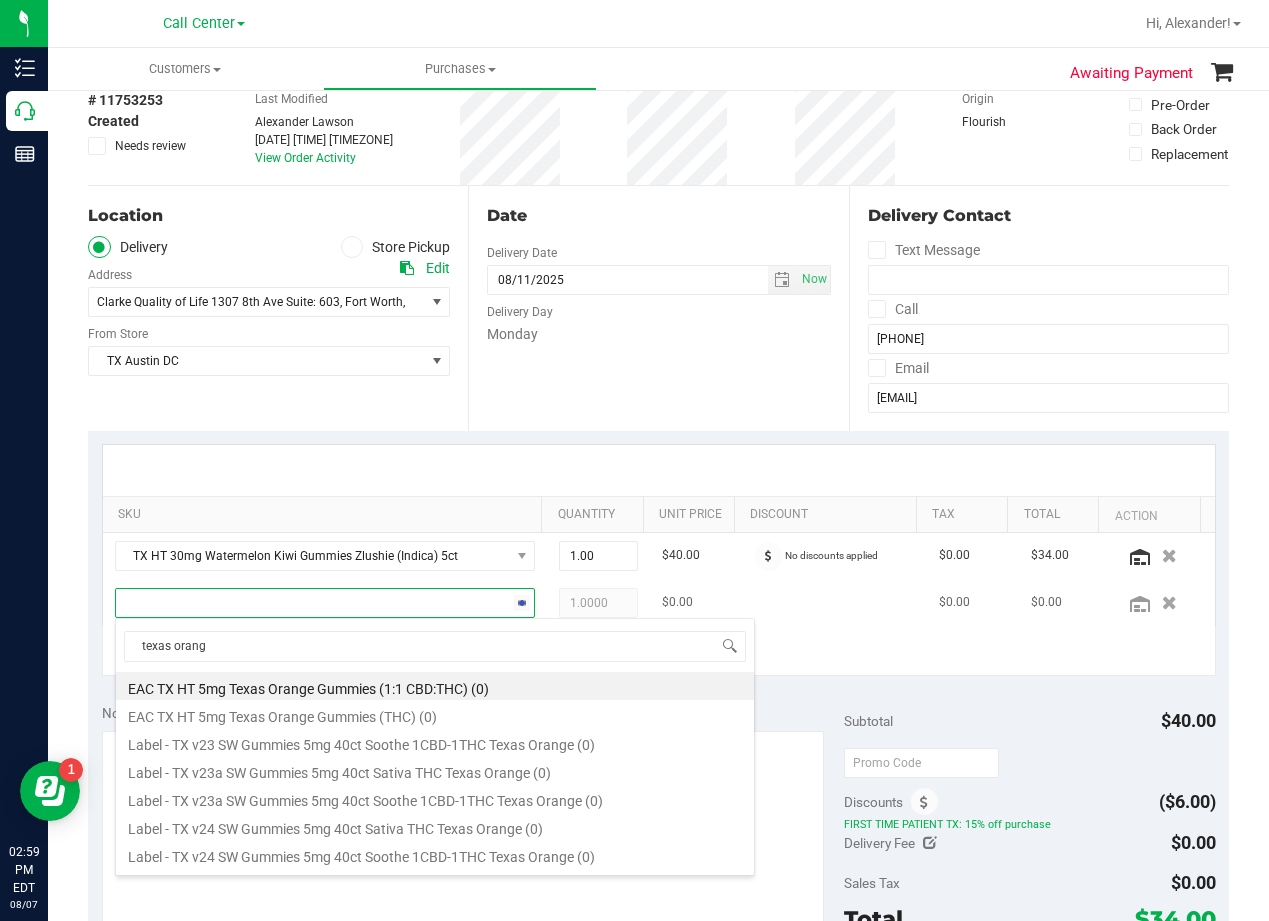 type on "texas orange" 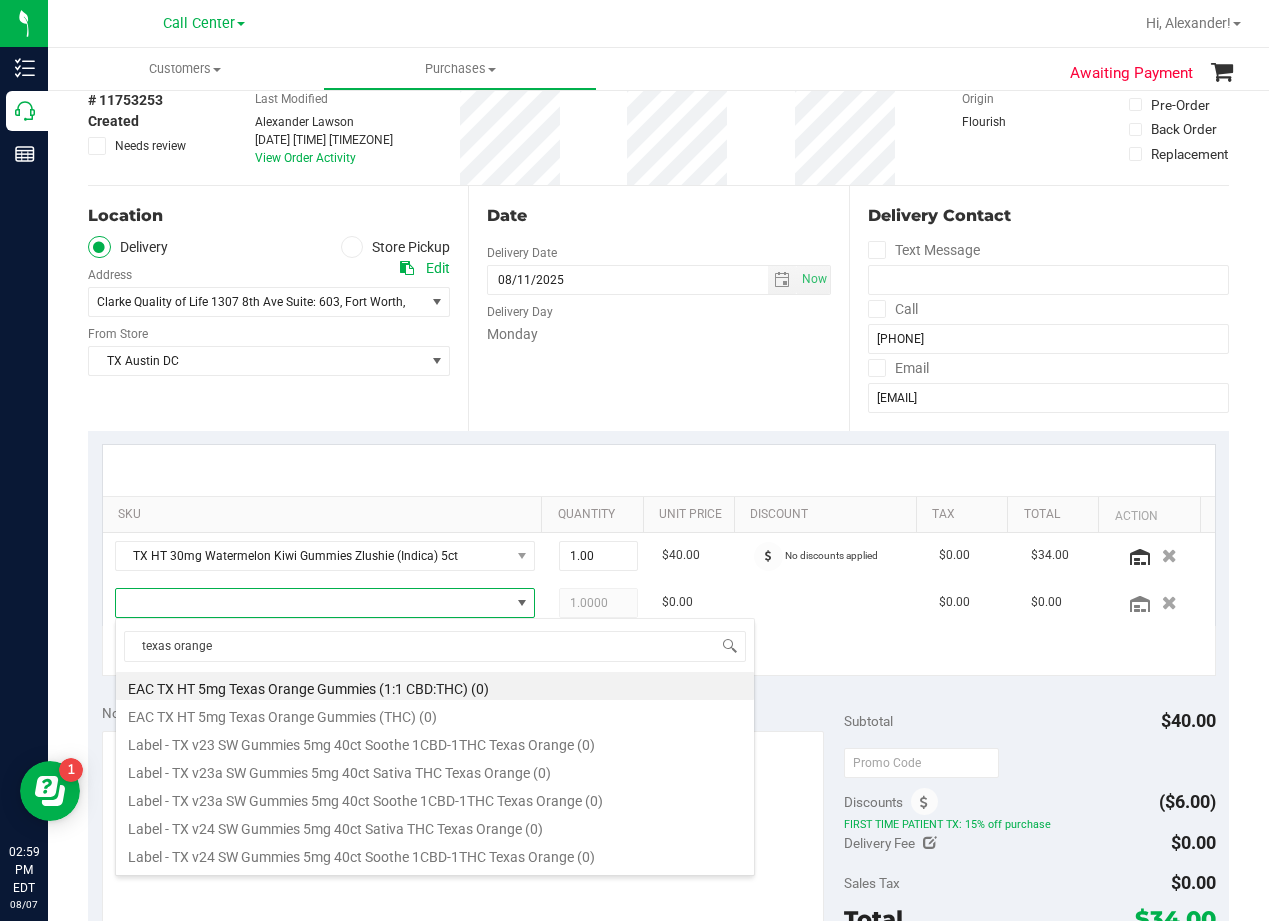 scroll, scrollTop: 332, scrollLeft: 0, axis: vertical 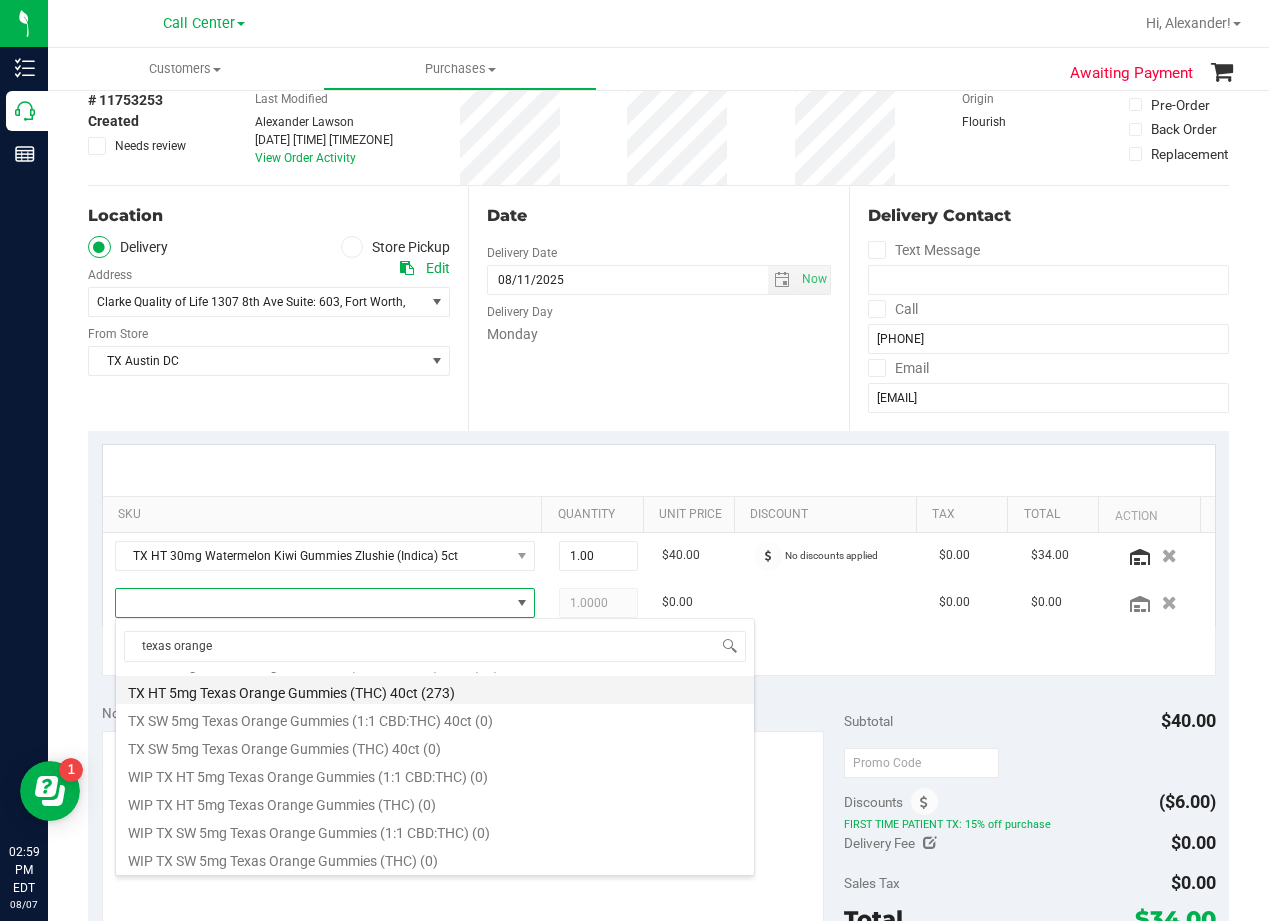 click on "TX HT 5mg Texas Orange Gummies (THC) 40ct (273)" at bounding box center (435, 690) 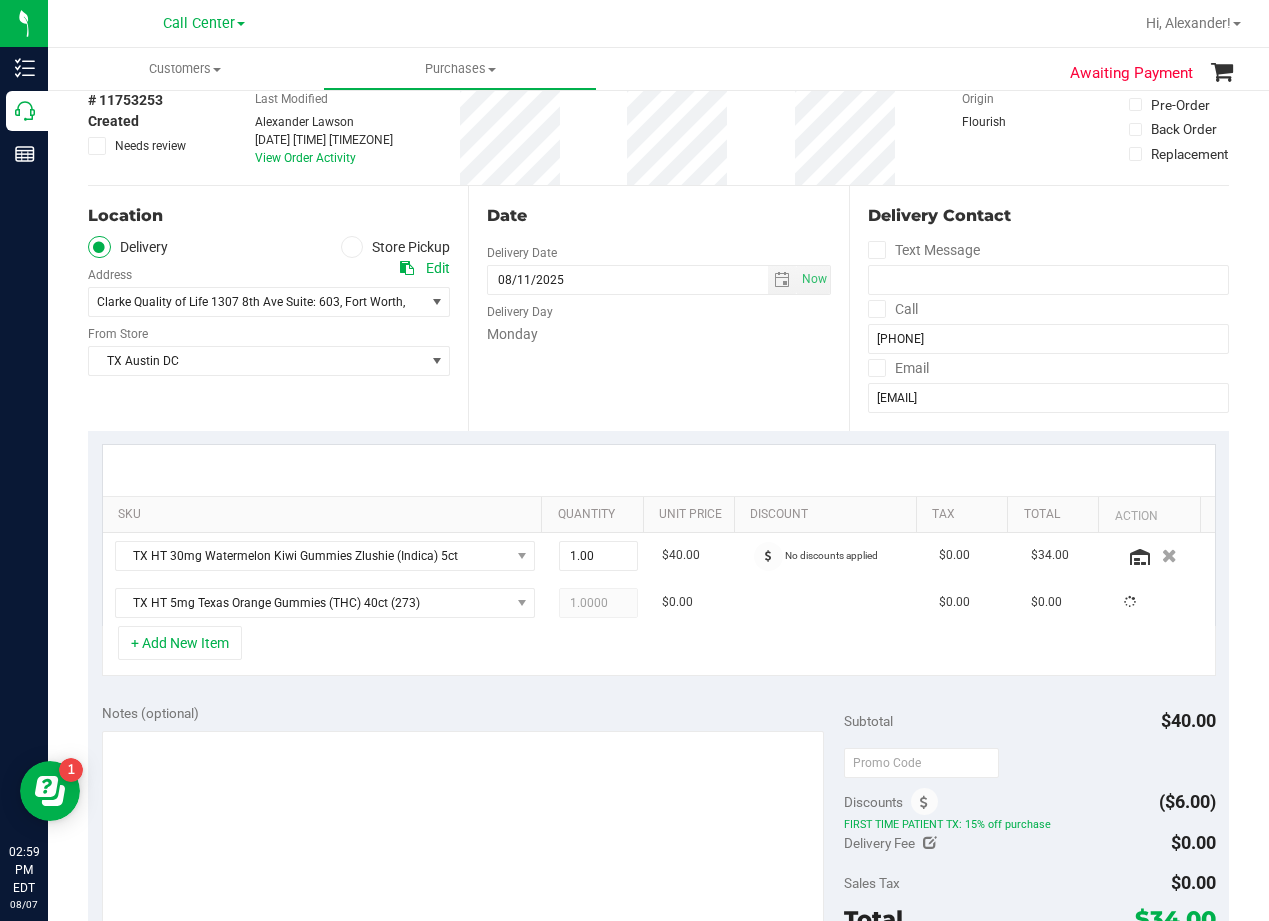 click on "SKU Quantity Unit Price Discount Tax Total Action
TX HT 30mg Watermelon Kiwi Gummies Zlushie (Indica) 5ct
1.00 1
$40.00
No discounts applied
$0.00
$34.00
TX HT 5mg Texas Orange Gummies (THC) 40ct (273)
1.0000 1
$0.00
$0.00
$0.00" at bounding box center [658, 560] 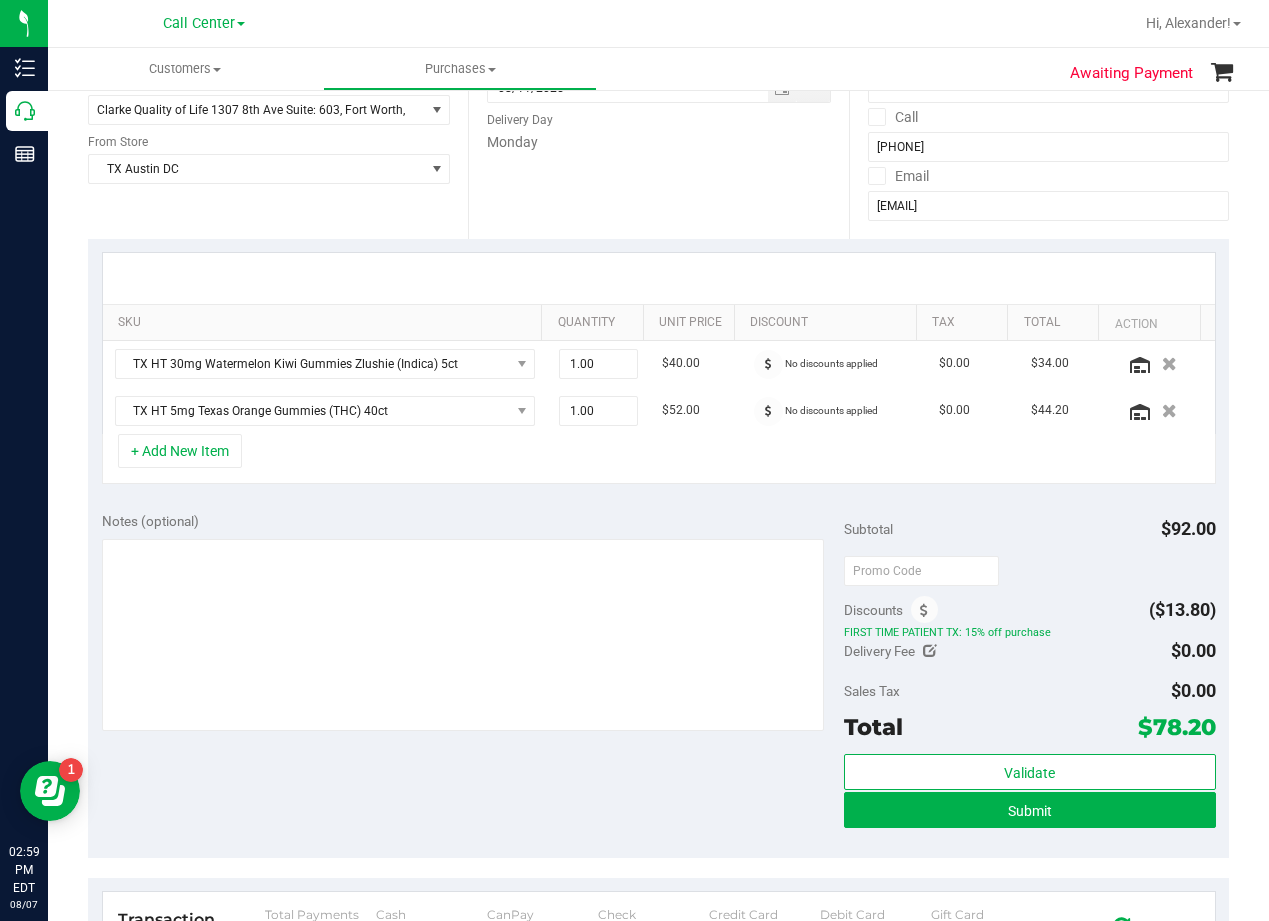 scroll, scrollTop: 300, scrollLeft: 0, axis: vertical 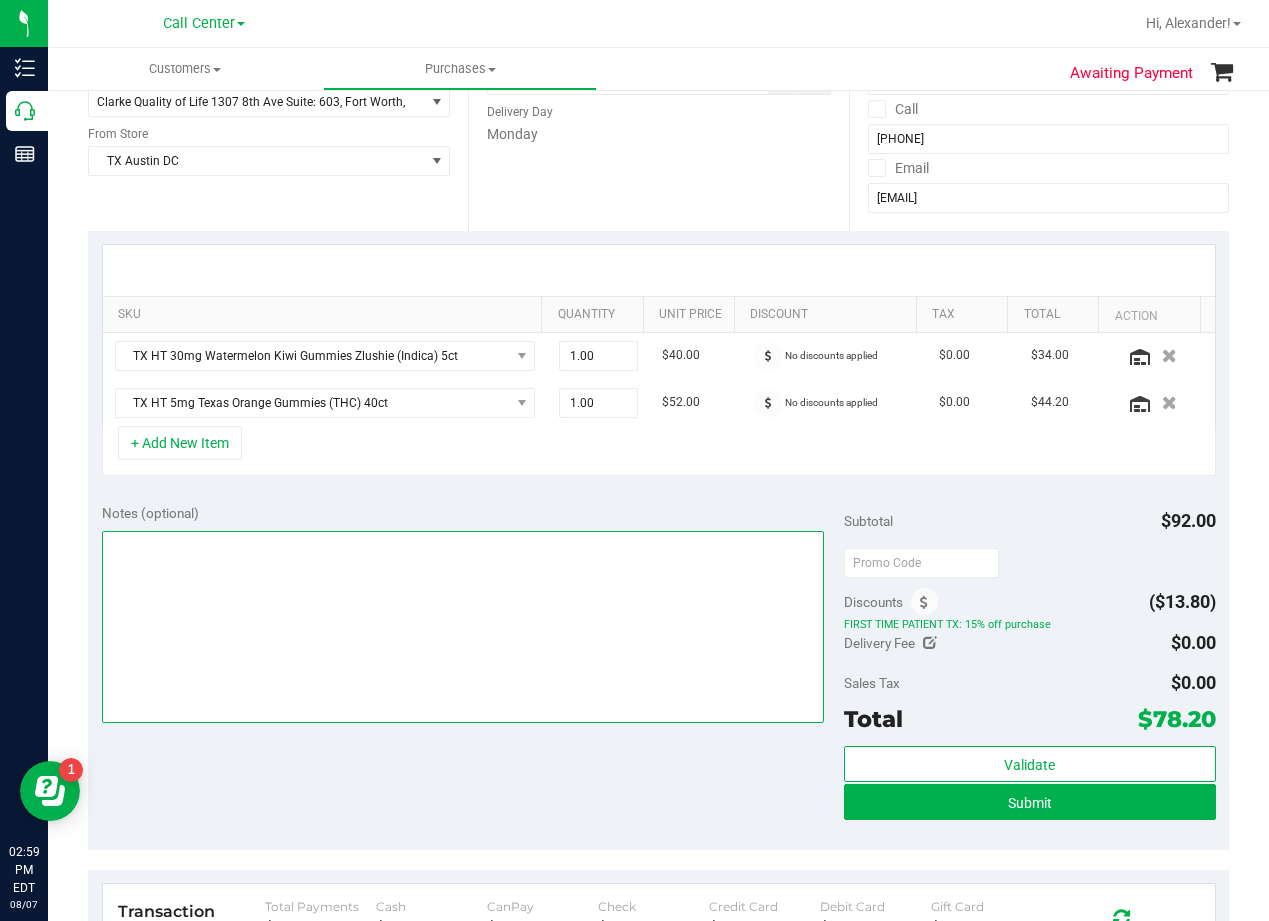 click at bounding box center [463, 627] 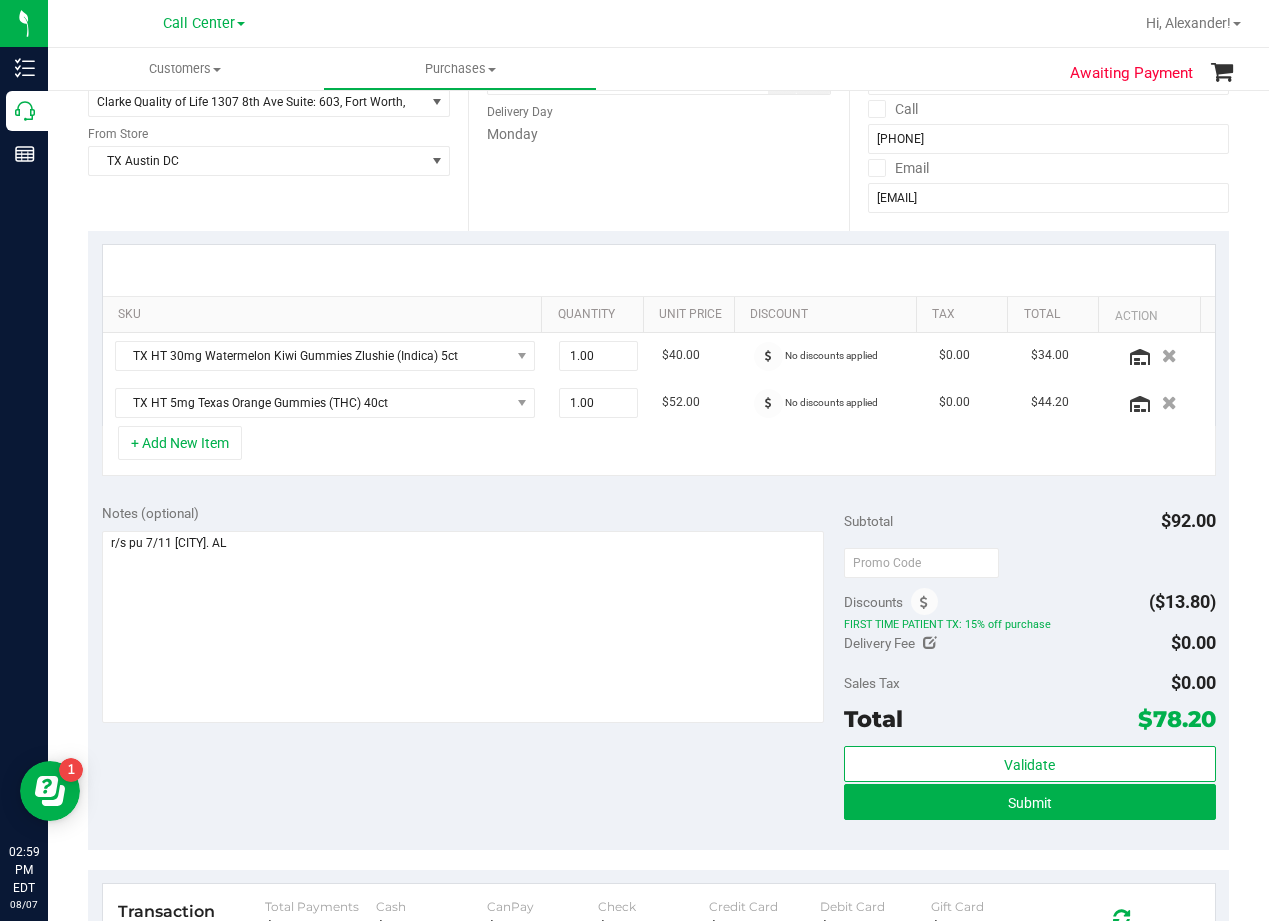 click on "Date
Delivery Date
08/11/2025
Now
08/11/2025 08:00 AM
Now
Delivery Day
Monday" at bounding box center (658, 108) 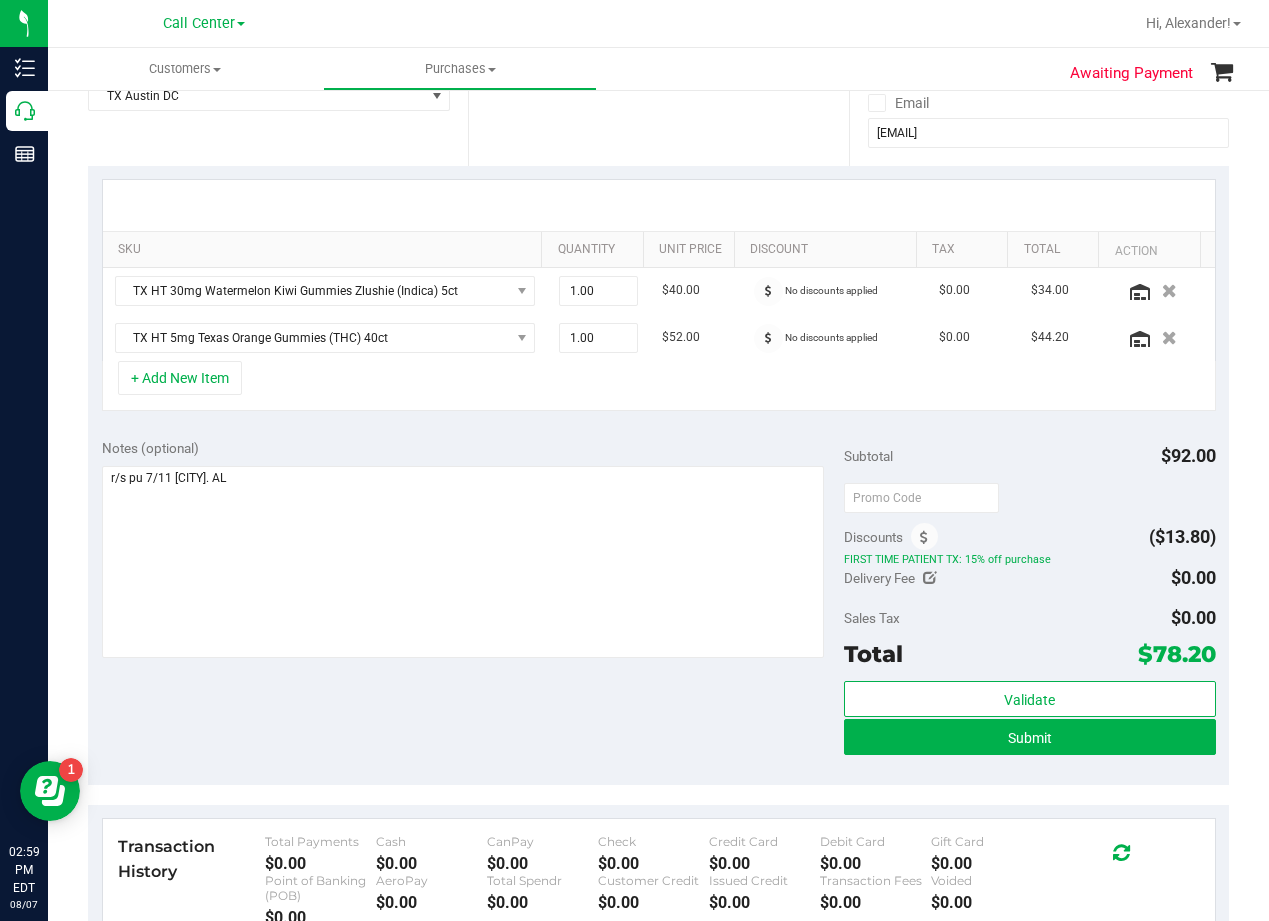 scroll, scrollTop: 400, scrollLeft: 0, axis: vertical 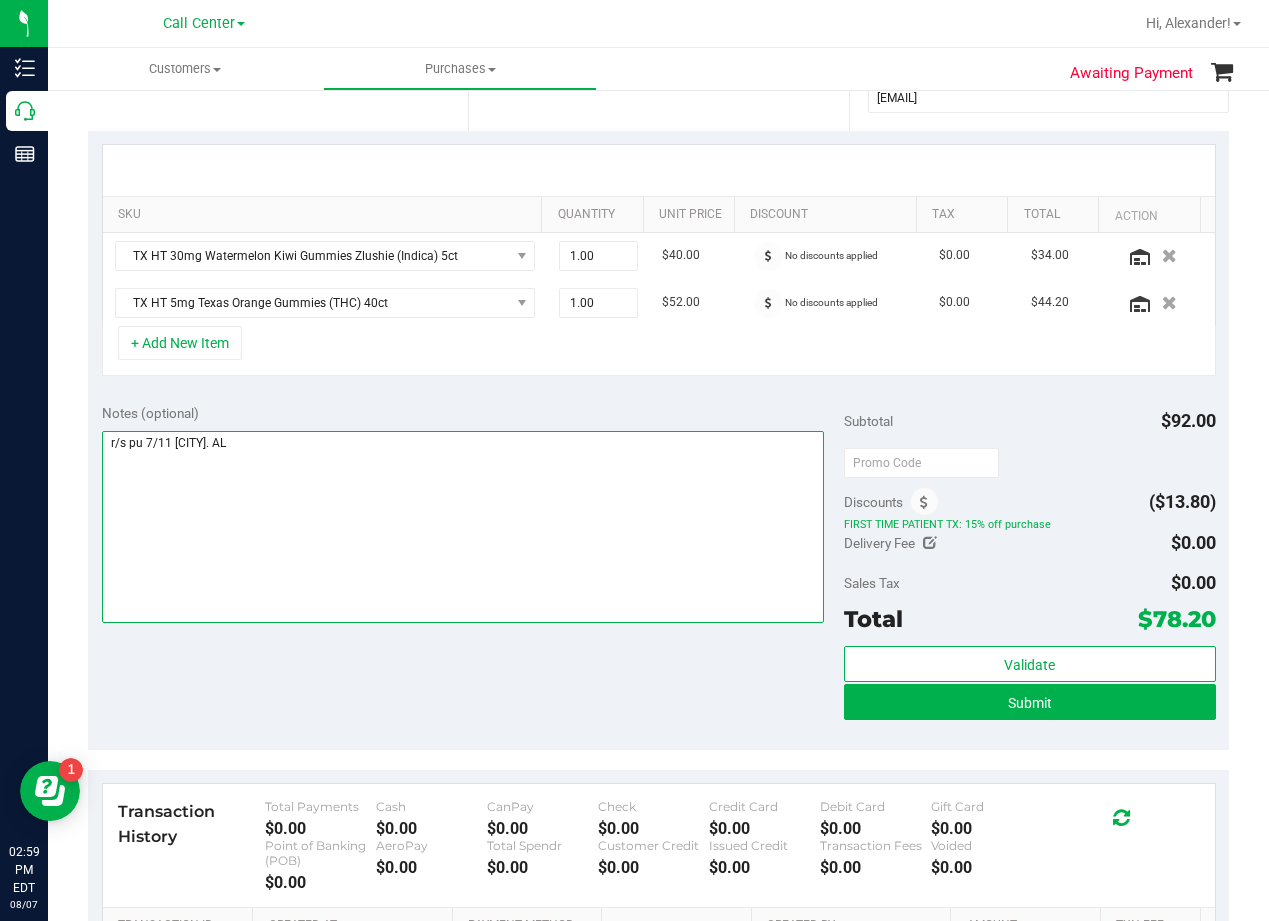 click at bounding box center [463, 527] 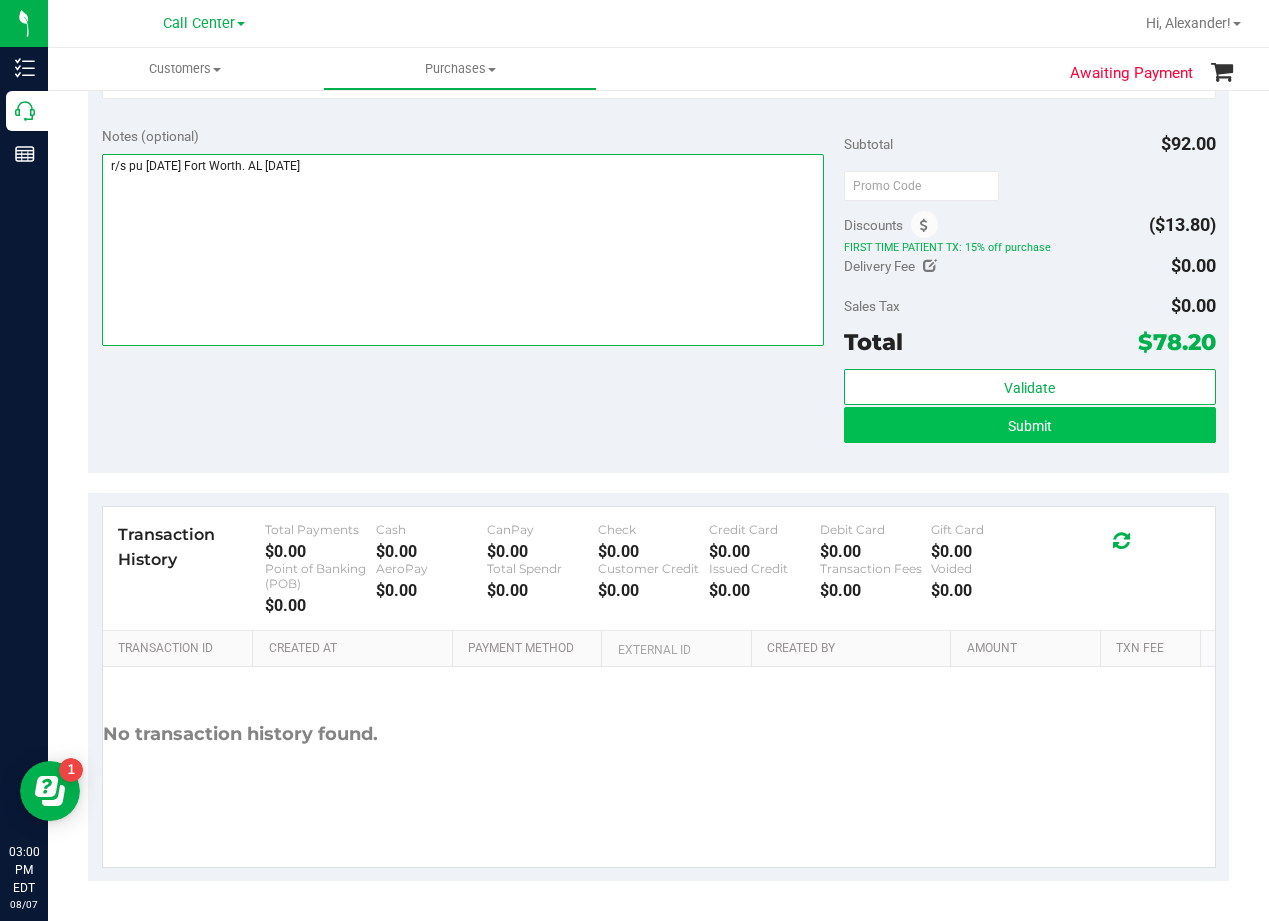 type on "r/s pu 7/11 Fort Worth. AL 8/7" 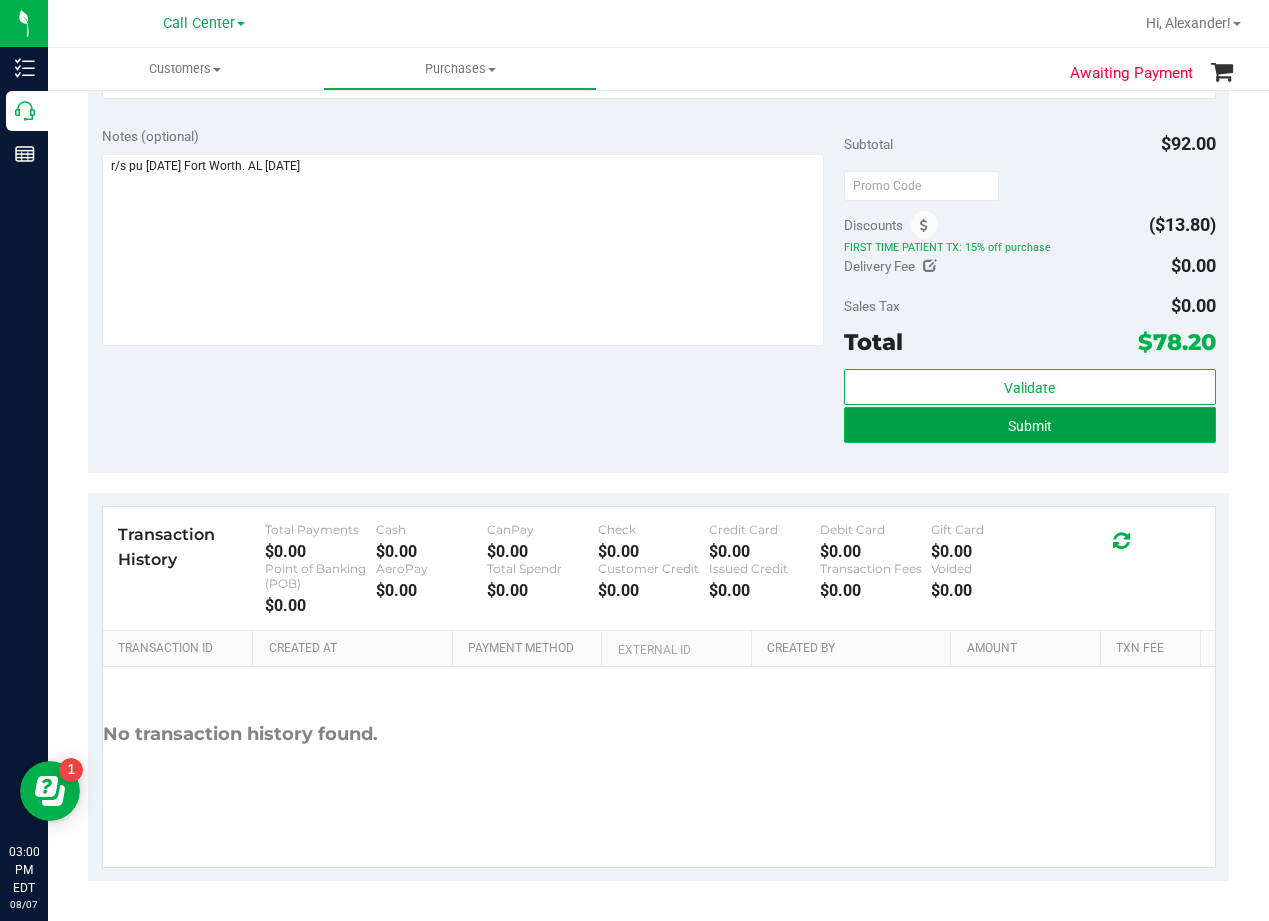 click on "Submit" at bounding box center (1029, 425) 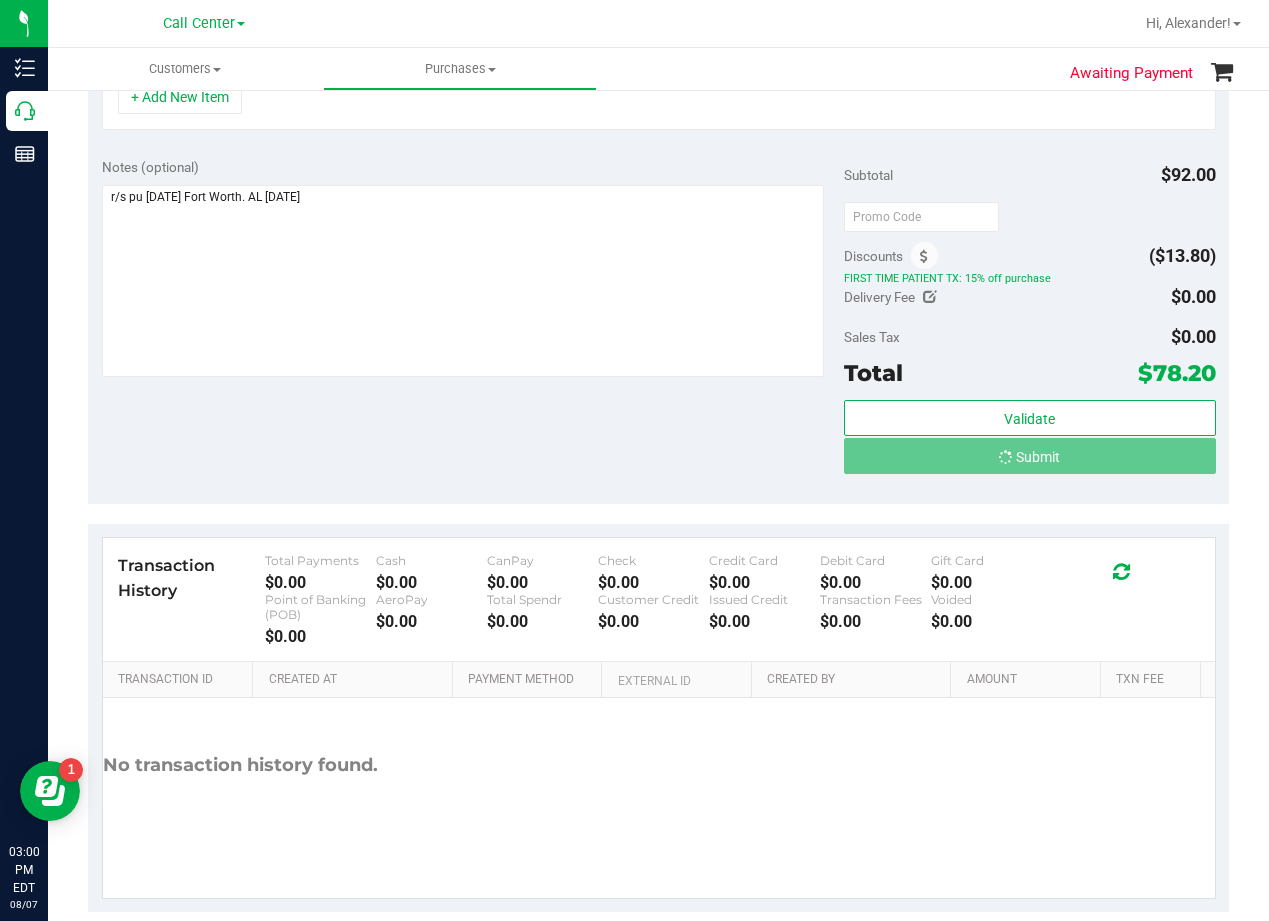 scroll, scrollTop: 0, scrollLeft: 0, axis: both 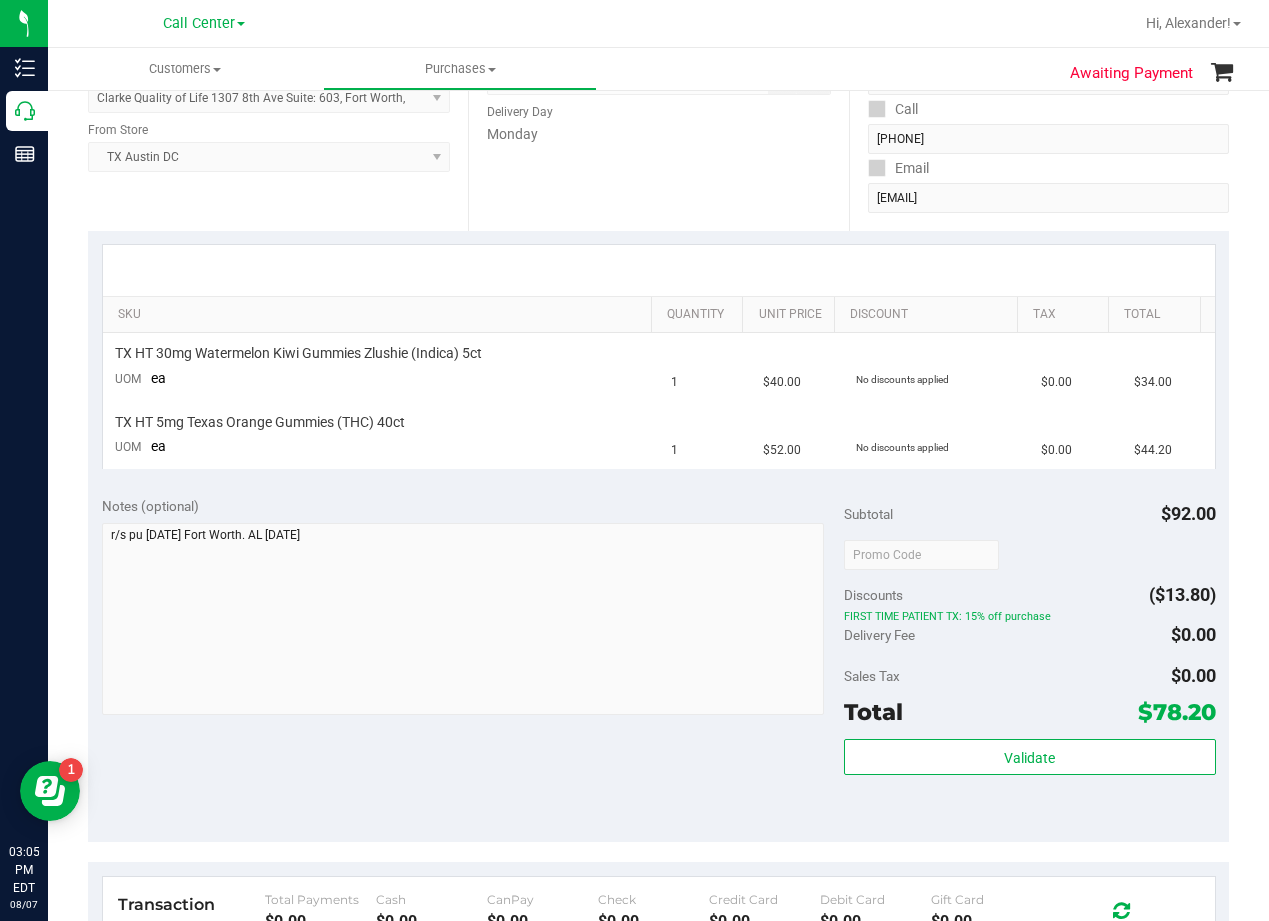 click on "Notes (optional)
Subtotal
$92.00
Discounts
($13.80)
FIRST TIME PATIENT TX:
15%
off
purchase
Delivery Fee
$0.00
Sales Tax
$0.00" at bounding box center (658, 662) 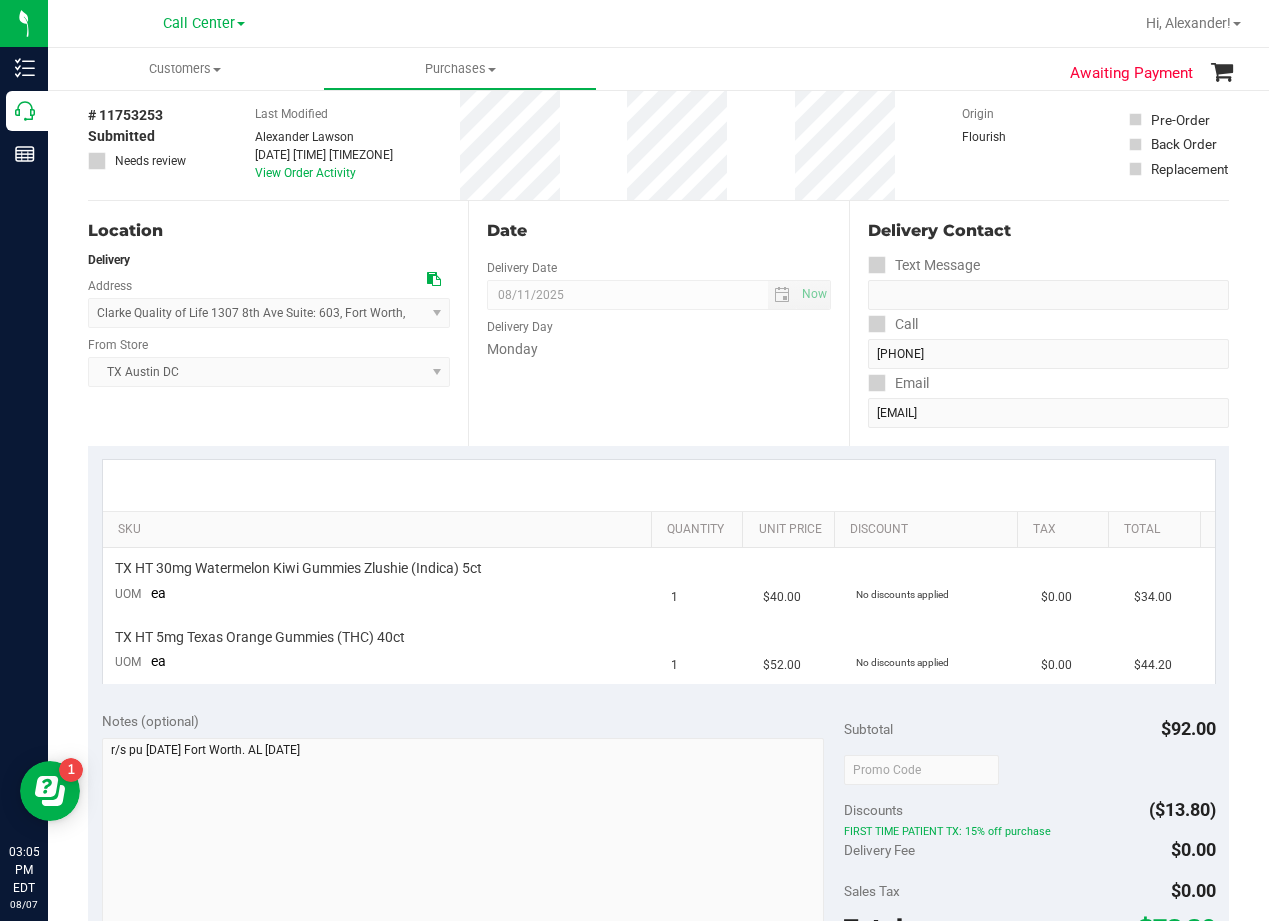 scroll, scrollTop: 0, scrollLeft: 0, axis: both 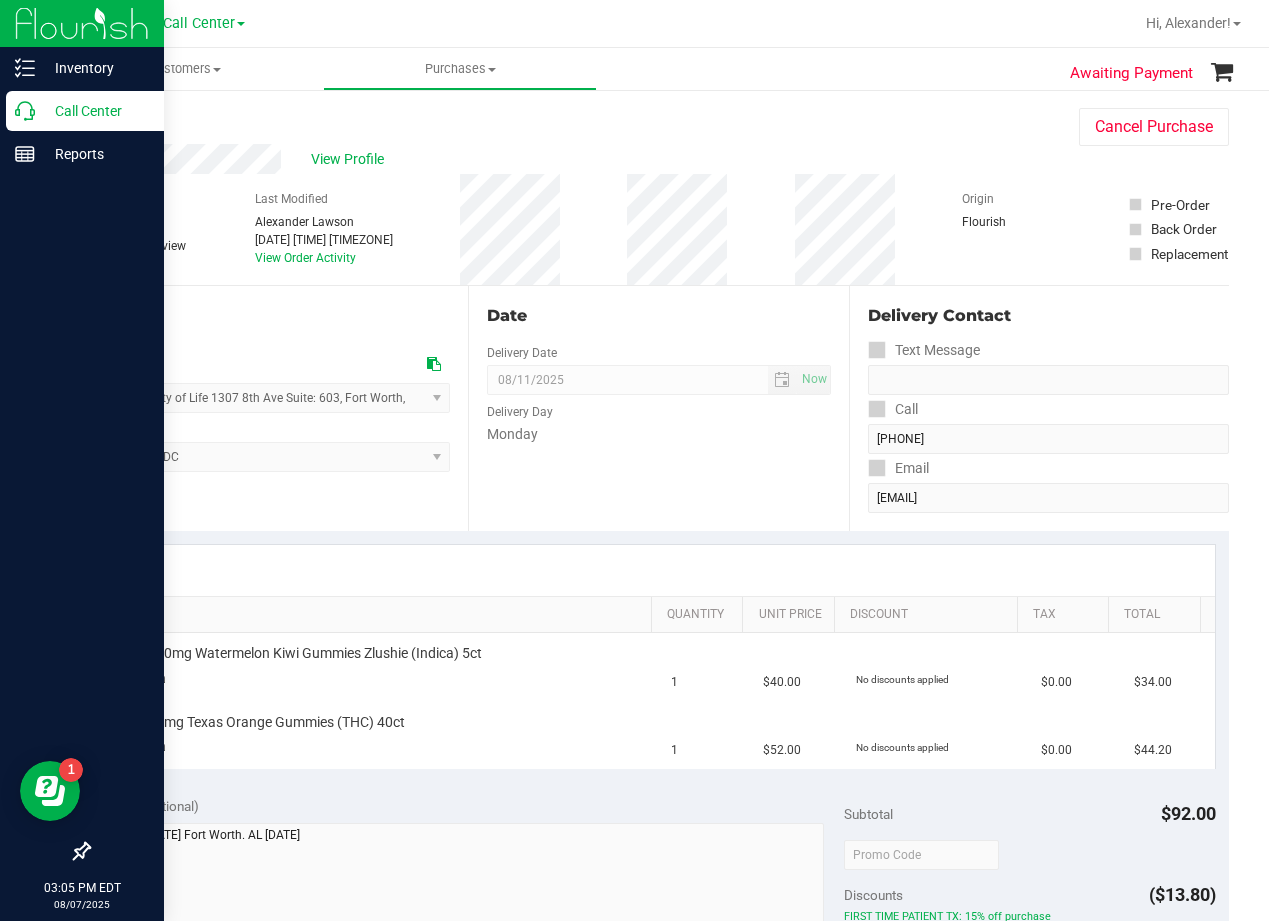 click 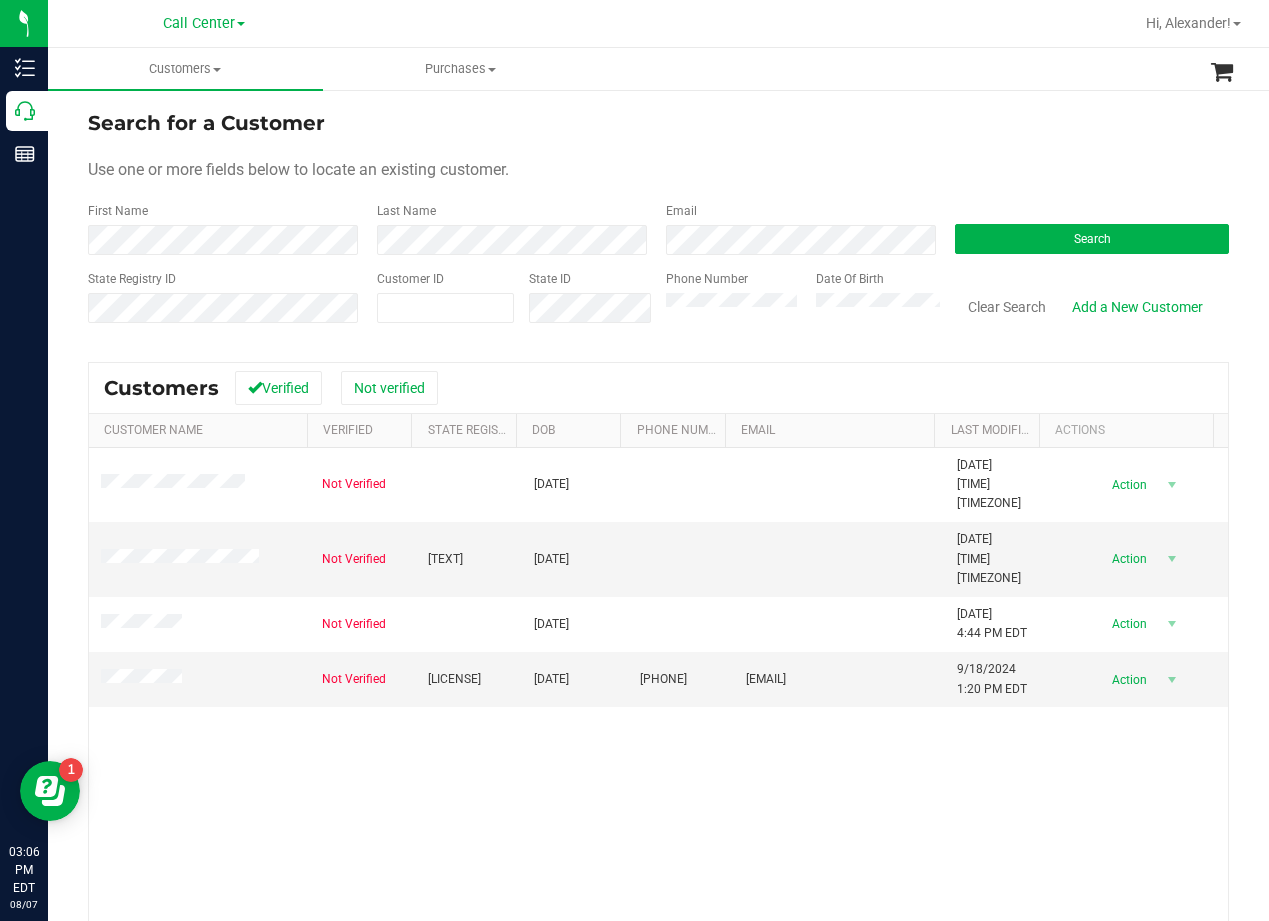 click on "Search for a Customer" at bounding box center (658, 123) 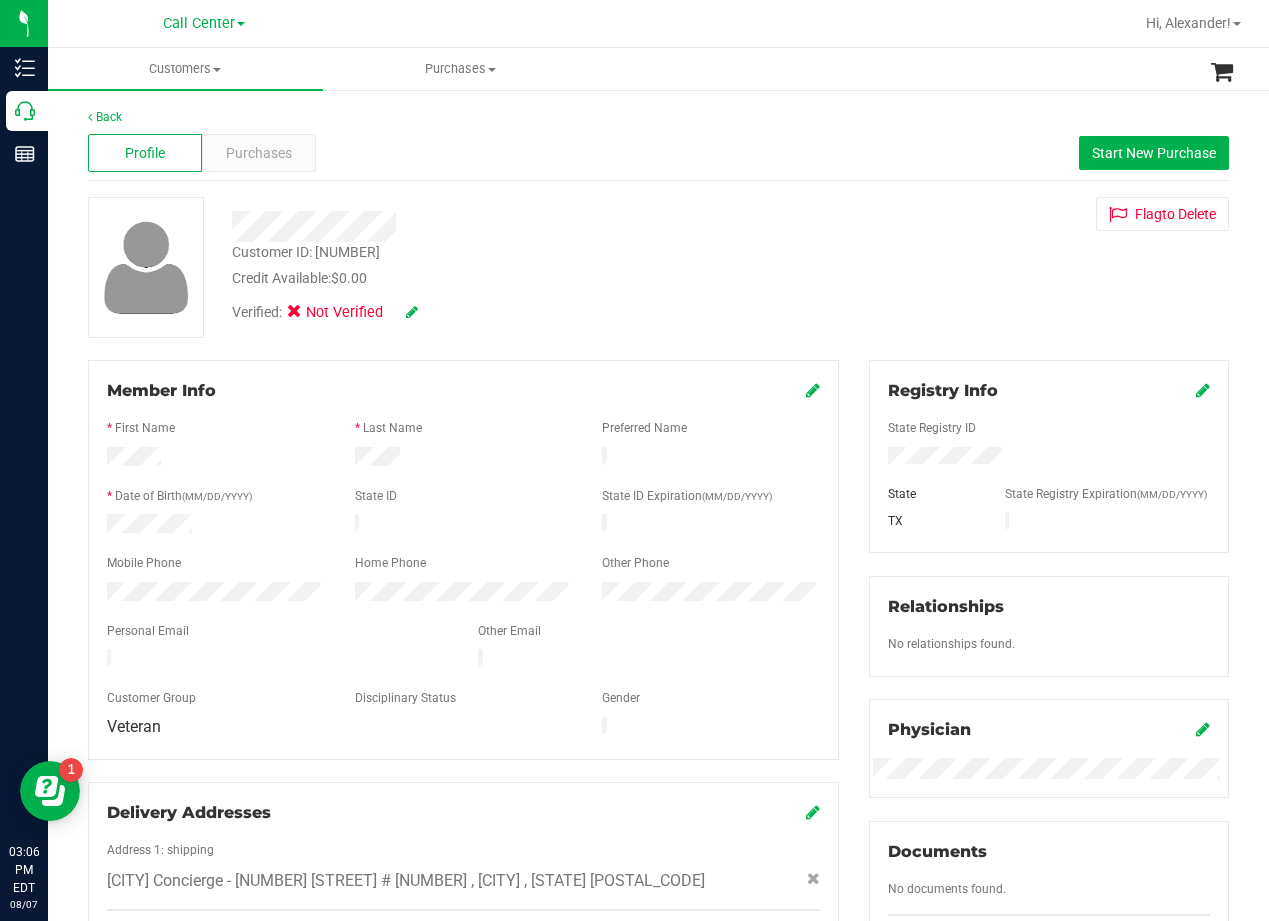 click on "Credit Available:
$0.00" at bounding box center [510, 278] 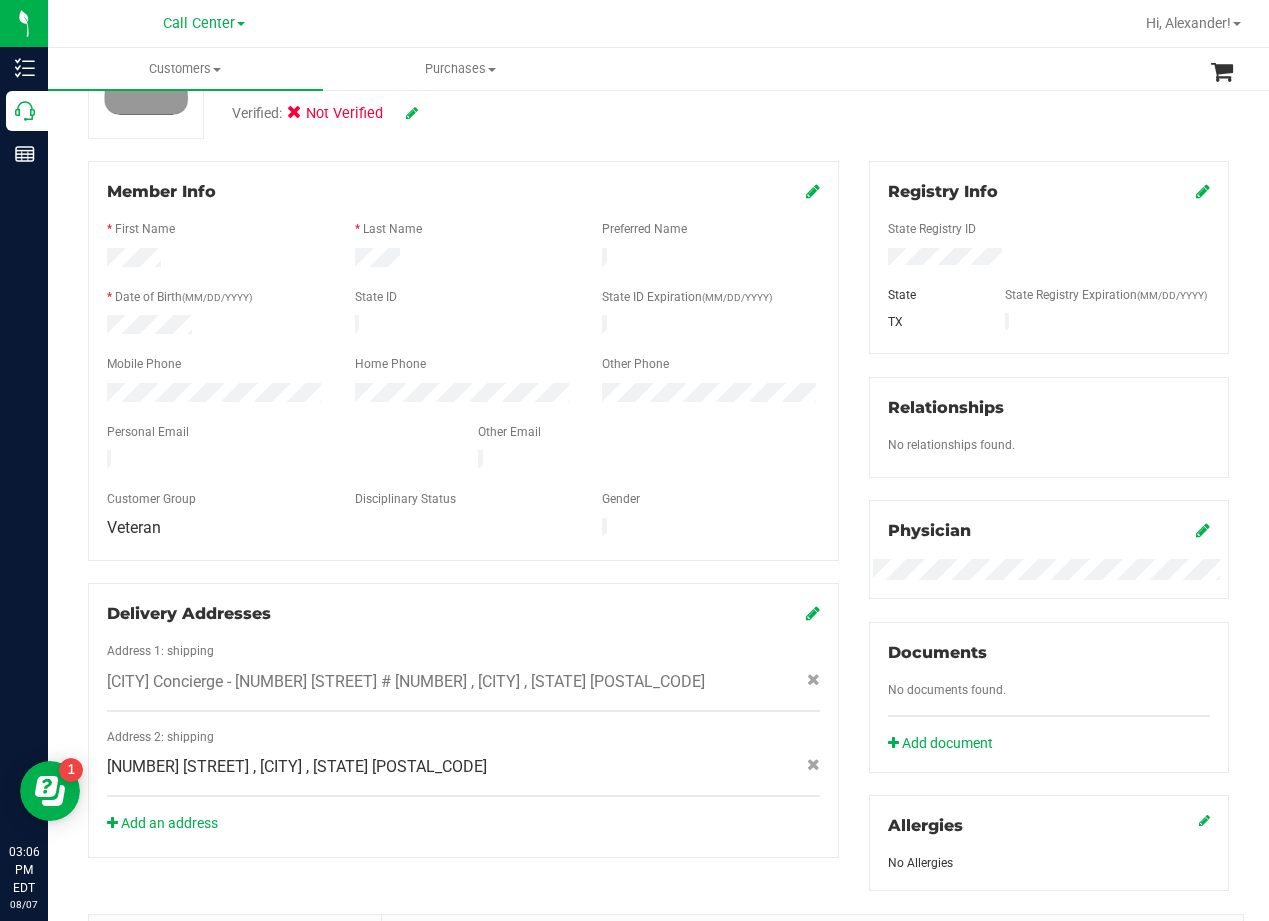 scroll, scrollTop: 597, scrollLeft: 0, axis: vertical 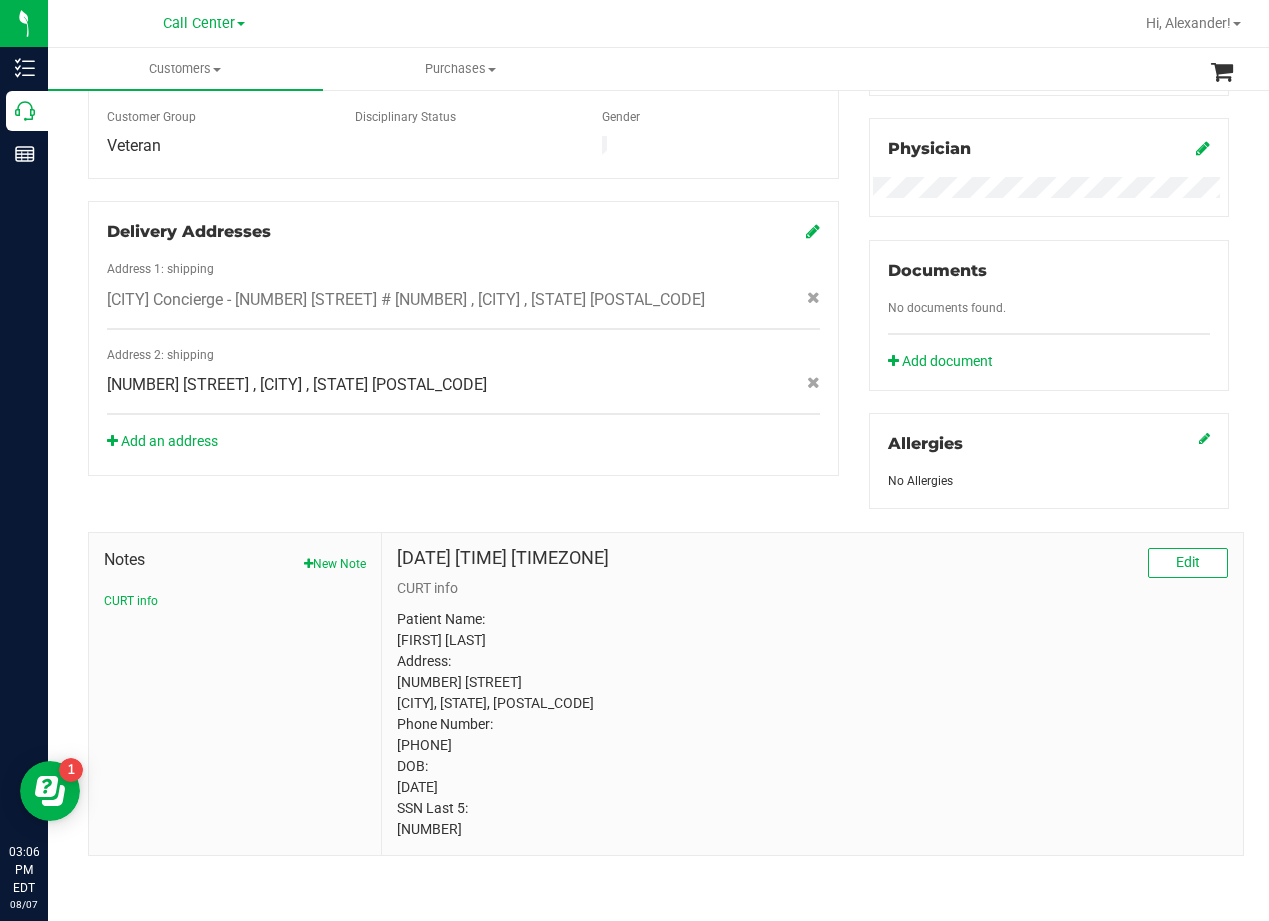 click on "5102 Indian Pine Ln
, Brookshire
, TX
77423" 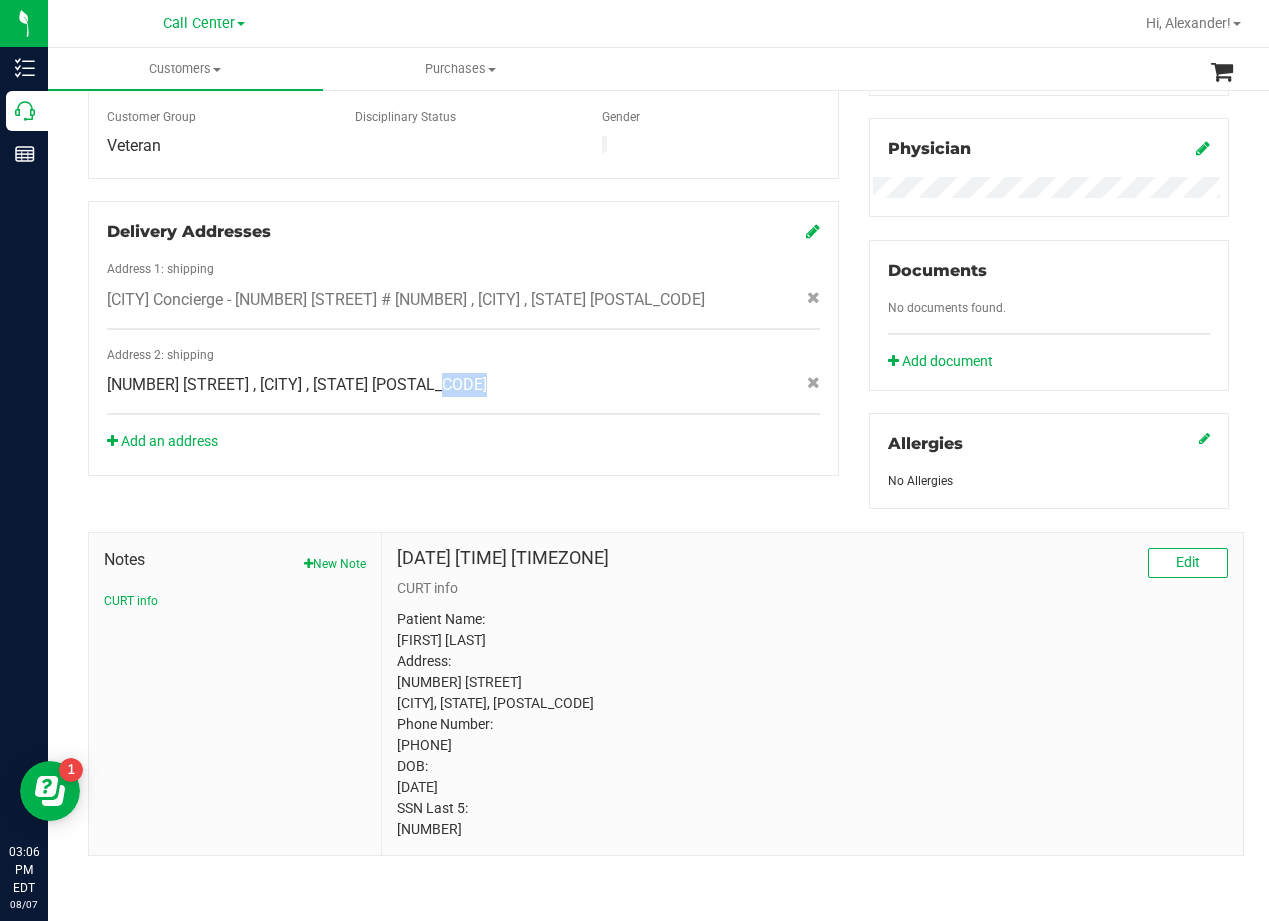 click on "5102 Indian Pine Ln
, Brookshire
, TX
77423" 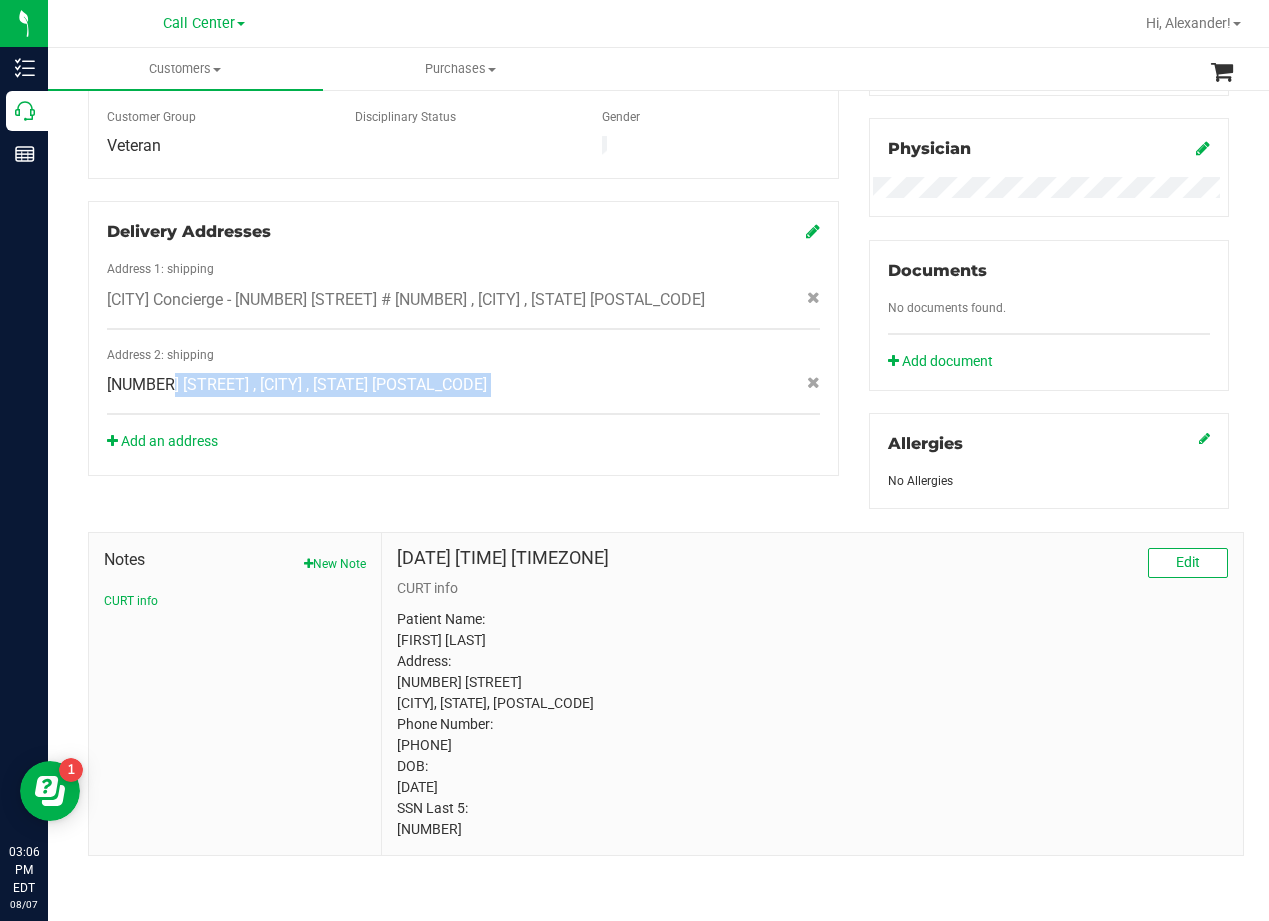 click on "5102 Indian Pine Ln
, Brookshire
, TX
77423" 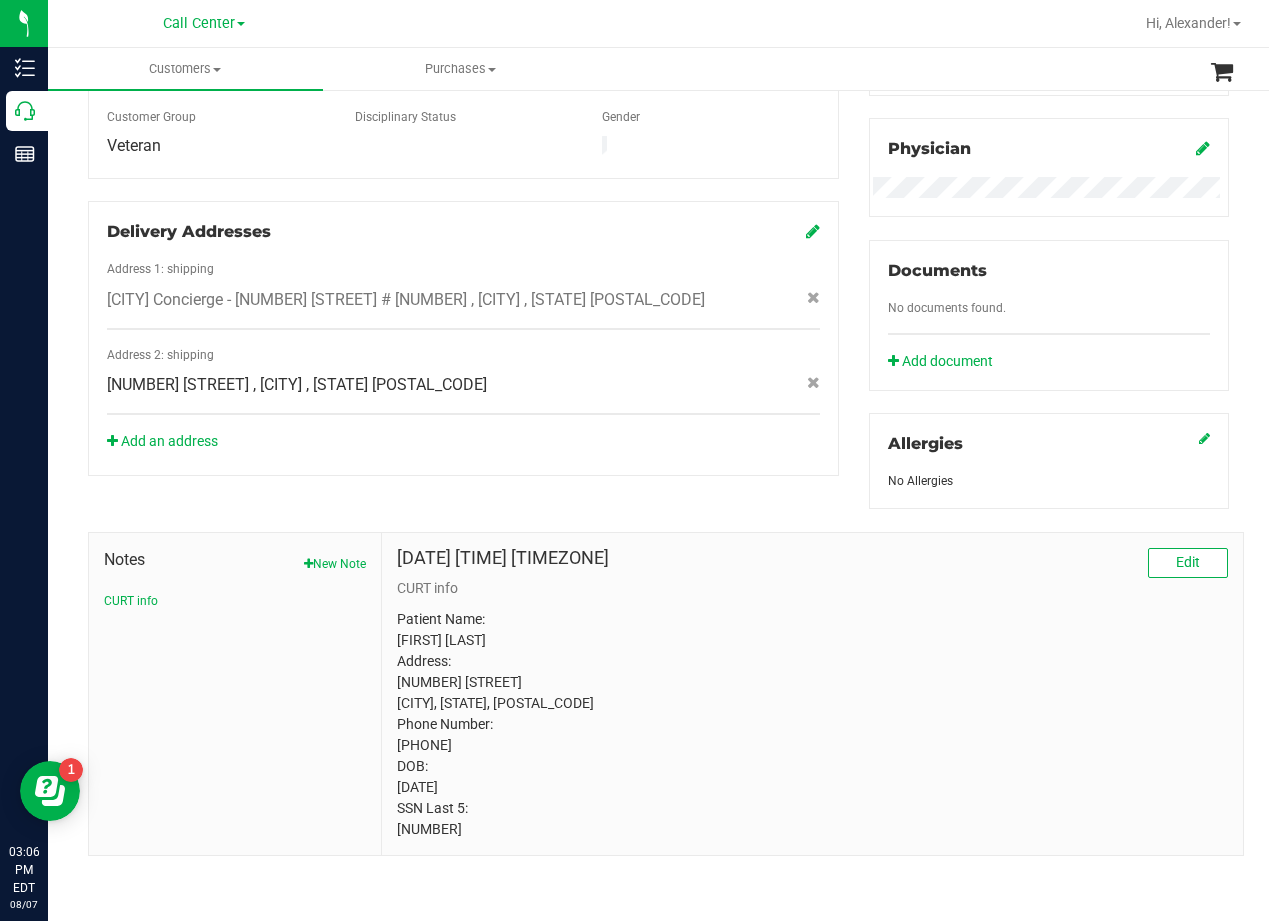 click on "Address 2: shipping
5102 Indian Pine Ln
, Brookshire
, TX
77423" 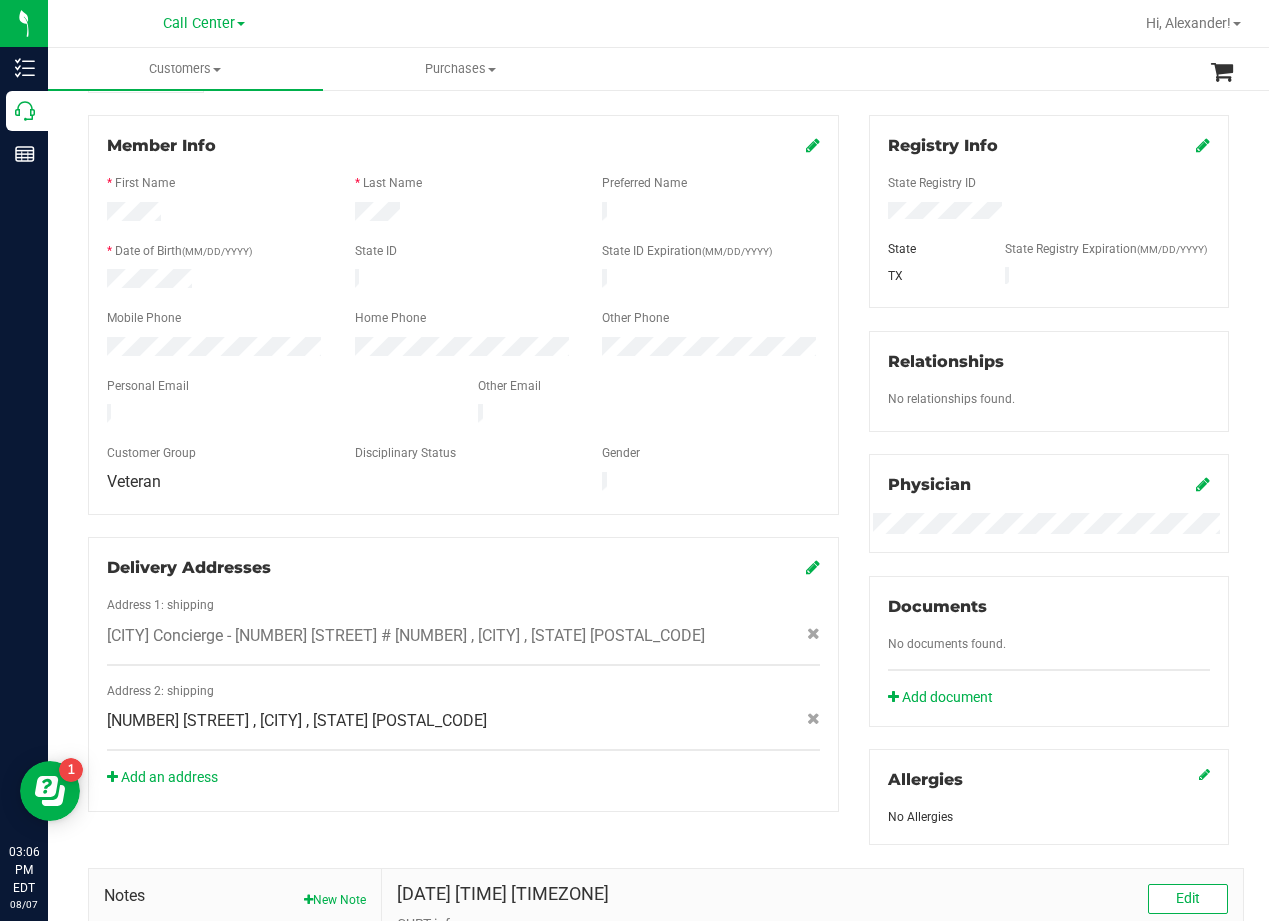 scroll, scrollTop: 0, scrollLeft: 0, axis: both 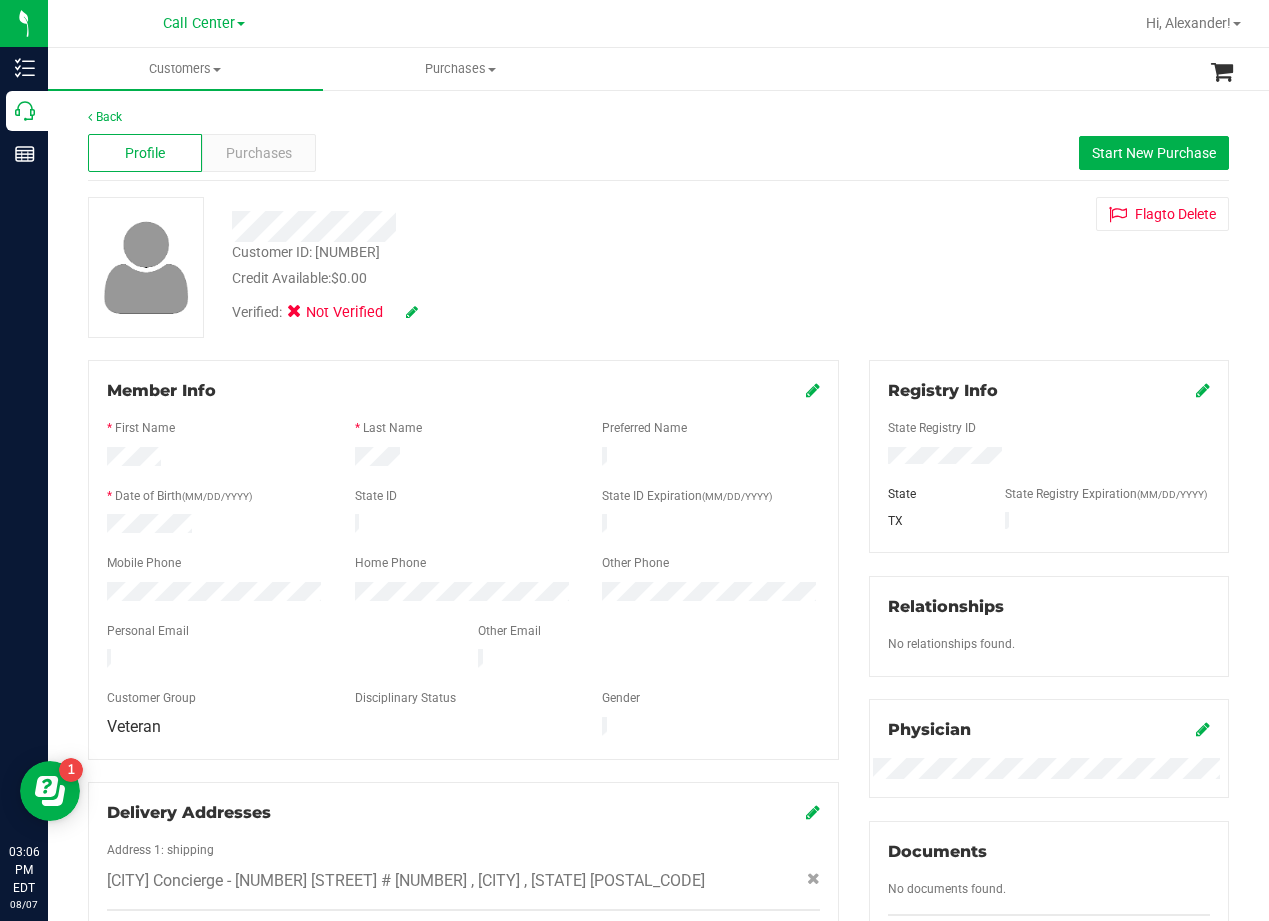 click on "Profile
Purchases
Start New Purchase" at bounding box center (658, 153) 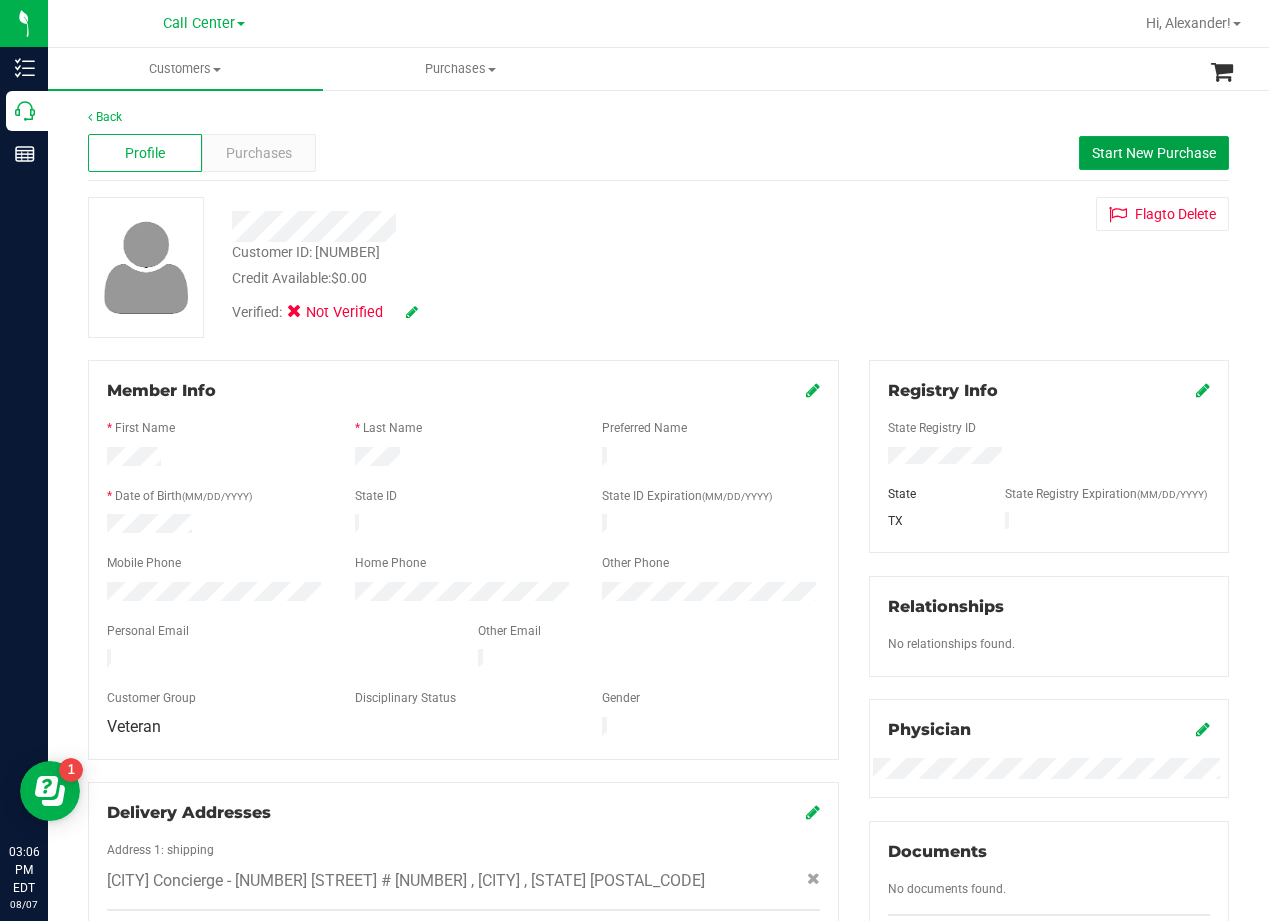 click on "Start New Purchase" at bounding box center [1154, 153] 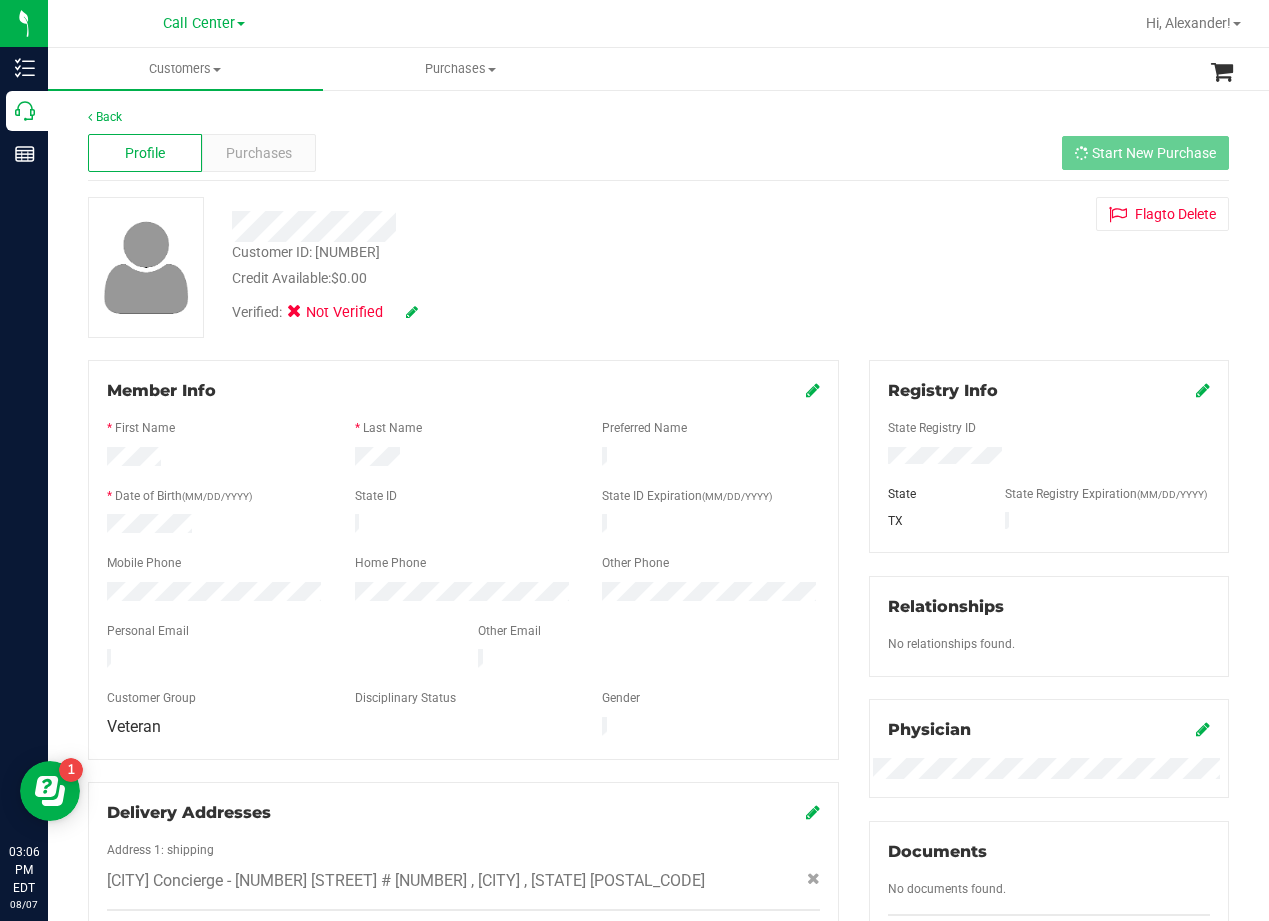 click on "Profile
Purchases
Start New Purchase" at bounding box center [658, 153] 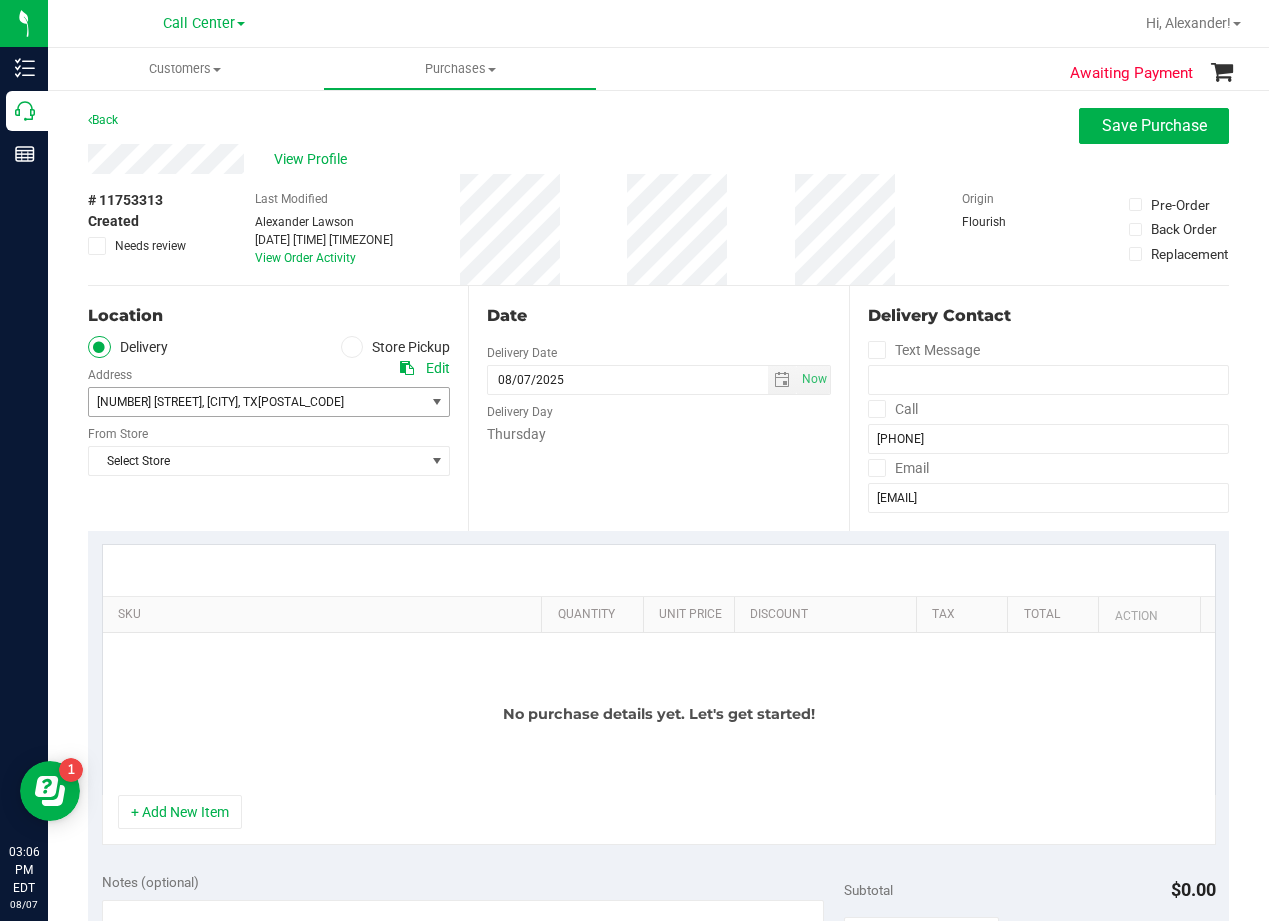 click on "5102 Indian Pine Ln
, Brookshire
, TX
77423" at bounding box center [248, 402] 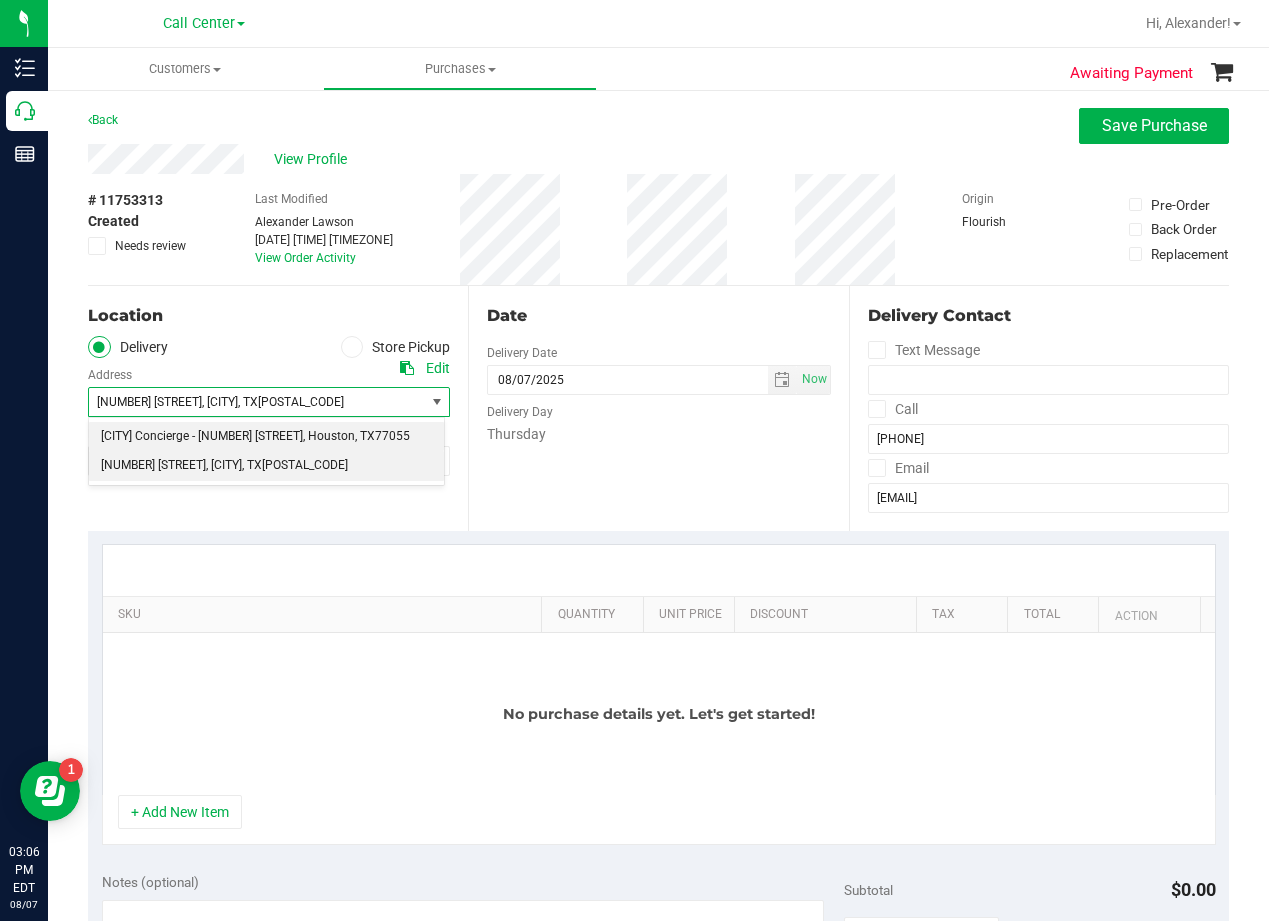 click on "Houston Concierge - 9432 Katy Fwy #400" at bounding box center [202, 437] 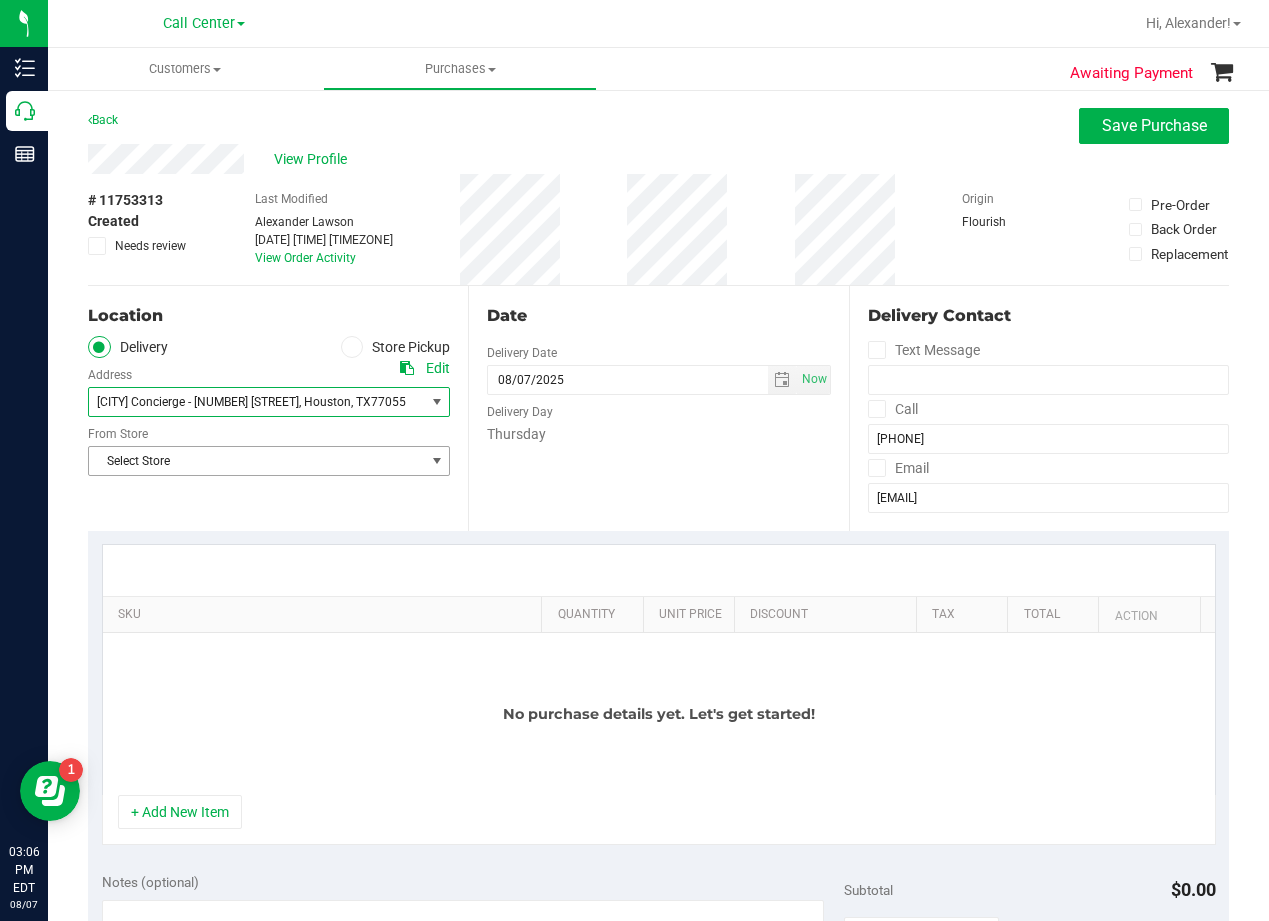 click on "Select Store" at bounding box center [256, 461] 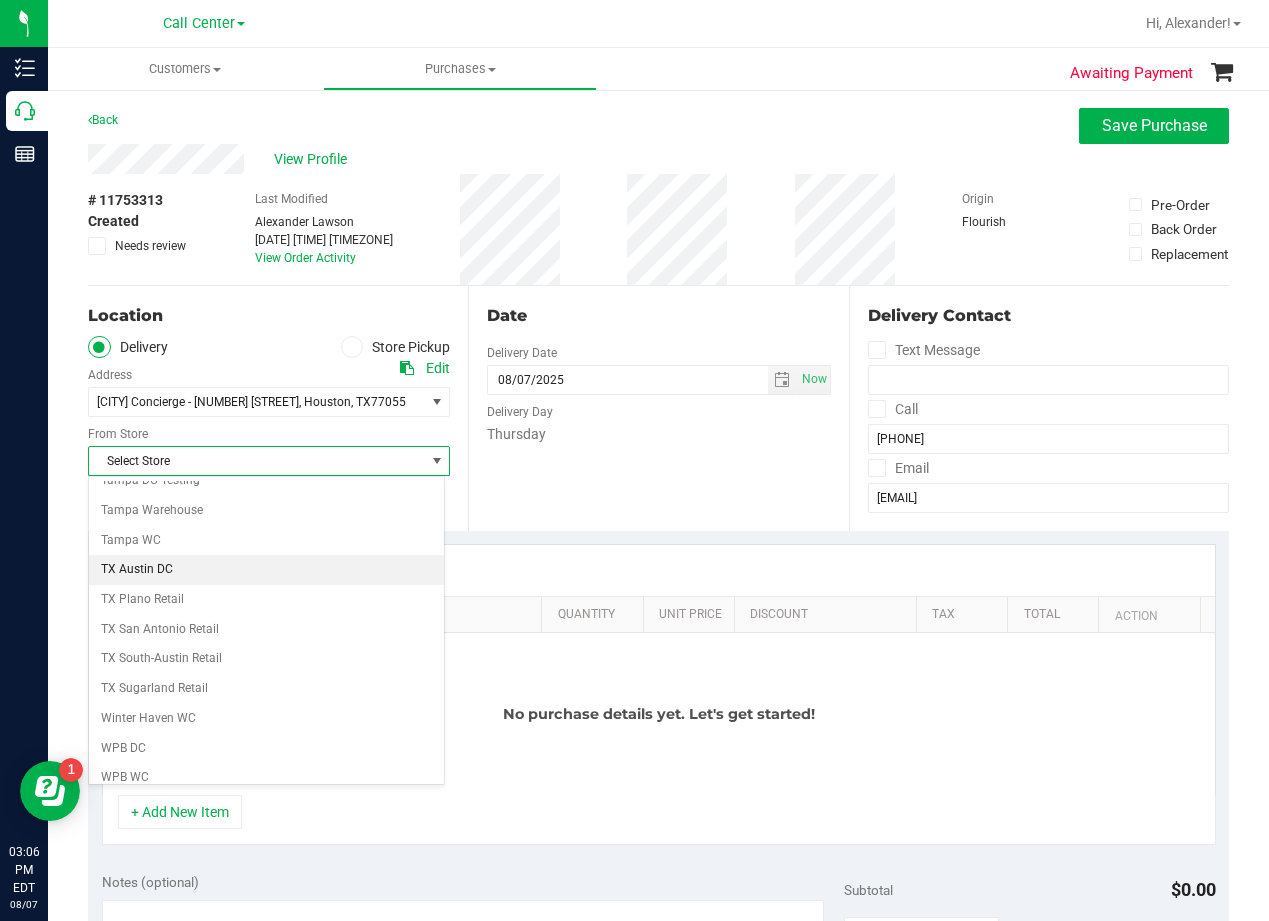 scroll, scrollTop: 1453, scrollLeft: 0, axis: vertical 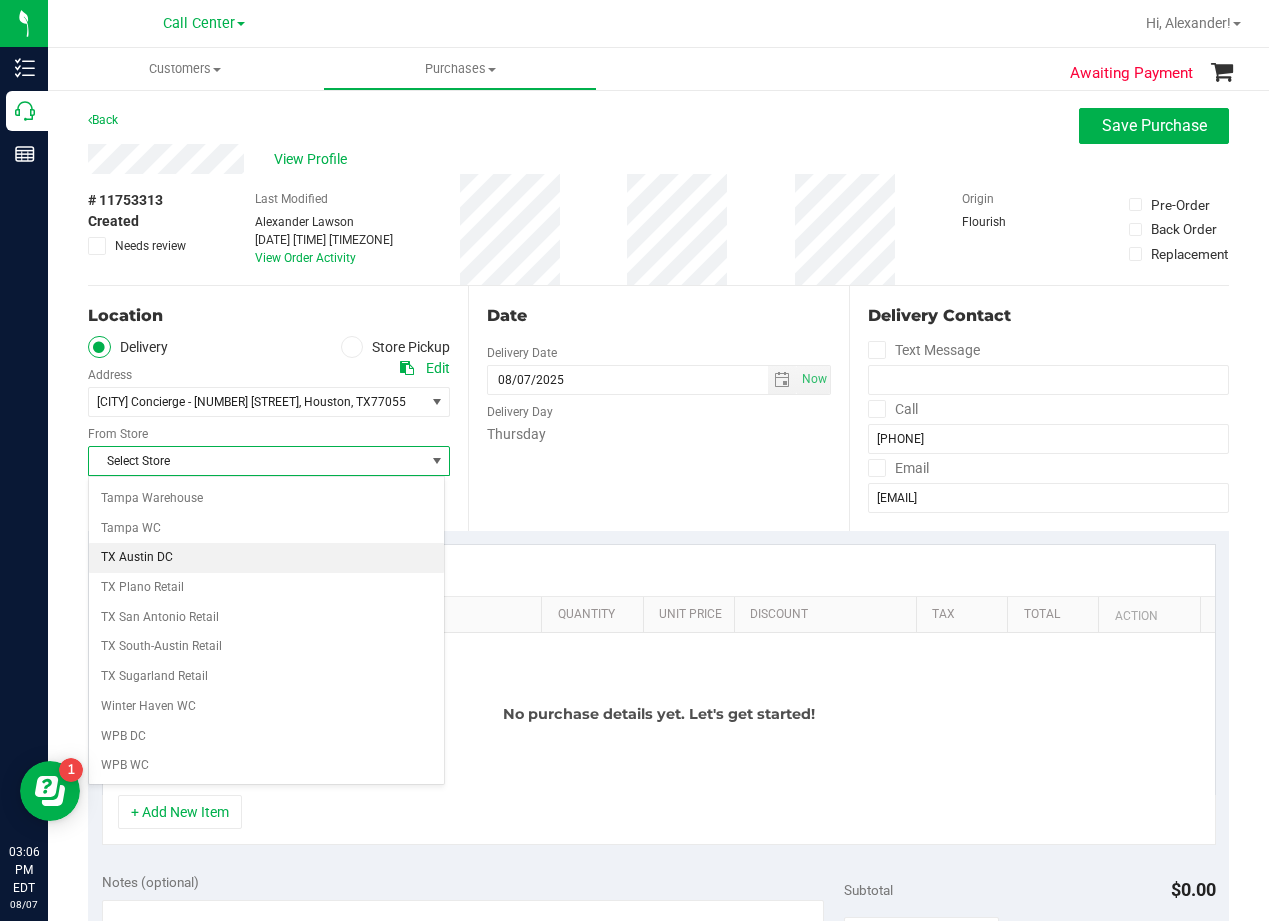 click on "TX Austin DC" at bounding box center (266, 558) 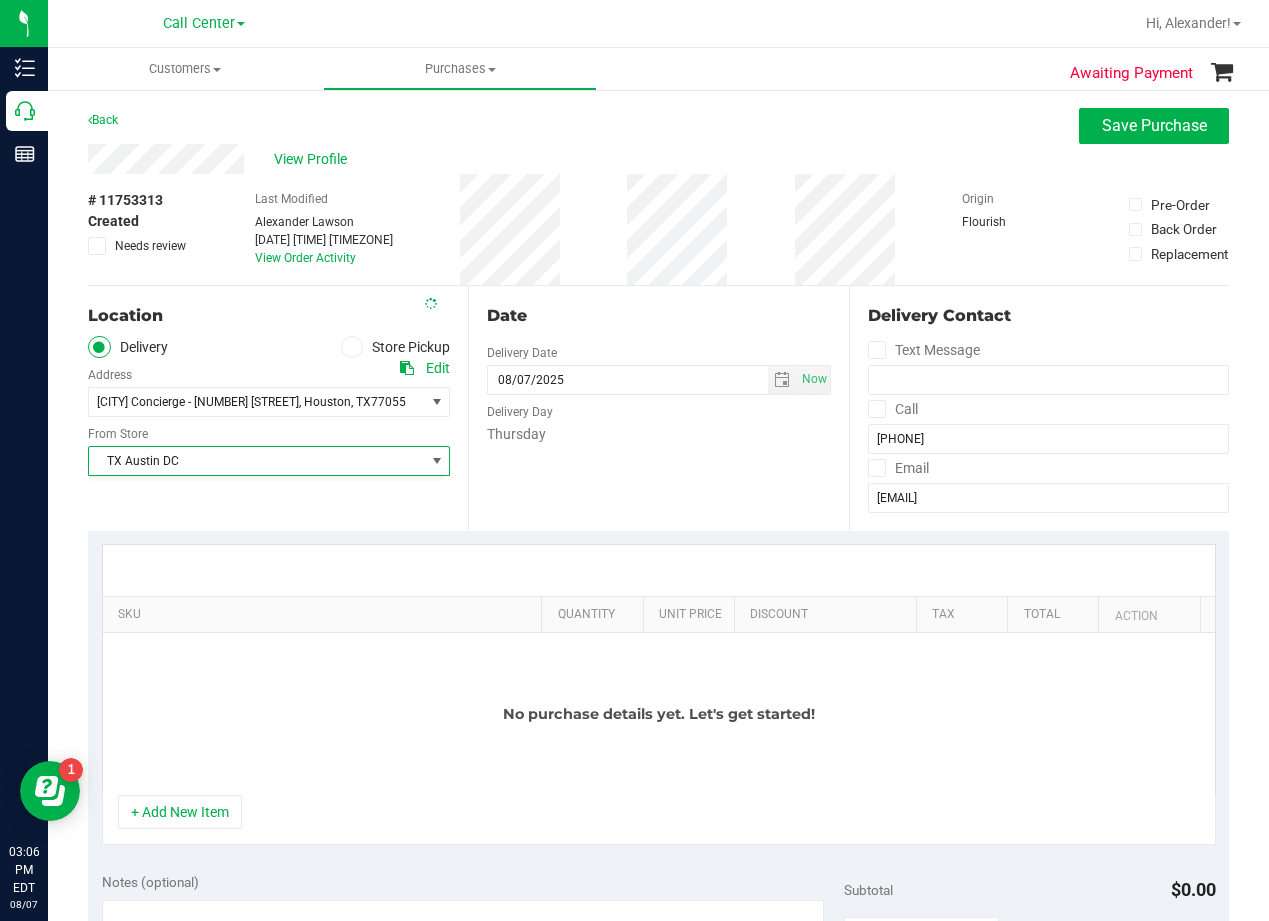 click on "Date
Delivery Date
08/07/2025
Now
08/07/2025 03:06 PM
Now
Delivery Day
Thursday" at bounding box center (658, 408) 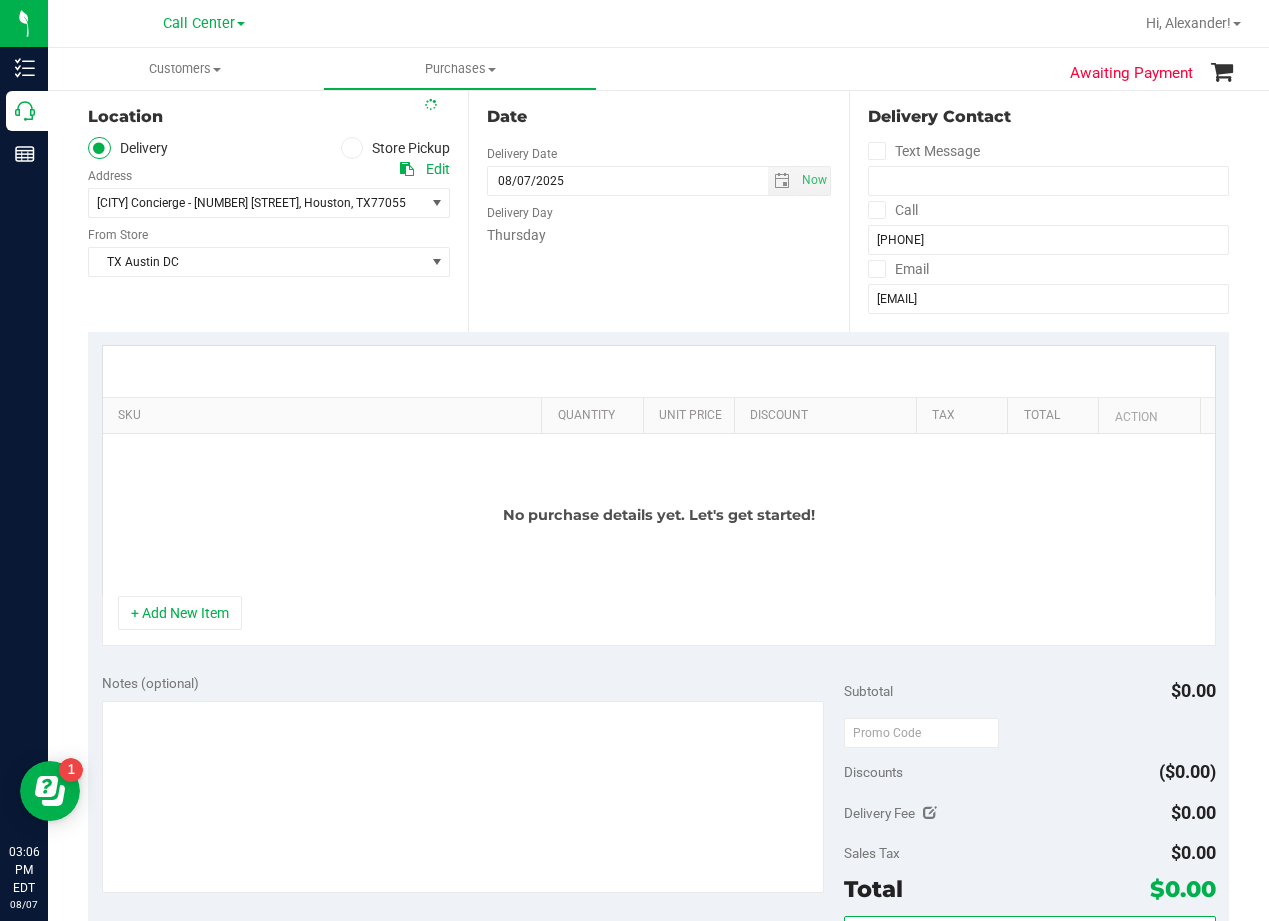 scroll, scrollTop: 200, scrollLeft: 0, axis: vertical 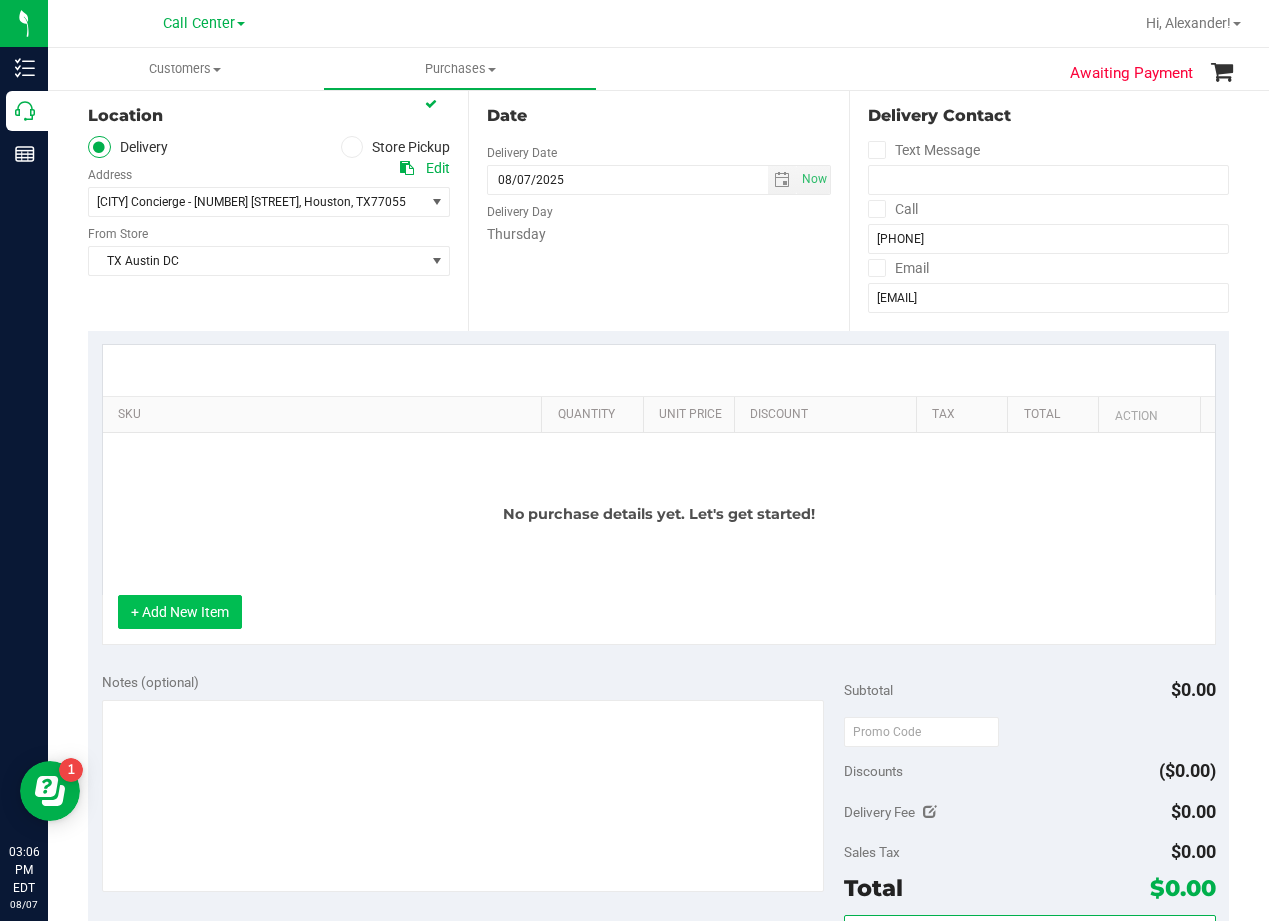 click on "+ Add New Item" at bounding box center [180, 612] 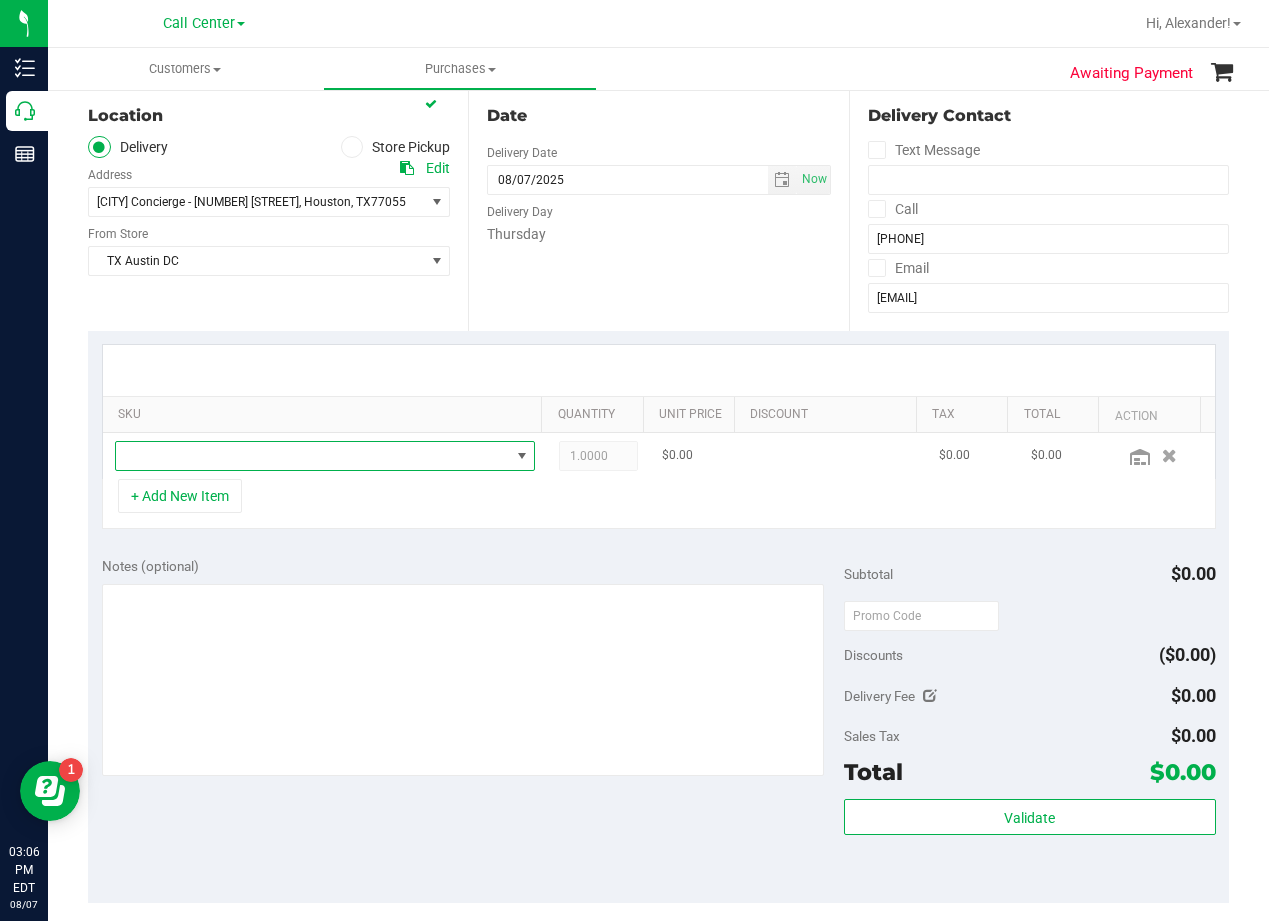 click at bounding box center (313, 456) 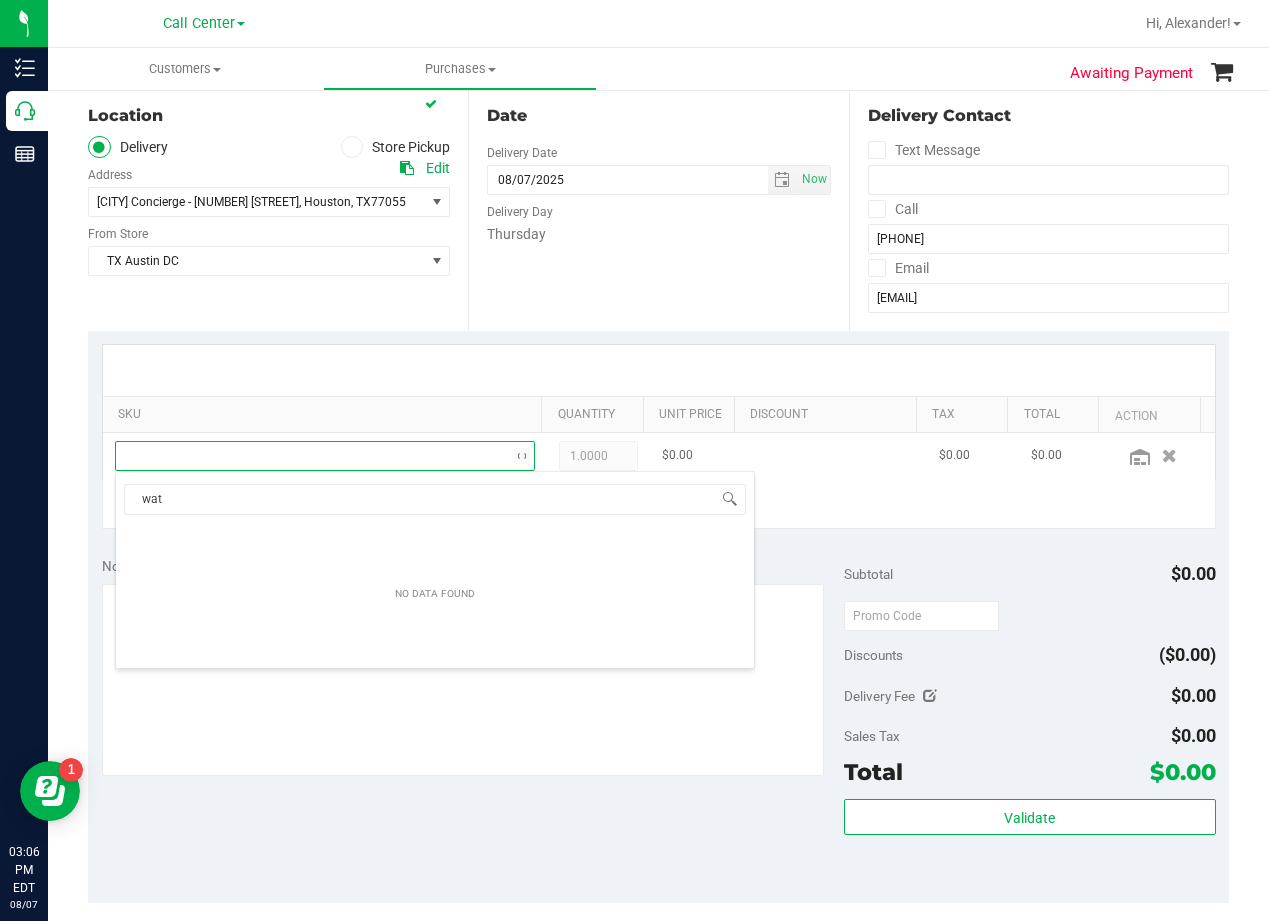 scroll, scrollTop: 99970, scrollLeft: 99592, axis: both 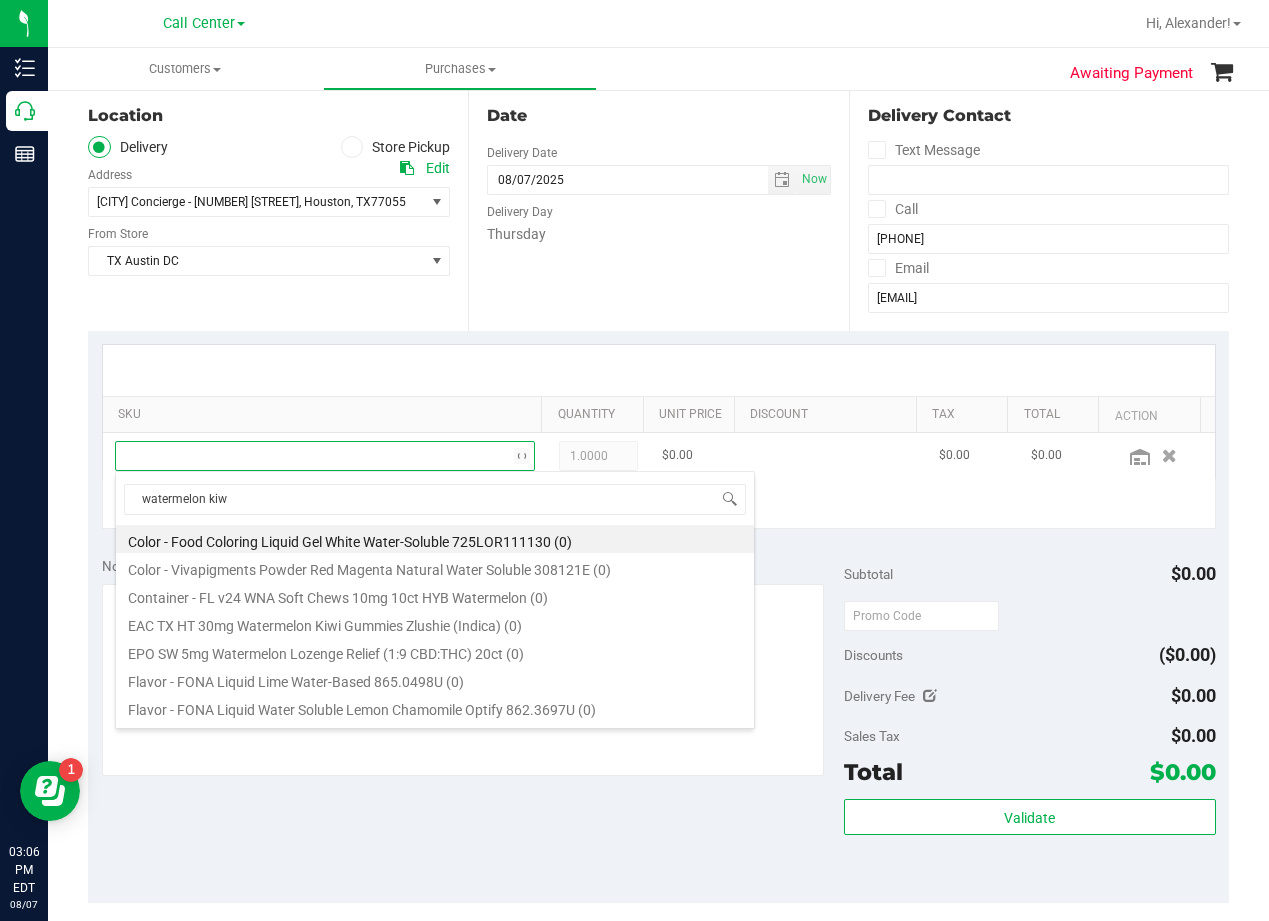 type on "watermelon kiwi" 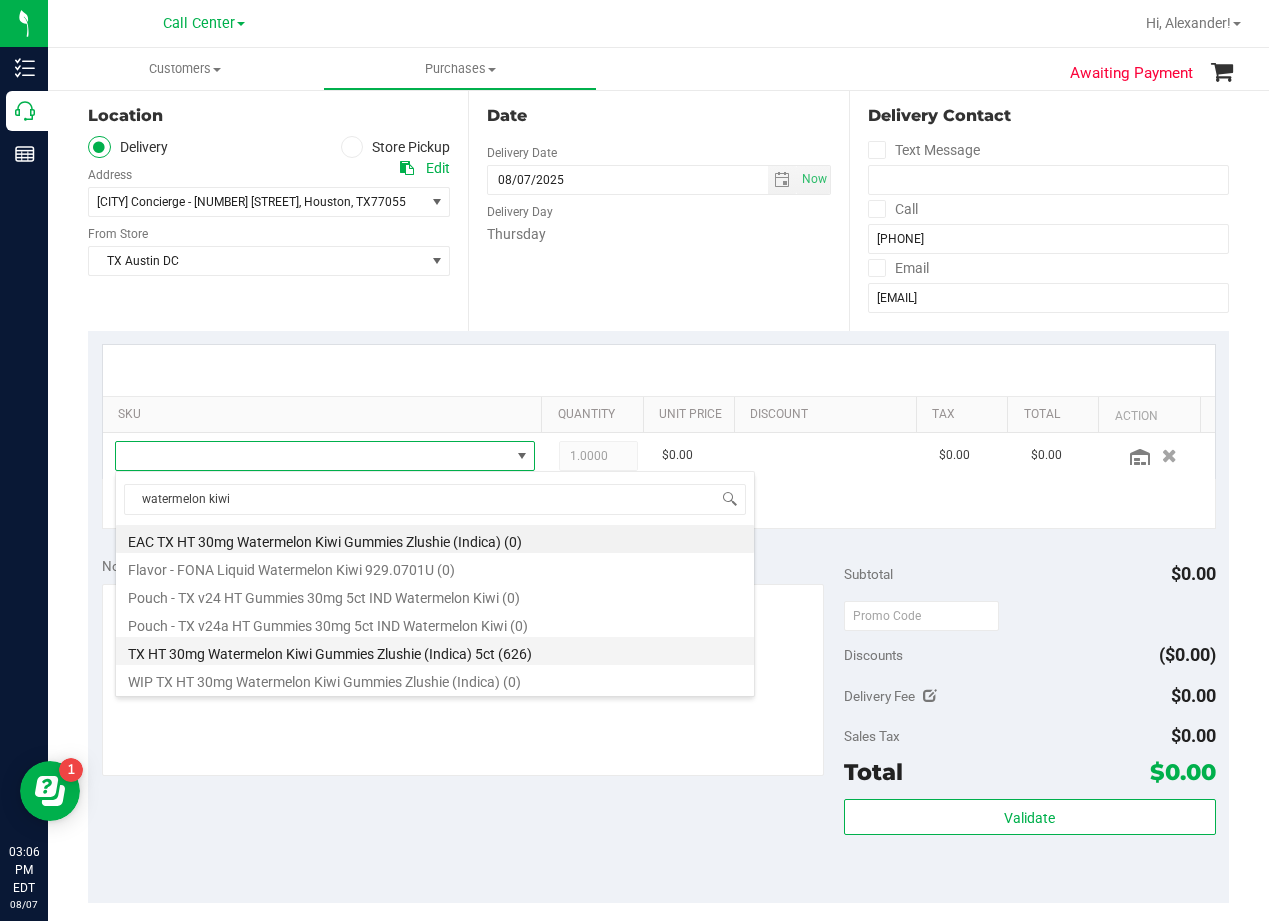 click on "TX HT 30mg Watermelon Kiwi Gummies Zlushie (Indica) 5ct (626)" at bounding box center [435, 651] 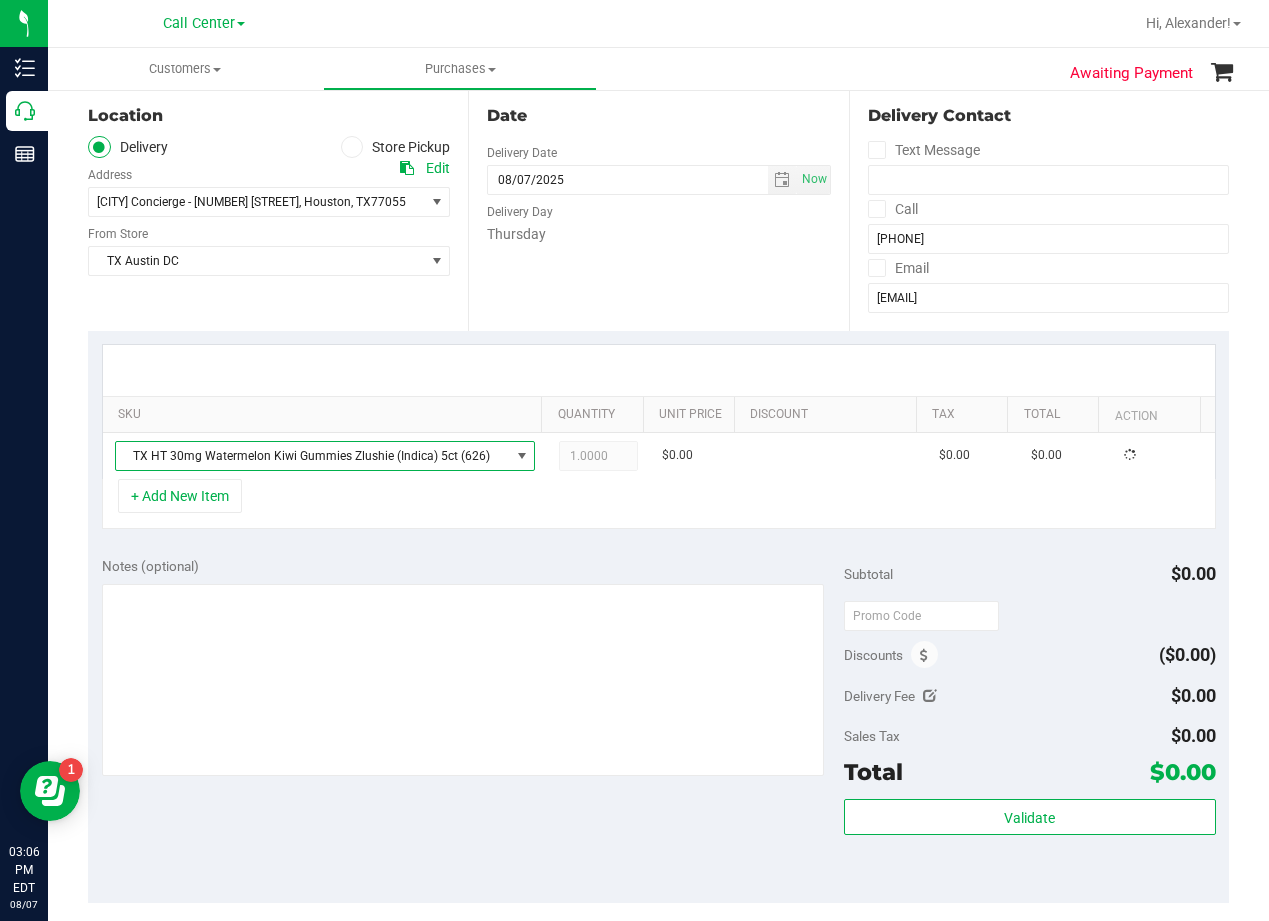 click on "Notes (optional)" at bounding box center [473, 566] 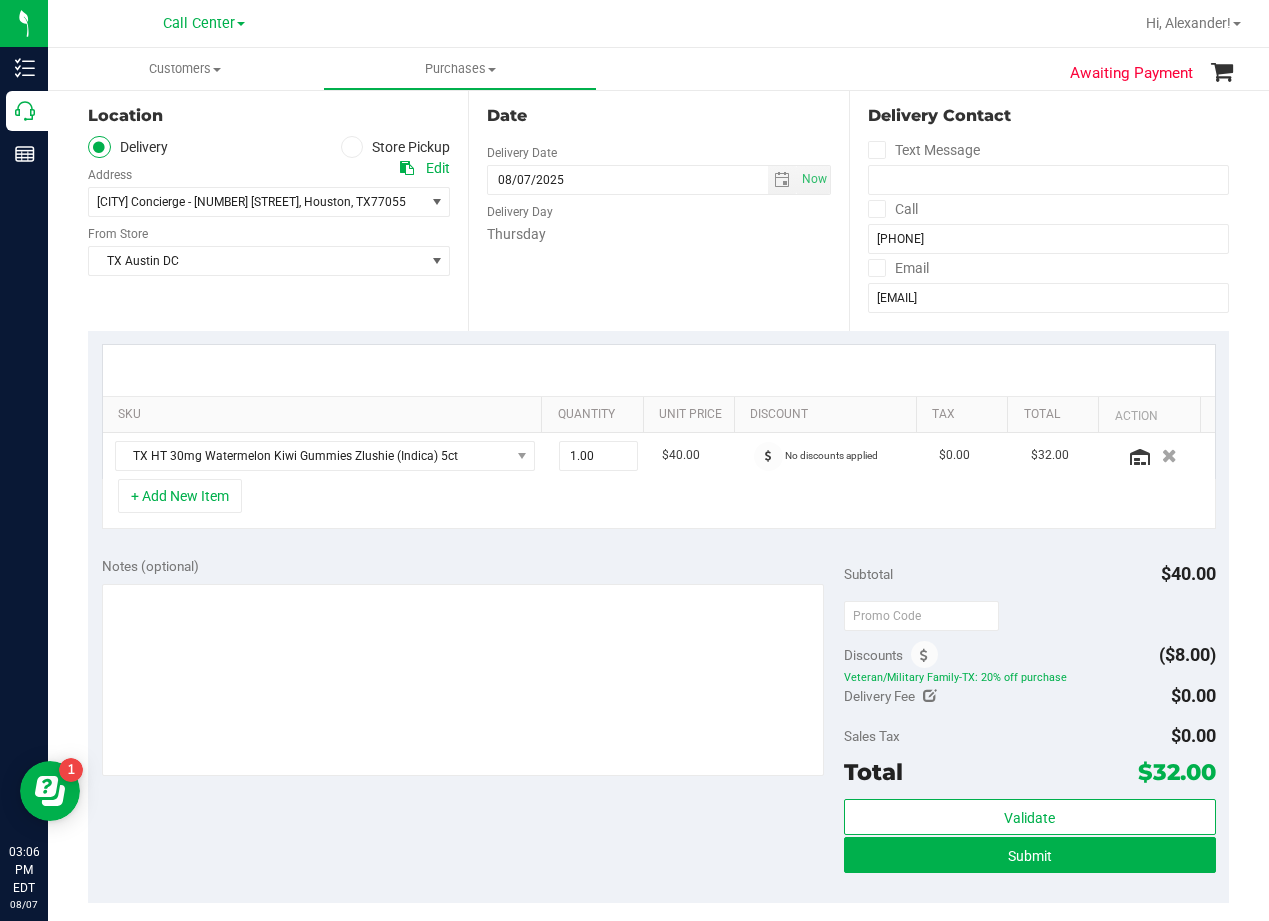 click on "Date
Delivery Date
08/07/2025
Now
08/07/2025 08:00 AM
Now
Delivery Day
Thursday" at bounding box center [658, 208] 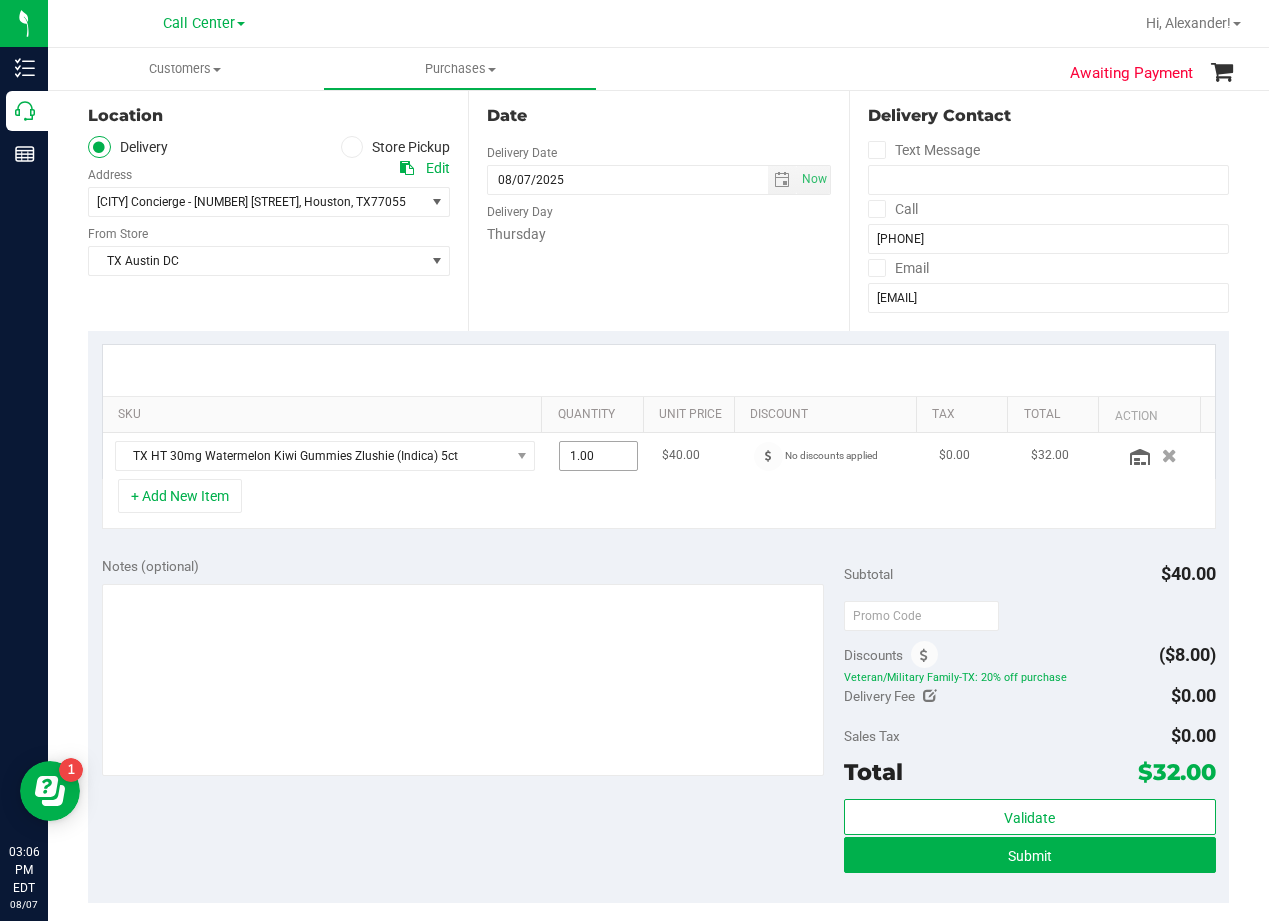 click on "1.00 1" at bounding box center (598, 456) 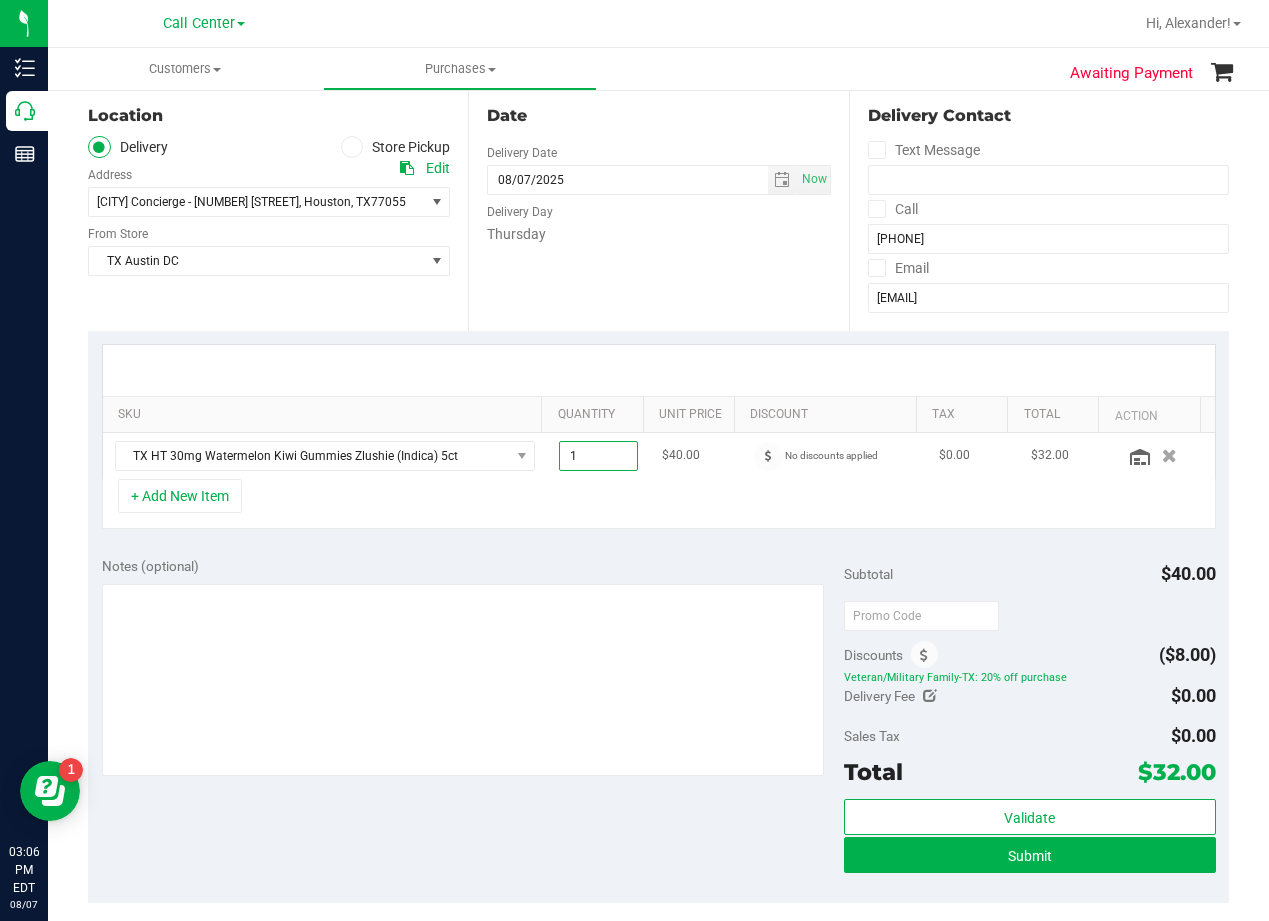 click on "1" at bounding box center [598, 456] 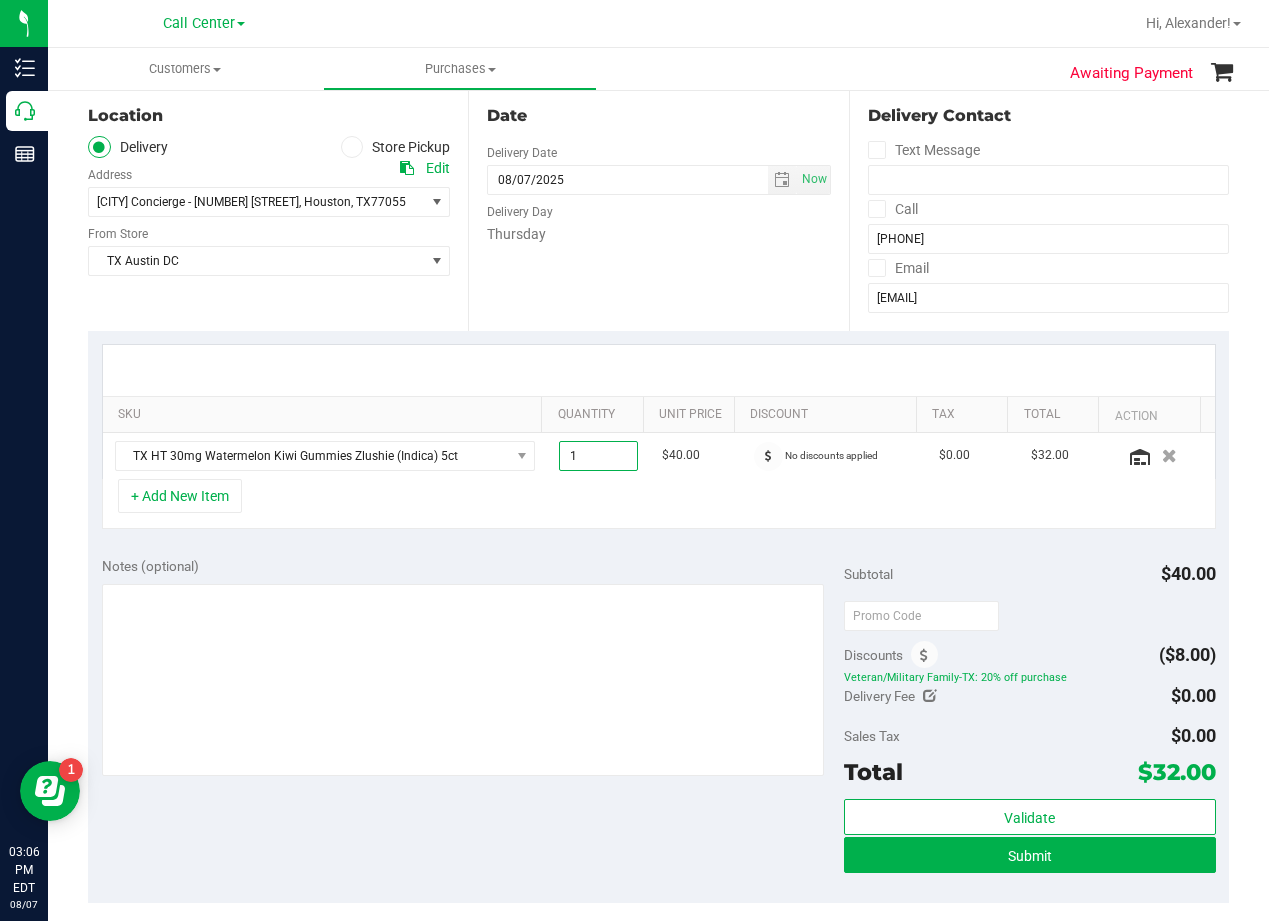 type on "3" 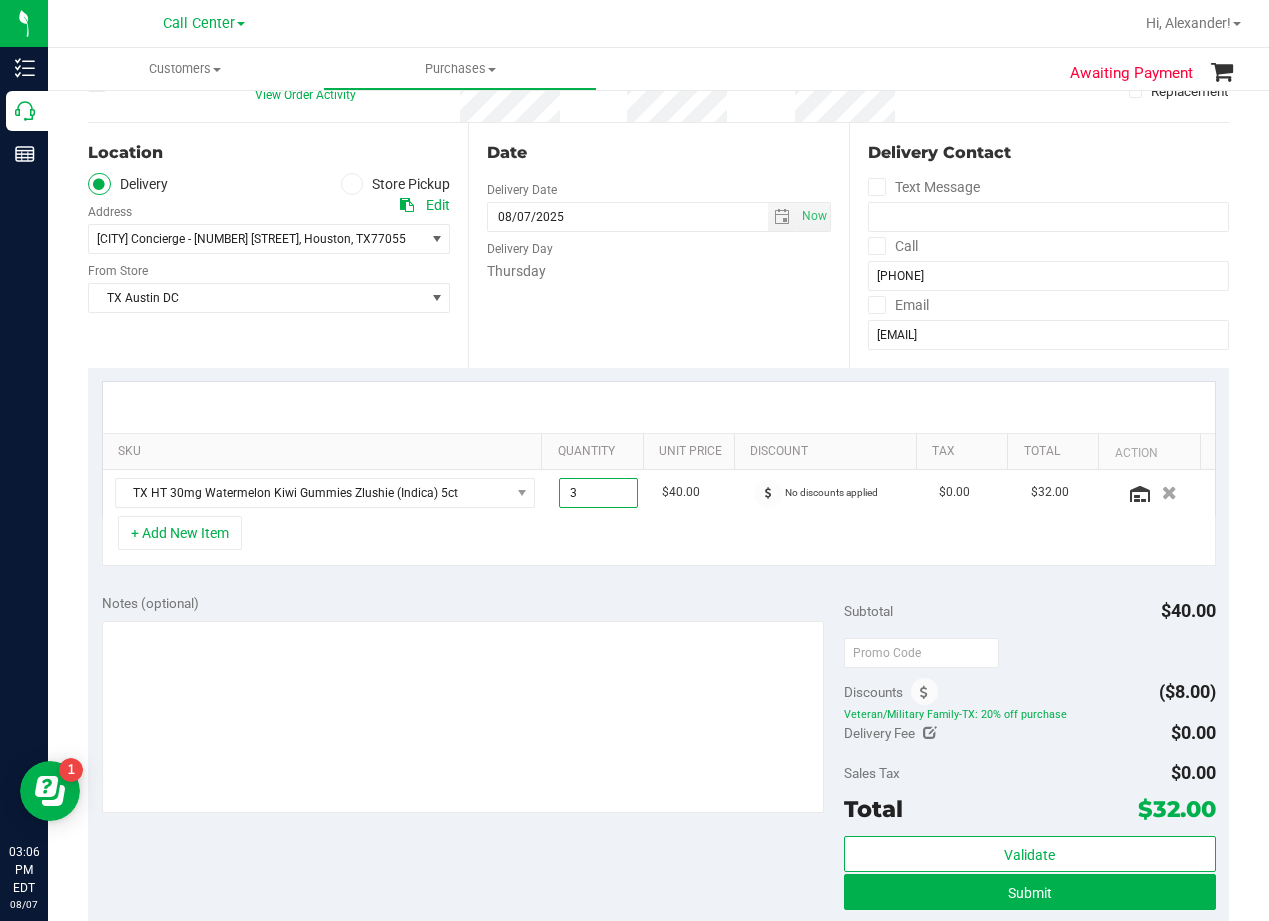 scroll, scrollTop: 100, scrollLeft: 0, axis: vertical 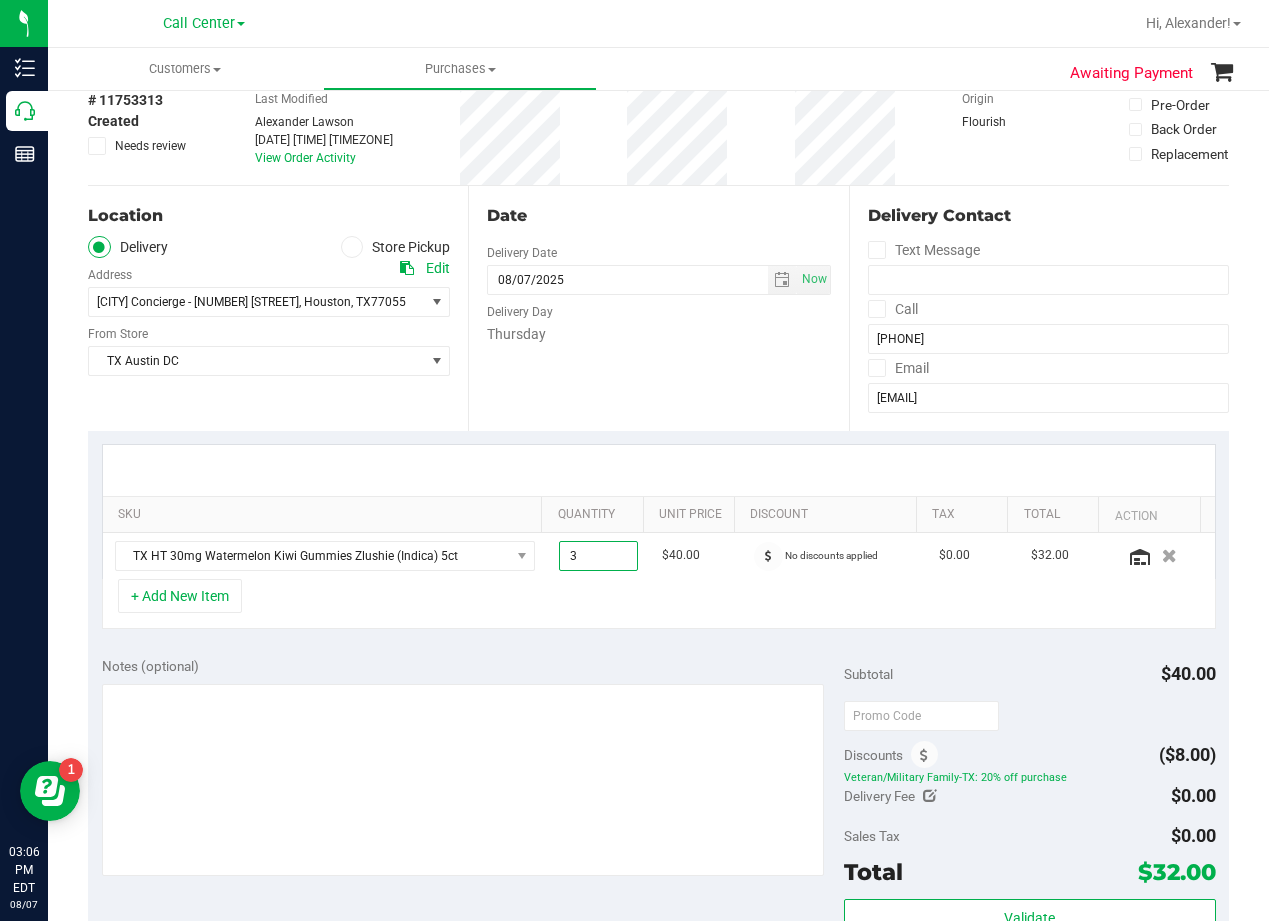 type on "3.00" 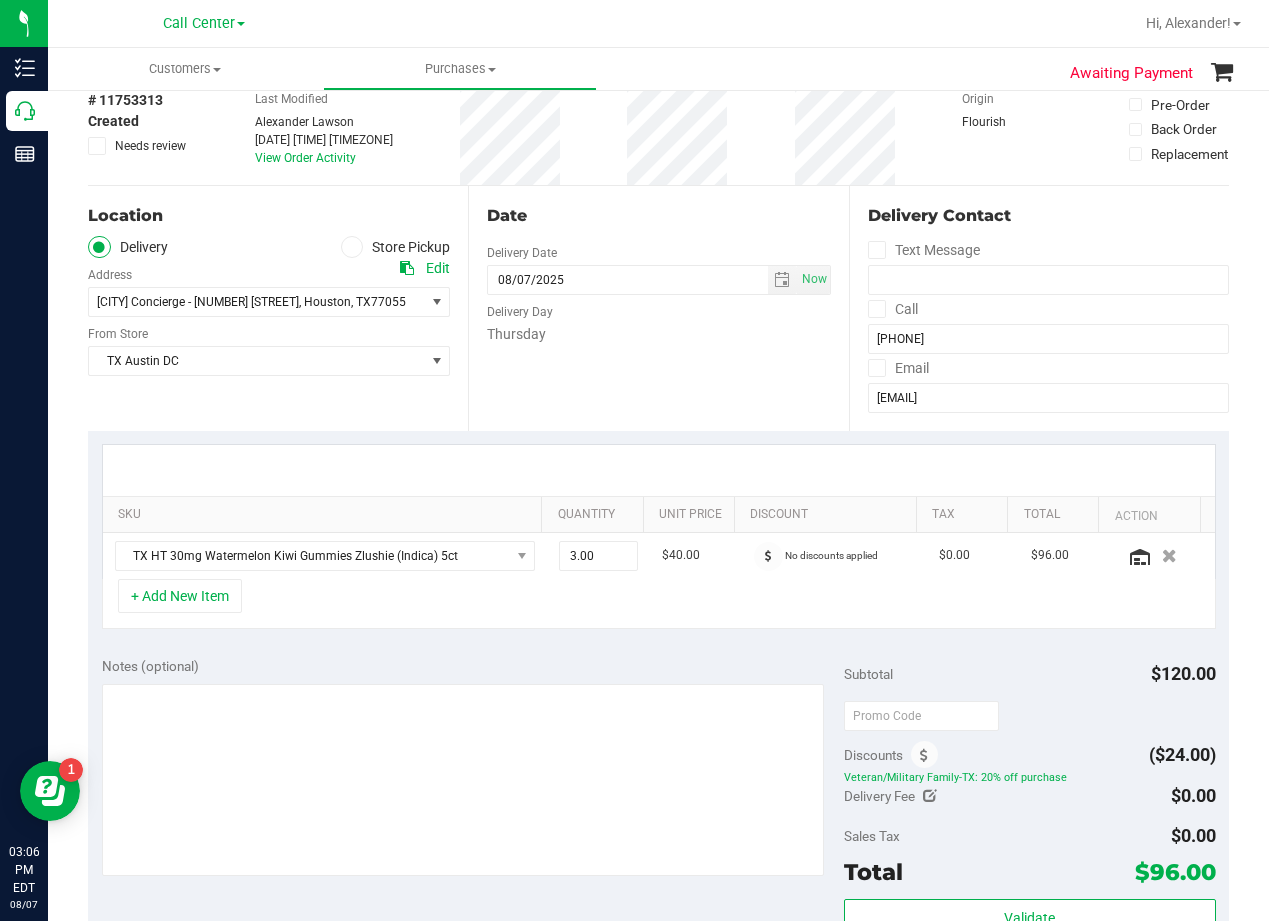 click on "Date
Delivery Date
08/07/2025
Now
08/07/2025 08:00 AM
Now
Delivery Day
Thursday" at bounding box center (658, 308) 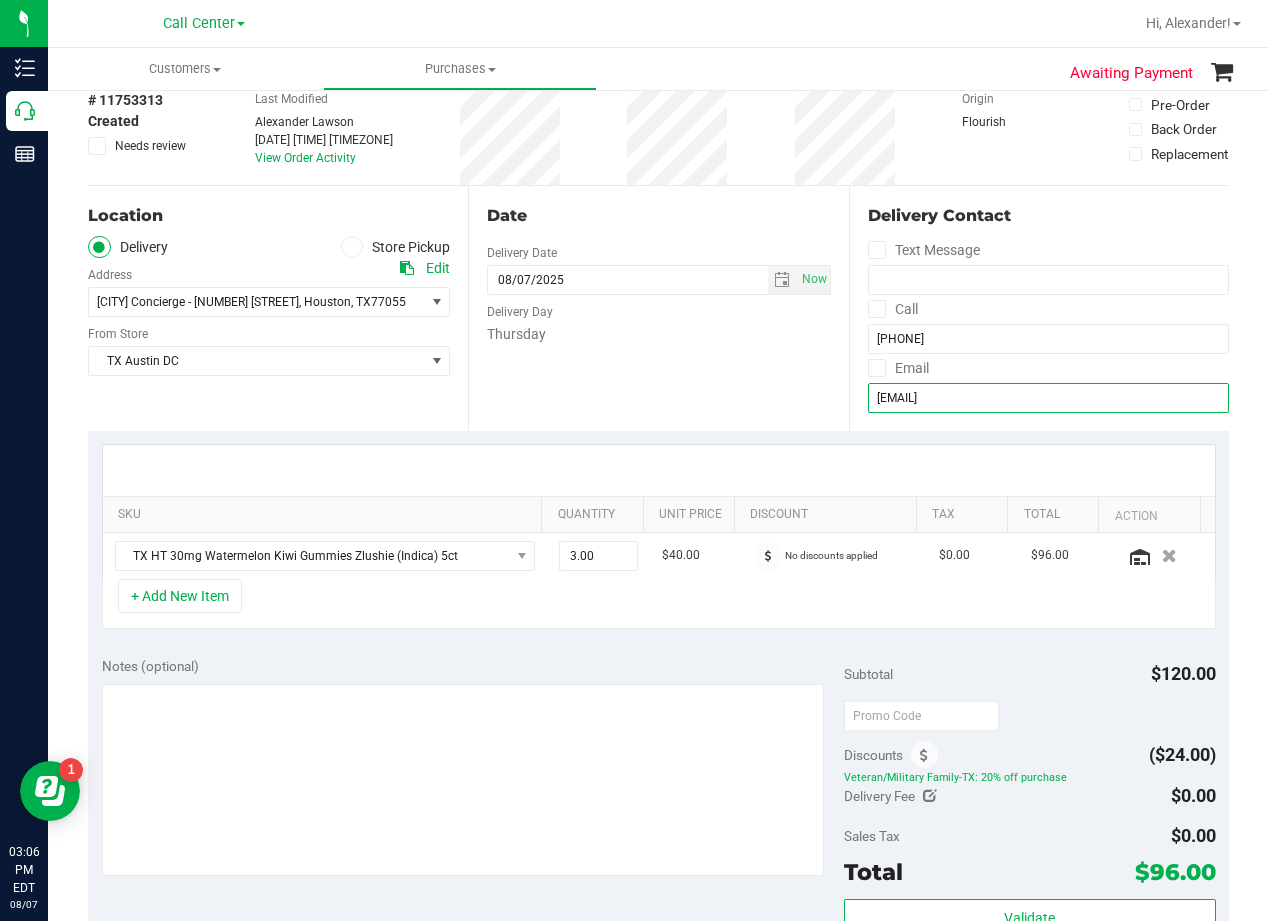 click on "2w171lab@gmail.com" at bounding box center (1048, 398) 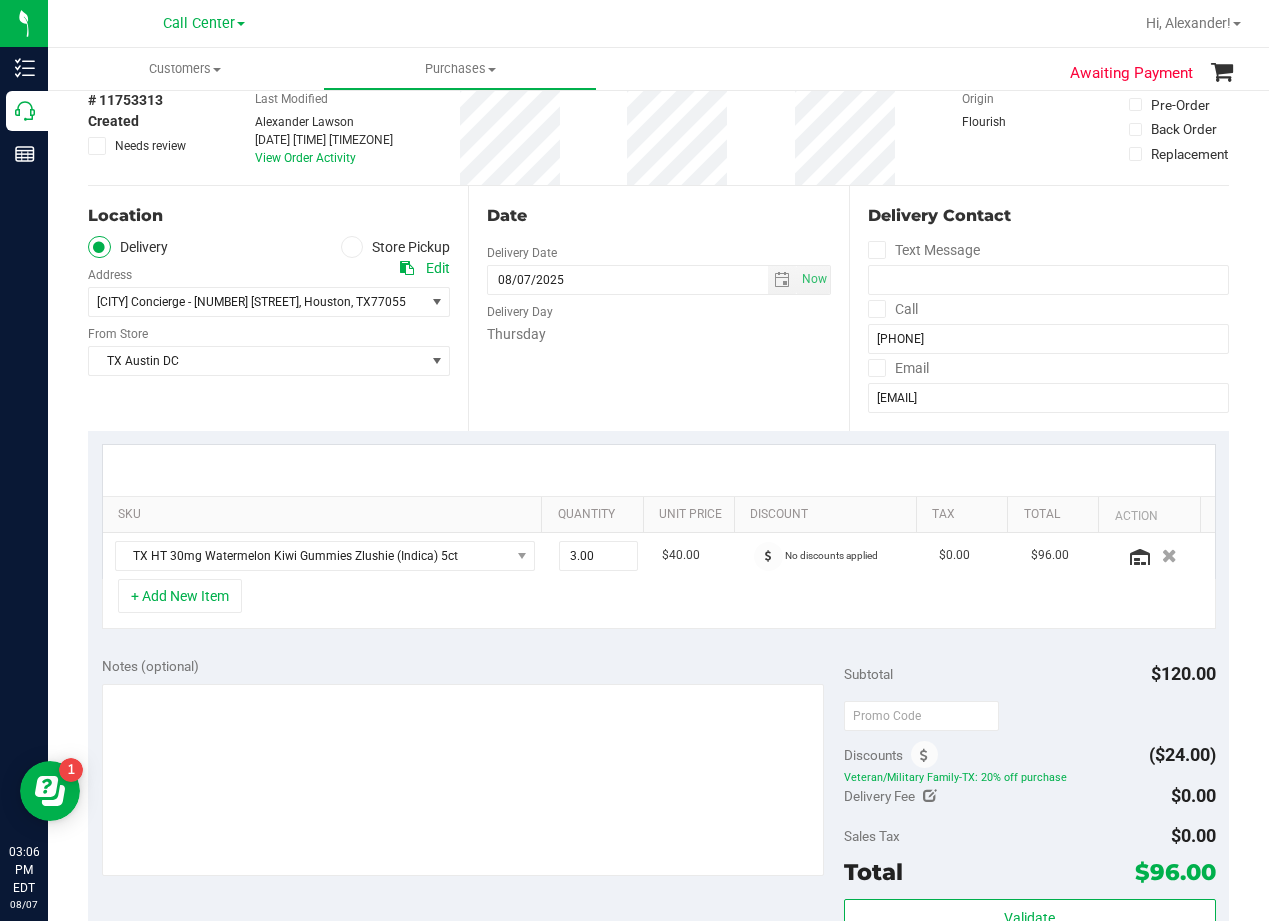 click on "Date
Delivery Date
08/07/2025
Now
08/07/2025 08:00 AM
Now
Delivery Day
Thursday" at bounding box center (658, 308) 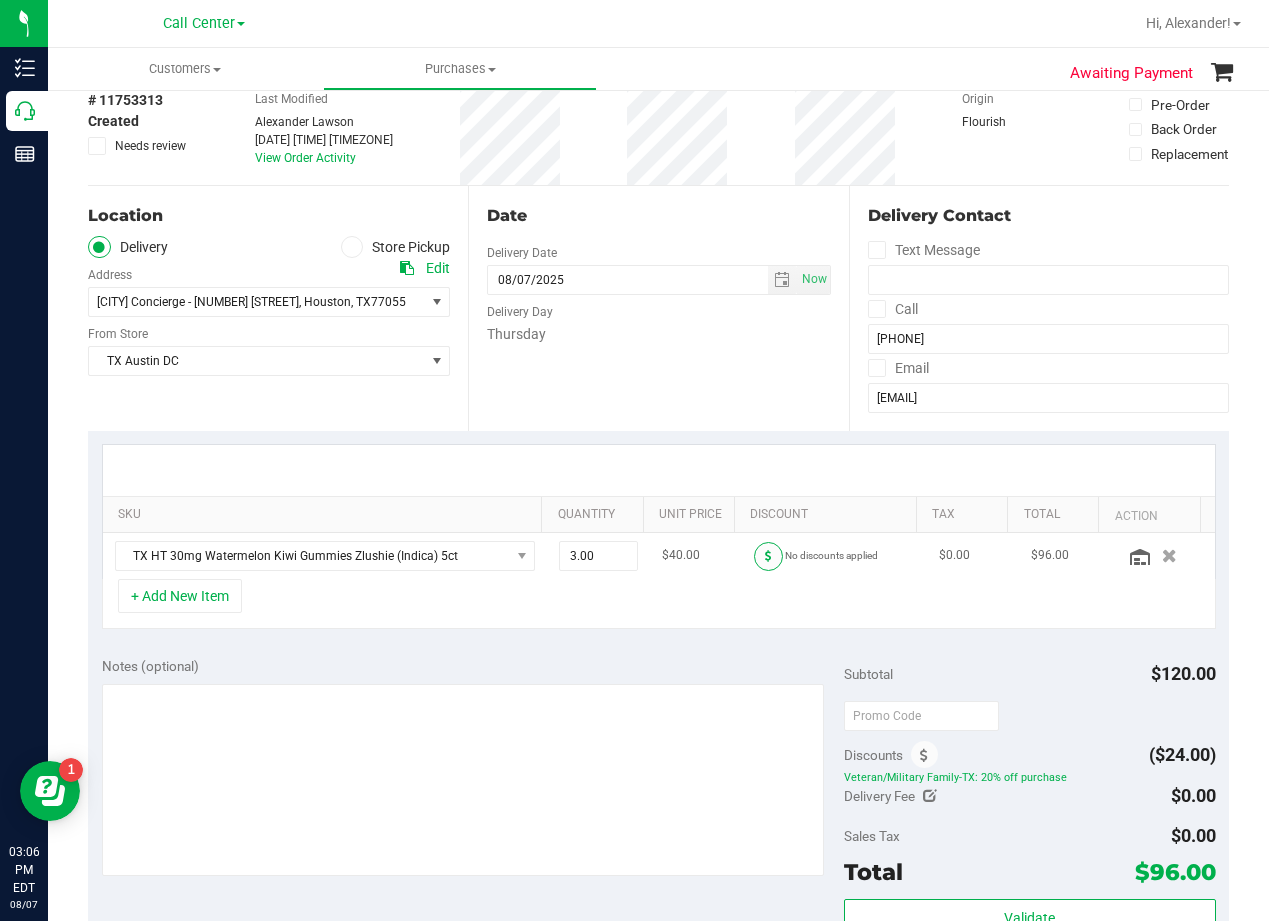 click at bounding box center (768, 556) 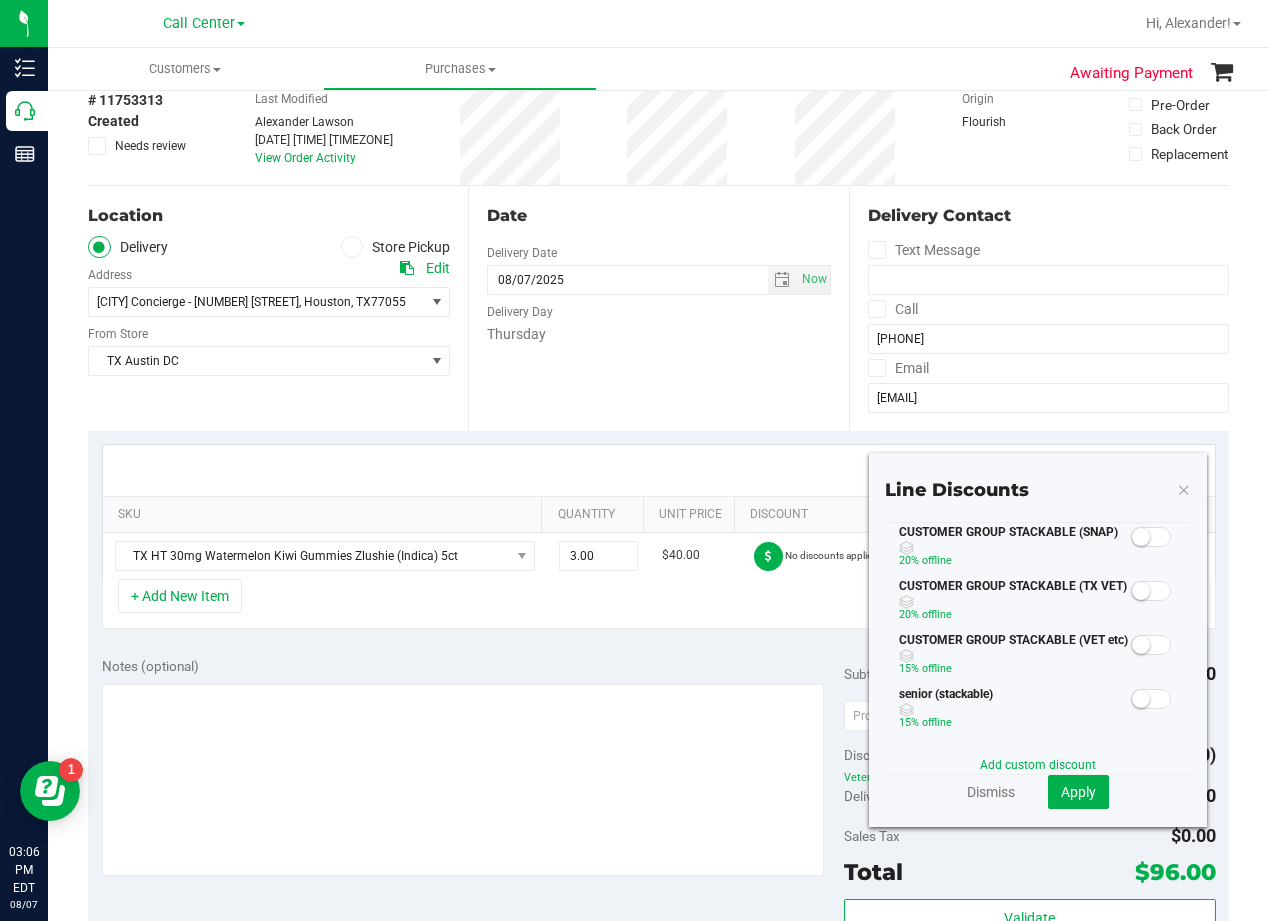 click at bounding box center (1141, 591) 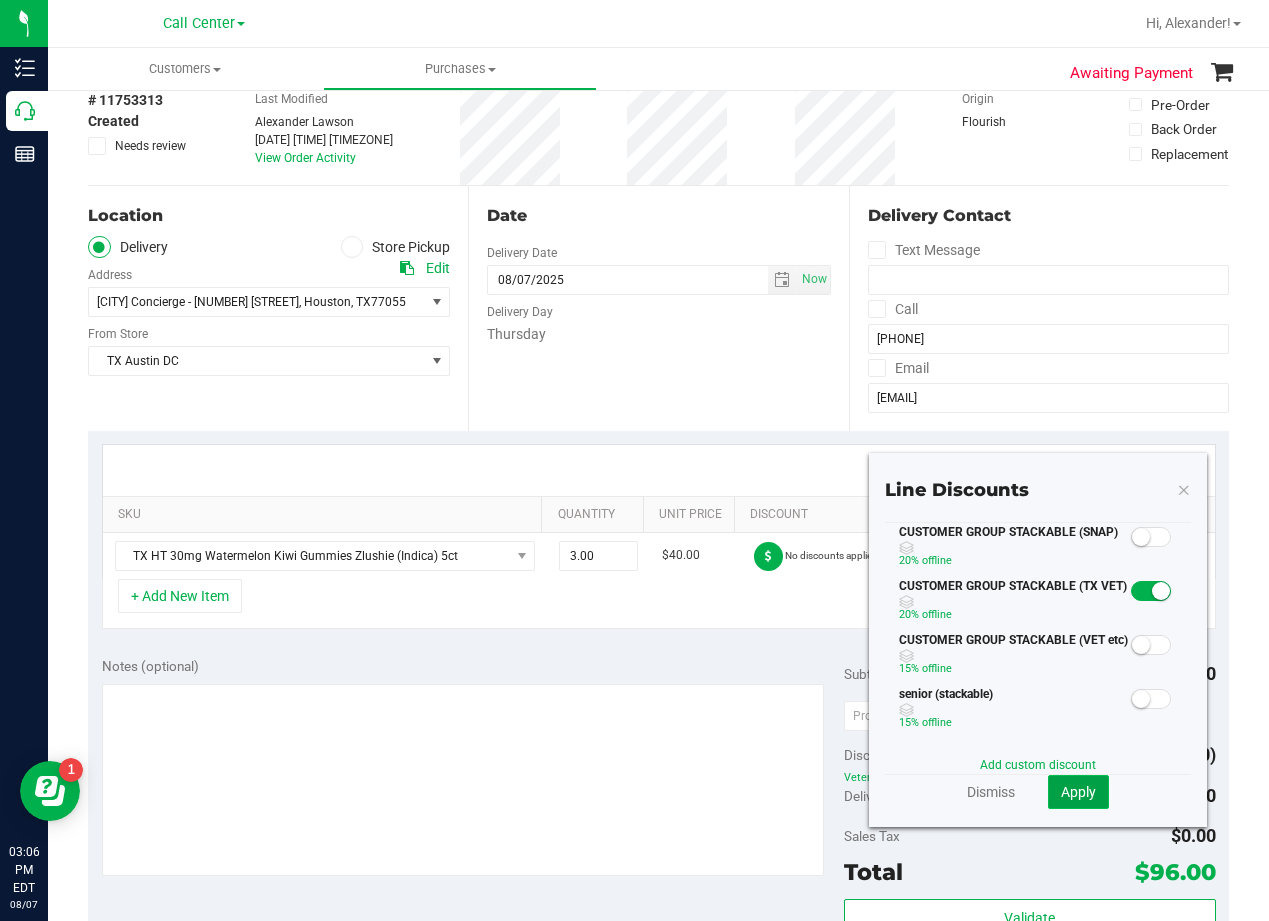 click on "Apply" 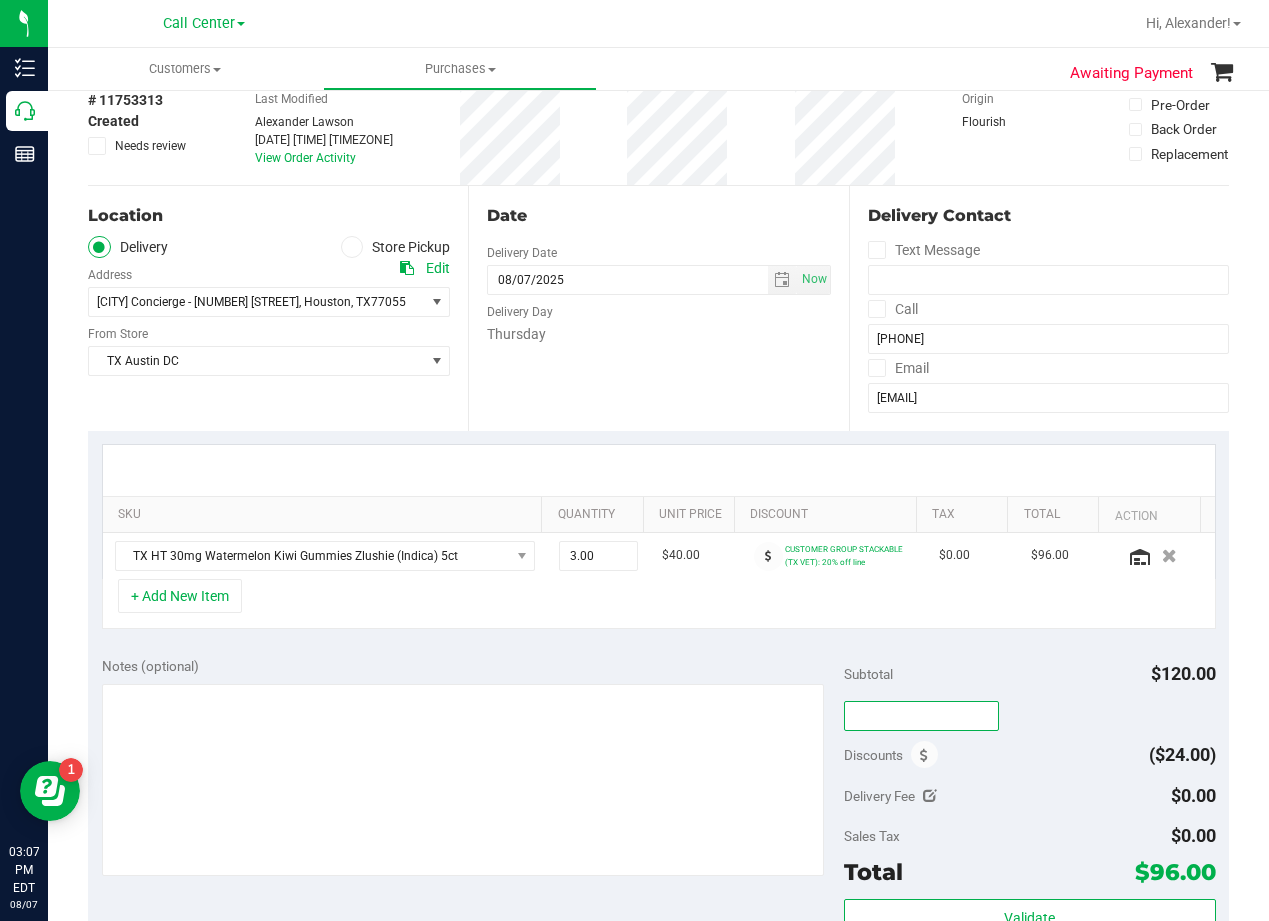 click at bounding box center (921, 716) 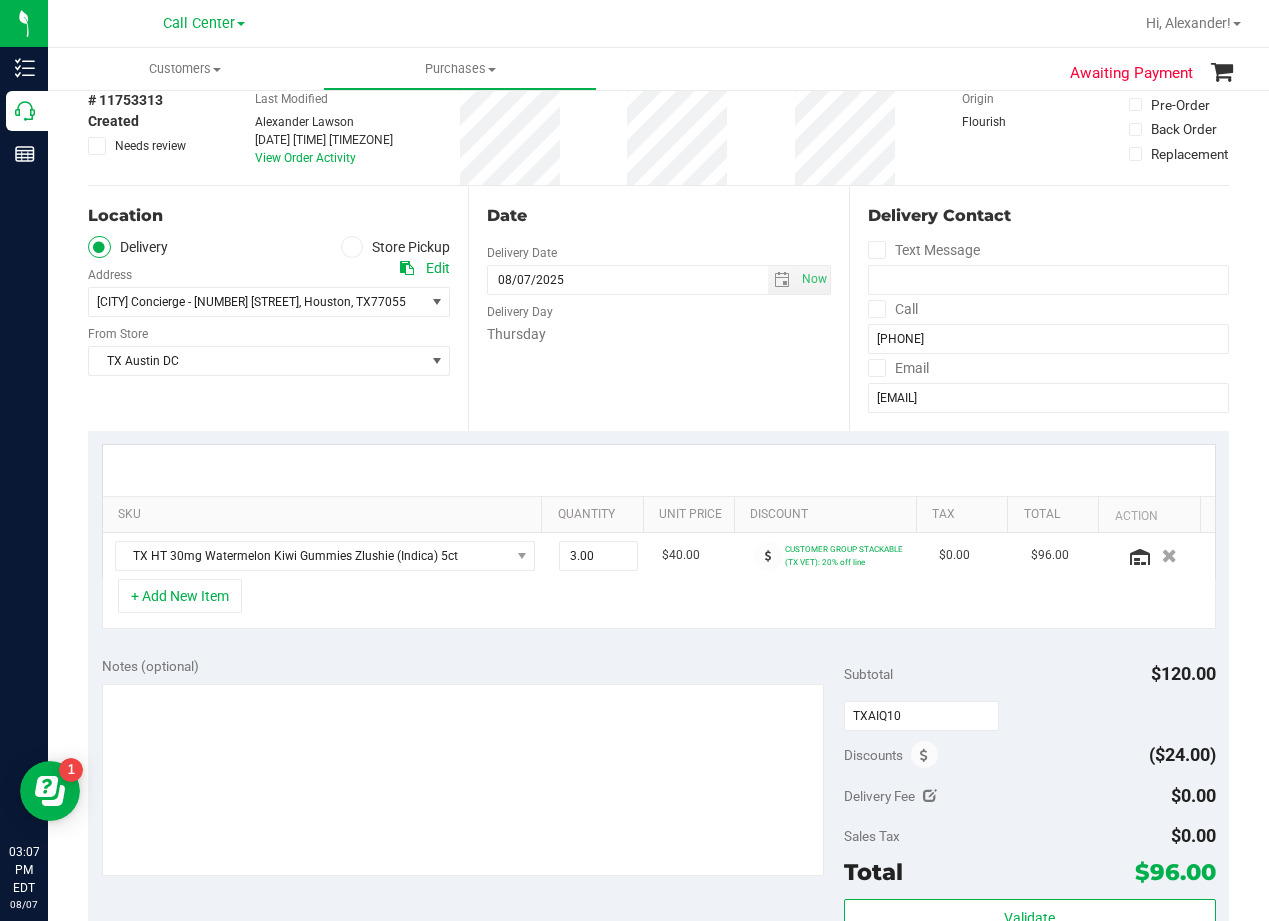 click on "Subtotal
$120.00" at bounding box center [1029, 674] 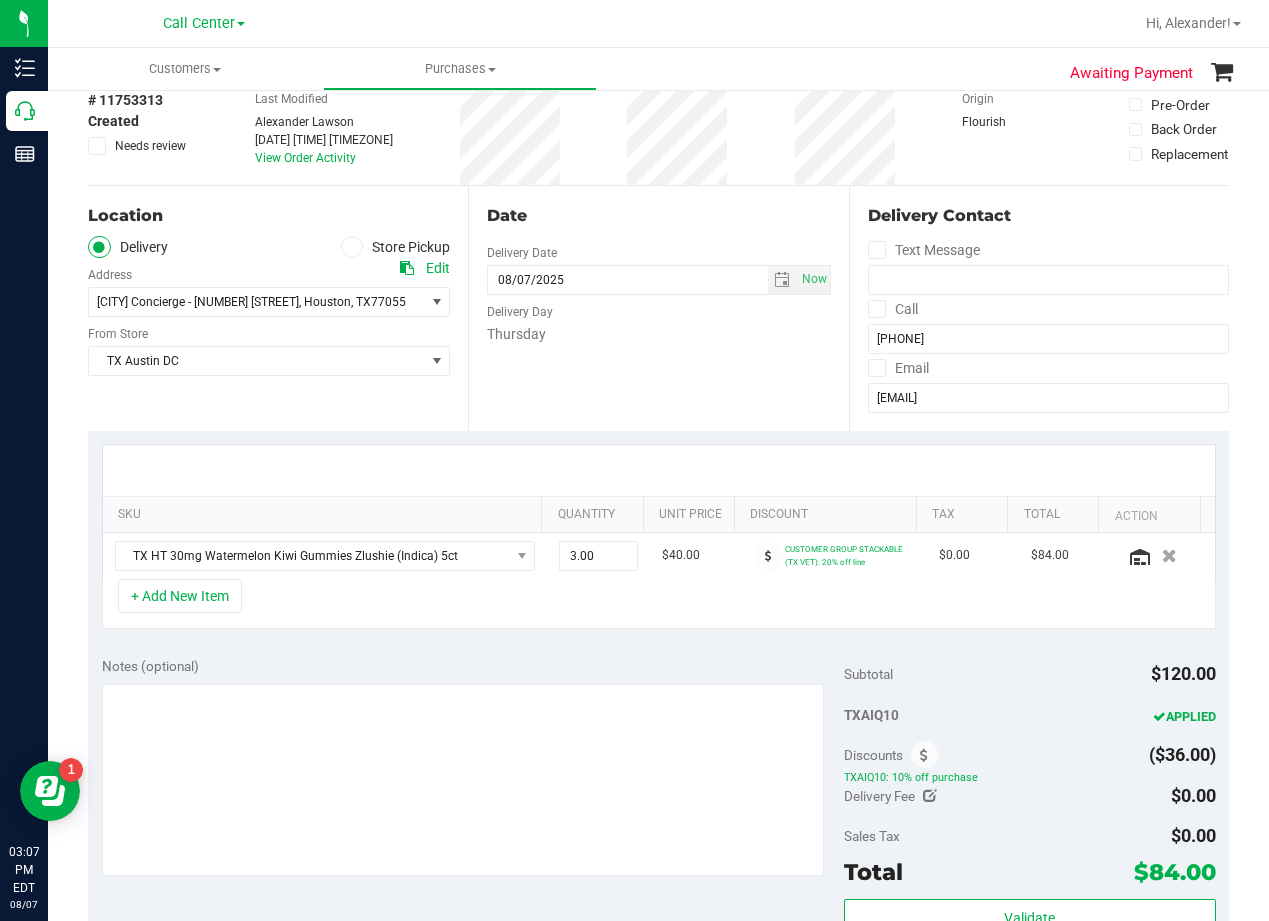 click on "Date
Delivery Date
08/07/2025
Now
08/07/2025 08:00 AM
Now
Delivery Day
Thursday" at bounding box center (658, 308) 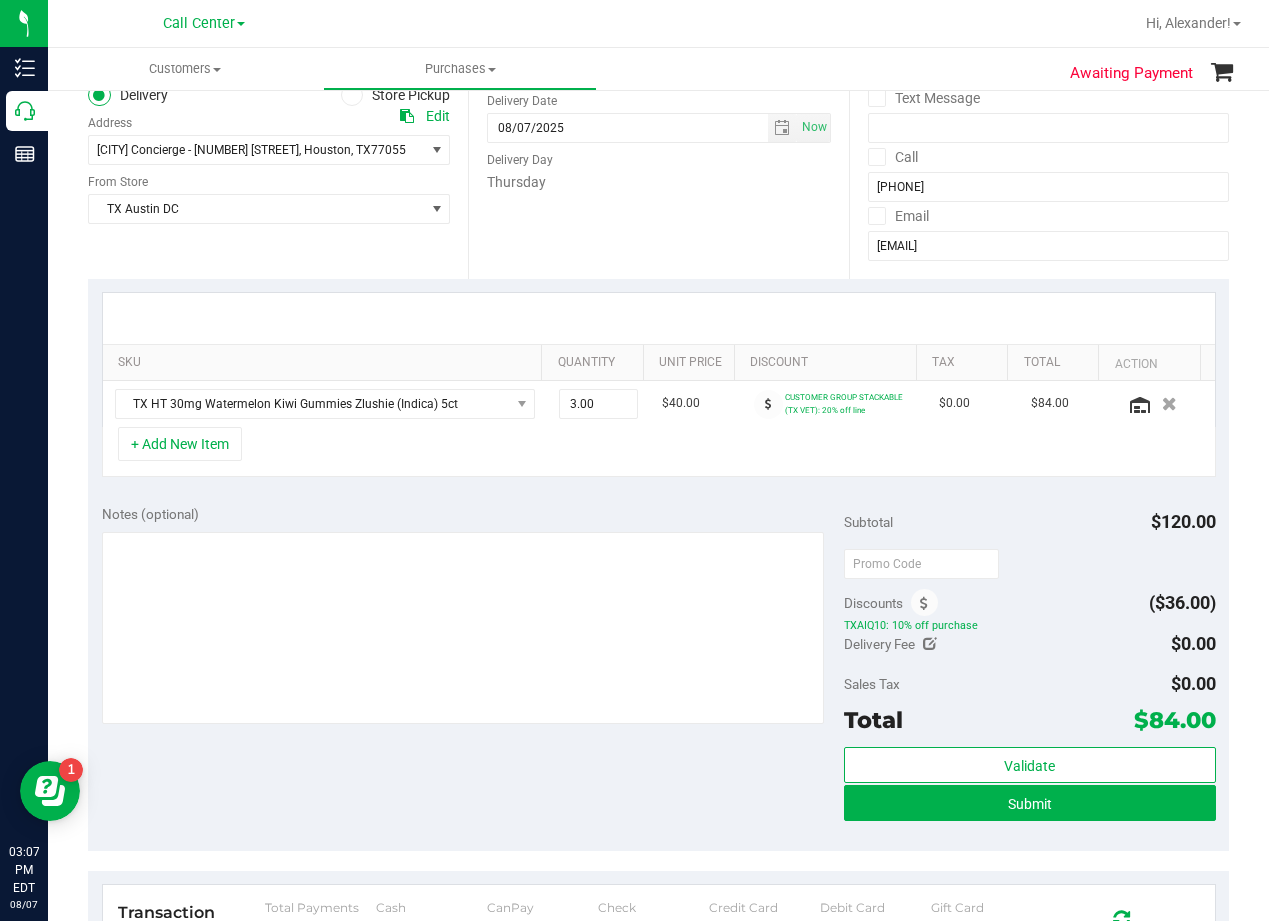 scroll, scrollTop: 300, scrollLeft: 0, axis: vertical 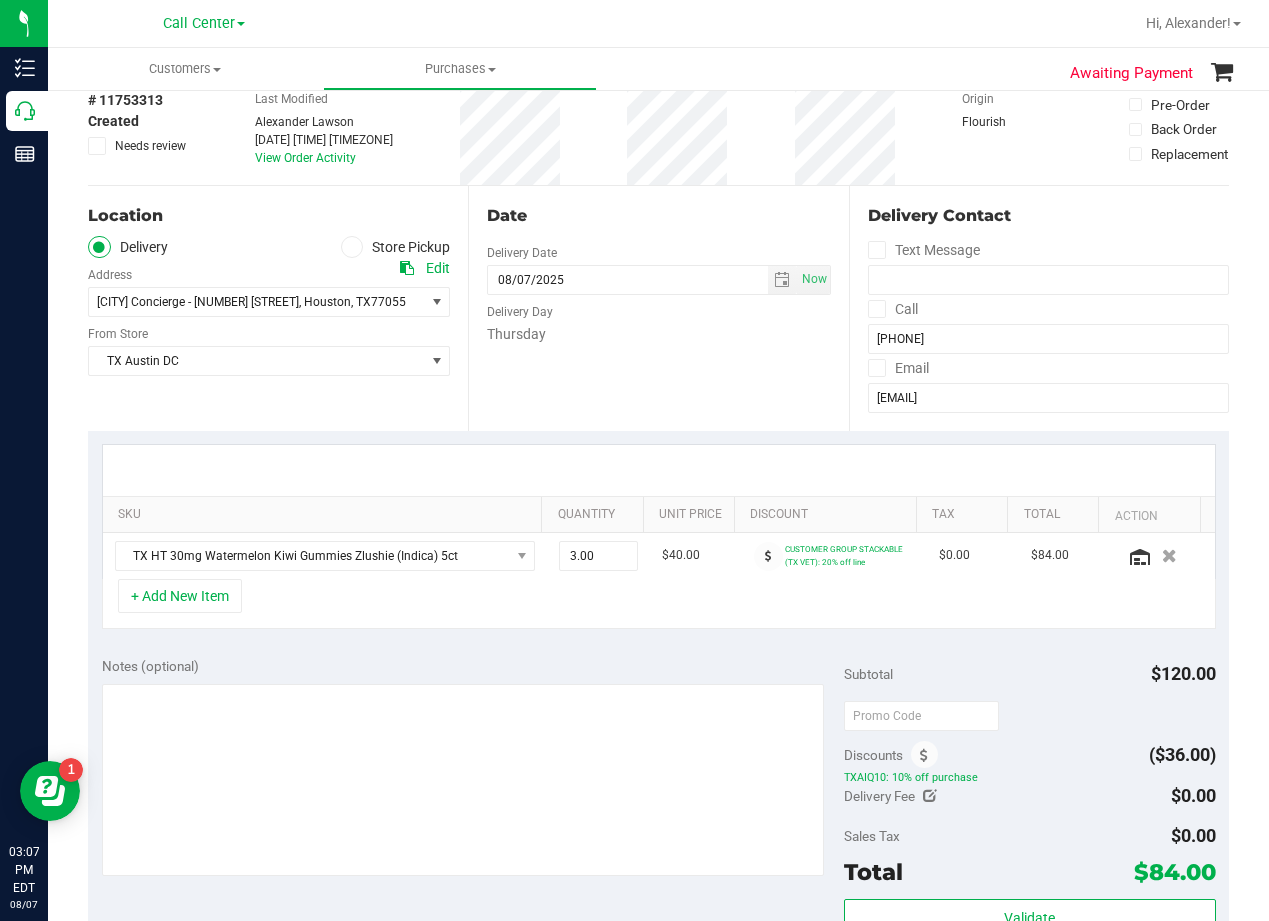 click on "Date
Delivery Date
08/07/2025
Now
08/07/2025 08:00 AM
Now
Delivery Day
Thursday" at bounding box center [658, 308] 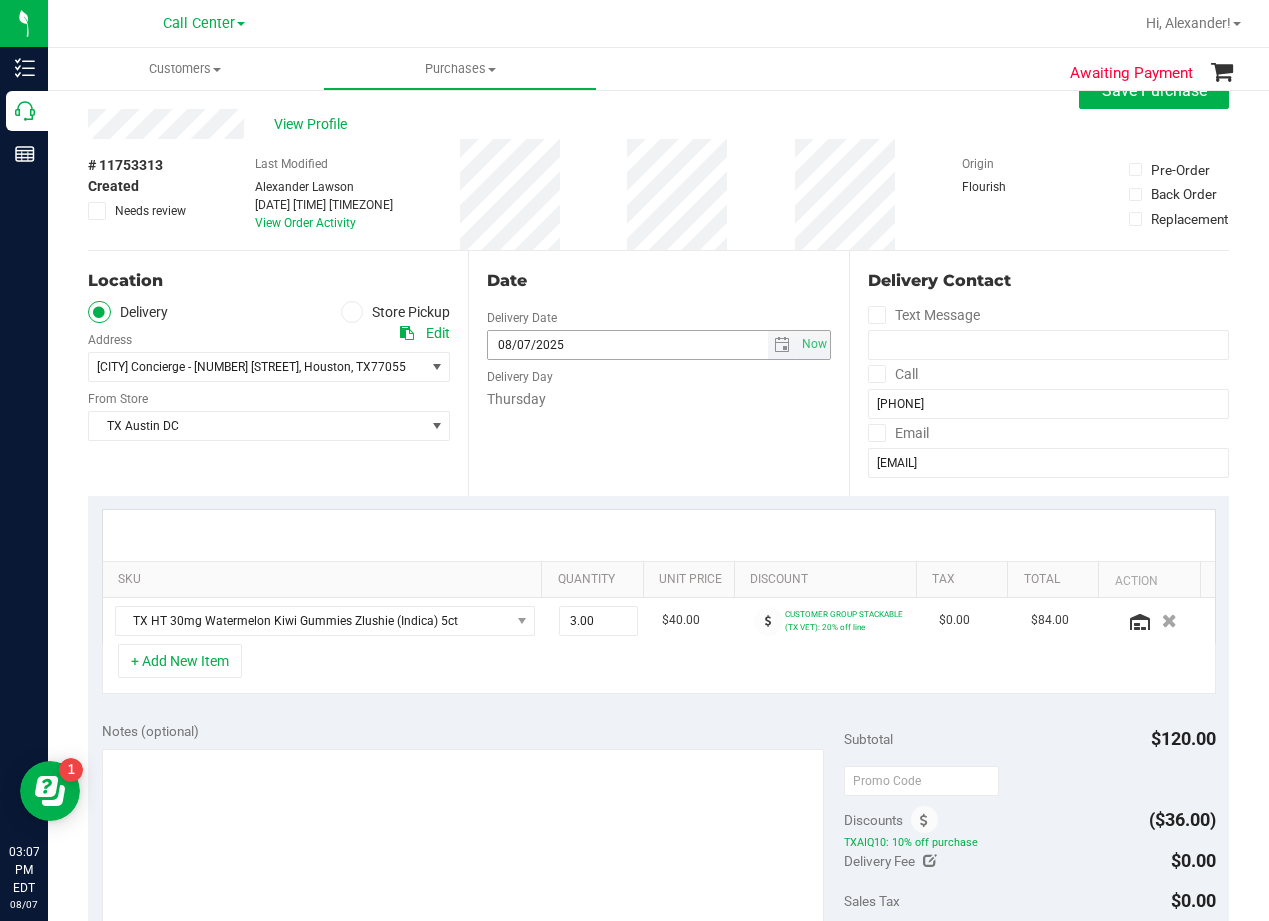 scroll, scrollTop: 0, scrollLeft: 0, axis: both 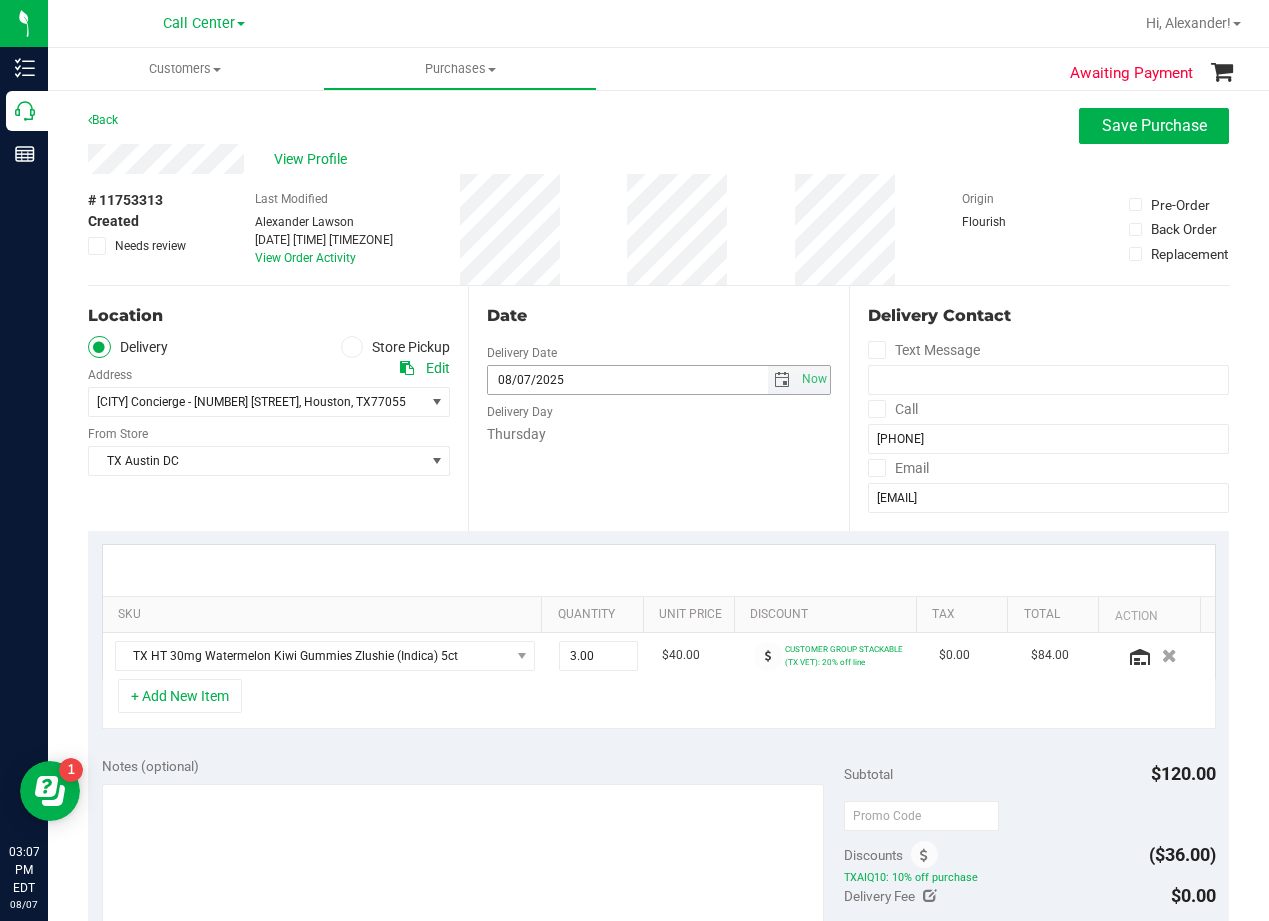click at bounding box center [782, 380] 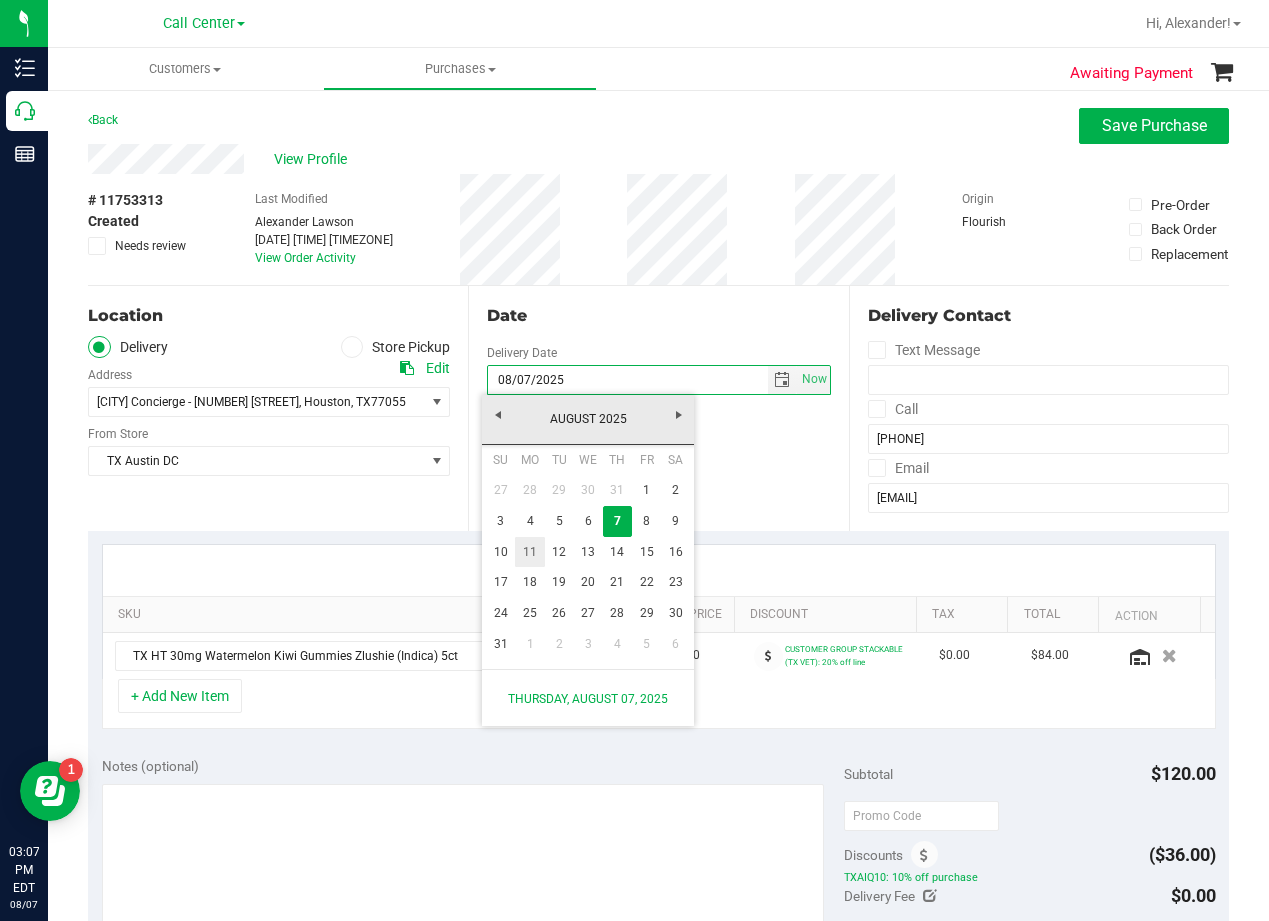 click on "11" at bounding box center [529, 552] 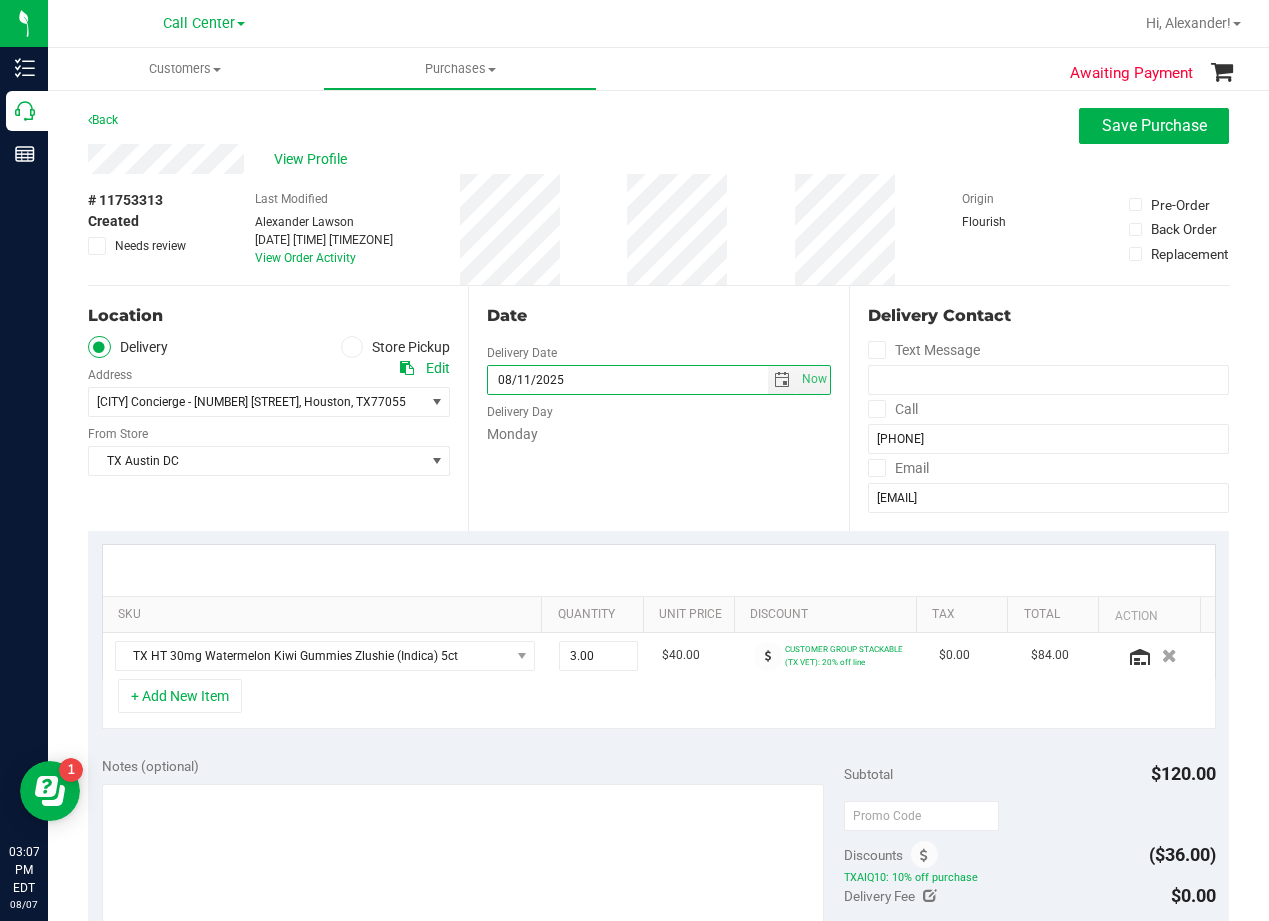 drag, startPoint x: 618, startPoint y: 468, endPoint x: 657, endPoint y: 356, distance: 118.595955 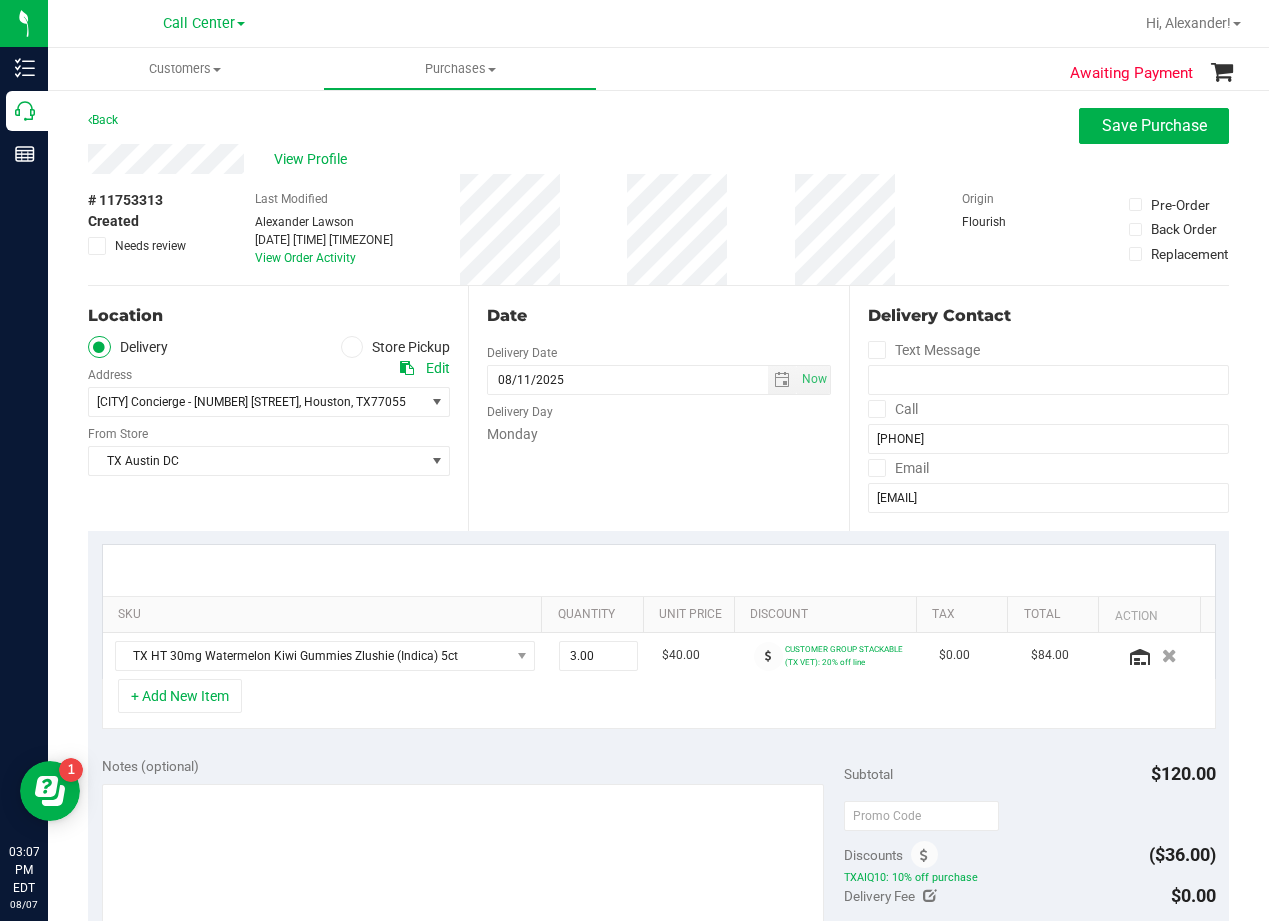 click on "Date" at bounding box center [658, 316] 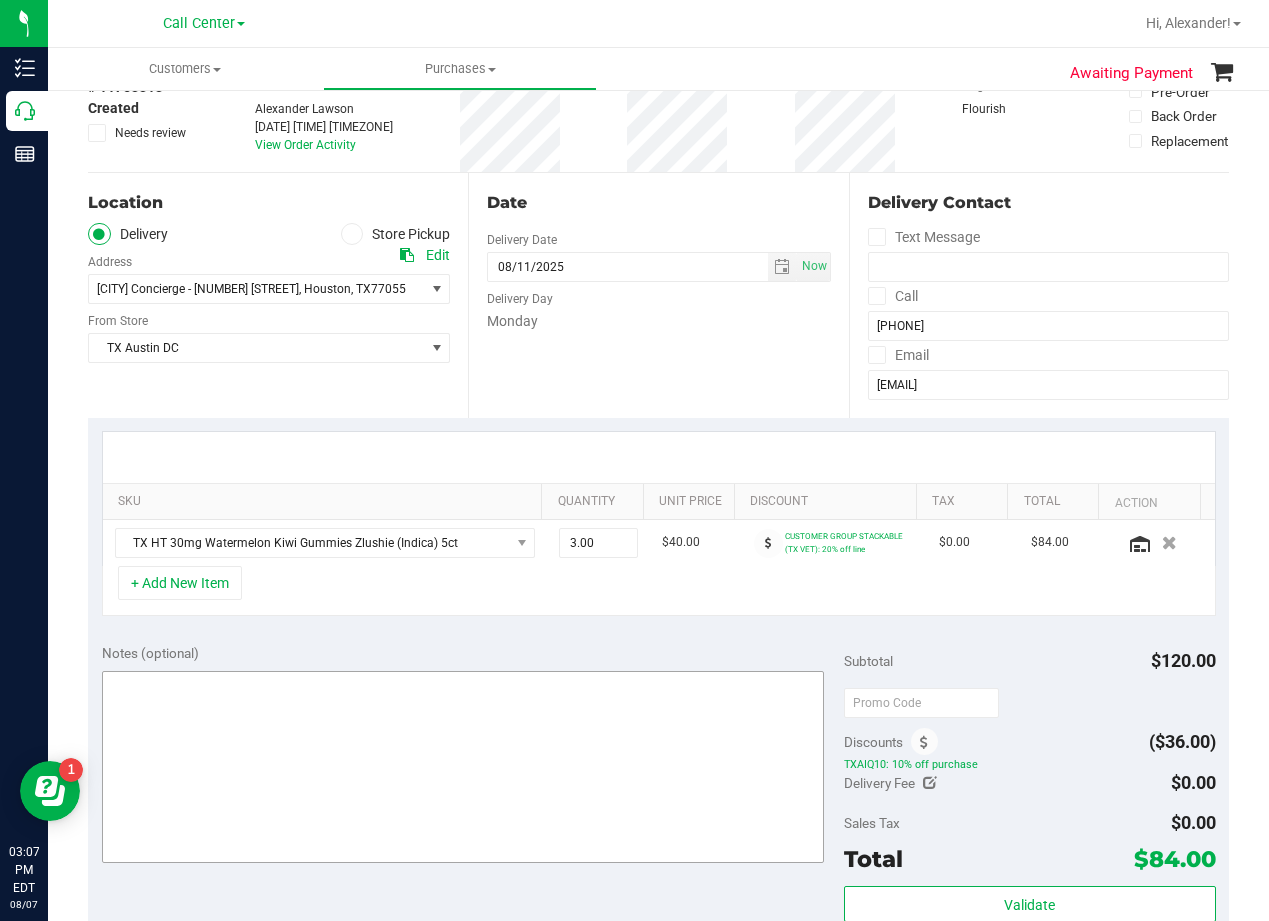 scroll, scrollTop: 400, scrollLeft: 0, axis: vertical 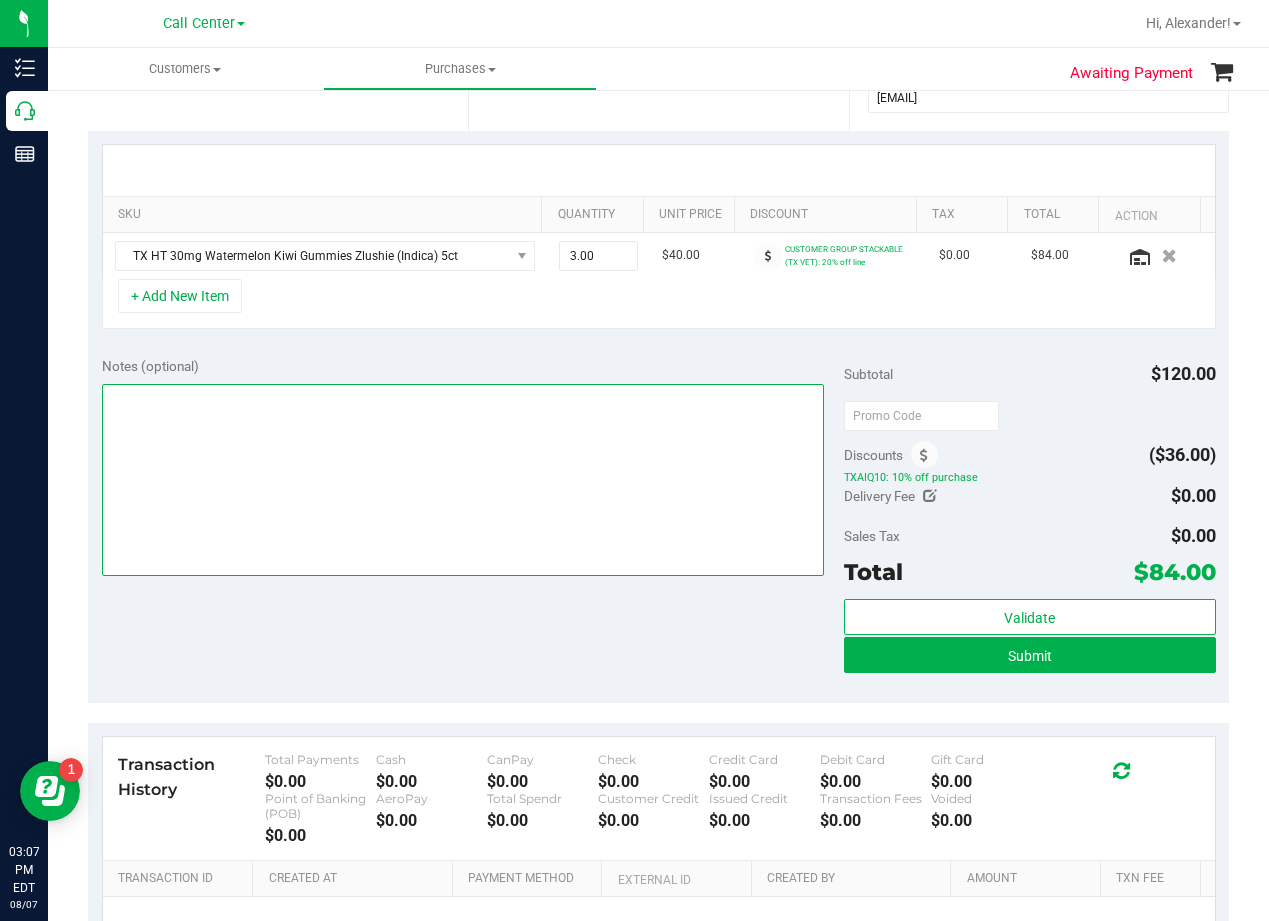 click at bounding box center (463, 480) 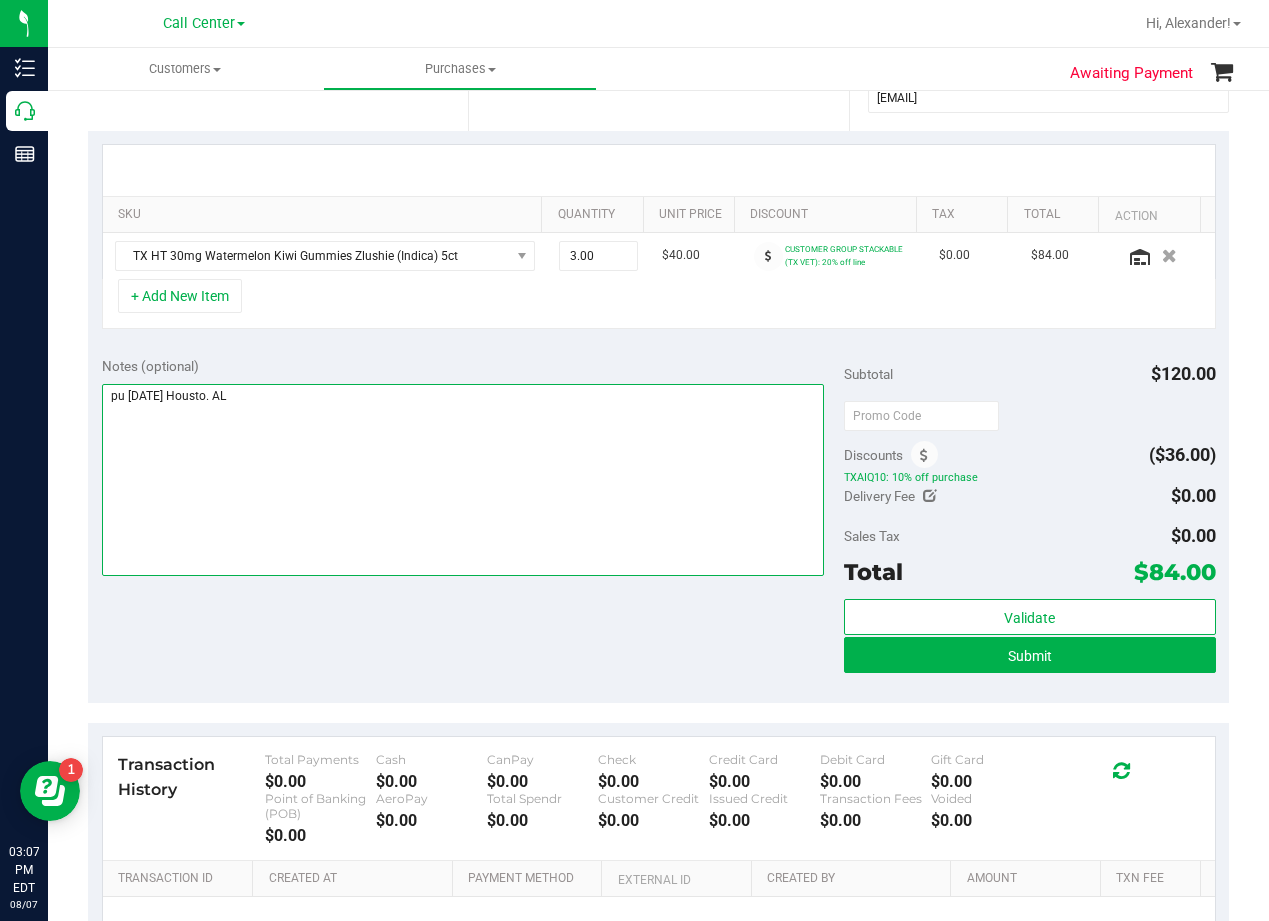 scroll, scrollTop: 100, scrollLeft: 0, axis: vertical 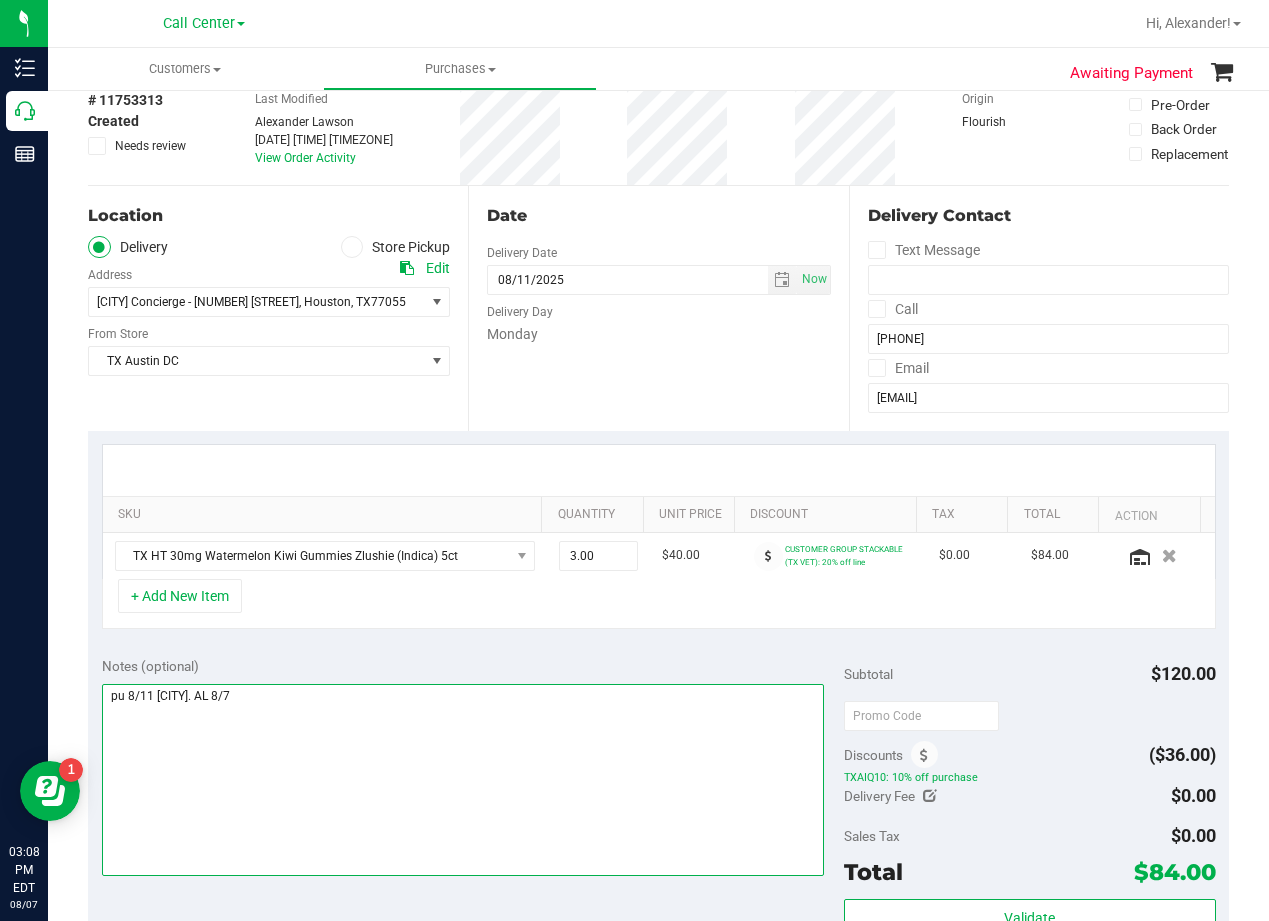 type on "pu 8/11 Houston. AL 8/7" 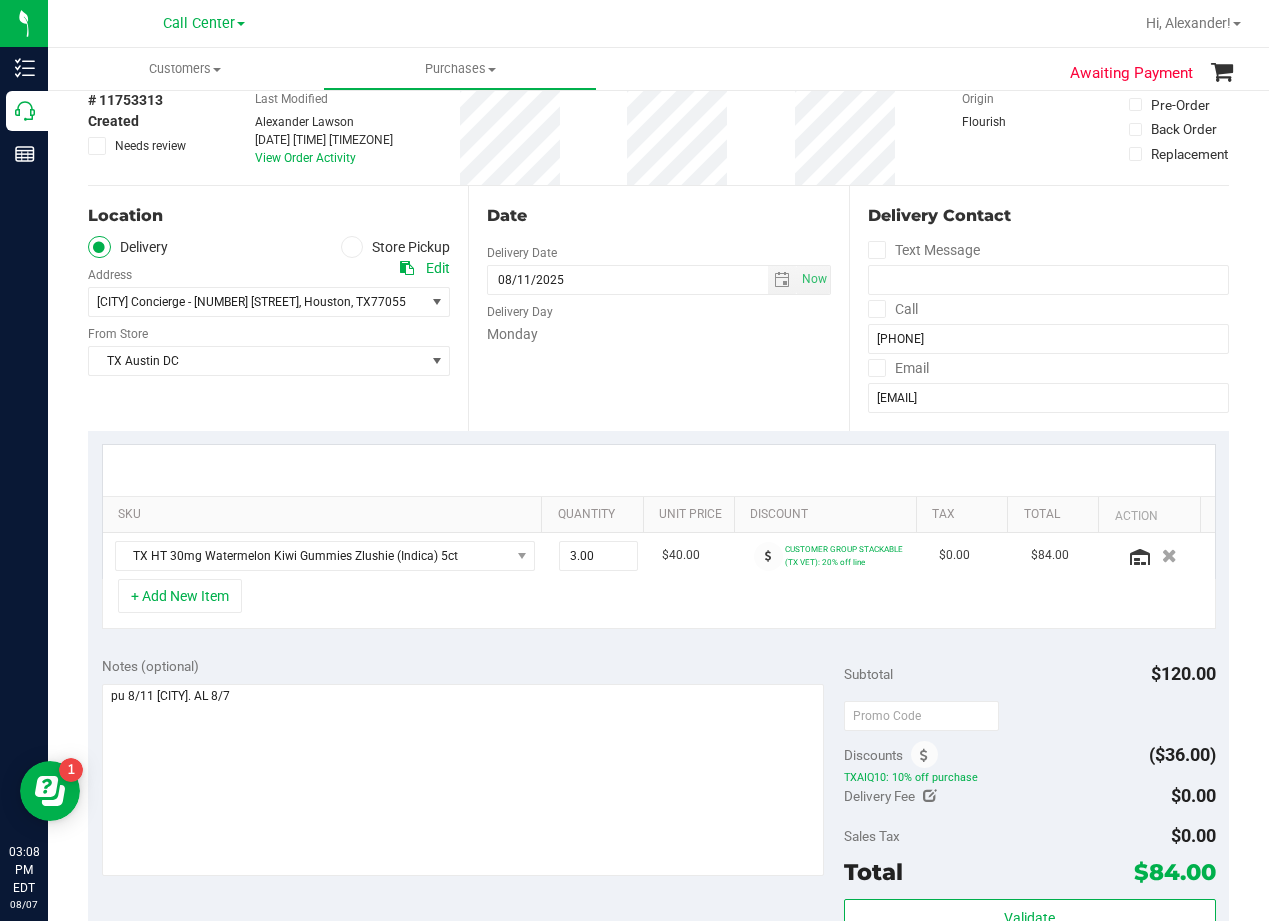 click on "Date
Delivery Date
08/11/2025
Now
08/11/2025 08:00 AM
Now
Delivery Day
Monday" at bounding box center [658, 308] 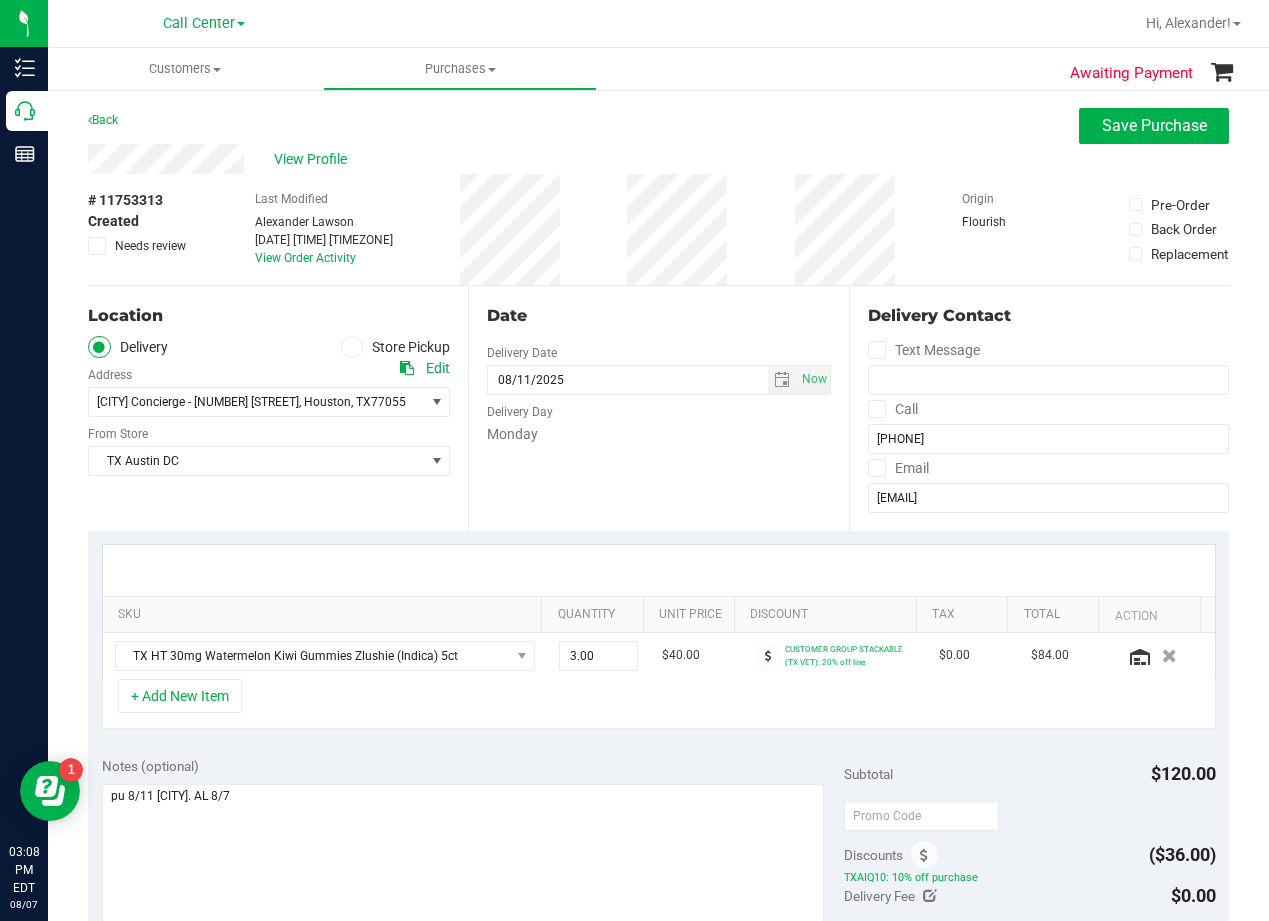 scroll, scrollTop: 300, scrollLeft: 0, axis: vertical 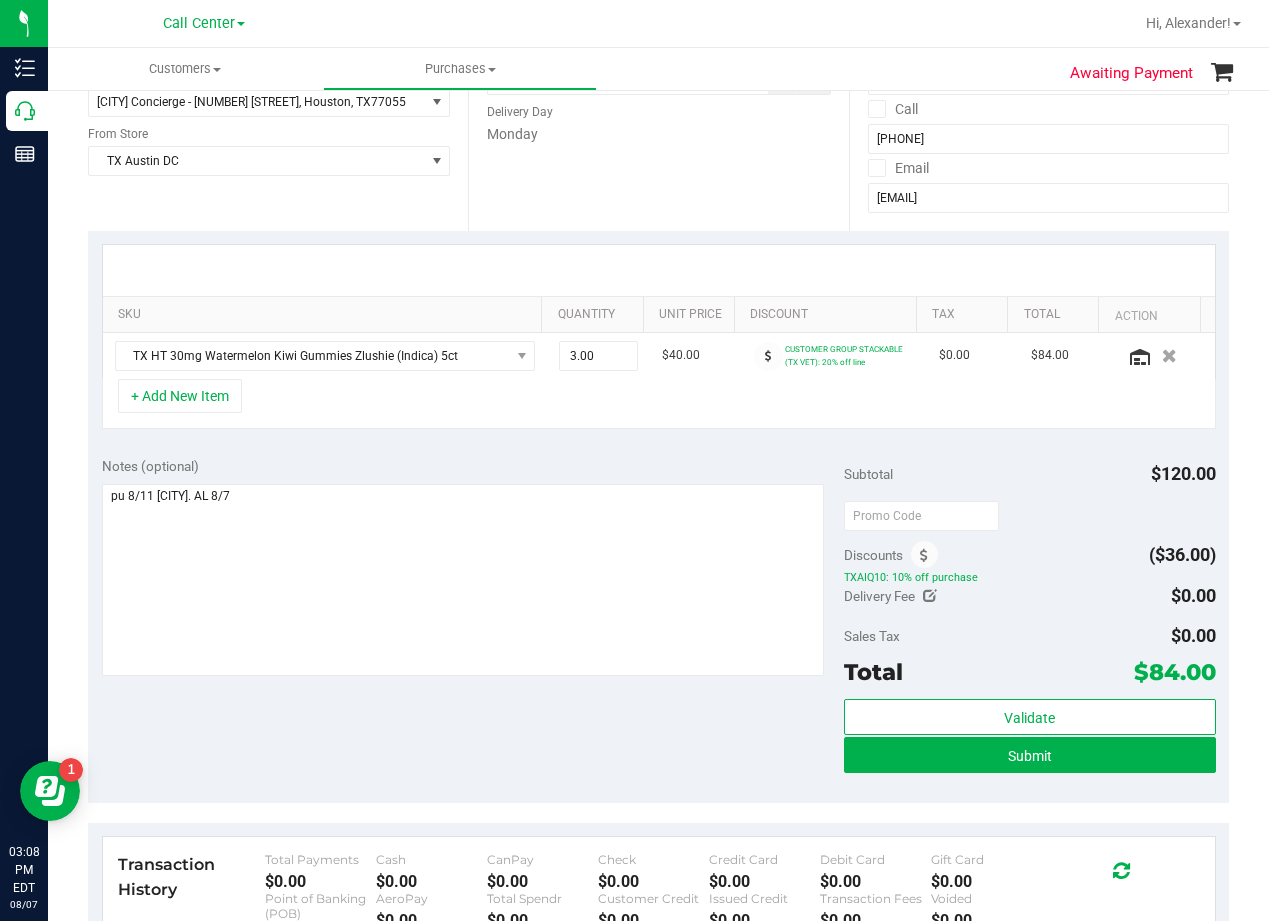 click on "Notes (optional)
Subtotal
$120.00
Discounts
($36.00)
TXAIQ10:
10%
off
purchase
Delivery Fee
$0.00
Sales Tax
$0.00" at bounding box center [658, 623] 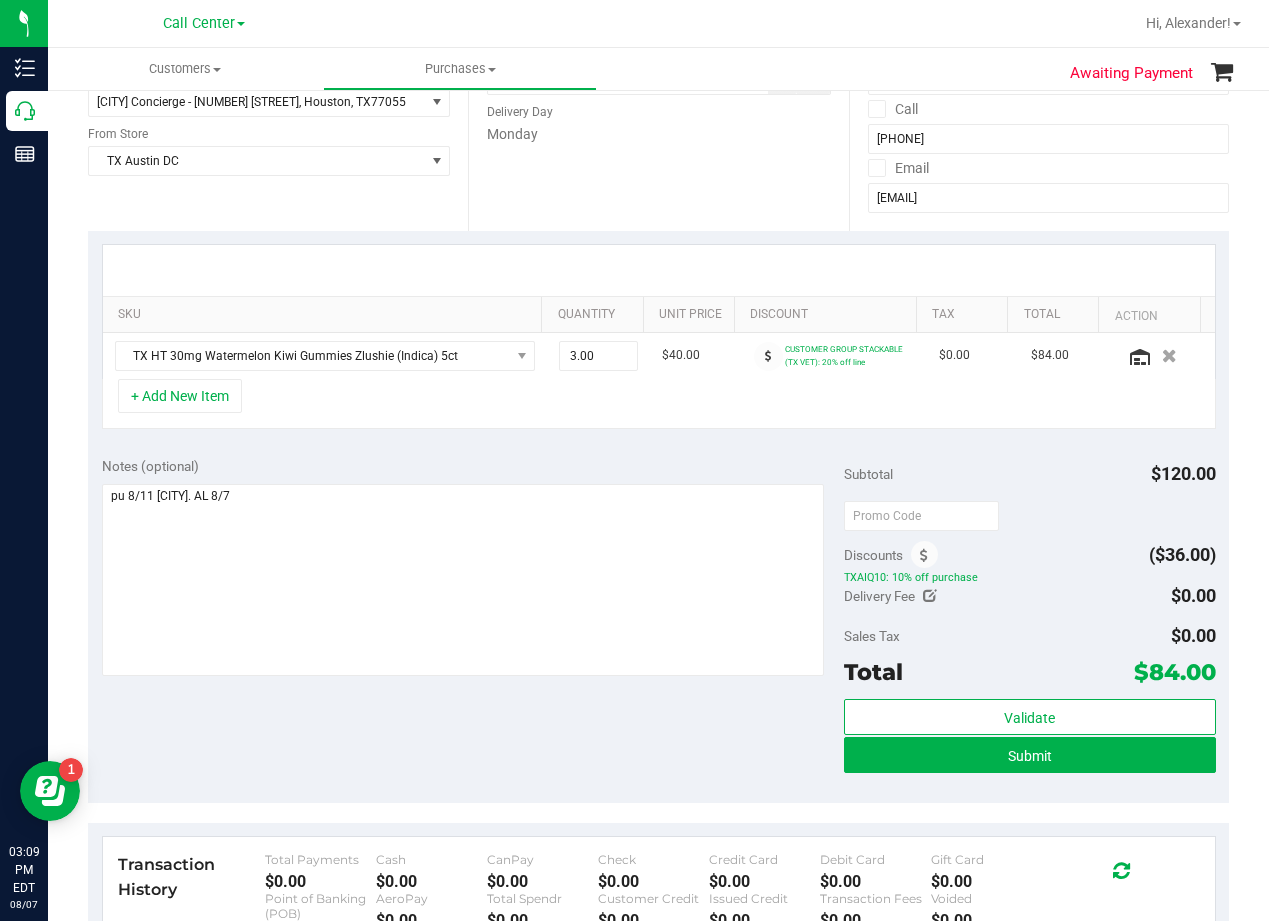 click on "Notes (optional)
Subtotal
$120.00
Discounts
($36.00)
TXAIQ10:
10%
off
purchase
Delivery Fee
$0.00
Sales Tax
$0.00" at bounding box center (658, 623) 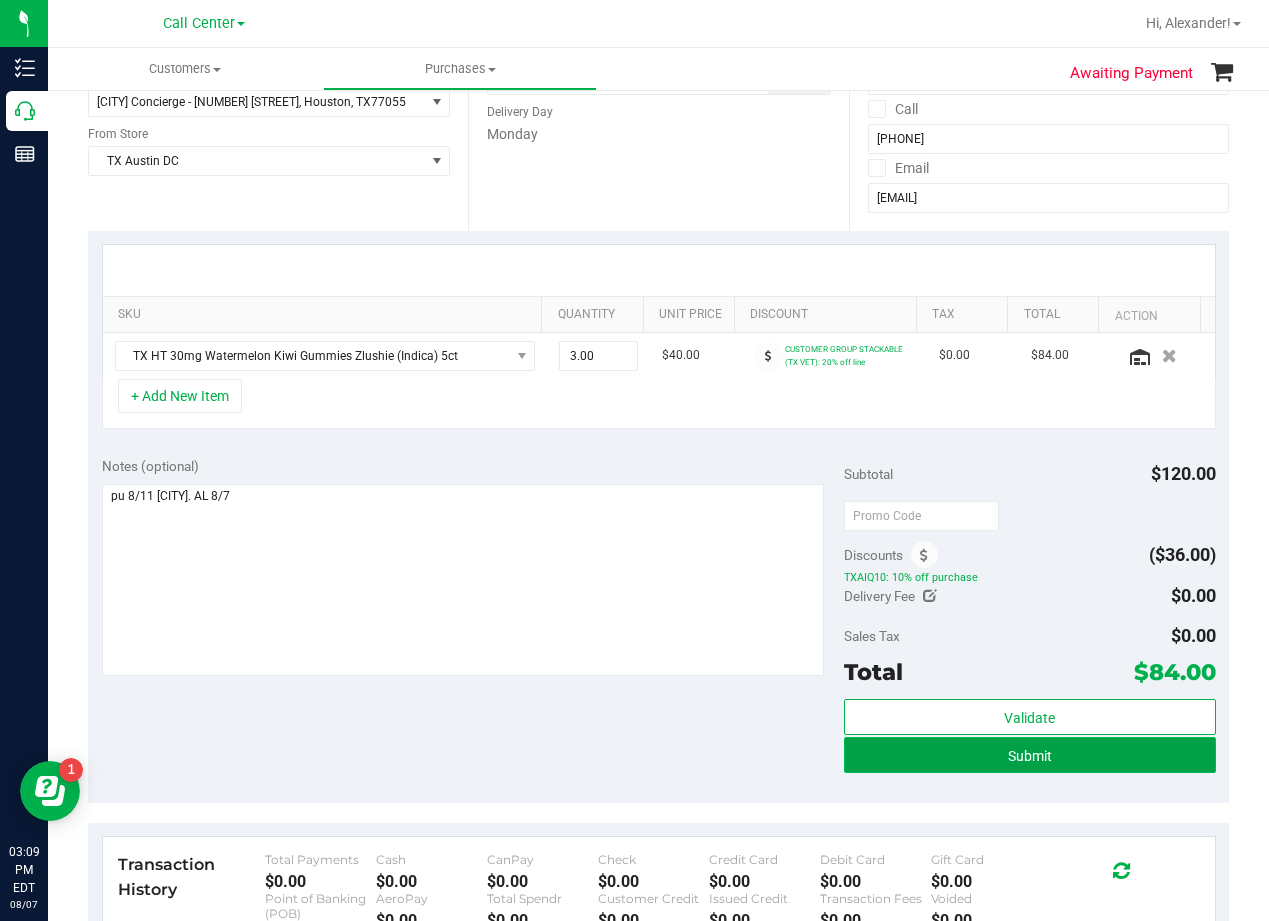 click on "Submit" at bounding box center [1029, 755] 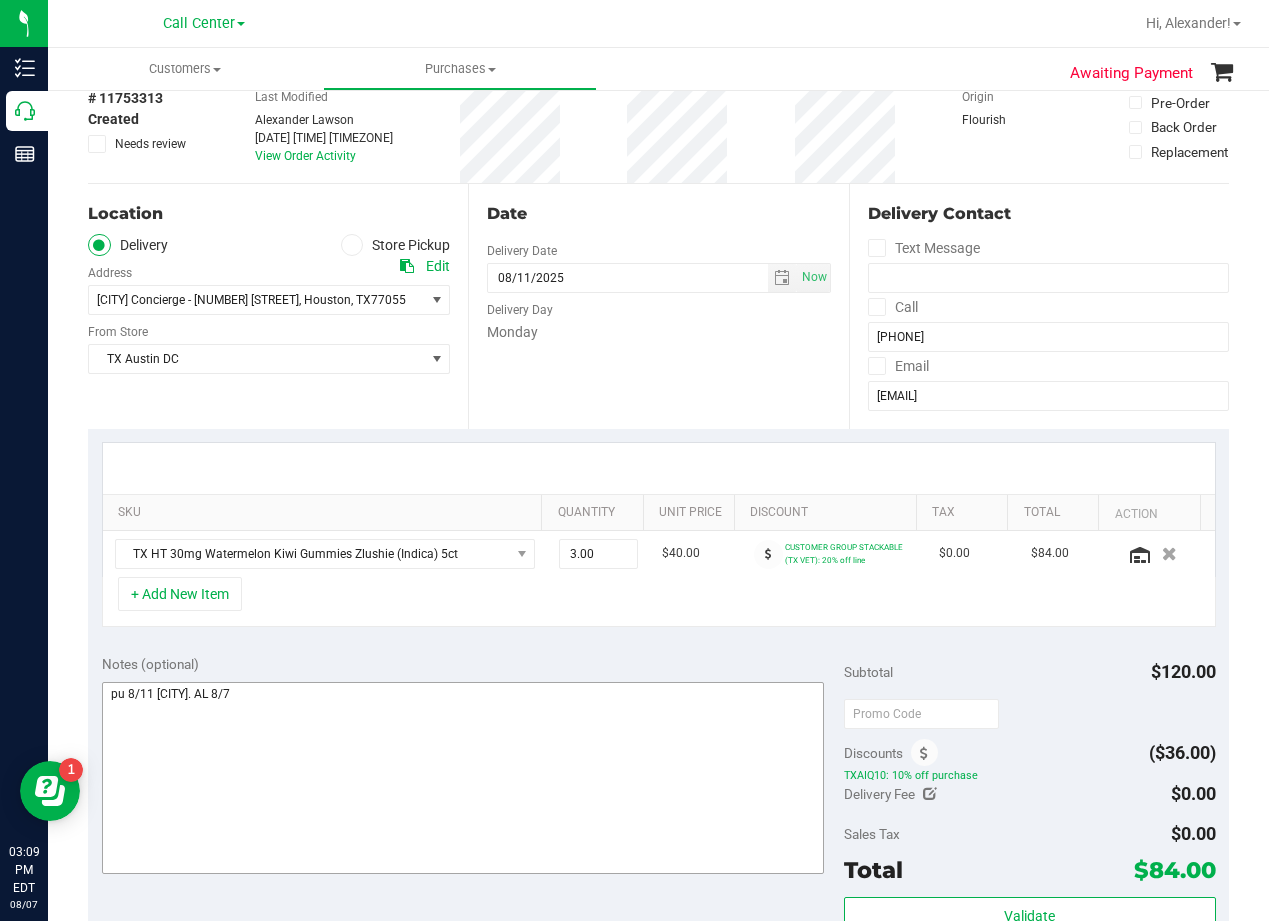 scroll, scrollTop: 100, scrollLeft: 0, axis: vertical 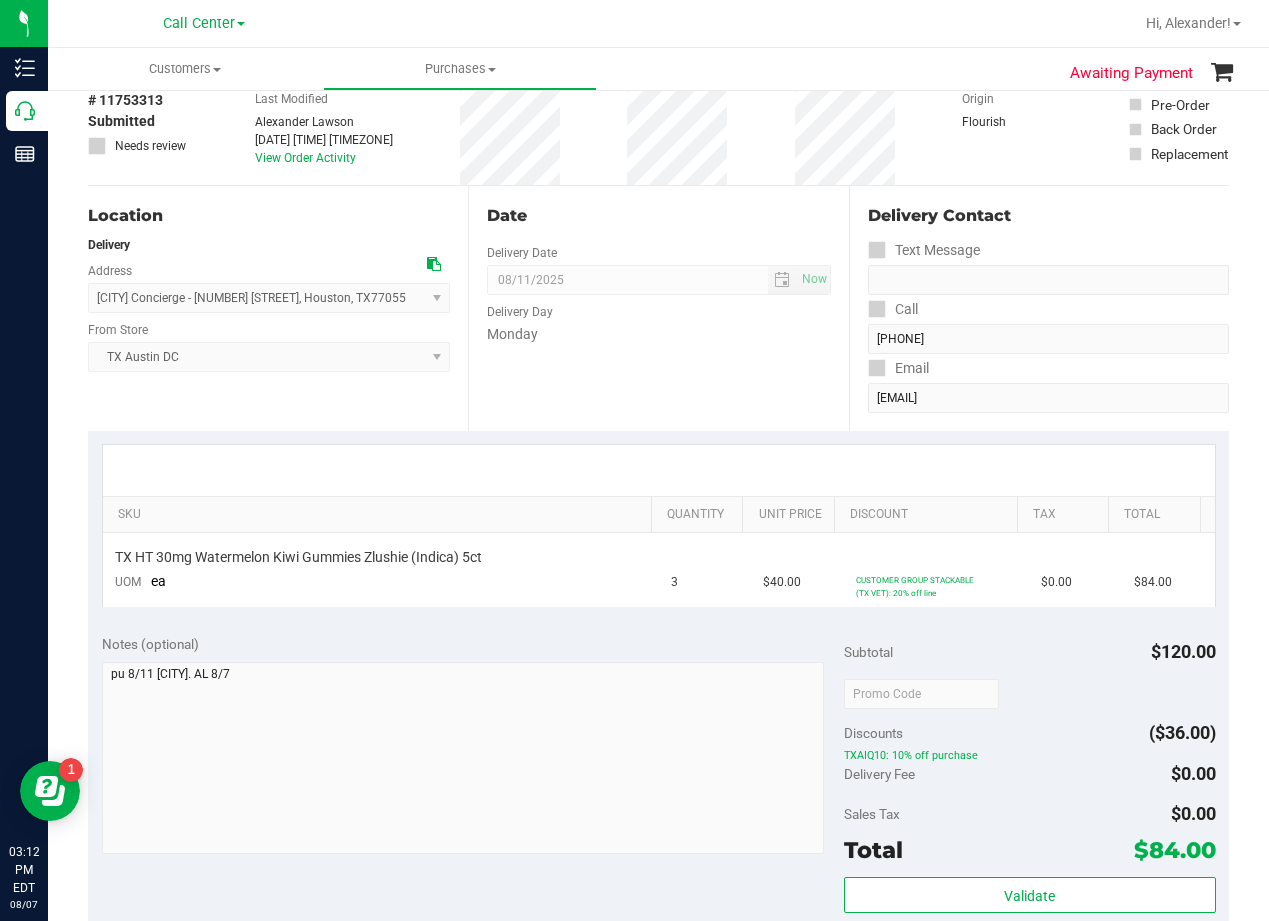 click on "Back
Cancel Purchase
View Profile
# 11753313
Submitted
Needs review
Last Modified
Alexander Lawson
Aug 7, 2025 3:06:17 PM EDT
View Order Activity
Origin
Flourish" at bounding box center [658, 698] 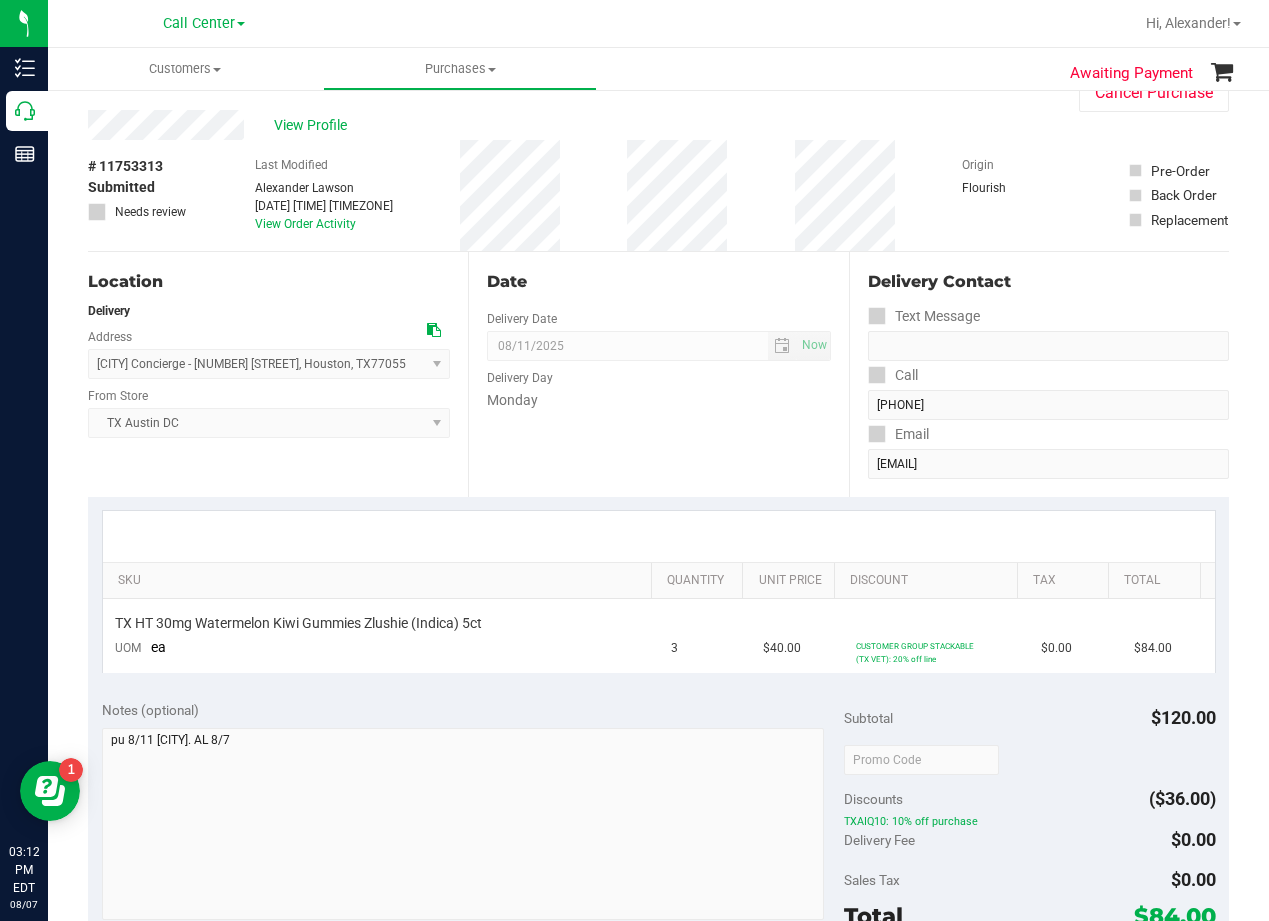 scroll, scrollTop: 0, scrollLeft: 0, axis: both 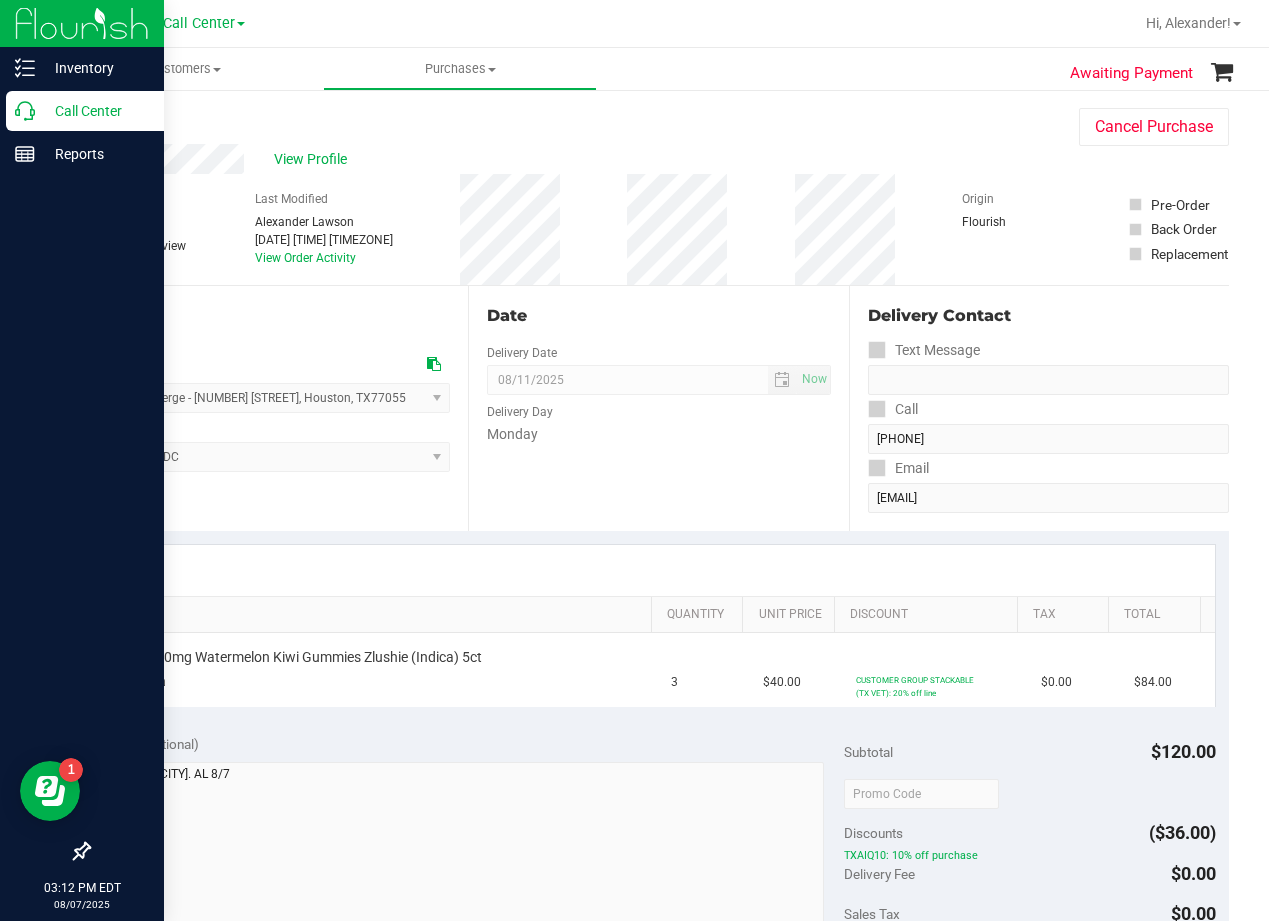 click on "Call Center" at bounding box center (95, 111) 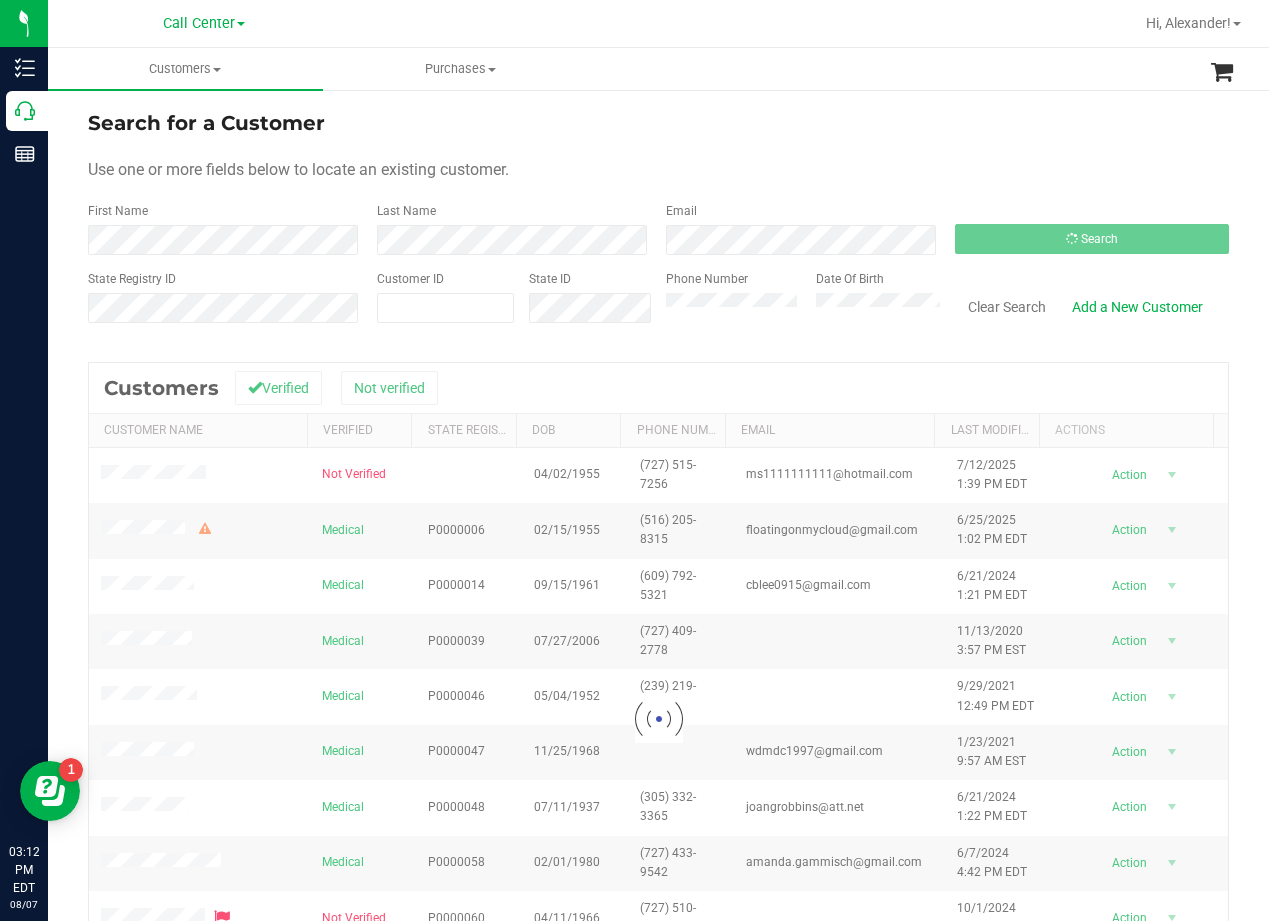 click on "Use one or more fields below to locate an existing customer." at bounding box center (658, 170) 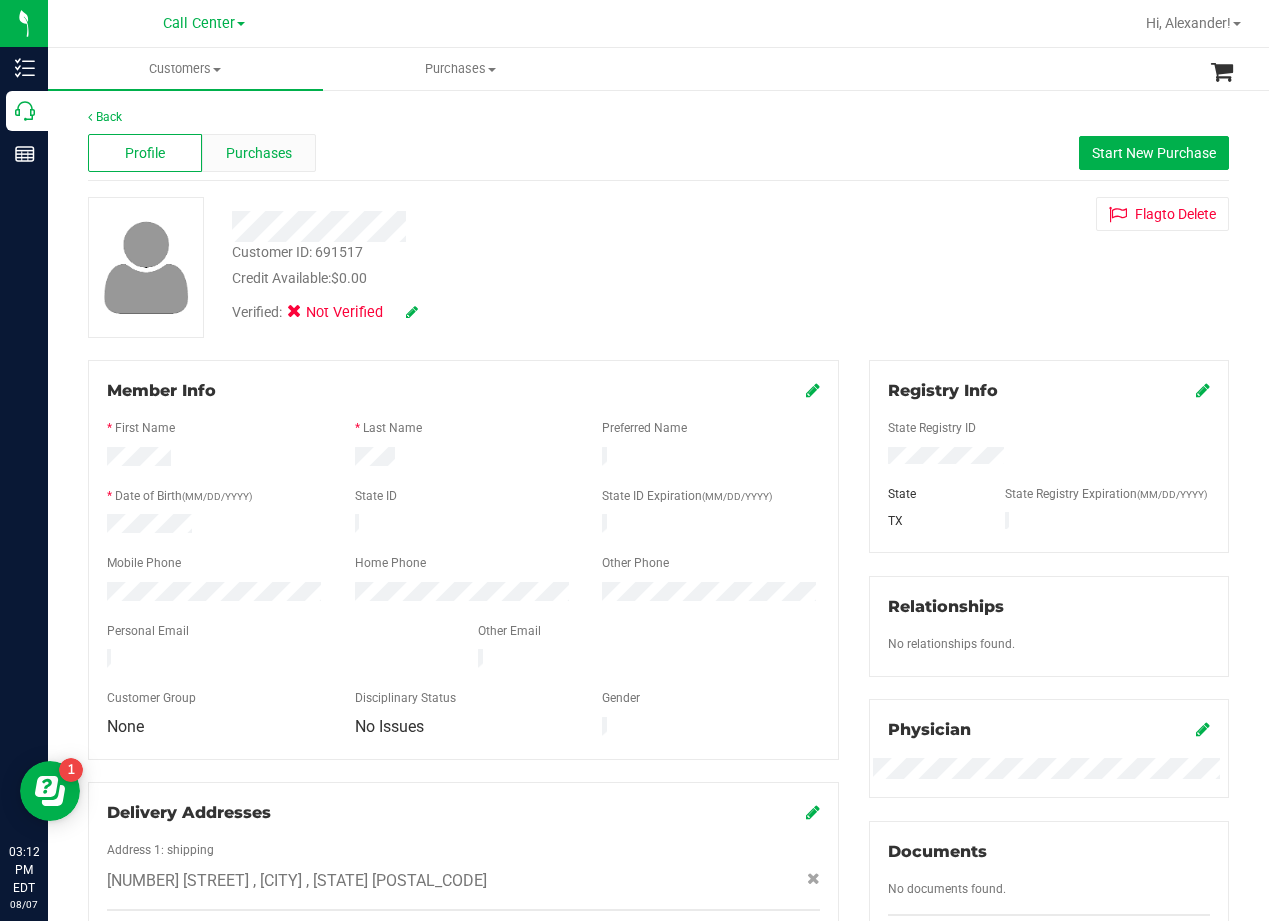 click on "Purchases" at bounding box center (259, 153) 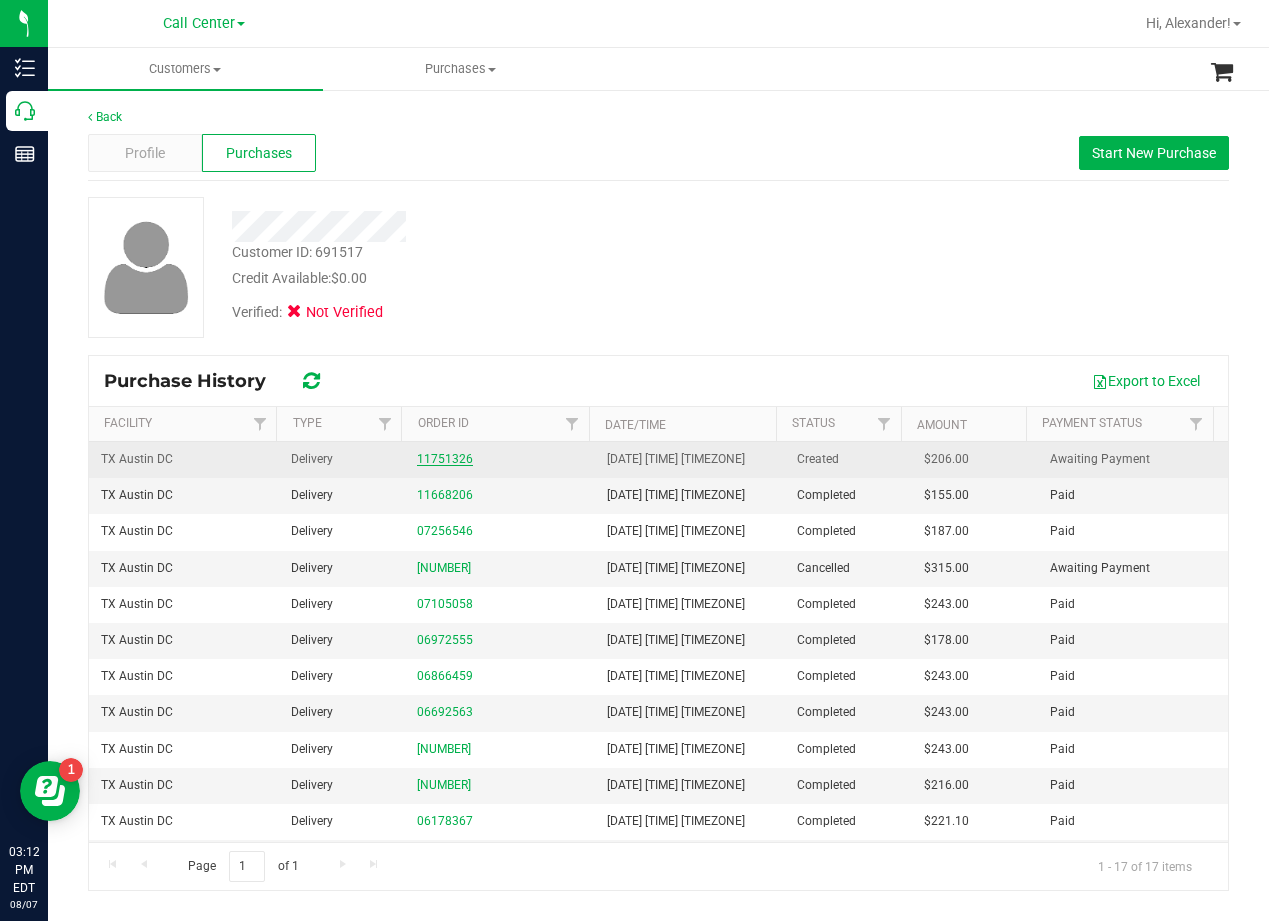 click on "11751326" at bounding box center [445, 459] 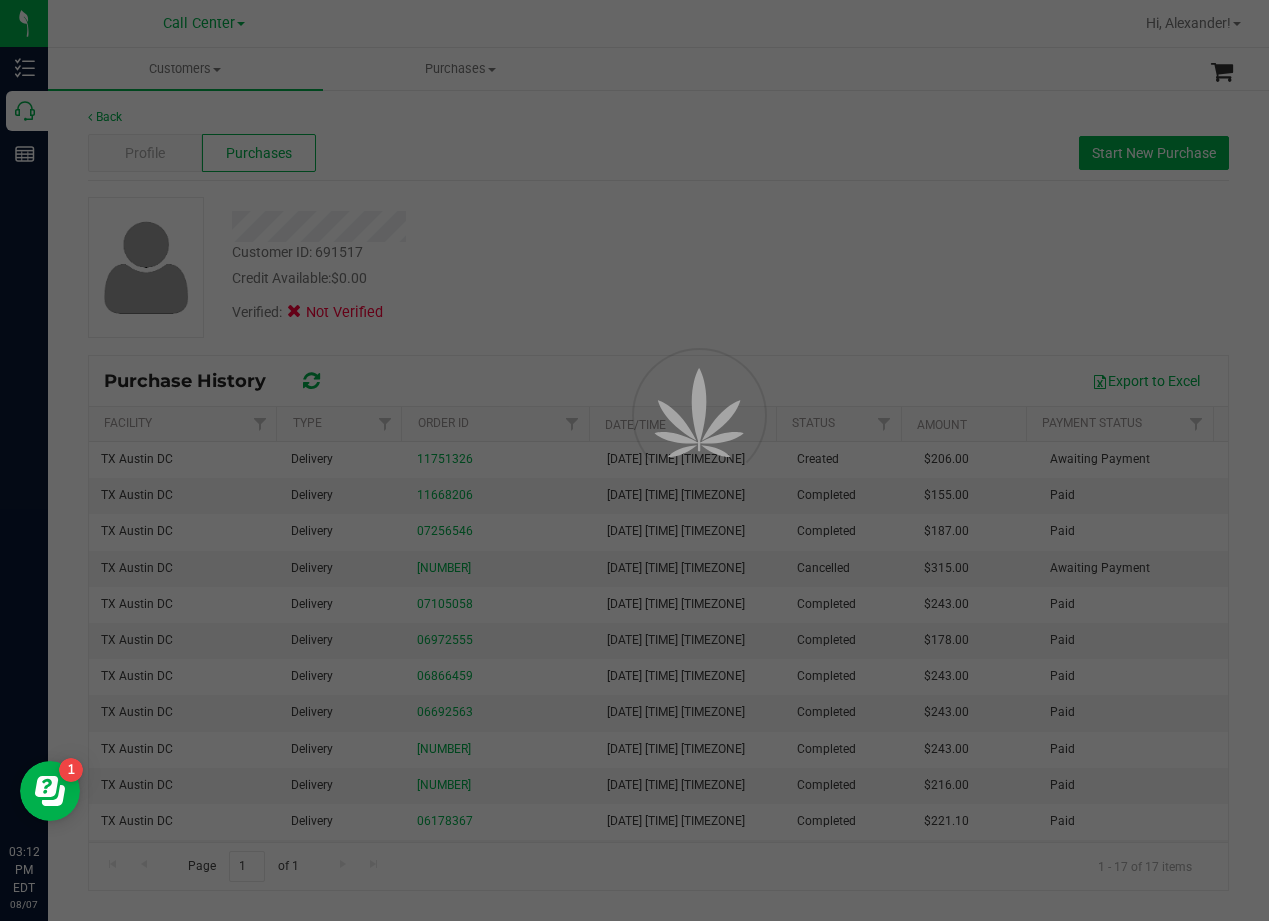 click at bounding box center [634, 460] 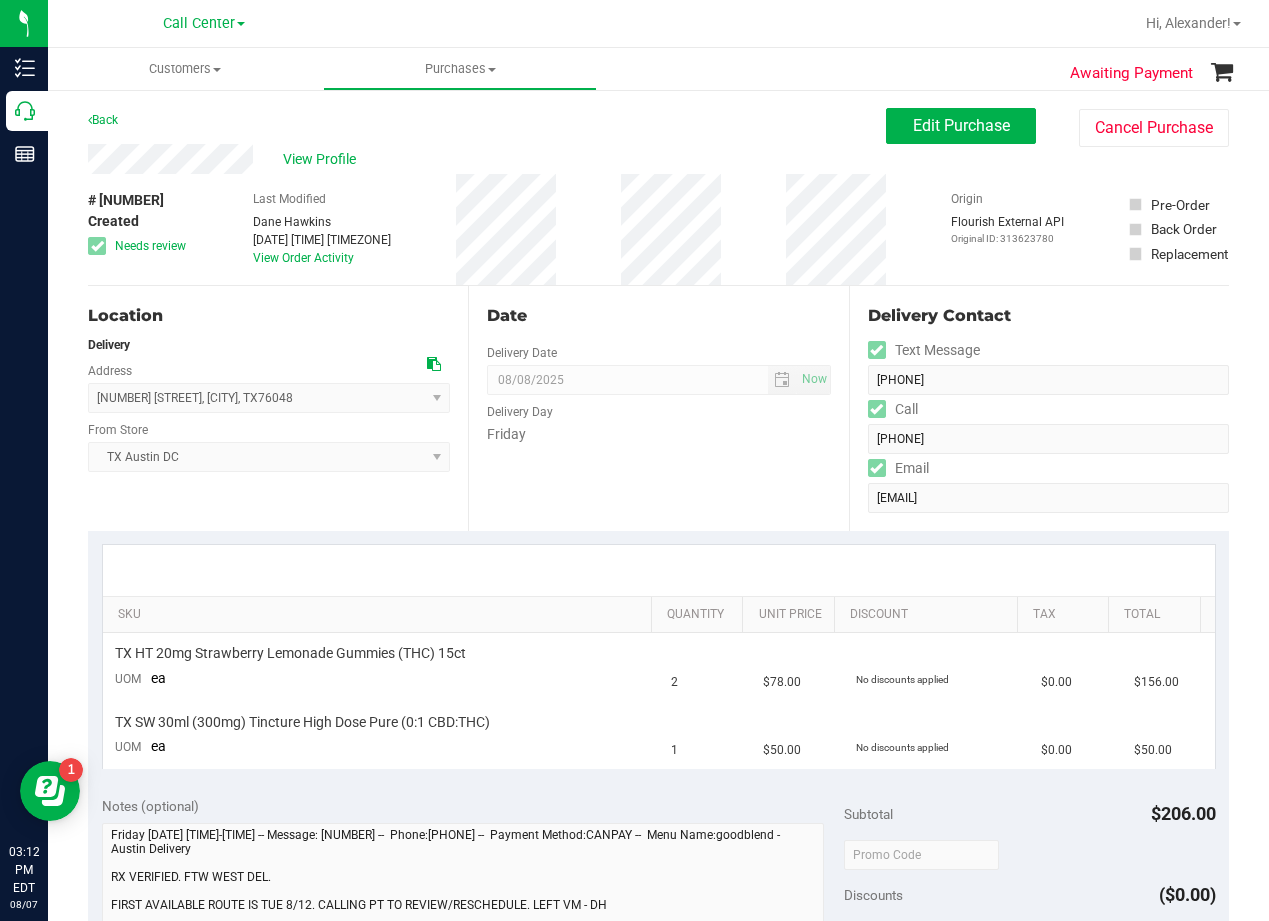 click on "Customers
All customers
Add a new customer
All physicians
Purchases
All purchases" at bounding box center [682, 69] 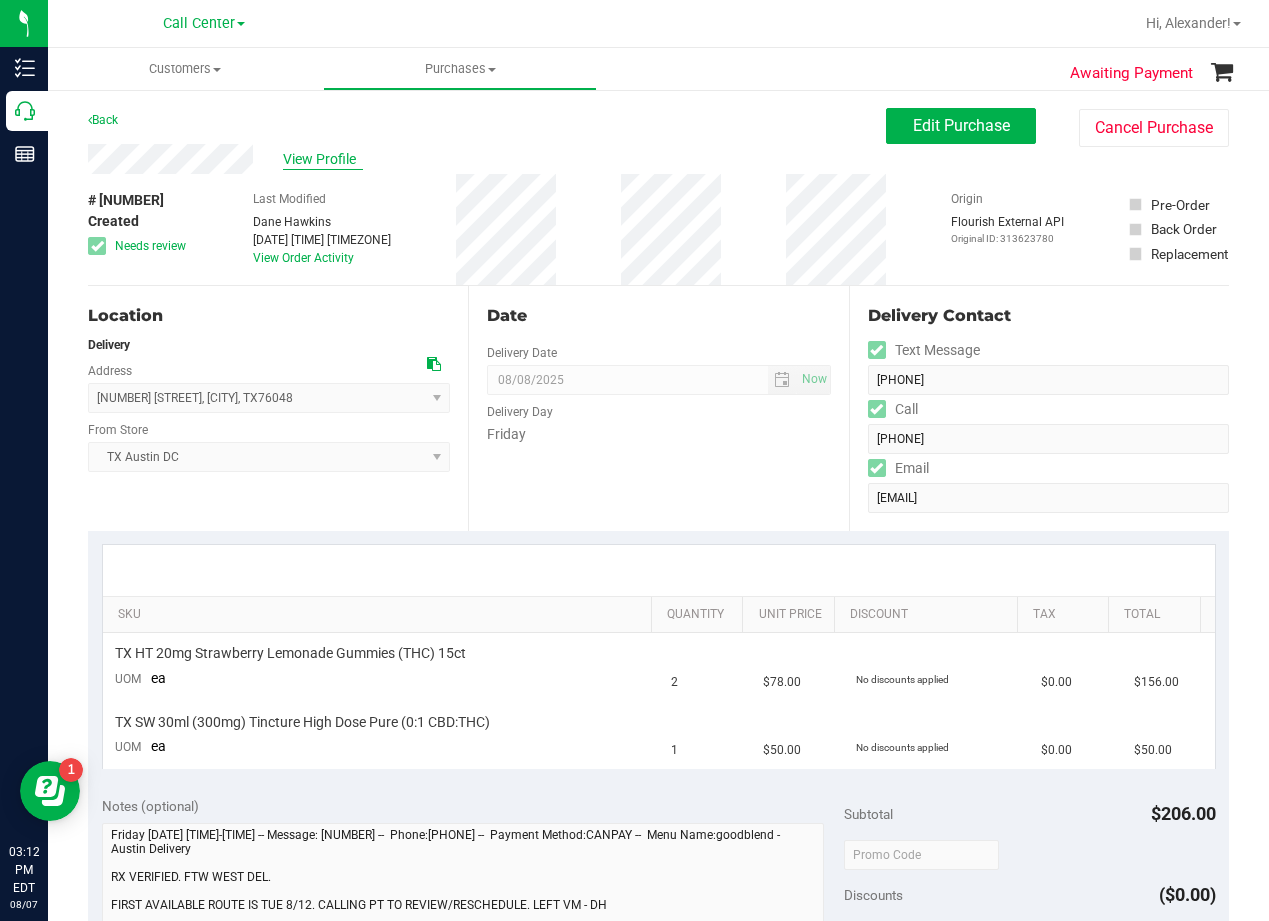 click on "View Profile" at bounding box center [323, 159] 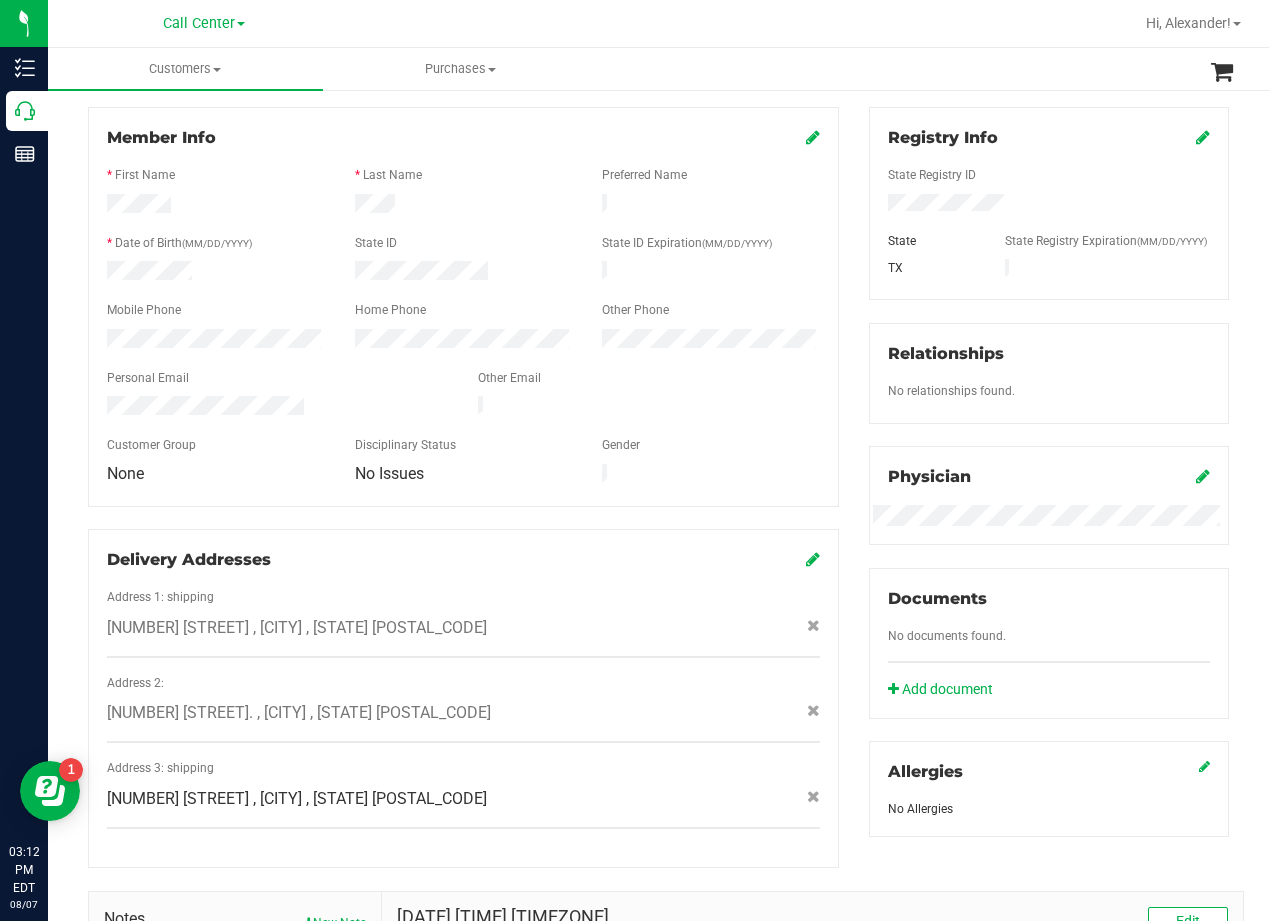 scroll, scrollTop: 597, scrollLeft: 0, axis: vertical 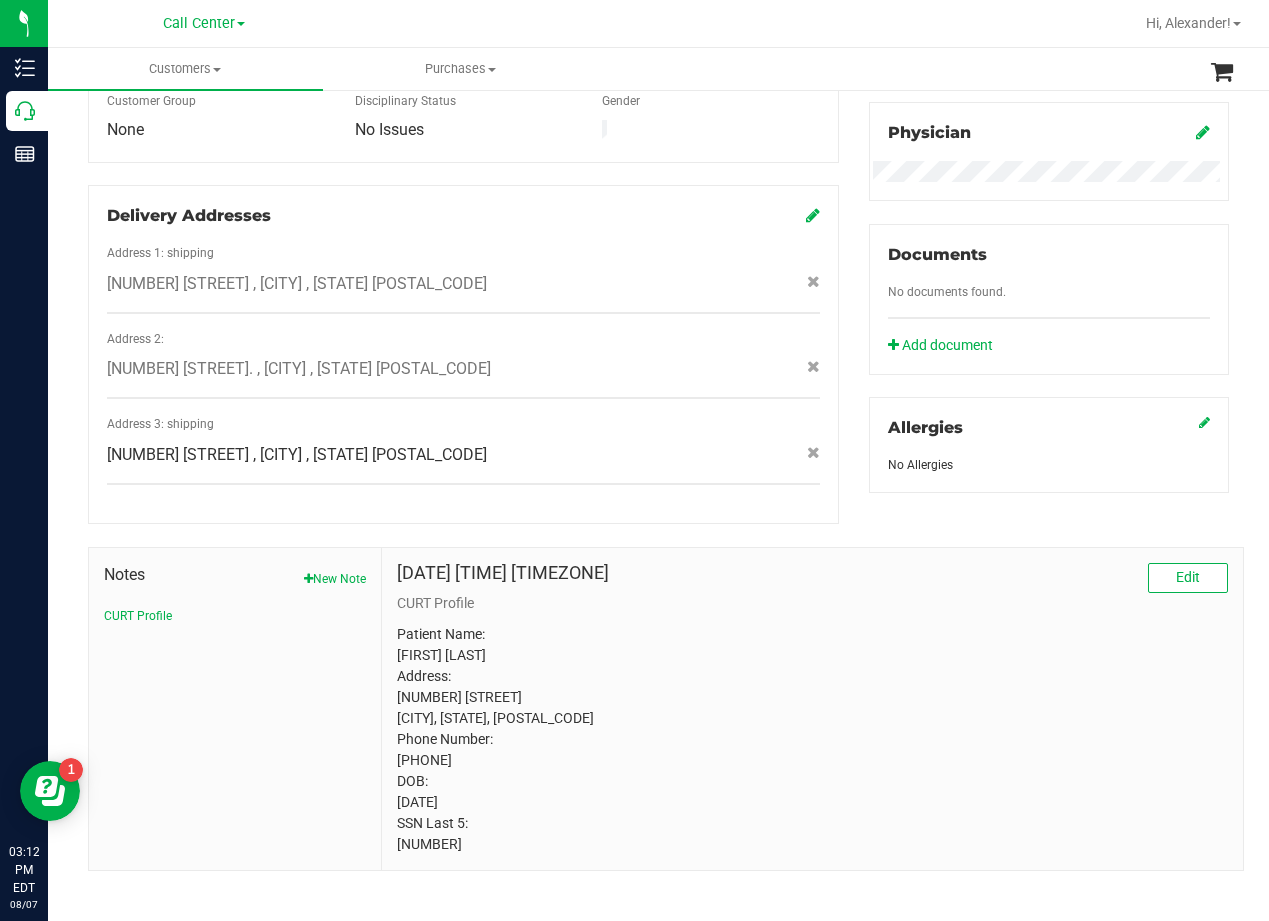 click on "Patient Name:
COURTNEY BATES
Address:
3501 HOPPER CT
GRANBURY, TX, 76048
Phone Number:
(817) 727-6927
DOB:
08/16/1988
SSN Last 5:
86929" at bounding box center (812, 739) 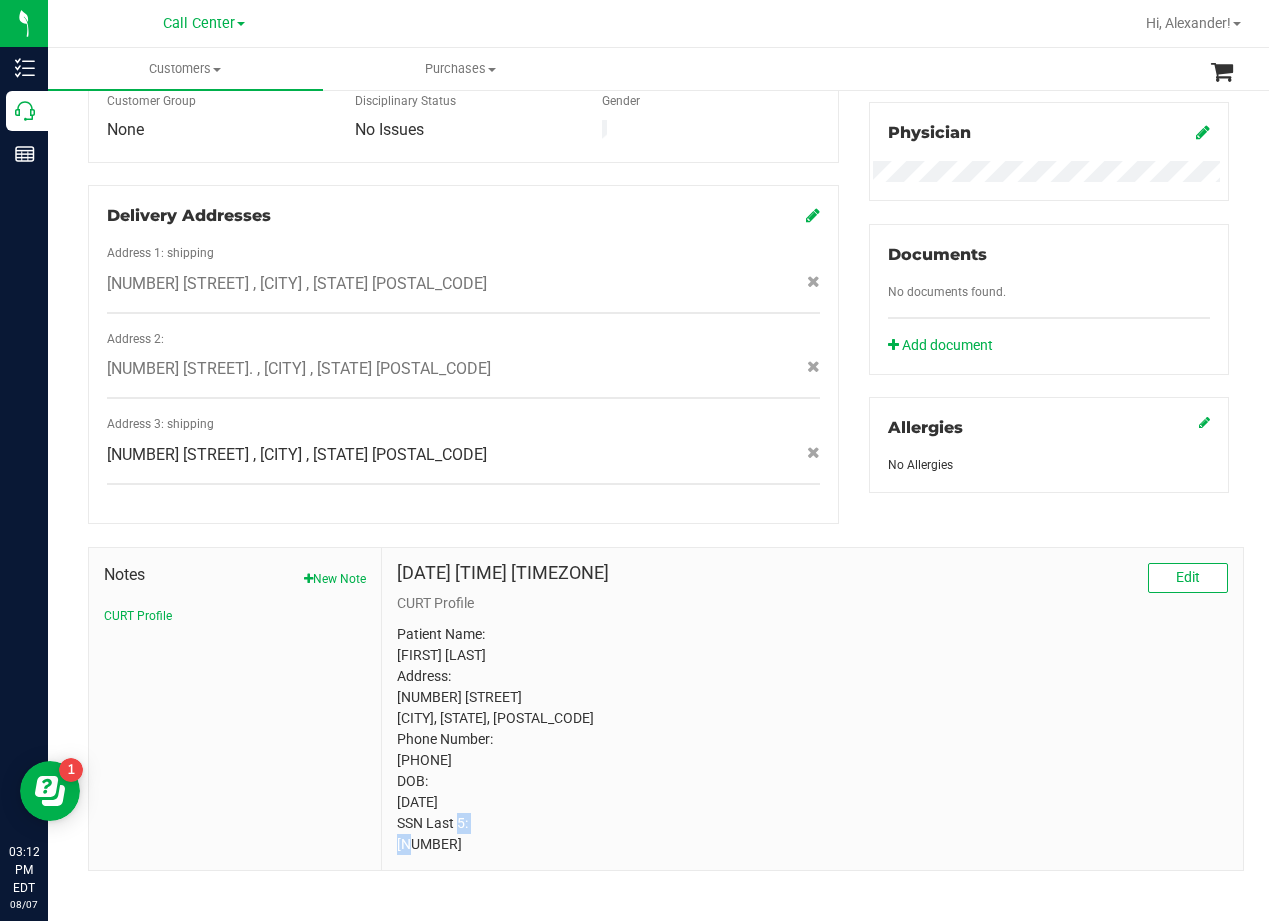 click on "Patient Name:
COURTNEY BATES
Address:
3501 HOPPER CT
GRANBURY, TX, 76048
Phone Number:
(817) 727-6927
DOB:
08/16/1988
SSN Last 5:
86929" at bounding box center (812, 739) 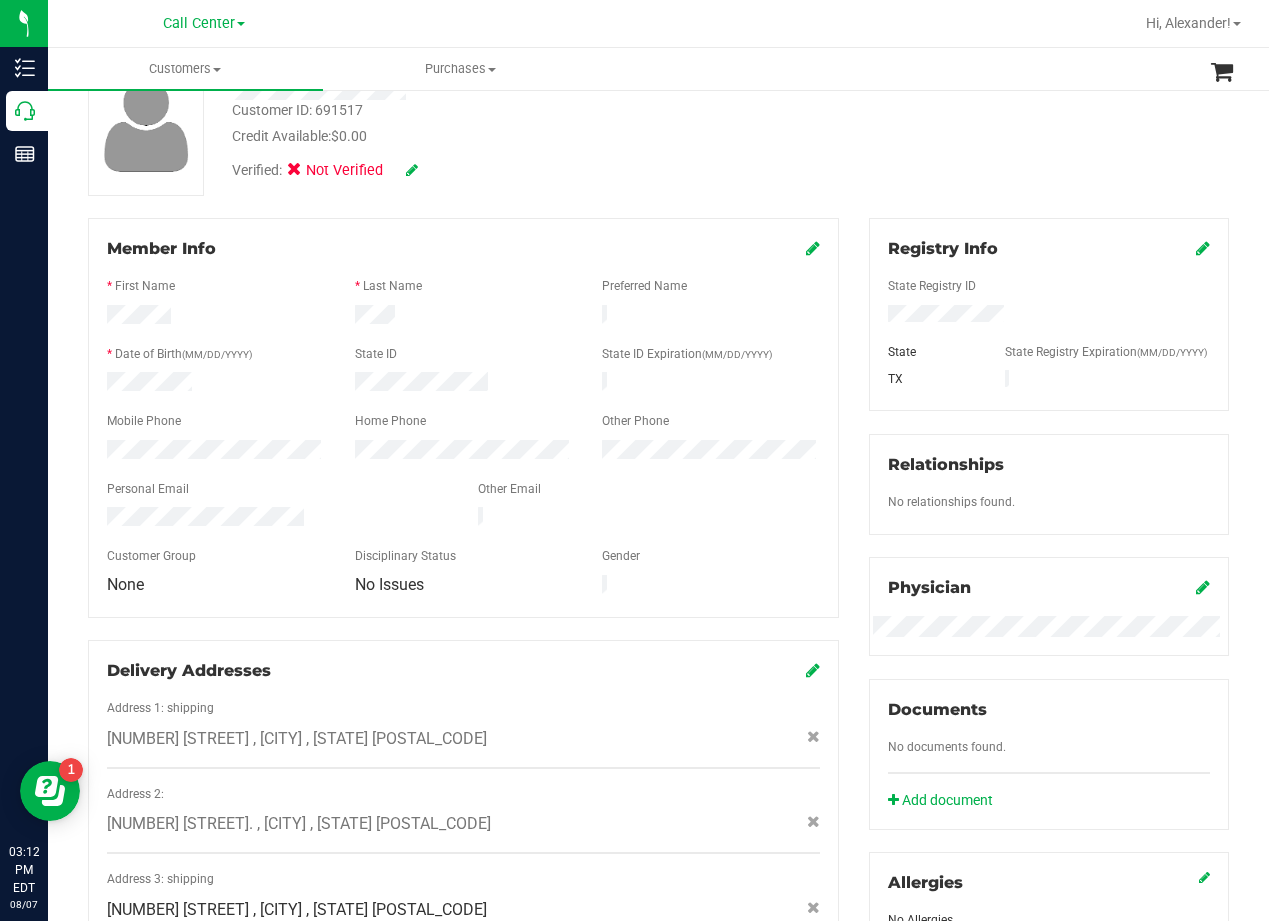 scroll, scrollTop: 0, scrollLeft: 0, axis: both 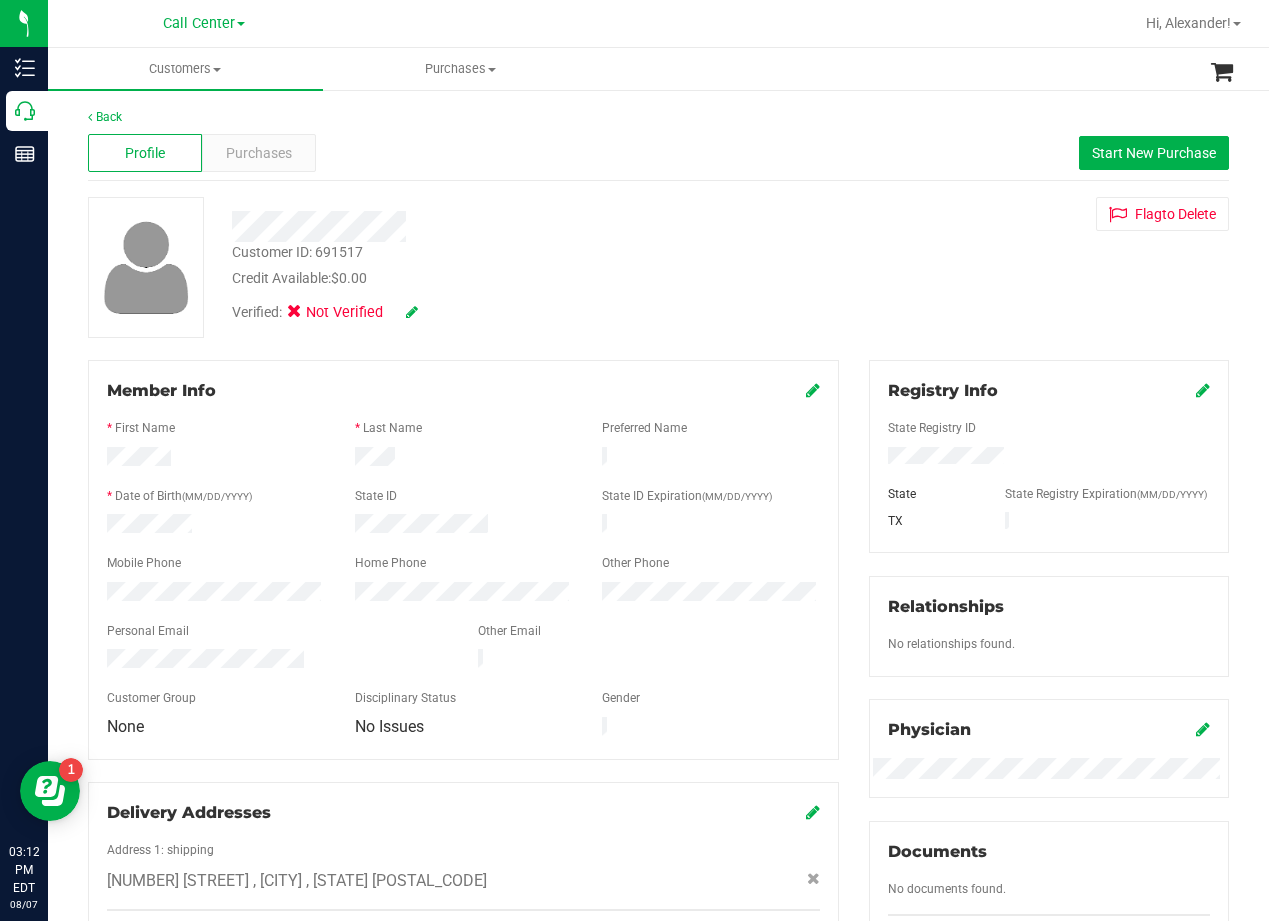 click on "Customer ID: 691517
Credit Available:
$0.00
Verified:
Not Verified
Flag  to Delete" at bounding box center [658, 267] 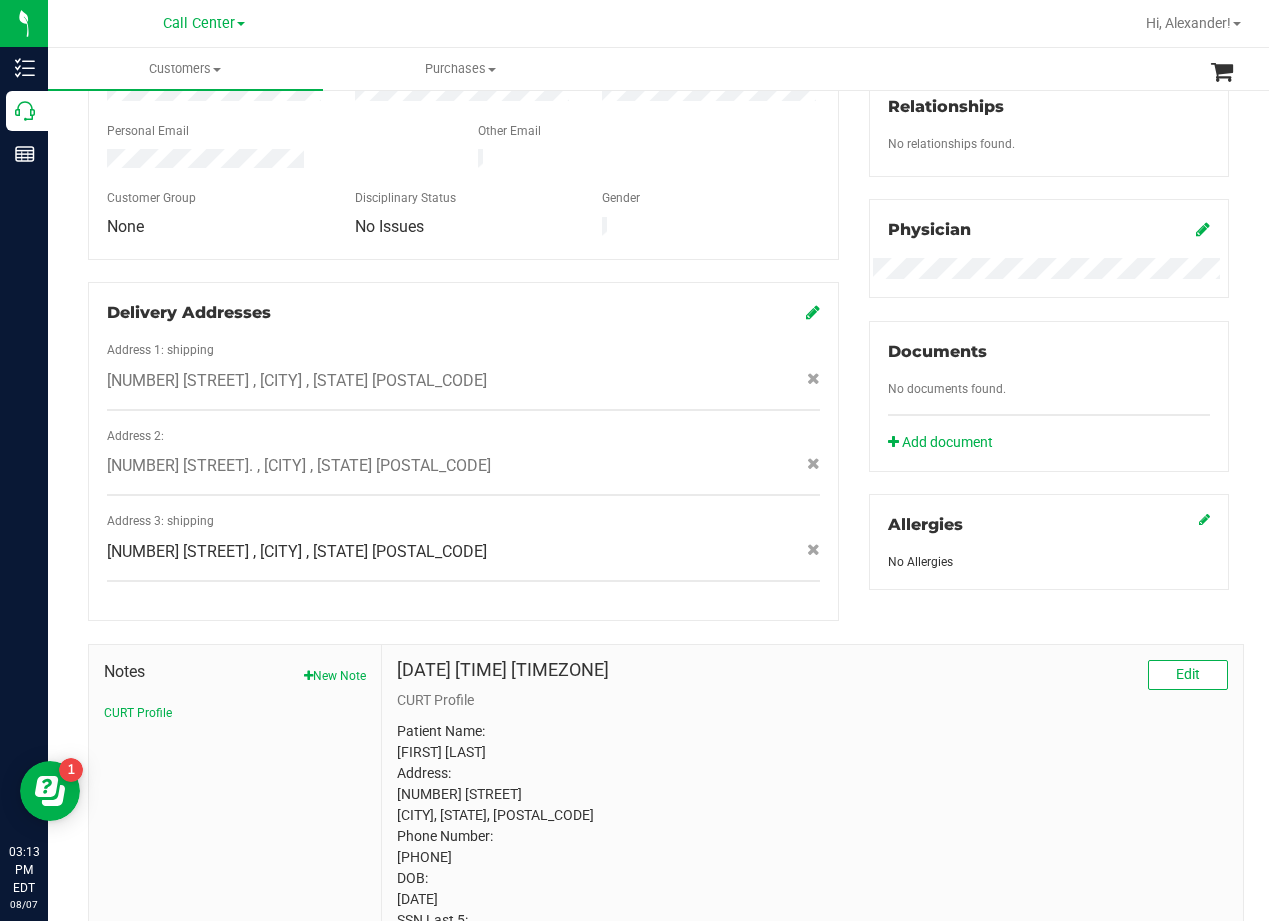 scroll, scrollTop: 0, scrollLeft: 0, axis: both 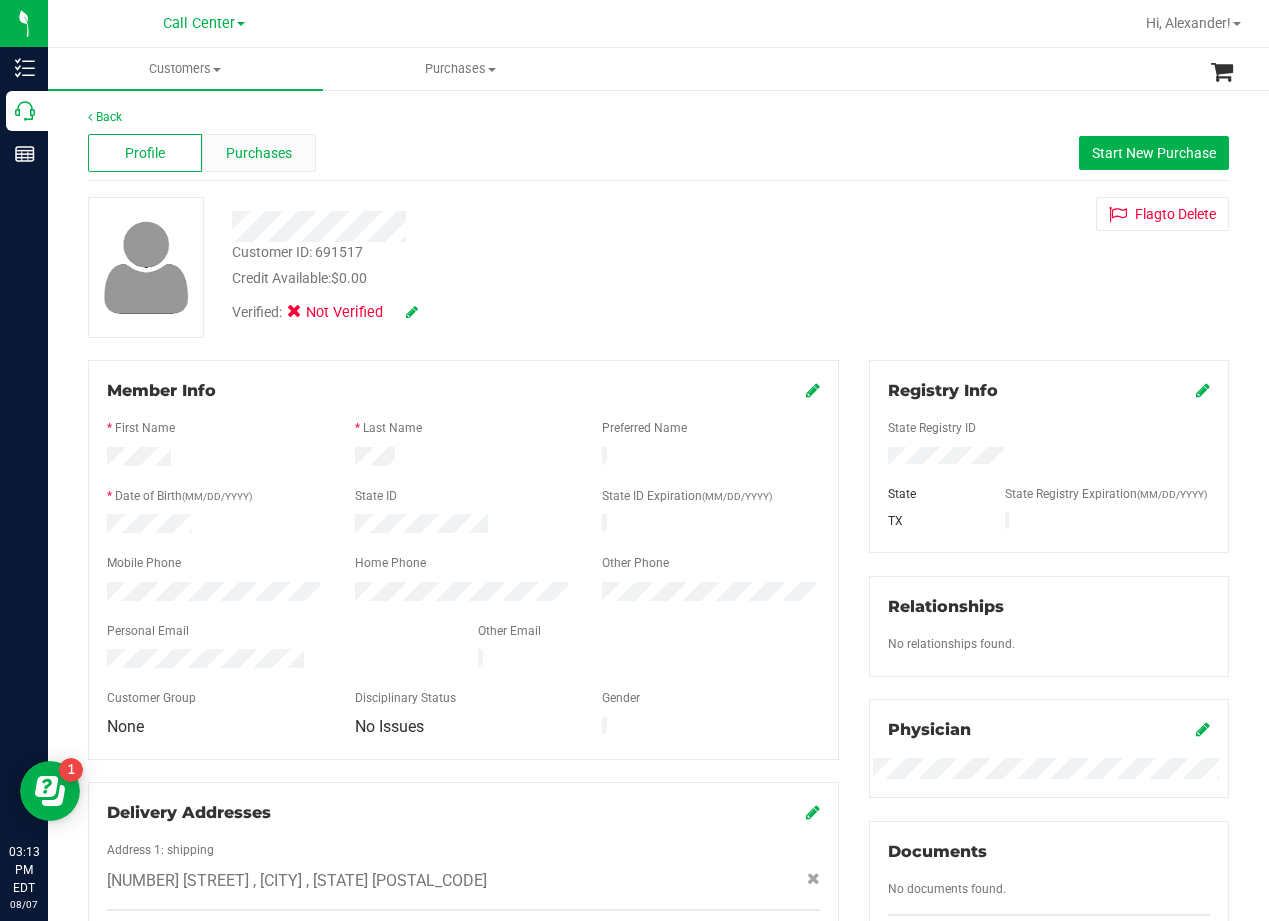click on "Purchases" at bounding box center [259, 153] 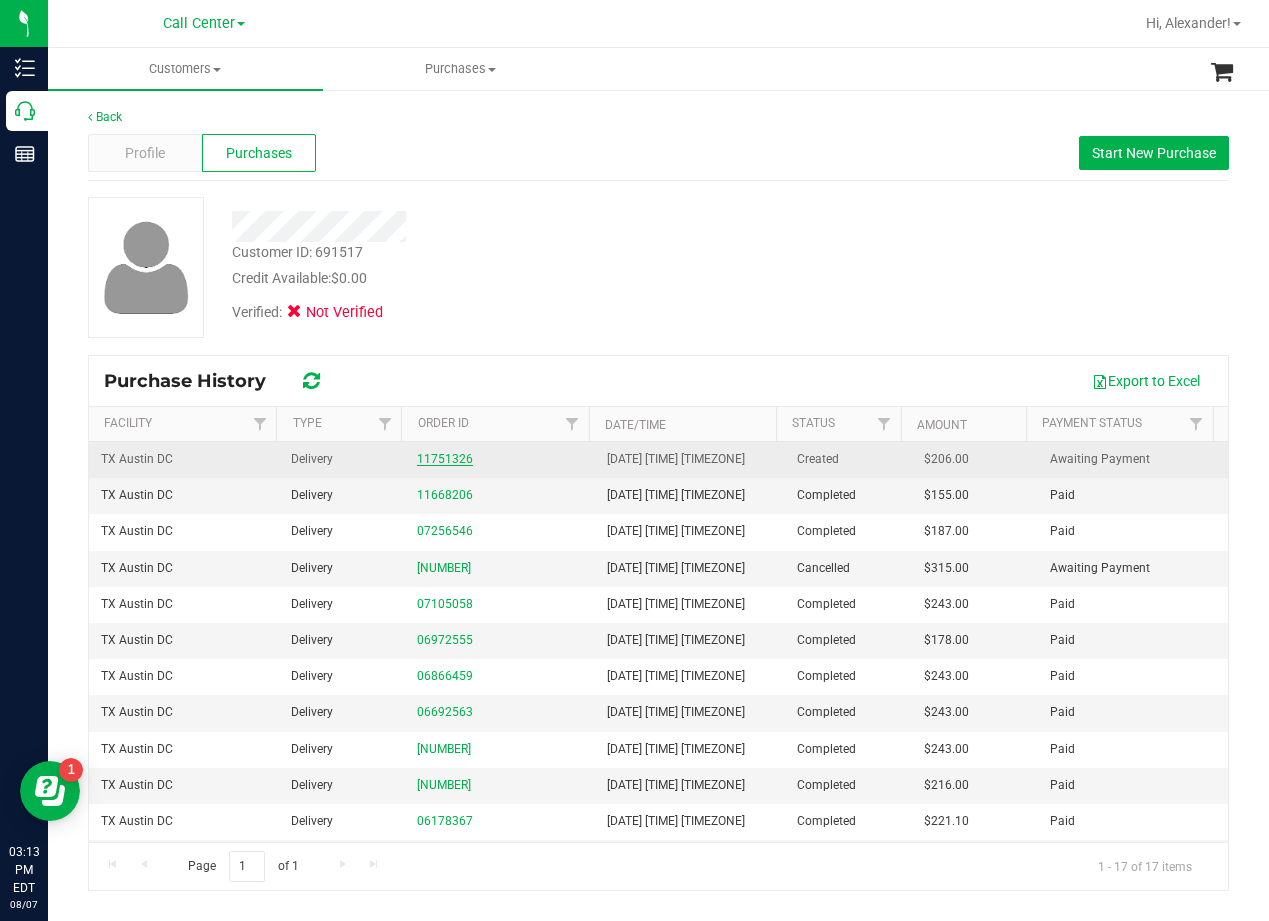 click on "11751326" at bounding box center [445, 459] 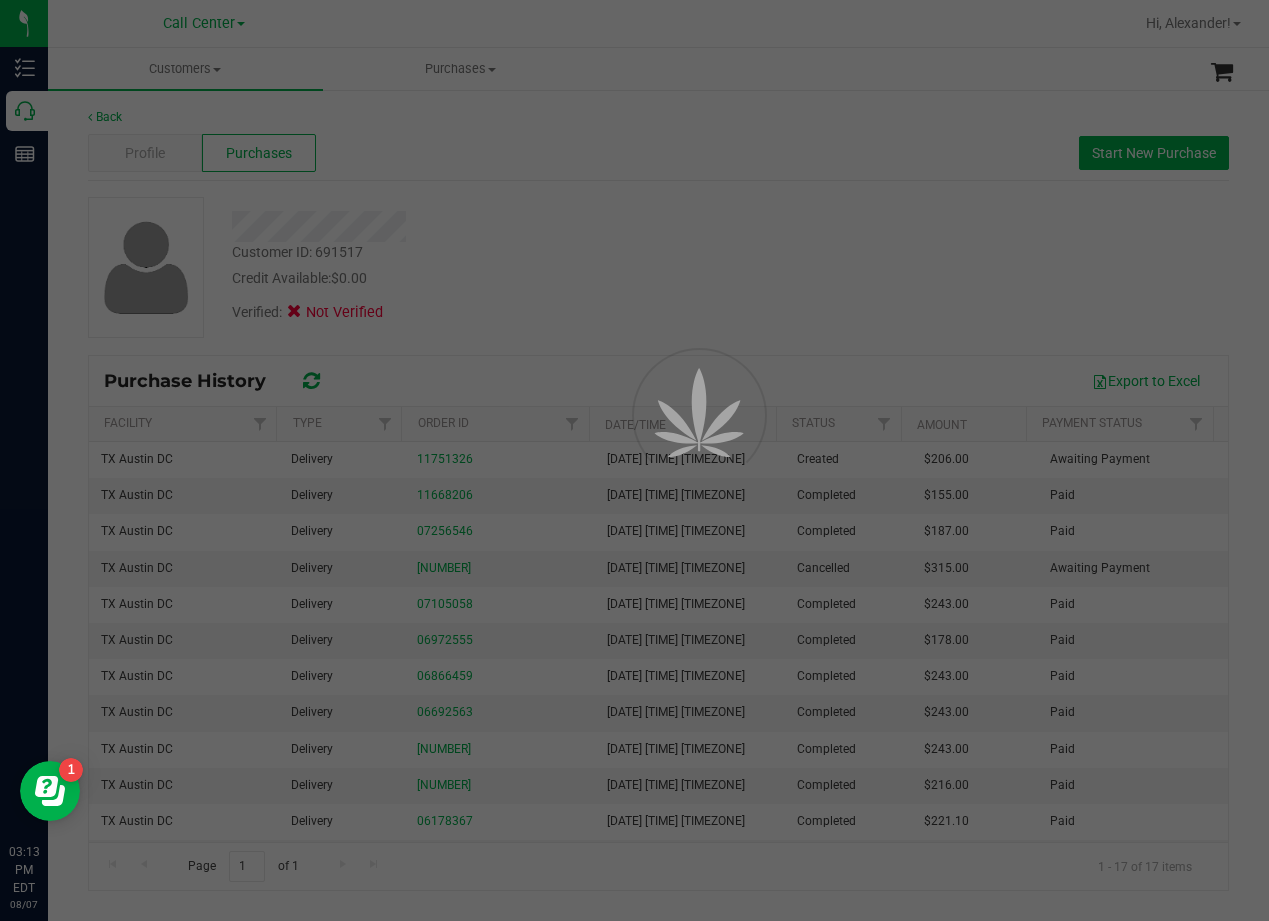 click at bounding box center [634, 460] 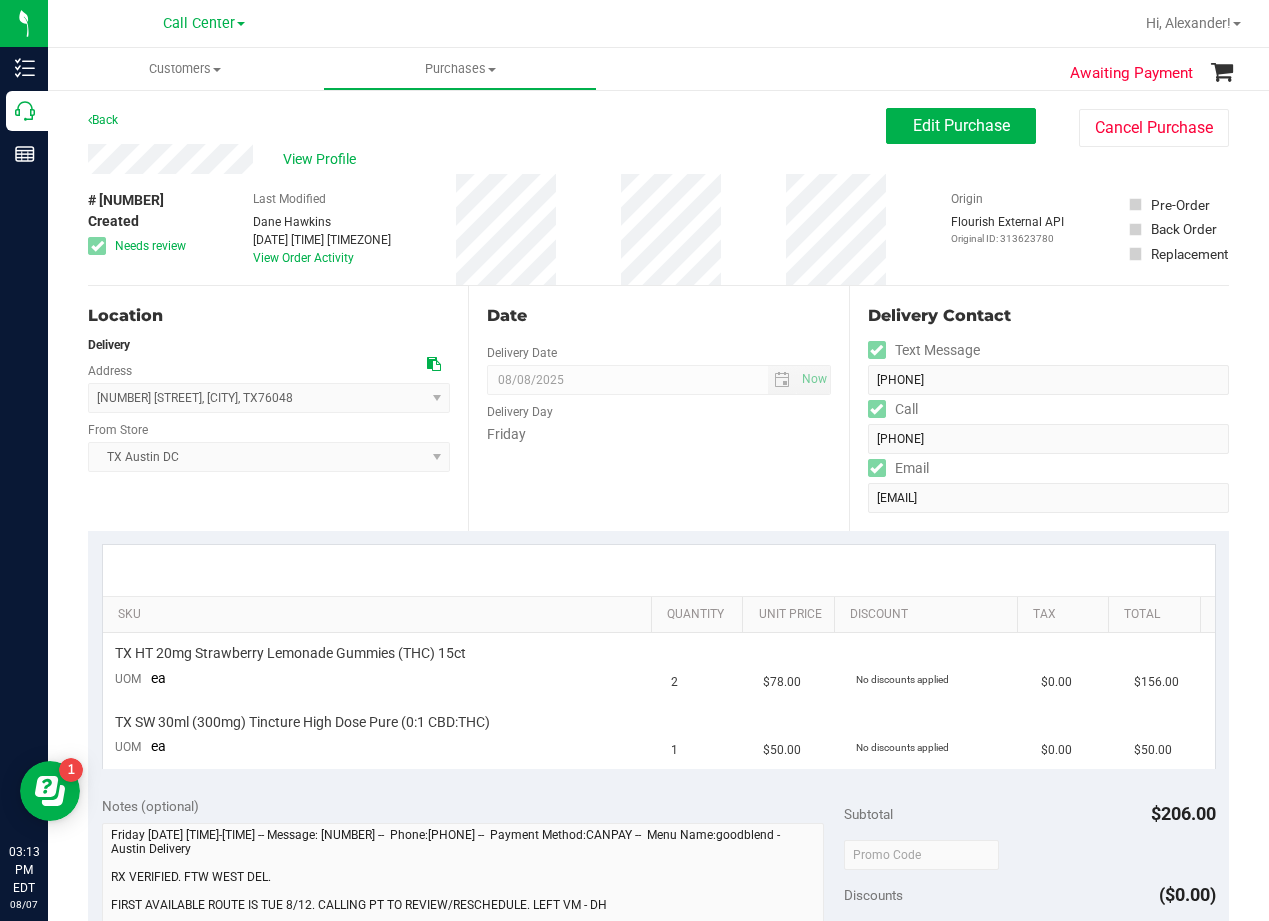 click on "Date
Delivery Date
08/08/2025
Now
08/08/2025 08:00 AM
Now
Delivery Day
Friday" at bounding box center [658, 408] 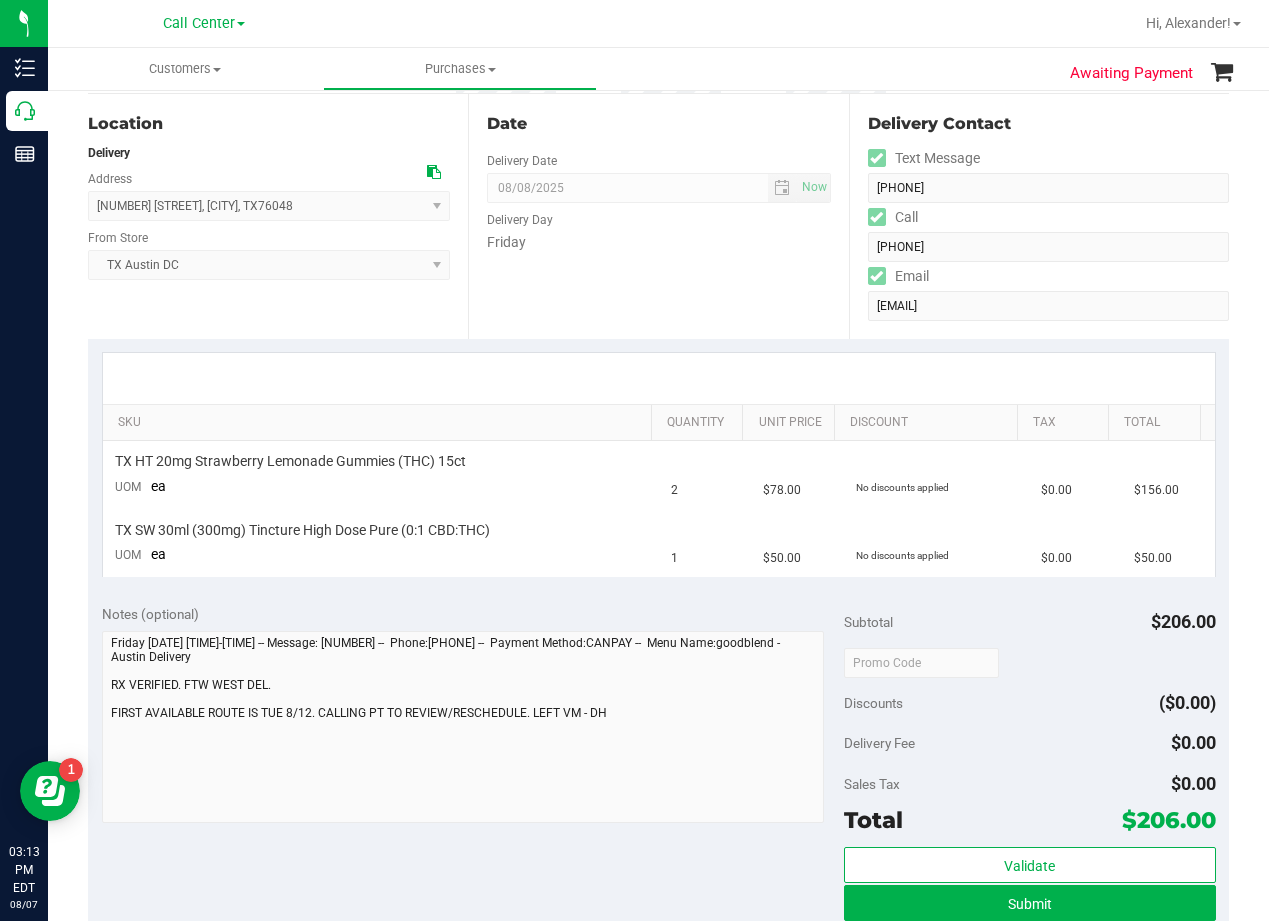 scroll, scrollTop: 200, scrollLeft: 0, axis: vertical 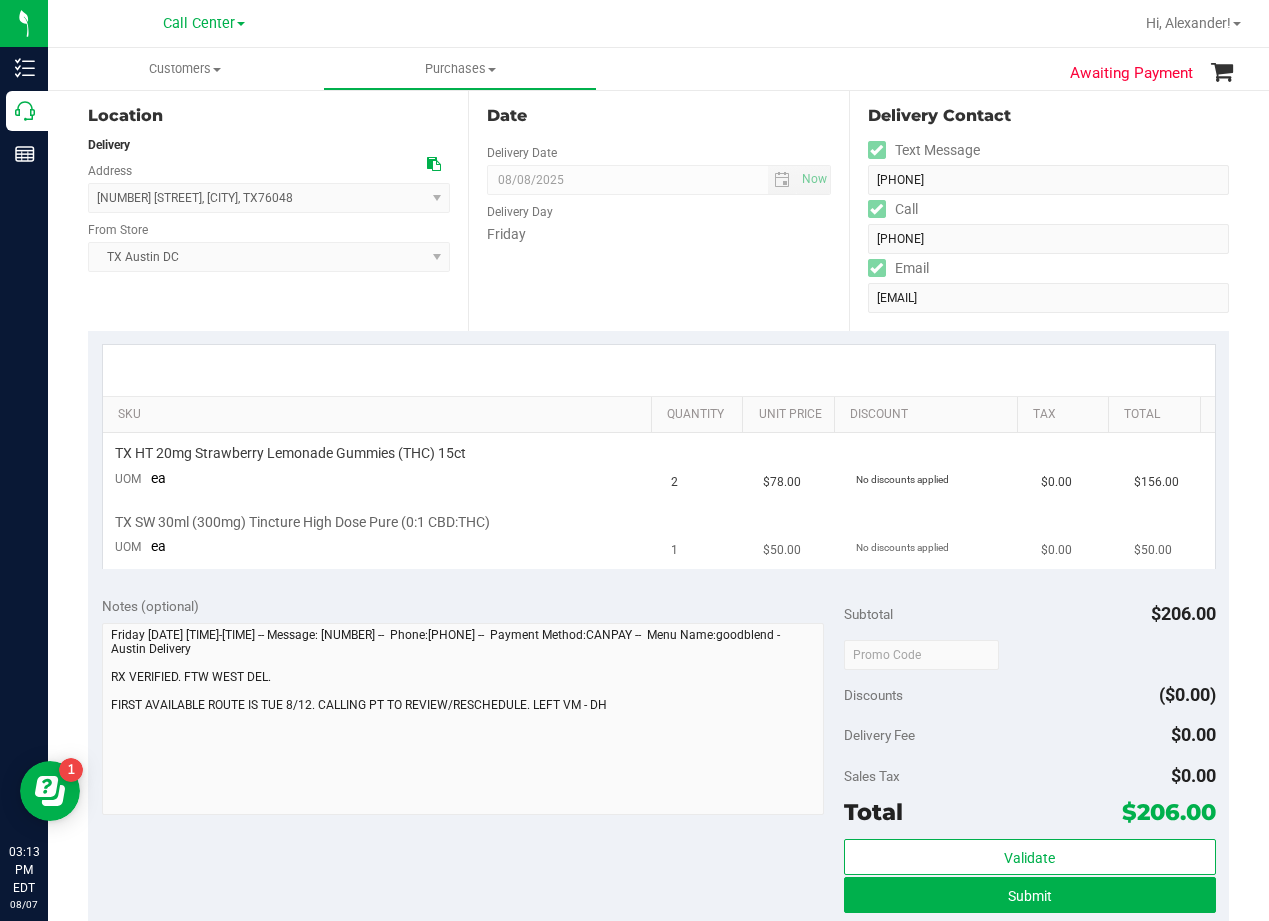 drag, startPoint x: 487, startPoint y: 595, endPoint x: 537, endPoint y: 529, distance: 82.800964 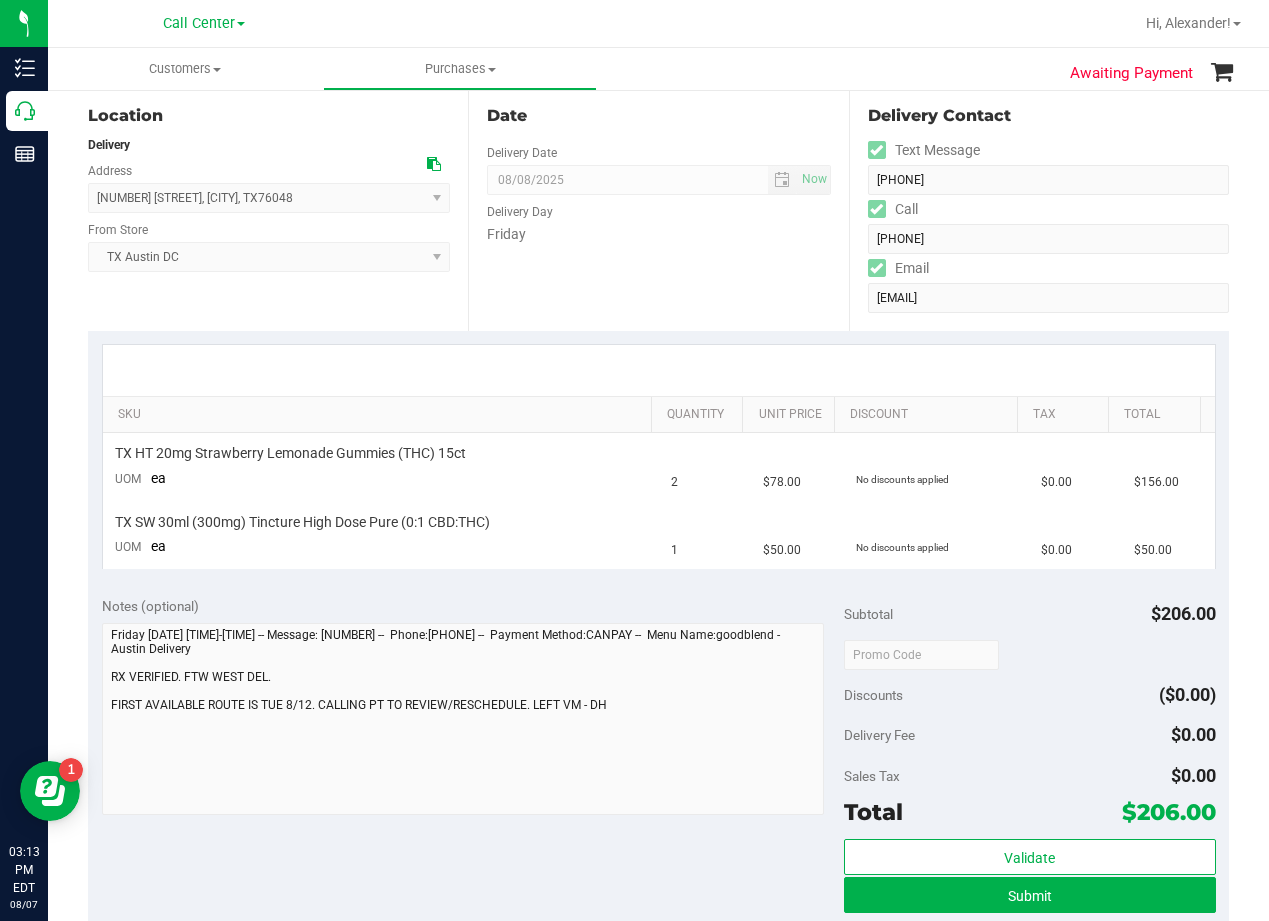 click on "SKU Quantity Unit Price Discount Tax Total
TX HT 20mg Strawberry Lemonade Gummies (THC) 15ct
UOM
ea
2
$78.00
No discounts applied
$0.00
$156.00
TX SW 30ml (300mg) Tincture High Dose Pure (0:1 CBD:THC)
UOM
ea
1
$50.00
No discounts applied
$0.00
$50.00" at bounding box center (658, 456) 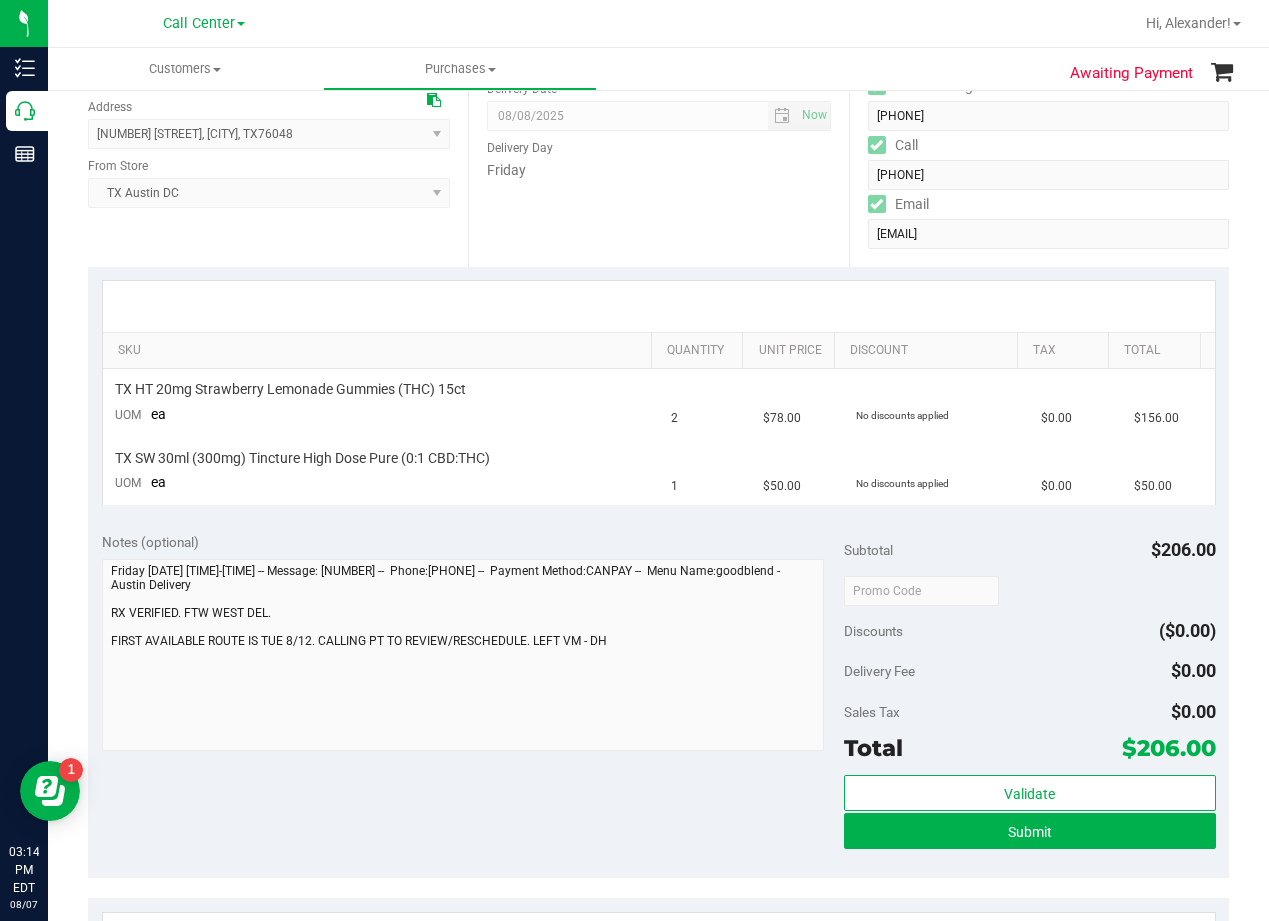 scroll, scrollTop: 300, scrollLeft: 0, axis: vertical 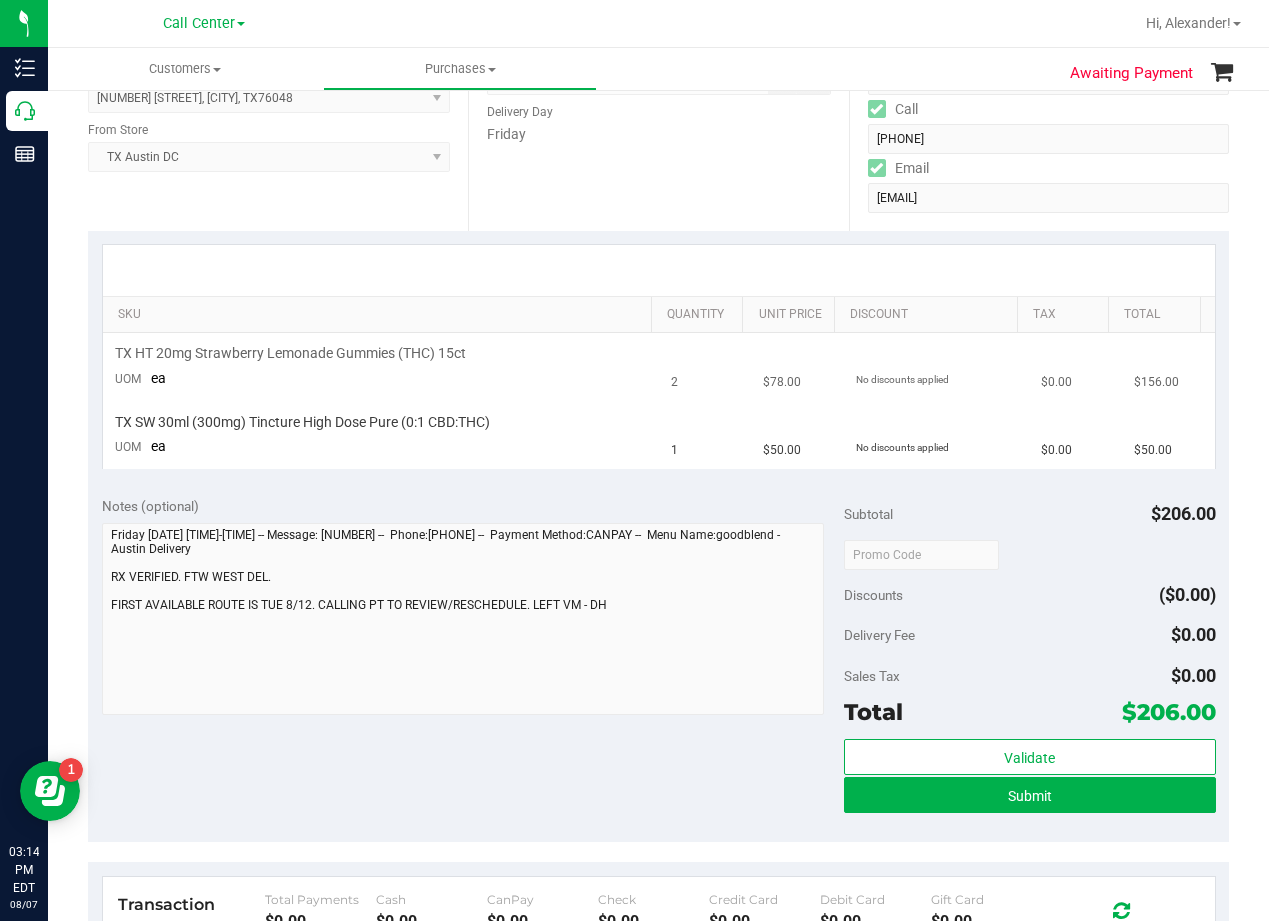 click on "2" at bounding box center (705, 367) 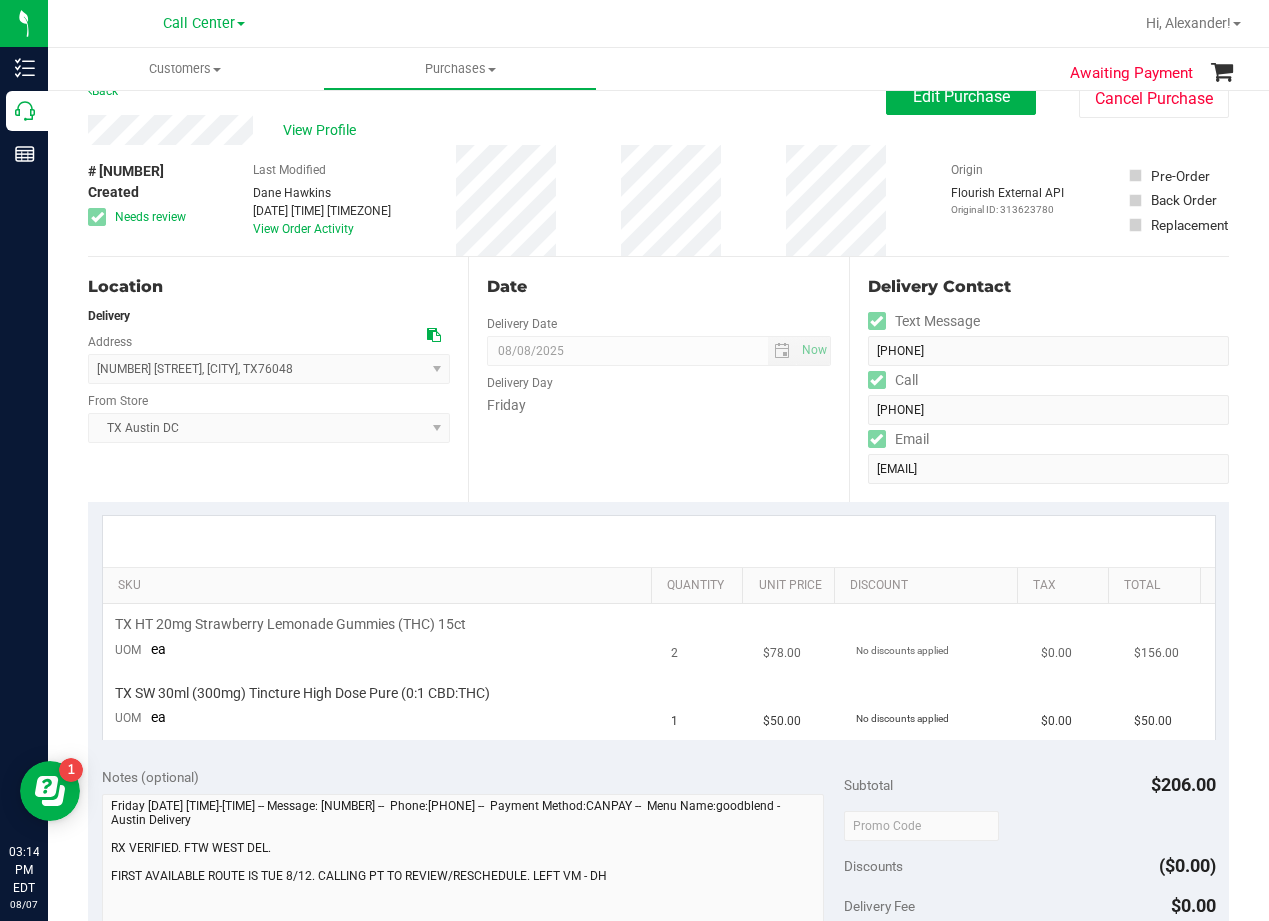 scroll, scrollTop: 0, scrollLeft: 0, axis: both 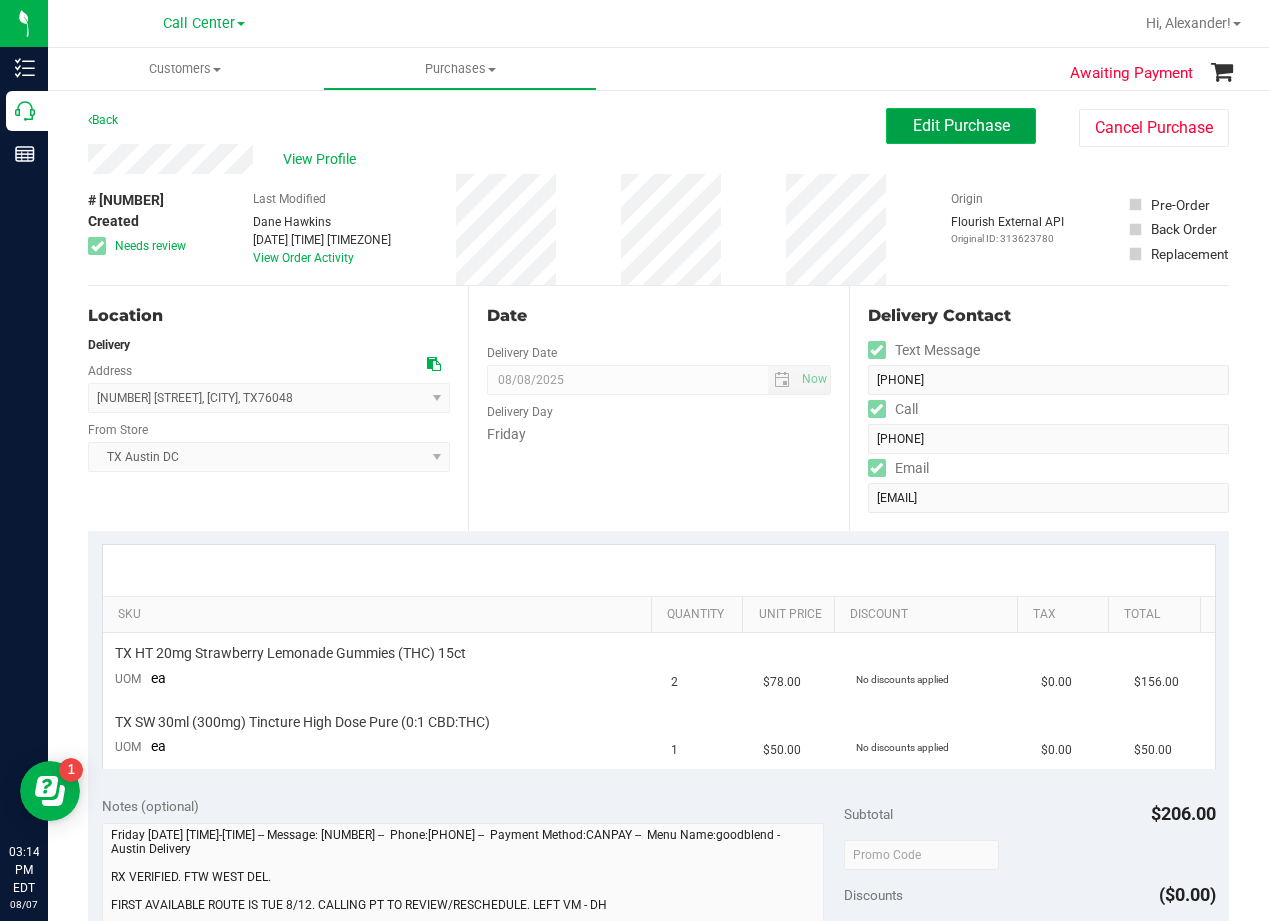 click on "Edit Purchase" at bounding box center (961, 125) 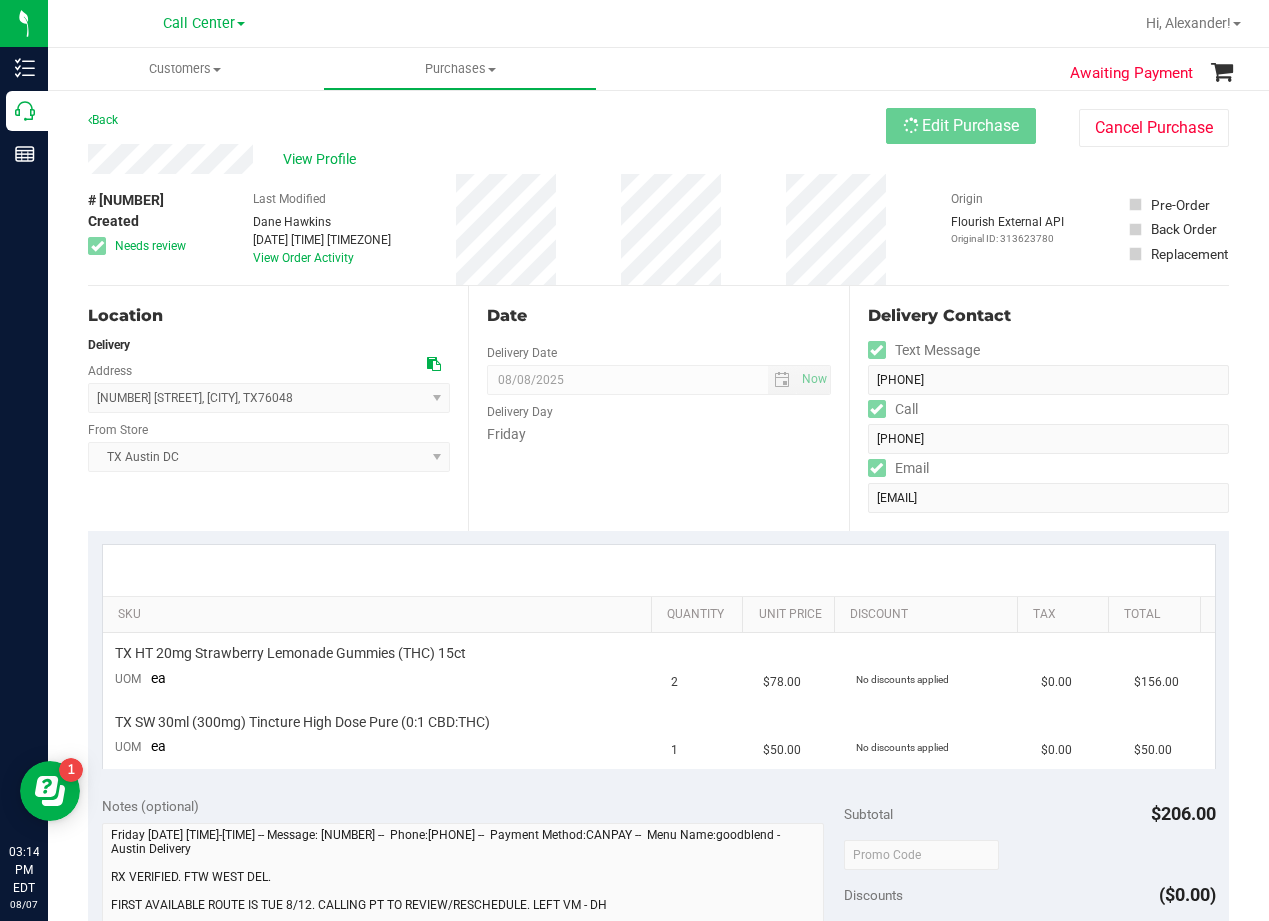 click on "View Profile" at bounding box center (487, 159) 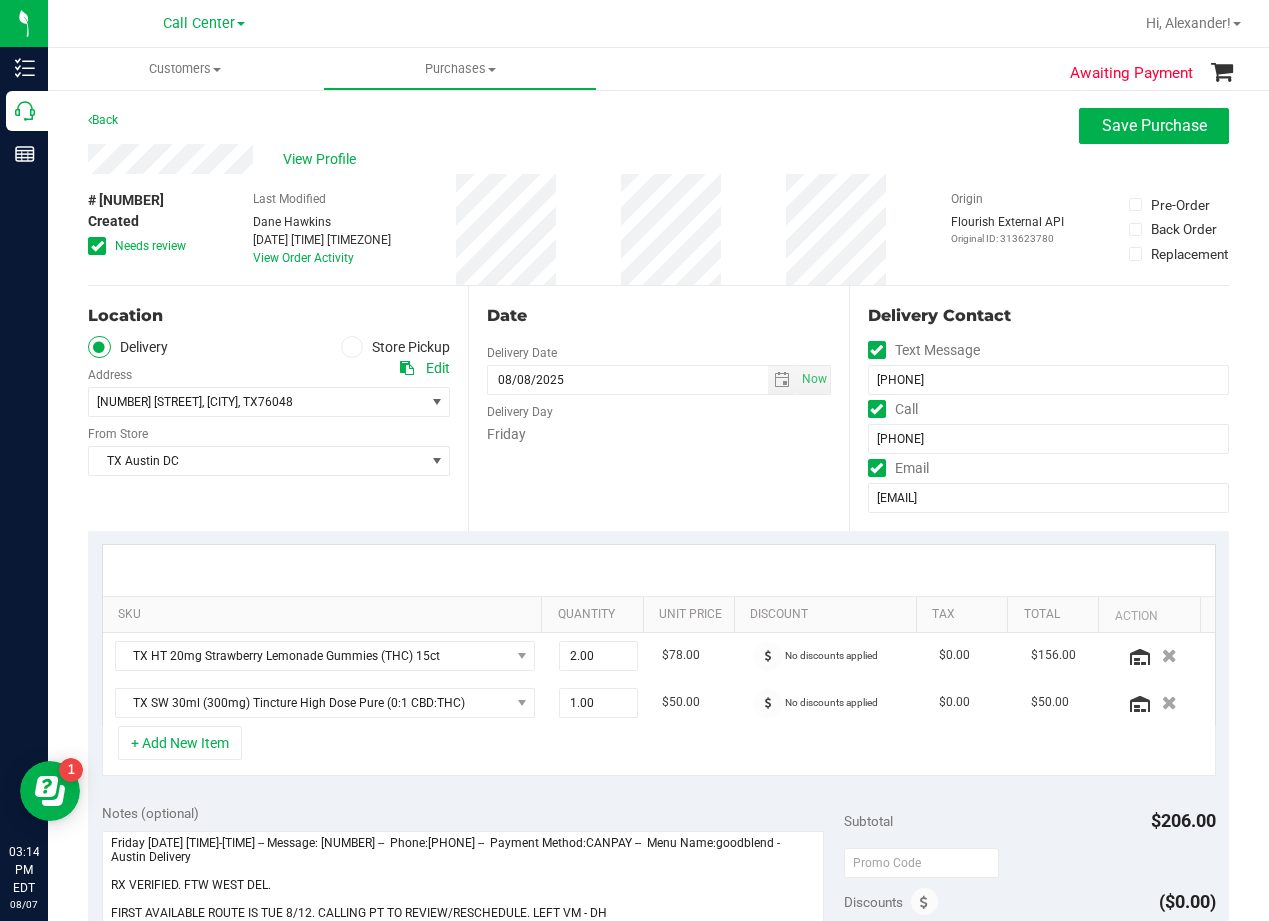 click at bounding box center [97, 246] 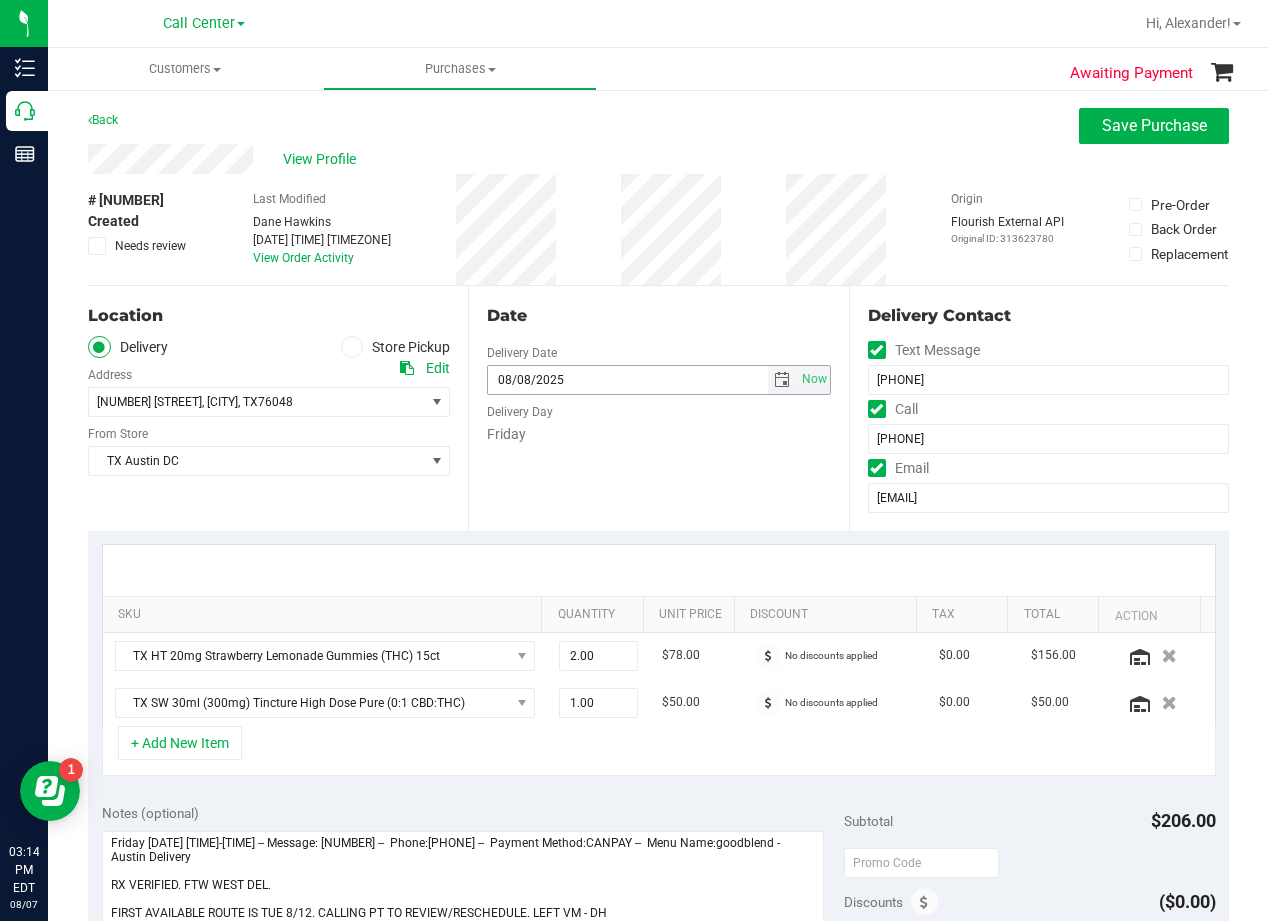 click on "08/08/2025" at bounding box center (628, 380) 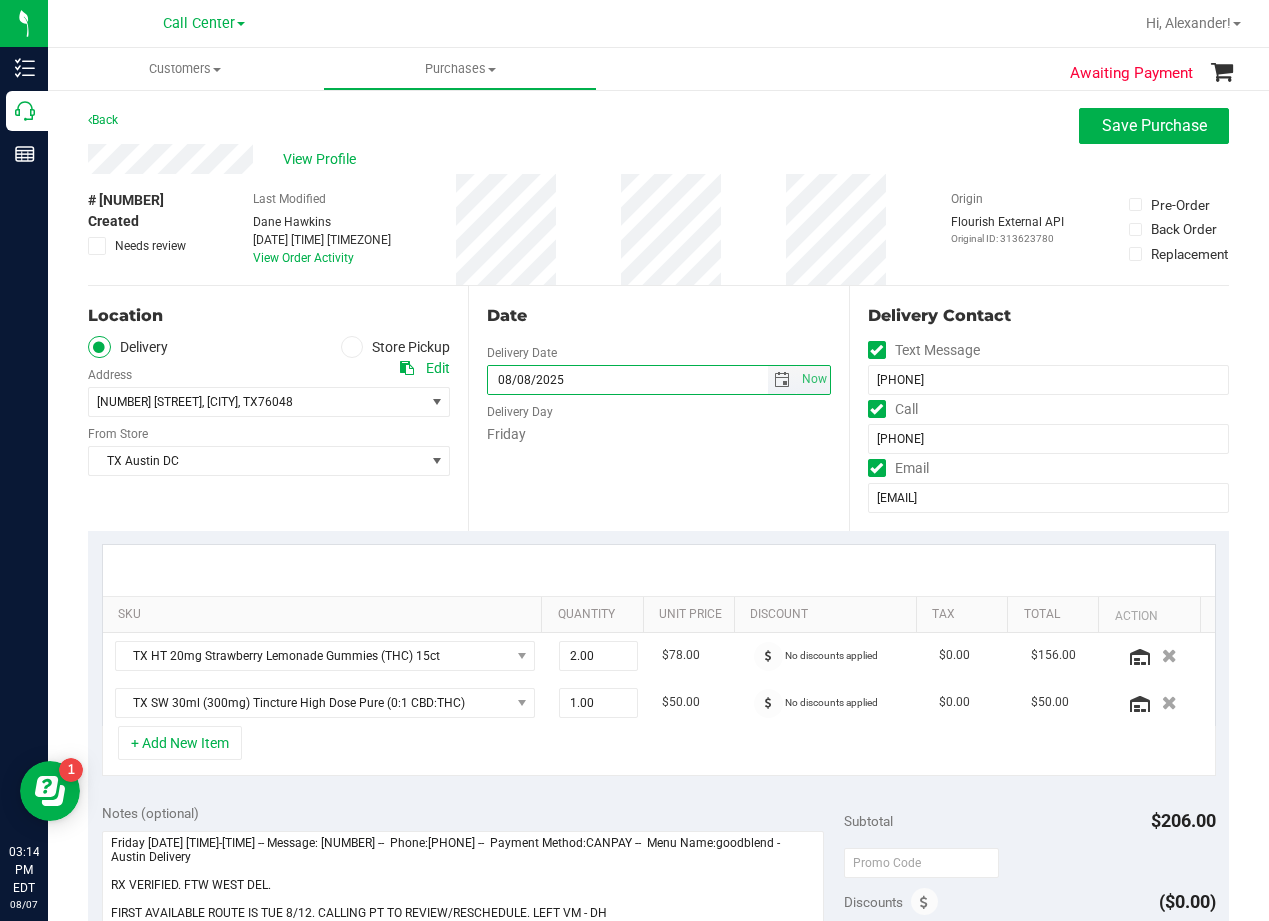 click at bounding box center [782, 380] 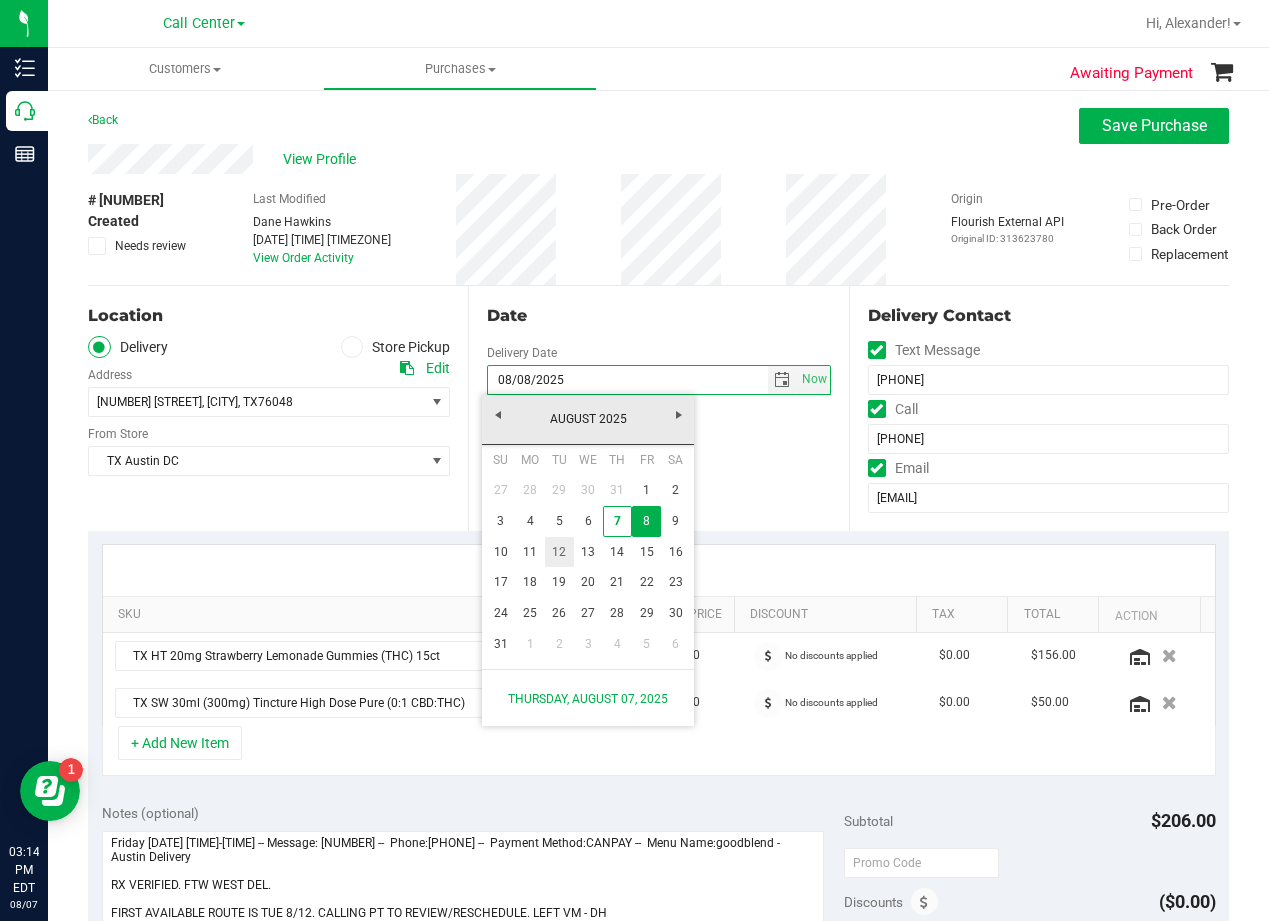click on "12" at bounding box center [559, 552] 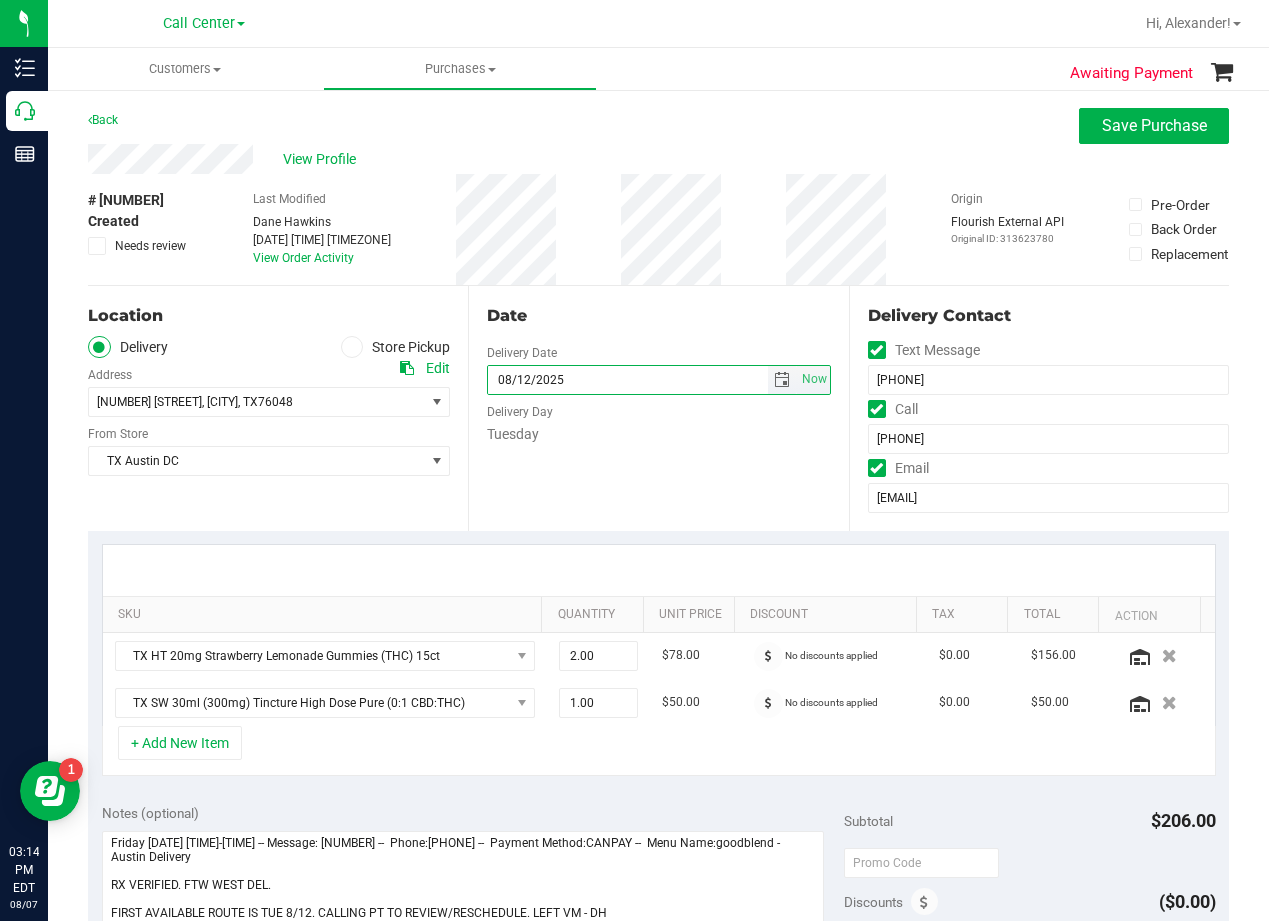 click on "08/12/2025" at bounding box center [628, 380] 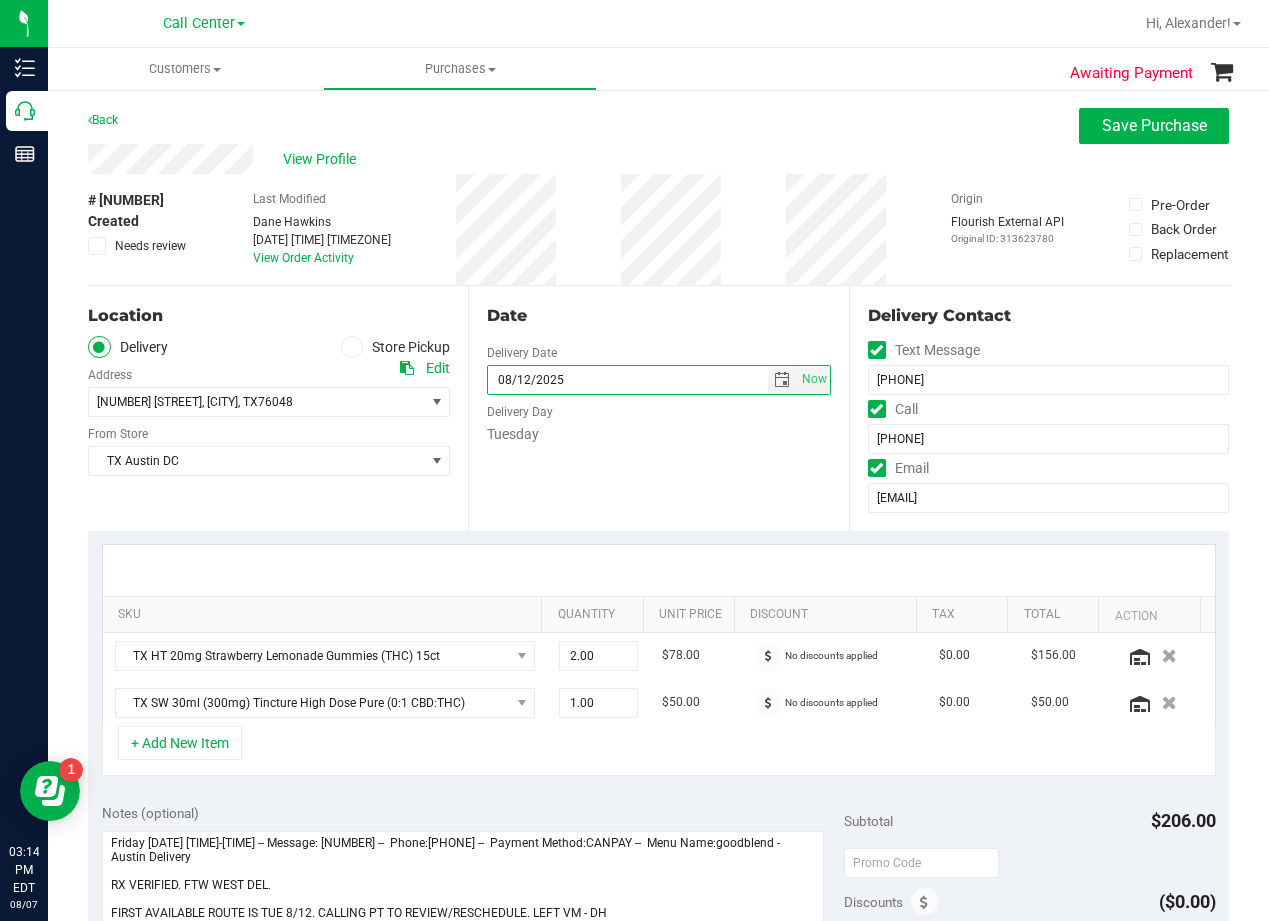 click on "Date" at bounding box center (658, 316) 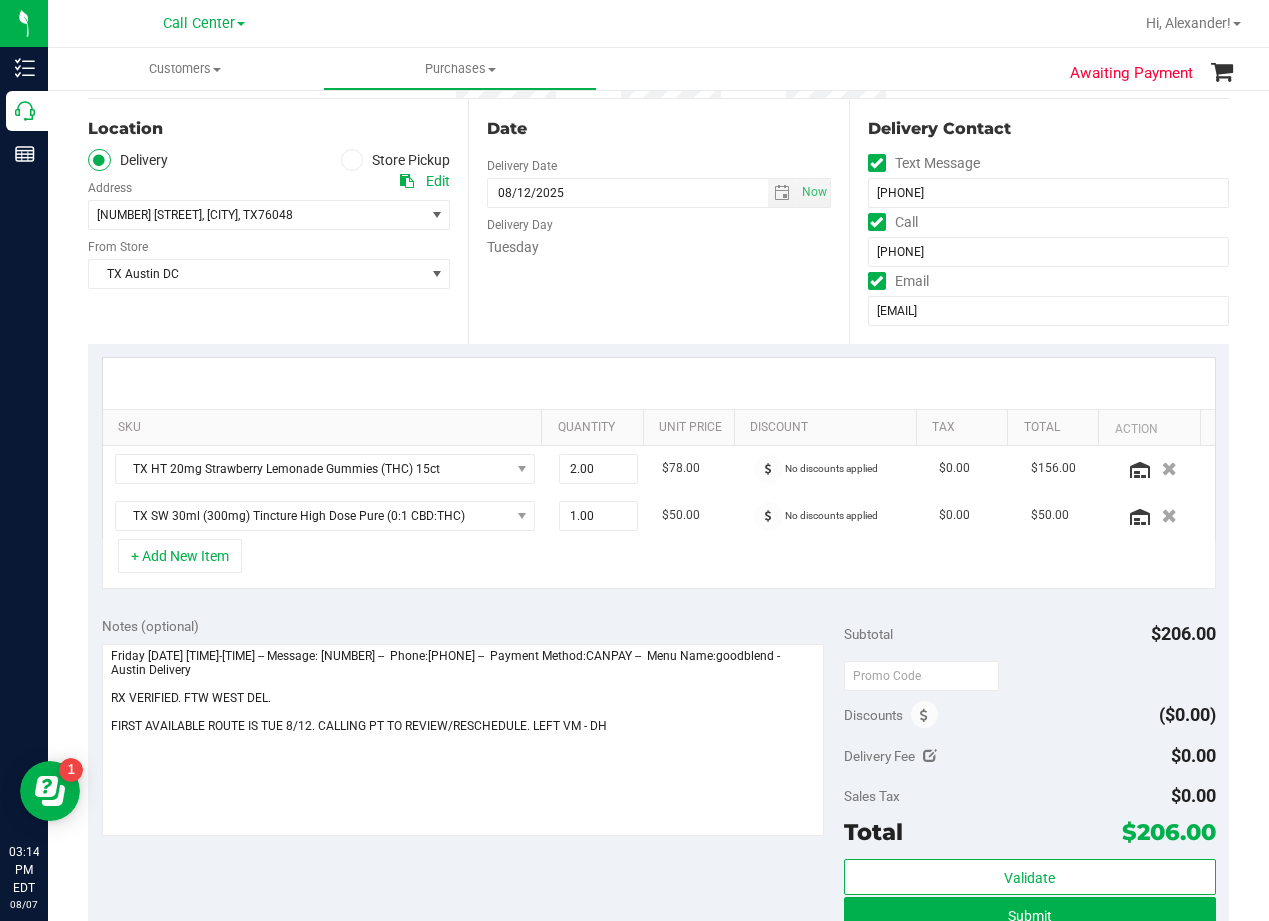scroll, scrollTop: 300, scrollLeft: 0, axis: vertical 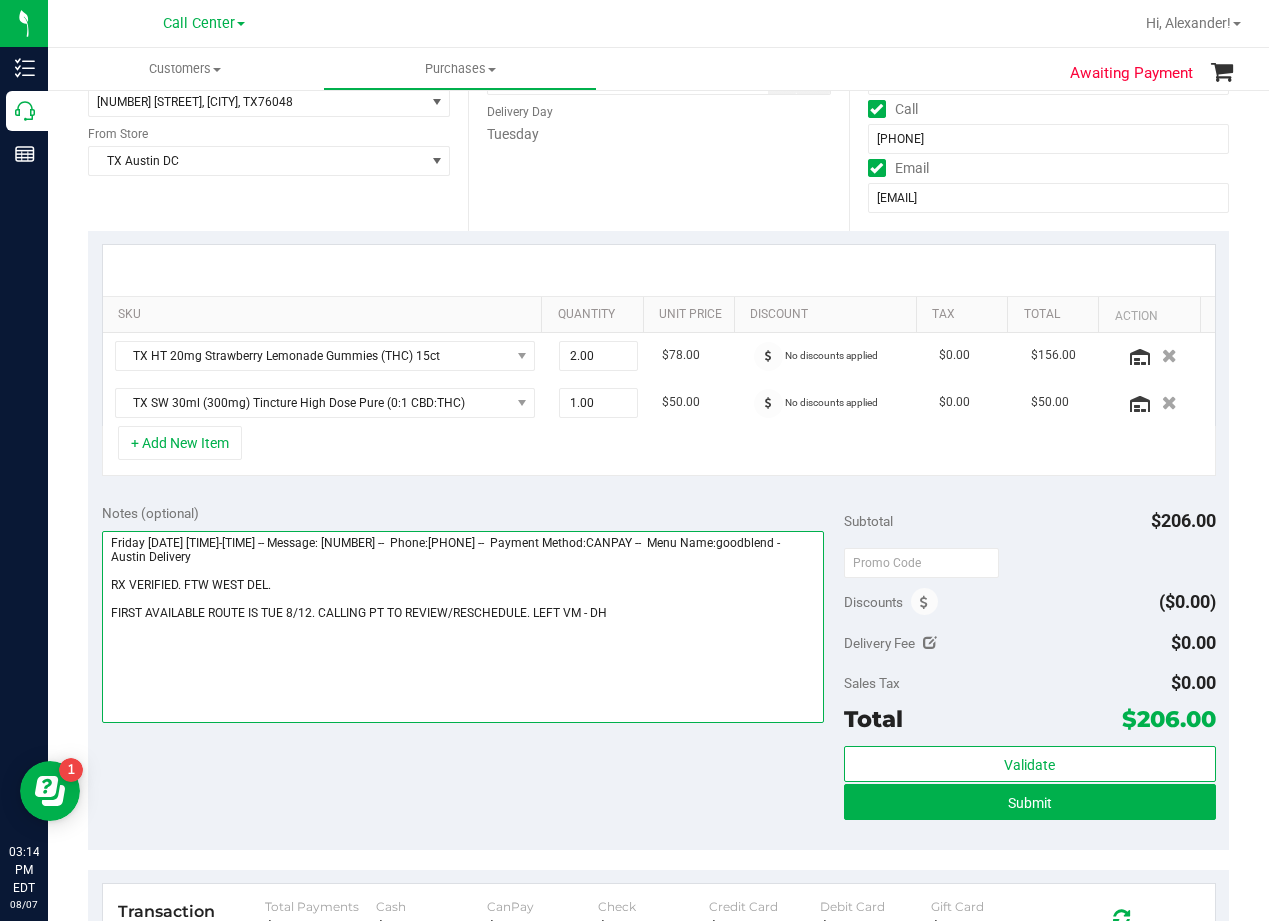 click at bounding box center [463, 627] 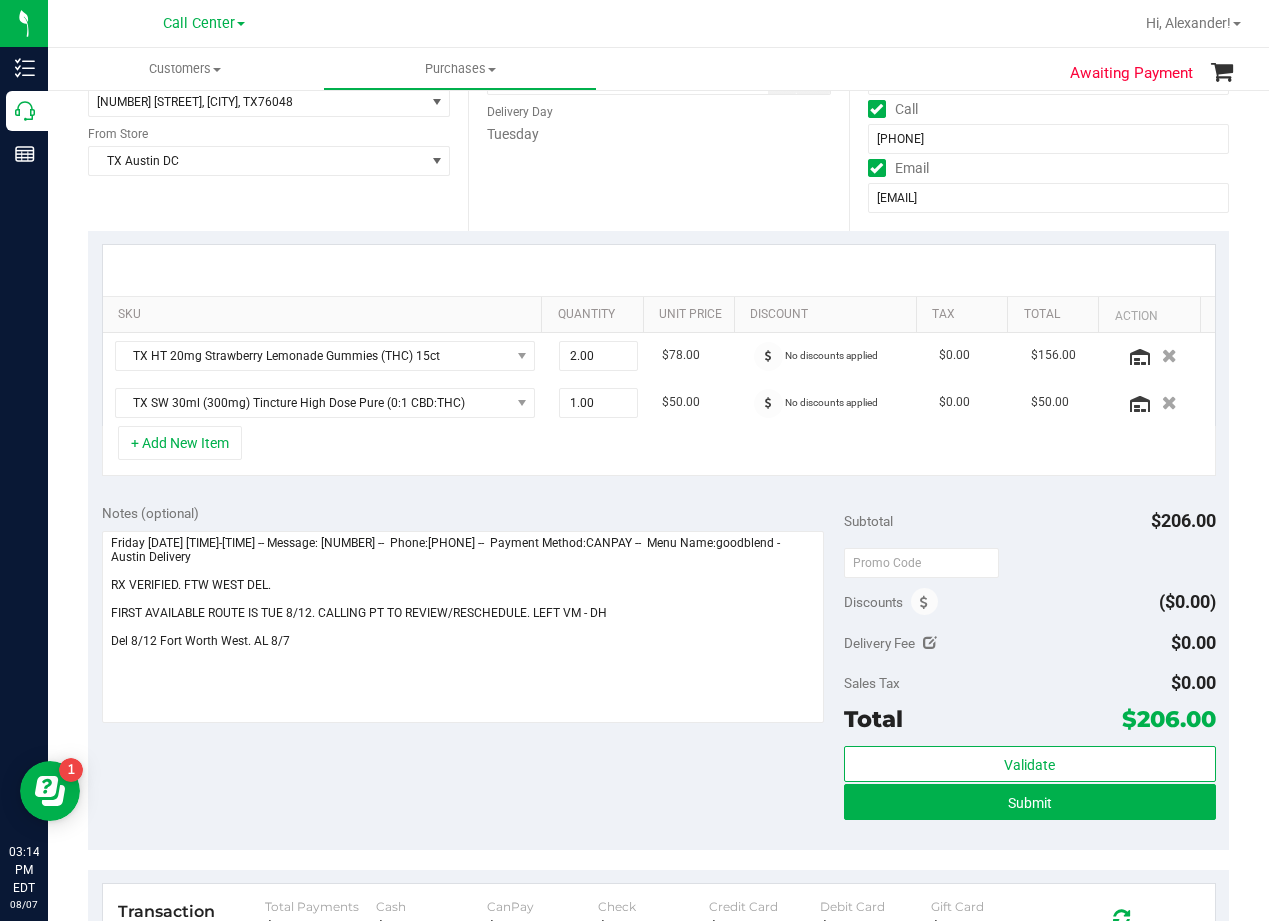 click on "SKU Quantity Unit Price Discount Tax Total Action
TX HT 20mg Strawberry Lemonade Gummies (THC) 15ct
2.00 2
$78.00
No discounts applied
$0.00
$156.00
TX SW 30ml (300mg) Tincture High Dose Pure (0:1 CBD:THC)
1.00 1
$50.00
No discounts applied
$0.00
$50.00" at bounding box center (658, 360) 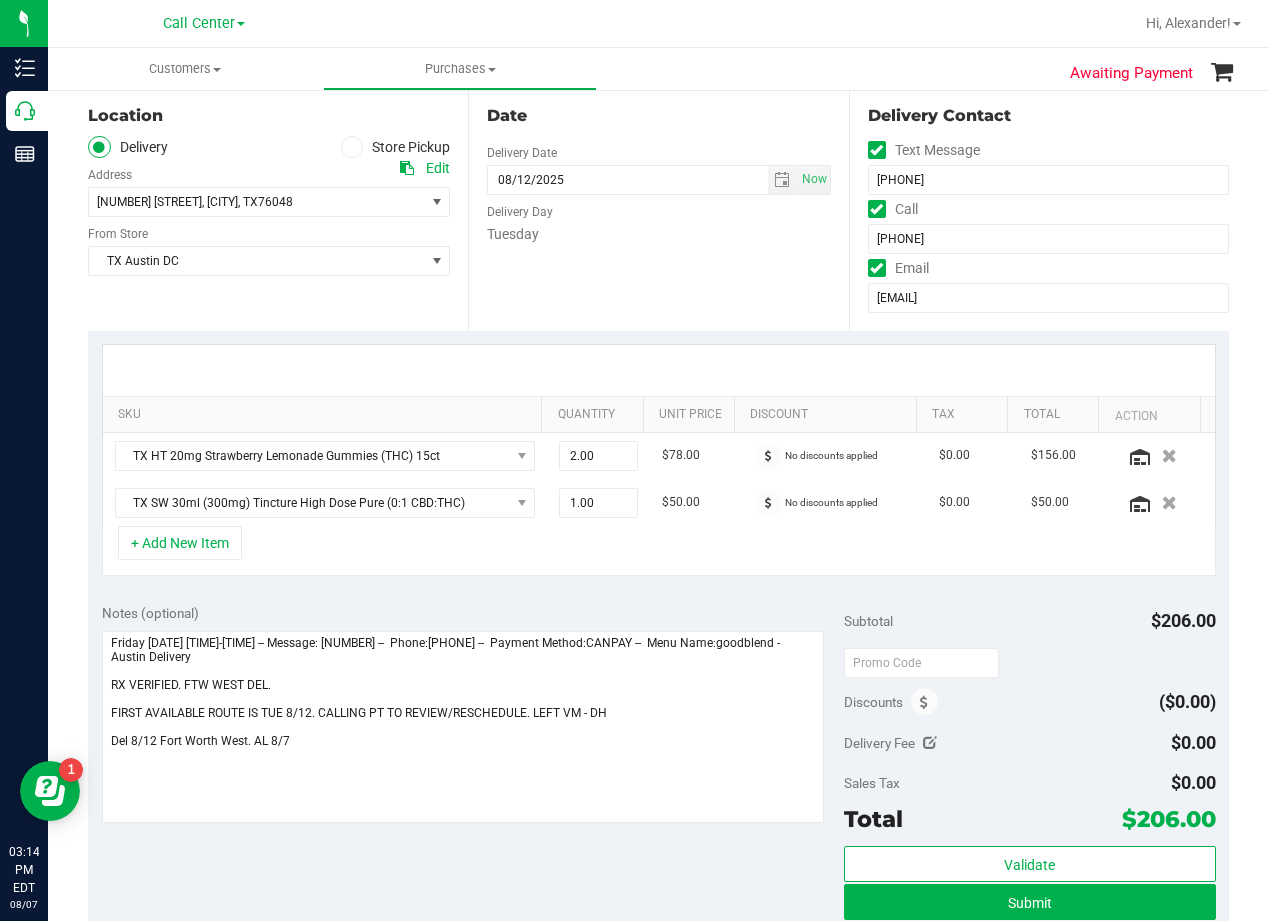 click on "Date
Delivery Date
08/12/2025
Now
08/12/2025 08:00 AM
Now
Delivery Day
Tuesday" at bounding box center (658, 208) 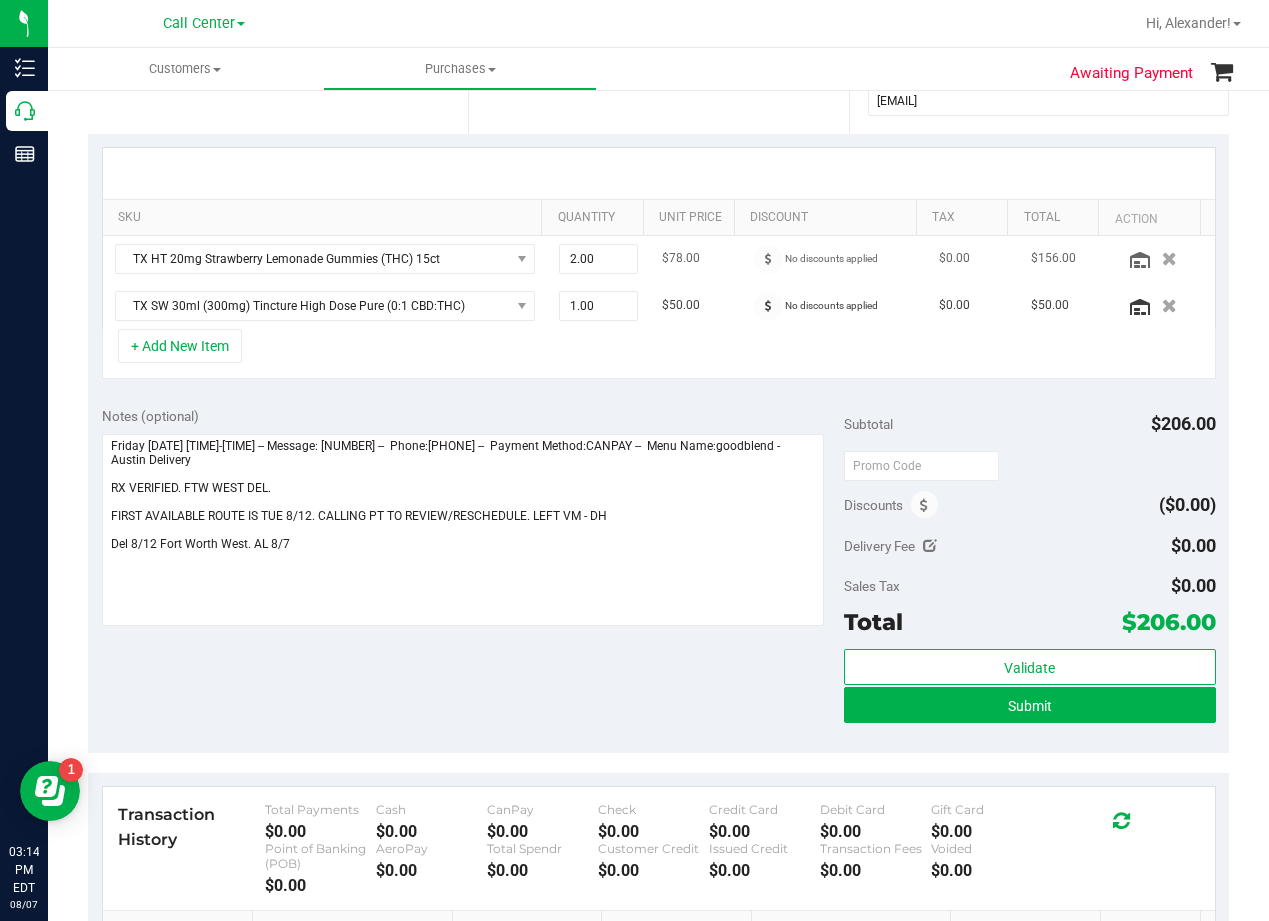 scroll, scrollTop: 400, scrollLeft: 0, axis: vertical 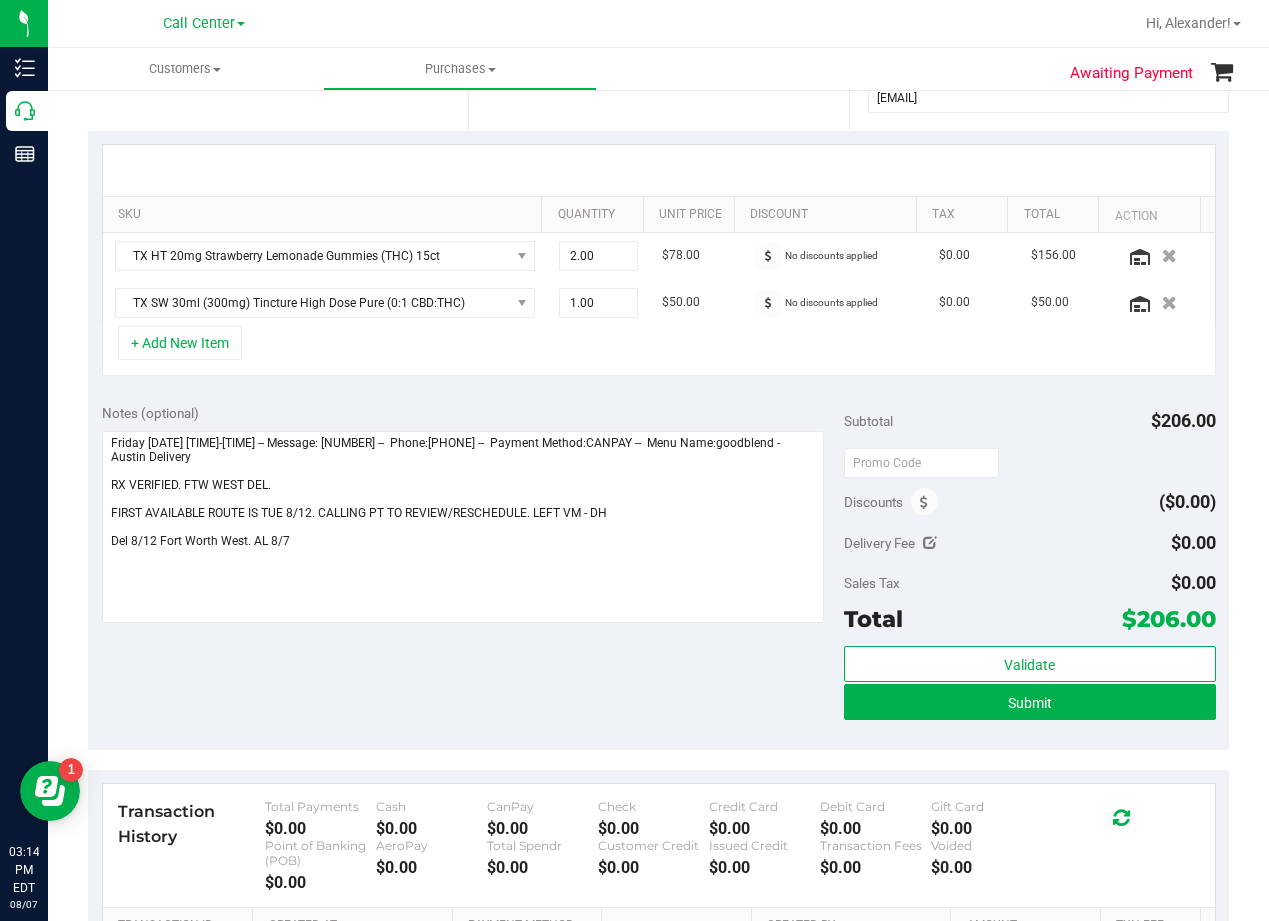 click on "+ Add New Item" at bounding box center [659, 351] 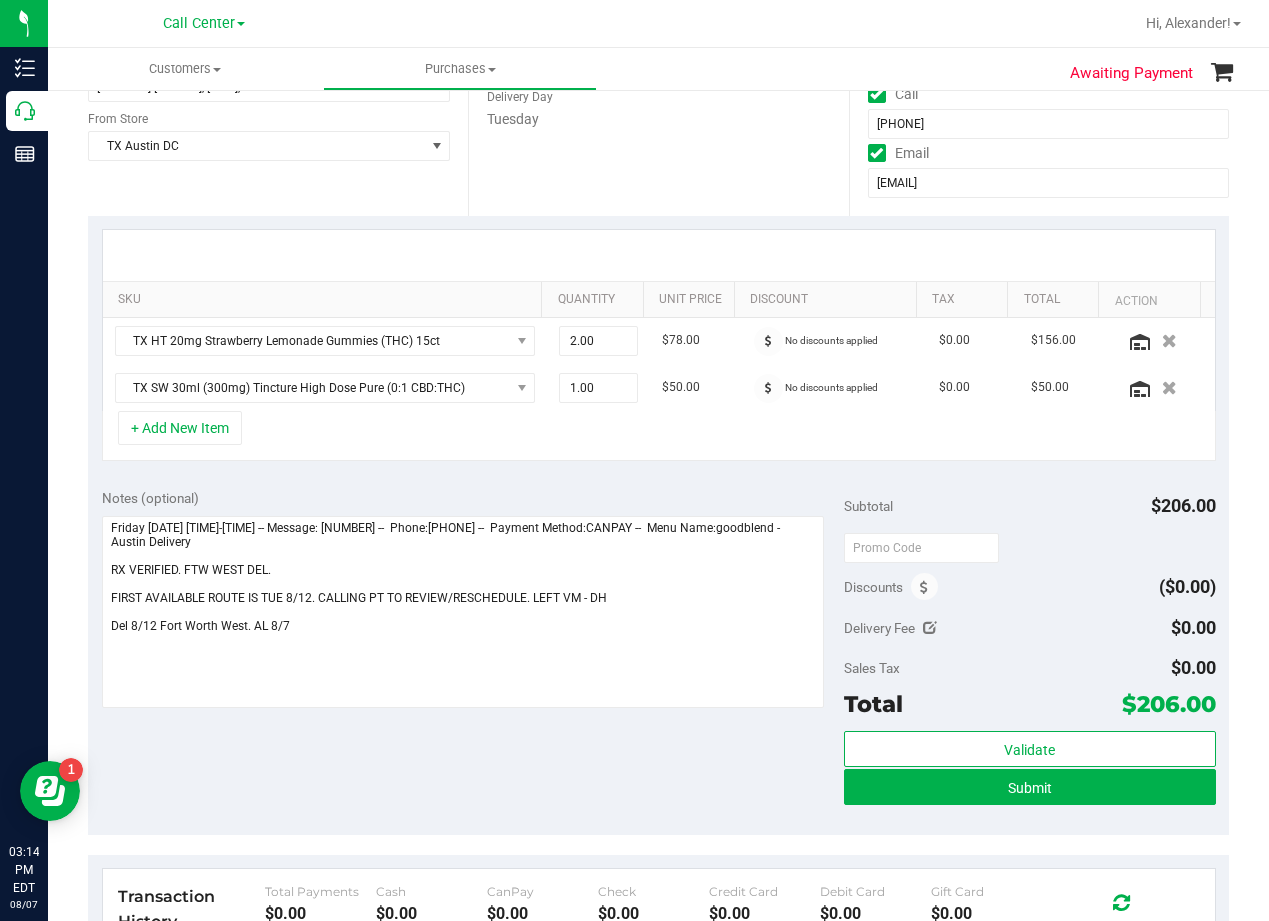 scroll, scrollTop: 200, scrollLeft: 0, axis: vertical 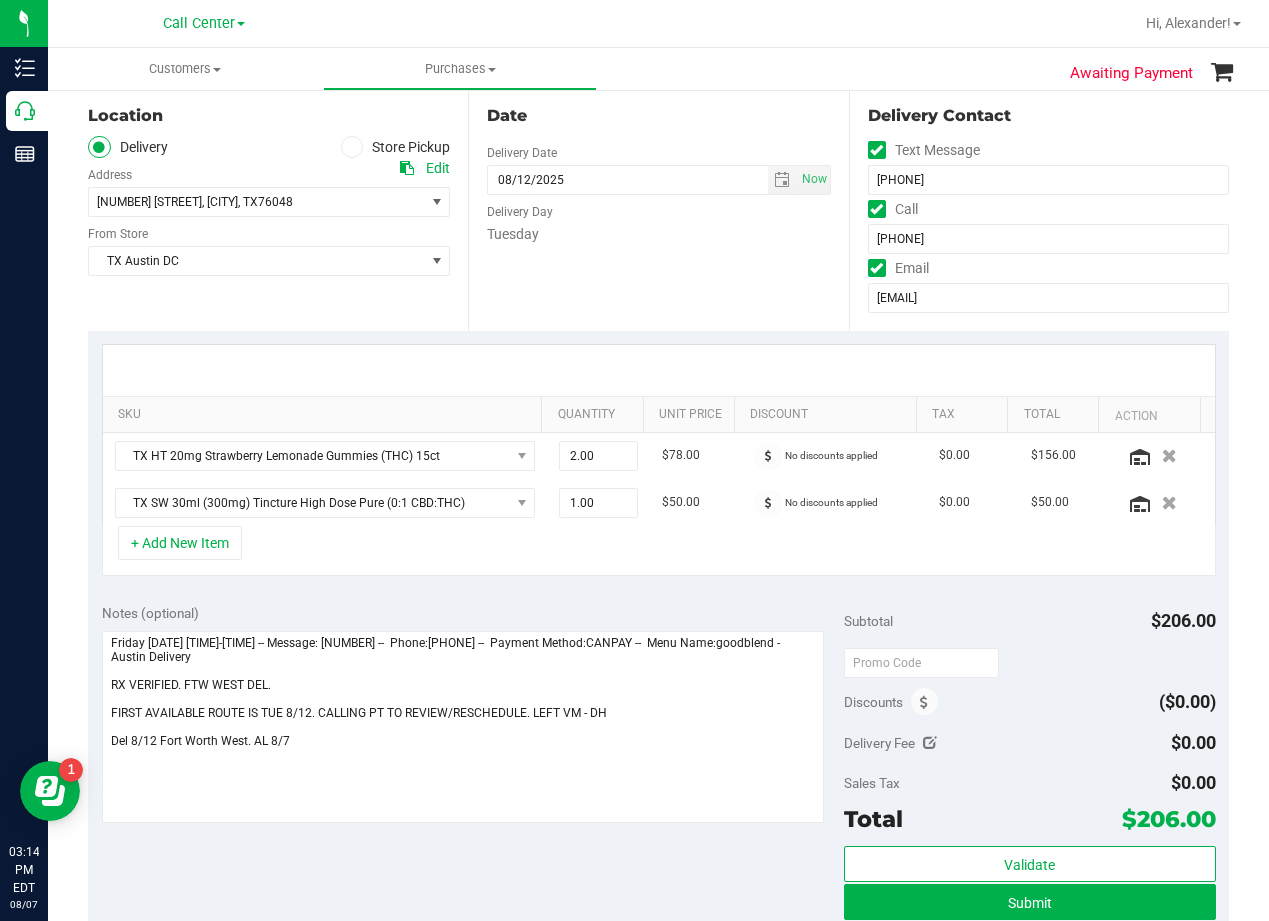 click on "Date
Delivery Date
08/12/2025
Now
08/12/2025 08:00 AM
Now
Delivery Day
Tuesday" at bounding box center [658, 208] 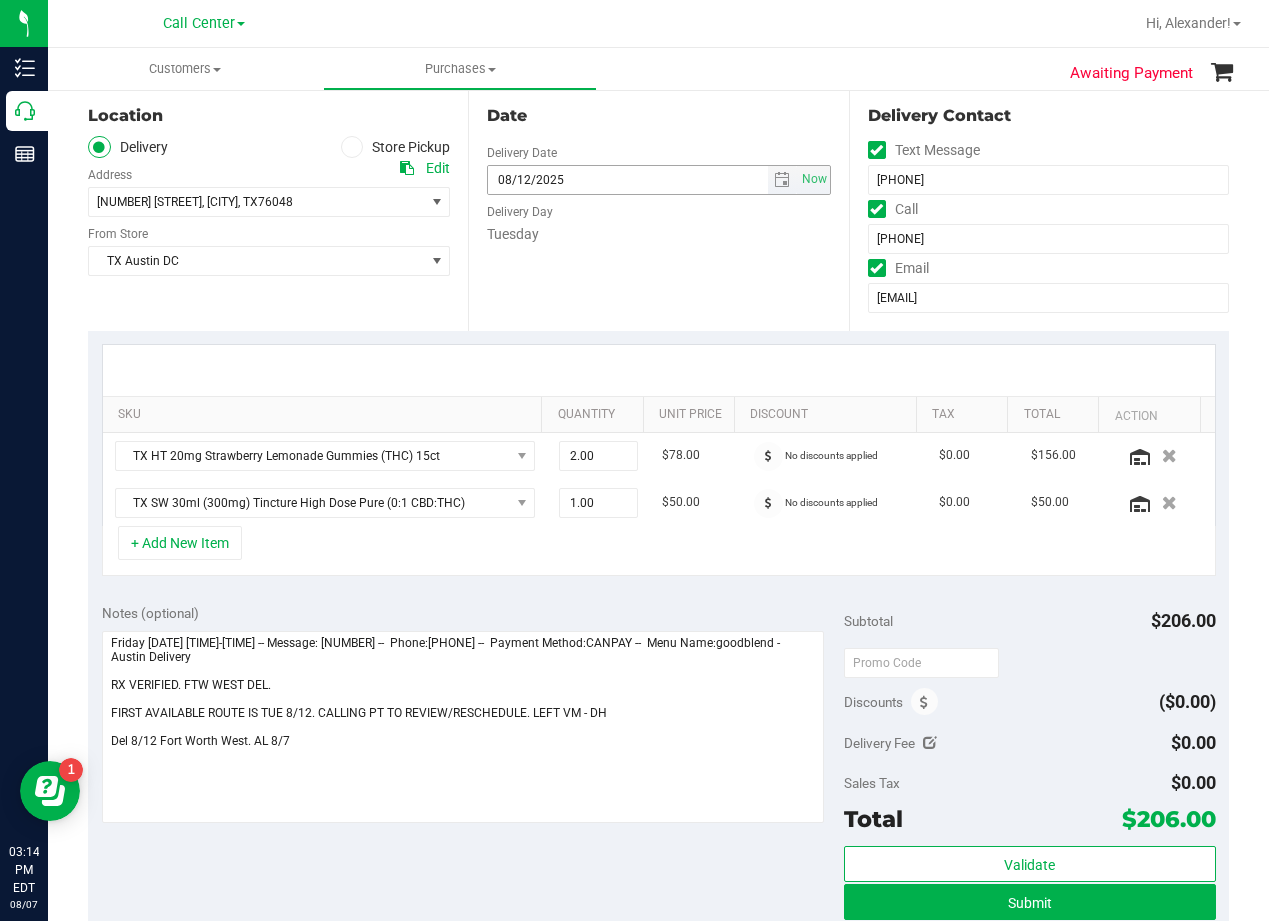 scroll, scrollTop: 100, scrollLeft: 0, axis: vertical 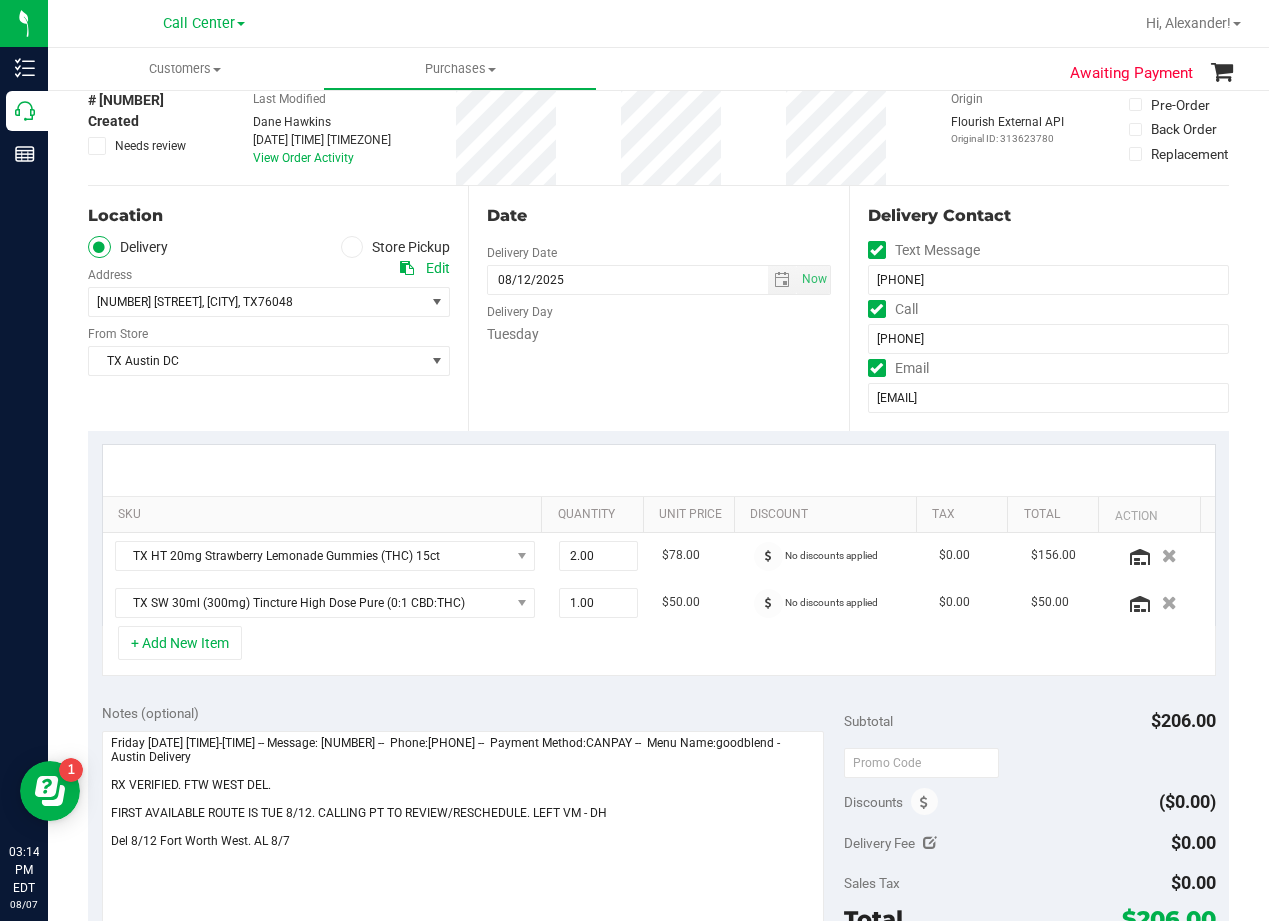 click on "Date
Delivery Date
08/12/2025
Now
08/12/2025 08:00 AM
Now
Delivery Day
Tuesday" at bounding box center [658, 308] 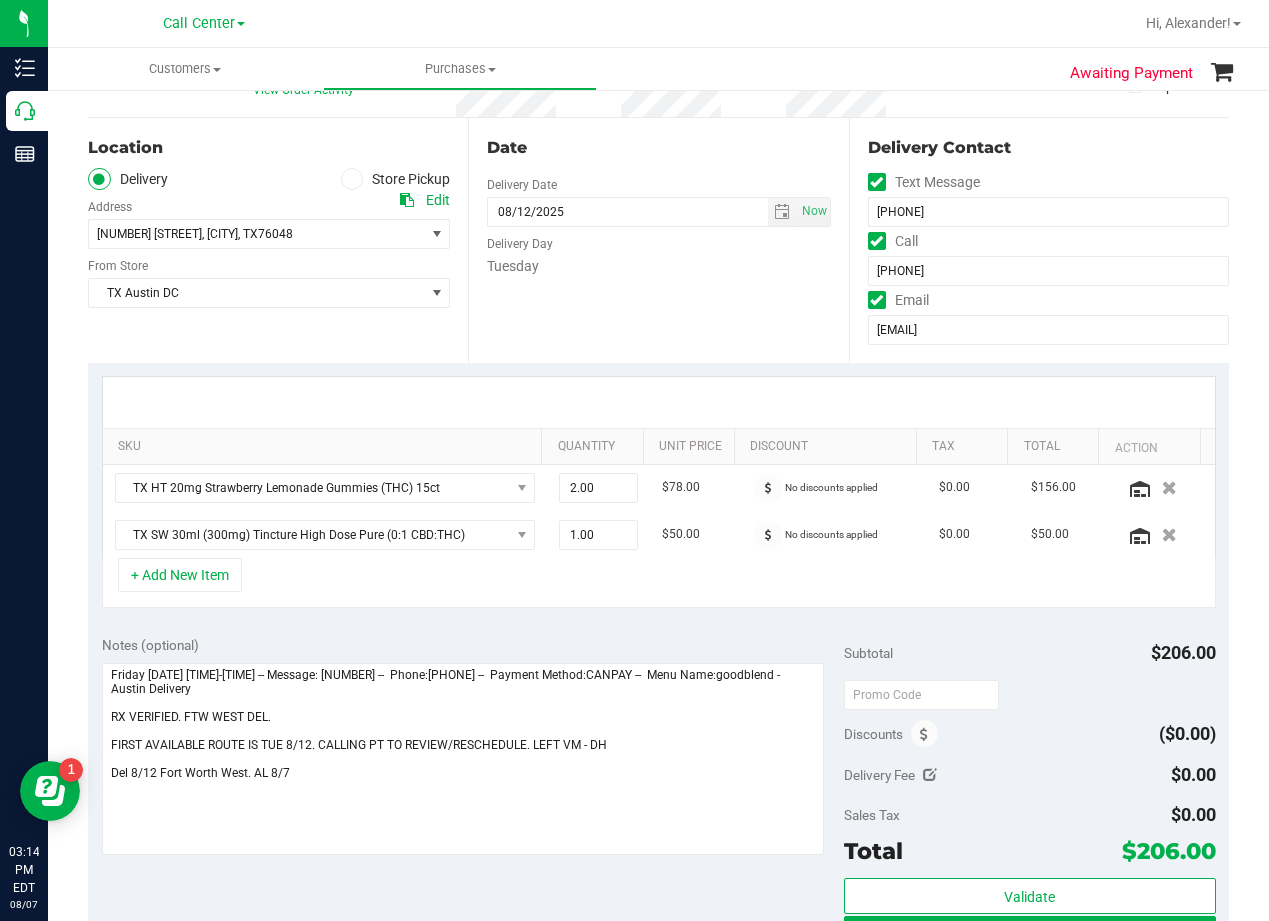 scroll, scrollTop: 200, scrollLeft: 0, axis: vertical 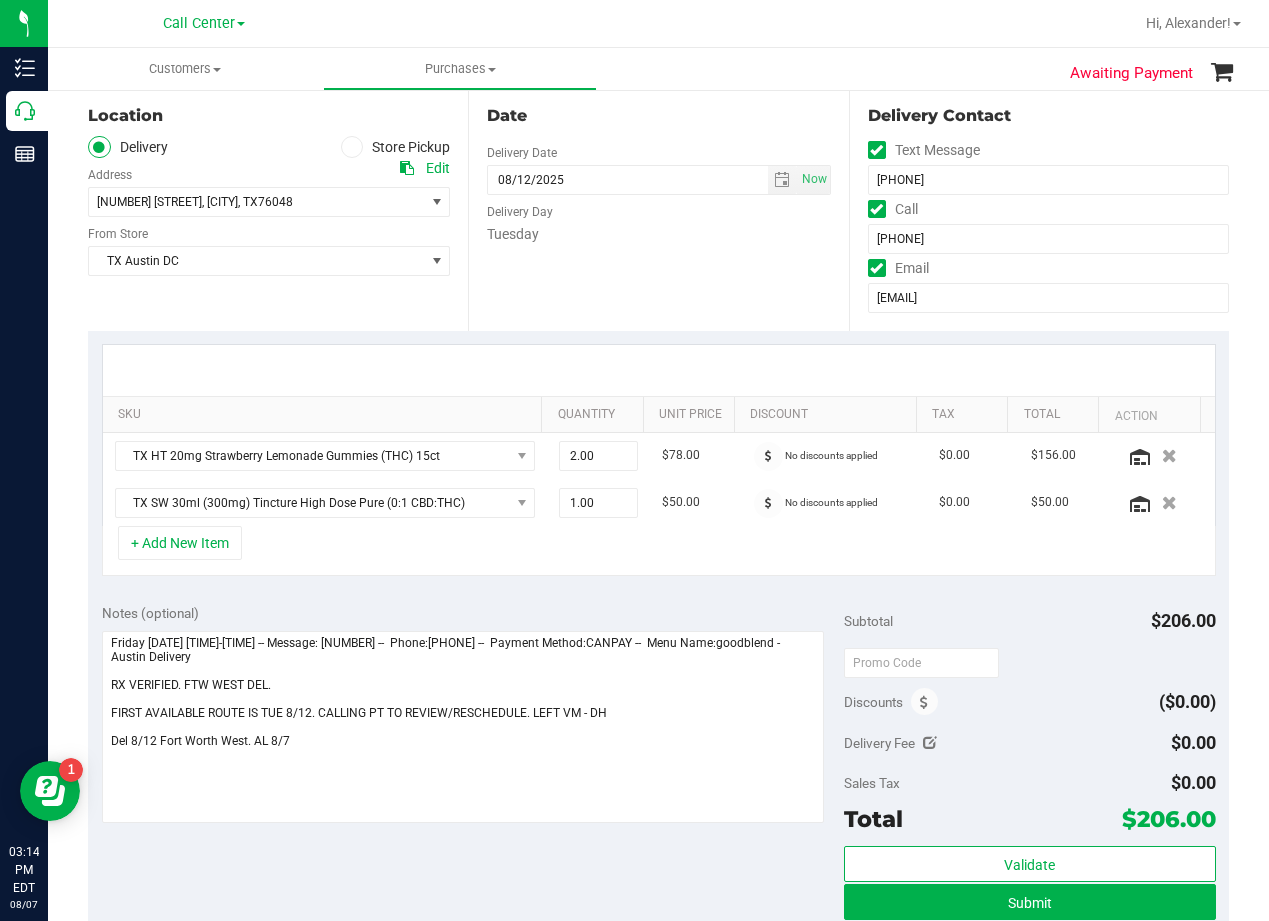 click on "Date" at bounding box center [658, 116] 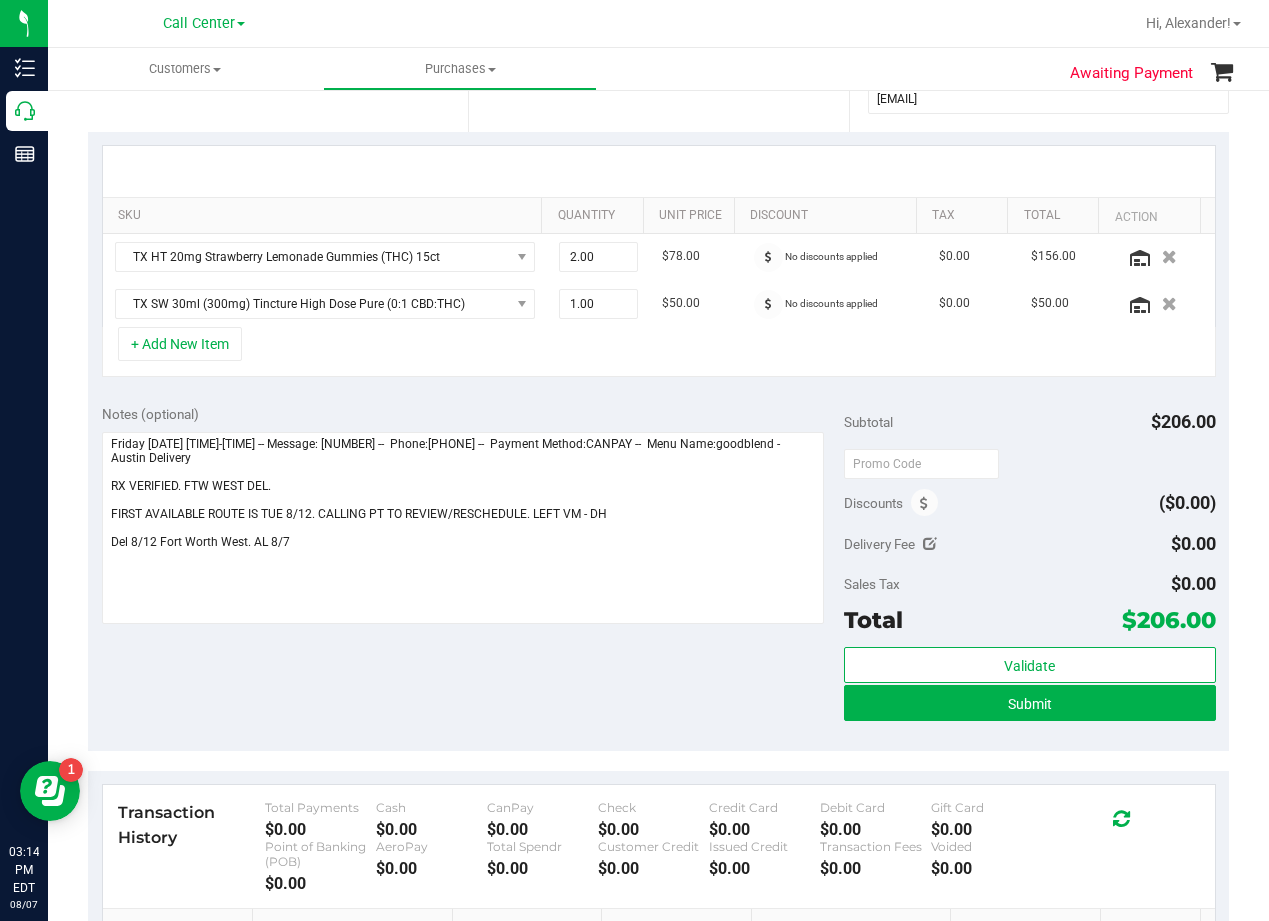 scroll, scrollTop: 400, scrollLeft: 0, axis: vertical 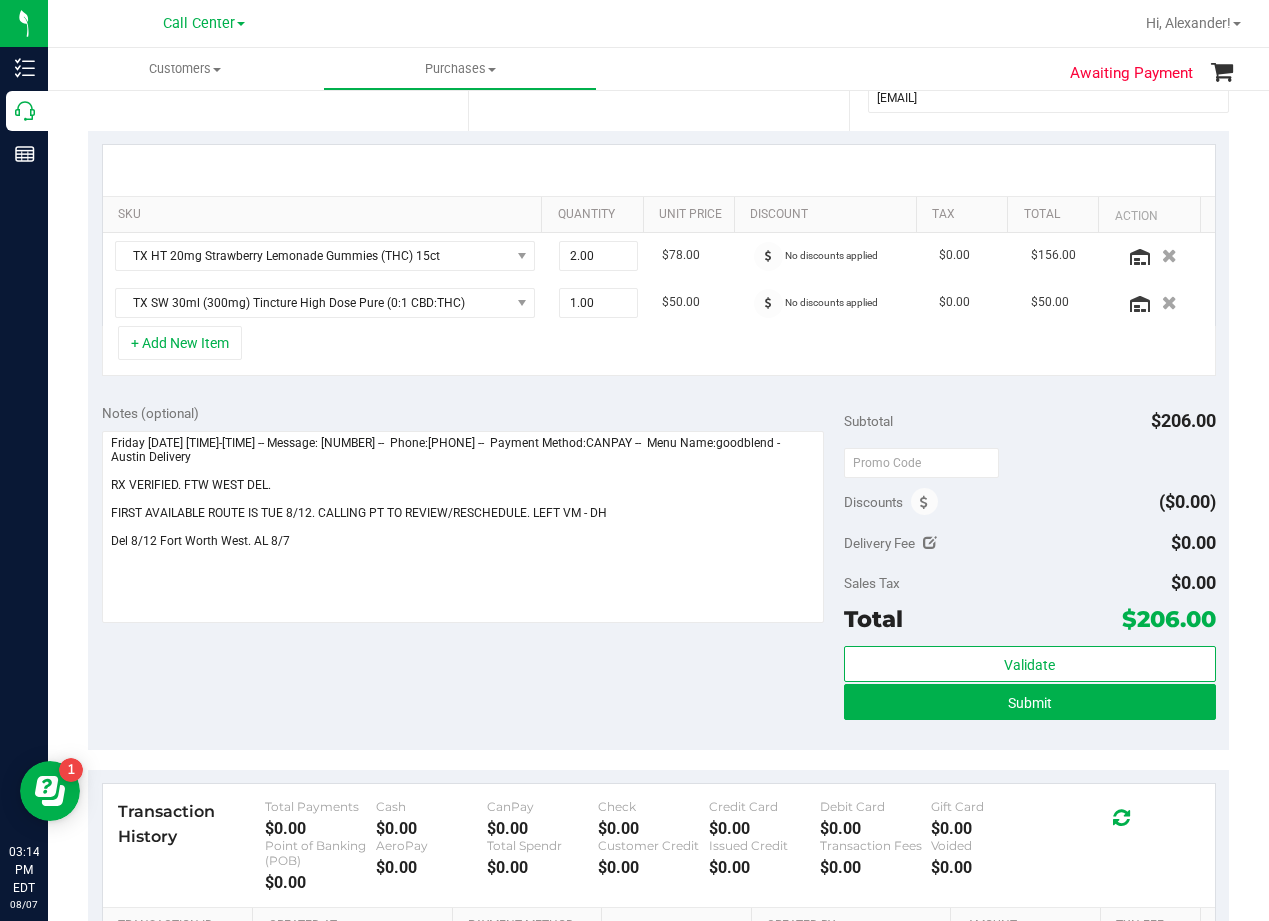 click at bounding box center [659, 170] 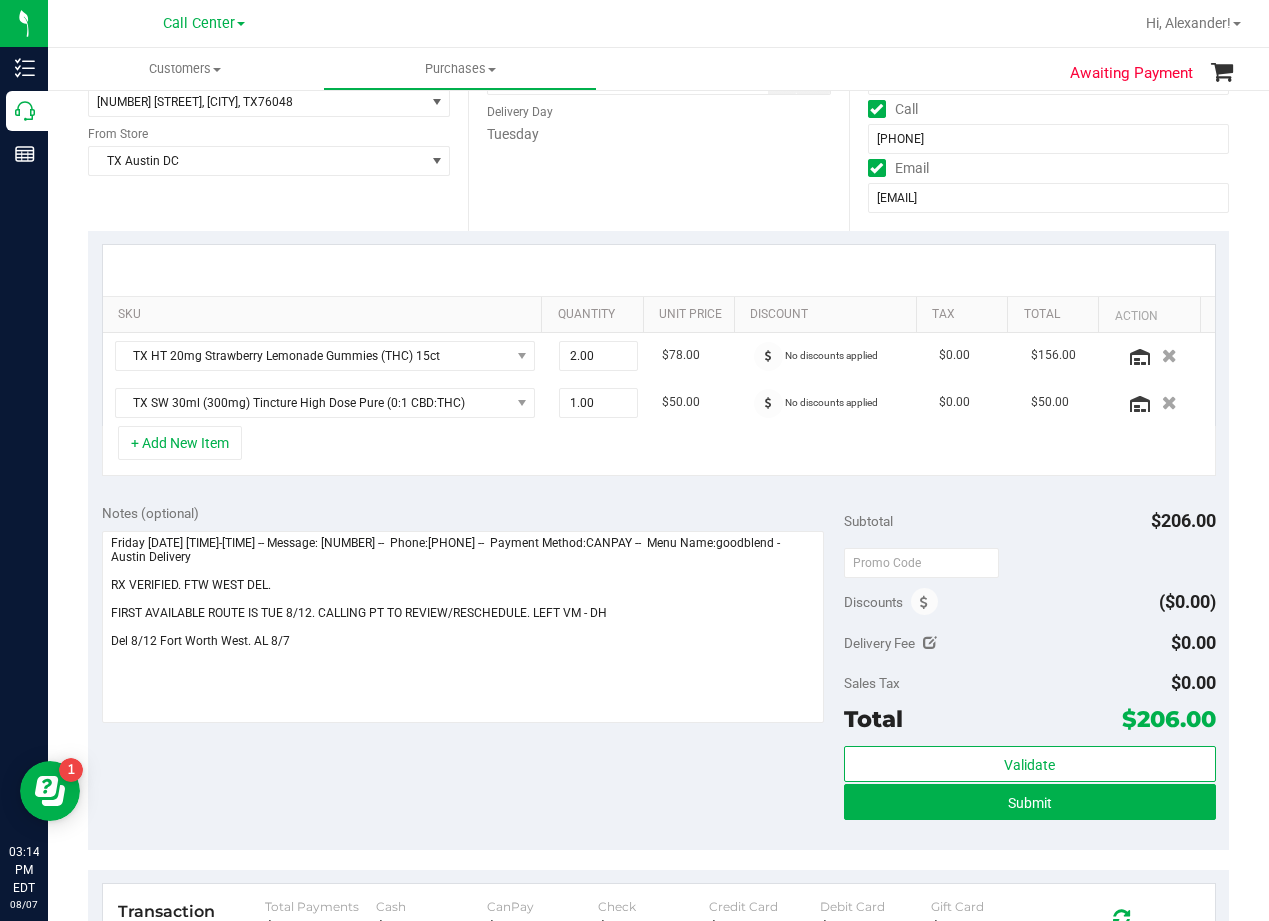 click on "Notes (optional)
Subtotal
$206.00
Discounts
($0.00)
Delivery Fee
$0.00
Sales Tax
$0.00
Total" at bounding box center (658, 670) 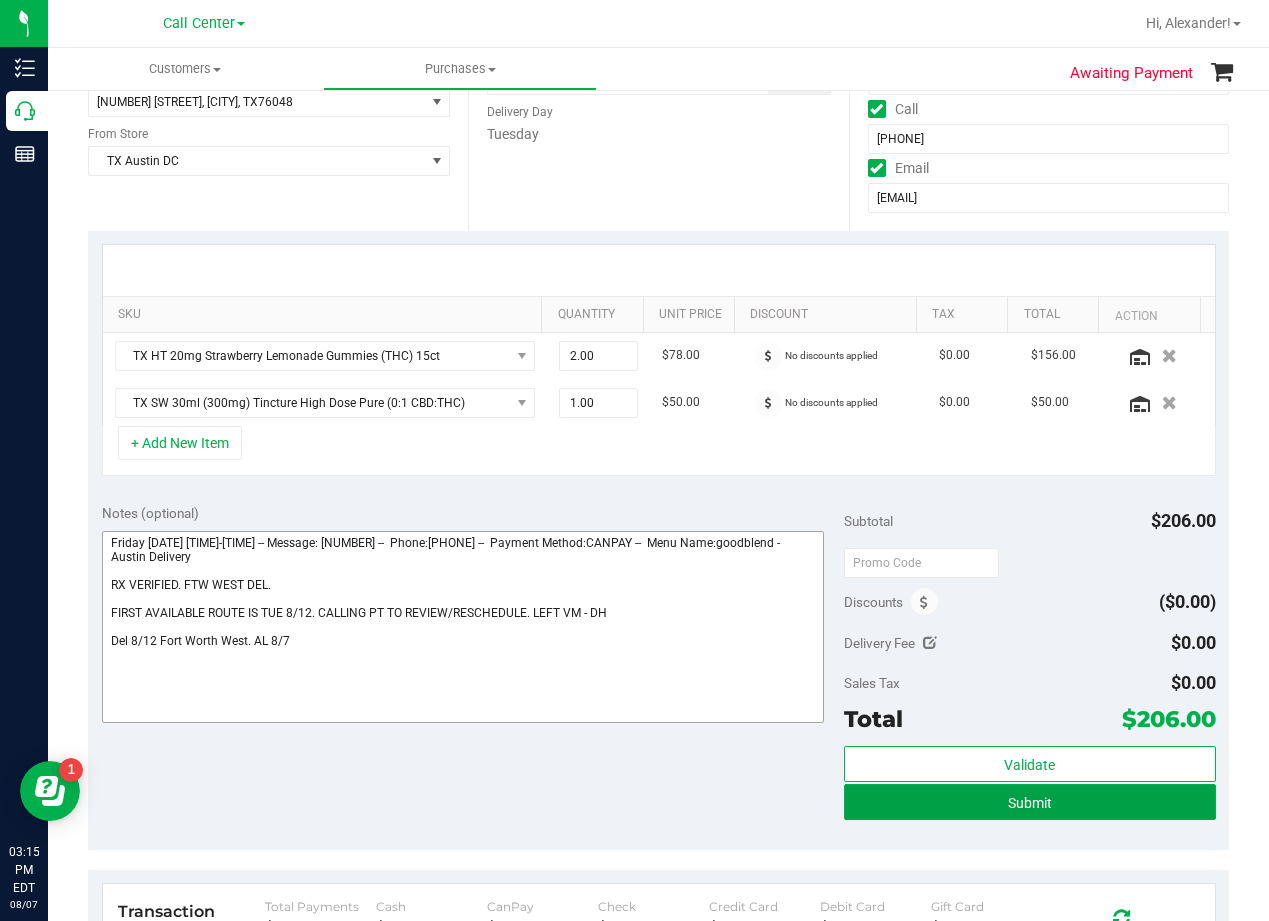 drag, startPoint x: 882, startPoint y: 810, endPoint x: 291, endPoint y: 683, distance: 604.4915 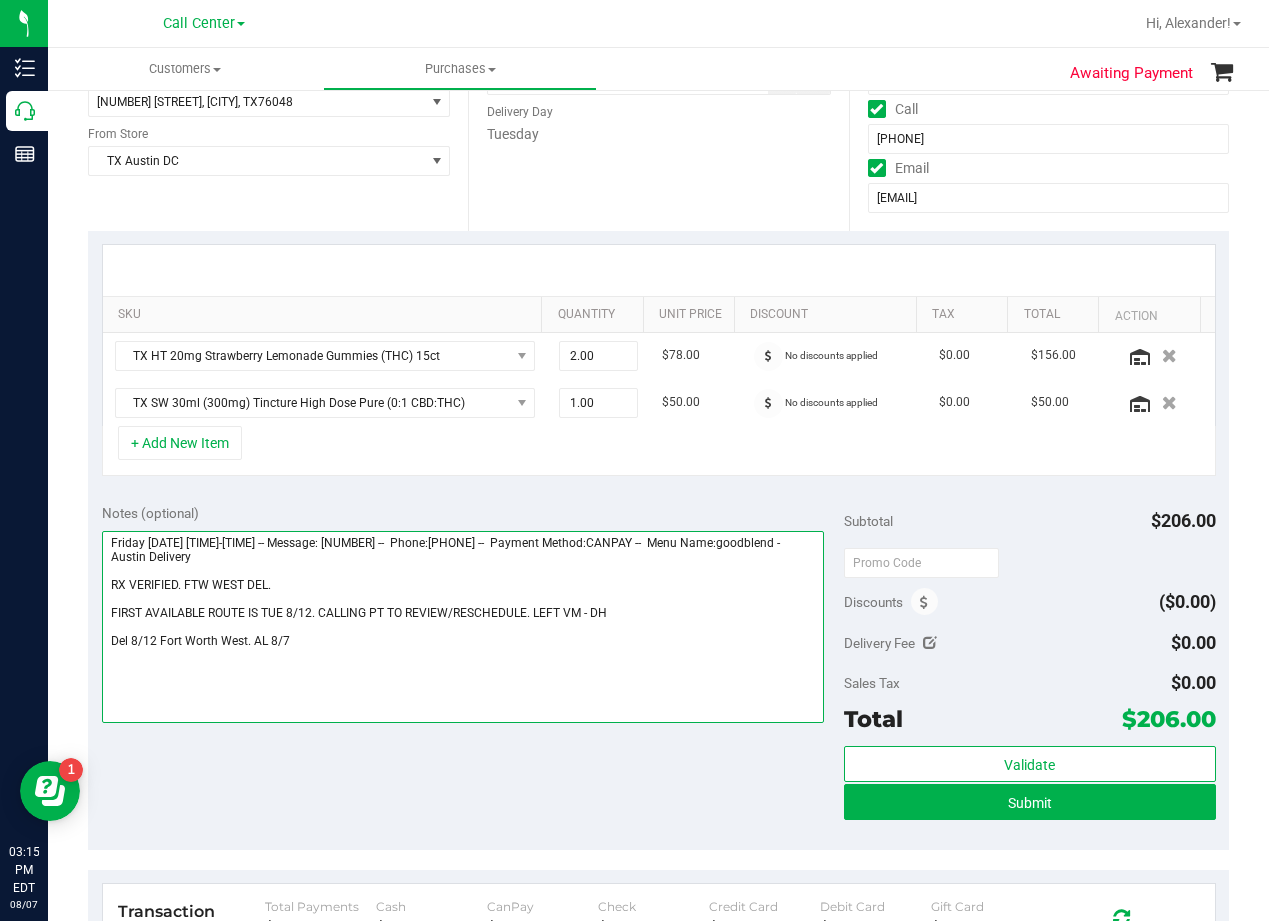 click at bounding box center [463, 627] 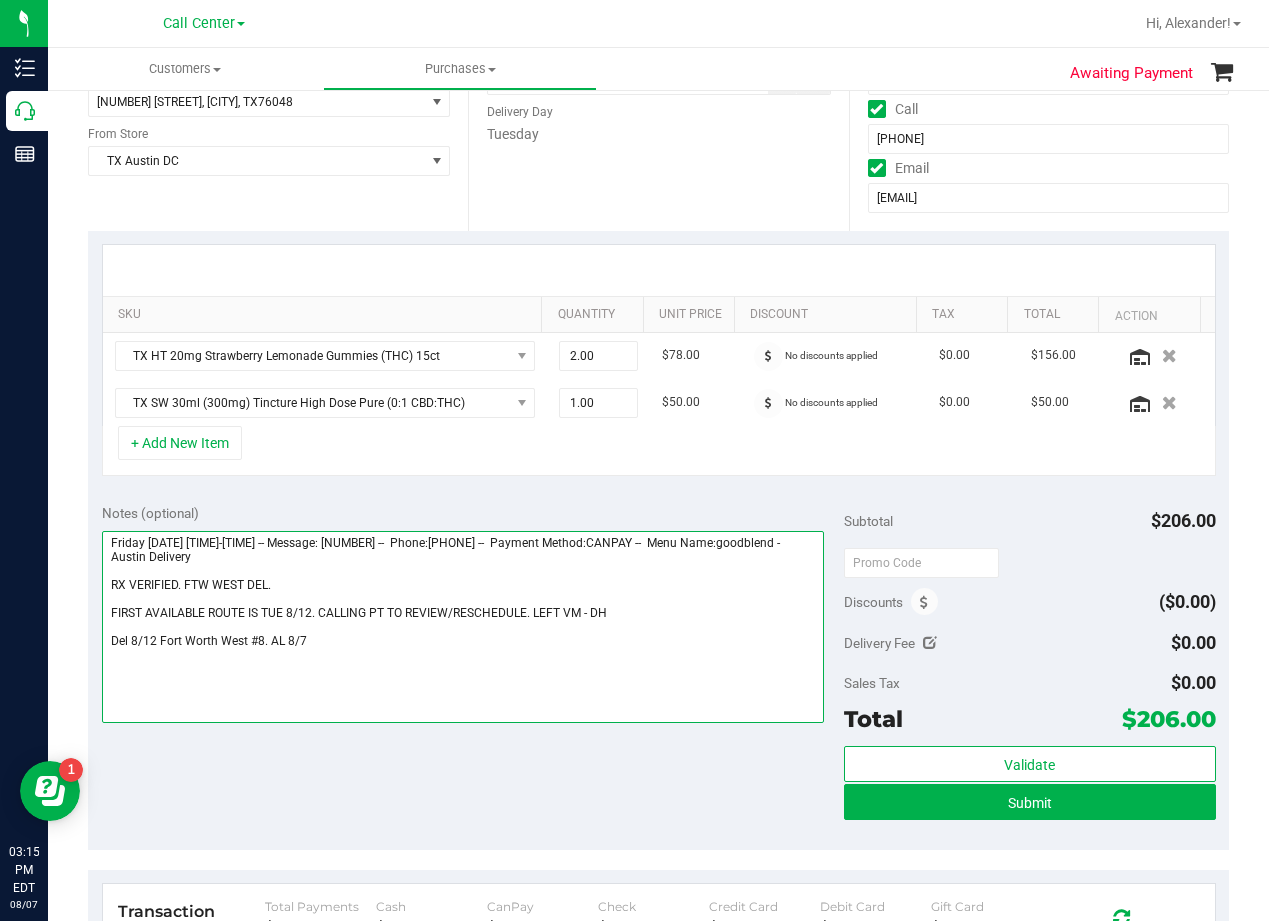 type on "Friday 08/08/2025 08:00-17:00 -- Message: 2589 --  Phone:8177276927 --  Payment Method:CANPAY --  Menu Name:goodblend - Austin Delivery
RX VERIFIED. FTW WEST DEL.
FIRST AVAILABLE ROUTE IS TUE 8/12. CALLING PT TO REVIEW/RESCHEDULE. LEFT VM - DH
Del 8/12 Fort Worth West #8. AL 8/7" 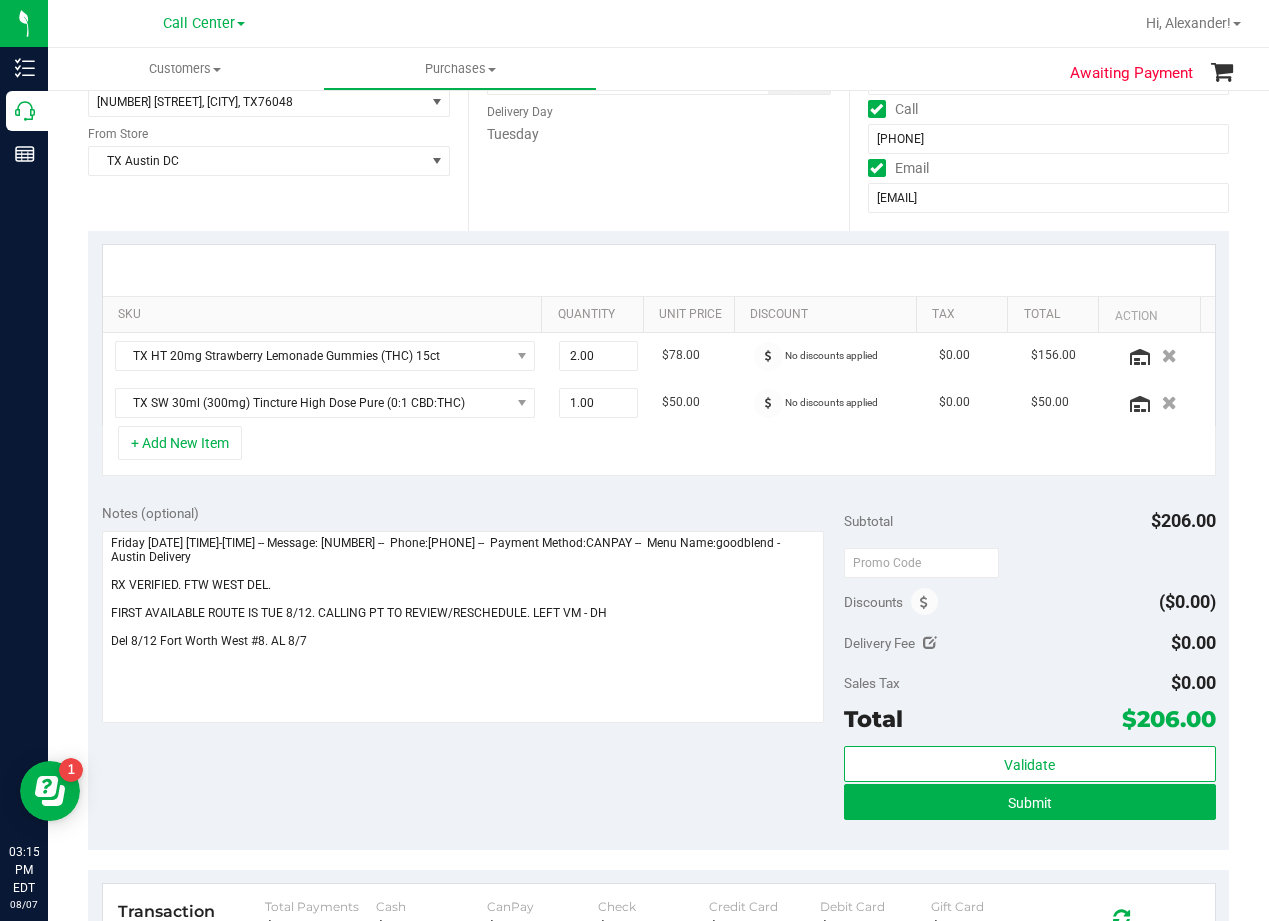 click on "SKU Quantity Unit Price Discount Tax Total Action
TX HT 20mg Strawberry Lemonade Gummies (THC) 15ct
2.00 2
$78.00
No discounts applied
$0.00
$156.00
TX SW 30ml (300mg) Tincture High Dose Pure (0:1 CBD:THC)
1.00 1
$50.00
No discounts applied
$0.00
$50.00" at bounding box center [658, 360] 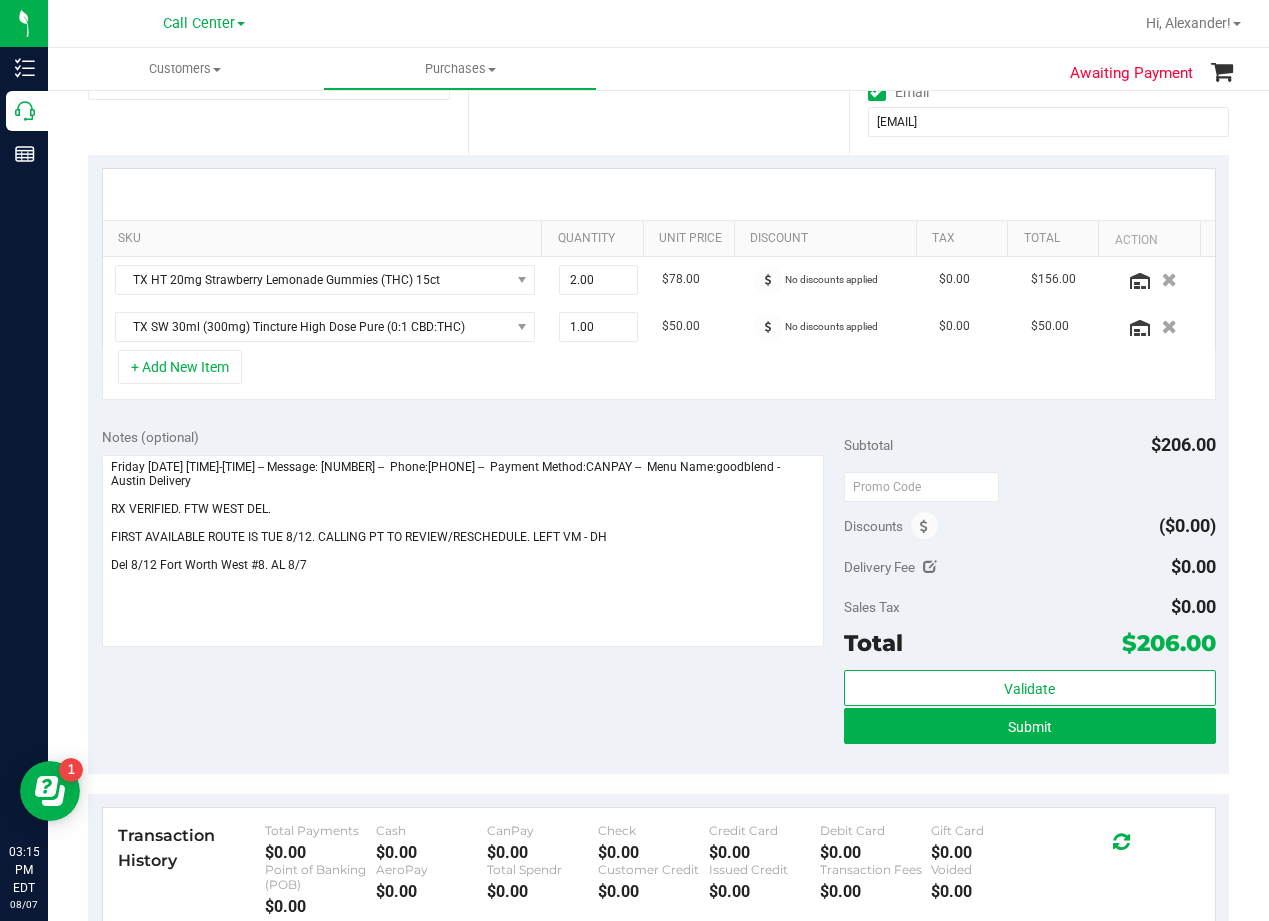 scroll, scrollTop: 500, scrollLeft: 0, axis: vertical 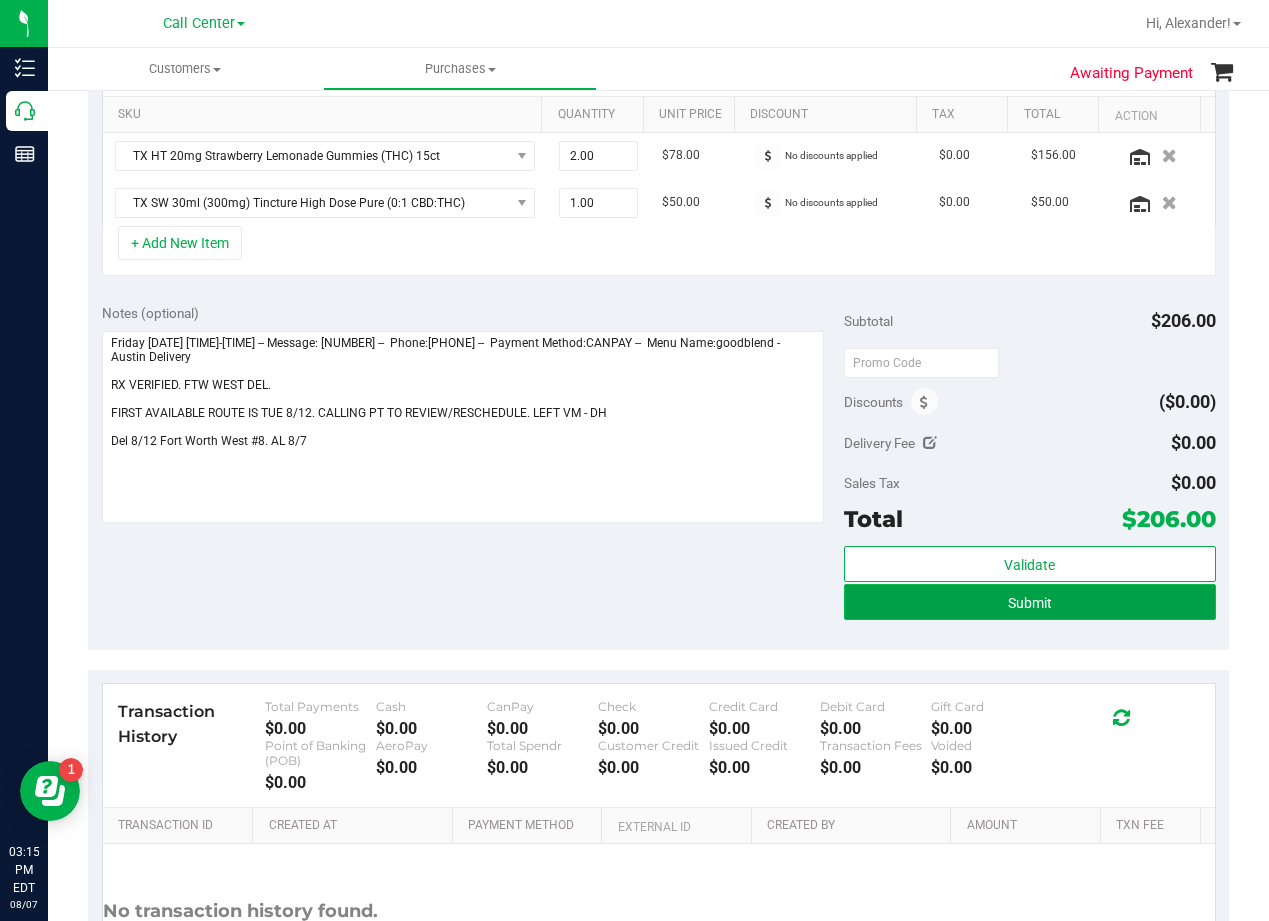 click on "Submit" at bounding box center (1029, 602) 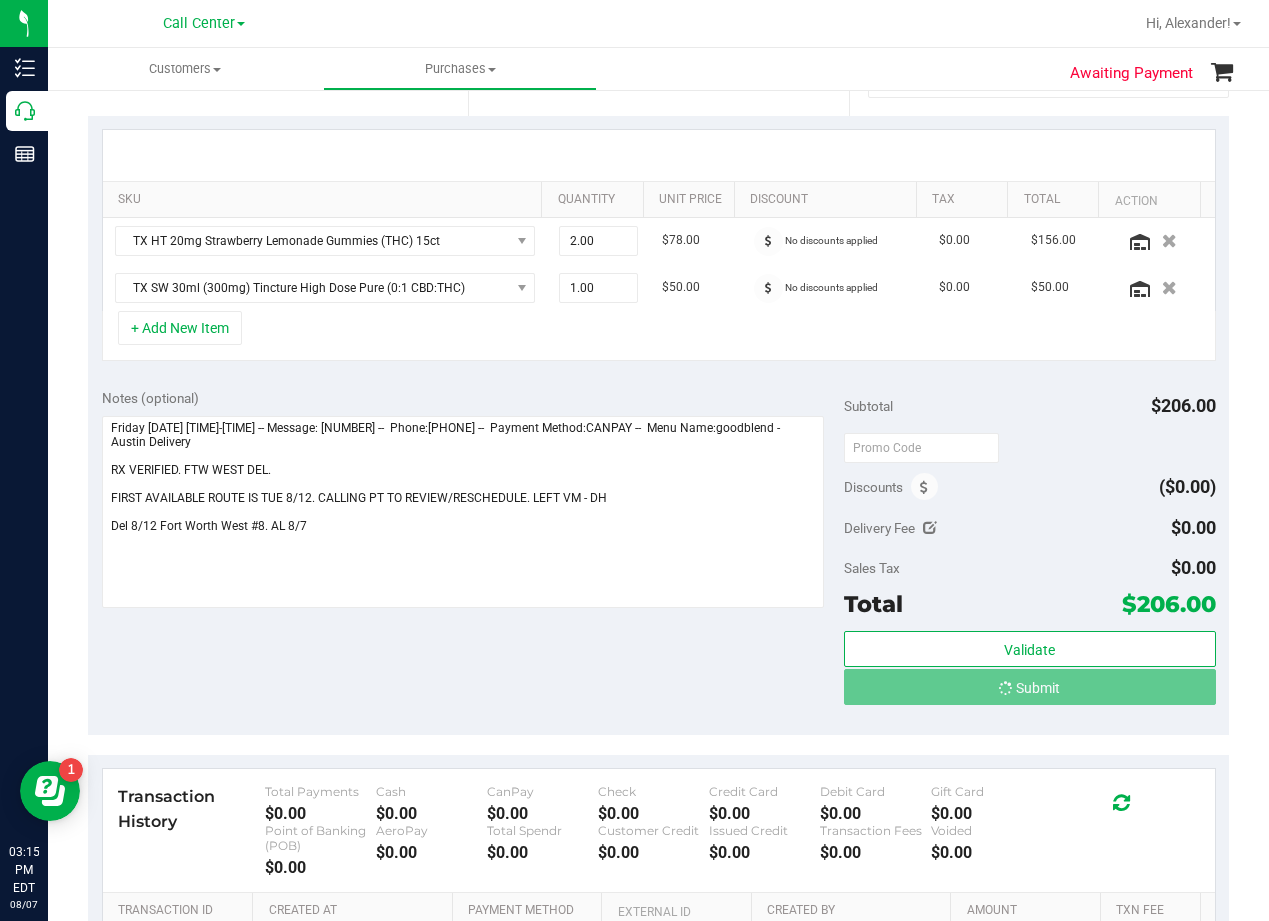scroll, scrollTop: 200, scrollLeft: 0, axis: vertical 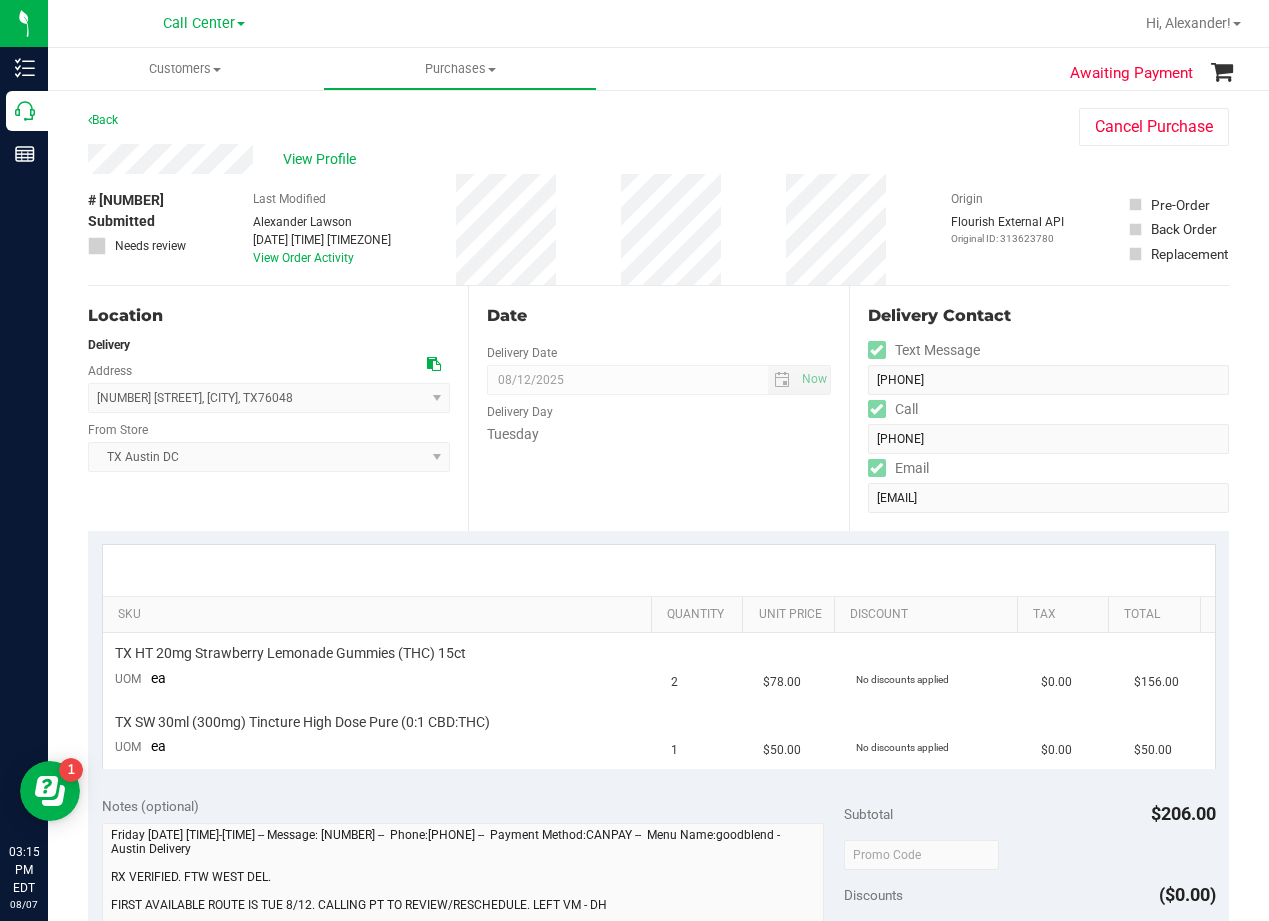 drag, startPoint x: 639, startPoint y: 301, endPoint x: 91, endPoint y: 367, distance: 551.96014 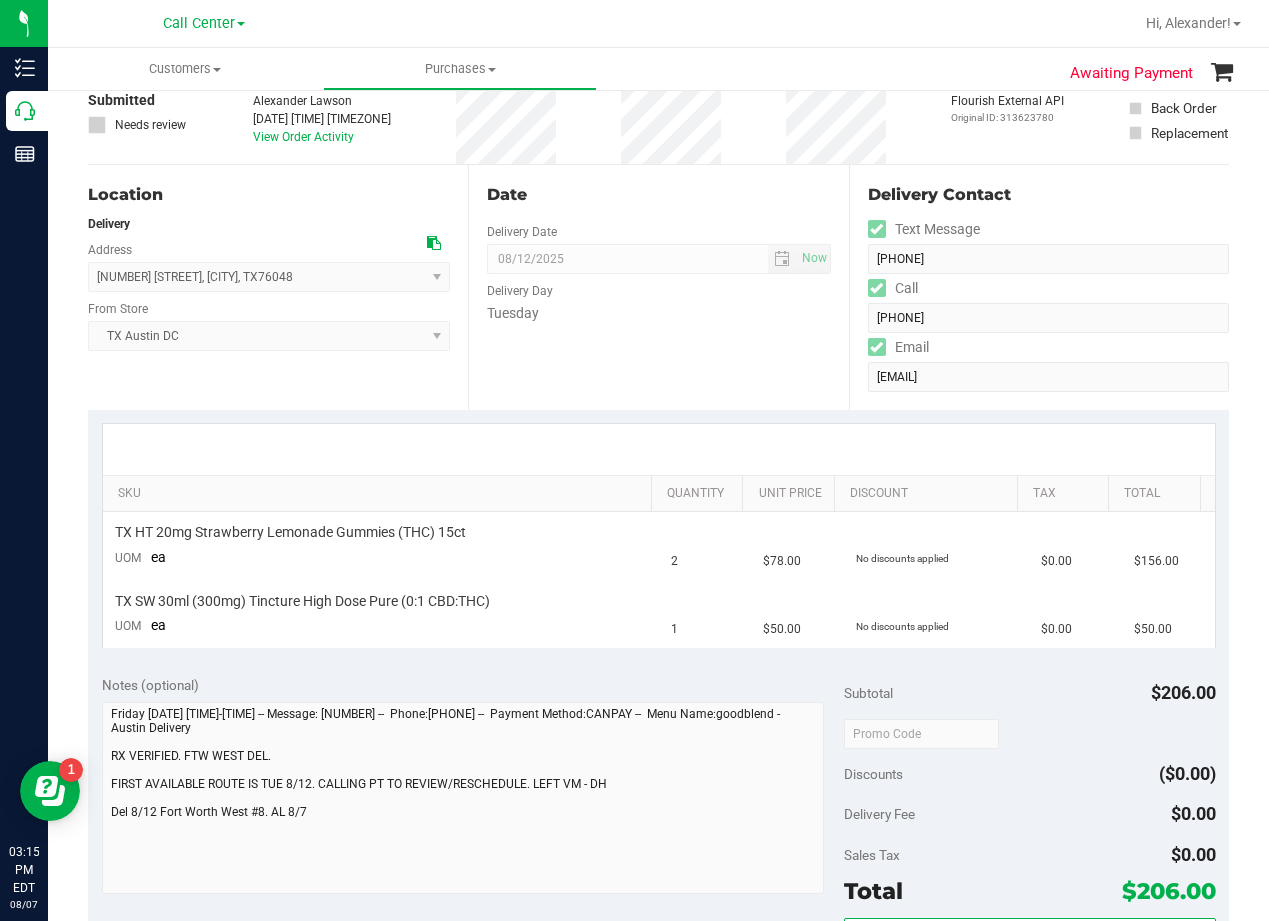 scroll, scrollTop: 300, scrollLeft: 0, axis: vertical 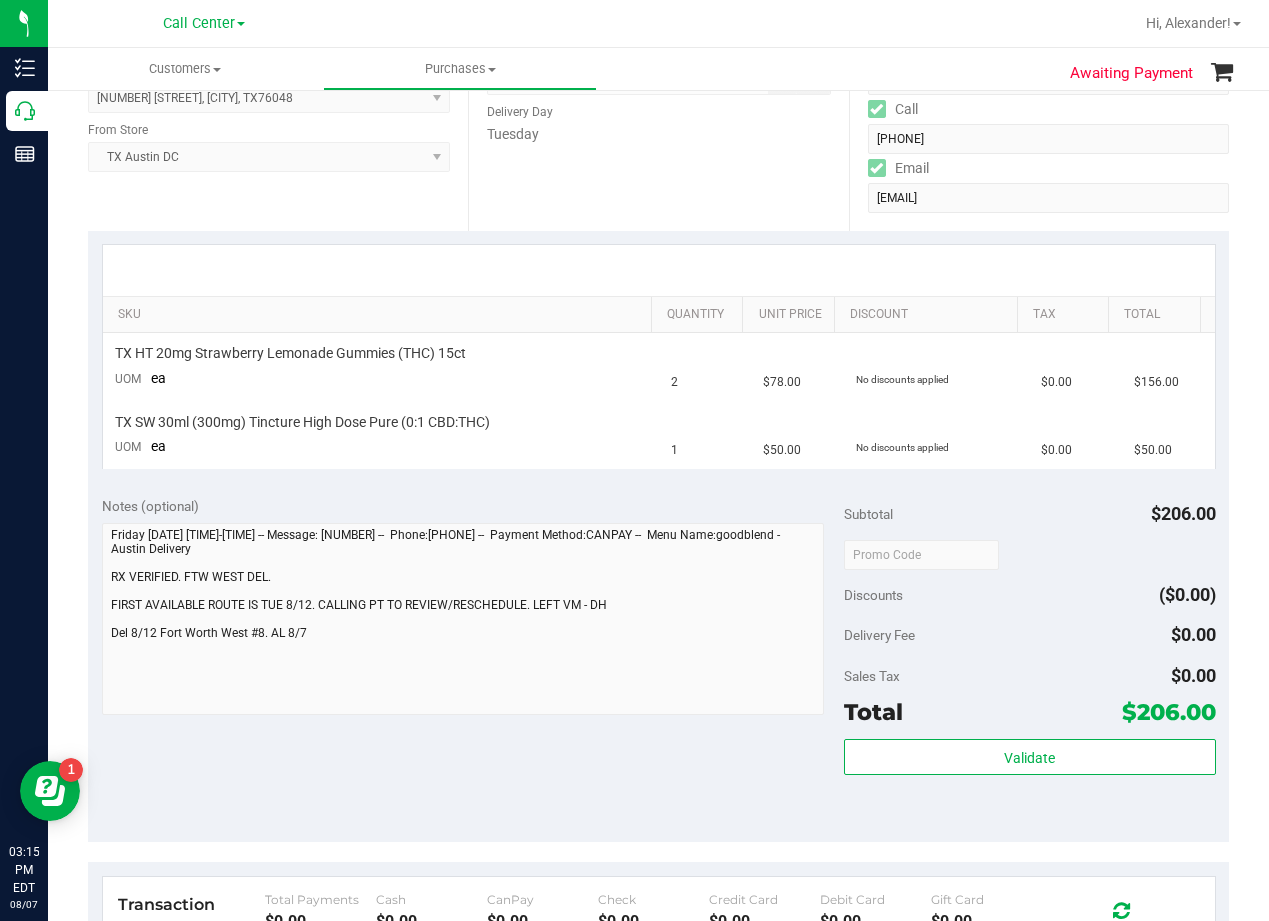 click on "SKU Quantity Unit Price Discount Tax Total
TX HT 20mg Strawberry Lemonade Gummies (THC) 15ct
UOM
ea
2
$78.00
No discounts applied
$0.00
$156.00
TX SW 30ml (300mg) Tincture High Dose Pure (0:1 CBD:THC)
UOM
ea
1
$50.00
No discounts applied
$0.00
$50.00" at bounding box center (658, 356) 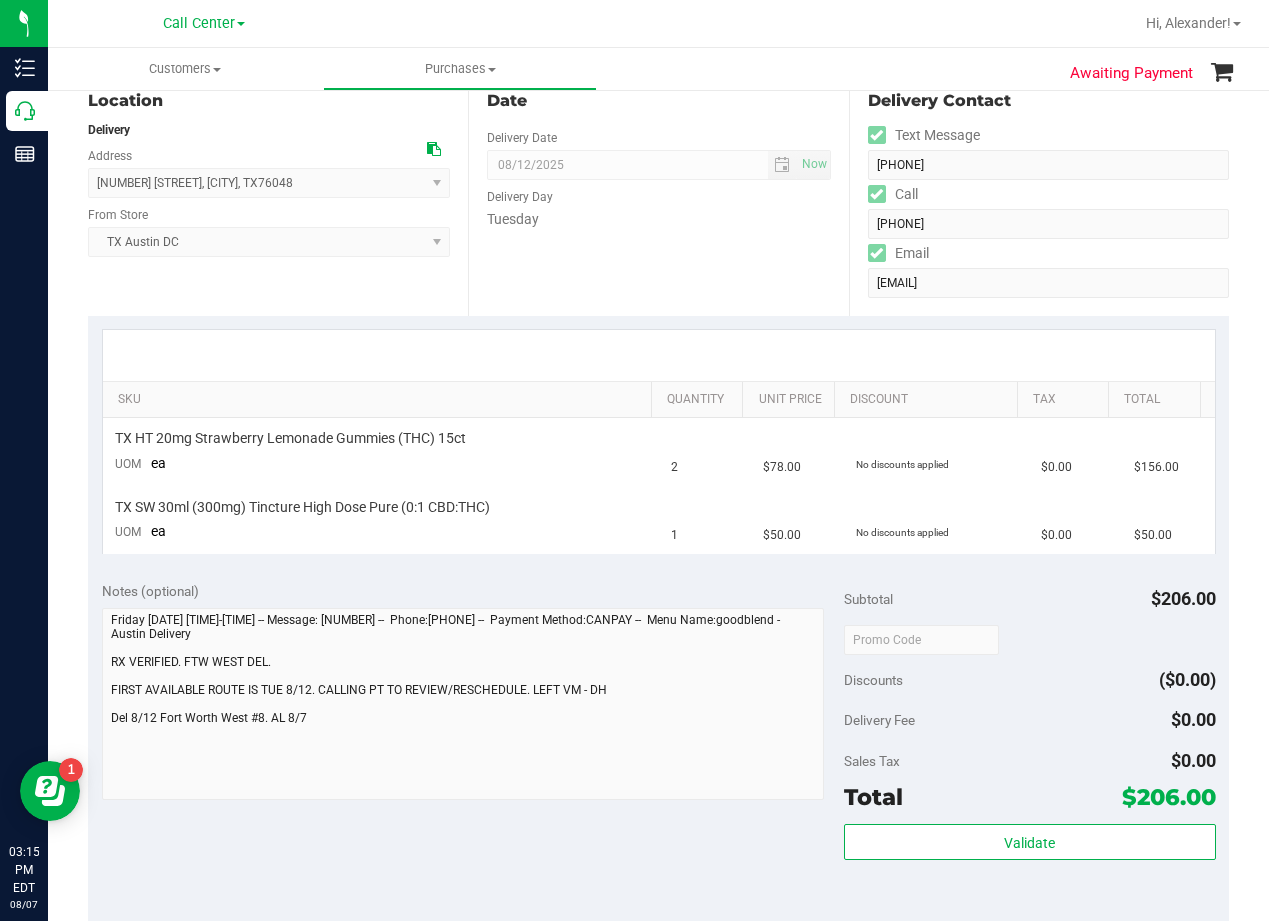 scroll, scrollTop: 100, scrollLeft: 0, axis: vertical 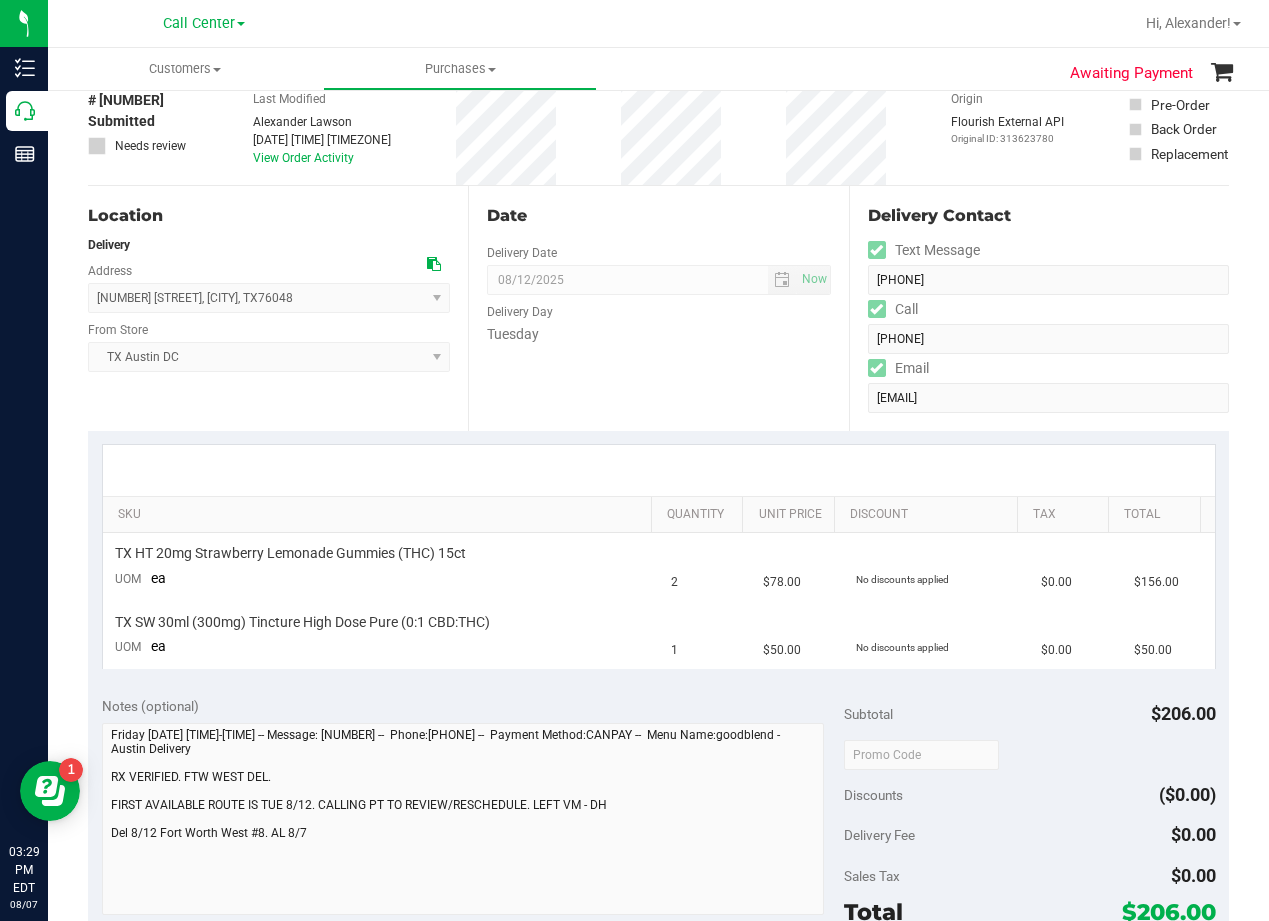 click on "Date
Delivery Date
08/12/2025
Now
08/12/2025 08:00 AM
Now
Delivery Day
Tuesday" at bounding box center (658, 308) 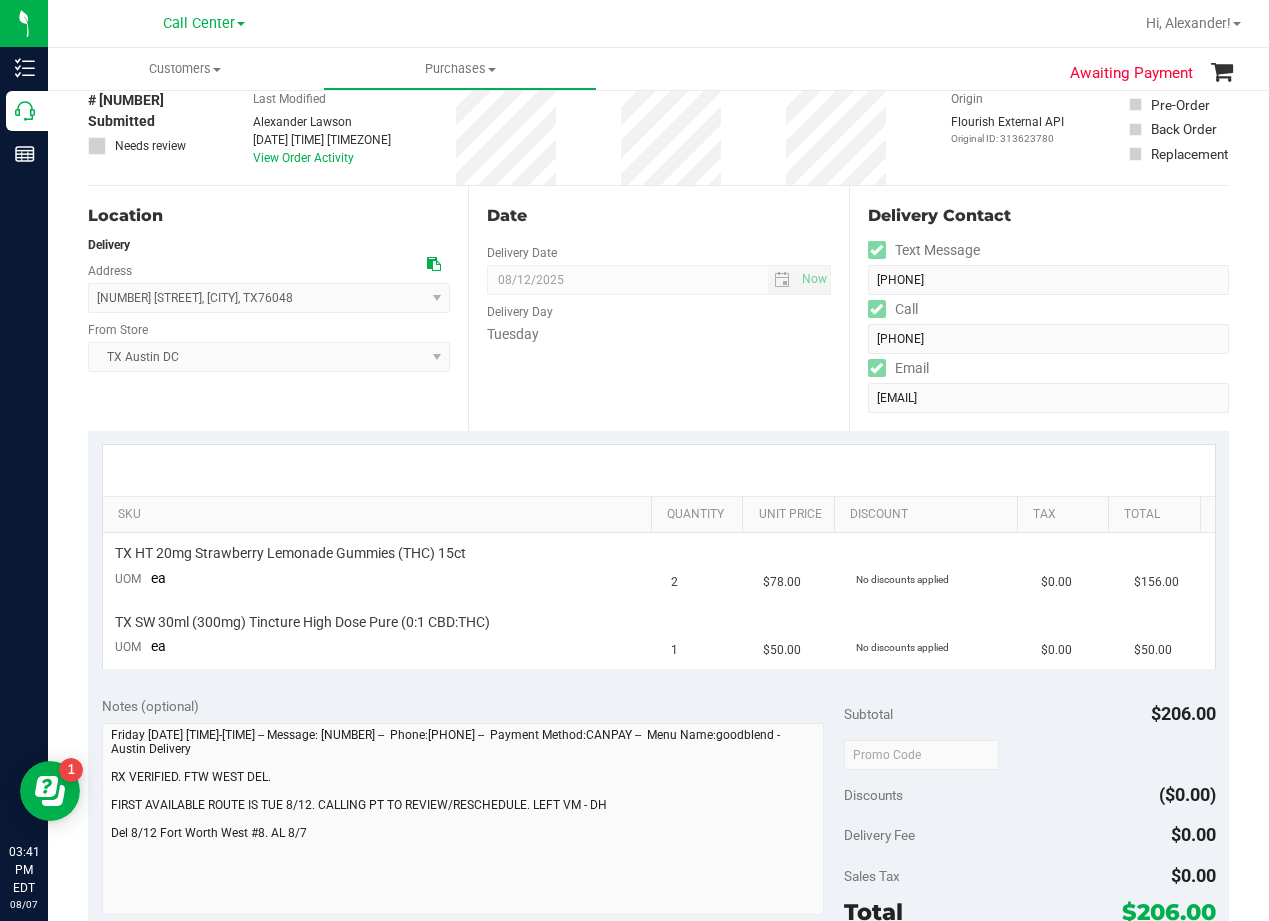 click on "Date
Delivery Date
08/12/2025
Now
08/12/2025 08:00 AM
Now
Delivery Day
Tuesday" at bounding box center (658, 308) 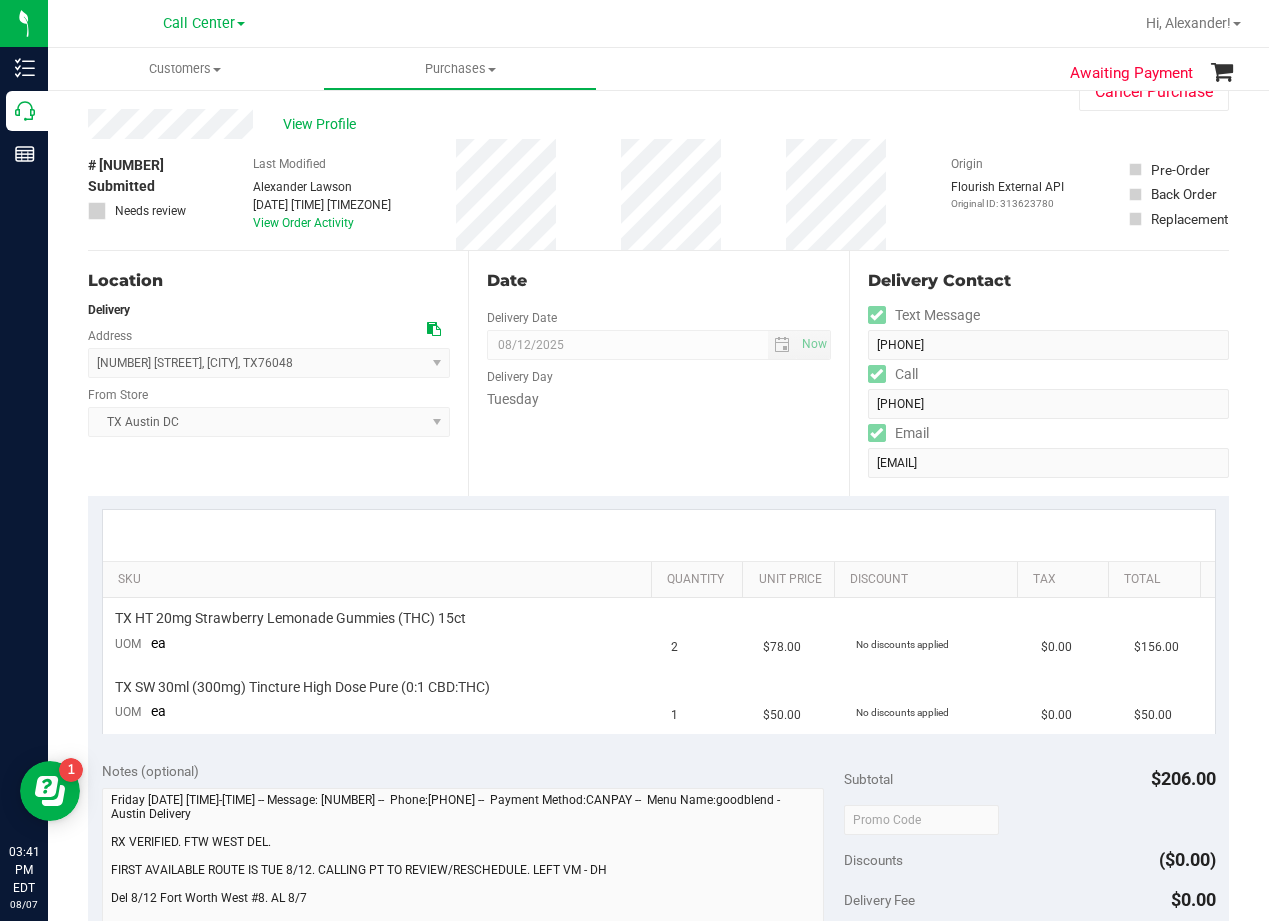 scroll, scrollTop: 0, scrollLeft: 0, axis: both 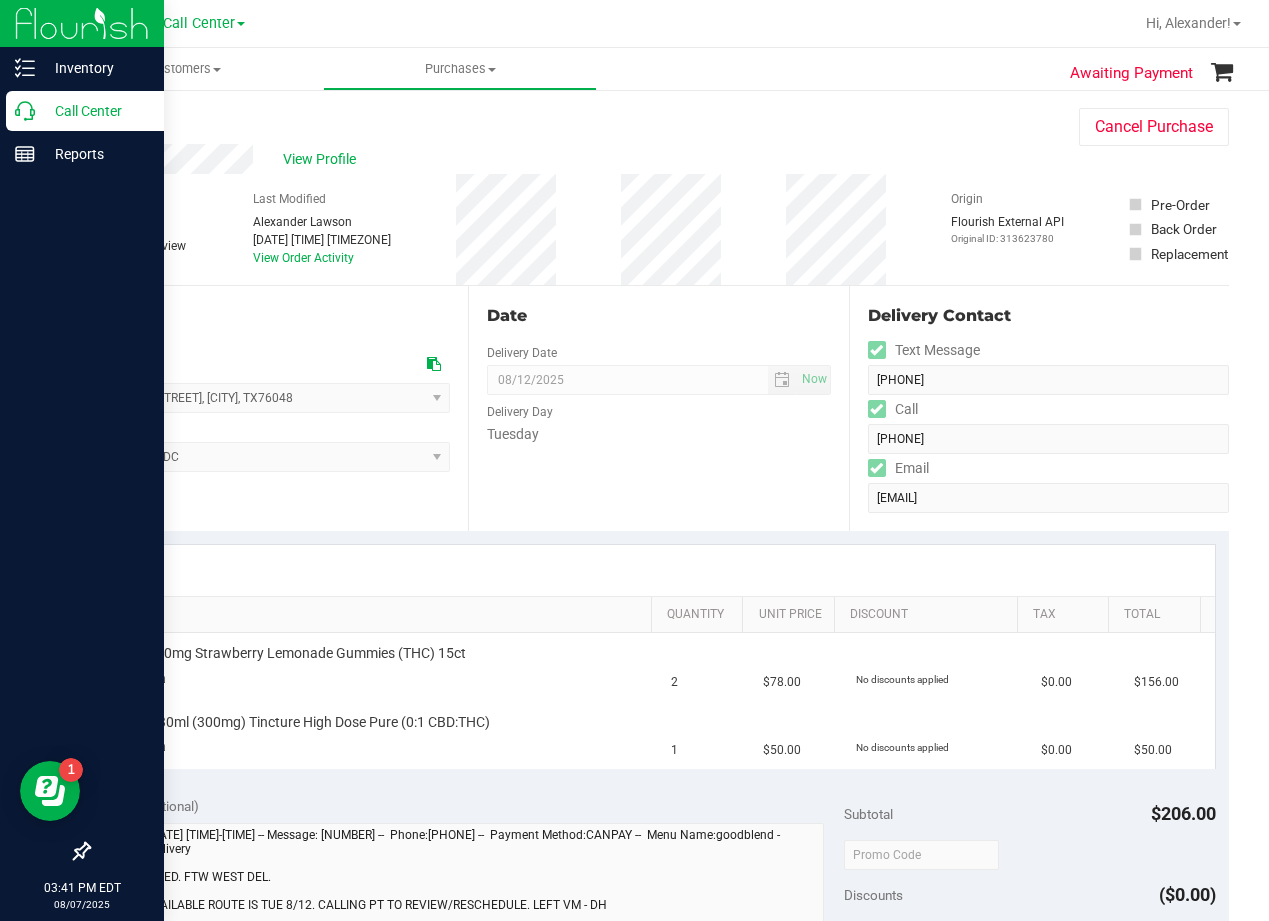 click 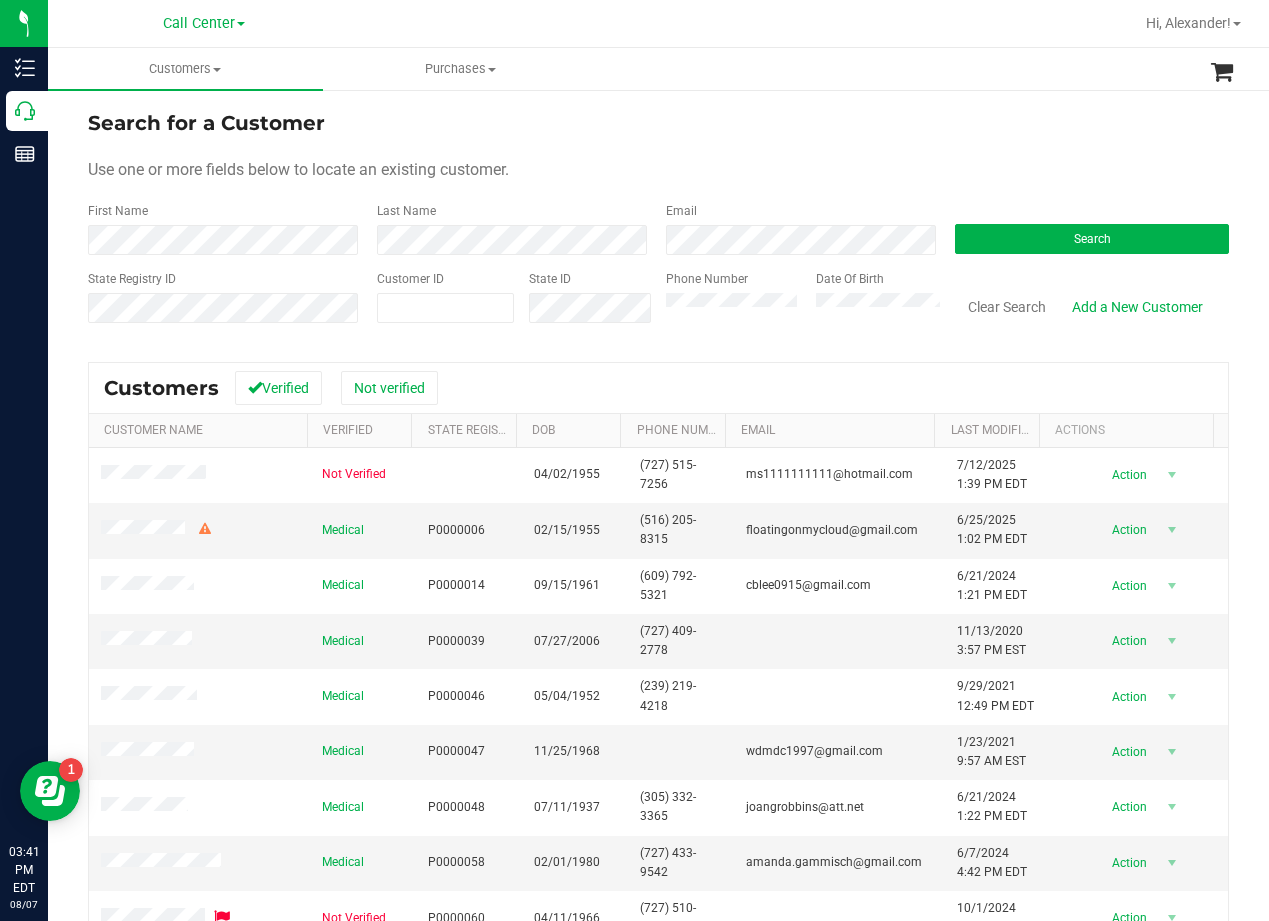 click on "Search for a Customer" at bounding box center (658, 123) 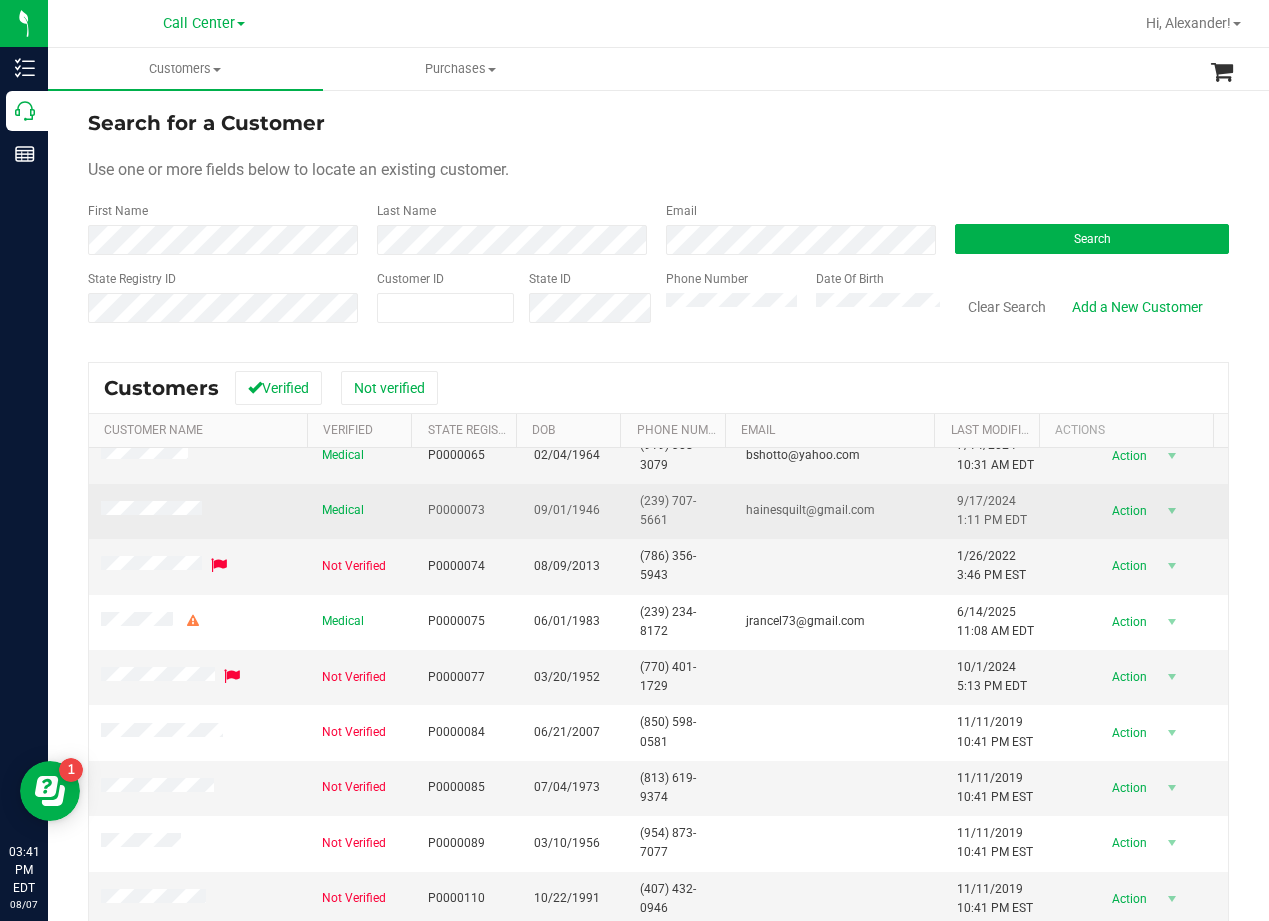 scroll, scrollTop: 527, scrollLeft: 0, axis: vertical 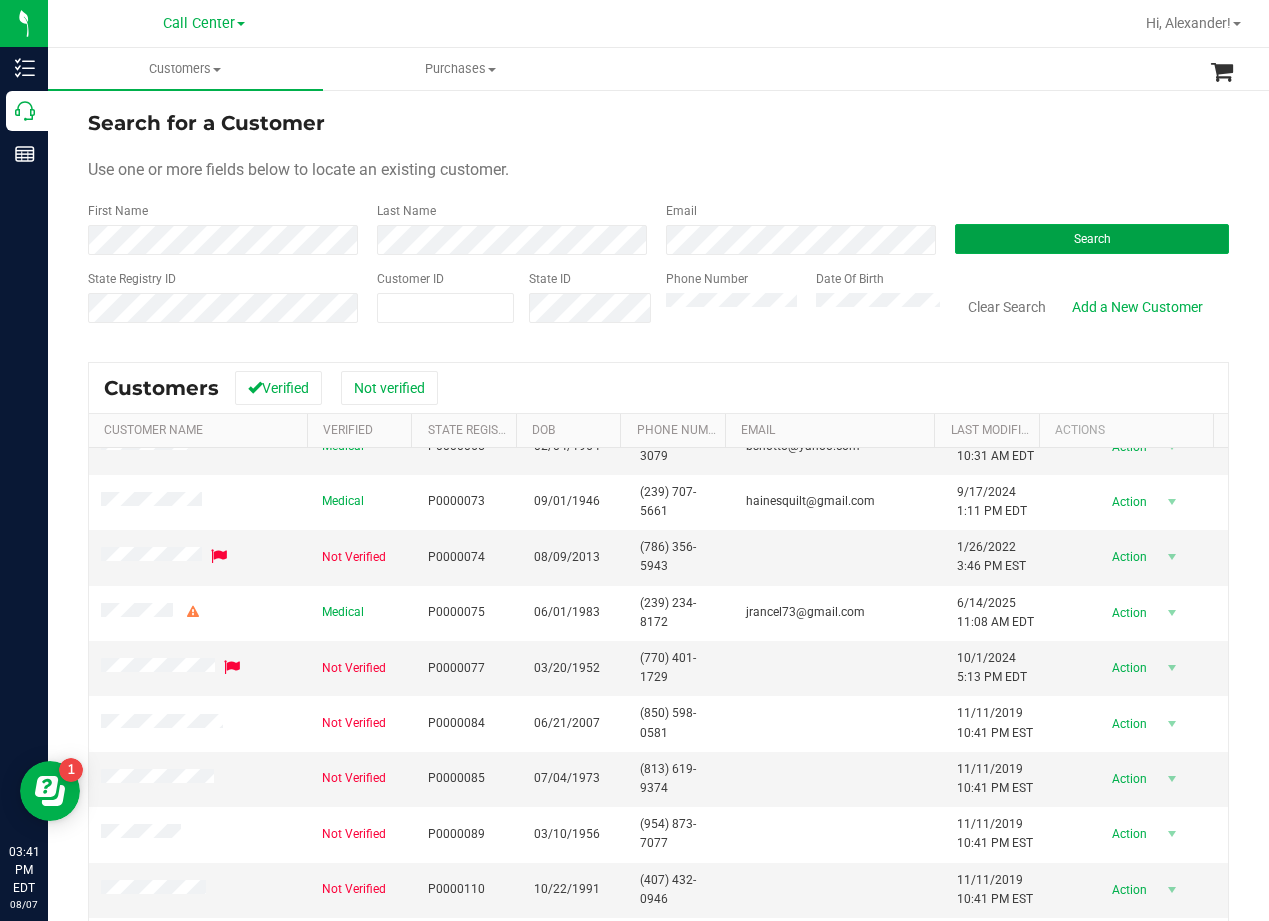 click on "Search" at bounding box center (1092, 239) 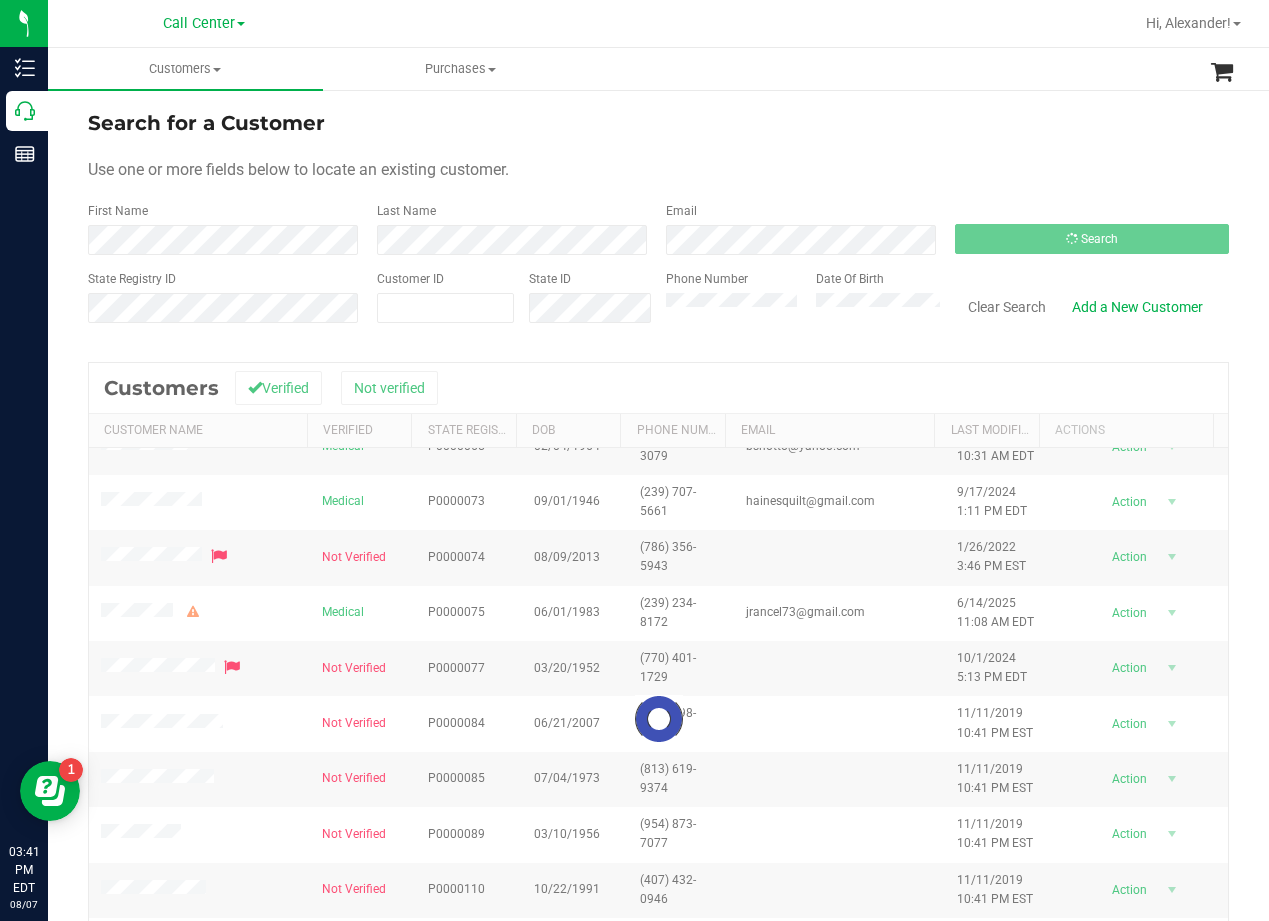 click on "Use one or more fields below to locate an existing customer." at bounding box center [658, 170] 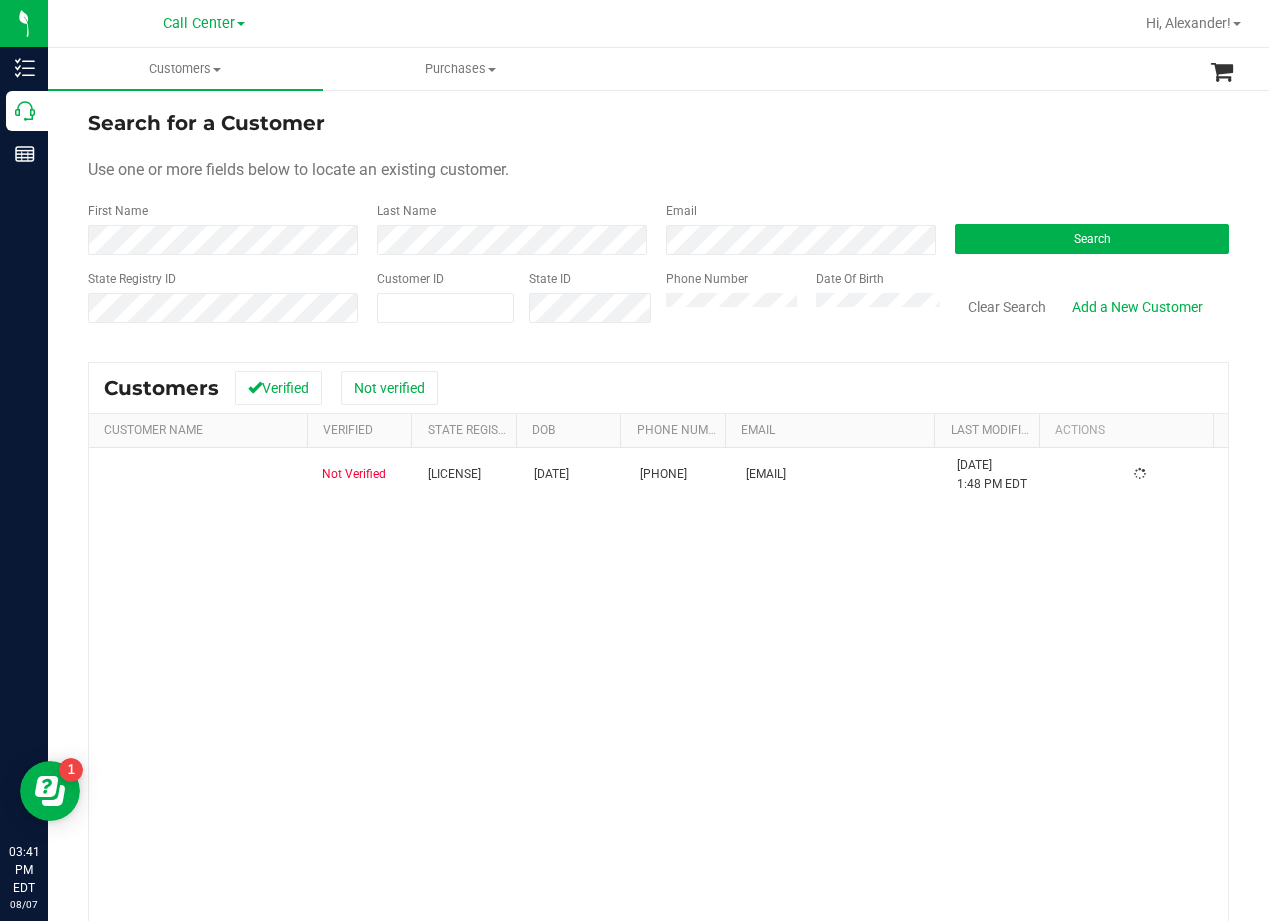 scroll, scrollTop: 0, scrollLeft: 0, axis: both 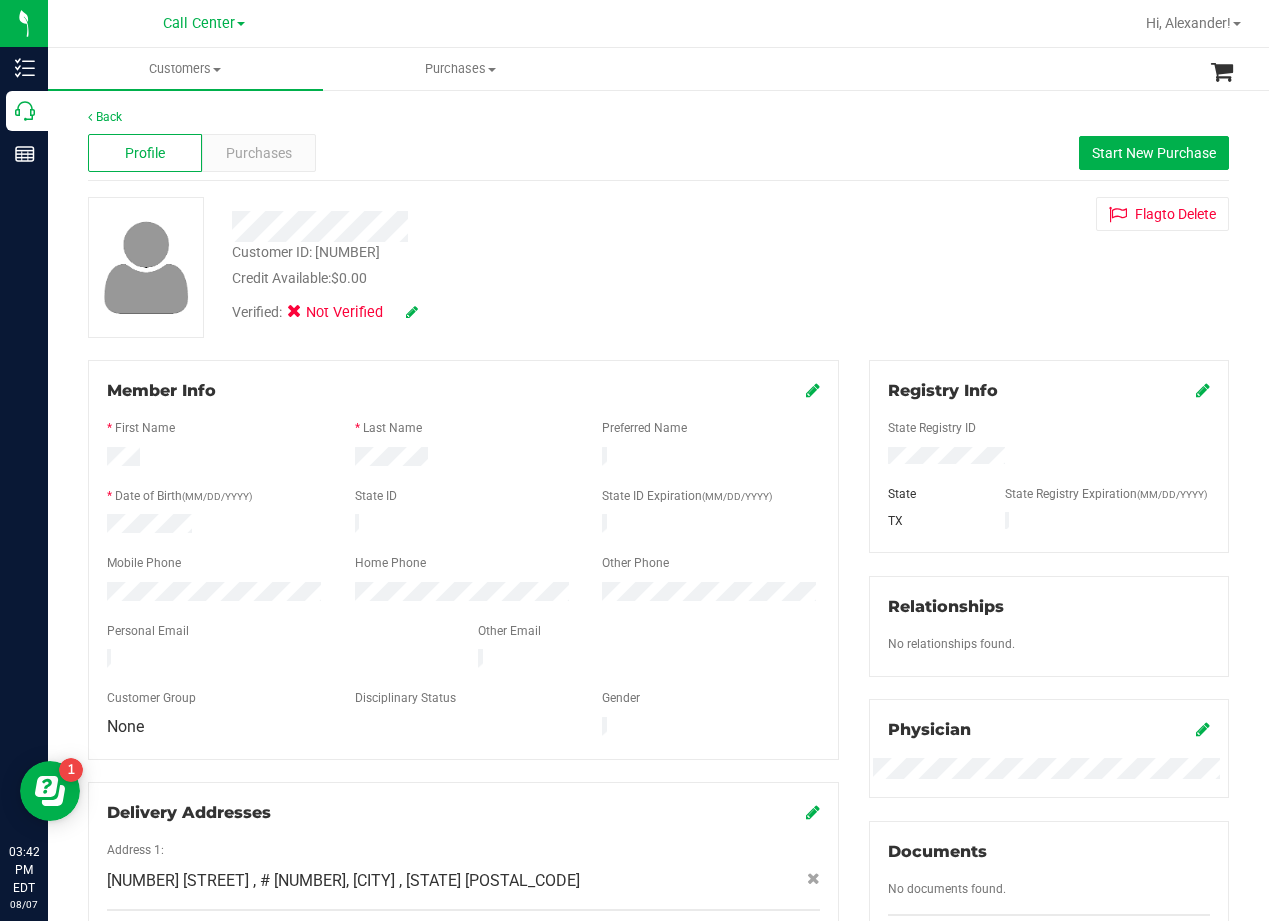 click on "Customer ID: 629090
Credit Available:
$0.00
Verified:
Not Verified
Flag  to Delete" at bounding box center [658, 267] 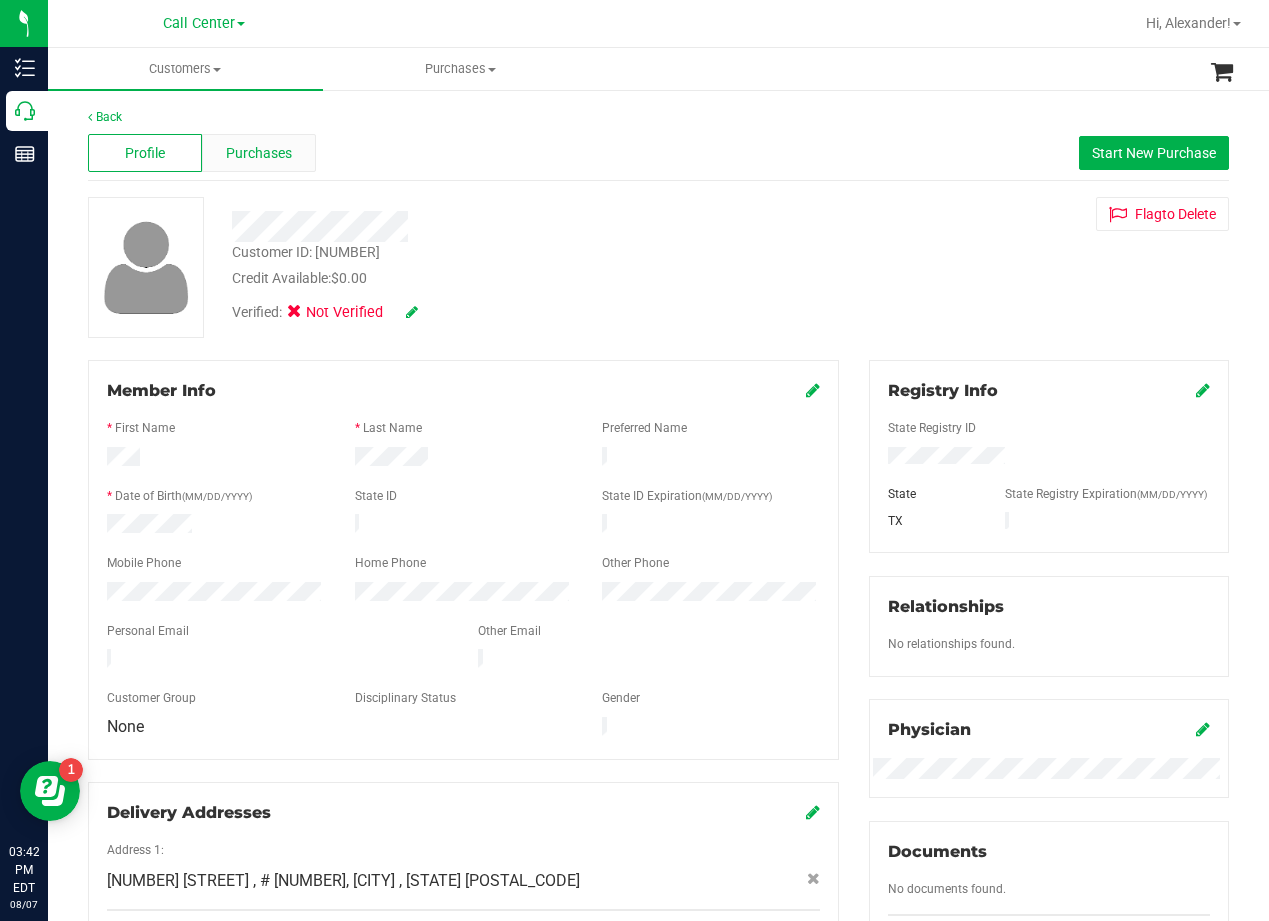 click on "Purchases" at bounding box center (259, 153) 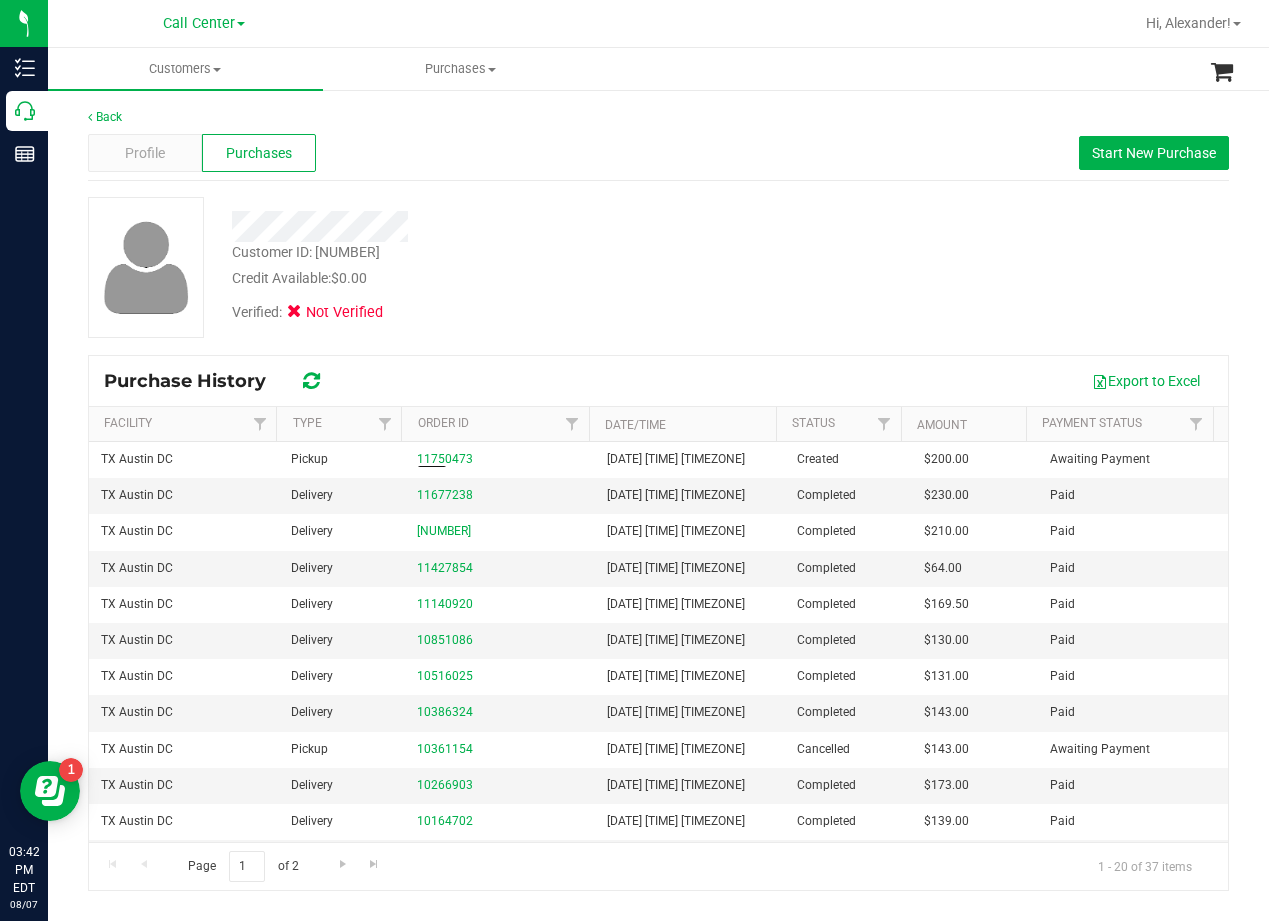 click on "Customer ID: 629090
Credit Available:
$0.00" at bounding box center (510, 265) 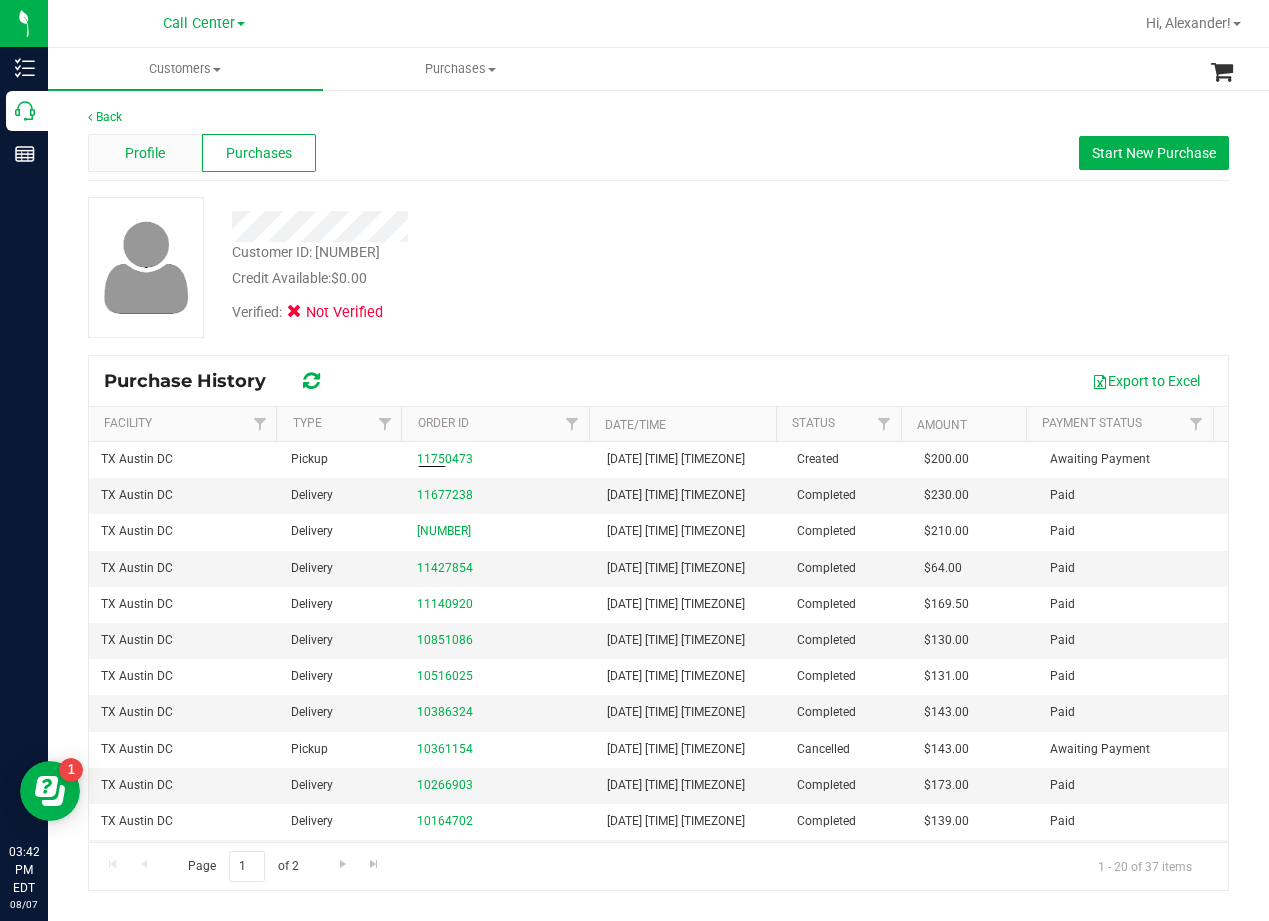 click on "Profile" at bounding box center (145, 153) 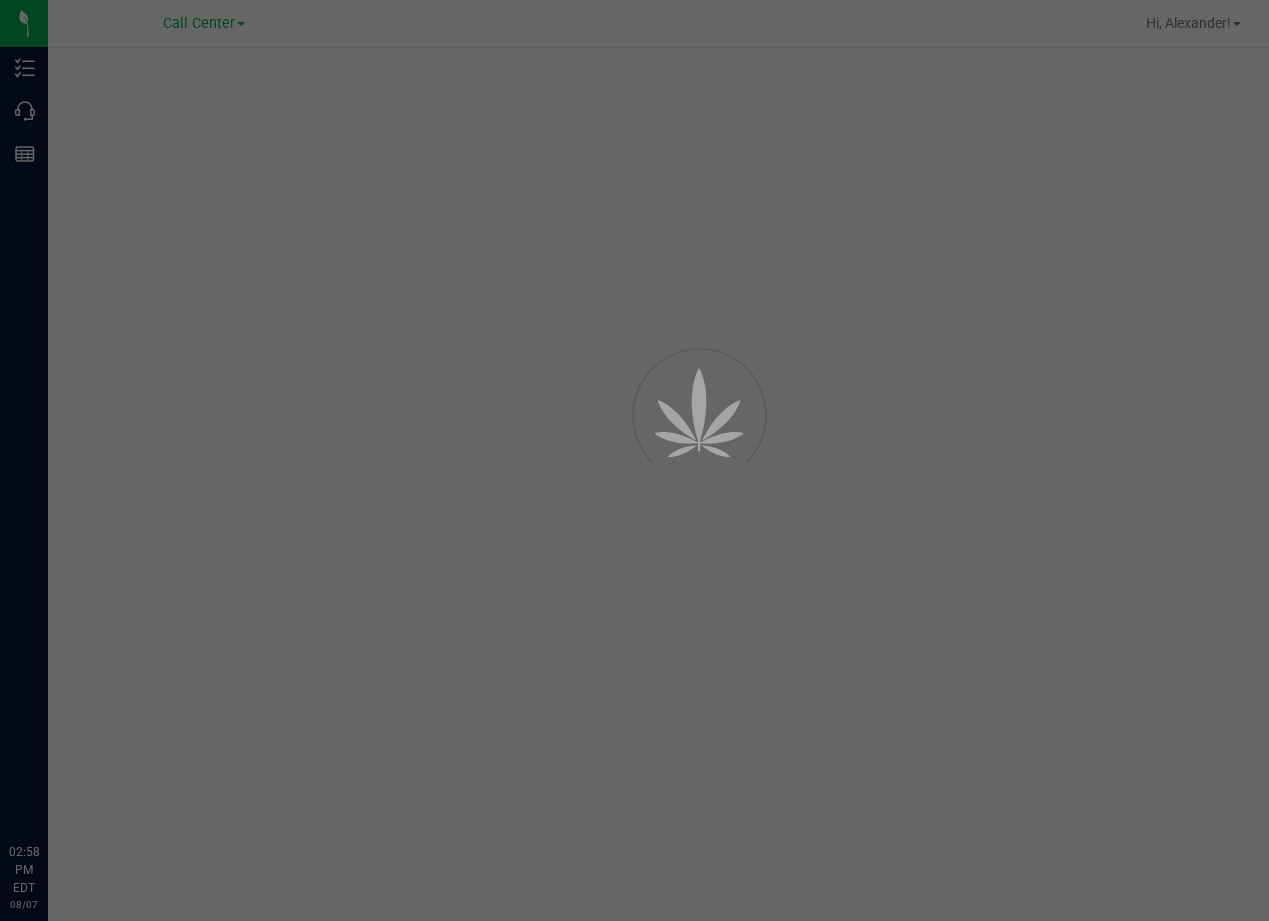 scroll, scrollTop: 0, scrollLeft: 0, axis: both 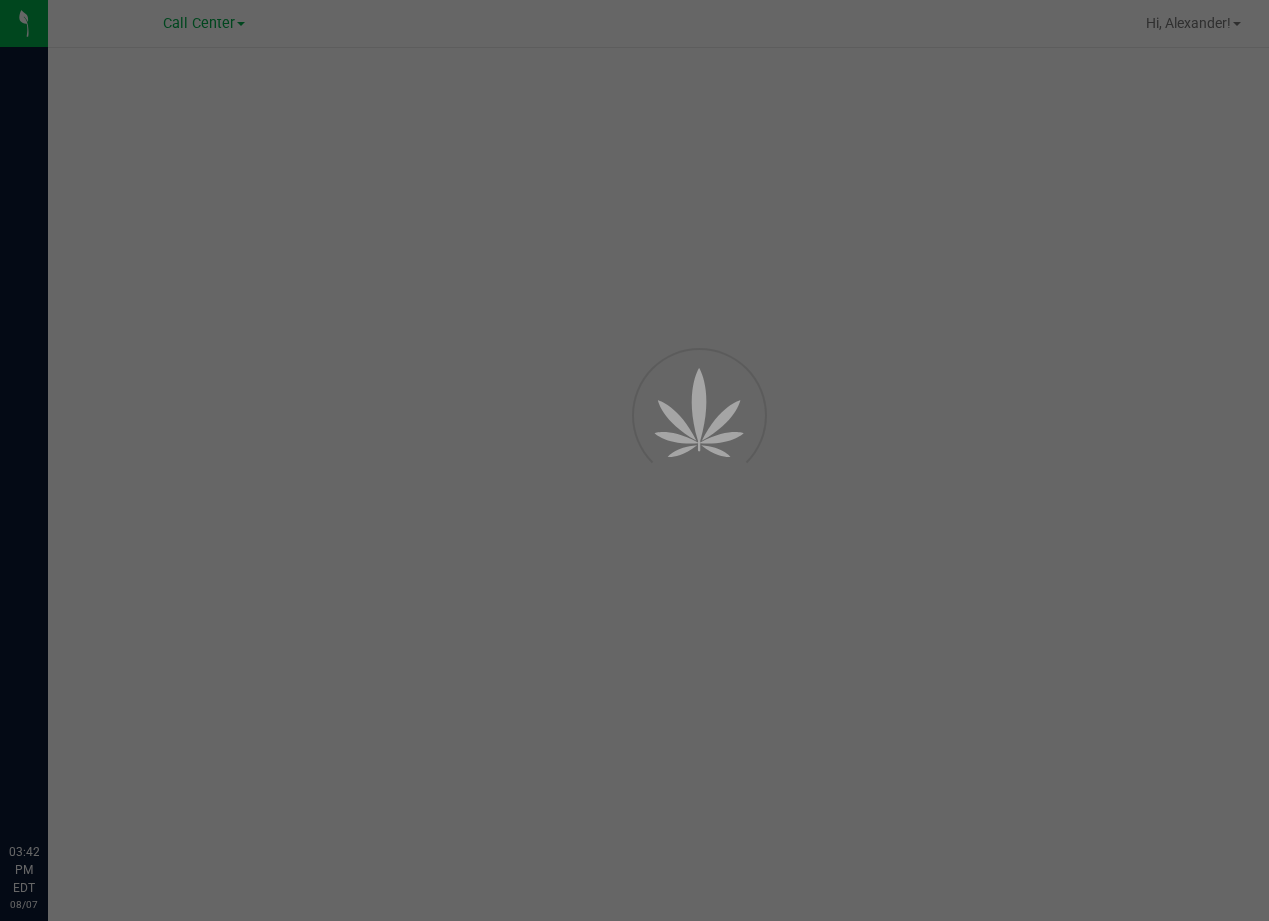 drag, startPoint x: 0, startPoint y: 0, endPoint x: 809, endPoint y: 509, distance: 955.8044 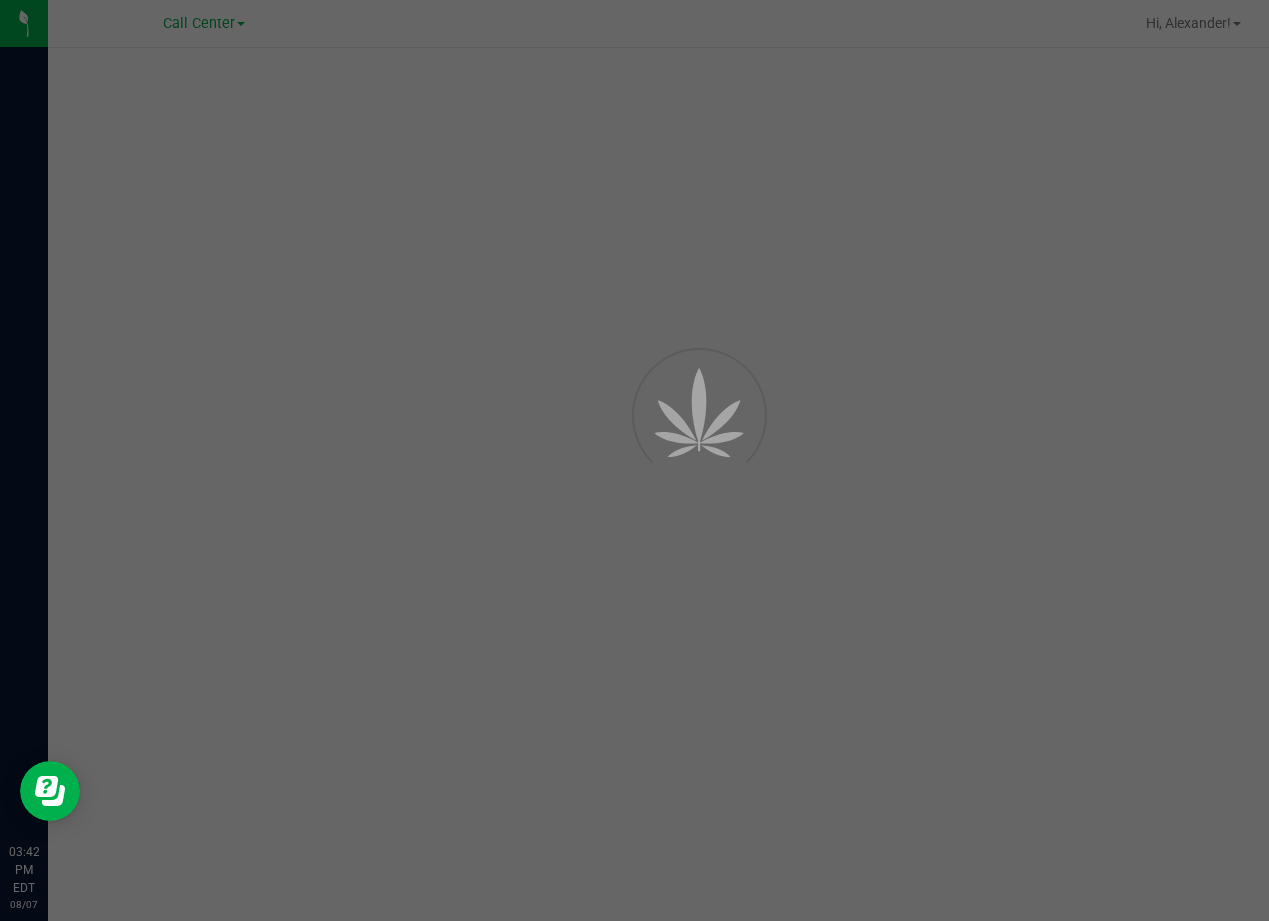 scroll, scrollTop: 0, scrollLeft: 0, axis: both 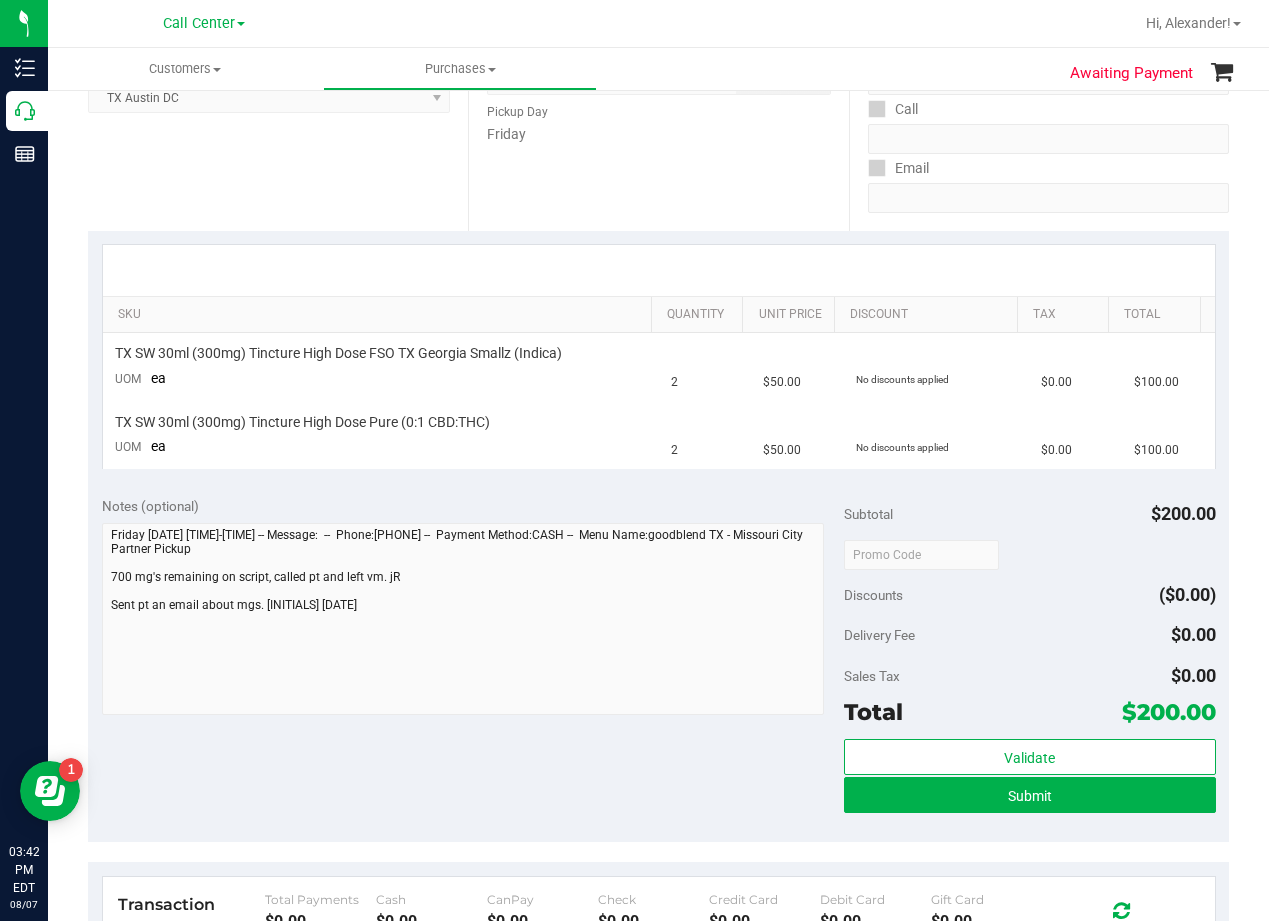 click on "Notes (optional)" at bounding box center [473, 506] 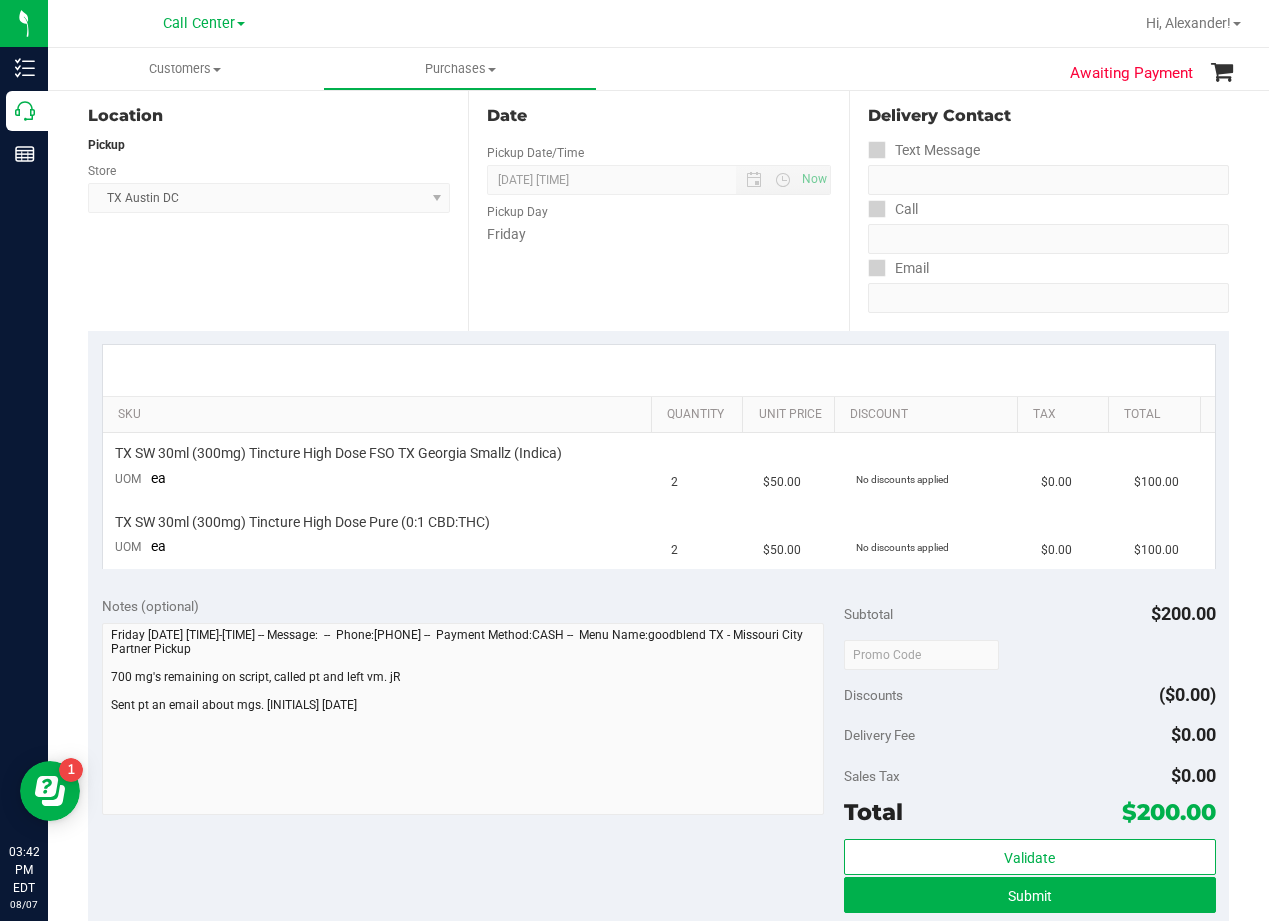 click at bounding box center [659, 370] 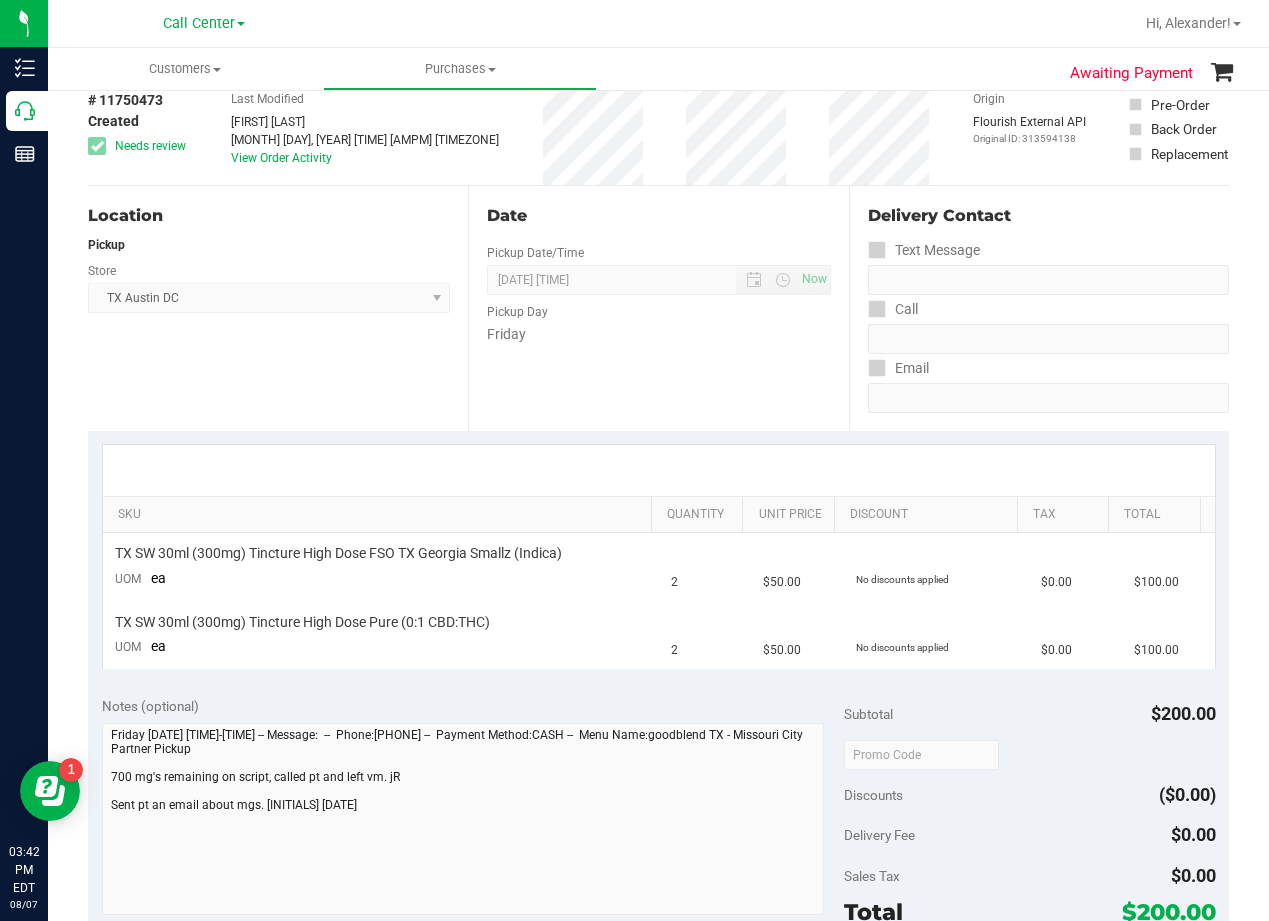 scroll, scrollTop: 0, scrollLeft: 0, axis: both 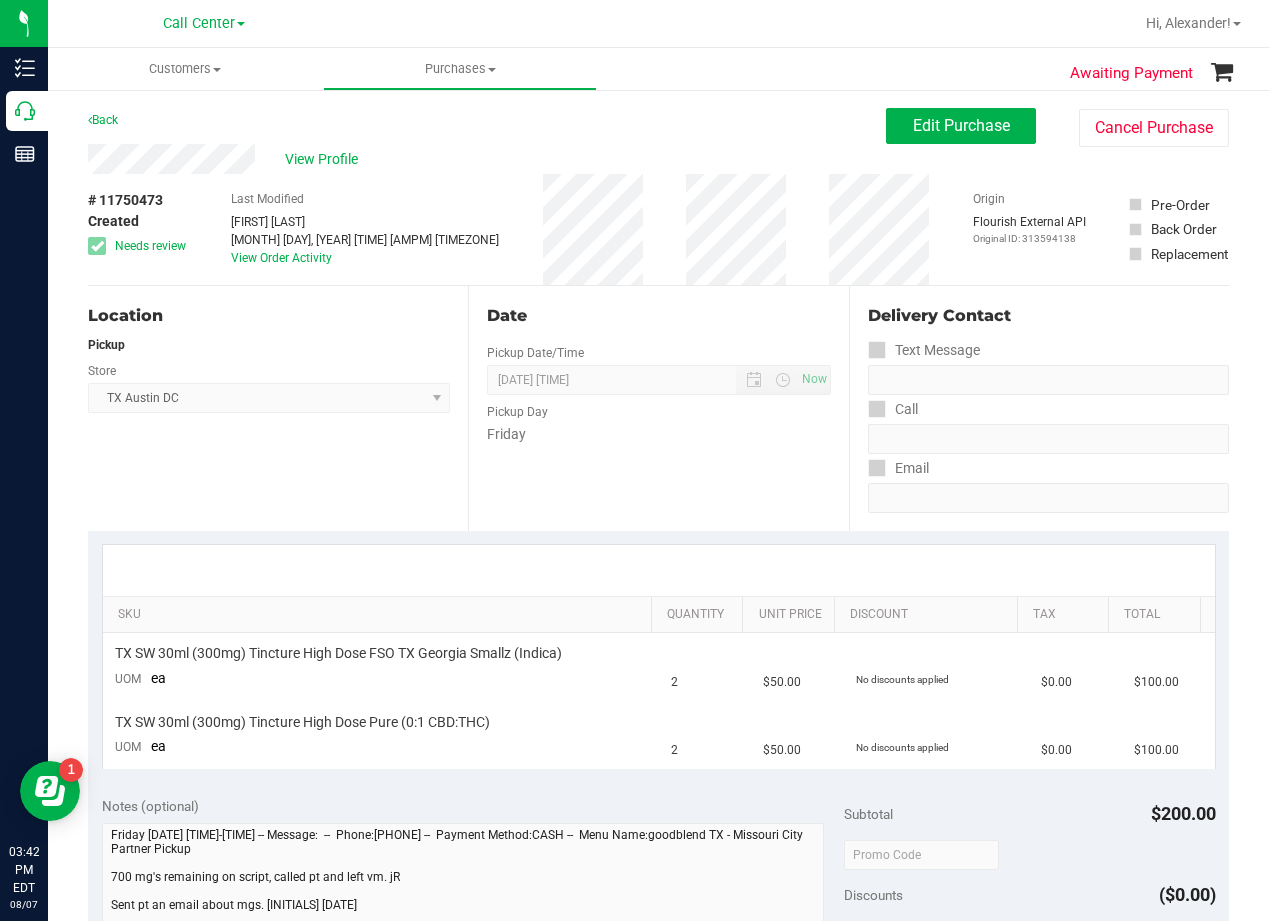 click on "Date
Pickup Date/Time
[DATE]
Now
[DATE] [TIME]
Now
Pickup Day
[DAY]" at bounding box center [658, 408] 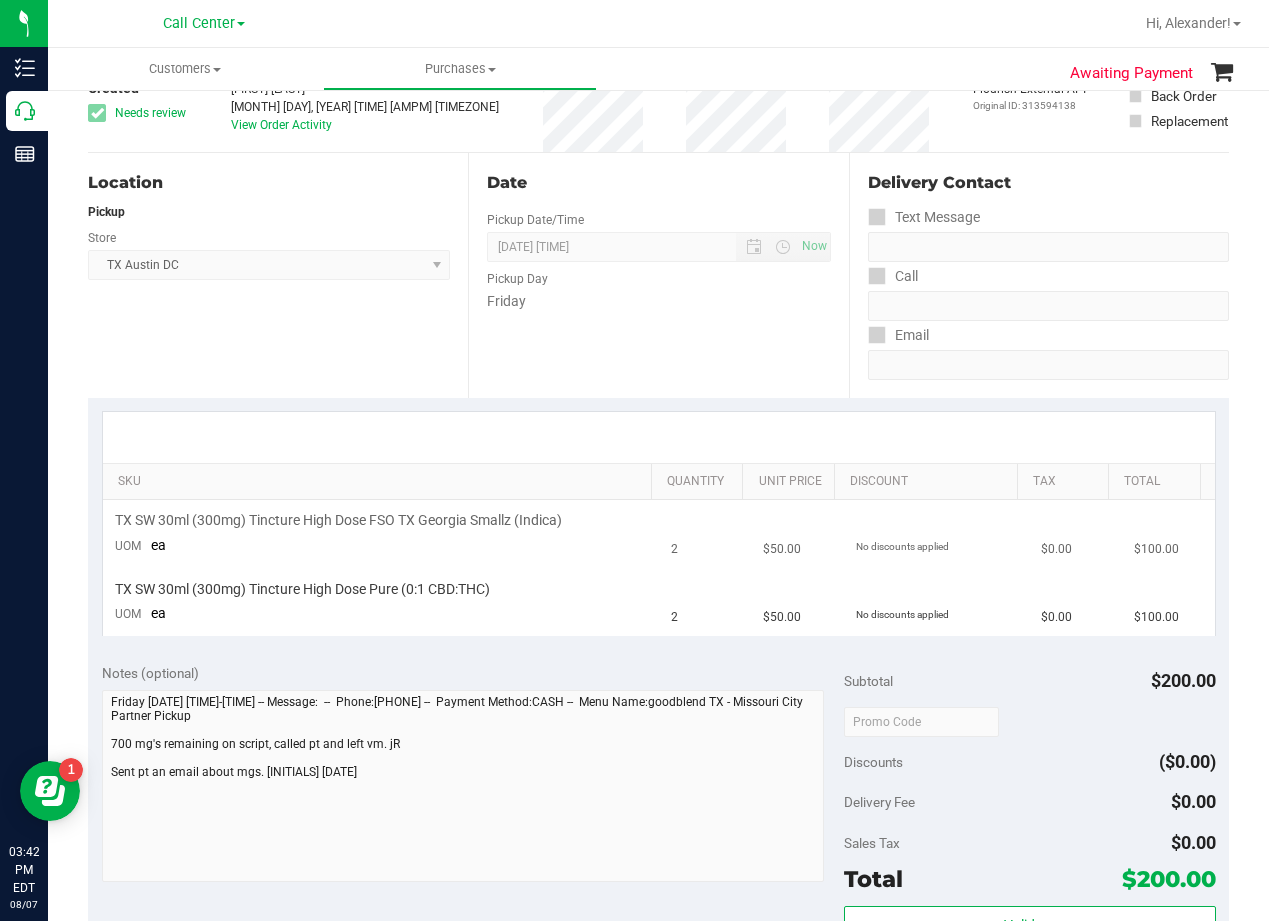 scroll, scrollTop: 100, scrollLeft: 0, axis: vertical 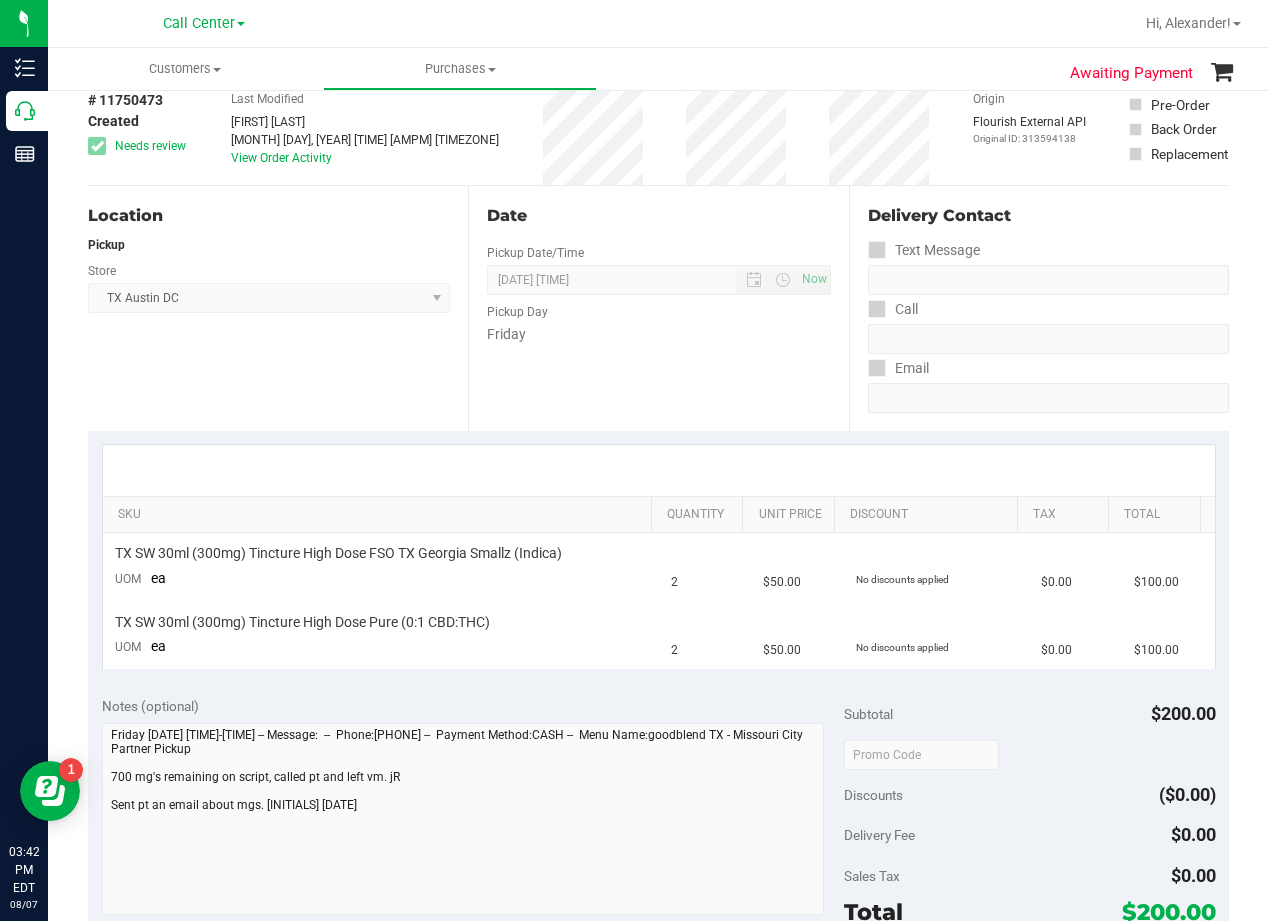 click at bounding box center [659, 470] 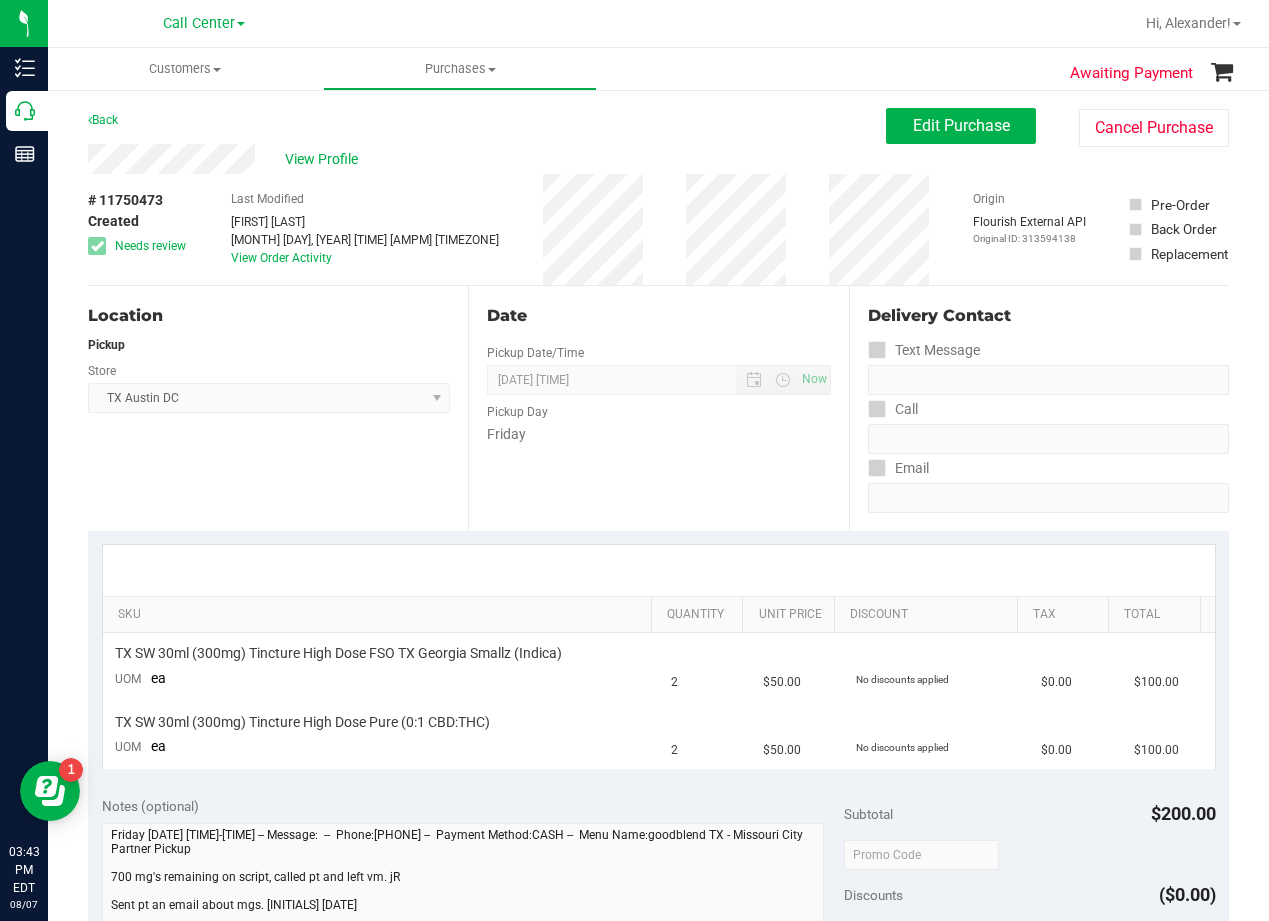 click on "Date" at bounding box center [658, 316] 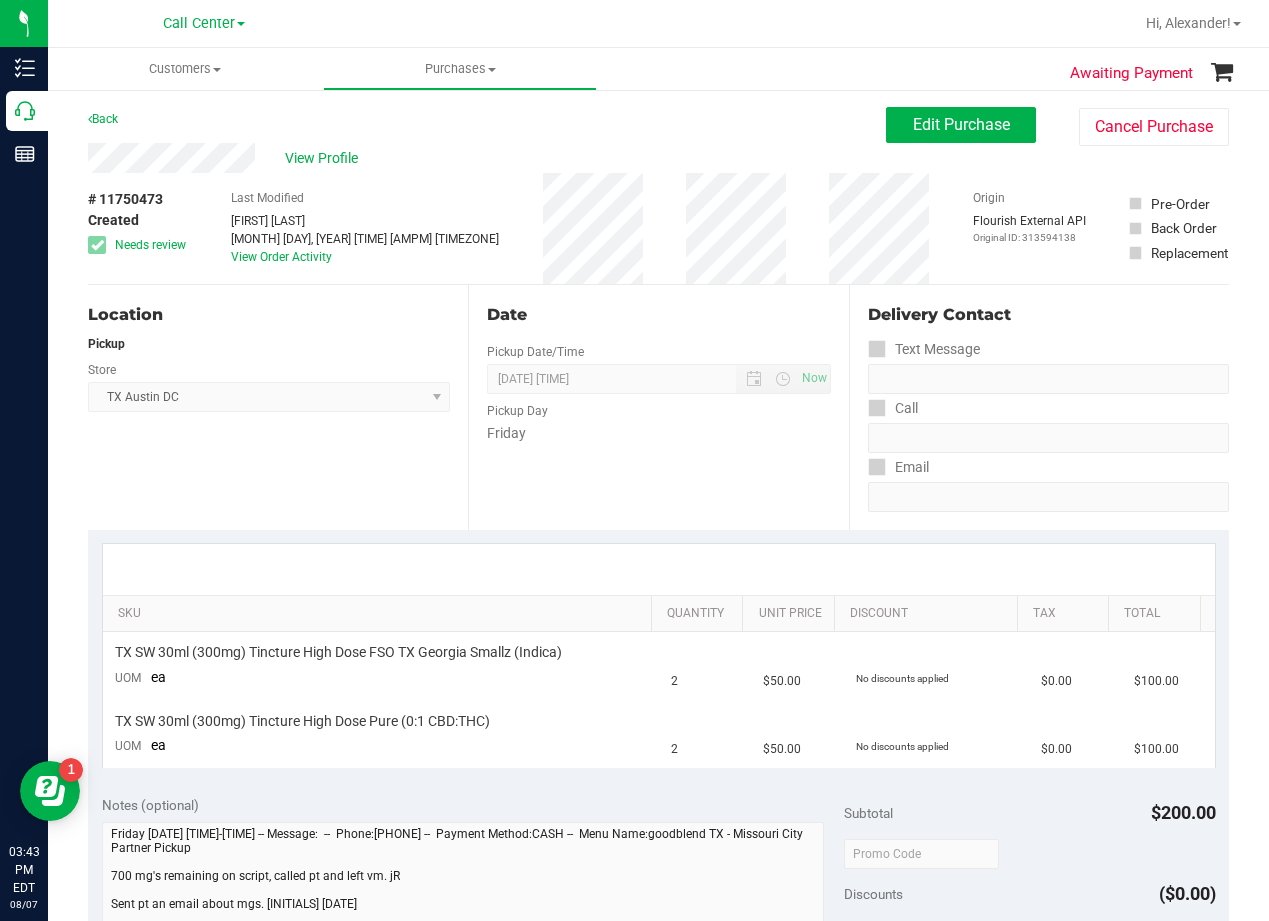 scroll, scrollTop: 0, scrollLeft: 0, axis: both 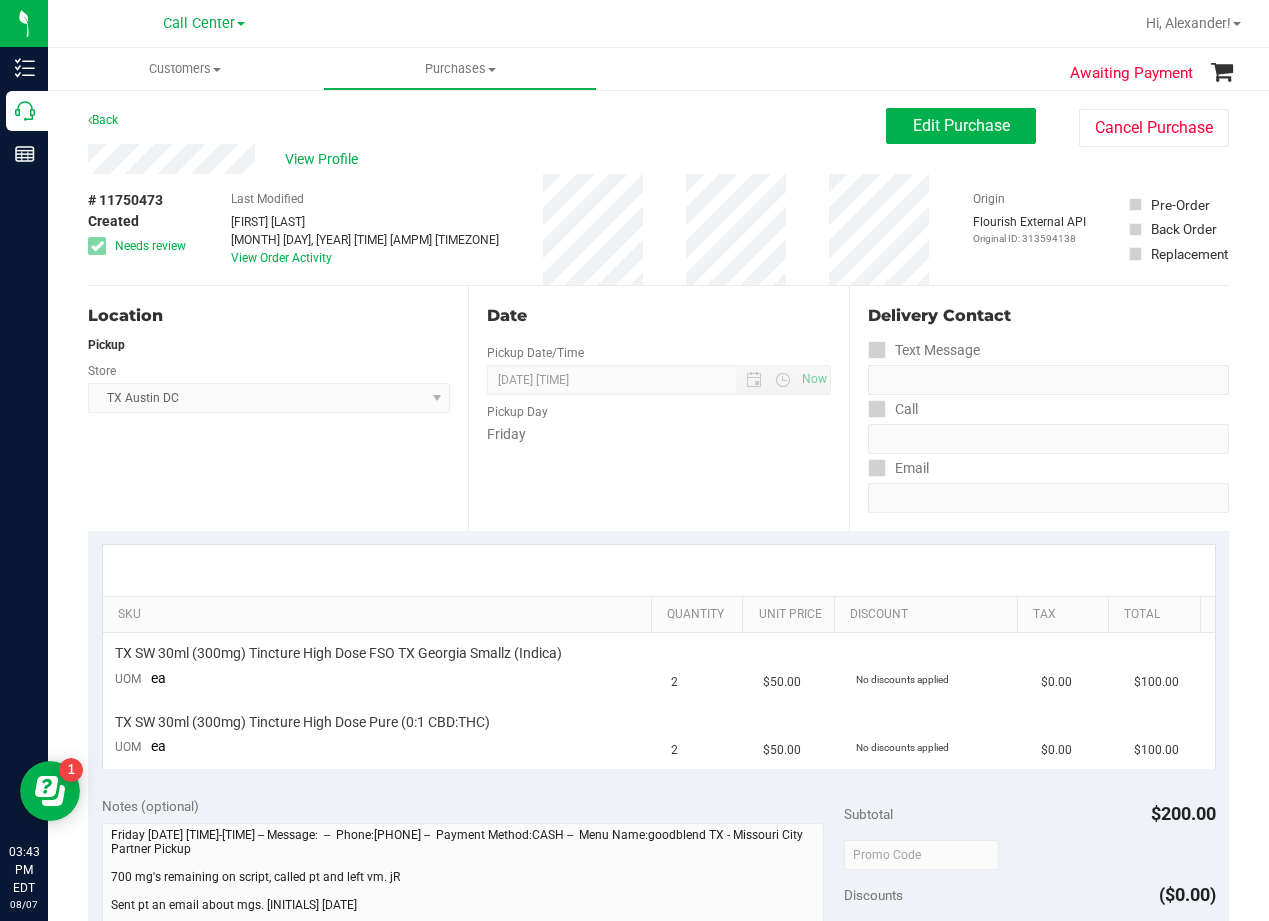 click on "Edit Purchase
Cancel Purchase" at bounding box center (1057, 127) 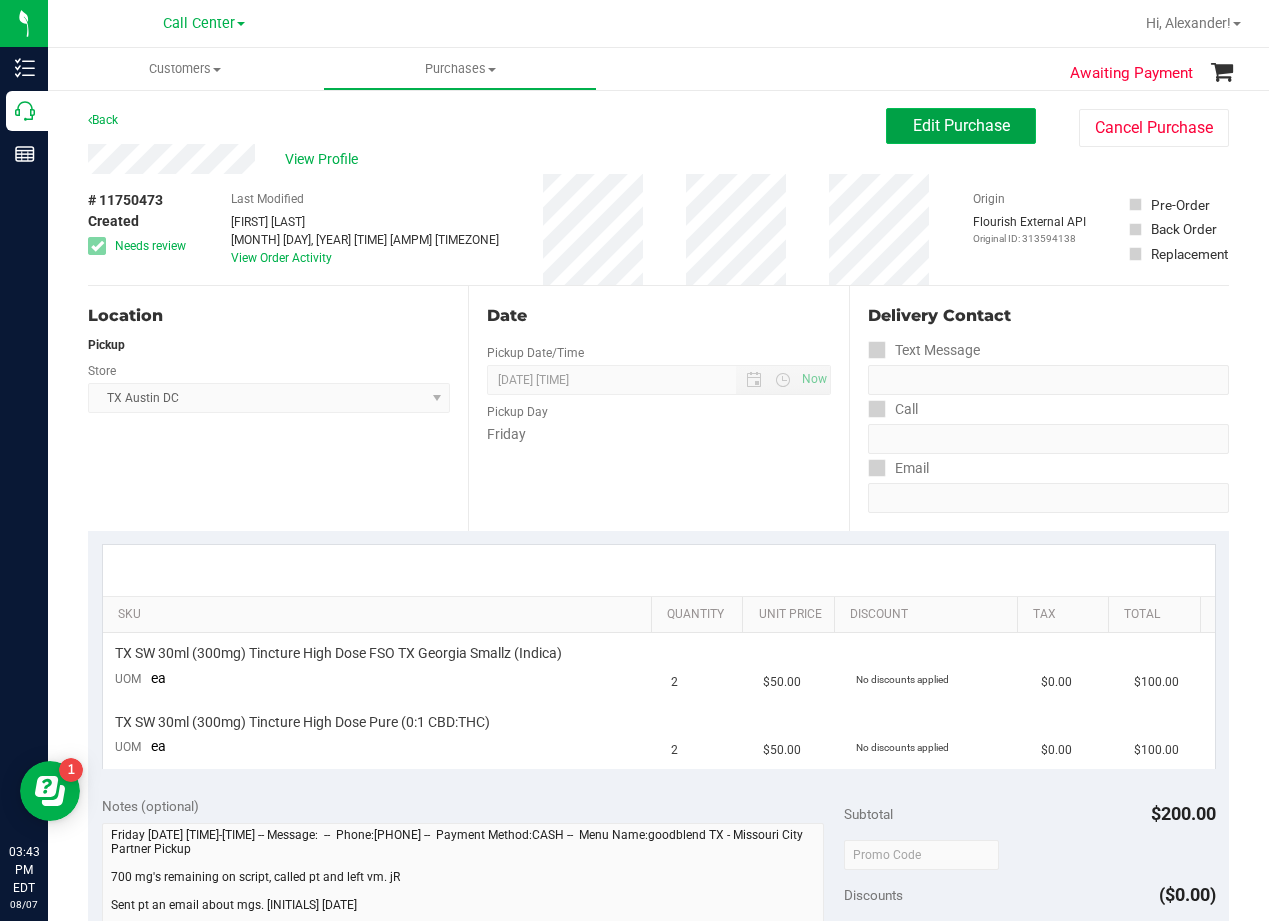 click on "Edit Purchase" at bounding box center (961, 126) 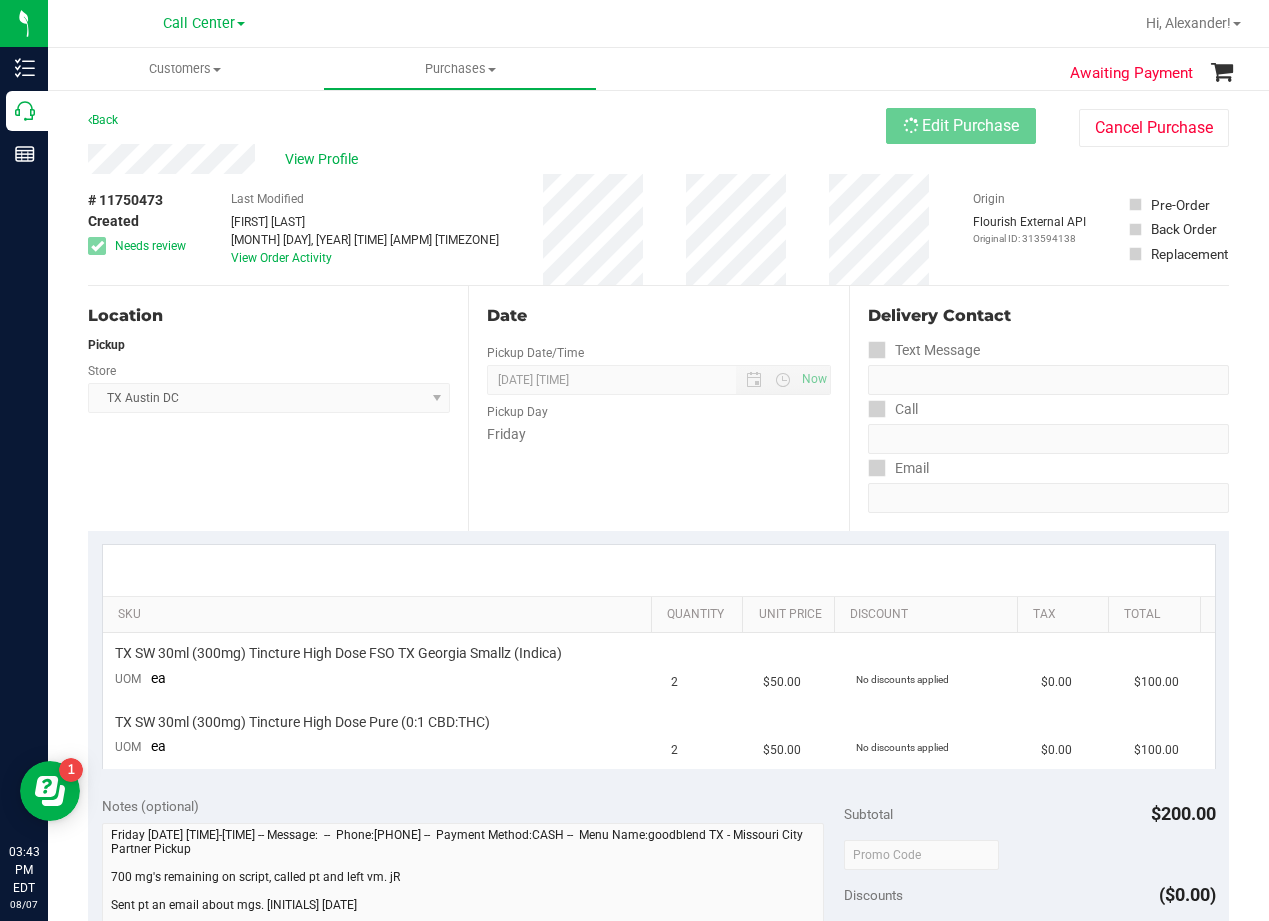 click on "View Profile" at bounding box center (487, 159) 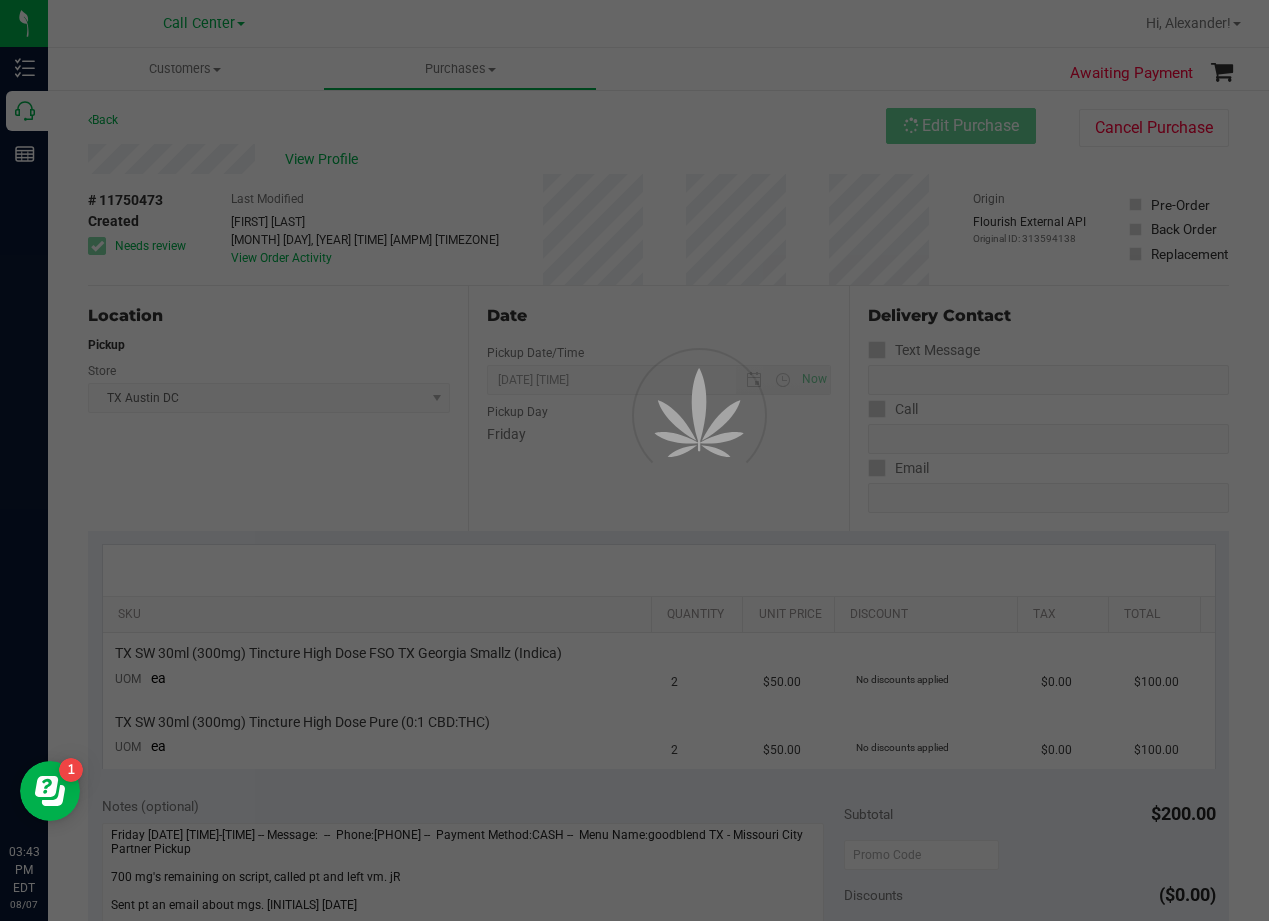 click at bounding box center [634, 460] 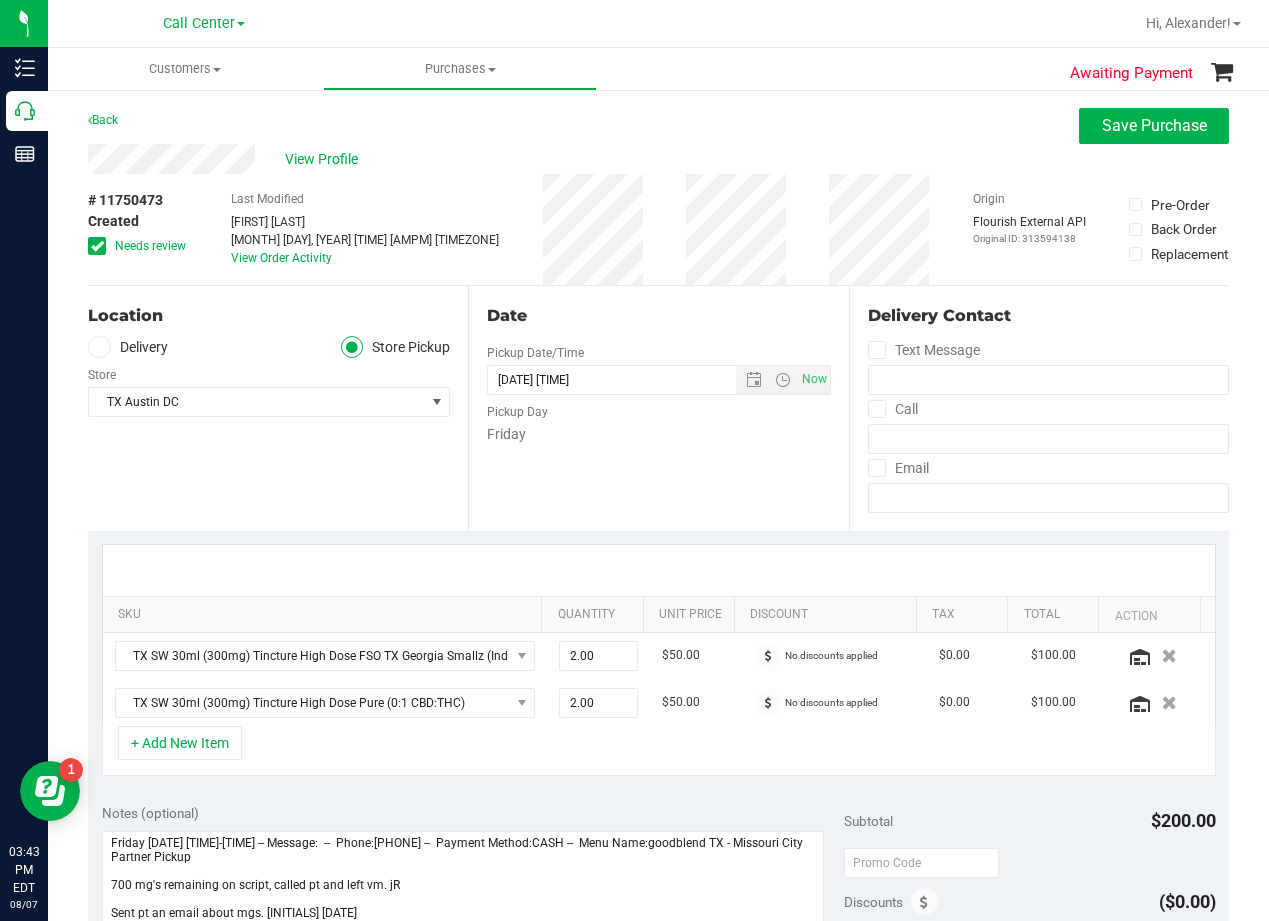 click on "Needs review" at bounding box center [150, 246] 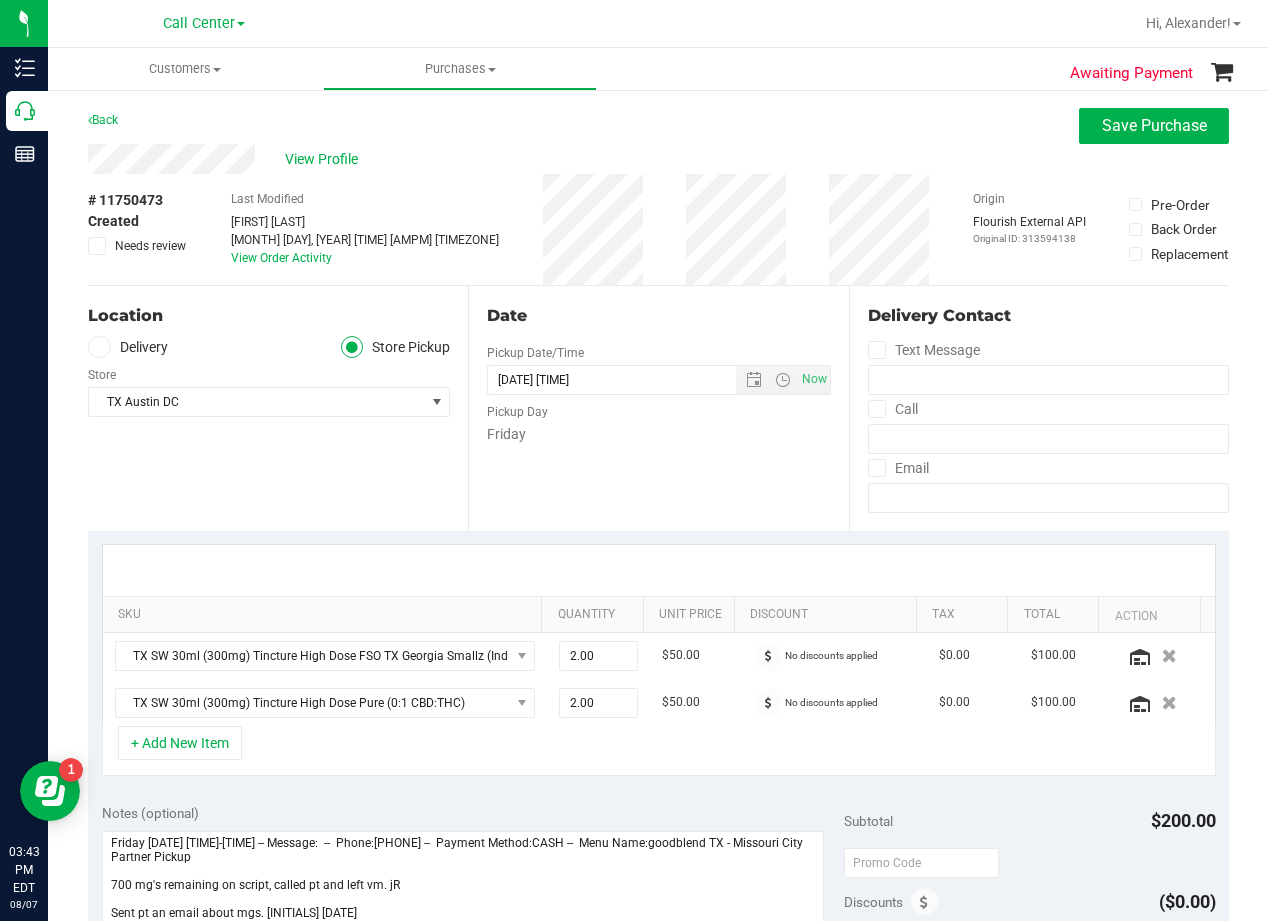 click at bounding box center (99, 347) 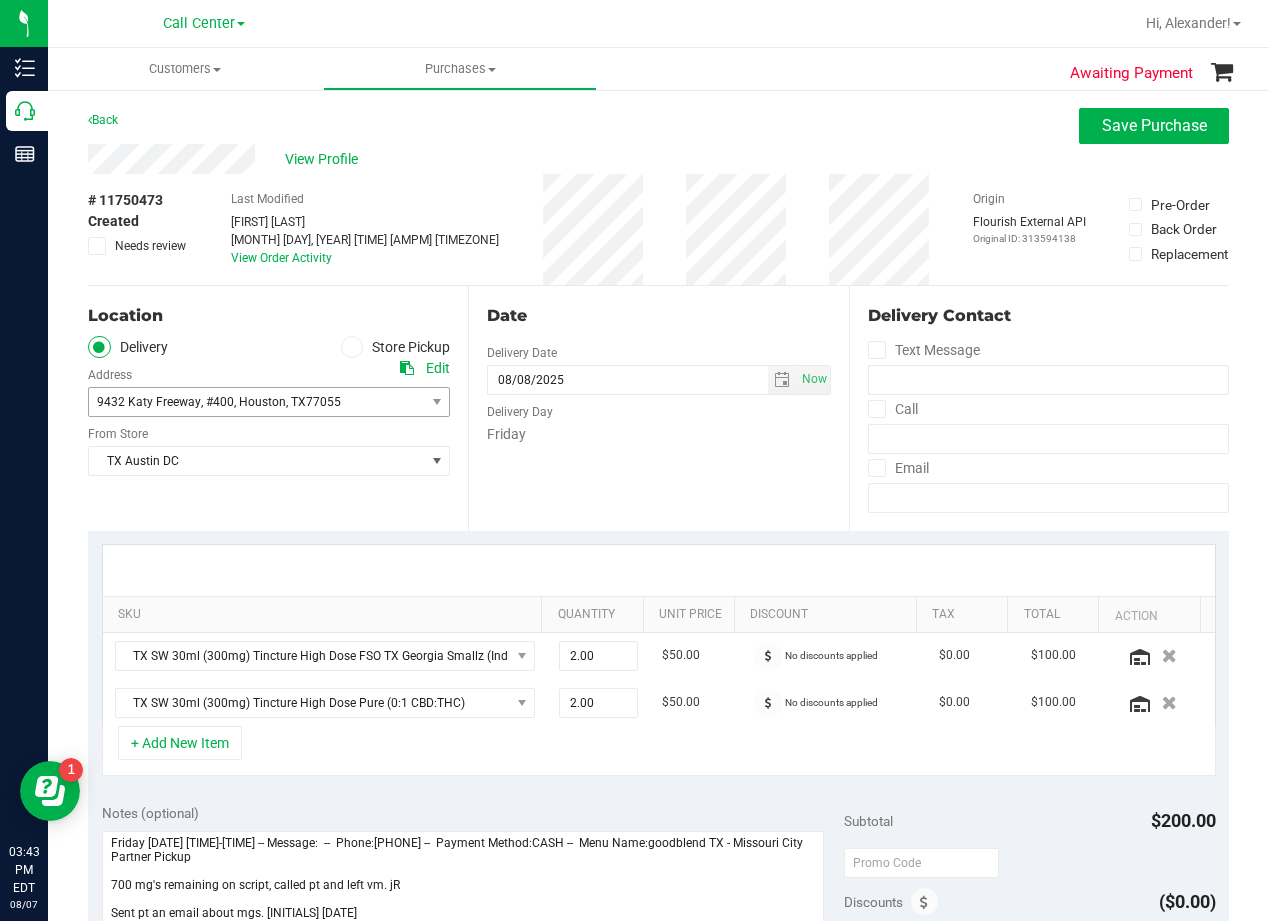 click on "77055" at bounding box center [323, 402] 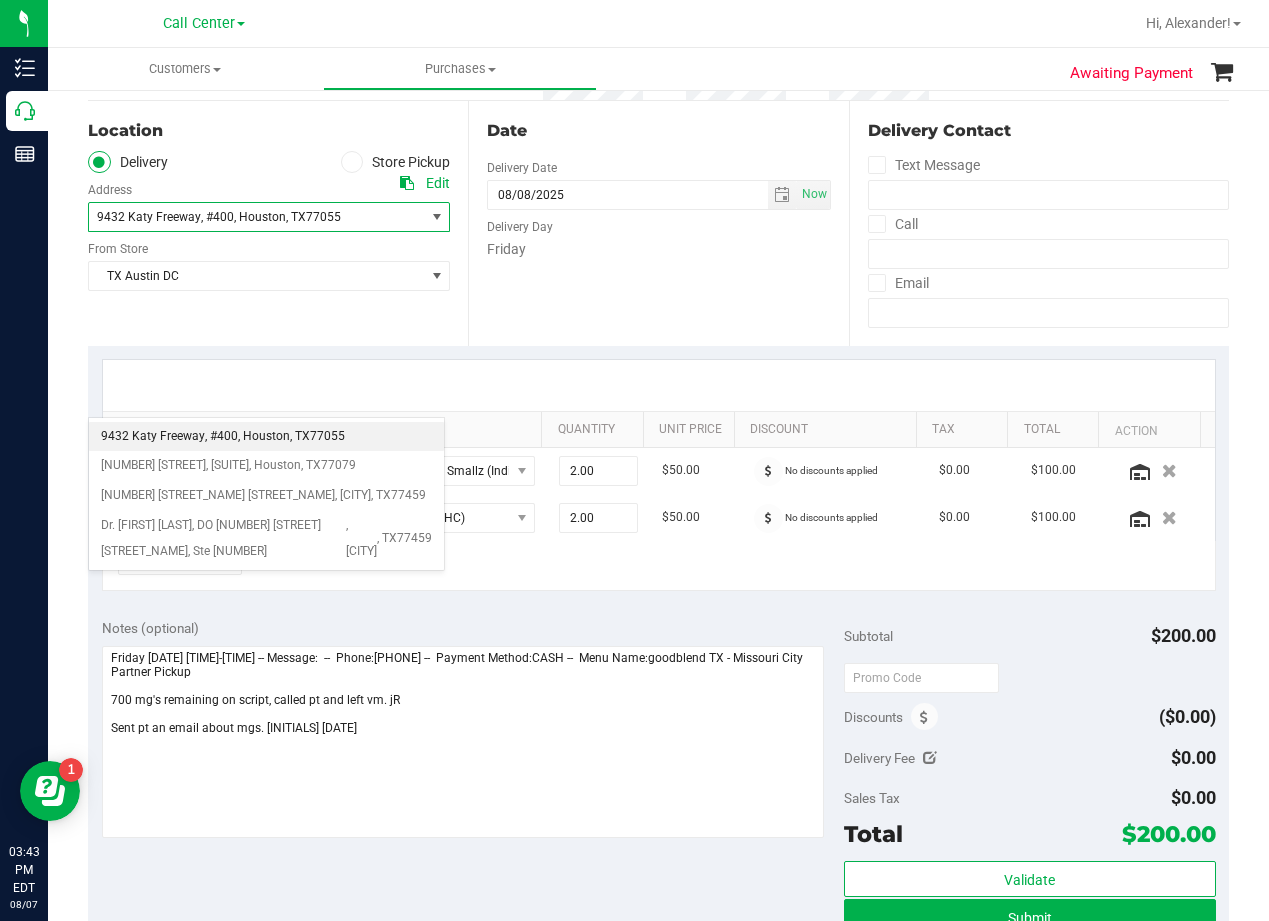 scroll, scrollTop: 200, scrollLeft: 0, axis: vertical 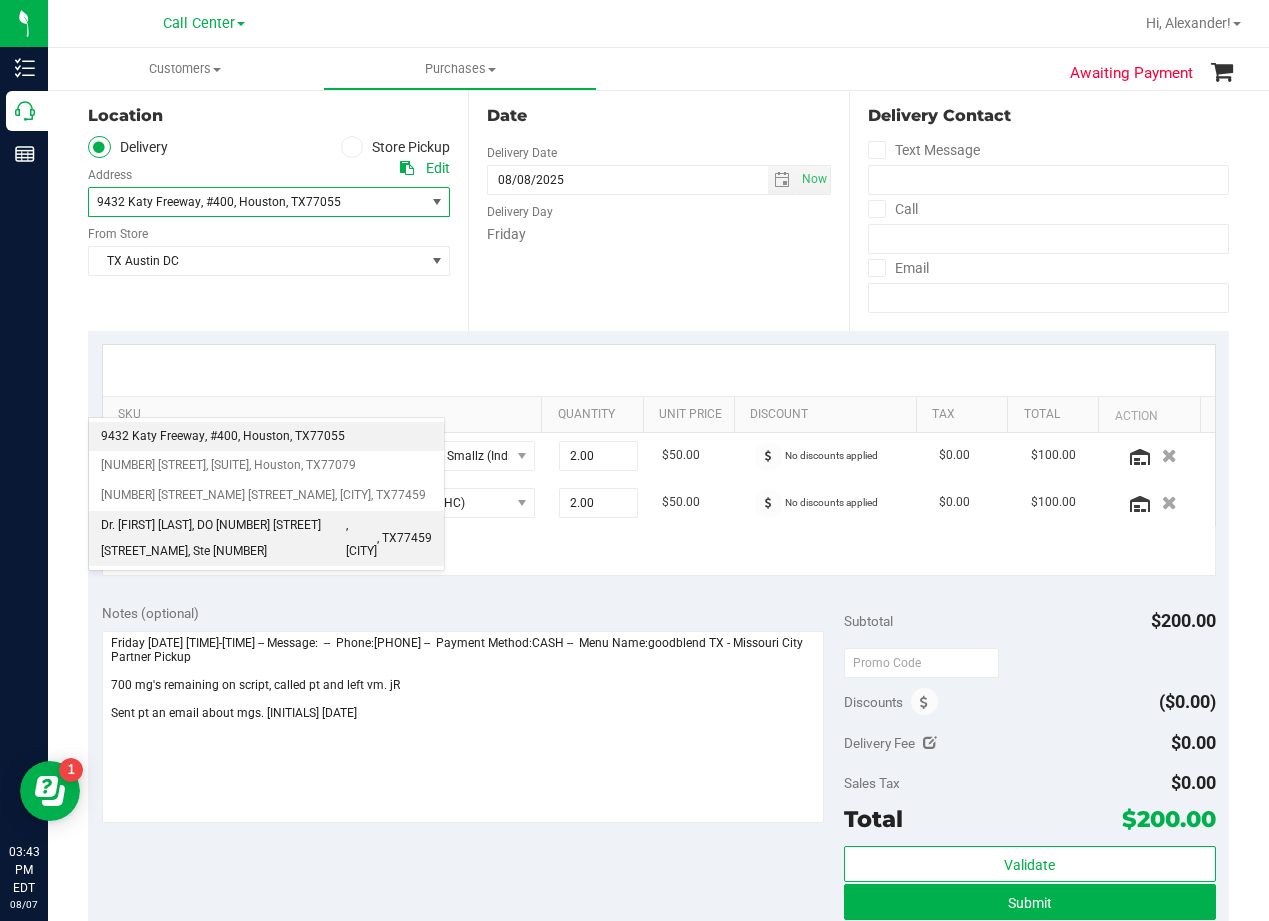 click on "Dr. [FIRST] [LAST], DO [NUMBER] [STREET] [STREET_NAME], Ste [NUMBER]" at bounding box center (223, 538) 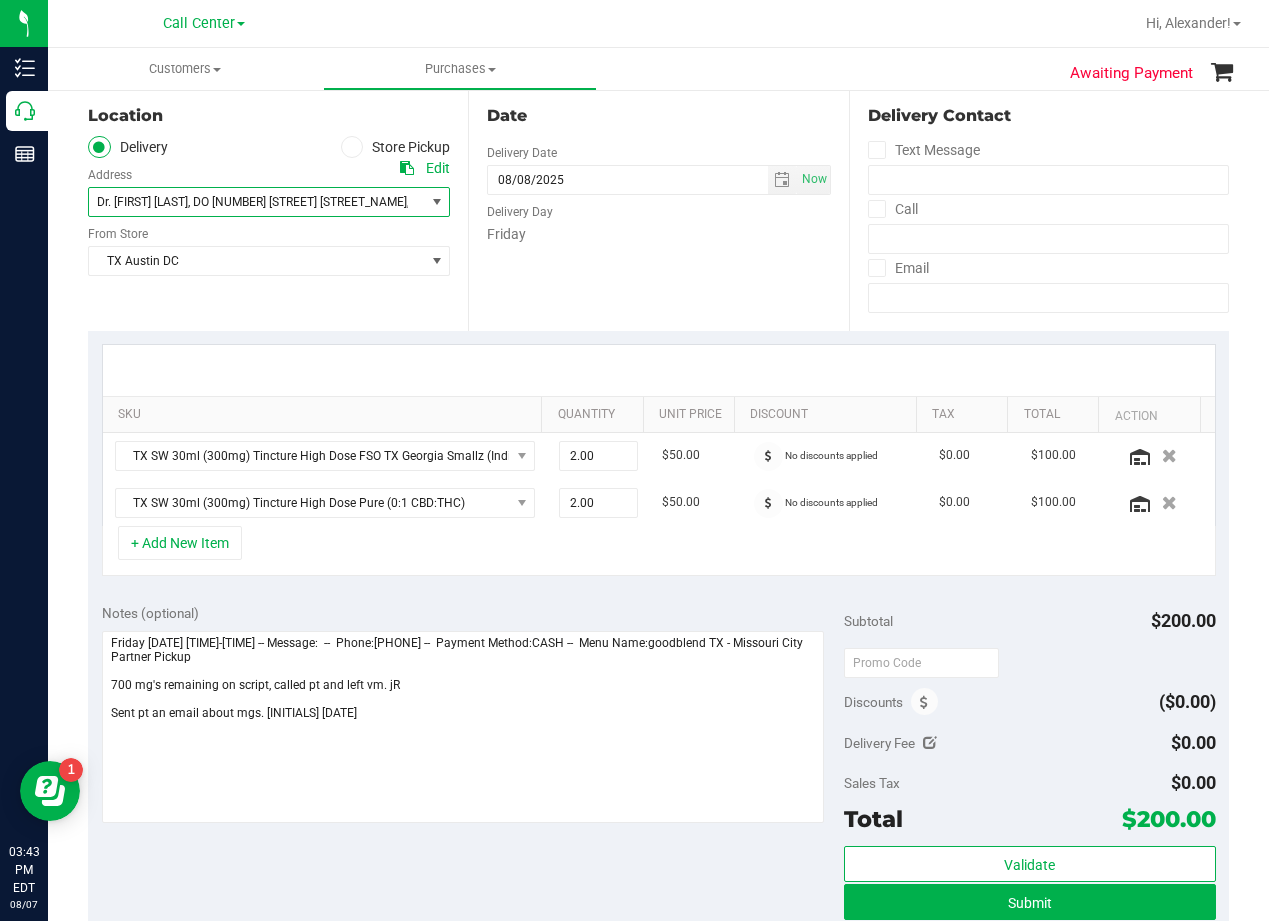 click on "Call" at bounding box center (893, 209) 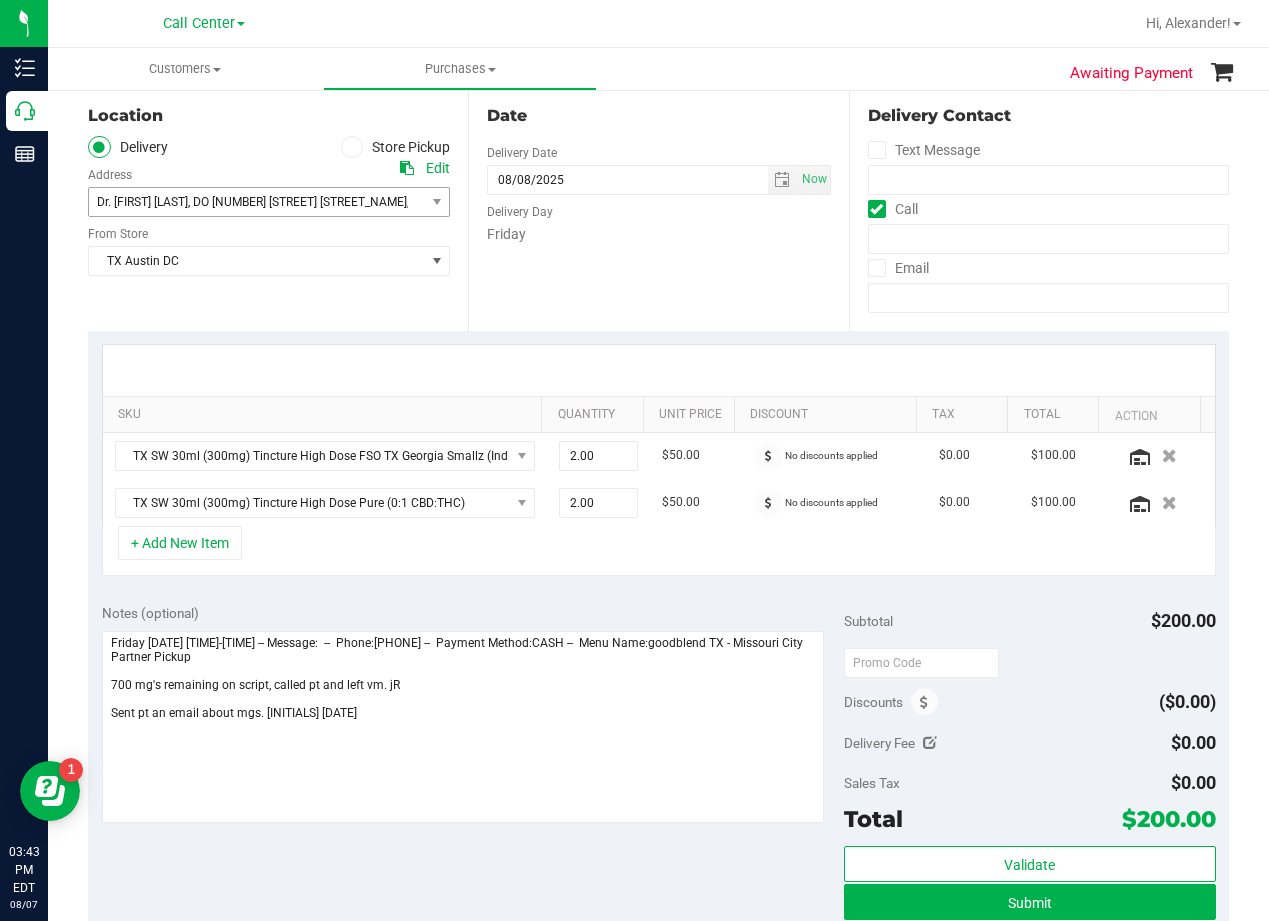 click on "Delivery Contact
Text Message
Call
Email" at bounding box center [1039, 208] 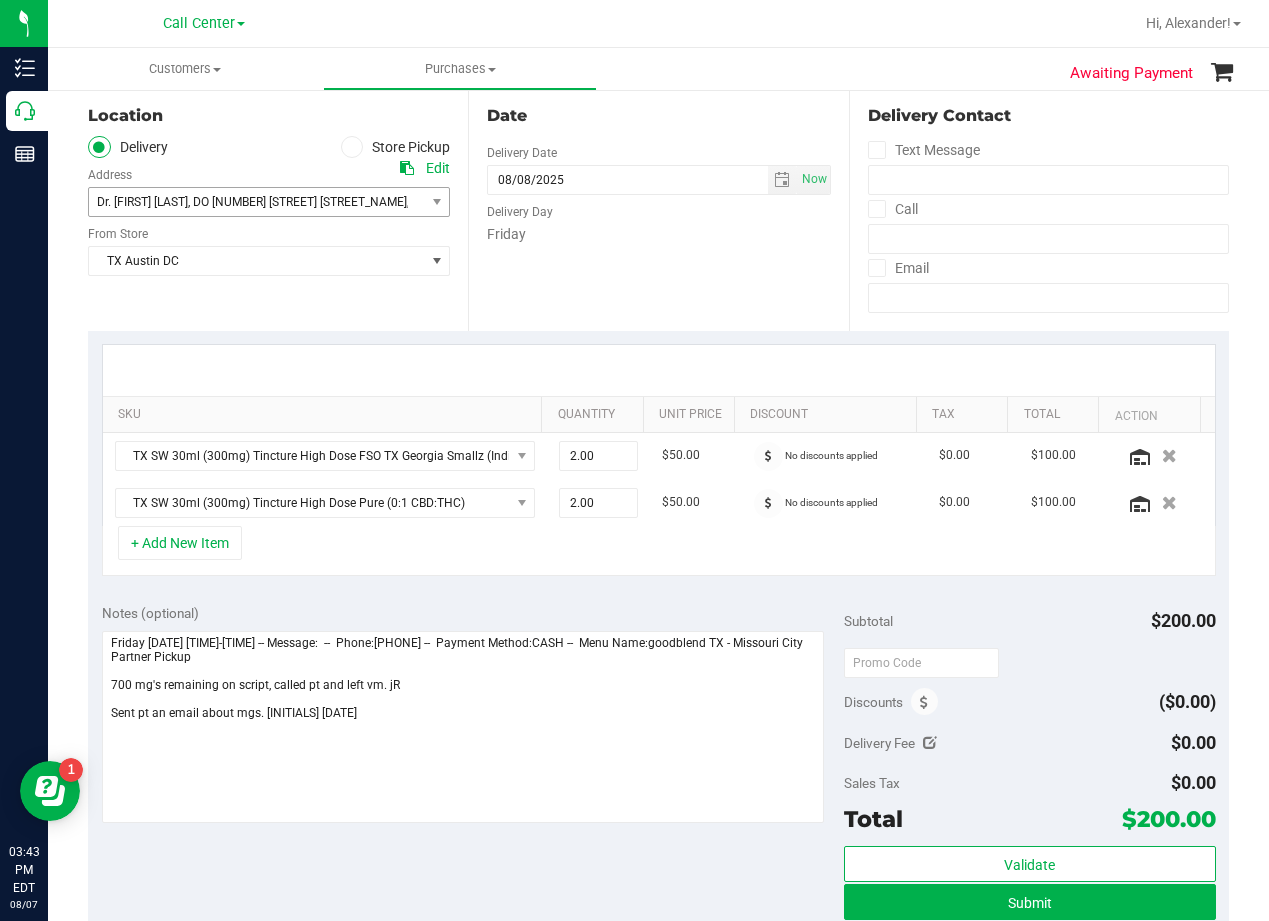 click on "Date
Delivery Date
[DATE]
Now
[DATE] [TIME]
Now
Delivery Day
[DAY]" at bounding box center (658, 208) 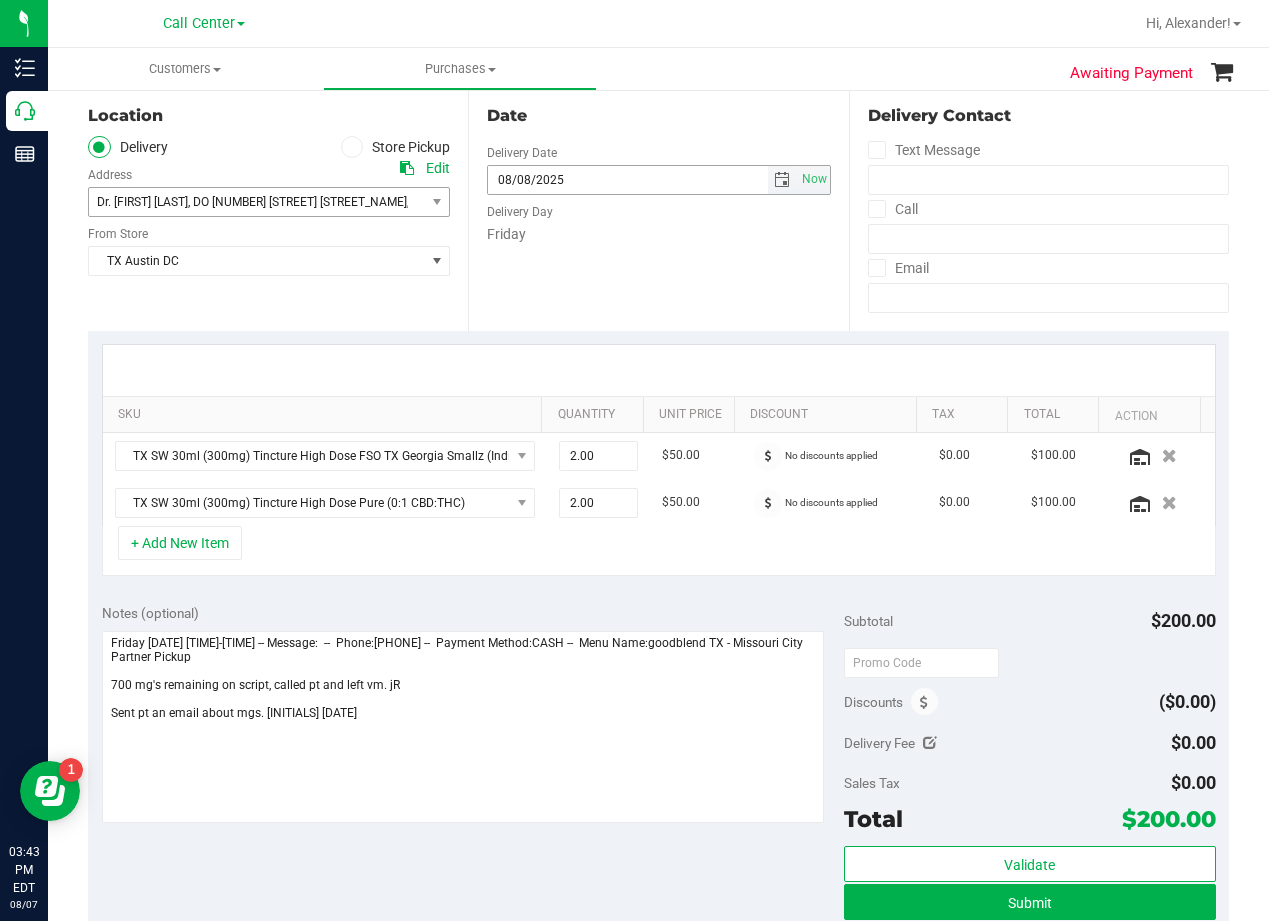 click on "Date
Delivery Date
[DATE]
Now
[DATE] [TIME]
Now
Delivery Day
[DAY]" at bounding box center [658, 208] 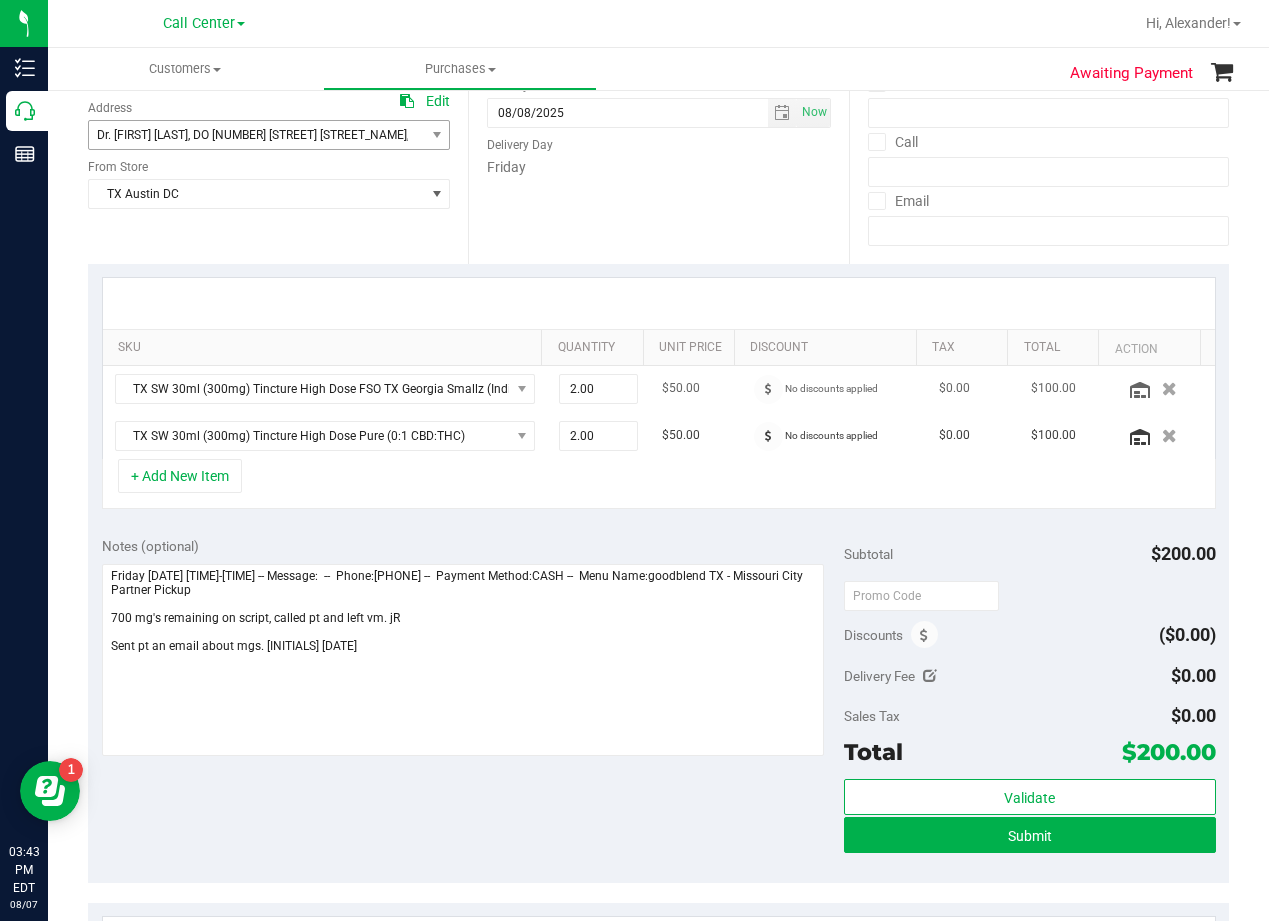 scroll, scrollTop: 300, scrollLeft: 0, axis: vertical 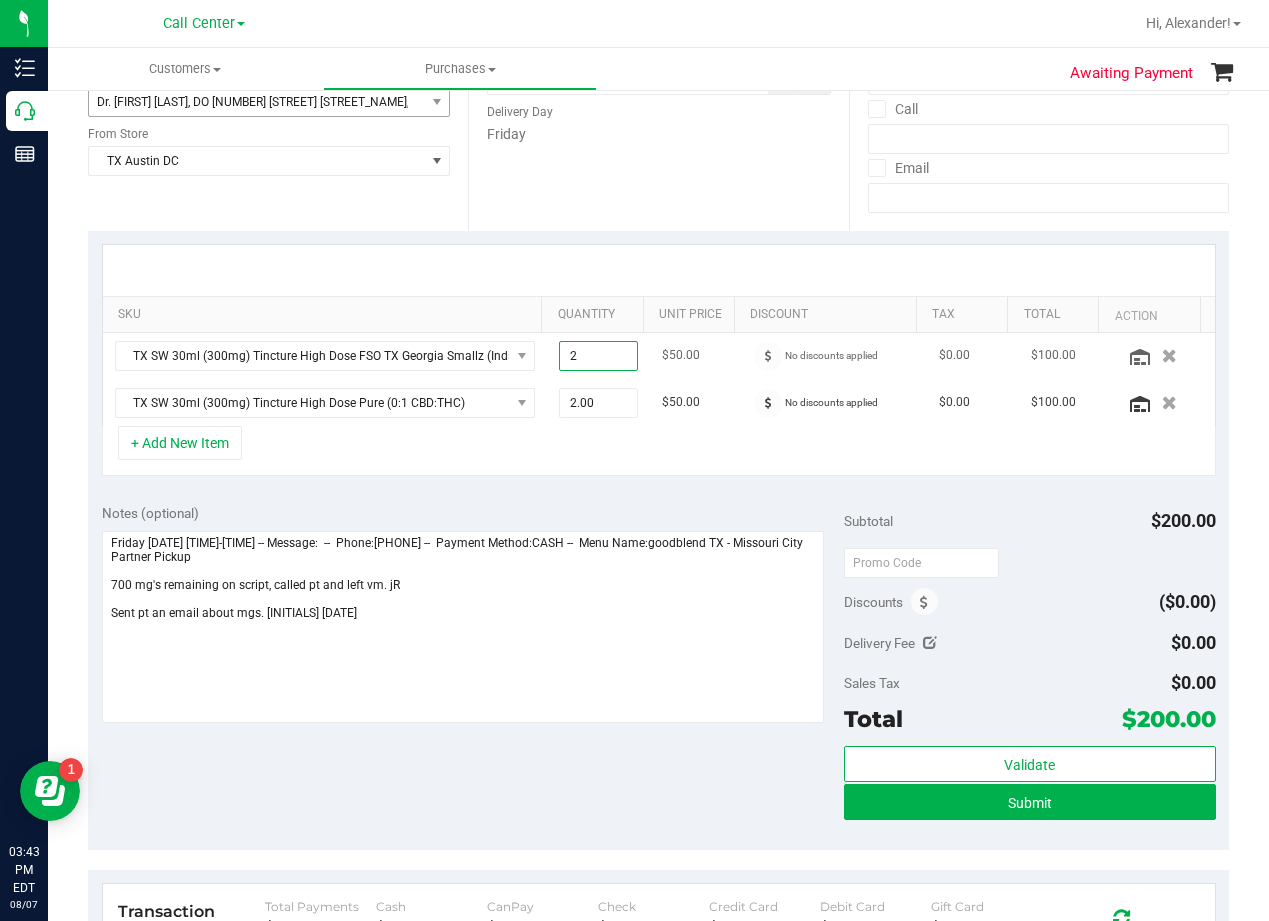 click on "2.00 2" at bounding box center [598, 356] 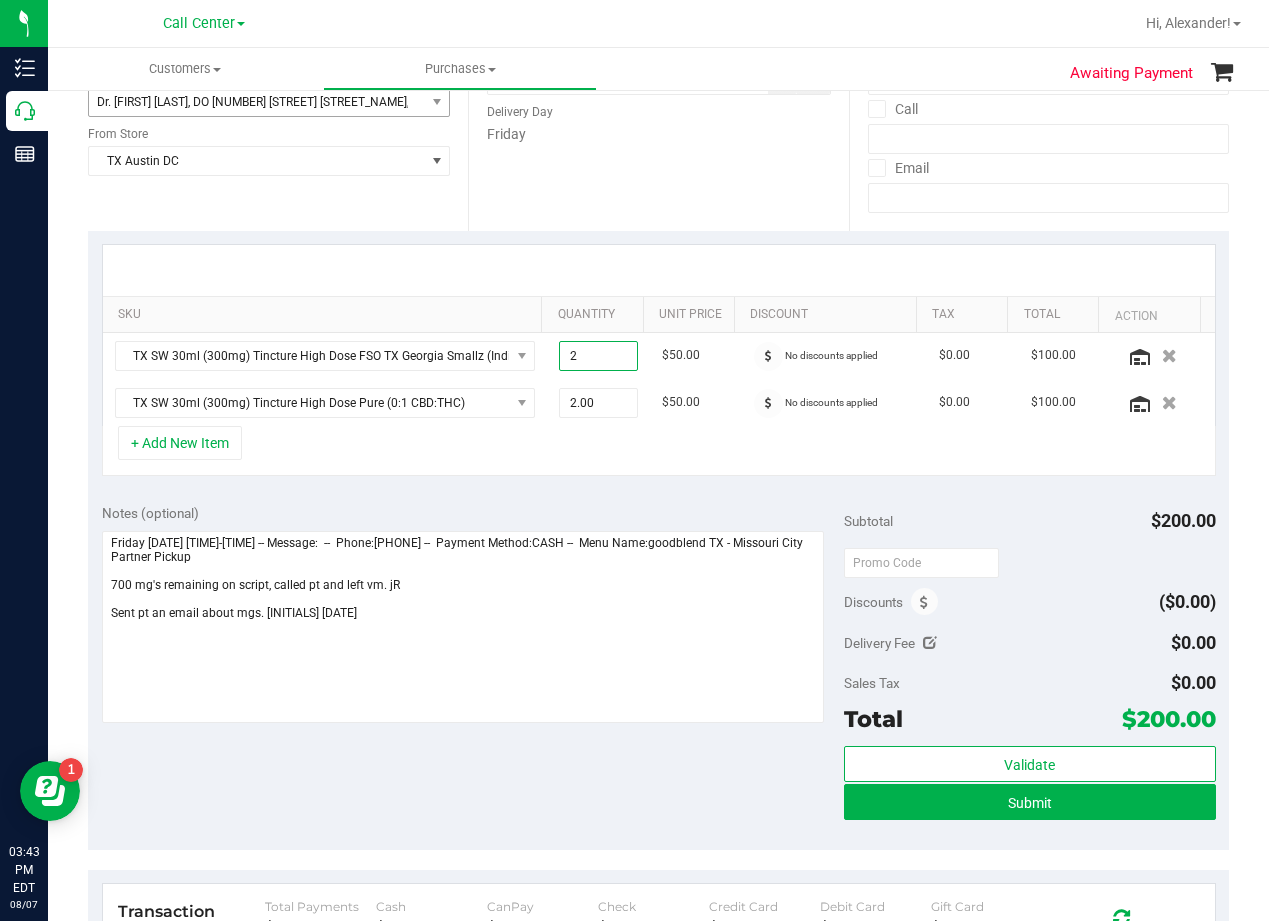 type on "1" 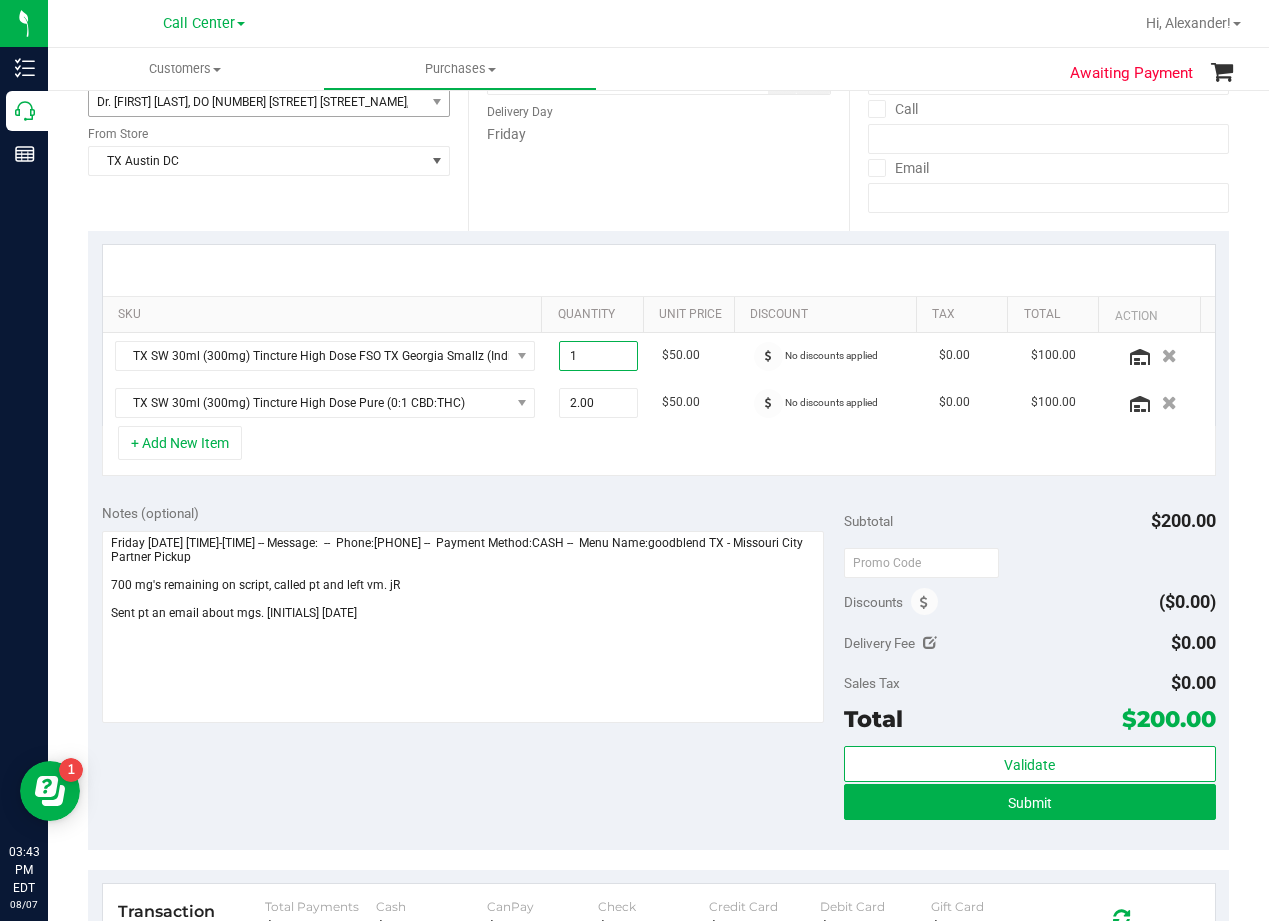 type on "1.00" 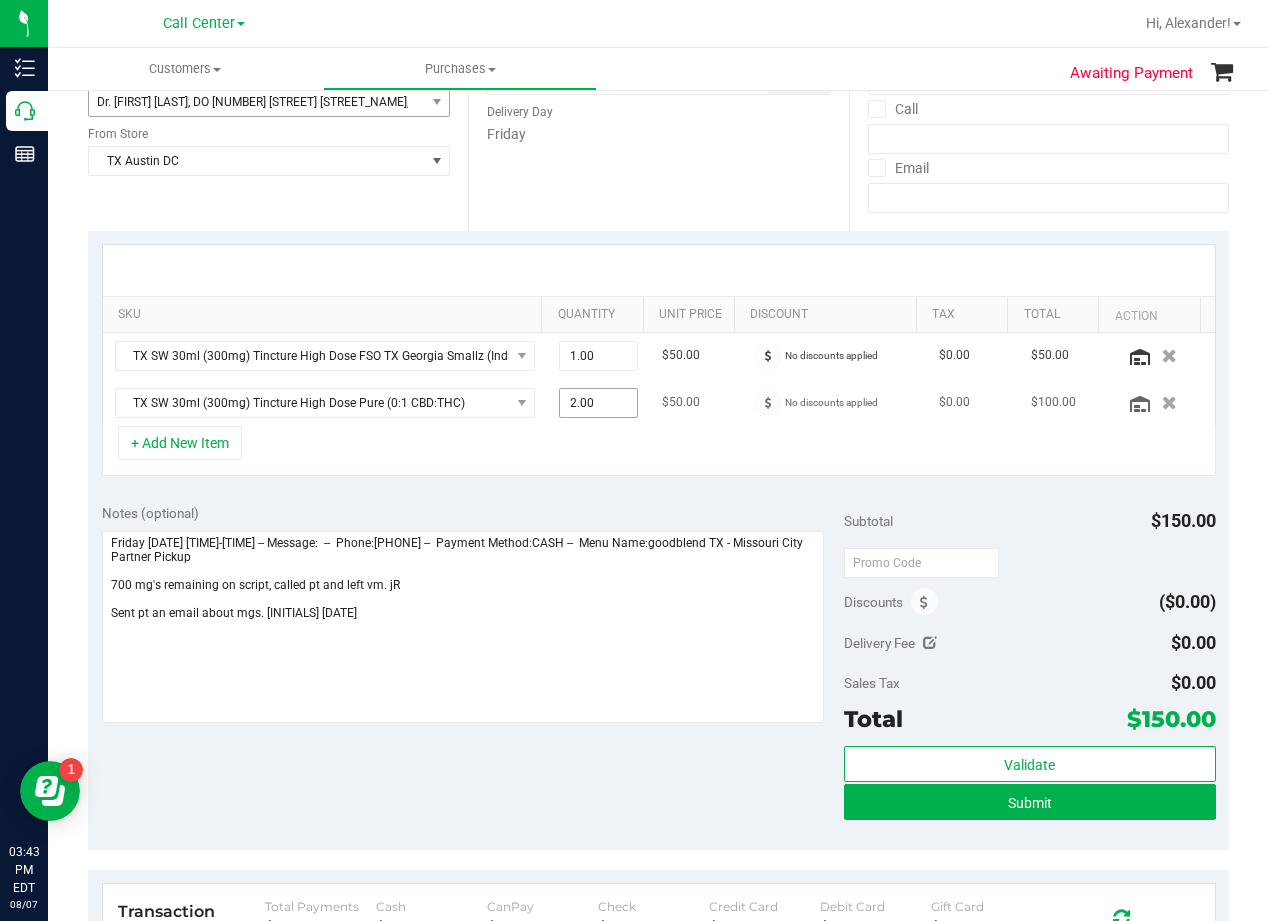 click on "2.00 2" at bounding box center (598, 403) 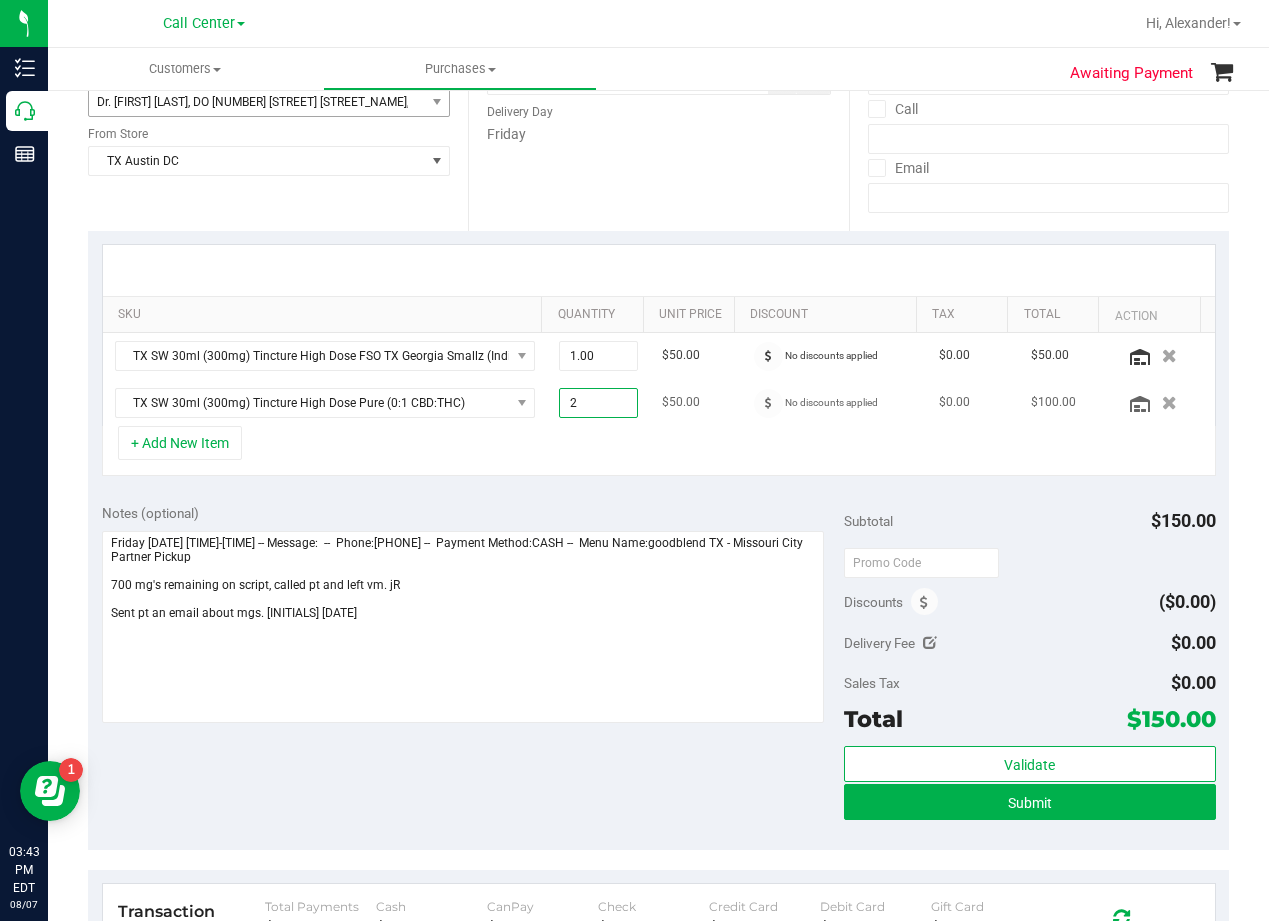 click on "2" at bounding box center (598, 403) 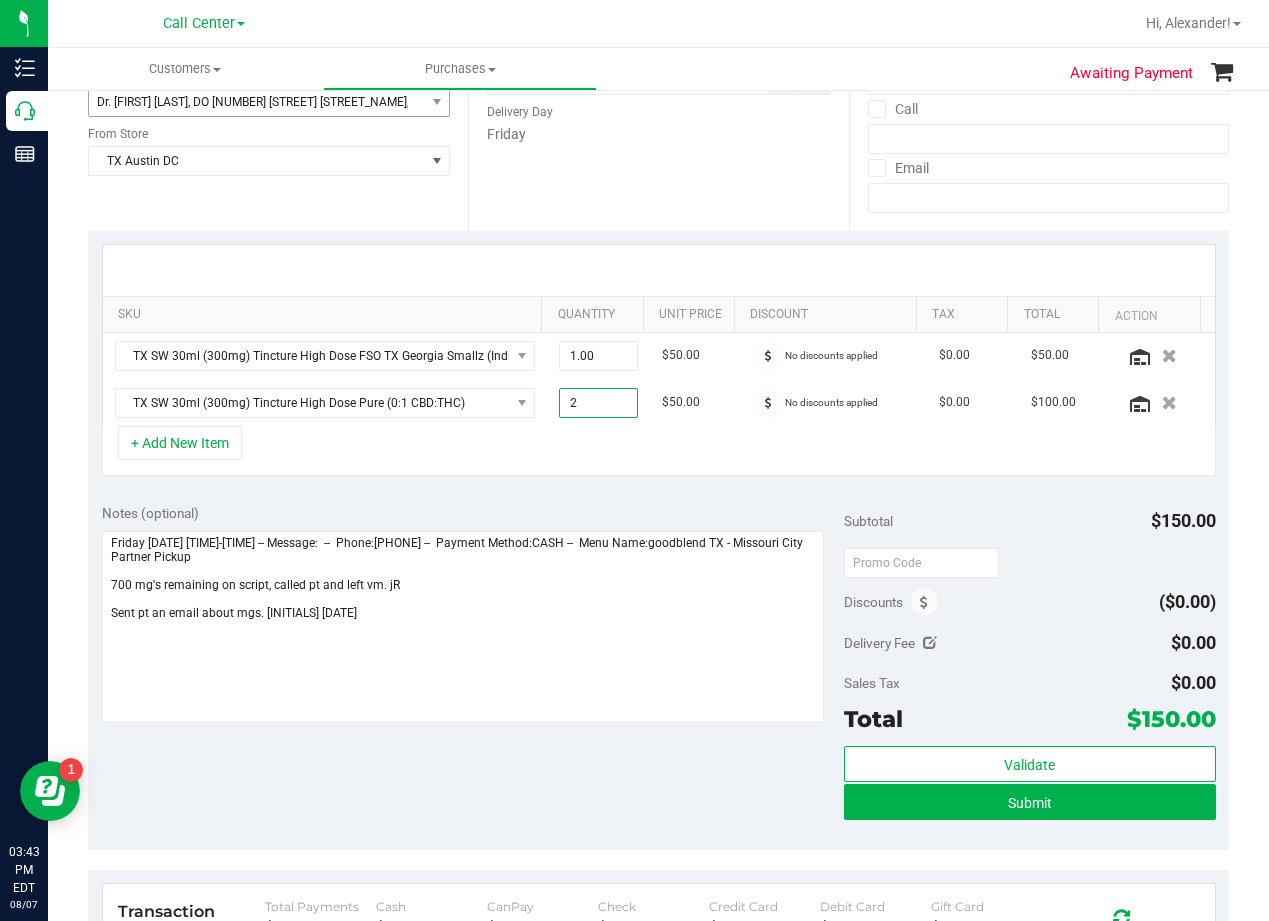 type on "1" 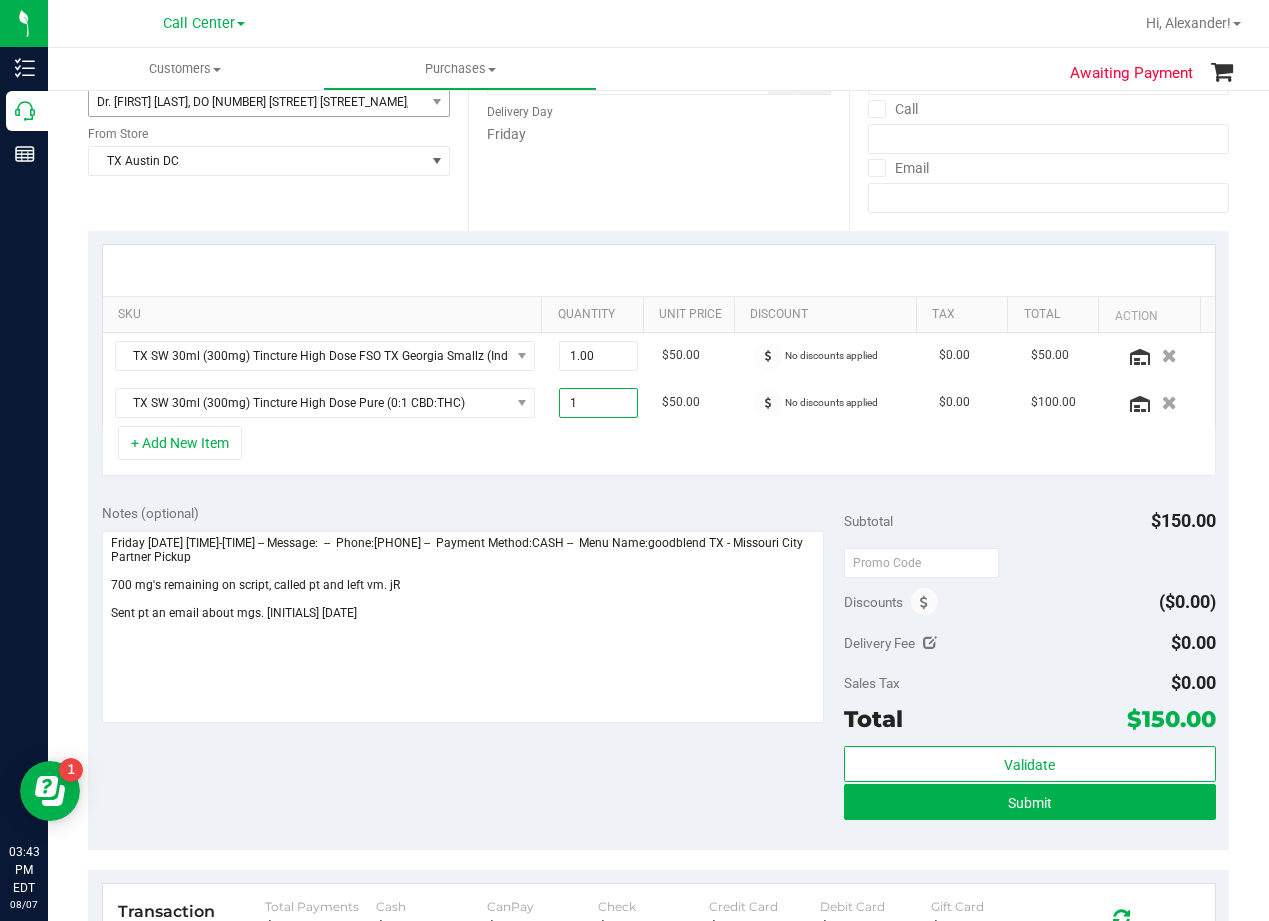 type on "1.00" 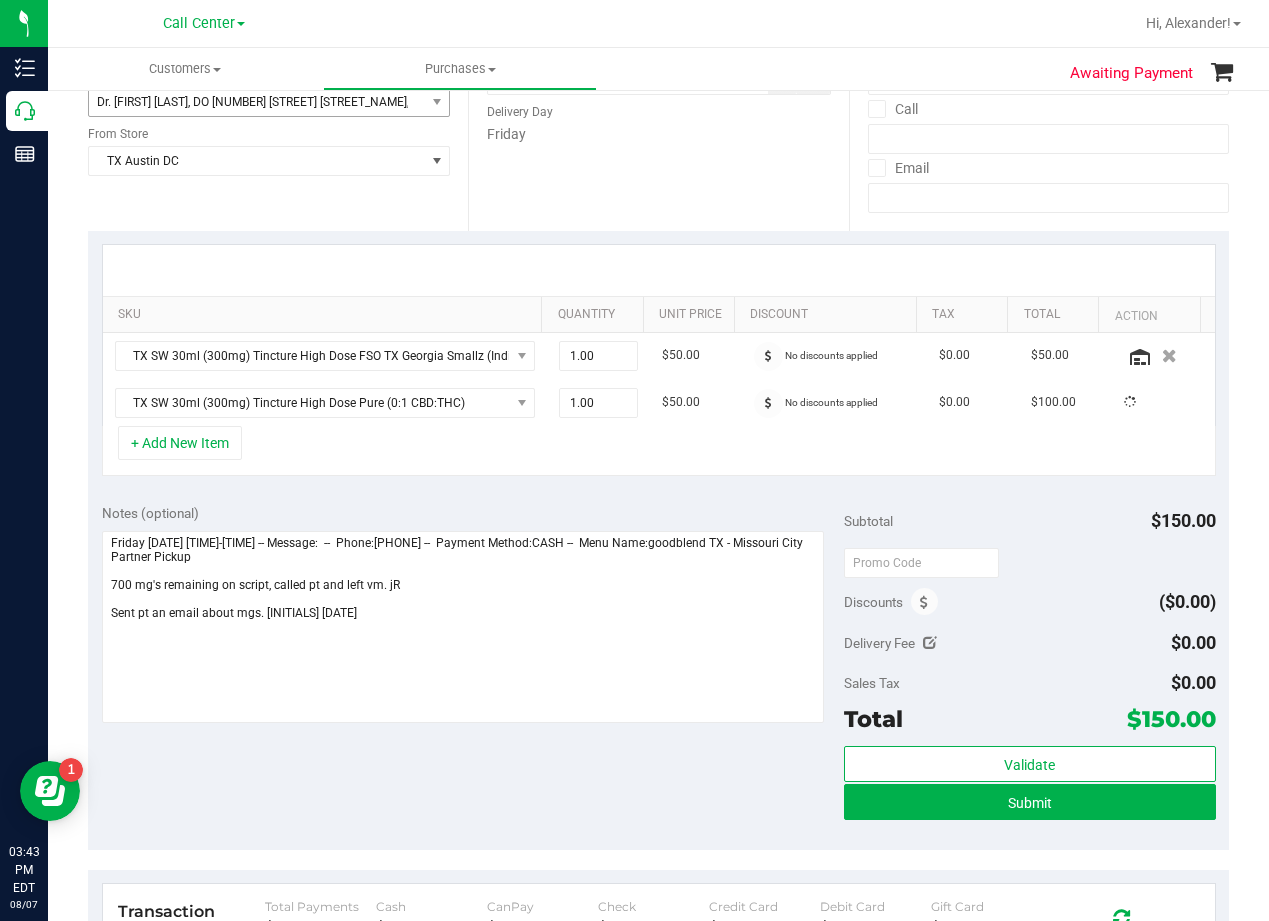 click on "Date
Delivery Date
08/08/2025
Now
08/08/2025 08:00 AM
Now
Delivery Day
Friday" at bounding box center (658, 108) 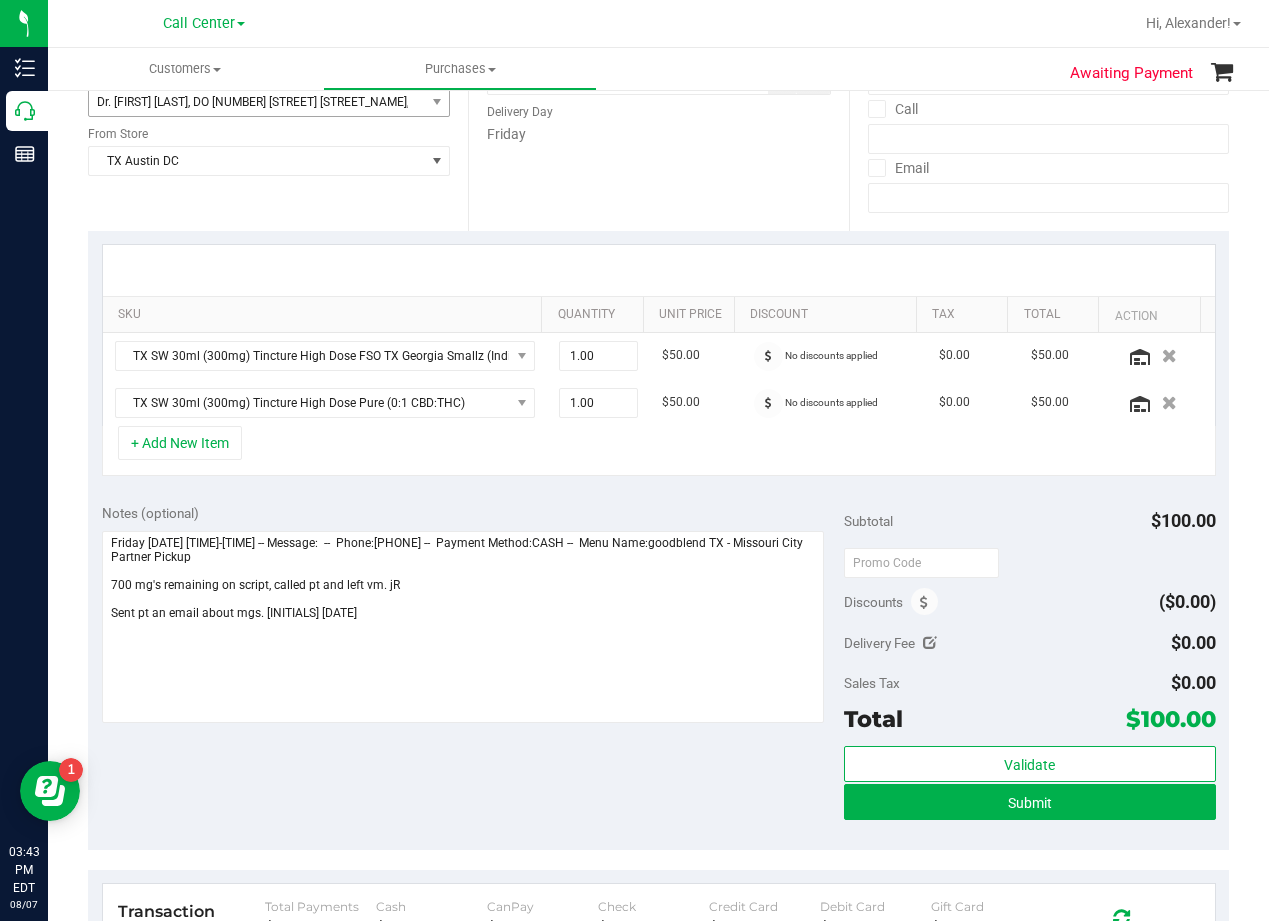click on "SKU Quantity Unit Price Discount Tax Total Action
TX SW 30ml (600mg) Tincture High Dose Nourish (1:1 CBG:THC)
1.00 1
$80.00
No discounts applied
$0.00
$68.00
TX SW 30ml (300mg) Tincture High Dose FSO TX Georgia Smallz (Indica)
1.00 1
$50.00
No discounts applied
$0.00
$42.50" at bounding box center [658, 670] 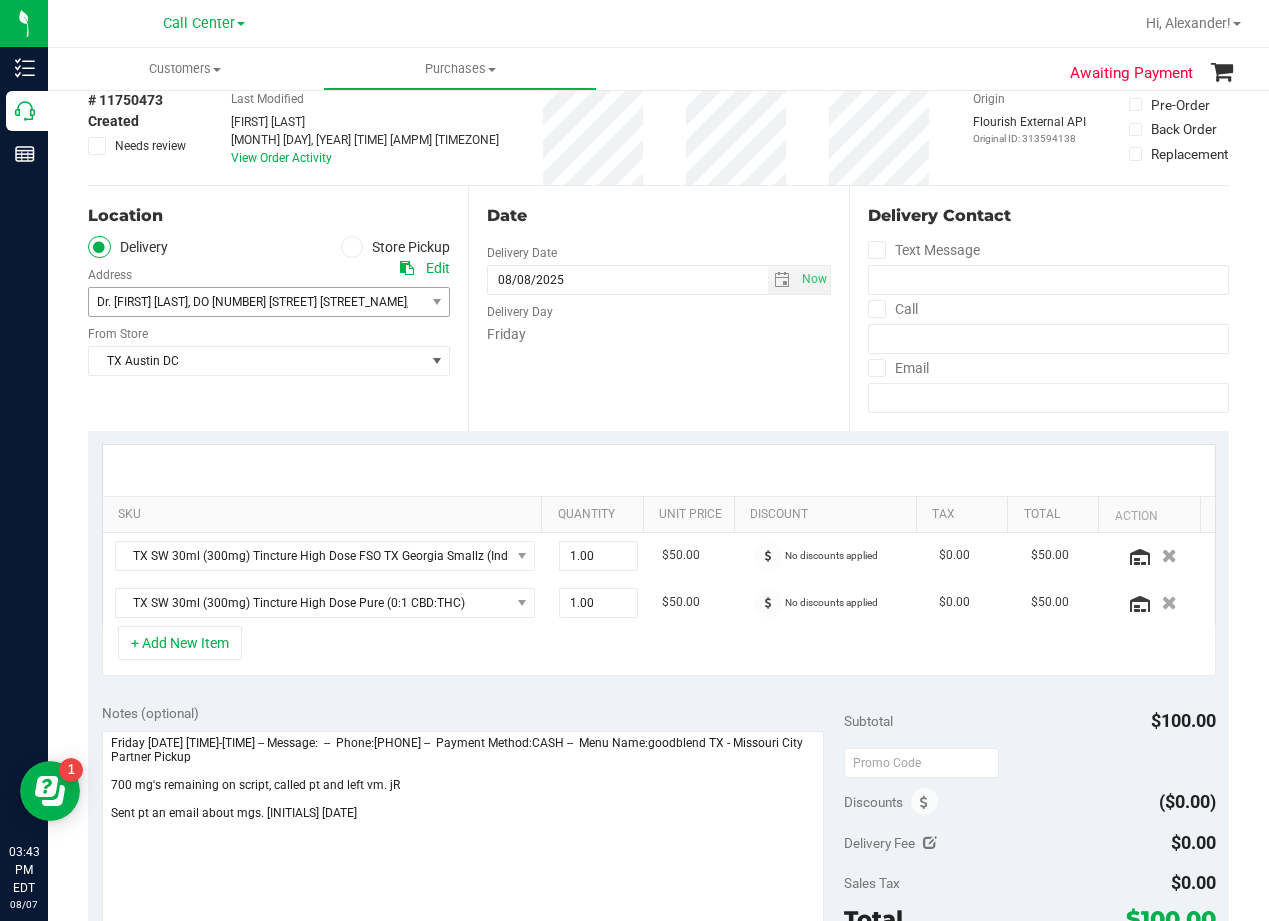 click on "Date
Delivery Date
08/08/2025
Now
08/08/2025 08:00 AM
Now
Delivery Day
Friday" at bounding box center (658, 308) 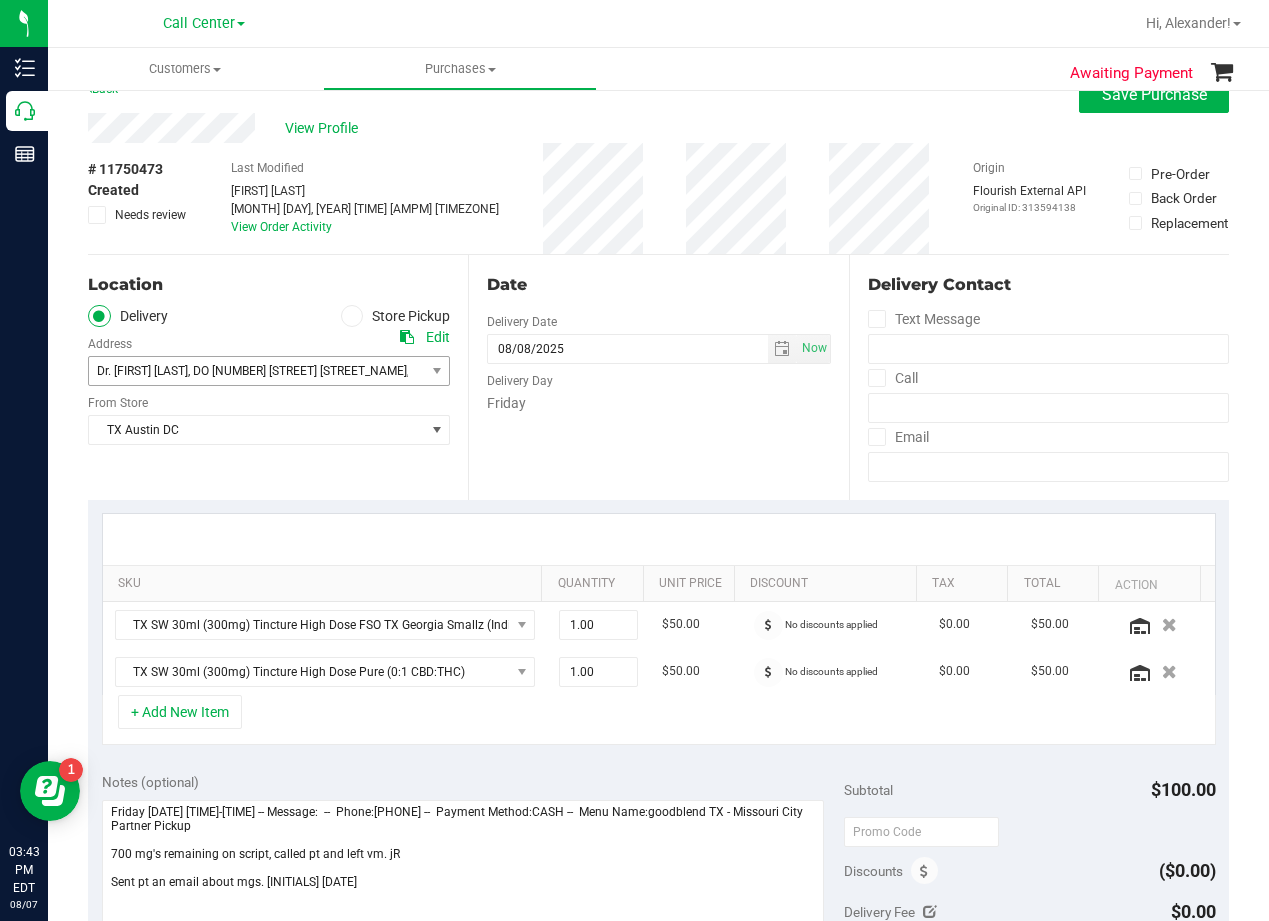 scroll, scrollTop: 0, scrollLeft: 0, axis: both 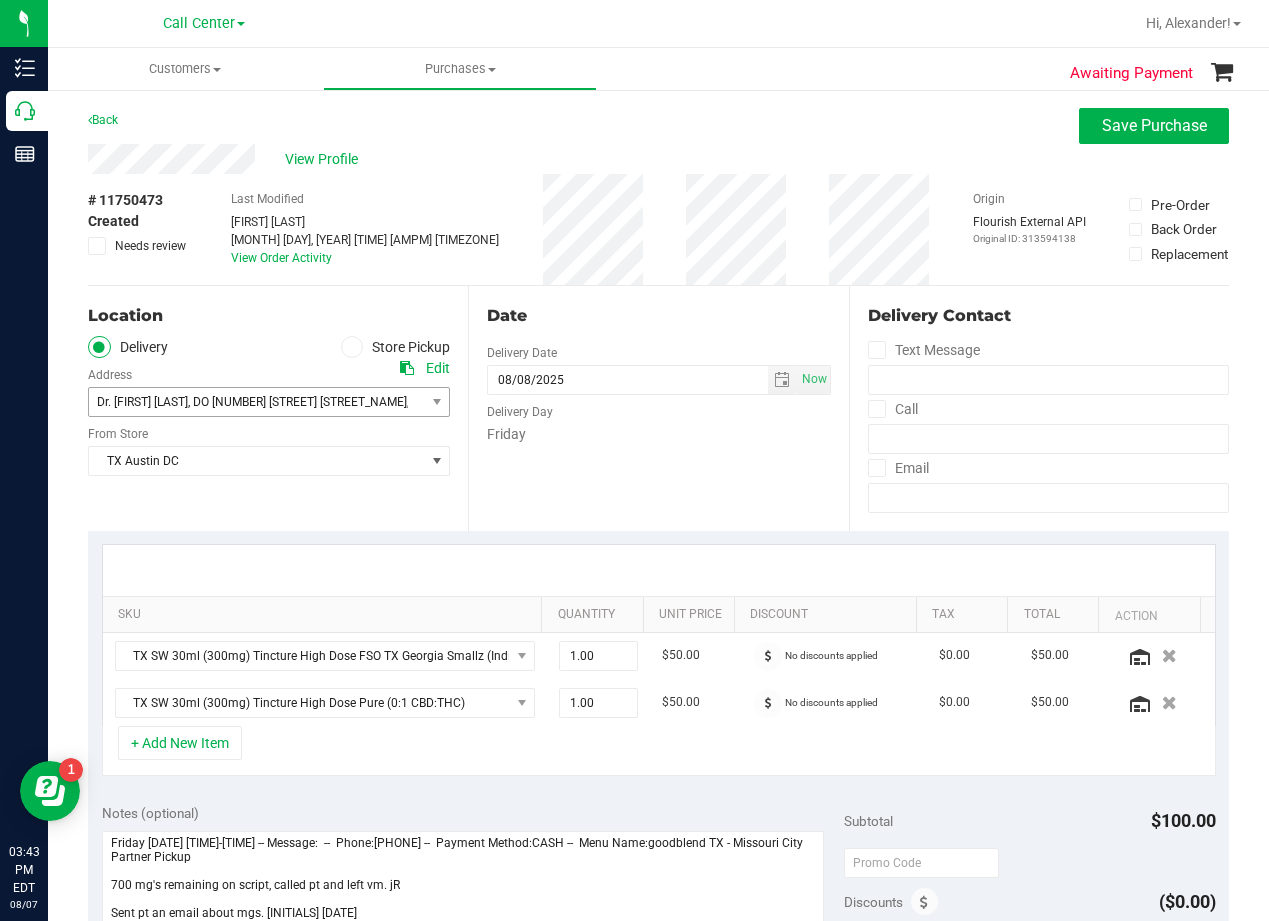 click on "Date" at bounding box center [658, 316] 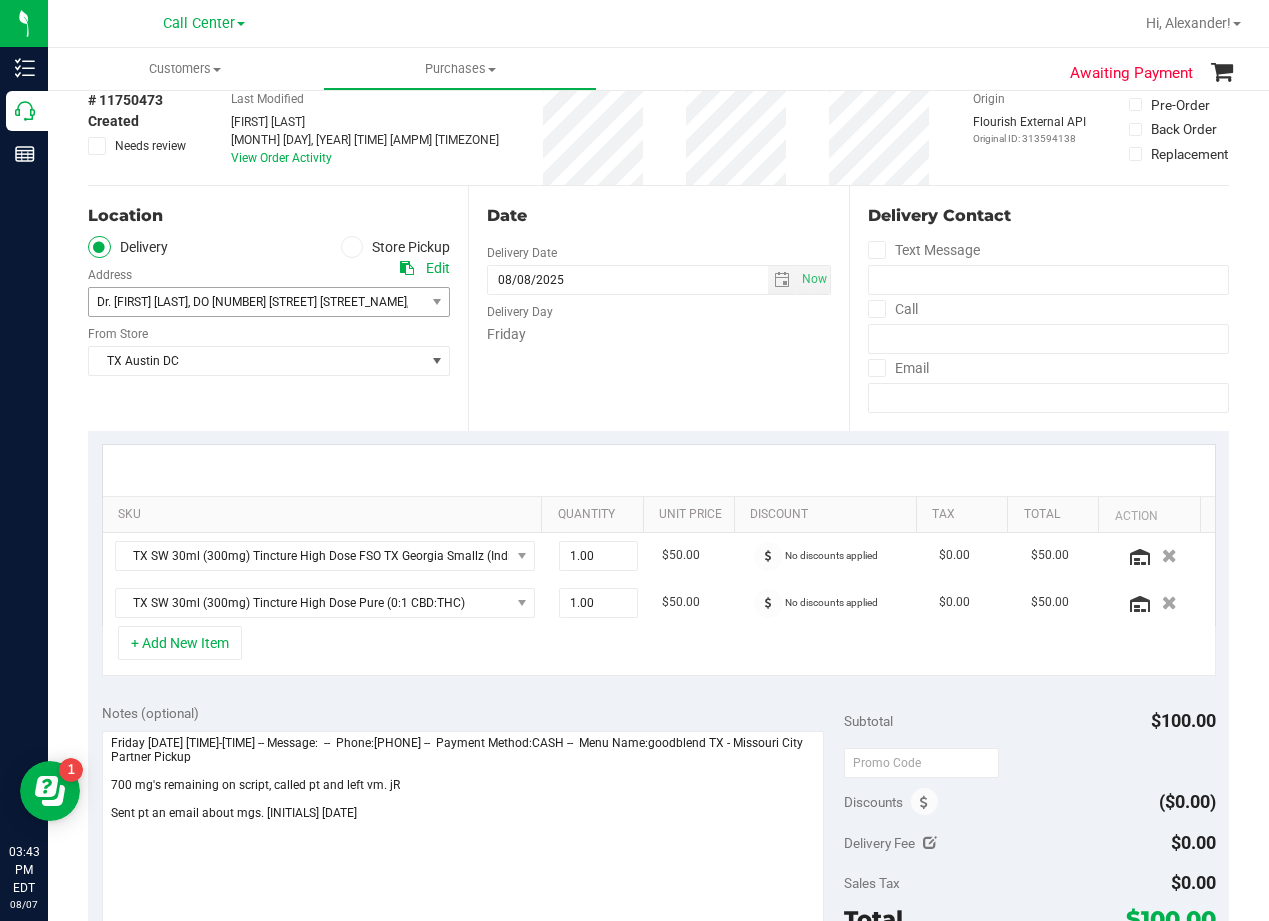 scroll, scrollTop: 0, scrollLeft: 0, axis: both 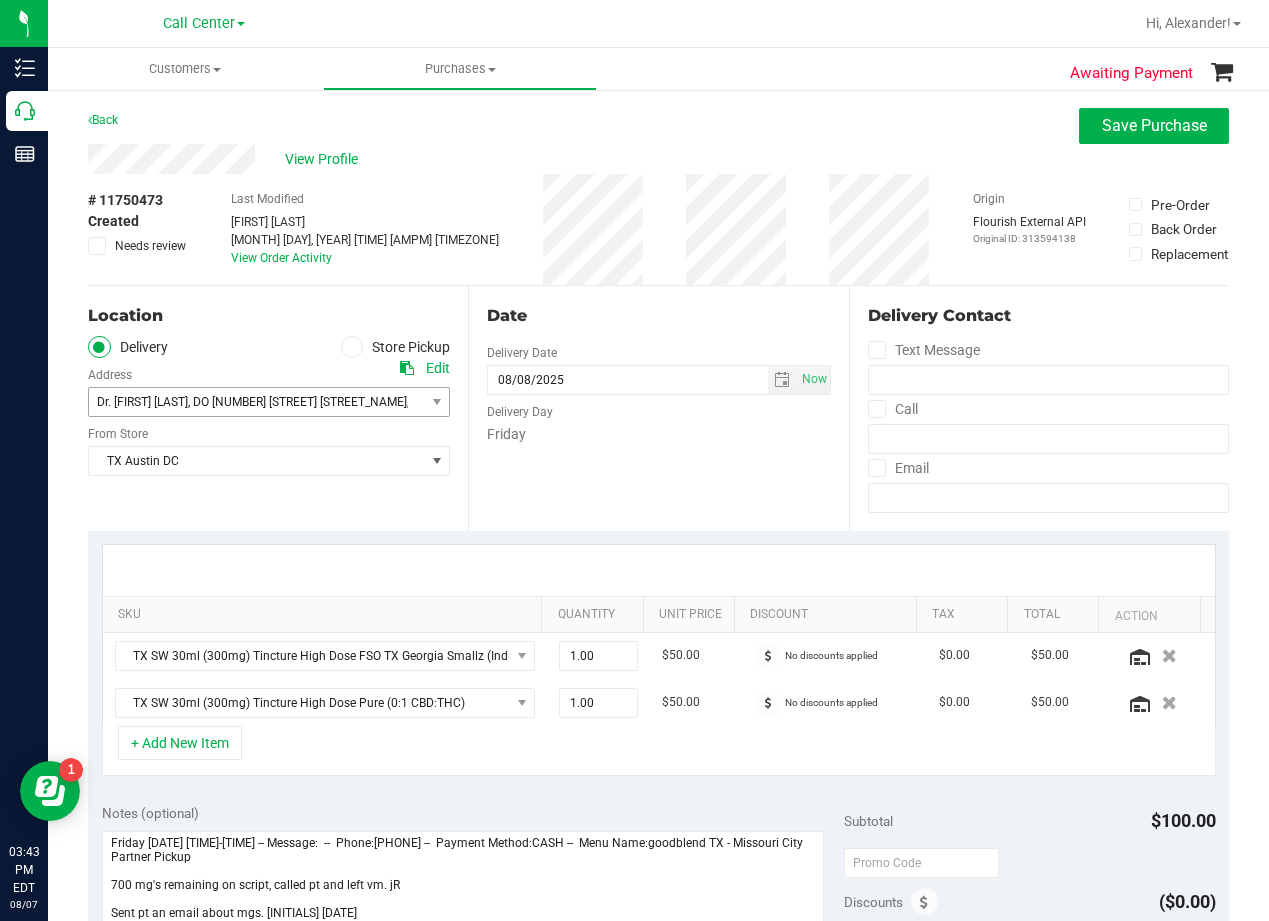 click on "Date
Delivery Date
08/08/2025
Now
08/08/2025 08:00 AM
Now
Delivery Day
Friday" at bounding box center (658, 408) 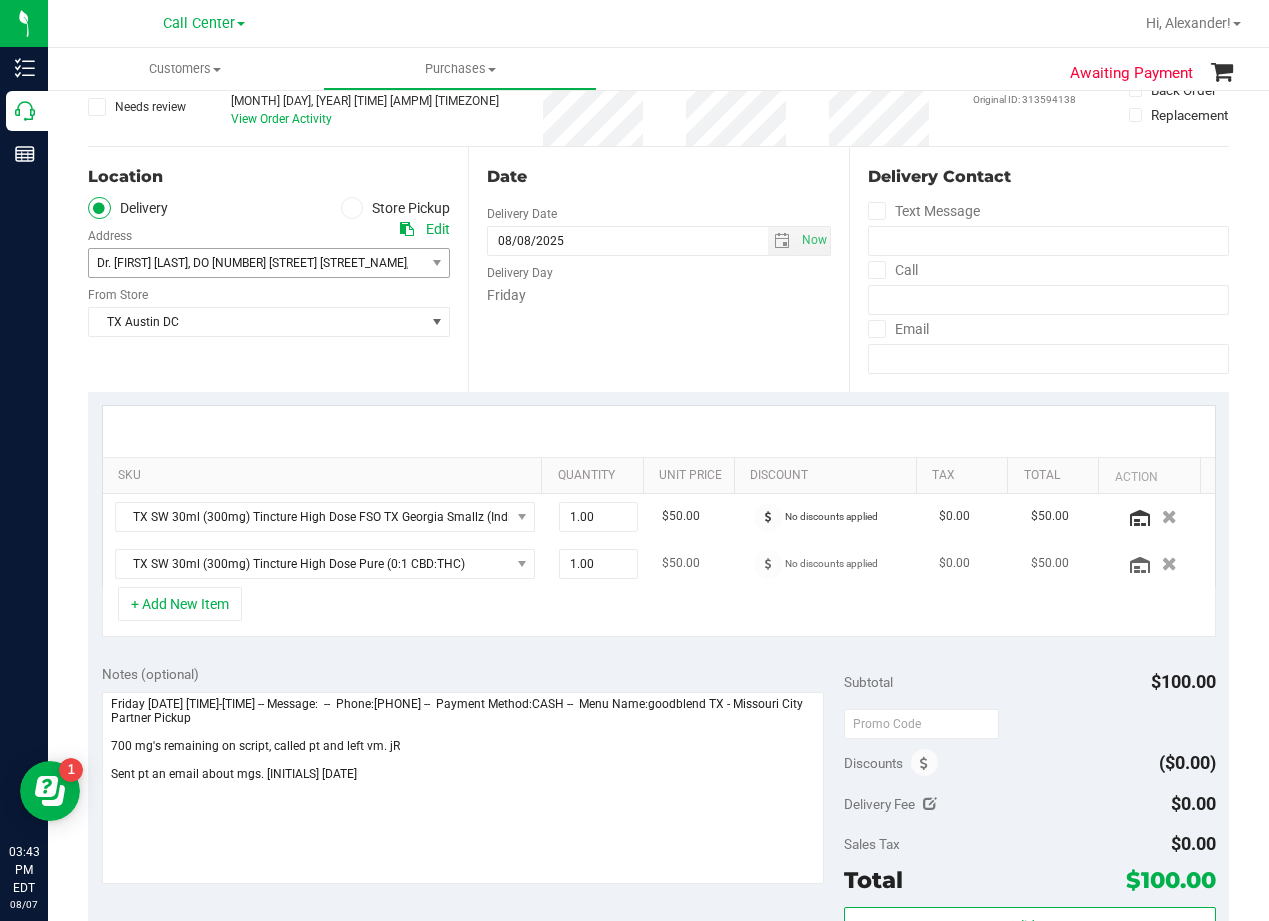 scroll, scrollTop: 0, scrollLeft: 0, axis: both 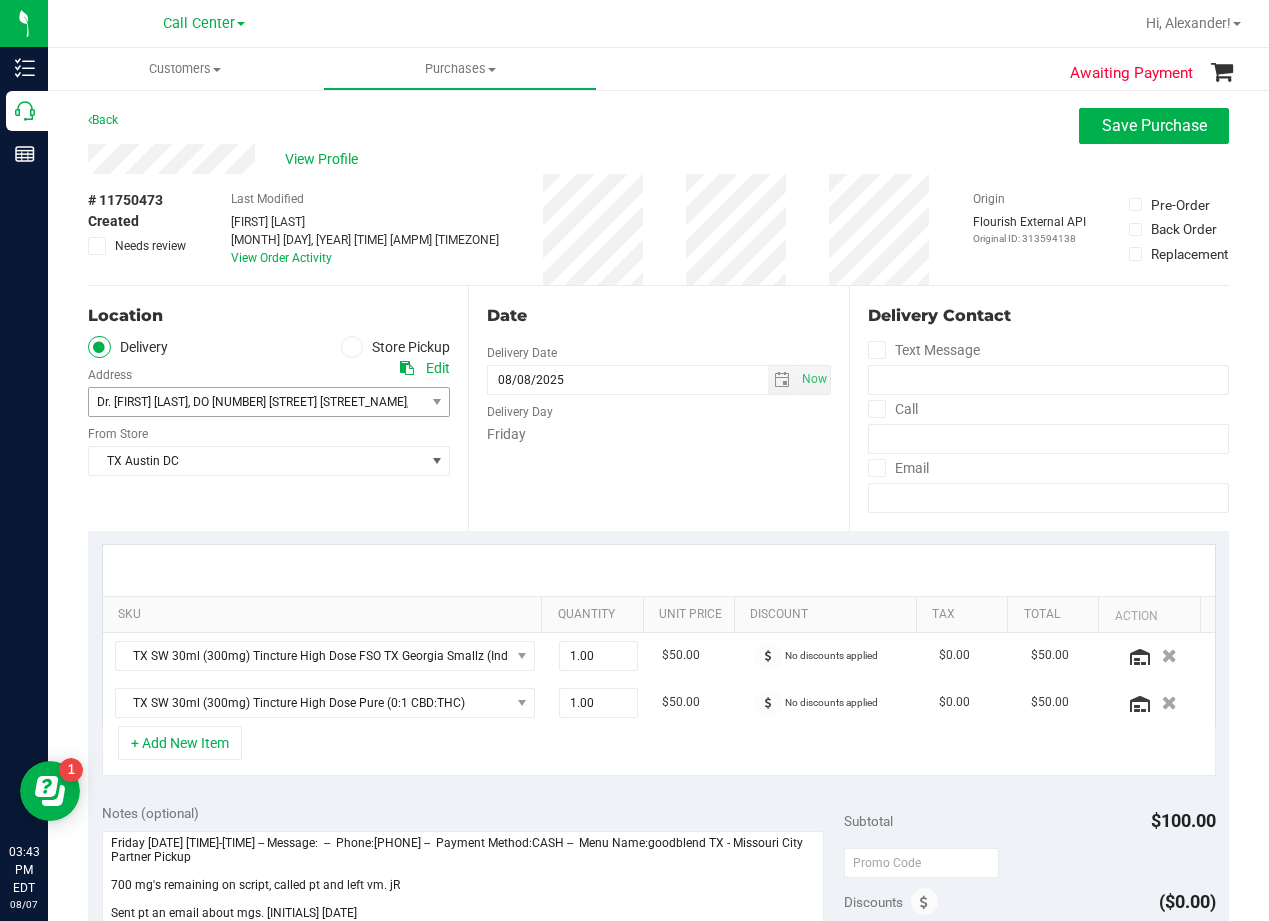 click on "Back
Save Purchase" at bounding box center (658, 126) 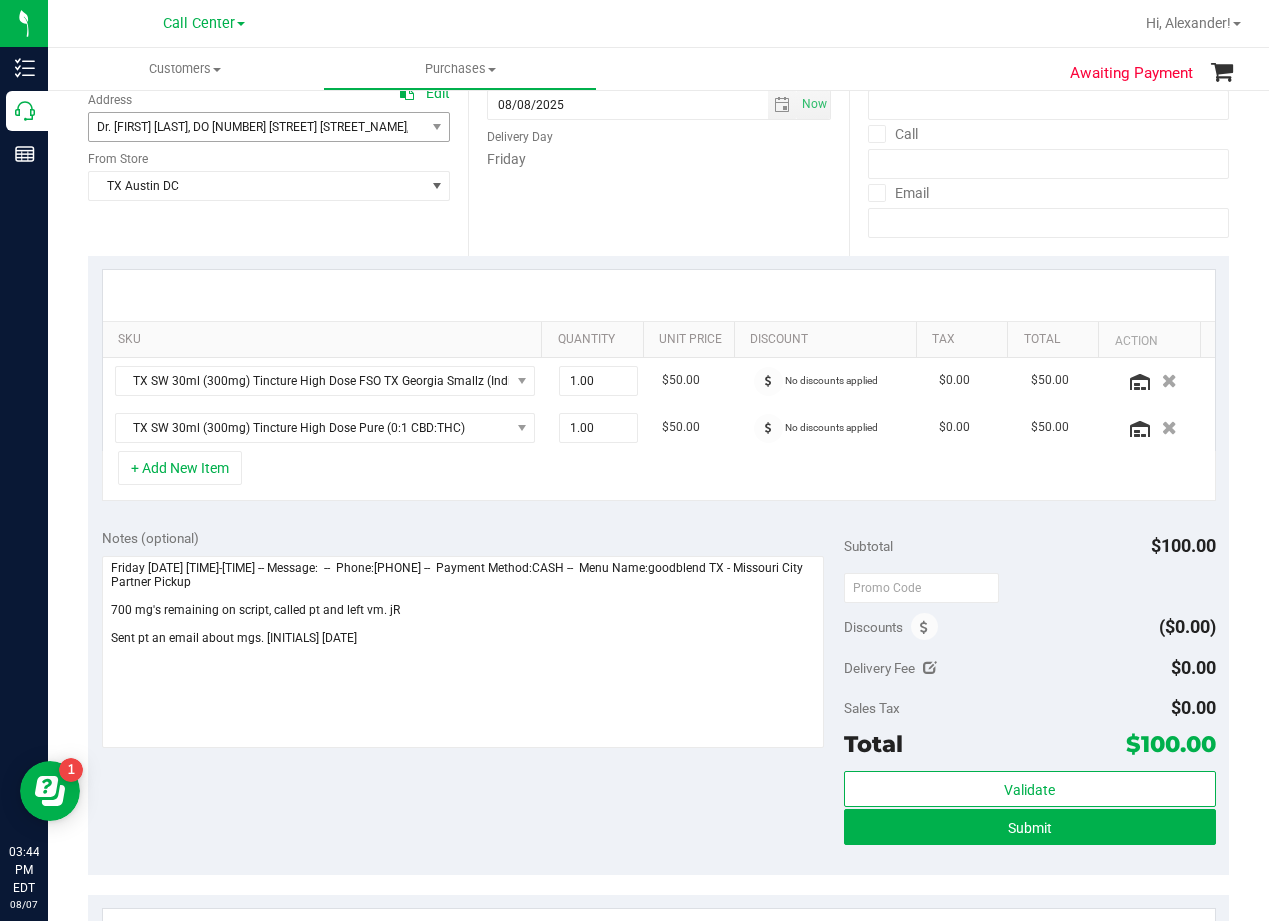 scroll, scrollTop: 300, scrollLeft: 0, axis: vertical 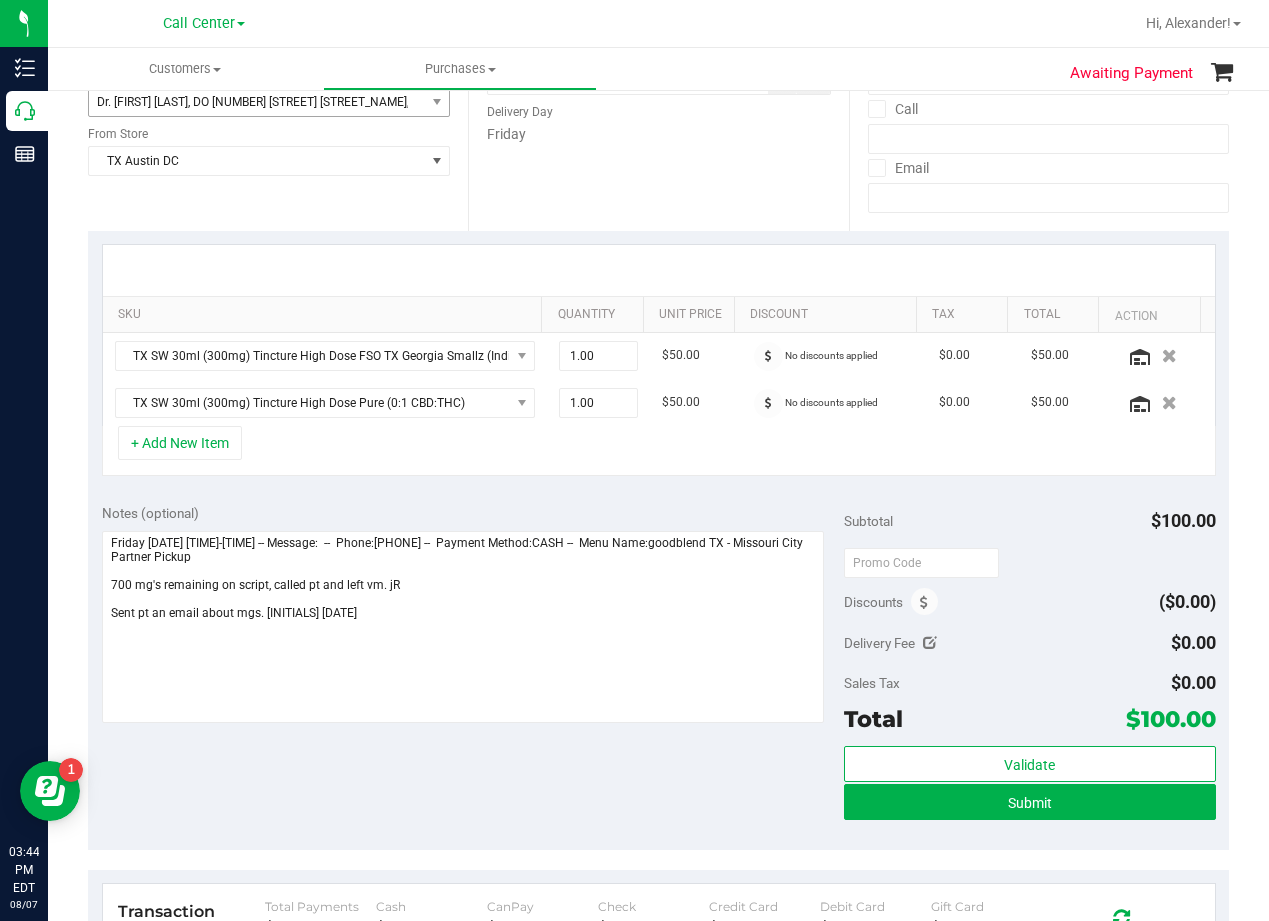 click on "SKU Quantity Unit Price Discount Tax Total Action
TX SW 30ml (300mg) Tincture High Dose FSO TX Georgia Smallz (Indica)
1.00 1
$50.00
No discounts applied
$0.00
$50.00
TX SW 30ml (300mg) Tincture High Dose Pure (0:1 CBD:THC)
1.00 1
$50.00
No discounts applied
$0.00
$50.00" at bounding box center [658, 360] 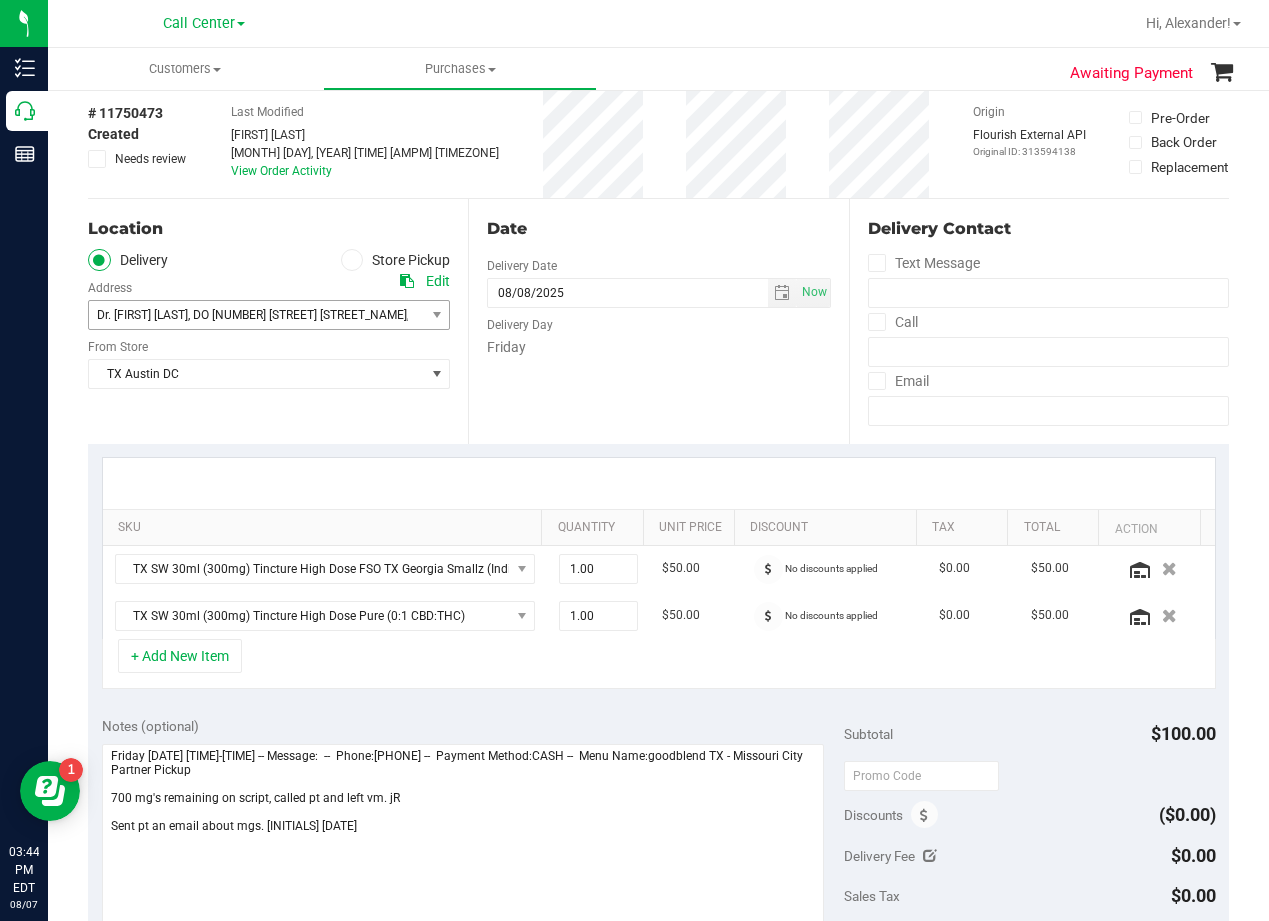 scroll, scrollTop: 200, scrollLeft: 0, axis: vertical 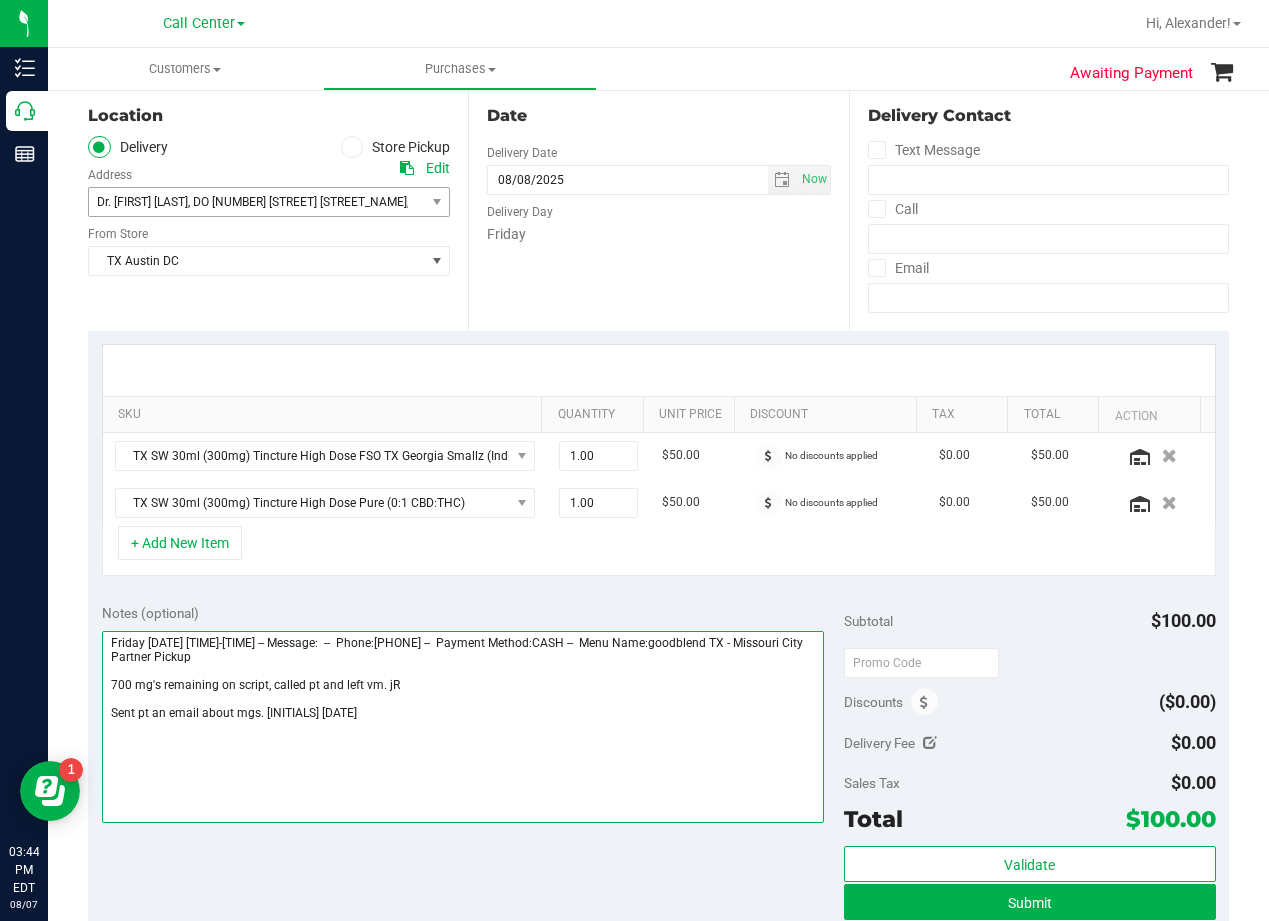 click at bounding box center [463, 727] 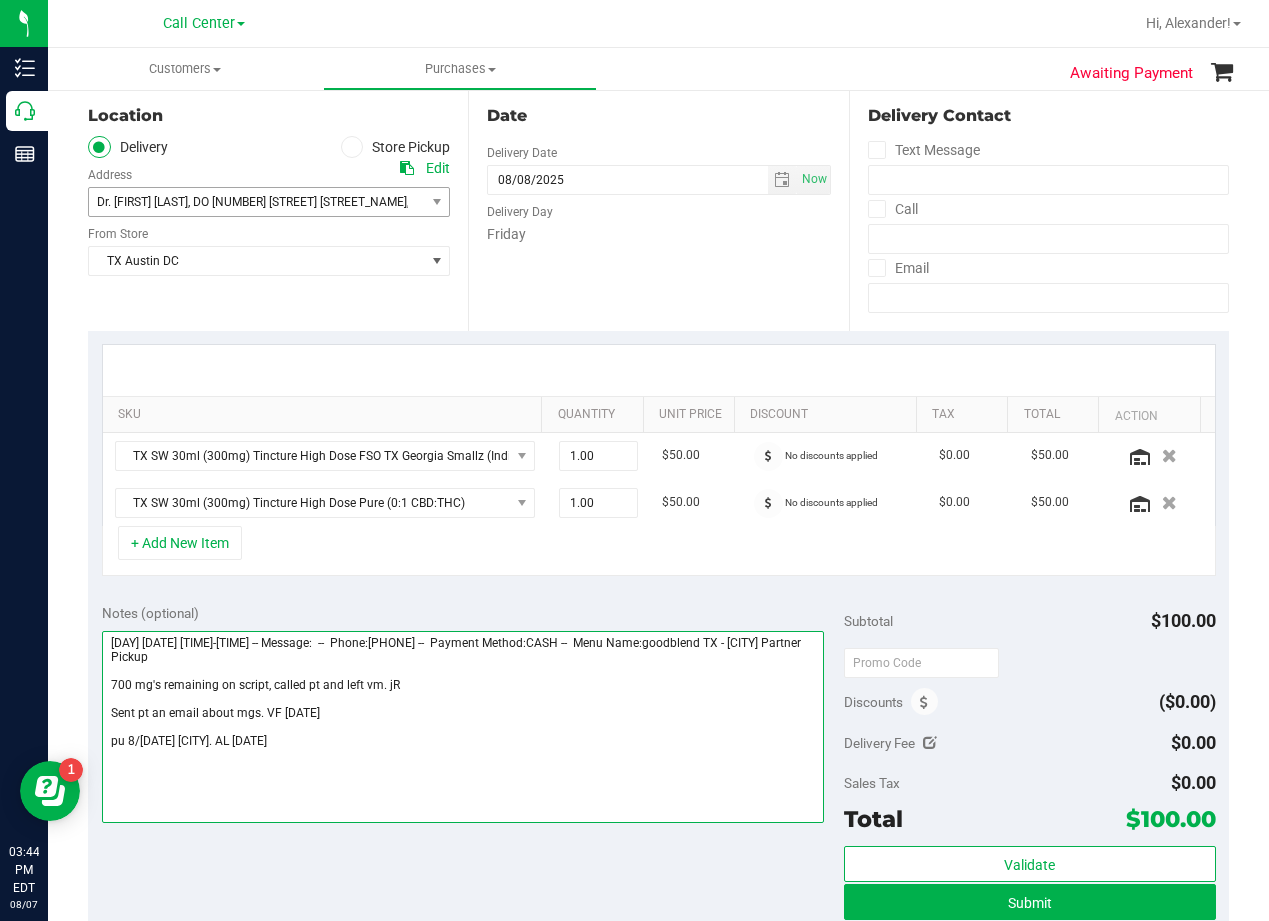 type on "[DAY] [DATE] [TIME]-[TIME] -- Message:  --  Phone:[PHONE] --  Payment Method:CASH --  Menu Name:goodblend TX - [CITY] Partner Pickup
700 mg's remaining on script, called pt and left vm. jR
Sent pt an email about mgs. VF [DATE]
pu 8/[DATE] [CITY]. AL [DATE]" 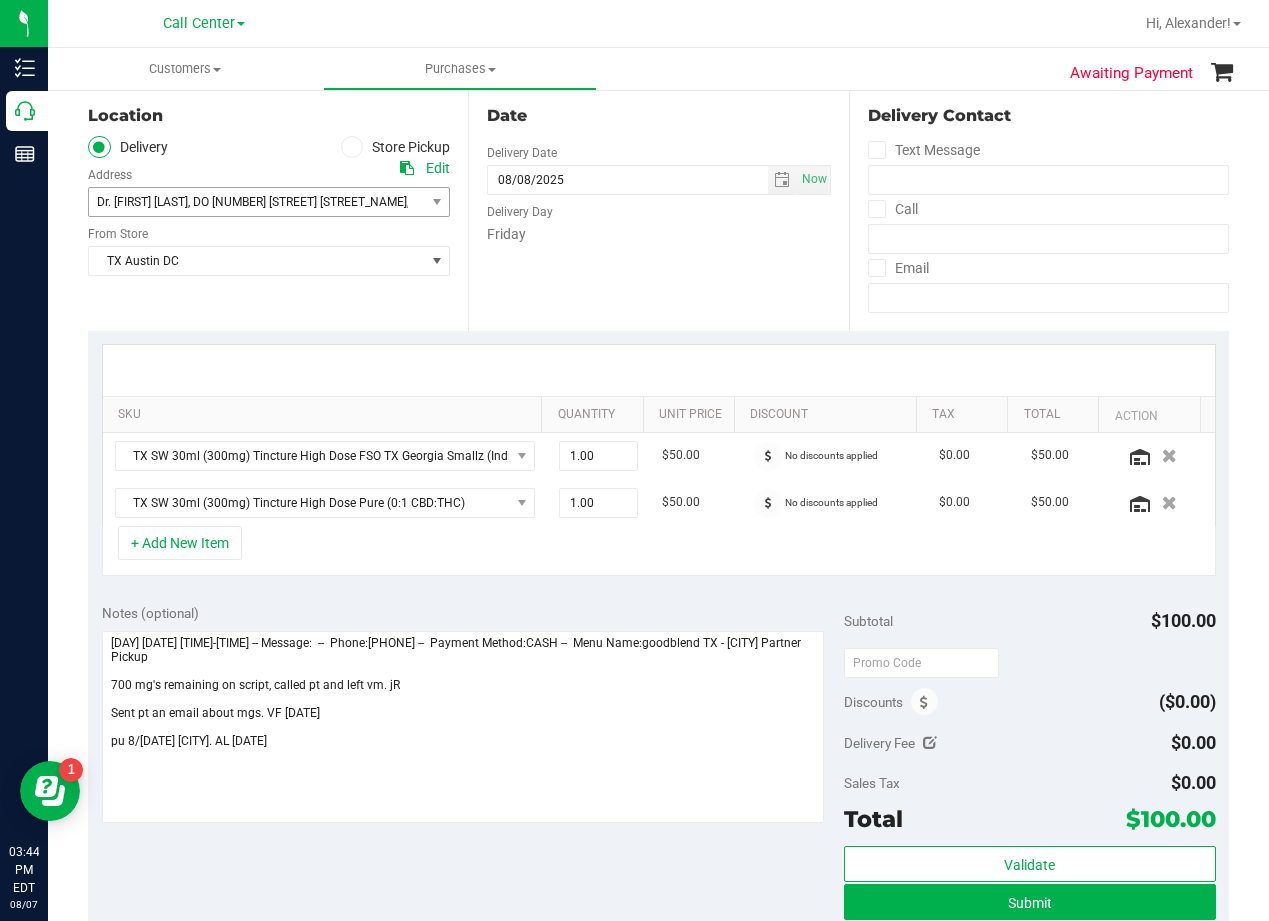 click on "Date
Delivery Date
08/08/2025
Now
08/08/2025 08:00 AM
Now
Delivery Day
Friday" at bounding box center (658, 208) 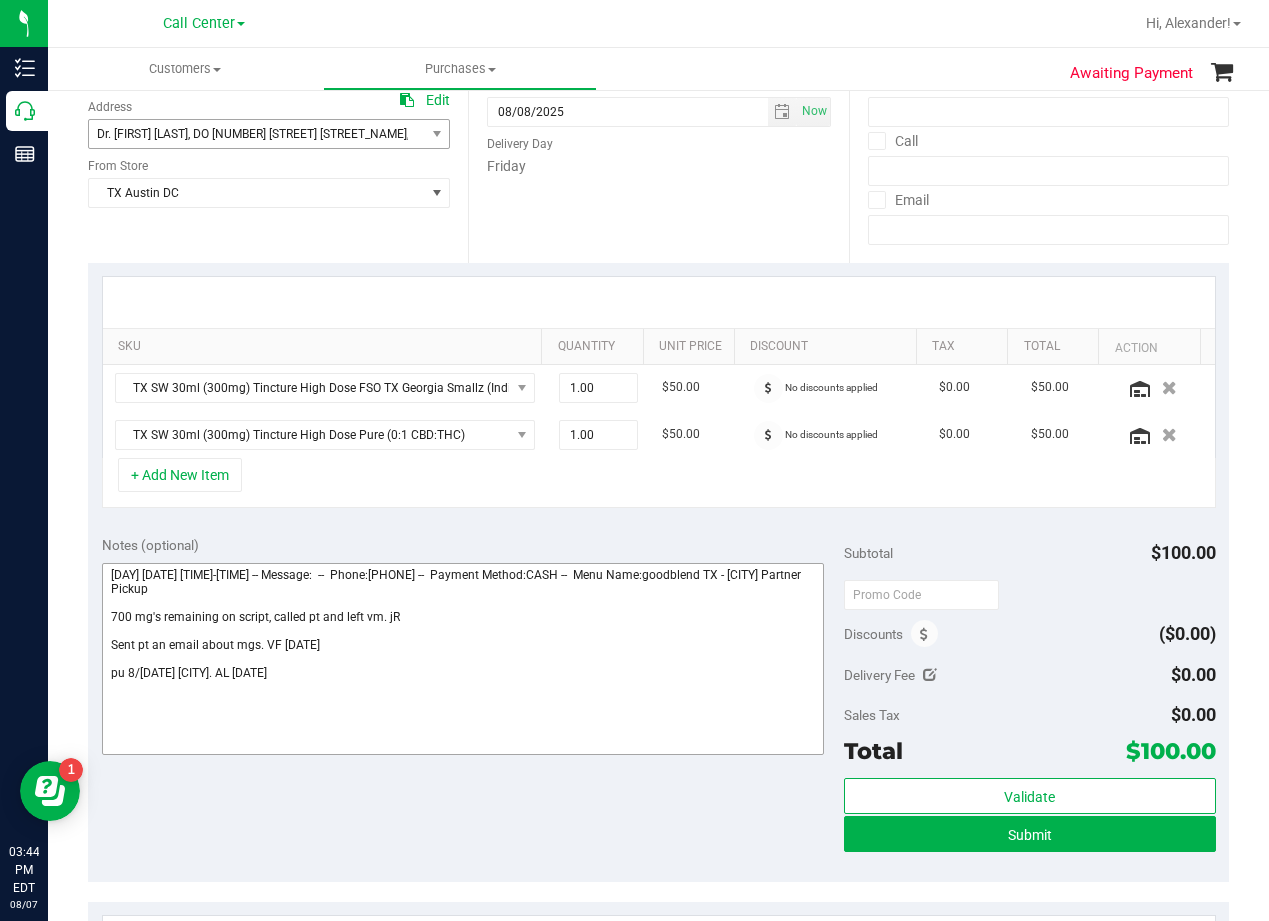 scroll, scrollTop: 400, scrollLeft: 0, axis: vertical 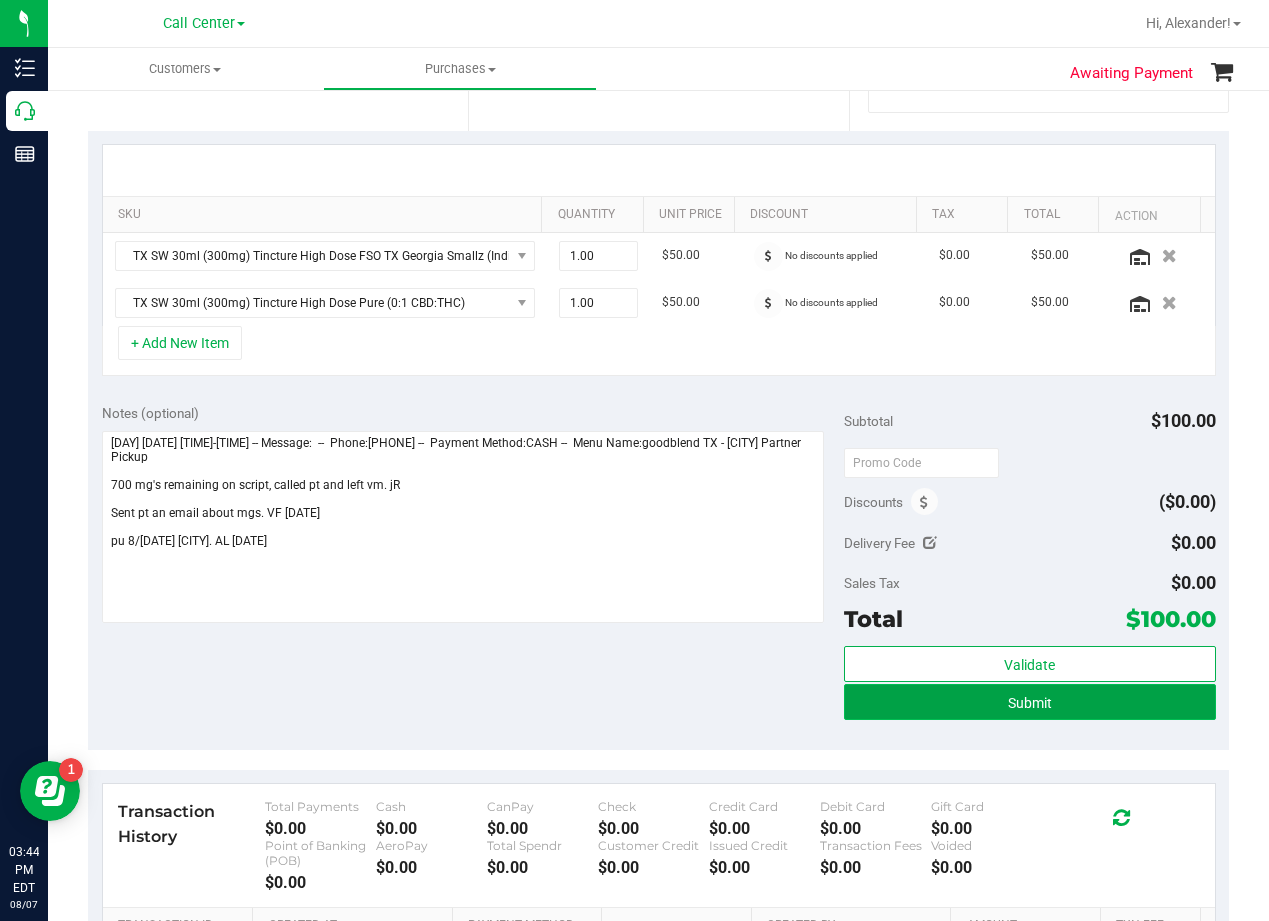 click on "Submit" at bounding box center [1029, 702] 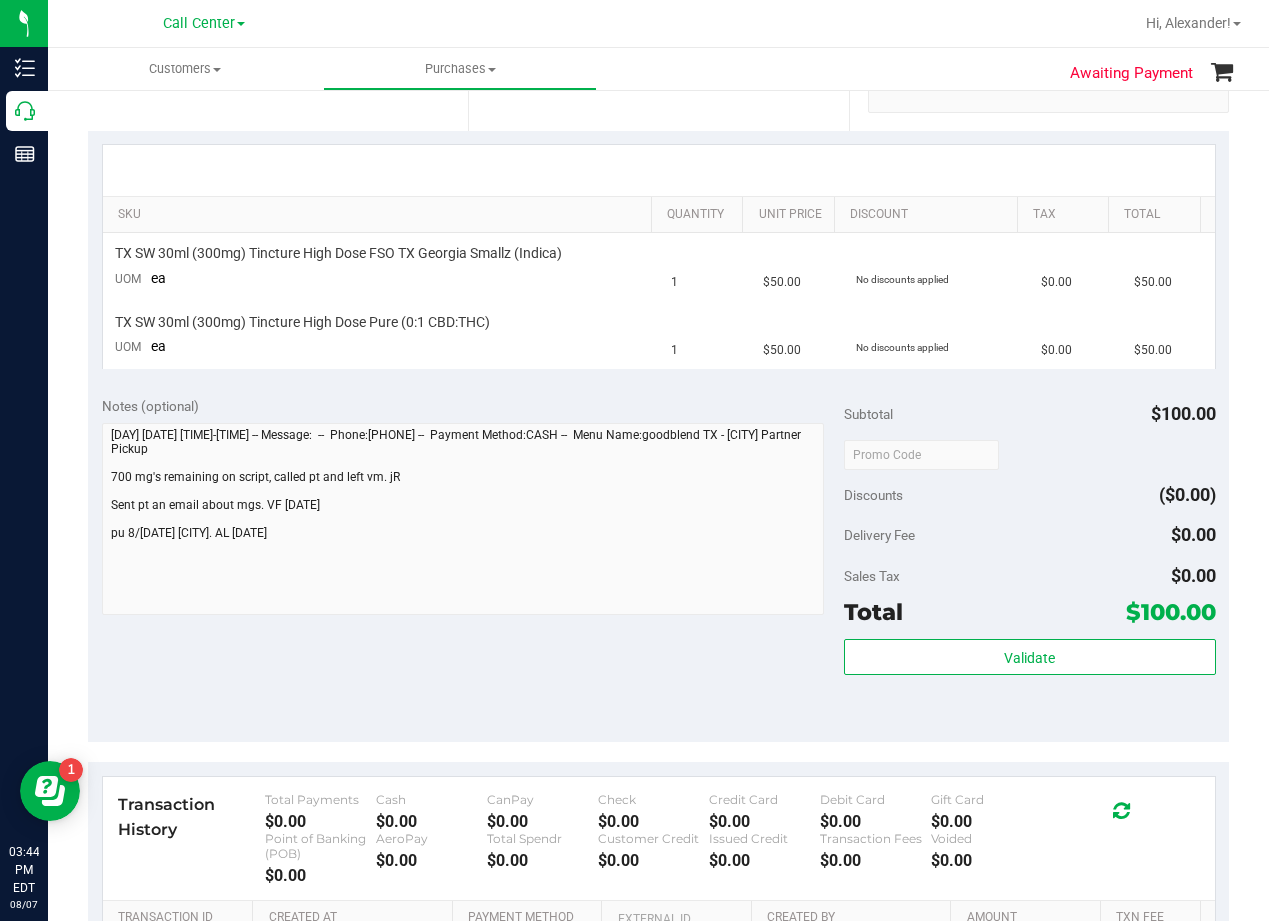 click on "Notes (optional)" at bounding box center [473, 406] 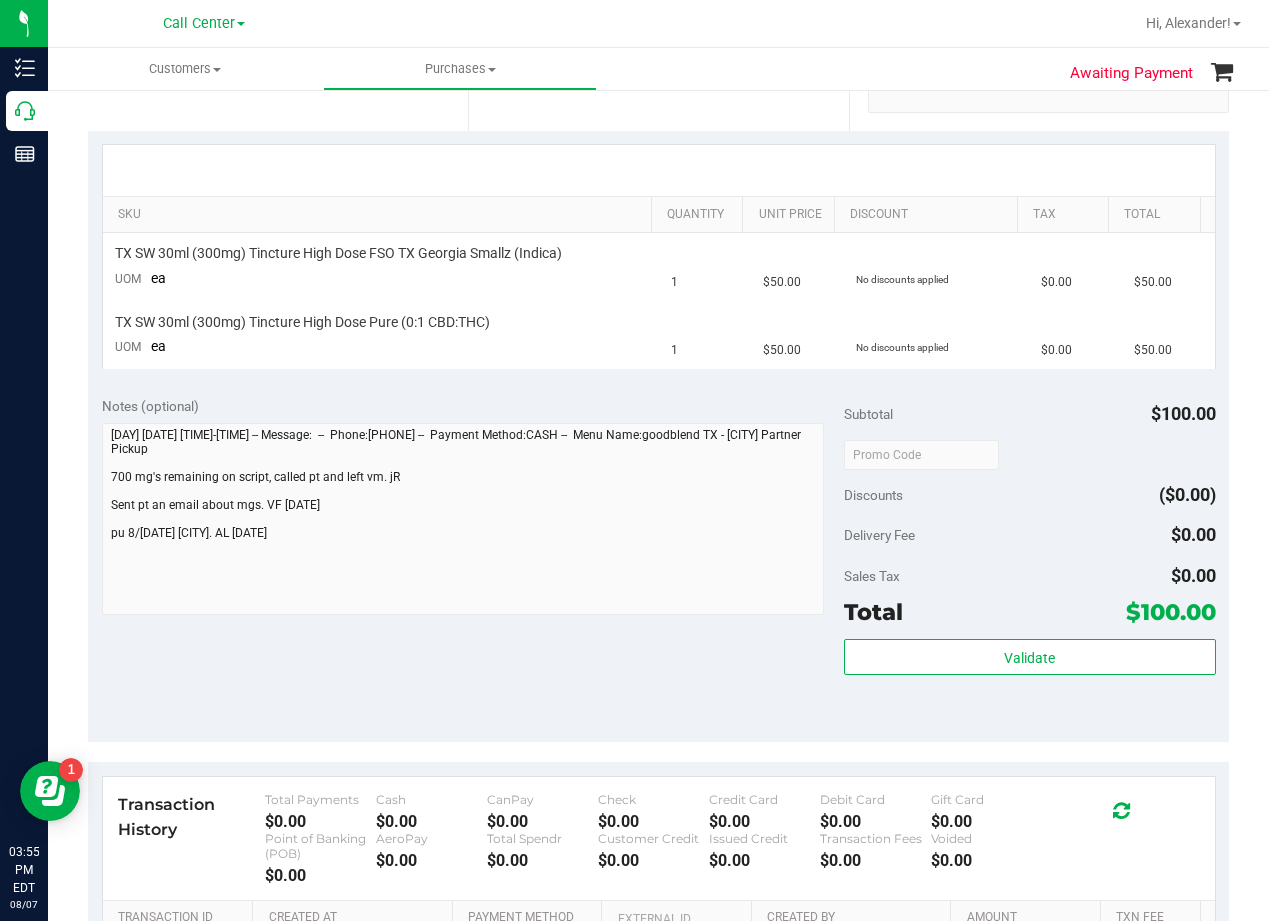 click on "Notes (optional)" at bounding box center [473, 508] 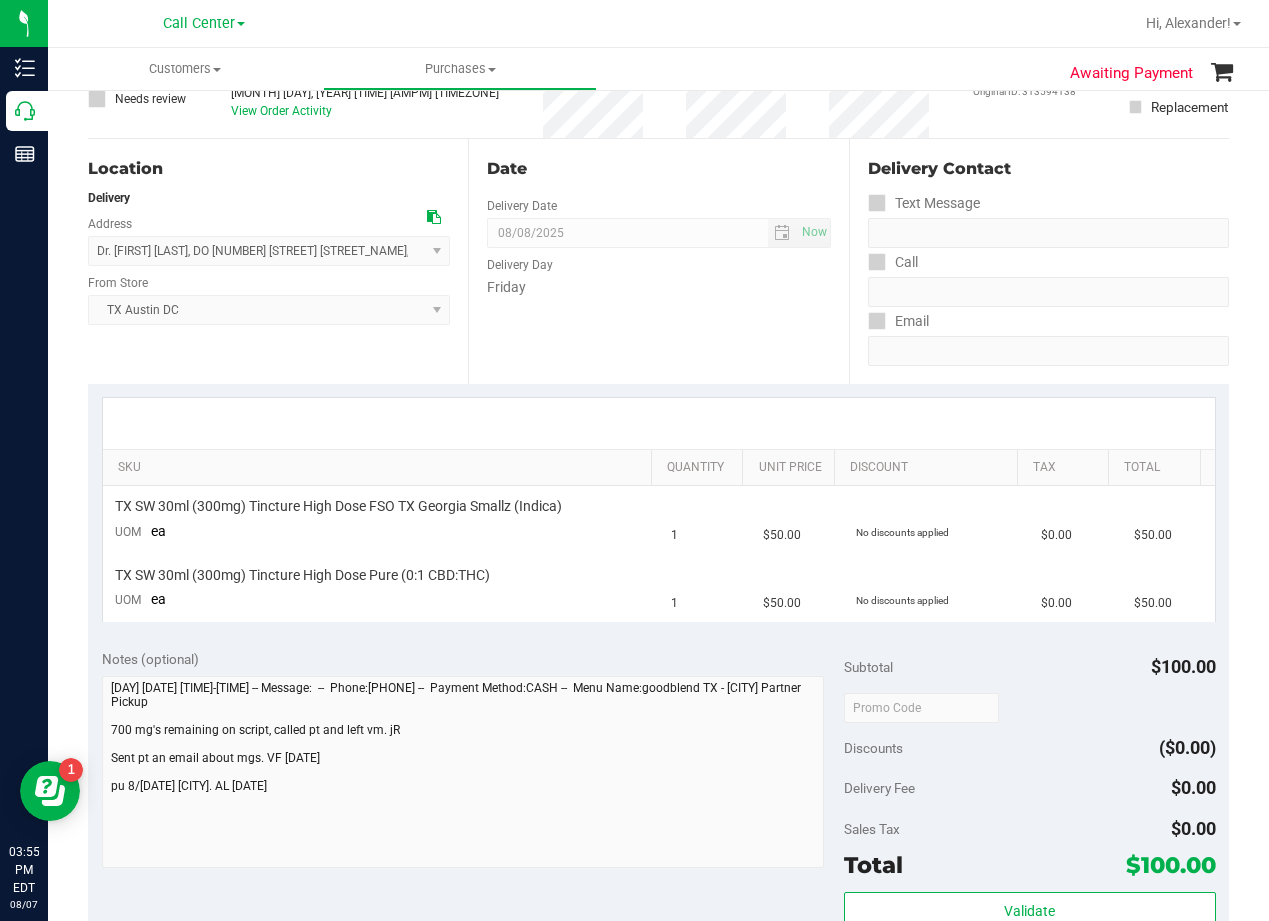 scroll, scrollTop: 0, scrollLeft: 0, axis: both 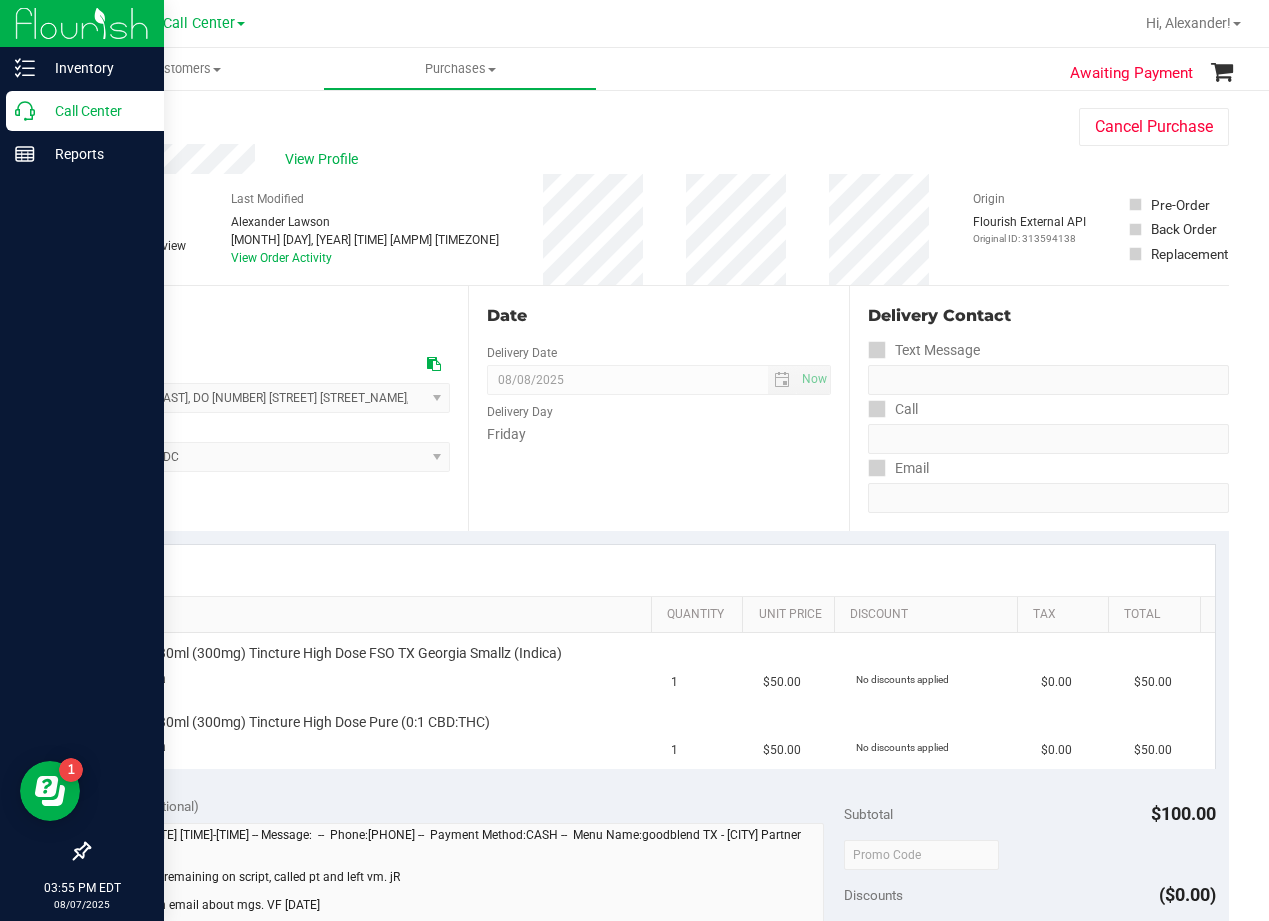 click 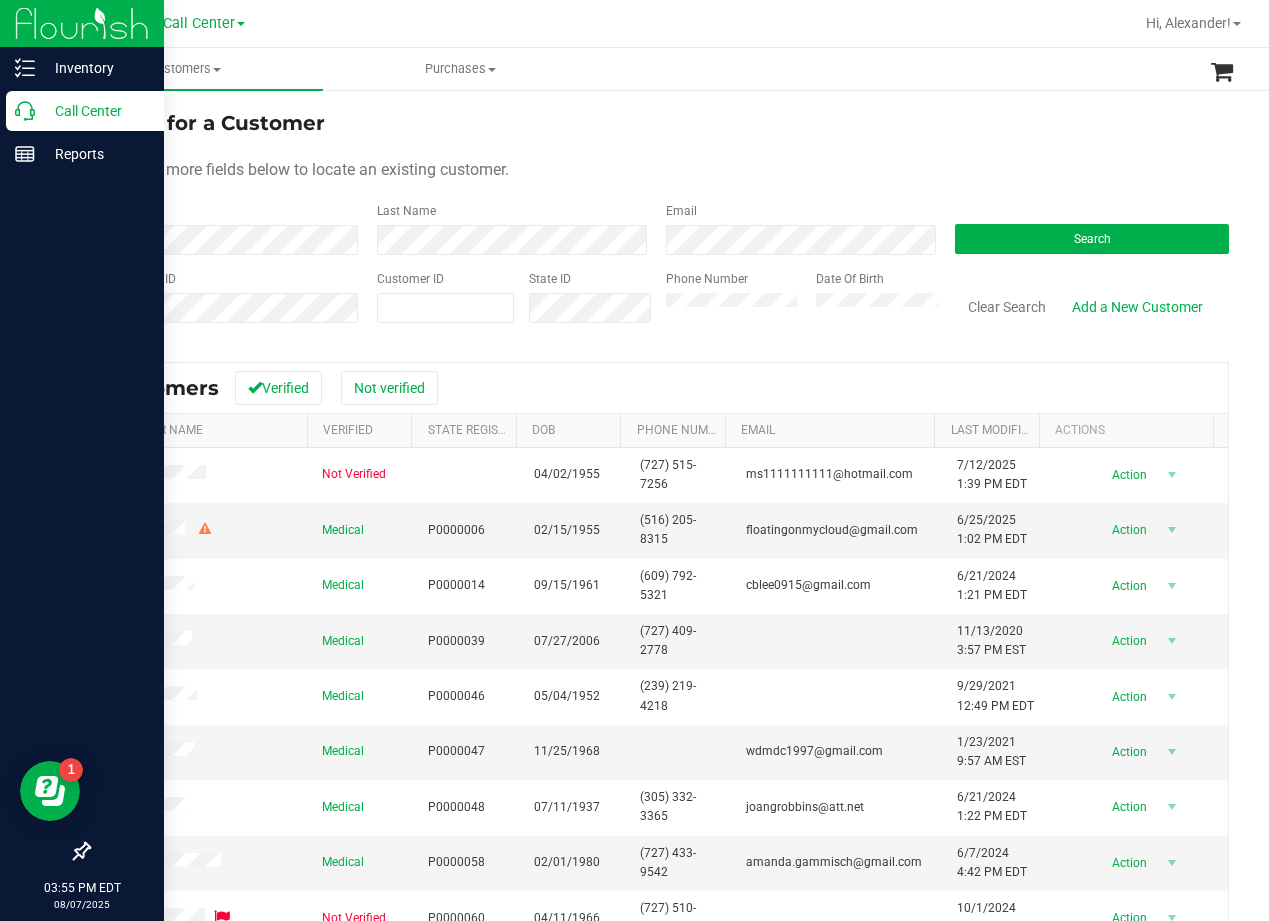 drag, startPoint x: 923, startPoint y: 174, endPoint x: 856, endPoint y: 212, distance: 77.02597 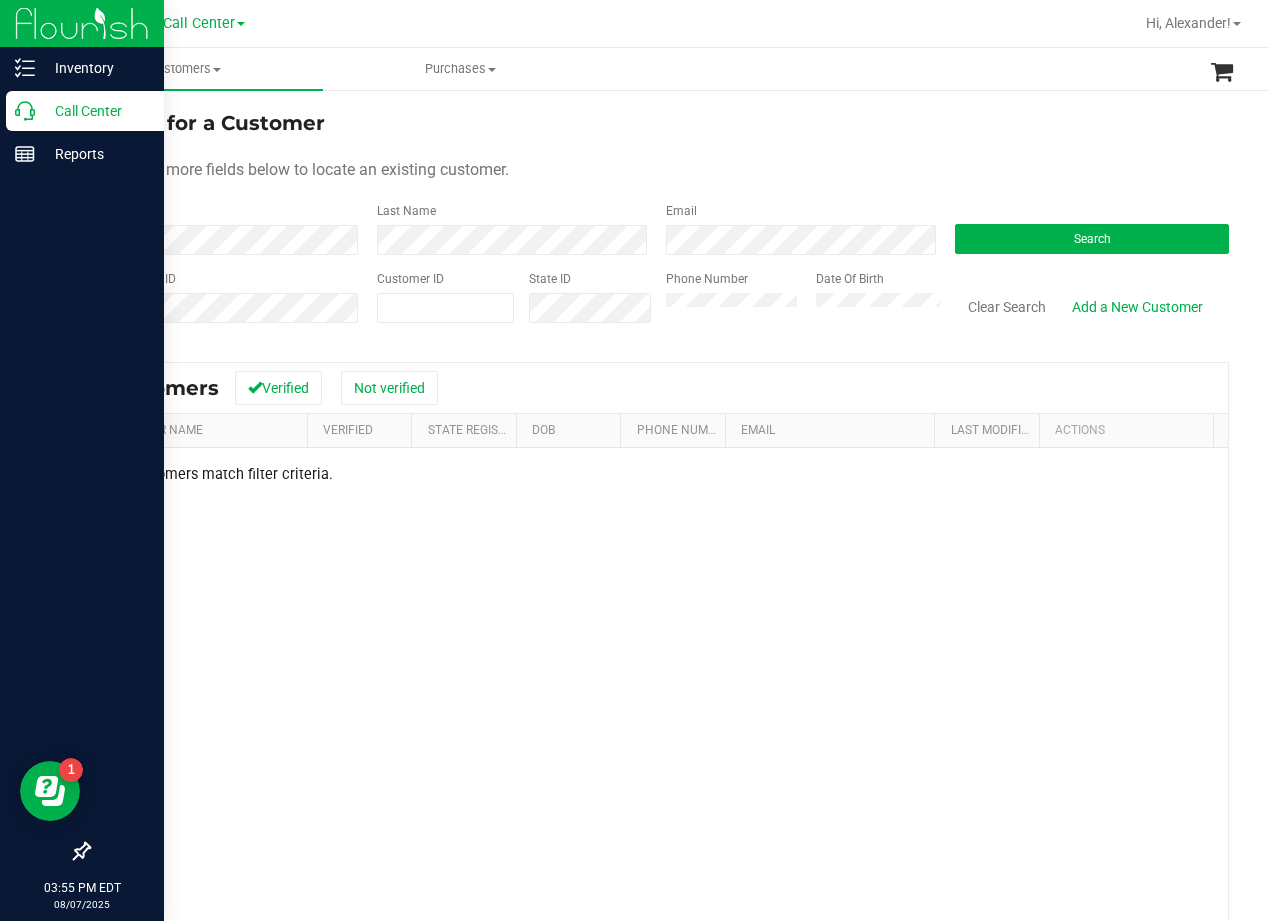 click on "Use one or more fields below to locate an existing customer." at bounding box center (658, 170) 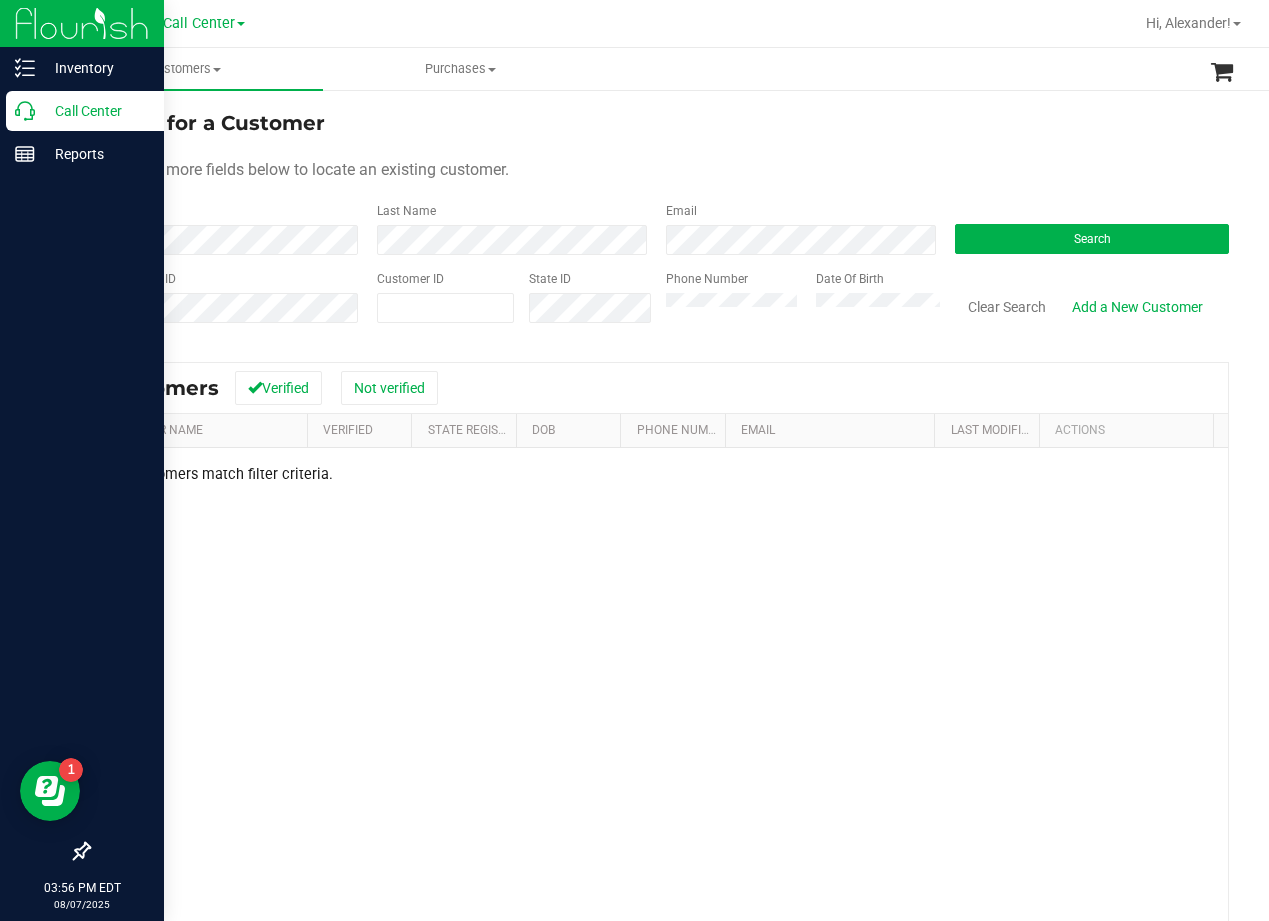 click on "Use one or more fields below to locate an existing customer." at bounding box center [658, 170] 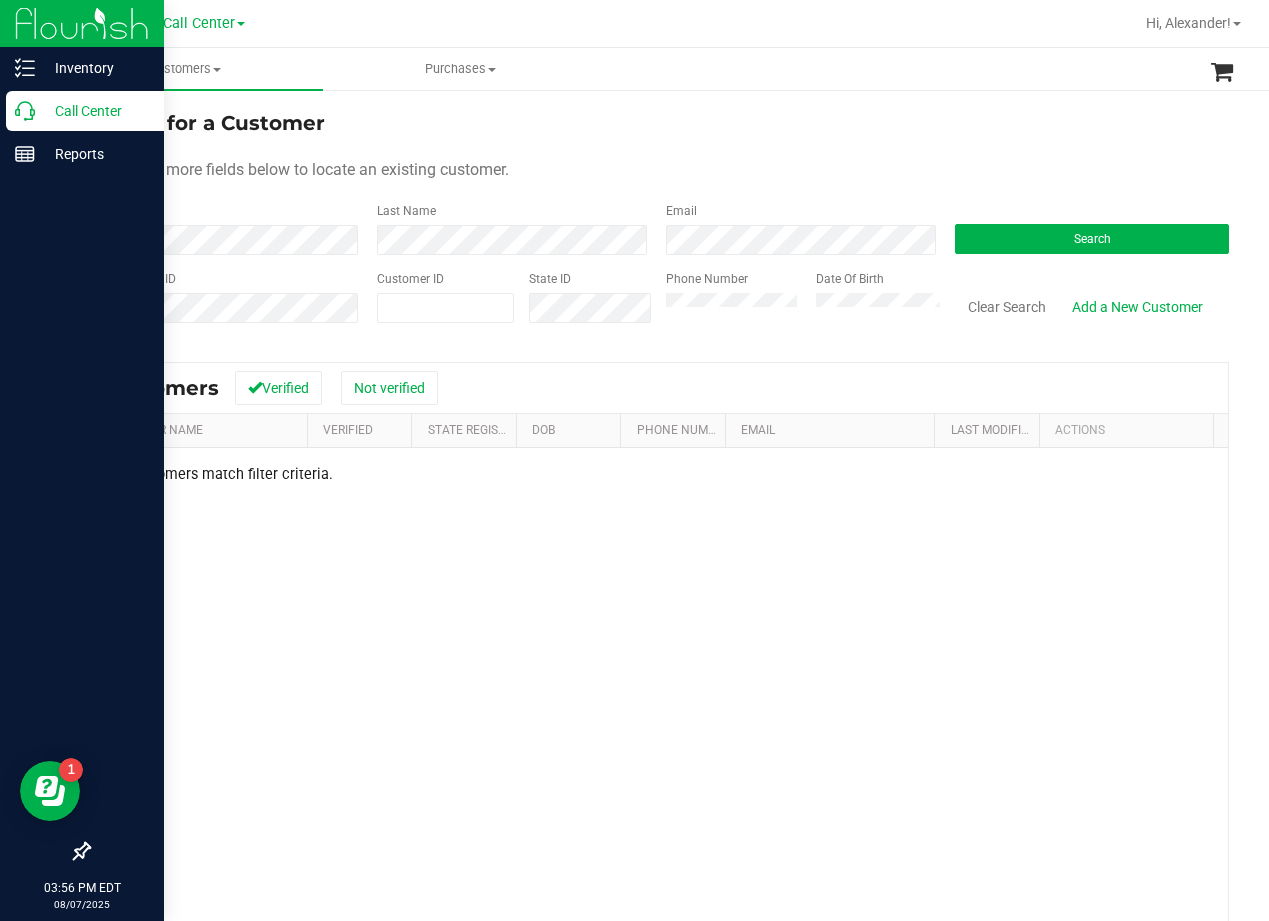click on "Use one or more fields below to locate an existing customer." at bounding box center (658, 170) 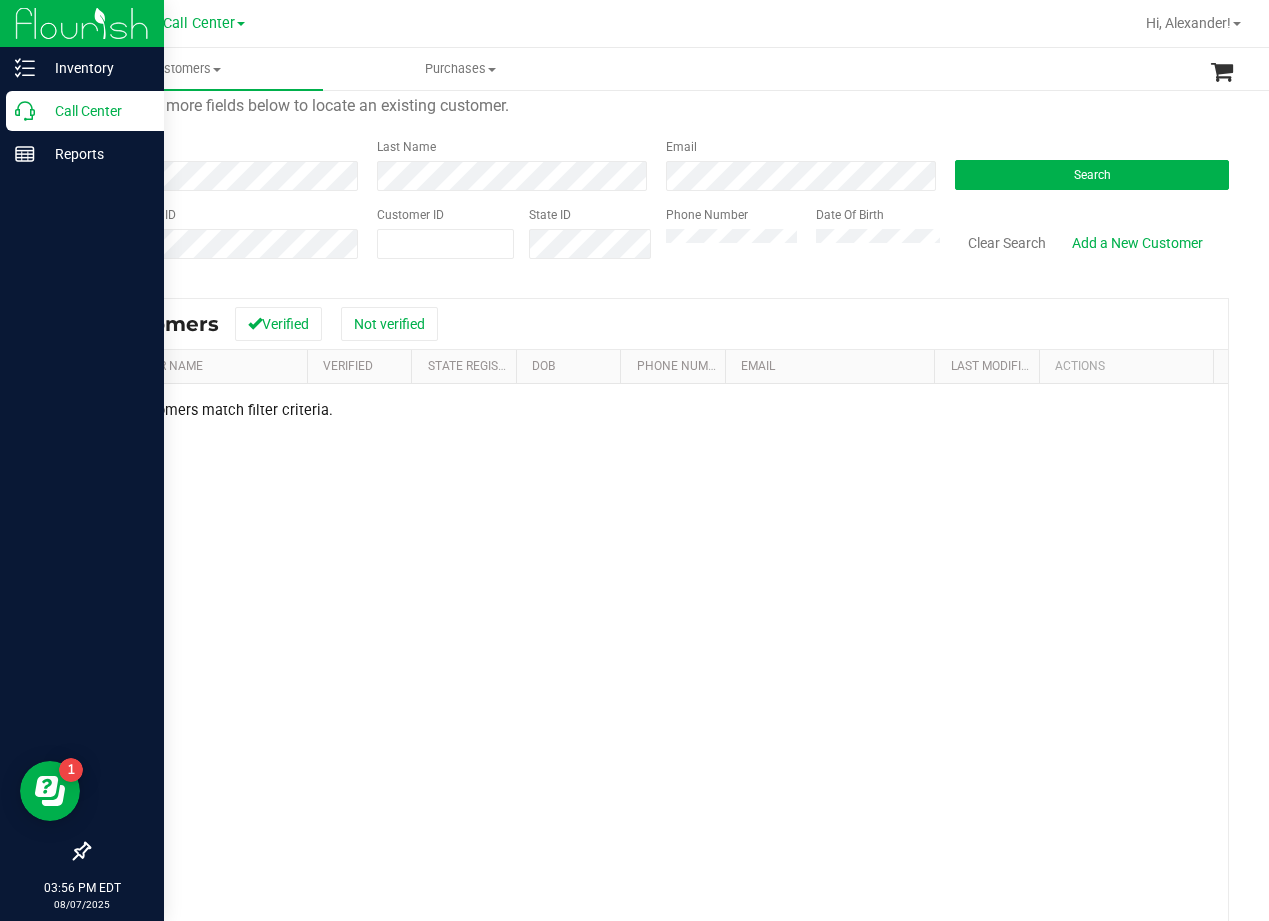 scroll, scrollTop: 100, scrollLeft: 0, axis: vertical 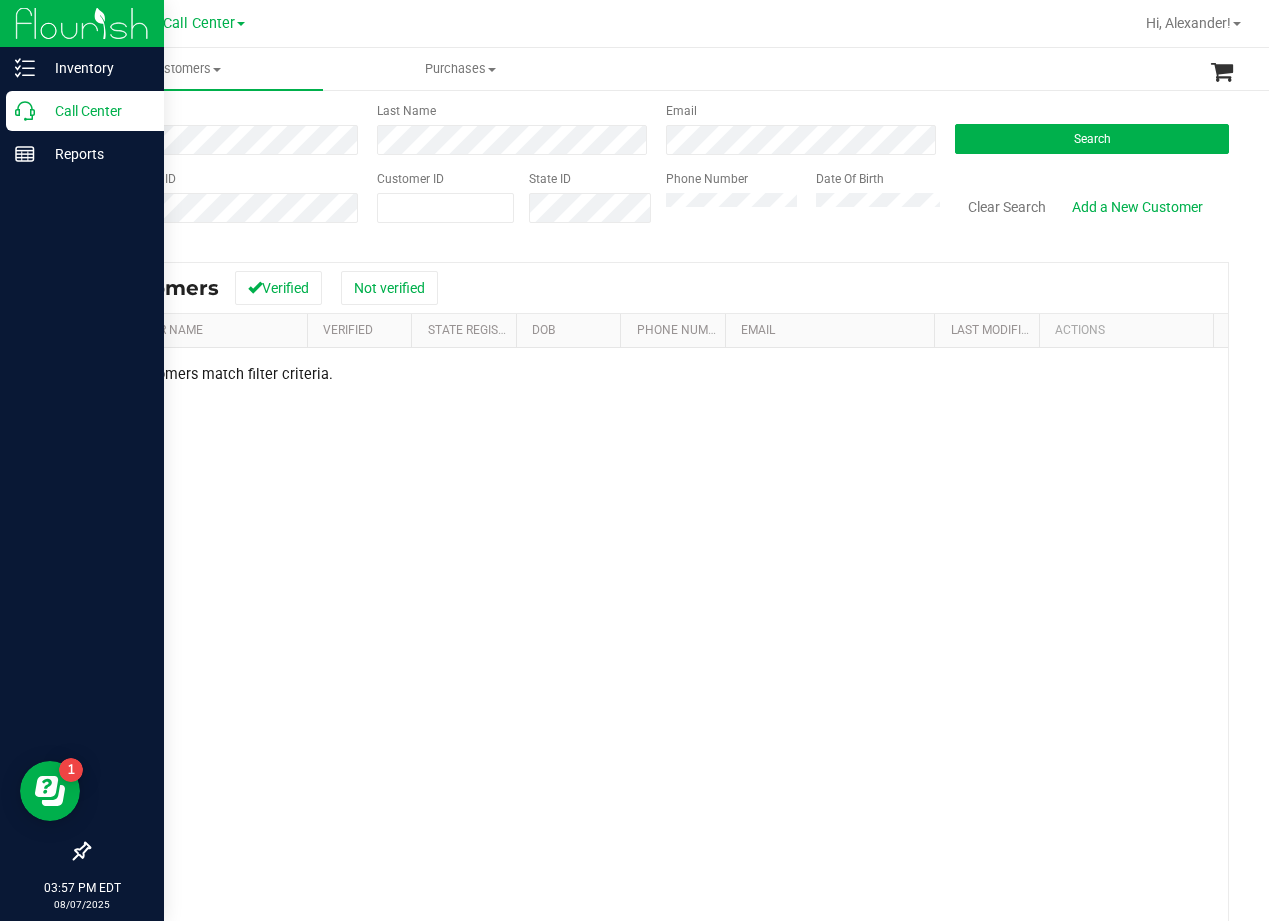 click on "Customers
Verified
Not verified" at bounding box center (658, 288) 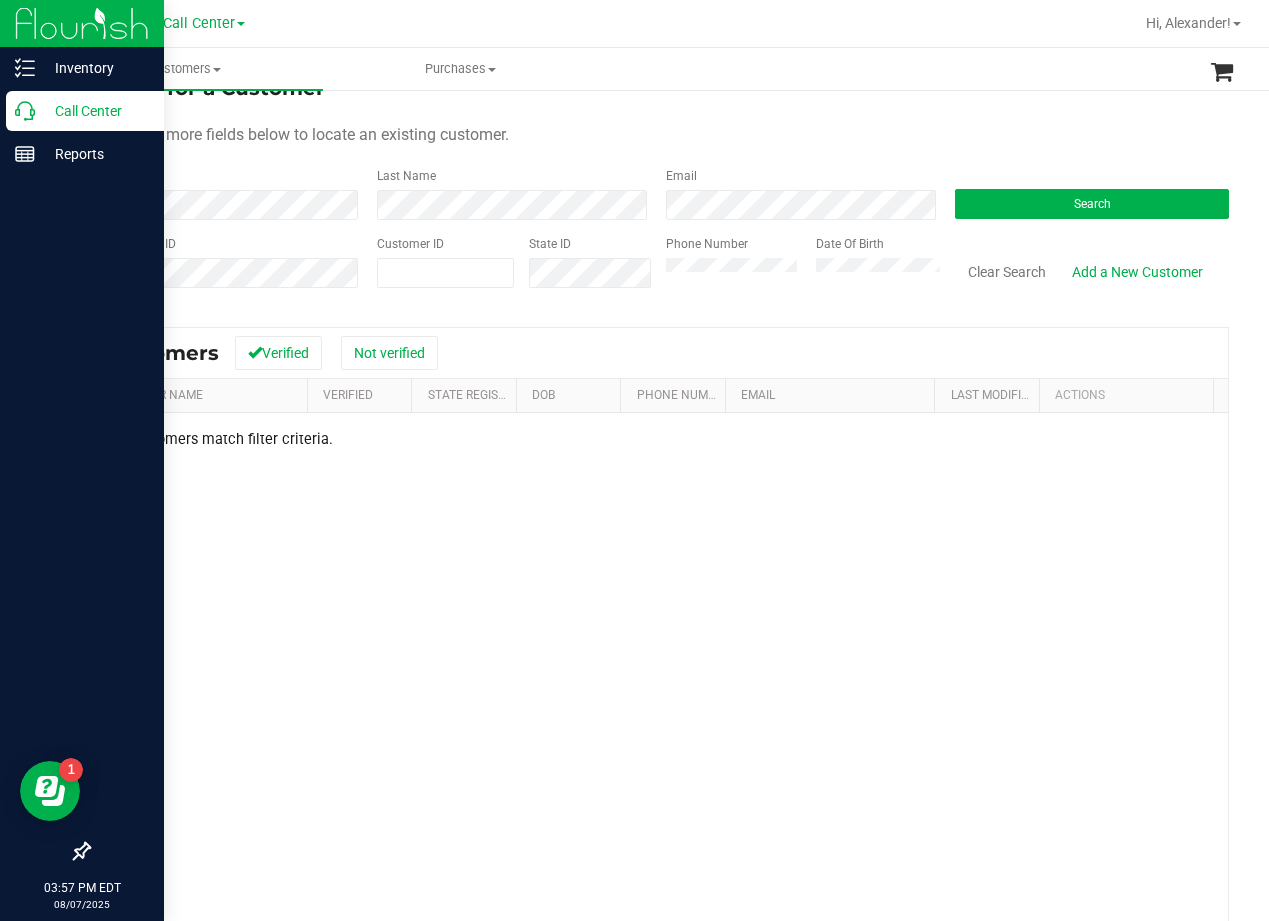 scroll, scrollTop: 0, scrollLeft: 0, axis: both 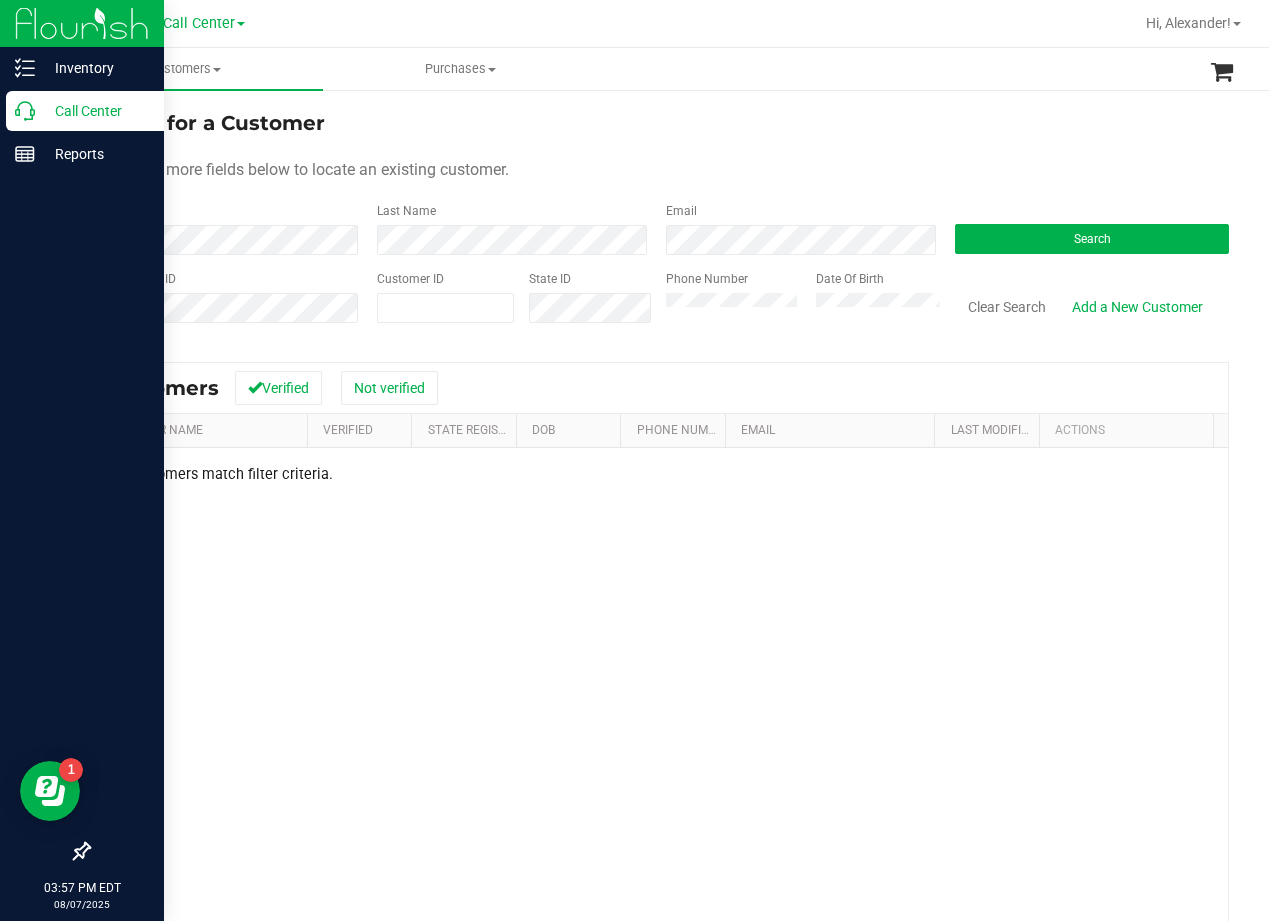 click on "Use one or more fields below to locate an existing customer." at bounding box center (658, 170) 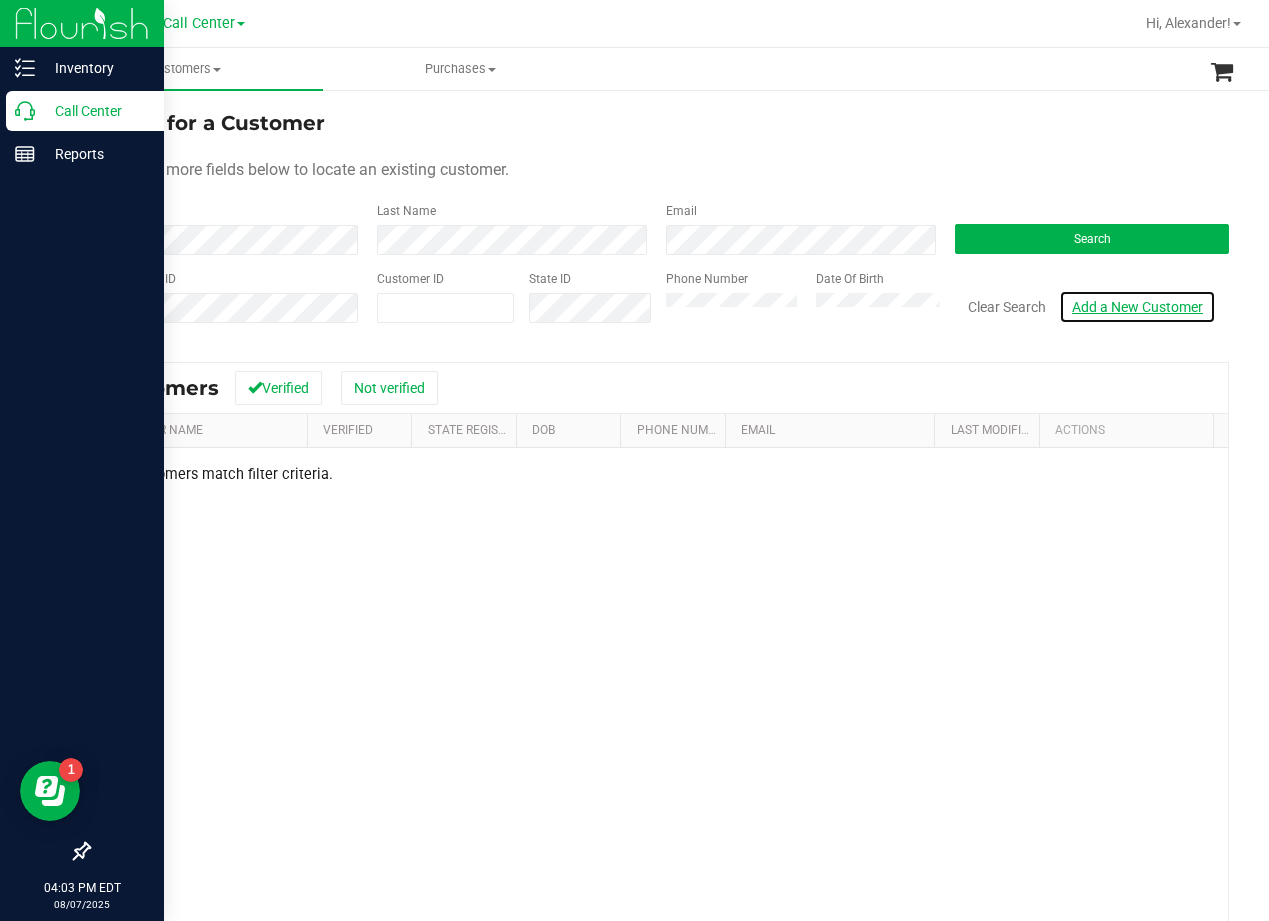 click on "Add a New Customer" at bounding box center [1137, 307] 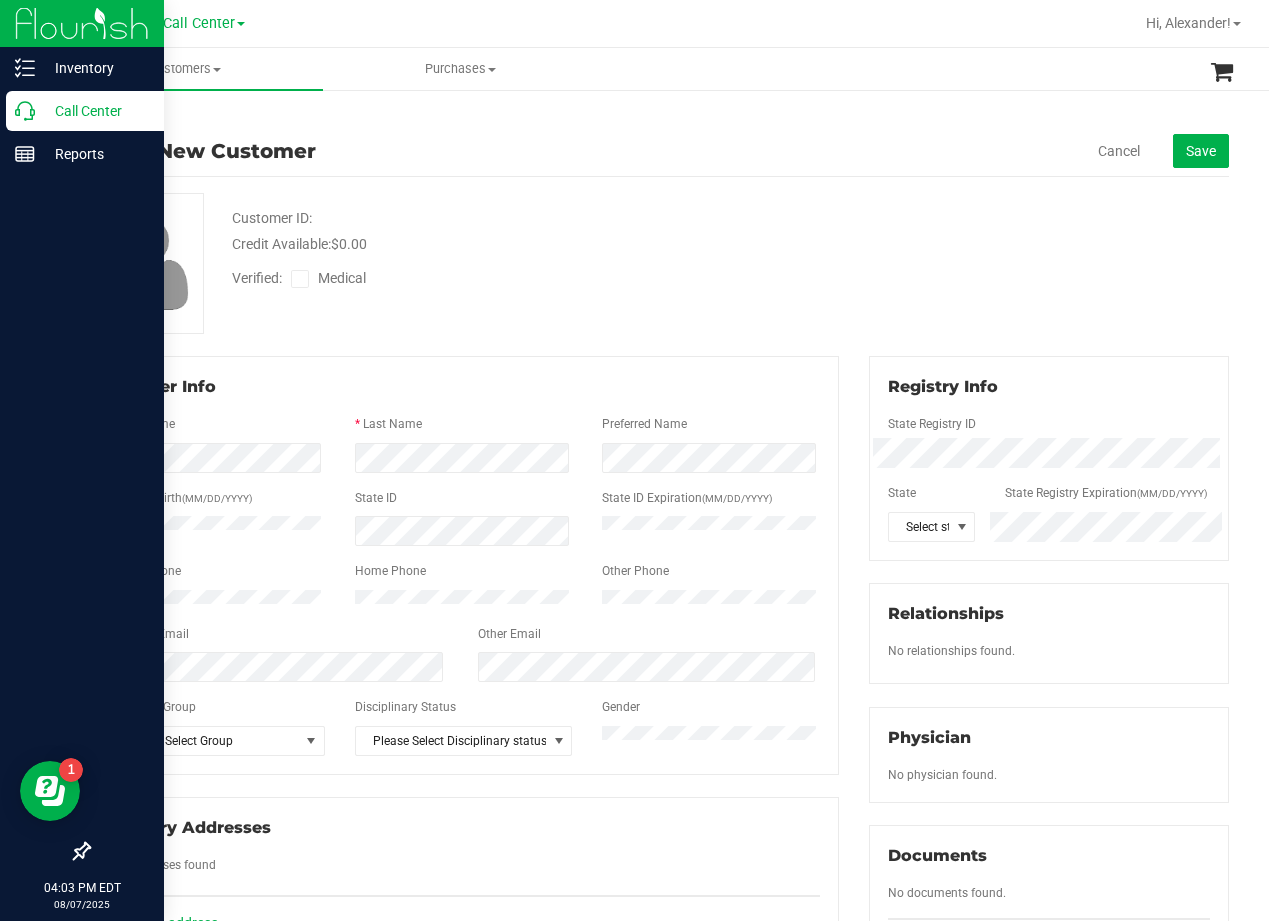 click on "Customer ID:
Credit Available:
$0.00
Verified:
Medical" at bounding box center [658, 263] 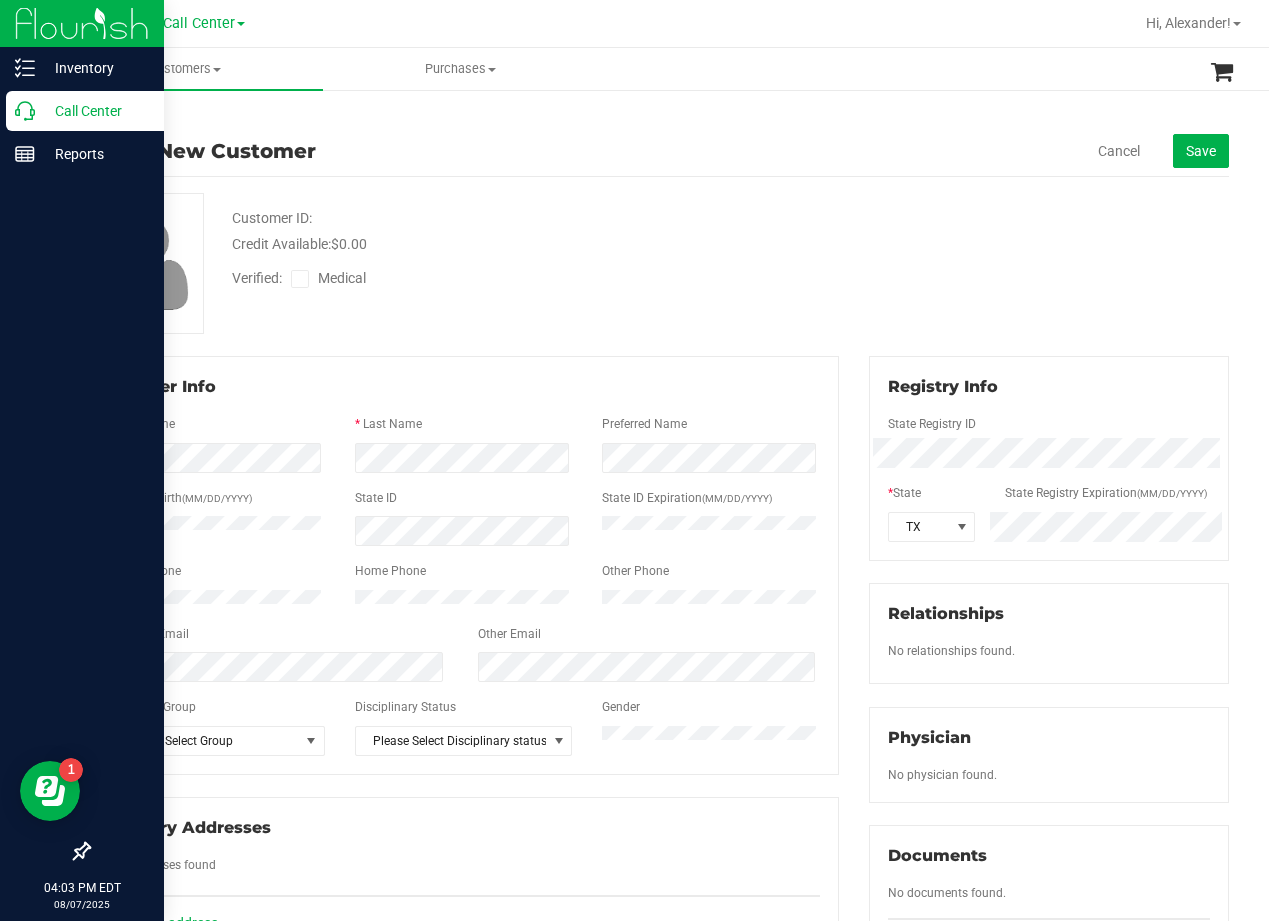 click on "Medical" at bounding box center (333, 278) 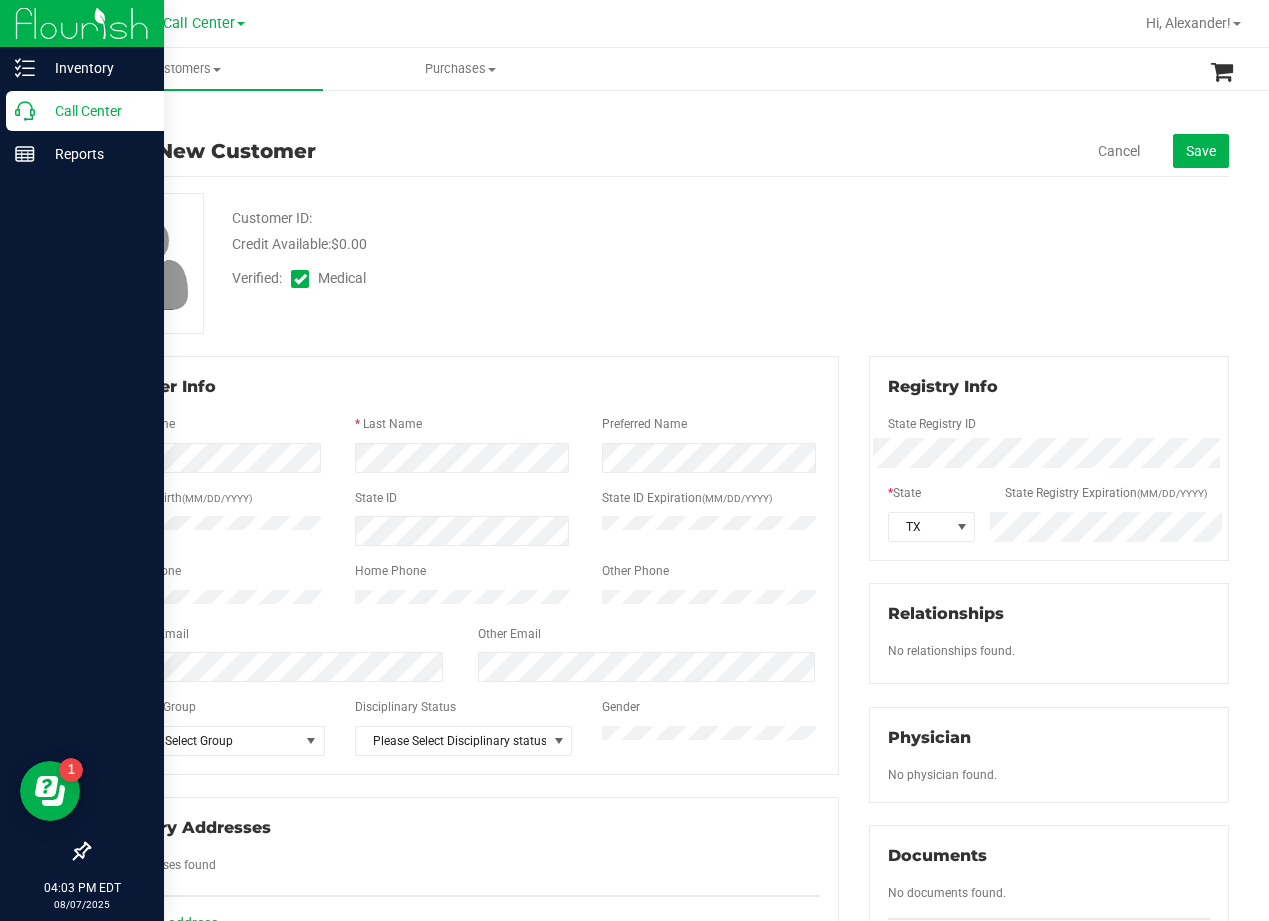 click on "Customer ID:
Credit Available:
$0.00" at bounding box center [510, 231] 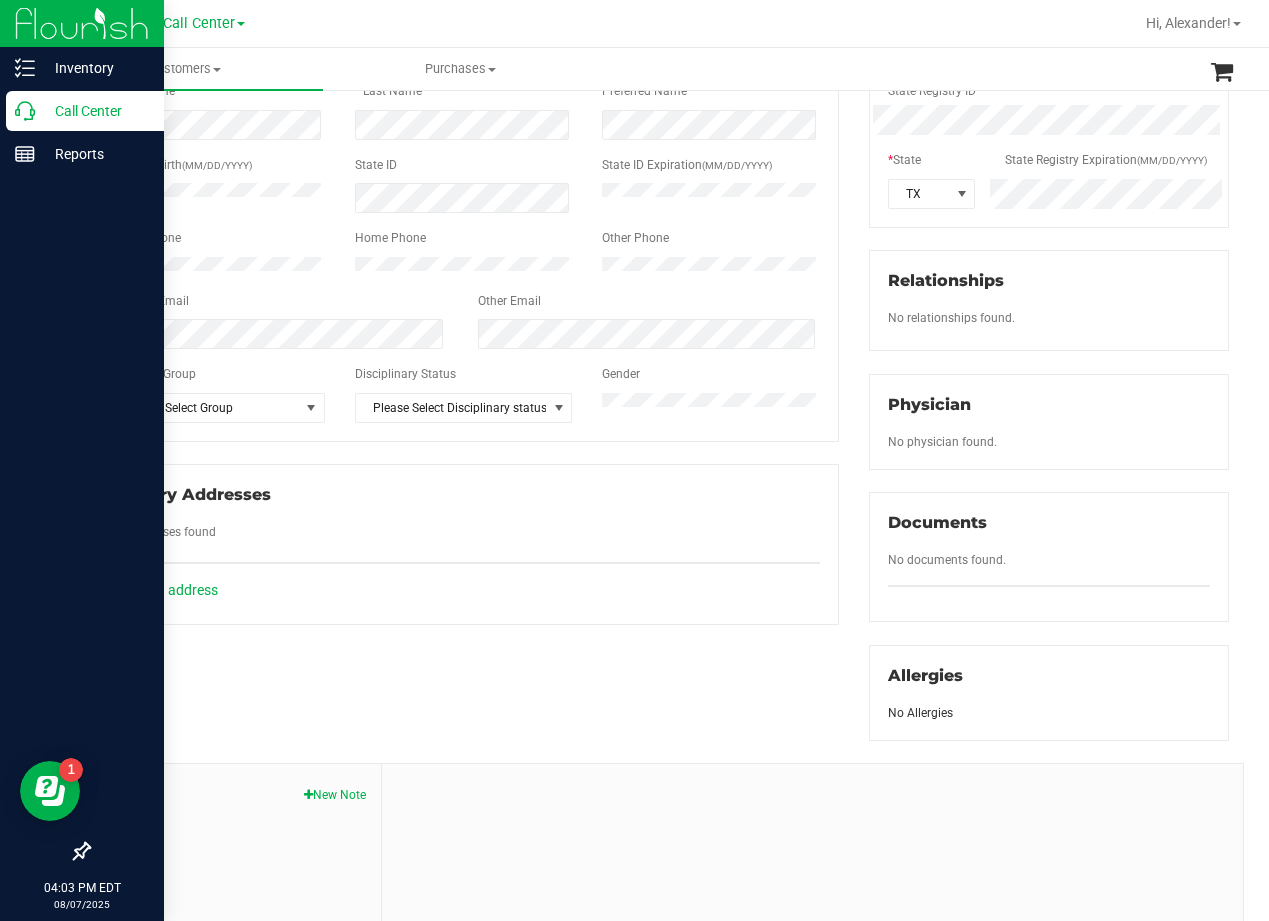scroll, scrollTop: 400, scrollLeft: 0, axis: vertical 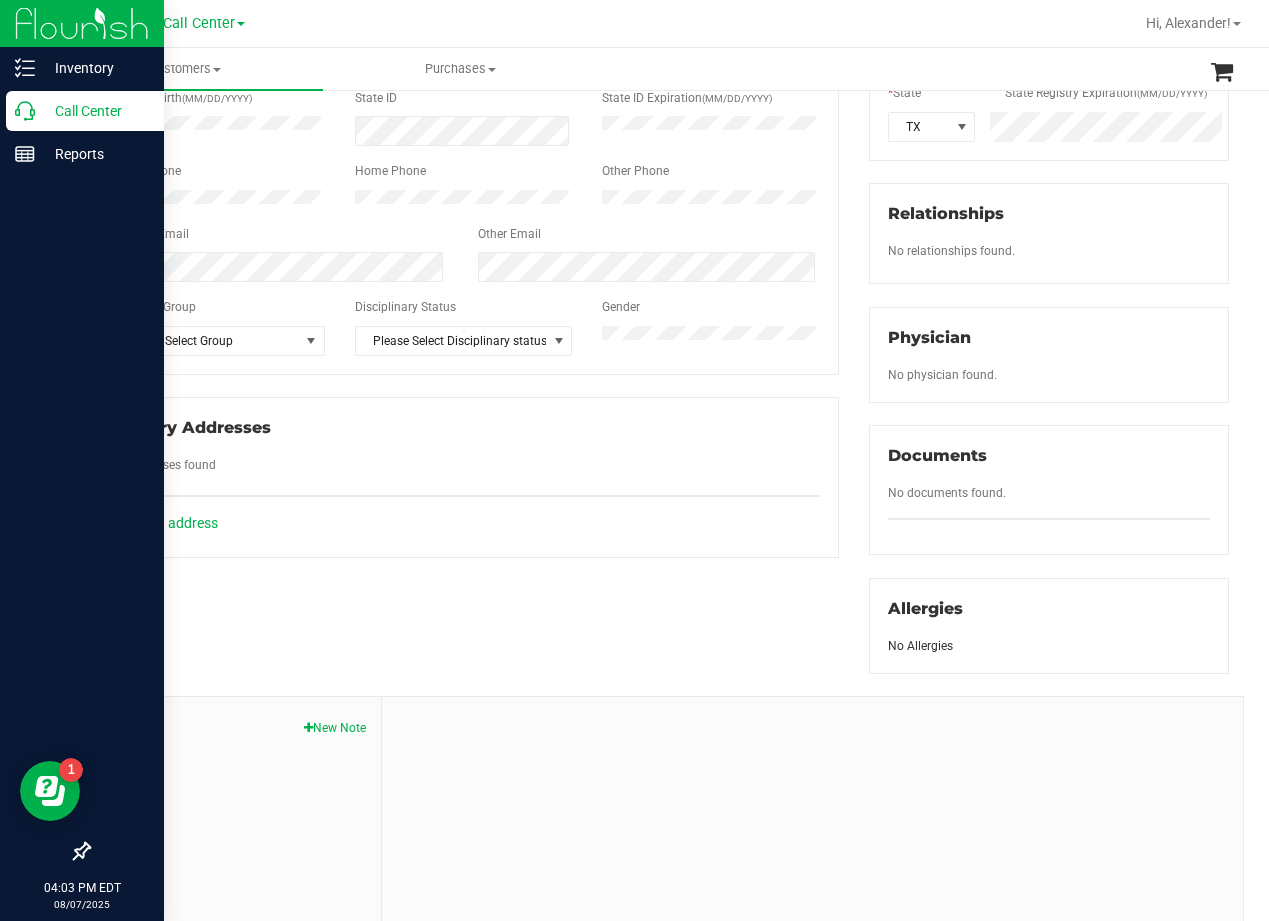 click on "Member Info
*
First Name
*
Last Name
Preferred Name
*
Date of Birth
(MM/DD/YYYY)
State ID
State ID Expiration
(MM/DD/YYYY)" at bounding box center (658, 461) 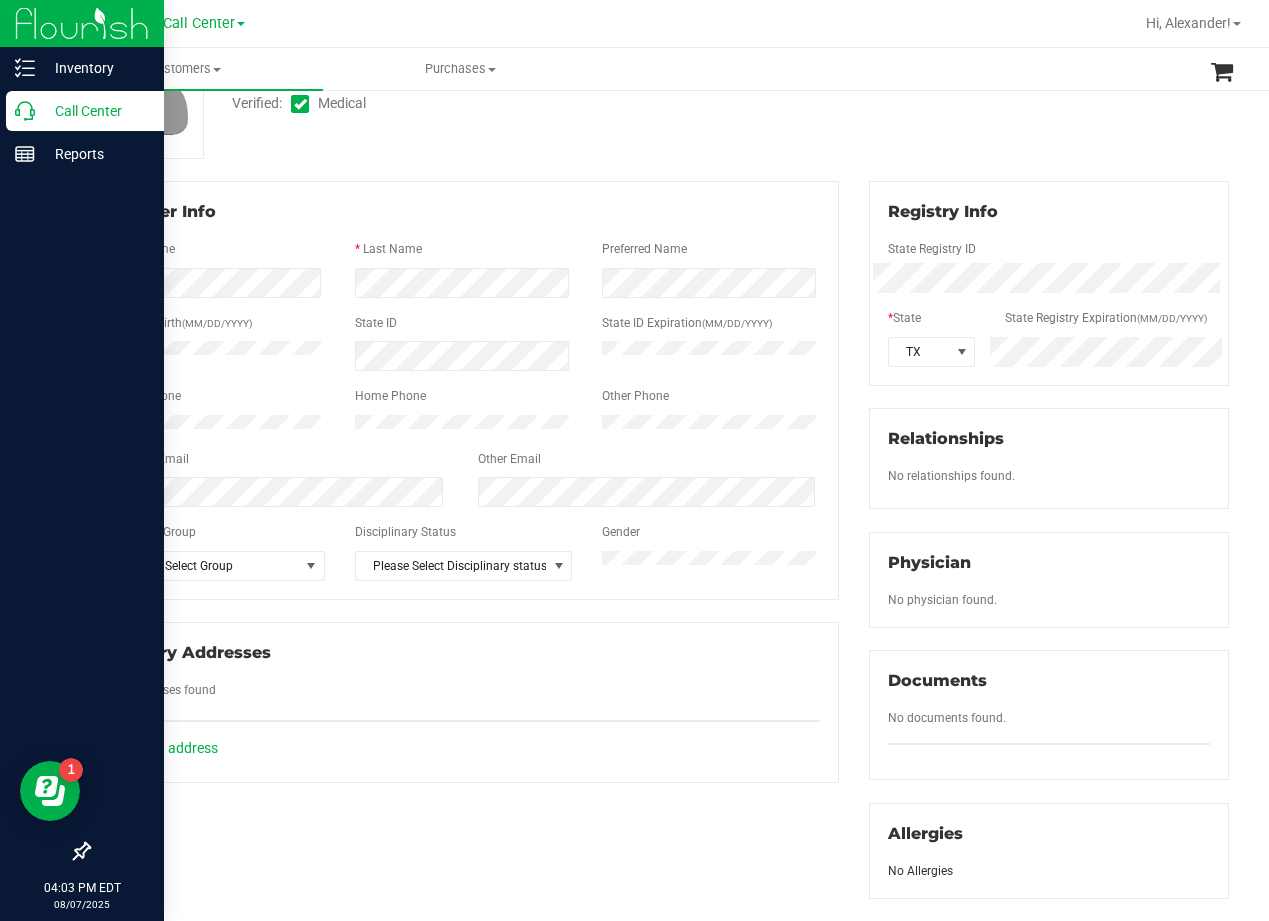 scroll, scrollTop: 0, scrollLeft: 0, axis: both 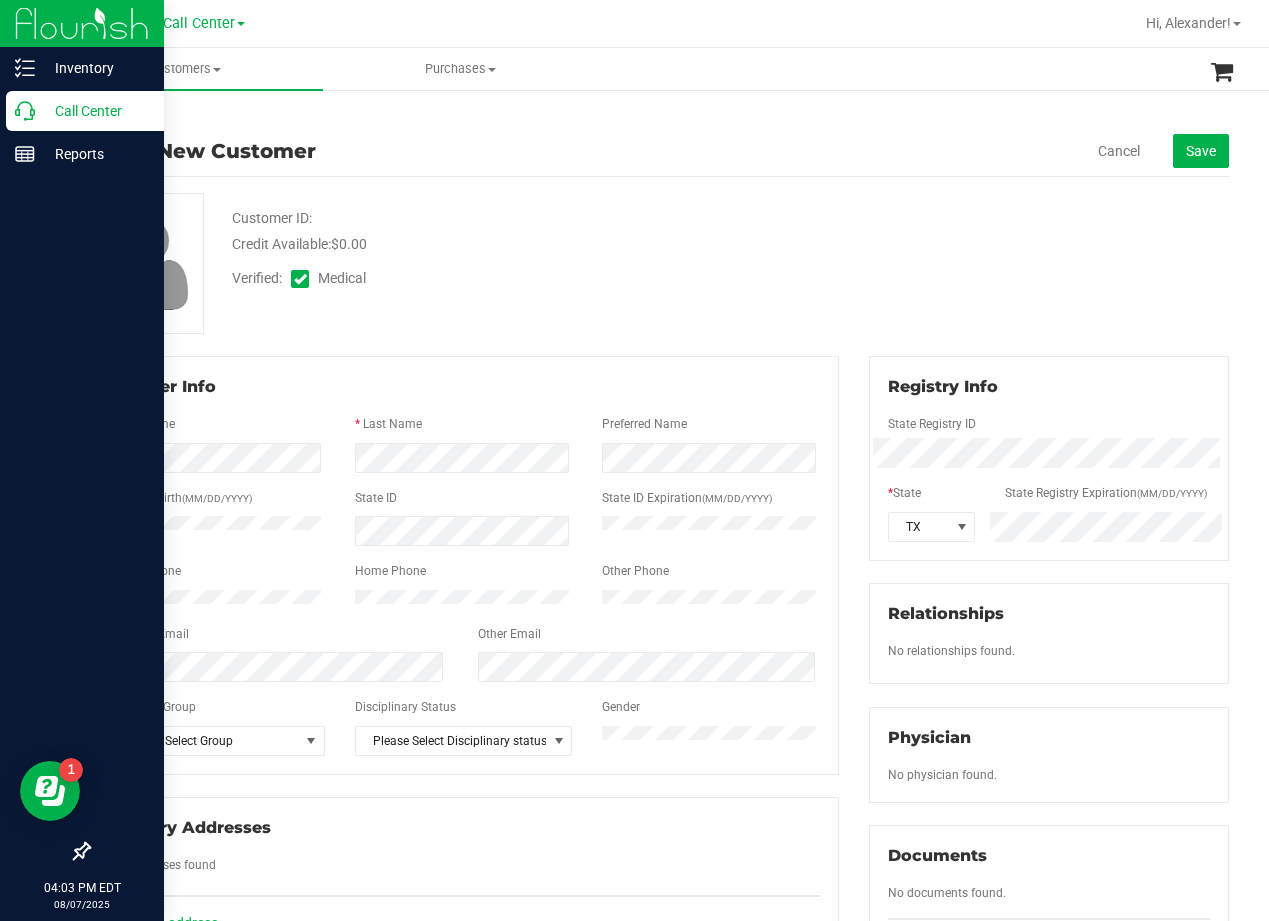 click on "Credit Available:
$0.00" at bounding box center (510, 244) 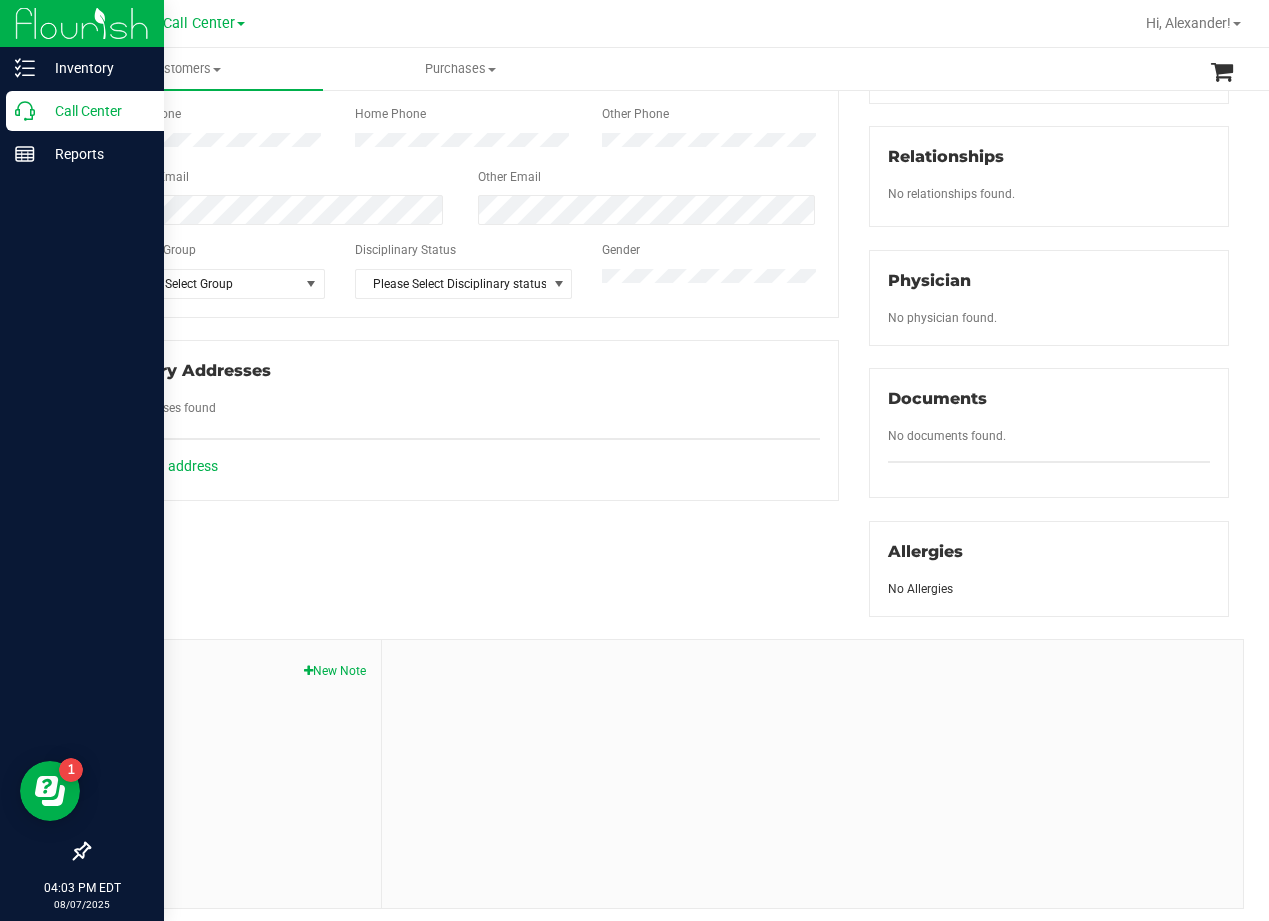 scroll, scrollTop: 528, scrollLeft: 0, axis: vertical 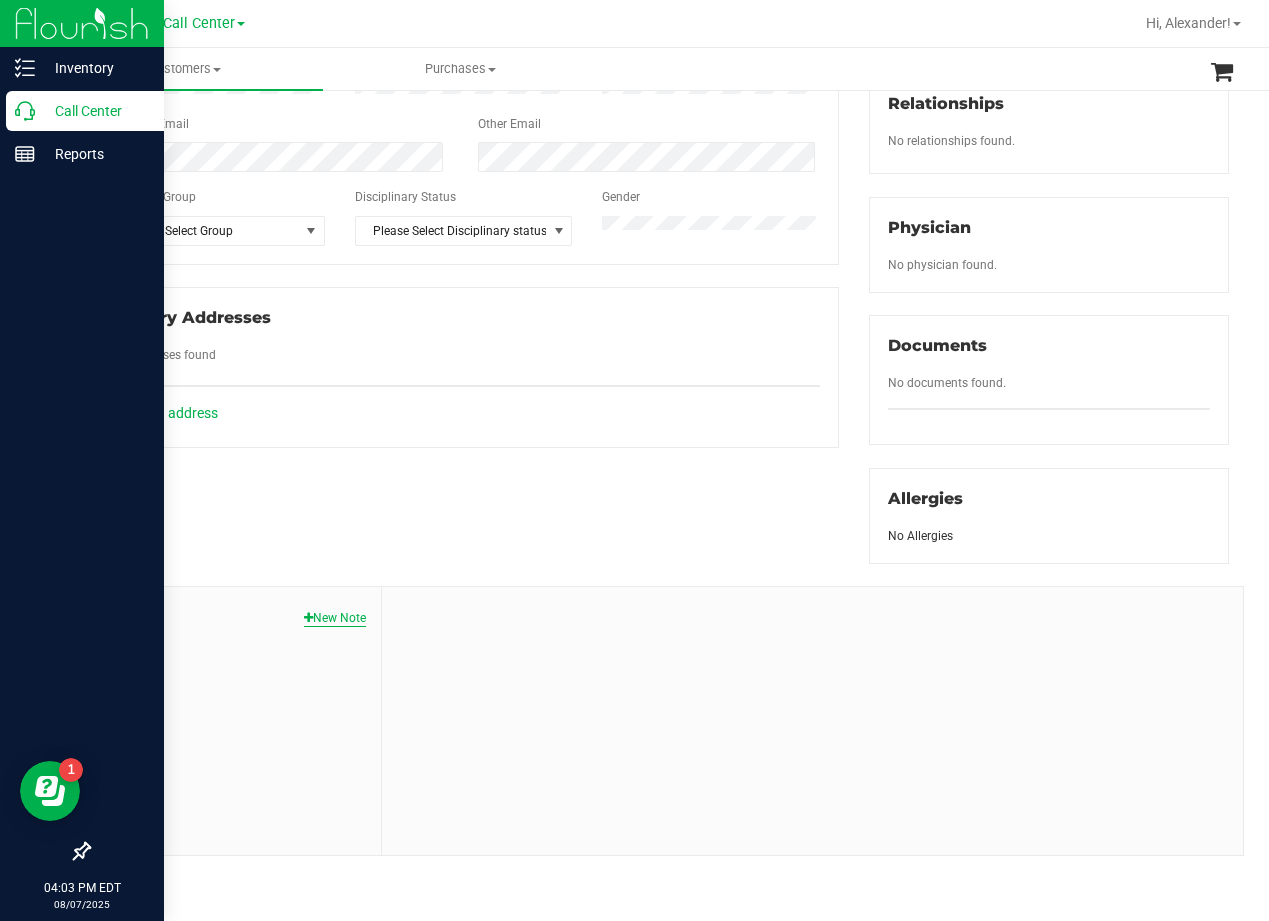 click on "New Note" at bounding box center [335, 618] 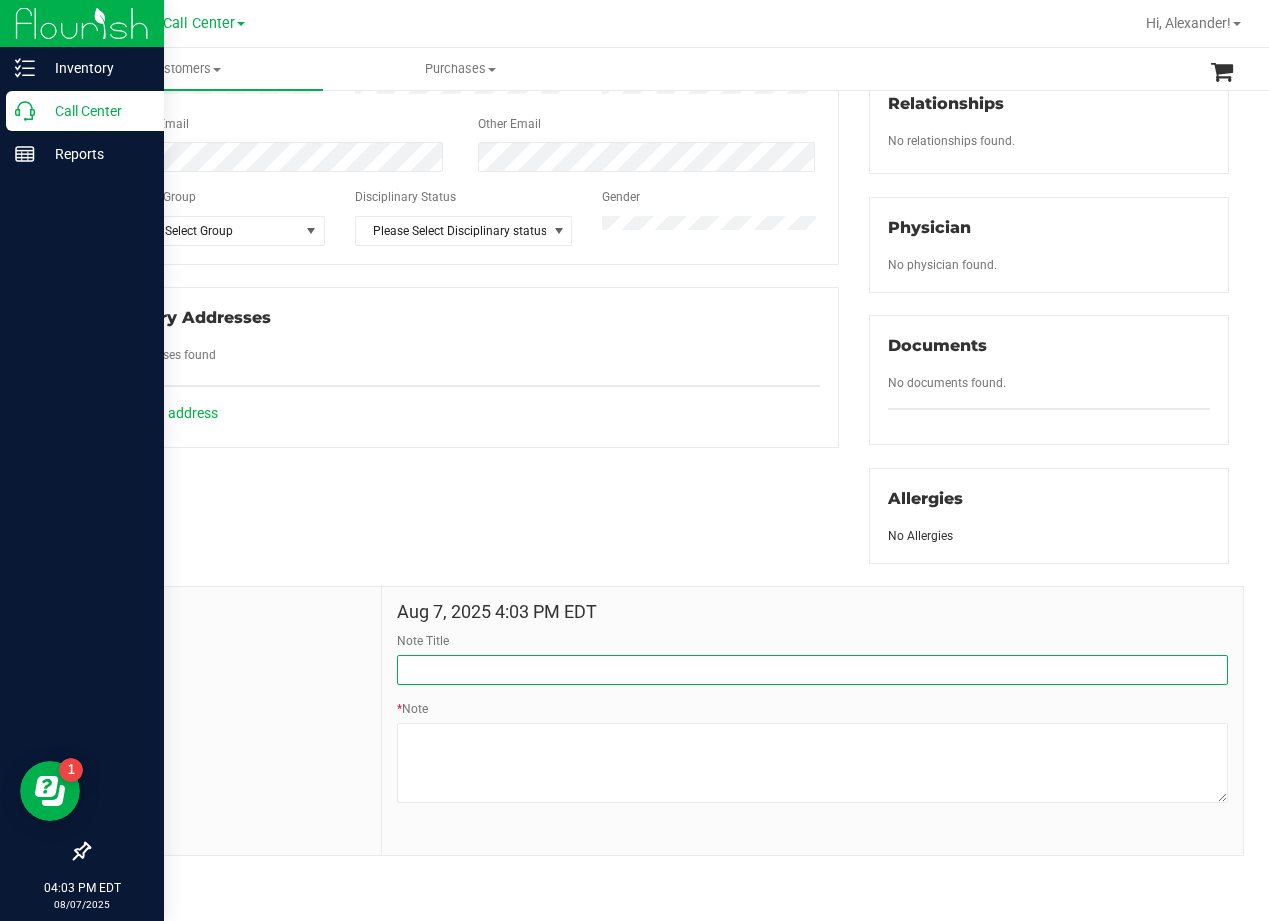 drag, startPoint x: 513, startPoint y: 674, endPoint x: 536, endPoint y: 684, distance: 25.079872 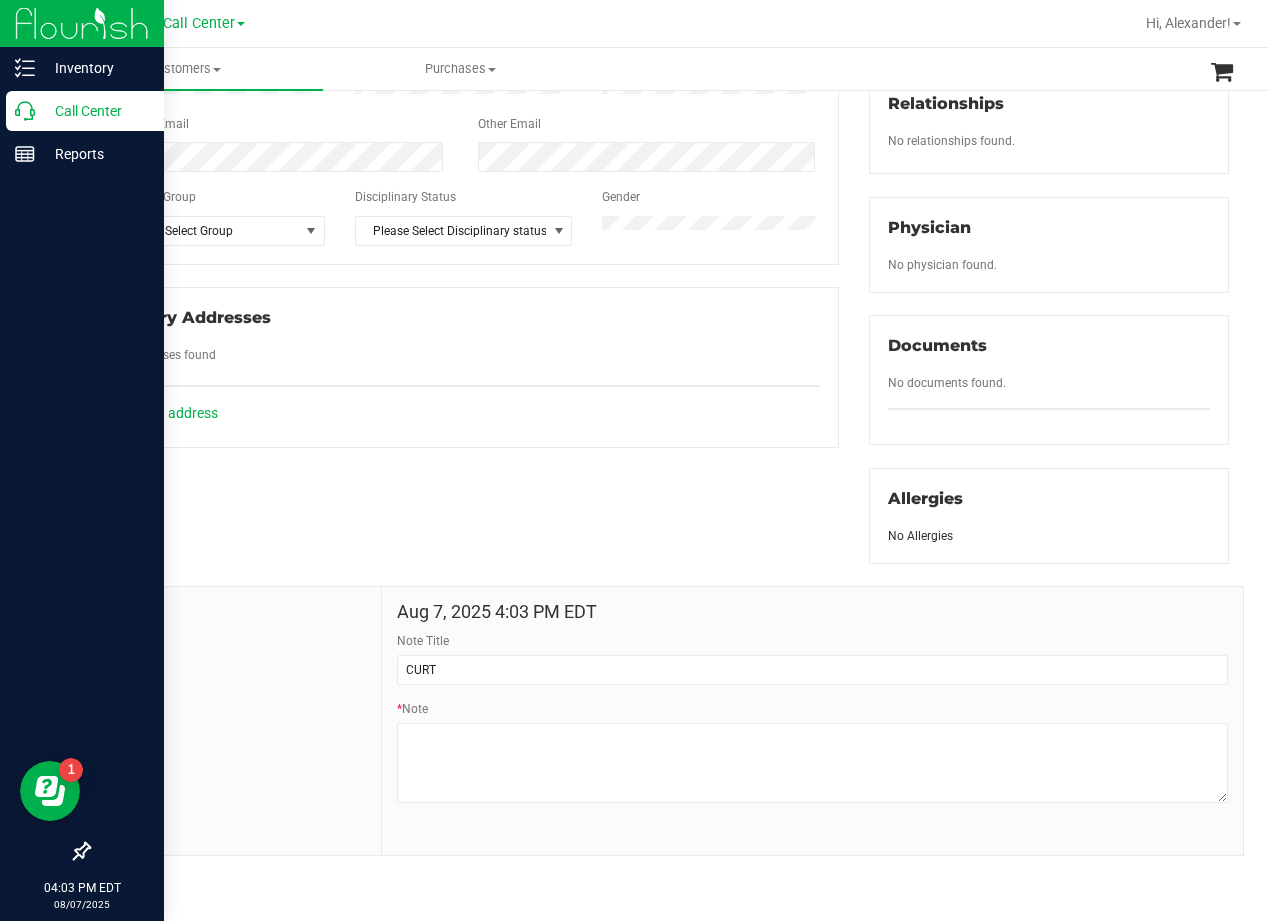 click on "Member Info
*
First Name
*
Last Name
Preferred Name
*
Date of Birth
(MM/DD/YYYY)
State ID
State ID Expiration
(MM/DD/YYYY)" at bounding box center (658, 351) 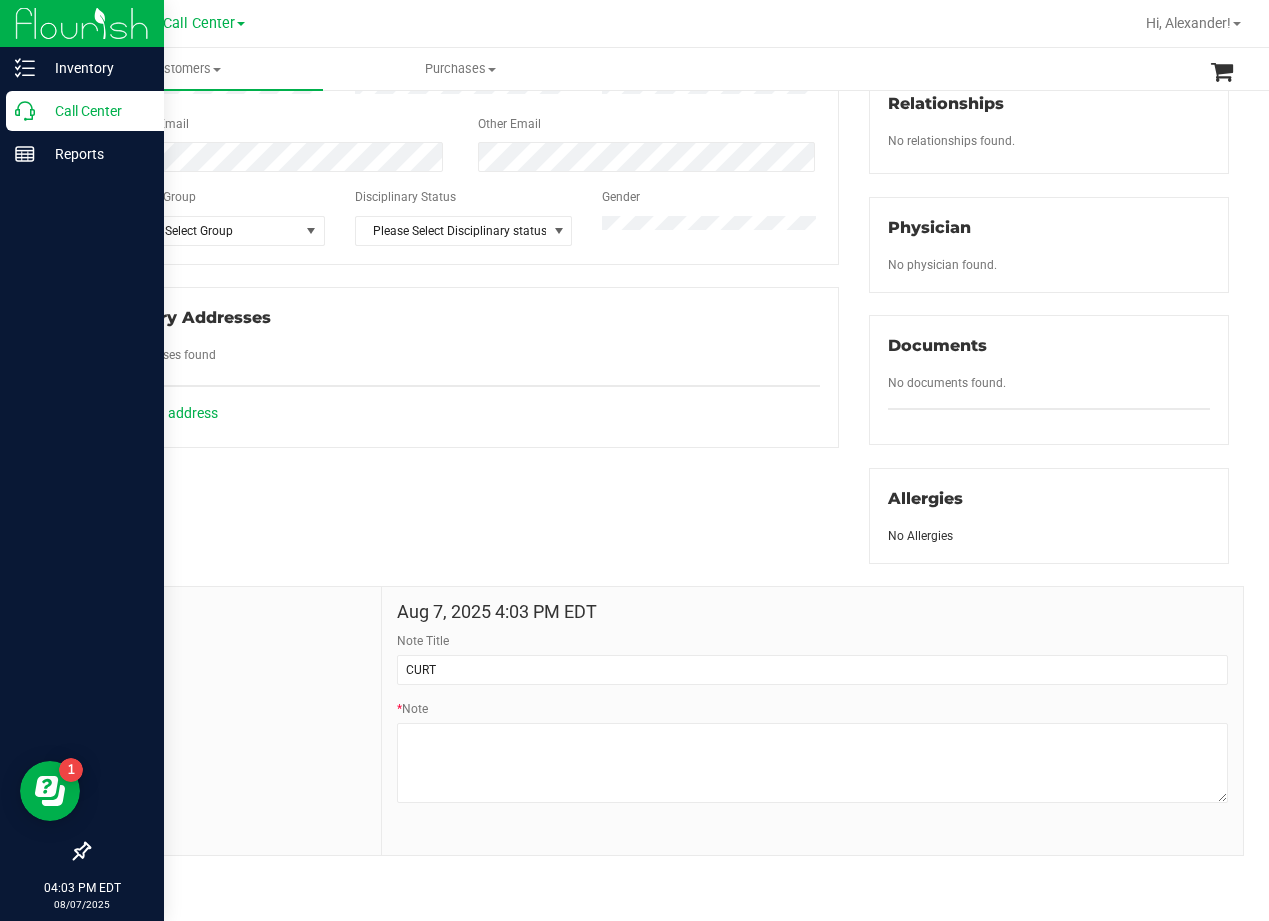 drag, startPoint x: 835, startPoint y: 567, endPoint x: 810, endPoint y: 557, distance: 26.925823 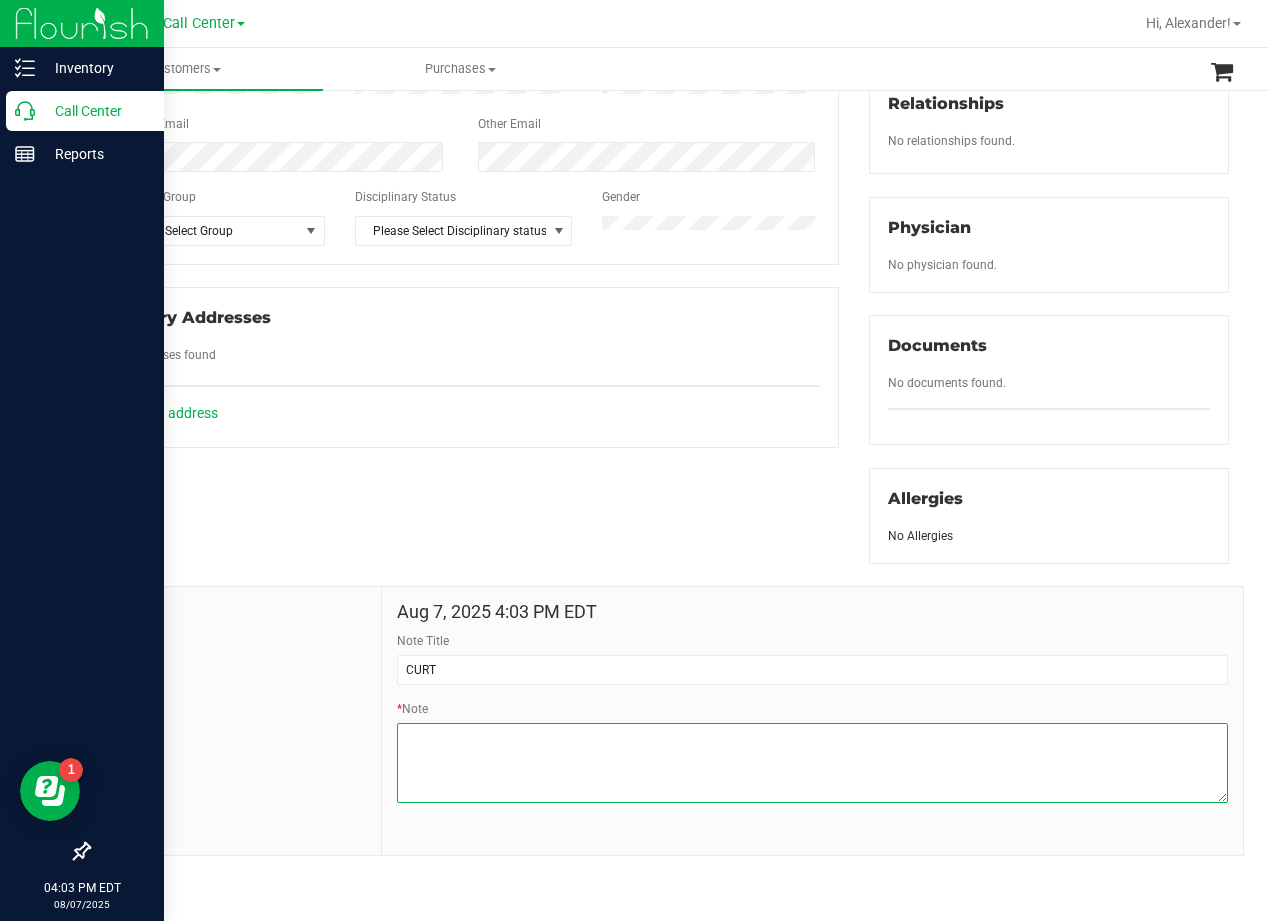 click on "*
Note" at bounding box center (812, 763) 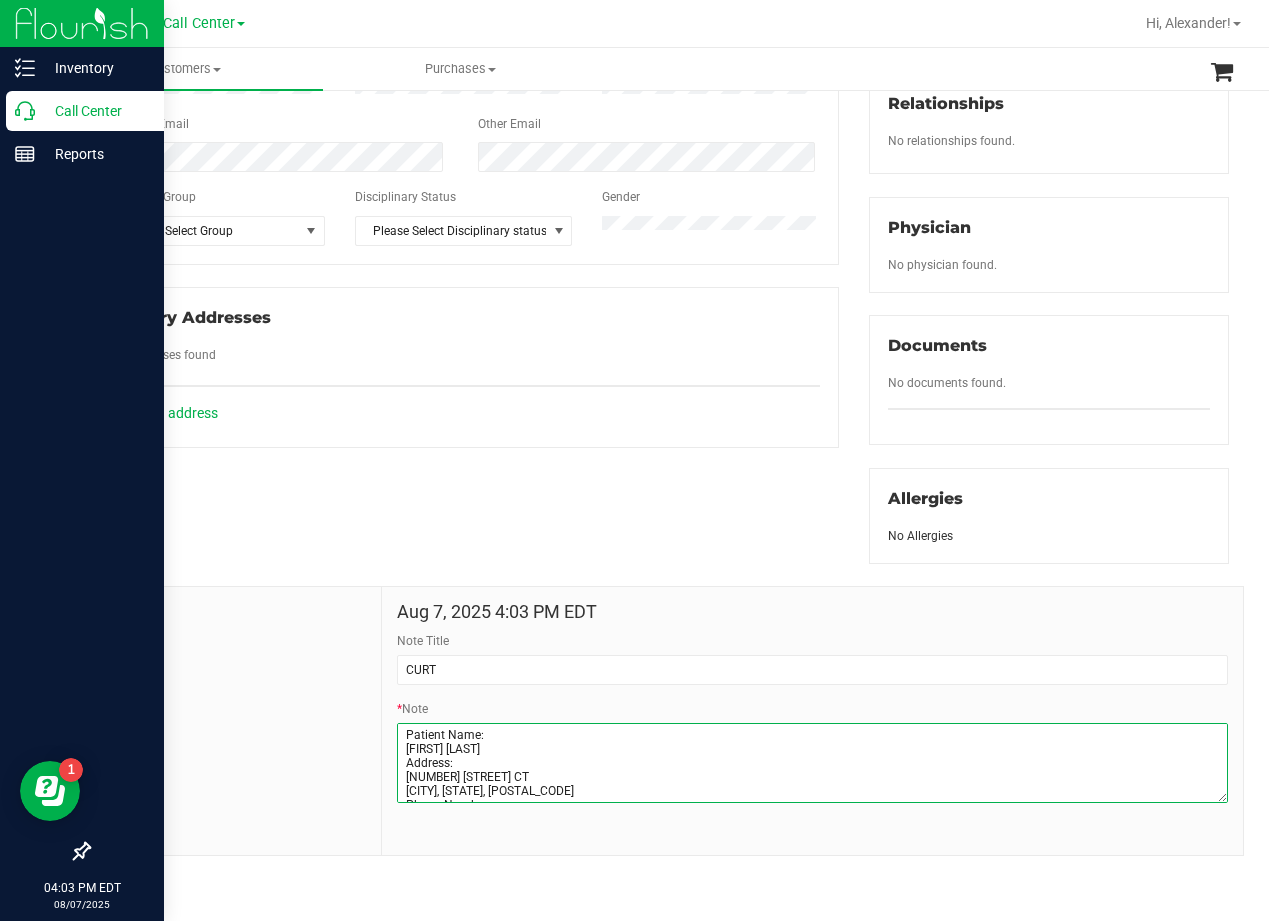 scroll, scrollTop: 81, scrollLeft: 0, axis: vertical 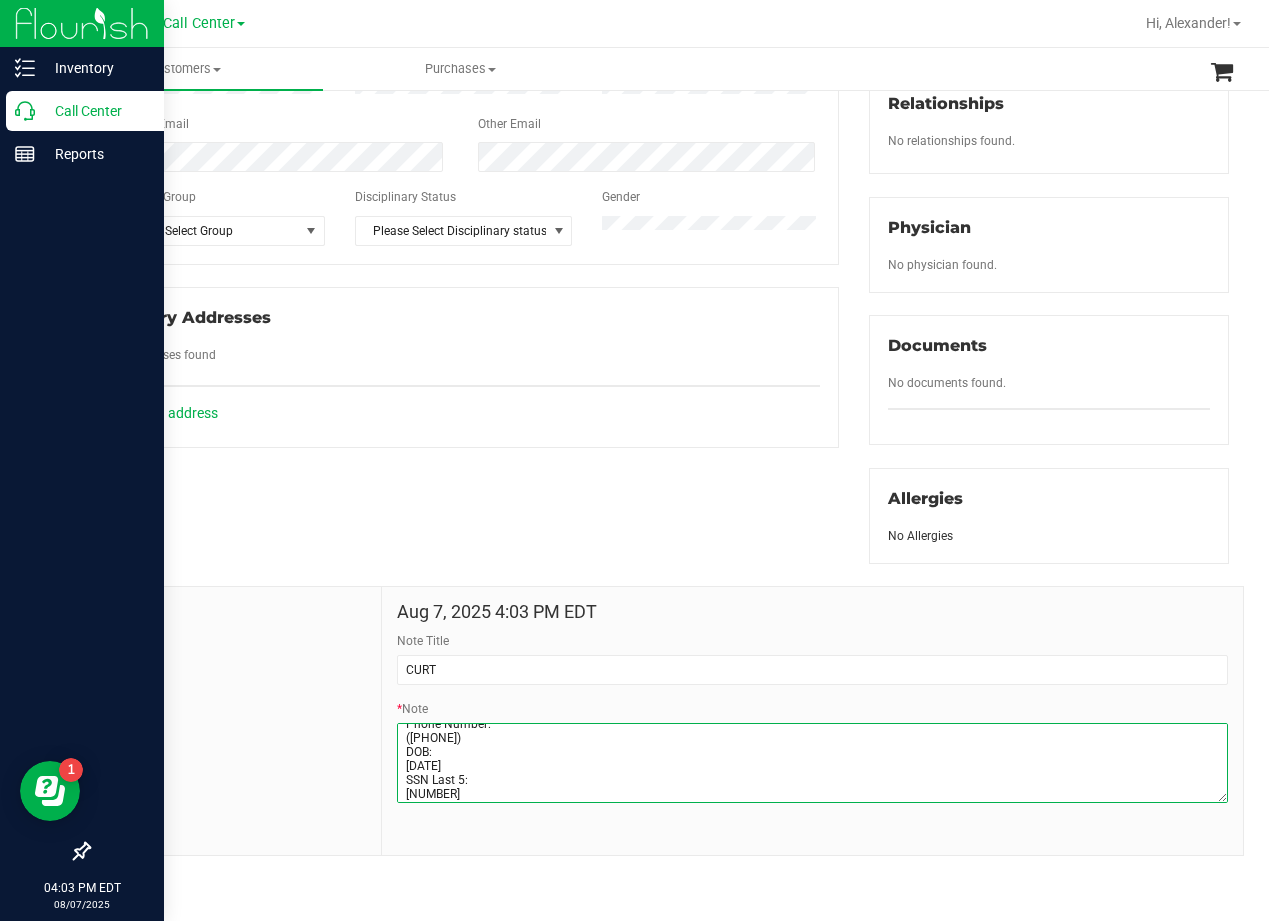 type on "Patient Name:
[FIRST] [LAST]
Address:
[NUMBER] [STREET] CT
[CITY], [STATE], [POSTAL_CODE]
Phone Number:
([PHONE])
DOB:
[DATE]
SSN Last 5:
[NUMBER]" 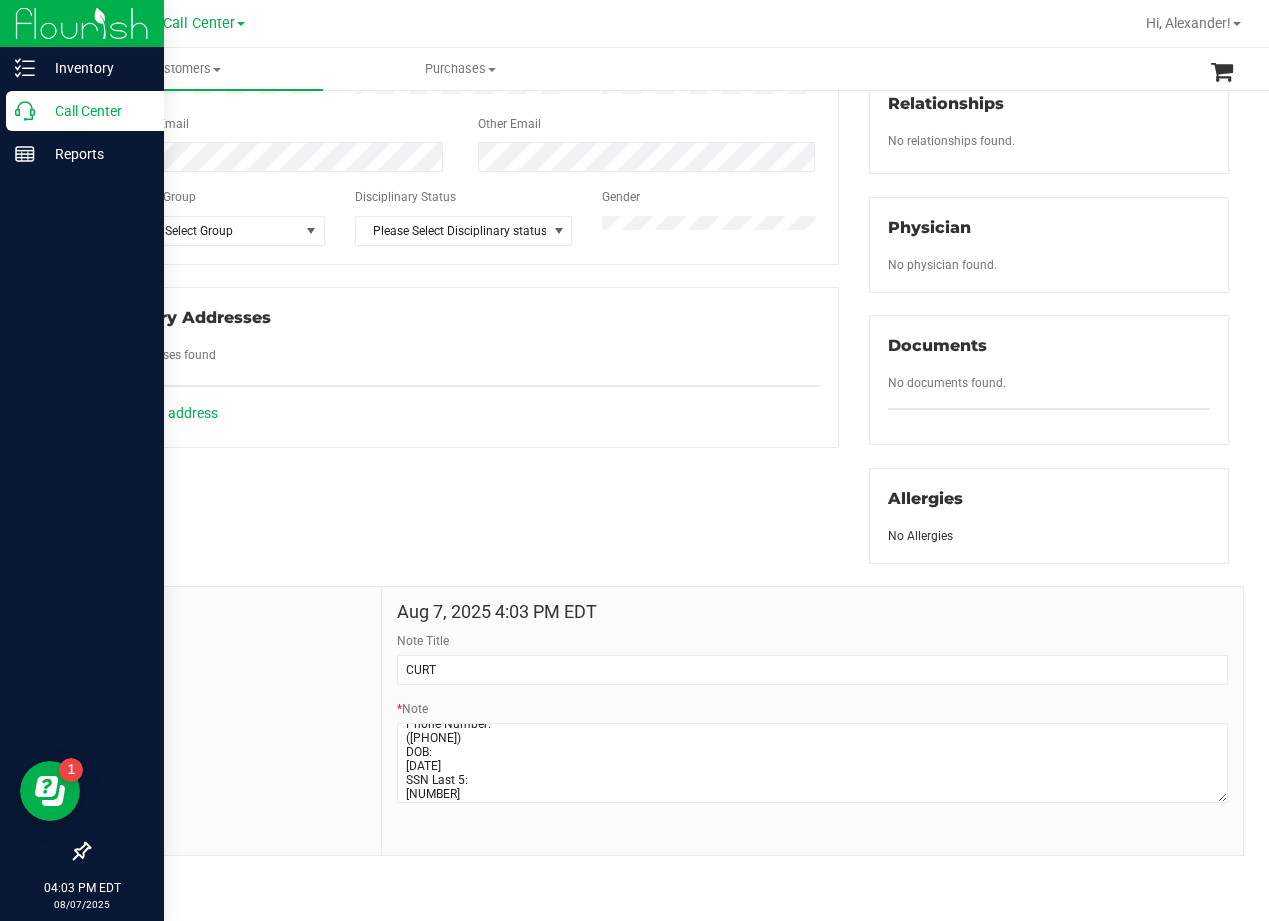 click on "Member Info
*
First Name
*
Last Name
Preferred Name
*
Date of Birth
(MM/DD/YYYY)
State ID
State ID Expiration
(MM/DD/YYYY)" at bounding box center (658, 351) 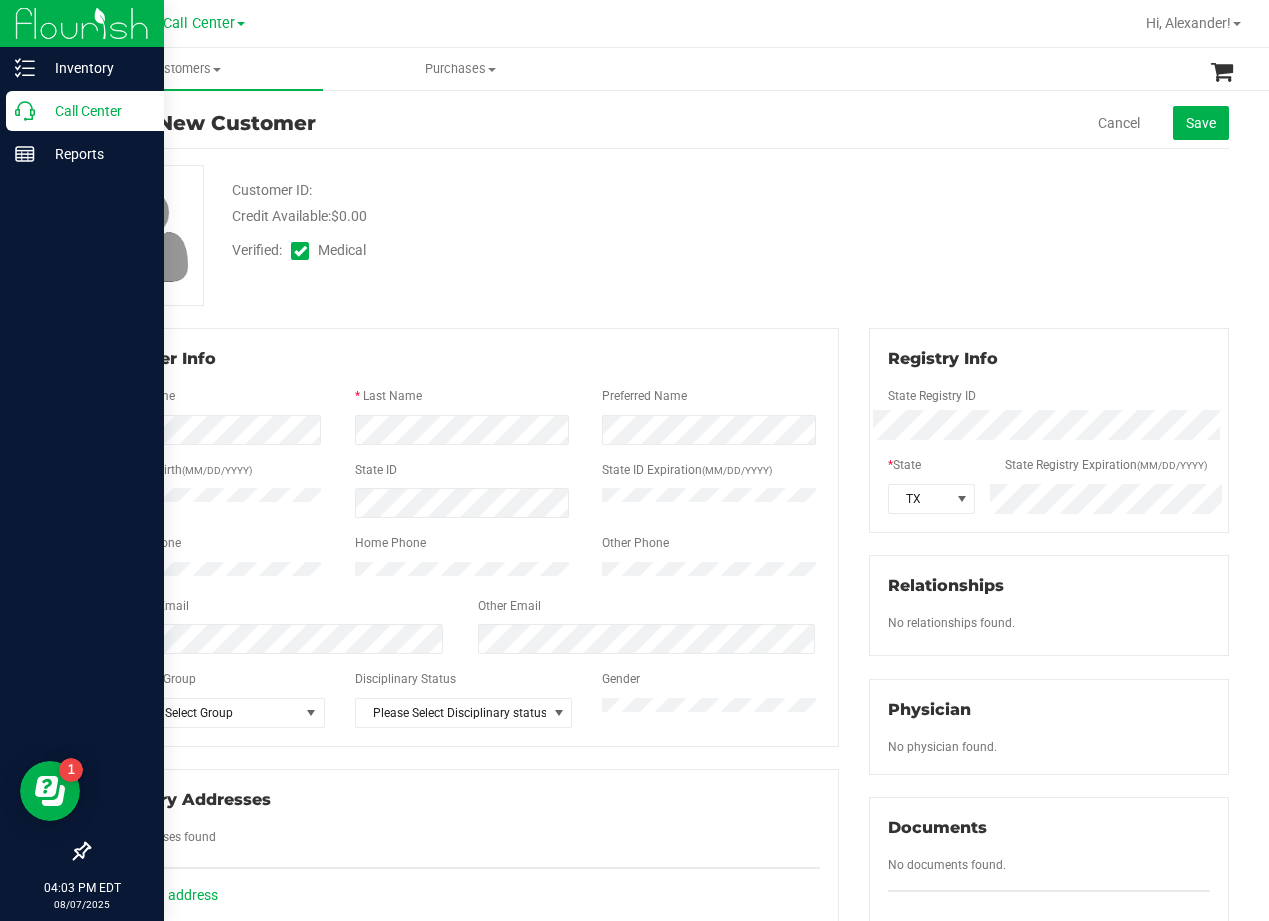scroll, scrollTop: 0, scrollLeft: 0, axis: both 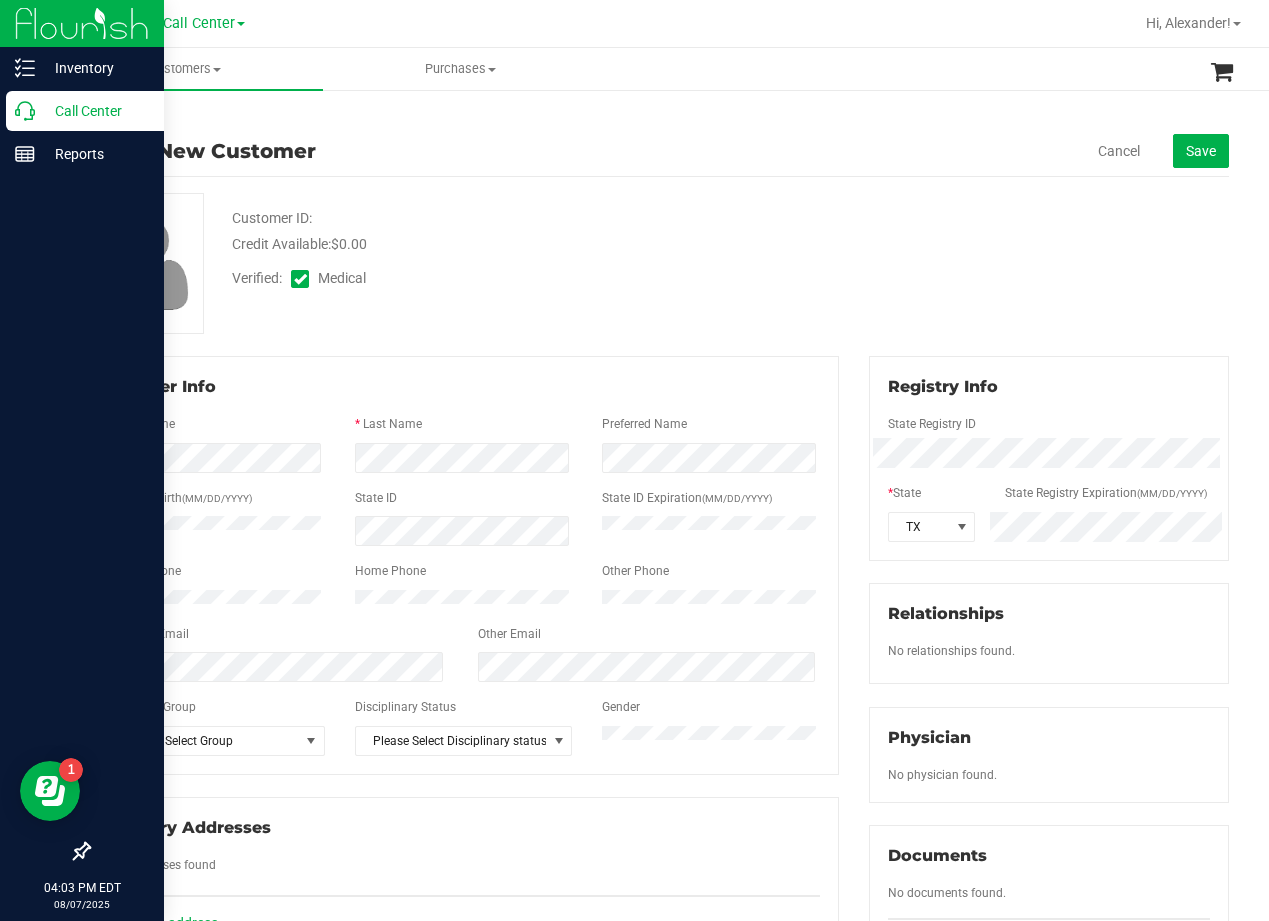 click on "Add a New Customer
Cancel
Save" at bounding box center (658, 151) 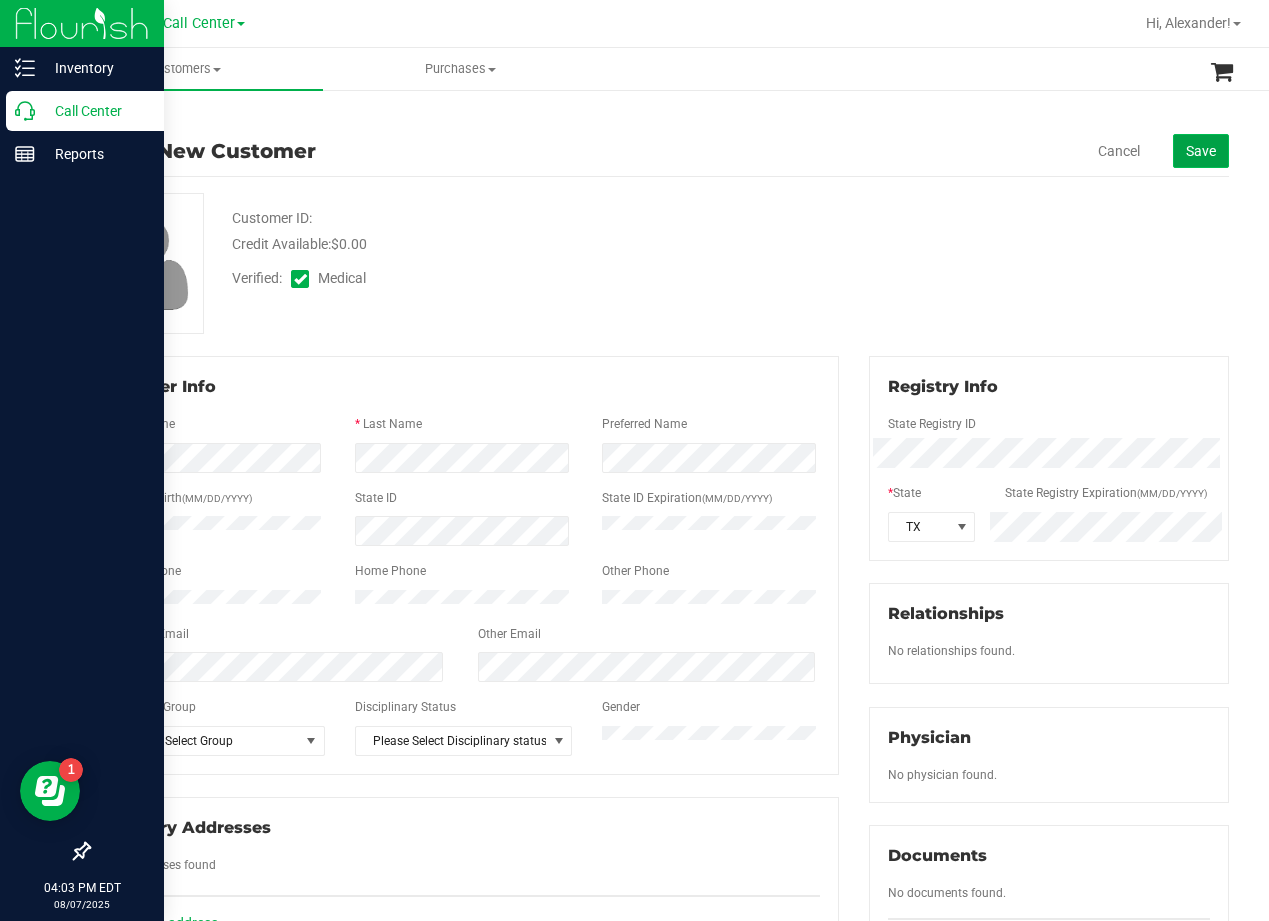 click on "Save" 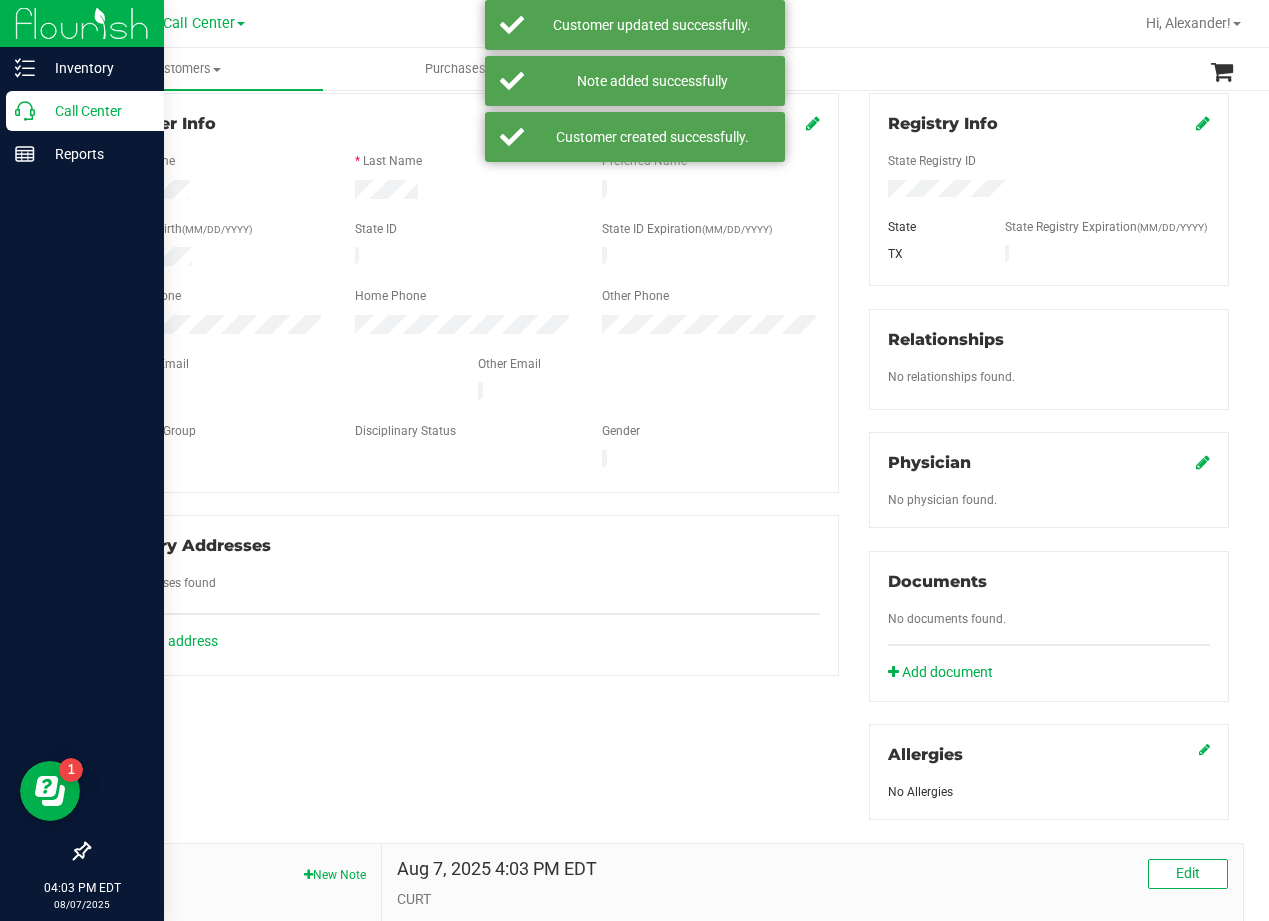 scroll, scrollTop: 300, scrollLeft: 0, axis: vertical 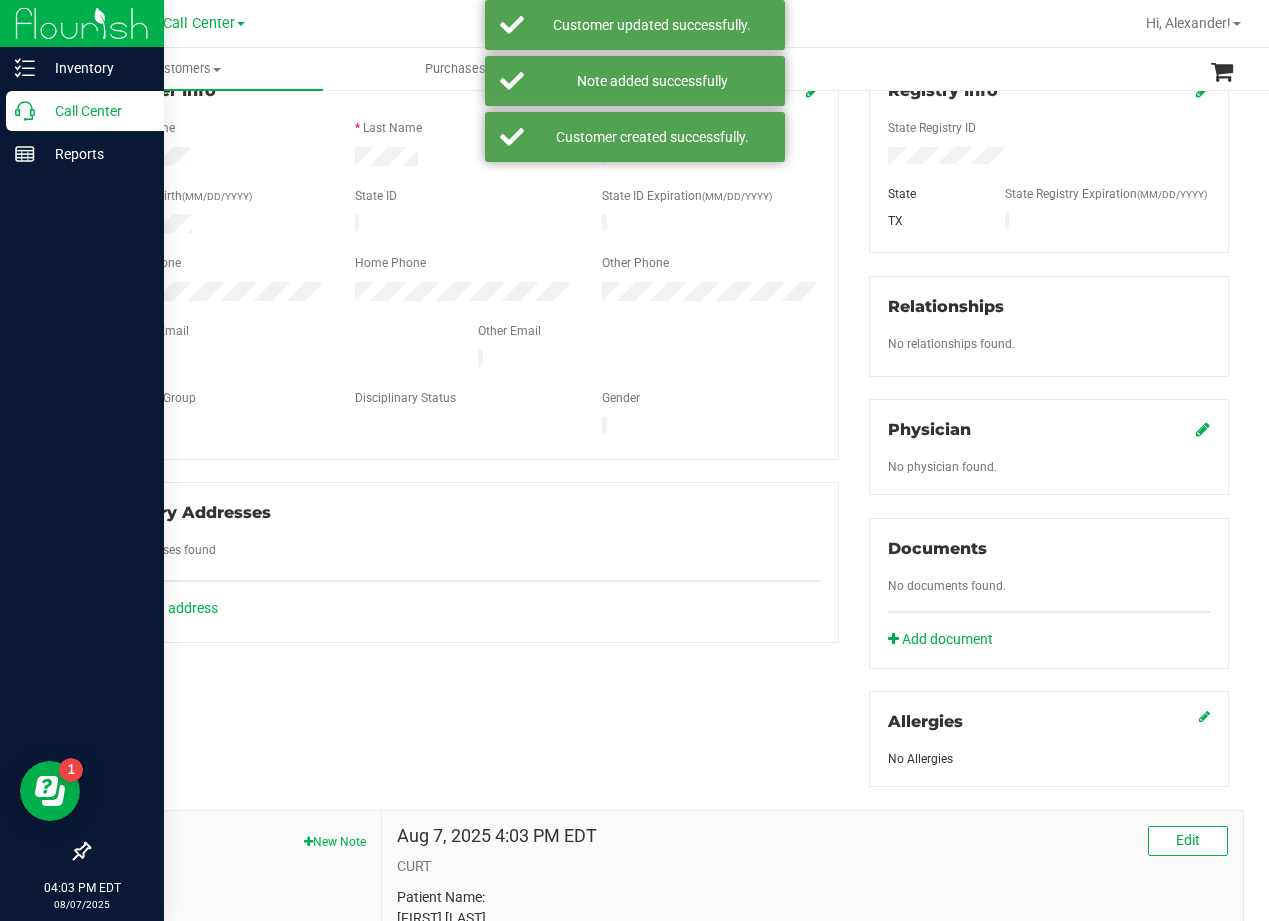 click 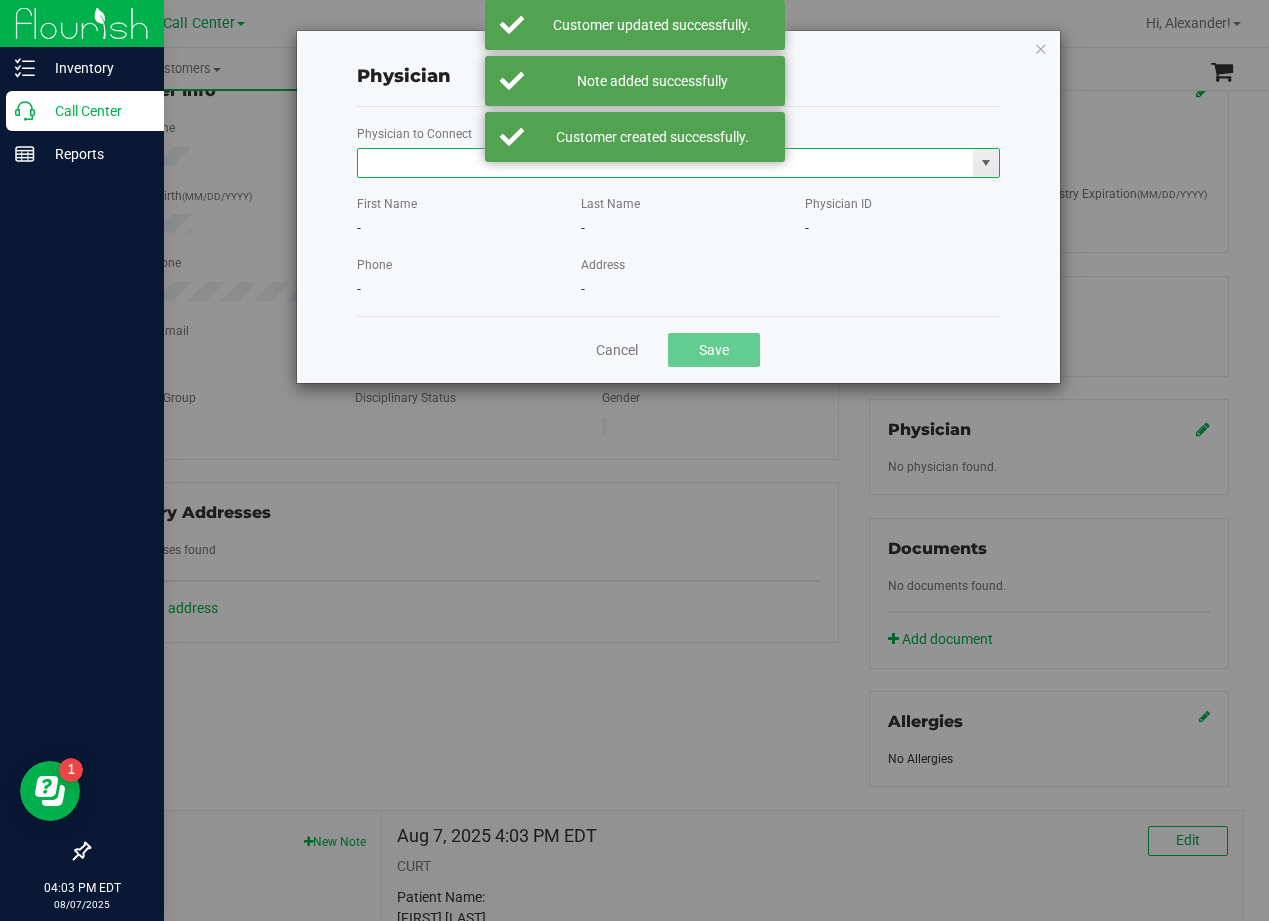 click at bounding box center [666, 163] 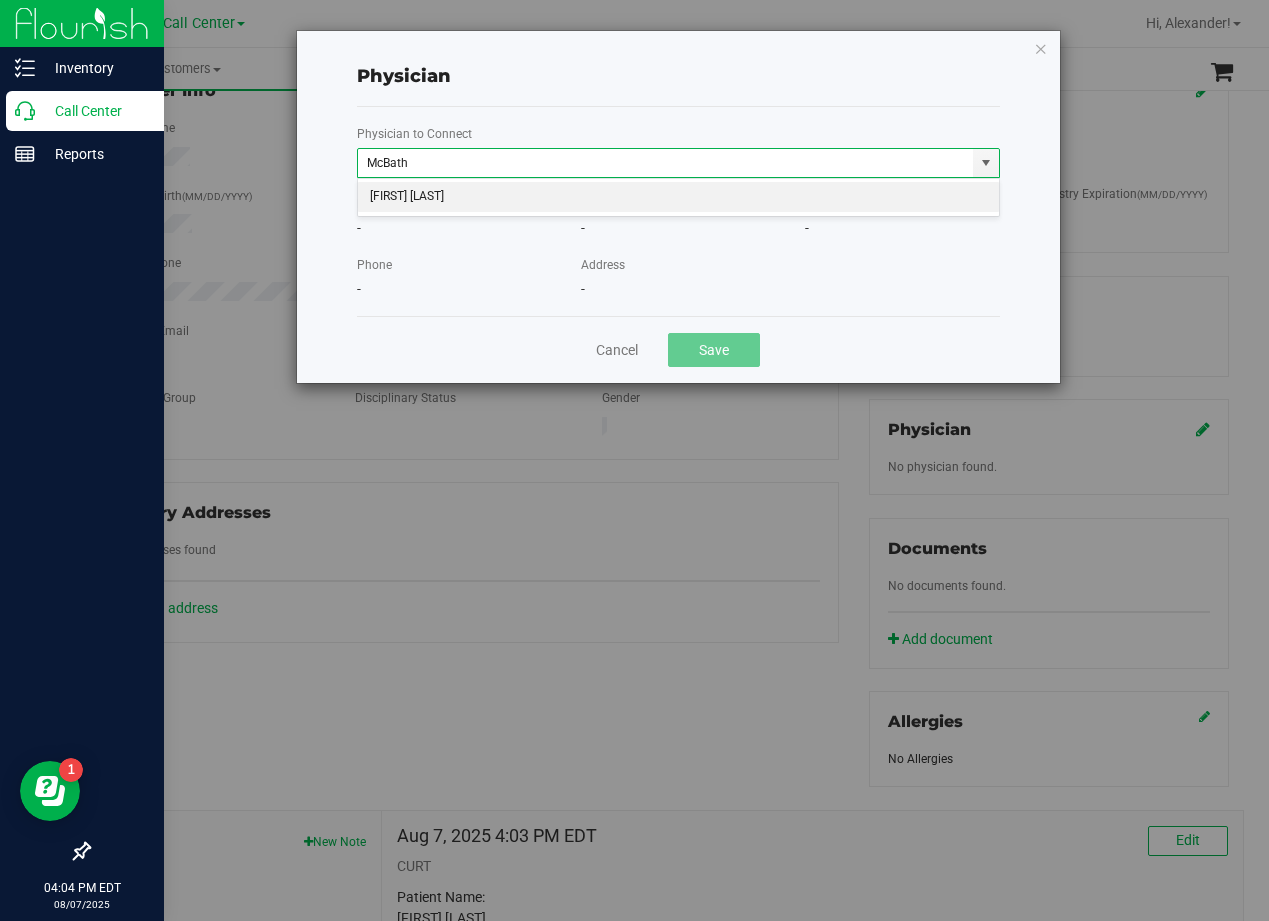 click on "[FIRST] [LAST]" at bounding box center (678, 197) 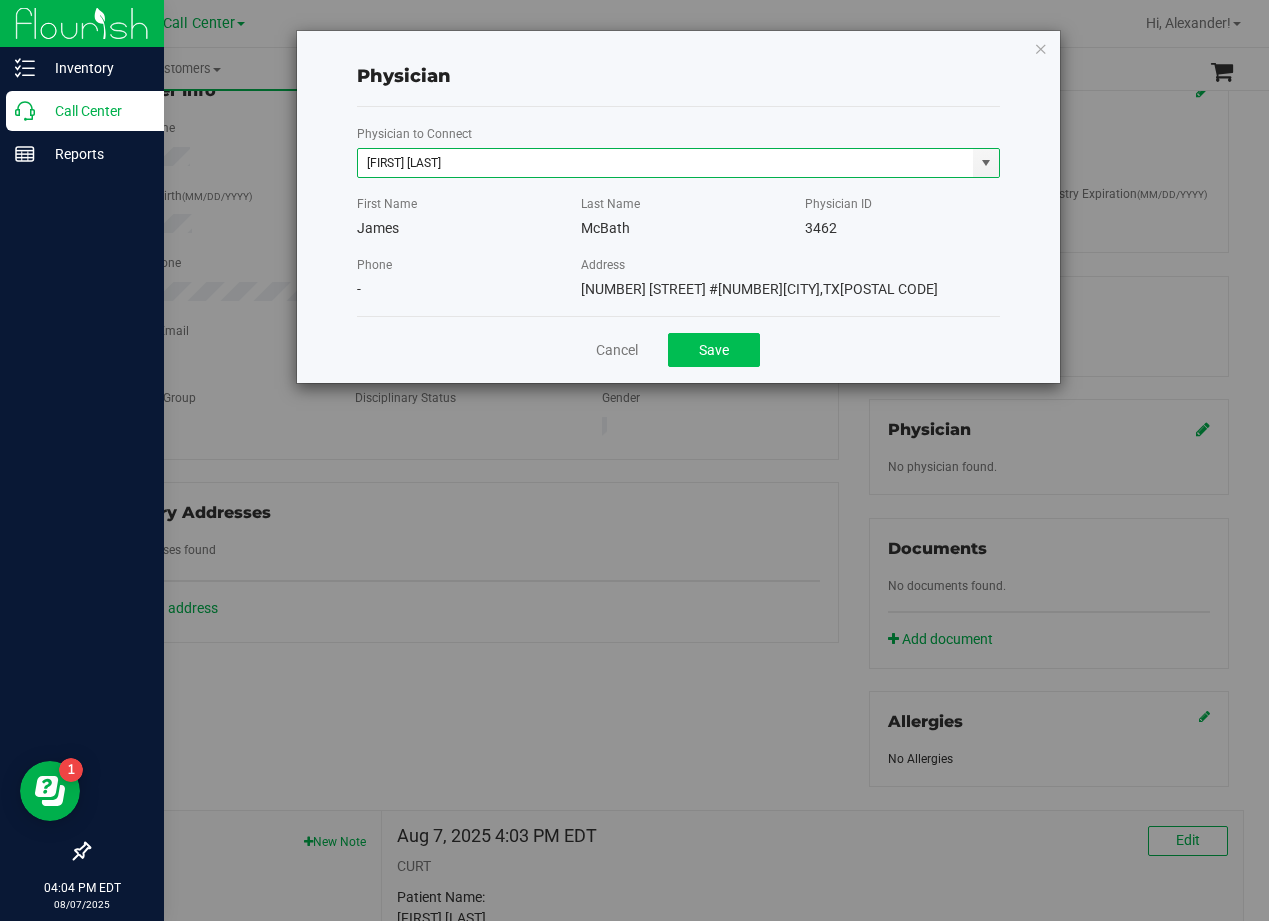 type on "[FIRST] [LAST]" 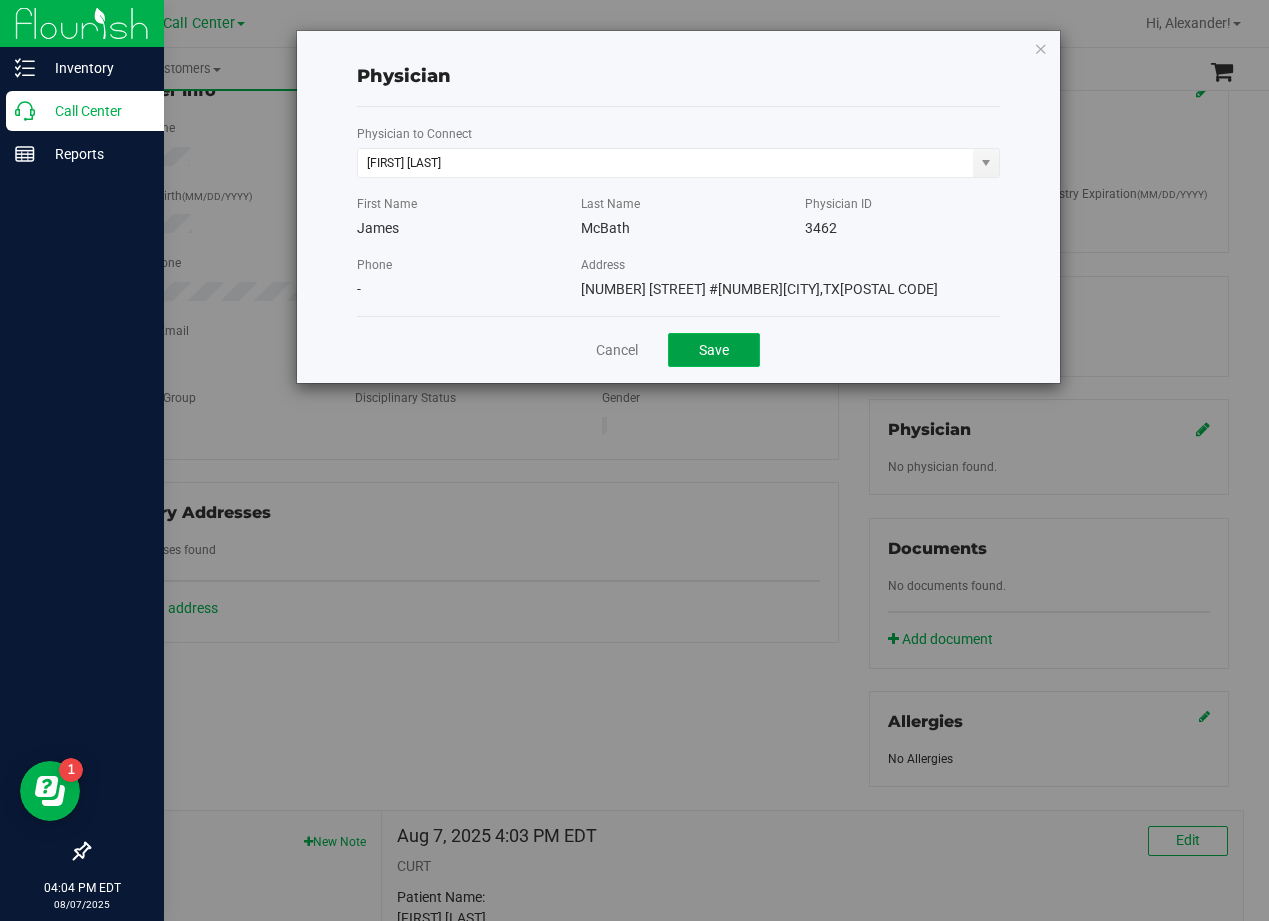 click on "Save" at bounding box center [714, 350] 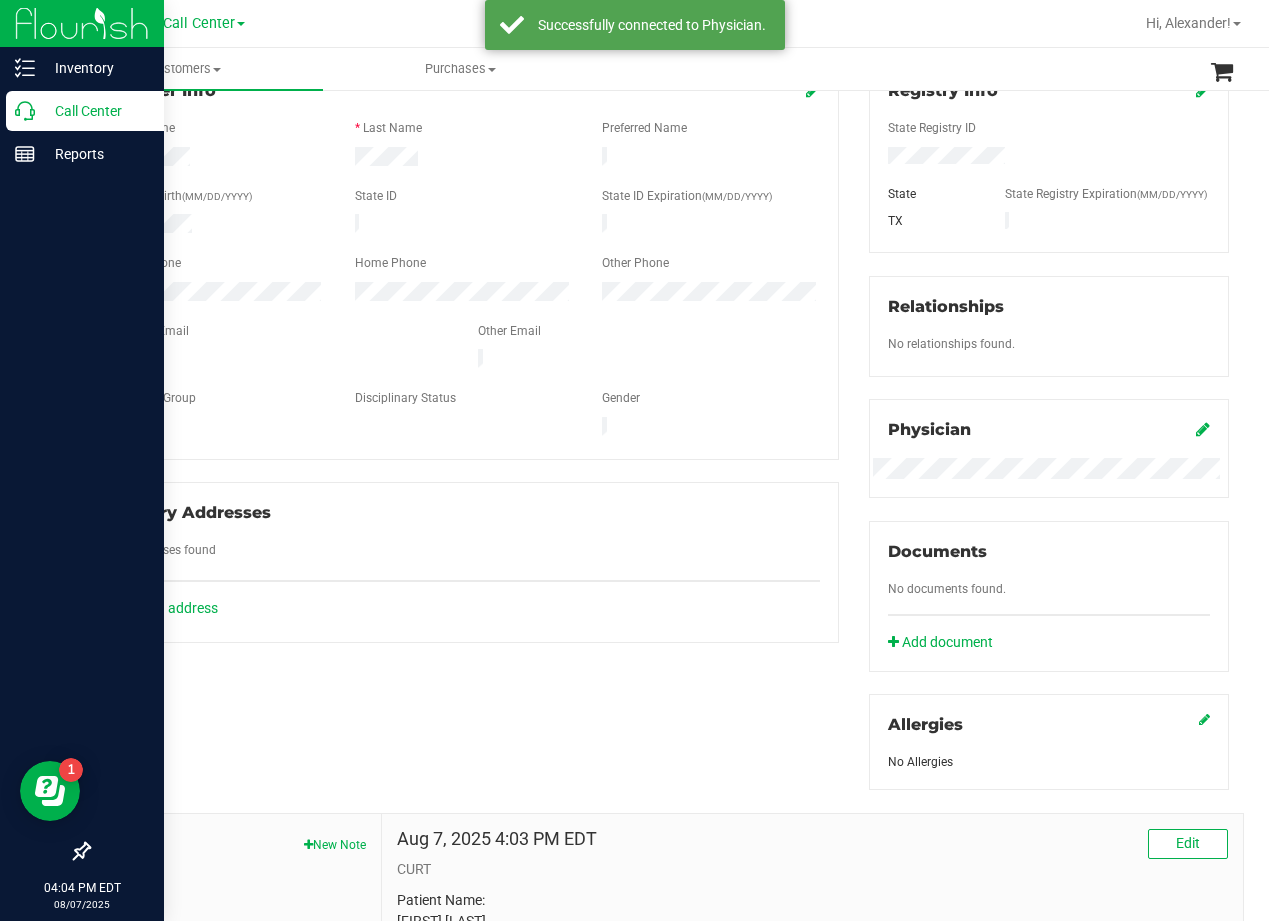 click on "Member Info
*
First Name
*
Last Name
Preferred Name
*
Date of Birth
(MM/DD/YYYY)
State ID
State ID Expiration
(MM/DD/YYYY)" at bounding box center [463, 351] 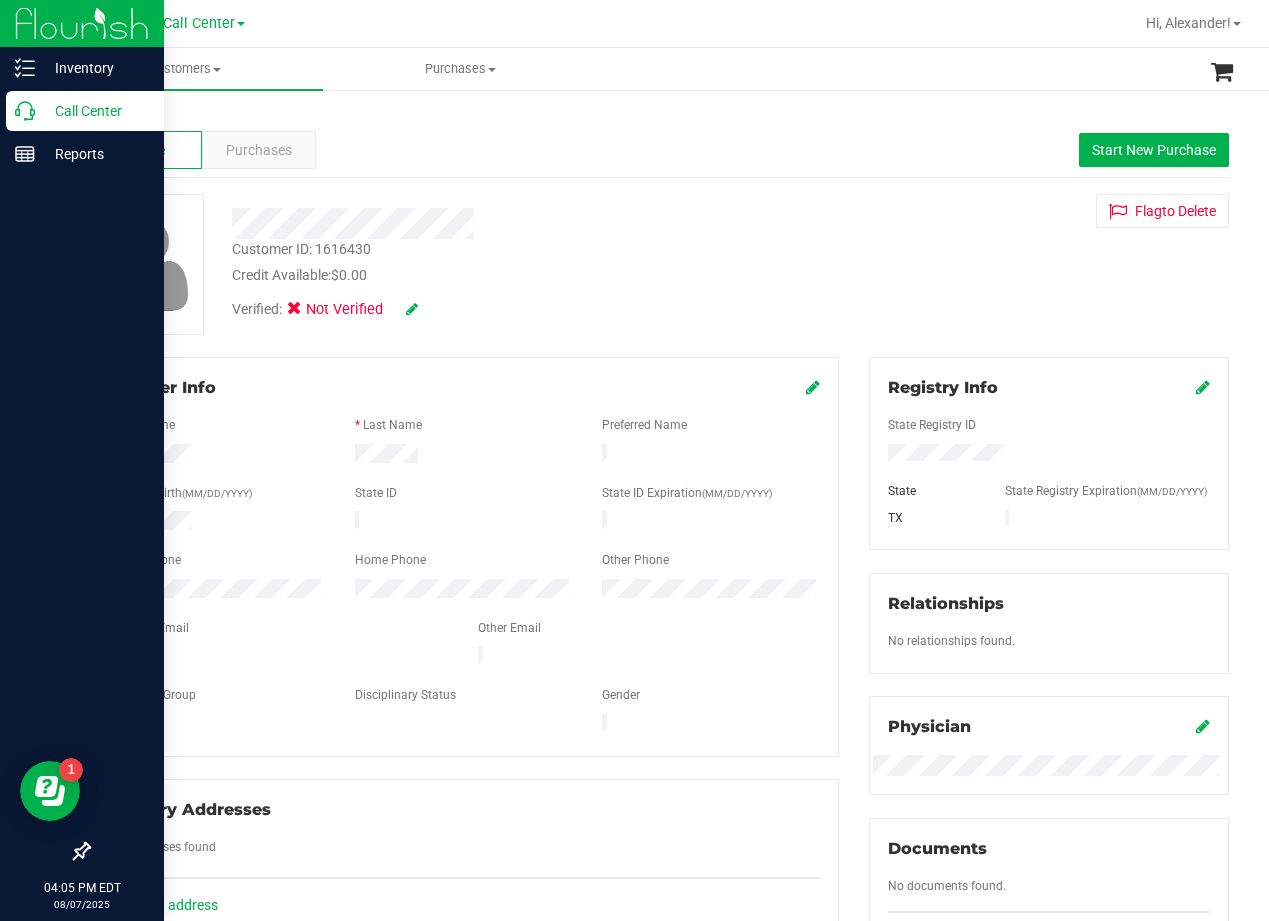 scroll, scrollTop: 0, scrollLeft: 0, axis: both 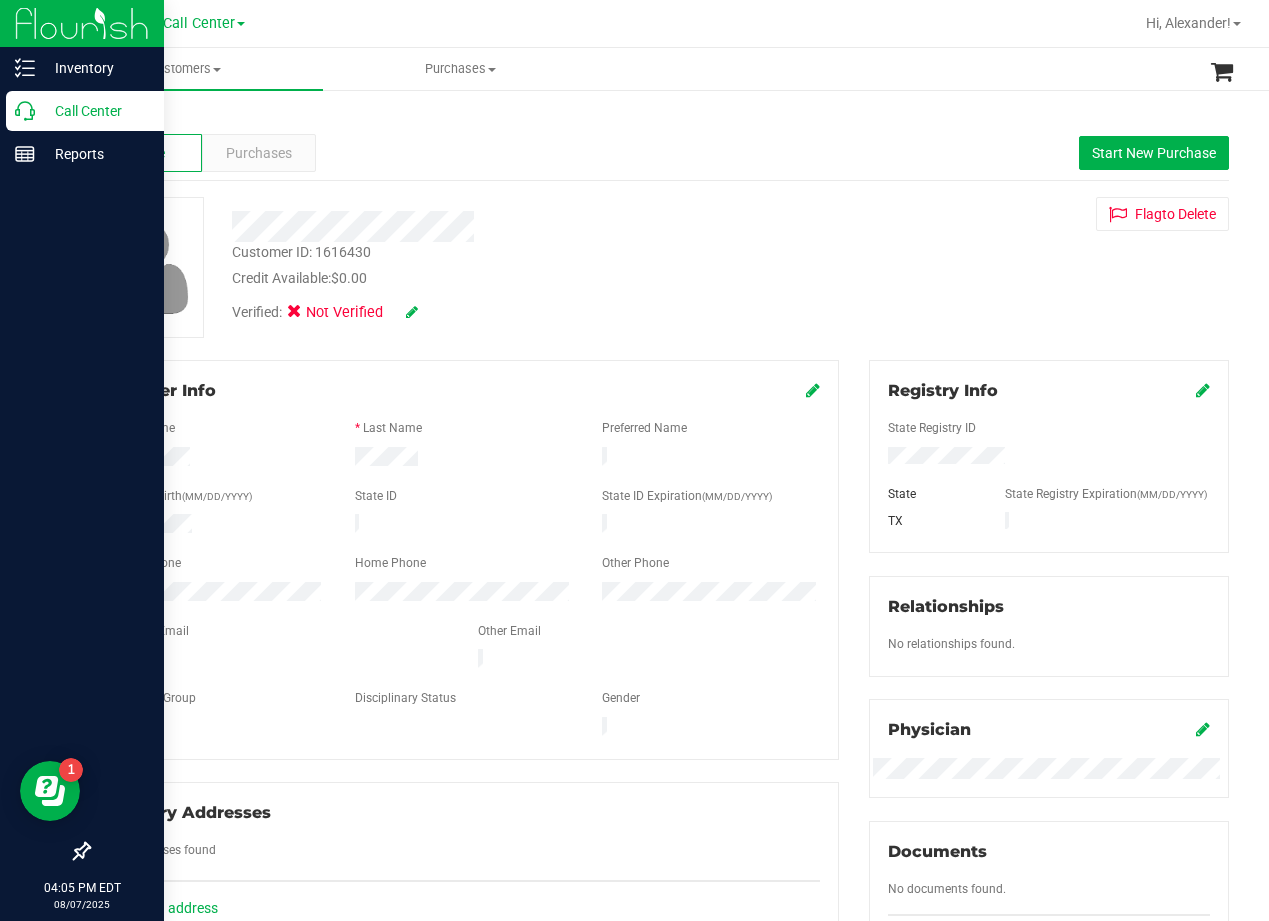 click at bounding box center (412, 312) 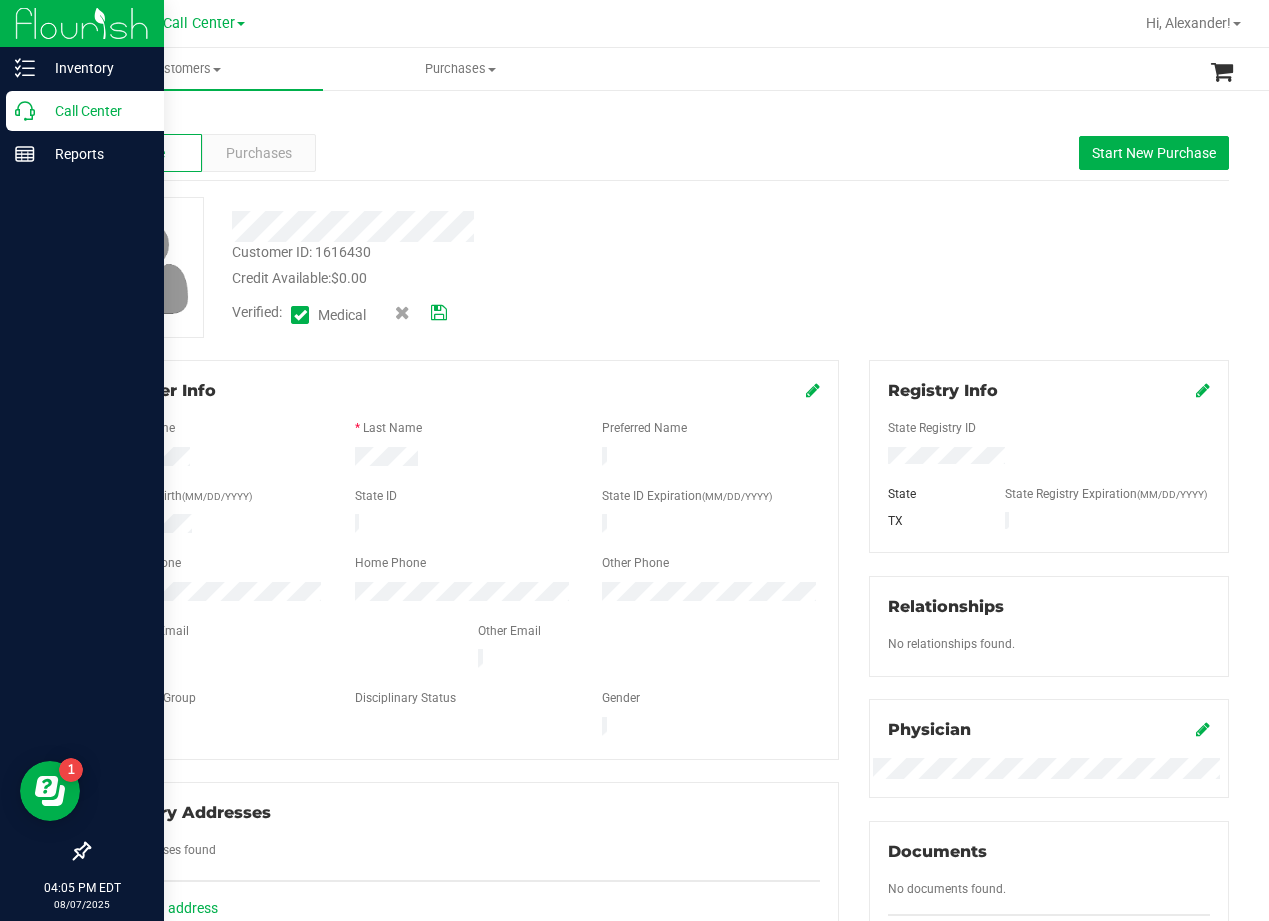 click at bounding box center (439, 313) 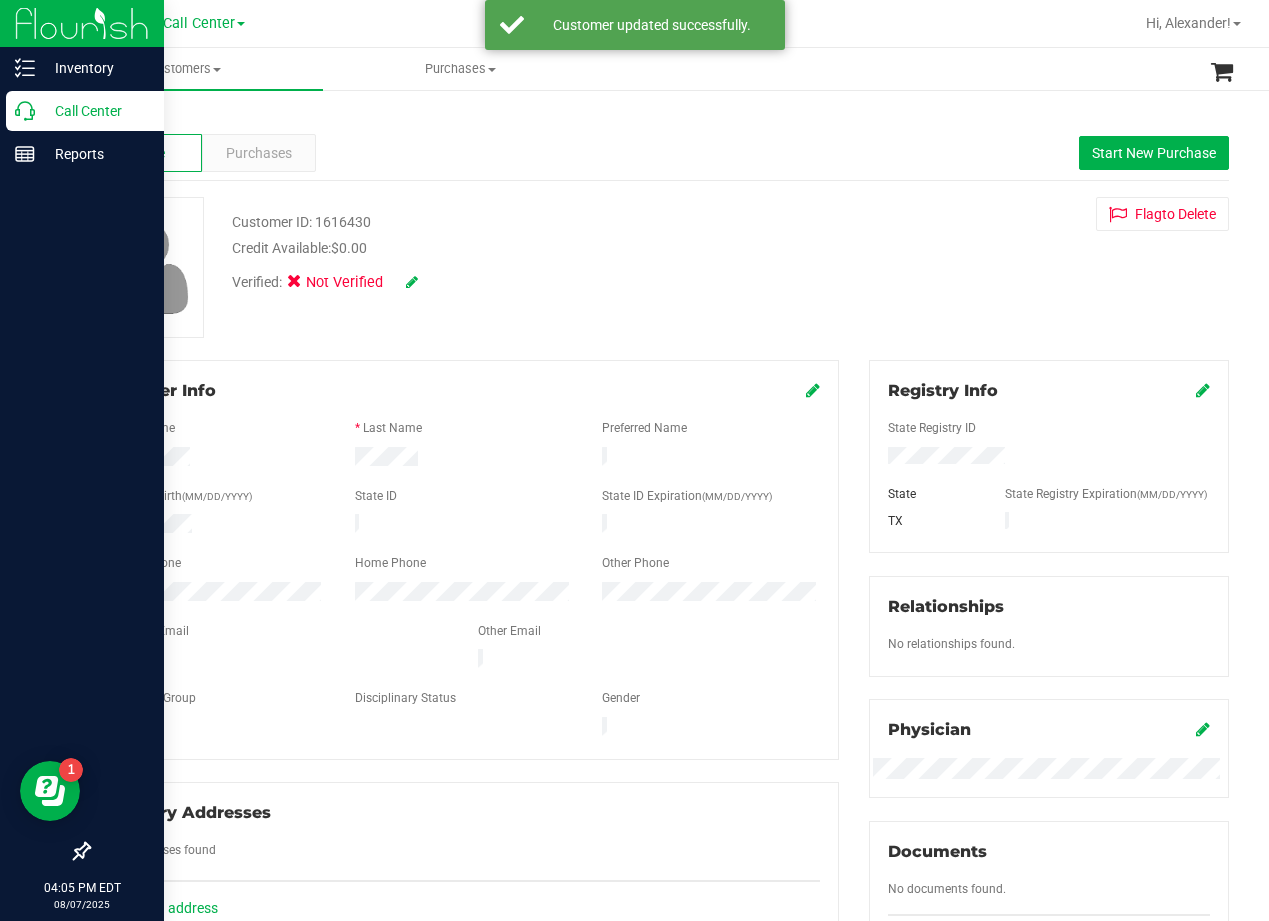 click on "Customer ID: 1616430
Credit Available:
$0.00
Verified:
Not Verified
Flag  to Delete" at bounding box center [658, 267] 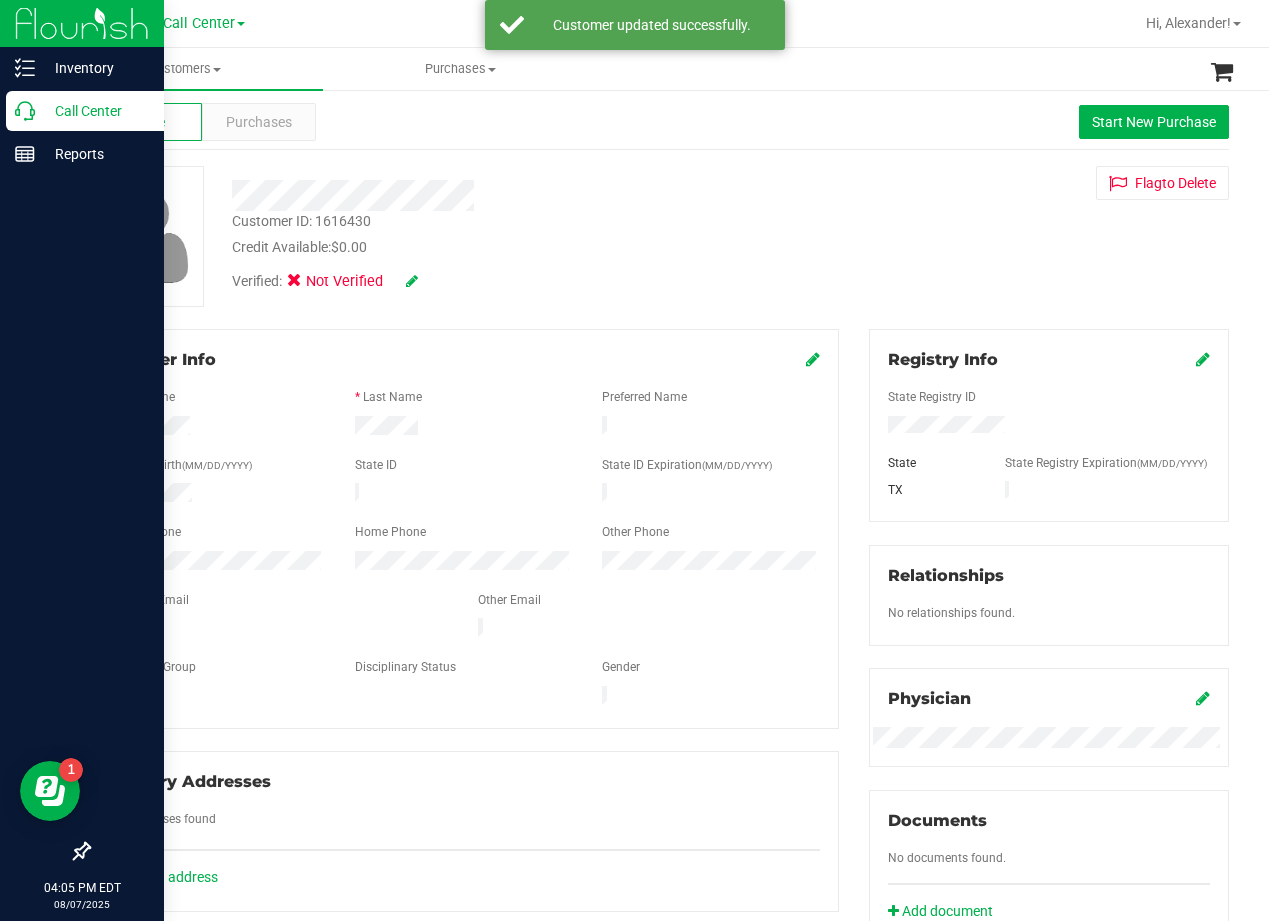 scroll, scrollTop: 0, scrollLeft: 0, axis: both 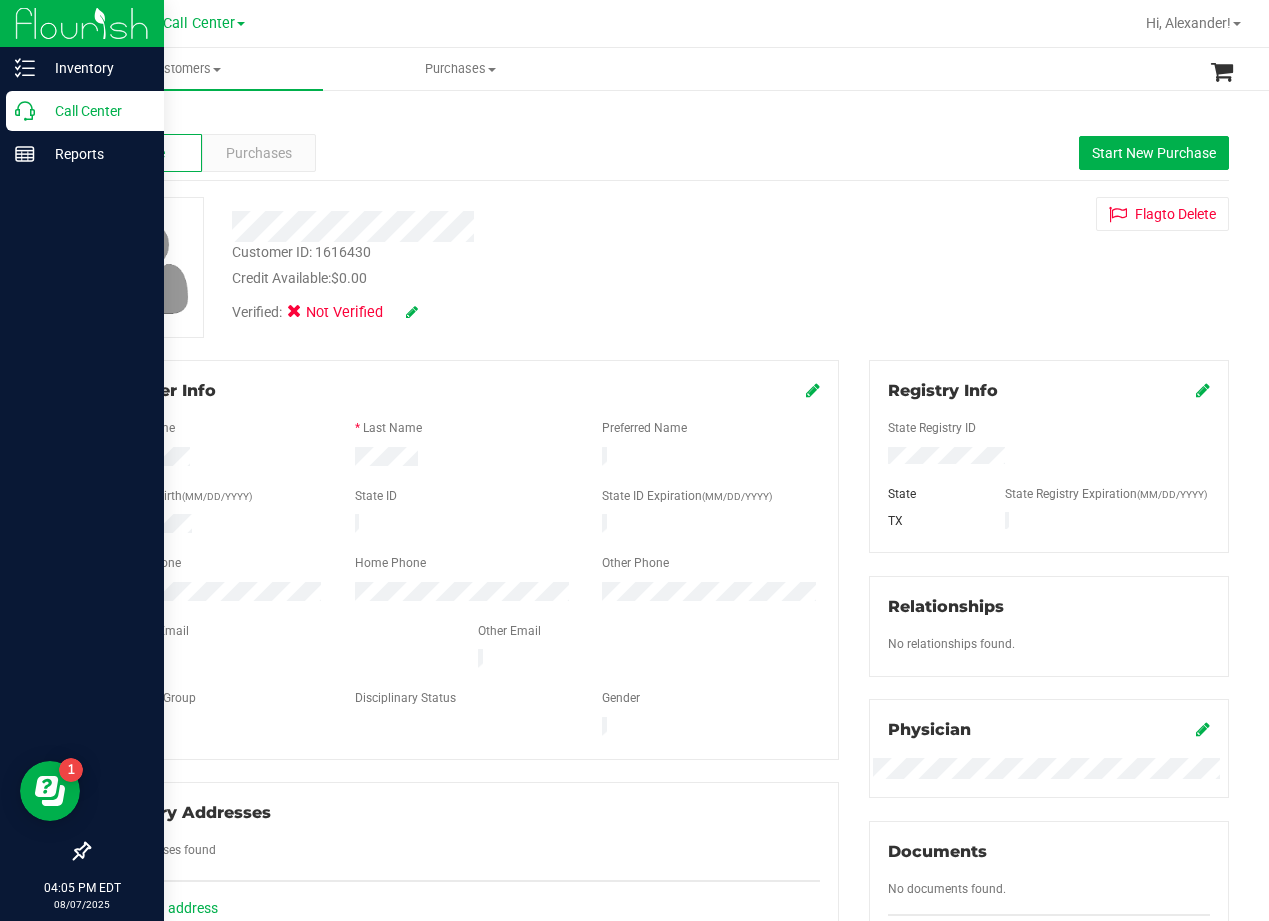 drag, startPoint x: 758, startPoint y: 234, endPoint x: 843, endPoint y: 249, distance: 86.313385 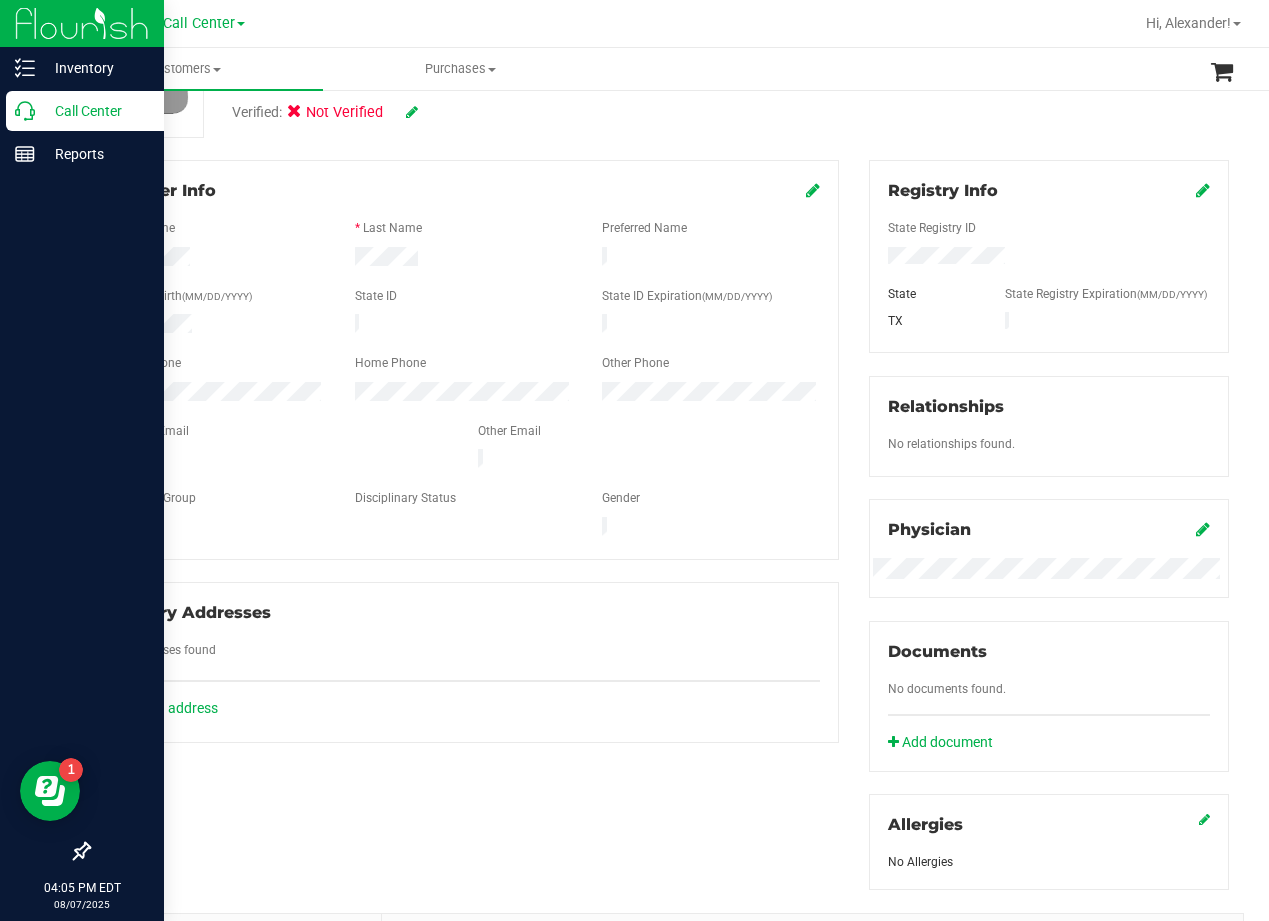 click on "Member Info
*
First Name
*
Last Name
Preferred Name
*
Date of Birth
(MM/DD/YYYY)
State ID
State ID Expiration
(MM/DD/YYYY)" at bounding box center (463, 451) 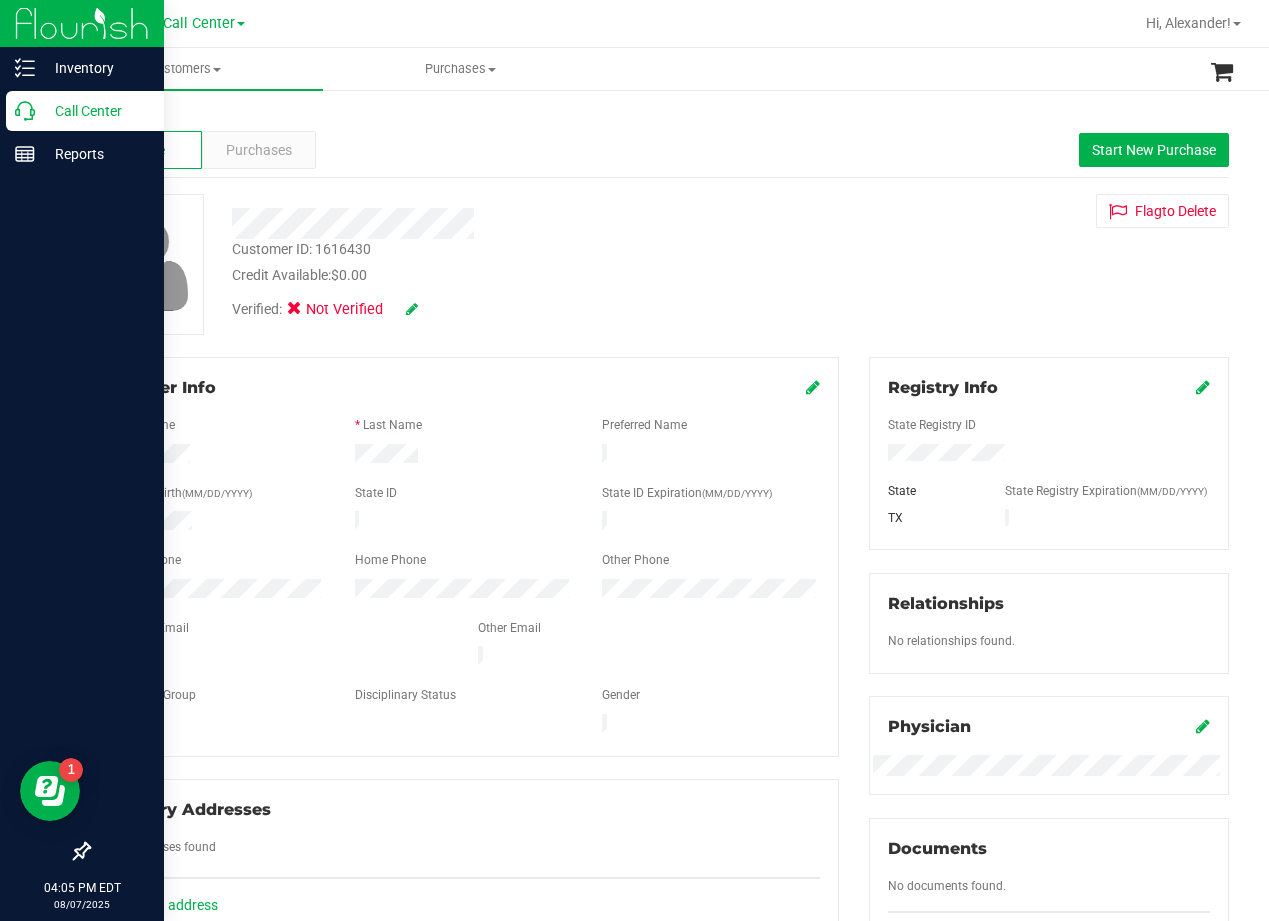 scroll, scrollTop: 0, scrollLeft: 0, axis: both 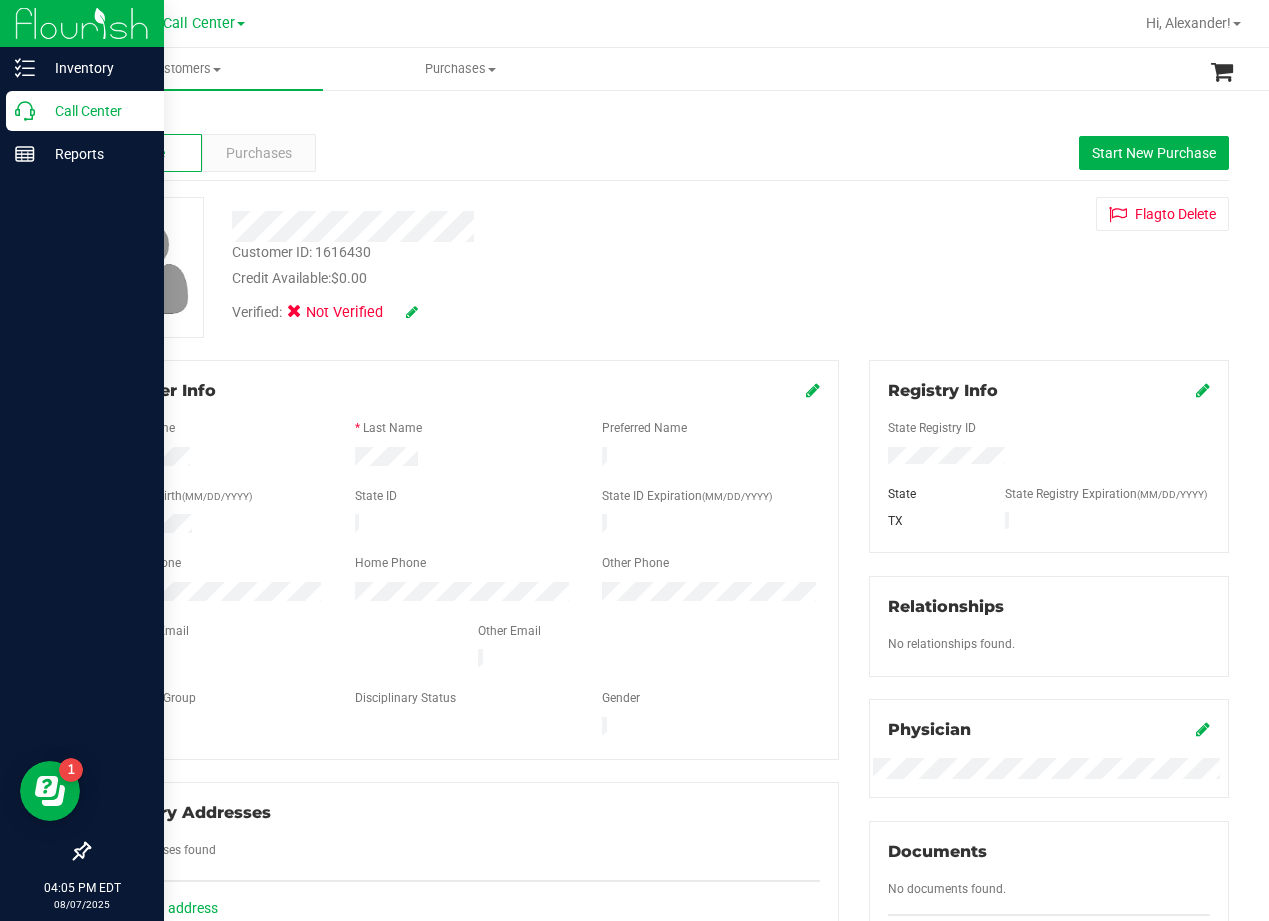 click on "Customer ID: 1616430
Credit Available:
$0.00
Verified:
Not Verified
Flag  to Delete" at bounding box center [658, 267] 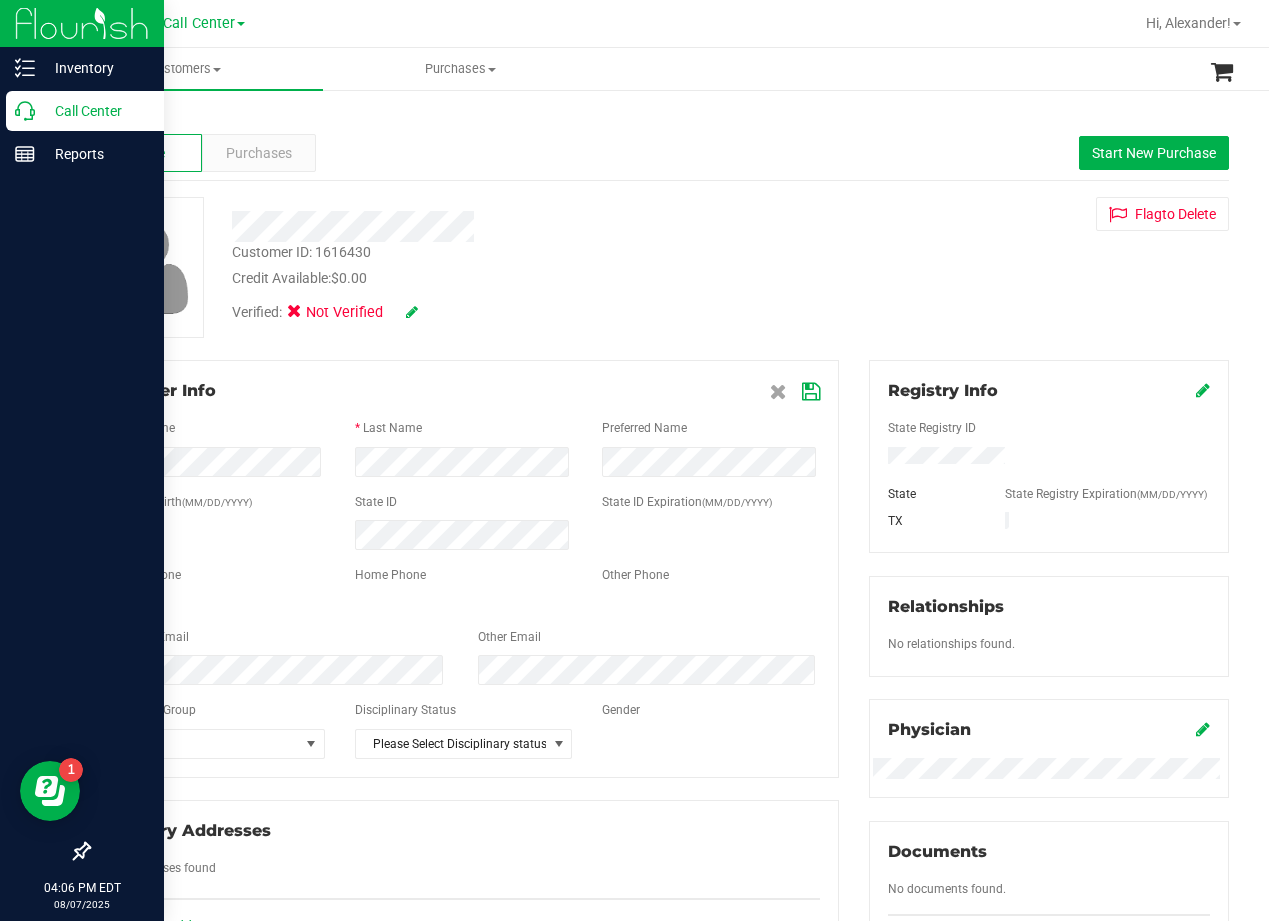 click on "Credit Available:
$0.00" at bounding box center (510, 278) 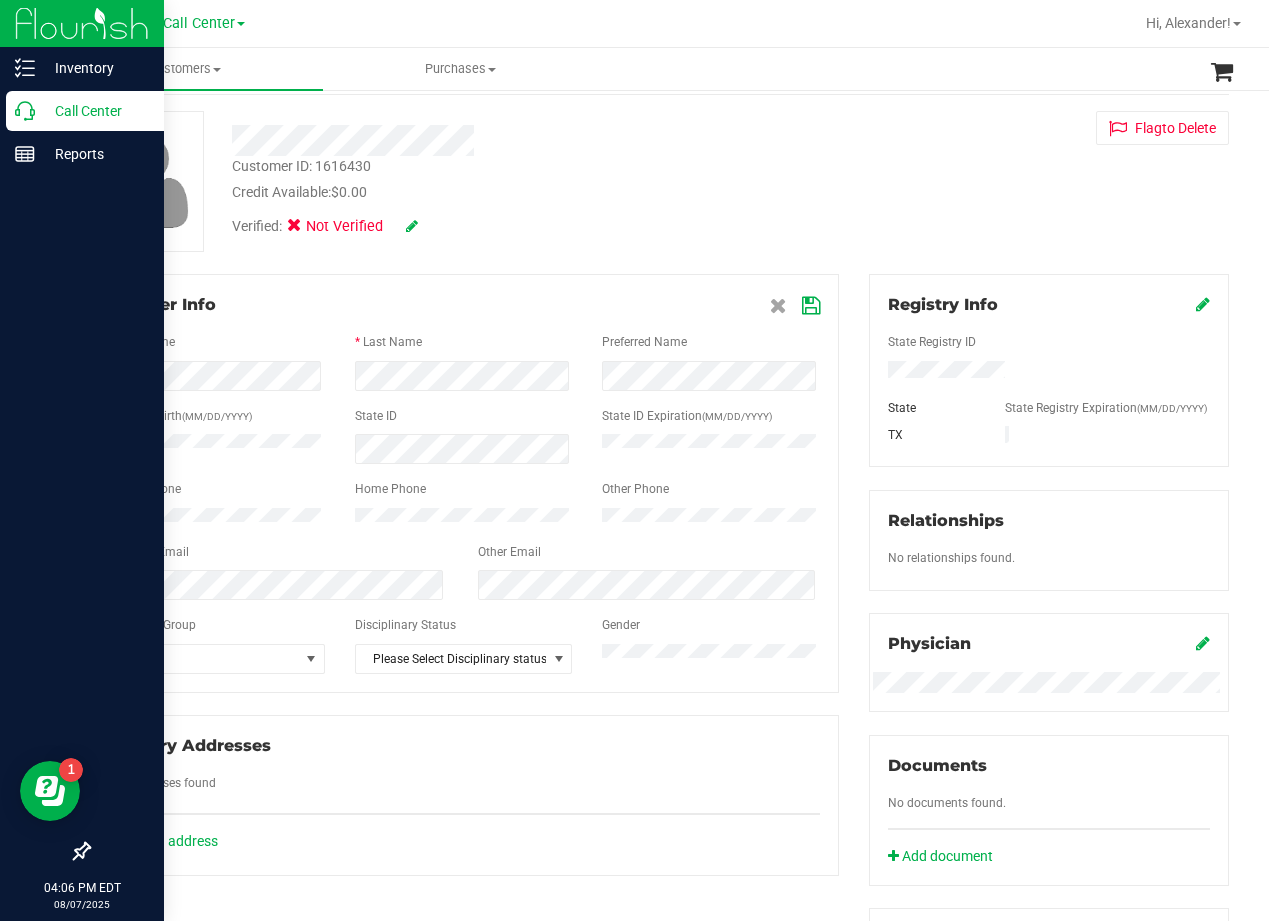 scroll, scrollTop: 200, scrollLeft: 0, axis: vertical 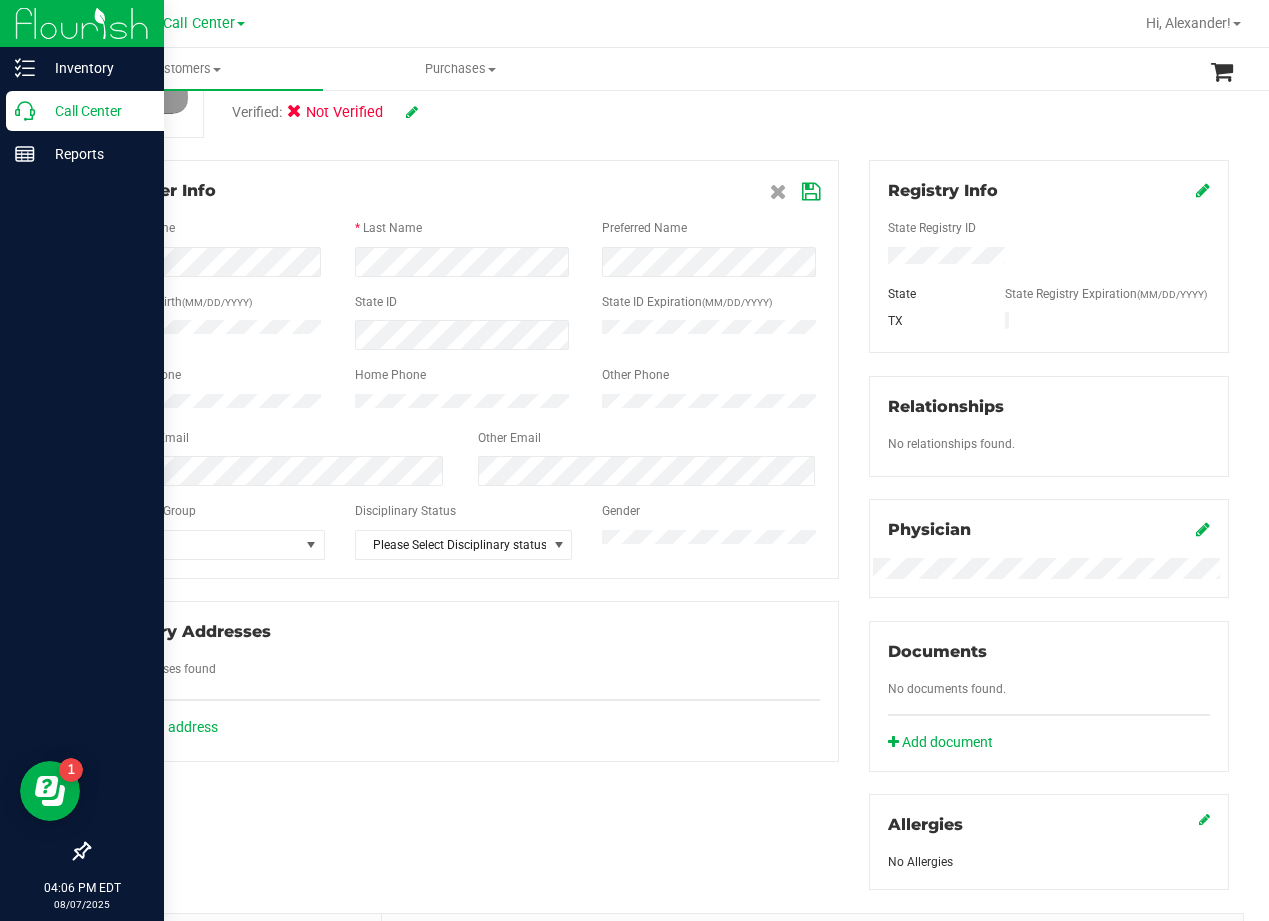 click at bounding box center (811, 192) 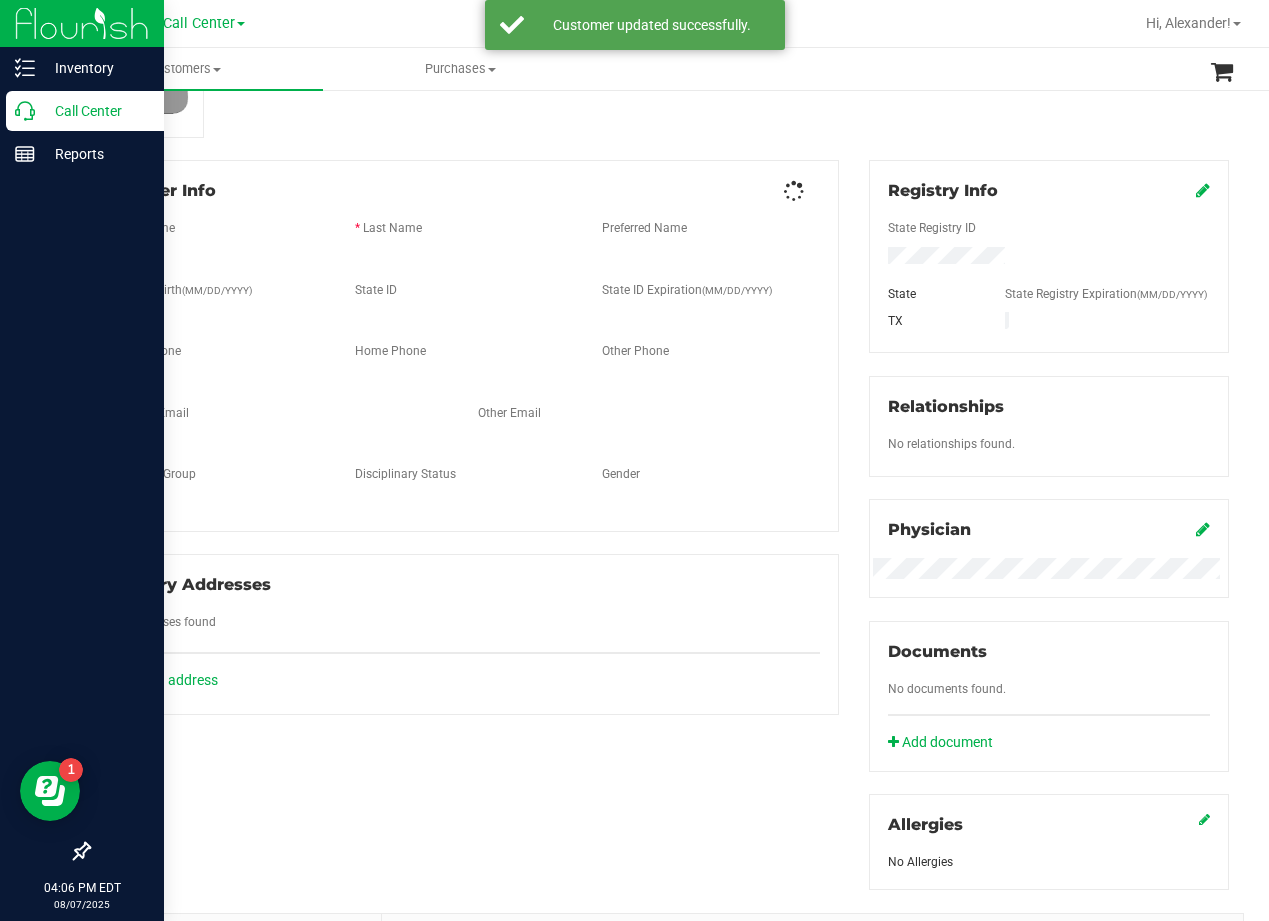 click on "Member Info
*
First Name
*
Last Name
Preferred Name
*
Date of Birth
(MM/DD/YYYY)
State ID
State ID Expiration
(MM/DD/YYYY)" at bounding box center [463, 346] 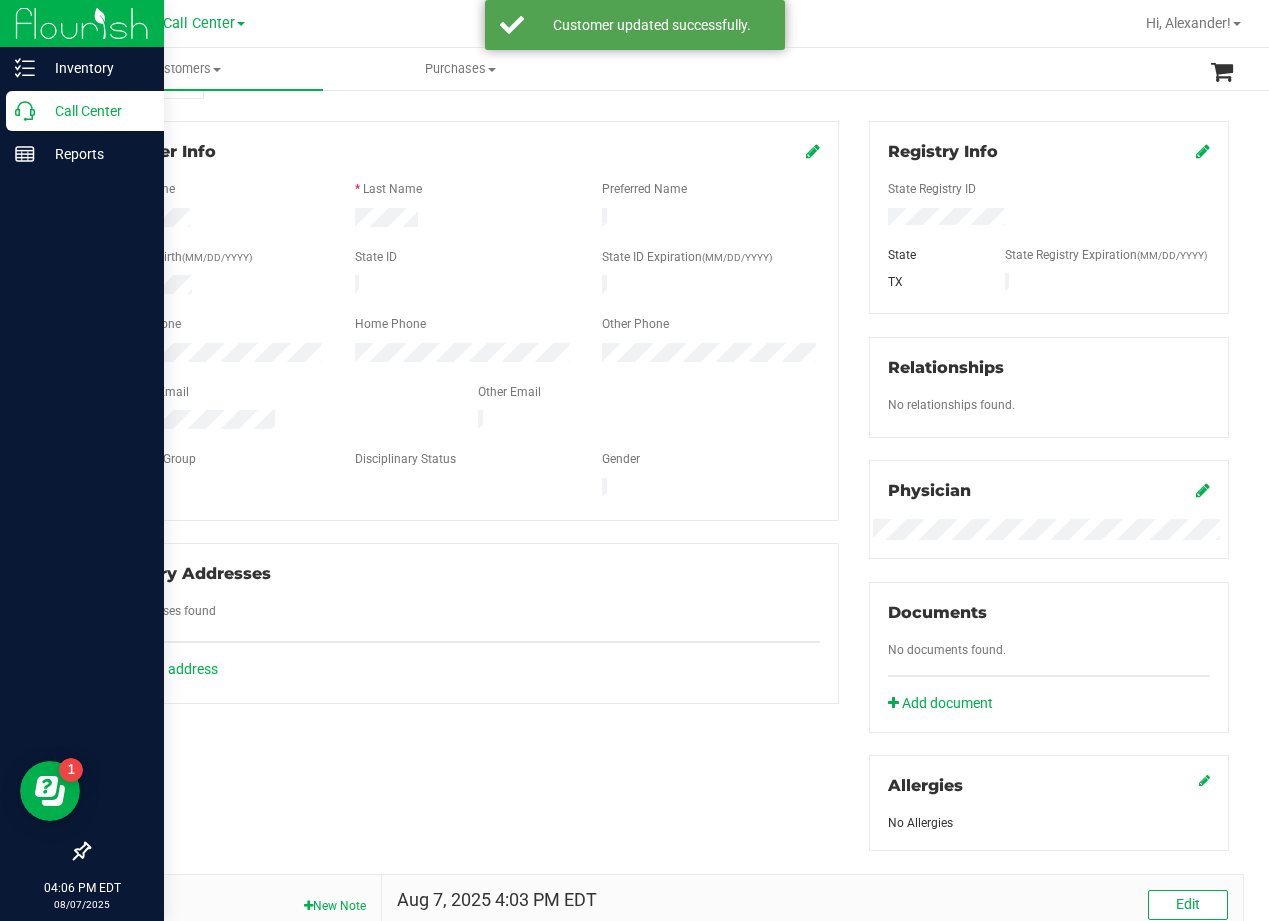 scroll, scrollTop: 0, scrollLeft: 0, axis: both 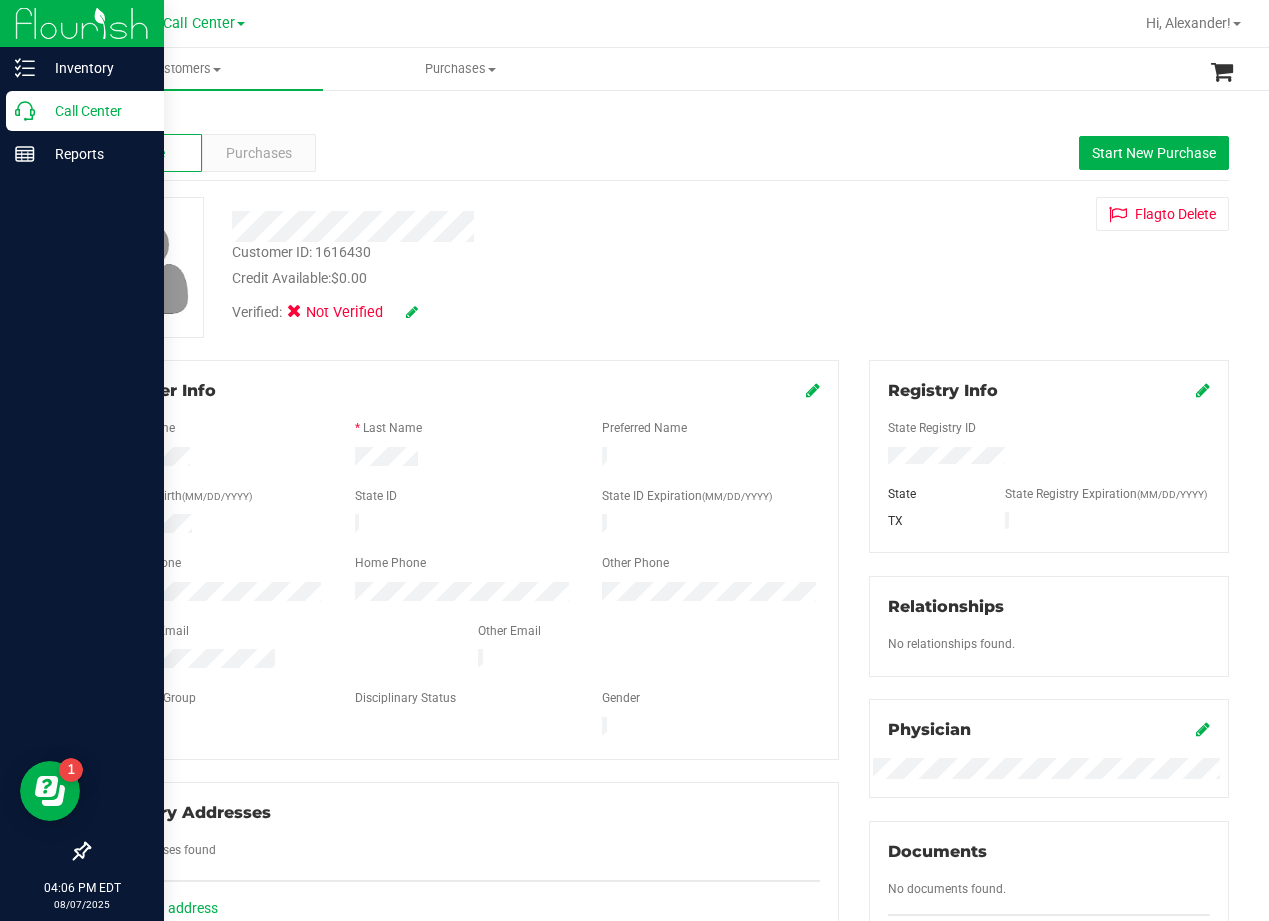 click at bounding box center (412, 312) 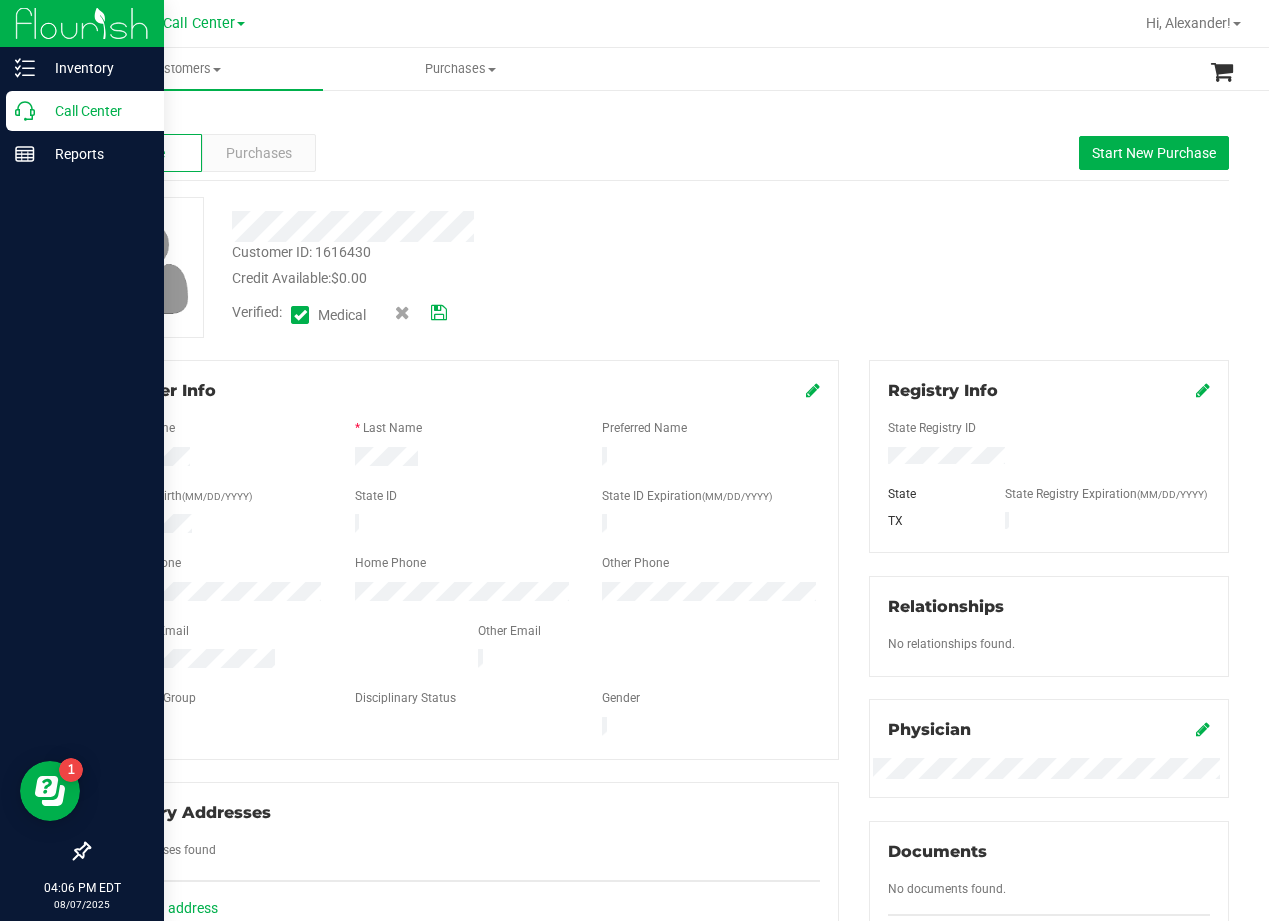 click at bounding box center (439, 313) 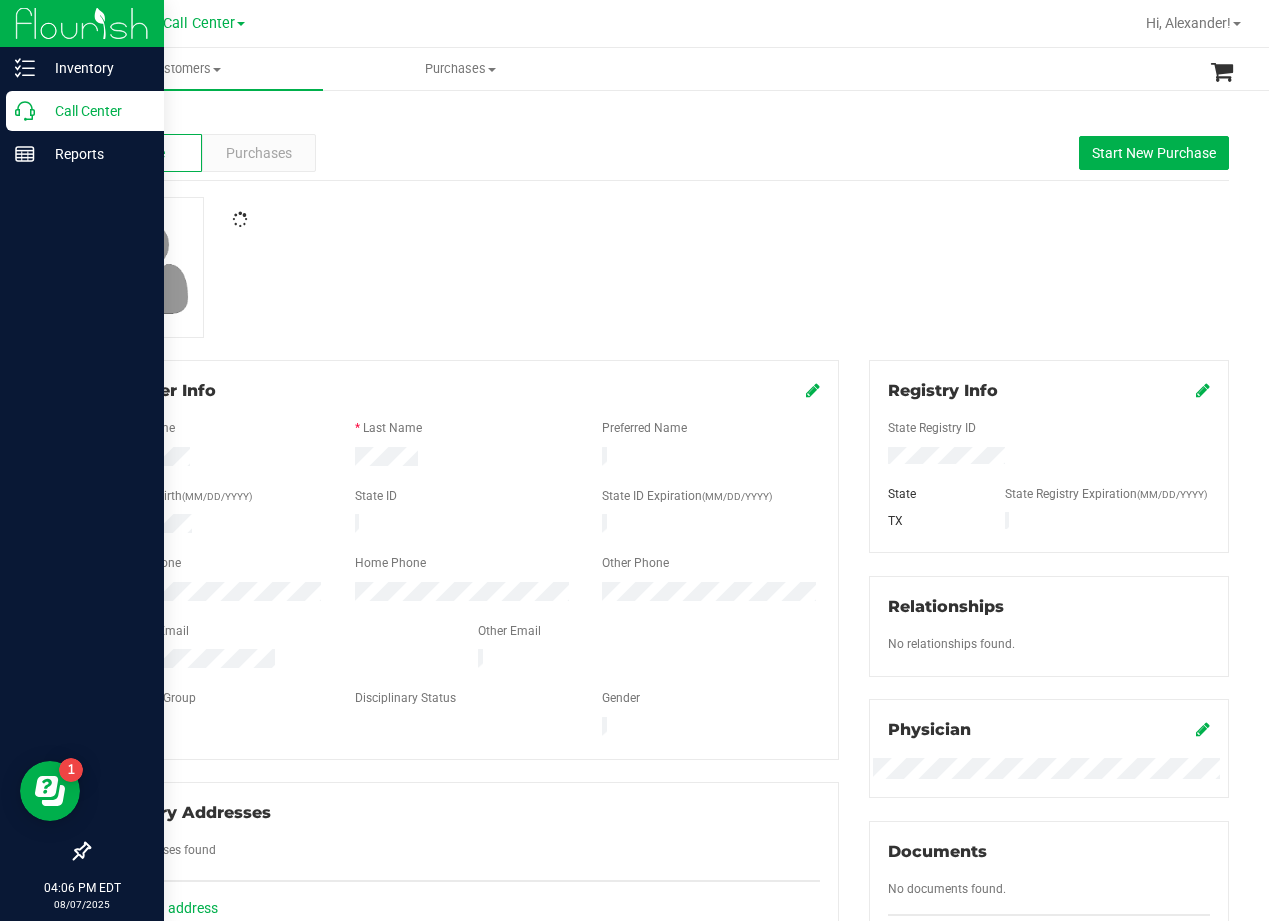 click at bounding box center [658, 267] 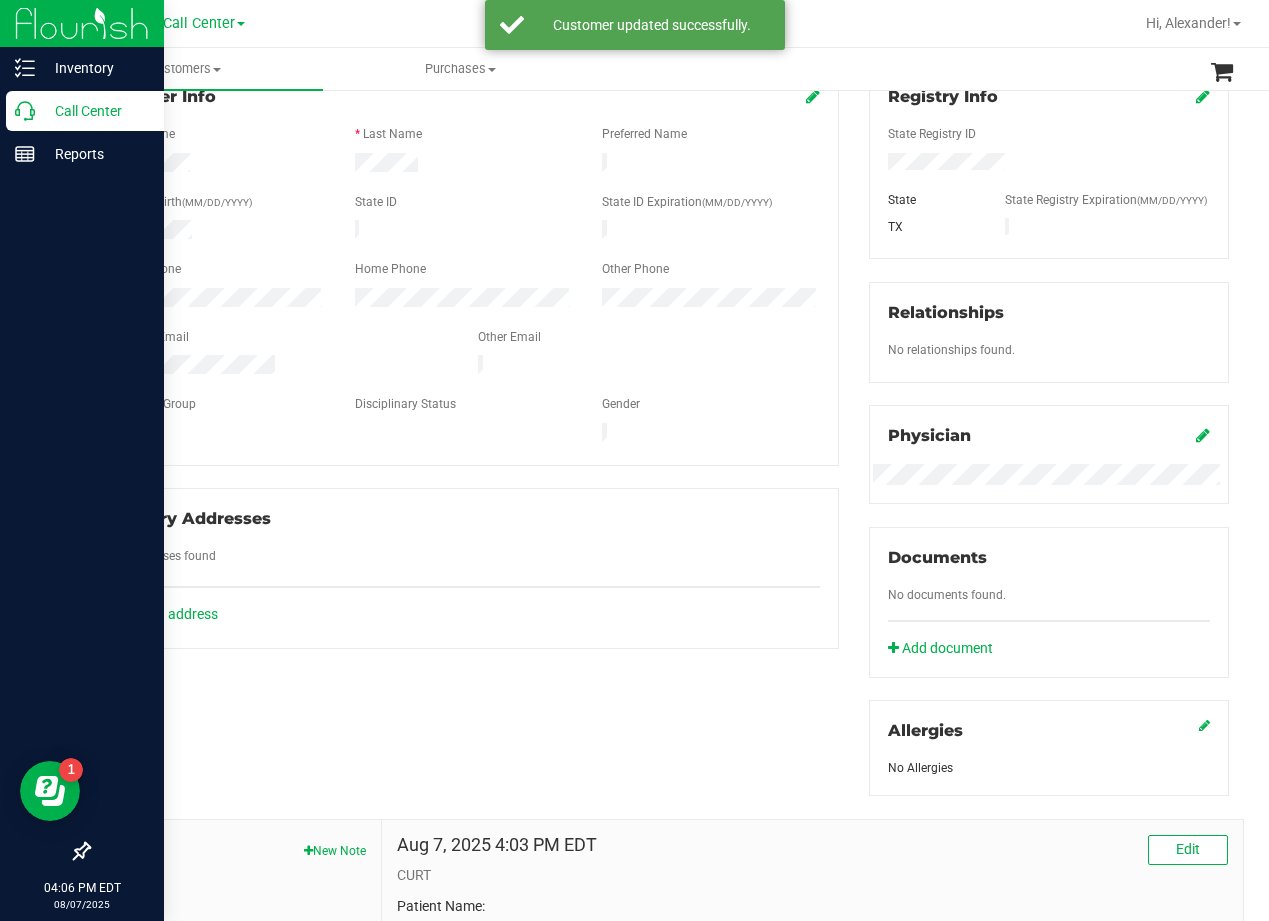scroll, scrollTop: 300, scrollLeft: 0, axis: vertical 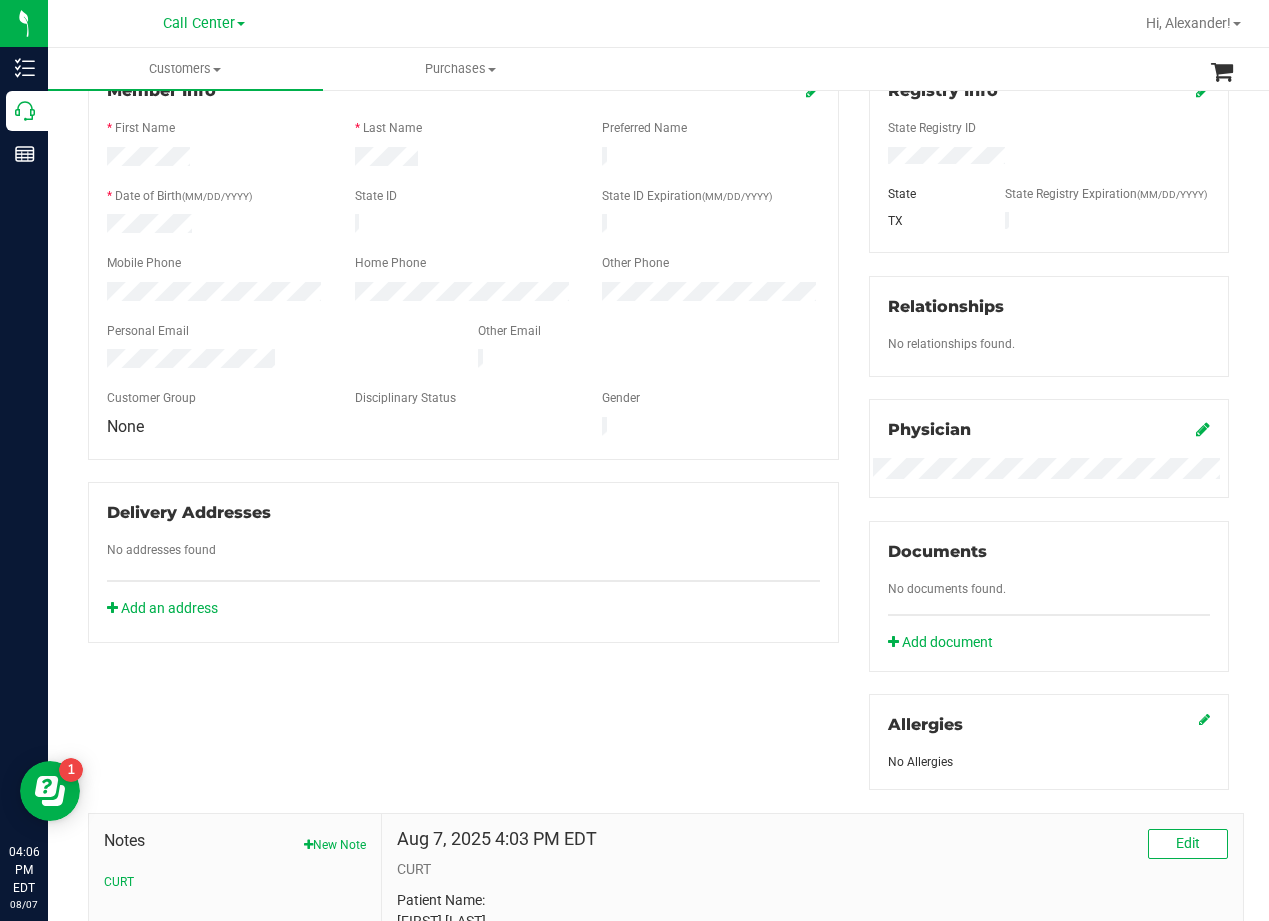 click on "Member Info
*
First Name
*
Last Name
Preferred Name
*
Date of Birth
(MM/DD/YYYY)
State ID
State ID Expiration
(MM/DD/YYYY)" at bounding box center [463, 351] 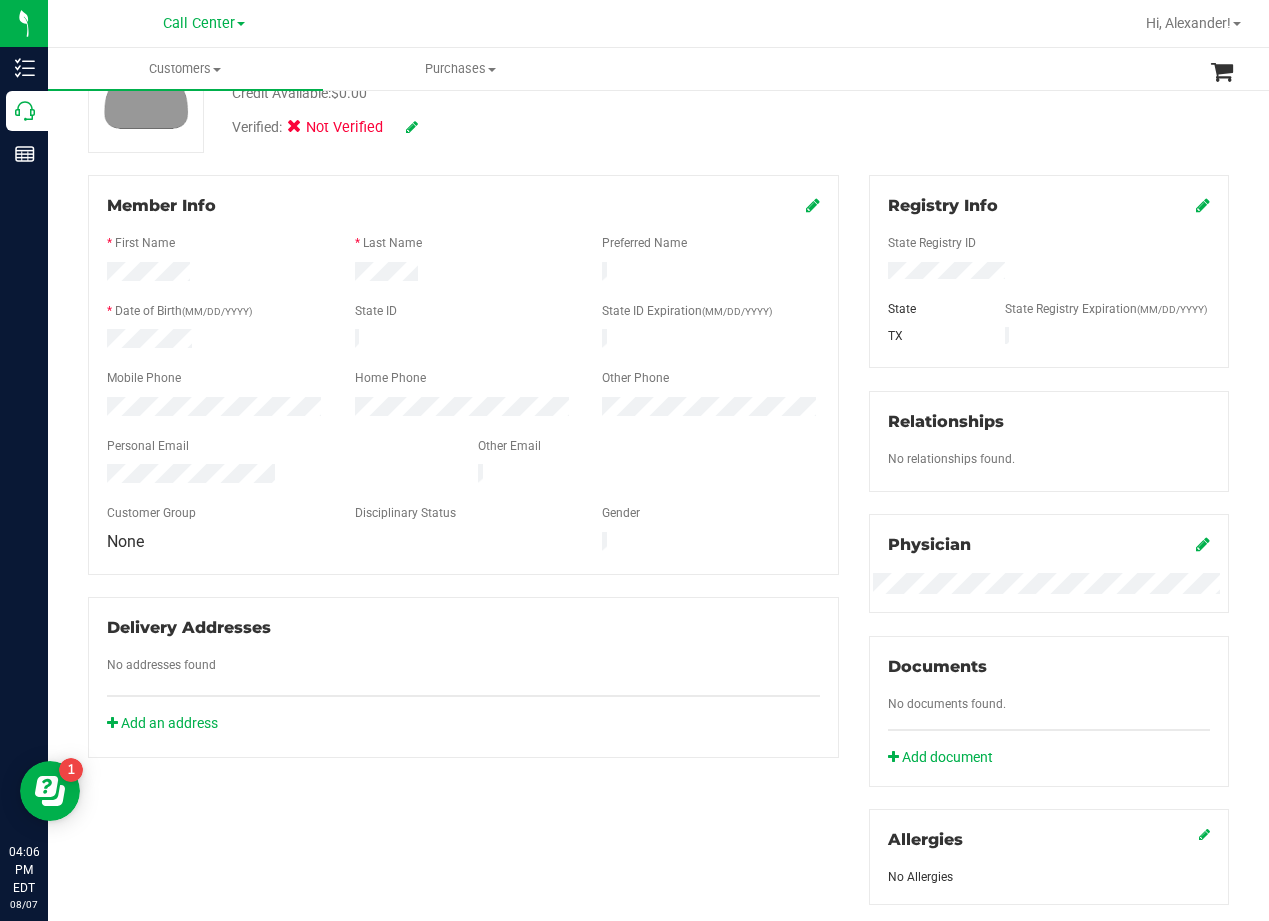 scroll, scrollTop: 200, scrollLeft: 0, axis: vertical 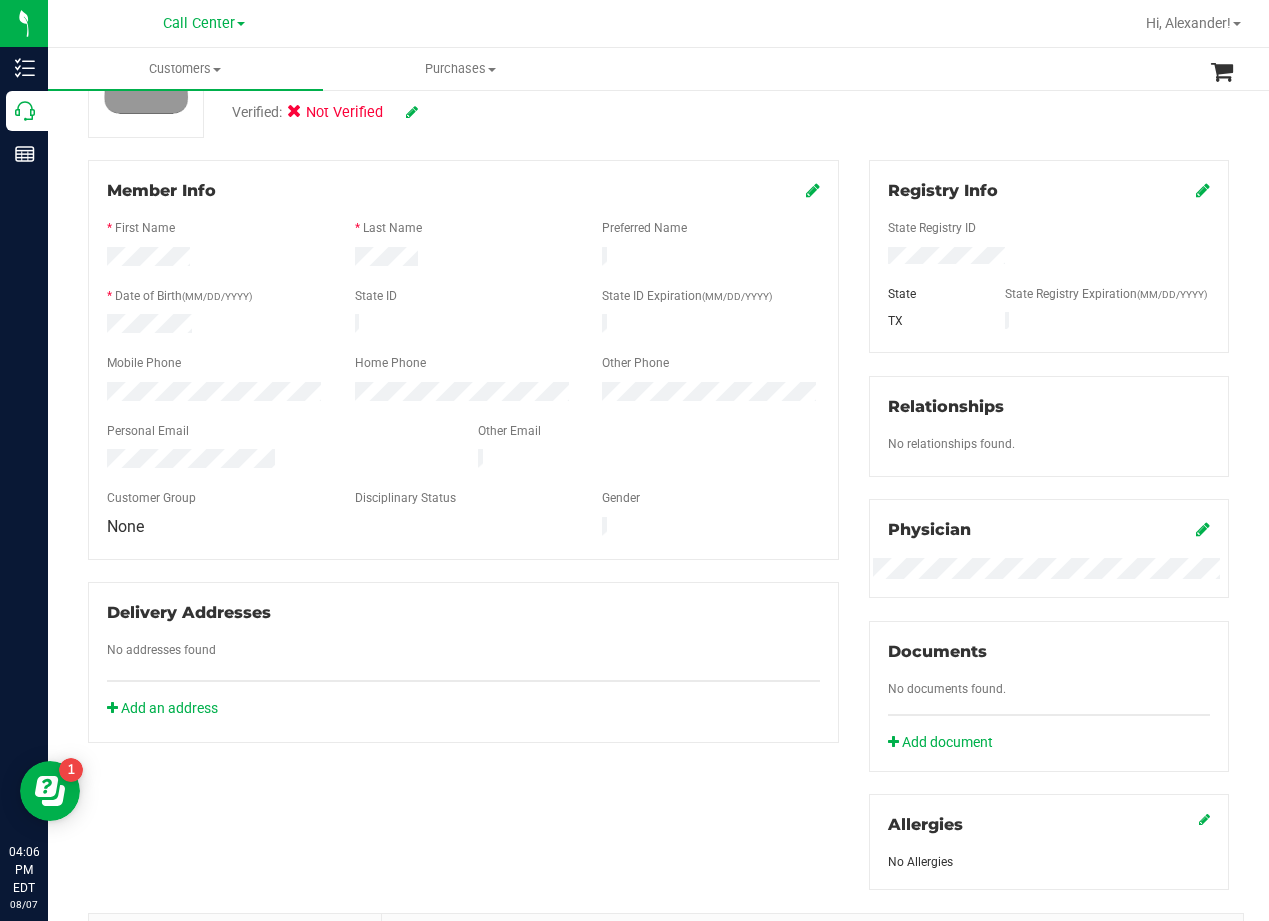 click on "Member Info
*
First Name
*
Last Name
Preferred Name
*
Date of Birth
(MM/DD/YYYY)
State ID
State ID Expiration
(MM/DD/YYYY)" at bounding box center [463, 451] 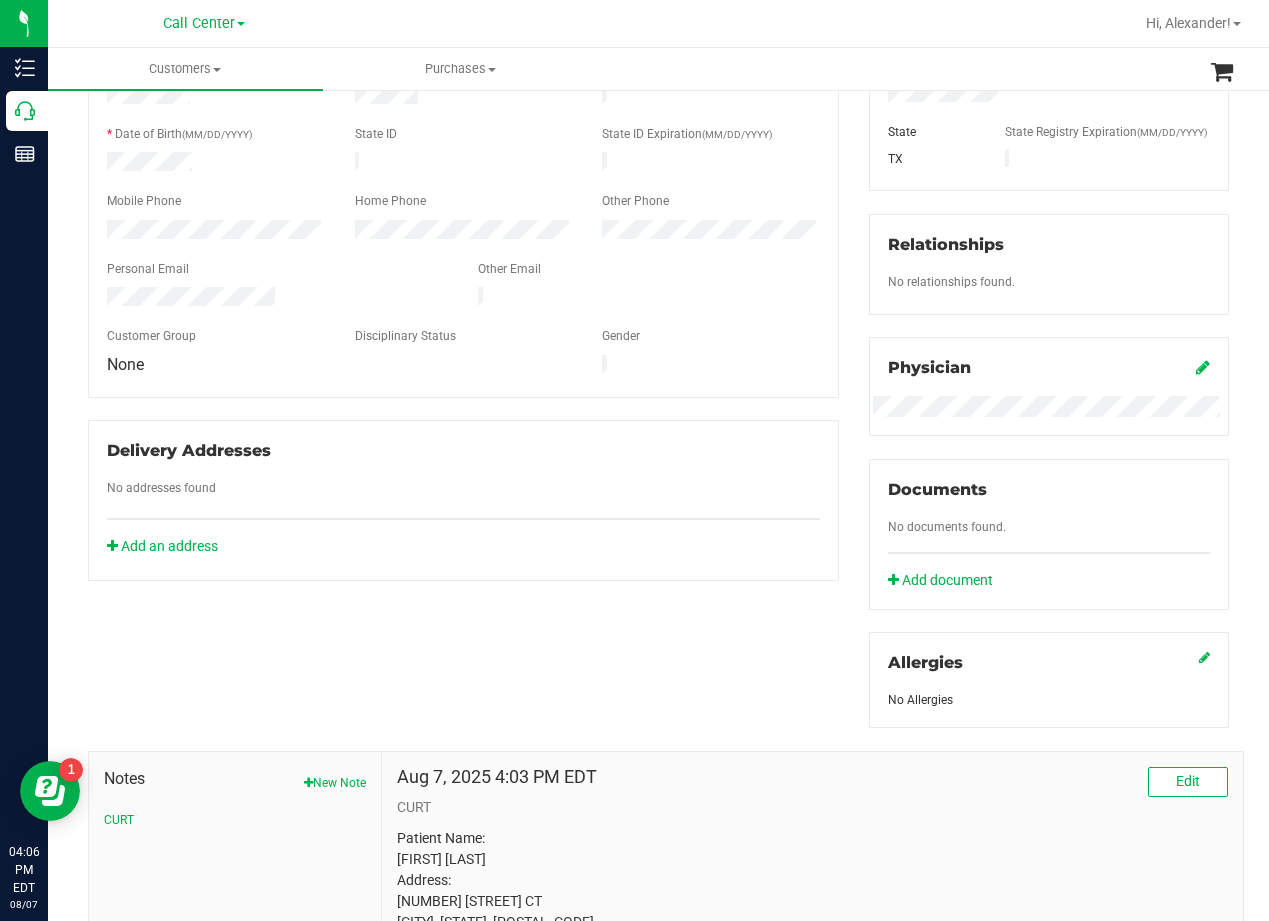 scroll, scrollTop: 400, scrollLeft: 0, axis: vertical 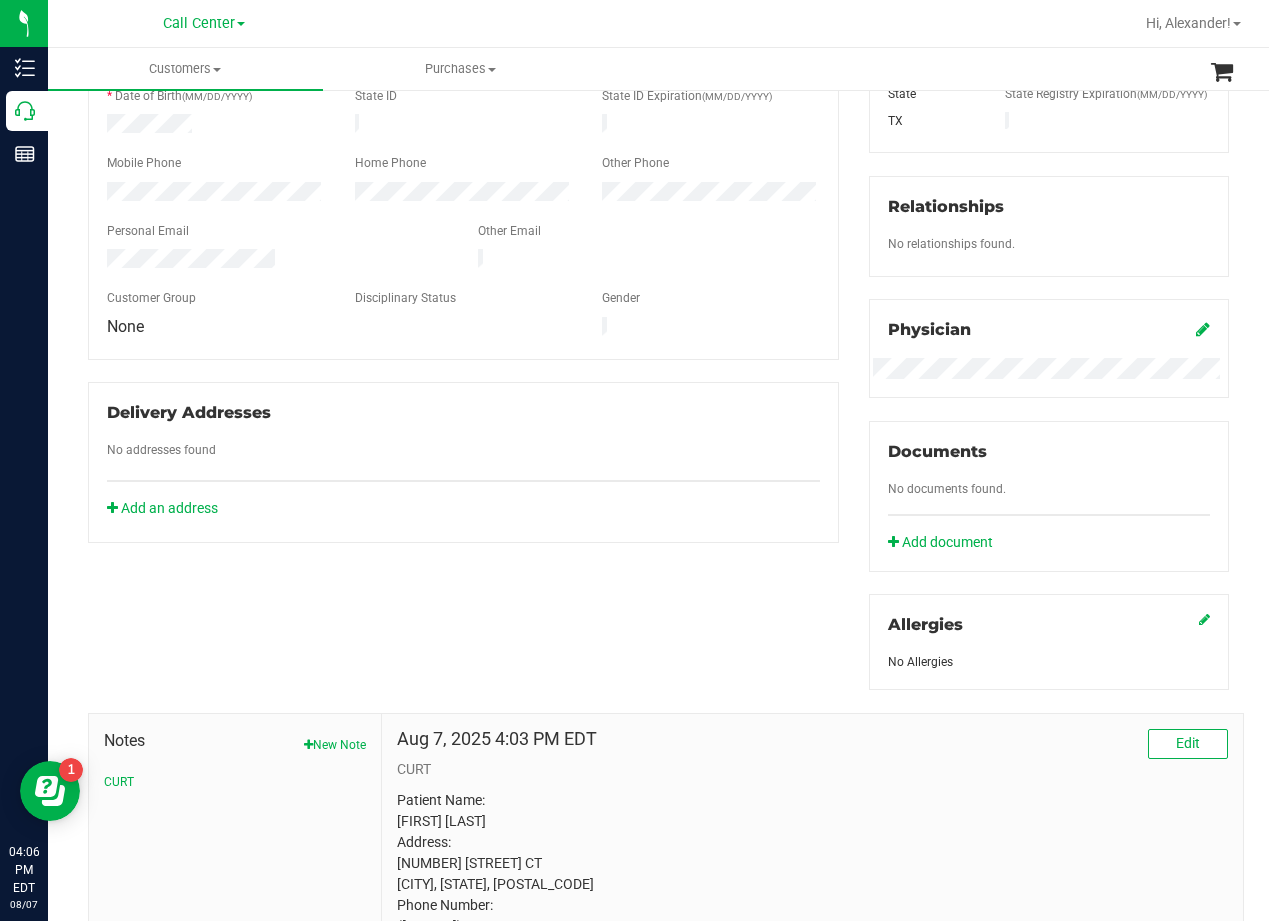 click on "Member Info
*
First Name
*
Last Name
Preferred Name
*
Date of Birth
(MM/DD/YYYY)
State ID
State ID Expiration
(MM/DD/YYYY)" at bounding box center (463, 251) 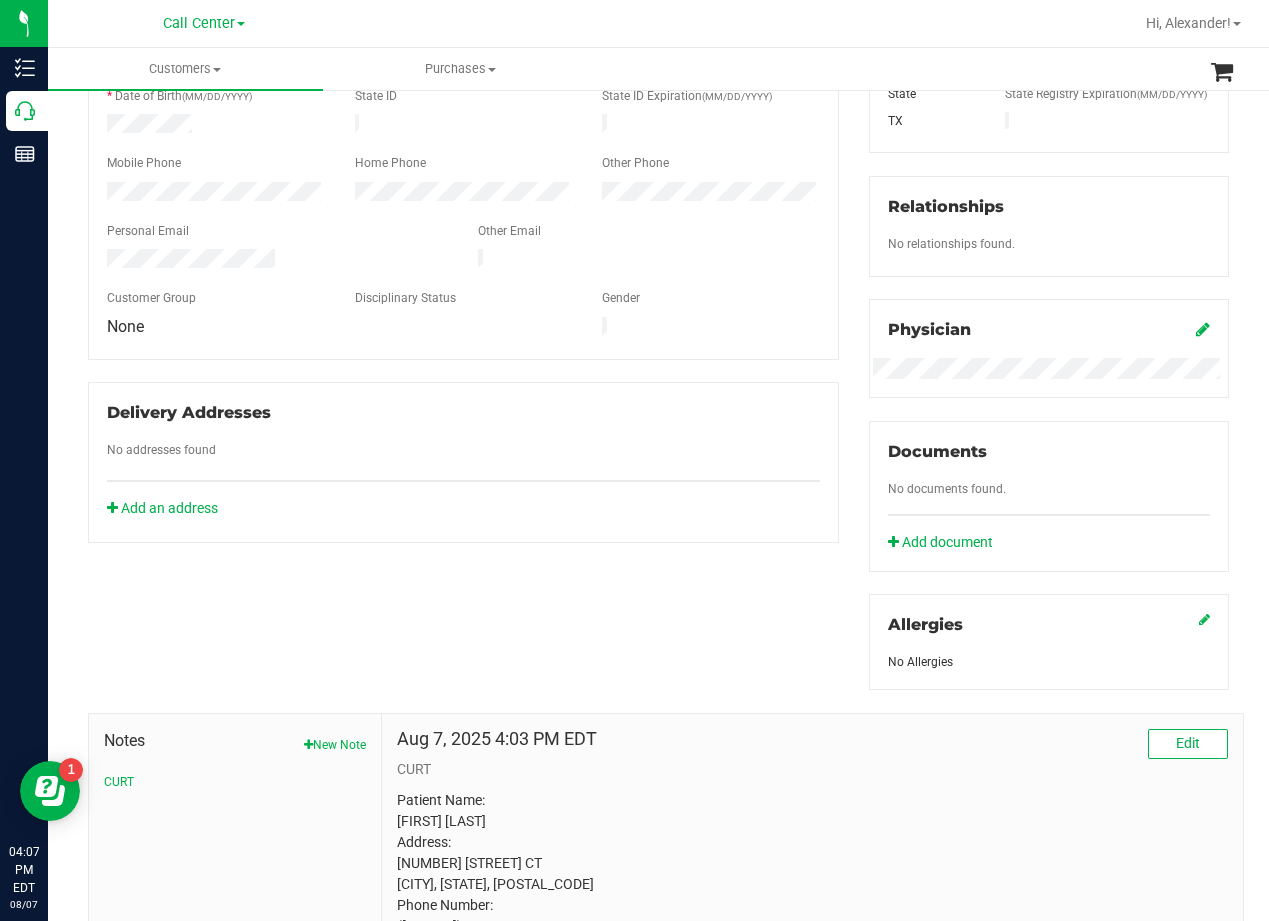 click on "Member Info
*
First Name
*
Last Name
Preferred Name
*
Date of Birth
(MM/DD/YYYY)
State ID
State ID Expiration
(MM/DD/YYYY)" at bounding box center [463, 251] 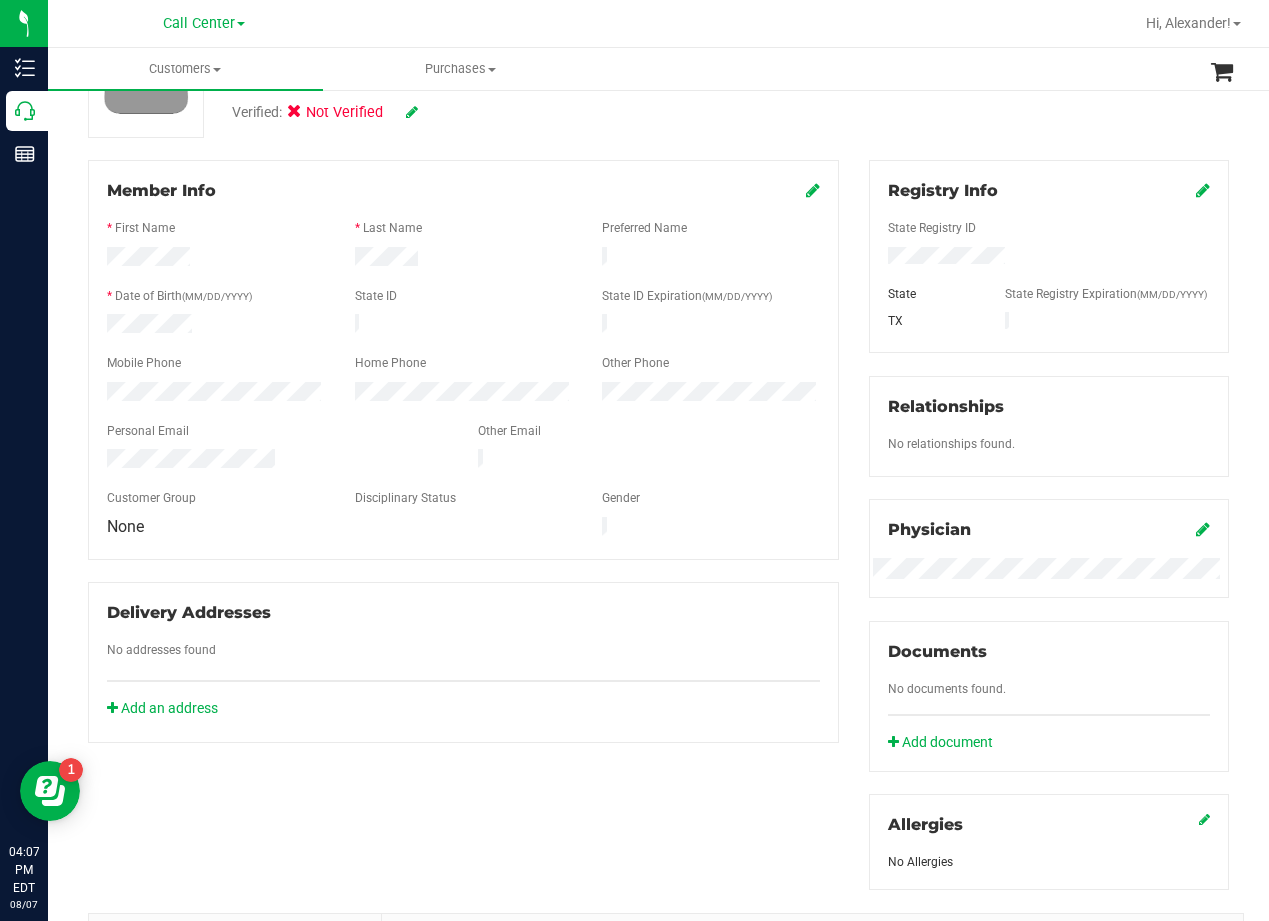 click on "Member Info
*
First Name
*
Last Name
Preferred Name
*
Date of Birth
(MM/DD/YYYY)
State ID
State ID Expiration
(MM/DD/YYYY)" at bounding box center (463, 451) 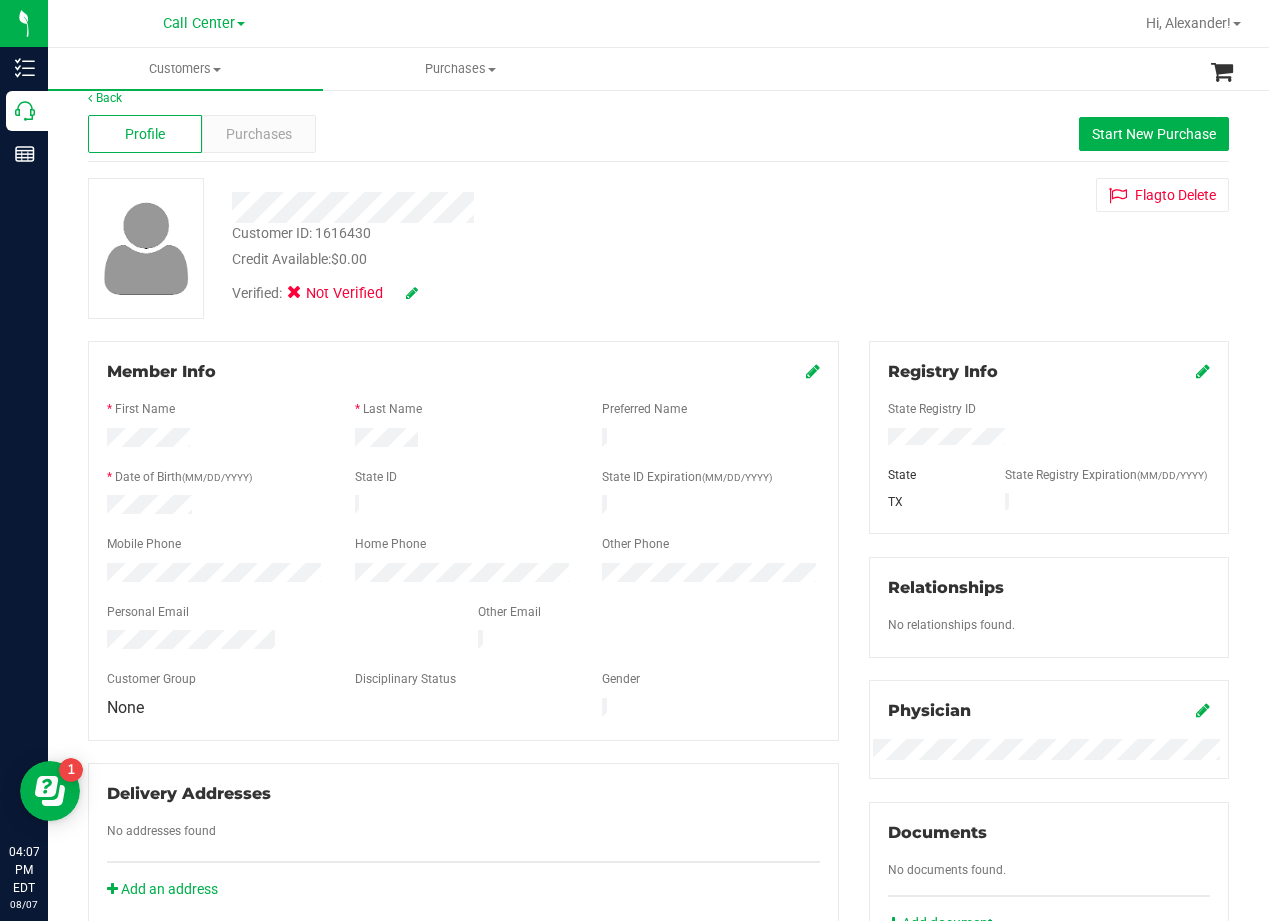 scroll, scrollTop: 0, scrollLeft: 0, axis: both 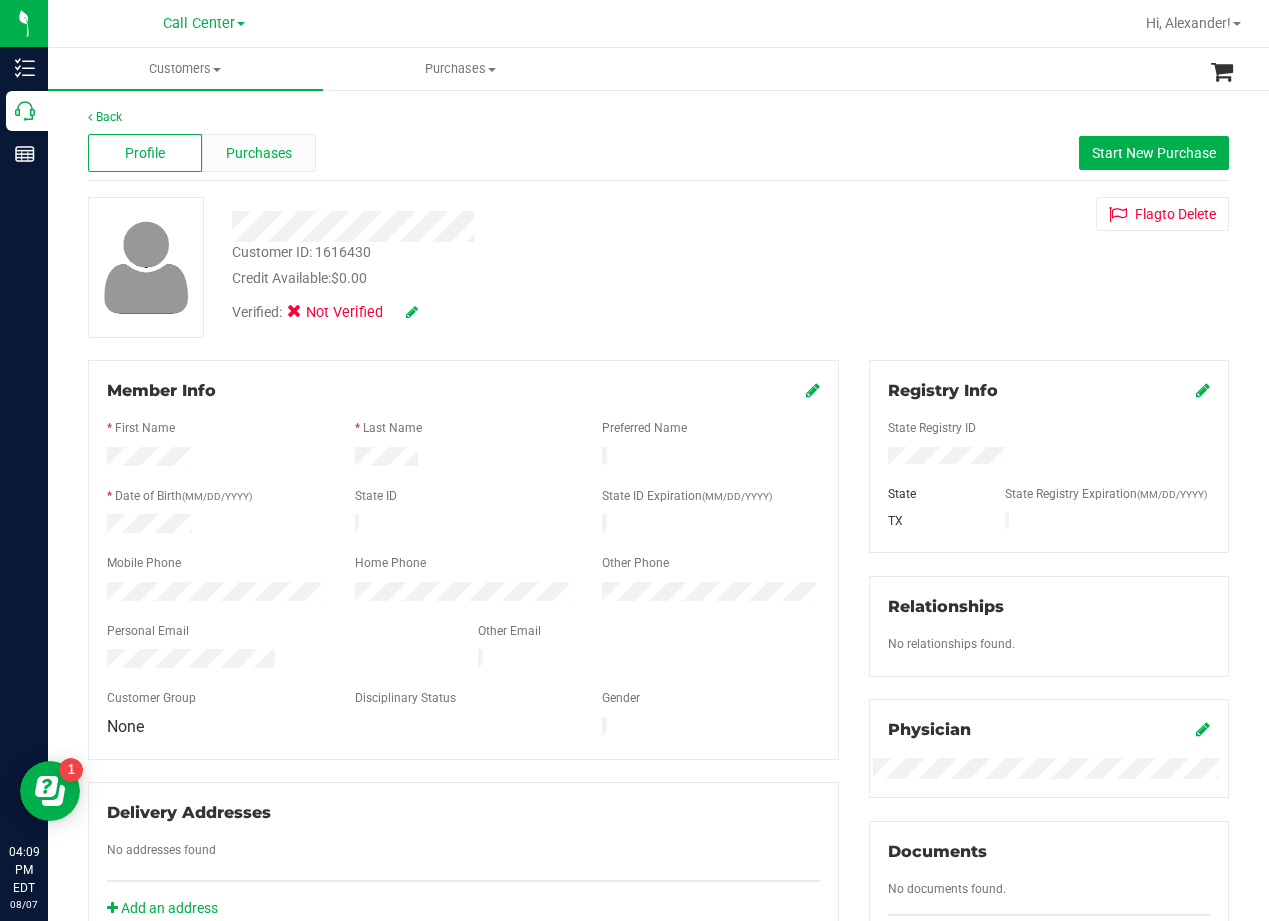 click on "Purchases" at bounding box center (259, 153) 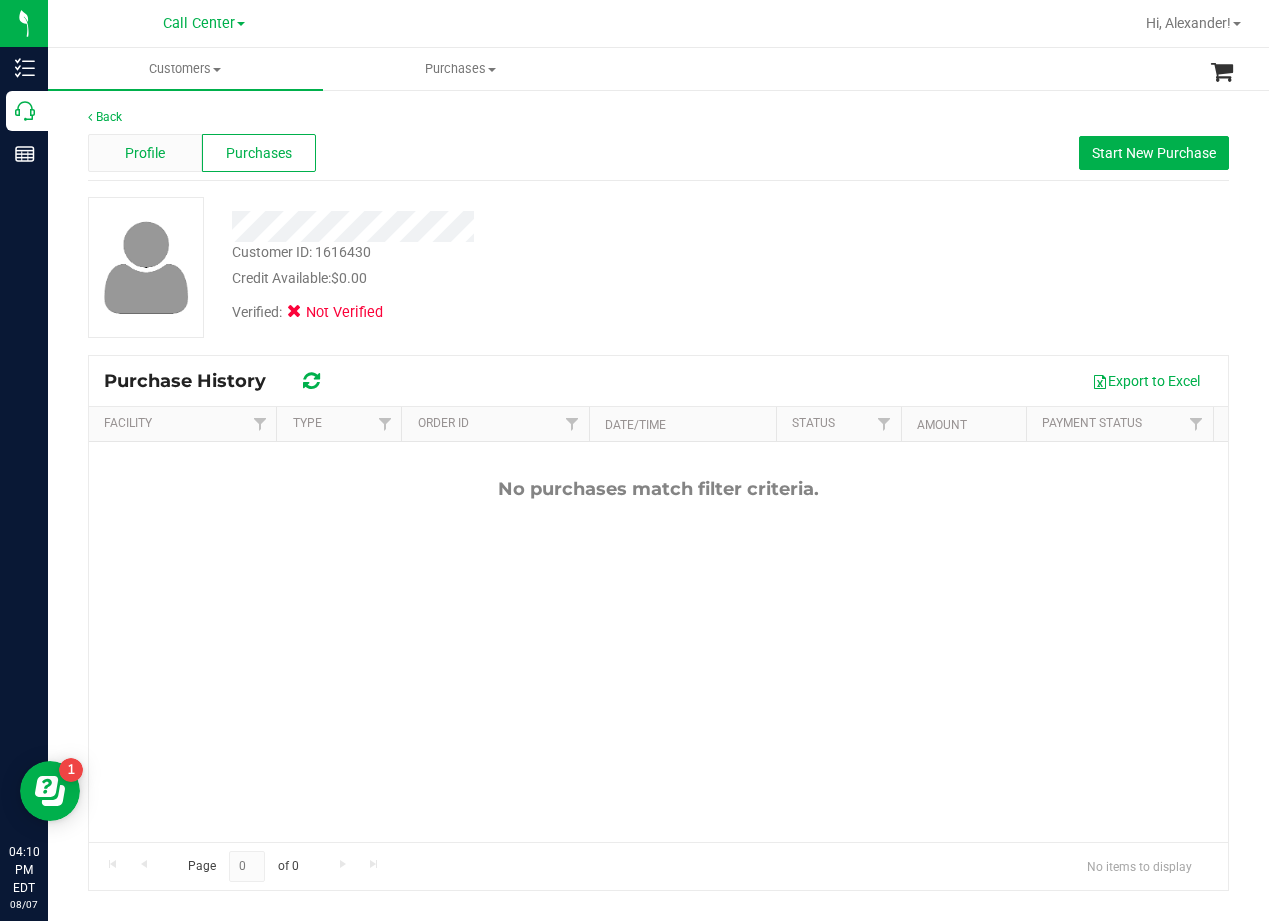 click on "Profile" at bounding box center (145, 153) 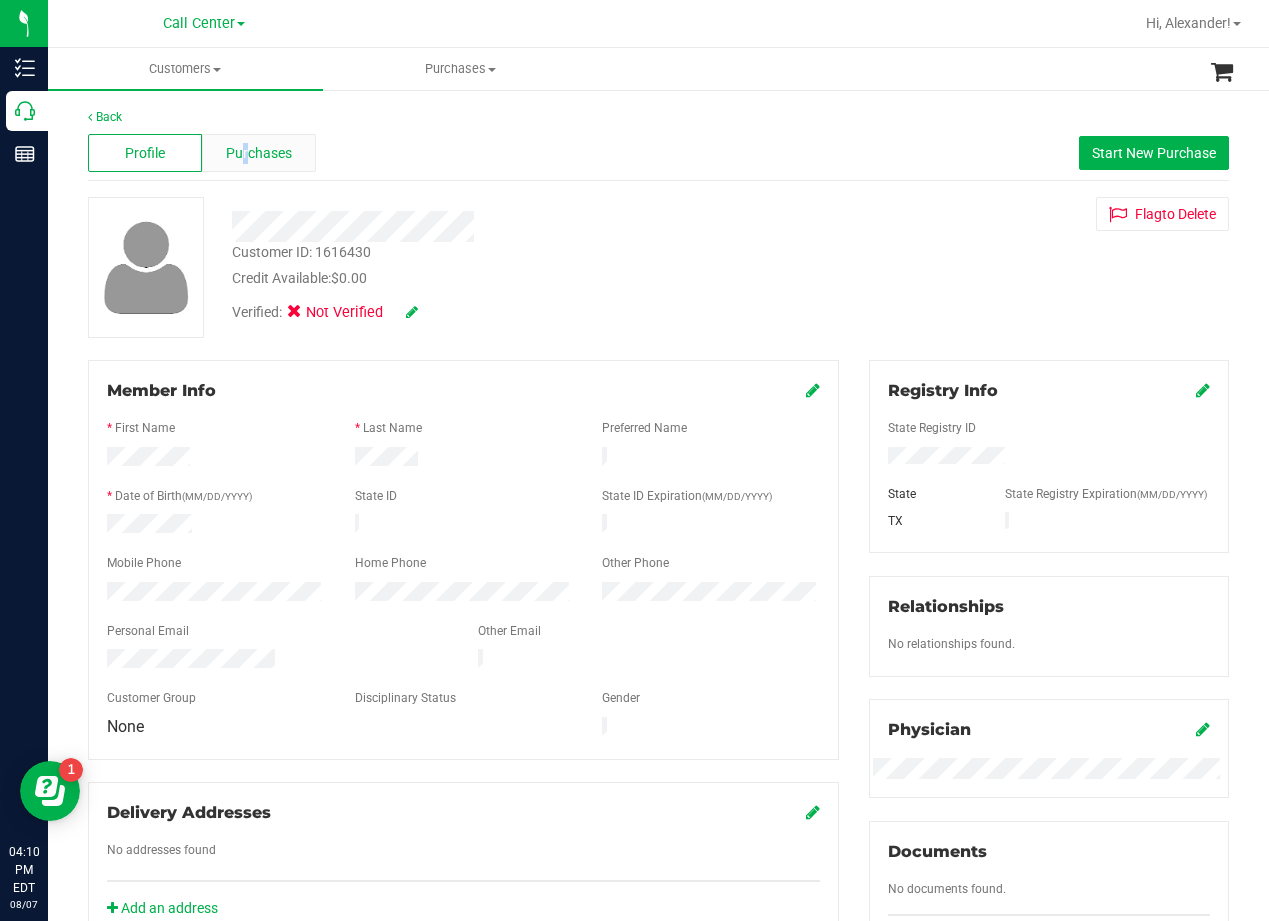 click on "Purchases" at bounding box center (259, 153) 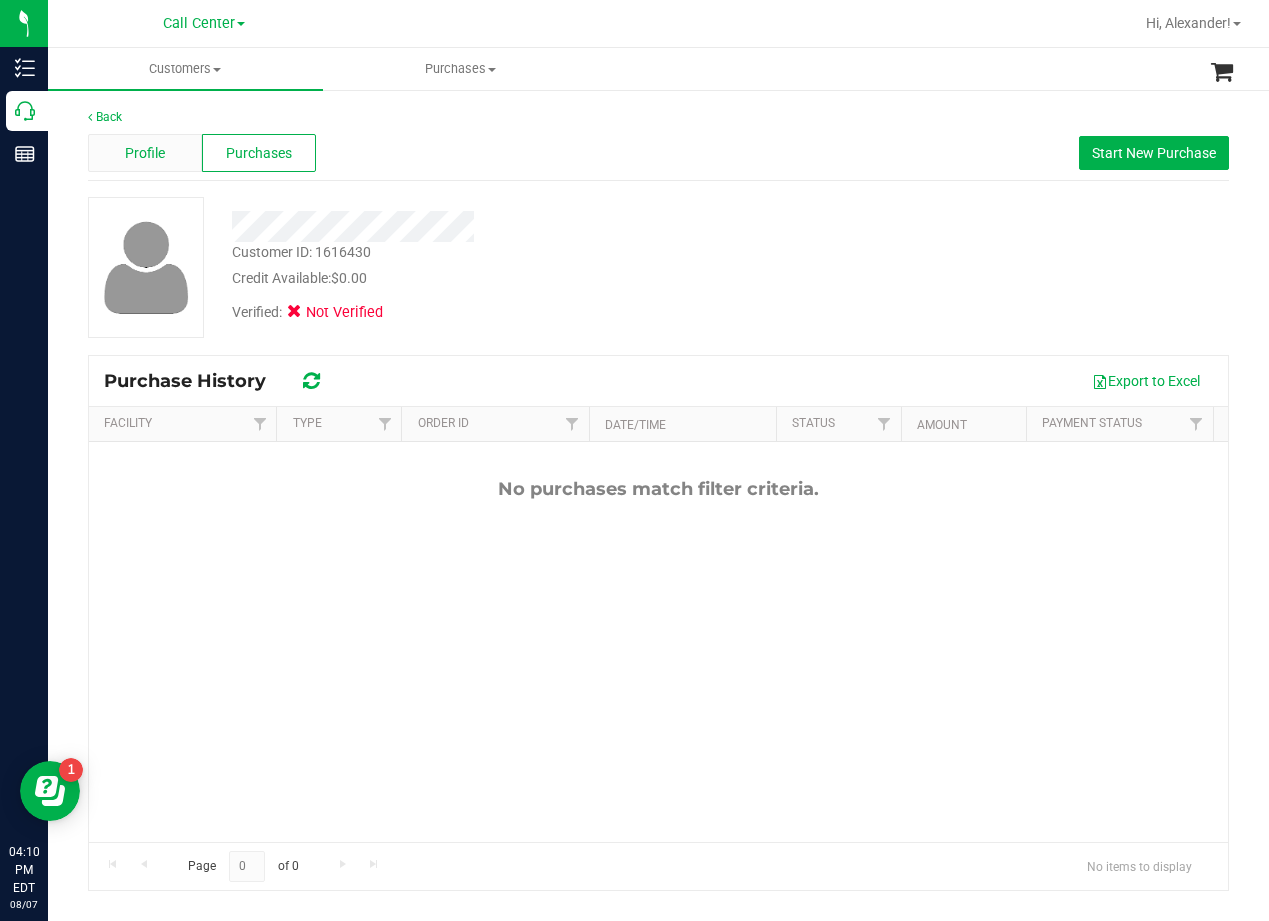 click on "Profile" at bounding box center [145, 153] 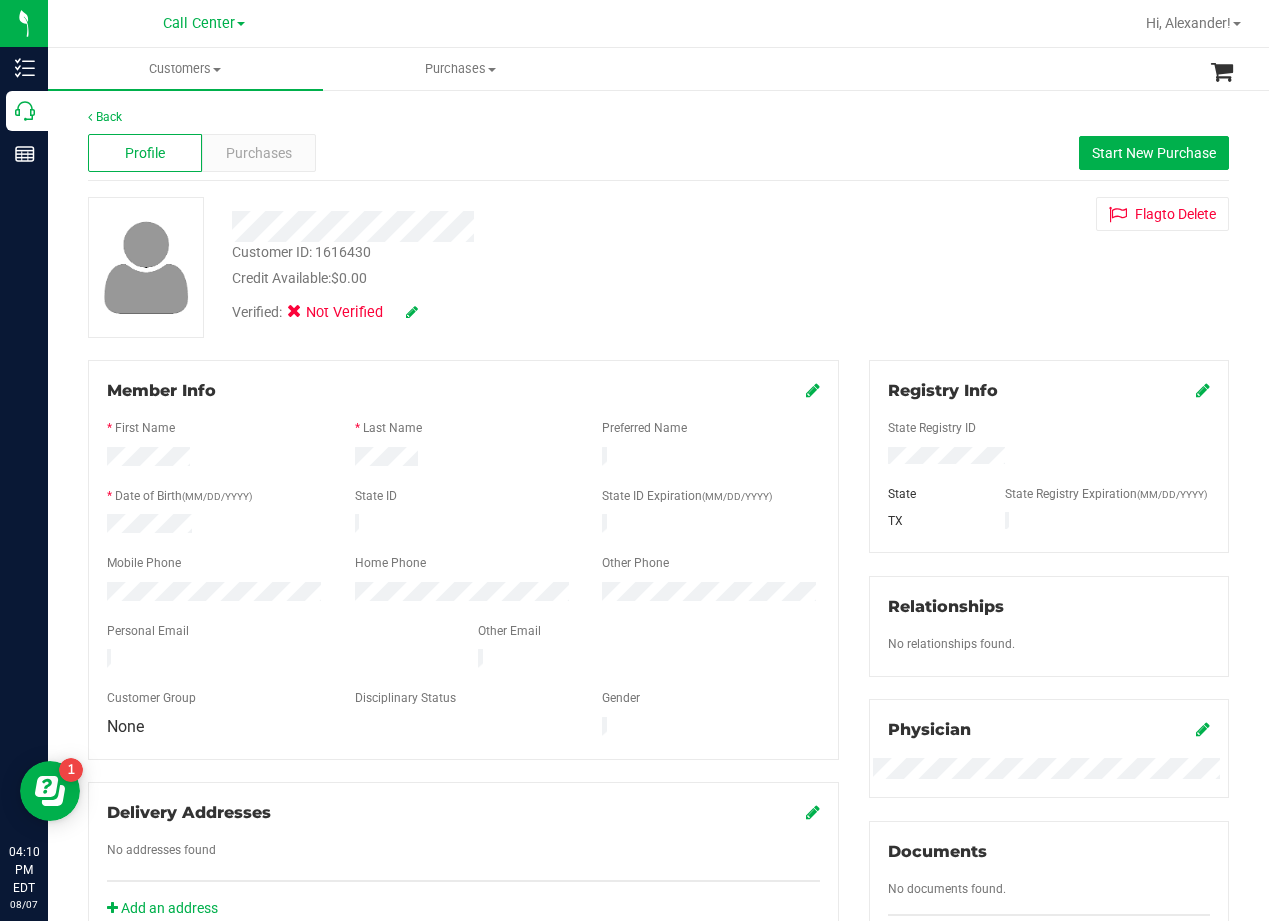 click on "Purchases" at bounding box center (259, 153) 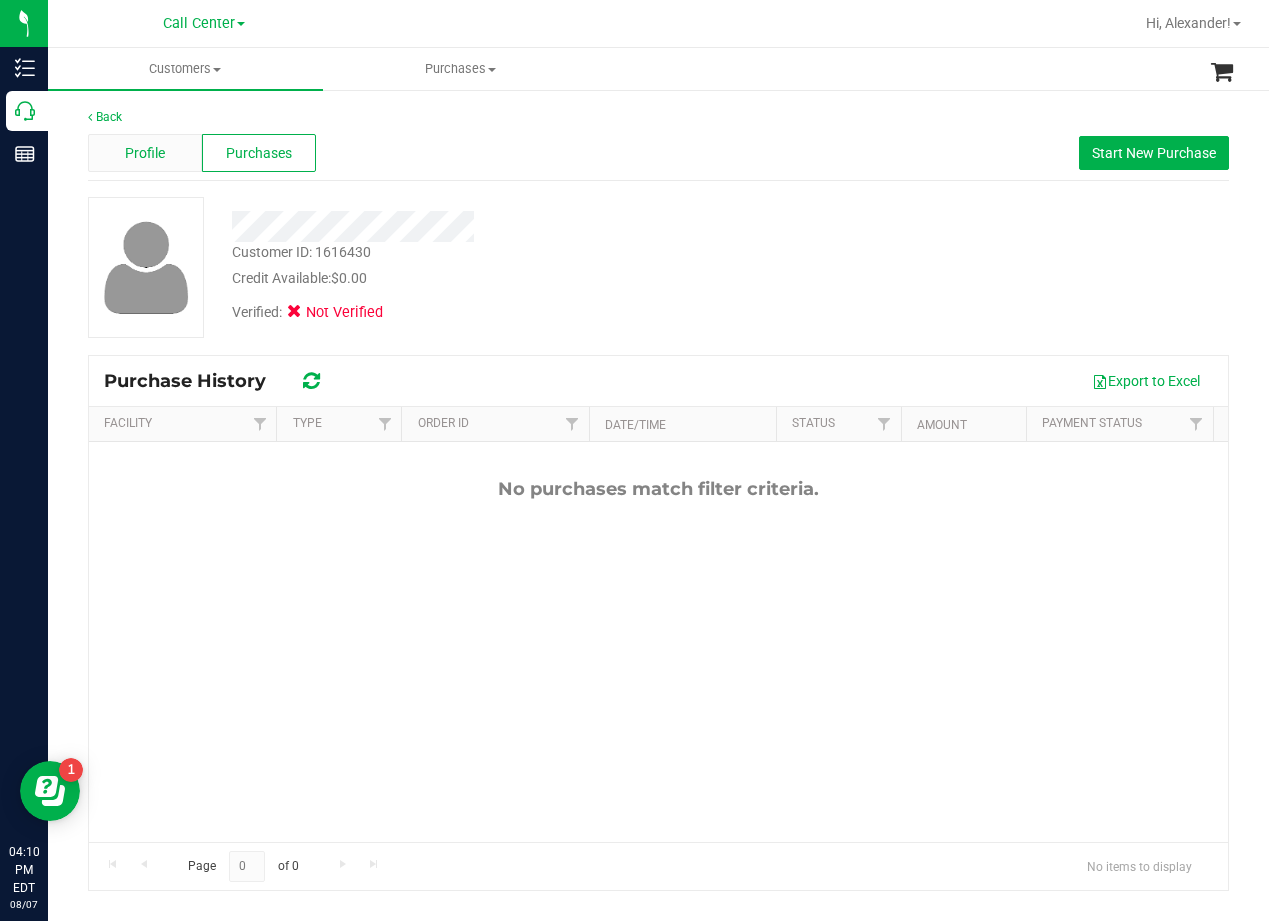 click on "Profile" at bounding box center [145, 153] 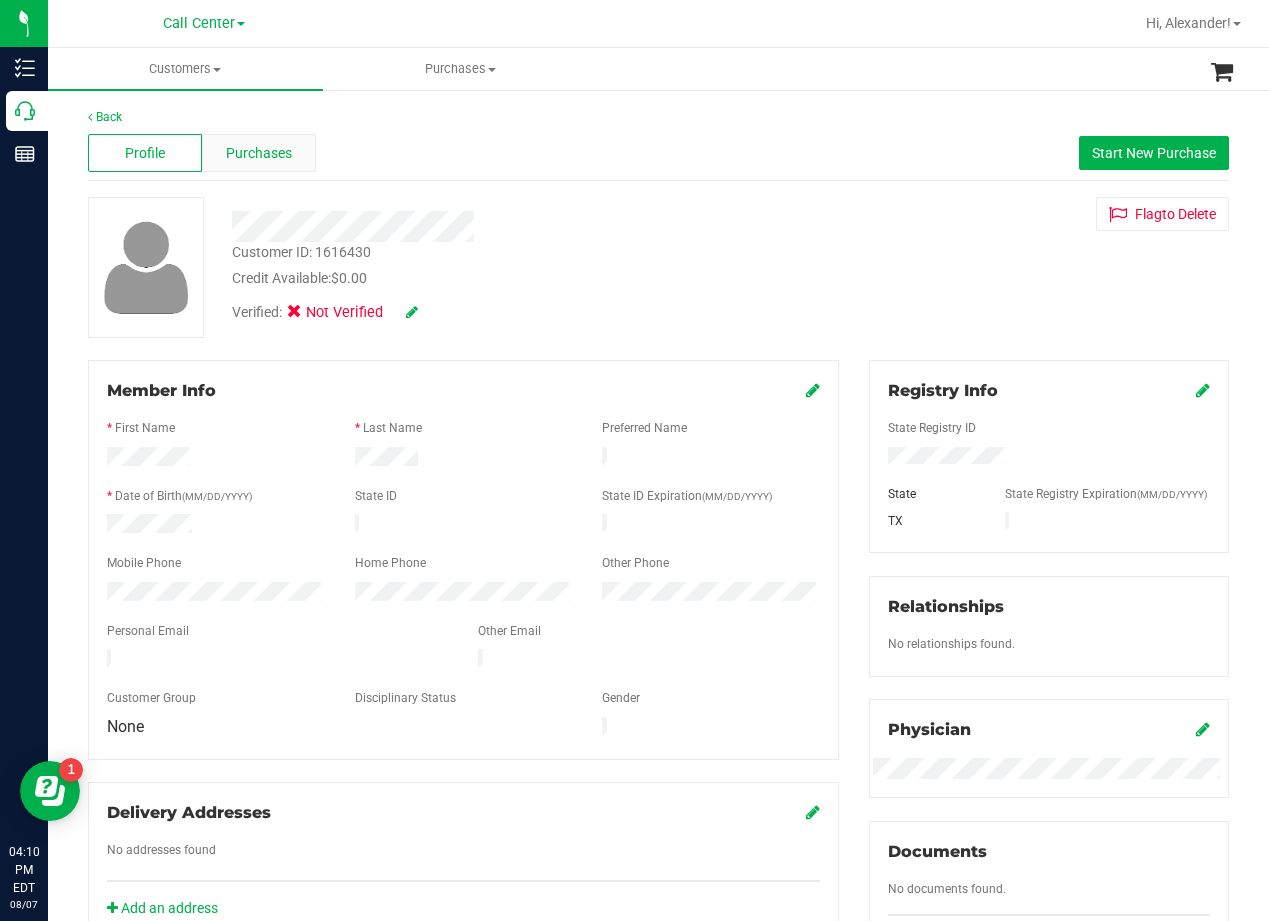 click on "Purchases" at bounding box center [259, 153] 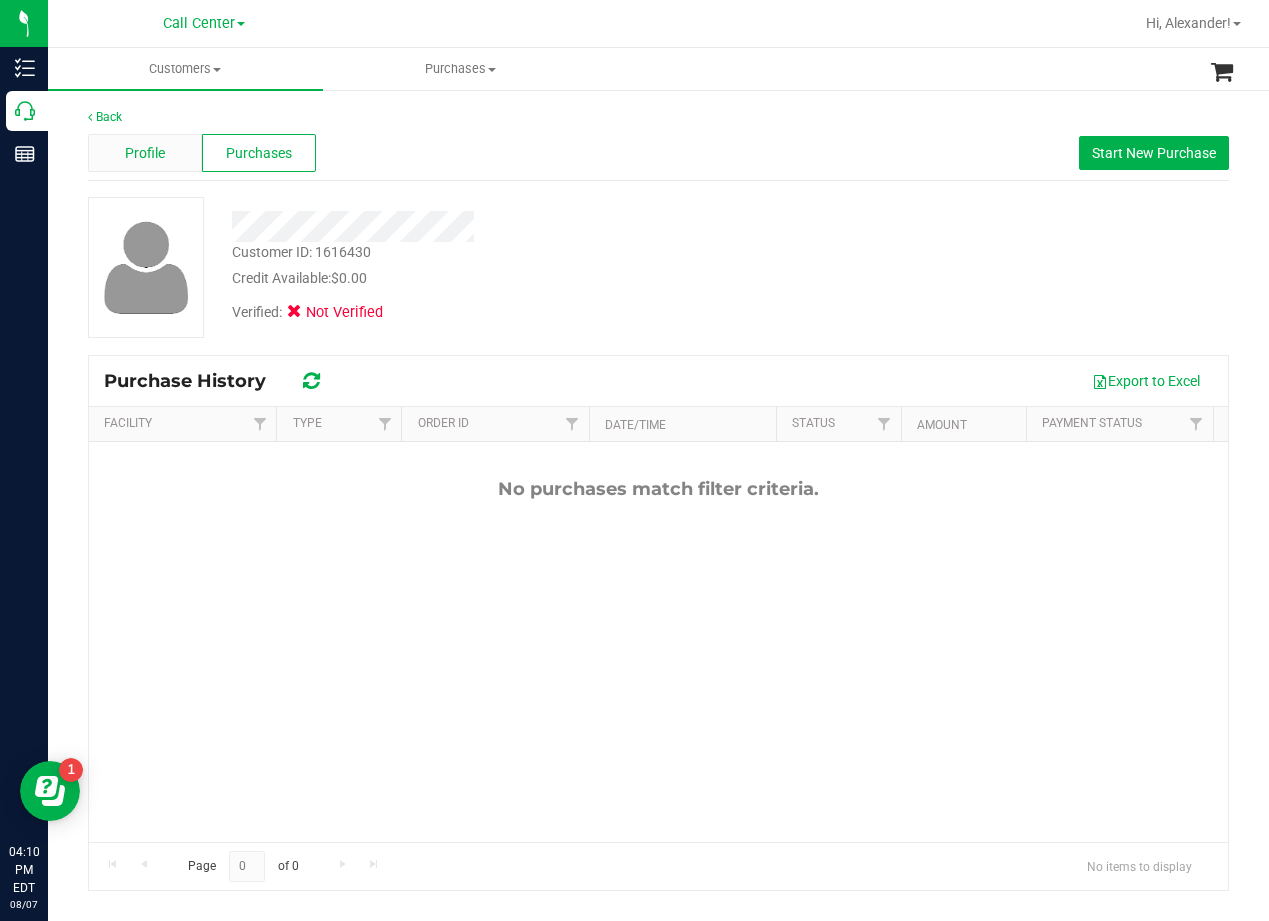 click on "Profile" at bounding box center [145, 153] 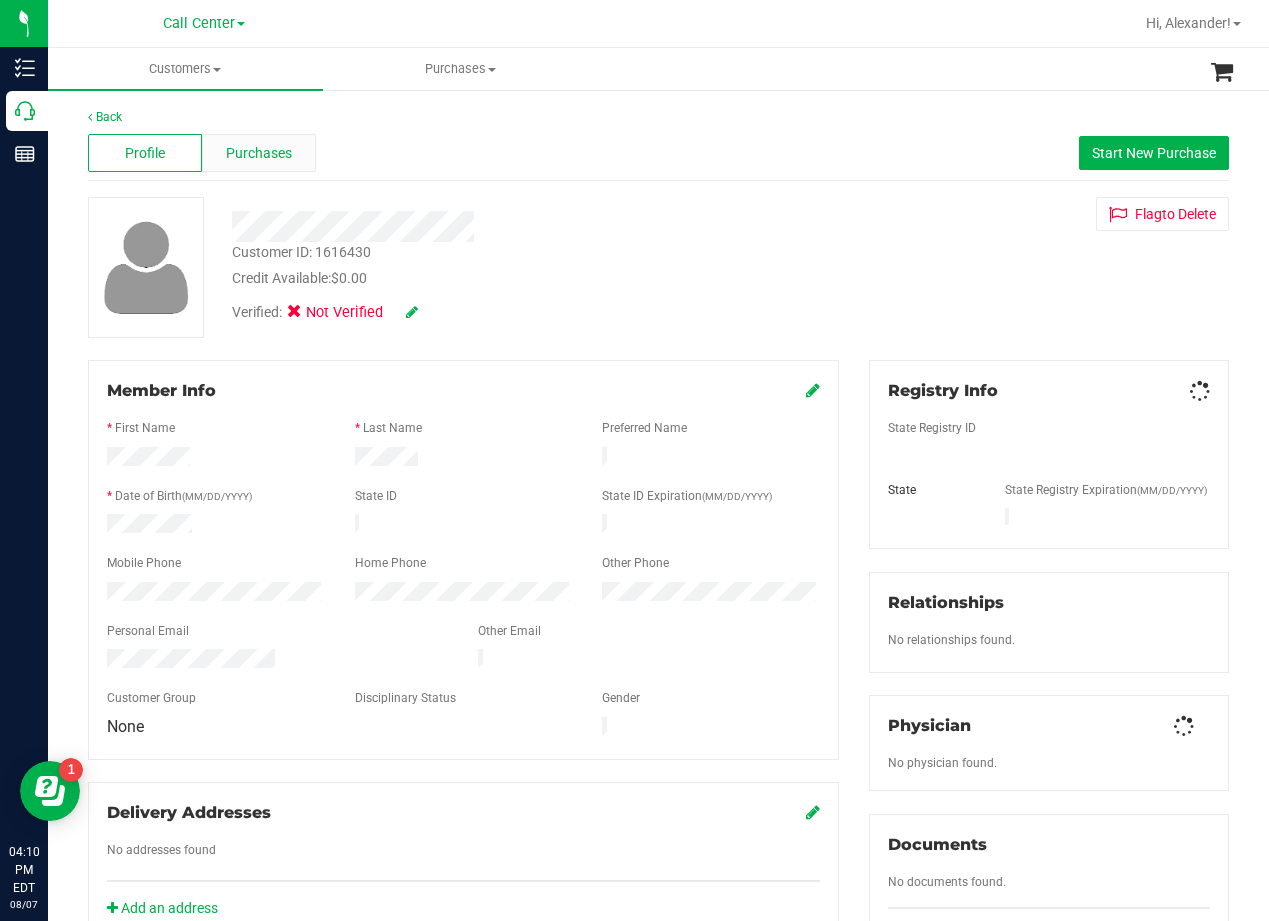click on "Purchases" at bounding box center (259, 153) 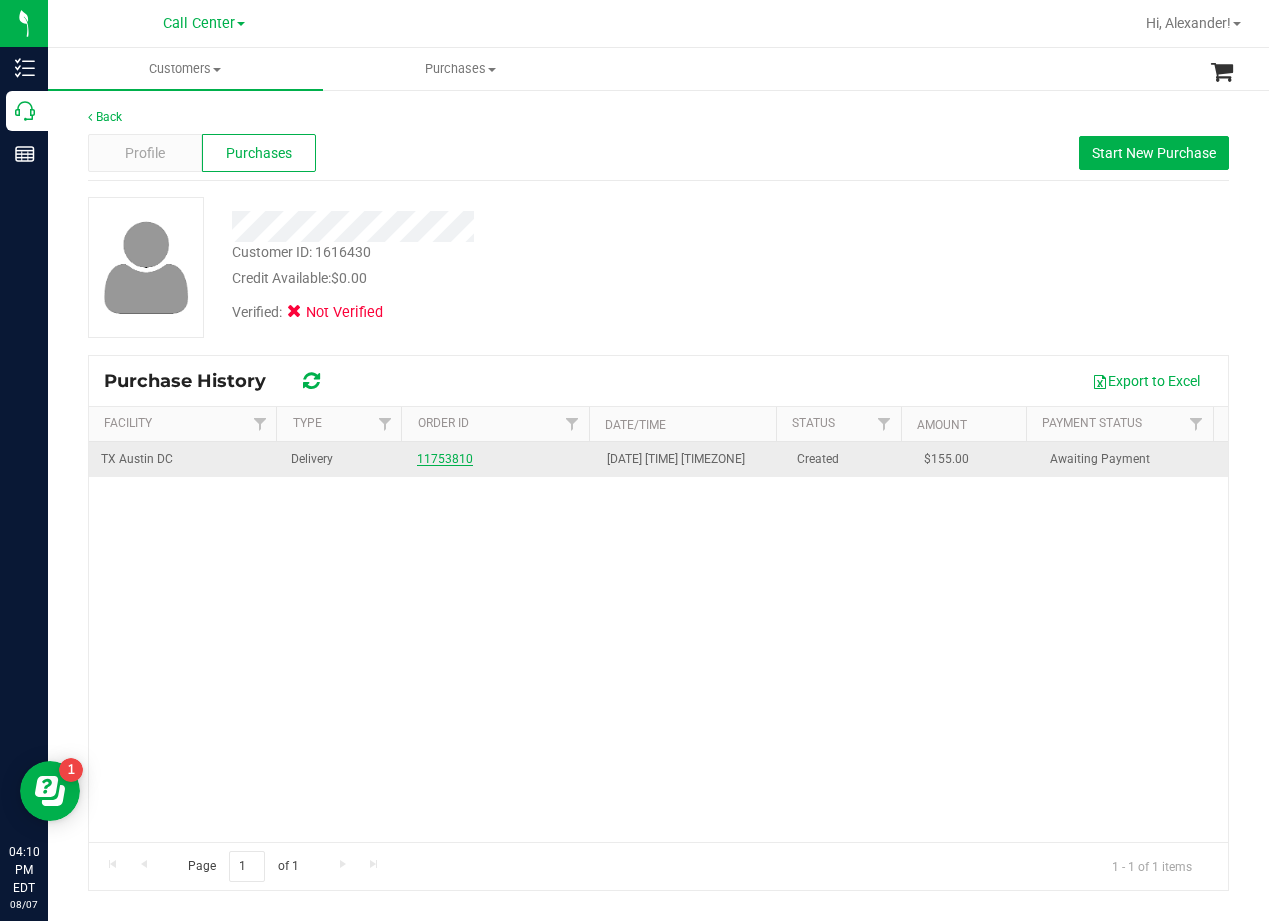 click on "11753810" at bounding box center (445, 459) 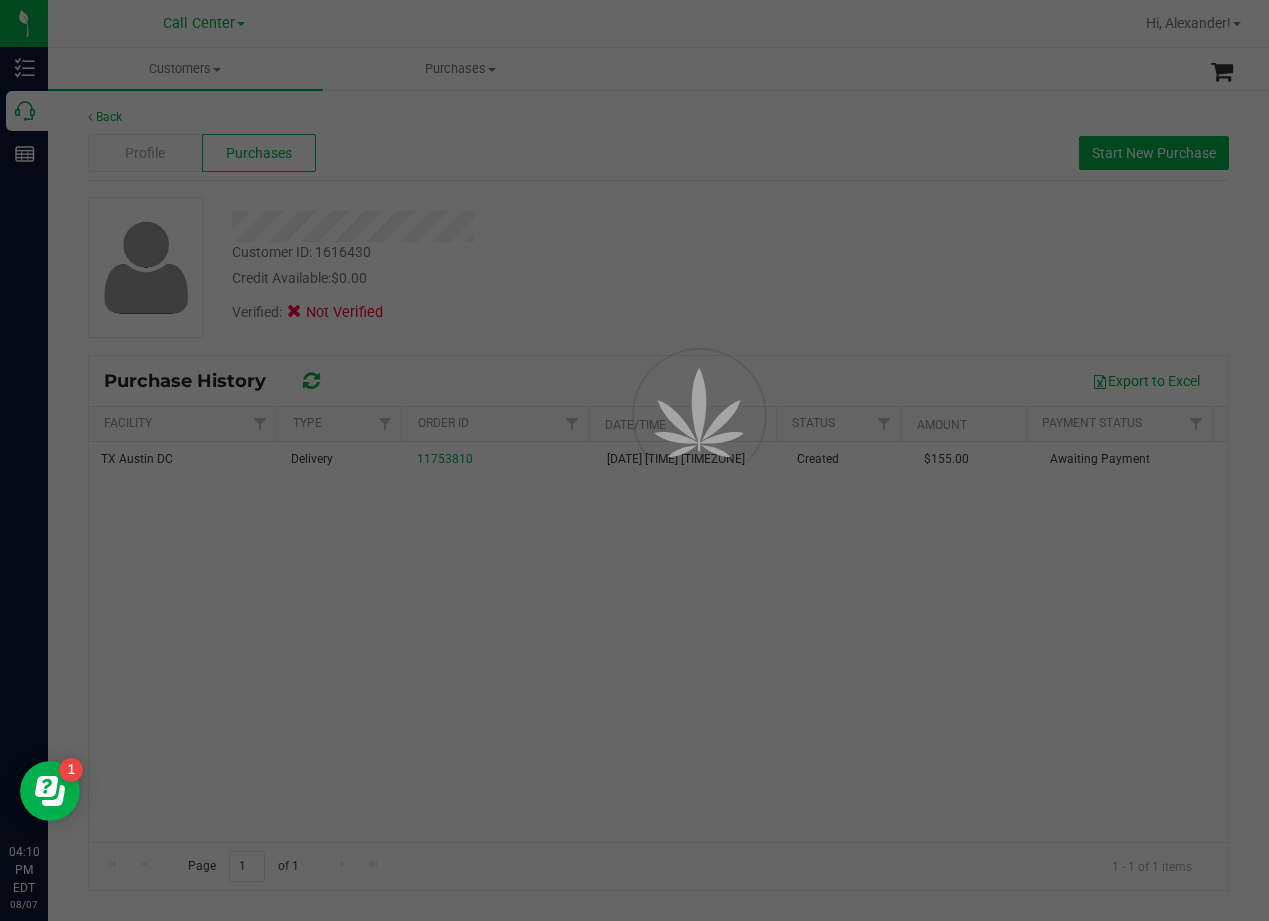 click at bounding box center (634, 460) 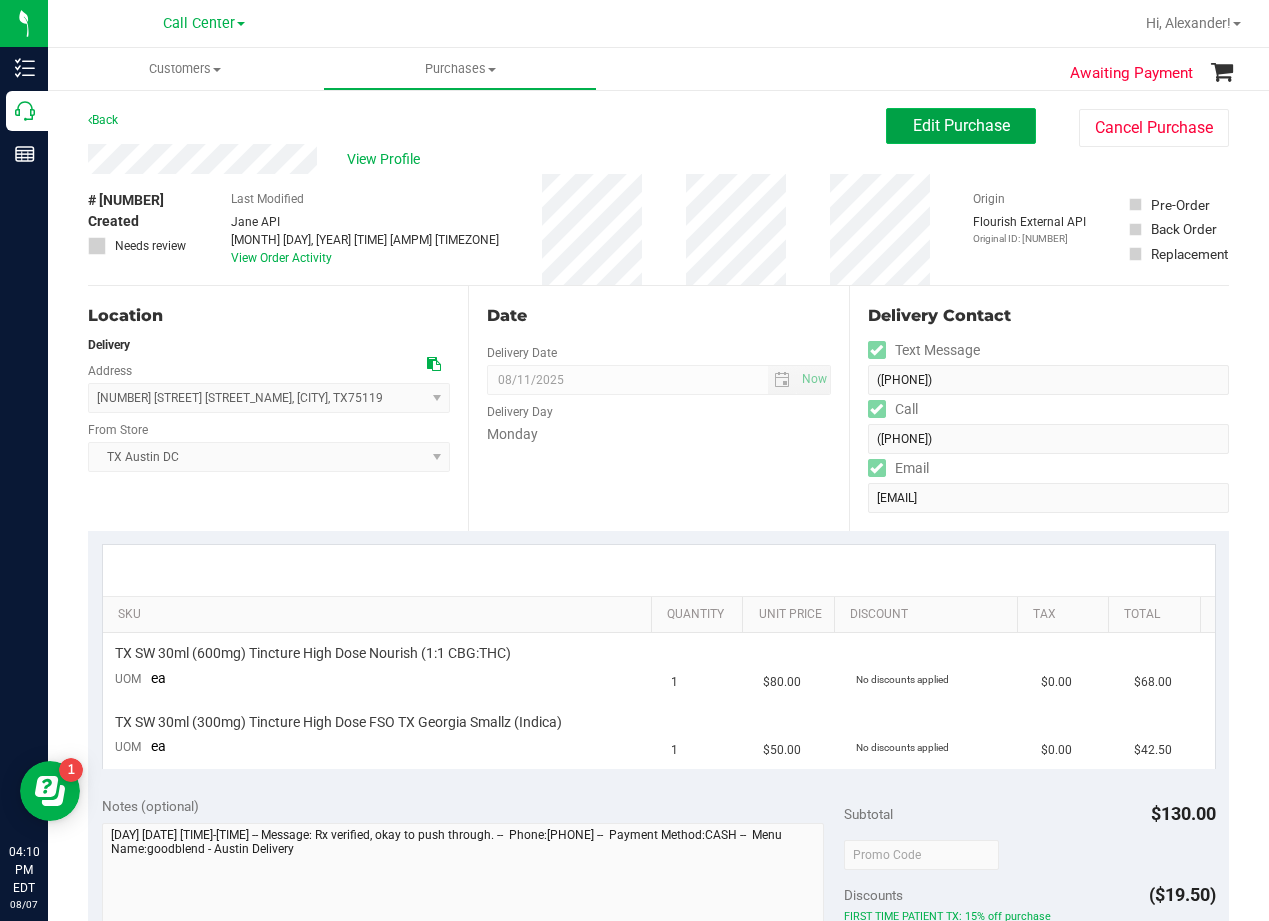 click on "Edit Purchase" at bounding box center [961, 126] 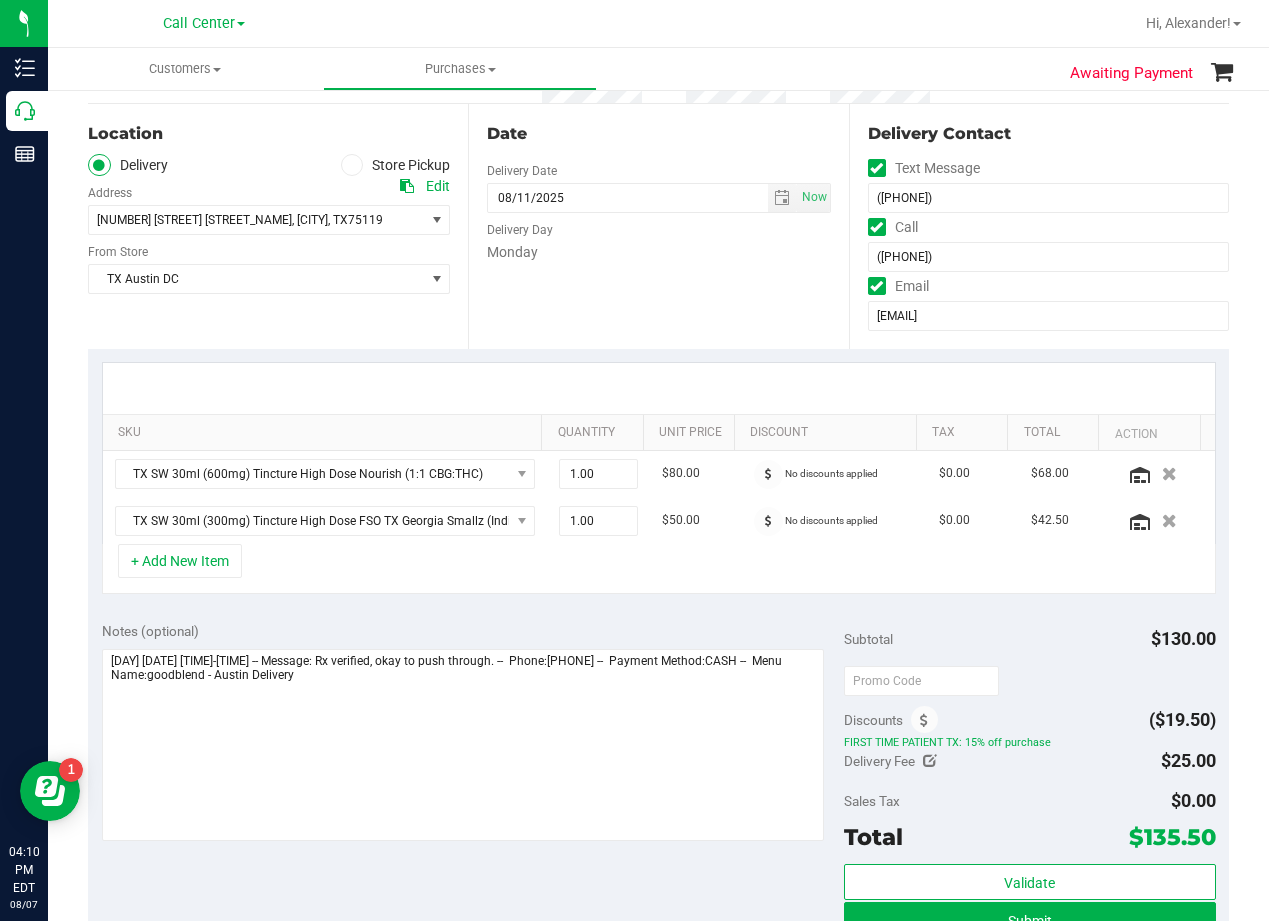 scroll, scrollTop: 200, scrollLeft: 0, axis: vertical 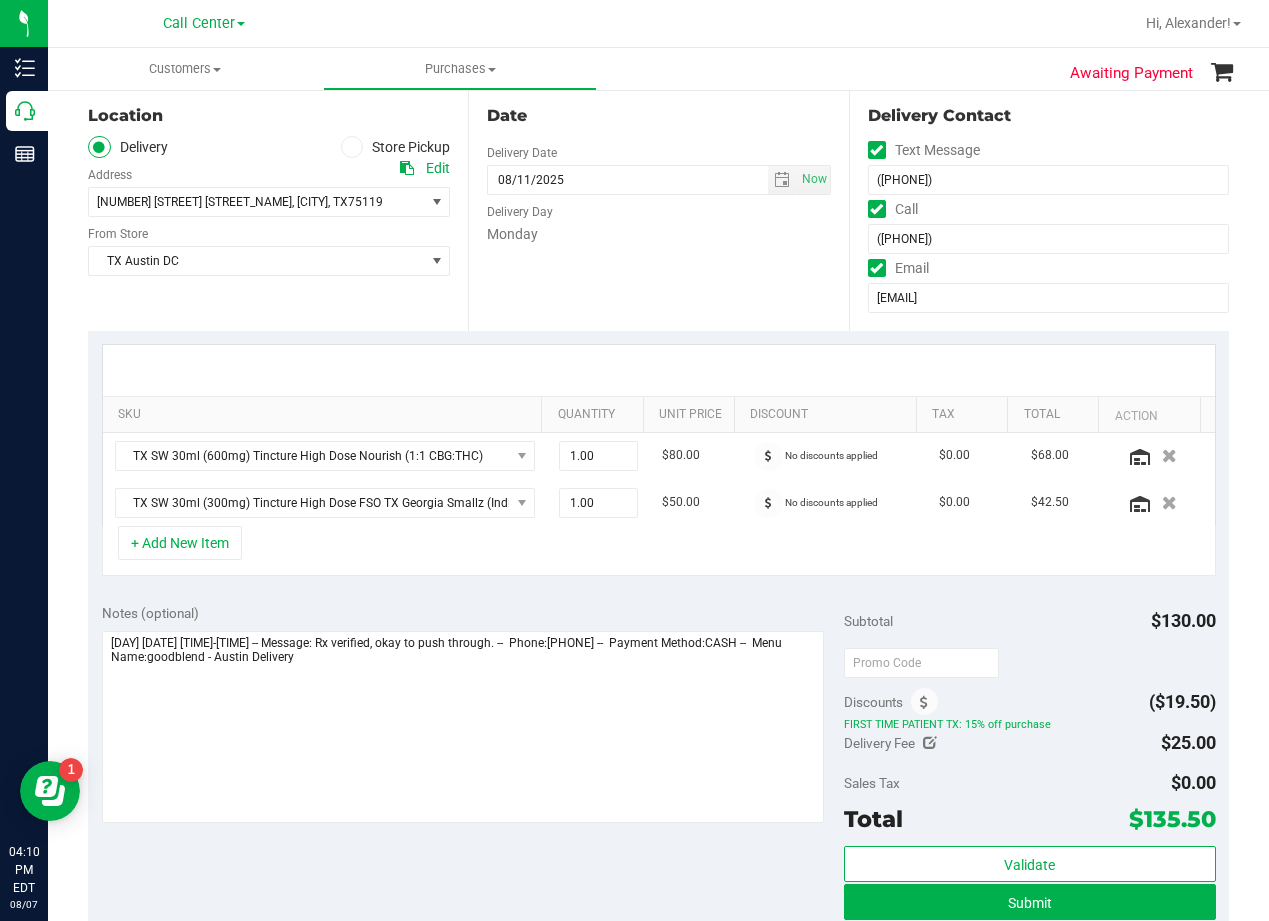 click on "Monday" at bounding box center (658, 234) 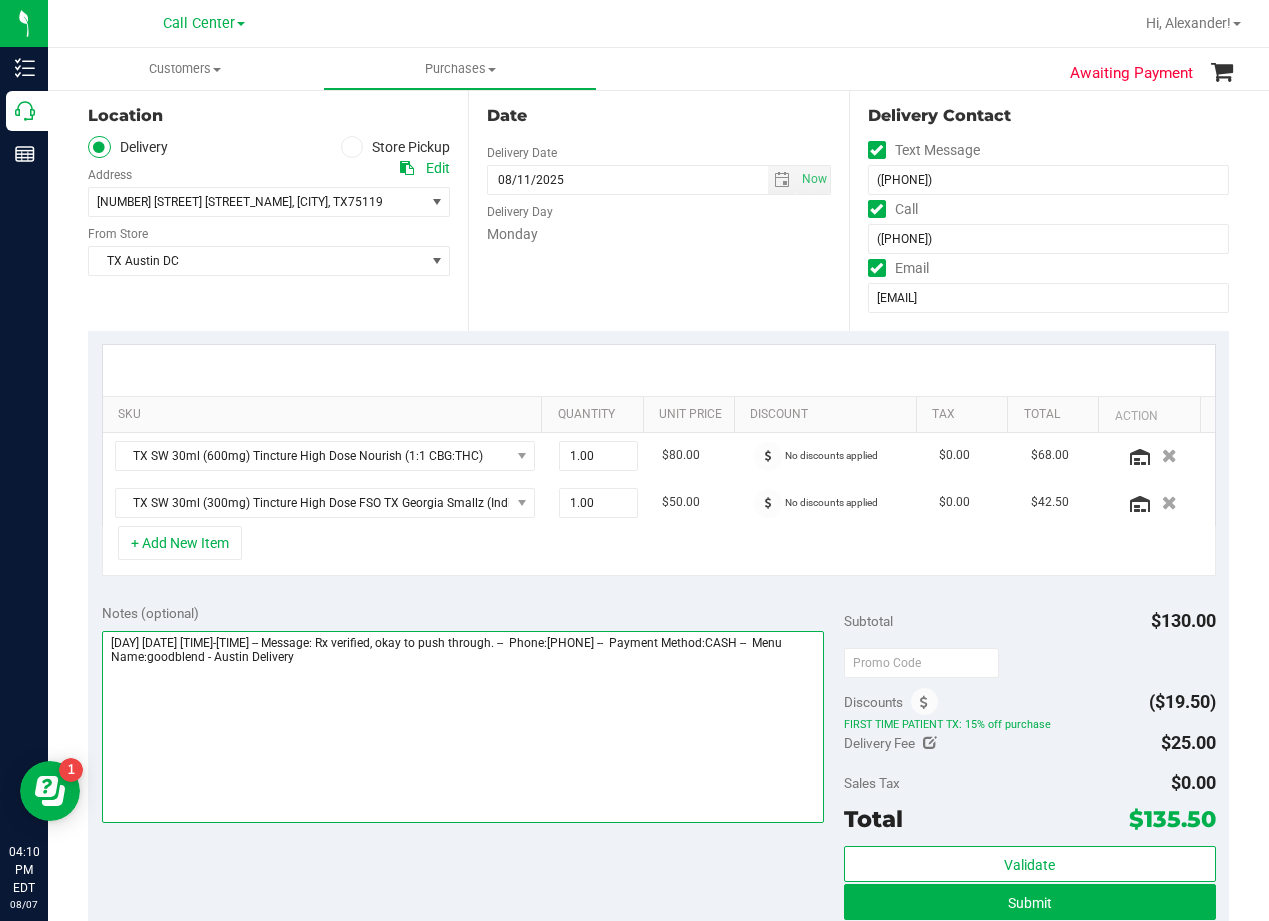 click at bounding box center [463, 727] 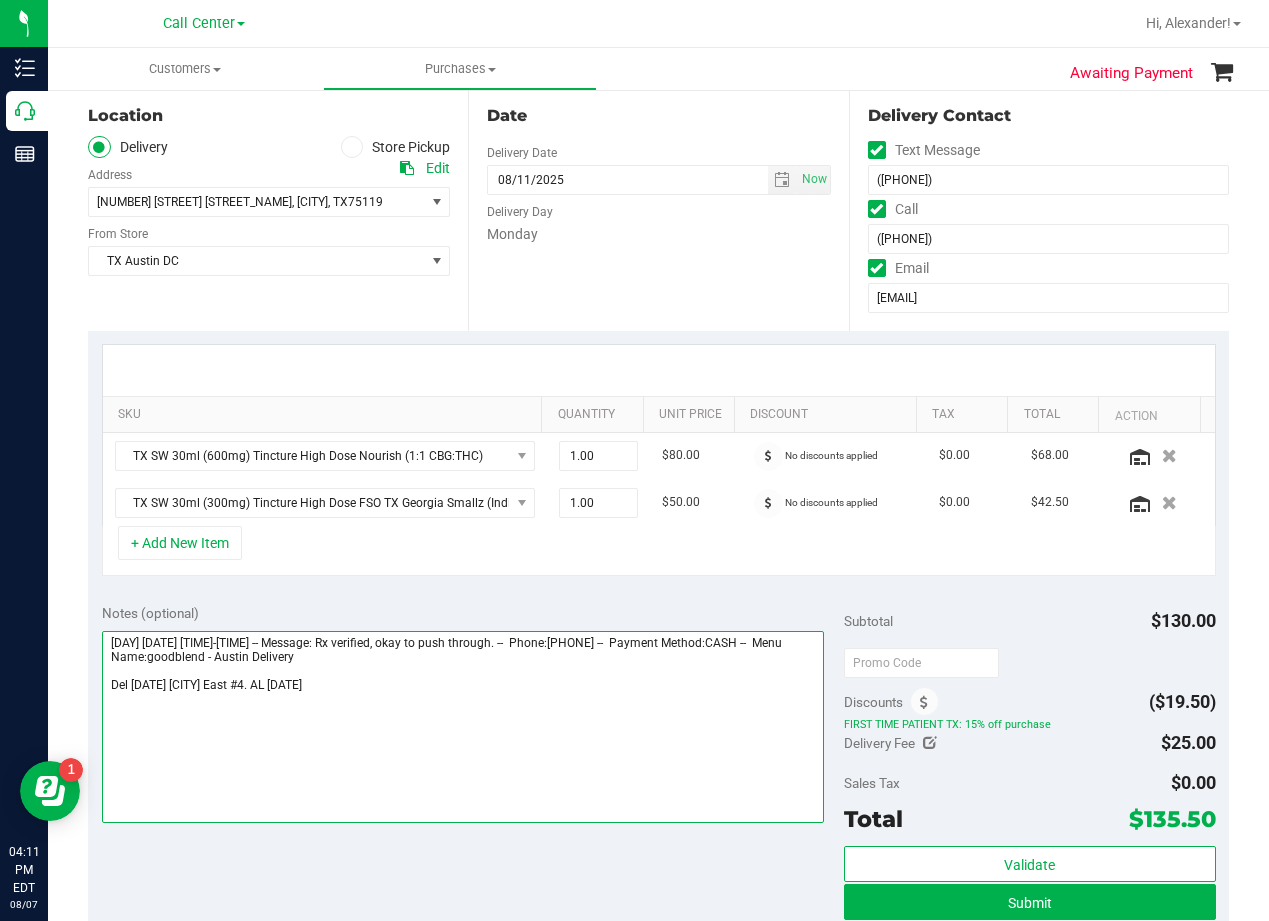 type on "[DAY] [DATE] [TIME]-[TIME] -- Message: Rx verified, okay to push through. --  Phone:[PHONE] --  Payment Method:CASH --  Menu Name:goodblend - Austin Delivery
Del [DATE] [CITY] East #4. AL [DATE]" 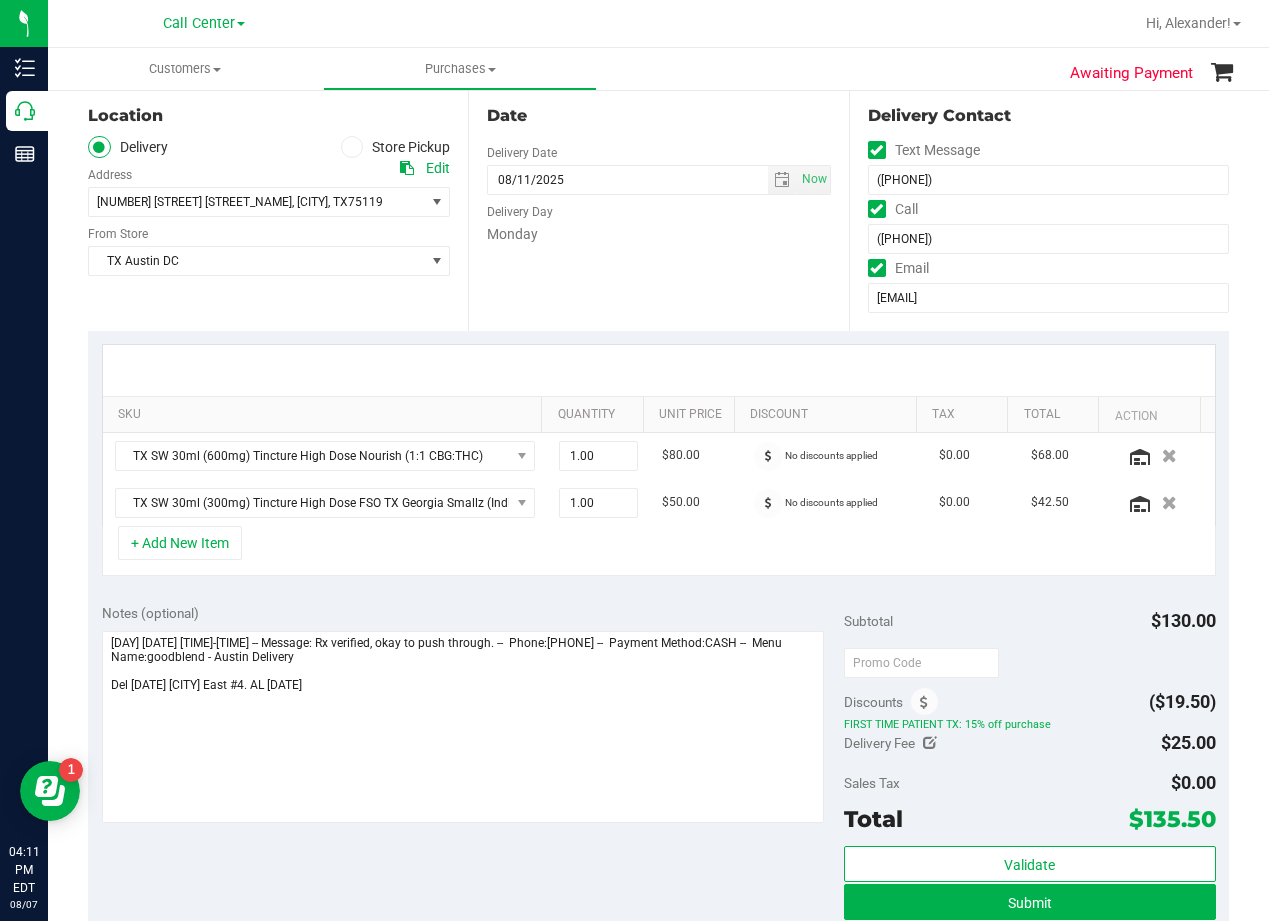 click on "Notes (optional)" at bounding box center (473, 613) 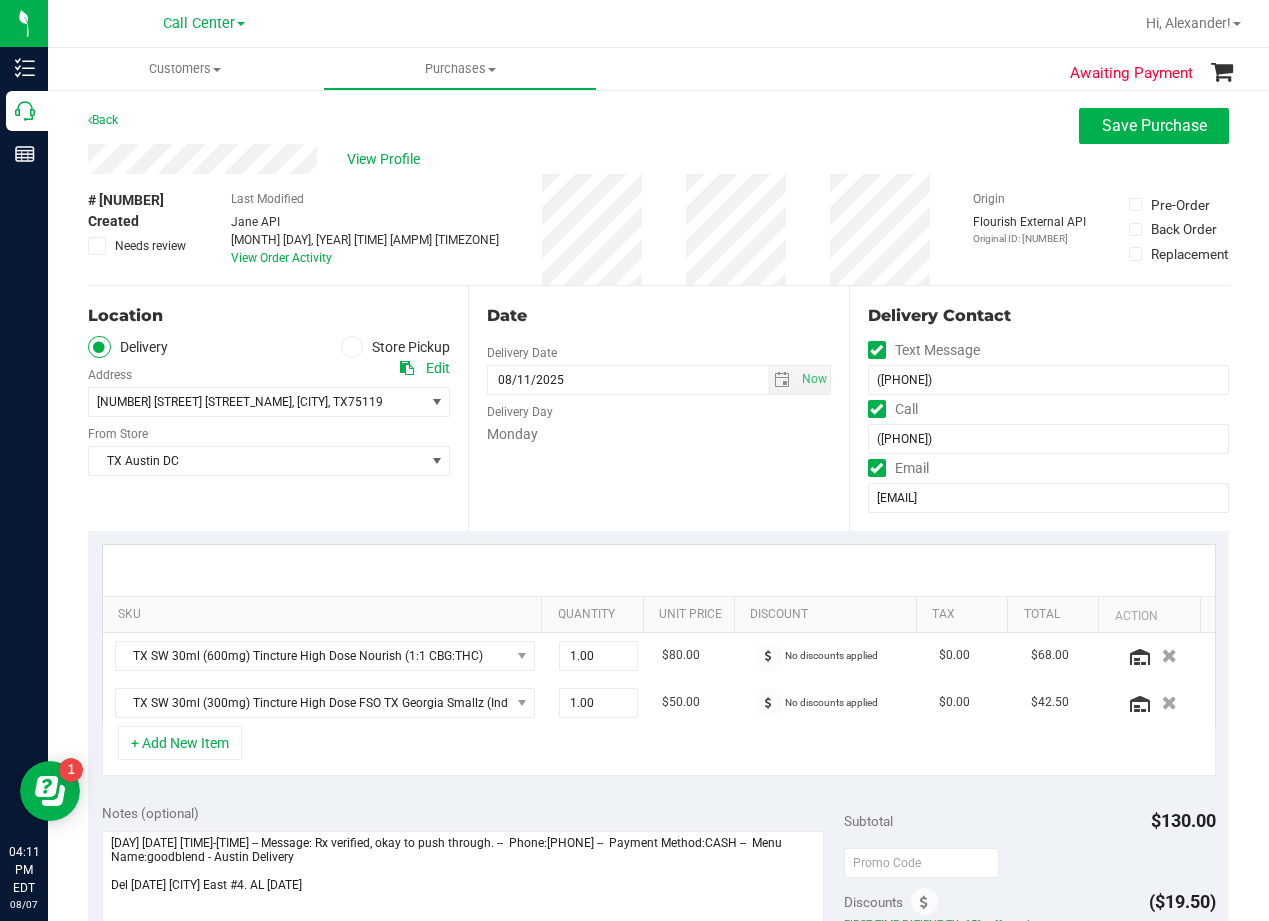 click at bounding box center [659, 570] 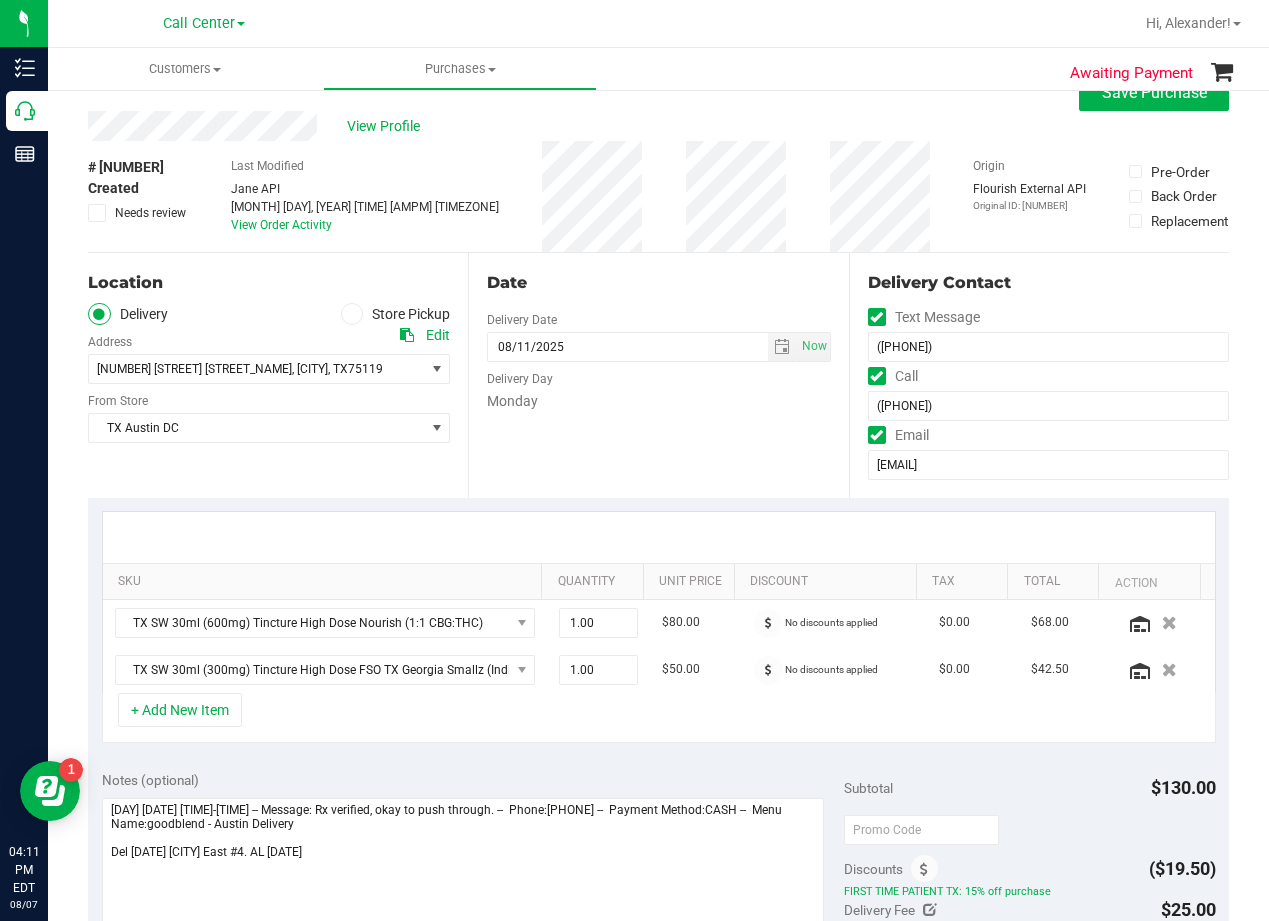 scroll, scrollTop: 0, scrollLeft: 0, axis: both 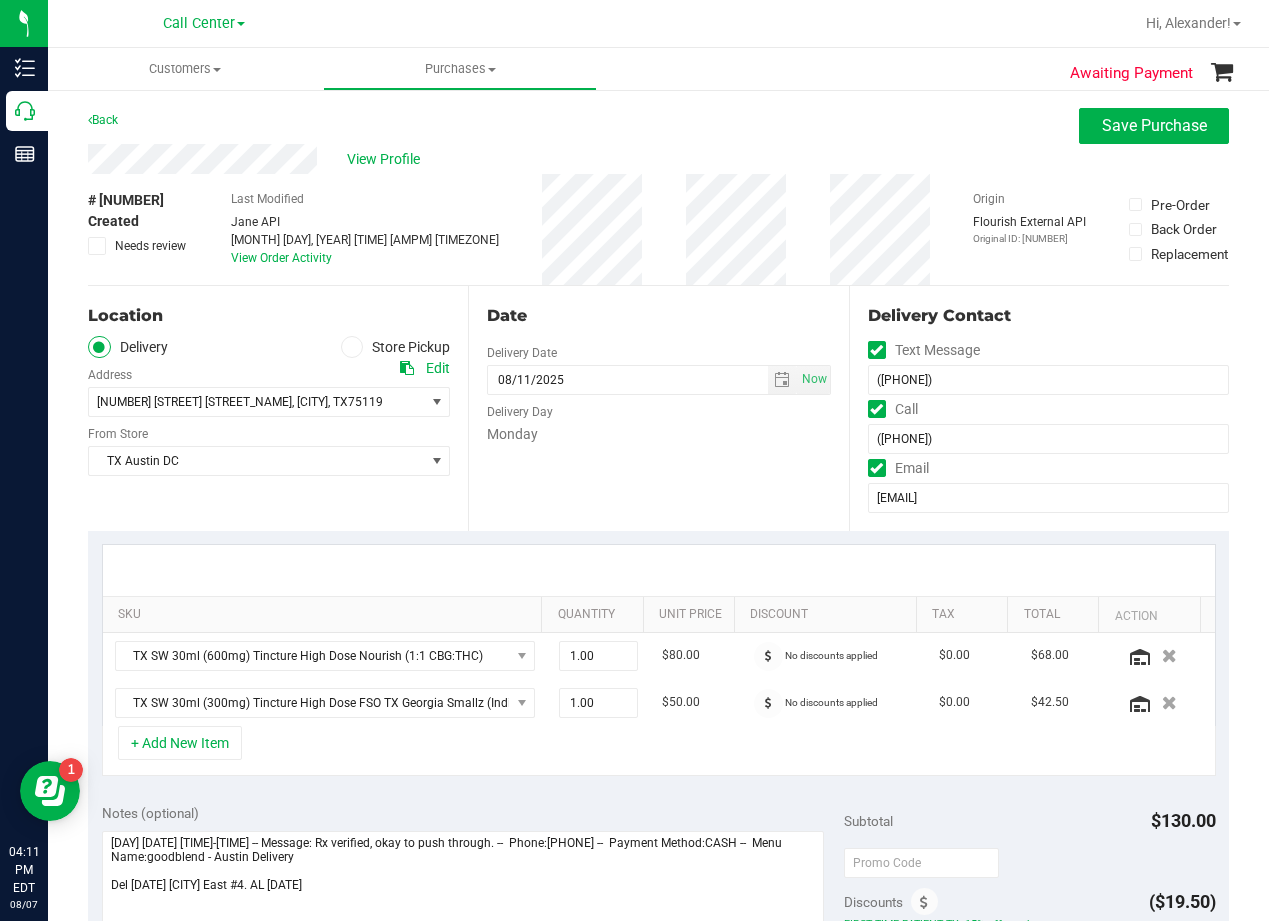 click at bounding box center (659, 570) 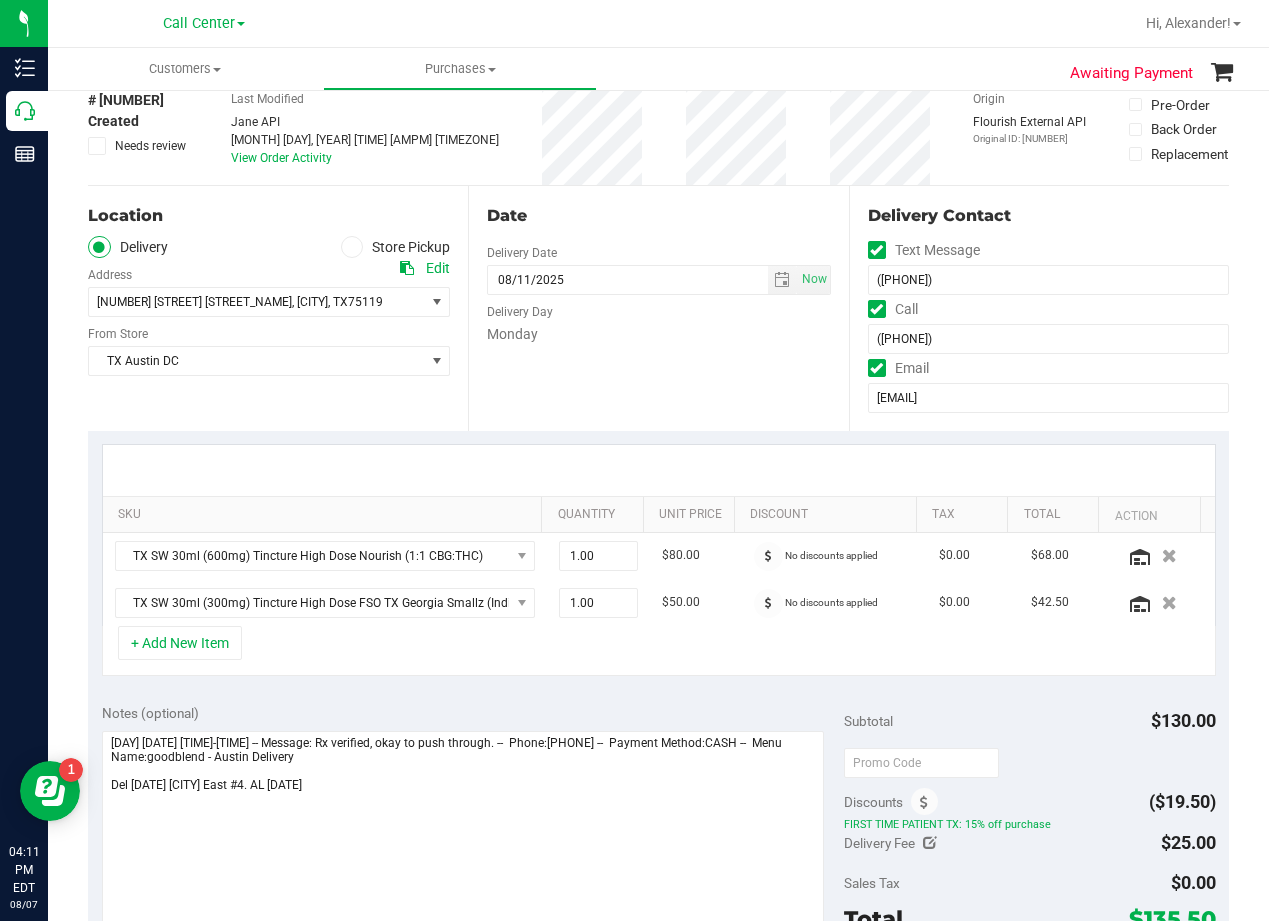 scroll, scrollTop: 0, scrollLeft: 0, axis: both 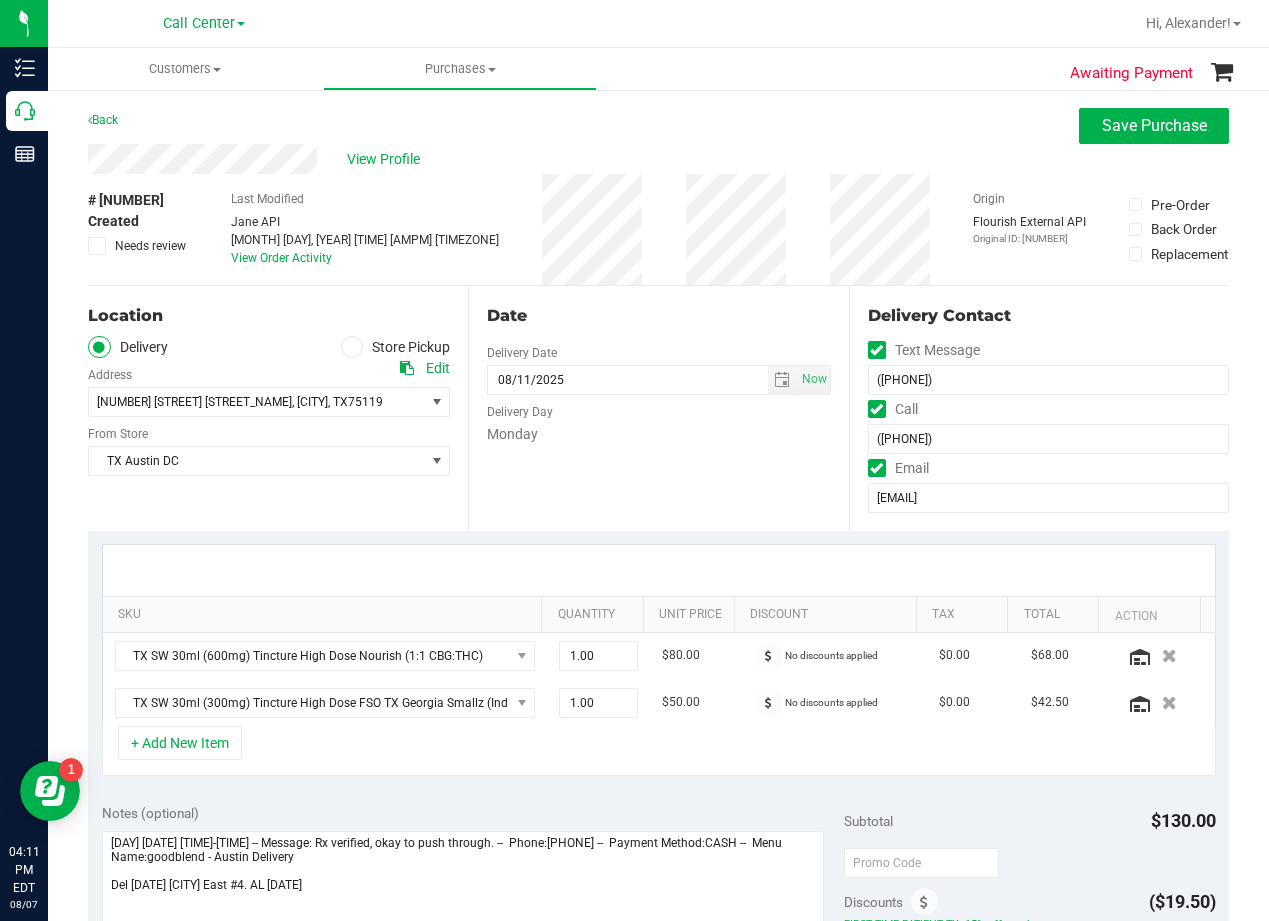 click at bounding box center (659, 570) 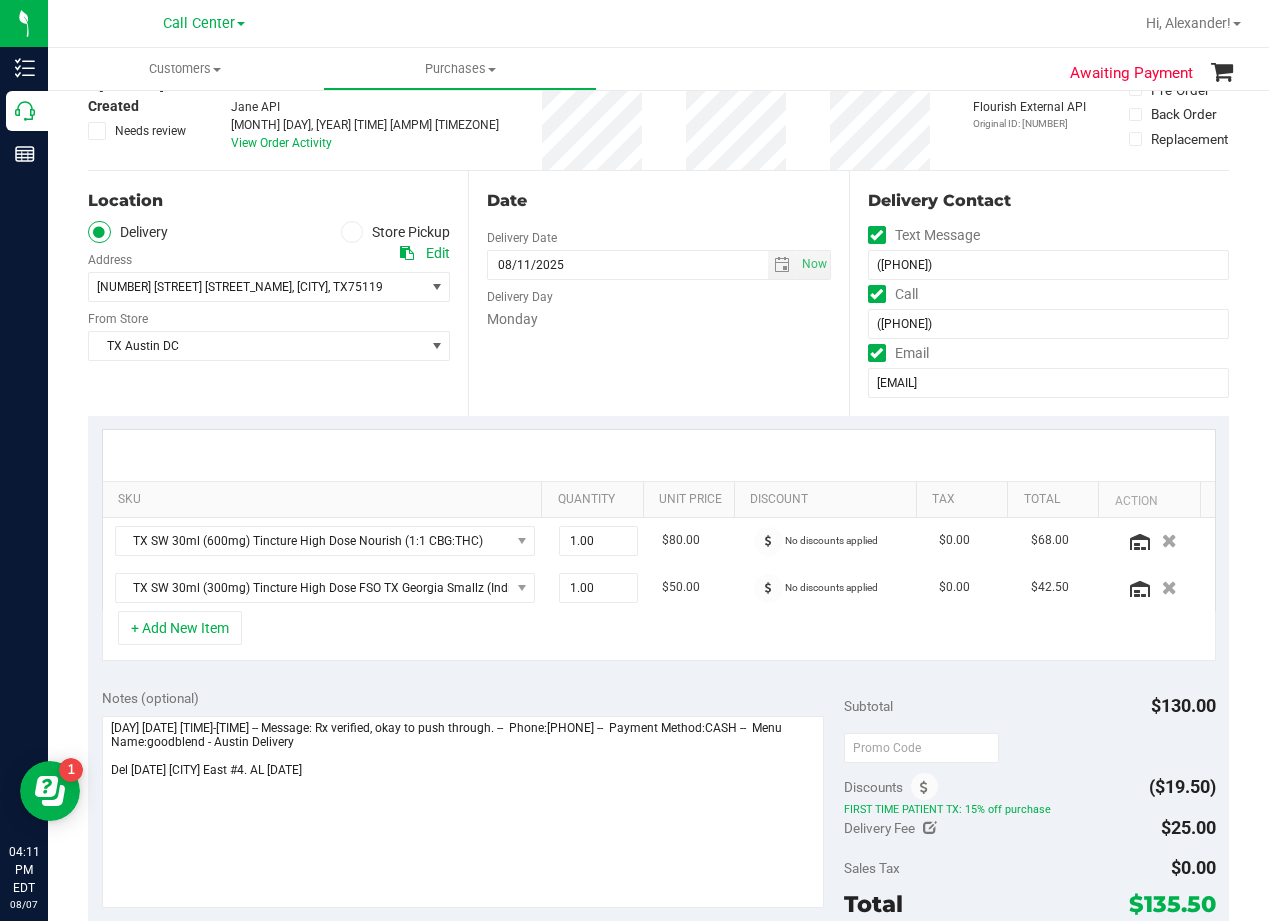 scroll, scrollTop: 0, scrollLeft: 0, axis: both 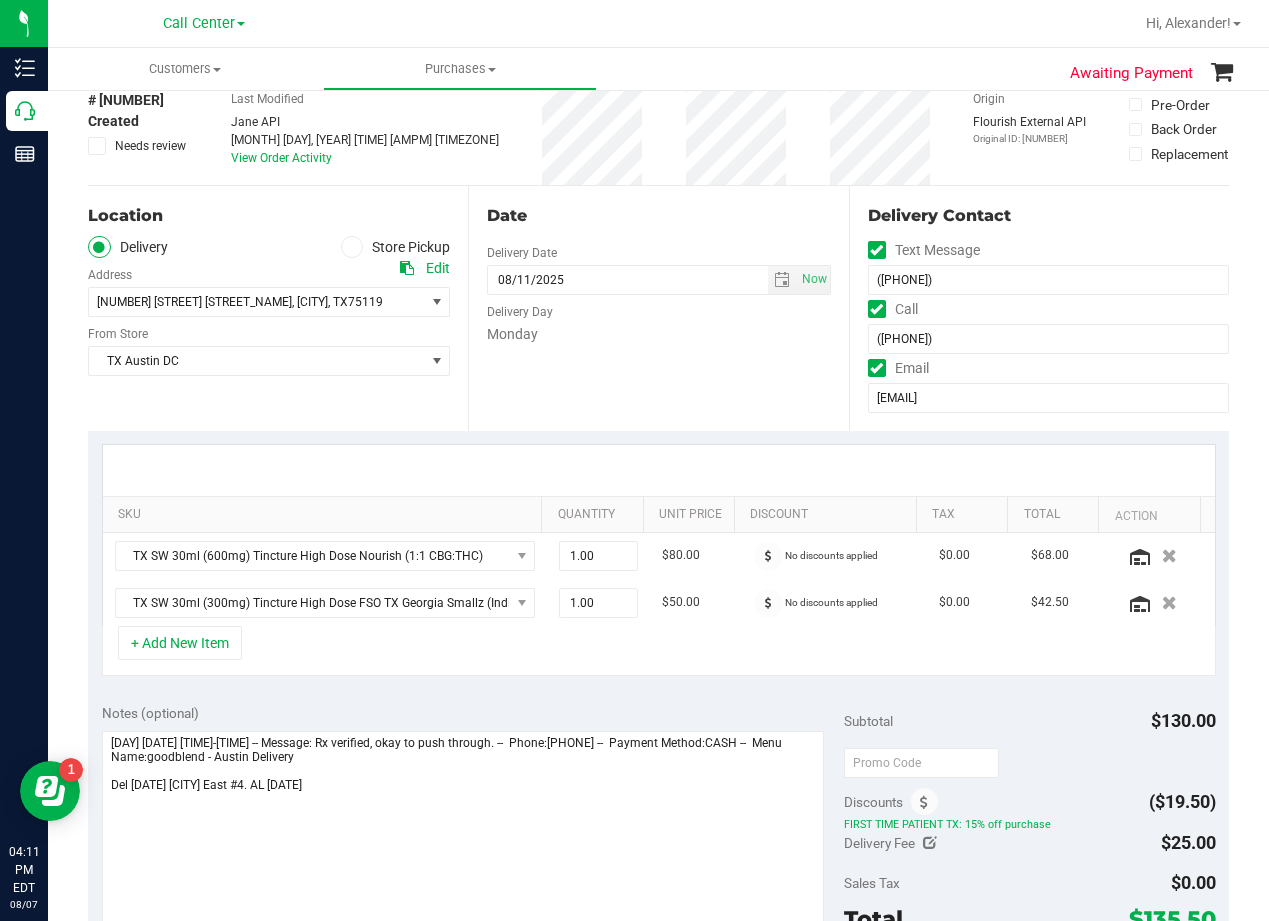 click at bounding box center (659, 470) 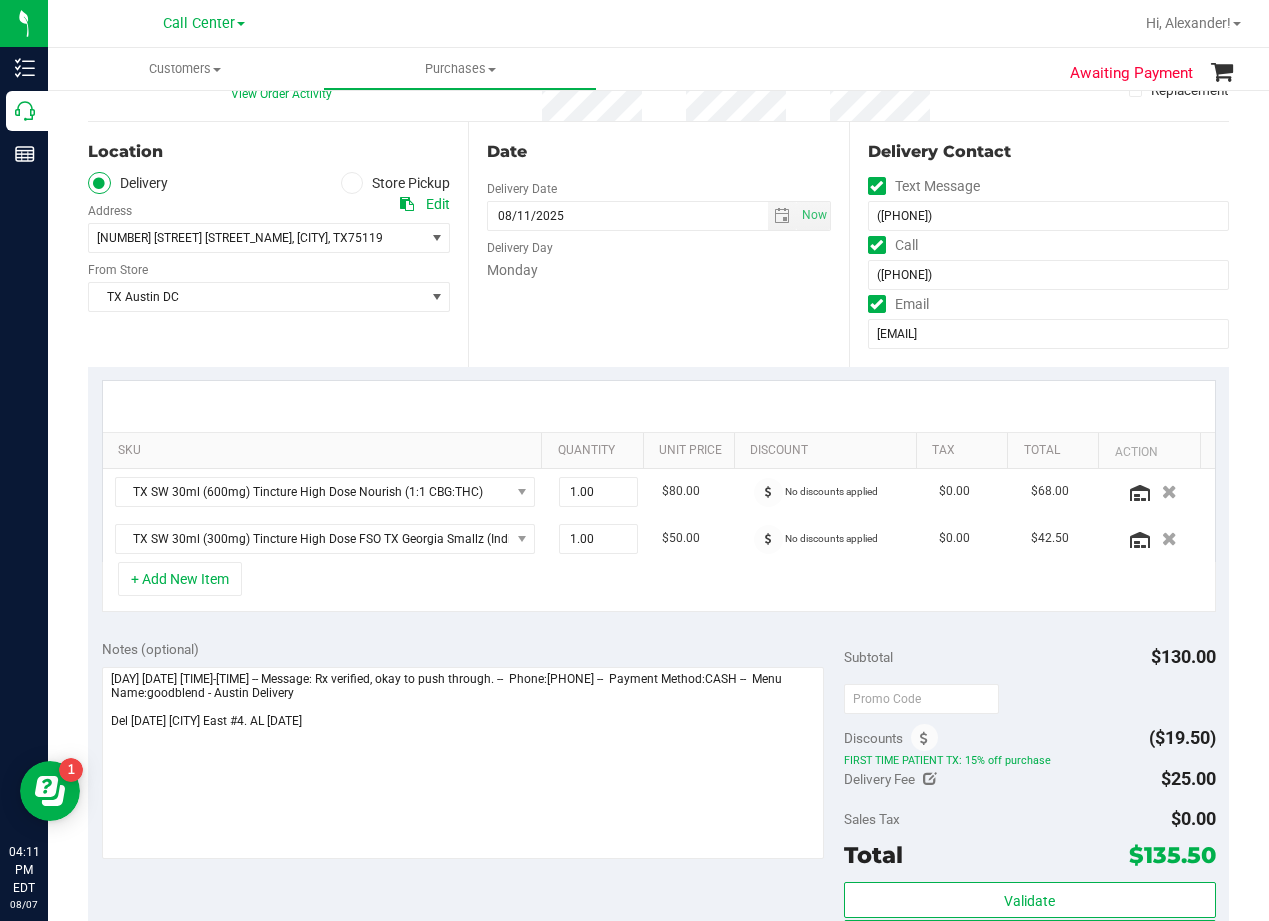 scroll, scrollTop: 200, scrollLeft: 0, axis: vertical 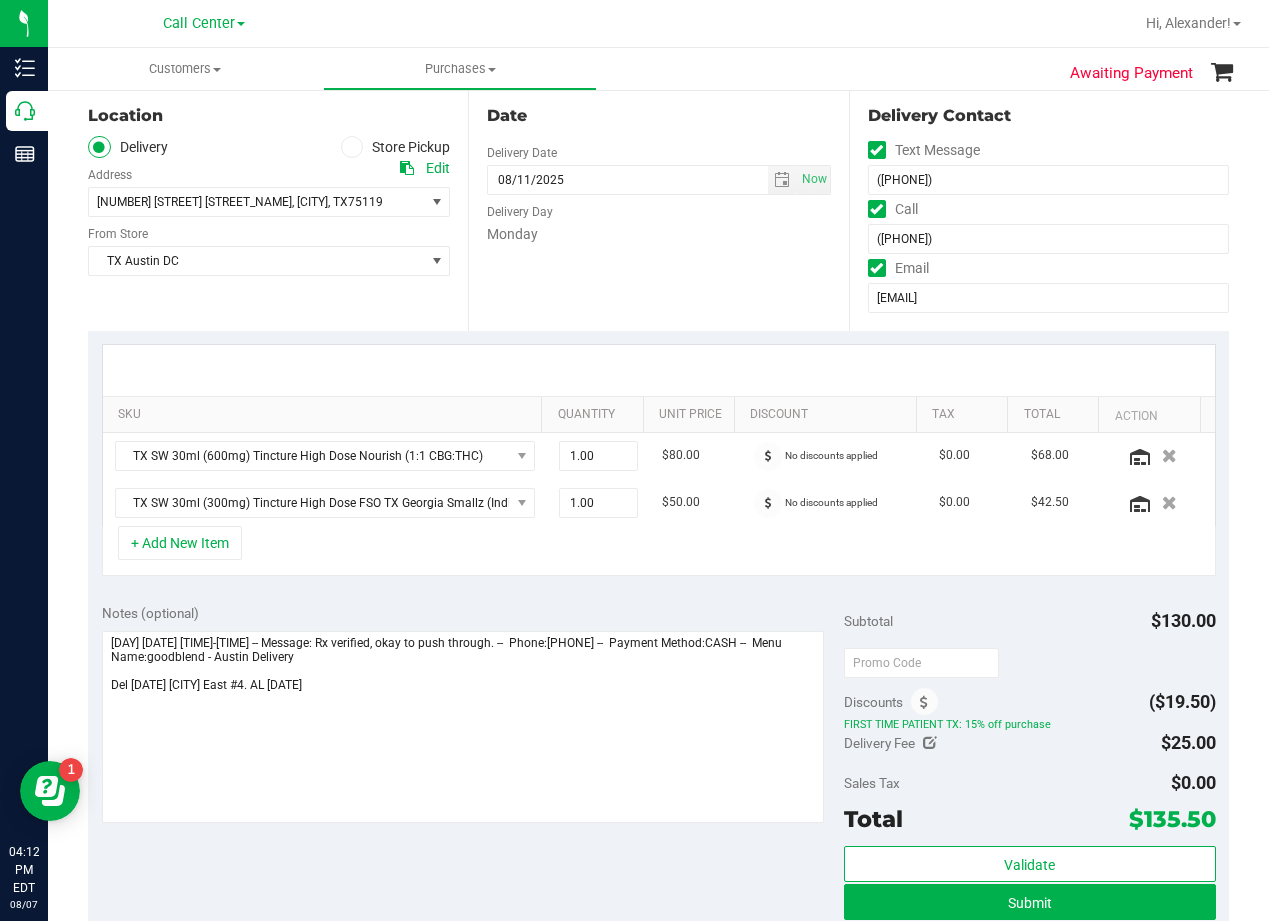 click at bounding box center (659, 370) 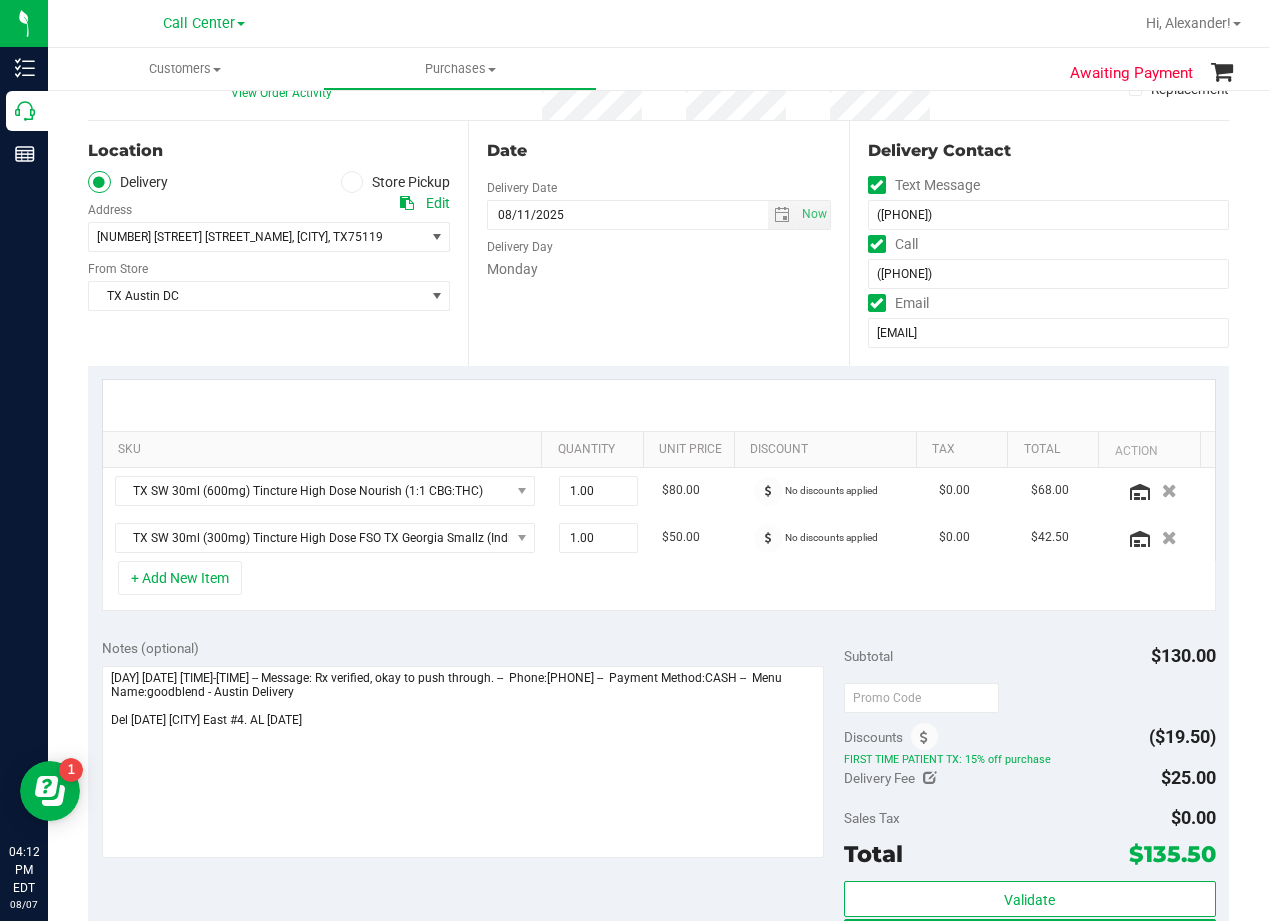 scroll, scrollTop: 200, scrollLeft: 0, axis: vertical 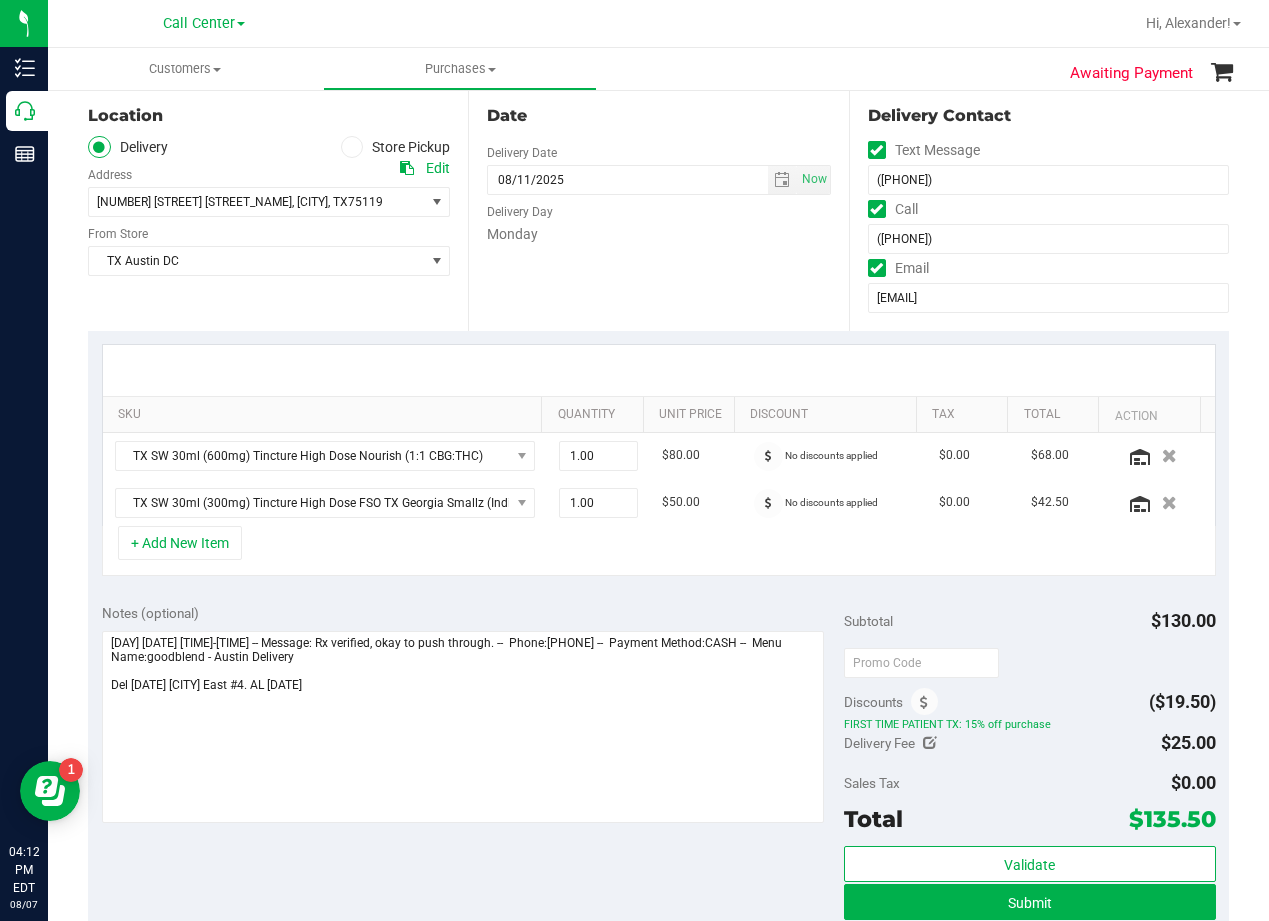 click at bounding box center (659, 370) 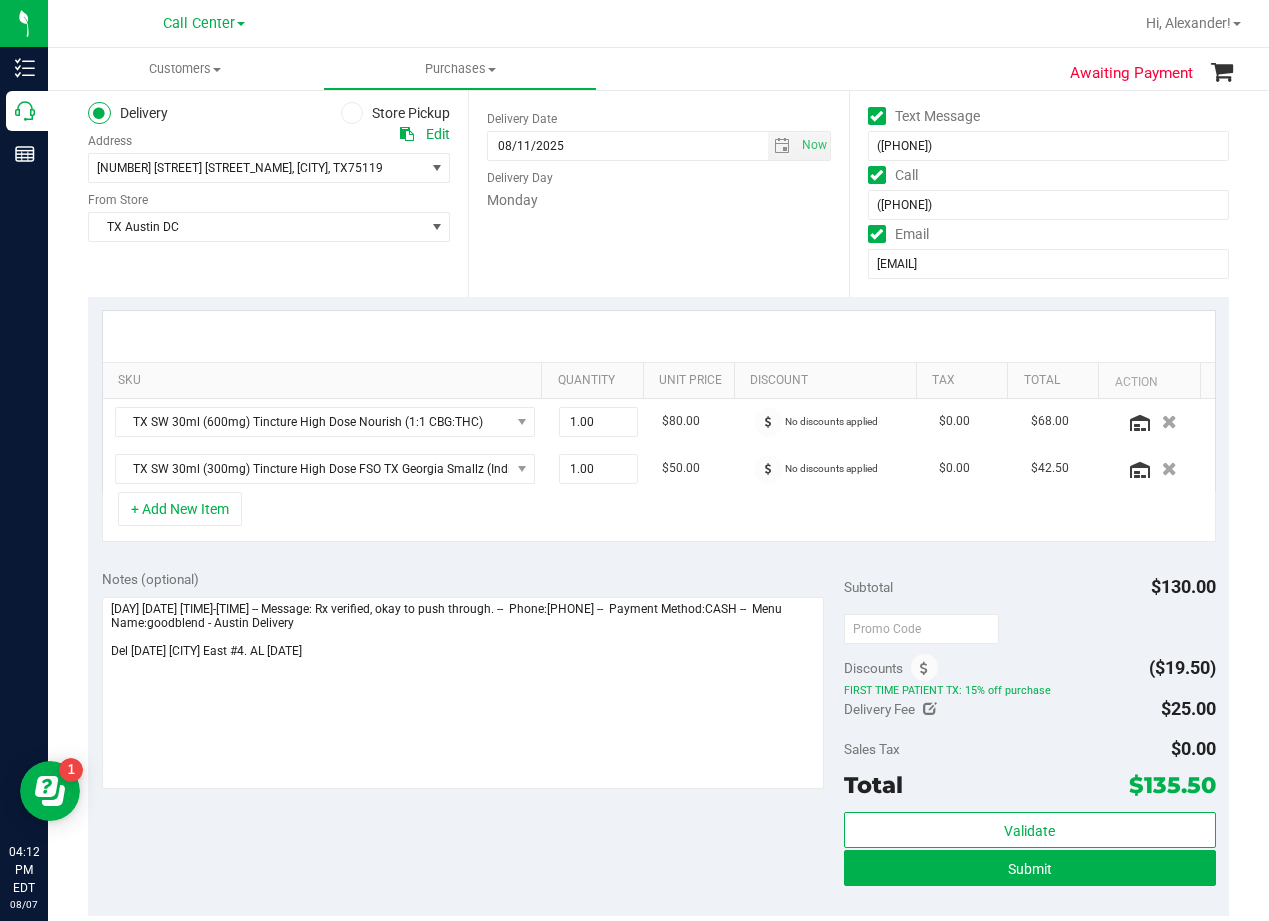 scroll, scrollTop: 200, scrollLeft: 0, axis: vertical 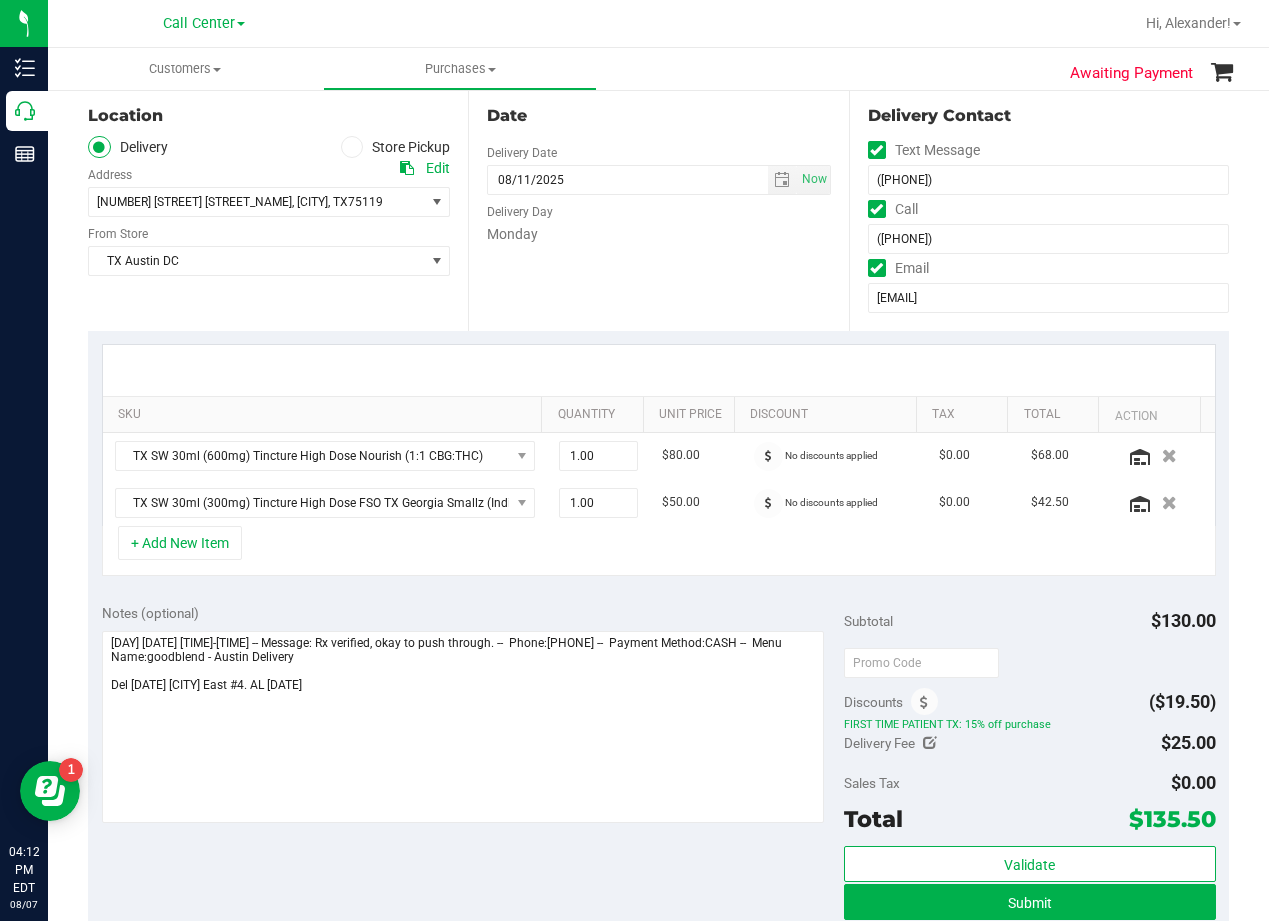 click at bounding box center [659, 370] 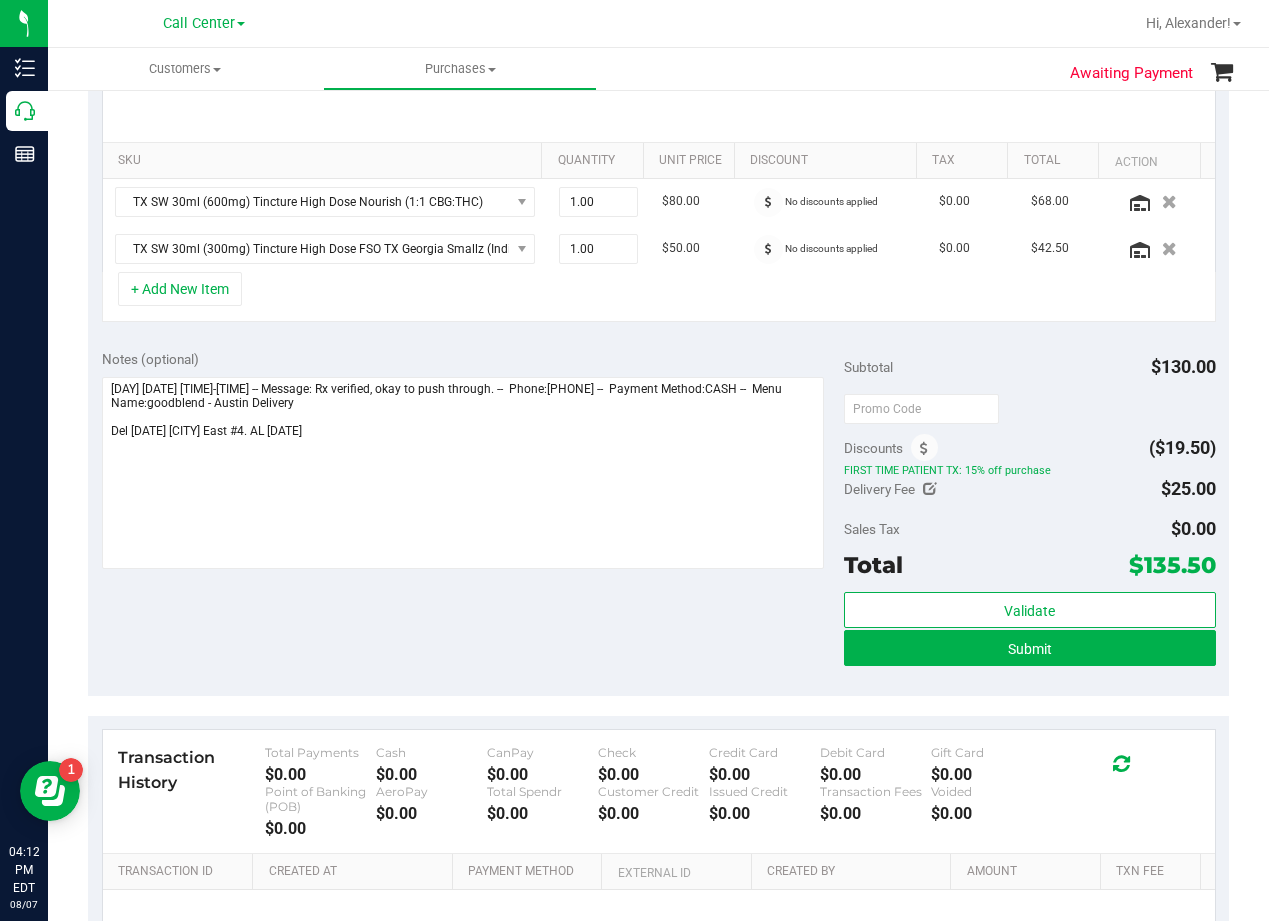scroll, scrollTop: 500, scrollLeft: 0, axis: vertical 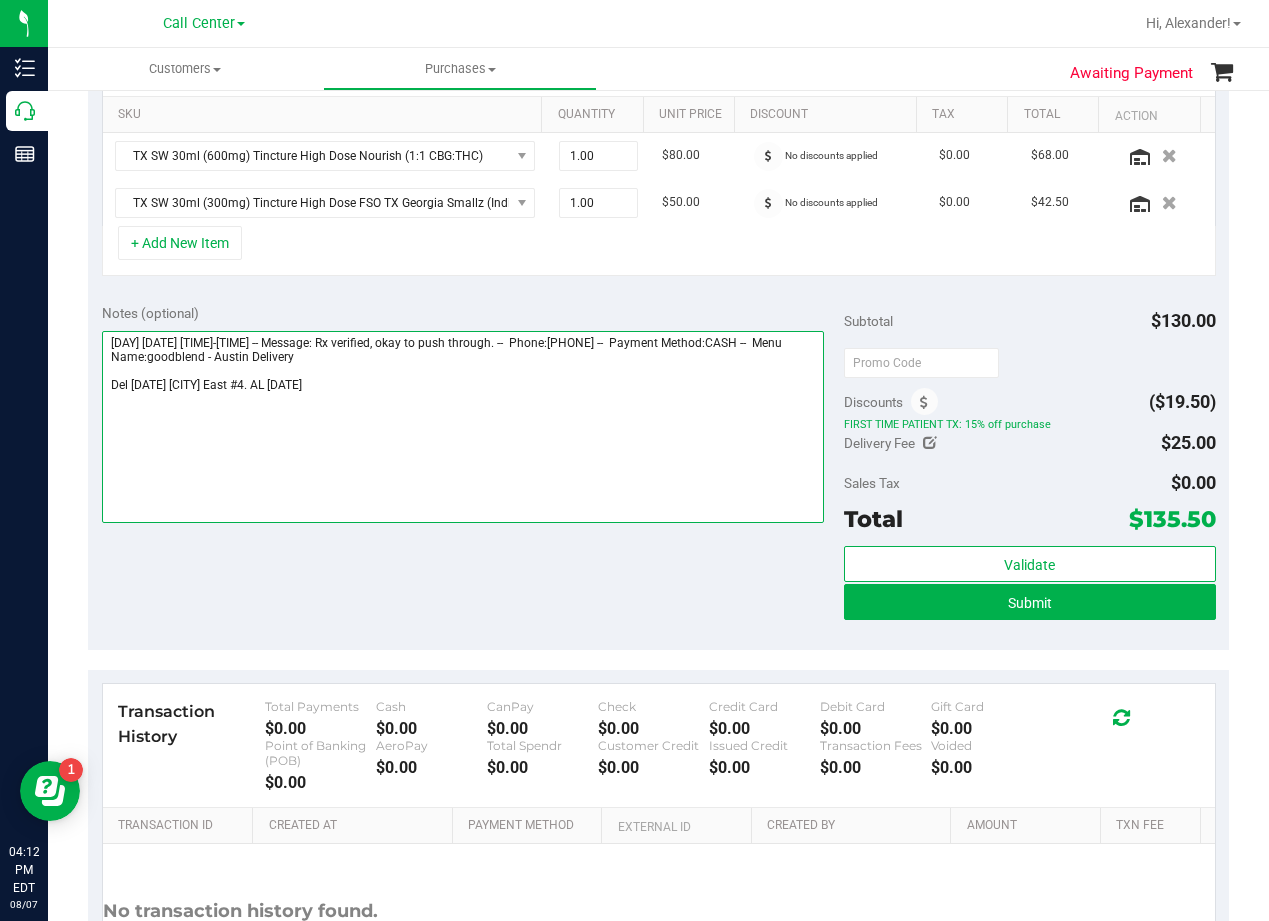 click at bounding box center (463, 427) 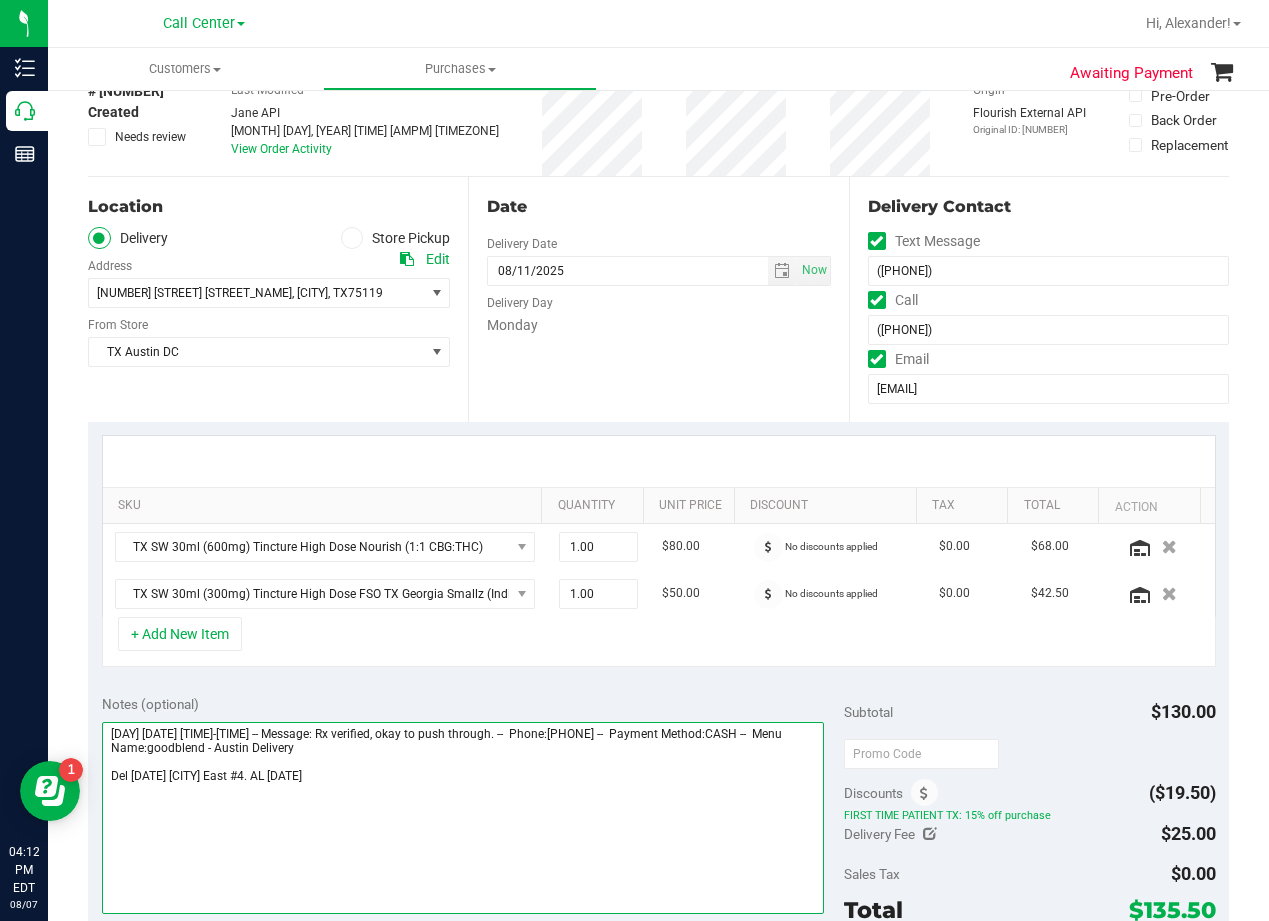 scroll, scrollTop: 0, scrollLeft: 0, axis: both 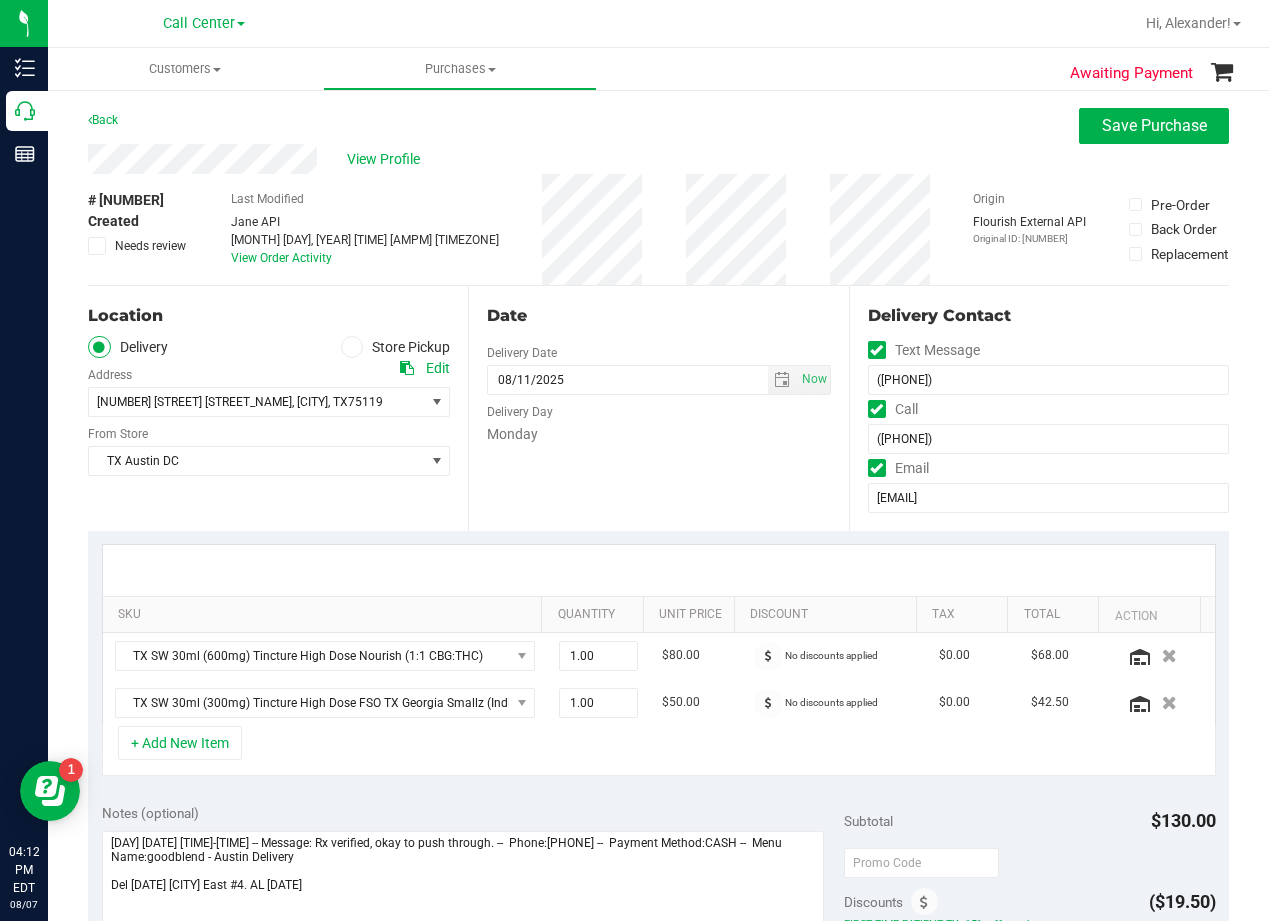 click on "Date
Delivery Date
[DATE]
Now
[DATE] [TIME]
Now
Delivery Day
[DAY]" at bounding box center [658, 408] 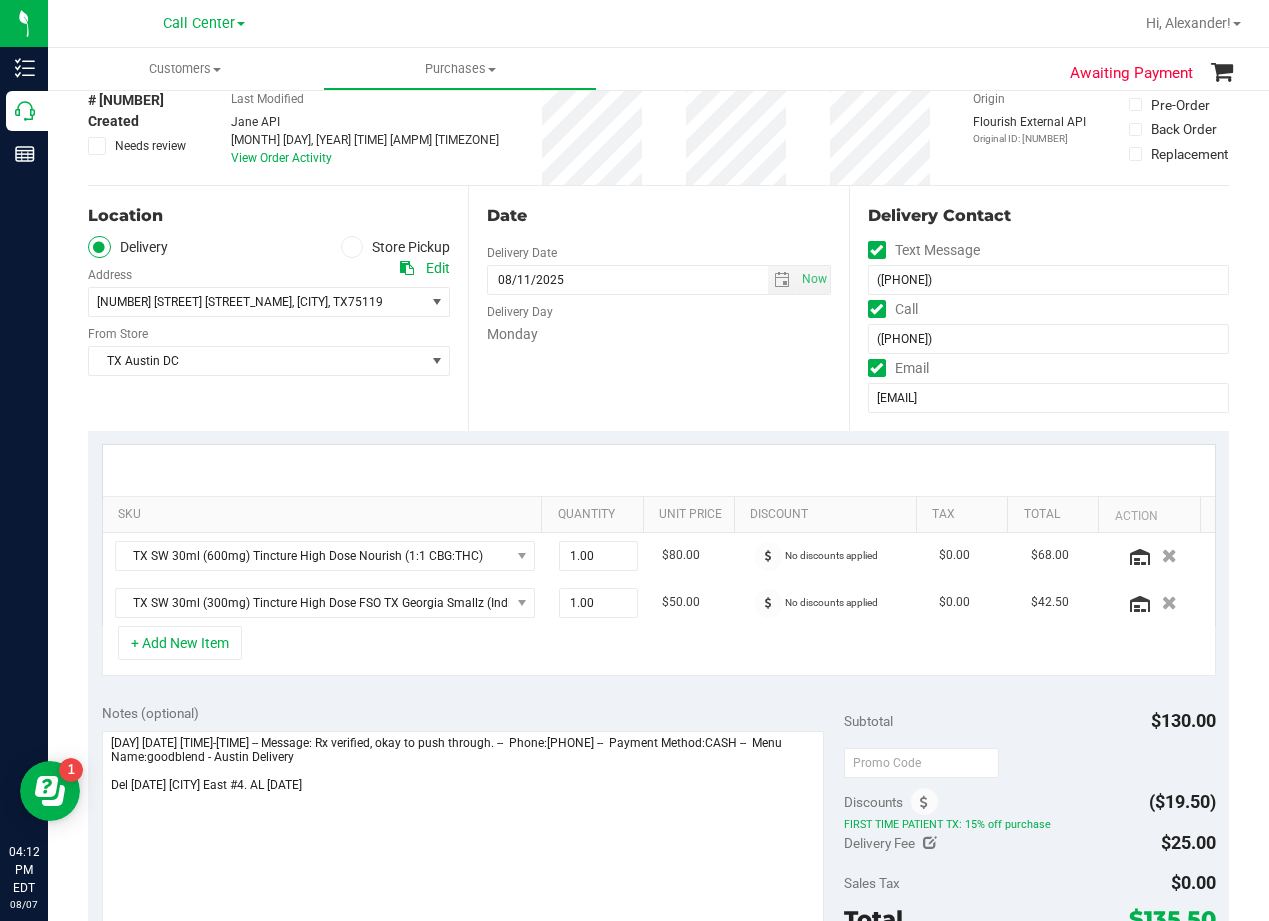 click on "Delivery Day" at bounding box center [658, 309] 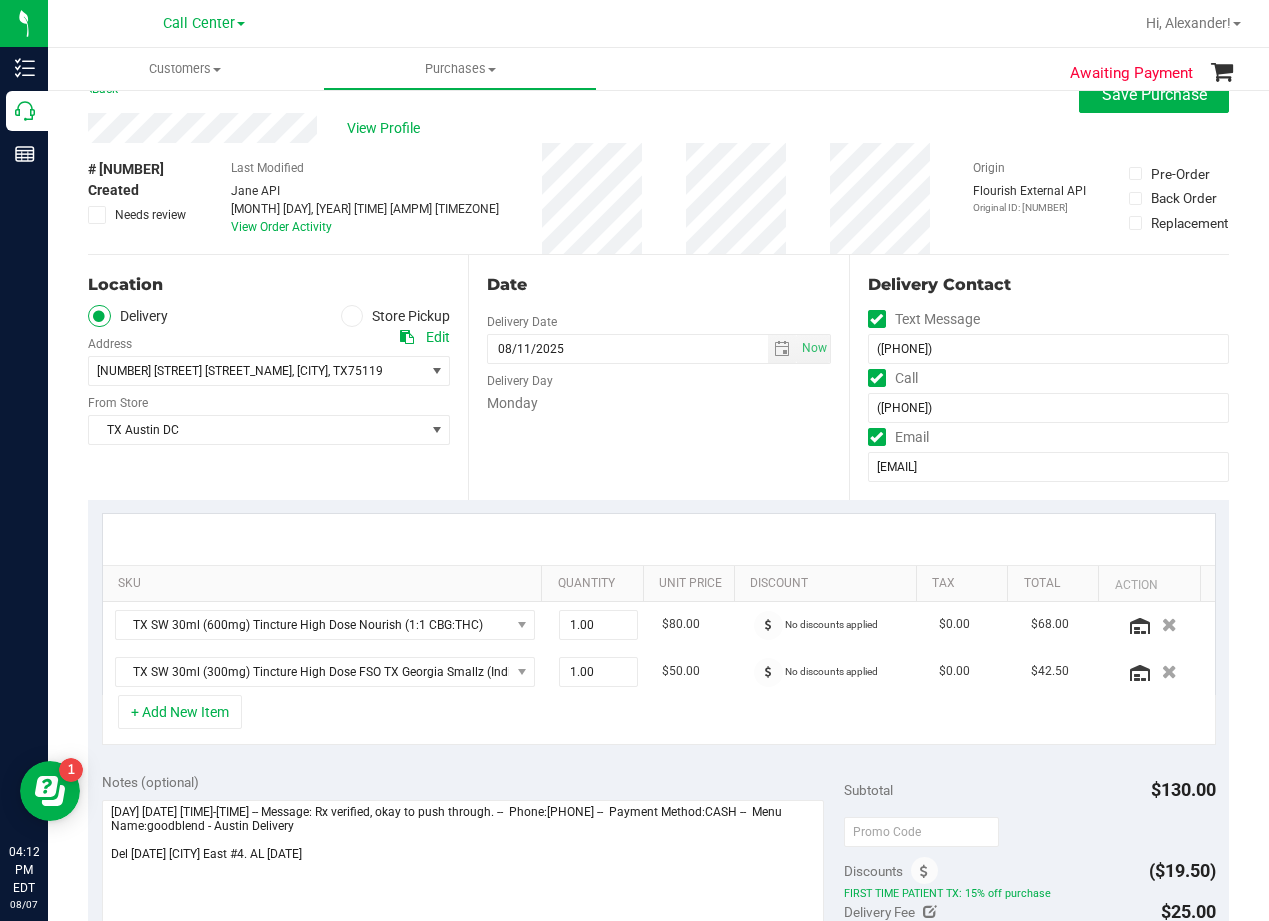 scroll, scrollTop: 0, scrollLeft: 0, axis: both 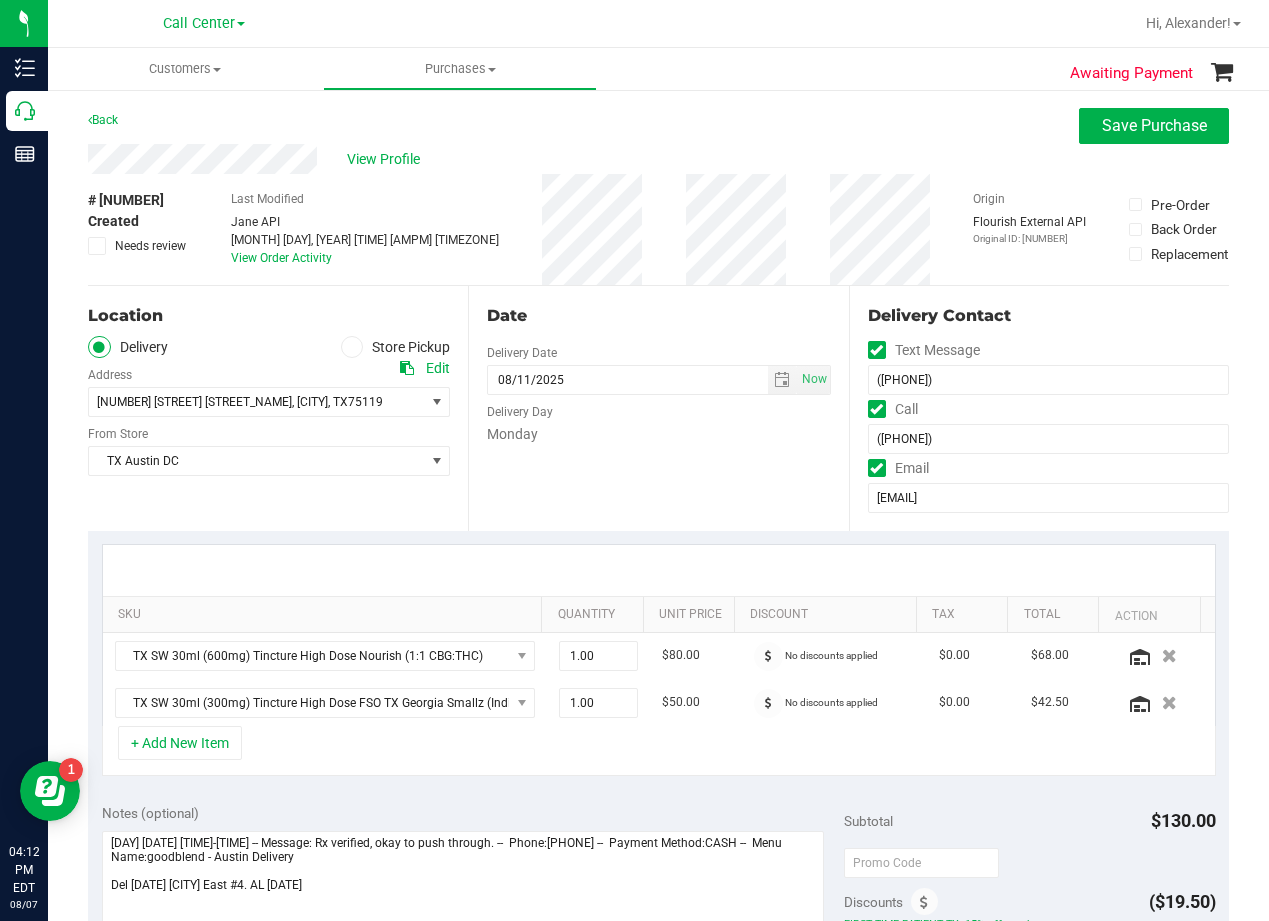 click on "Date" at bounding box center [658, 316] 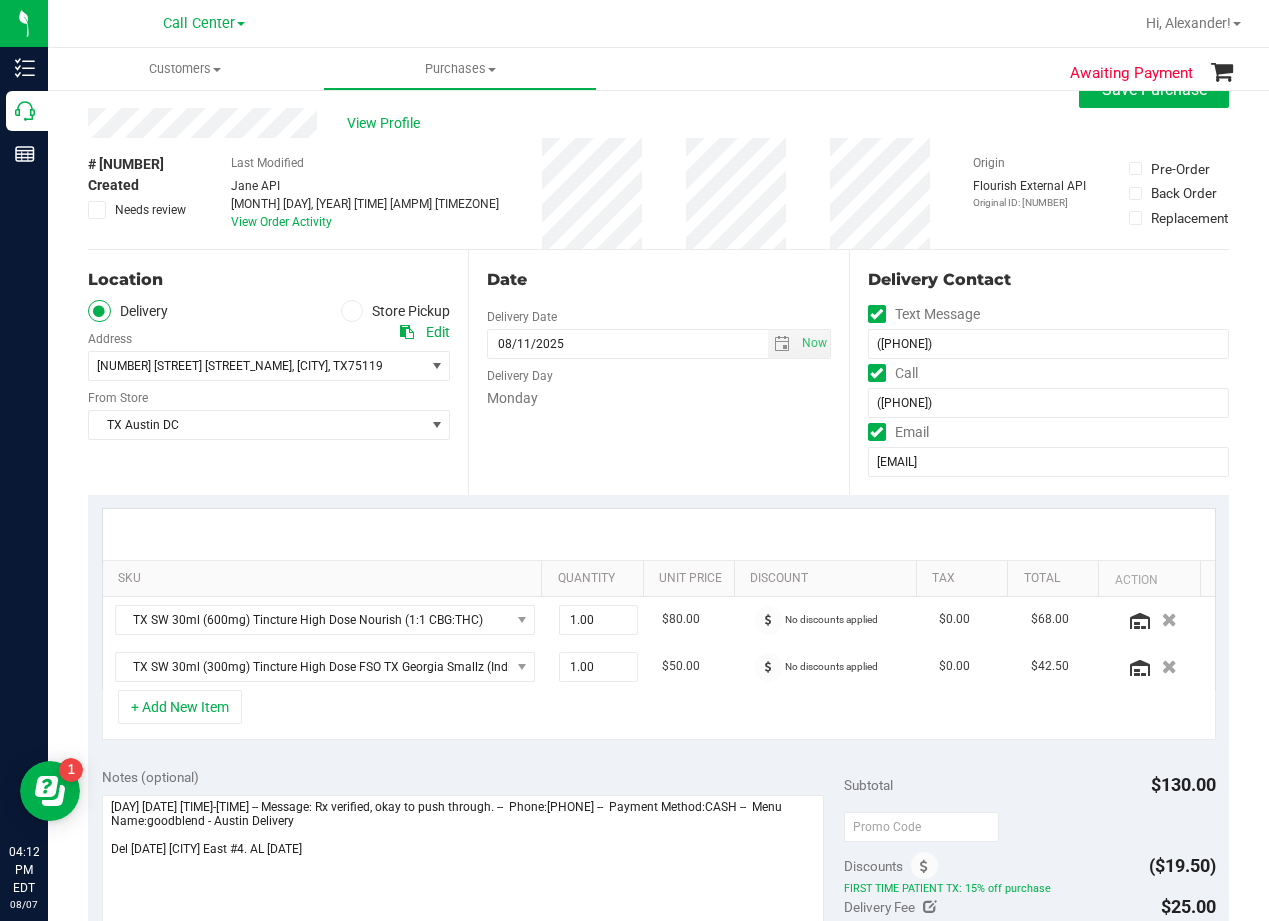 scroll, scrollTop: 0, scrollLeft: 0, axis: both 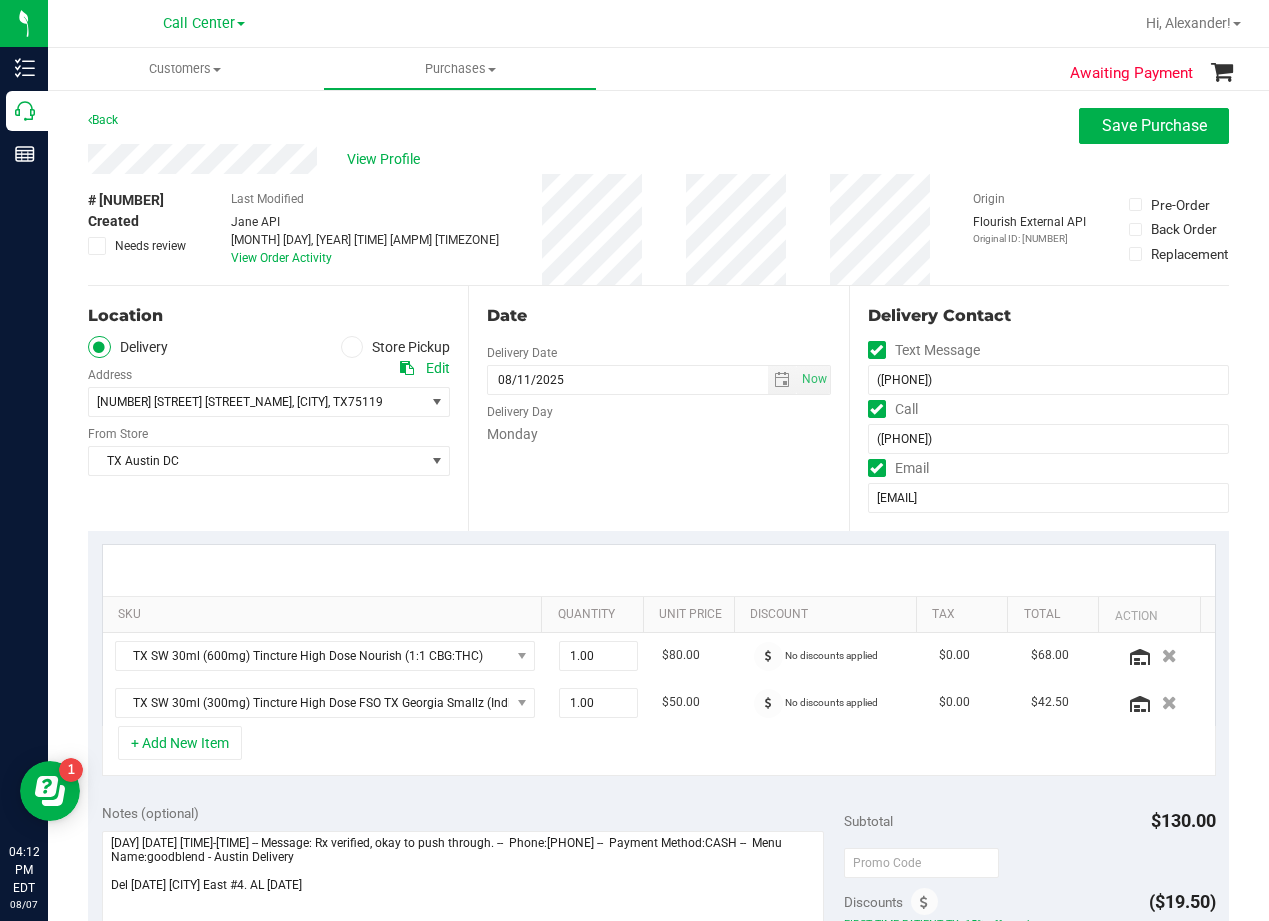 click on "View Profile" at bounding box center (658, 159) 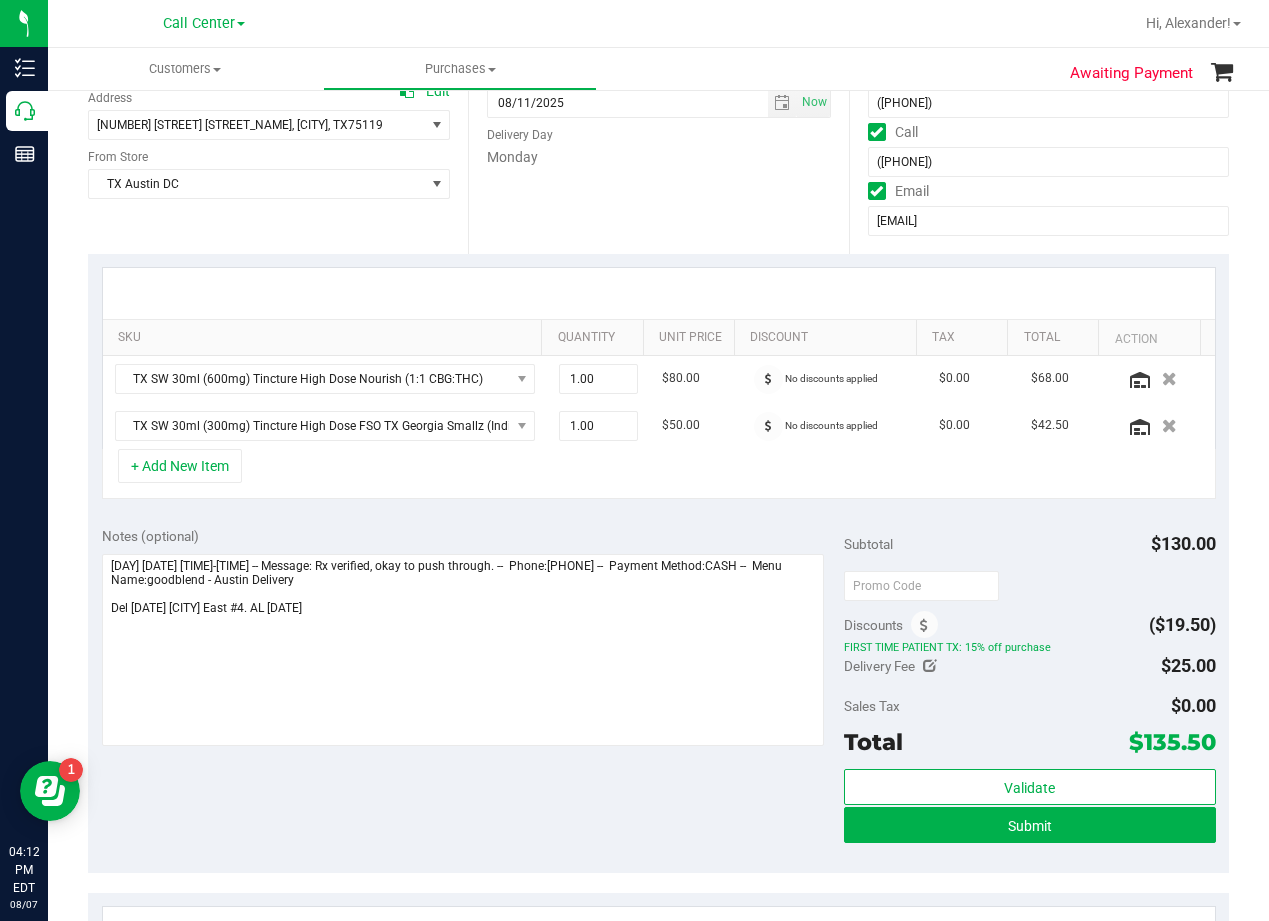 scroll, scrollTop: 0, scrollLeft: 0, axis: both 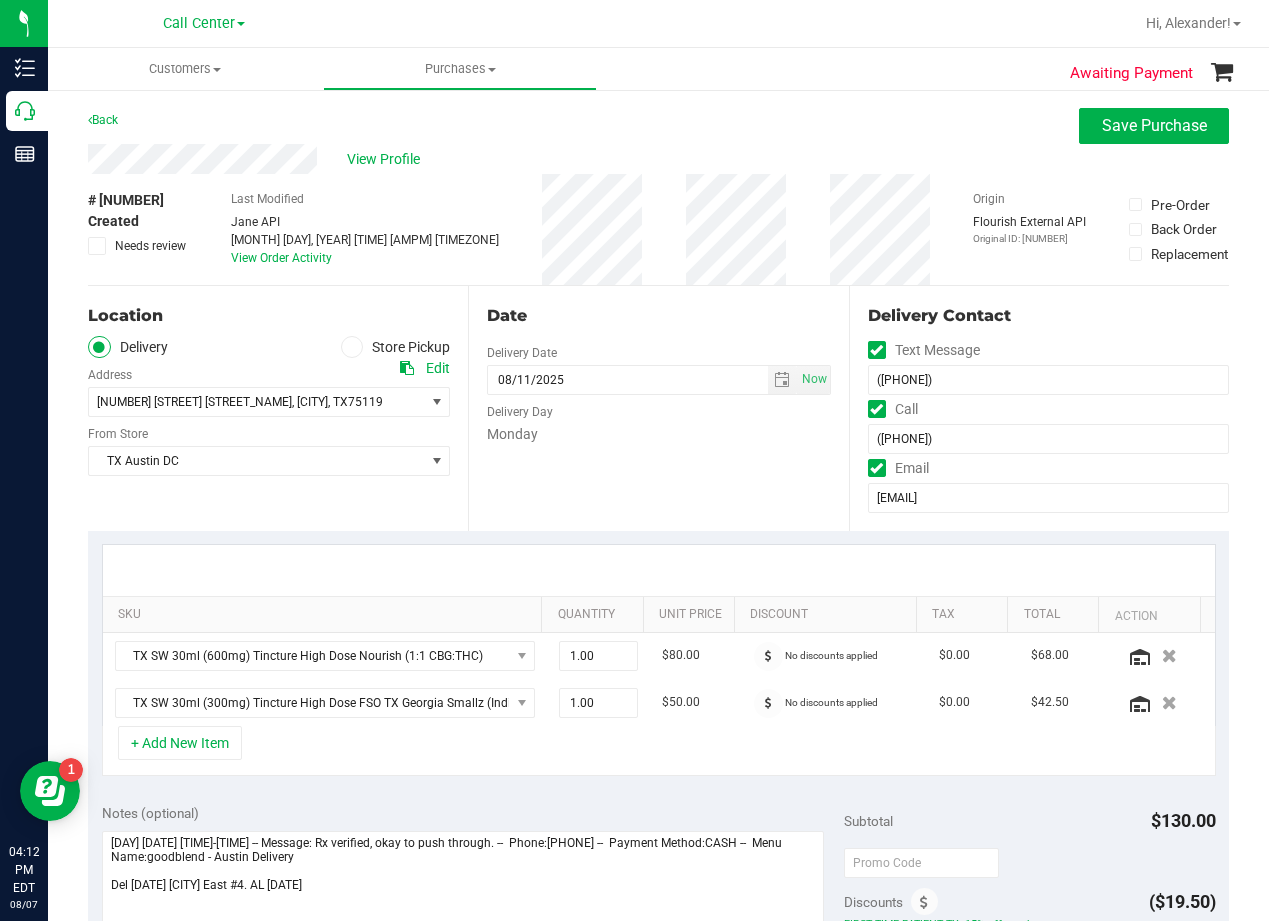 click on "Date" at bounding box center (658, 316) 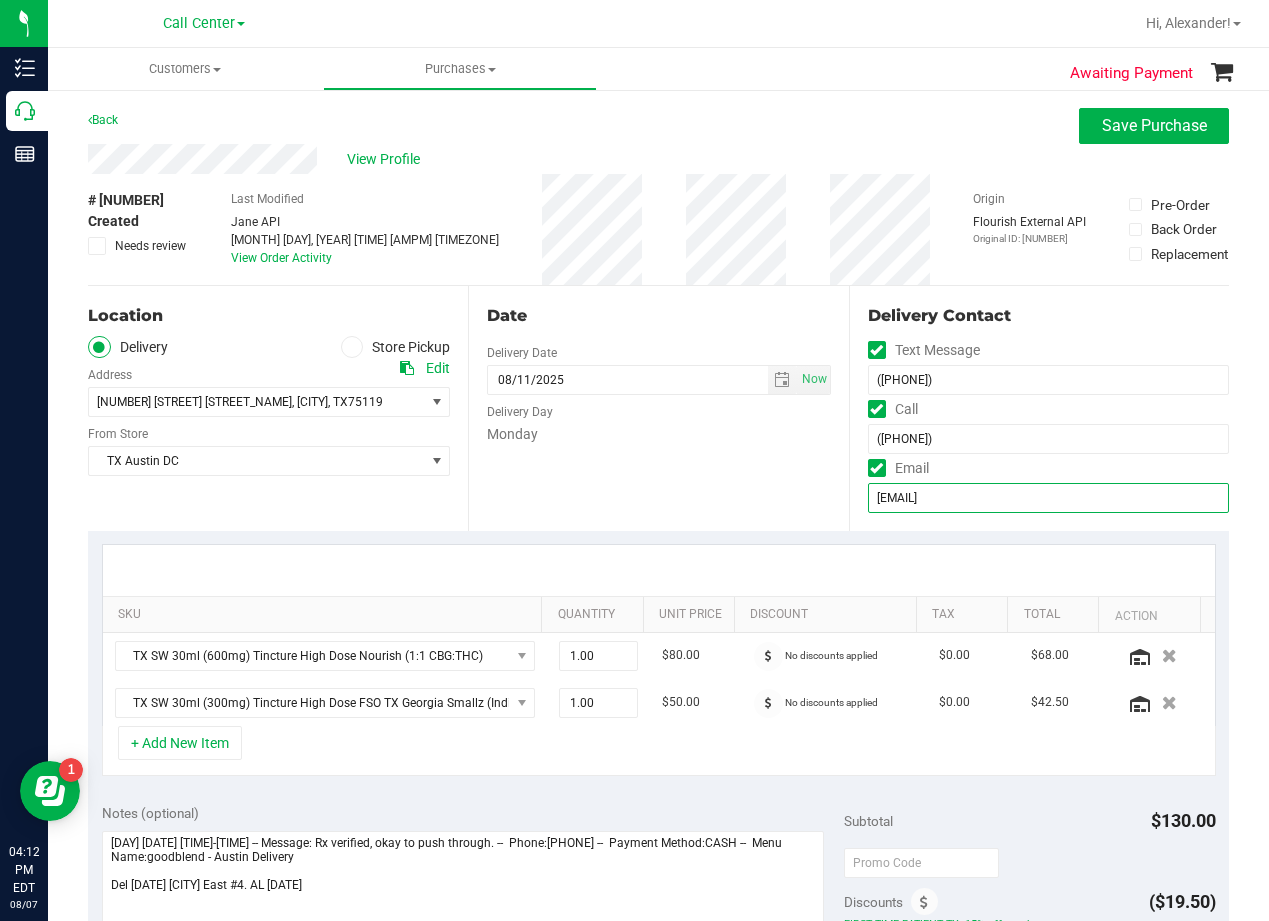 click on "[EMAIL]" at bounding box center [1048, 498] 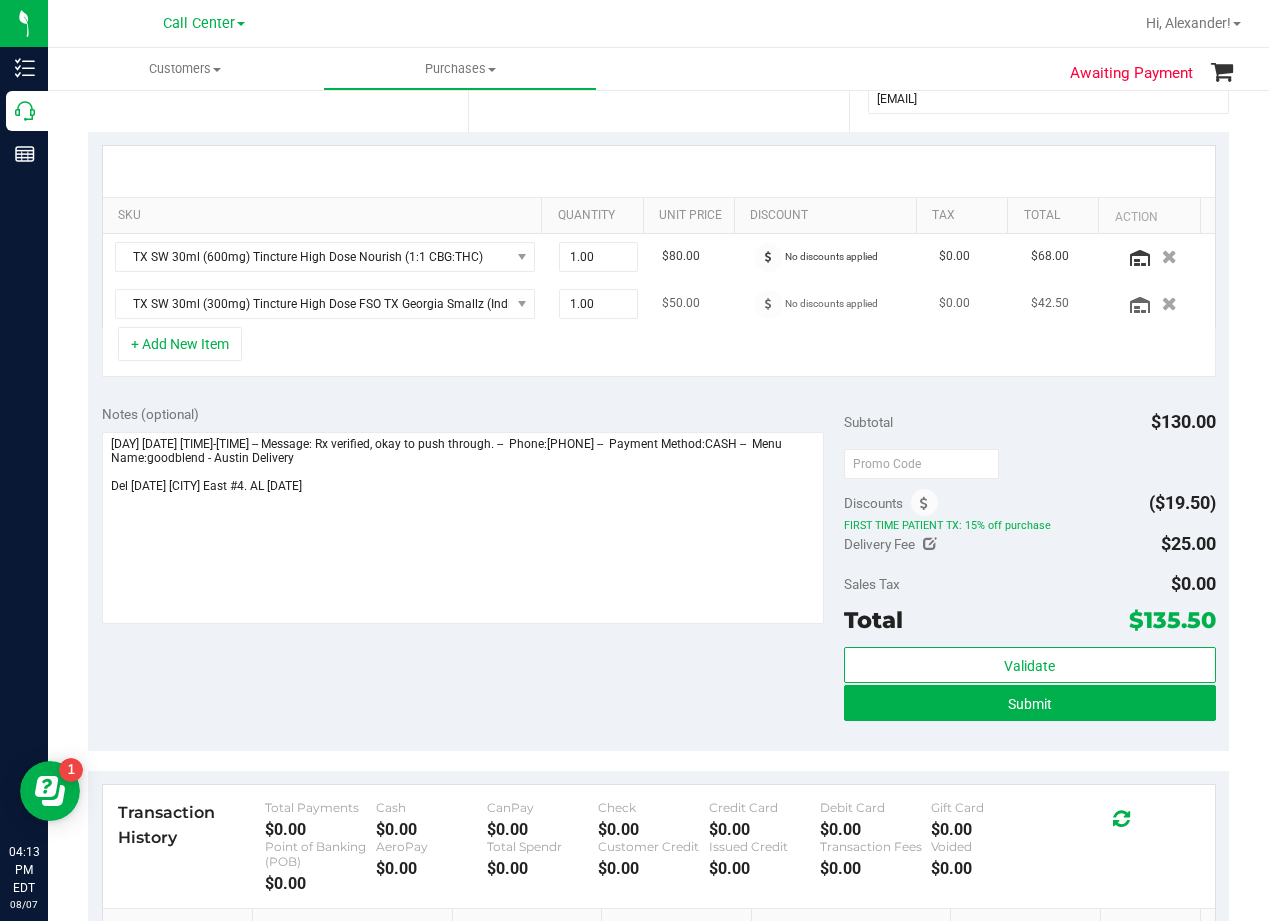 scroll, scrollTop: 400, scrollLeft: 0, axis: vertical 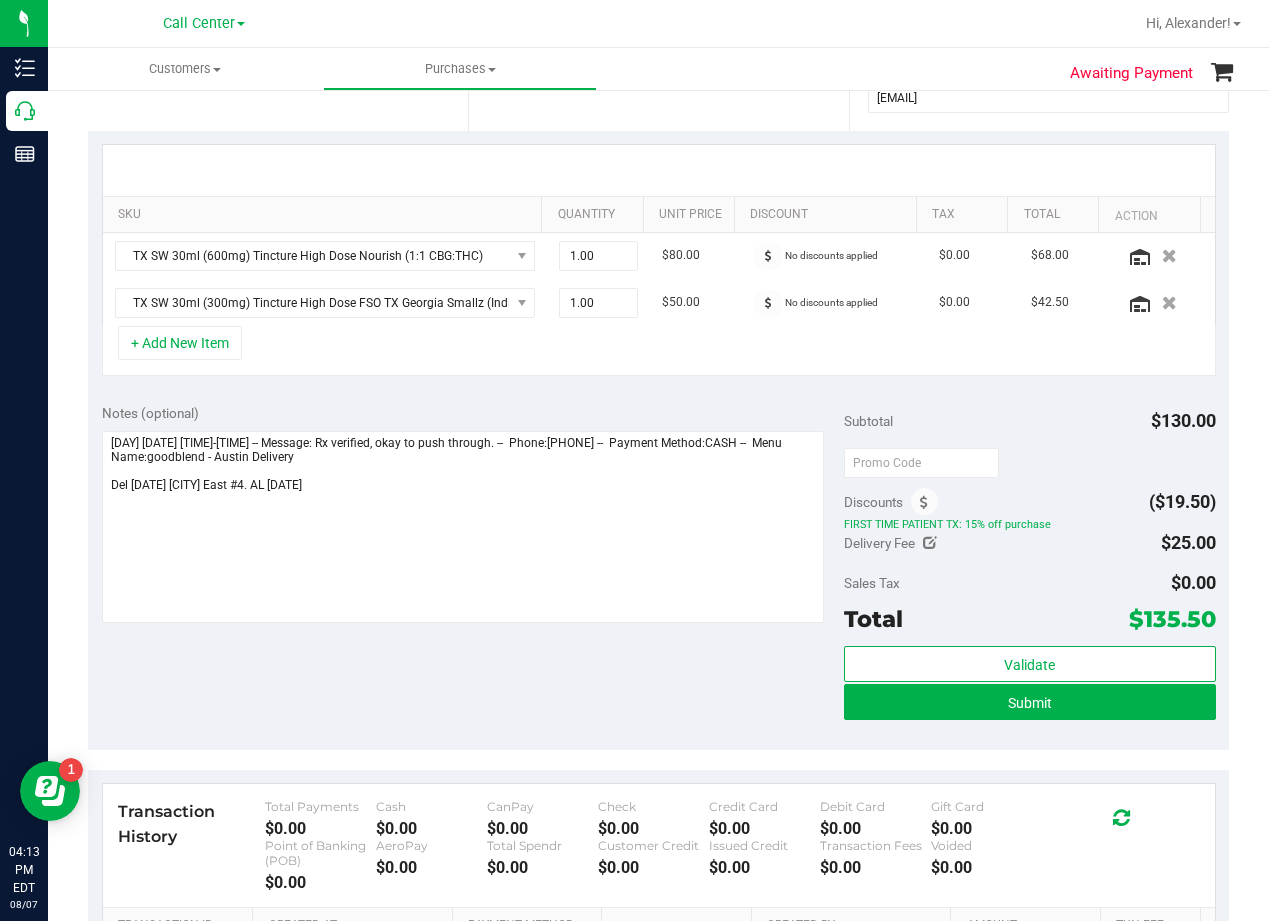 click on "Notes (optional)
Subtotal
$130.00
Discounts
($19.50)
FIRST TIME PATIENT TX:
15%
off
purchase
Delivery Fee
$25.00
Sales Tax
$0.00" at bounding box center (658, 570) 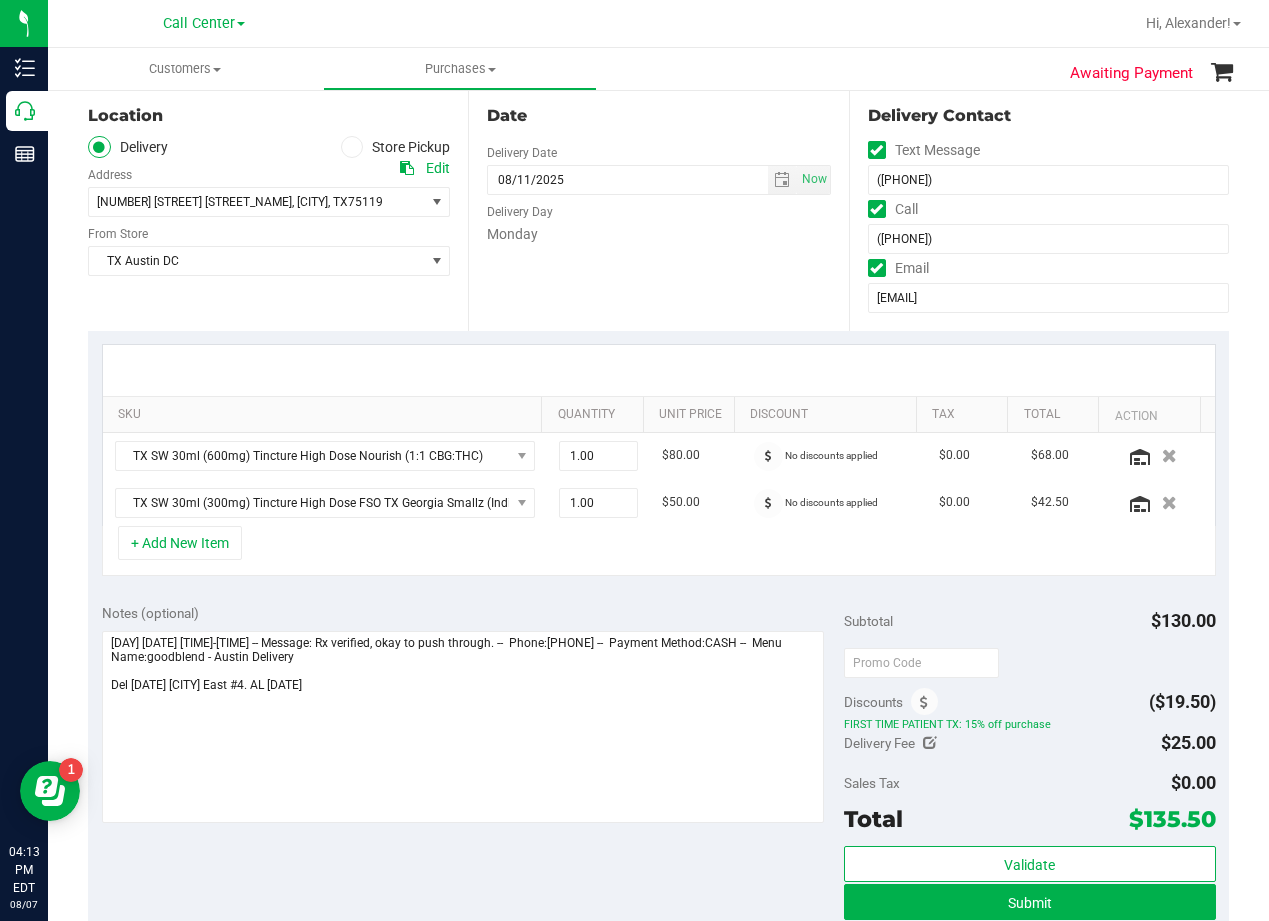 click on "Notes (optional)
Subtotal
$130.00
Discounts
($19.50)
FIRST TIME PATIENT TX:
15%
off
purchase
Delivery Fee
$25.00
Sales Tax
$0.00" at bounding box center (658, 770) 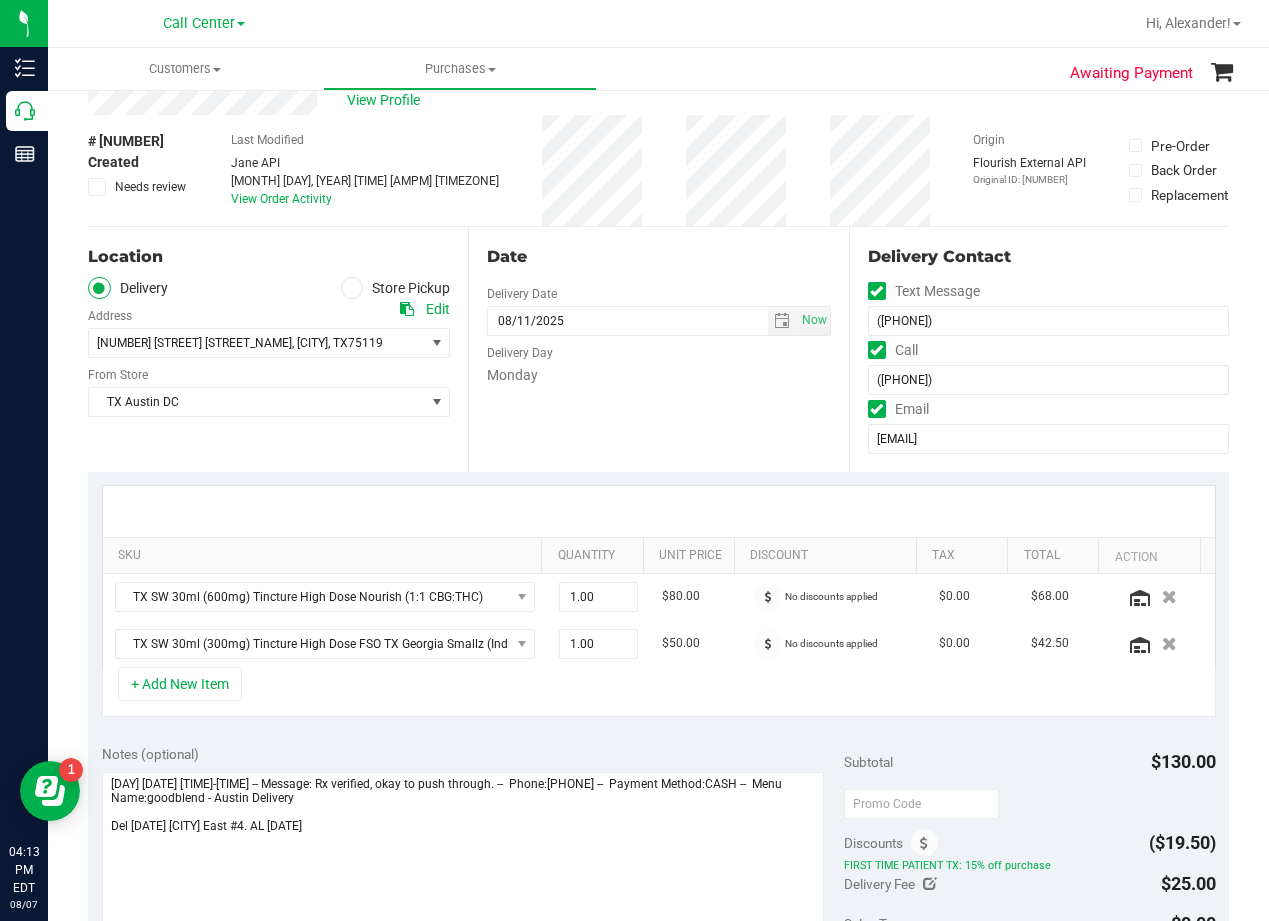 scroll, scrollTop: 0, scrollLeft: 0, axis: both 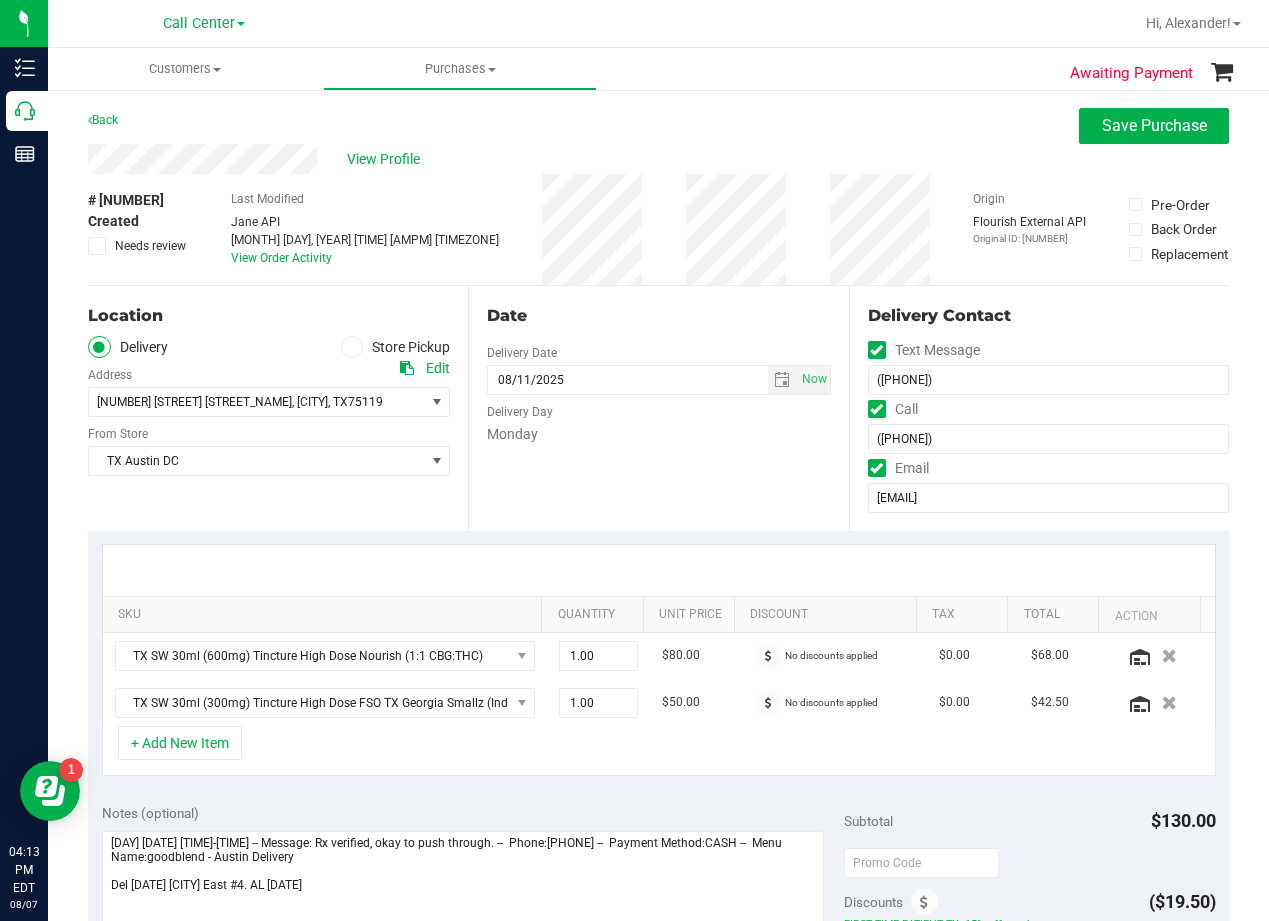 click on "TX Austin DC Select Store Bonita Springs WC Boynton Beach WC Bradenton WC Brandon WC Brooksville WC Call Center Clermont WC Crestview WC Deerfield Beach WC Delray Beach WC Deltona WC Ft Walton Beach WC Ft. Lauderdale WC Ft. Myers WC Gainesville WC Jax Atlantic WC JAX DC REP Jax WC Key West WC Lakeland WC Largo WC Lehigh Acres DC REP Merritt Island WC Miami 72nd WC Miami Beach WC Miami Dadeland WC Miramar DC REP New Port Richey WC North Palm Beach WC North Port WC Ocala WC Orange Park WC Orlando Colonial WC Orlando DC REP Orlando WC Oviedo WC Palm Bay WC Palm Coast WC Panama City WC Pensacola WC Port Orange WC Port St. Lucie WC Sebring WC South Tampa WC St. Pete WC Summerfield WC Tallahassee DC REP Tallahassee WC Tampa DC Testing Tampa Warehouse Tampa WC TX Austin DC TX Plano Retail TX San Antonio Retail TX South-Austin Retail TX Sugarland Retail Winter Haven WC WPB DC WPB WC" at bounding box center [269, 446] 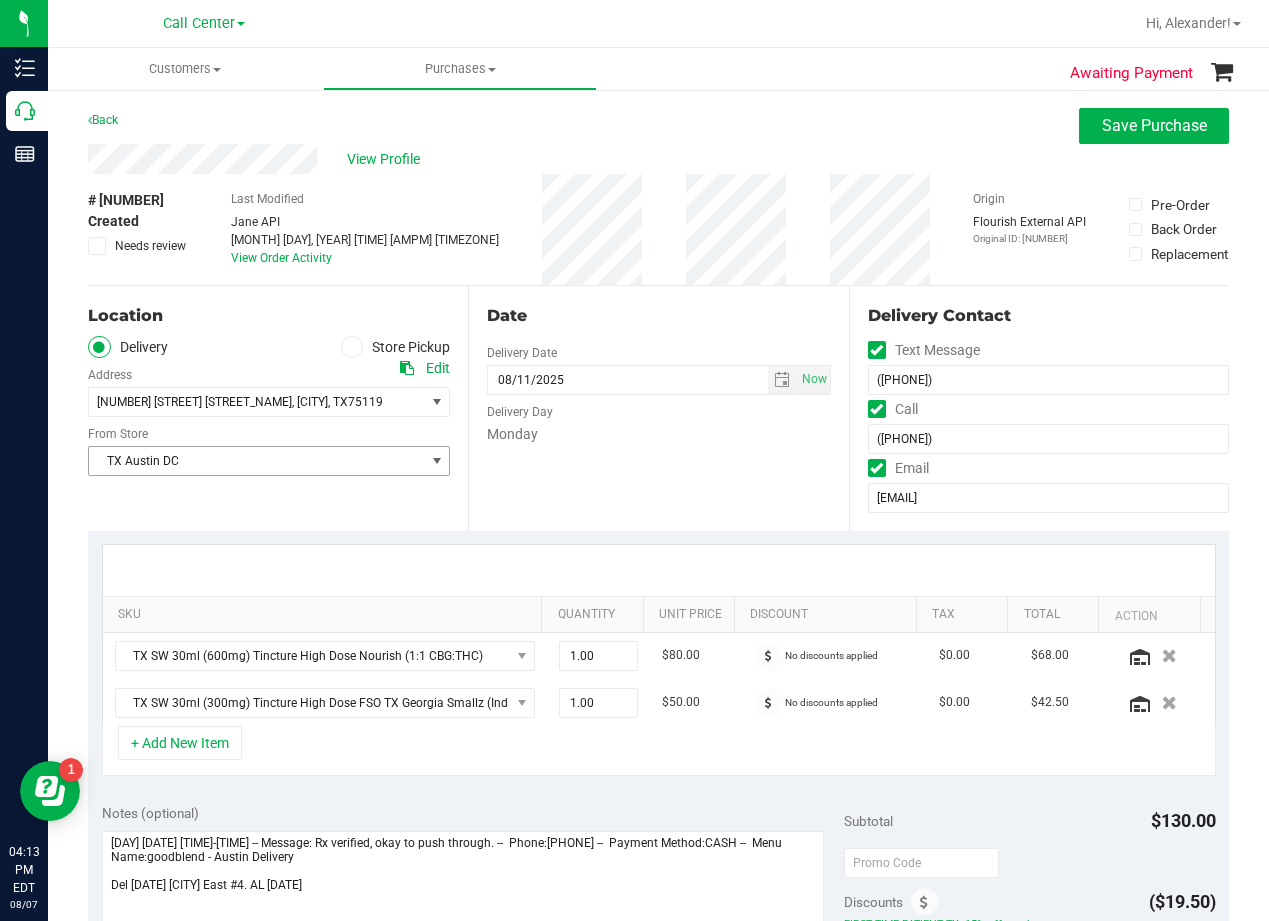 click on "TX Austin DC" at bounding box center (256, 461) 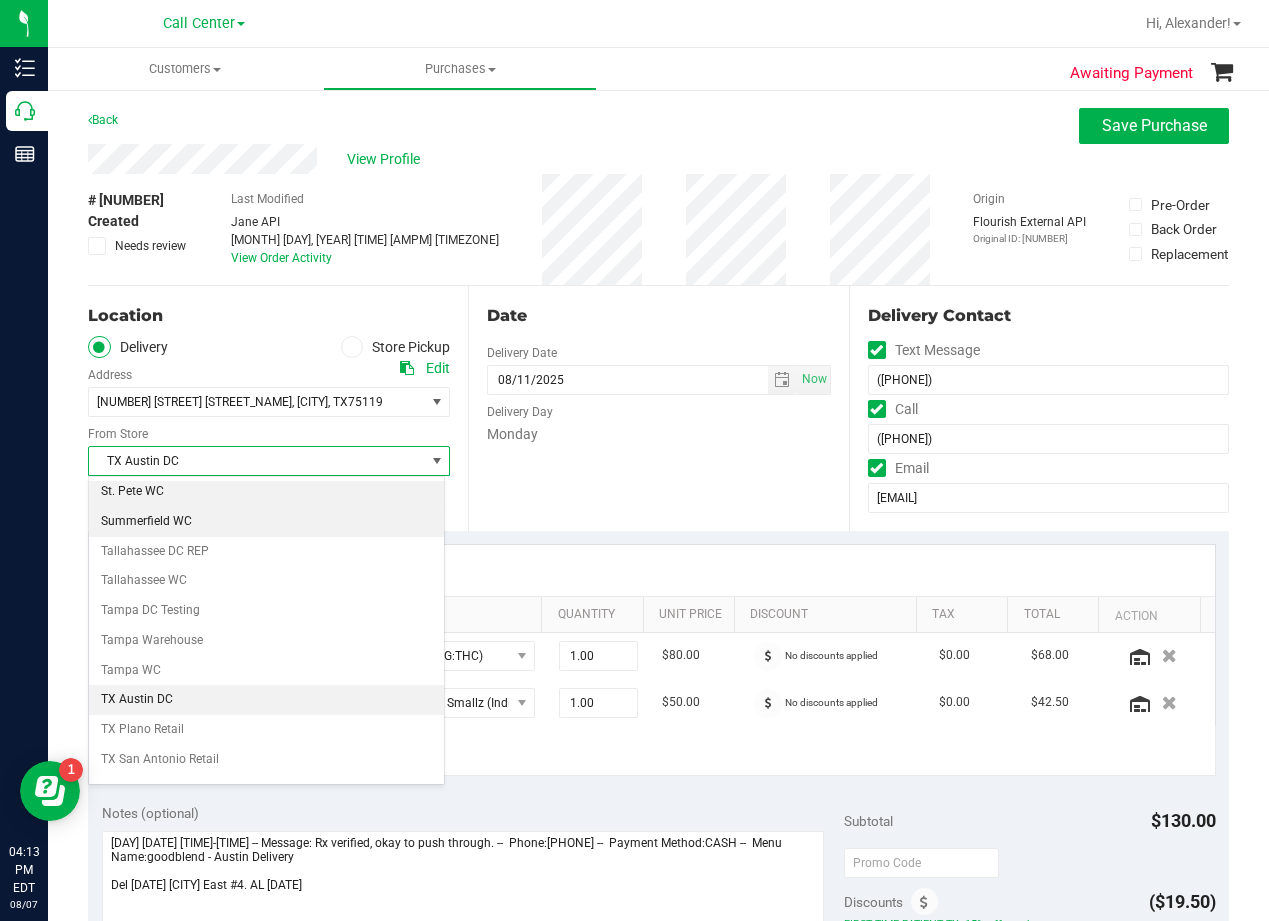 scroll, scrollTop: 1453, scrollLeft: 0, axis: vertical 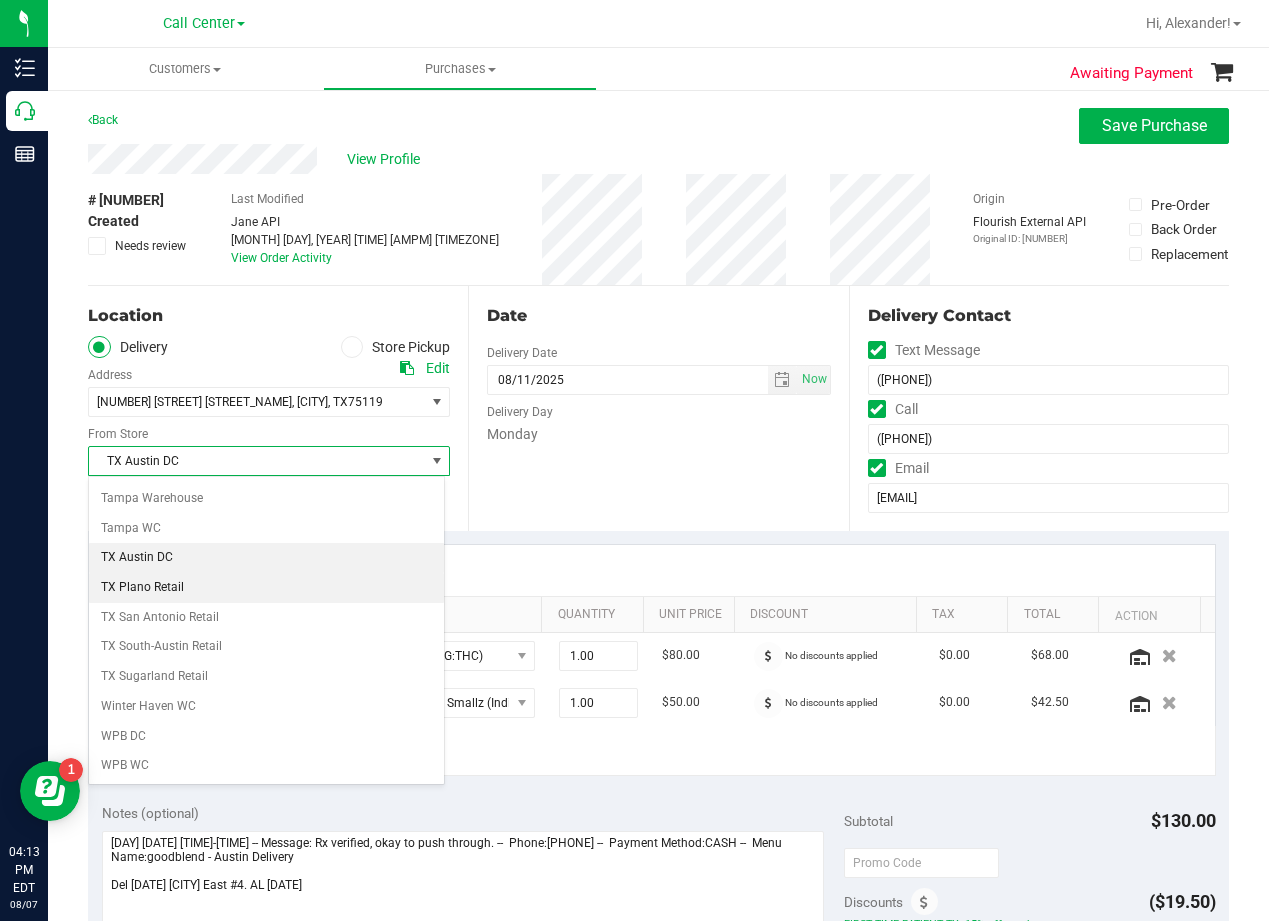 click on "TX Plano Retail" at bounding box center [266, 588] 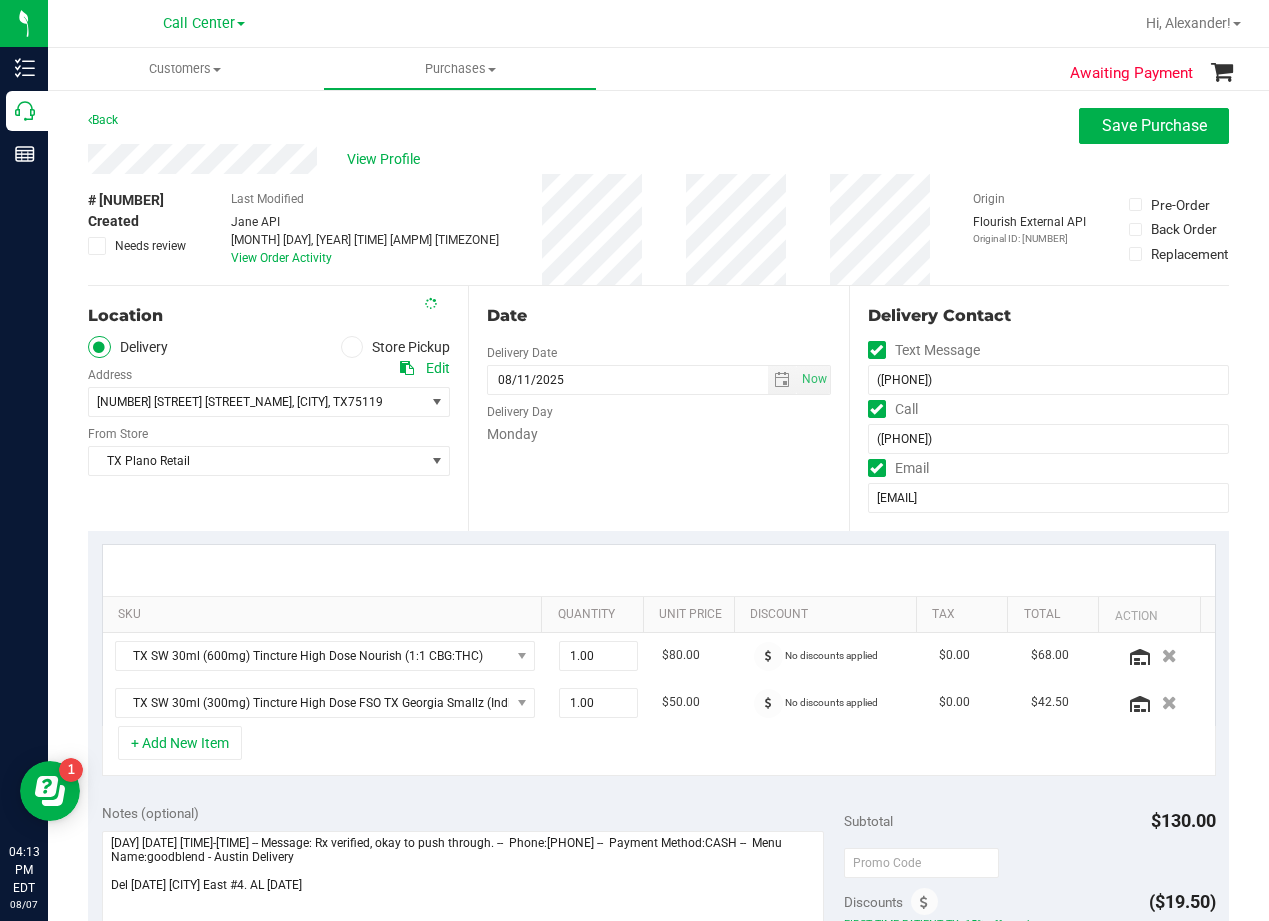 click on "Monday" at bounding box center [658, 434] 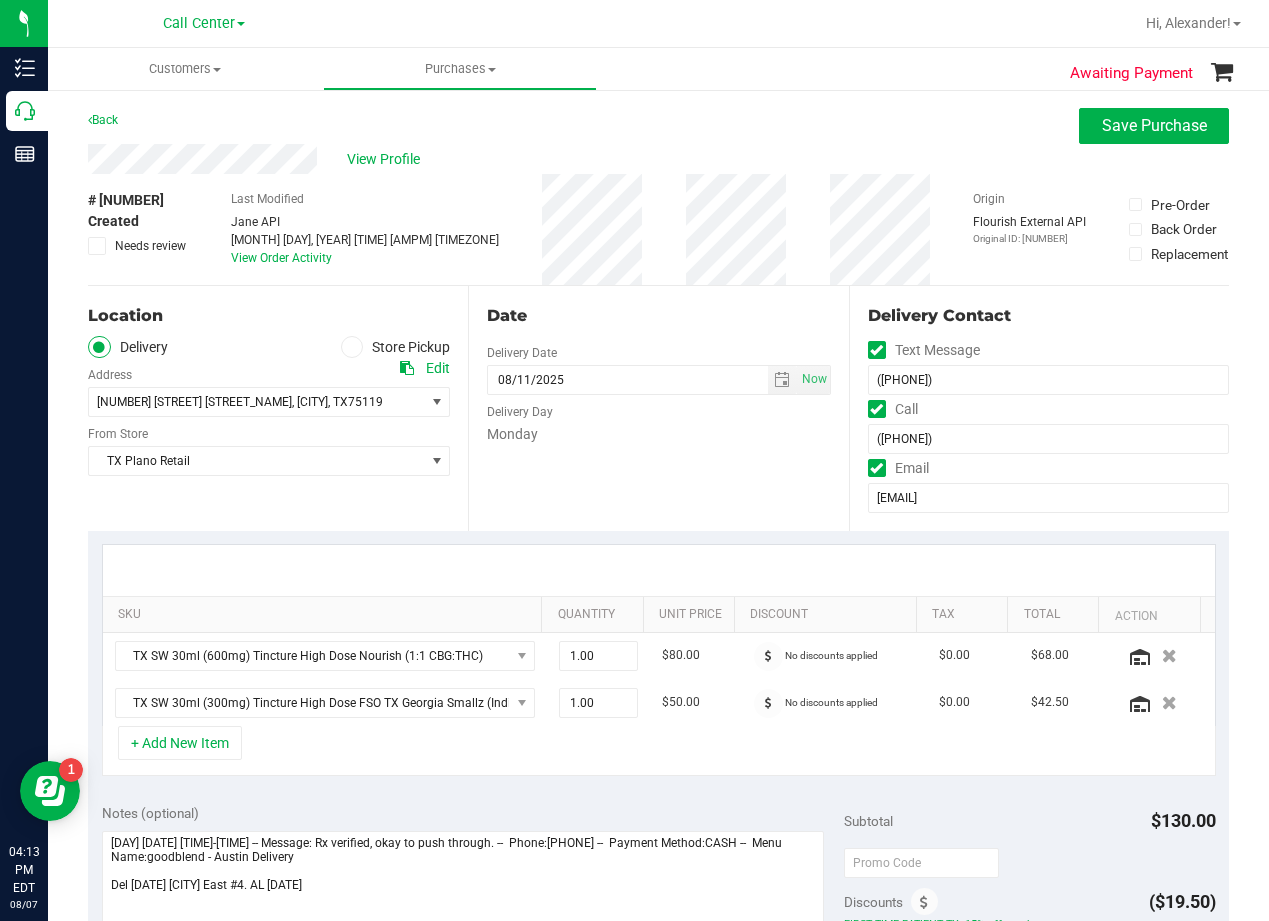 click on "Date
Delivery Date
[DATE]
Now
[DATE] [TIME]
Now
Delivery Day
[DAY]" at bounding box center (658, 408) 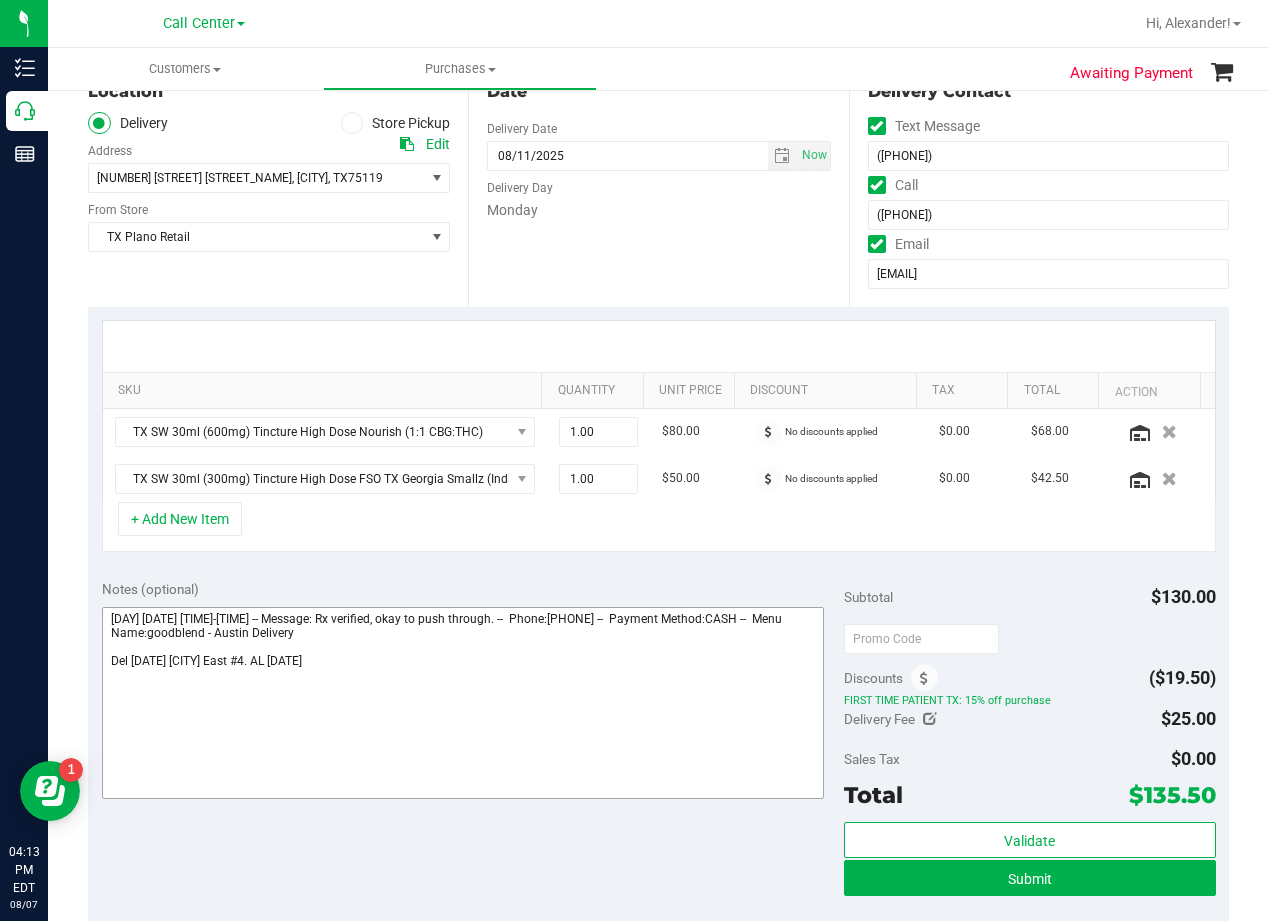 scroll, scrollTop: 300, scrollLeft: 0, axis: vertical 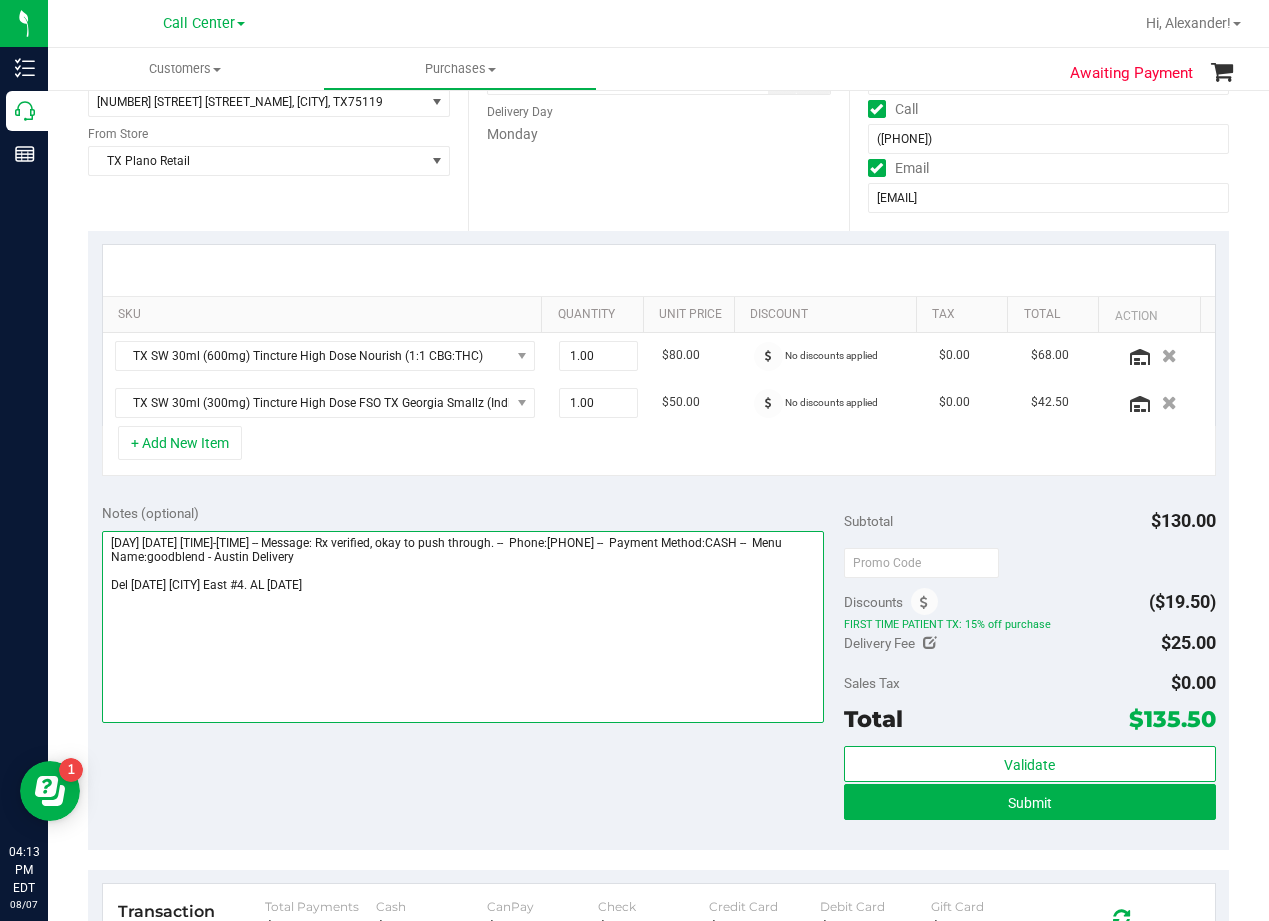click at bounding box center (463, 627) 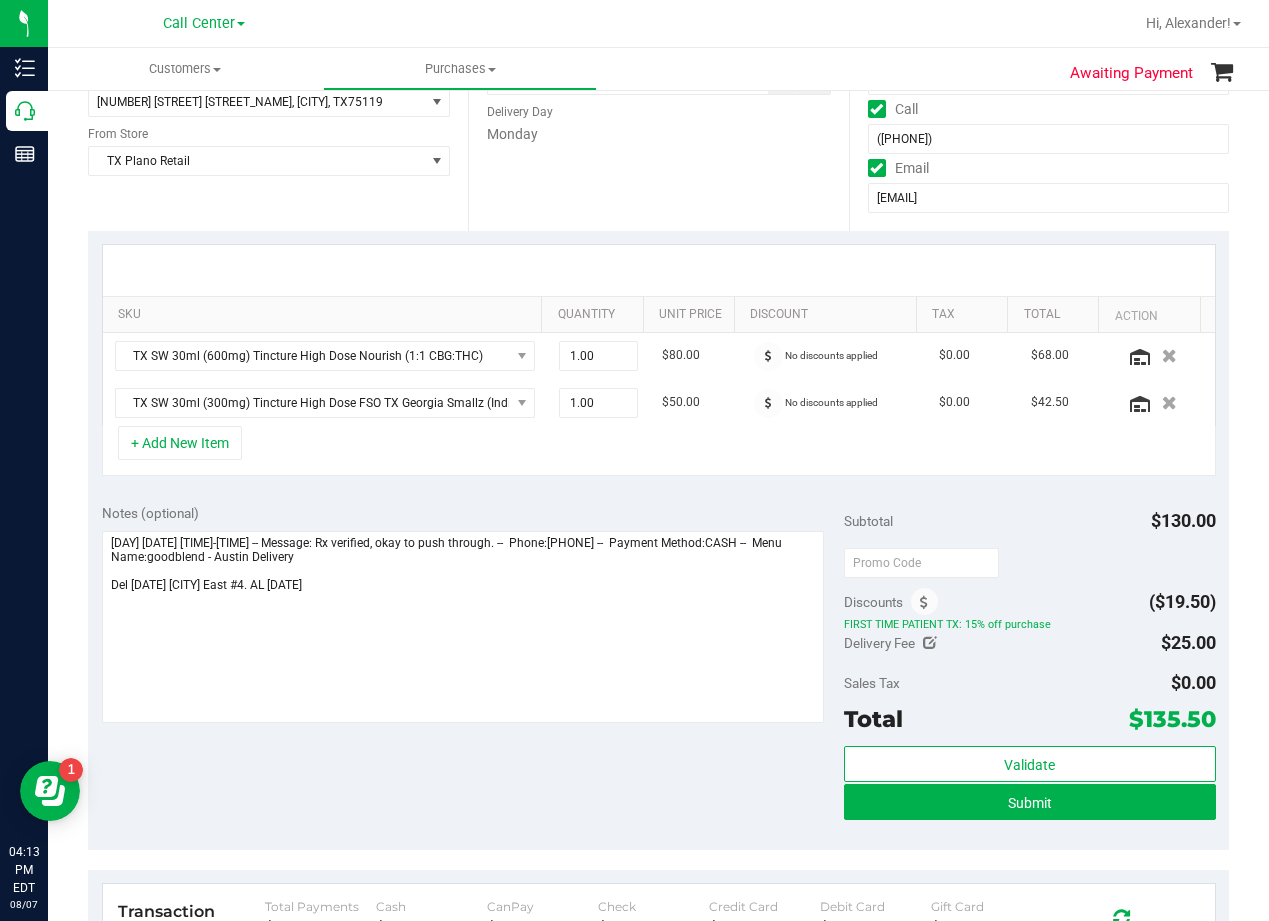 click on "Notes (optional)
Subtotal
$130.00
Discounts
($19.50)
FIRST TIME PATIENT TX:
15%
off
purchase
Delivery Fee
$25.00
Sales Tax
$0.00" at bounding box center (658, 670) 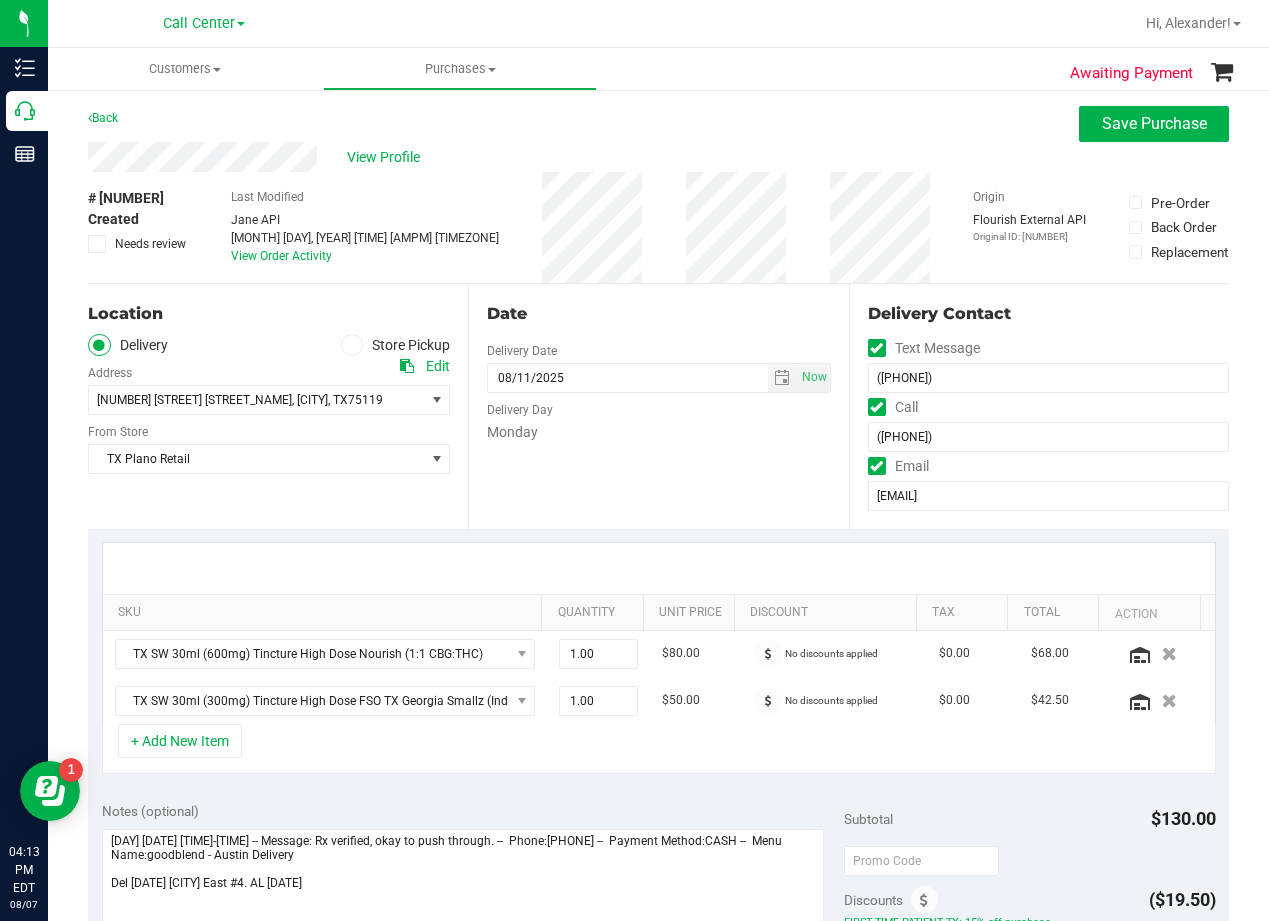 scroll, scrollTop: 0, scrollLeft: 0, axis: both 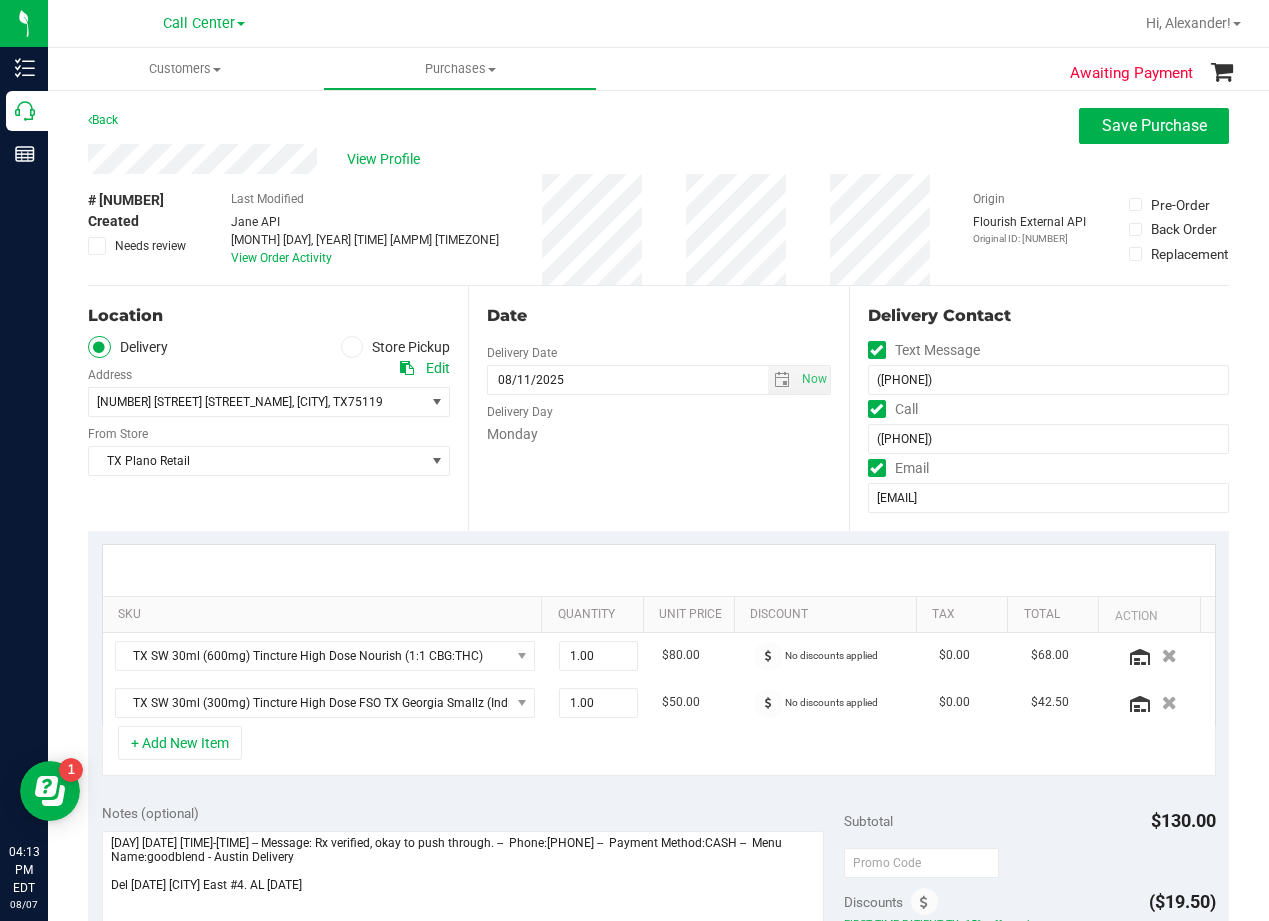 click on "Date
Delivery Date
[DATE]
Now
[DATE] [TIME]
Now
Delivery Day
[DAY]" at bounding box center (658, 408) 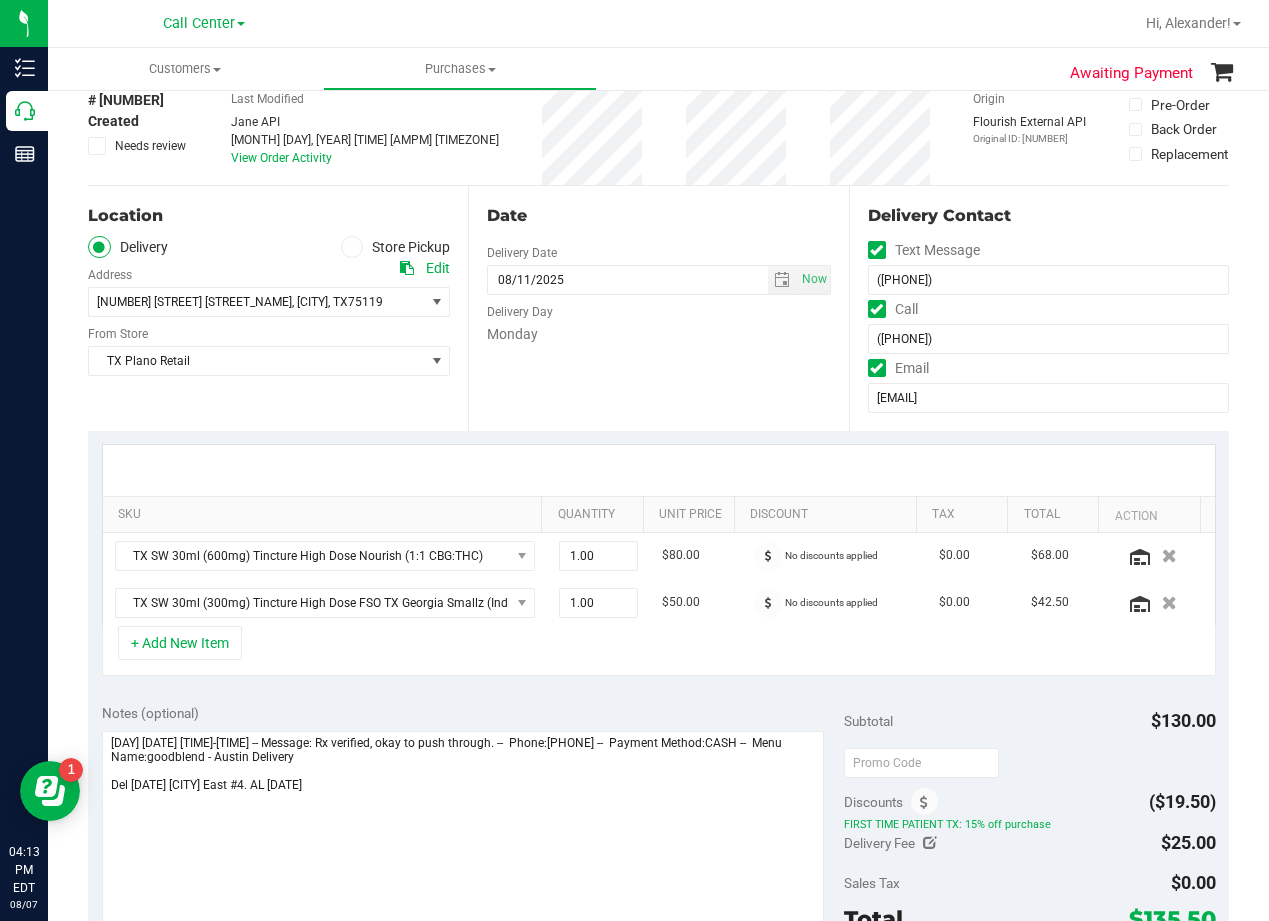 scroll, scrollTop: 0, scrollLeft: 0, axis: both 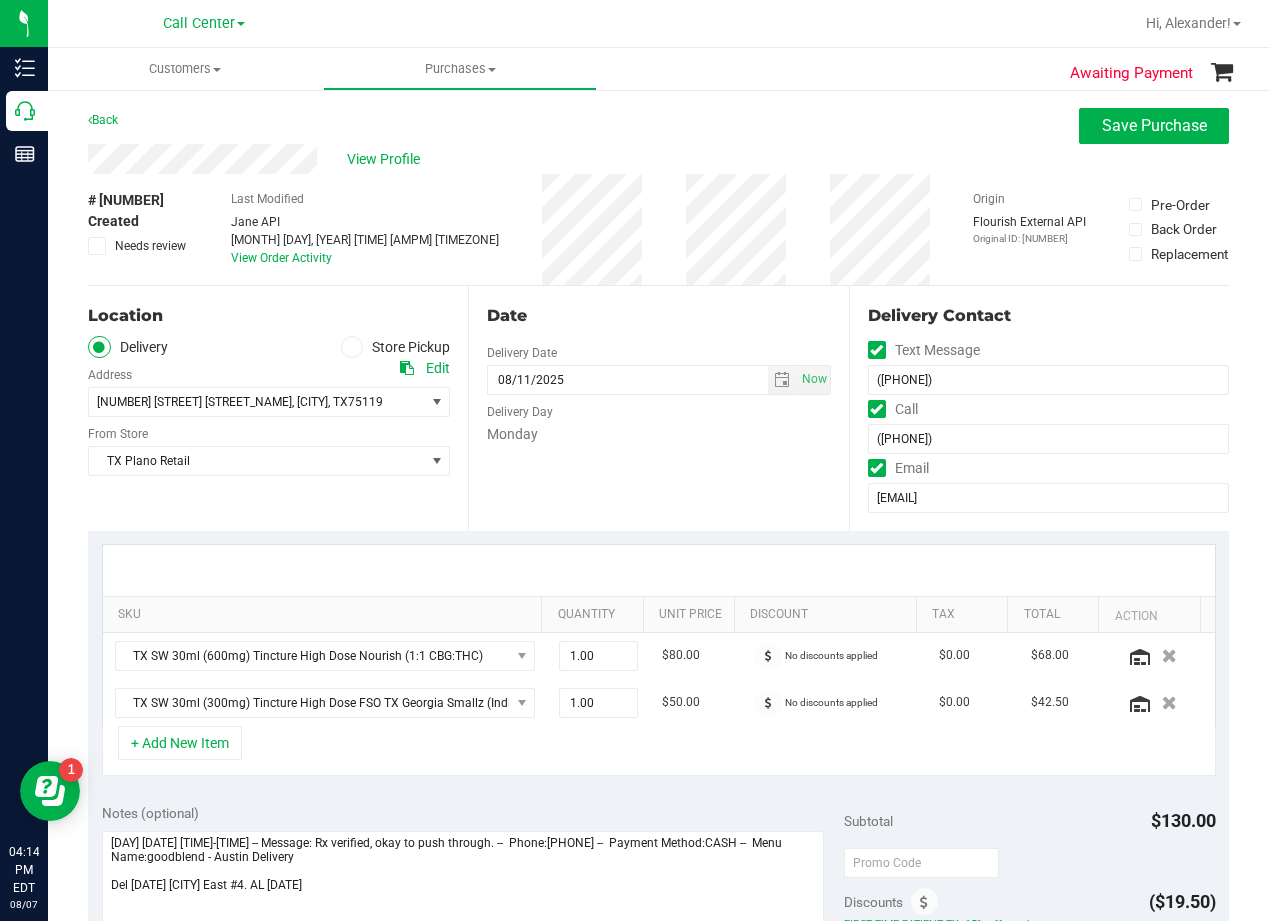 click on "Date" at bounding box center (658, 316) 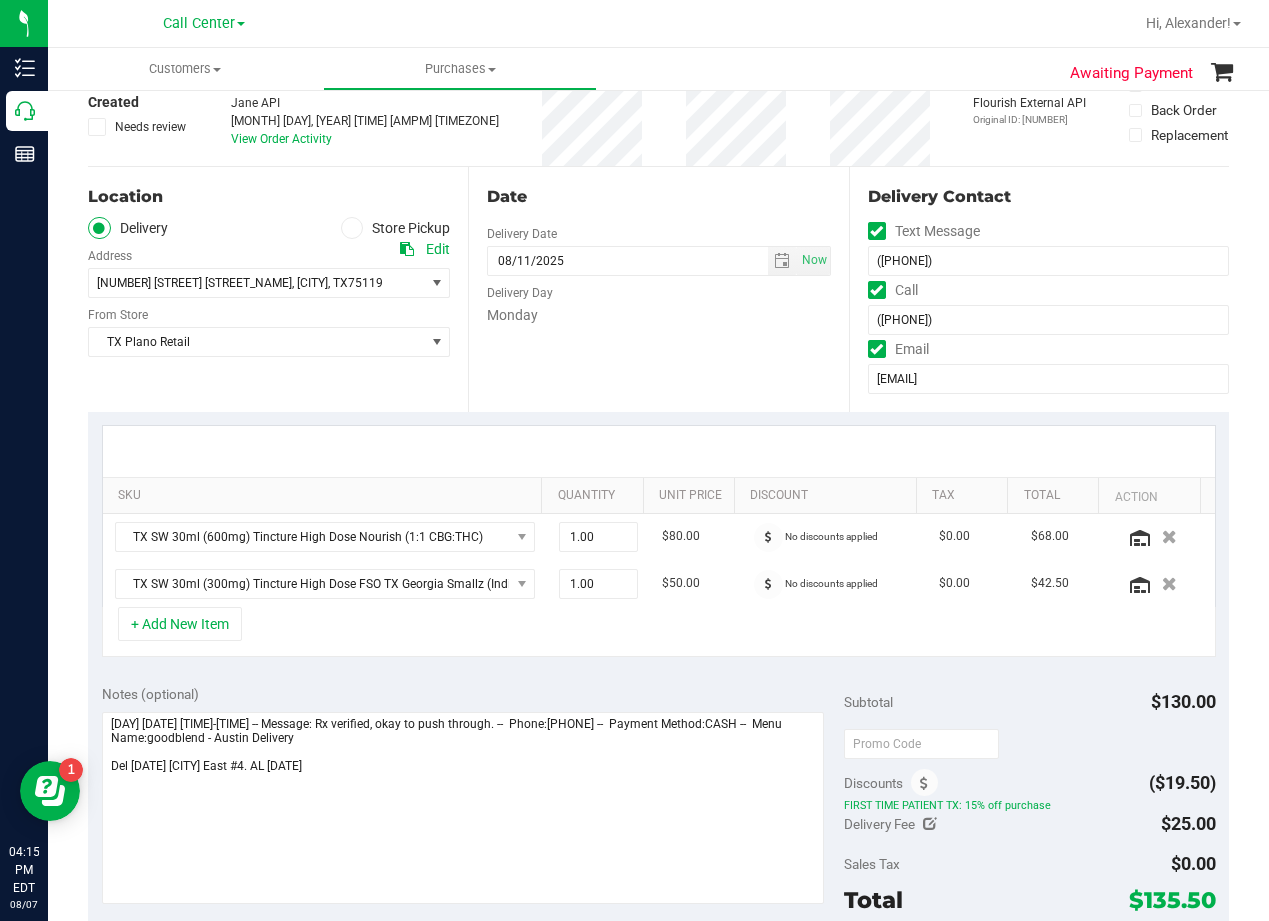 scroll, scrollTop: 0, scrollLeft: 0, axis: both 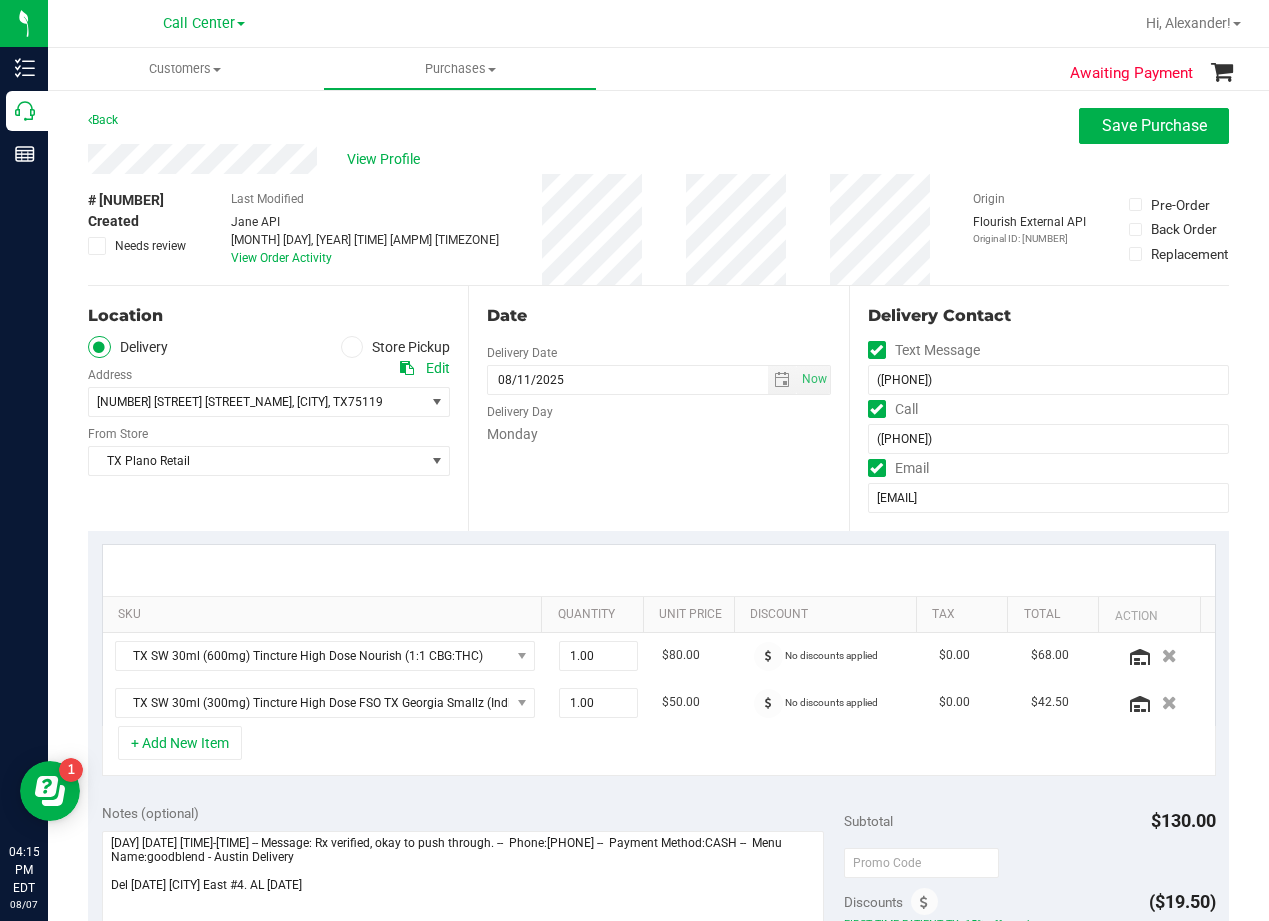 click on "Date
Delivery Date
[DATE]
Now
[DATE] [TIME]
Now
Delivery Day
[DAY]" at bounding box center [658, 408] 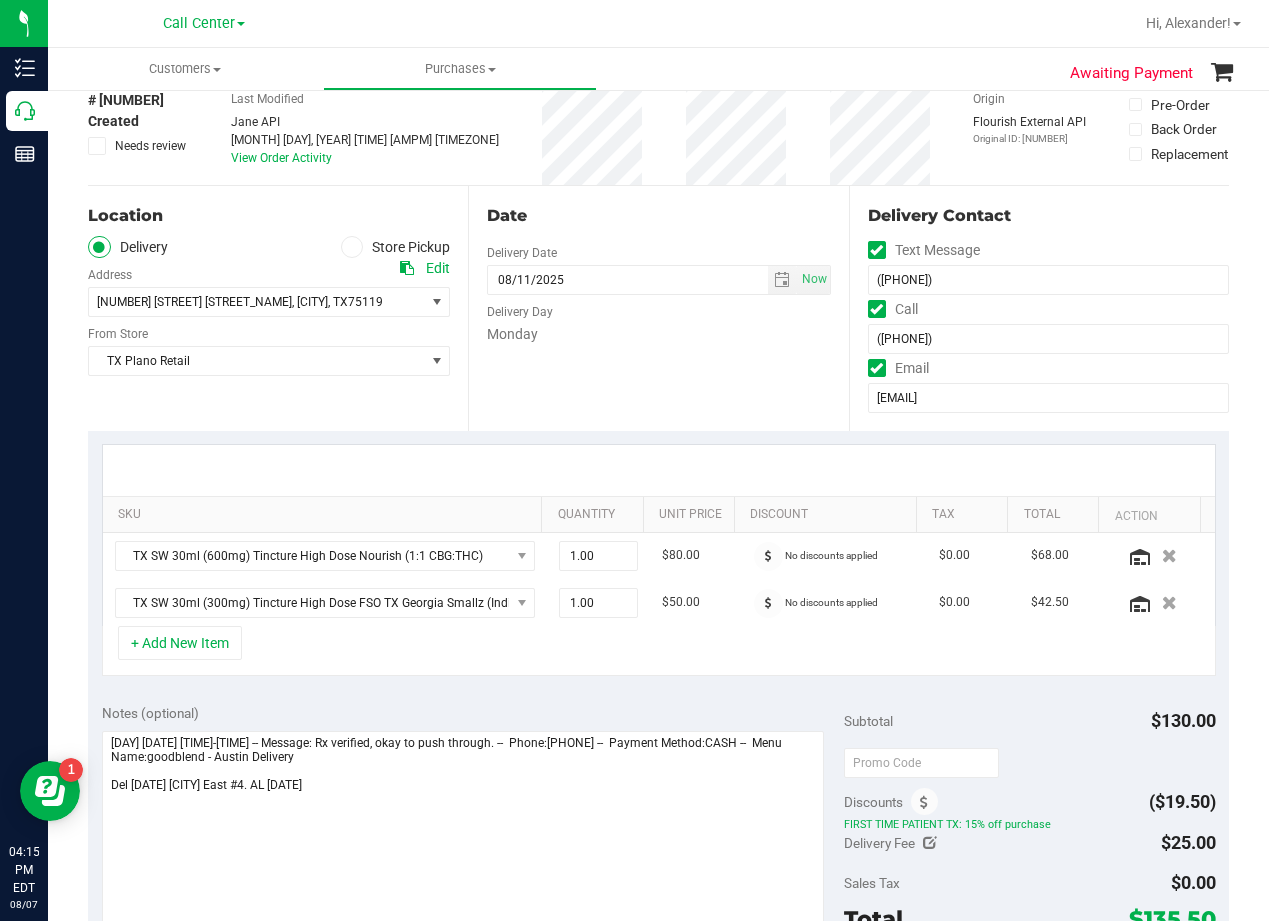 scroll, scrollTop: 0, scrollLeft: 0, axis: both 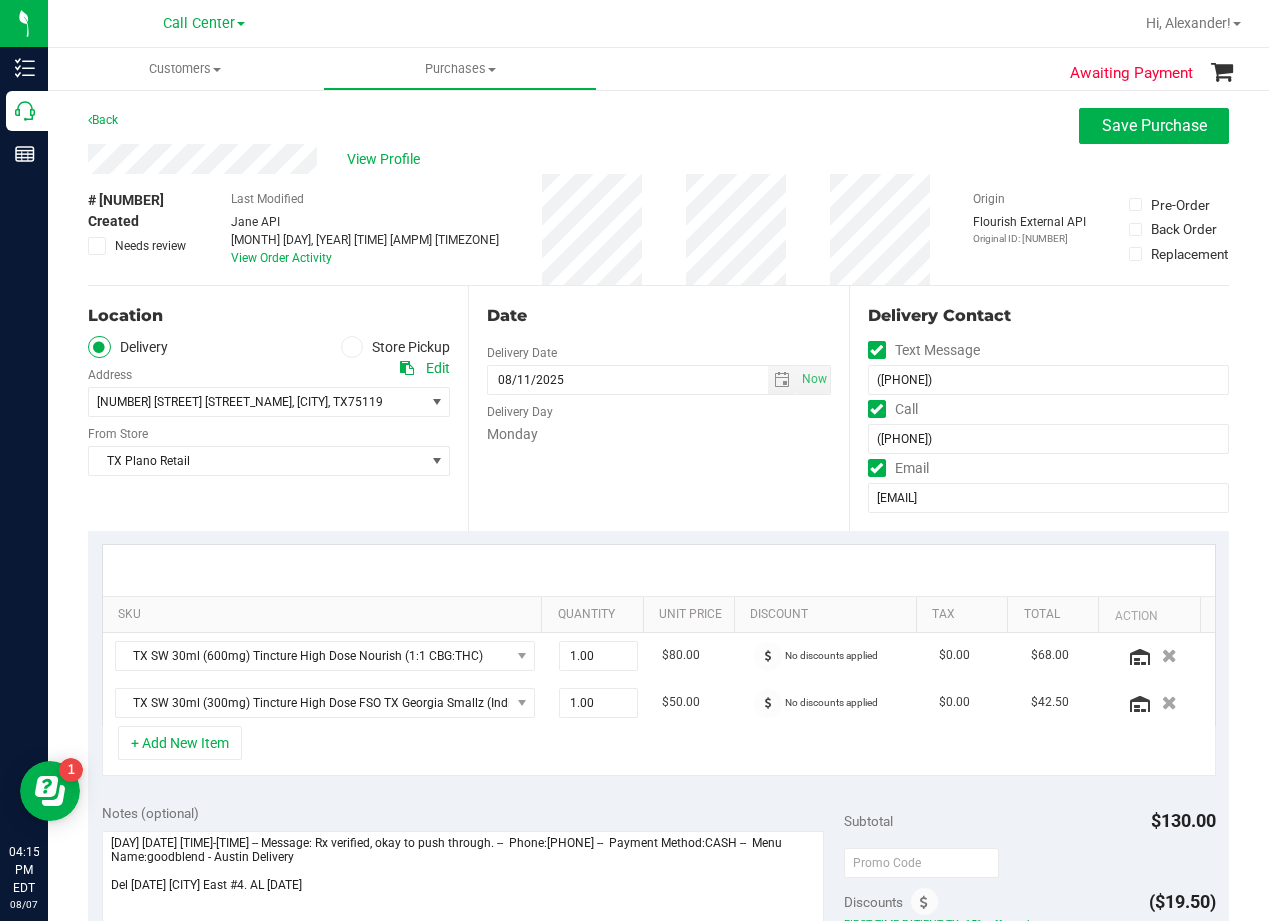 click on "Back
Save Purchase" at bounding box center [658, 126] 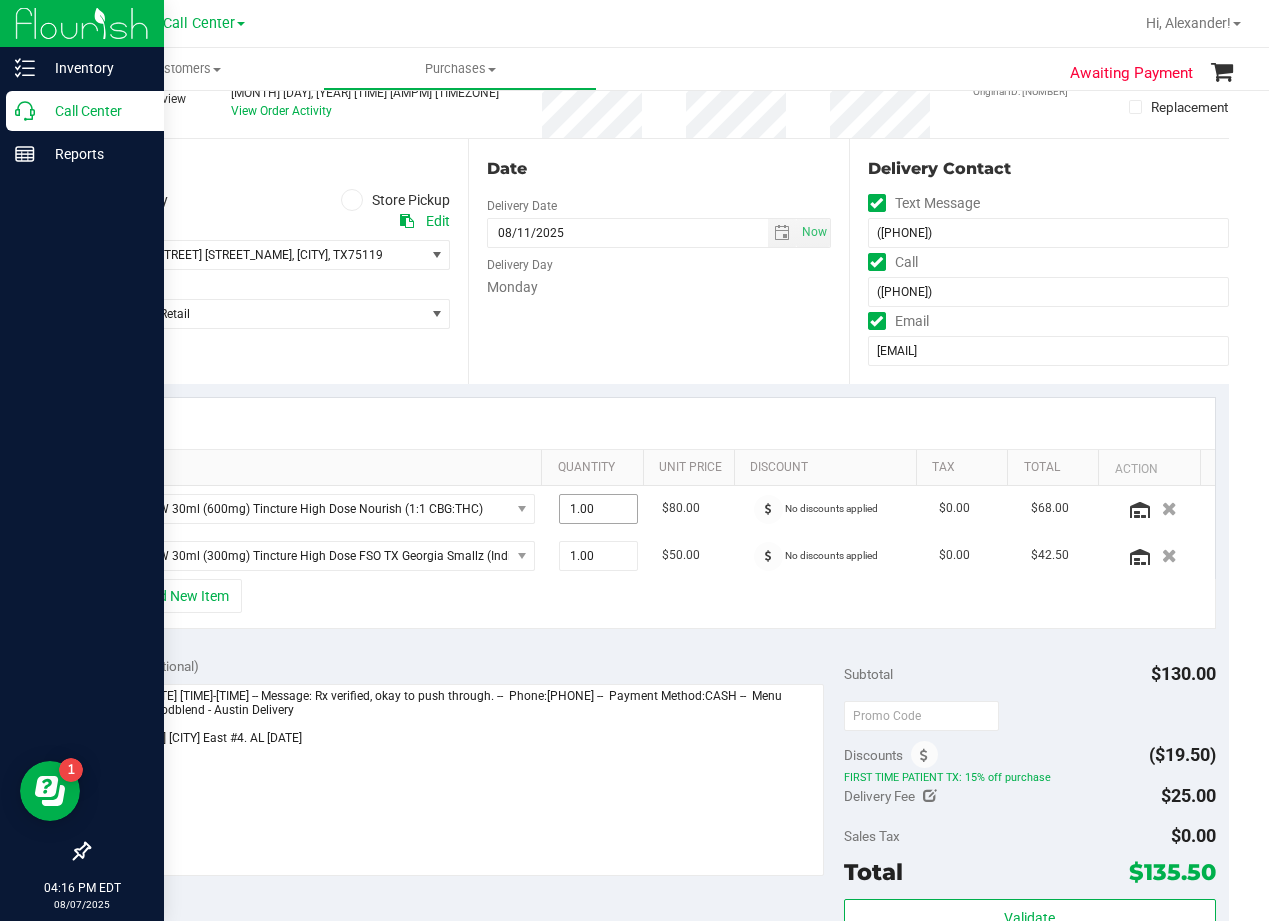 scroll, scrollTop: 100, scrollLeft: 0, axis: vertical 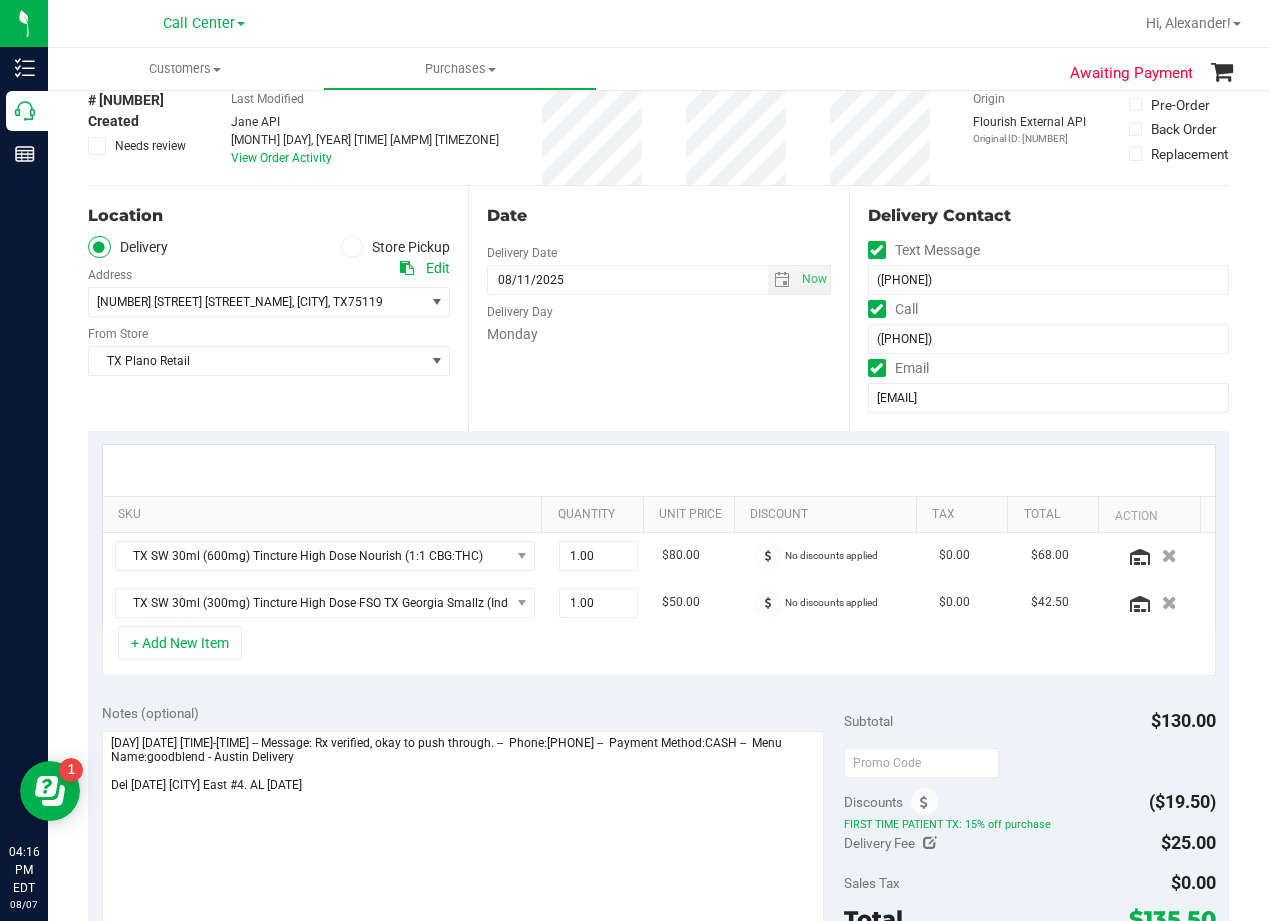 click on "Notes (optional)
Subtotal
$130.00
Discounts
($19.50)
FIRST TIME PATIENT TX:
15%
off
purchase
Delivery Fee
$25.00
Sales Tax
$0.00" at bounding box center [658, 870] 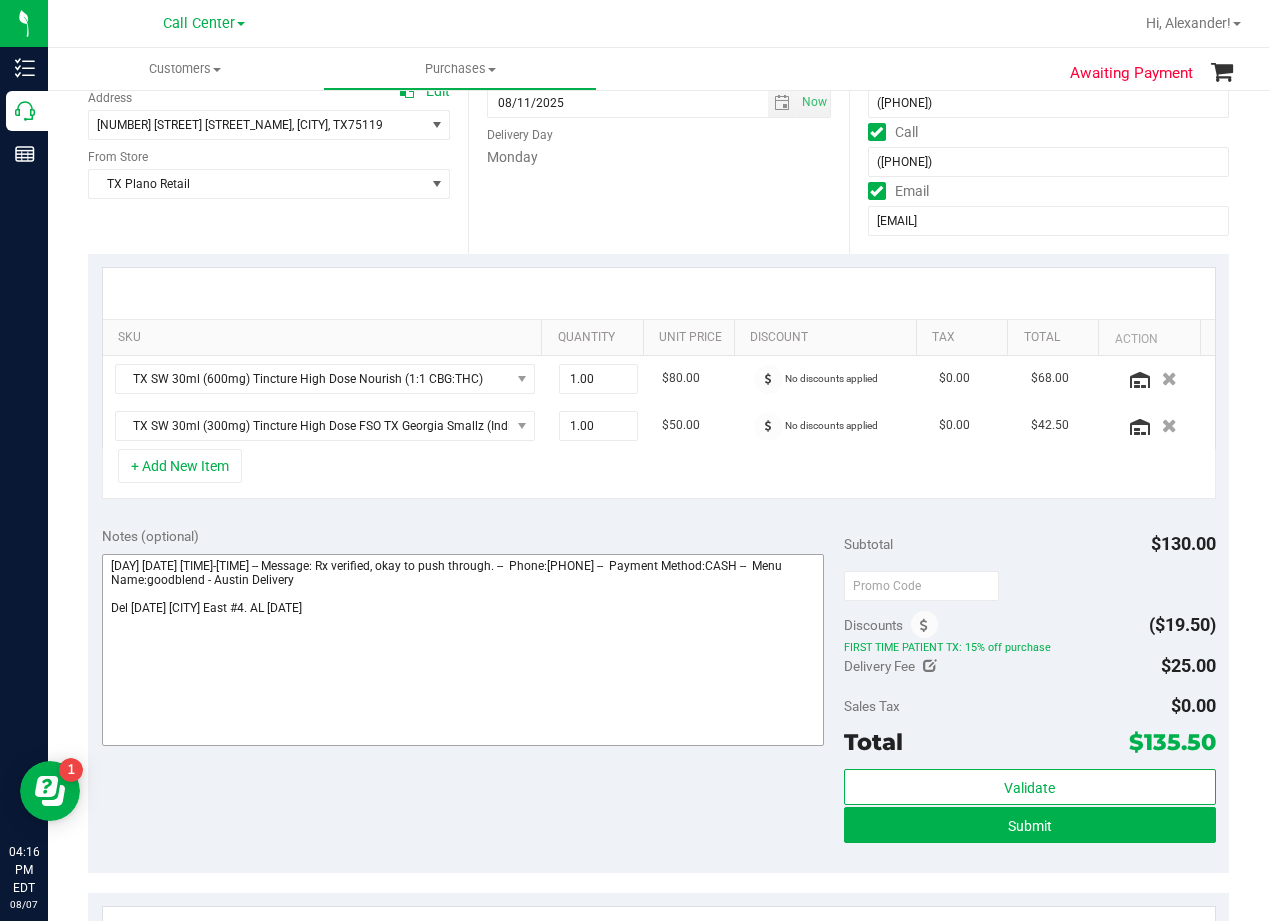 scroll, scrollTop: 300, scrollLeft: 0, axis: vertical 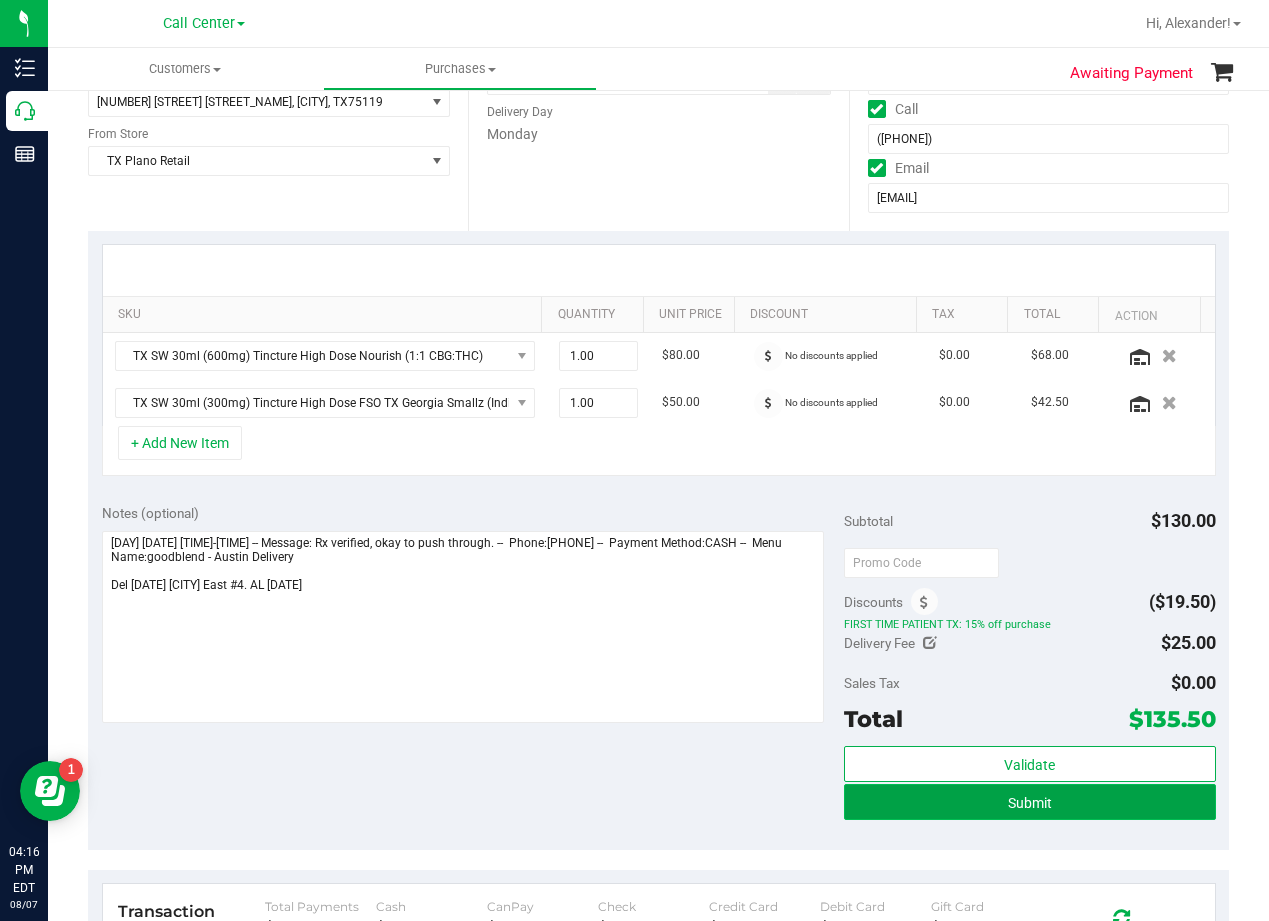 click on "Submit" at bounding box center (1029, 802) 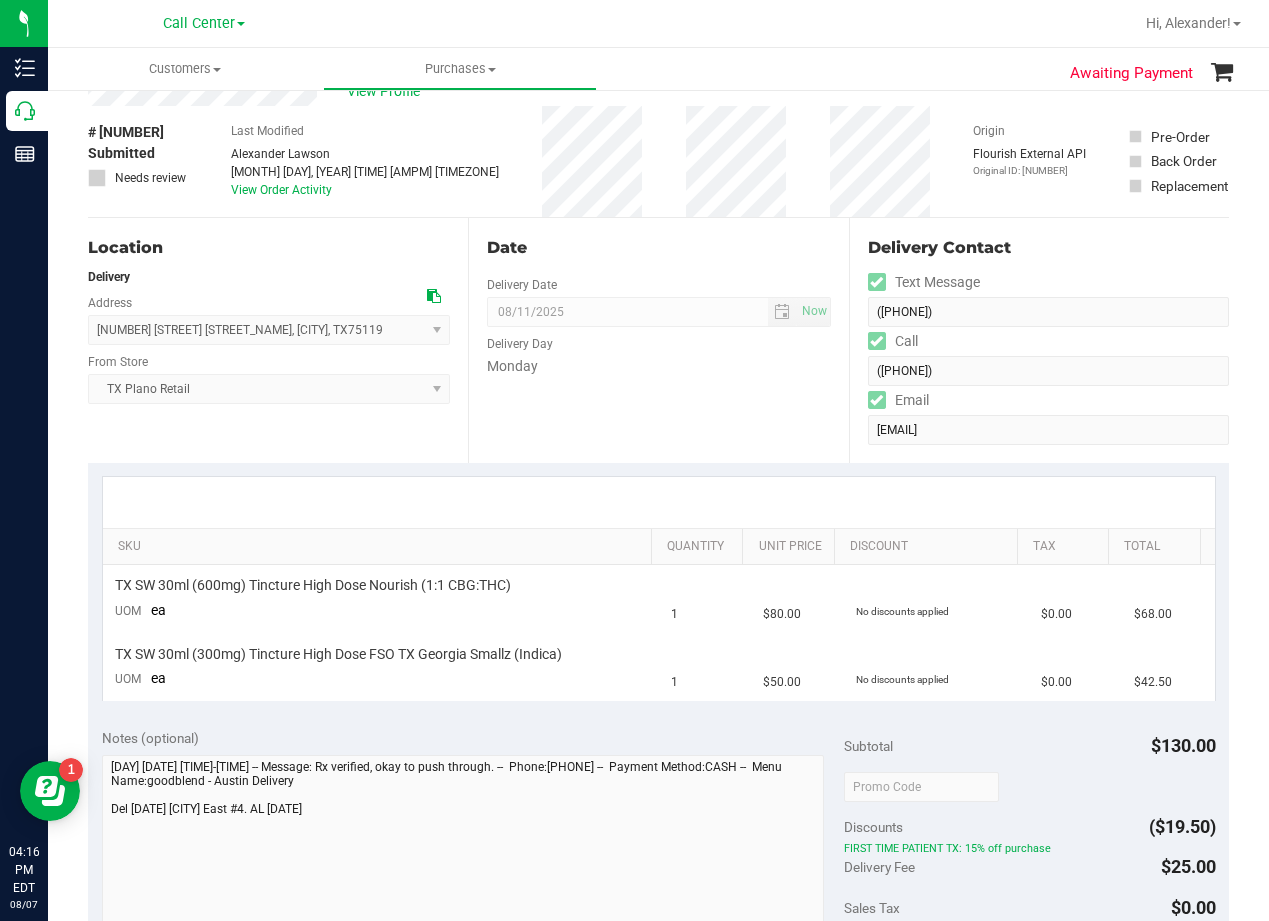 scroll, scrollTop: 100, scrollLeft: 0, axis: vertical 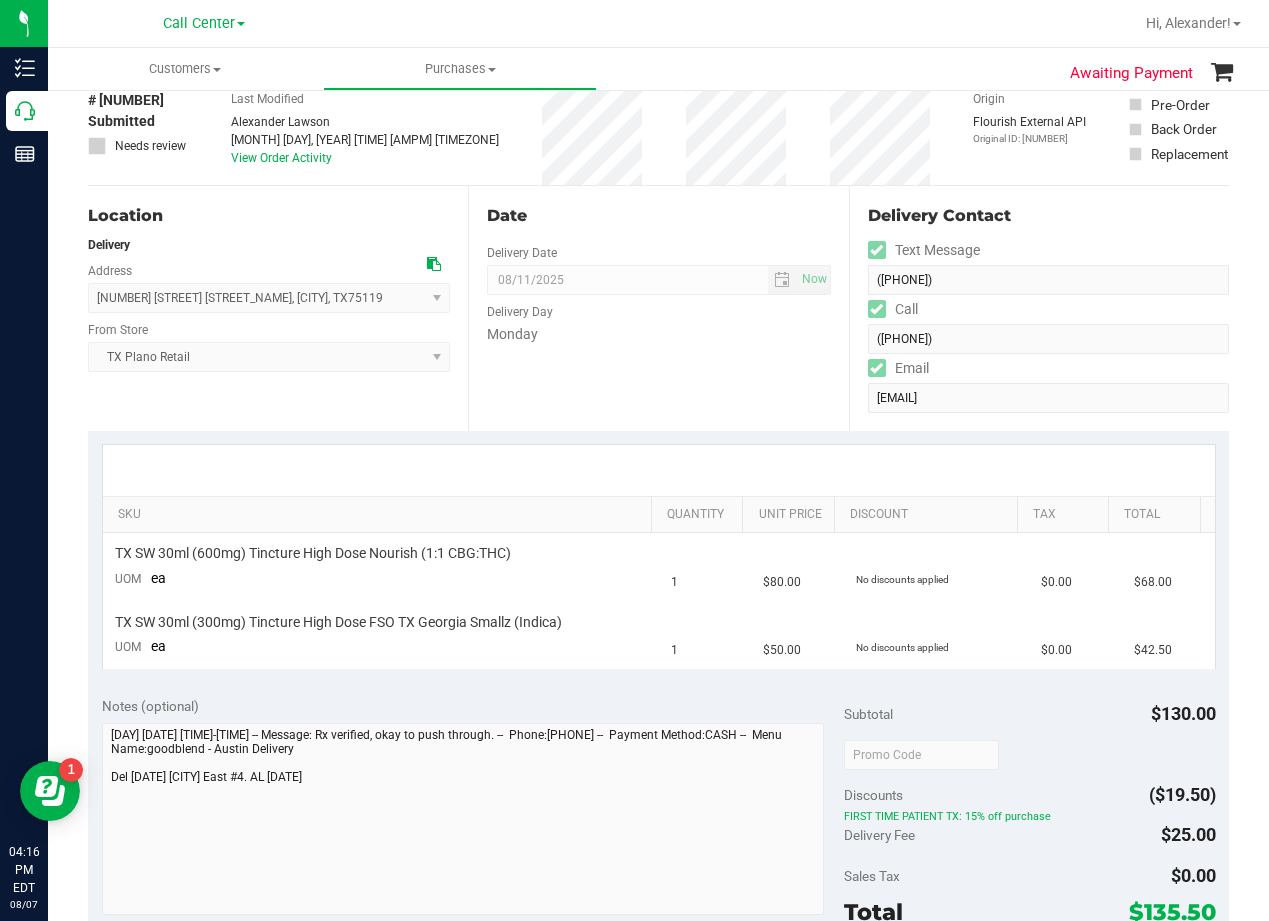 click on "Date
Delivery Date
08/11/2025
Now
08/11/2025 08:00 AM
Now
Delivery Day
Monday" at bounding box center (658, 308) 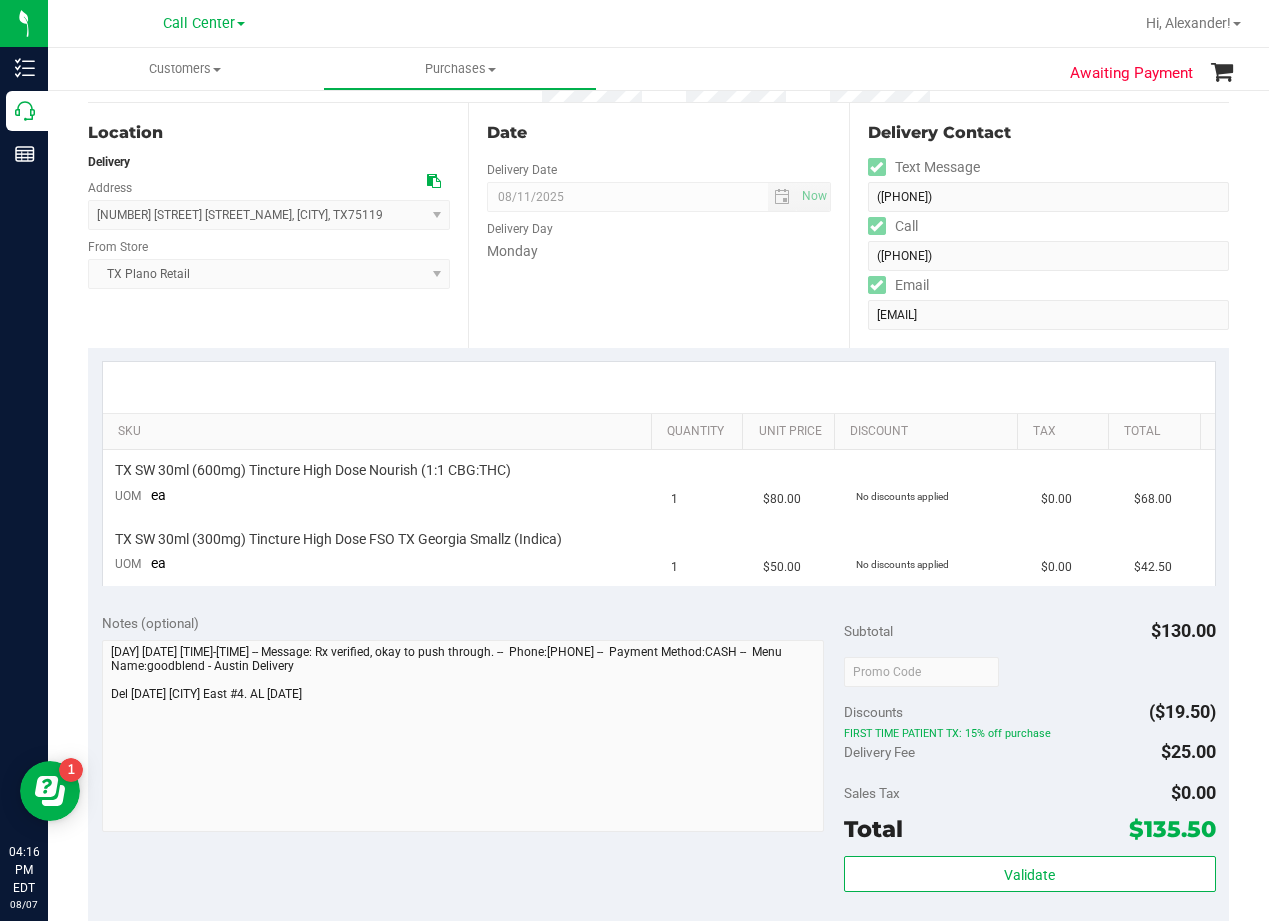 scroll, scrollTop: 300, scrollLeft: 0, axis: vertical 